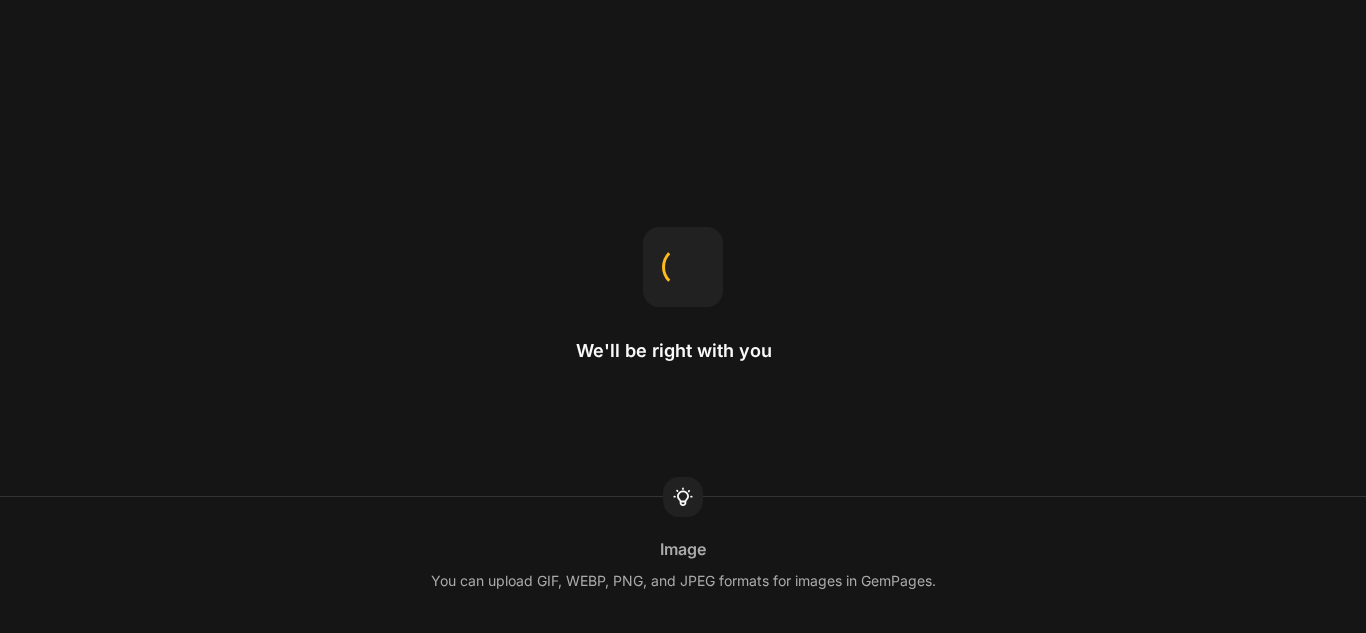 scroll, scrollTop: 0, scrollLeft: 0, axis: both 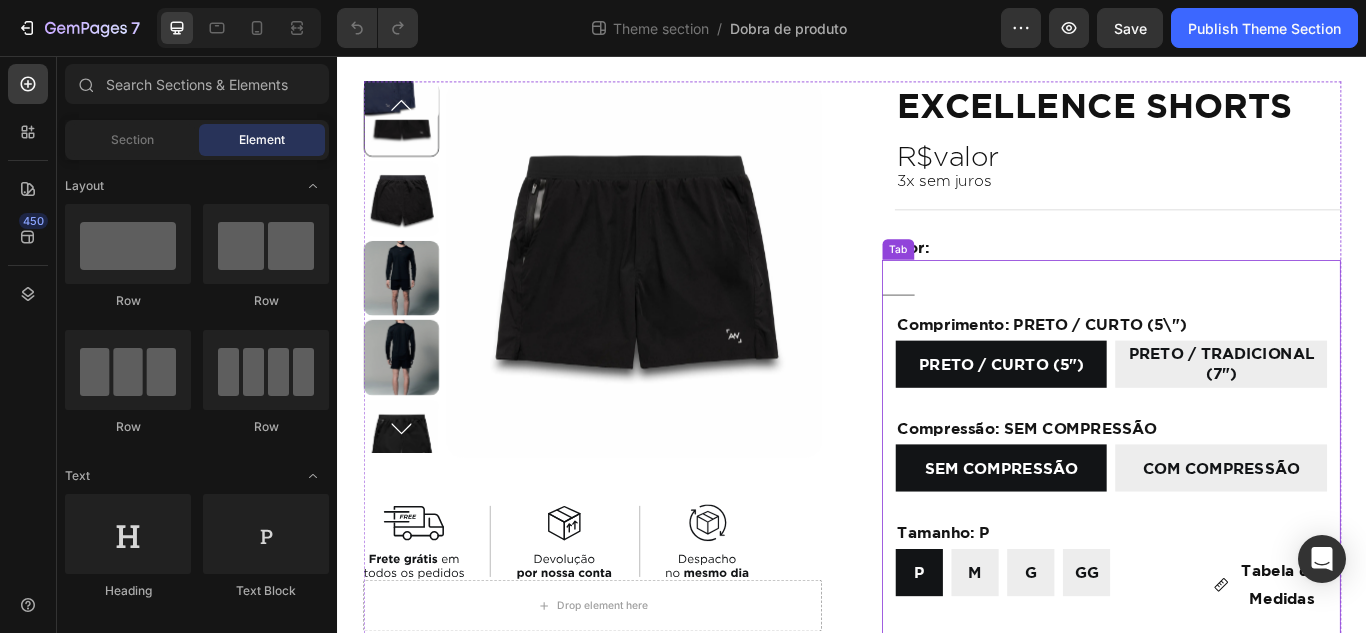 click at bounding box center (1239, 315) 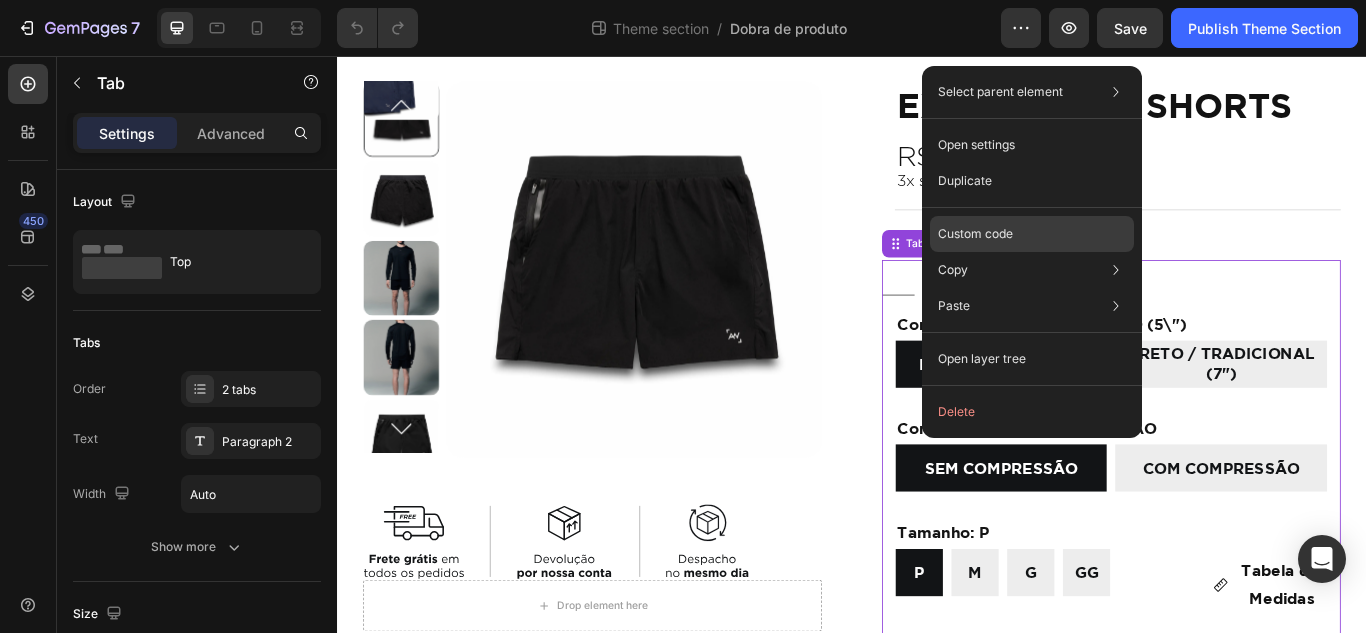 click on "Custom code" 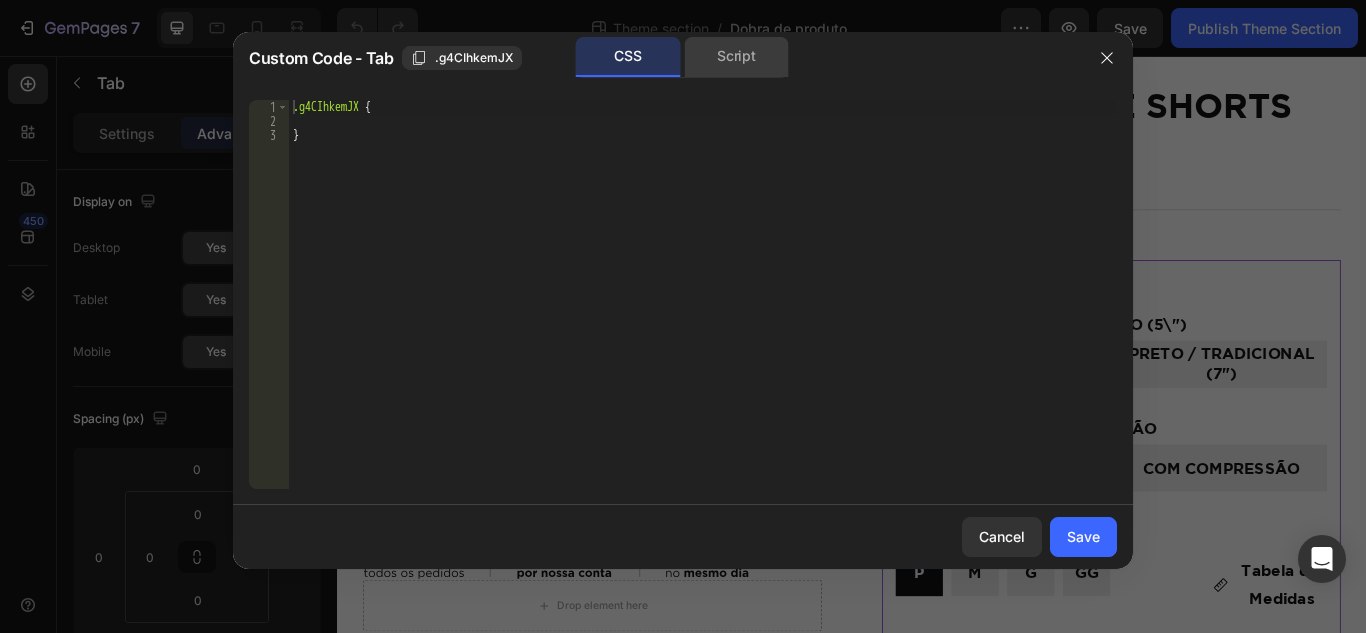 click on "Script" 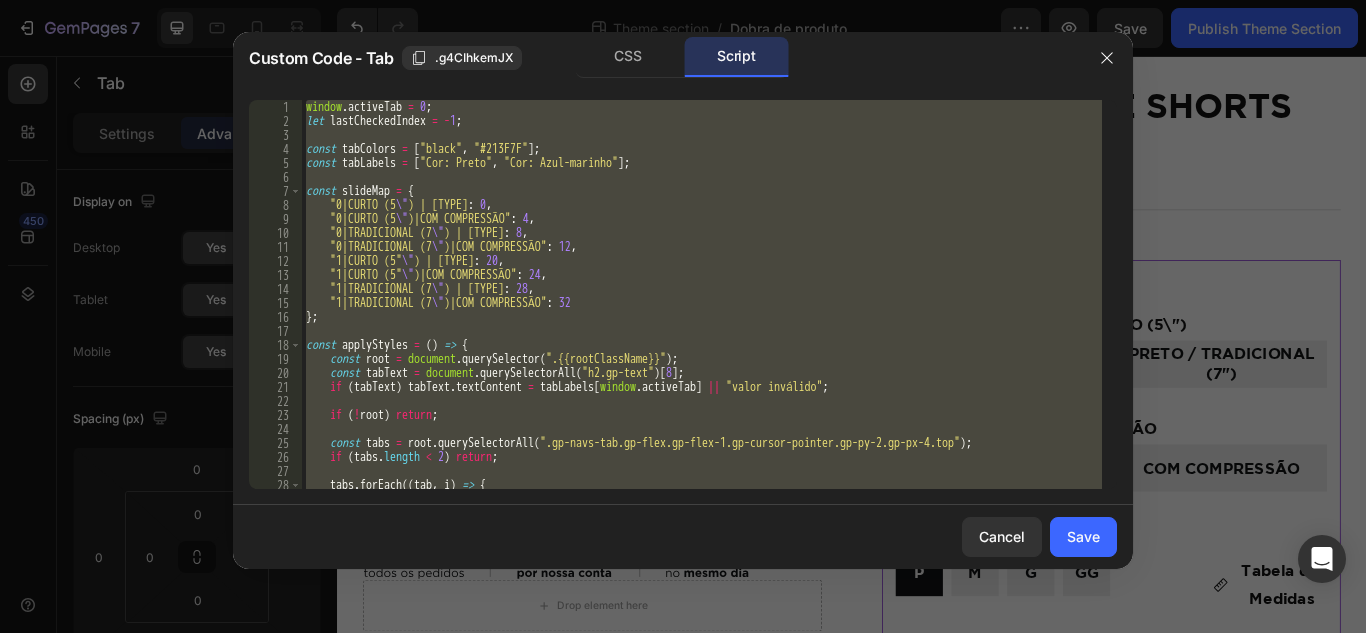 click on "window . activeTab   =   0 ; let   lastCheckedIndex   =   - 1 ; const   tabColors   =   [ "black" ,   "#213F7F" ] ; const   tabLabels   =   [ "Cor: Preto" ,   "Cor: Azul-marinho" ] ; const   slideMap   =   {      "0|CURTO (5 \" )|SEM COMPRESSÃO" :   0 ,      "0|CURTO (5 \" )|COM COMPRESSÃO" :   4 ,      "0|TRADICIONAL (7 \" )|SEM COMPRESSÃO" :   8 ,      "0|TRADICIONAL (7 \" )|COM COMPRESSÃO" :   12 ,      "1|CURTO (5 \" )|SEM COMPRESSÃO" :   20 ,      "1|CURTO (5 \" )|COM COMPRESSÃO" :   24 ,      "1|TRADICIONAL (7 \" )|SEM COMPRESSÃO" :   28 ,      "1|TRADICIONAL (7 \" )|COM COMPRESSÃO" :   32 } ; const   applyStyles   =   ( )   =>   {      const   root   =   document . querySelector ( ".{{rootClassName}}" ) ;      const   tabText   =   document . querySelectorAll ( "h2.gp-text" ) [ 8 ] ;      if   ( tabText )   tabText . textContent   =   tabLabels [ window . activeTab ]   ||   "valor inválido" ;      if   ( ! root )   return ;      const   tabs   =   root . querySelectorAll ( ) ;      if   ( tabs" at bounding box center [702, 294] 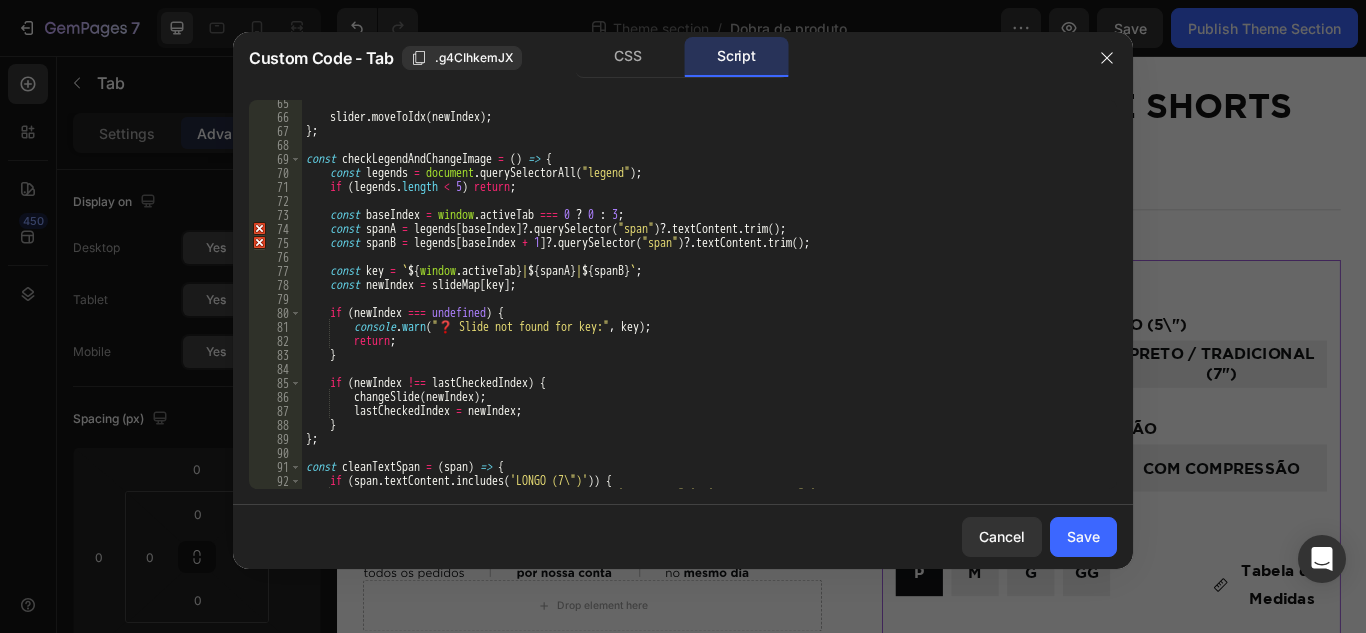 scroll, scrollTop: 780, scrollLeft: 0, axis: vertical 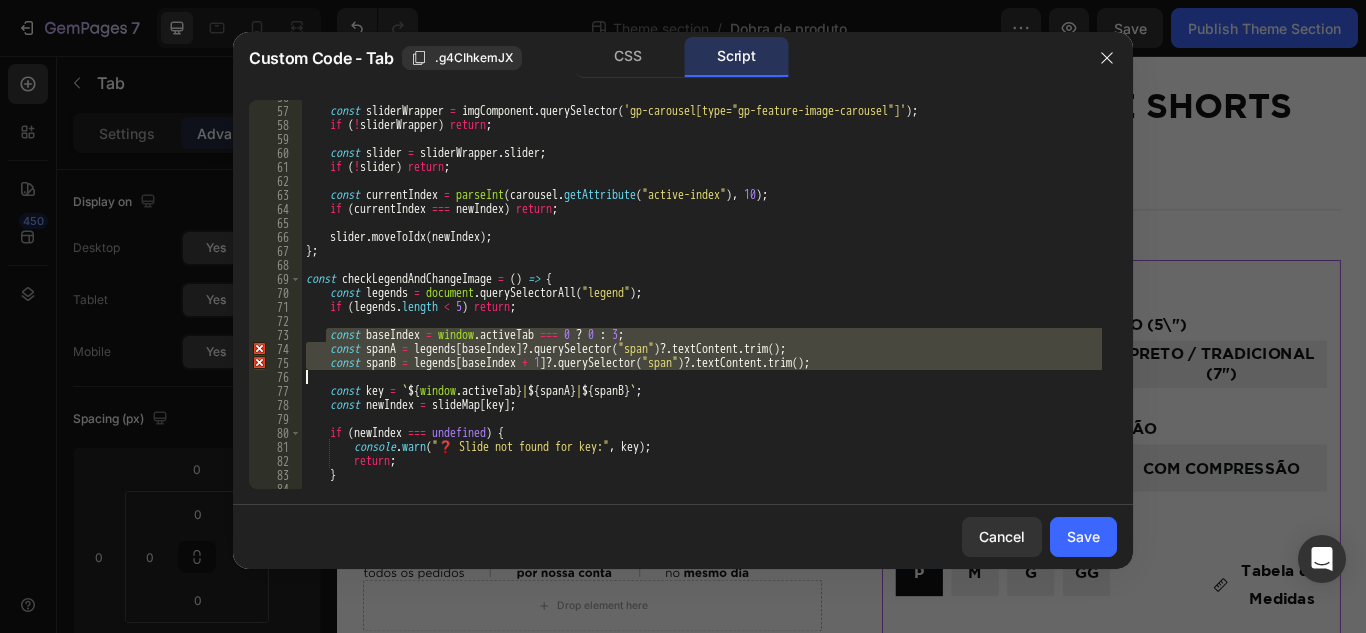 drag, startPoint x: 325, startPoint y: 336, endPoint x: 891, endPoint y: 373, distance: 567.20807 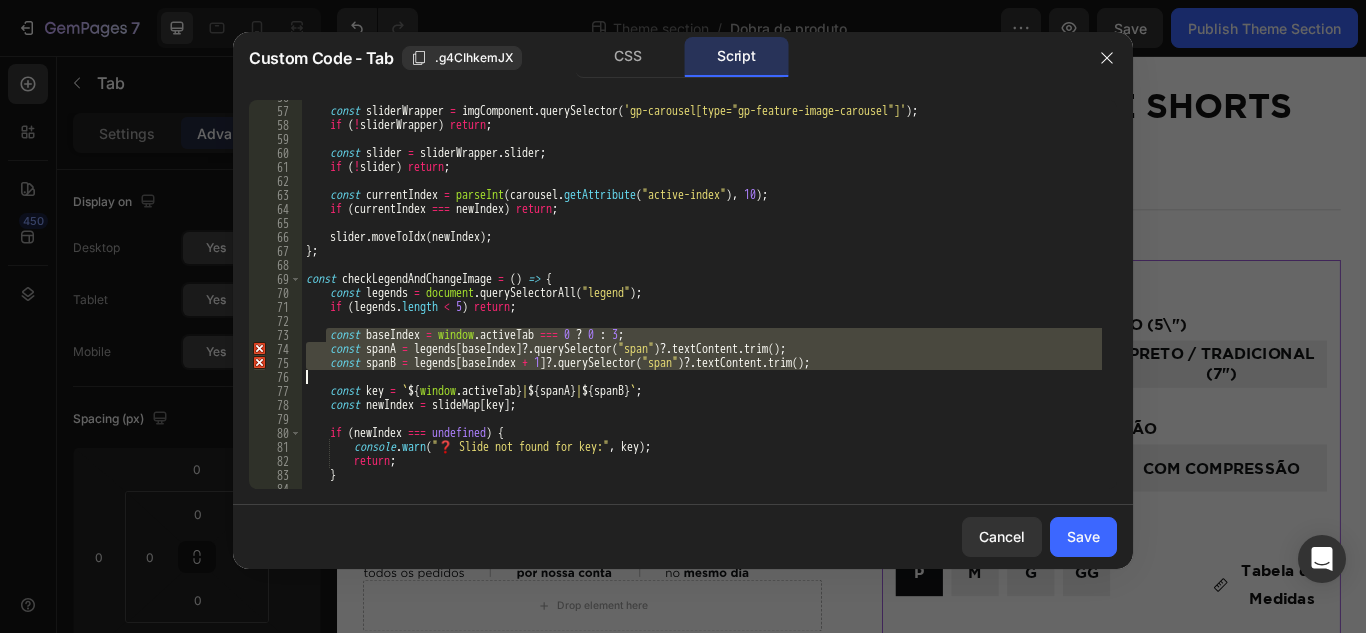 click on "const baseIndex = window.activeTab === 0 ? 0 : 3;
const spanA = legends[baseIndex]?.querySelector("span")?.textContent.trim();" at bounding box center [702, 298] 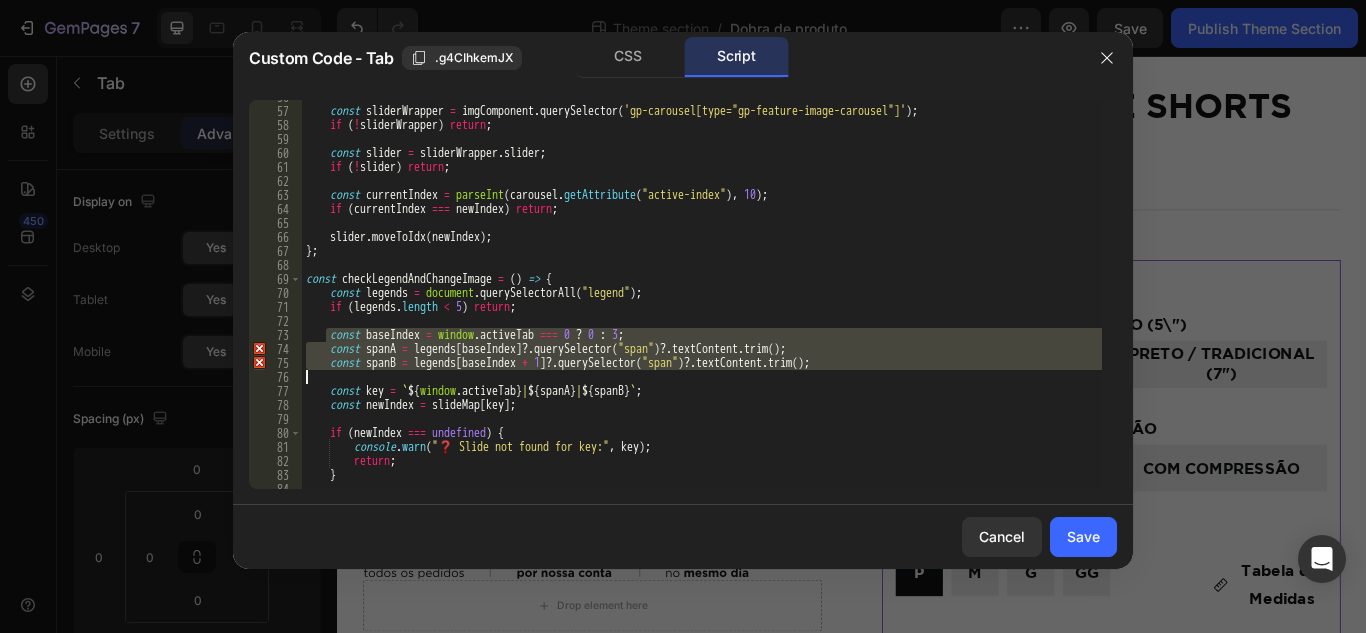 click on "const baseIndex = window.activeTab === 0 ? 0 : 3;
const spanA = legends[baseIndex]?.querySelector("span")?.textContent.trim();" at bounding box center [702, 294] 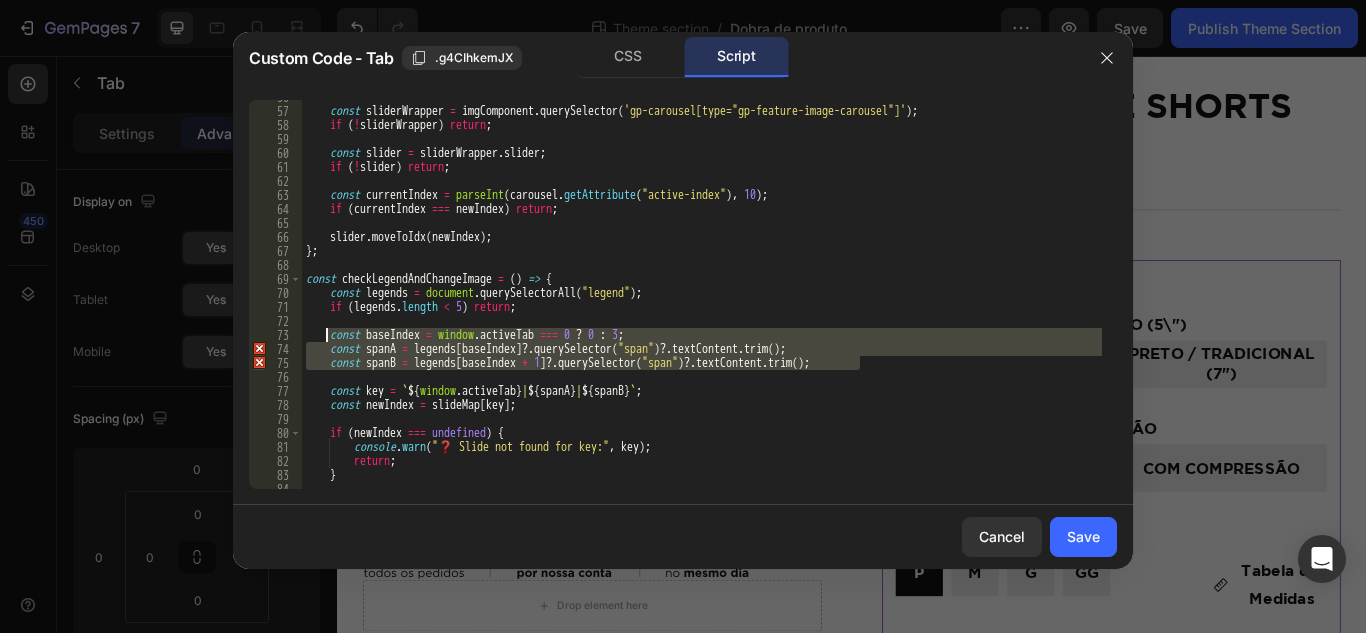 drag, startPoint x: 893, startPoint y: 362, endPoint x: 326, endPoint y: 336, distance: 567.5958 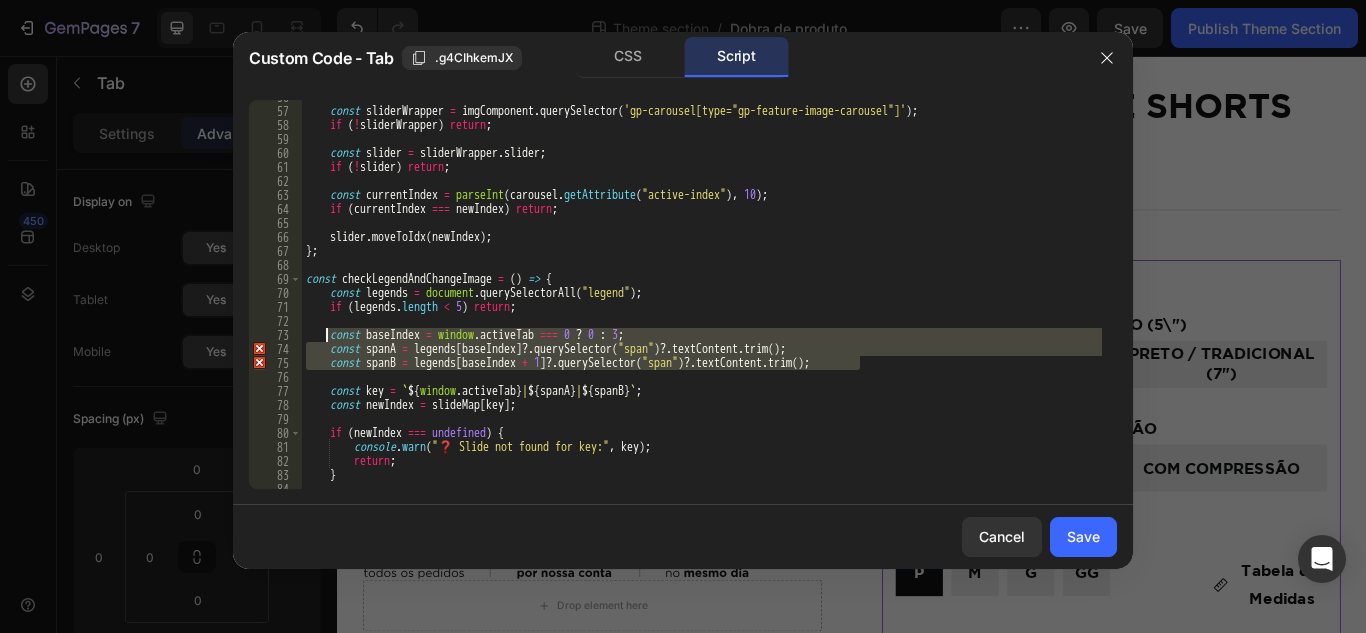 click on "const baseIndex = window.activeTab === 0 ? 0 : 3;
const spanA = legends[baseIndex]?.querySelector("span")?.textContent.trim();" at bounding box center (702, 298) 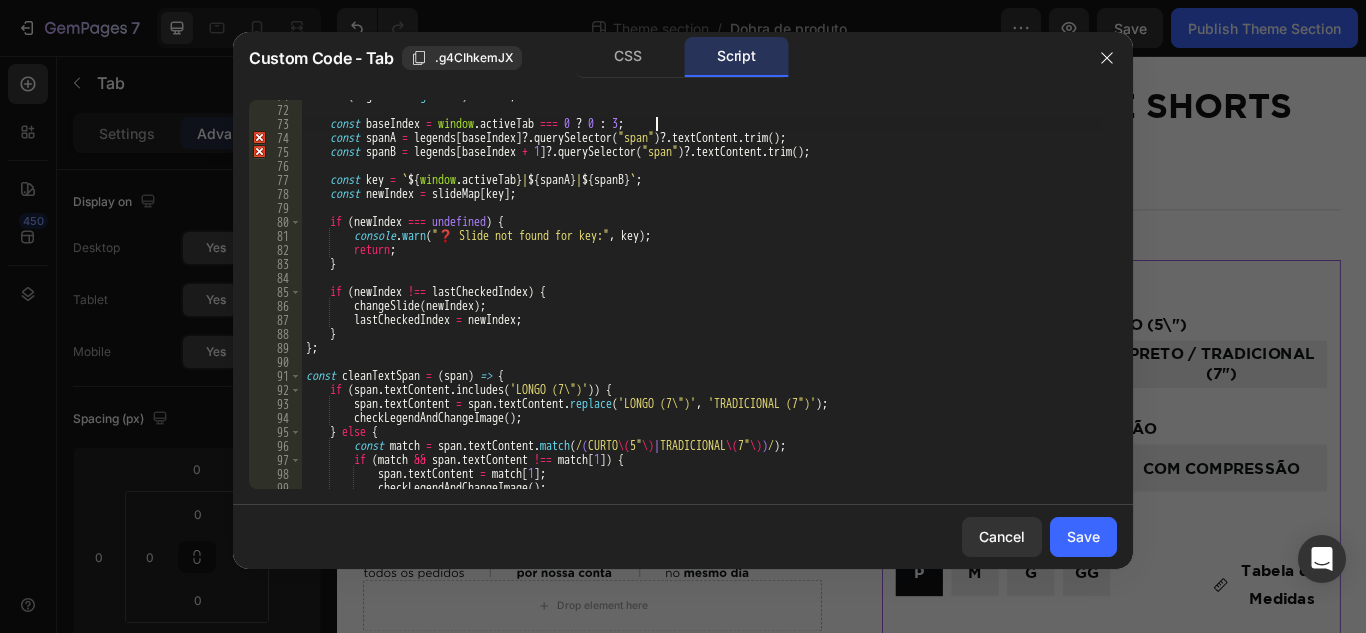 scroll, scrollTop: 991, scrollLeft: 0, axis: vertical 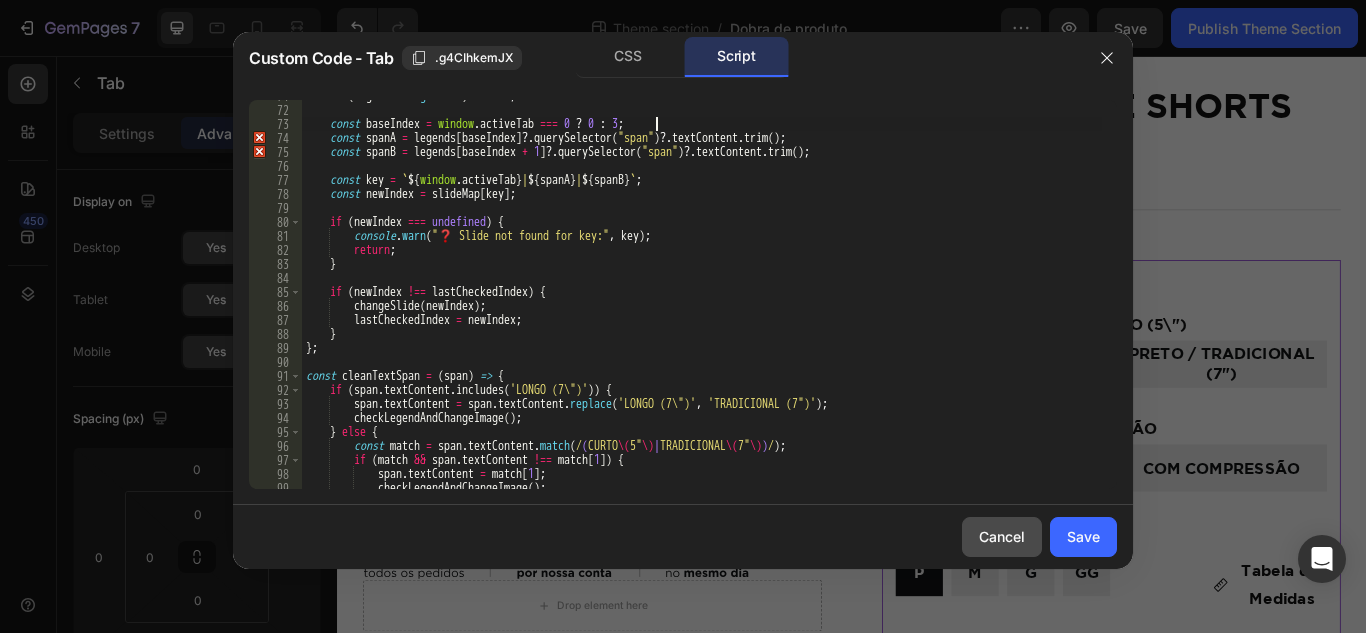 drag, startPoint x: 1010, startPoint y: 526, endPoint x: 783, endPoint y: 535, distance: 227.17834 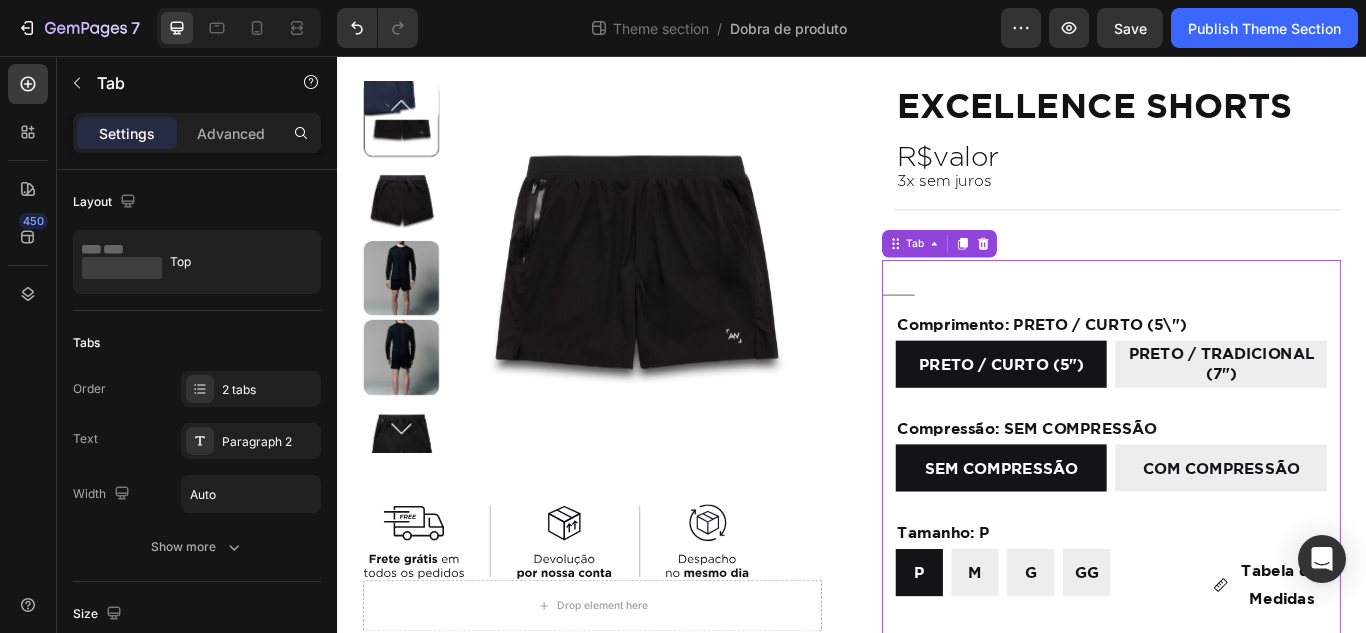 click on "Comprimento: PRETO / CURTO (5") PRETO / CURTO (5") PRETO / CURTO (5") PRETO / CURTO (5") PRETO / TRADICIONAL (7") PRETO / TRADICIONAL (7") PRETO / TRADICIONAL (7")" at bounding box center (1239, 397) 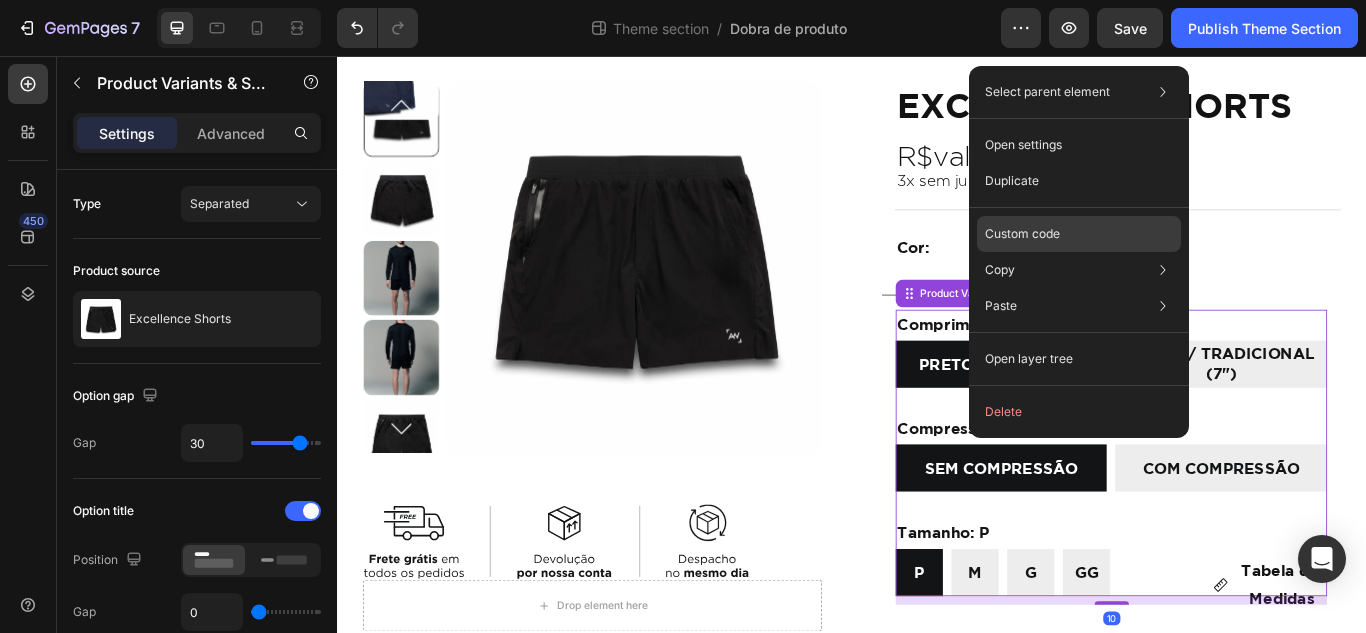 click on "Custom code" 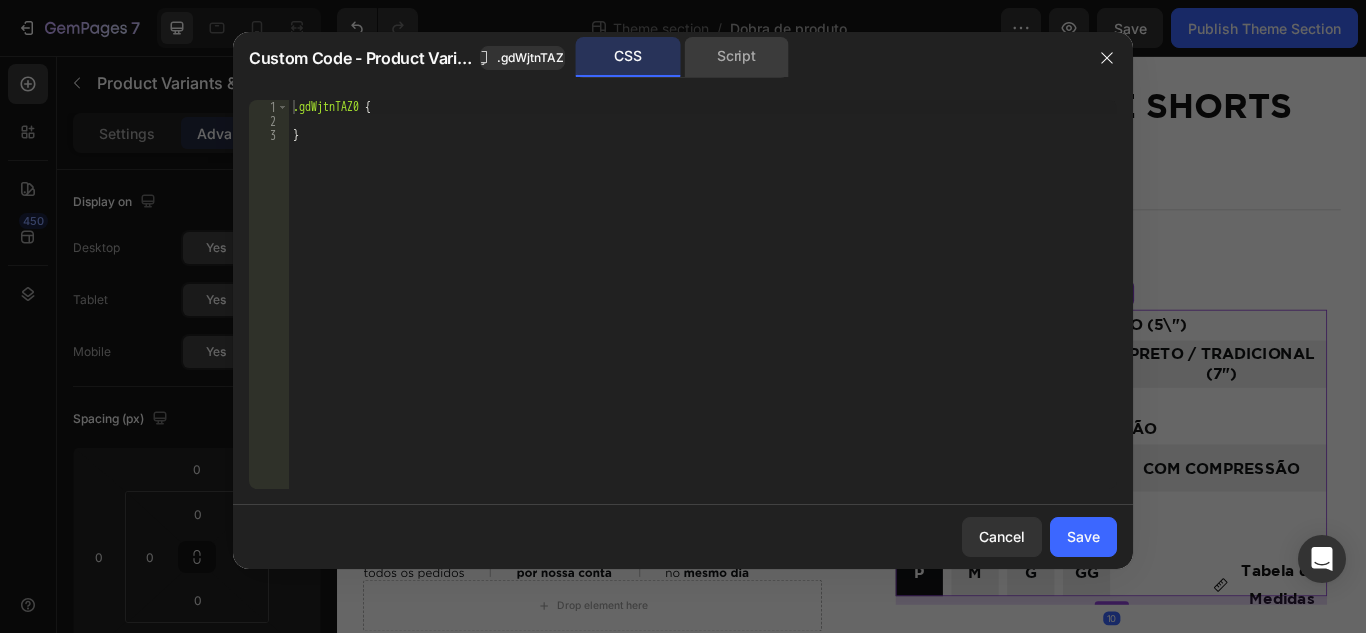 click on "Script" 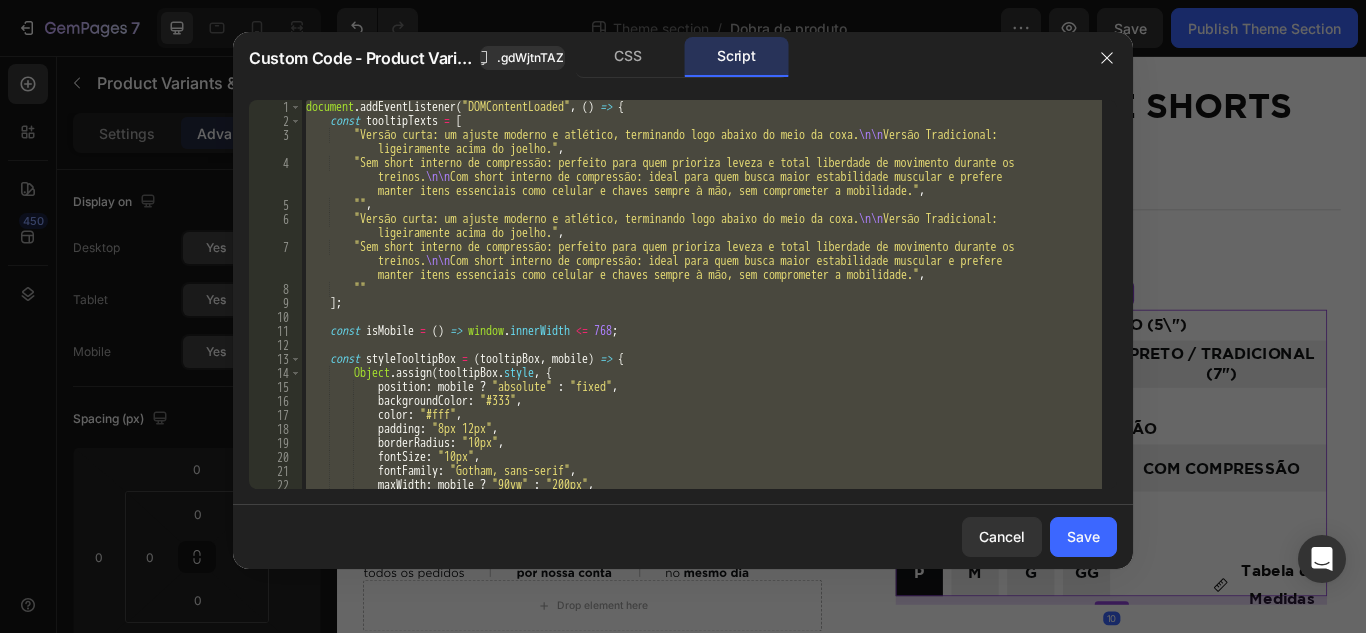 click on "document . addEventListener ( "DOMContentLoaded" ,   ( )   =>   {      const   tooltipTexts   =   [           "Versão curta: um ajuste moderno e atlético, terminando logo abaixo do meio da coxa. \n\n Versão Tradicional:               ligeiramente acima do joelho." ,           "Sem short interno de compressão: perfeito para quem prioriza leveza e total liberdade de movimento durante os               treinos. \n\n Com short interno de compressão: ideal para quem busca maior estabilidade muscular e prefere               manter itens essenciais como celular e chaves sempre à mão, sem comprometer a mobilidade." ,           "" ,           "Versão curta: um ajuste moderno e atlético, terminando logo abaixo do meio da coxa. \n\n Versão Tradicional:               ligeiramente acima do joelho." ,           "Sem short interno de compressão: perfeito para quem prioriza leveza e total liberdade de movimento durante os               treinos. \n\n ,"           ] ;      const   updateLegendsByTab   =   ( tabIndex )   =>   {           const   legends   =   document . querySelectorAll ( "legend" ) ;           const   baseIndex   =   tabIndex   ===   0   ?   0   :   3 ;           [ 0 ,   1 ,   3 ,   4 ] . forEach ( ( i )   =>   {                const   legend   =   legends [ i ] ;                if   ( ! legend )   return ;                const   span   =   legend . querySelector ( "span" ) ;                if   ( ! span )   return ;                const   text   =   span . textContent . trim ( ) ;                const   newText   =   ( tabIndex   ===   0 )       ?   ( i   ===   0   ?   "CURTO (5\" )"   :   ( i   ===   1   ?   "CURTO (5\" )"   :   ( i   ===   3   ?   "TRADICIONAL (7\" )"   :   "TRADICIONAL (7\" )" ) ) )       :   ( i   ===   0   ?   "CURTO (5\" )"   :   ( i   ===   1   ?   "CURTO (5\" )"   :   ( i   ===   3   ?   "TRADICIONAL (7\" )"   :   "TRADICIONAL (7\" )" ) ) ) ;                span . textContent   =   newText ;           } ) ;      } ;      const   createTooltip   =   ( target ,   text )   =>   {           if   ( ! target ||   ! text )   return ;           const   tooltipContainer   =   document . createElement ( "div" ) ;           tooltipContainer . className   =   "tooltip-container" ;           tooltipContainer . innerHTML   =   `<span class="tooltip-text">${ text }</span>` ;           target . appendChild ( tooltipContainer ) ;      } ;      const   changeSlide   =   ( newIndex )   =>   {           const   imgComponent   =   document . querySelector ( ".{{rootClassName}}" ) ;           if   ( ! imgComponent )   return ;           const   carousel   =   imgComponent . querySelector ( 'gp-carousel[type="gp-feature-image-carousel"]' ) ;           if   ( ! carousel )   return ;           const   sliderWrapper   =   imgComponent . querySelector ( 'gp-carousel[type="gp-feature-image-carousel"]' ) ;           if   ( ! sliderWrapper )   return ;           const   slider   =   sliderWrapper . slider ;           if   ( ! slider )   return ;           const   currentIndex   =   parseInt ( carousel . getAttribute ( "active-index" ) ,   10 ) ;           if   ( currentIndex   ===   newIndex )   return ;           slider . moveToIdx ( newIndex ) ;      } ;      const   checkLegendAndChangeImage   =   ( )   =>   {           const   legends   =   document . querySelectorAll ( "legend" ) ;           if   ( legends . length   <   5 )   return ;           const   baseIndex   =   window . activeTab   ===   0   ?   0   :   3 ;           const   spanA   =   legends [ baseIndex ] ?. querySelector ( "span" ) ?. textContent . trim ( ) ;           const   spanB   =   legends [ baseIndex   +   1 ] ?. querySelector ( "span" ) ?. textContent . trim ( ) ;           const   key   =   ` ${ window . activeTab } | ${ spanA } | ${ spanB } ` ;           const   newIndex   =   slideMap [ key ] ;           if   ( newIndex   ===   undefined )   {                console . warn ( "❓ Slide not found for key:" ,   key ) ;                return ;           }           if   ( newIndex   !==   lastCheckedIndex )   {                changeSlide ( newIndex ) ;                lastCheckedIndex   =   newIndex ;           }      } ;      const   cleanTextSpan   =   ( span )   =>   {           if   ( span . textContent . includes ( 'LONGO (7")' ))   {                span . textContent   =   span" at bounding box center (702, 294) 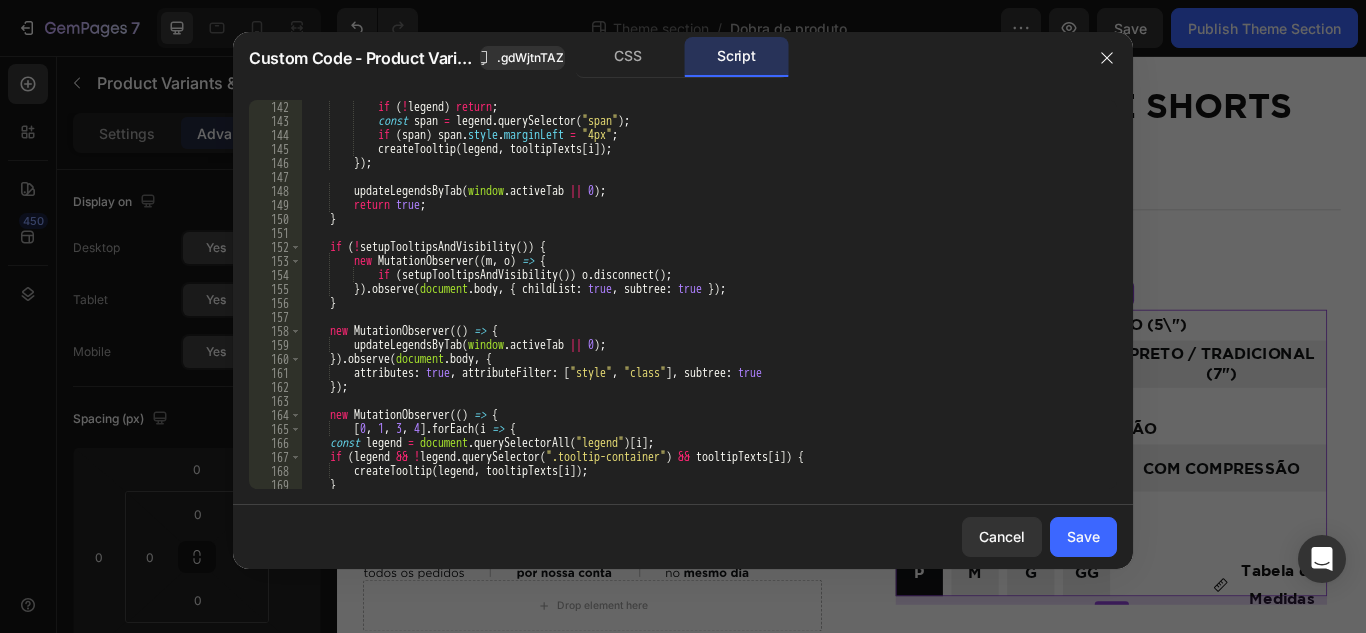 scroll, scrollTop: 2369, scrollLeft: 0, axis: vertical 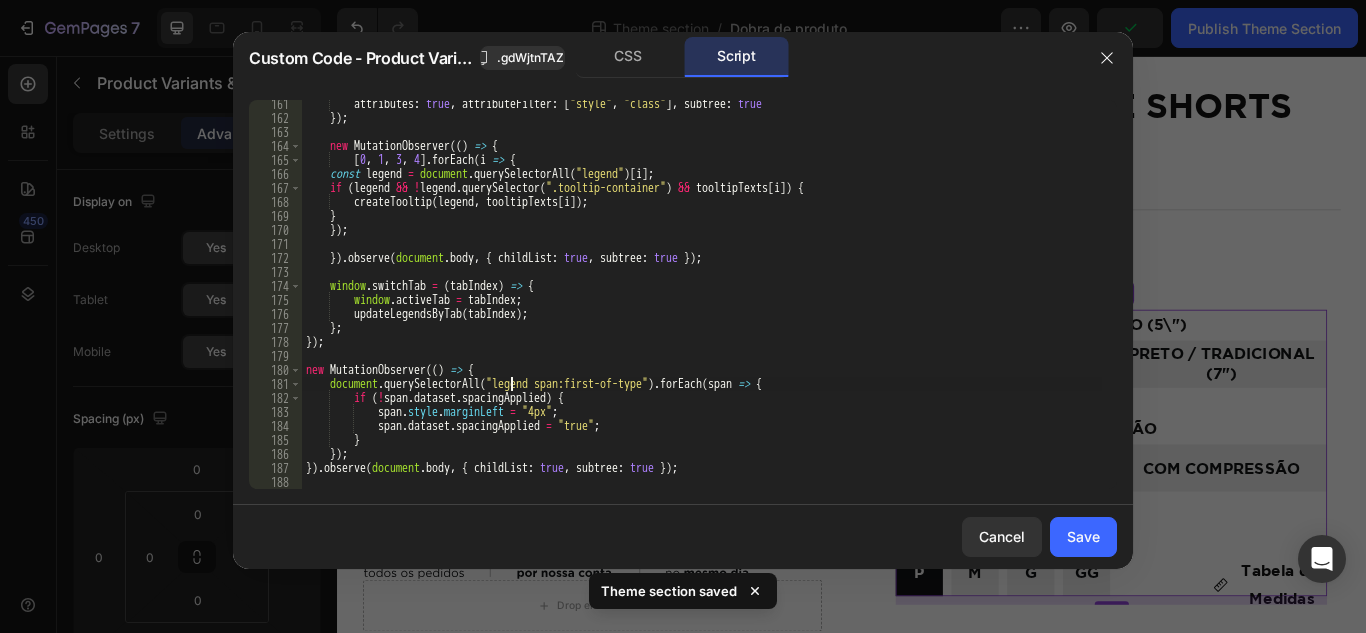 drag, startPoint x: 508, startPoint y: 381, endPoint x: 700, endPoint y: 397, distance: 192.66551 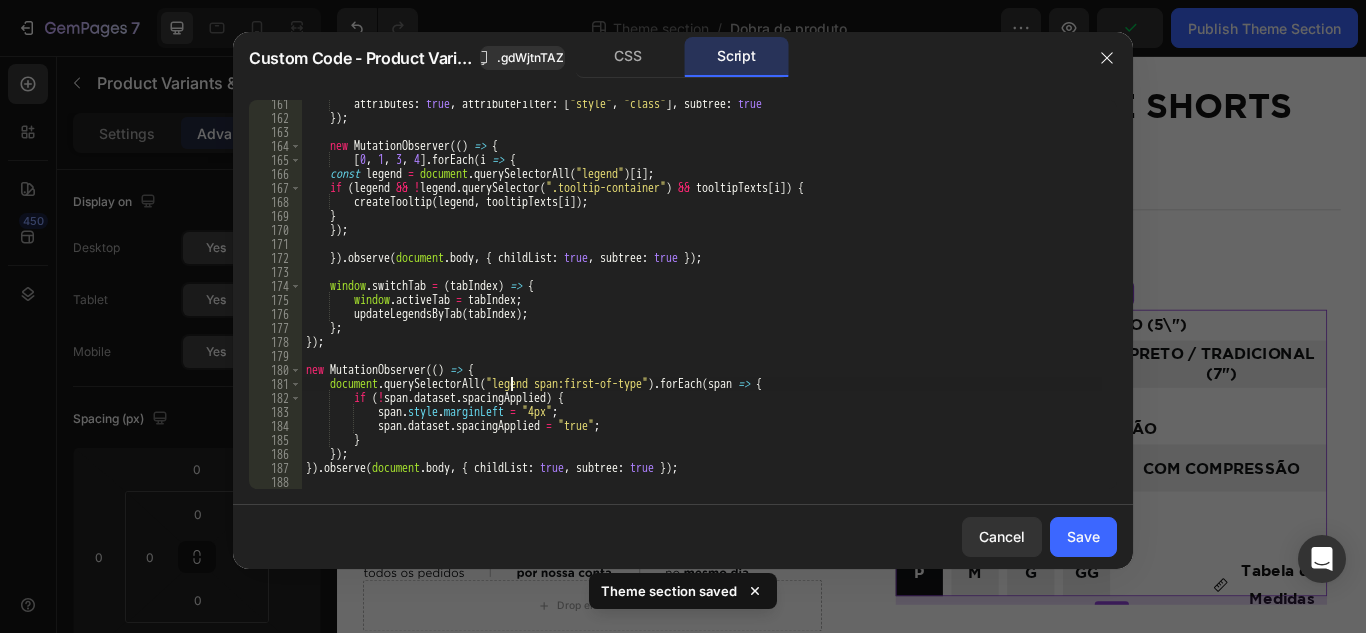 click on "attributes :   true ,   attributeFilter :   [ "style" ,   "class" ] ,   subtree :   true      }) ;      new   MutationObserver (( )   =>   {           [ 0 ,   1 ,   3 ,   4 ] . forEach ( i   =>   {      const   legend   =   document . querySelectorAll ( "legend" ) [ i ] ;      if   ( legend   &&   ! legend . querySelector ( ".tooltip-container" )   &&   tooltipTexts [ i ])   {           createTooltip ( legend ,   tooltipTexts [ i ]) ;      }      }) ;      }) . observe ( document . body ,   {   childList :   true ,   subtree :   true   }) ;      window . switchTab   =   ( tabIndex )   =>   {           window . activeTab   =   tabIndex ;           updateLegendsByTab ( tabIndex ) ;      } ; }) ; new   MutationObserver (( )   =>   {      document . querySelectorAll ( "legend span:first-of-type" ) . forEach ( span   =>   {           if   ( ! span . dataset . spacingApplied )   {                span . style . marginLeft   =   "4px" ;                span . dataset . spacingApplied   =   "true" ;" at bounding box center (702, 305) 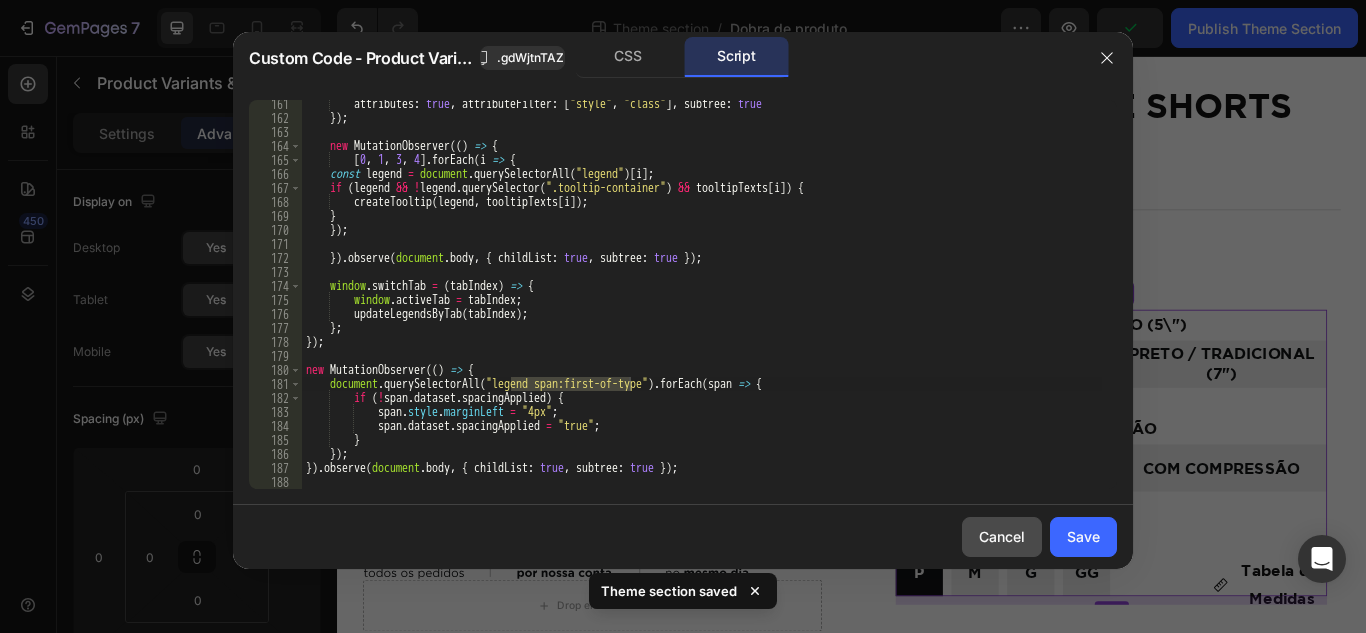 click on "Cancel" 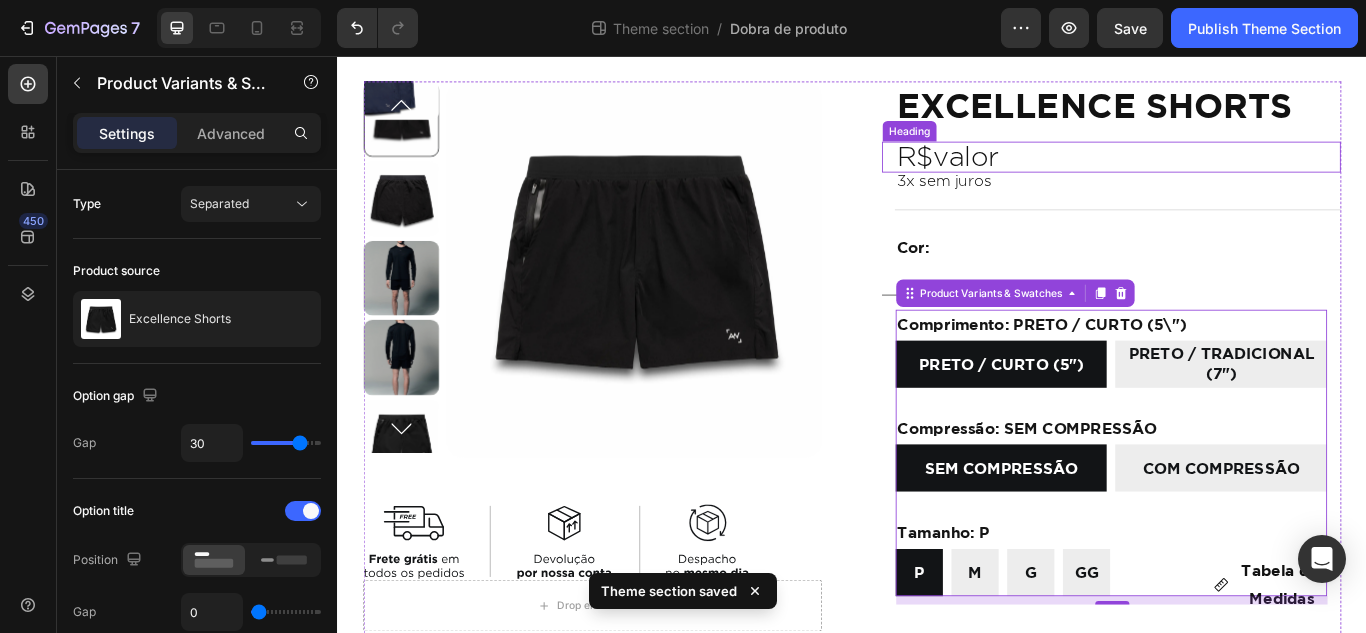 click on "R$valor" at bounding box center [1247, 174] 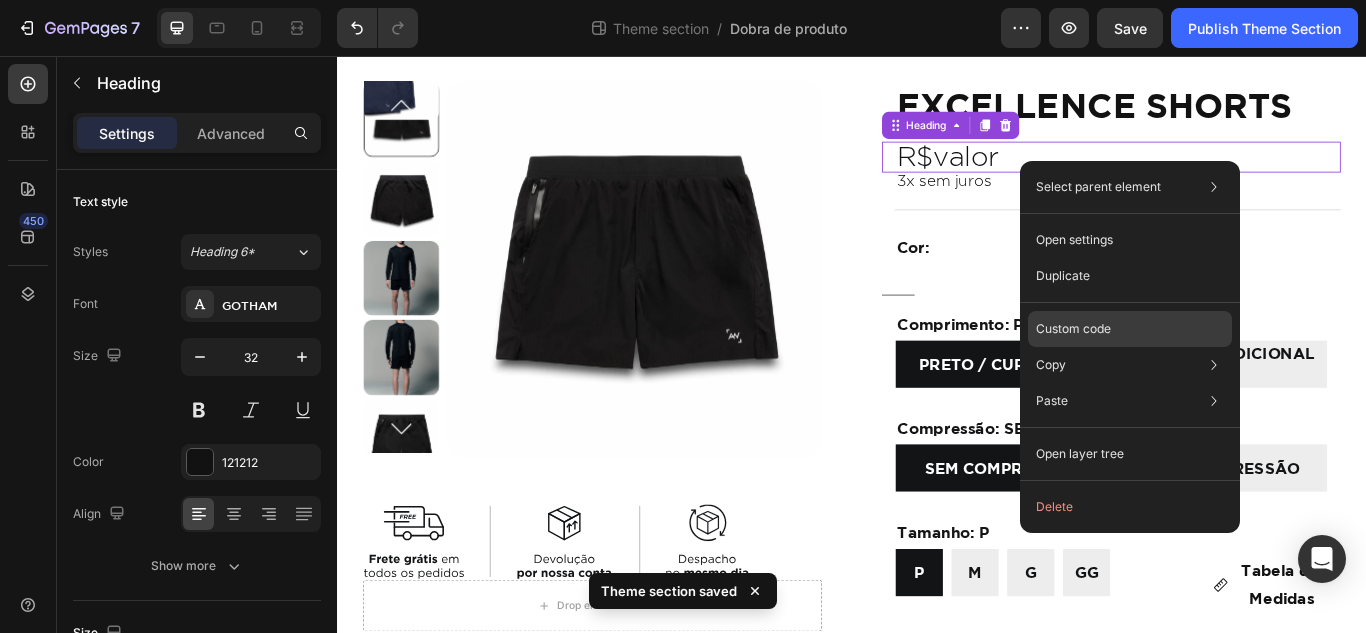 click on "Custom code" 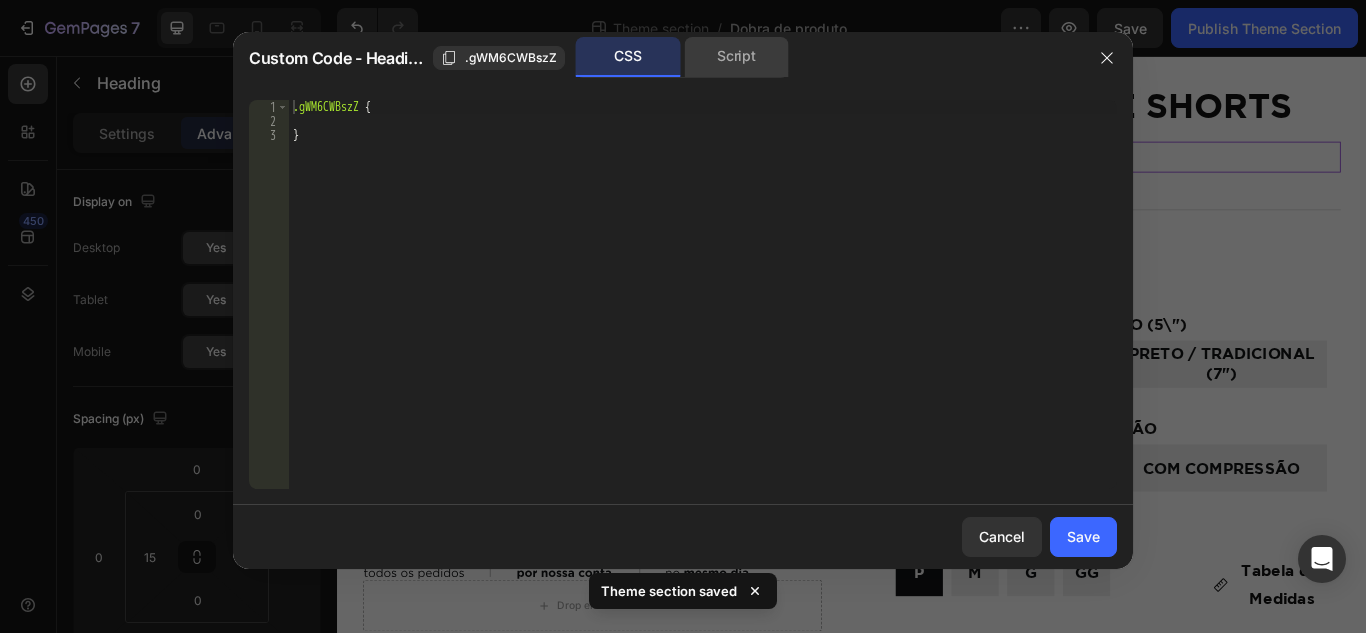 click on "Script" 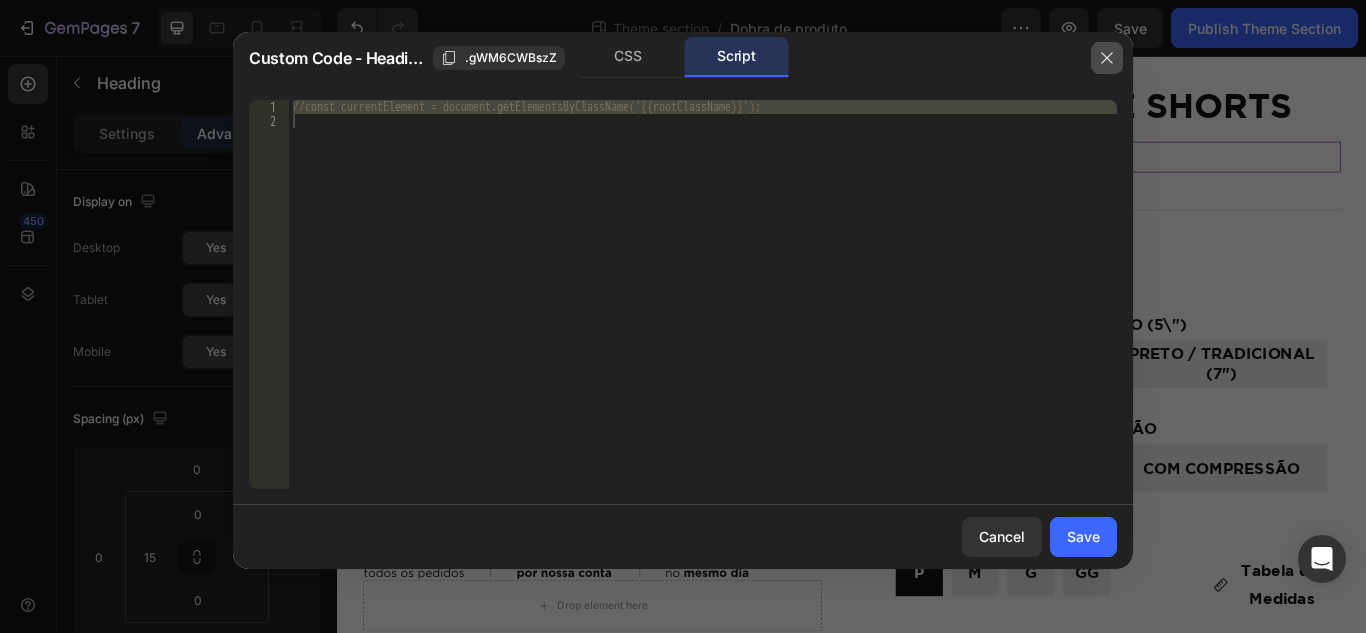 drag, startPoint x: 1109, startPoint y: 61, endPoint x: 903, endPoint y: 43, distance: 206.78491 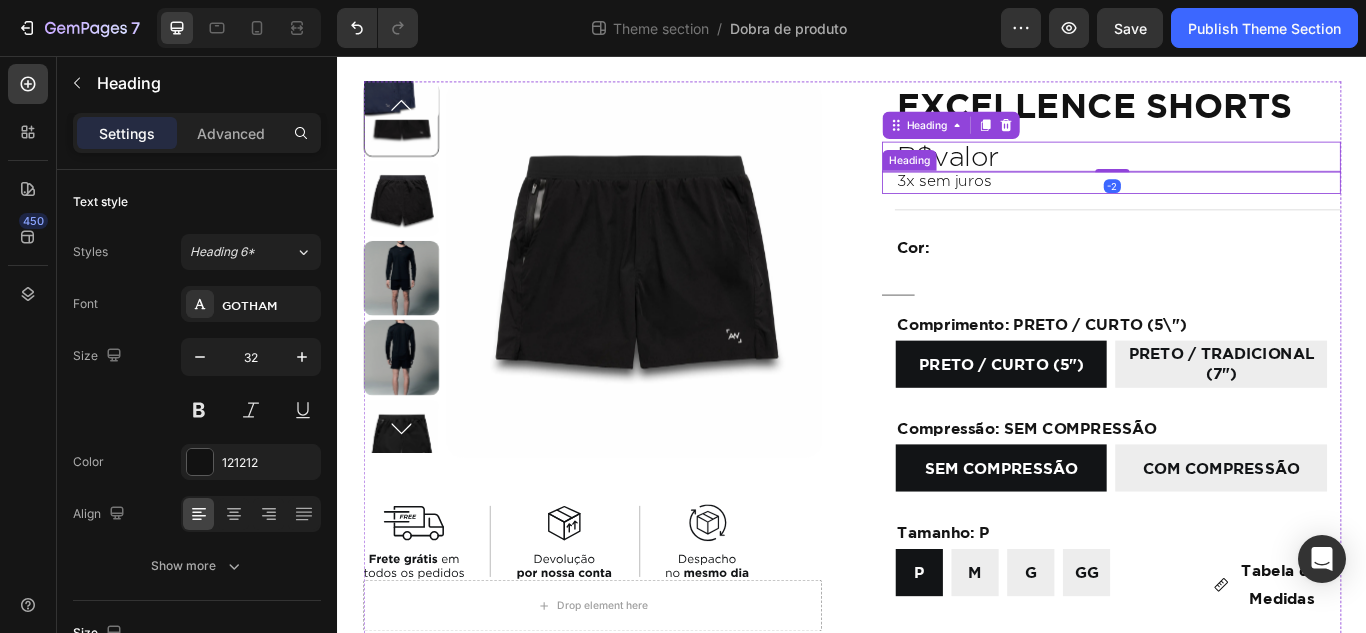 click on "3x sem juros" at bounding box center [1247, 203] 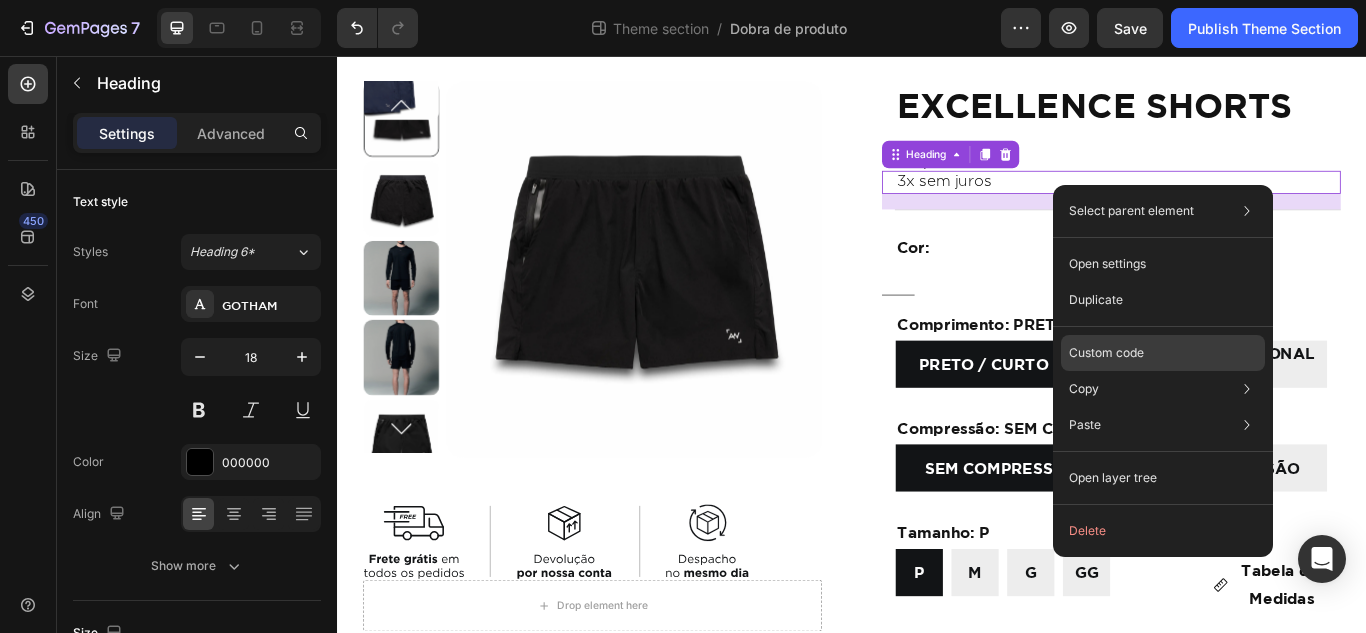 click on "Custom code" at bounding box center (1106, 353) 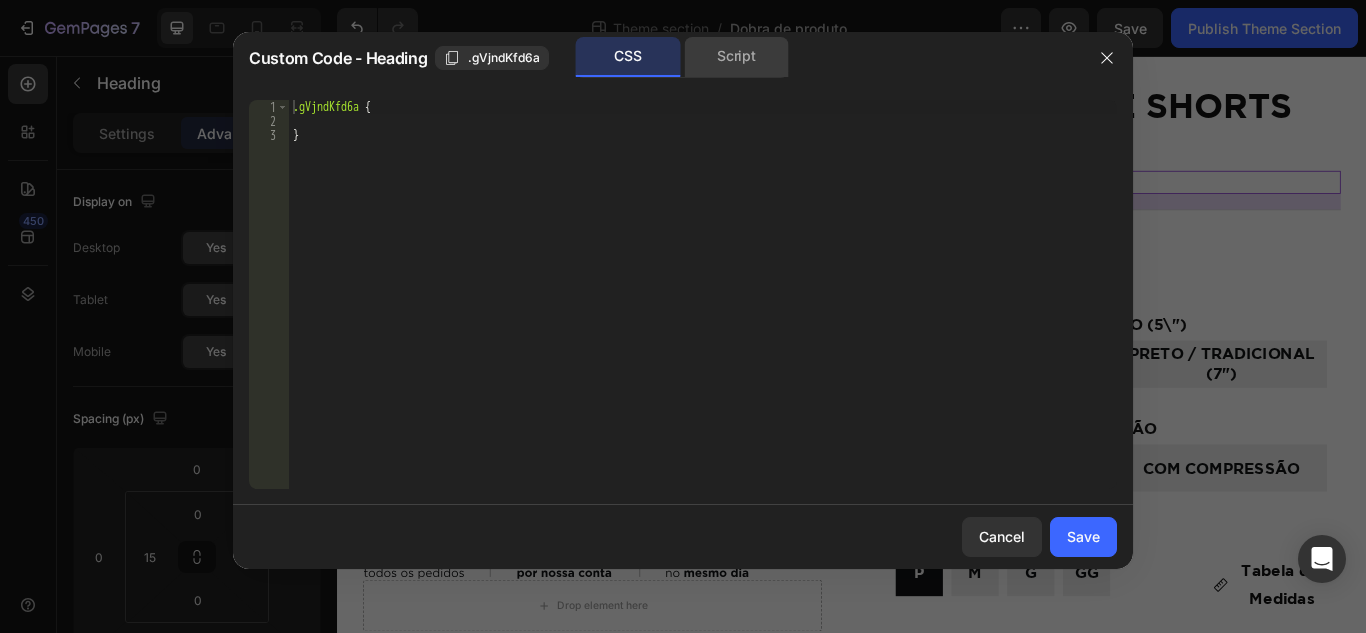 click on "Script" 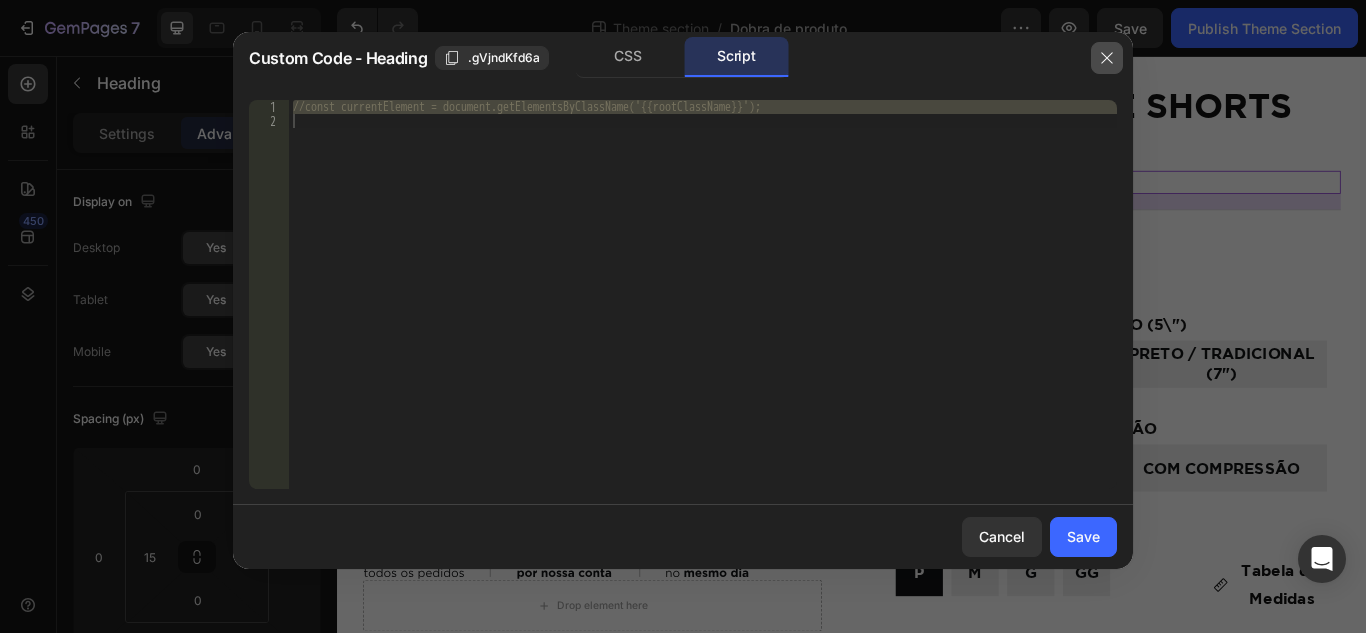 click at bounding box center (1107, 58) 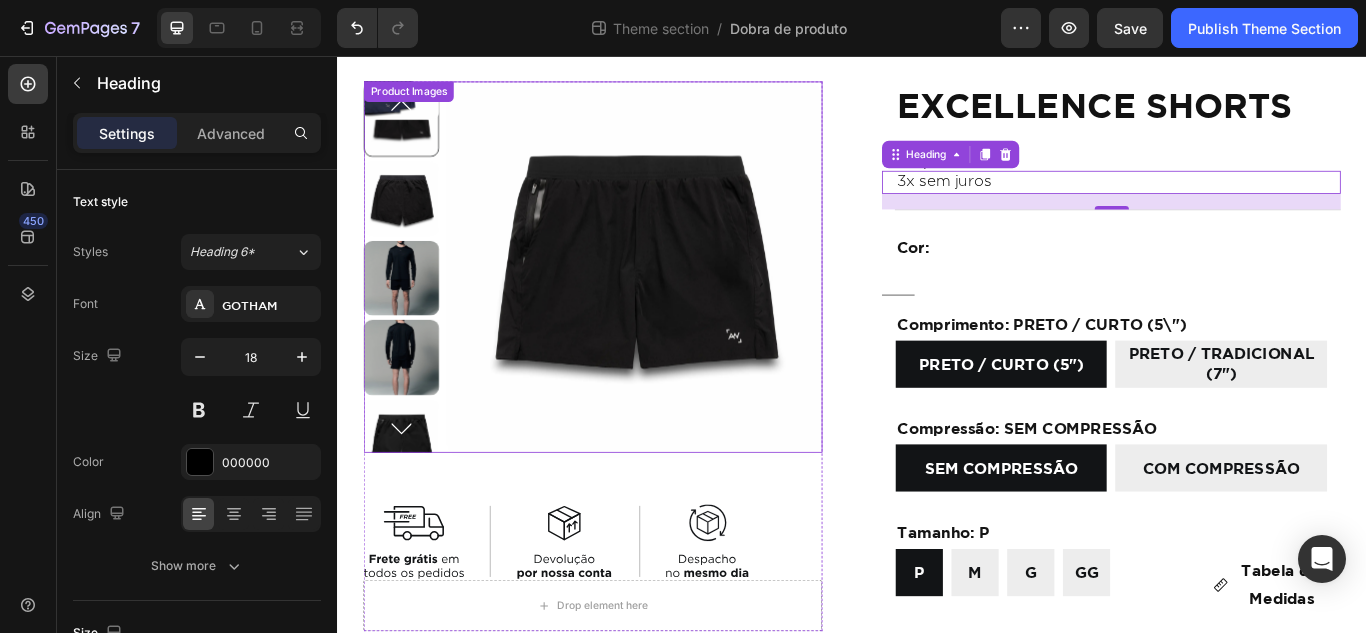 click at bounding box center (682, 305) 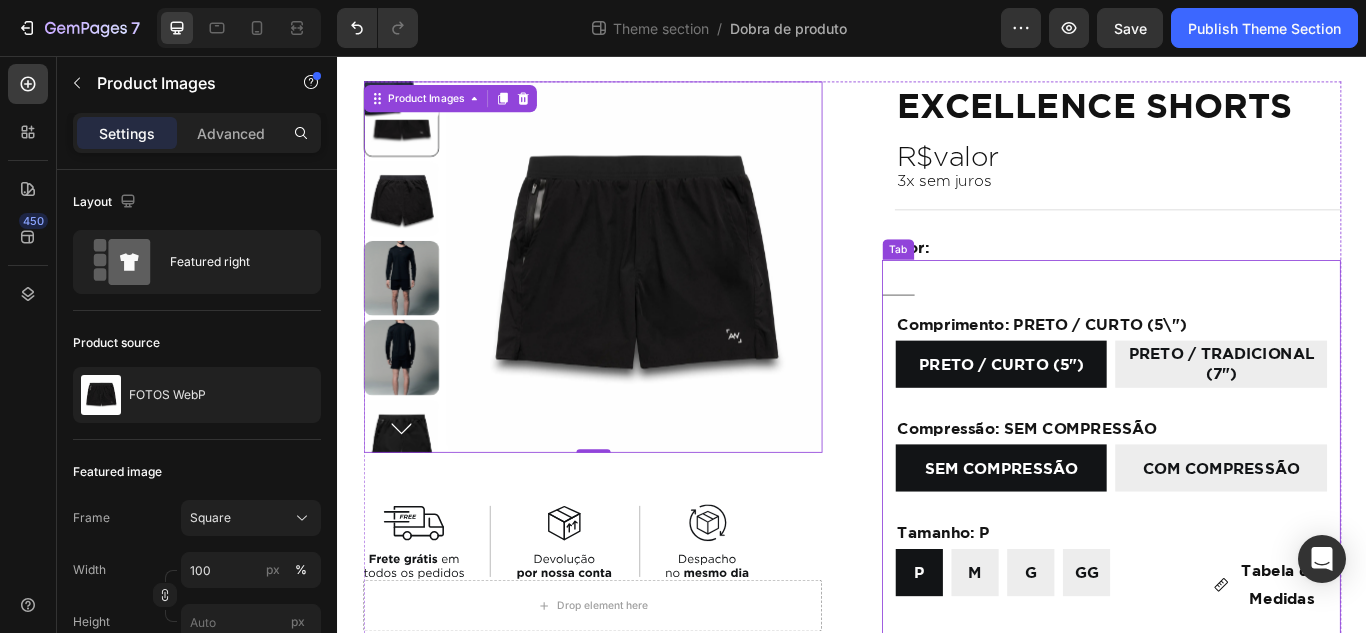 click at bounding box center [1239, 315] 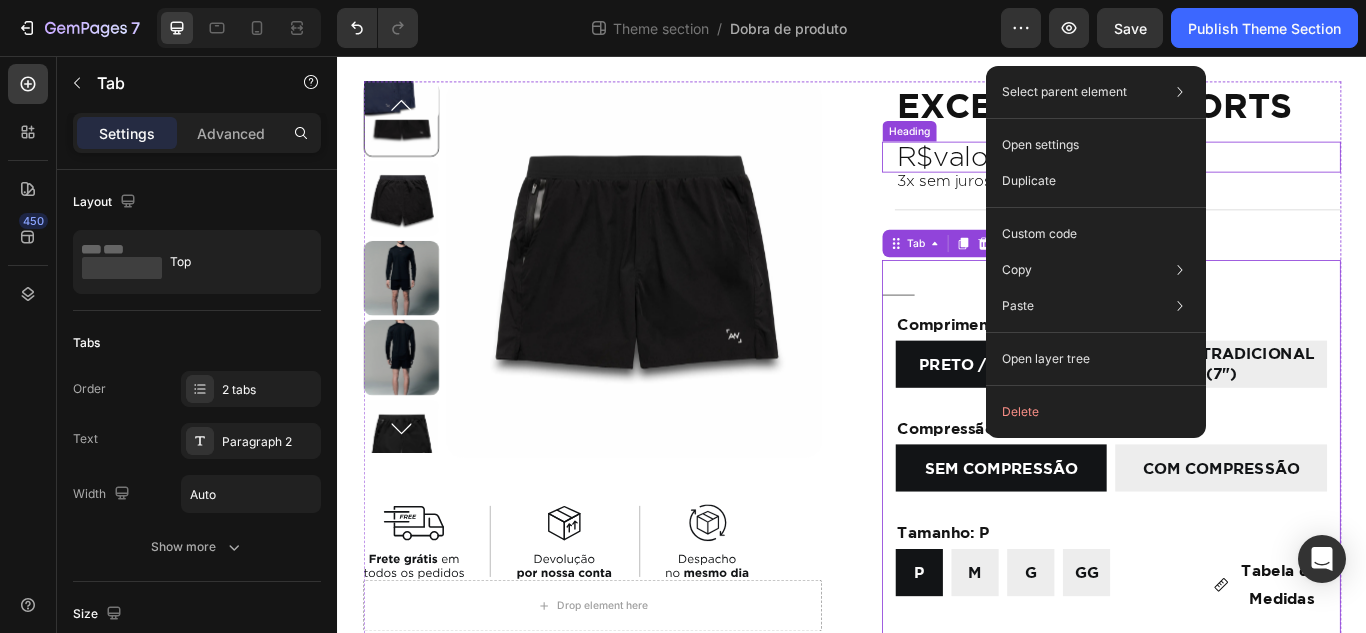 click on "R$valor" at bounding box center (1247, 174) 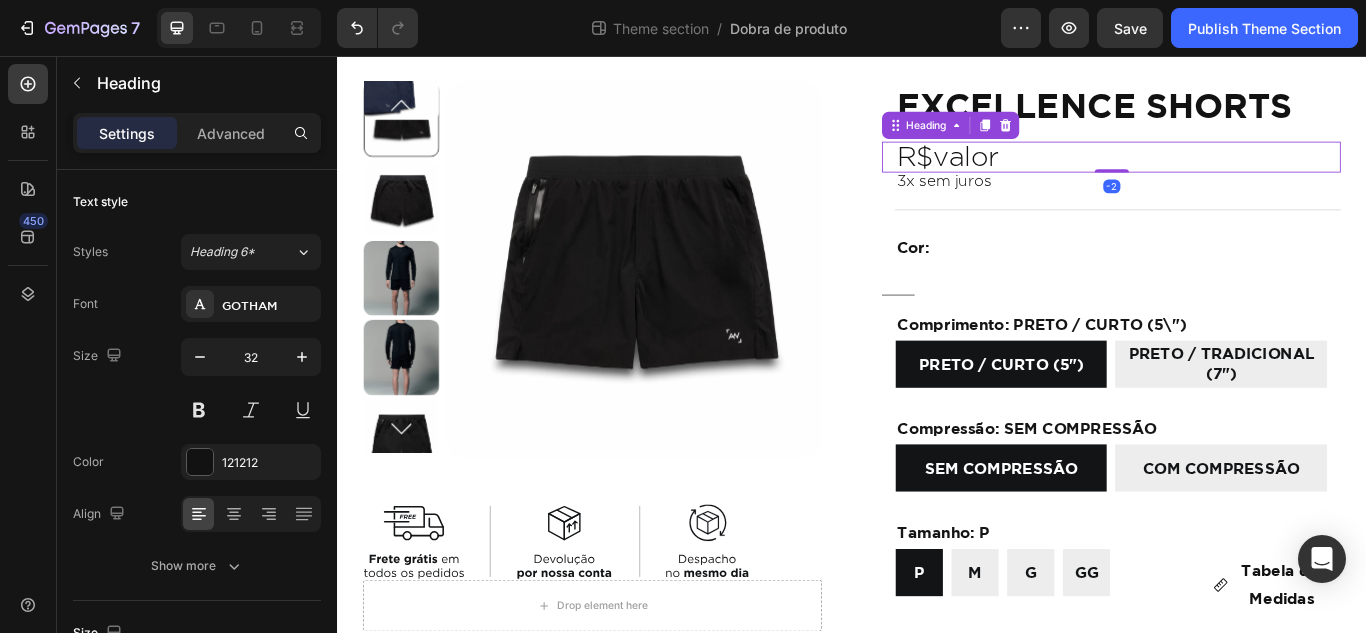 click on "R$valor" at bounding box center (1247, 174) 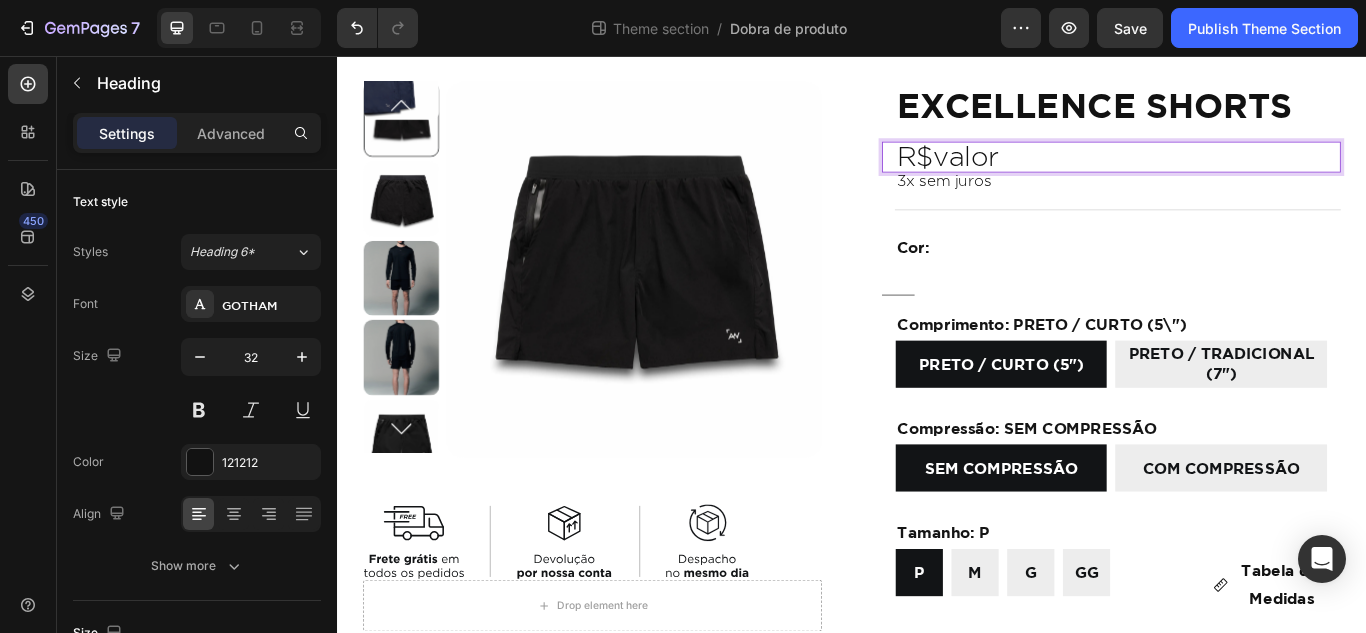 click on "R$valor" at bounding box center [1247, 174] 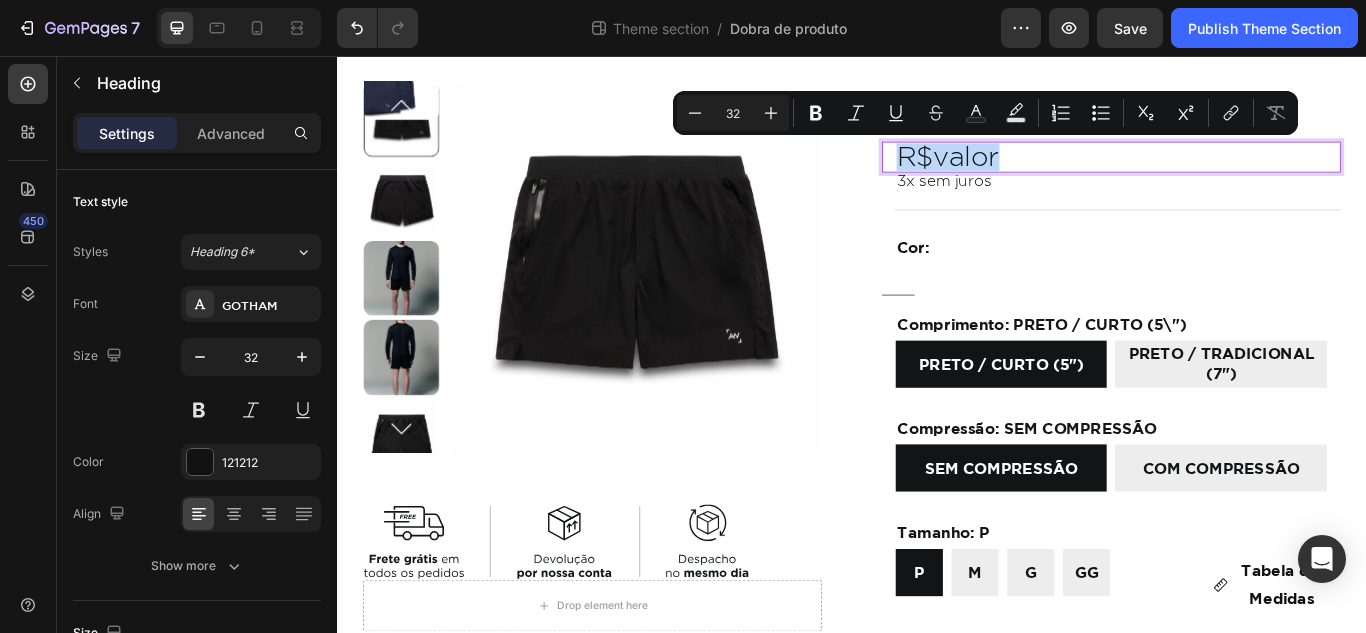 drag, startPoint x: 832, startPoint y: 115, endPoint x: 684, endPoint y: 91, distance: 149.93332 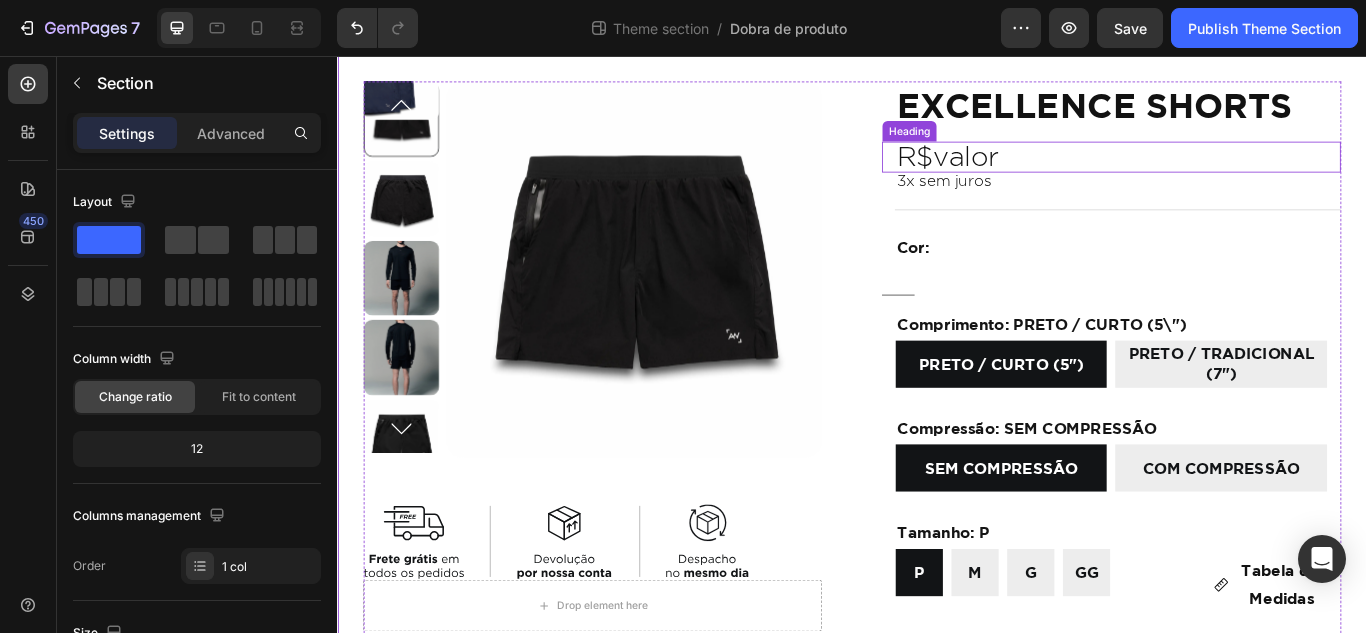 click on "R$valor" at bounding box center (1247, 174) 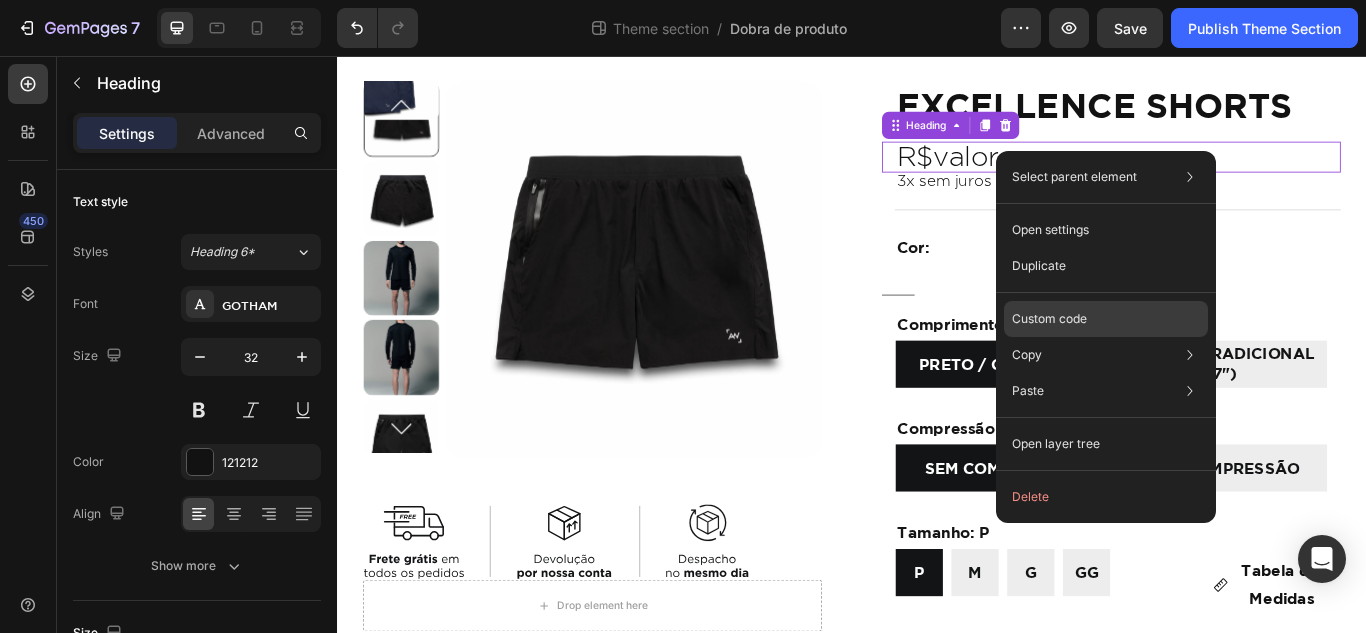 click on "Custom code" at bounding box center [1049, 319] 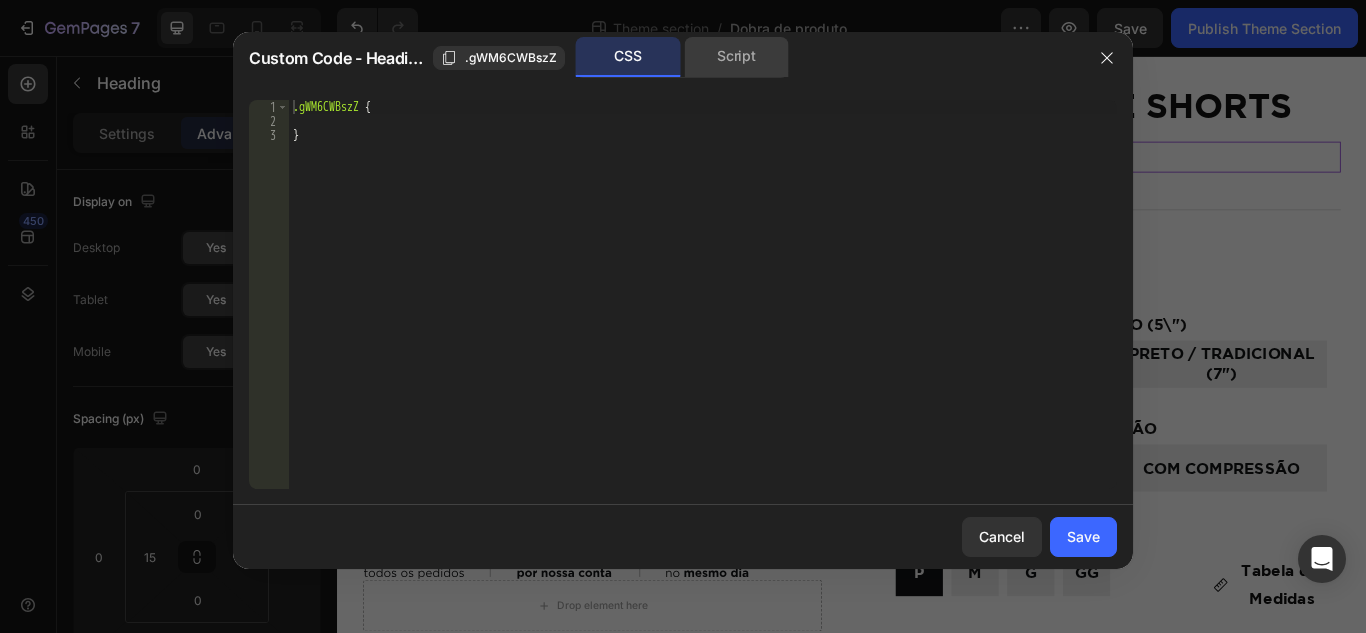 click on "Script" 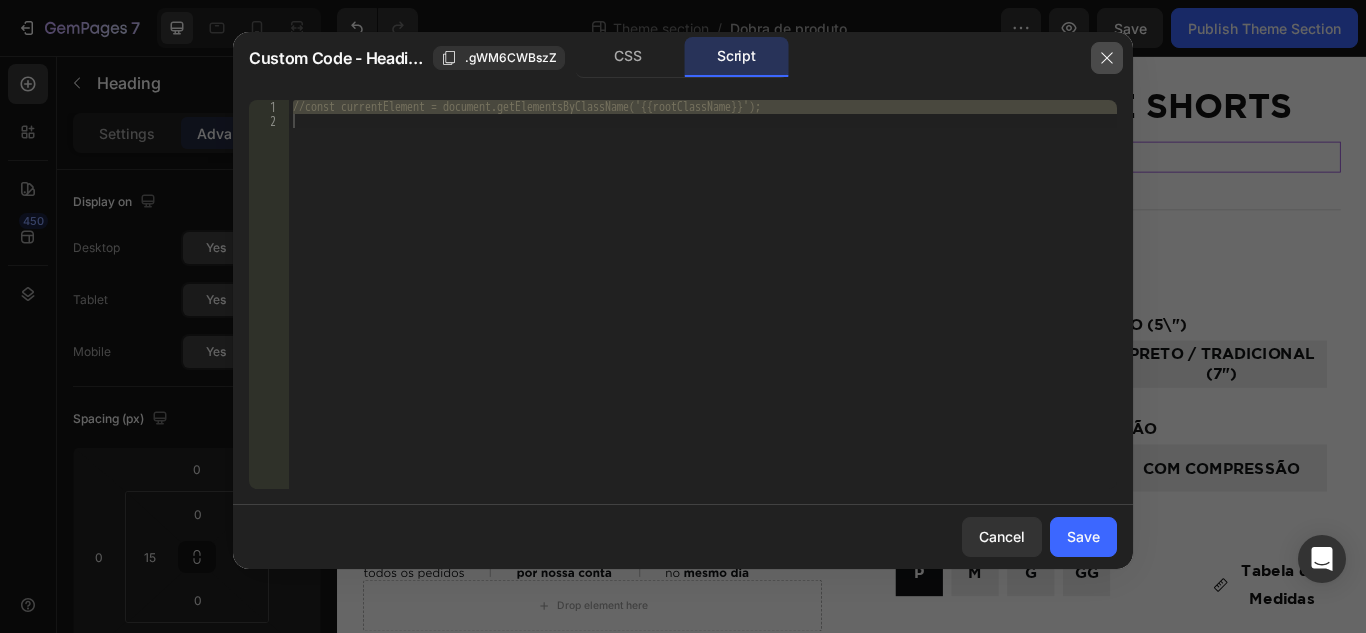 drag, startPoint x: 1111, startPoint y: 62, endPoint x: 841, endPoint y: 122, distance: 276.58633 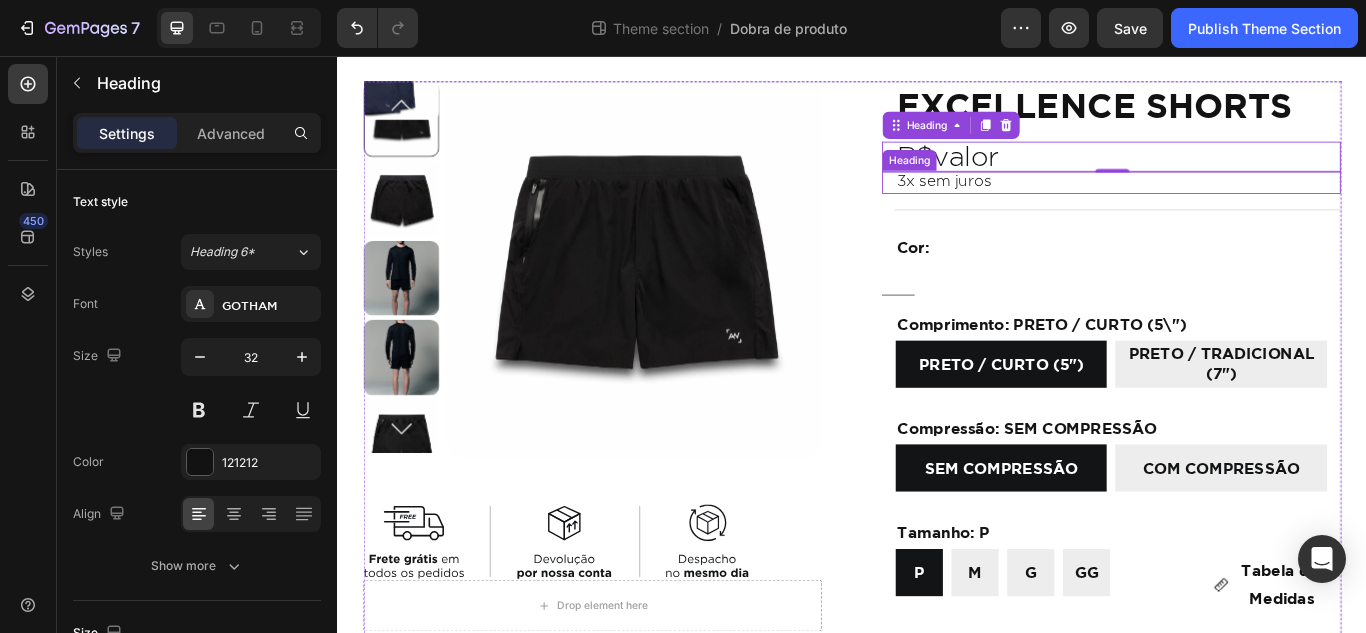 click on "3x sem juros" at bounding box center (1247, 203) 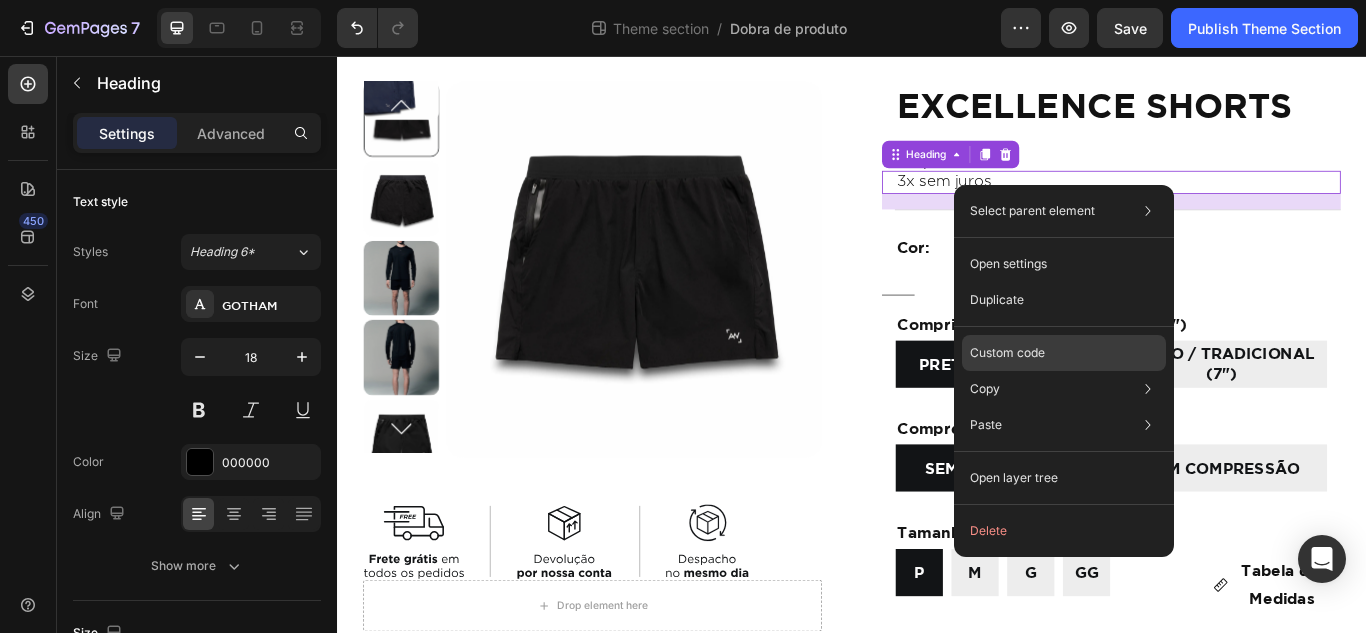 click on "Custom code" 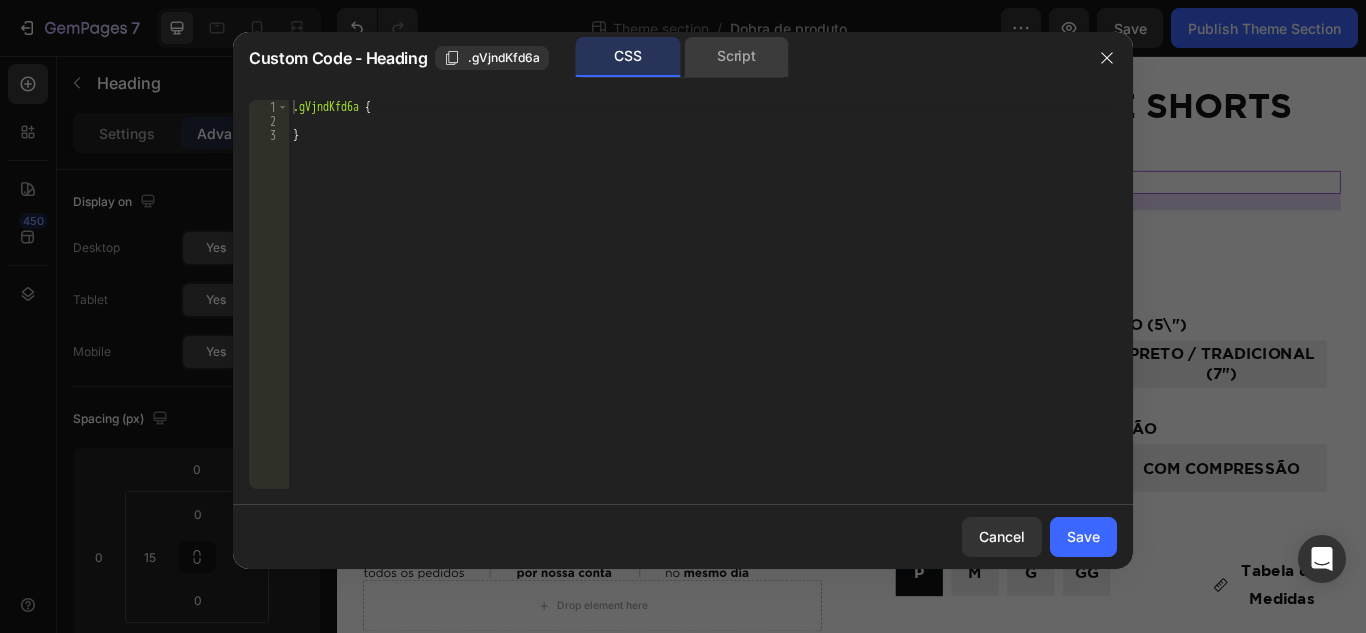 click on "Script" 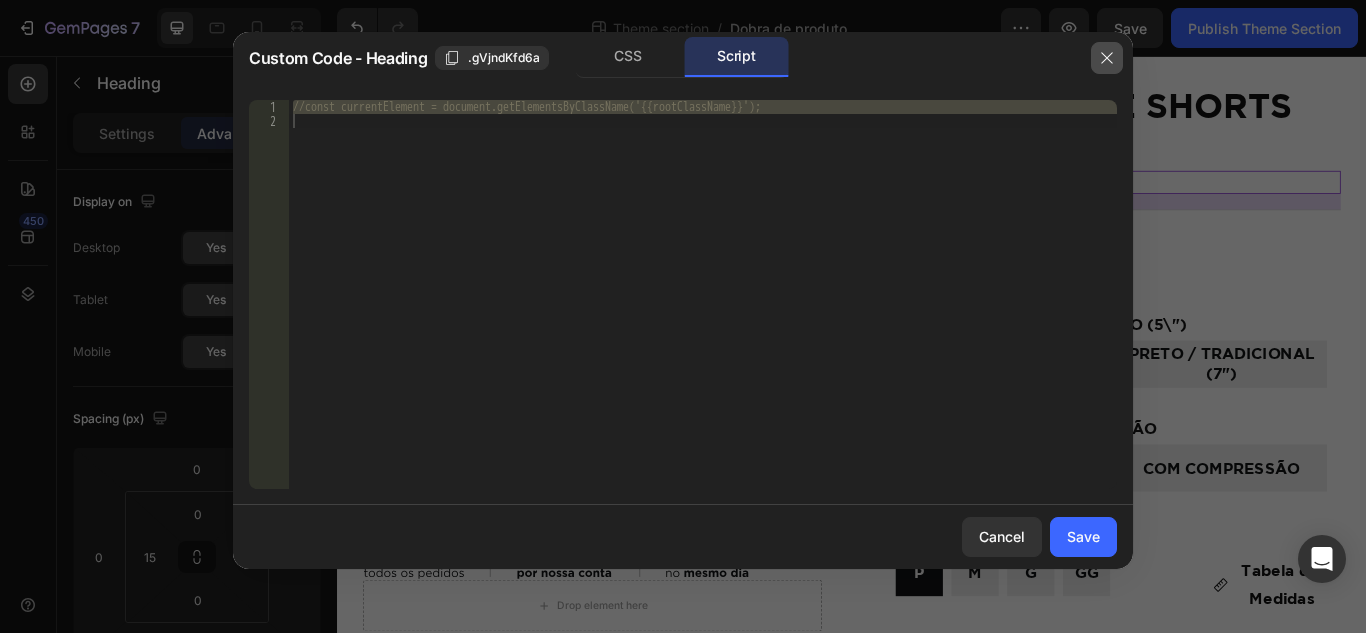 click 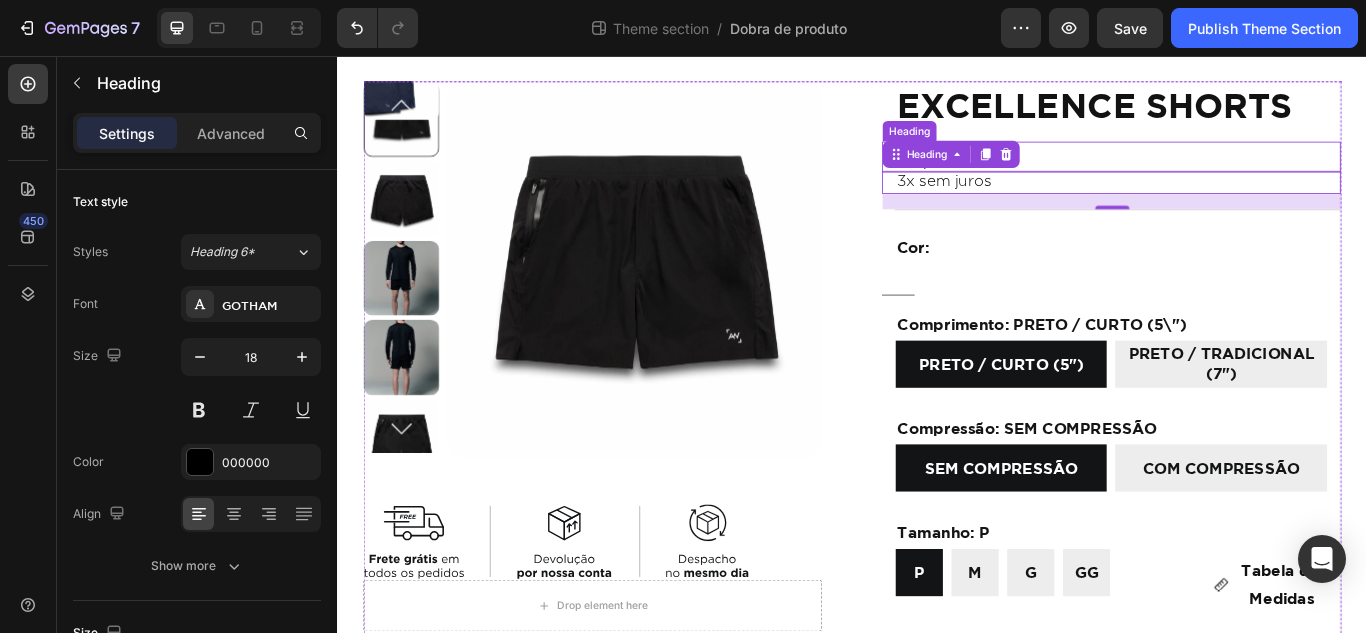 click on "R$valor" at bounding box center (1247, 174) 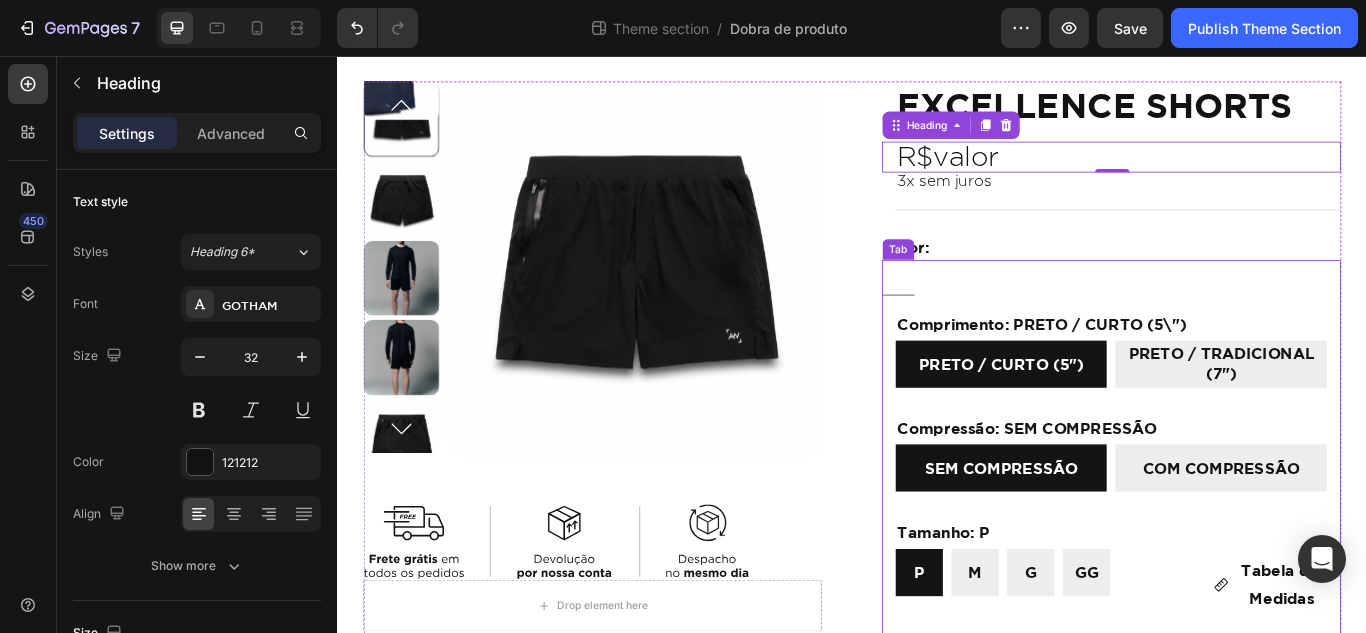 click at bounding box center [1239, 315] 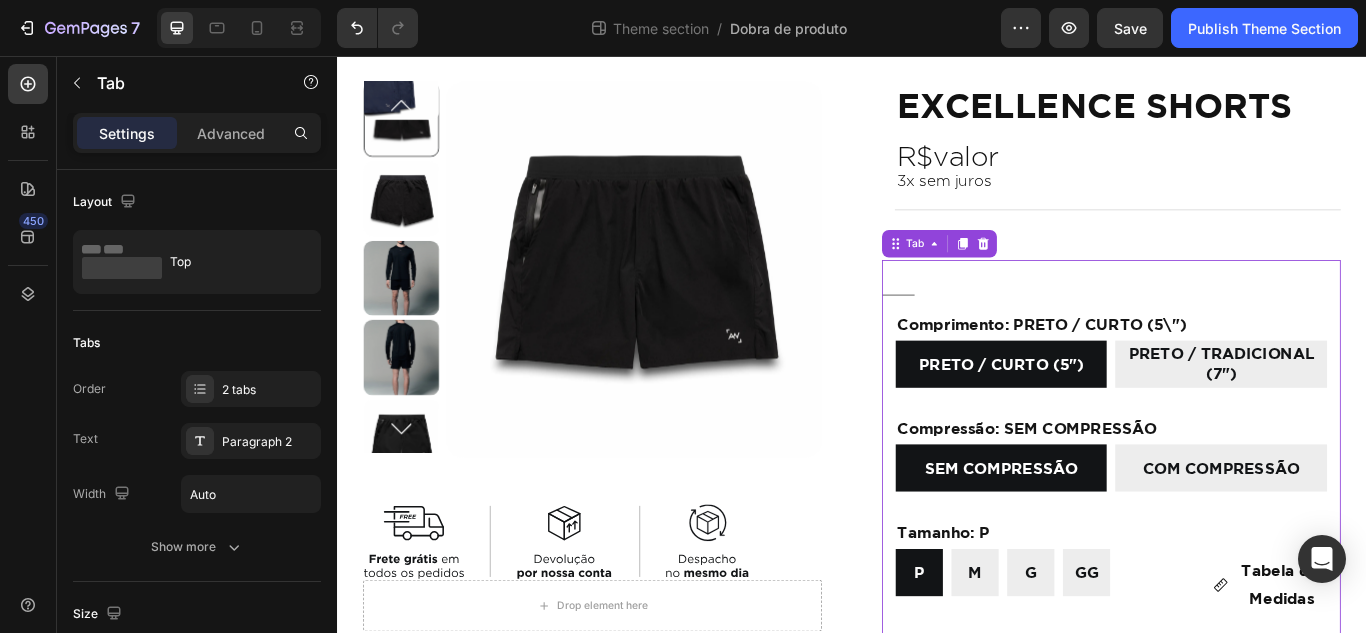 click at bounding box center (1029, 315) 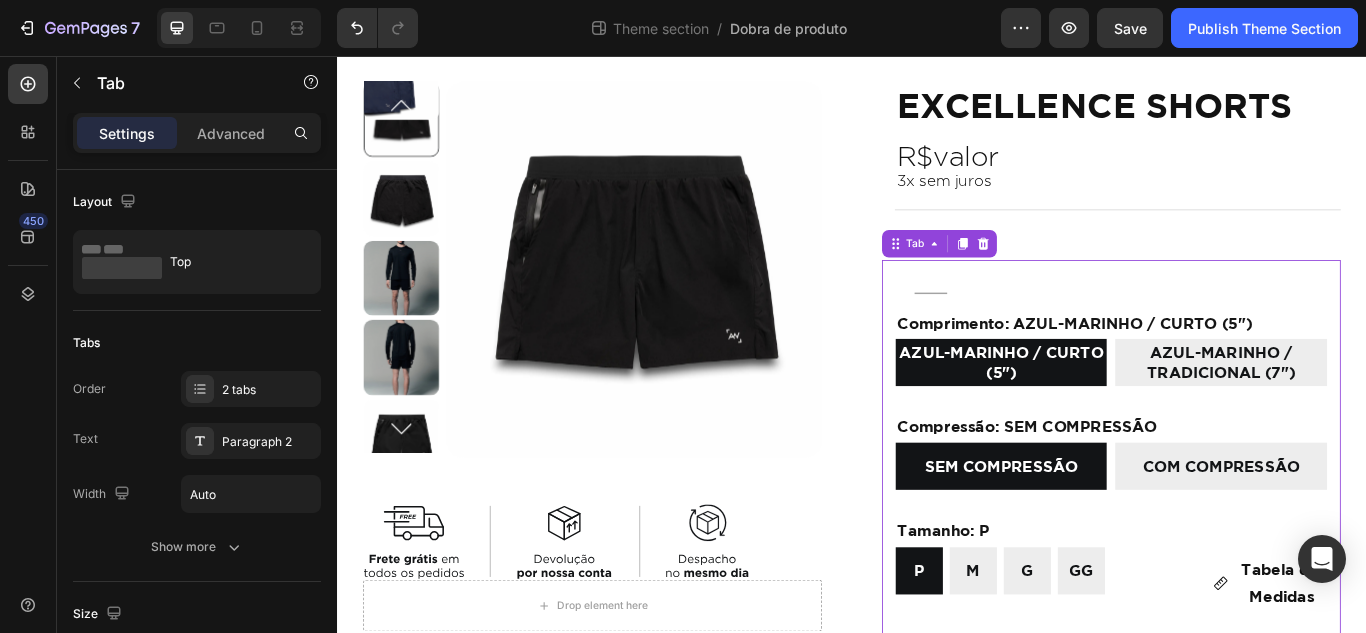 click at bounding box center (991, 314) 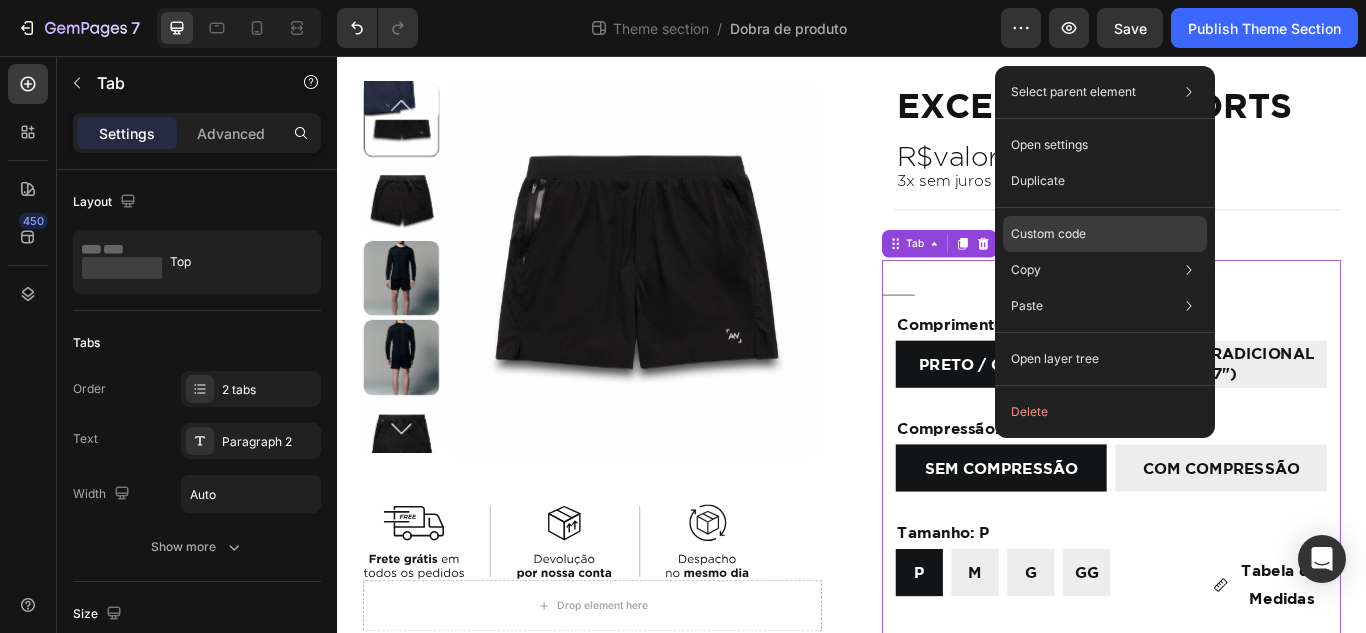 click on "Custom code" at bounding box center (1048, 234) 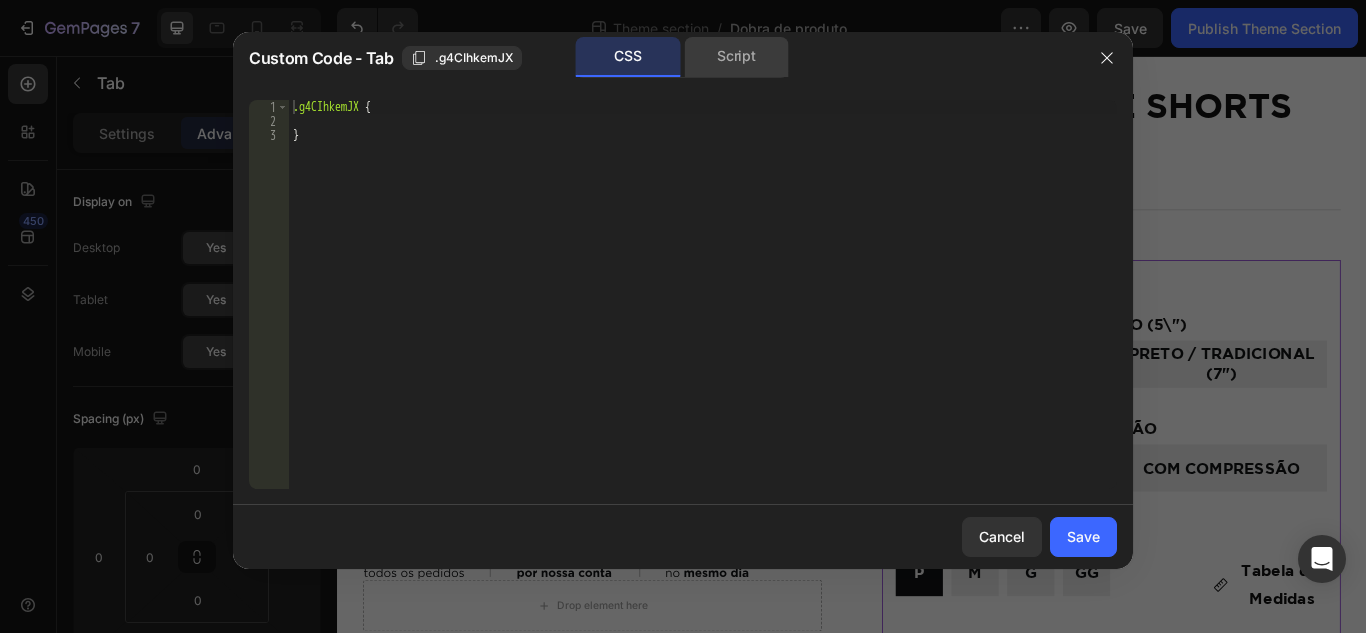 click on "Script" 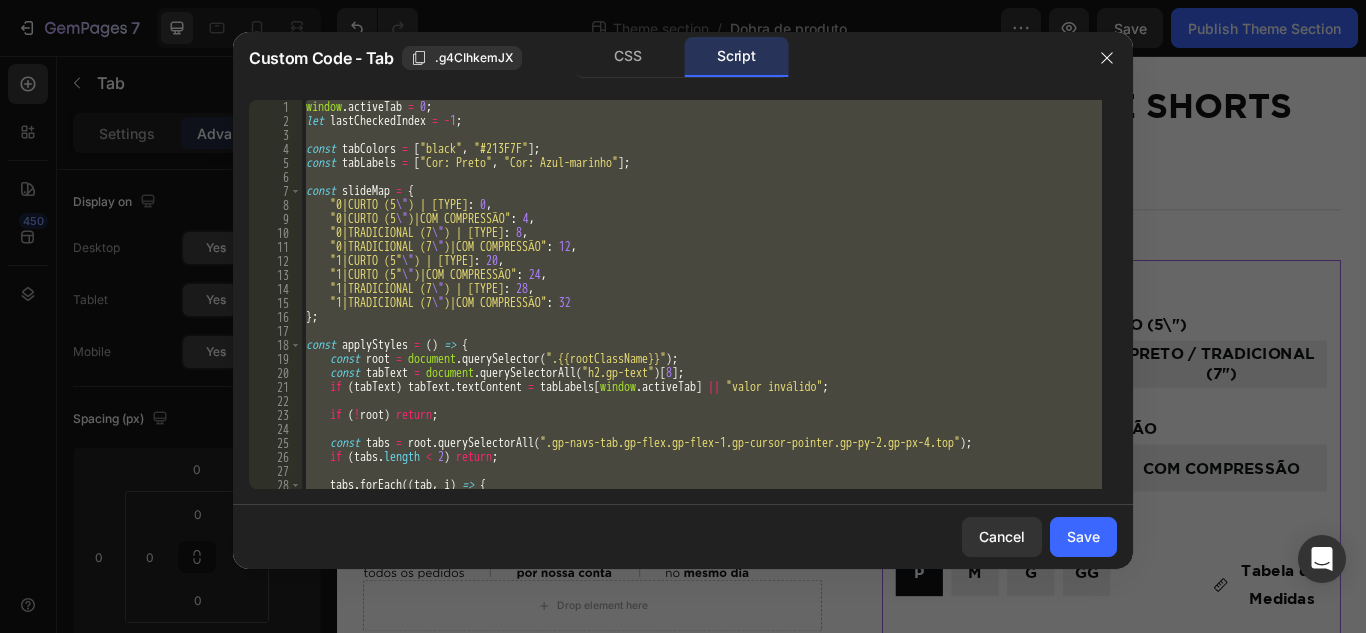click on "window . activeTab   =   0 ; let   lastCheckedIndex   =   - 1 ; const   tabColors   =   [ "black" ,   "#213F7F" ] ; const   tabLabels   =   [ "Cor: Preto" ,   "Cor: Azul-marinho" ] ; const   slideMap   =   {      "0|CURTO (5 \" )|SEM COMPRESSÃO" :   0 ,      "0|CURTO (5 \" )|COM COMPRESSÃO" :   4 ,      "0|TRADICIONAL (7 \" )|SEM COMPRESSÃO" :   8 ,      "0|TRADICIONAL (7 \" )|COM COMPRESSÃO" :   12 ,      "1|CURTO (5 \" )|SEM COMPRESSÃO" :   20 ,      "1|CURTO (5 \" )|COM COMPRESSÃO" :   24 ,      "1|TRADICIONAL (7 \" )|SEM COMPRESSÃO" :   28 ,      "1|TRADICIONAL (7 \" )|COM COMPRESSÃO" :   32 } ; const   applyStyles   =   ( )   =>   {      const   root   =   document . querySelector ( ".{{rootClassName}}" ) ;      const   tabText   =   document . querySelectorAll ( "h2.gp-text" ) [ 8 ] ;      if   ( tabText )   tabText . textContent   =   tabLabels [ window . activeTab ]   ||   "valor inválido" ;      if   ( ! root )   return ;      const   tabs   =   root . querySelectorAll ( ) ;      if   ( tabs" at bounding box center [702, 294] 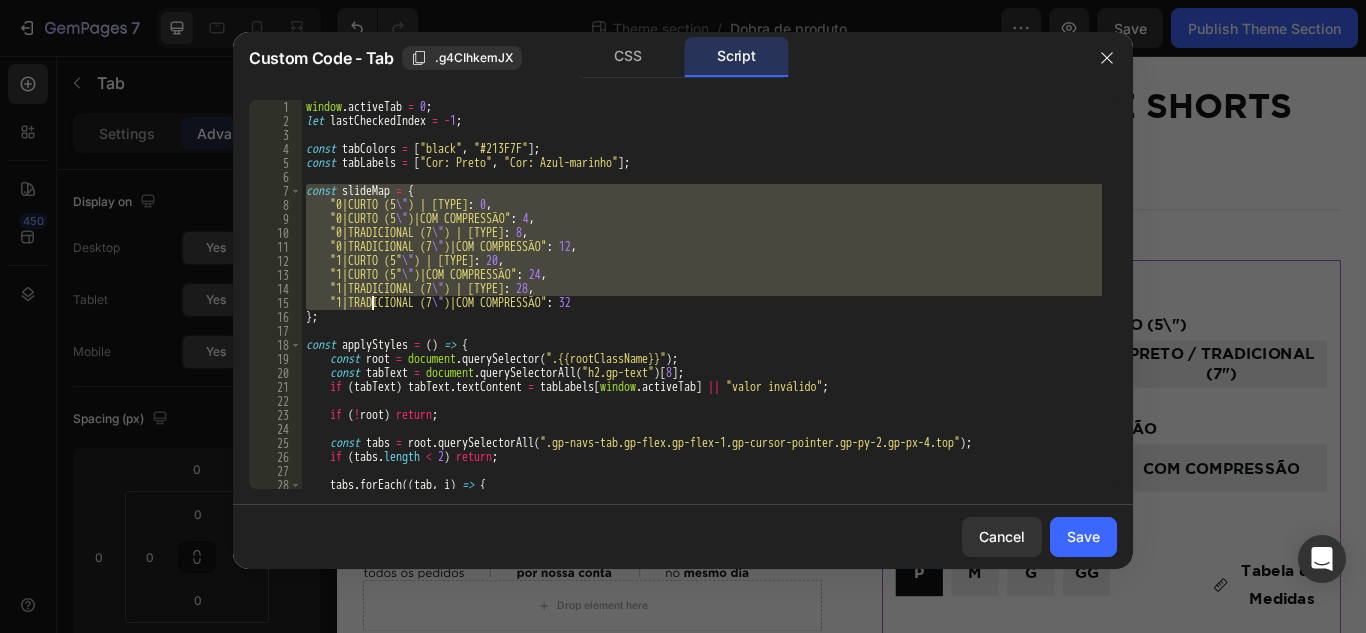 drag, startPoint x: 308, startPoint y: 189, endPoint x: 369, endPoint y: 300, distance: 126.65702 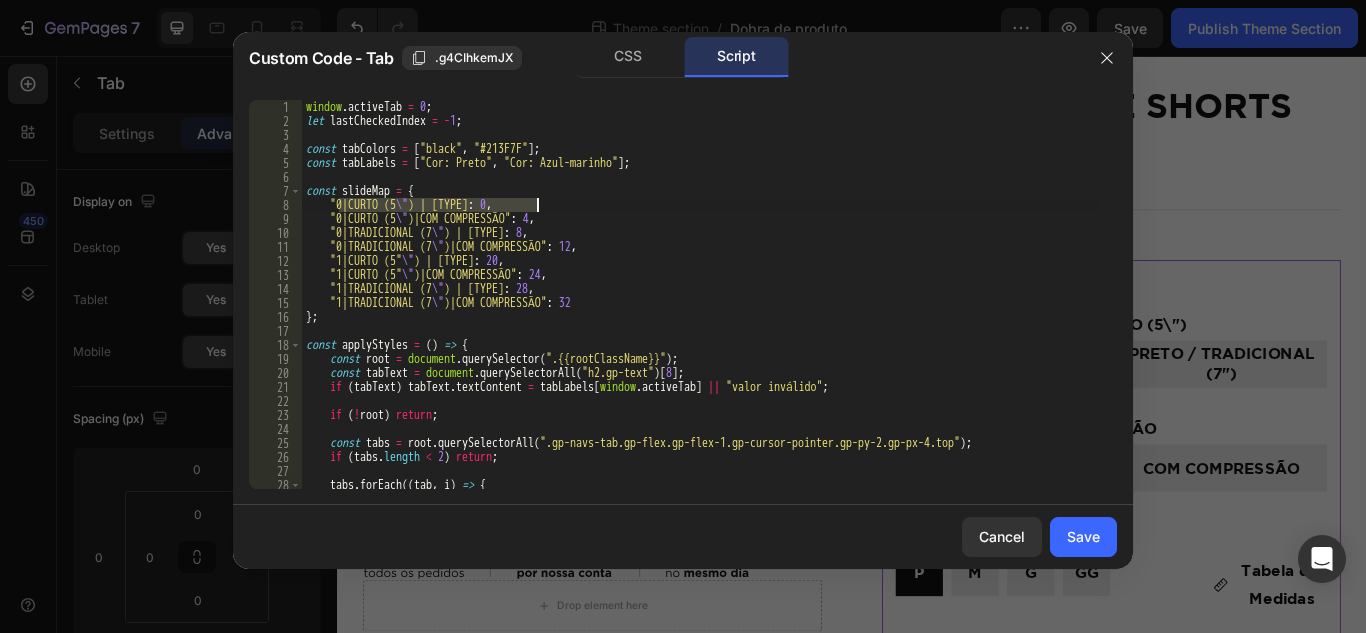drag, startPoint x: 337, startPoint y: 205, endPoint x: 538, endPoint y: 206, distance: 201.00249 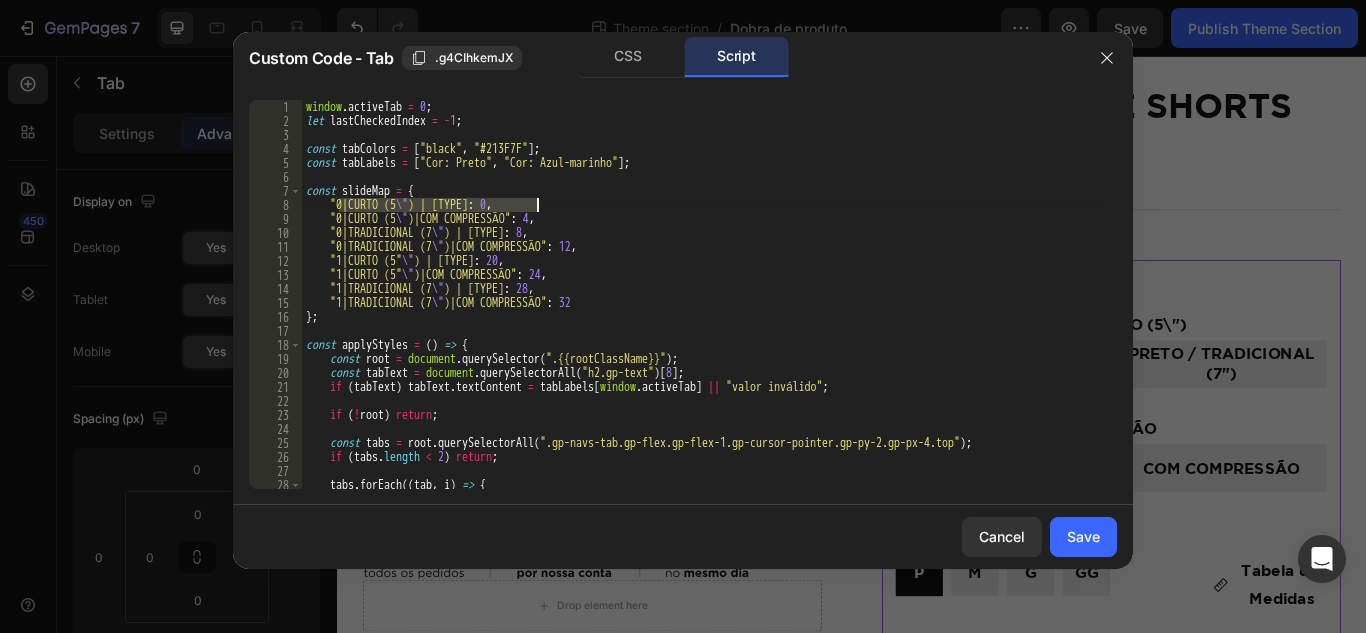 click on "window . activeTab   =   0 ; let   lastCheckedIndex   =   - 1 ; const   tabColors   =   [ "black" ,   "#213F7F" ] ; const   tabLabels   =   [ "Cor: Preto" ,   "Cor: Azul-marinho" ] ; const   slideMap   =   {      "0|CURTO (5 \" )|SEM COMPRESSÃO" :   0 ,      "0|CURTO (5 \" )|COM COMPRESSÃO" :   4 ,      "0|TRADICIONAL (7 \" )|SEM COMPRESSÃO" :   8 ,      "0|TRADICIONAL (7 \" )|COM COMPRESSÃO" :   12 ,      "1|CURTO (5 \" )|SEM COMPRESSÃO" :   20 ,      "1|CURTO (5 \" )|COM COMPRESSÃO" :   24 ,      "1|TRADICIONAL (7 \" )|SEM COMPRESSÃO" :   28 ,      "1|TRADICIONAL (7 \" )|COM COMPRESSÃO" :   32 } ; const   applyStyles   =   ( )   =>   {      const   root   =   document . querySelector ( ".{{rootClassName}}" ) ;      const   tabText   =   document . querySelectorAll ( "h2.gp-text" ) [ 8 ] ;      if   ( tabText )   tabText . textContent   =   tabLabels [ window . activeTab ]   ||   "valor inválido" ;      if   ( ! root )   return ;      const   tabs   =   root . querySelectorAll ( ) ;      if   ( tabs" at bounding box center (702, 308) 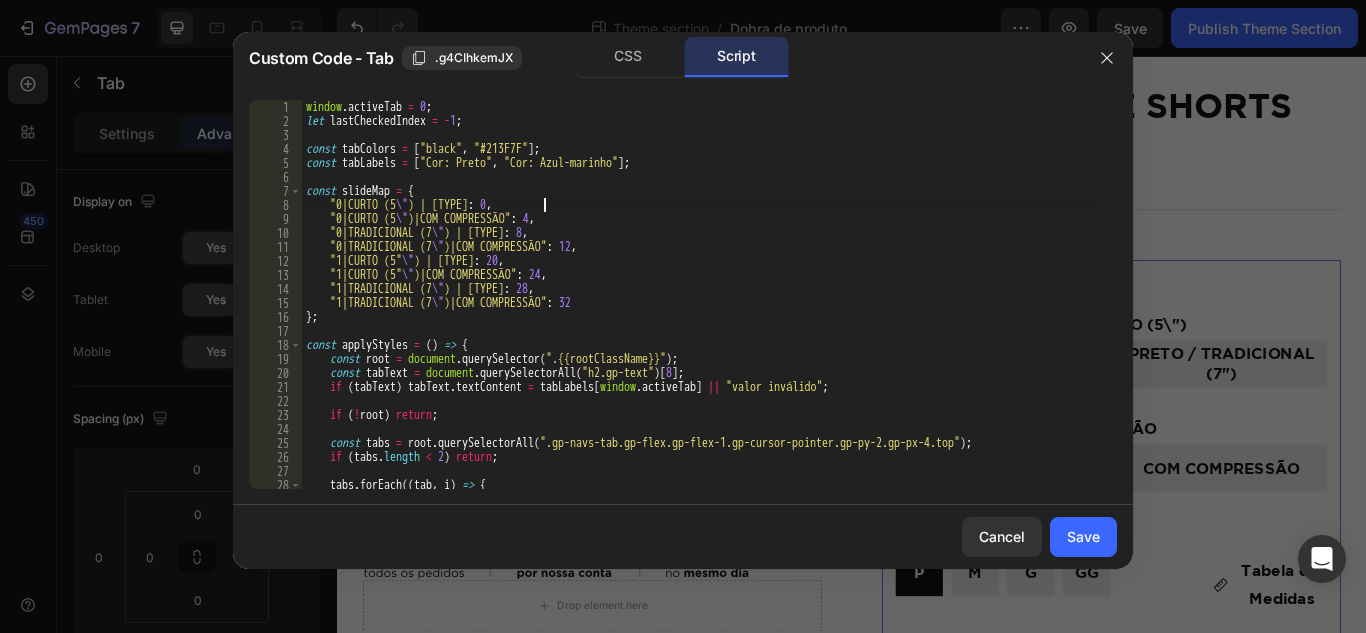 click on "window . activeTab   =   0 ; let   lastCheckedIndex   =   - 1 ; const   tabColors   =   [ "black" ,   "#213F7F" ] ; const   tabLabels   =   [ "Cor: Preto" ,   "Cor: Azul-marinho" ] ; const   slideMap   =   {      "0|CURTO (5 \" )|SEM COMPRESSÃO" :   0 ,      "0|CURTO (5 \" )|COM COMPRESSÃO" :   4 ,      "0|TRADICIONAL (7 \" )|SEM COMPRESSÃO" :   8 ,      "0|TRADICIONAL (7 \" )|COM COMPRESSÃO" :   12 ,      "1|CURTO (5 \" )|SEM COMPRESSÃO" :   20 ,      "1|CURTO (5 \" )|COM COMPRESSÃO" :   24 ,      "1|TRADICIONAL (7 \" )|SEM COMPRESSÃO" :   28 ,      "1|TRADICIONAL (7 \" )|COM COMPRESSÃO" :   32 } ; const   applyStyles   =   ( )   =>   {      const   root   =   document . querySelector ( ".{{rootClassName}}" ) ;      const   tabText   =   document . querySelectorAll ( "h2.gp-text" ) [ 8 ] ;      if   ( tabText )   tabText . textContent   =   tabLabels [ window . activeTab ]   ||   "valor inválido" ;      if   ( ! root )   return ;      const   tabs   =   root . querySelectorAll ( ) ;      if   ( tabs" at bounding box center (702, 308) 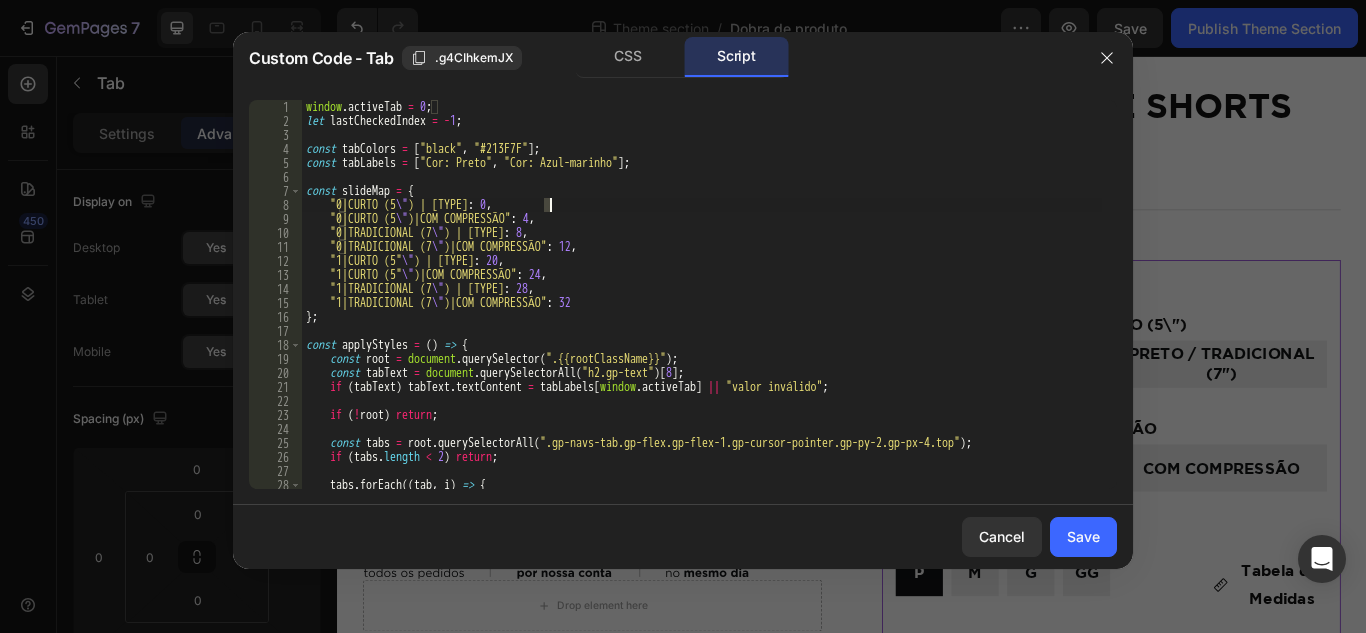 click on "window . activeTab   =   0 ; let   lastCheckedIndex   =   - 1 ; const   tabColors   =   [ "black" ,   "#213F7F" ] ; const   tabLabels   =   [ "Cor: Preto" ,   "Cor: Azul-marinho" ] ; const   slideMap   =   {      "0|CURTO (5 \" )|SEM COMPRESSÃO" :   0 ,      "0|CURTO (5 \" )|COM COMPRESSÃO" :   4 ,      "0|TRADICIONAL (7 \" )|SEM COMPRESSÃO" :   8 ,      "0|TRADICIONAL (7 \" )|COM COMPRESSÃO" :   12 ,      "1|CURTO (5 \" )|SEM COMPRESSÃO" :   20 ,      "1|CURTO (5 \" )|COM COMPRESSÃO" :   24 ,      "1|TRADICIONAL (7 \" )|SEM COMPRESSÃO" :   28 ,      "1|TRADICIONAL (7 \" )|COM COMPRESSÃO" :   32 } ; const   applyStyles   =   ( )   =>   {      const   root   =   document . querySelector ( ".{{rootClassName}}" ) ;      const   tabText   =   document . querySelectorAll ( "h2.gp-text" ) [ 8 ] ;      if   ( tabText )   tabText . textContent   =   tabLabels [ window . activeTab ]   ||   "valor inválido" ;      if   ( ! root )   return ;      const   tabs   =   root . querySelectorAll ( ) ;      if   ( tabs" at bounding box center (702, 308) 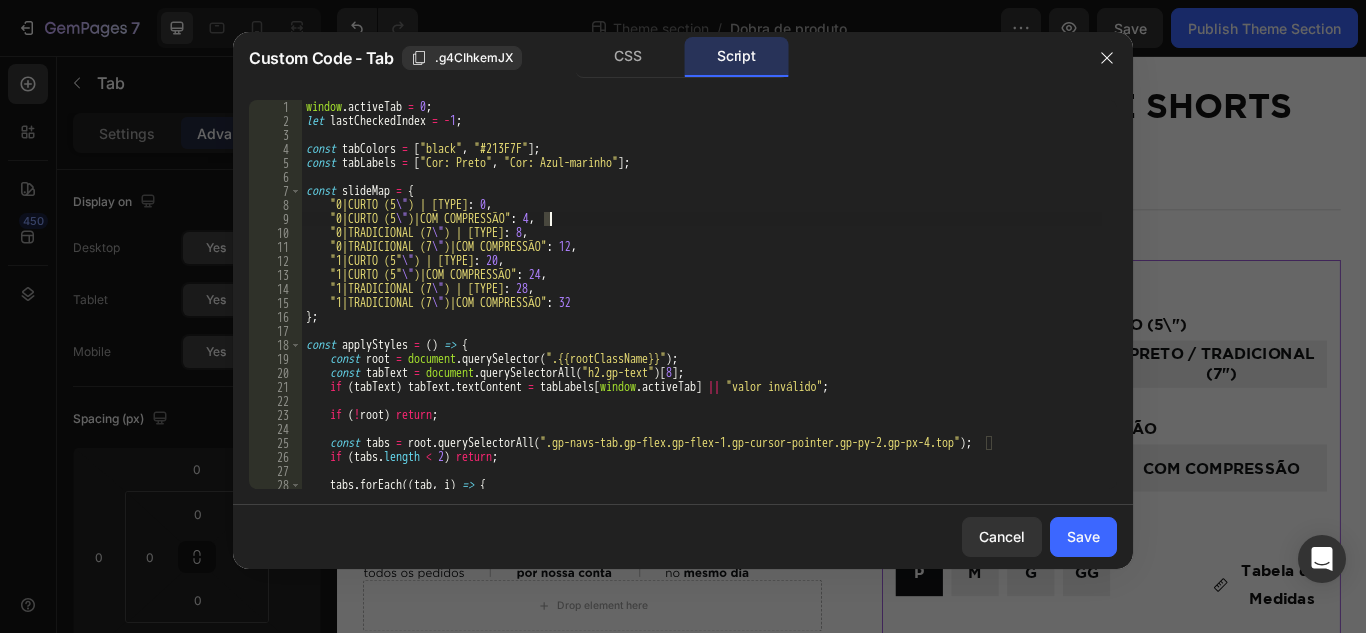 click on "window . activeTab   =   0 ; let   lastCheckedIndex   =   - 1 ; const   tabColors   =   [ "black" ,   "#213F7F" ] ; const   tabLabels   =   [ "Cor: Preto" ,   "Cor: Azul-marinho" ] ; const   slideMap   =   {      "0|CURTO (5 \" )|SEM COMPRESSÃO" :   0 ,      "0|CURTO (5 \" )|COM COMPRESSÃO" :   4 ,      "0|TRADICIONAL (7 \" )|SEM COMPRESSÃO" :   8 ,      "0|TRADICIONAL (7 \" )|COM COMPRESSÃO" :   12 ,      "1|CURTO (5 \" )|SEM COMPRESSÃO" :   20 ,      "1|CURTO (5 \" )|COM COMPRESSÃO" :   24 ,      "1|TRADICIONAL (7 \" )|SEM COMPRESSÃO" :   28 ,      "1|TRADICIONAL (7 \" )|COM COMPRESSÃO" :   32 } ; const   applyStyles   =   ( )   =>   {      const   root   =   document . querySelector ( ".{{rootClassName}}" ) ;      const   tabText   =   document . querySelectorAll ( "h2.gp-text" ) [ 8 ] ;      if   ( tabText )   tabText . textContent   =   tabLabels [ window . activeTab ]   ||   "valor inválido" ;      if   ( ! root )   return ;      const   tabs   =   root . querySelectorAll ( ) ;      if   ( tabs" at bounding box center [702, 308] 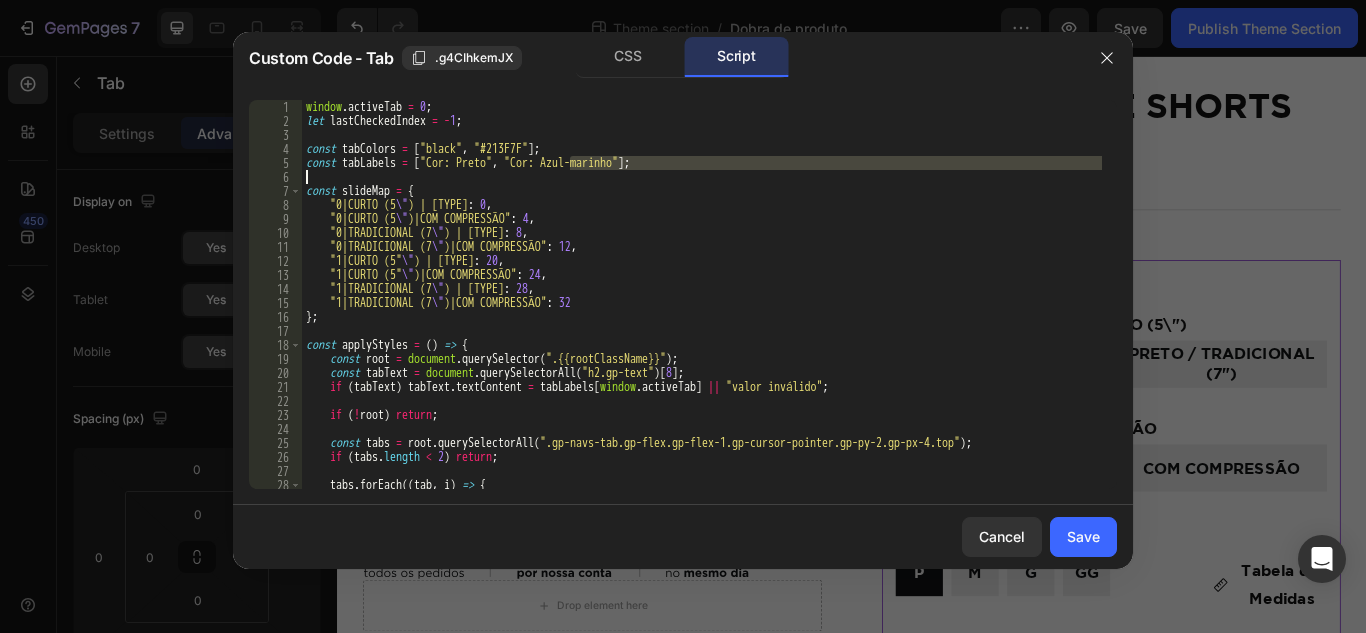 drag, startPoint x: 568, startPoint y: 167, endPoint x: 634, endPoint y: 171, distance: 66.1211 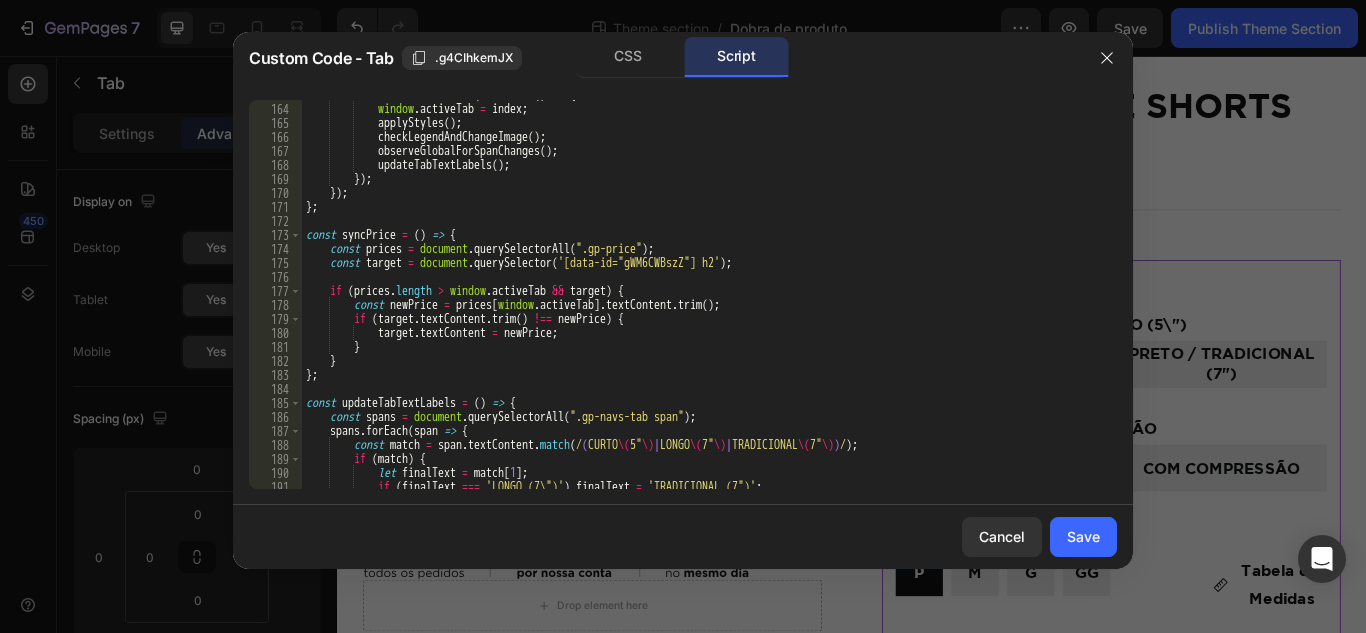 scroll, scrollTop: 2551, scrollLeft: 0, axis: vertical 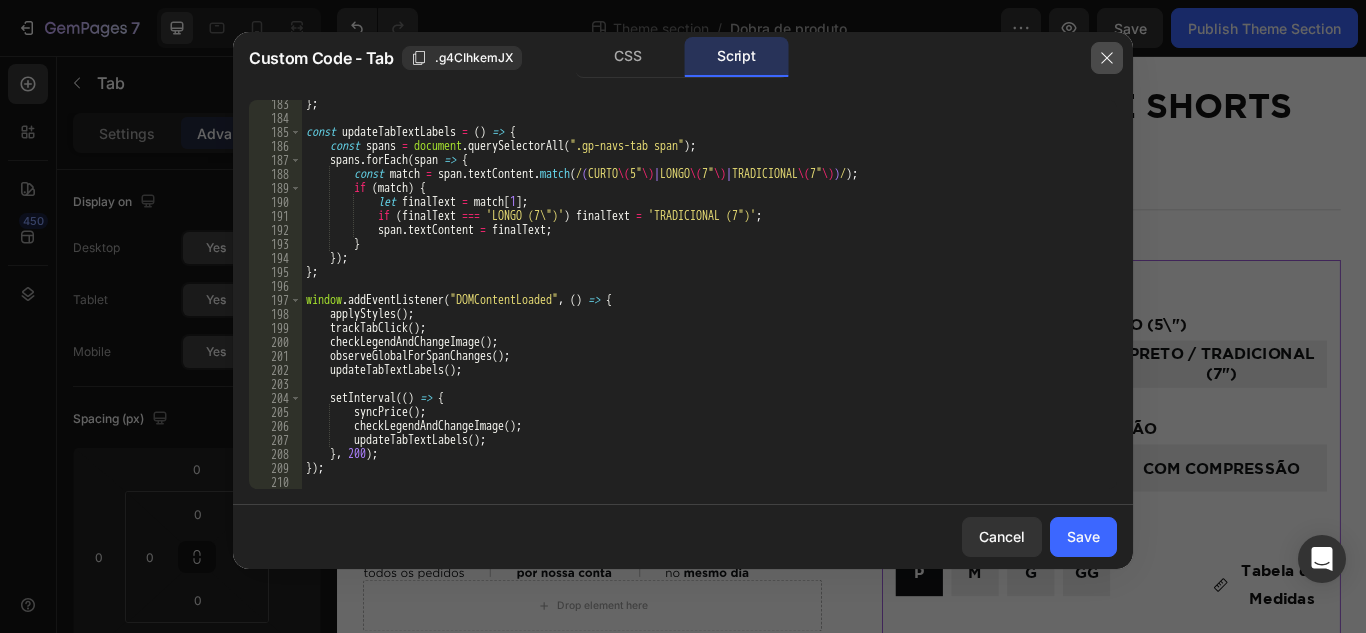 click 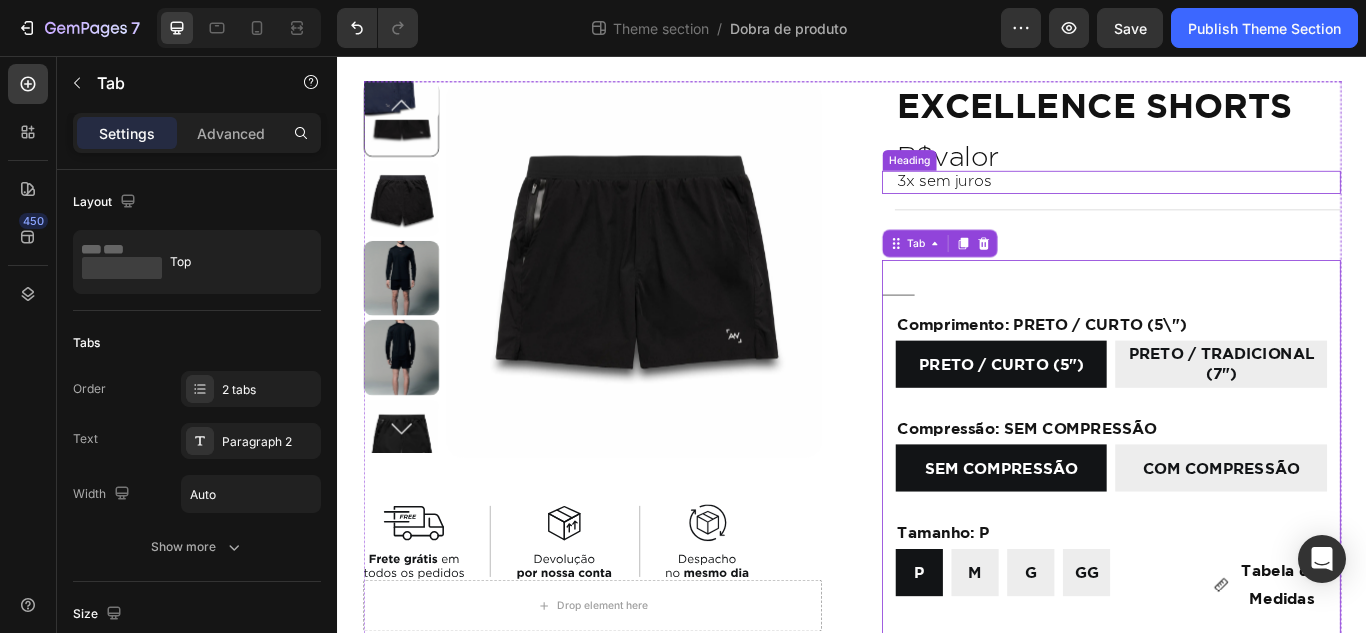 click on "3x sem juros" at bounding box center [1247, 203] 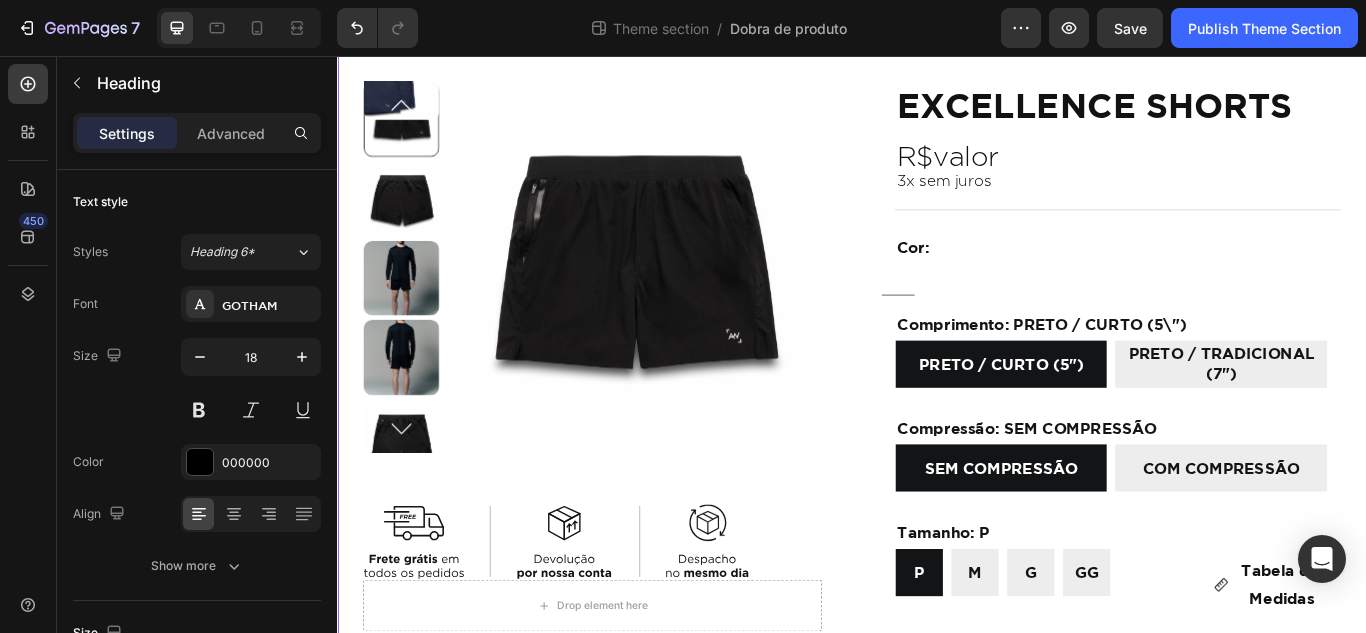 click on "Product Images Image
Drop element here Product EXCELLENCE SHORTS Heading R$valor Heading 3x sem juros Heading                Title Line Cor: Heading R$ 369,00 Product Price Product Price Comprimento: PRETO / CURTO (5") PRETO / CURTO (5") PRETO / CURTO (5") PRETO / CURTO (5") PRETO / TRADICIONAL (7") PRETO / TRADICIONAL (7") PRETO / TRADICIONAL (7") Compressão: SEM COMPRESSÃO SEM COMPRESSÃO SEM COMPRESSÃO SEM COMPRESSÃO COM COMPRESSÃO COM COMPRESSÃO COM COMPRESSÃO Tamanho: P P P P M M M G G G GG GG GG Product Variants & Swatches
Tabela de Medidas Button
1
Product Quantity COMPRAR AGORA Add to Cart Product R$ 369,00 Product Price Product Price Comprimento: AZUL-MARINHO / CURTO (5") AZUL-MARINHO / CURTO (5") AZUL-MARINHO / CURTO (5") AZUL-MARINHO / CURTO (5") AZUL-MARINHO / TRADICIONAL (7") AZUL-MARINHO / TRADICIONAL (7") AZUL-MARINHO / TRADICIONAL (7") Compressão: SEM COMPRESSÃO SEM COMPRESSÃO SEM COMPRESSÃO SEM COMPRESSÃO P P" at bounding box center [937, 685] 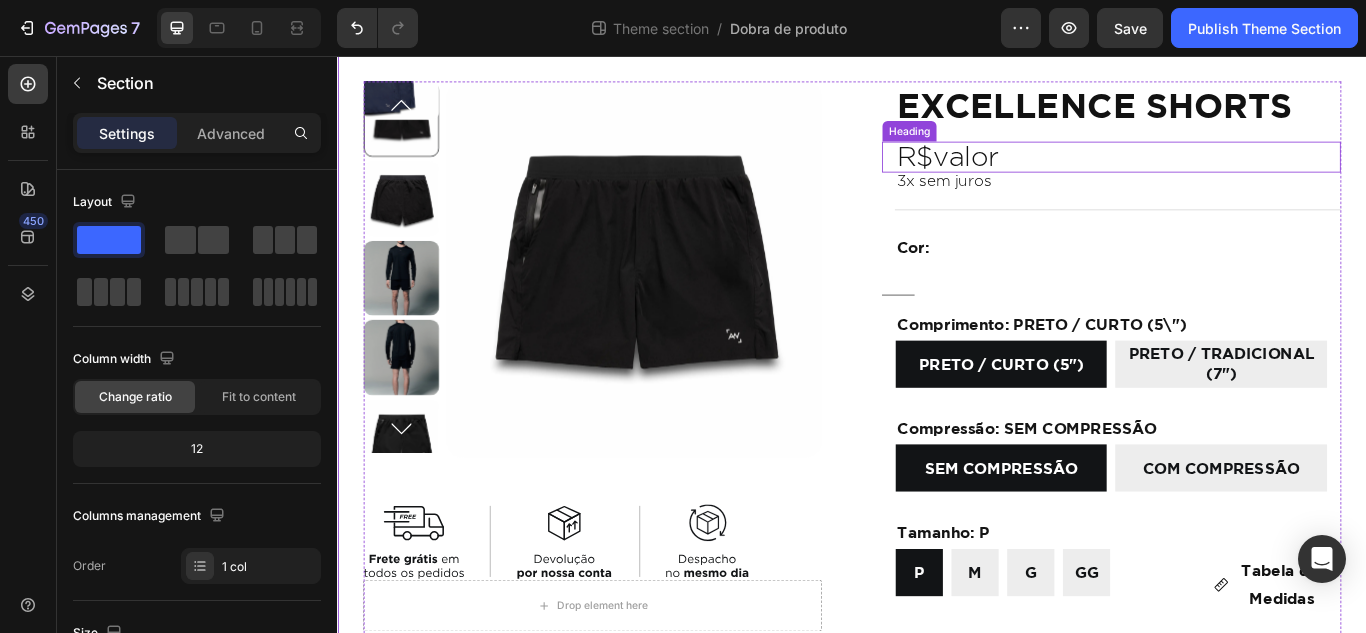 click on "R$valor" at bounding box center (1247, 174) 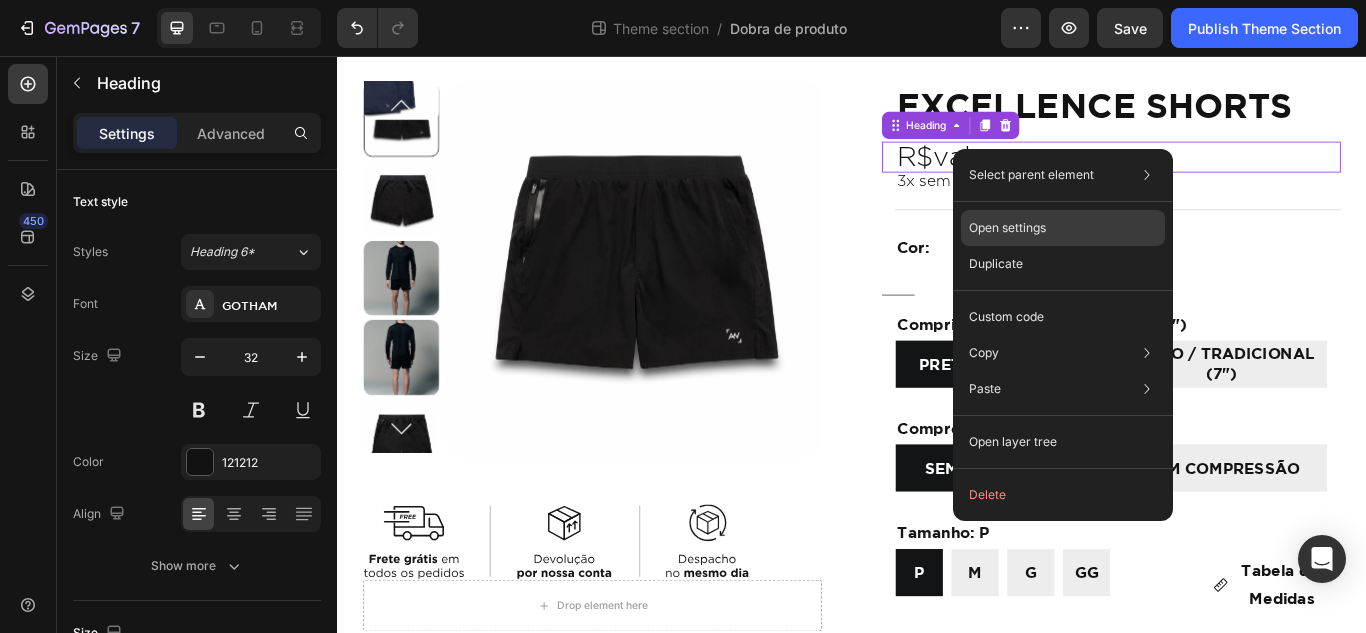 drag, startPoint x: 1030, startPoint y: 228, endPoint x: 808, endPoint y: 207, distance: 222.99103 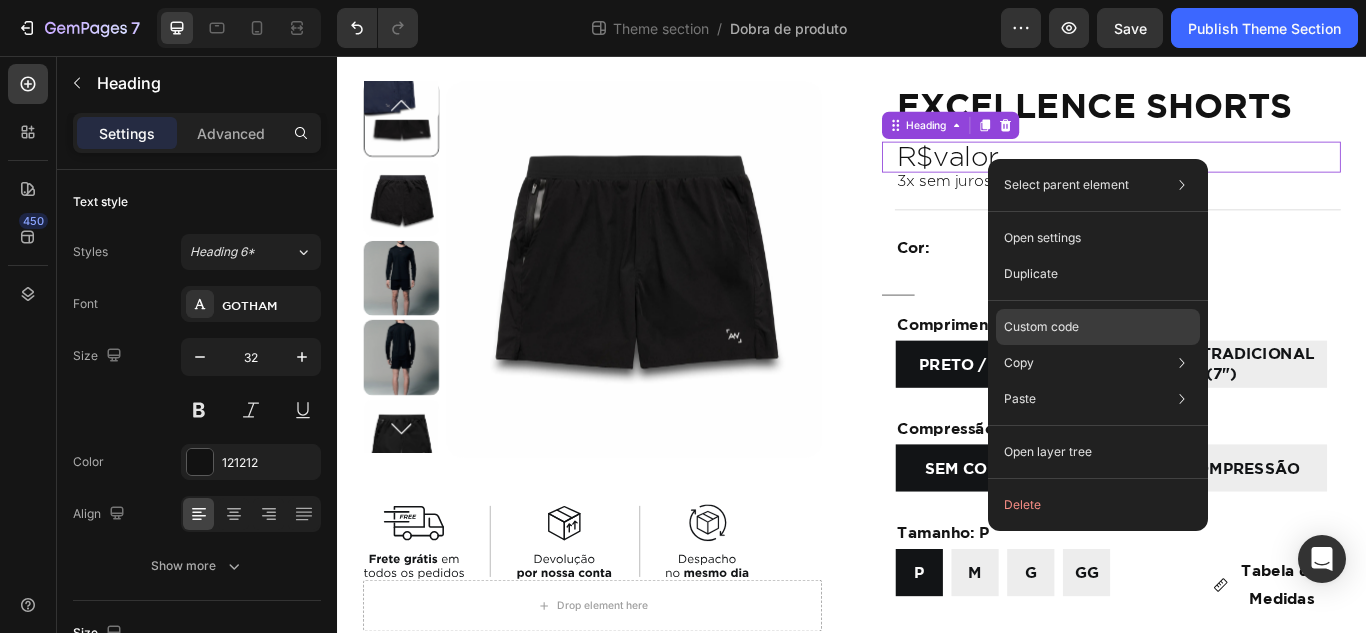click on "Custom code" at bounding box center (1041, 327) 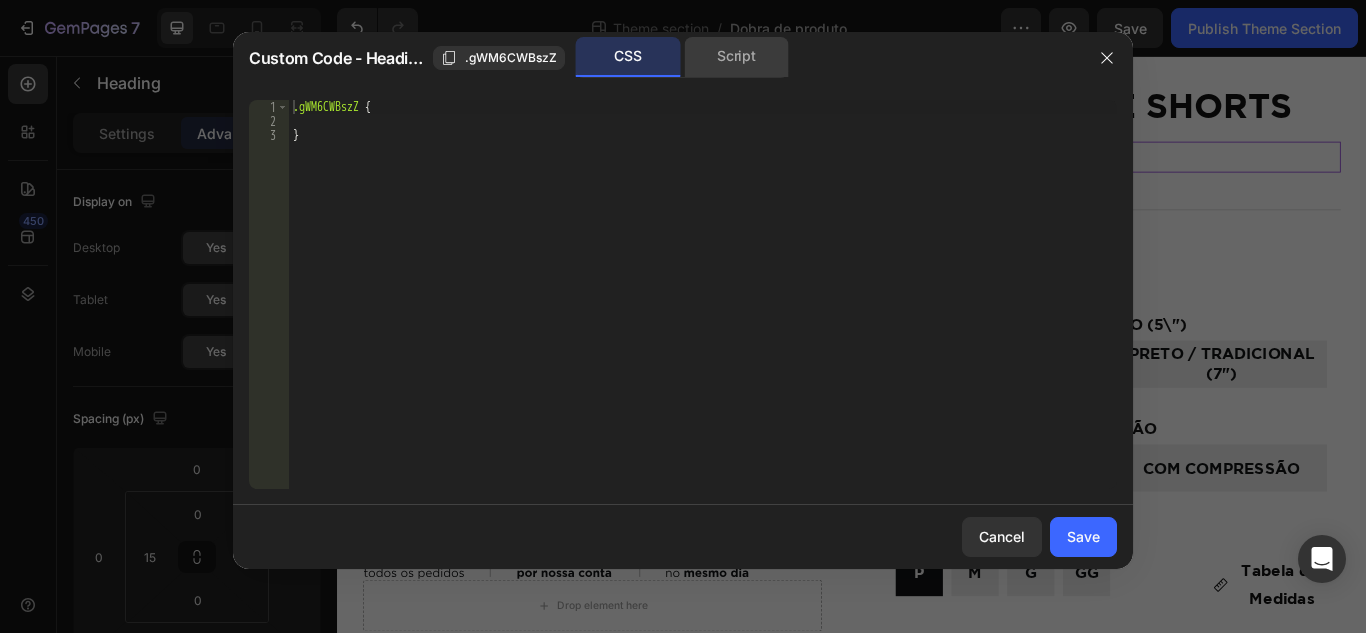click on "Script" 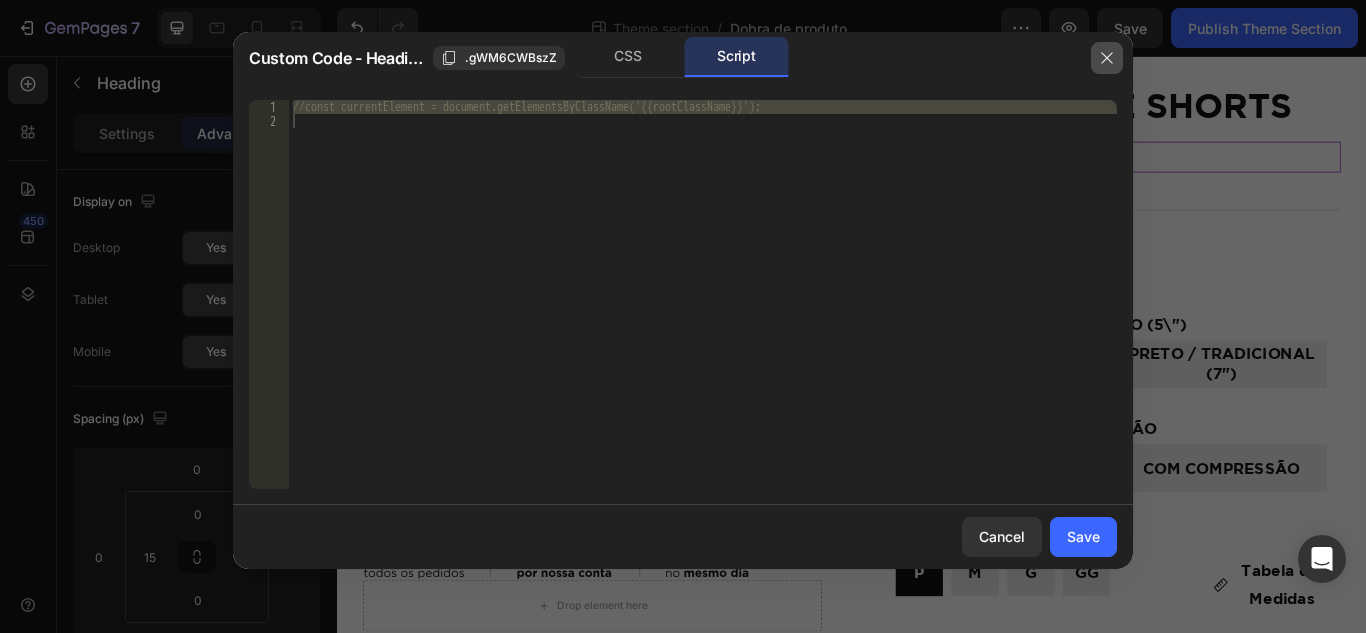 drag, startPoint x: 1109, startPoint y: 60, endPoint x: 913, endPoint y: 10, distance: 202.27704 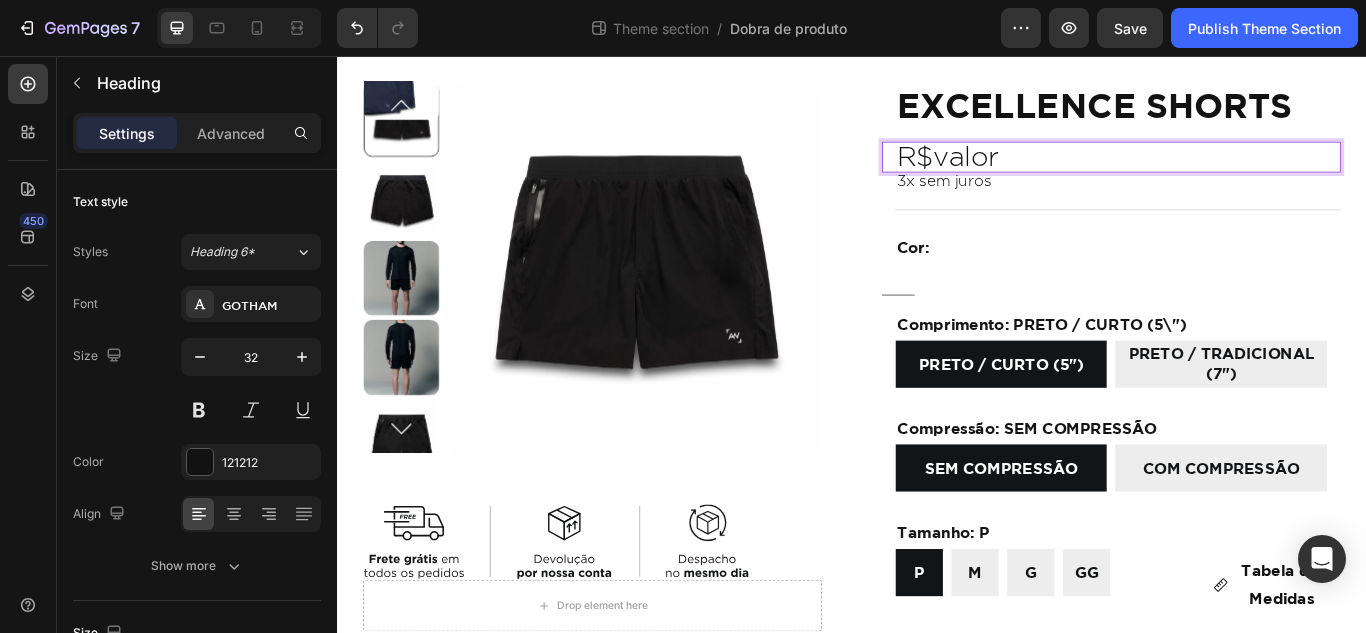 drag, startPoint x: 1146, startPoint y: 179, endPoint x: 1128, endPoint y: 177, distance: 18.110771 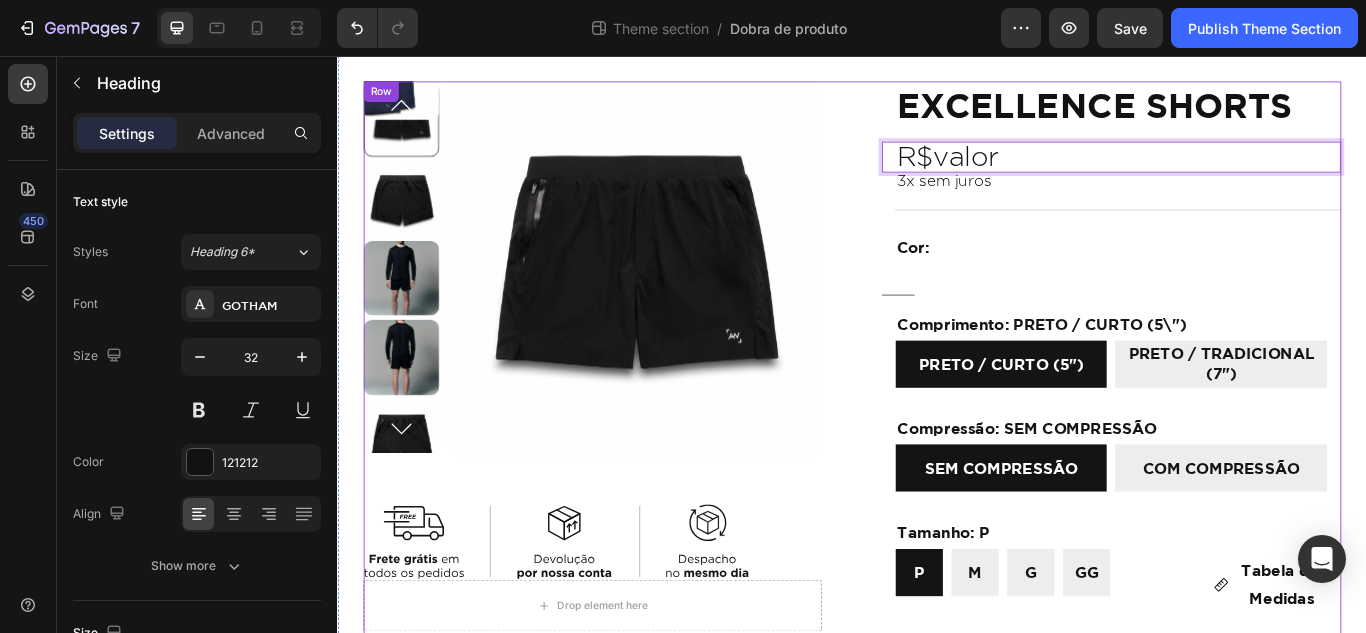 click on "Cor:" at bounding box center (1247, 279) 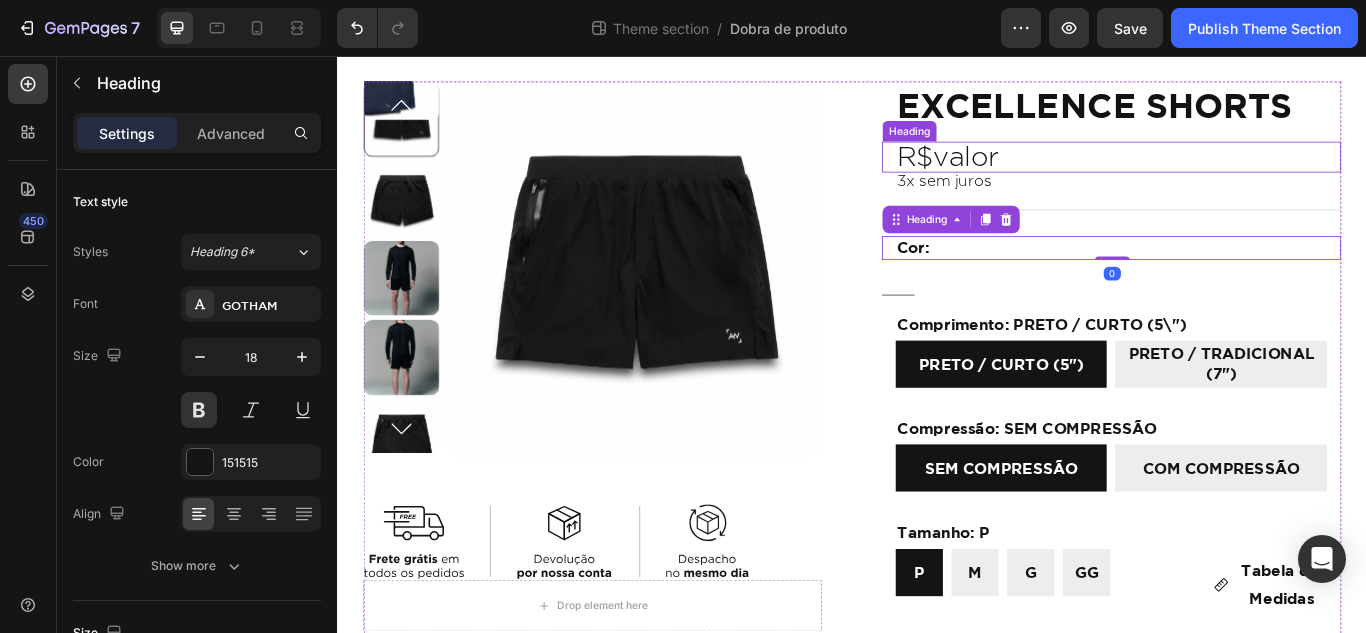 click on "R$valor" at bounding box center [1247, 174] 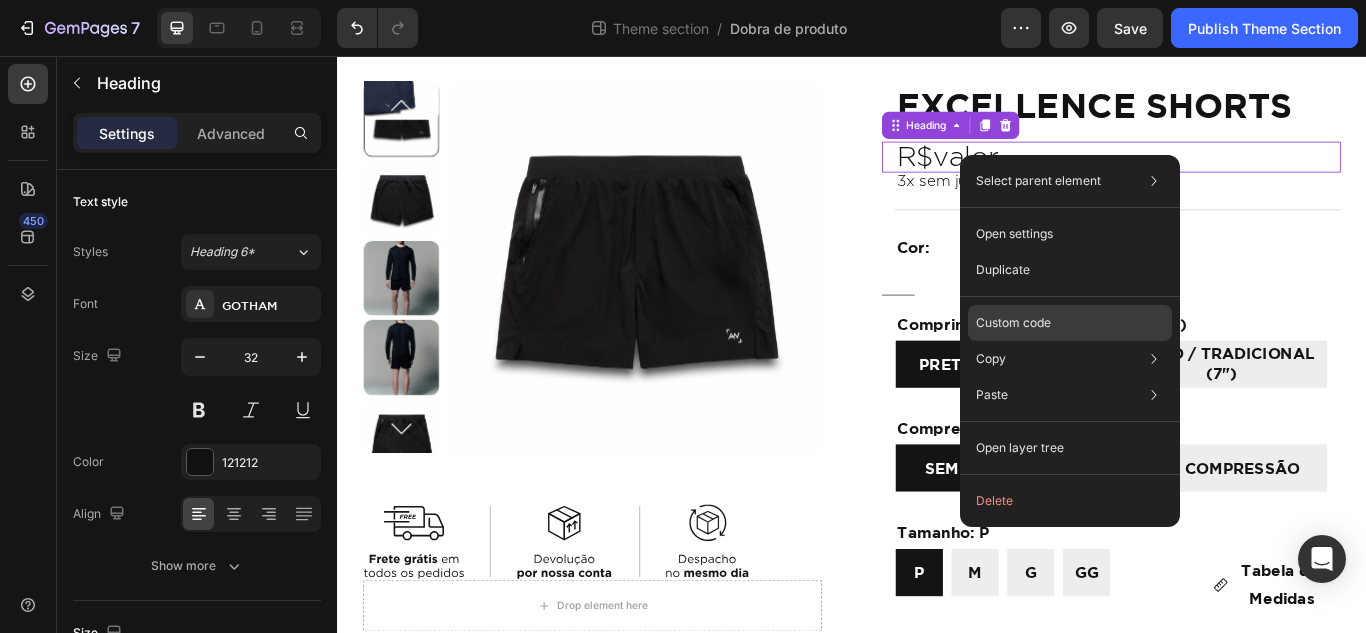 click on "Custom code" 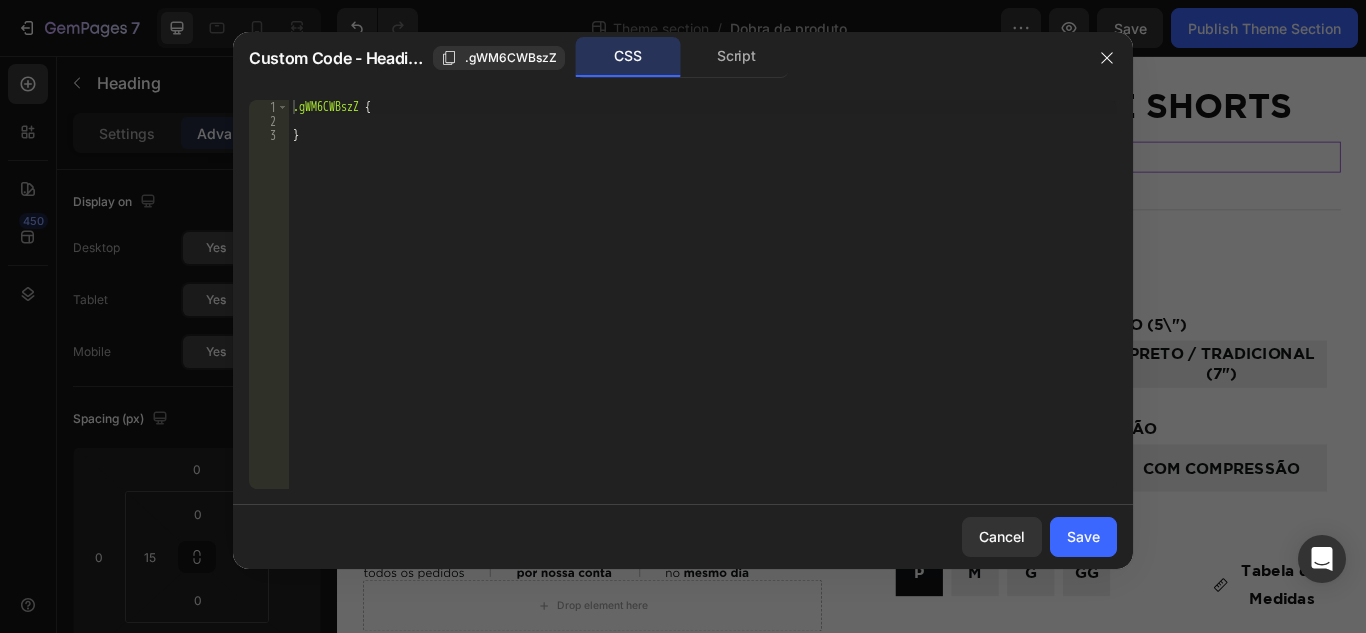 type on ".gWM6CWBszZ {" 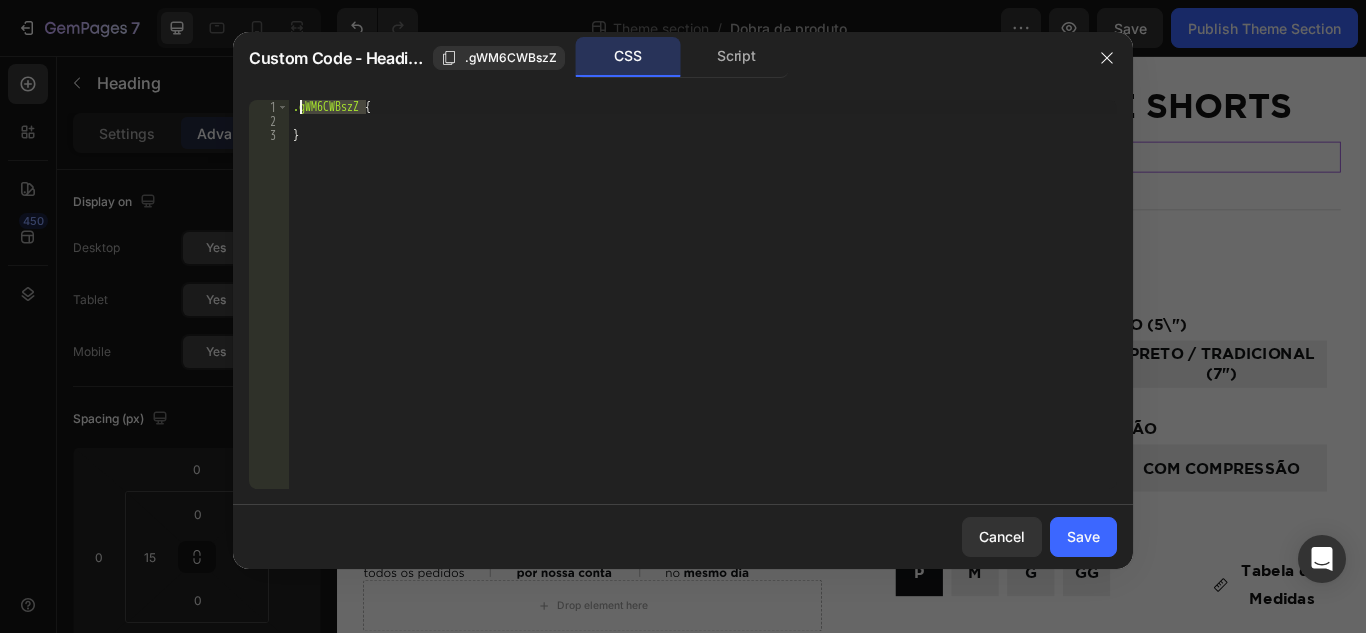 click on ".gWM6CWBszZ   { }" at bounding box center (703, 308) 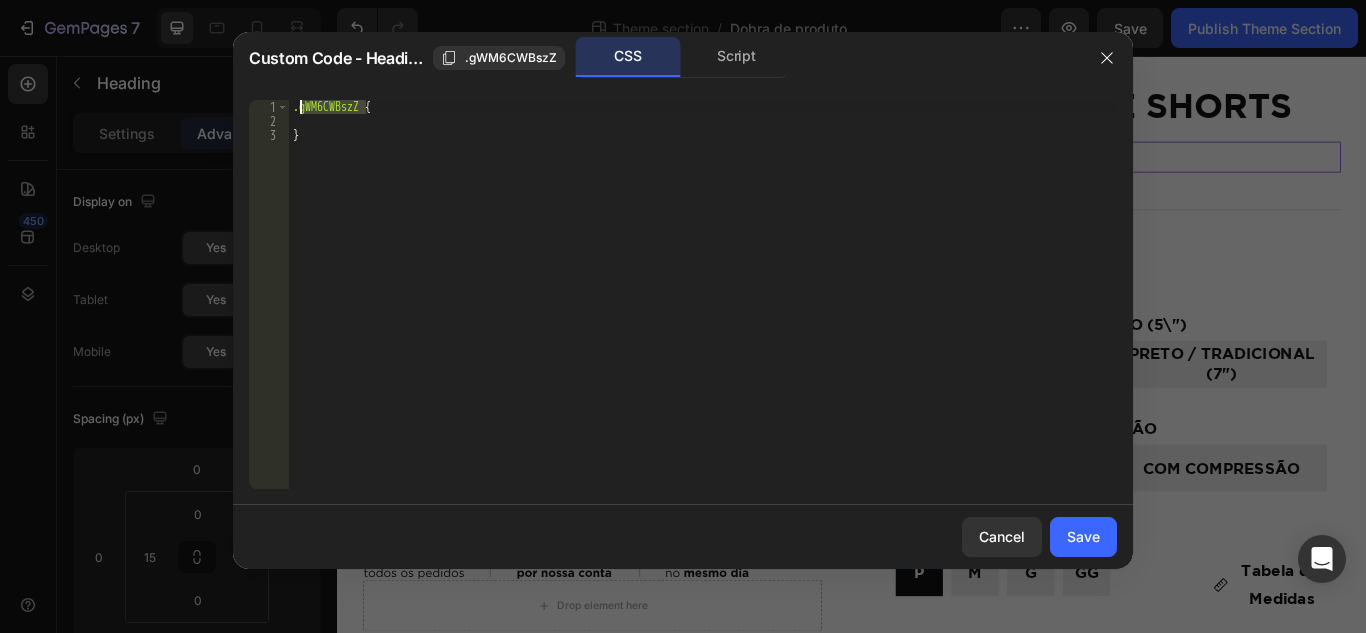 click on ".gWM6CWBszZ   { }" at bounding box center [703, 294] 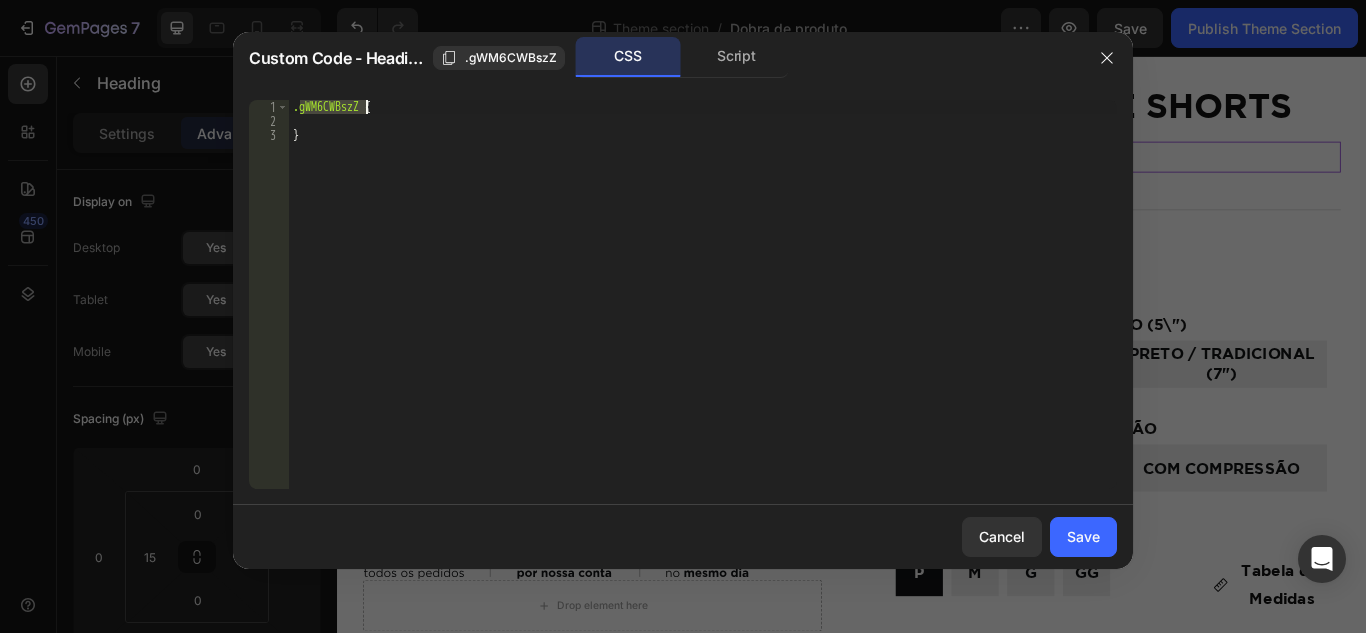 click on ".gWM6CWBszZ   { }" at bounding box center (703, 308) 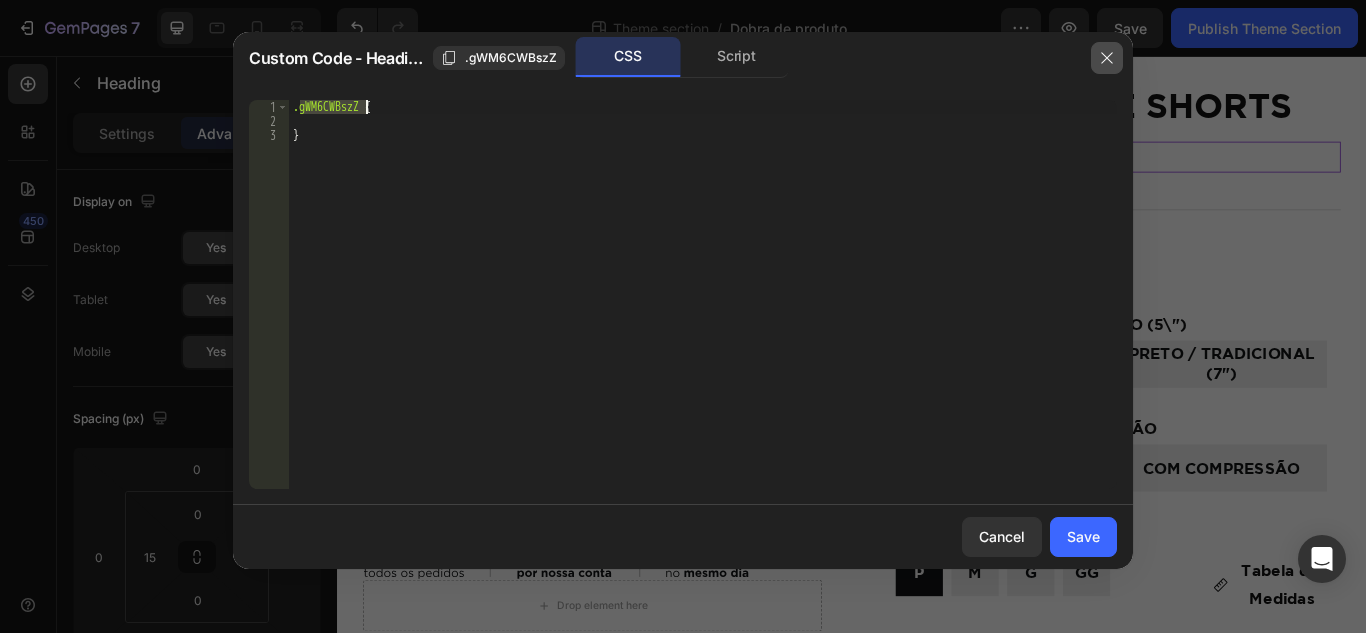 click at bounding box center [1107, 58] 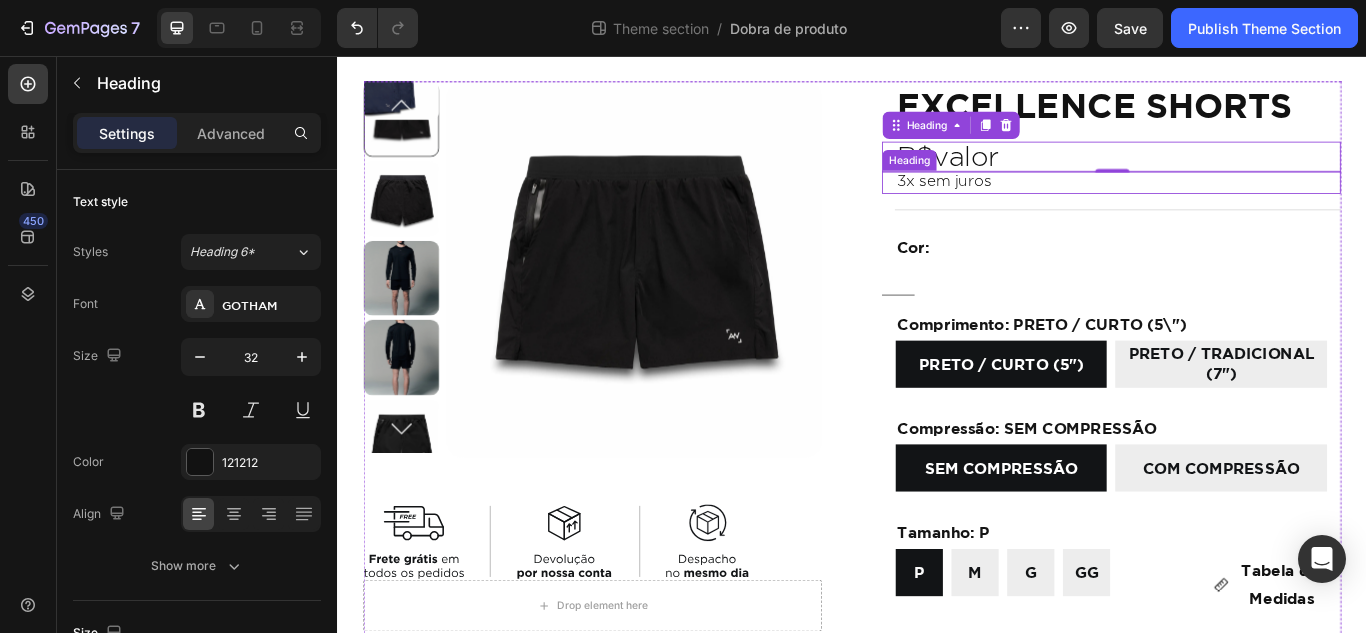 click on "3x sem juros" at bounding box center [1247, 203] 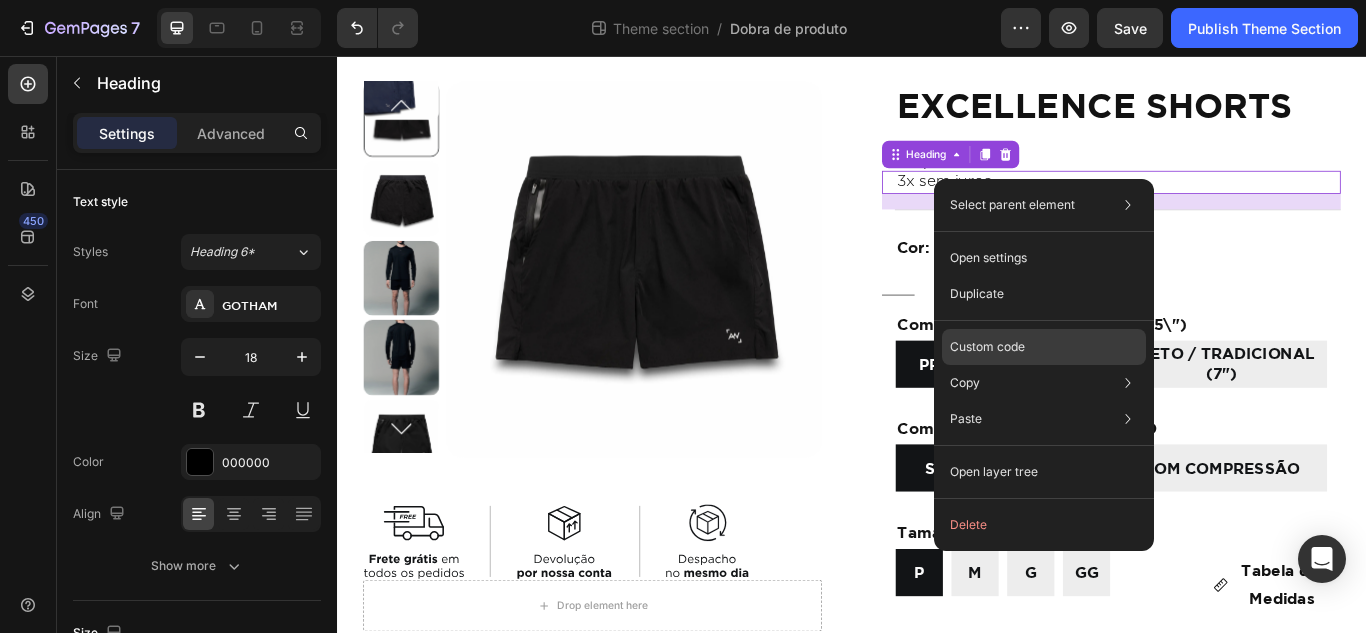 click on "Custom code" at bounding box center (987, 347) 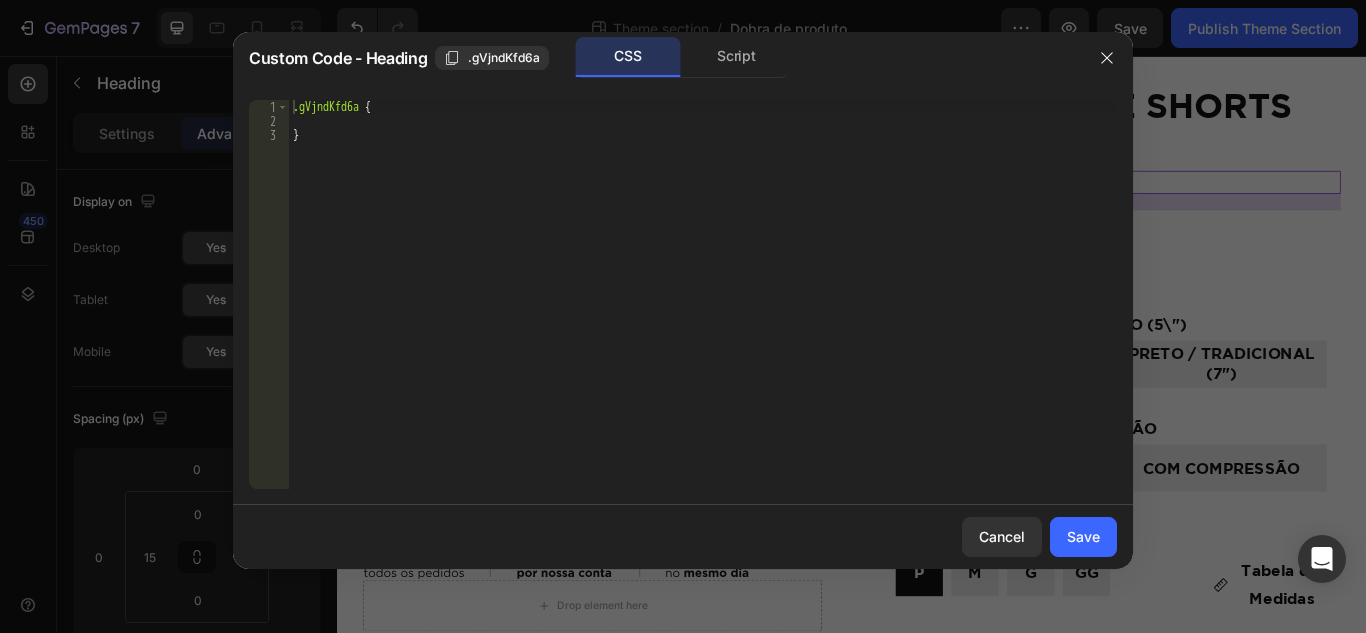 type on ".gVjndKfd6a {" 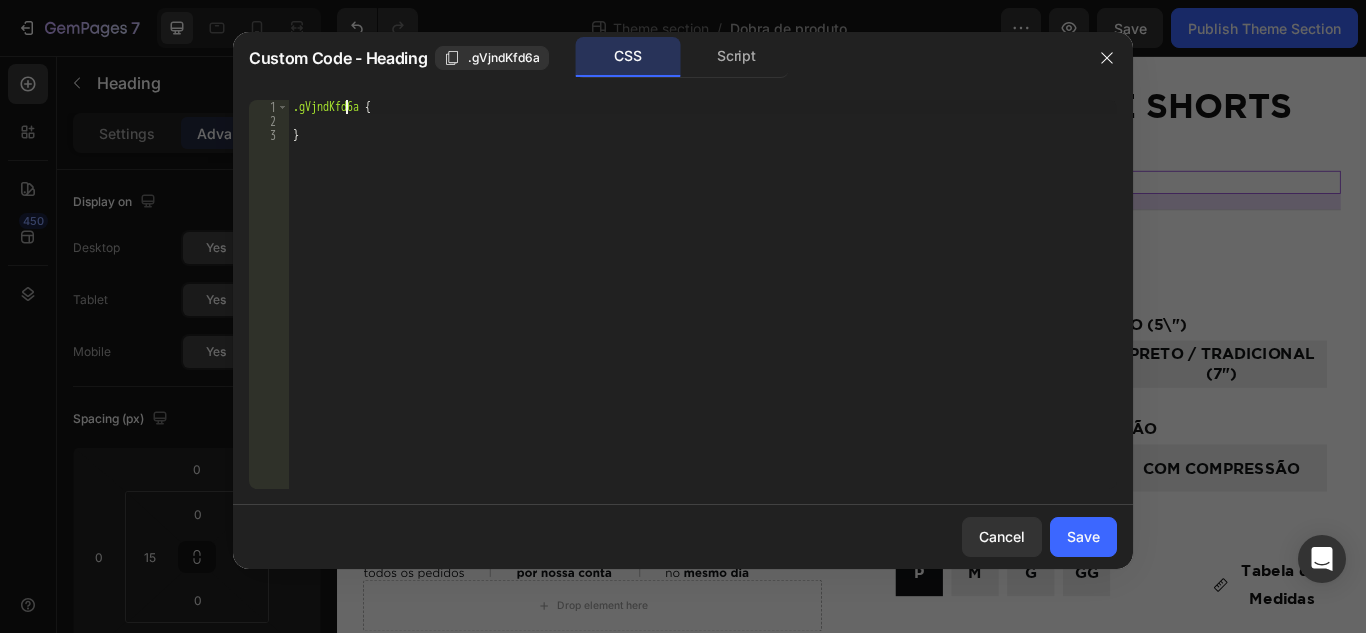 click on ".gVjndKfd6a   { }" at bounding box center [703, 308] 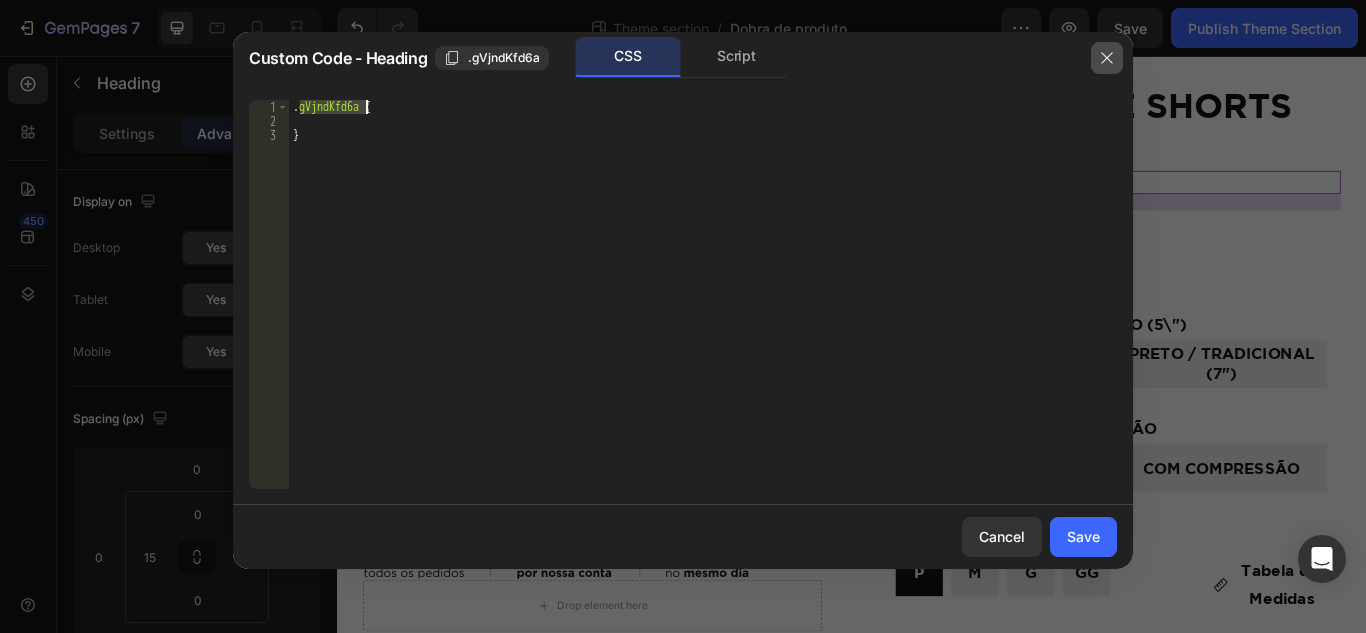 click at bounding box center (1107, 58) 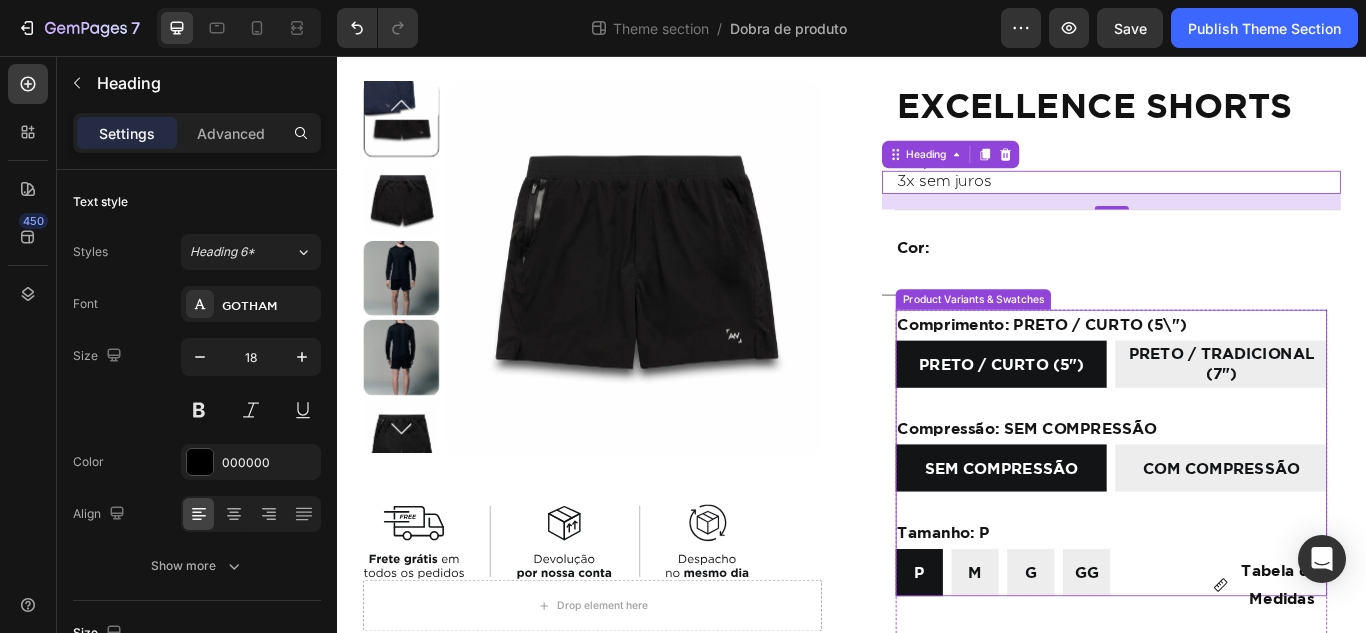 scroll, scrollTop: 200, scrollLeft: 0, axis: vertical 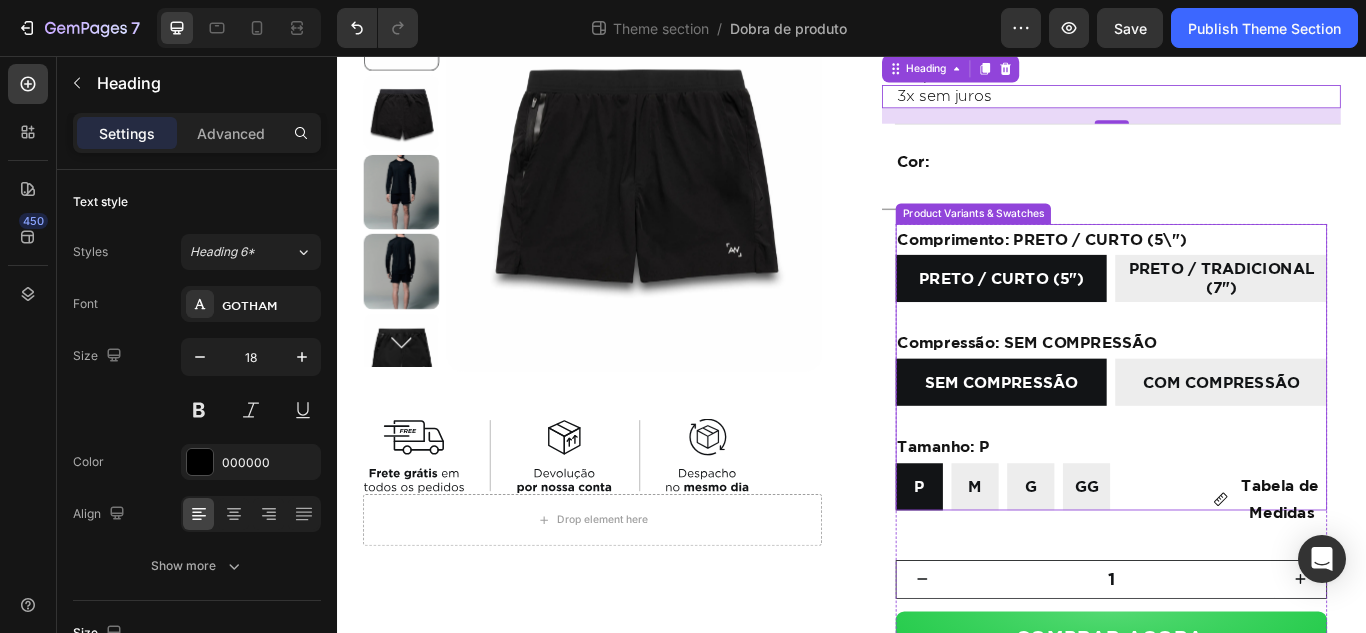 click on "PRETO / CURTO (5") PRETO / CURTO (5") PRETO / CURTO (5") PRETO / TRADICIONAL (7") PRETO / TRADICIONAL (7") PRETO / TRADICIONAL (7")" at bounding box center [1239, 315] 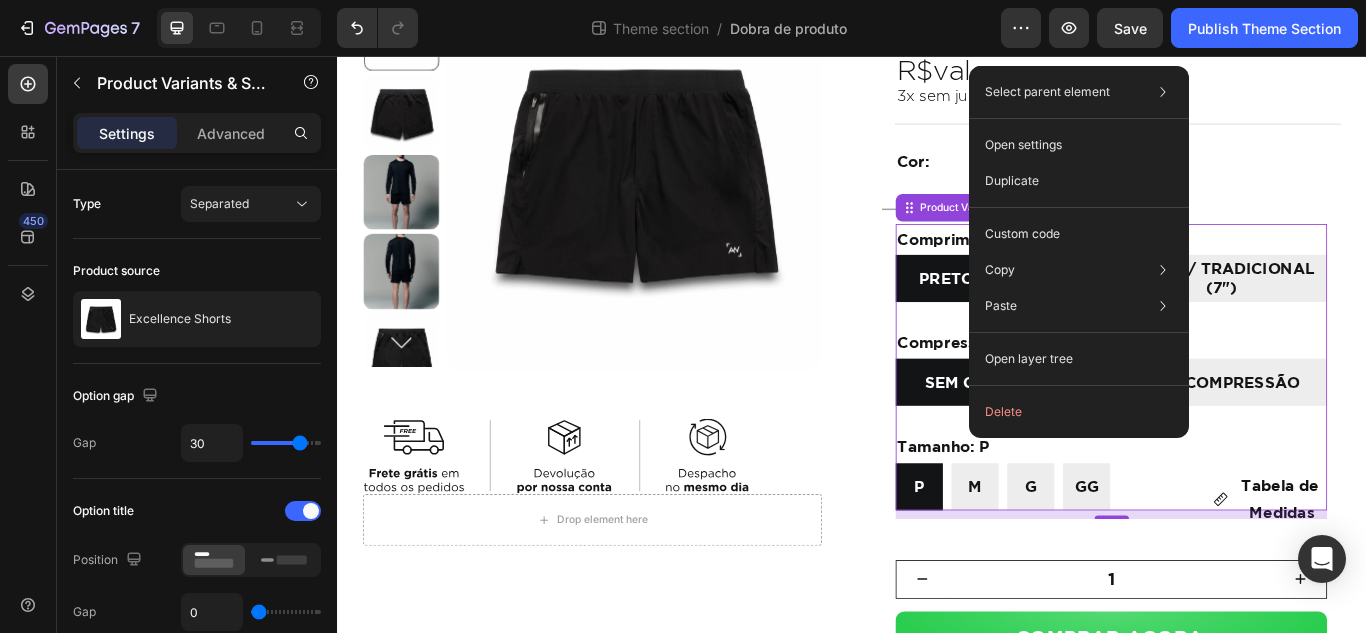 click on "Comprimento: PRETO / CURTO (5") PRETO / CURTO (5") PRETO / CURTO (5") PRETO / CURTO (5") PRETO / TRADICIONAL (7") PRETO / TRADICIONAL (7") PRETO / TRADICIONAL (7")" at bounding box center [1239, 297] 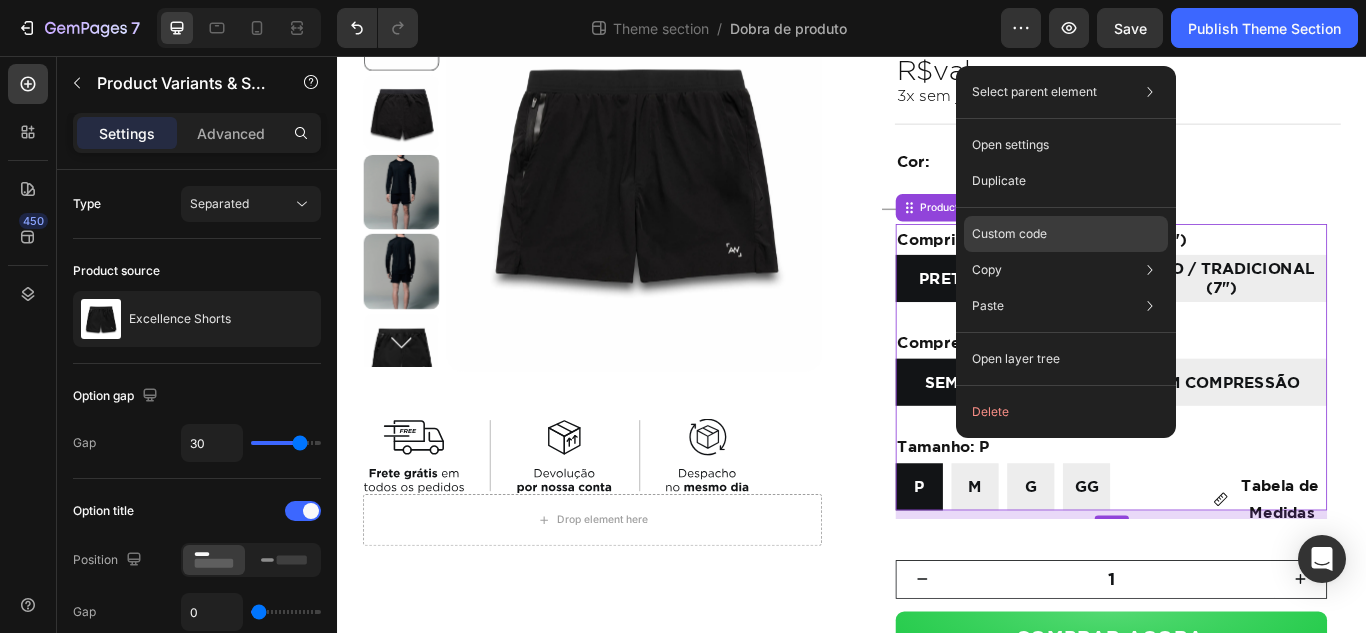 click on "Custom code" 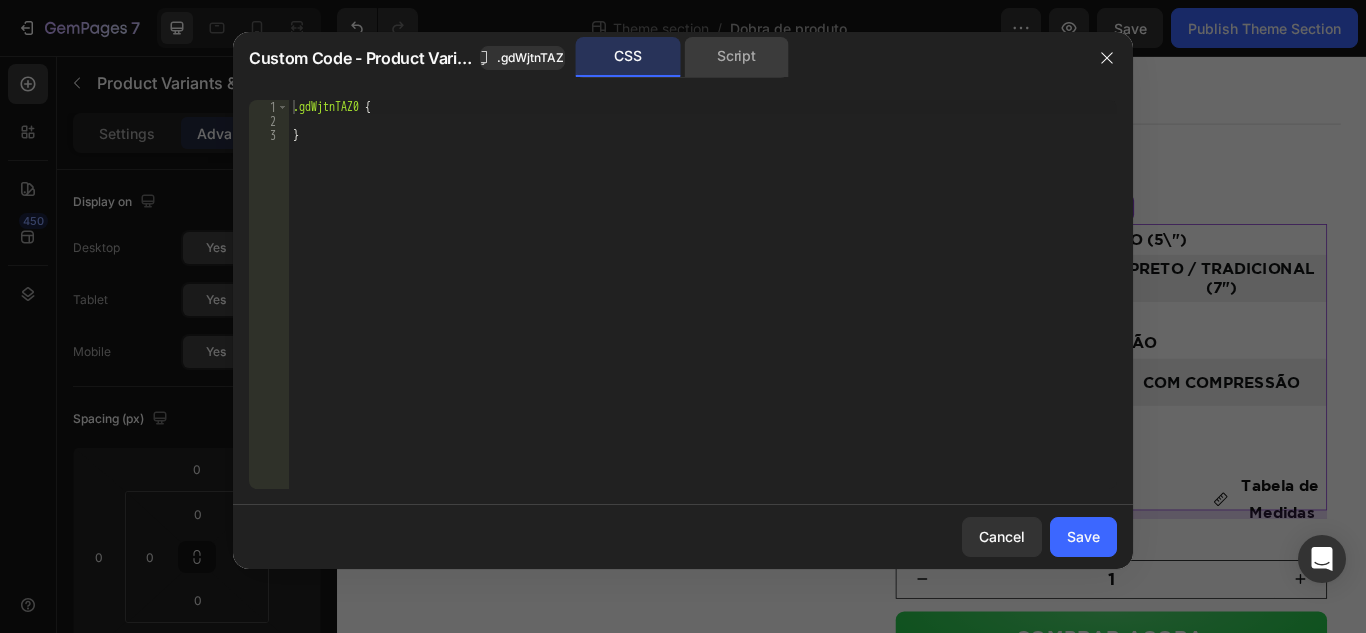 click on "Script" 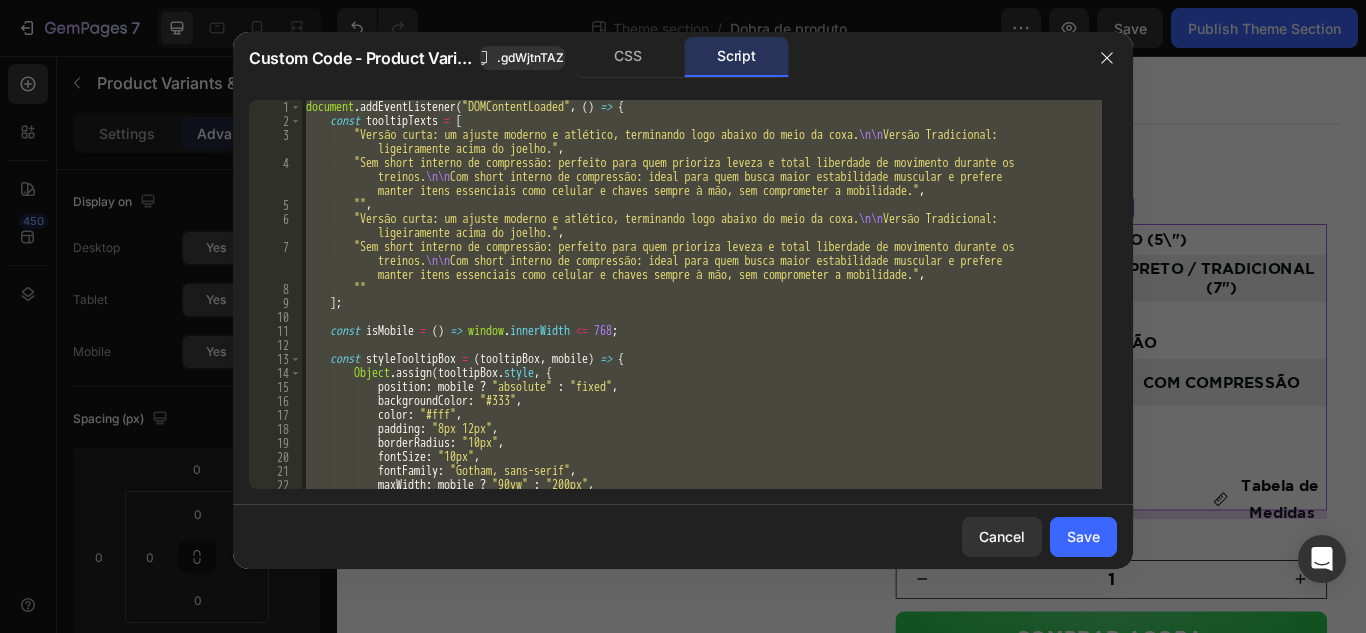 click on "document . addEventListener ( "DOMContentLoaded" ,   ( )   =>   {      const   tooltipTexts   =   [           "Versão curta: um ajuste moderno e atlético, terminando logo abaixo do meio da coxa. \n\n Versão Tradicional:               ligeiramente acima do joelho." ,           "Sem short interno de compressão: perfeito para quem prioriza leveza e total liberdade de movimento durante os               treinos. \n\n Com short interno de compressão: ideal para quem busca maior estabilidade muscular e prefere               manter itens essenciais como celular e chaves sempre à mão, sem comprometer a mobilidade." ,           "" ,           "Versão curta: um ajuste moderno e atlético, terminando logo abaixo do meio da coxa. \n\n Versão Tradicional:               ligeiramente acima do joelho." ,           "Sem short interno de compressão: perfeito para quem prioriza leveza e total liberdade de movimento durante os               treinos. \n\n ,"           ] ;      const   updateLegendsByTab   =   ( tabIndex )   =>   {           const   legends   =   document . querySelectorAll ( "legend" ) ;           const   baseIndex   =   tabIndex   ===   0   ?   0   :   3 ;           [ 0 ,   1 ,   3 ,   4 ] . forEach ( ( i )   =>   {                const   legend   =   legends [ i ] ;                if   ( ! legend )   return ;                const   span   =   legend . querySelector ( "span" ) ;                if   ( ! span )   return ;                const   text   =   span . textContent . trim ( ) ;                const   newText   =   ( tabIndex   ===   0 )       ?   ( i   ===   0   ?   "CURTO (5\" )"   :   ( i   ===   1   ?   "CURTO (5\" )"   :   ( i   ===   3   ?   "TRADICIONAL (7\" )"   :   "TRADICIONAL (7\" )" ) ) )       :   ( i   ===   0   ?   "CURTO (5\" )"   :   ( i   ===   1   ?   "CURTO (5\" )"   :   ( i   ===   3   ?   "TRADICIONAL (7\" )"   :   "TRADICIONAL (7\" )" ) ) ) ;                span . textContent   =   newText ;           } ) ;      } ;      const   createTooltip   =   ( target ,   text )   =>   {           if   ( ! target ||   ! text )   return ;           const   tooltipContainer   =   document . createElement ( "div" ) ;           tooltipContainer . className   =   "tooltip-container" ;           tooltipContainer . innerHTML   =   `<span class="tooltip-text">${ text }</span>` ;           target . appendChild ( tooltipContainer ) ;      } ;      const   changeSlide   =   ( newIndex )   =>   {           const   imgComponent   =   document . querySelector ( ".{{rootClassName}}" ) ;           if   ( ! imgComponent )   return ;           const   carousel   =   imgComponent . querySelector ( 'gp-carousel[type="gp-feature-image-carousel"]' ) ;           if   ( ! carousel )   return ;           const   sliderWrapper   =   imgComponent . querySelector ( 'gp-carousel[type="gp-feature-image-carousel"]' ) ;           if   ( ! sliderWrapper )   return ;           const   slider   =   sliderWrapper . slider ;           if   ( ! slider )   return ;           const   currentIndex   =   parseInt ( carousel . getAttribute ( "active-index" ) ,   10 ) ;           if   ( currentIndex   ===   newIndex )   return ;           slider . moveToIdx ( newIndex ) ;      } ;      const   checkLegendAndChangeImage   =   ( )   =>   {           const   legends   =   document . querySelectorAll ( "legend" ) ;           if   ( legends . length   <   5 )   return ;           const   baseIndex   =   window . activeTab   ===   0   ?   0   :   3 ;           const   spanA   =   legends [ baseIndex ] ?. querySelector ( "span" ) ?. textContent . trim ( ) ;           const   spanB   =   legends [ baseIndex   +   1 ] ?. querySelector ( "span" ) ?. textContent . trim ( ) ;           const   key   =   ` ${ window . activeTab } | ${ spanA } | ${ spanB } ` ;           const   newIndex   =   slideMap [ key ] ;           if   ( newIndex   ===   undefined )   {                console . warn ( "❓ Slide not found for key:" ,   key ) ;                return ;           }           if   ( newIndex   !==   lastCheckedIndex )   {                changeSlide ( newIndex ) ;                lastCheckedIndex   =   newIndex ;           }      } ;      const   cleanTextSpan   =   ( span )   =>   {           if   ( span . textContent . includes ( 'LONGO (7")' ))   {                span . textContent   =   span" at bounding box center [702, 294] 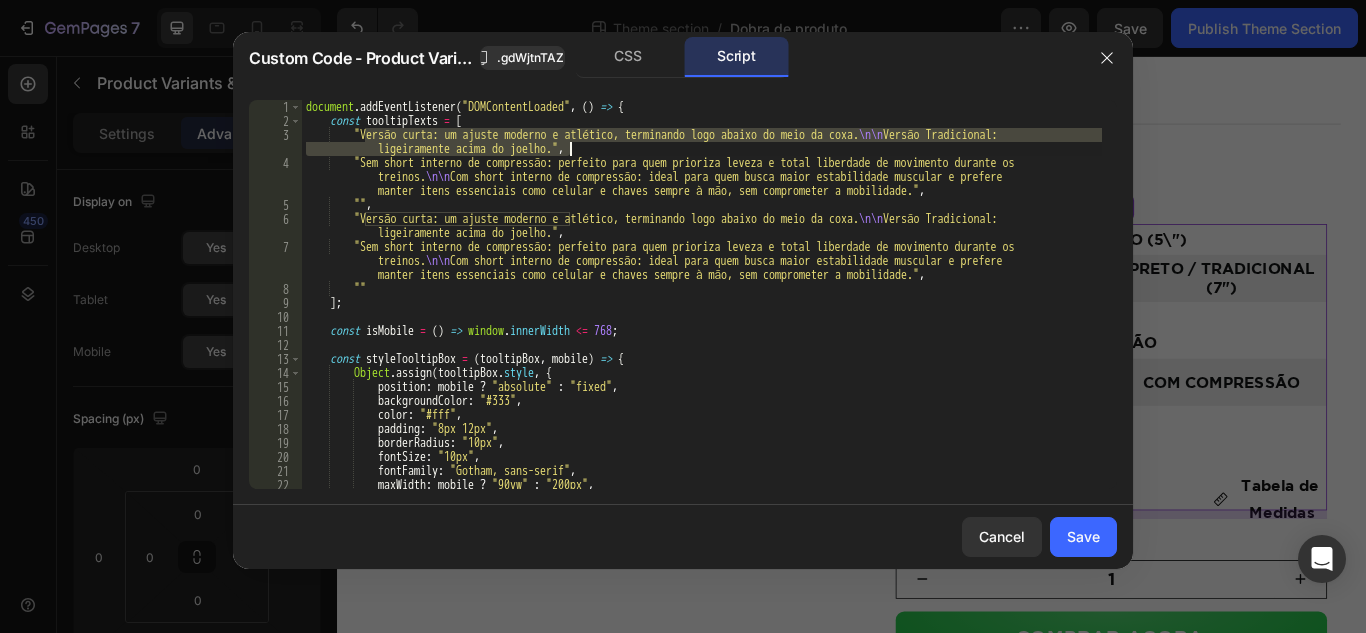 drag, startPoint x: 368, startPoint y: 139, endPoint x: 568, endPoint y: 151, distance: 200.35968 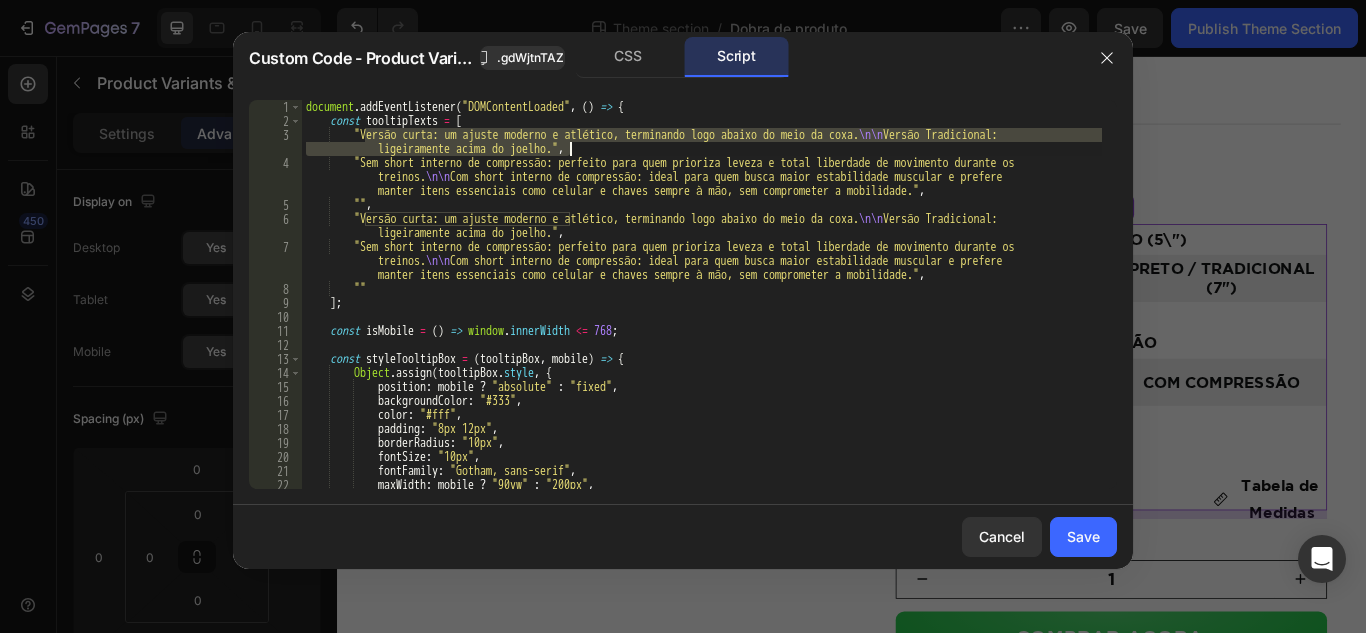 click on "document . addEventListener ( "DOMContentLoaded" ,   ( )   =>   {      const   tooltipTexts   =   [           "Versão curta: um ajuste moderno e atlético, terminando logo abaixo do meio da coxa. \n\n Versão Tradicional:               ligeiramente acima do joelho." ,           "Sem short interno de compressão: perfeito para quem prioriza leveza e total liberdade de movimento durante os               treinos. \n\n Com short interno de compressão: ideal para quem busca maior estabilidade muscular e prefere               manter itens essenciais como celular e chaves sempre à mão, sem comprometer a mobilidade." ,           "" ,           "Versão curta: um ajuste moderno e atlético, terminando logo abaixo do meio da coxa. \n\n Versão Tradicional:               ligeiramente acima do joelho." ,           "Sem short interno de compressão: perfeito para quem prioriza leveza e total liberdade de movimento durante os               treinos. \n\n ,"           ] ;      const   updateLegendsByTab   =   ( tabIndex )   =>   {           const   legends   =   document . querySelectorAll ( "legend" ) ;           const   baseIndex   =   tabIndex   ===   0   ?   0   :   3 ;           [ 0 ,   1 ,   3 ,   4 ] . forEach ( ( i )   =>   {                const   legend   =   legends [ i ] ;                if   ( ! legend )   return ;                const   span   =   legend . querySelector ( "span" ) ;                if   ( ! span )   return ;                const   text   =   span . textContent . trim ( ) ;                const   newText   =   ( tabIndex   ===   0 )       ?   ( i   ===   0   ?   "CURTO (5\" )"   :   ( i   ===   1   ?   "CURTO (5\" )"   :   ( i   ===   3   ?   "TRADICIONAL (7\" )"   :   "TRADICIONAL (7\" )" ) ) )       :   ( i   ===   0   ?   "CURTO (5\" )"   :   ( i   ===   1   ?   "CURTO (5\" )"   :   ( i   ===   3   ?   "TRADICIONAL (7\" )"   :   "TRADICIONAL (7\" )" ) ) ) ;                span . textContent   =   newText ;           } ) ;      } ;      const   createTooltip   =   ( target ,   text )   =>   {           if   ( ! target ||   ! text )   return ;           const   tooltipContainer   =   document . createElement ( "div" ) ;           tooltipContainer . className   =   "tooltip-container" ;           tooltipContainer . innerHTML   =   `<span class="tooltip-text">${ text }</span>` ;           target . appendChild ( tooltipContainer ) ;      } ;      const   changeSlide   =   ( newIndex )   =>   {           const   imgComponent   =   document . querySelector ( ".{{rootClassName}}" ) ;           if   ( ! imgComponent )   return ;           const   carousel   =   imgComponent . querySelector ( 'gp-carousel[type="gp-feature-image-carousel"]' ) ;           if   ( ! carousel )   return ;           const   sliderWrapper   =   imgComponent . querySelector ( 'gp-carousel[type="gp-feature-image-carousel"]' ) ;           if   ( ! sliderWrapper )   return ;           const   slider   =   sliderWrapper . slider ;           if   ( ! slider )   return ;           const   currentIndex   =   parseInt ( carousel . getAttribute ( "active-index" ) ,   10 ) ;           if   ( currentIndex   ===   newIndex )   return ;           slider . moveToIdx ( newIndex ) ;      } ;      const   checkLegendAndChangeImage   =   ( )   =>   {           const   legends   =   document . querySelectorAll ( "legend" ) ;           if   ( legends . length   <   5 )   return ;           const   baseIndex   =   window . activeTab   ===   0   ?   0   :   3 ;           const   spanA   =   legends [ baseIndex ] ?. querySelector ( "span" ) ?. textContent . trim ( ) ;           const   spanB   =   legends [ baseIndex   +   1 ] ?. querySelector ( "span" ) ?. textContent . trim ( ) ;           const   key   =   ` ${ window . activeTab } | ${ spanA } | ${ spanB } ` ;           const   newIndex   =   slideMap [ key ] ;           if   ( newIndex   ===   undefined )   {                console . warn ( "❓ Slide not found for key:" ,   key ) ;                return ;           }           if   ( newIndex   !==   lastCheckedIndex )   {                changeSlide ( newIndex ) ;                lastCheckedIndex   =   newIndex ;           }      } ;      const   cleanTextSpan   =   ( span )   =>   {           if   ( span . textContent . includes ( 'LONGO (7")' ))   {                span . textContent   =   span" at bounding box center [702, 308] 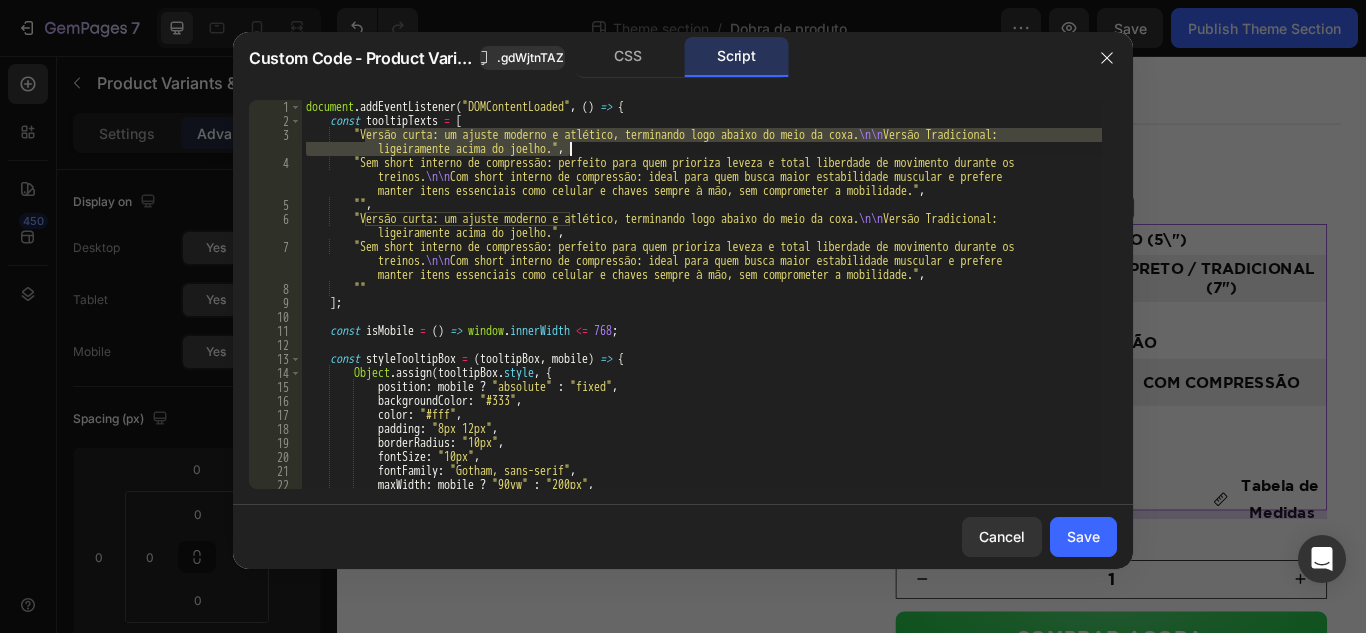 click on "document . addEventListener ( "DOMContentLoaded" ,   ( )   =>   {      const   tooltipTexts   =   [           "Versão curta: um ajuste moderno e atlético, terminando logo abaixo do meio da coxa. \n\n Versão Tradicional:               ligeiramente acima do joelho." ,           "Sem short interno de compressão: perfeito para quem prioriza leveza e total liberdade de movimento durante os               treinos. \n\n Com short interno de compressão: ideal para quem busca maior estabilidade muscular e prefere               manter itens essenciais como celular e chaves sempre à mão, sem comprometer a mobilidade." ,           "" ,           "Versão curta: um ajuste moderno e atlético, terminando logo abaixo do meio da coxa. \n\n Versão Tradicional:               ligeiramente acima do joelho." ,           "Sem short interno de compressão: perfeito para quem prioriza leveza e total liberdade de movimento durante os               treinos. \n\n ,"           ] ;      const   updateLegendsByTab   =   ( tabIndex )   =>   {           const   legends   =   document . querySelectorAll ( "legend" ) ;           const   baseIndex   =   tabIndex   ===   0   ?   0   :   3 ;           [ 0 ,   1 ,   3 ,   4 ] . forEach ( ( i )   =>   {                const   legend   =   legends [ i ] ;                if   ( ! legend )   return ;                const   span   =   legend . querySelector ( "span" ) ;                if   ( ! span )   return ;                const   text   =   span . textContent . trim ( ) ;                const   newText   =   ( tabIndex   ===   0 )       ?   ( i   ===   0   ?   "CURTO (5\" )"   :   ( i   ===   1   ?   "CURTO (5\" )"   :   ( i   ===   3   ?   "TRADICIONAL (7\" )"   :   "TRADICIONAL (7\" )" ) ) )       :   ( i   ===   0   ?   "CURTO (5\" )"   :   ( i   ===   1   ?   "CURTO (5\" )"   :   ( i   ===   3   ?   "TRADICIONAL (7\" )"   :   "TRADICIONAL (7\" )" ) ) ) ;                span . textContent   =   newText ;           } ) ;      } ;      const   createTooltip   =   ( target ,   text )   =>   {           if   ( ! target ||   ! text )   return ;           const   tooltipContainer   =   document . createElement ( "div" ) ;           tooltipContainer . className   =   "tooltip-container" ;           tooltipContainer . innerHTML   =   `<span class="tooltip-text">${ text }</span>` ;           target . appendChild ( tooltipContainer ) ;      } ;      const   changeSlide   =   ( newIndex )   =>   {           const   imgComponent   =   document . querySelector ( ".{{rootClassName}}" ) ;           if   ( ! imgComponent )   return ;           const   carousel   =   imgComponent . querySelector ( 'gp-carousel[type="gp-feature-image-carousel"]' ) ;           if   ( ! carousel )   return ;           const   sliderWrapper   =   imgComponent . querySelector ( 'gp-carousel[type="gp-feature-image-carousel"]' ) ;           if   ( ! sliderWrapper )   return ;           const   slider   =   sliderWrapper . slider ;           if   ( ! slider )   return ;           const   currentIndex   =   parseInt ( carousel . getAttribute ( "active-index" ) ,   10 ) ;           if   ( currentIndex   ===   newIndex )   return ;           slider . moveToIdx ( newIndex ) ;      } ;      const   checkLegendAndChangeImage   =   ( )   =>   {           const   legends   =   document . querySelectorAll ( "legend" ) ;           if   ( legends . length   <   5 )   return ;           const   baseIndex   =   window . activeTab   ===   0   ?   0   :   3 ;           const   spanA   =   legends [ baseIndex ] ?. querySelector ( "span" ) ?. textContent . trim ( ) ;           const   spanB   =   legends [ baseIndex   +   1 ] ?. querySelector ( "span" ) ?. textContent . trim ( ) ;           const   key   =   ` ${ window . activeTab } | ${ spanA } | ${ spanB } ` ;           const   newIndex   =   slideMap [ key ] ;           if   ( newIndex   ===   undefined )   {                console . warn ( "❓ Slide not found for key:" ,   key ) ;                return ;           }           if   ( newIndex   !==   lastCheckedIndex )   {                changeSlide ( newIndex ) ;                lastCheckedIndex   =   newIndex ;           }      } ;      const   cleanTextSpan   =   ( span )   =>   {           if   ( span . textContent . includes ( 'LONGO (7")' ))   {                span . textContent   =   span" at bounding box center [702, 294] 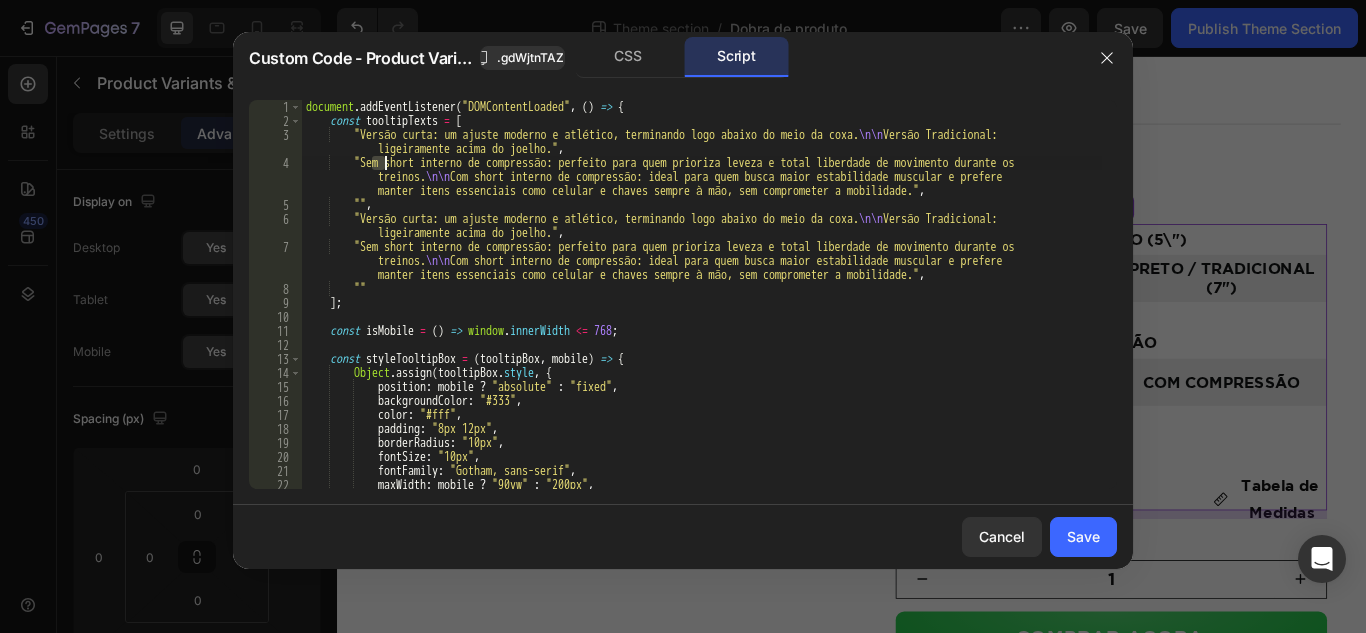 drag, startPoint x: 372, startPoint y: 163, endPoint x: 396, endPoint y: 162, distance: 24.020824 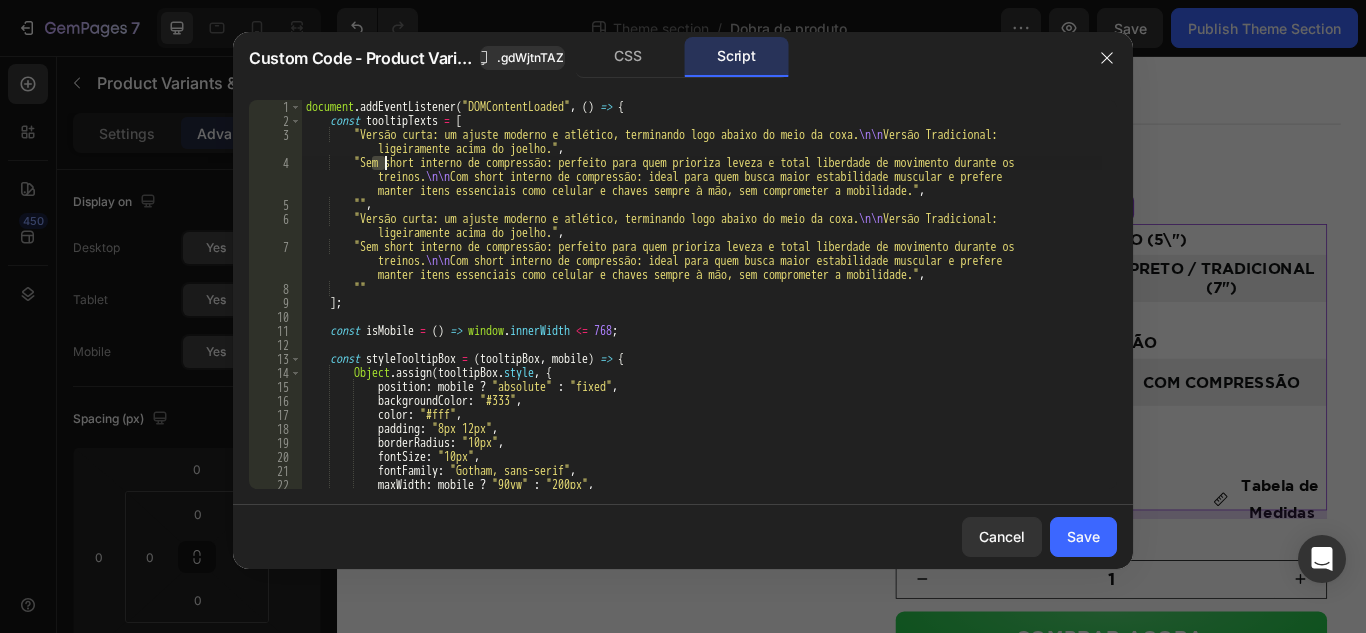 click on "document . addEventListener ( "DOMContentLoaded" ,   ( )   =>   {      const   tooltipTexts   =   [           "Versão curta: um ajuste moderno e atlético, terminando logo abaixo do meio da coxa. \n\n Versão Tradicional:               ligeiramente acima do joelho." ,           "Sem short interno de compressão: perfeito para quem prioriza leveza e total liberdade de movimento durante os               treinos. \n\n Com short interno de compressão: ideal para quem busca maior estabilidade muscular e prefere               manter itens essenciais como celular e chaves sempre à mão, sem comprometer a mobilidade." ,           "" ,           "Versão curta: um ajuste moderno e atlético, terminando logo abaixo do meio da coxa. \n\n Versão Tradicional:               ligeiramente acima do joelho." ,           "Sem short interno de compressão: perfeito para quem prioriza leveza e total liberdade de movimento durante os               treinos. \n\n ,"           ] ;      const   updateLegendsByTab   =   ( tabIndex )   =>   {           const   legends   =   document . querySelectorAll ( "legend" ) ;           const   baseIndex   =   tabIndex   ===   0   ?   0   :   3 ;           [ 0 ,   1 ,   3 ,   4 ] . forEach ( ( i )   =>   {                const   legend   =   legends [ i ] ;                if   ( ! legend )   return ;                const   span   =   legend . querySelector ( "span" ) ;                if   ( ! span )   return ;                const   text   =   span . textContent . trim ( ) ;                const   newText   =   ( tabIndex   ===   0 )       ?   ( i   ===   0   ?   "CURTO (5\" )"   :   ( i   ===   1   ?   "CURTO (5\" )"   :   ( i   ===   3   ?   "TRADICIONAL (7\" )"   :   "TRADICIONAL (7\" )" ) ) )       :   ( i   ===   0   ?   "CURTO (5\" )"   :   ( i   ===   1   ?   "CURTO (5\" )"   :   ( i   ===   3   ?   "TRADICIONAL (7\" )"   :   "TRADICIONAL (7\" )" ) ) ) ;                span . textContent   =   newText ;           } ) ;      } ;      const   createTooltip   =   ( target ,   text )   =>   {           if   ( ! target ||   ! text )   return ;           const   tooltipContainer   =   document . createElement ( "div" ) ;           tooltipContainer . className   =   "tooltip-container" ;           tooltipContainer . innerHTML   =   `<span class="tooltip-text">${ text }</span>` ;           target . appendChild ( tooltipContainer ) ;      } ;      const   changeSlide   =   ( newIndex )   =>   {           const   imgComponent   =   document . querySelector ( ".{{rootClassName}}" ) ;           if   ( ! imgComponent )   return ;           const   carousel   =   imgComponent . querySelector ( 'gp-carousel[type="gp-feature-image-carousel"]' ) ;           if   ( ! carousel )   return ;           const   sliderWrapper   =   imgComponent . querySelector ( 'gp-carousel[type="gp-feature-image-carousel"]' ) ;           if   ( ! sliderWrapper )   return ;           const   slider   =   sliderWrapper . slider ;           if   ( ! slider )   return ;           const   currentIndex   =   parseInt ( carousel . getAttribute ( "active-index" ) ,   10 ) ;           if   ( currentIndex   ===   newIndex )   return ;           slider . moveToIdx ( newIndex ) ;      } ;      const   checkLegendAndChangeImage   =   ( )   =>   {           const   legends   =   document . querySelectorAll ( "legend" ) ;           if   ( legends . length   <   5 )   return ;           const   baseIndex   =   window . activeTab   ===   0   ?   0   :   3 ;           const   spanA   =   legends [ baseIndex ] ?. querySelector ( "span" ) ?. textContent . trim ( ) ;           const   spanB   =   legends [ baseIndex   +   1 ] ?. querySelector ( "span" ) ?. textContent . trim ( ) ;           const   key   =   ` ${ window . activeTab } | ${ spanA } | ${ spanB } ` ;           const   newIndex   =   slideMap [ key ] ;           if   ( newIndex   ===   undefined )   {                console . warn ( "❓ Slide not found for key:" ,   key ) ;                return ;           }           if   ( newIndex   !==   lastCheckedIndex )   {                changeSlide ( newIndex ) ;                lastCheckedIndex   =   newIndex ;           }      } ;      const   cleanTextSpan   =   ( span )   =>   {           if   ( span . textContent . includes ( 'LONGO (7")' ))   {                span . textContent   =   span" at bounding box center [702, 308] 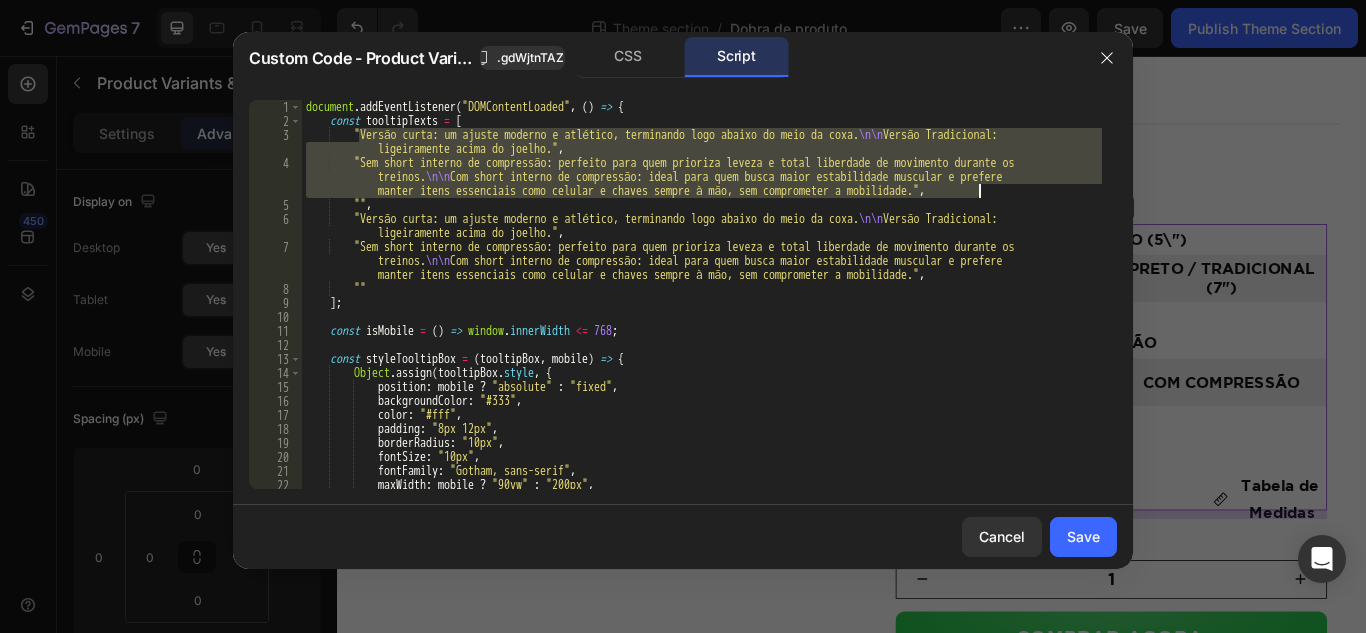 drag, startPoint x: 357, startPoint y: 133, endPoint x: 973, endPoint y: 190, distance: 618.63153 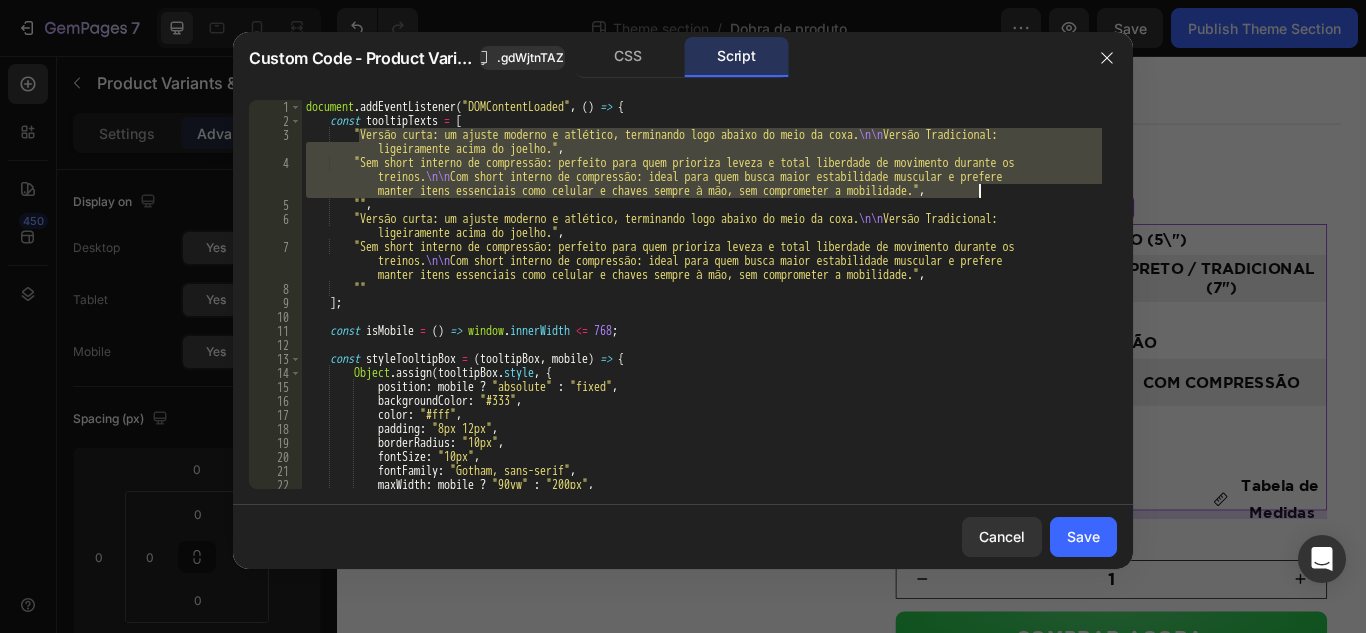 click on "document . addEventListener ( "DOMContentLoaded" ,   ( )   =>   {      const   tooltipTexts   =   [           "Versão curta: um ajuste moderno e atlético, terminando logo abaixo do meio da coxa. \n\n Versão Tradicional:               ligeiramente acima do joelho." ,           "Sem short interno de compressão: perfeito para quem prioriza leveza e total liberdade de movimento durante os               treinos. \n\n Com short interno de compressão: ideal para quem busca maior estabilidade muscular e prefere               manter itens essenciais como celular e chaves sempre à mão, sem comprometer a mobilidade." ,           "" ,           "Versão curta: um ajuste moderno e atlético, terminando logo abaixo do meio da coxa. \n\n Versão Tradicional:               ligeiramente acima do joelho." ,           "Sem short interno de compressão: perfeito para quem prioriza leveza e total liberdade de movimento durante os               treinos. \n\n ,"           ] ;      const   updateLegendsByTab   =   ( tabIndex )   =>   {           const   legends   =   document . querySelectorAll ( "legend" ) ;           const   baseIndex   =   tabIndex   ===   0   ?   0   :   3 ;           [ 0 ,   1 ,   3 ,   4 ] . forEach ( ( i )   =>   {                const   legend   =   legends [ i ] ;                if   ( ! legend )   return ;                const   span   =   legend . querySelector ( "span" ) ;                if   ( ! span )   return ;                const   text   =   span . textContent . trim ( ) ;                const   newText   =   ( tabIndex   ===   0 )       ?   ( i   ===   0   ?   "CURTO (5\" )"   :   ( i   ===   1   ?   "CURTO (5\" )"   :   ( i   ===   3   ?   "TRADICIONAL (7\" )"   :   "TRADICIONAL (7\" )" ) ) )       :   ( i   ===   0   ?   "CURTO (5\" )"   :   ( i   ===   1   ?   "CURTO (5\" )"   :   ( i   ===   3   ?   "TRADICIONAL (7\" )"   :   "TRADICIONAL (7\" )" ) ) ) ;                span . textContent   =   newText ;           } ) ;      } ;      const   createTooltip   =   ( target ,   text )   =>   {           if   ( ! target ||   ! text )   return ;           const   tooltipContainer   =   document . createElement ( "div" ) ;           tooltipContainer . className   =   "tooltip-container" ;           tooltipContainer . innerHTML   =   `<span class="tooltip-text">${ text }</span>` ;           target . appendChild ( tooltipContainer ) ;      } ;      const   changeSlide   =   ( newIndex )   =>   {           const   imgComponent   =   document . querySelector ( ".{{rootClassName}}" ) ;           if   ( ! imgComponent )   return ;           const   carousel   =   imgComponent . querySelector ( 'gp-carousel[type="gp-feature-image-carousel"]' ) ;           if   ( ! carousel )   return ;           const   sliderWrapper   =   imgComponent . querySelector ( 'gp-carousel[type="gp-feature-image-carousel"]' ) ;           if   ( ! sliderWrapper )   return ;           const   slider   =   sliderWrapper . slider ;           if   ( ! slider )   return ;           const   currentIndex   =   parseInt ( carousel . getAttribute ( "active-index" ) ,   10 ) ;           if   ( currentIndex   ===   newIndex )   return ;           slider . moveToIdx ( newIndex ) ;      } ;      const   checkLegendAndChangeImage   =   ( )   =>   {           const   legends   =   document . querySelectorAll ( "legend" ) ;           if   ( legends . length   <   5 )   return ;           const   baseIndex   =   window . activeTab   ===   0   ?   0   :   3 ;           const   spanA   =   legends [ baseIndex ] ?. querySelector ( "span" ) ?. textContent . trim ( ) ;           const   spanB   =   legends [ baseIndex   +   1 ] ?. querySelector ( "span" ) ?. textContent . trim ( ) ;           const   key   =   ` ${ window . activeTab } | ${ spanA } | ${ spanB } ` ;           const   newIndex   =   slideMap [ key ] ;           if   ( newIndex   ===   undefined )   {                console . warn ( "❓ Slide not found for key:" ,   key ) ;                return ;           }           if   ( newIndex   !==   lastCheckedIndex )   {                changeSlide ( newIndex ) ;                lastCheckedIndex   =   newIndex ;           }      } ;      const   cleanTextSpan   =   ( span )   =>   {           if   ( span . textContent . includes ( 'LONGO (7")' ))   {                span . textContent   =   span" at bounding box center [702, 308] 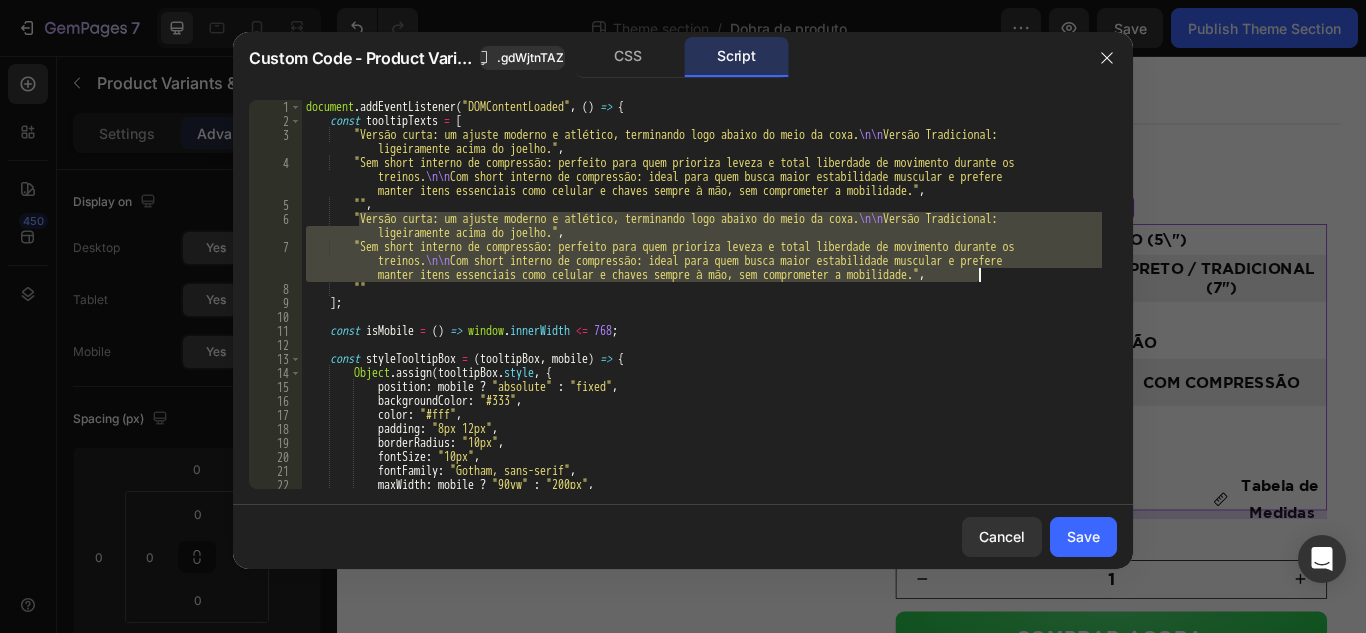 drag, startPoint x: 357, startPoint y: 219, endPoint x: 980, endPoint y: 277, distance: 625.69403 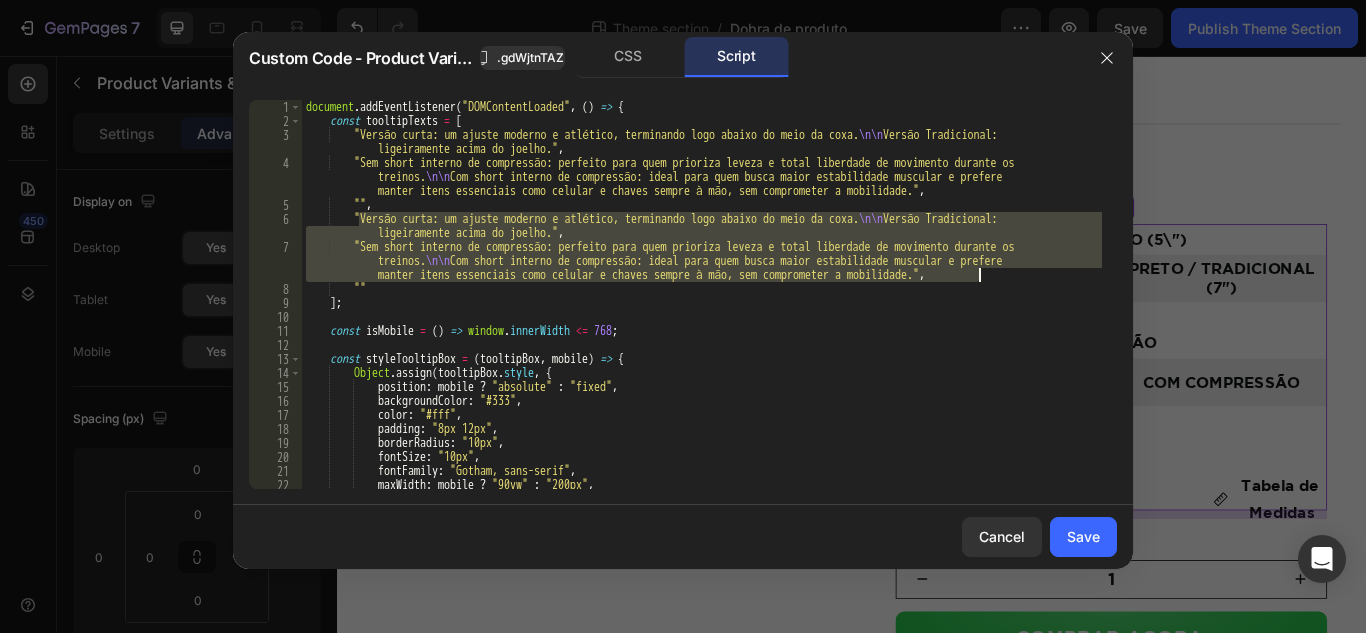 click on "document . addEventListener ( "DOMContentLoaded" ,   ( )   =>   {      const   tooltipTexts   =   [           "Versão curta: um ajuste moderno e atlético, terminando logo abaixo do meio da coxa. \n\n Versão Tradicional:               ligeiramente acima do joelho." ,           "Sem short interno de compressão: perfeito para quem prioriza leveza e total liberdade de movimento durante os               treinos. \n\n Com short interno de compressão: ideal para quem busca maior estabilidade muscular e prefere               manter itens essenciais como celular e chaves sempre à mão, sem comprometer a mobilidade." ,           "" ,           "Versão curta: um ajuste moderno e atlético, terminando logo abaixo do meio da coxa. \n\n Versão Tradicional:               ligeiramente acima do joelho." ,           "Sem short interno de compressão: perfeito para quem prioriza leveza e total liberdade de movimento durante os               treinos. \n\n ,"           ] ;      const   updateLegendsByTab   =   ( tabIndex )   =>   {           const   legends   =   document . querySelectorAll ( "legend" ) ;           const   baseIndex   =   tabIndex   ===   0   ?   0   :   3 ;           [ 0 ,   1 ,   3 ,   4 ] . forEach ( ( i )   =>   {                const   legend   =   legends [ i ] ;                if   ( ! legend )   return ;                const   span   =   legend . querySelector ( "span" ) ;                if   ( ! span )   return ;                const   text   =   span . textContent . trim ( ) ;                const   newText   =   ( tabIndex   ===   0 )       ?   ( i   ===   0   ?   "CURTO (5\" )"   :   ( i   ===   1   ?   "CURTO (5\" )"   :   ( i   ===   3   ?   "TRADICIONAL (7\" )"   :   "TRADICIONAL (7\" )" ) ) )       :   ( i   ===   0   ?   "CURTO (5\" )"   :   ( i   ===   1   ?   "CURTO (5\" )"   :   ( i   ===   3   ?   "TRADICIONAL (7\" )"   :   "TRADICIONAL (7\" )" ) ) ) ;                span . textContent   =   newText ;           } ) ;      } ;      const   createTooltip   =   ( target ,   text )   =>   {           if   ( ! target ||   ! text )   return ;           const   tooltipContainer   =   document . createElement ( "div" ) ;           tooltipContainer . className   =   "tooltip-container" ;           tooltipContainer . innerHTML   =   `<span class="tooltip-text">${ text }</span>` ;           target . appendChild ( tooltipContainer ) ;      } ;      const   changeSlide   =   ( newIndex )   =>   {           const   imgComponent   =   document . querySelector ( ".{{rootClassName}}" ) ;           if   ( ! imgComponent )   return ;           const   carousel   =   imgComponent . querySelector ( 'gp-carousel[type="gp-feature-image-carousel"]' ) ;           if   ( ! carousel )   return ;           const   sliderWrapper   =   imgComponent . querySelector ( 'gp-carousel[type="gp-feature-image-carousel"]' ) ;           if   ( ! sliderWrapper )   return ;           const   slider   =   sliderWrapper . slider ;           if   ( ! slider )   return ;           const   currentIndex   =   parseInt ( carousel . getAttribute ( "active-index" ) ,   10 ) ;           if   ( currentIndex   ===   newIndex )   return ;           slider . moveToIdx ( newIndex ) ;      } ;      const   checkLegendAndChangeImage   =   ( )   =>   {           const   legends   =   document . querySelectorAll ( "legend" ) ;           if   ( legends . length   <   5 )   return ;           const   baseIndex   =   window . activeTab   ===   0   ?   0   :   3 ;           const   spanA   =   legends [ baseIndex ] ?. querySelector ( "span" ) ?. textContent . trim ( ) ;           const   spanB   =   legends [ baseIndex   +   1 ] ?. querySelector ( "span" ) ?. textContent . trim ( ) ;           const   key   =   ` ${ window . activeTab } | ${ spanA } | ${ spanB } ` ;           const   newIndex   =   slideMap [ key ] ;           if   ( newIndex   ===   undefined )   {                console . warn ( "❓ Slide not found for key:" ,   key ) ;                return ;           }           if   ( newIndex   !==   lastCheckedIndex )   {                changeSlide ( newIndex ) ;                lastCheckedIndex   =   newIndex ;           }      } ;      const   cleanTextSpan   =   ( span )   =>   {           if   ( span . textContent . includes ( 'LONGO (7")' ))   {                span . textContent   =   span" at bounding box center [702, 308] 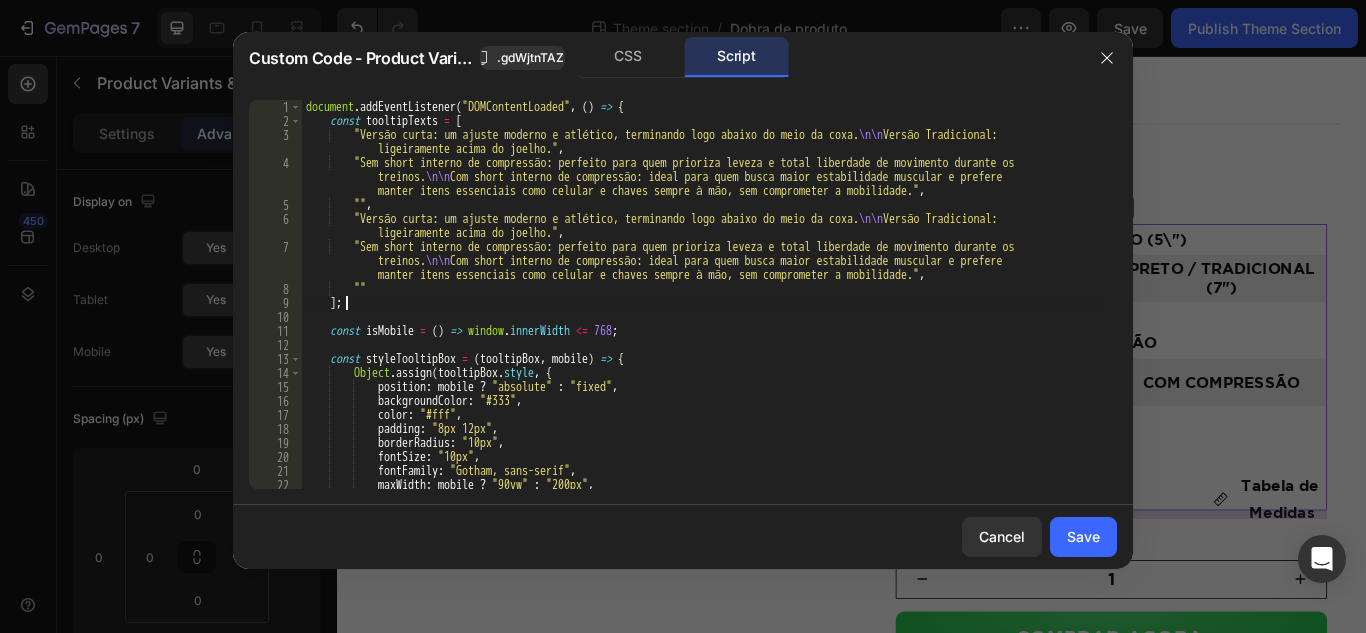 click on "document . addEventListener ( "DOMContentLoaded" ,   ( )   =>   {      const   tooltipTexts   =   [           "Versão curta: um ajuste moderno e atlético, terminando logo abaixo do meio da coxa. \n\n Versão Tradicional:               ligeiramente acima do joelho." ,           "Sem short interno de compressão: perfeito para quem prioriza leveza e total liberdade de movimento durante os               treinos. \n\n Com short interno de compressão: ideal para quem busca maior estabilidade muscular e prefere               manter itens essenciais como celular e chaves sempre à mão, sem comprometer a mobilidade." ,           "" ,           "Versão curta: um ajuste moderno e atlético, terminando logo abaixo do meio da coxa. \n\n Versão Tradicional:               ligeiramente acima do joelho." ,           "Sem short interno de compressão: perfeito para quem prioriza leveza e total liberdade de movimento durante os               treinos. \n\n ,"           ] ;      const   updateLegendsByTab   =   ( tabIndex )   =>   {           const   legends   =   document . querySelectorAll ( "legend" ) ;           const   baseIndex   =   tabIndex   ===   0   ?   0   :   3 ;           [ 0 ,   1 ,   3 ,   4 ] . forEach ( ( i )   =>   {                const   legend   =   legends [ i ] ;                if   ( ! legend )   return ;                const   span   =   legend . querySelector ( "span" ) ;                if   ( ! span )   return ;                const   text   =   span . textContent . trim ( ) ;                const   newText   =   ( tabIndex   ===   0 )       ?   ( i   ===   0   ?   "CURTO (5\" )"   :   ( i   ===   1   ?   "CURTO (5\" )"   :   ( i   ===   3   ?   "TRADICIONAL (7\" )"   :   "TRADICIONAL (7\" )" ) ) )       :   ( i   ===   0   ?   "CURTO (5\" )"   :   ( i   ===   1   ?   "CURTO (5\" )"   :   ( i   ===   3   ?   "TRADICIONAL (7\" )"   :   "TRADICIONAL (7\" )" ) ) ) ;                span . textContent   =   newText ;           } ) ;      } ;      const   createTooltip   =   ( target ,   text )   =>   {           if   ( ! target ||   ! text )   return ;           const   tooltipContainer   =   document . createElement ( "div" ) ;           tooltipContainer . className   =   "tooltip-container" ;           tooltipContainer . innerHTML   =   `<span class="tooltip-text">${ text }</span>` ;           target . appendChild ( tooltipContainer ) ;      } ;      const   changeSlide   =   ( newIndex )   =>   {           const   imgComponent   =   document . querySelector ( ".{{rootClassName}}" ) ;           if   ( ! imgComponent )   return ;           const   carousel   =   imgComponent . querySelector ( 'gp-carousel[type="gp-feature-image-carousel"]' ) ;           if   ( ! carousel )   return ;           const   sliderWrapper   =   imgComponent . querySelector ( 'gp-carousel[type="gp-feature-image-carousel"]' ) ;           if   ( ! sliderWrapper )   return ;           const   slider   =   sliderWrapper . slider ;           if   ( ! slider )   return ;           const   currentIndex   =   parseInt ( carousel . getAttribute ( "active-index" ) ,   10 ) ;           if   ( currentIndex   ===   newIndex )   return ;           slider . moveToIdx ( newIndex ) ;      } ;      const   checkLegendAndChangeImage   =   ( )   =>   {           const   legends   =   document . querySelectorAll ( "legend" ) ;           if   ( legends . length   <   5 )   return ;           const   baseIndex   =   window . activeTab   ===   0   ?   0   :   3 ;           const   spanA   =   legends [ baseIndex ] ?. querySelector ( "span" ) ?. textContent . trim ( ) ;           const   spanB   =   legends [ baseIndex   +   1 ] ?. querySelector ( "span" ) ?. textContent . trim ( ) ;           const   key   =   ` ${ window . activeTab } | ${ spanA } | ${ spanB } ` ;           const   newIndex   =   slideMap [ key ] ;           if   ( newIndex   ===   undefined )   {                console . warn ( "❓ Slide not found for key:" ,   key ) ;                return ;           }           if   ( newIndex   !==   lastCheckedIndex )   {                changeSlide ( newIndex ) ;                lastCheckedIndex   =   newIndex ;           }      } ;      const   cleanTextSpan   =   ( span )   =>   {           if   ( span . textContent . includes ( 'LONGO (7")' ))   {                span . textContent   =   span" at bounding box center [702, 308] 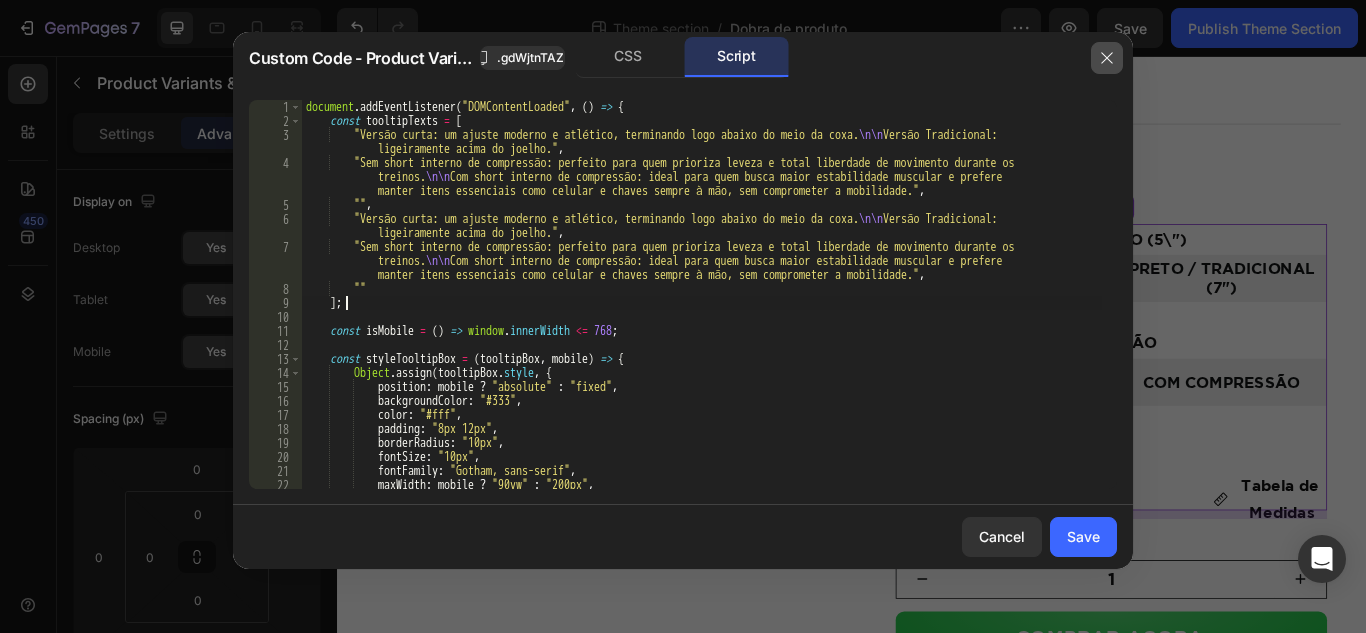 click 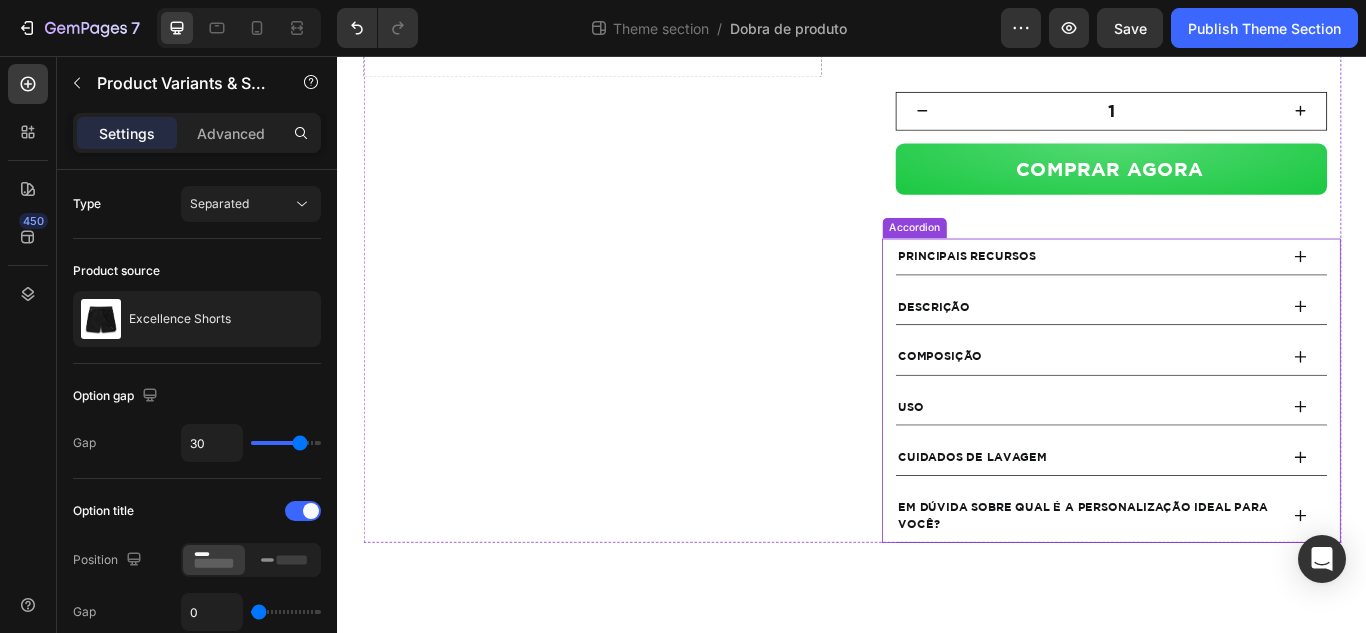 scroll, scrollTop: 880, scrollLeft: 0, axis: vertical 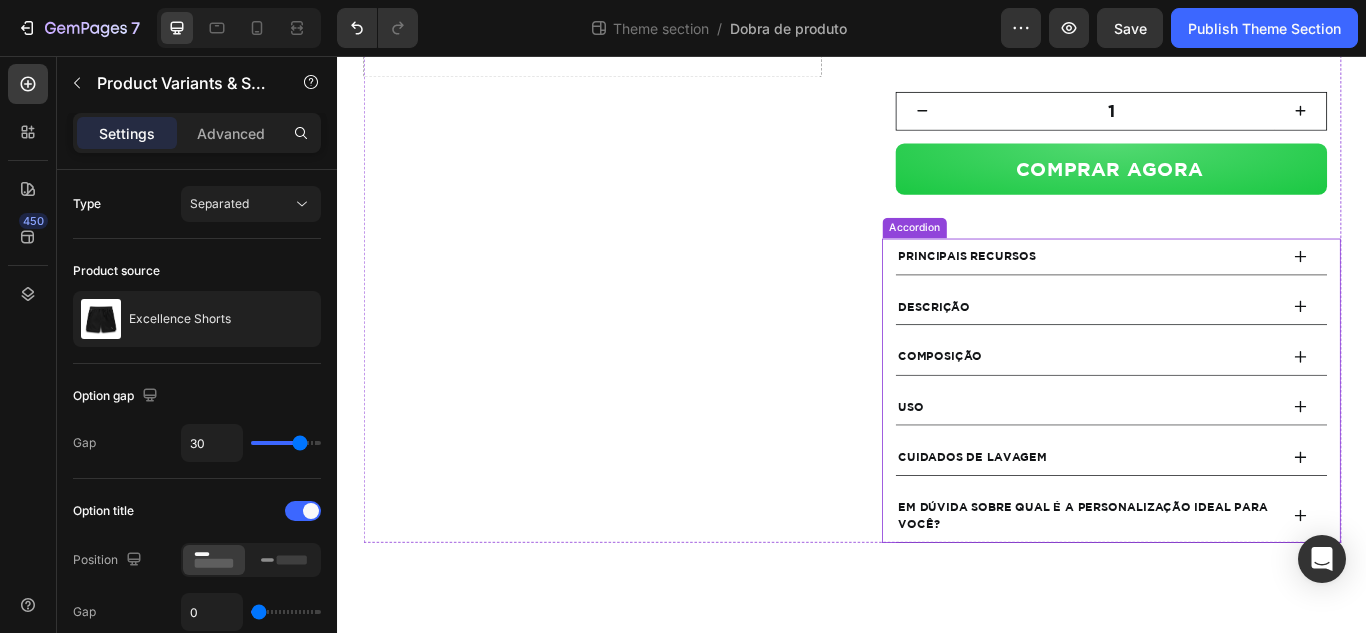 click 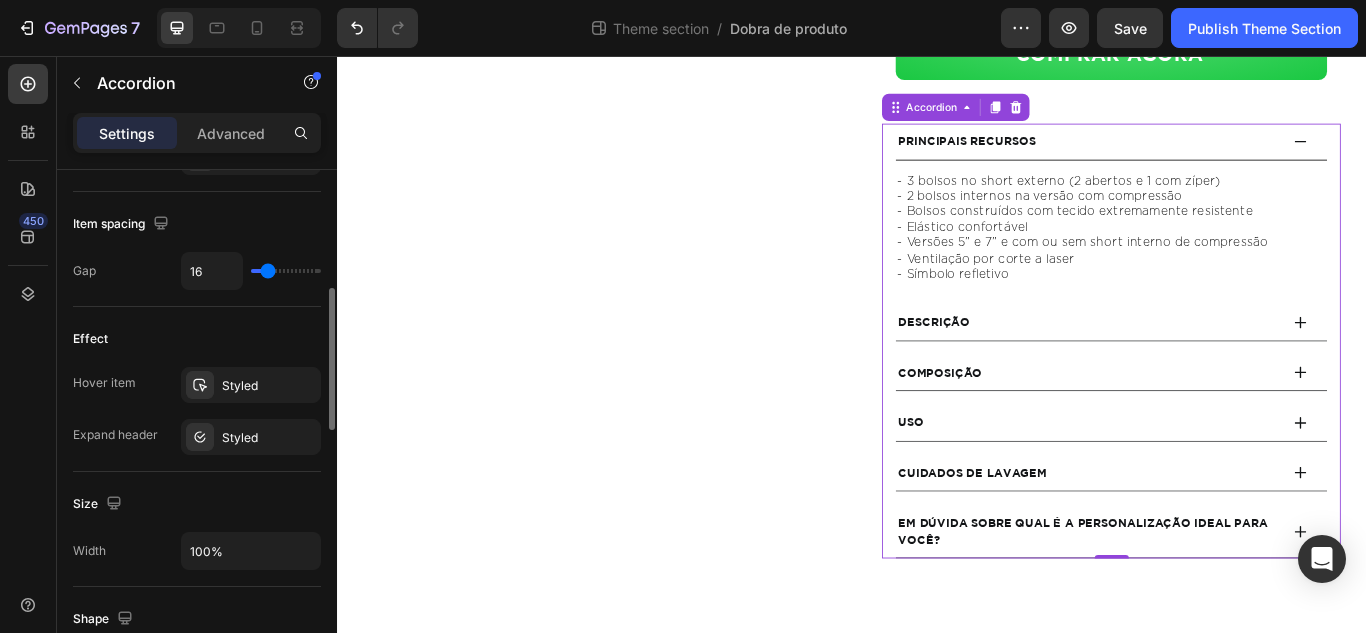 scroll, scrollTop: 700, scrollLeft: 0, axis: vertical 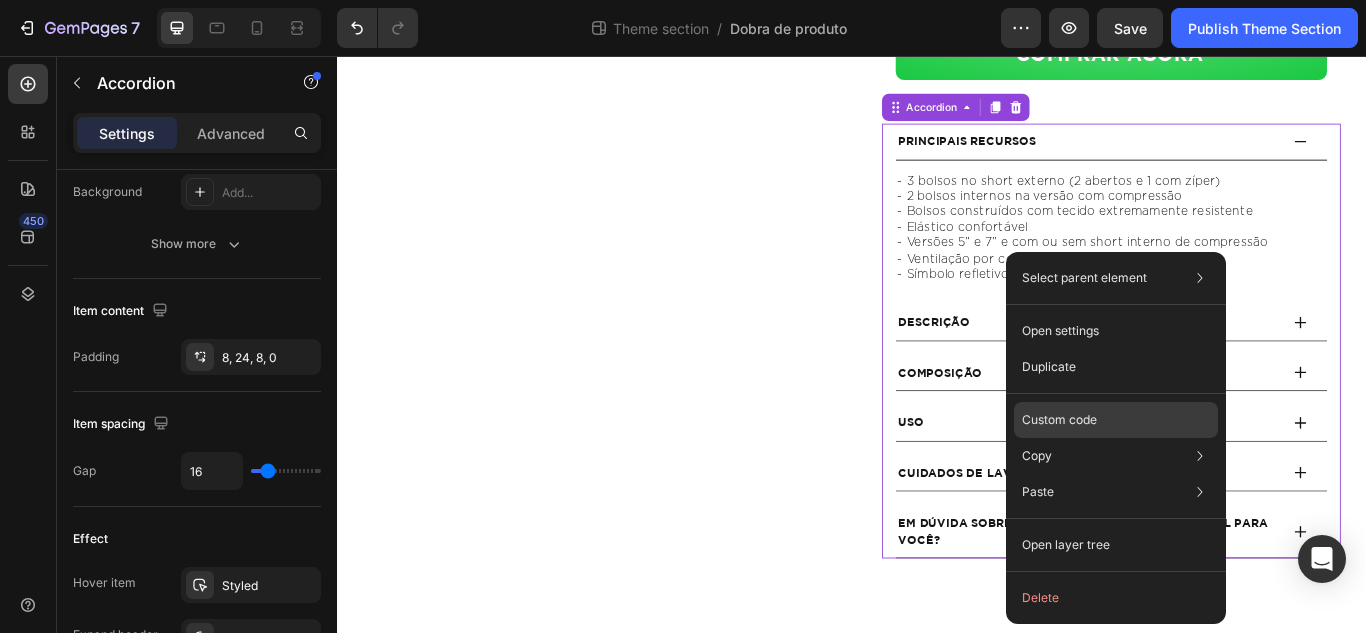 click on "Custom code" at bounding box center (1059, 420) 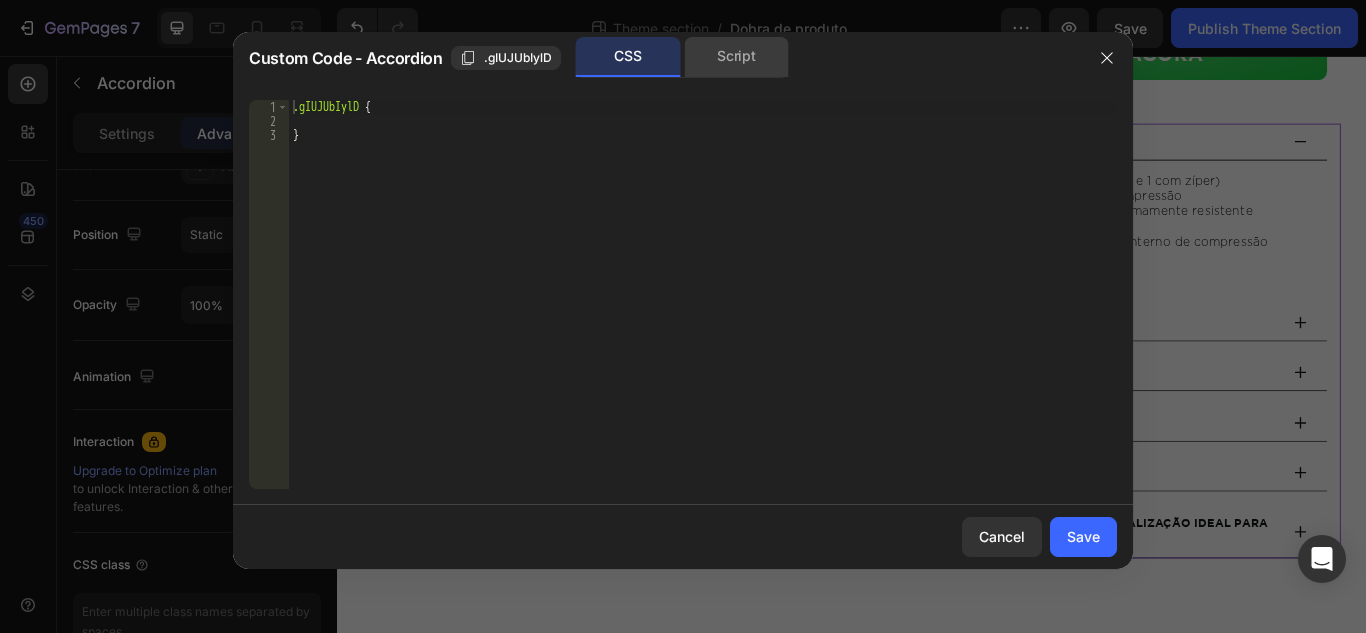 click on "Script" 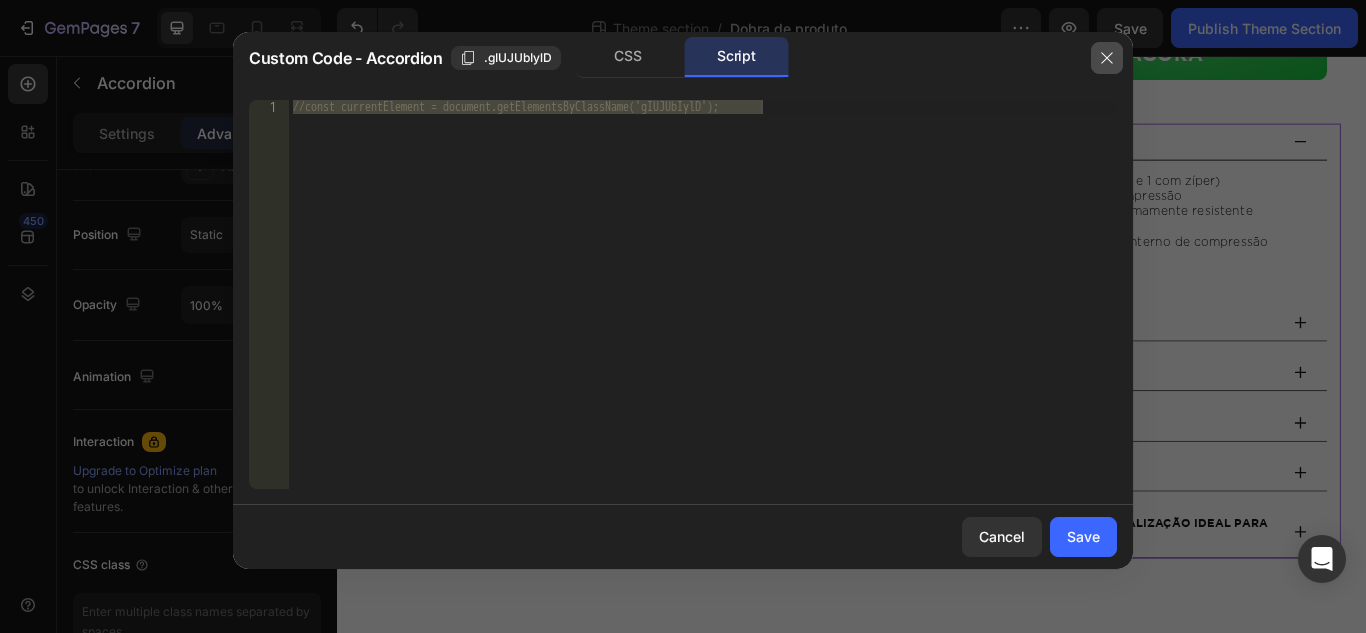 drag, startPoint x: 1112, startPoint y: 60, endPoint x: 907, endPoint y: 15, distance: 209.88092 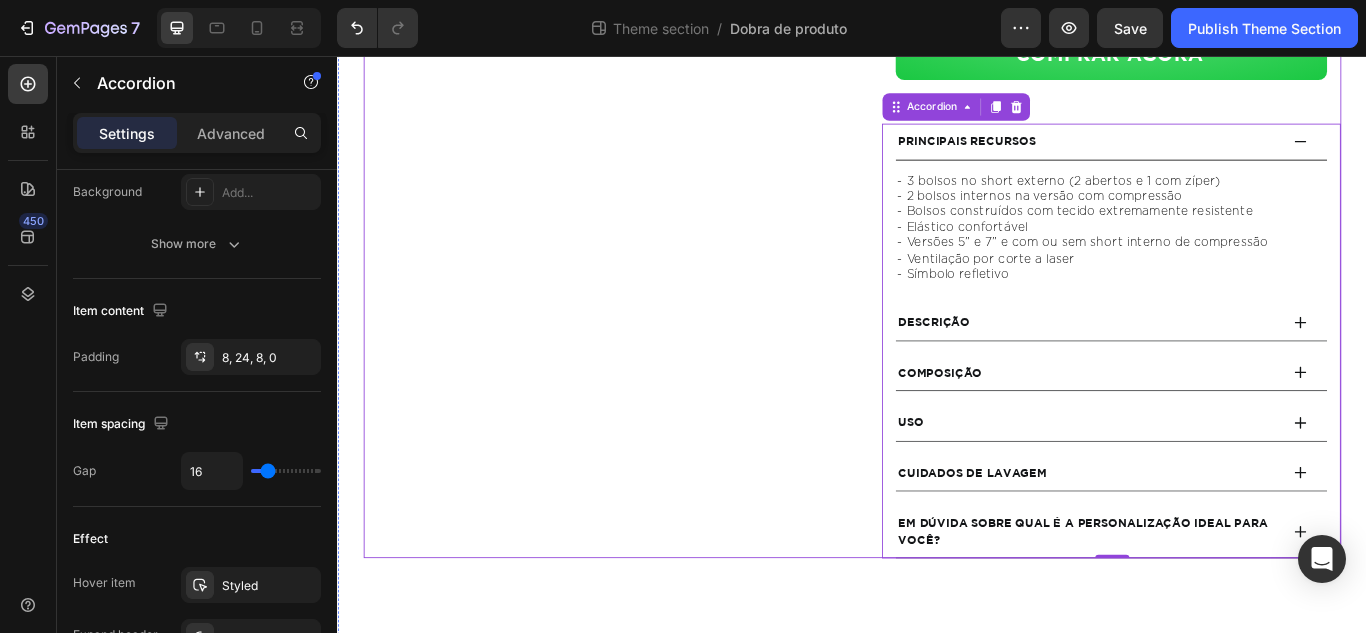 click on "Product Images Image
Drop element here Product" at bounding box center (634, -26) 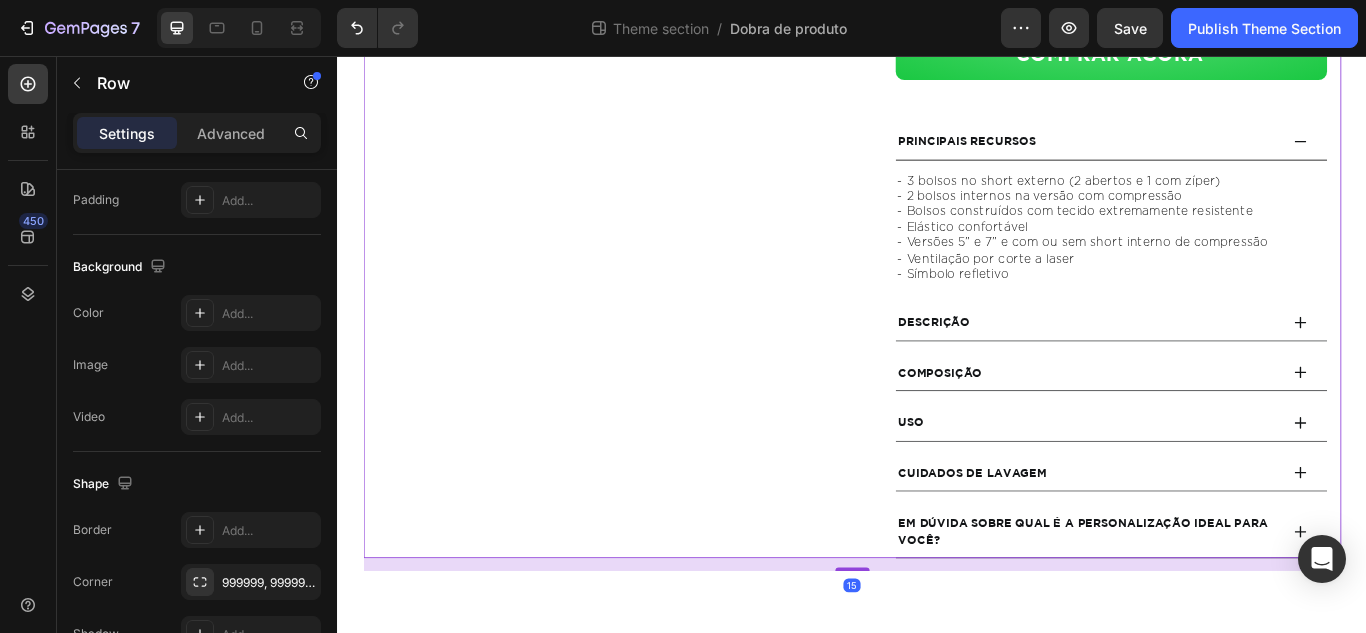 scroll, scrollTop: 0, scrollLeft: 0, axis: both 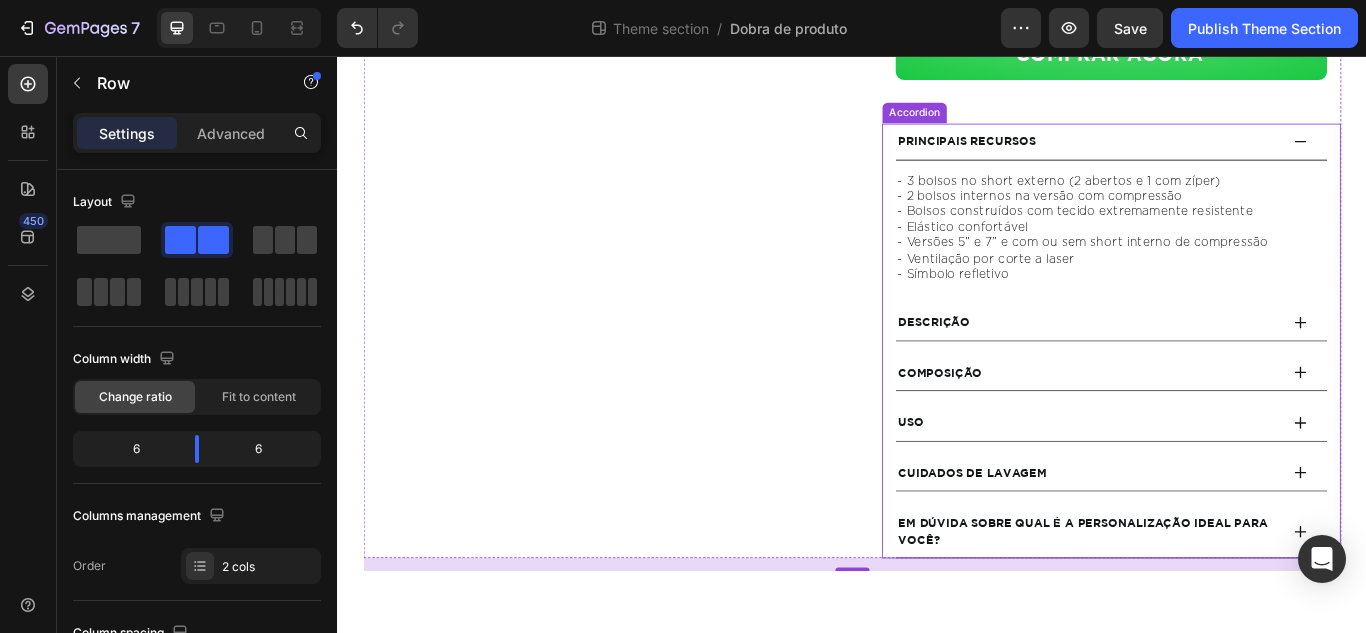 click on "Principais Recursos" at bounding box center (1239, 156) 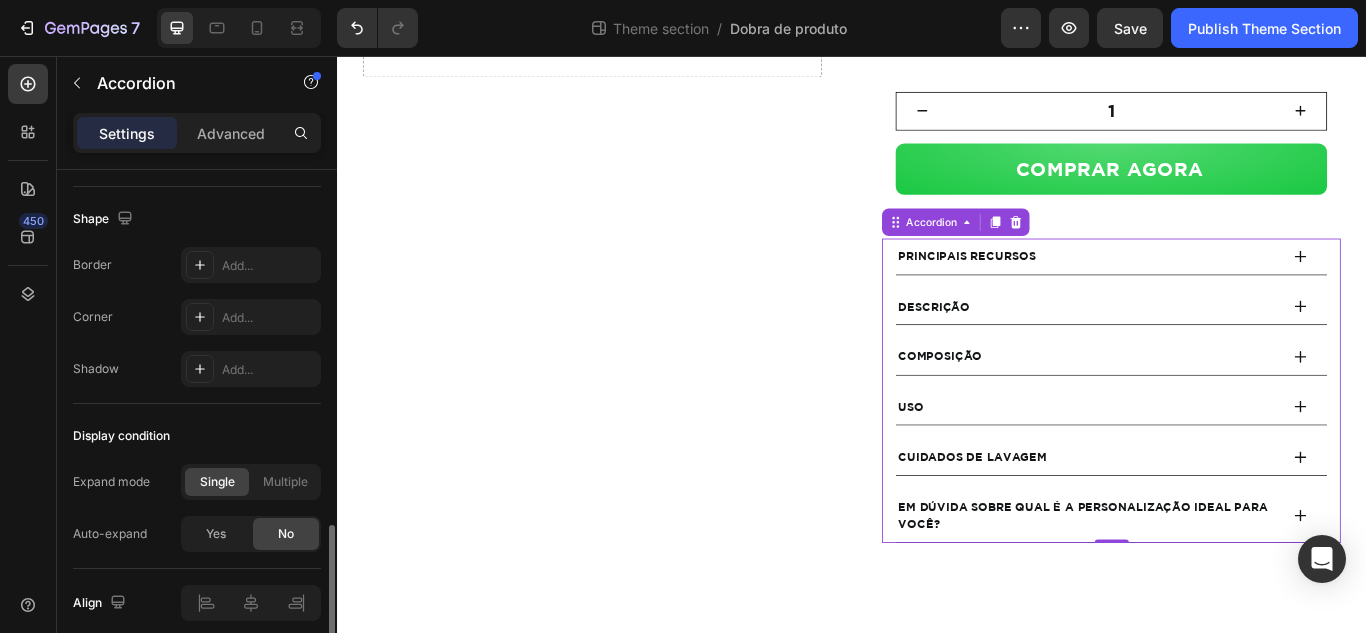 scroll, scrollTop: 1384, scrollLeft: 0, axis: vertical 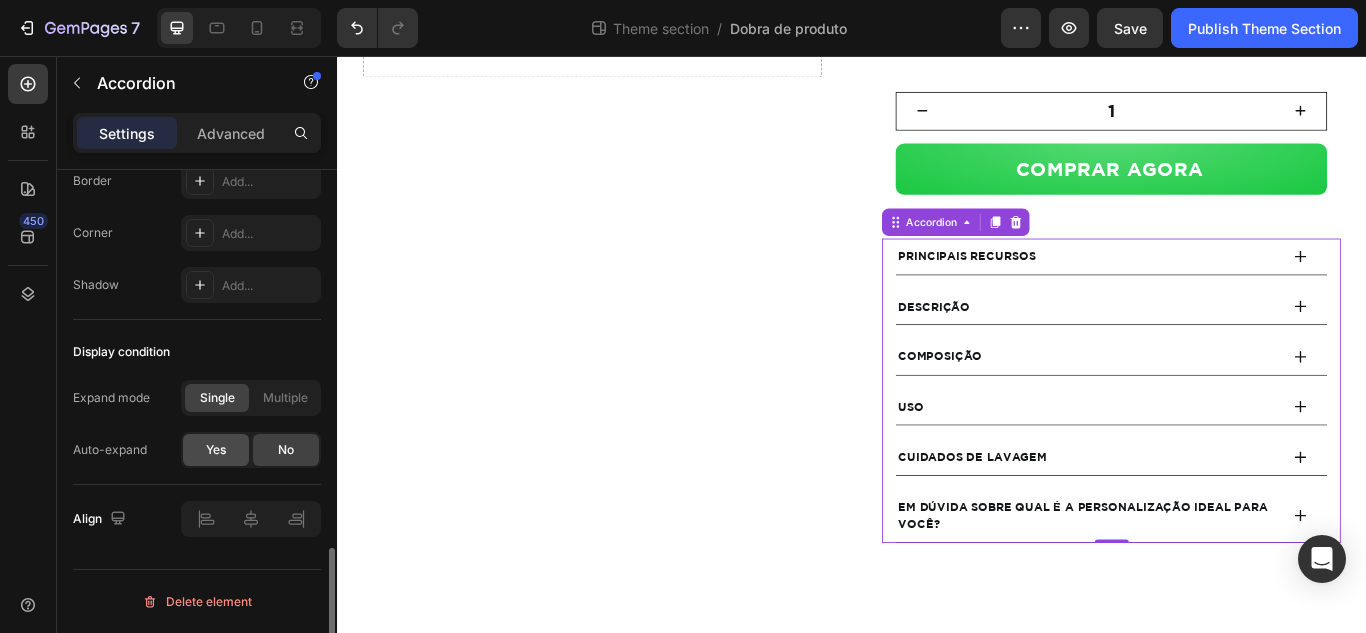 click on "Yes" 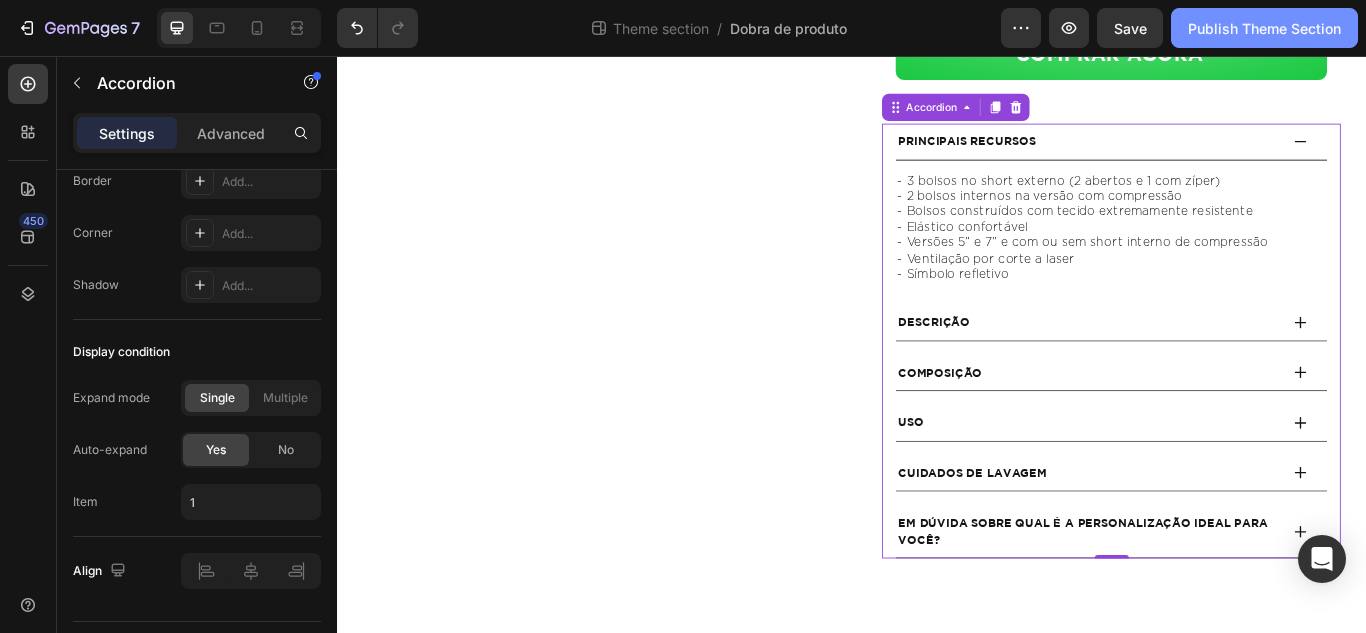 click on "Publish Theme Section" at bounding box center (1264, 28) 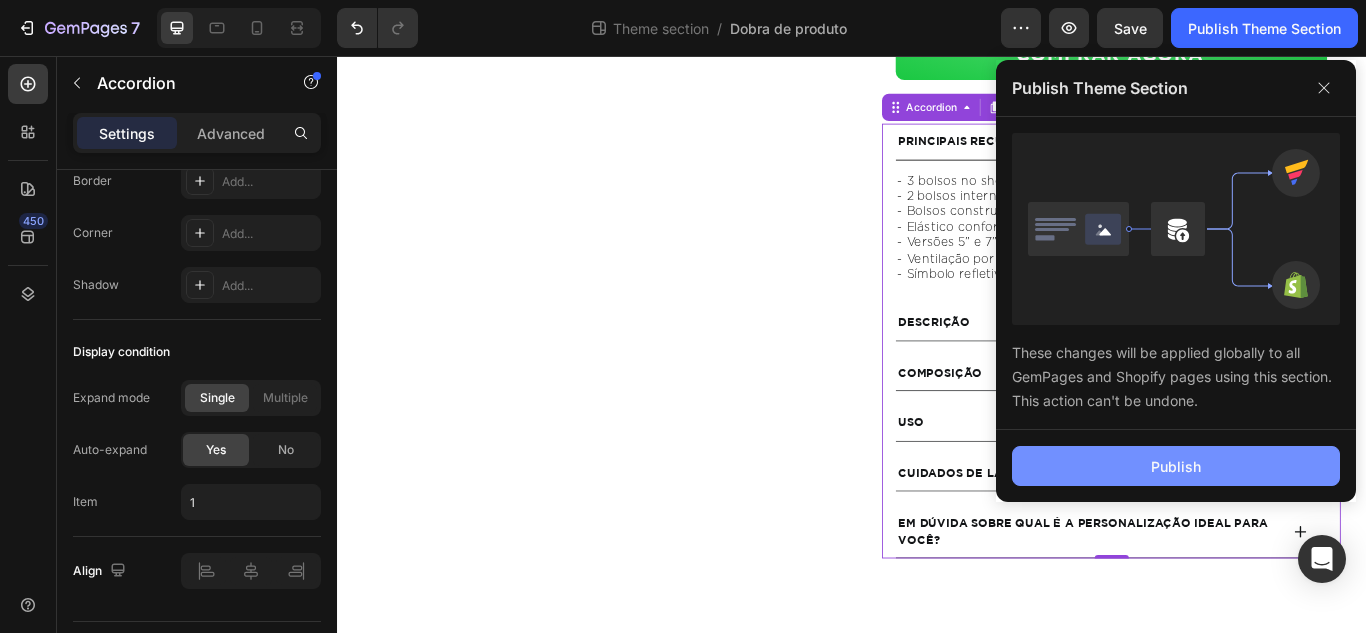click on "Publish" at bounding box center (1176, 466) 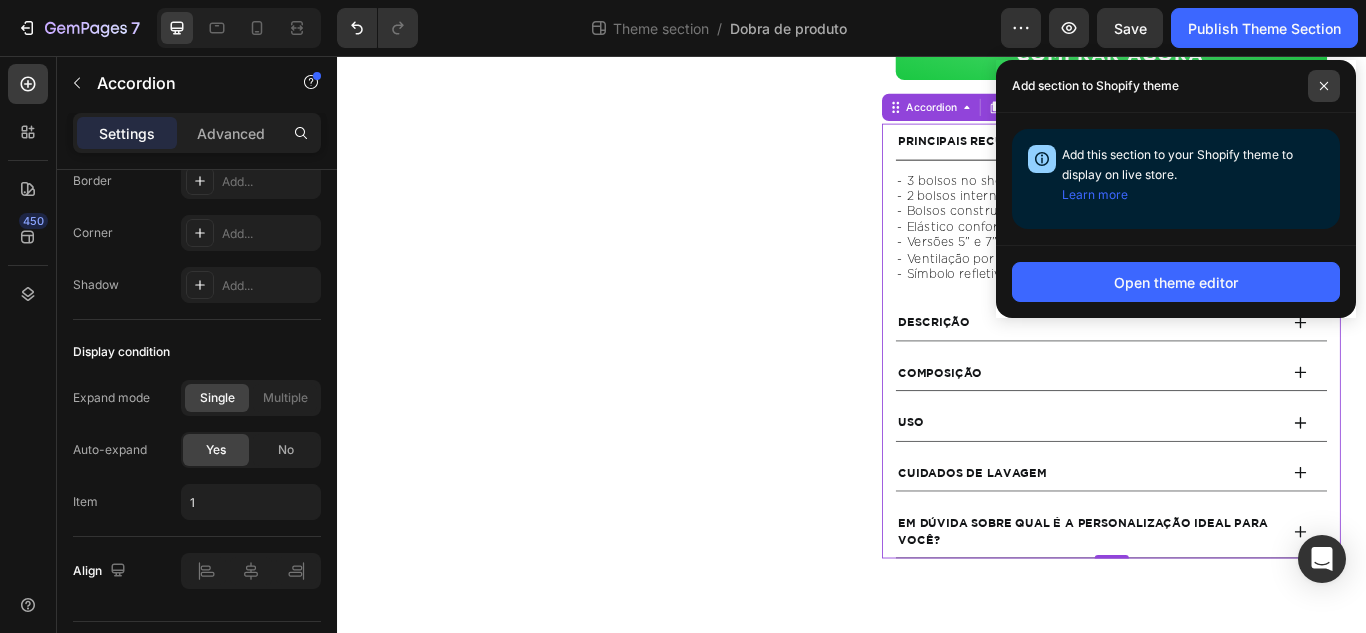 click at bounding box center (1324, 86) 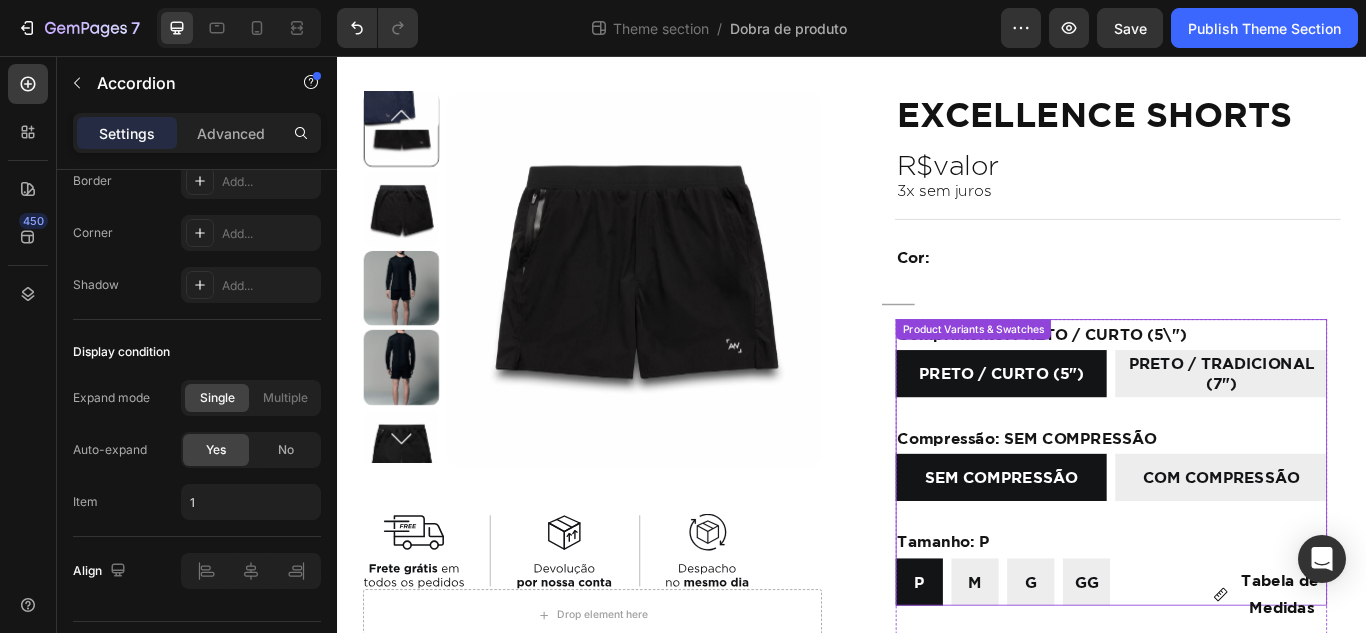 scroll, scrollTop: 80, scrollLeft: 0, axis: vertical 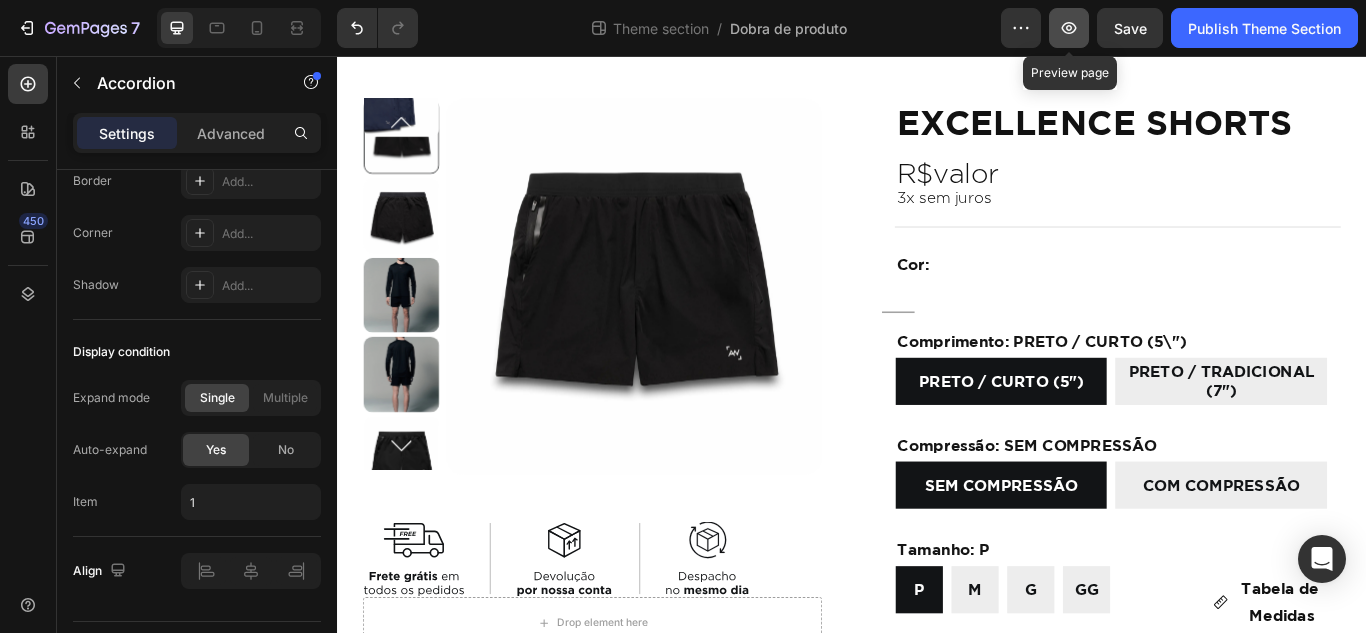 click 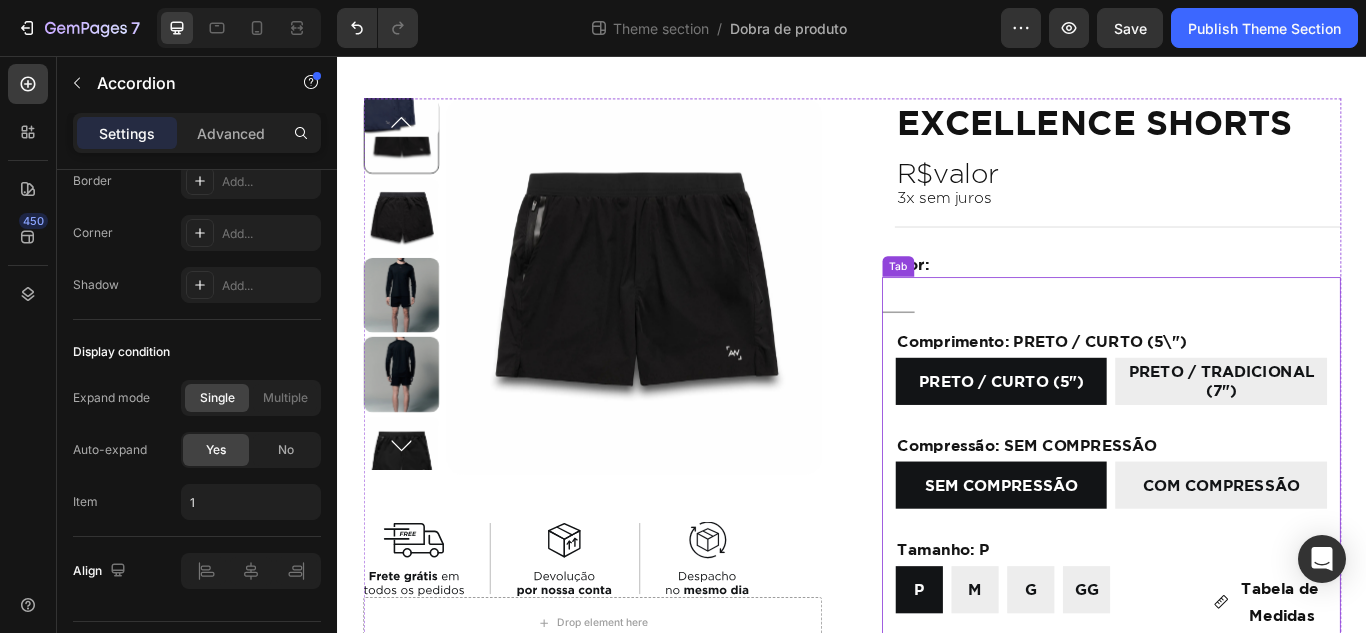 click at bounding box center [1239, 335] 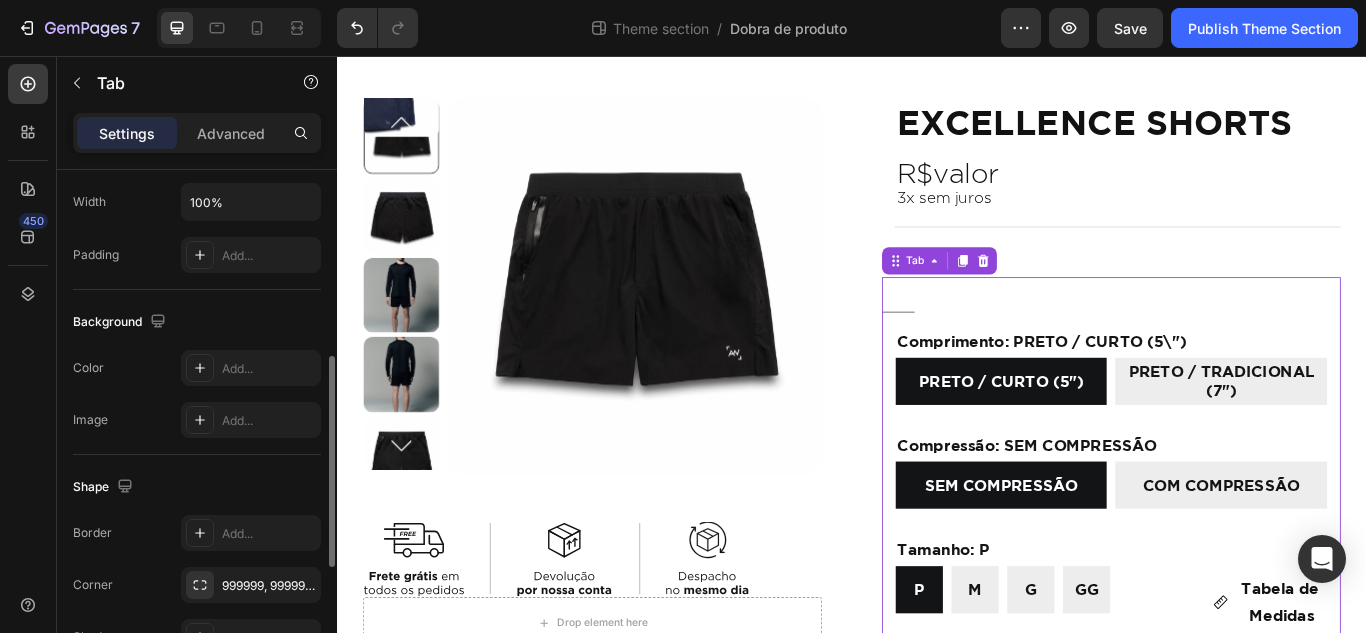 scroll, scrollTop: 559, scrollLeft: 0, axis: vertical 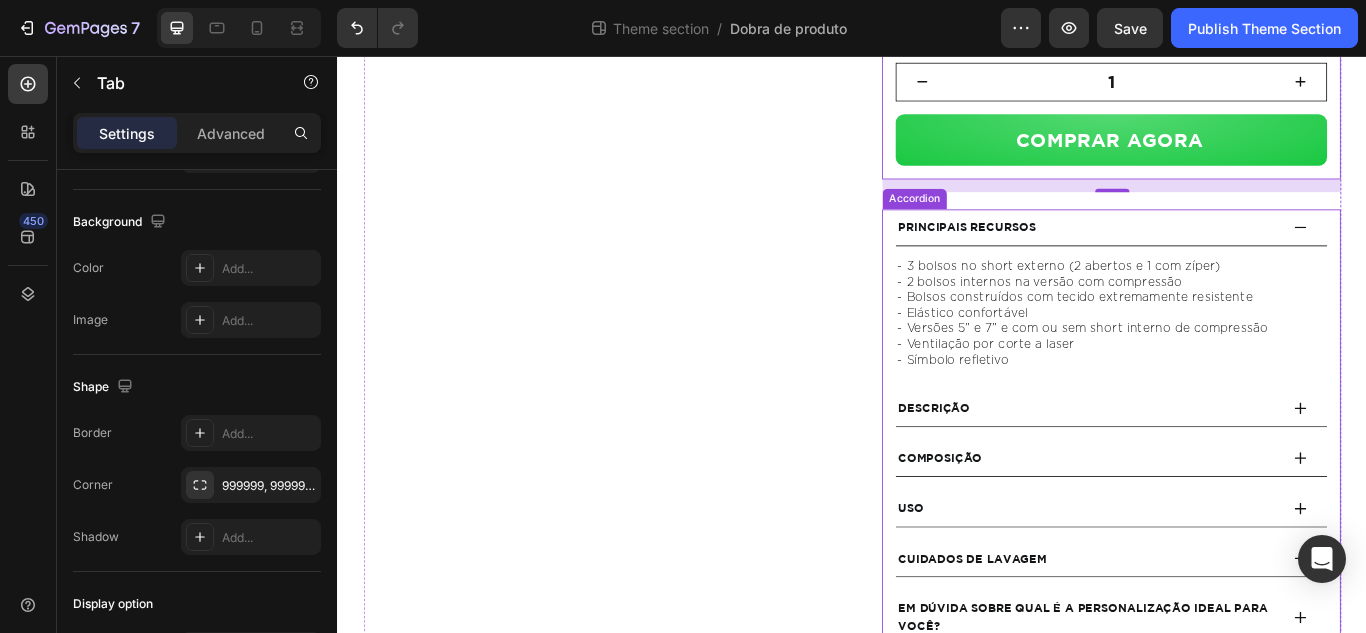 click on "Principais Recursos" at bounding box center [1212, 256] 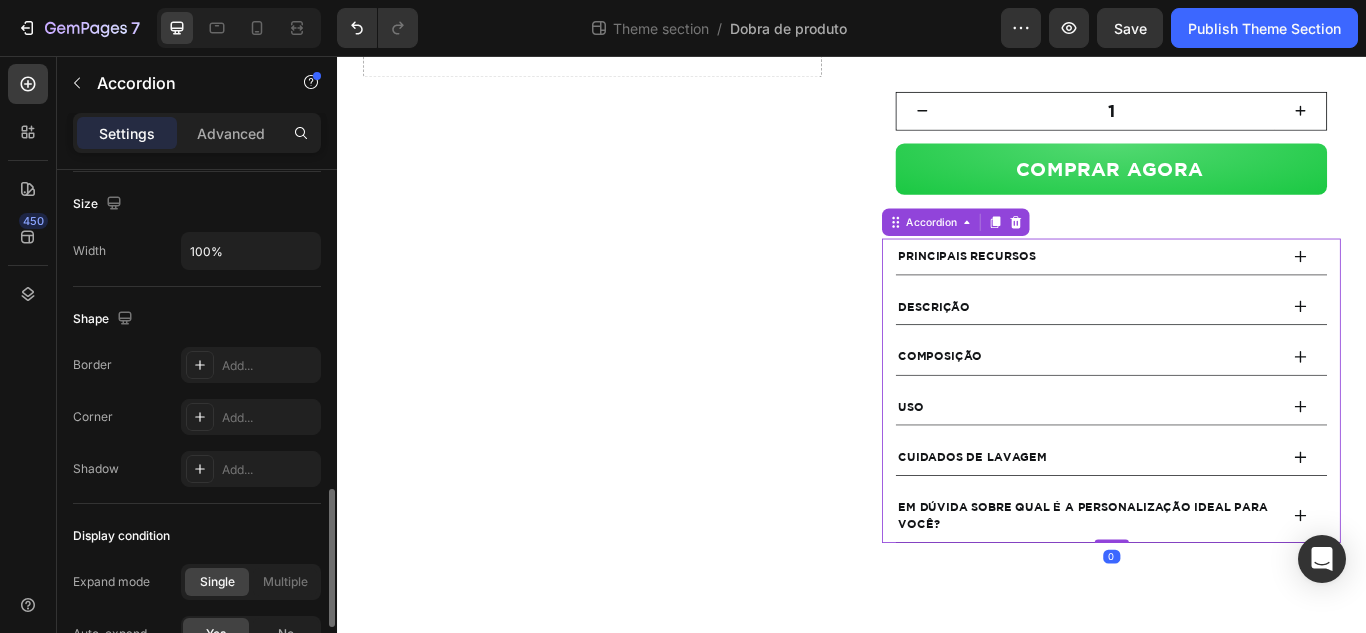 scroll, scrollTop: 1436, scrollLeft: 0, axis: vertical 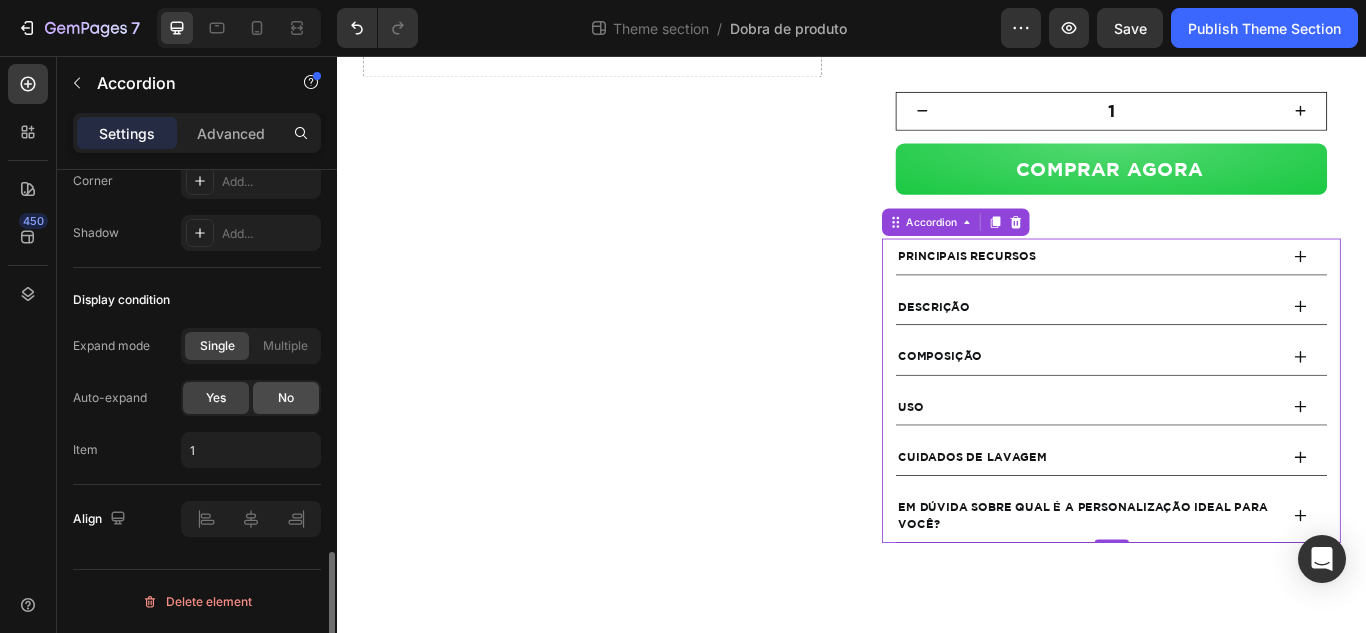 click on "No" 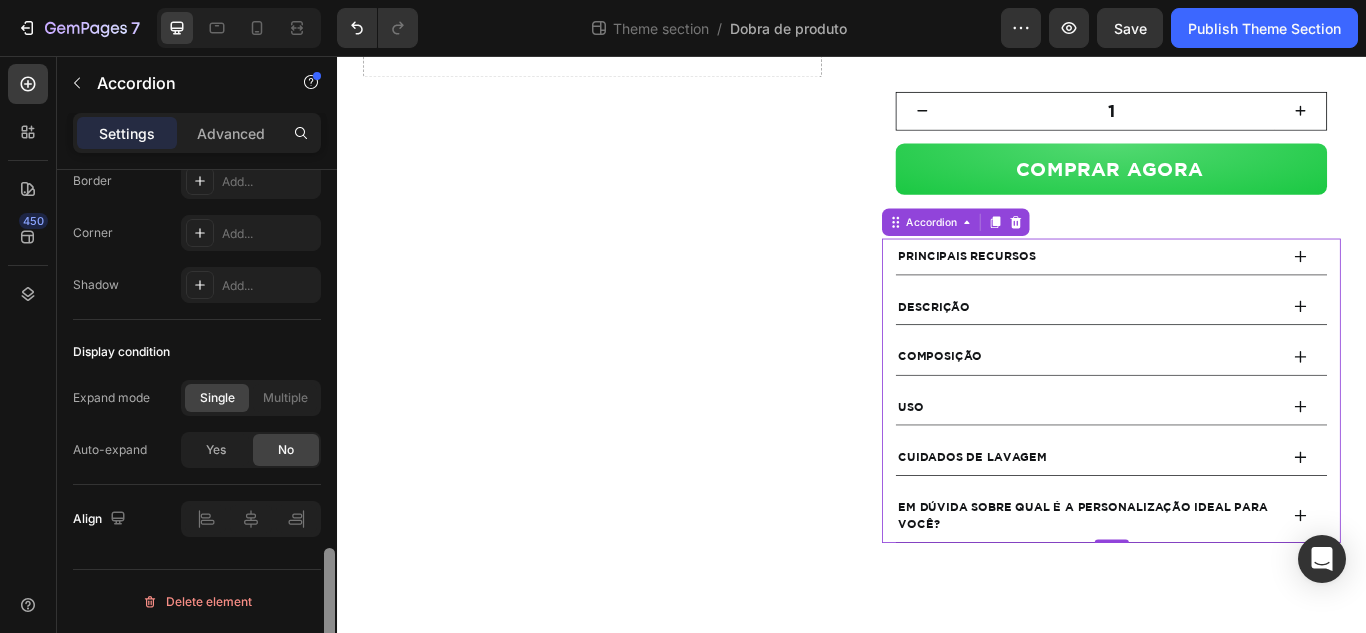 scroll, scrollTop: 1384, scrollLeft: 0, axis: vertical 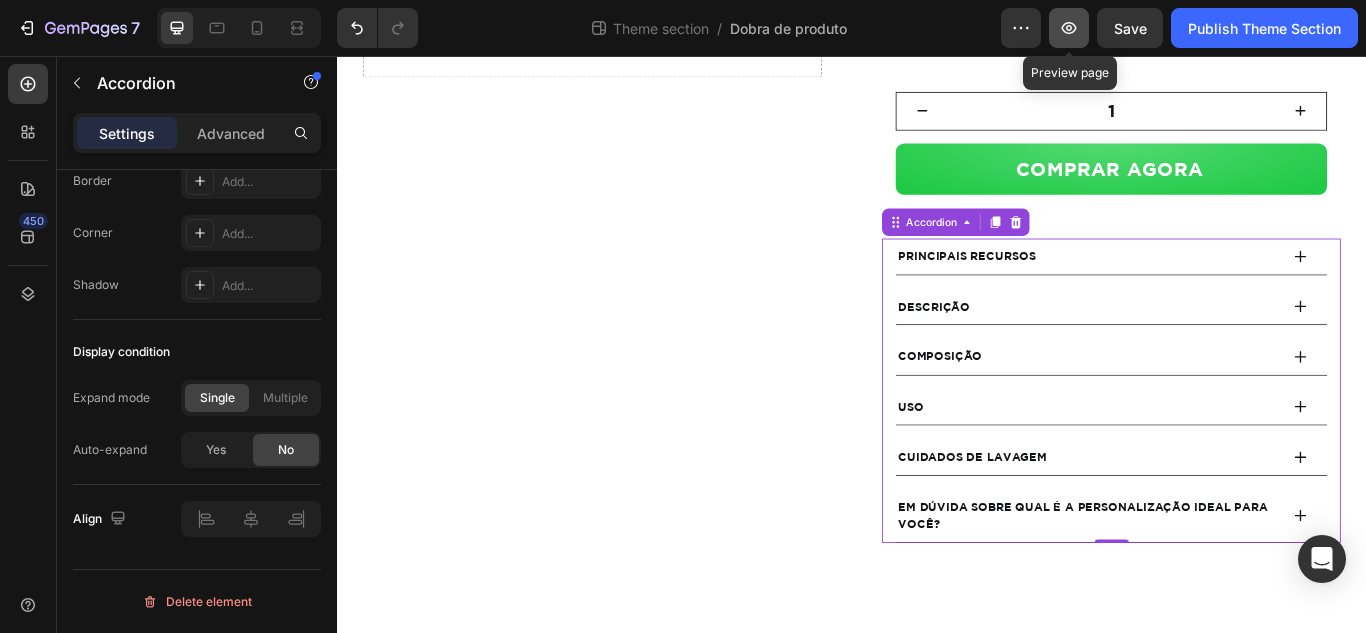 click 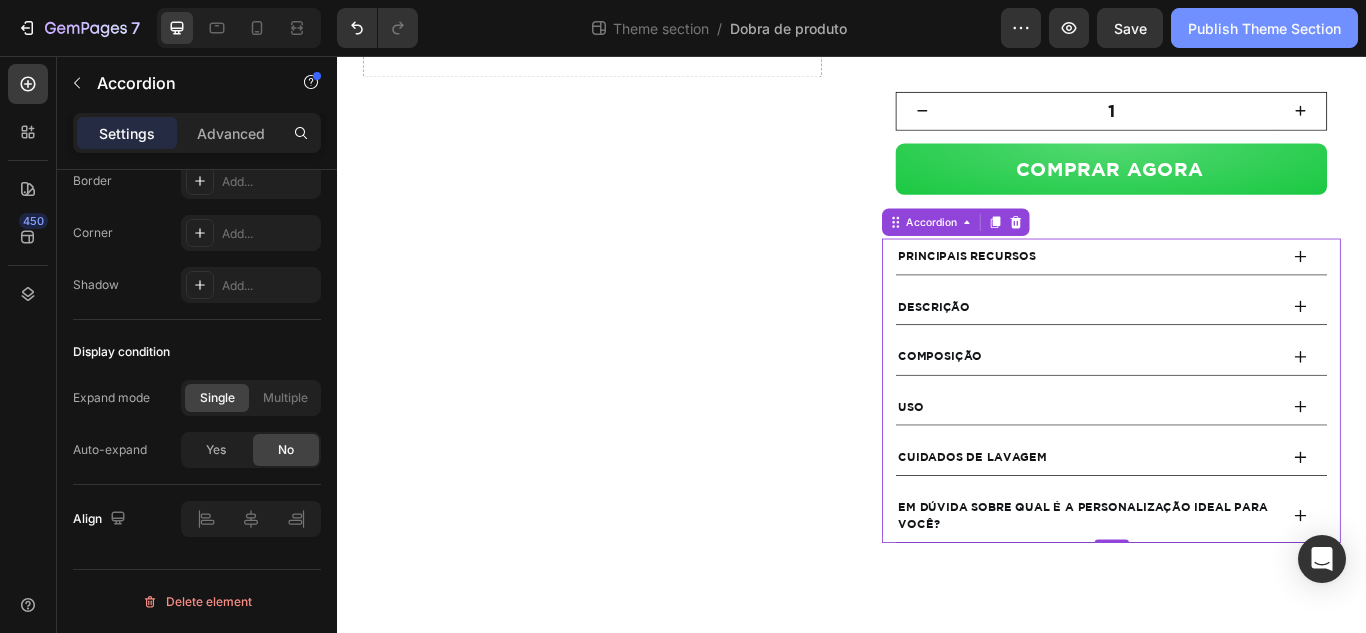 click on "Publish Theme Section" at bounding box center [1264, 28] 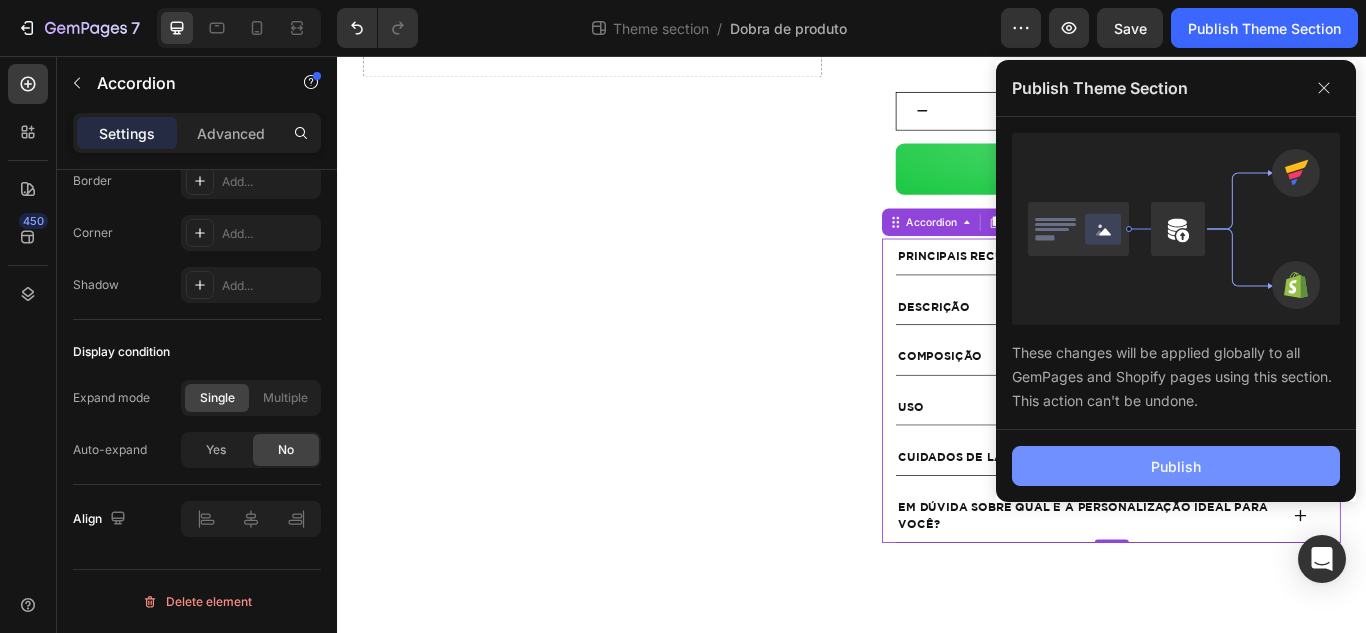 click on "Publish" at bounding box center [1176, 466] 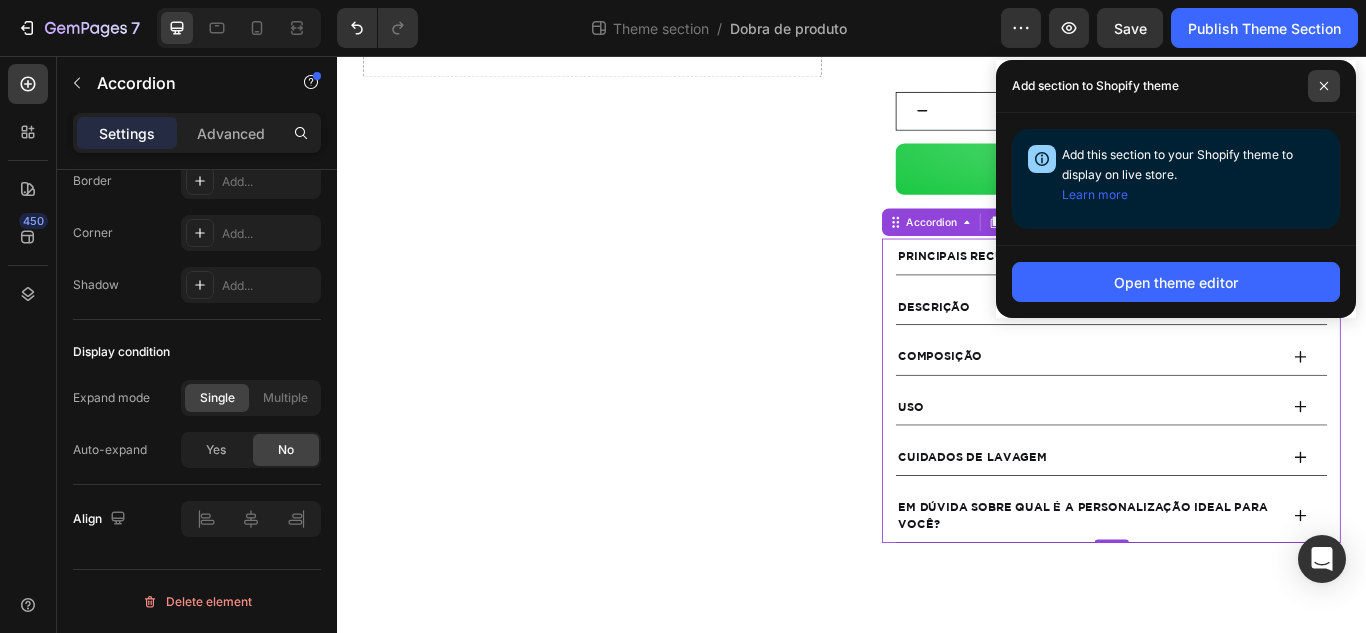 click at bounding box center [1324, 86] 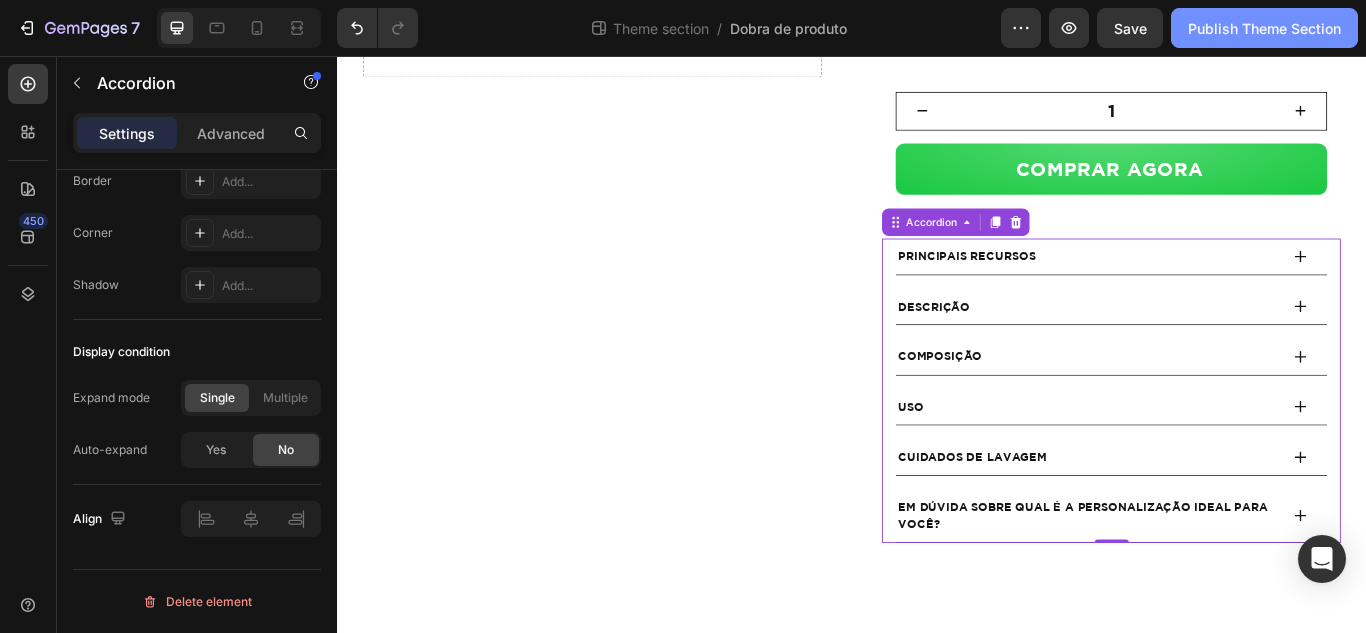 click on "Publish Theme Section" at bounding box center (1264, 28) 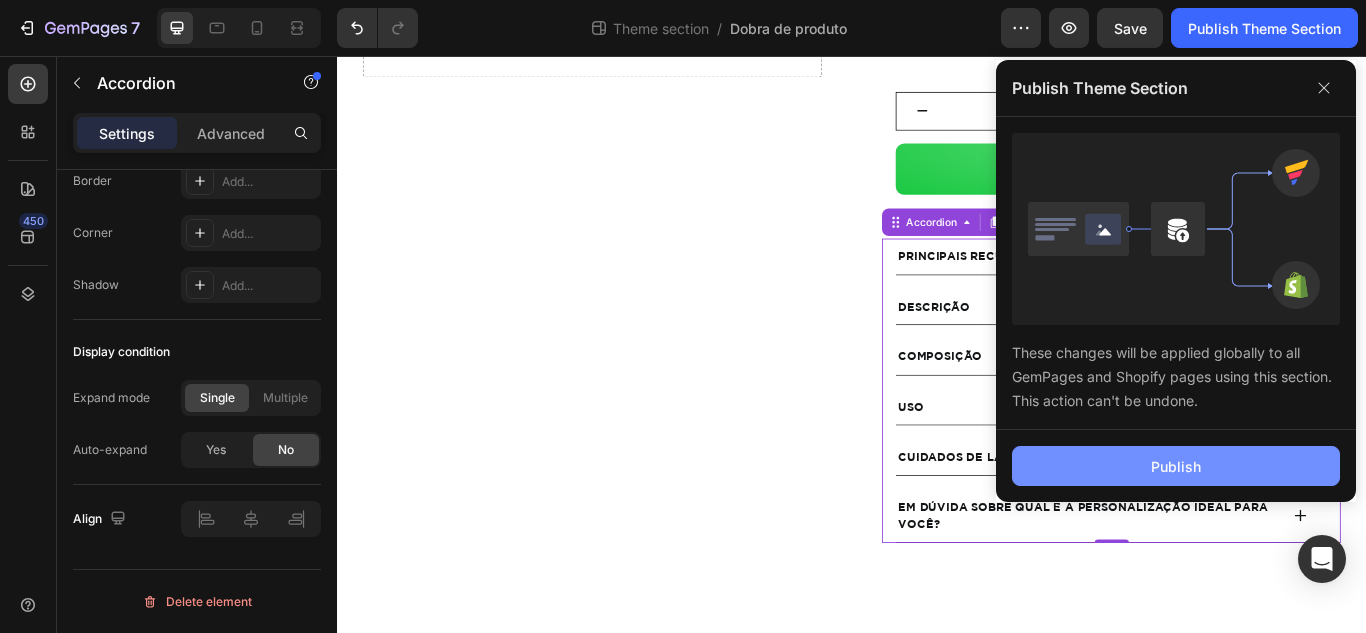click on "Publish" at bounding box center (1176, 466) 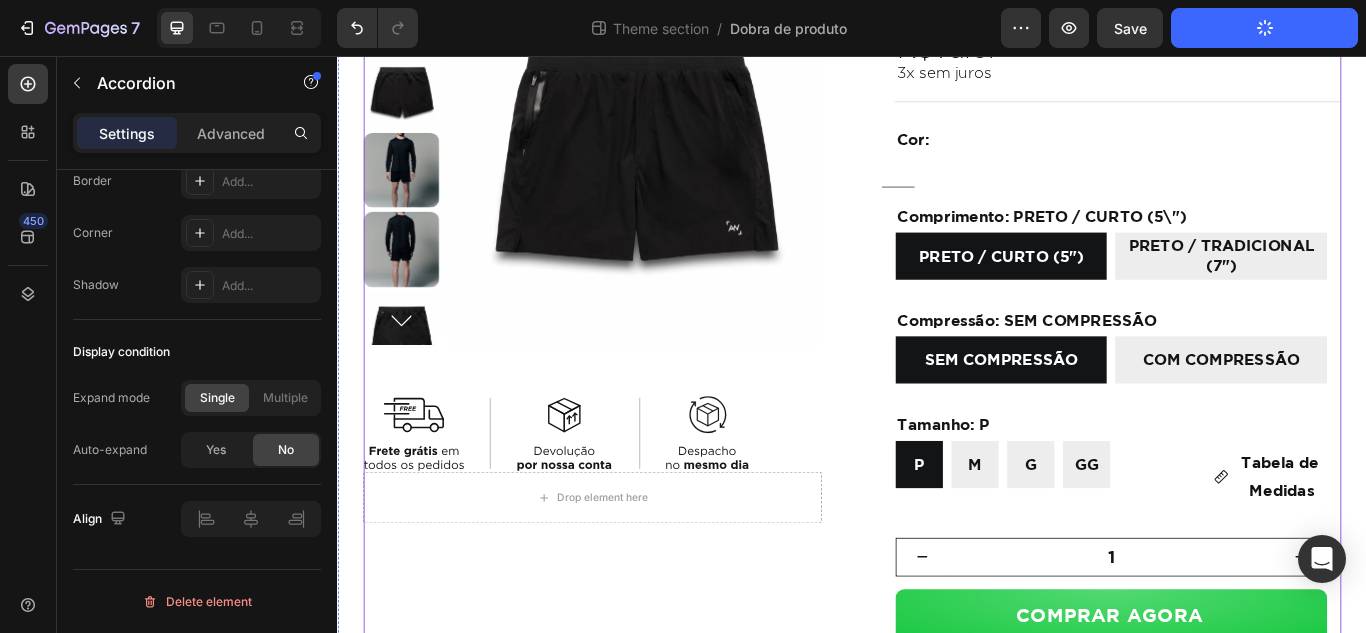 scroll, scrollTop: 180, scrollLeft: 0, axis: vertical 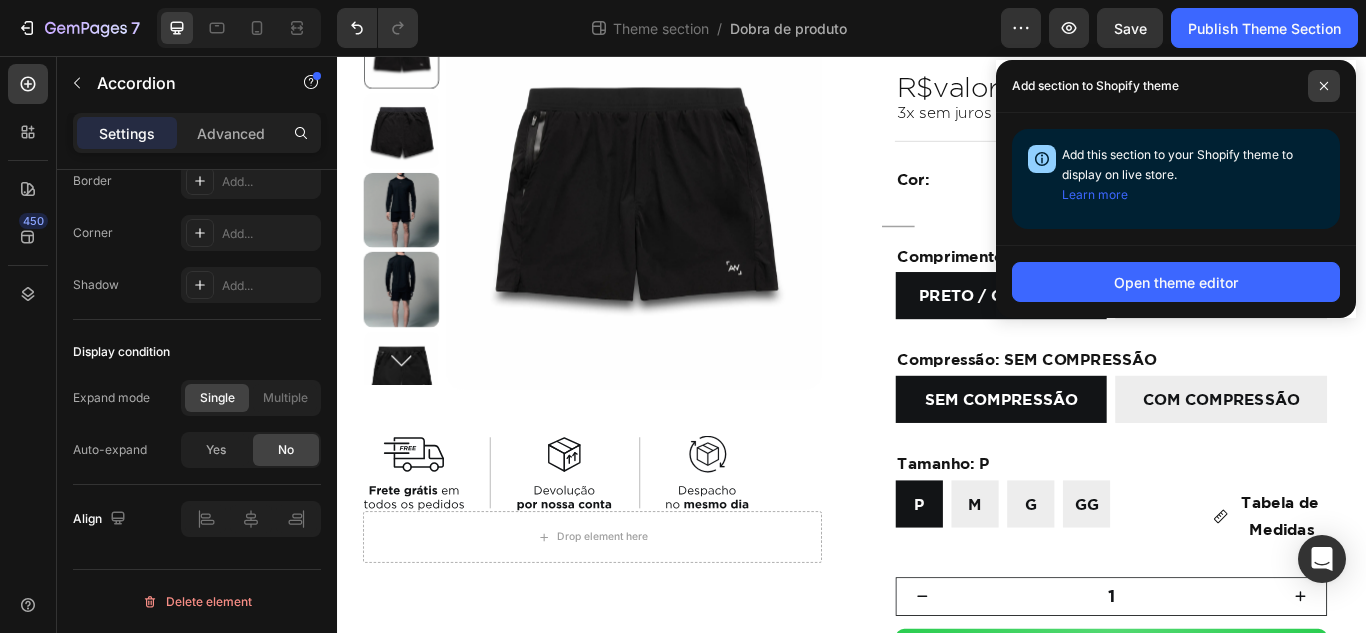 click at bounding box center [1324, 86] 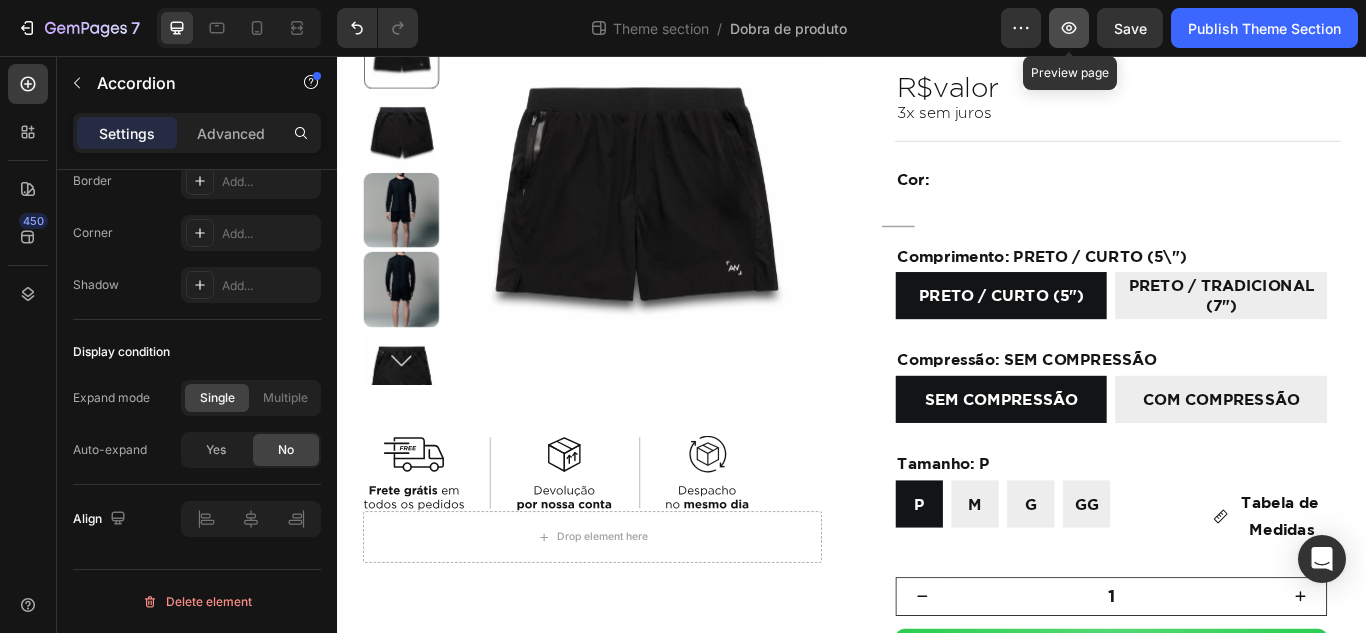 click 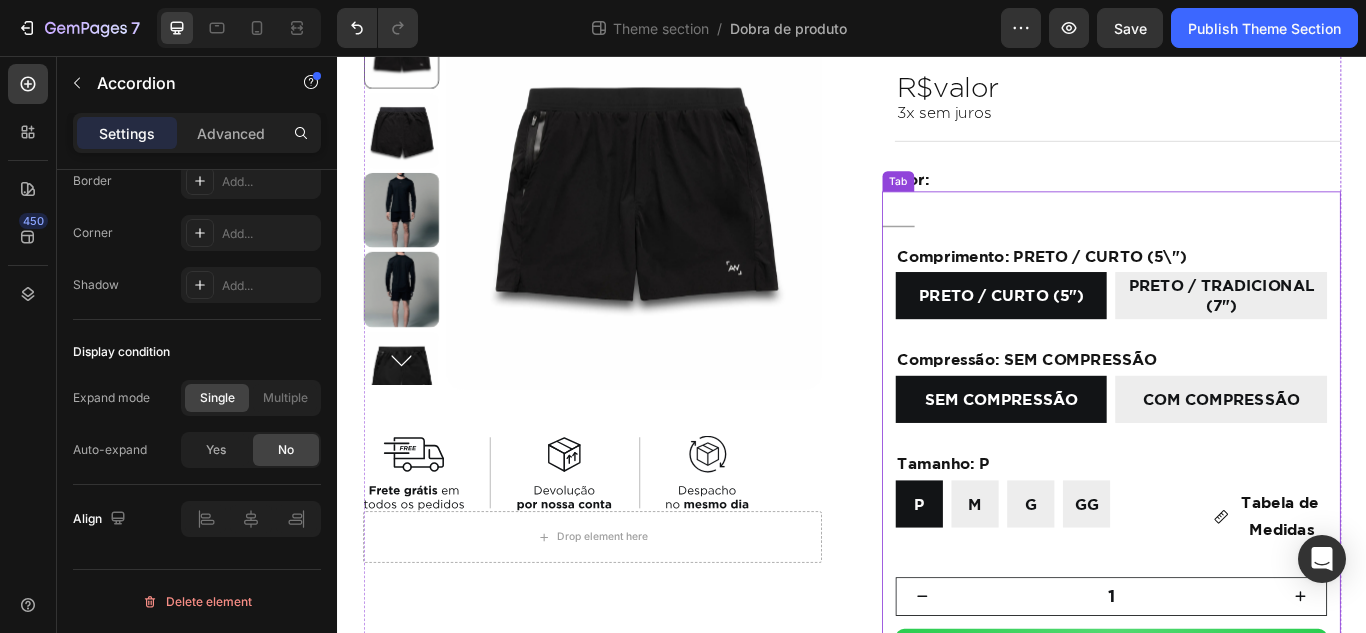 click at bounding box center (1239, 235) 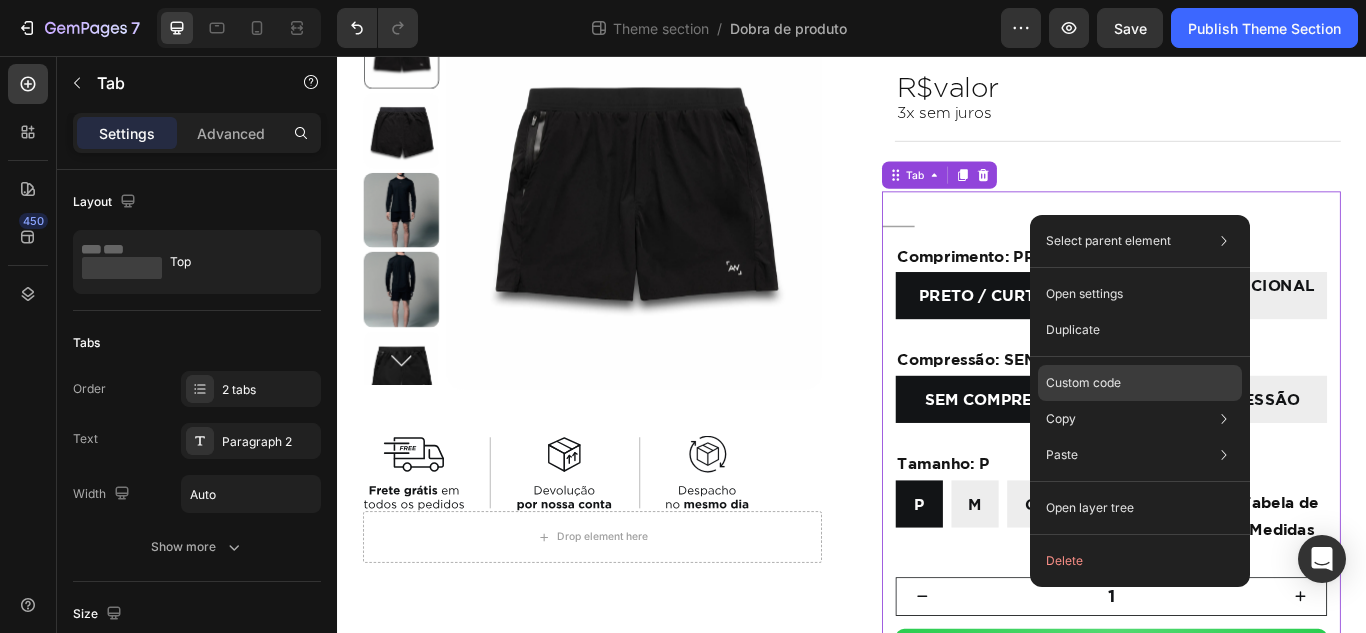click on "Custom code" at bounding box center [1083, 383] 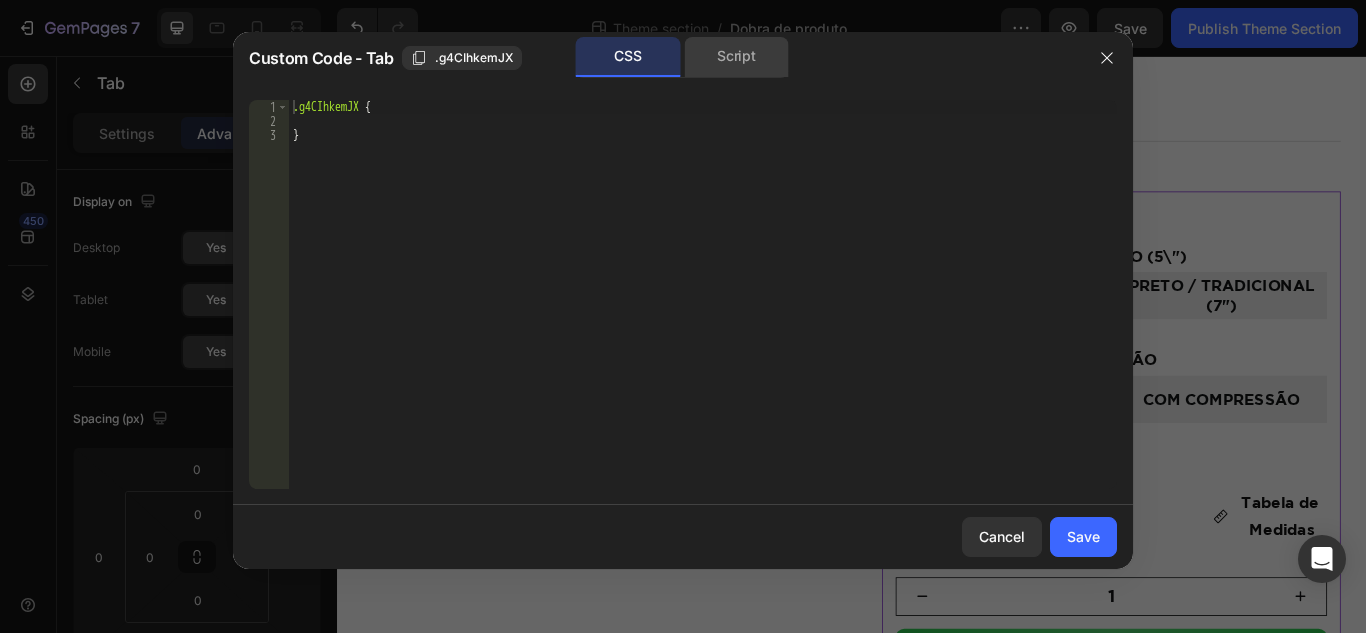 click on "Script" 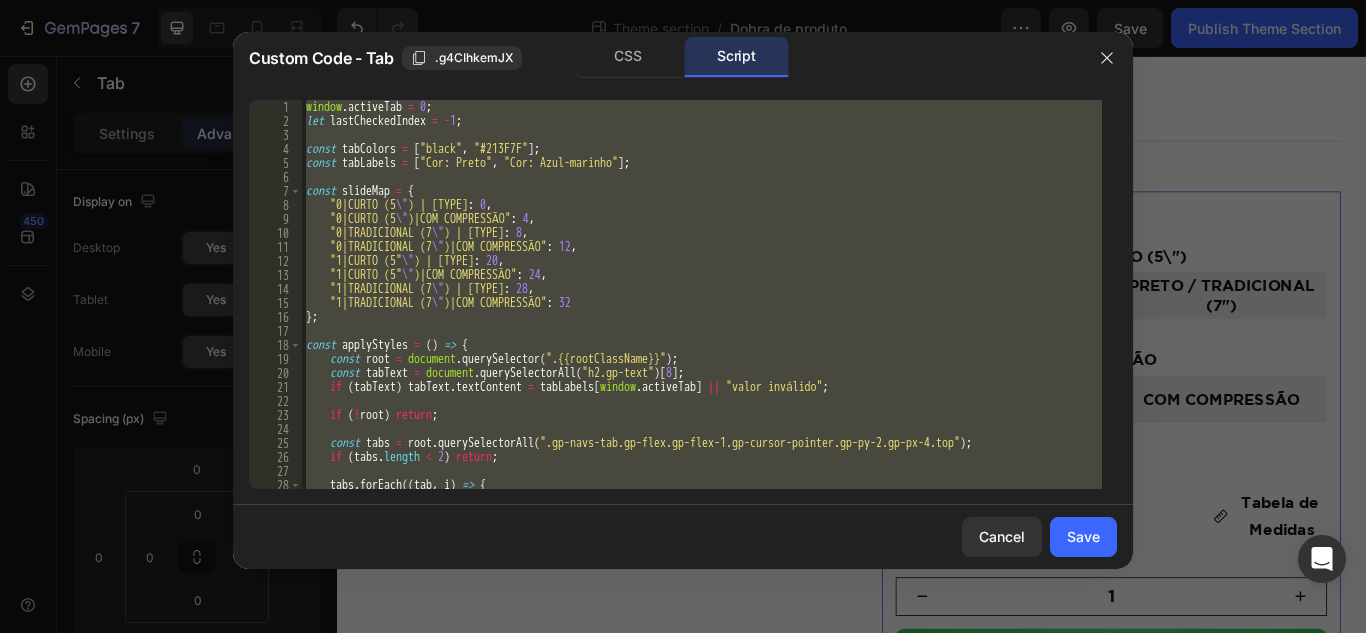 click on "window . activeTab   =   0 ; let   lastCheckedIndex   =   - 1 ; const   tabColors   =   [ "black" ,   "#213F7F" ] ; const   tabLabels   =   [ "Cor: Preto" ,   "Cor: Azul-marinho" ] ; const   slideMap   =   {      "0|CURTO (5 \" )|SEM COMPRESSÃO" :   0 ,      "0|CURTO (5 \" )|COM COMPRESSÃO" :   4 ,      "0|TRADICIONAL (7 \" )|SEM COMPRESSÃO" :   8 ,      "0|TRADICIONAL (7 \" )|COM COMPRESSÃO" :   12 ,      "1|CURTO (5 \" )|SEM COMPRESSÃO" :   20 ,      "1|CURTO (5 \" )|COM COMPRESSÃO" :   24 ,      "1|TRADICIONAL (7 \" )|SEM COMPRESSÃO" :   28 ,      "1|TRADICIONAL (7 \" )|COM COMPRESSÃO" :   32 } ; const   applyStyles   =   ( )   =>   {      const   root   =   document . querySelector ( ".{{rootClassName}}" ) ;      const   tabText   =   document . querySelectorAll ( "h2.gp-text" ) [ 8 ] ;      if   ( tabText )   tabText . textContent   =   tabLabels [ window . activeTab ]   ||   "valor inválido" ;      if   ( ! root )   return ;      const   tabs   =   root . querySelectorAll ( ) ;      if   ( tabs" at bounding box center (702, 294) 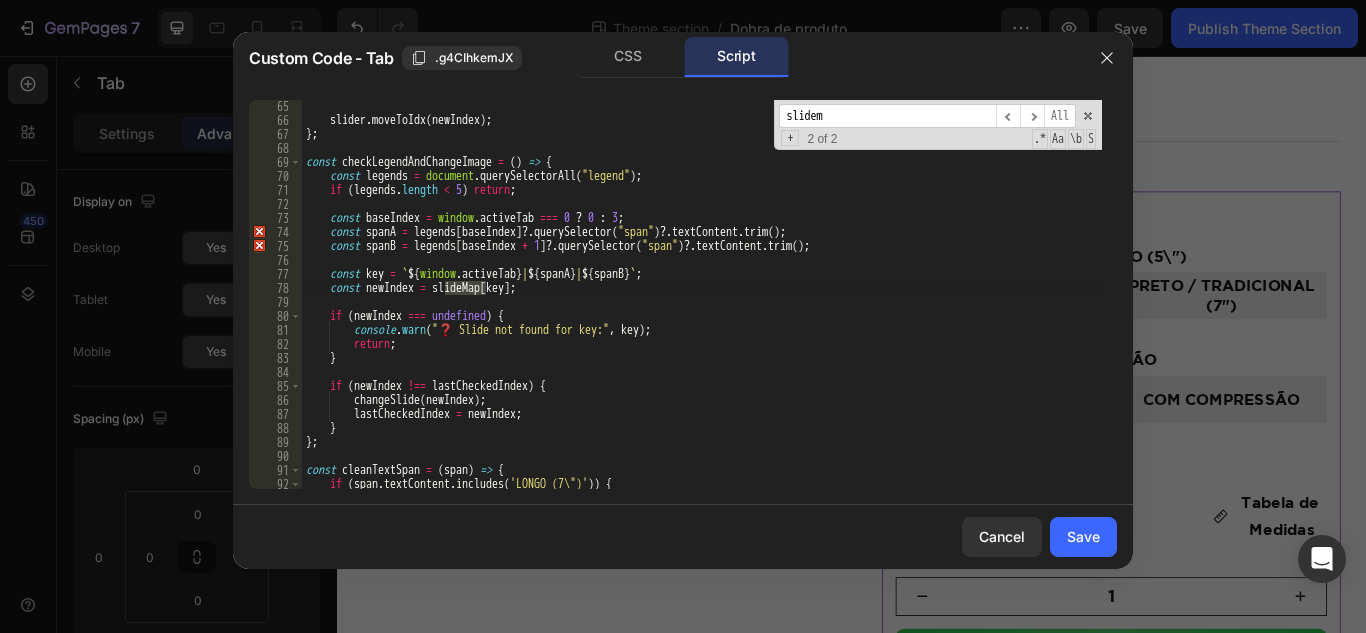 scroll, scrollTop: 898, scrollLeft: 0, axis: vertical 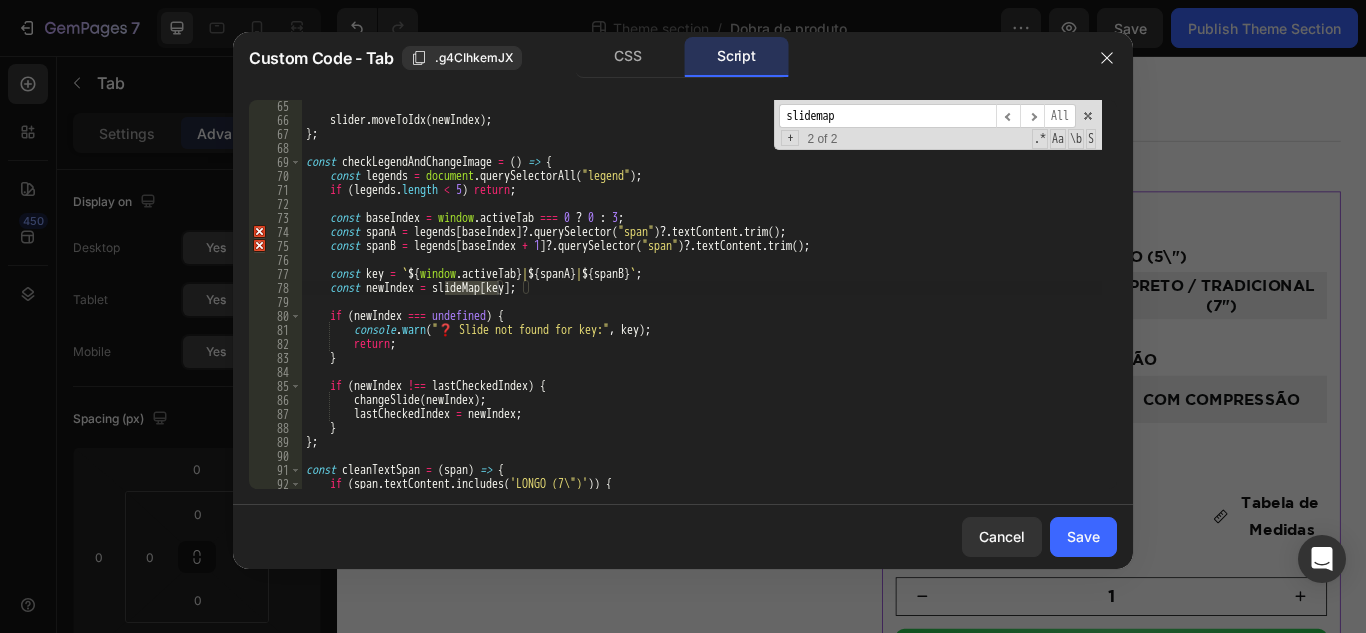 type on "slidemap" 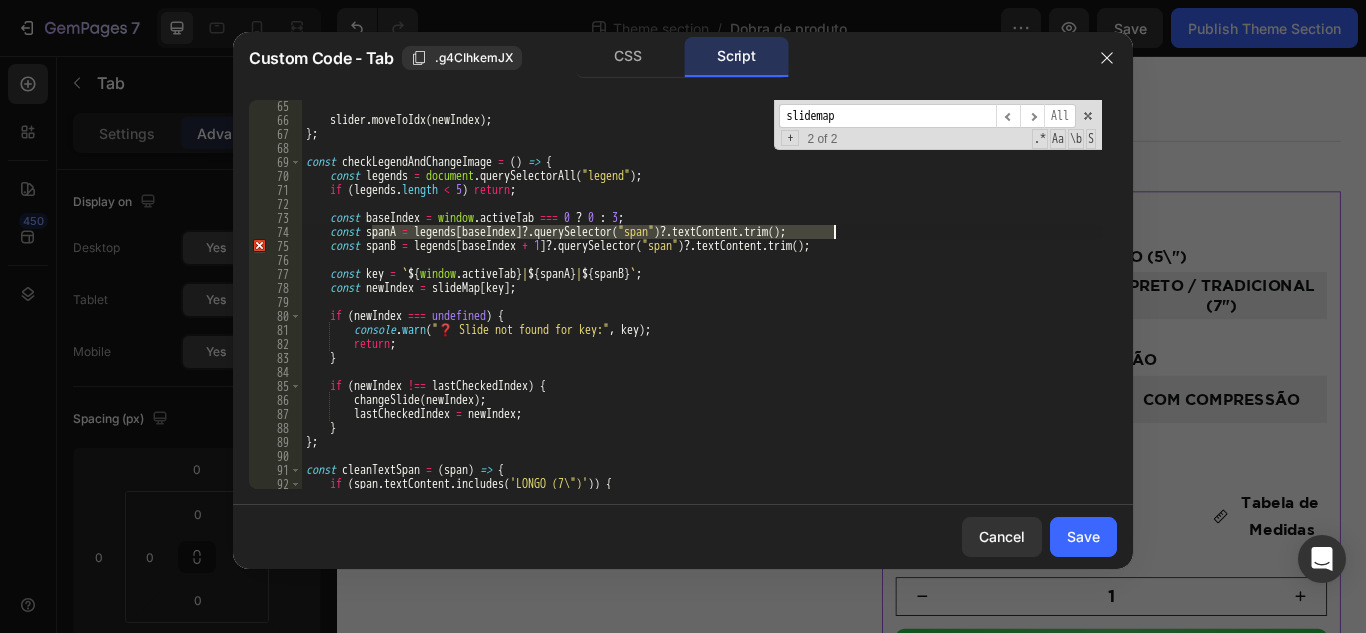drag, startPoint x: 374, startPoint y: 233, endPoint x: 834, endPoint y: 237, distance: 460.0174 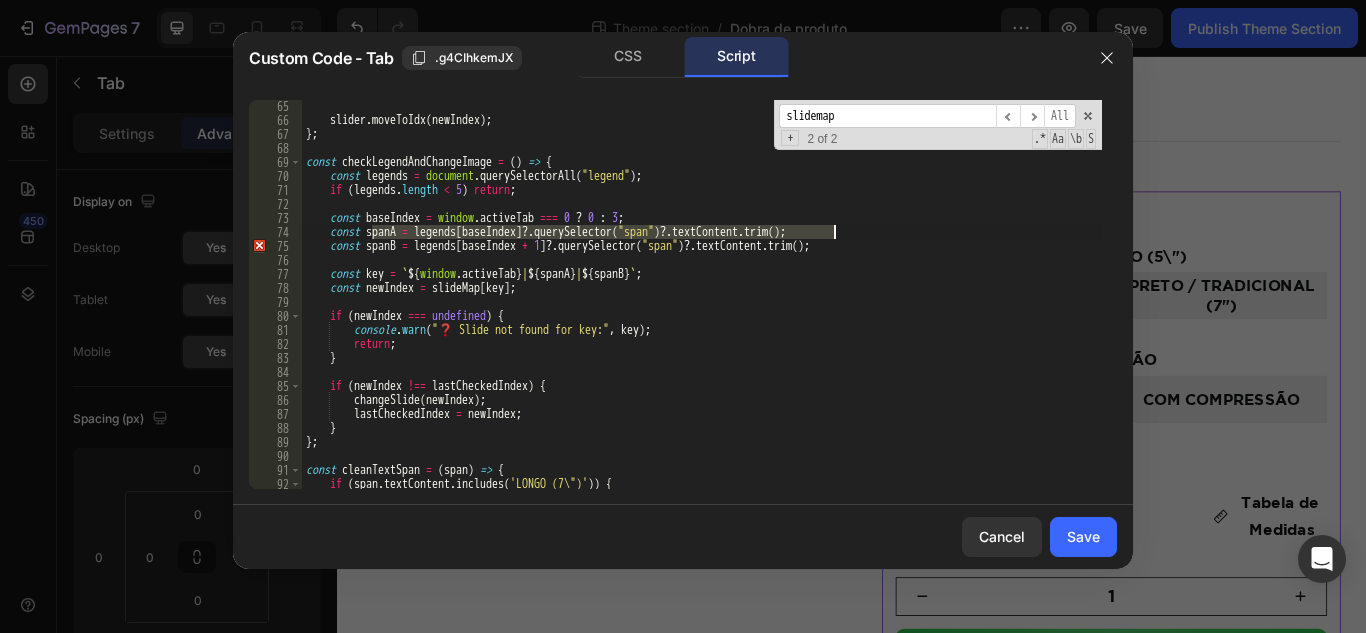 click on "slider . moveToIdx ( newIndex ) ; } ; const   checkLegendAndChangeImage   =   ( )   =>   {      const   legends   =   document . querySelectorAll ( "legend" ) ;      if   ( legends . length   <   5 )   return ;      const   baseIndex   =   window . activeTab   ===   0   ?   0   :   3 ;      const   spanA   =   legends [ baseIndex ] ?. querySelector ( "span" ) ?. textContent . trim ( ) ;      const   spanB   =   legends [ baseIndex   +   1 ] ?. querySelector ( "span" ) ?. textContent . trim ( ) ;      const   key   =   ` ${ window . activeTab } | ${ spanA } | ${ spanB } ` ;      const   newIndex   =   slideMap [ key ] ;      if   ( newIndex   ===   undefined )   {           console . warn ( "❓ Slide not found for key:" ,   key ) ;           return ;      }      if   ( newIndex   !==   lastCheckedIndex )   {           changeSlide ( newIndex ) ;           lastCheckedIndex   =   newIndex ;      } } ; const   cleanTextSpan   =   ( span )   =>   {      if   ( span . textContent . includes ( 'LONGO (7")' ))" at bounding box center (702, 307) 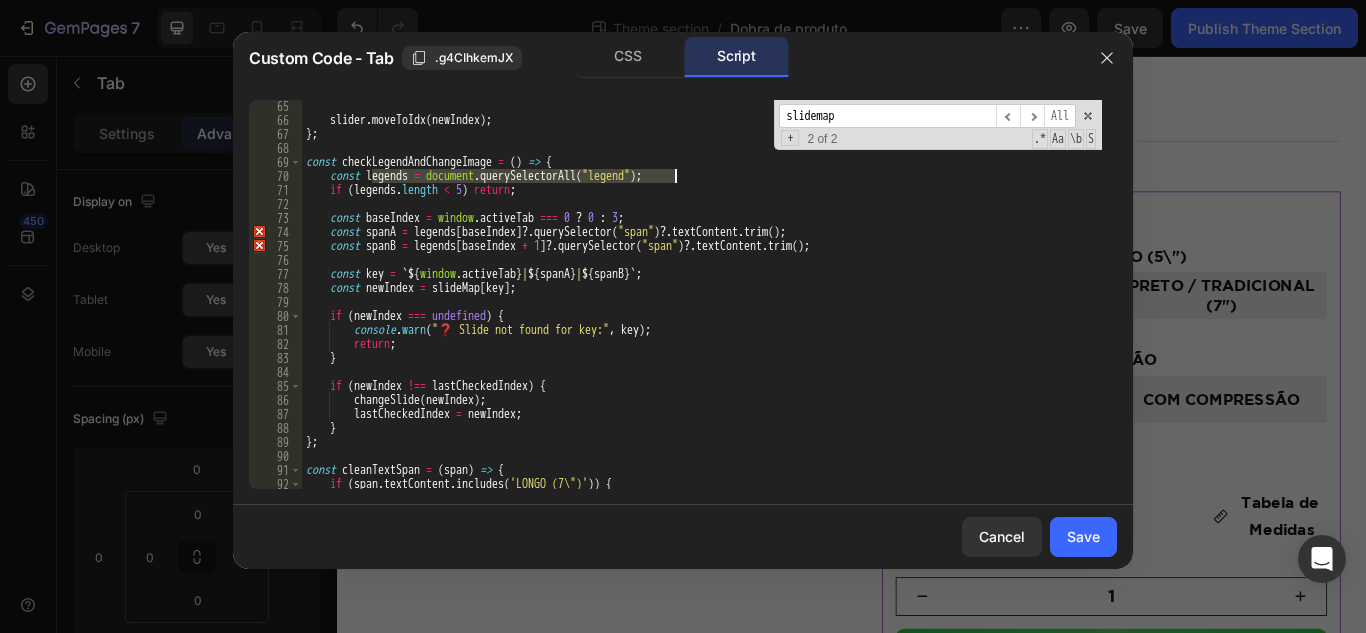drag, startPoint x: 373, startPoint y: 178, endPoint x: 683, endPoint y: 176, distance: 310.00644 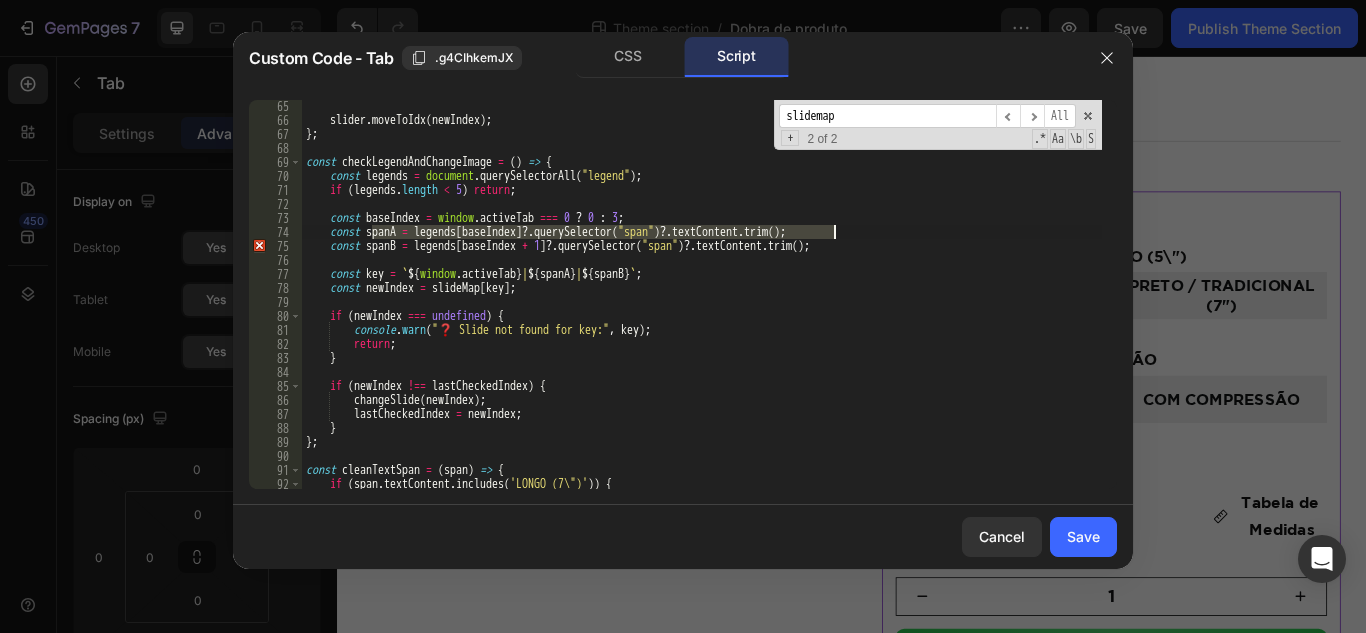 drag, startPoint x: 370, startPoint y: 234, endPoint x: 862, endPoint y: 236, distance: 492.00406 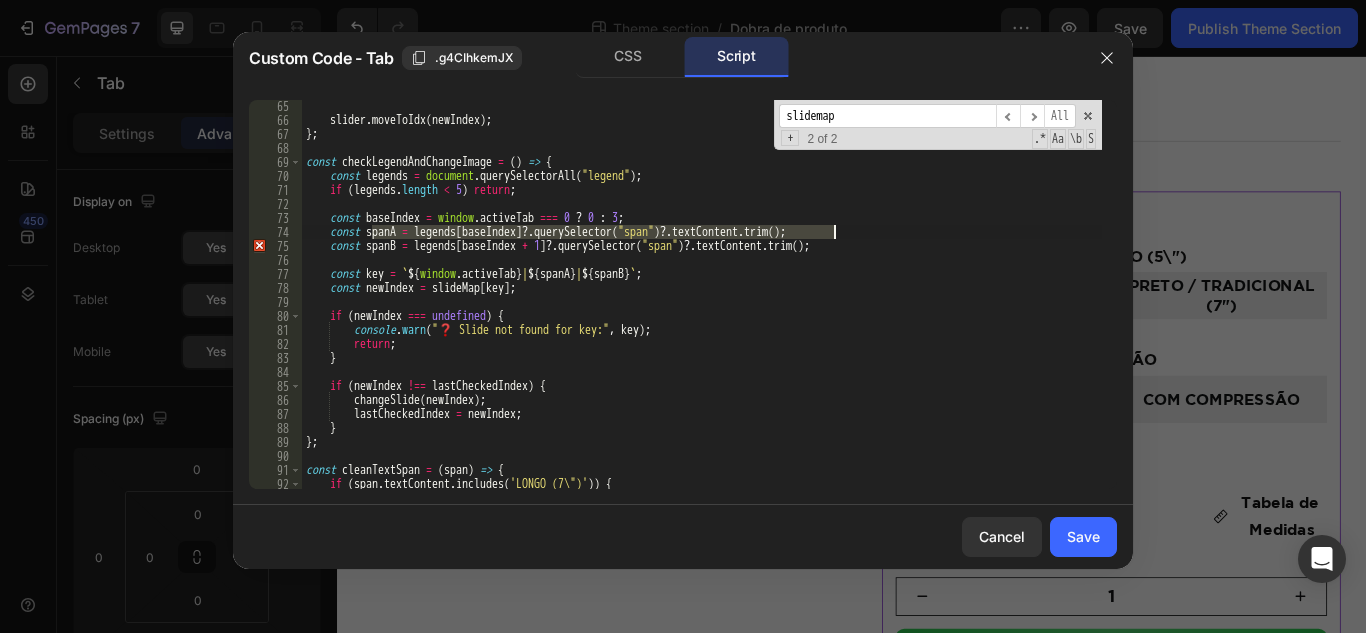 click on "slider . moveToIdx ( newIndex ) ; } ; const   checkLegendAndChangeImage   =   ( )   =>   {      const   legends   =   document . querySelectorAll ( "legend" ) ;      if   ( legends . length   <   5 )   return ;      const   baseIndex   =   window . activeTab   ===   0   ?   0   :   3 ;      const   spanA   =   legends [ baseIndex ] ?. querySelector ( "span" ) ?. textContent . trim ( ) ;      const   spanB   =   legends [ baseIndex   +   1 ] ?. querySelector ( "span" ) ?. textContent . trim ( ) ;      const   key   =   ` ${ window . activeTab } | ${ spanA } | ${ spanB } ` ;      const   newIndex   =   slideMap [ key ] ;      if   ( newIndex   ===   undefined )   {           console . warn ( "❓ Slide not found for key:" ,   key ) ;           return ;      }      if   ( newIndex   !==   lastCheckedIndex )   {           changeSlide ( newIndex ) ;           lastCheckedIndex   =   newIndex ;      } } ; const   cleanTextSpan   =   ( span )   =>   {      if   ( span . textContent . includes ( 'LONGO (7")' ))" at bounding box center (702, 307) 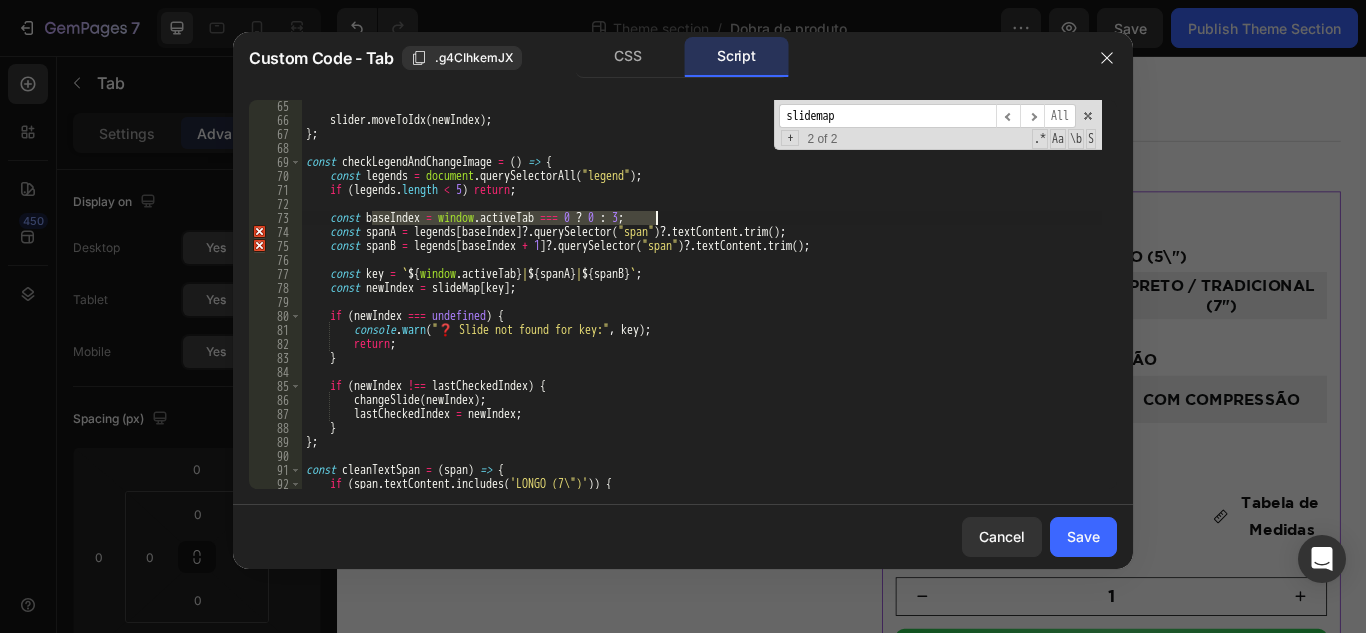 drag, startPoint x: 370, startPoint y: 217, endPoint x: 671, endPoint y: 220, distance: 301.01495 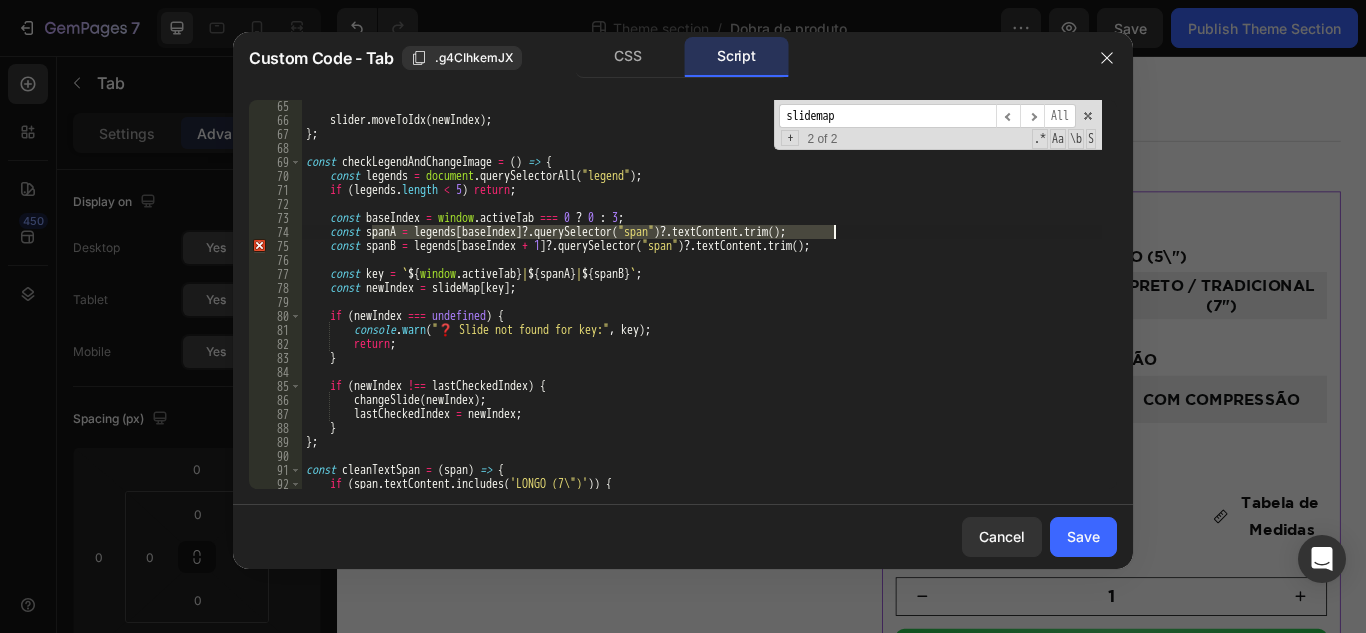 drag, startPoint x: 372, startPoint y: 236, endPoint x: 865, endPoint y: 237, distance: 493.001 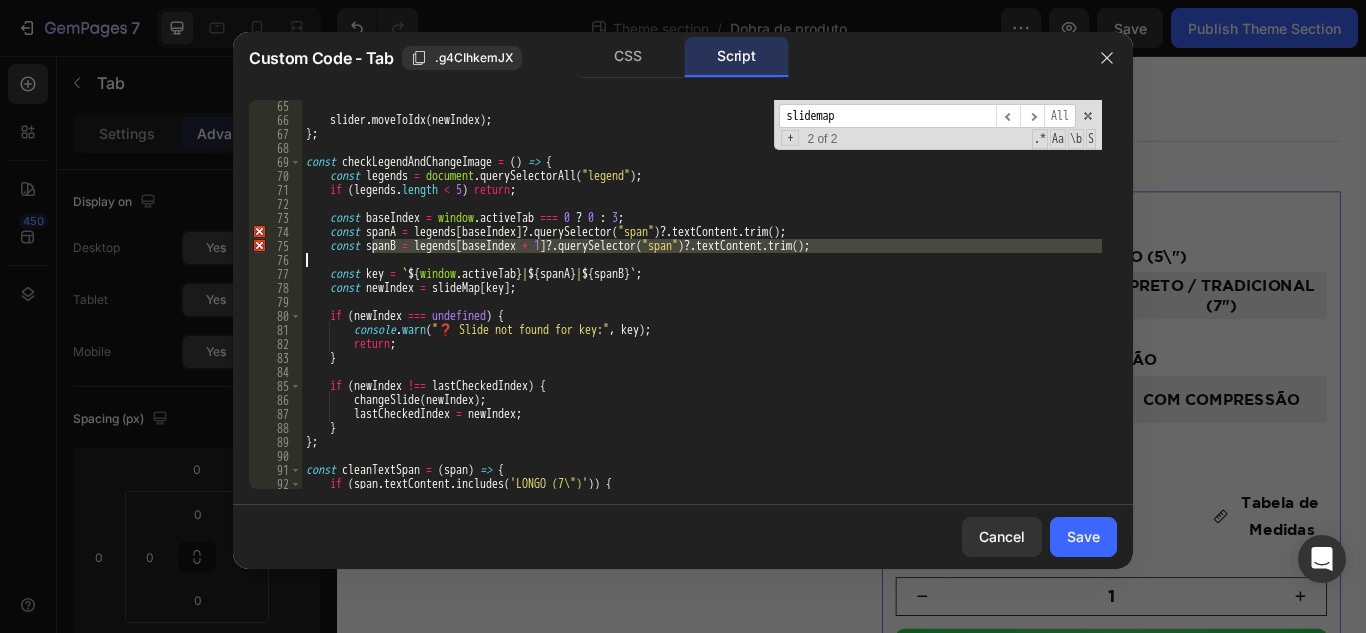 drag, startPoint x: 371, startPoint y: 247, endPoint x: 885, endPoint y: 256, distance: 514.0788 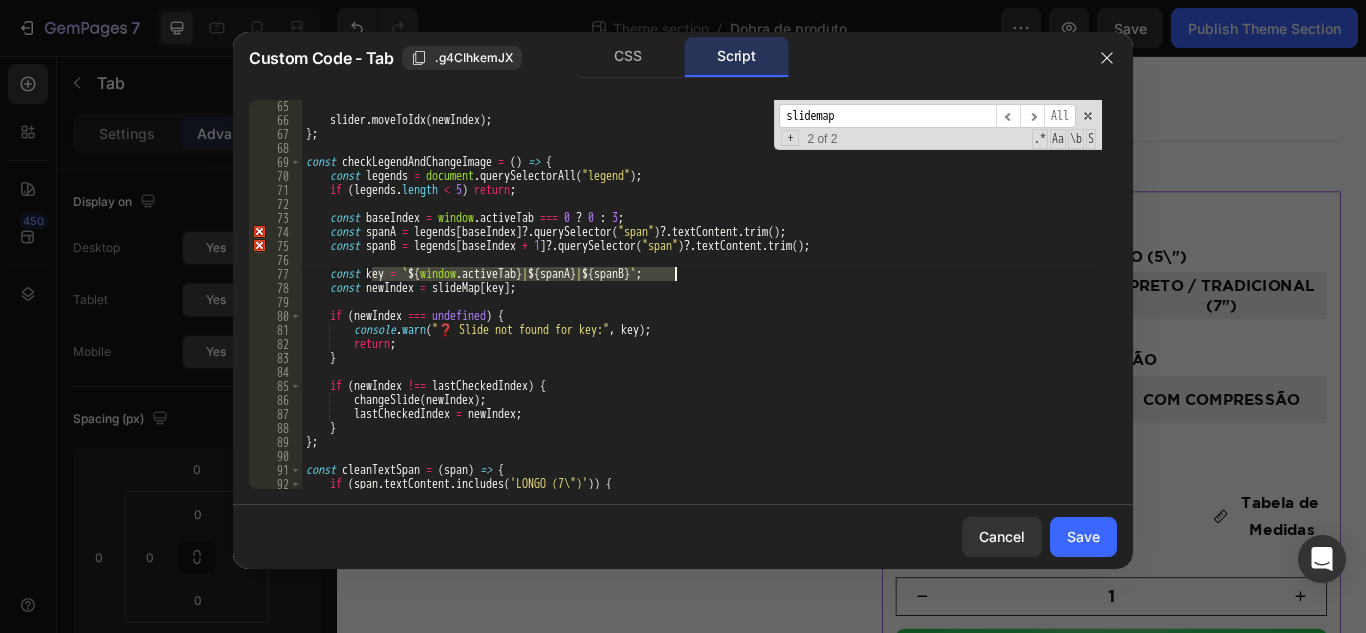 drag, startPoint x: 372, startPoint y: 272, endPoint x: 679, endPoint y: 276, distance: 307.02606 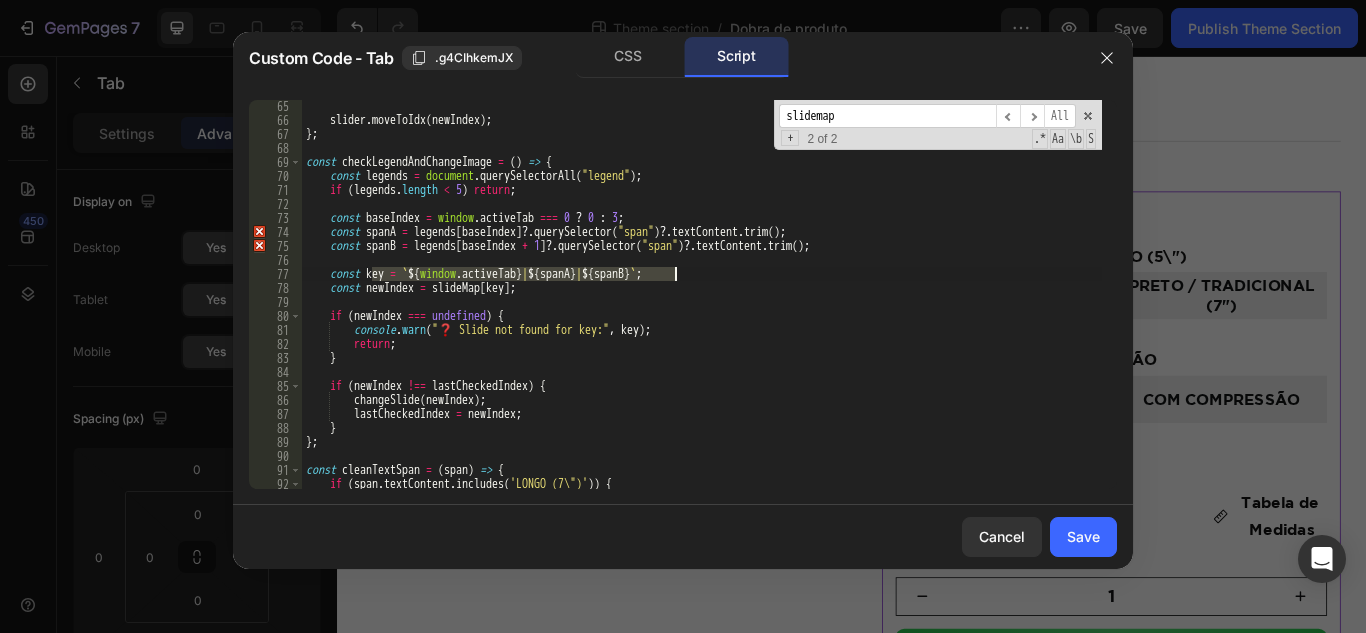 click on "slider . moveToIdx ( newIndex ) ; } ; const   checkLegendAndChangeImage   =   ( )   =>   {      const   legends   =   document . querySelectorAll ( "legend" ) ;      if   ( legends . length   <   5 )   return ;      const   baseIndex   =   window . activeTab   ===   0   ?   0   :   3 ;      const   spanA   =   legends [ baseIndex ] ?. querySelector ( "span" ) ?. textContent . trim ( ) ;      const   spanB   =   legends [ baseIndex   +   1 ] ?. querySelector ( "span" ) ?. textContent . trim ( ) ;      const   key   =   ` ${ window . activeTab } | ${ spanA } | ${ spanB } ` ;      const   newIndex   =   slideMap [ key ] ;      if   ( newIndex   ===   undefined )   {           console . warn ( "❓ Slide not found for key:" ,   key ) ;           return ;      }      if   ( newIndex   !==   lastCheckedIndex )   {           changeSlide ( newIndex ) ;           lastCheckedIndex   =   newIndex ;      } } ; const   cleanTextSpan   =   ( span )   =>   {      if   ( span . textContent . includes ( 'LONGO (7")' ))" at bounding box center [702, 307] 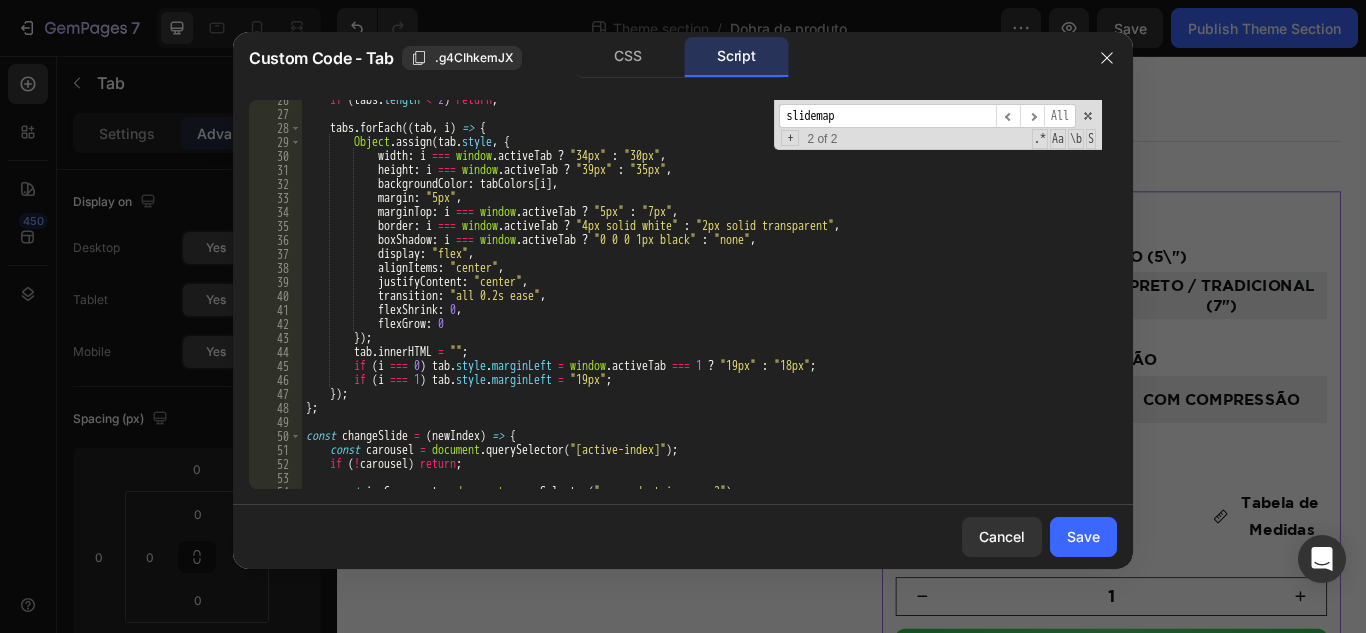 scroll, scrollTop: 0, scrollLeft: 0, axis: both 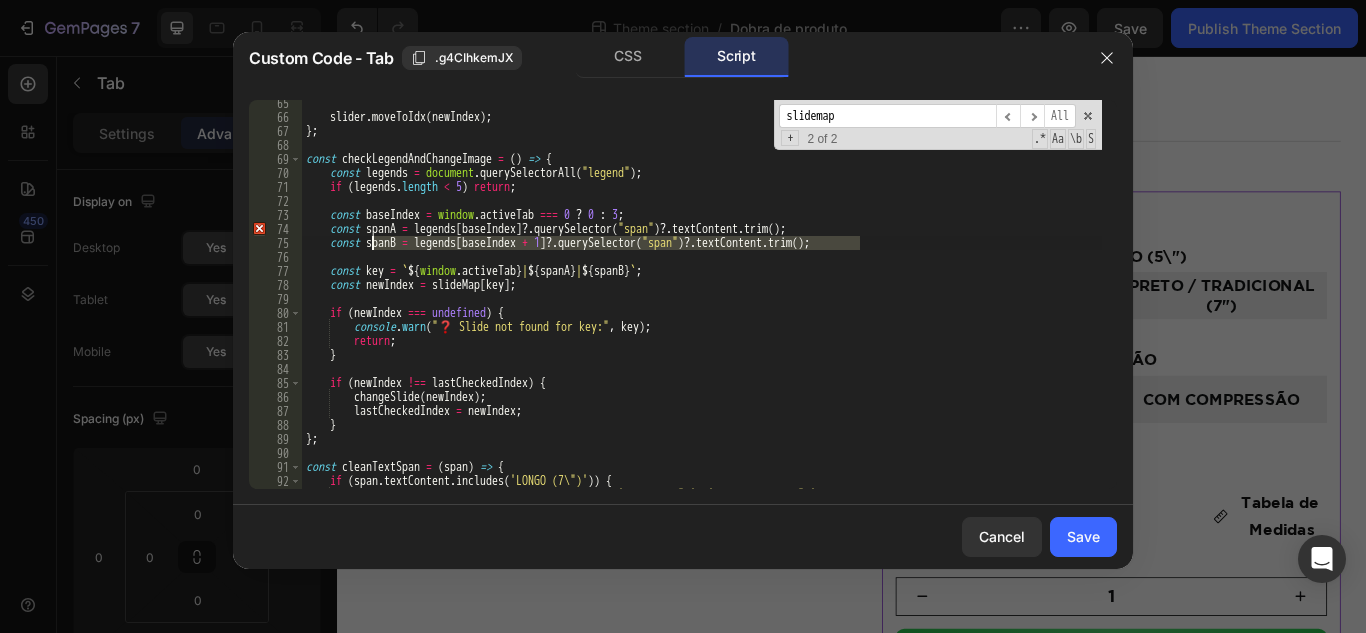 drag, startPoint x: 665, startPoint y: 236, endPoint x: 373, endPoint y: 245, distance: 292.13867 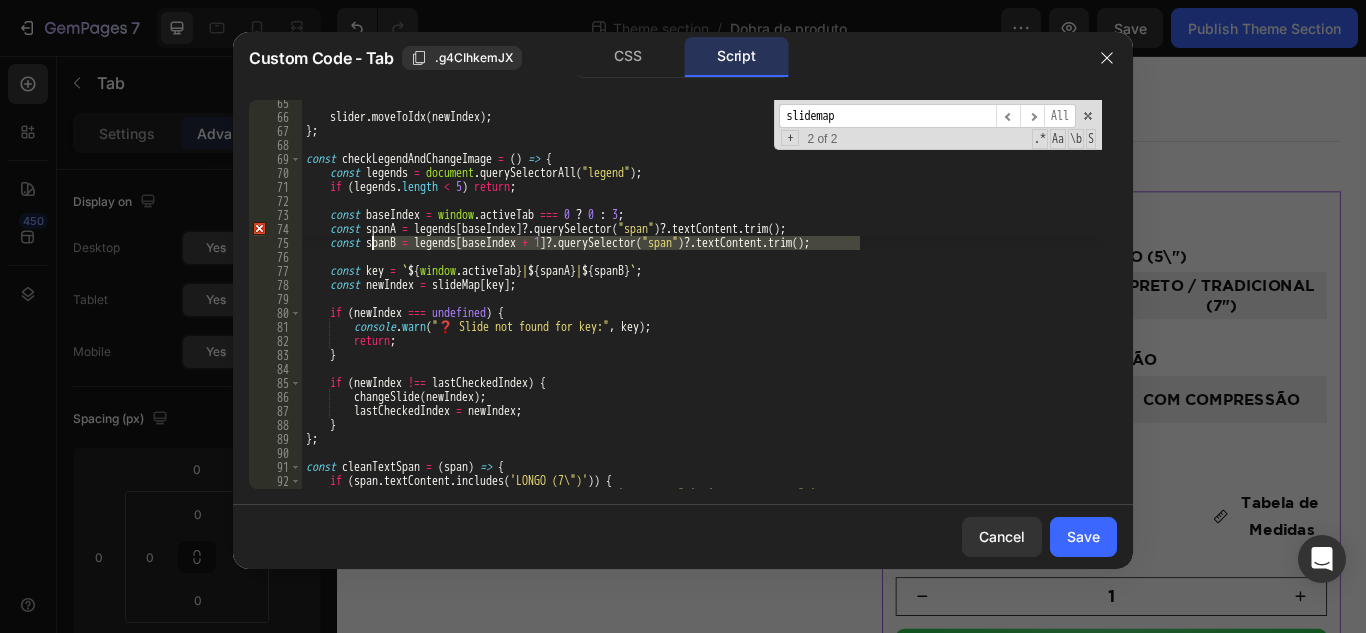 click on "slider . moveToIdx ( newIndex ) ; } ; const   checkLegendAndChangeImage   =   ( )   =>   {      const   legends   =   document . querySelectorAll ( "legend" ) ;      if   ( legends . length   <   5 )   return ;      const   baseIndex   =   window . activeTab   ===   0   ?   0   :   3 ;      const   spanA   =   legends [ baseIndex ] ?. querySelector ( "span" ) ?. textContent . trim ( ) ;      const   spanB   =   legends [ baseIndex   +   1 ] ?. querySelector ( "span" ) ?. textContent . trim ( ) ;      const   key   =   ` ${ window . activeTab } | ${ spanA } | ${ spanB } ` ;      const   newIndex   =   slideMap [ key ] ;      if   ( newIndex   ===   undefined )   {           console . warn ( "❓ Slide not found for key:" ,   key ) ;           return ;      }      if   ( newIndex   !==   lastCheckedIndex )   {           changeSlide ( newIndex ) ;           lastCheckedIndex   =   newIndex ;      } } ; const   cleanTextSpan   =   ( span )   =>   {      if   ( span . textContent . includes ( 'LONGO (7")' ))" at bounding box center [702, 304] 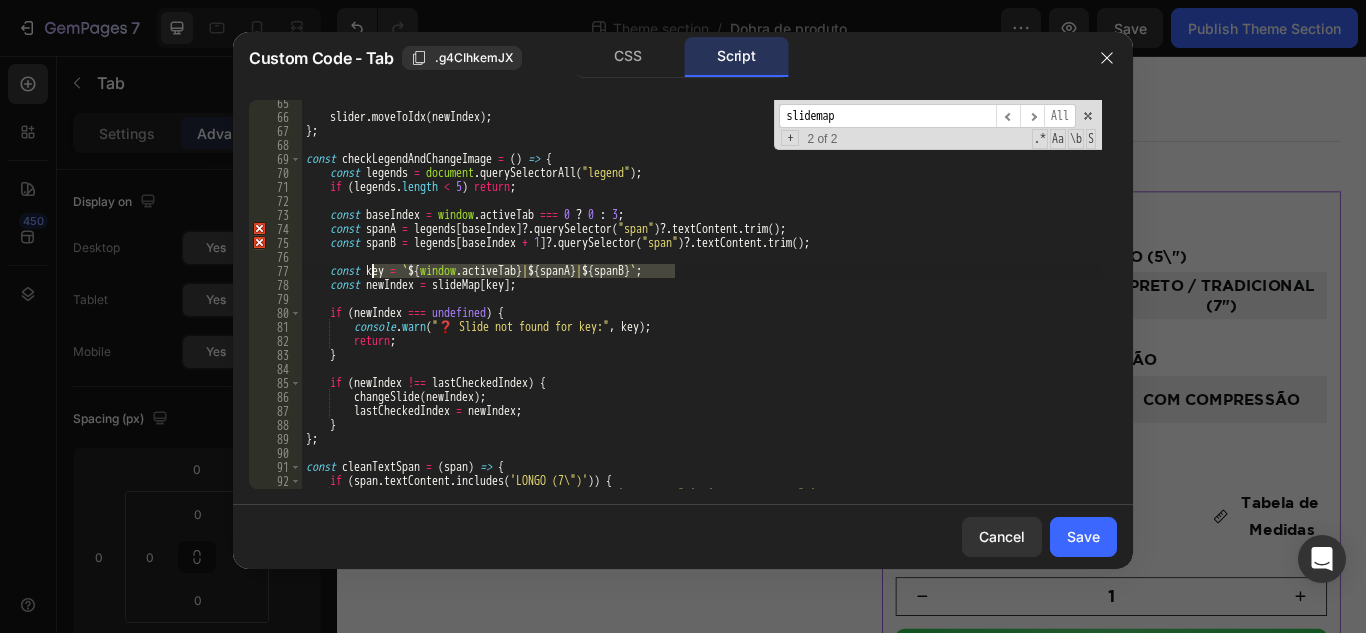 drag, startPoint x: 687, startPoint y: 272, endPoint x: 374, endPoint y: 271, distance: 313.0016 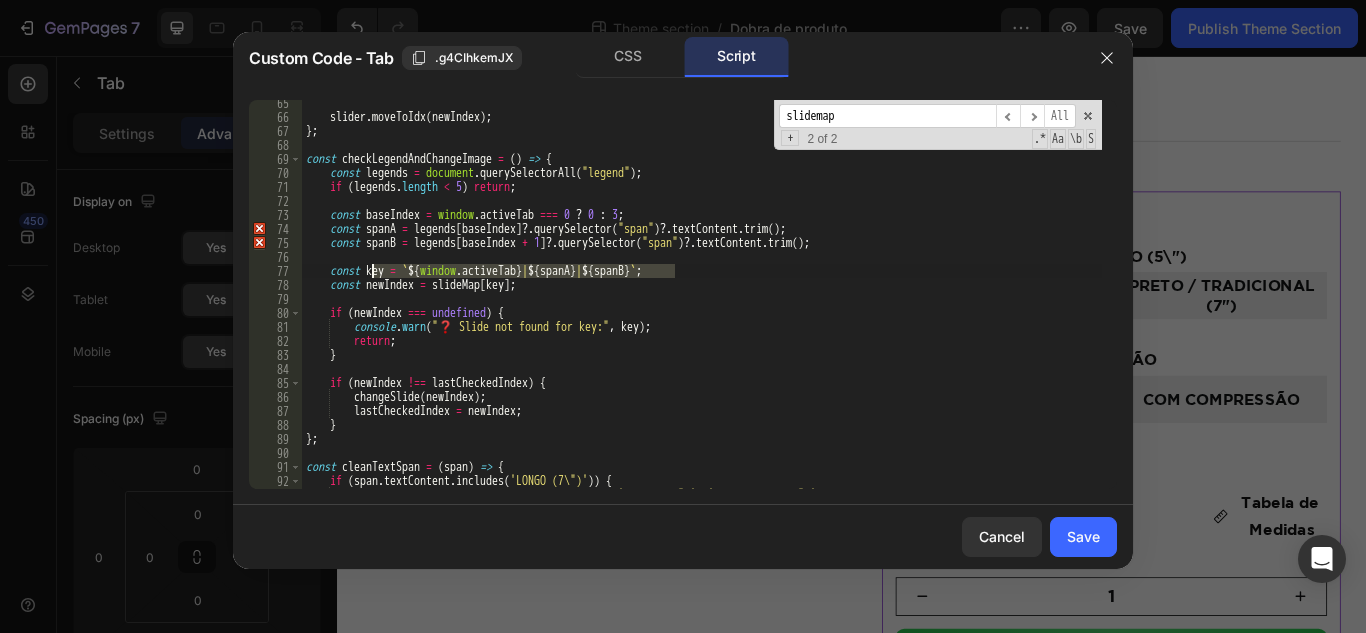 click on "slider . moveToIdx ( newIndex ) ; } ; const   checkLegendAndChangeImage   =   ( )   =>   {      const   legends   =   document . querySelectorAll ( "legend" ) ;      if   ( legends . length   <   5 )   return ;      const   baseIndex   =   window . activeTab   ===   0   ?   0   :   3 ;      const   spanA   =   legends [ baseIndex ] ?. querySelector ( "span" ) ?. textContent . trim ( ) ;      const   spanB   =   legends [ baseIndex   +   1 ] ?. querySelector ( "span" ) ?. textContent . trim ( ) ;      const   key   =   ` ${ window . activeTab } | ${ spanA } | ${ spanB } ` ;      const   newIndex   =   slideMap [ key ] ;      if   ( newIndex   ===   undefined )   {           console . warn ( "❓ Slide not found for key:" ,   key ) ;           return ;      }      if   ( newIndex   !==   lastCheckedIndex )   {           changeSlide ( newIndex ) ;           lastCheckedIndex   =   newIndex ;      } } ; const   cleanTextSpan   =   ( span )   =>   {      if   ( span . textContent . includes ( 'LONGO (7")' ))" at bounding box center [702, 304] 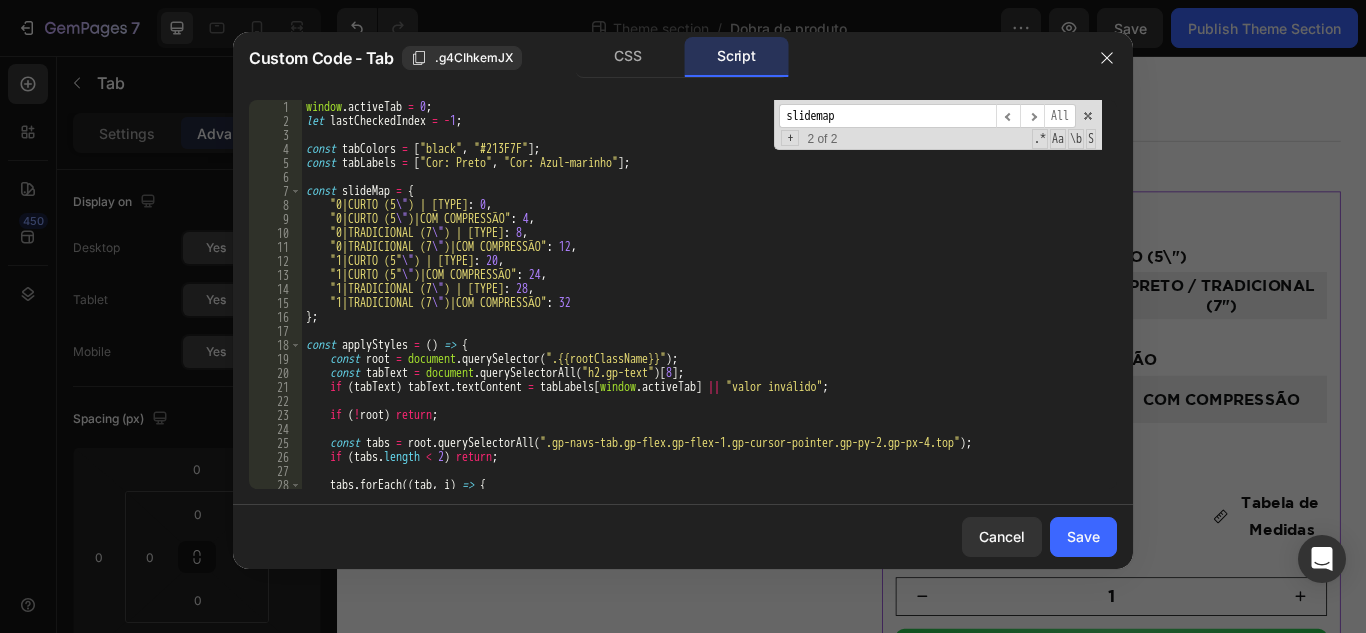 scroll, scrollTop: 0, scrollLeft: 0, axis: both 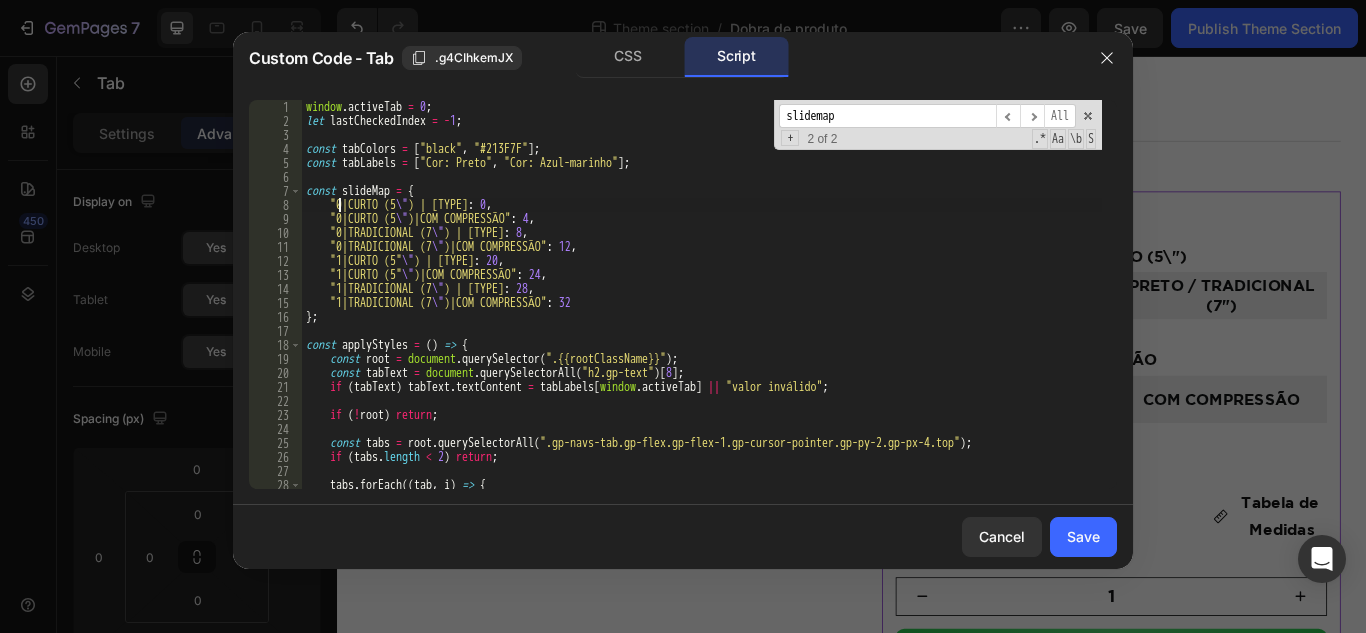 click on "window . activeTab   =   0 ; let   lastCheckedIndex   =   - 1 ; const   tabColors   =   [ "black" ,   "#213F7F" ] ; const   tabLabels   =   [ "Cor: Preto" ,   "Cor: Azul-marinho" ] ; const   slideMap   =   {      "0|CURTO (5 \" )|SEM COMPRESSÃO" :   0 ,      "0|CURTO (5 \" )|COM COMPRESSÃO" :   4 ,      "0|TRADICIONAL (7 \" )|SEM COMPRESSÃO" :   8 ,      "0|TRADICIONAL (7 \" )|COM COMPRESSÃO" :   12 ,      "1|CURTO (5 \" )|SEM COMPRESSÃO" :   20 ,      "1|CURTO (5 \" )|COM COMPRESSÃO" :   24 ,      "1|TRADICIONAL (7 \" )|SEM COMPRESSÃO" :   28 ,      "1|TRADICIONAL (7 \" )|COM COMPRESSÃO" :   32 } ; const   applyStyles   =   ( )   =>   {      const   root   =   document . querySelector ( ".{{rootClassName}}" ) ;      const   tabText   =   document . querySelectorAll ( "h2.gp-text" ) [ 8 ] ;      if   ( tabText )   tabText . textContent   =   tabLabels [ window . activeTab ]   ||   "valor inválido" ;      if   ( ! root )   return ;      const   tabs   =   root . querySelectorAll ( ) ;      if   ( tabs" at bounding box center (702, 308) 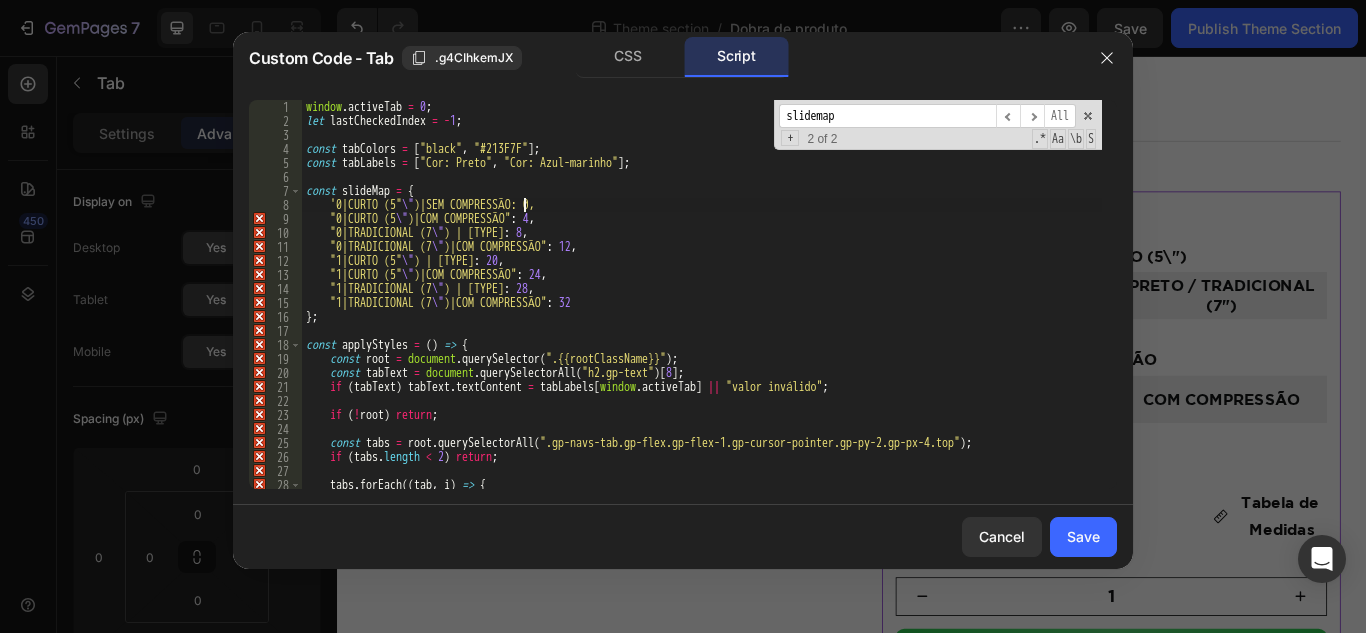 scroll, scrollTop: 0, scrollLeft: 18, axis: horizontal 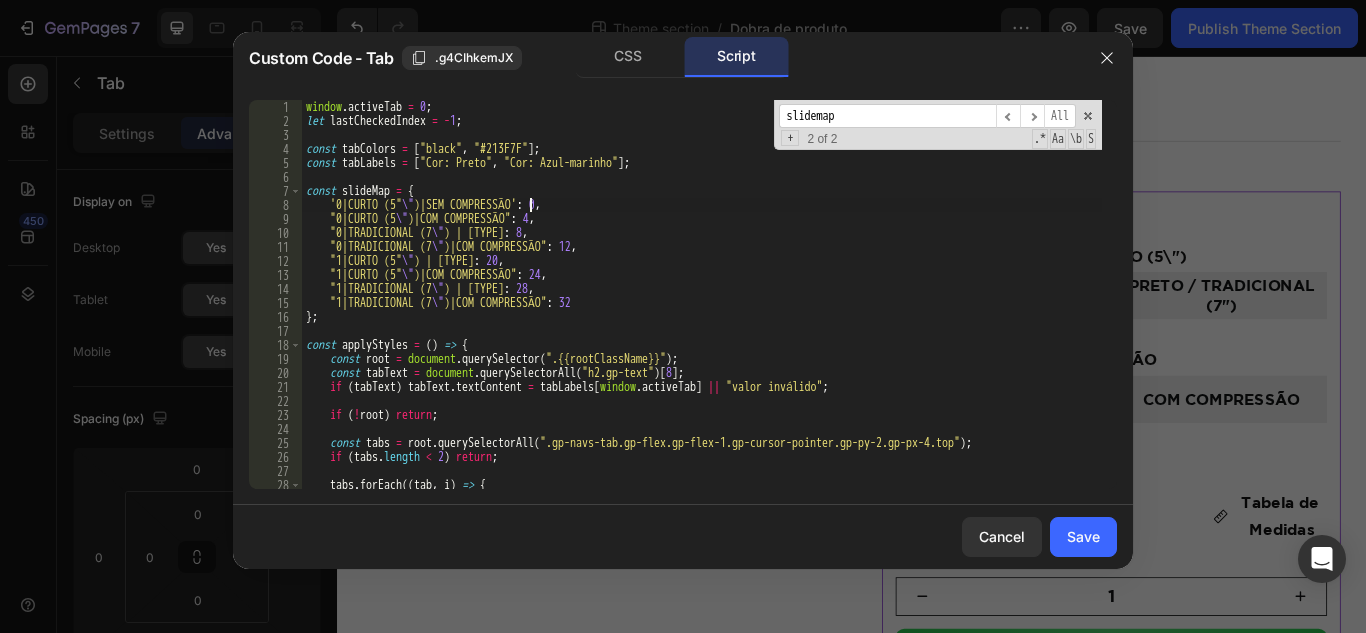 click on "window . activeTab   =   0 ; let   lastCheckedIndex   =   - 1 ; const   tabColors   =   [ "black" ,   "#213F7F" ] ; const   tabLabels   =   [ "Cor: Preto" ,   "Cor: Azul-marinho" ] ; const   slideMap   =   {      '0|CURTO (5 \" )|SEM COMPRESSÃO' :   0 ,      "0|CURTO (5 \" )|COM COMPRESSÃO" :   4 ,      "0|TRADICIONAL (7 \" )|SEM COMPRESSÃO" :   8 ,      "0|TRADICIONAL (7 \" )|COM COMPRESSÃO" :   12 ,      "1|CURTO (5 \" )|SEM COMPRESSÃO" :   20 ,      "1|CURTO (5 \" )|COM COMPRESSÃO" :   24 ,      "1|TRADICIONAL (7 \" )|SEM COMPRESSÃO" :   28 ,      "1|TRADICIONAL (7 \" )|COM COMPRESSÃO" :   32 } ; const   applyStyles   =   ( )   =>   {      const   root   =   document . querySelector ( ".{{rootClassName}}" ) ;      const   tabText   =   document . querySelectorAll ( "h2.gp-text" ) [ 8 ] ;      if   ( tabText )   tabText . textContent   =   tabLabels [ window . activeTab ]   ||   "valor inválido" ;      if   ( ! root )   return ;      const   tabs   =   root . querySelectorAll ( ) ;      if   ( tabs" at bounding box center (702, 308) 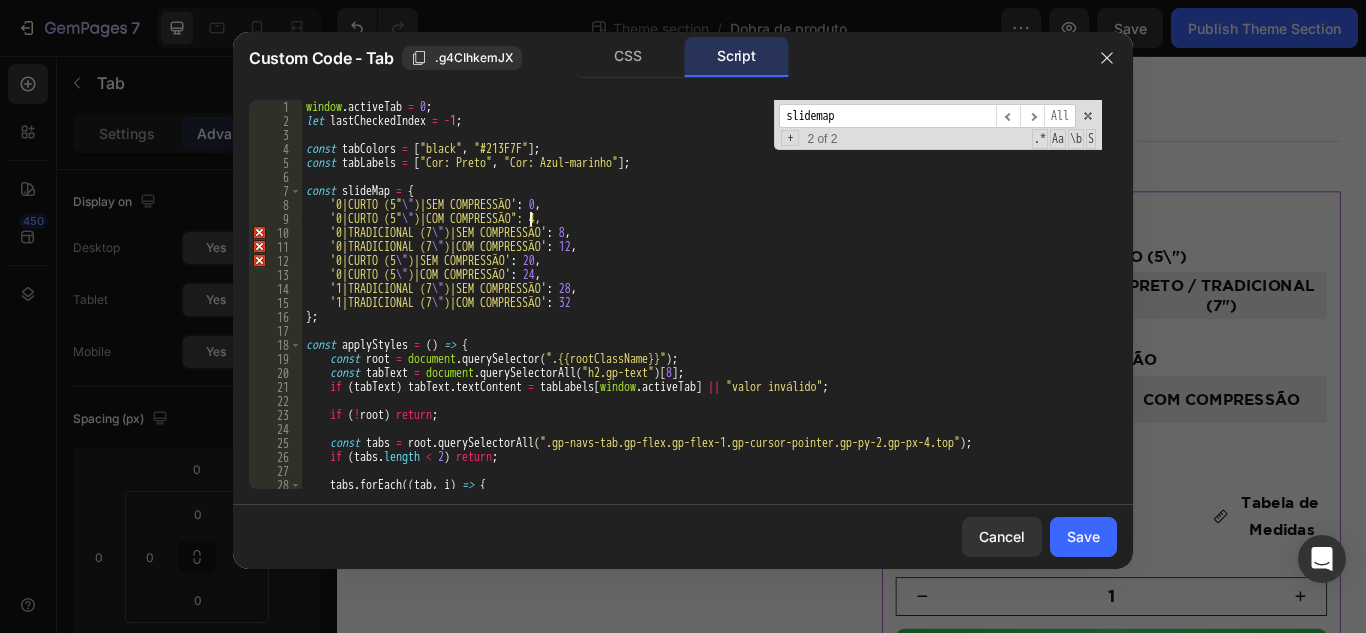 scroll, scrollTop: 0, scrollLeft: 19, axis: horizontal 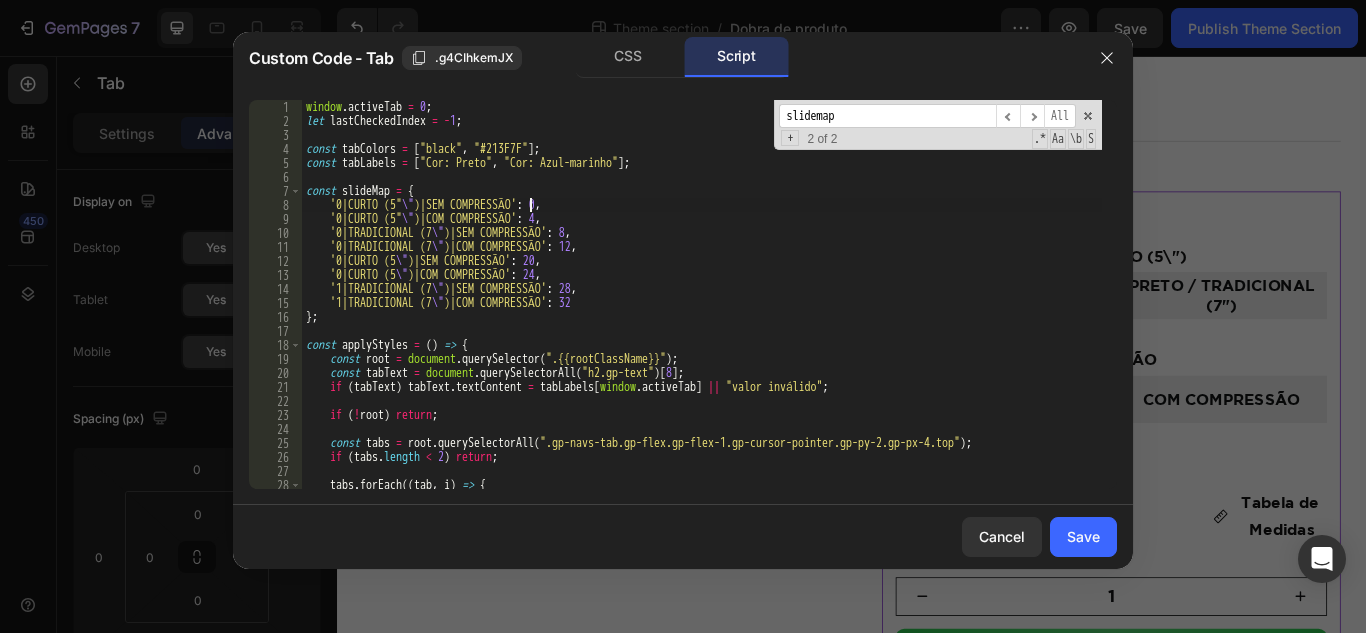 click on "window . activeTab   =   0 ; let   lastCheckedIndex   =   - 1 ; const   tabColors   =   [ "black" ,   "#213F7F" ] ; const   tabLabels   =   [ "Cor: Preto" ,   "Cor: Azul-marinho" ] ; const   slideMap   =   {      '0|CURTO (5 \" )|SEM COMPRESSÃO' :   0 ,      '0|CURTO (5 \" )|COM COMPRESSÃO' :   4 ,      '0|TRADICIONAL (7 \" )|SEM COMPRESSÃO' :   8 ,      '0|TRADICIONAL (7 \" )|COM COMPRESSÃO' :   12 ,      '1|CURTO (5 \" )|SEM COMPRESSÃO' :   20 ,      '1|CURTO (5 \" )|COM COMPRESSÃO' :   24 ,      '1|TRADICIONAL (7 \" )|SEM COMPRESSÃO' :   28 ,      '1|TRADICIONAL (7 \" )|COM COMPRESSÃO' :   32 } ; const   applyStyles   =   ( )   =>   {      const   root   =   document . querySelector ( ".{{rootClassName}}" ) ;      const   tabText   =   document . querySelectorAll ( "h2.gp-text" ) [ 8 ] ;      if   ( tabText )   tabText . textContent   =   tabLabels [ window . activeTab ]   ||   "valor inválido" ;      if   ( ! root )   return ;      const   tabs   =   root . querySelectorAll ( ) ;      if   ( tabs" at bounding box center (702, 308) 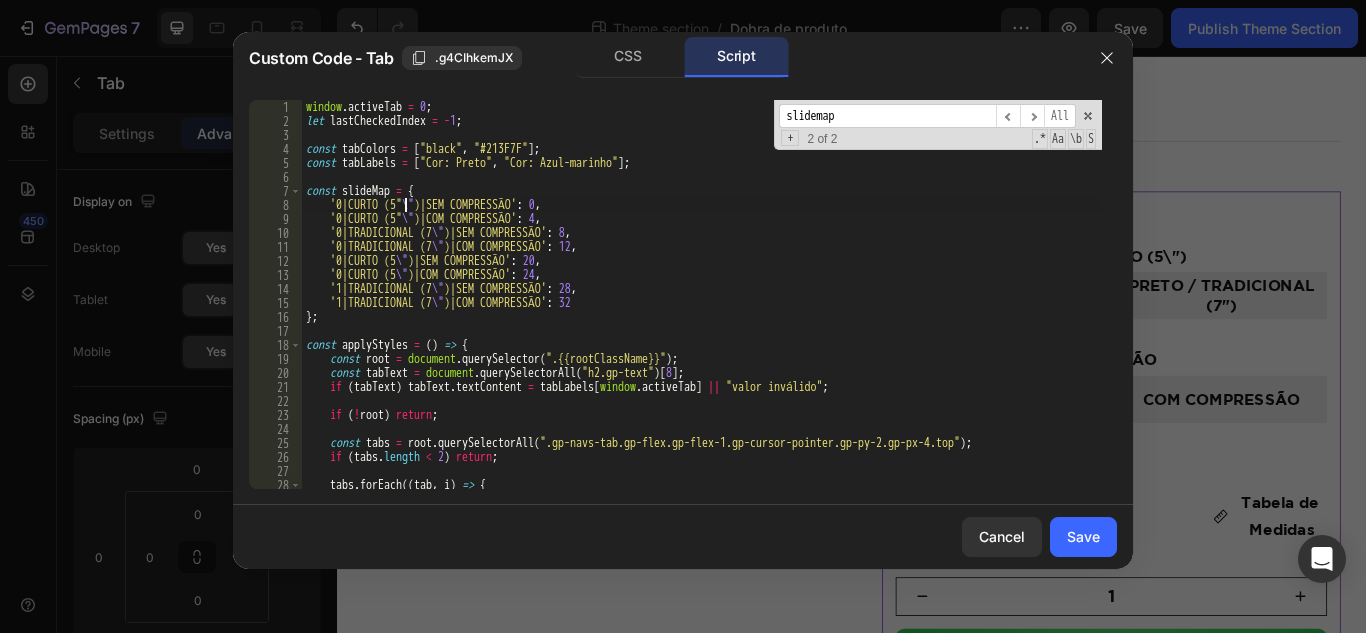 click on "window . activeTab   =   0 ; let   lastCheckedIndex   =   - 1 ; const   tabColors   =   [ "black" ,   "#213F7F" ] ; const   tabLabels   =   [ "Cor: Preto" ,   "Cor: Azul-marinho" ] ; const   slideMap   =   {      '0|CURTO (5 \" )|SEM COMPRESSÃO' :   0 ,      '0|CURTO (5 \" )|COM COMPRESSÃO' :   4 ,      '0|TRADICIONAL (7 \" )|SEM COMPRESSÃO' :   8 ,      '0|TRADICIONAL (7 \" )|COM COMPRESSÃO' :   12 ,      '1|CURTO (5 \" )|SEM COMPRESSÃO' :   20 ,      '1|CURTO (5 \" )|COM COMPRESSÃO' :   24 ,      '1|TRADICIONAL (7 \" )|SEM COMPRESSÃO' :   28 ,      '1|TRADICIONAL (7 \" )|COM COMPRESSÃO' :   32 } ; const   applyStyles   =   ( )   =>   {      const   root   =   document . querySelector ( ".{{rootClassName}}" ) ;      const   tabText   =   document . querySelectorAll ( "h2.gp-text" ) [ 8 ] ;      if   ( tabText )   tabText . textContent   =   tabLabels [ window . activeTab ]   ||   "valor inválido" ;      if   ( ! root )   return ;      const   tabs   =   root . querySelectorAll ( ) ;      if   ( tabs" at bounding box center [702, 308] 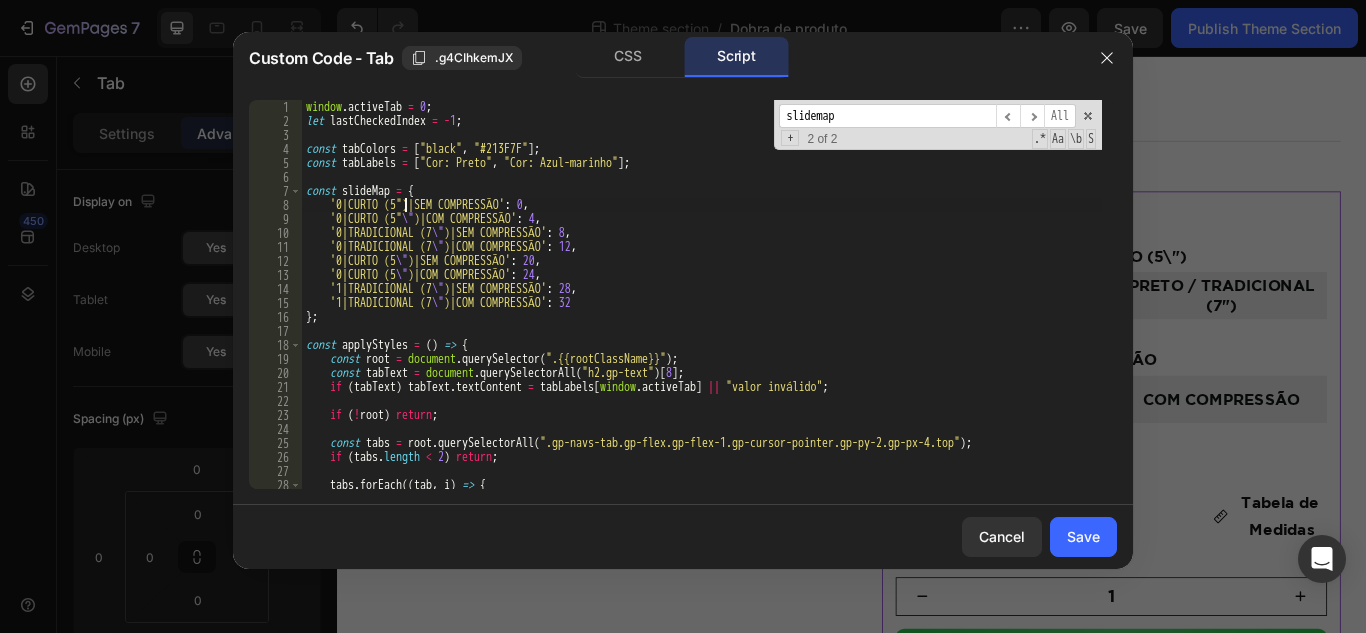 click on "window . activeTab   =   0 ; let   lastCheckedIndex   =   - 1 ; const   tabColors   =   [ "black" ,   "#213F7F" ] ; const   tabLabels   =   [ "Cor: Preto" ,   "Cor: Azul-marinho" ] ; const   slideMap   =   {      '0|CURTO (5")|SEM COMPRESSÃO' :   0 ,      '0|CURTO (5 \" )|COM COMPRESSÃO' :   4 ,      '0|TRADICIONAL (7 \" )|SEM COMPRESSÃO' :   8 ,      '0|TRADICIONAL (7 \" )|COM COMPRESSÃO' :   12 ,      '1|CURTO (5 \" )|SEM COMPRESSÃO' :   20 ,      '1|CURTO (5 \" )|COM COMPRESSÃO' :   24 ,      '1|TRADICIONAL (7 \" )|SEM COMPRESSÃO' :   28 ,      '1|TRADICIONAL (7 \" )|COM COMPRESSÃO' :   32 } ; const   applyStyles   =   ( )   =>   {      const   root   =   document . querySelector ( ".{{rootClassName}}" ) ;      const   tabText   =   document . querySelectorAll ( "h2.gp-text" ) [ 8 ] ;      if   ( tabText )   tabText . textContent   =   tabLabels [ window . activeTab ]   ||   "valor inválido" ;      if   ( ! root )   return ;      const   tabs   =   root . querySelectorAll ( ) ;      if   ( tabs .   <" at bounding box center (702, 308) 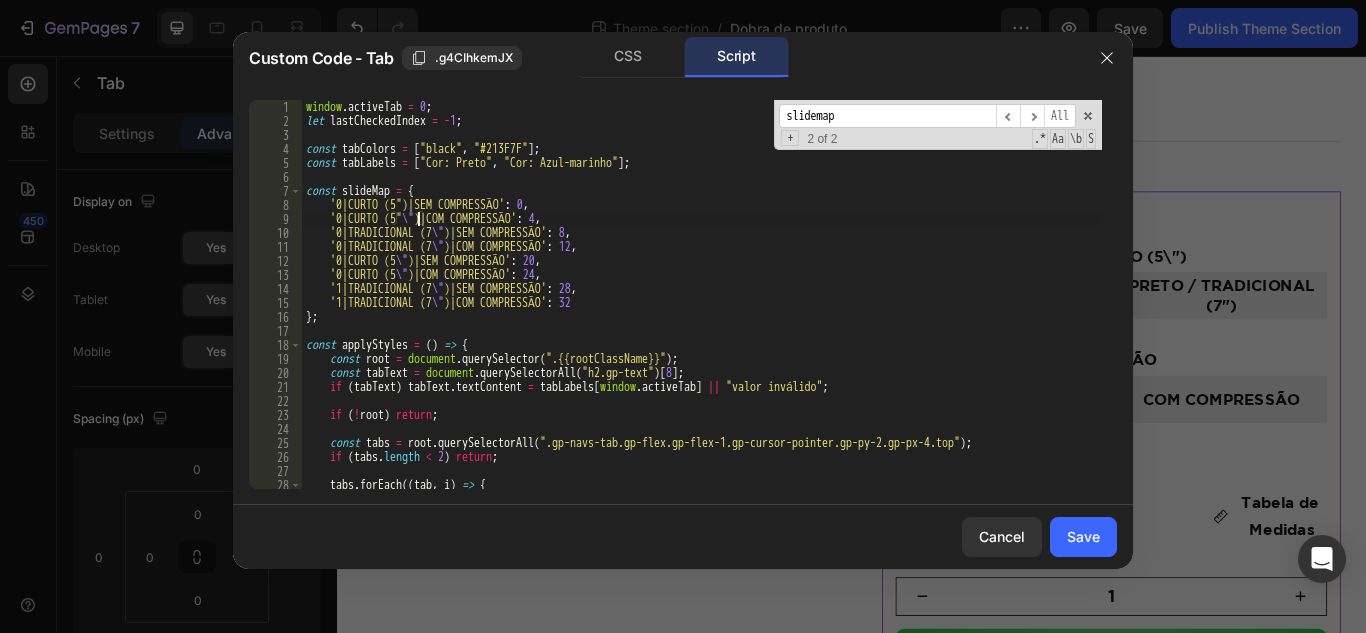 click on "window . activeTab   =   0 ; let   lastCheckedIndex   =   - 1 ; const   tabColors   =   [ "black" ,   "#213F7F" ] ; const   tabLabels   =   [ "Cor: Preto" ,   "Cor: Azul-marinho" ] ; const   slideMap   =   {      '0|CURTO (5")|SEM COMPRESSÃO' :   0 ,      '0|CURTO (5 \" )|COM COMPRESSÃO' :   4 ,      '0|TRADICIONAL (7 \" )|SEM COMPRESSÃO' :   8 ,      '0|TRADICIONAL (7 \" )|COM COMPRESSÃO' :   12 ,      '1|CURTO (5 \" )|SEM COMPRESSÃO' :   20 ,      '1|CURTO (5 \" )|COM COMPRESSÃO' :   24 ,      '1|TRADICIONAL (7 \" )|SEM COMPRESSÃO' :   28 ,      '1|TRADICIONAL (7 \" )|COM COMPRESSÃO' :   32 } ; const   applyStyles   =   ( )   =>   {      const   root   =   document . querySelector ( ".{{rootClassName}}" ) ;      const   tabText   =   document . querySelectorAll ( "h2.gp-text" ) [ 8 ] ;      if   ( tabText )   tabText . textContent   =   tabLabels [ window . activeTab ]   ||   "valor inválido" ;      if   ( ! root )   return ;      const   tabs   =   root . querySelectorAll ( ) ;      if   ( tabs .   <" at bounding box center (702, 308) 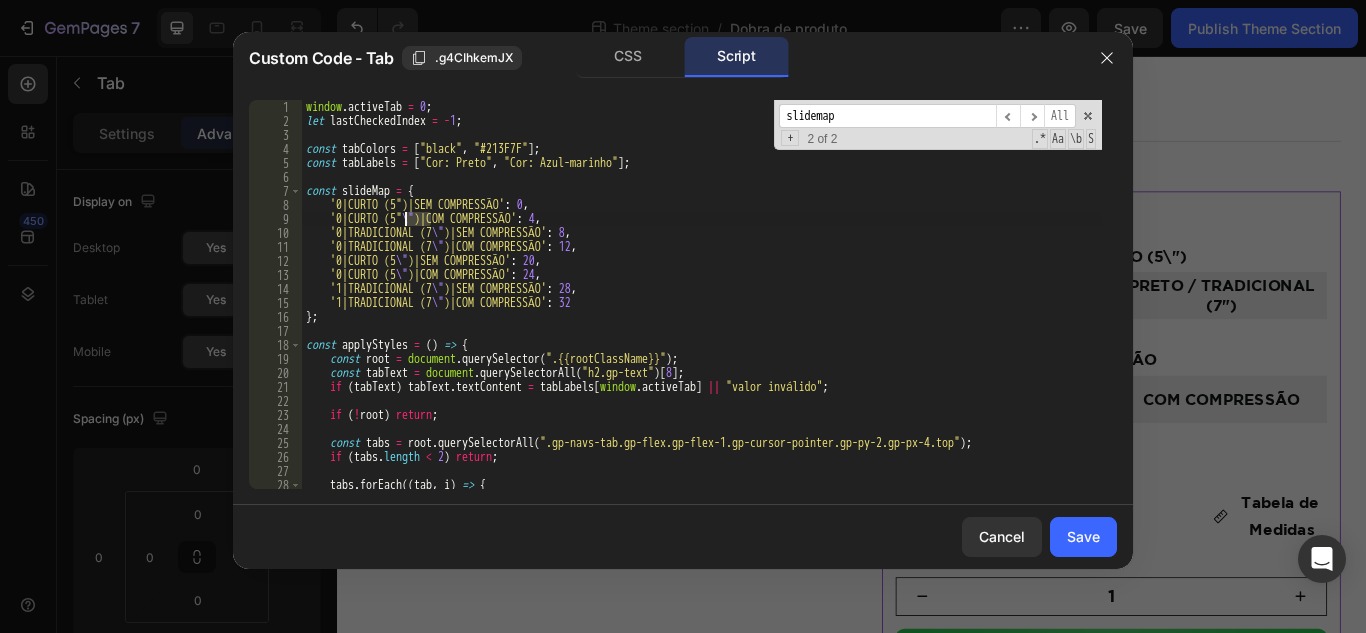 scroll, scrollTop: 0, scrollLeft: 18, axis: horizontal 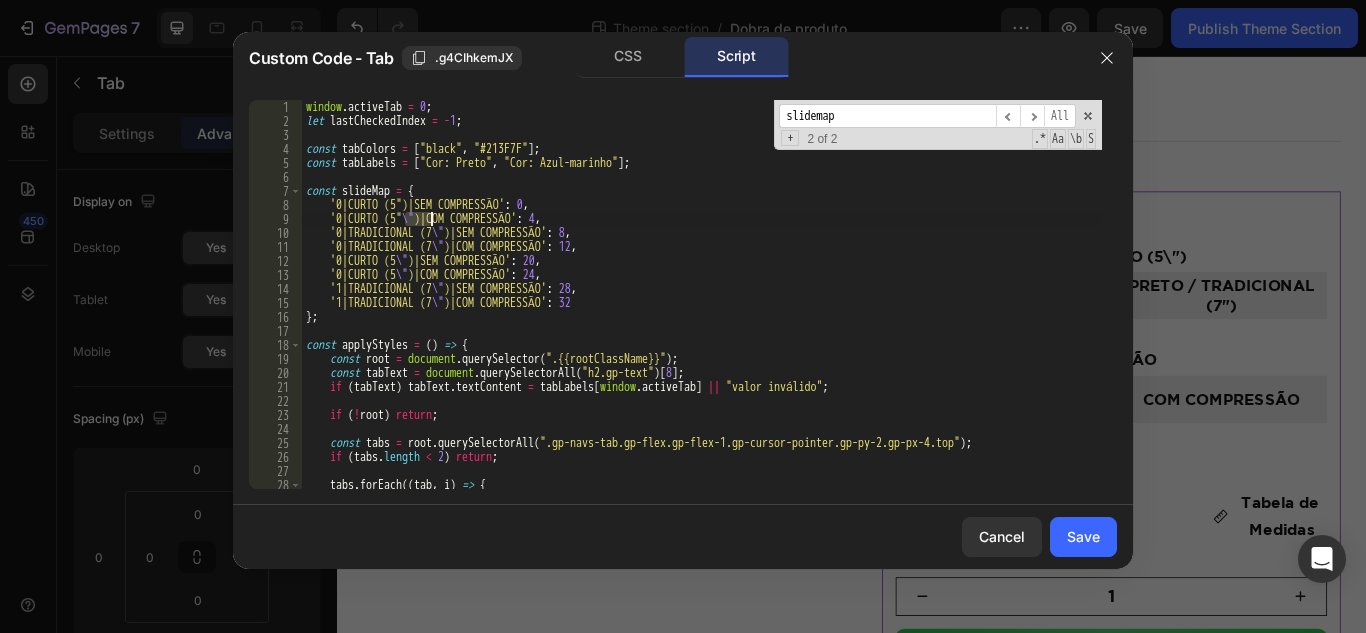 click on "window . activeTab   =   0 ; let   lastCheckedIndex   =   - 1 ; const   tabColors   =   [ "black" ,   "#213F7F" ] ; const   tabLabels   =   [ "Cor: Preto" ,   "Cor: Azul-marinho" ] ; const   slideMap   =   {      '0|CURTO (5")|SEM COMPRESSÃO' :   0 ,      '0|CURTO (5 \" )|COM COMPRESSÃO' :   4 ,      '0|TRADICIONAL (7 \" )|SEM COMPRESSÃO' :   8 ,      '0|TRADICIONAL (7 \" )|COM COMPRESSÃO' :   12 ,      '1|CURTO (5 \" )|SEM COMPRESSÃO' :   20 ,      '1|CURTO (5 \" )|COM COMPRESSÃO' :   24 ,      '1|TRADICIONAL (7 \" )|SEM COMPRESSÃO' :   28 ,      '1|TRADICIONAL (7 \" )|COM COMPRESSÃO' :   32 } ; const   applyStyles   =   ( )   =>   {      const   root   =   document . querySelector ( ".{{rootClassName}}" ) ;      const   tabText   =   document . querySelectorAll ( "h2.gp-text" ) [ 8 ] ;      if   ( tabText )   tabText . textContent   =   tabLabels [ window . activeTab ]   ||   "valor inválido" ;      if   ( ! root )   return ;      const   tabs   =   root . querySelectorAll ( ) ;      if   ( tabs .   <" at bounding box center [702, 294] 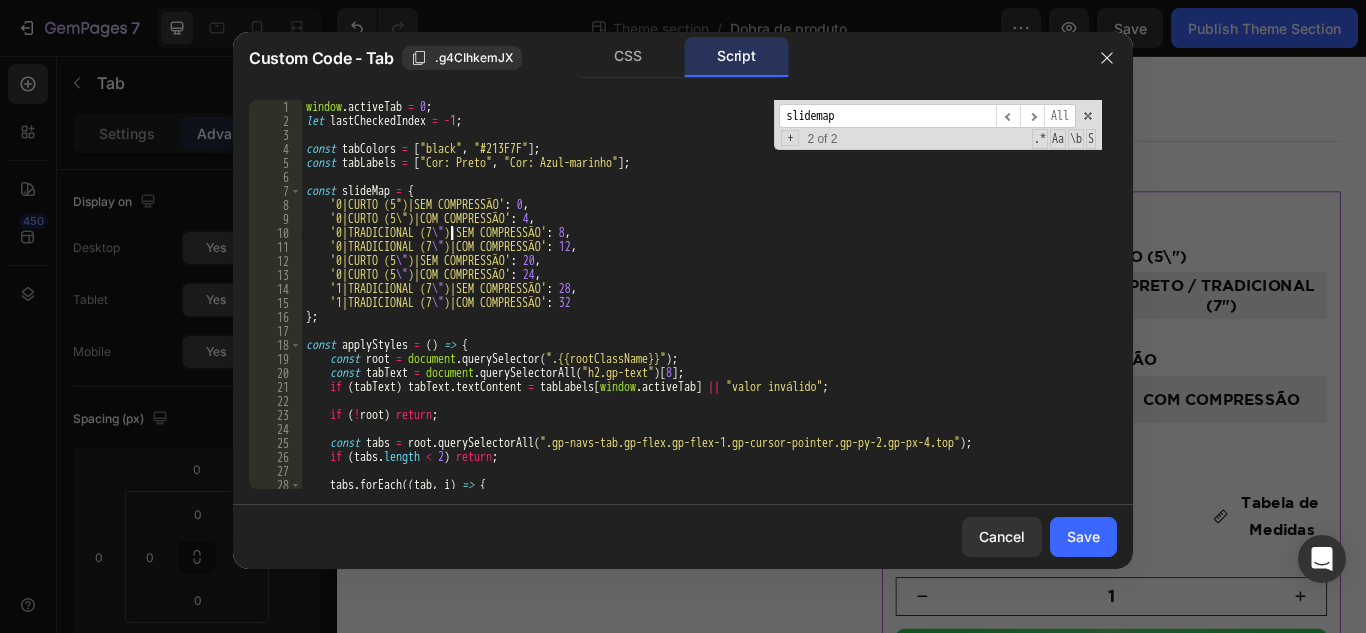 click on "window . activeTab   =   0 ; let   lastCheckedIndex   =   - 1 ; const   tabColors   =   [ "black" ,   "#213F7F" ] ; const   tabLabels   =   [ "Cor: Preto" ,   "Cor: Azul-marinho" ] ; const   slideMap   =   {      '0|CURTO (5 \" )|SEM COMPRESSÃO' :   0 ,      '0|CURTO (5 \" )|COM COMPRESSÃO' :   4 ,      '0|TRADICIONAL (7 \" )|SEM COMPRESSÃO' :   8 ,      '0|TRADICIONAL (7 \" )|COM COMPRESSÃO' :   12 ,      '1|CURTO (5 \" )|SEM COMPRESSÃO' :   20 ,      '1|CURTO (5 \" )|COM COMPRESSÃO' :   24 ,      '1|TRADICIONAL (7 \" )|SEM COMPRESSÃO' :   28 ,      '1|TRADICIONAL (7 \" )|COM COMPRESSÃO' :   32 } ; const   applyStyles   =   ( )   =>   {      const   root   =   document . querySelector ( ".{{rootClassName}}" ) ;      const   tabText   =   document . querySelectorAll ( "h2.gp-text" ) [ 8 ] ;      if   ( tabText )   tabText . textContent   =   tabLabels [ window . activeTab ]   ||   "valor inválido" ;      if   ( ! root )   return ;      const   tabs   =   root . querySelectorAll ( ) ;      if   ( tabs .   <" at bounding box center [702, 308] 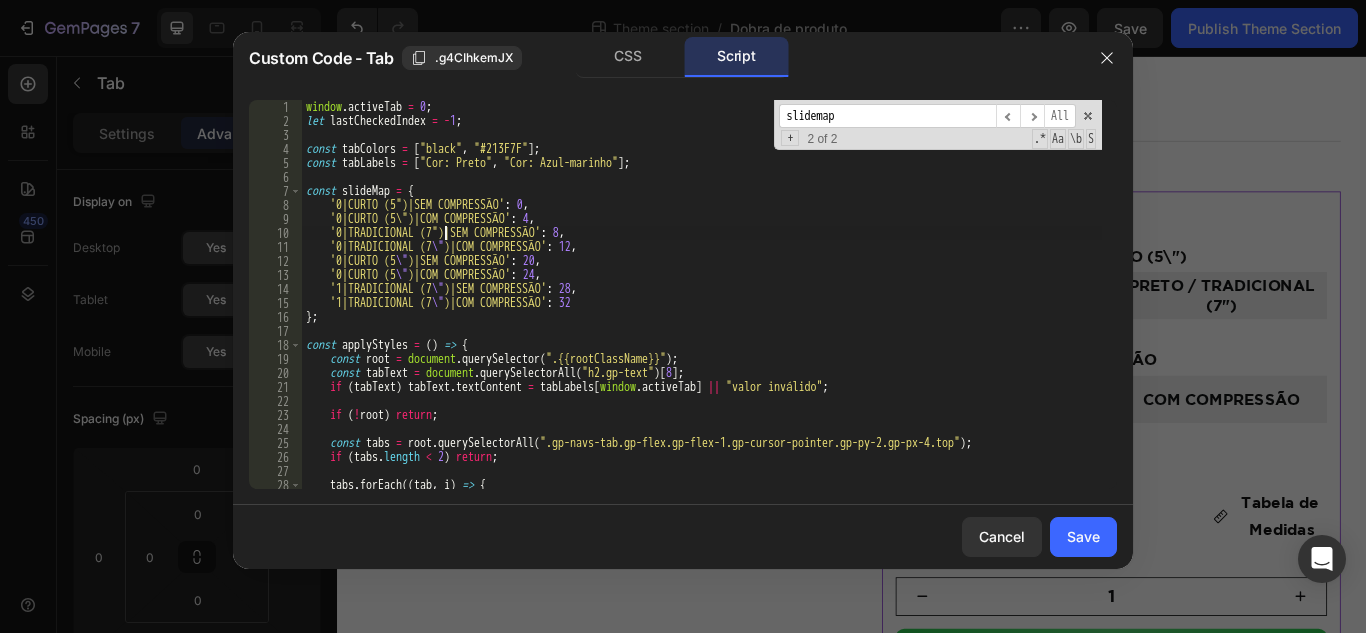 click on "window . activeTab   =   0 ; let   lastCheckedIndex   =   - 1 ; const   tabColors   =   [ "black" ,   "#213F7F" ] ; const   tabLabels   =   [ "Cor: Preto" ,   "Cor: Azul-marinho" ] ; const   slideMap   =   {      '0|CURTO (5")|SEM COMPRESSÃO' :   0 ,      '0|CURTO (5")|COM COMPRESSÃO' :   4 ,      '0|TRADICIONAL (7")|SEM COMPRESSÃO' :   8 ,      '0|TRADICIONAL (7 \" )|COM COMPRESSÃO' :   12 ,      '1|CURTO (5 \" )|SEM COMPRESSÃO' :   20 ,      '1|CURTO (5 \" )|COM COMPRESSÃO' :   24 ,      '1|TRADICIONAL (7 \" )|SEM COMPRESSÃO' :   28 ,      '1|TRADICIONAL (7 \" )|COM COMPRESSÃO' :   32 } ; const   applyStyles   =   ( )   =>   {      const   root   =   document . querySelector ( ".{{rootClassName}}" ) ;      const   tabText   =   document . querySelectorAll ( "h2.gp-text" ) [ 8 ] ;      if   ( tabText )   tabText . textContent   =   tabLabels [ window . activeTab ]   ||   "valor inválido" ;      if   ( ! root )   return ;      const   tabs   =   root . querySelectorAll ( ) ;      if   ( tabs . length" at bounding box center (702, 308) 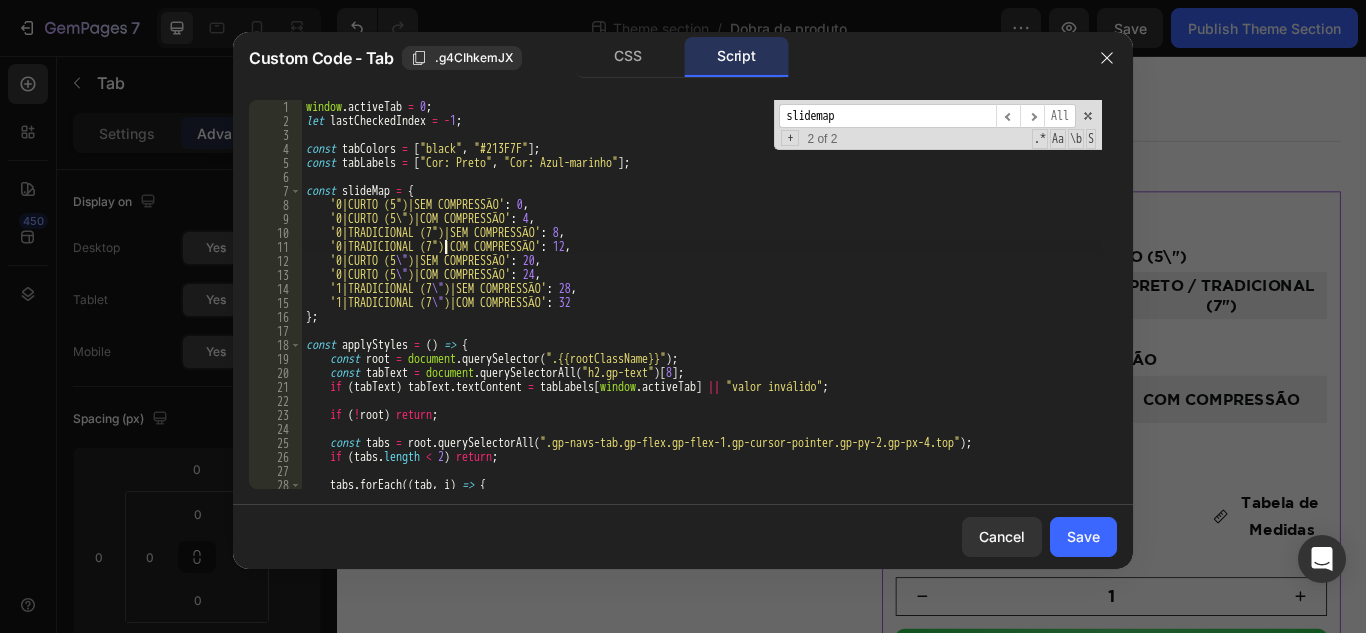 click on "window . activeTab   =   0 ; let   lastCheckedIndex   =   - 1 ; const   tabColors   =   [ "black" ,   "#213F7F" ] ; const   tabLabels   =   [ "Cor: Preto" ,   "Cor: Azul-marinho" ] ; const   slideMap   =   {      '0|CURTO (5")|SEM COMPRESSÃO' :   0 ,      '0|CURTO (5")|COM COMPRESSÃO' :   4 ,      '0|TRADICIONAL (7")|SEM COMPRESSÃO' :   8 ,      '0|TRADICIONAL (7")|COM COMPRESSÃO' :   12 ,      '1|CURTO (5 \" )|SEM COMPRESSÃO' :   20 ,      '1|CURTO (5 \" )|COM COMPRESSÃO' :   24 ,      '1|TRADICIONAL (7 \" )|SEM COMPRESSÃO' :   28 ,      '1|TRADICIONAL (7 \" )|COM COMPRESSÃO' :   32 } ; const   applyStyles   =   ( )   =>   {      const   root   =   document . querySelector ( ".{{rootClassName}}" ) ;      const   tabText   =   document . querySelectorAll ( "h2.gp-text" ) [ 8 ] ;      if   ( tabText )   tabText . textContent   =   tabLabels [ window . activeTab ]   ||   "valor inválido" ;      if   ( ! root )   return ;      const   tabs   =   root . querySelectorAll ( ) ;      if   ( tabs . length" at bounding box center (702, 308) 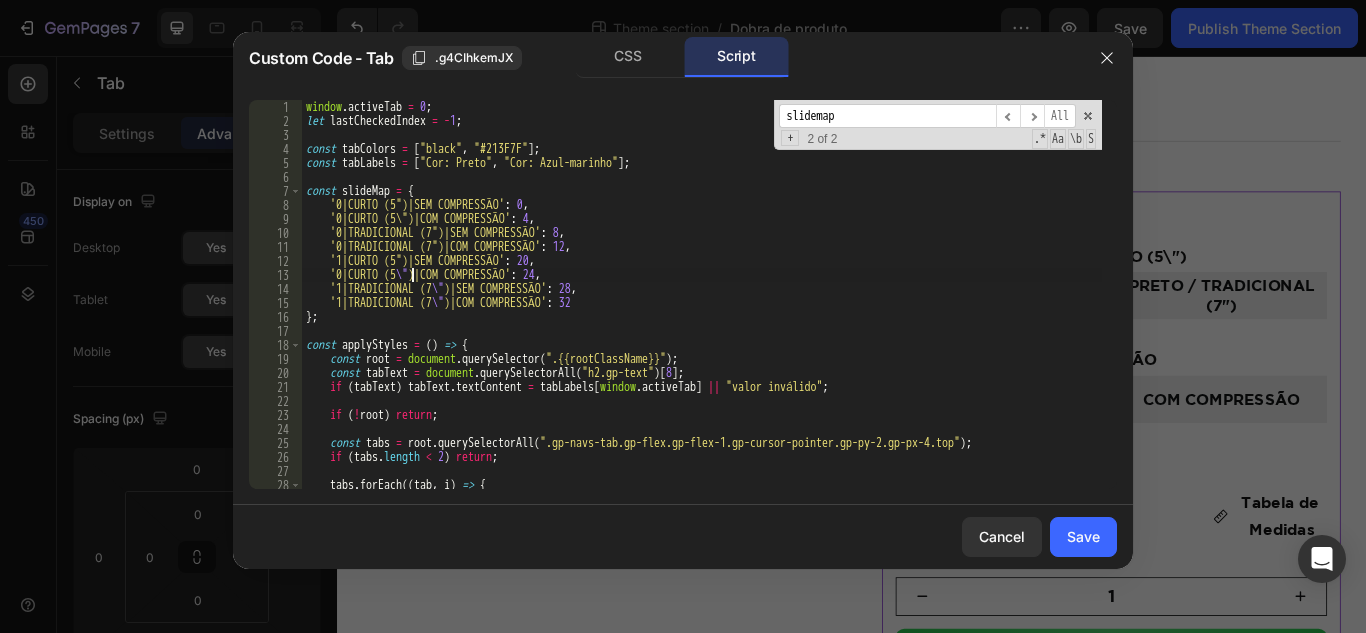 click on "window . activeTab   =   0 ; let   lastCheckedIndex   =   - 1 ; const   tabColors   =   [ "black" ,   "#213F7F" ] ; const   tabLabels   =   [ "Cor: Preto" ,   "Cor: Azul-marinho" ] ; const   slideMap   =   {      '0|CURTO (5")|SEM COMPRESSÃO' :   0 ,      '0|CURTO (5")|COM COMPRESSÃO' :   4 ,      '0|TRADICIONAL (7")|SEM COMPRESSÃO' :   8 ,      '0|TRADICIONAL (7")|COM COMPRESSÃO' :   12 ,      '1|CURTO (5")|SEM COMPRESSÃO' :   20 ,      '1|CURTO (5 \" )|COM COMPRESSÃO' :   24 ,      '1|TRADICIONAL (7 \" )|SEM COMPRESSÃO' :   28 ,      '1|TRADICIONAL (7 \" )|COM COMPRESSÃO' :   32 } ; const   applyStyles   =   ( )   =>   {      const   root   =   document . querySelector ( ".{{rootClassName}}" ) ;      const   tabText   =   document . querySelectorAll ( "h2.gp-text" ) [ 8 ] ;      if   ( tabText )   tabText . textContent   =   tabLabels [ window . activeTab ]   ||   "valor inválido" ;      if   ( ! root )   return ;      const   tabs   =   root . querySelectorAll ( ) ;      if   ( tabs . length   <" at bounding box center [702, 308] 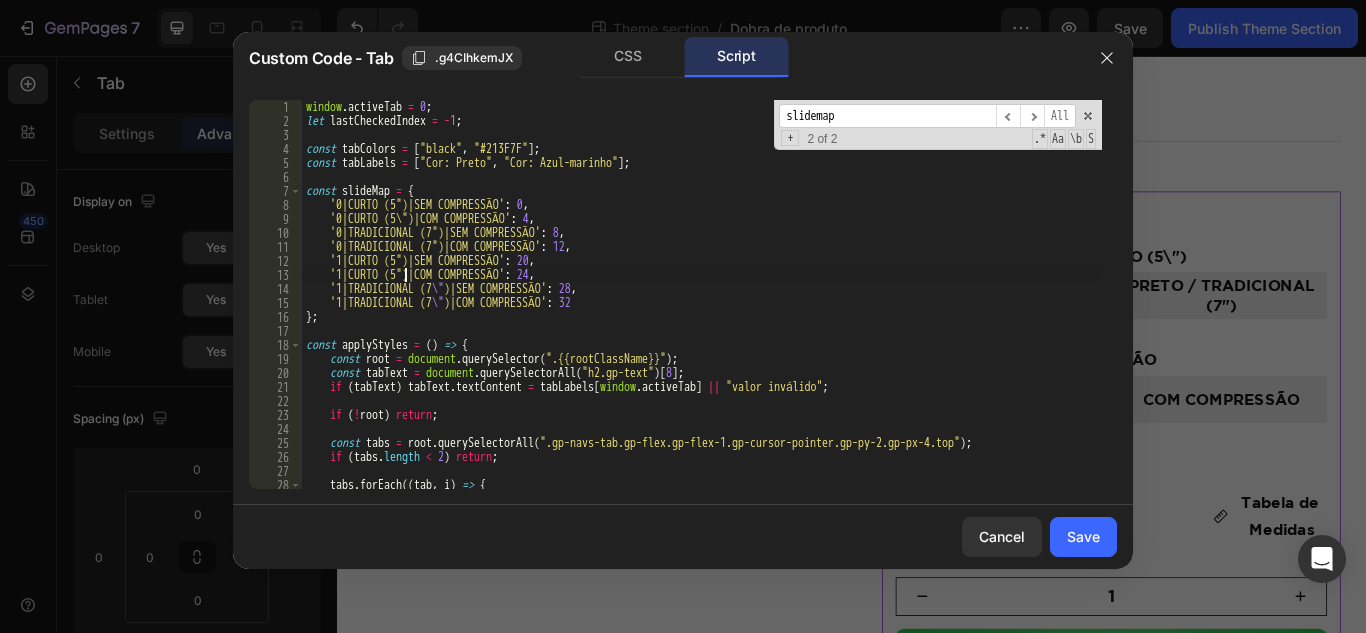 click on "window . activeTab   =   0 ; let   lastCheckedIndex   =   - 1 ; const   tabColors   =   [ "black" ,   "#213F7F" ] ; const   tabLabels   =   [ "Cor: Preto" ,   "Cor: Azul-marinho" ] ; const   slideMap   =   {      '0|CURTO (5\")|SEM COMPRESSÃO' :   0 ,      '0|CURTO (5\")|COM COMPRESSÃO' :   4 ,      '0|TRADICIONAL (7\")|SEM COMPRESSÃO' :   8 ,      '0|TRADICIONAL (7\")|COM COMPRESSÃO' :   12 ,      '1|CURTO (5\")|SEM COMPRESSÃO' :   20 ,      '1|CURTO (5\")|COM COMPRESSÃO' :   24 ,      '1|TRADICIONAL (7 \")|SEM COMPRESSÃO' :   28 ,      '1|TRADICIONAL (7 \")|COM COMPRESSÃO' :   32 } ; const   applyStyles   =   ( )   =>   {      const   root   =   document . querySelector ( ".{{rootClassName}}" ) ;      const   tabText   =   document . querySelectorAll ( "h2.gp-text" ) [ 8 ] ;      if   ( tabText )   tabText . textContent   =   tabLabels [ window . activeTab ]   ||   "valor inválido" ;      if   ( ! root )   return ;      const   tabs   =   root . querySelectorAll ( ) ;      if   ( tabs . length   <   2" at bounding box center [702, 308] 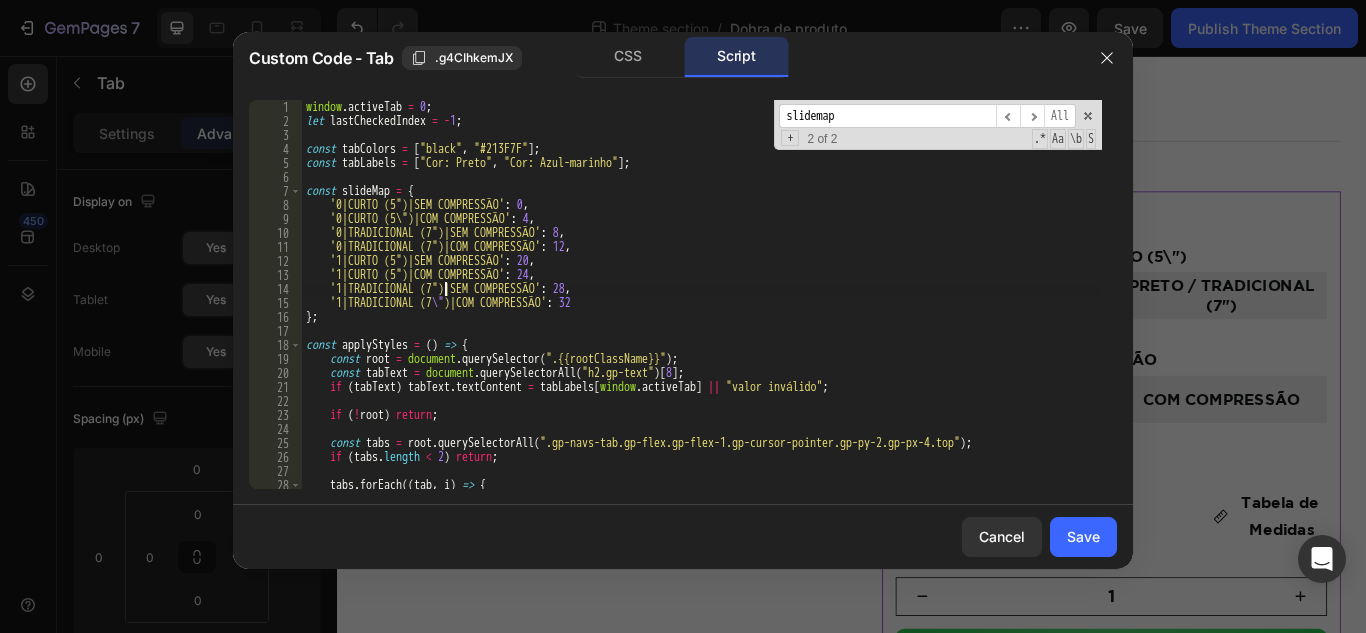 click on "window . activeTab   =   0 ; let   lastCheckedIndex   =   - 1 ; const   tabColors   =   [ "black" ,   "#213F7F" ] ; const   tabLabels   =   [ "Cor: Preto" ,   "Cor: Azul-marinho" ] ; const   slideMap   =   {      '0|CURTO (5")|SEM COMPRESSÃO' :   0 ,      '0|CURTO (5")|COM COMPRESSÃO' :   4 ,      '0|TRADICIONAL (7")|SEM COMPRESSÃO' :   8 ,      '0|TRADICIONAL (7")|COM COMPRESSÃO' :   12 ,      '1|CURTO (5")|SEM COMPRESSÃO' :   20 ,      '1|CURTO (5")|COM COMPRESSÃO' :   24 ,      '1|TRADICIONAL (7")|SEM COMPRESSÃO' :   28 ,      '1|TRADICIONAL (7 \" )|COM COMPRESSÃO' :   32 } ; const   applyStyles   =   ( )   =>   {      const   root   =   document . querySelector ( ".{{rootClassName}}" ) ;      const   tabText   =   document . querySelectorAll ( "h2.gp-text" ) [ 8 ] ;      if   ( tabText )   tabText . textContent   =   tabLabels [ window . activeTab ]   ||   "valor inválido" ;      if   ( ! root )   return ;      const   tabs   =   root . querySelectorAll ( ) ;      if   ( tabs . length   <   2 )" at bounding box center (702, 308) 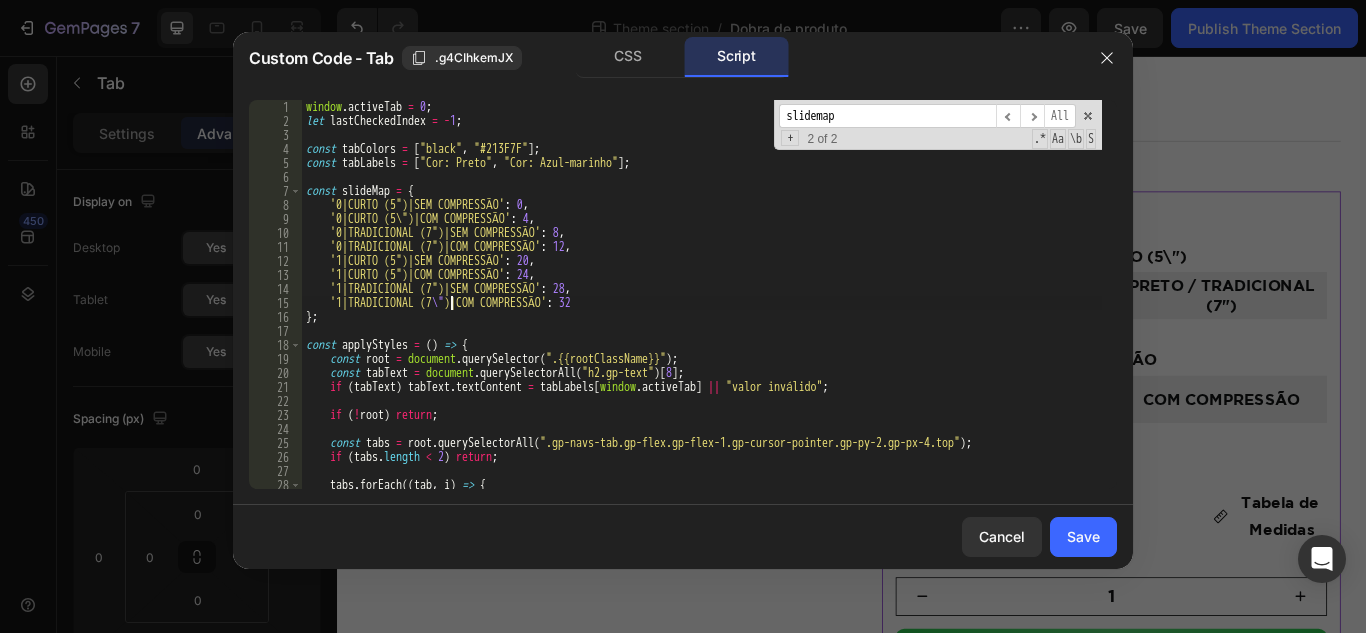 type on "'1|TRADICIONAL (7")|COM COMPRESSÃO': 32" 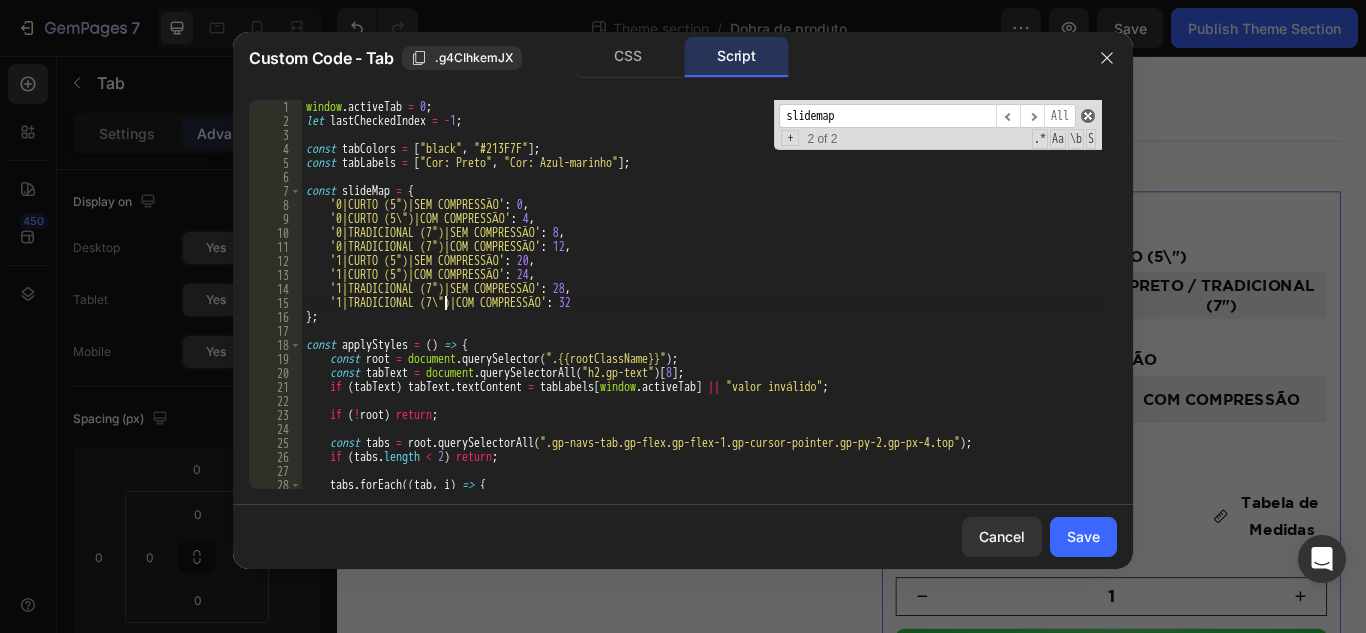 click at bounding box center (1088, 116) 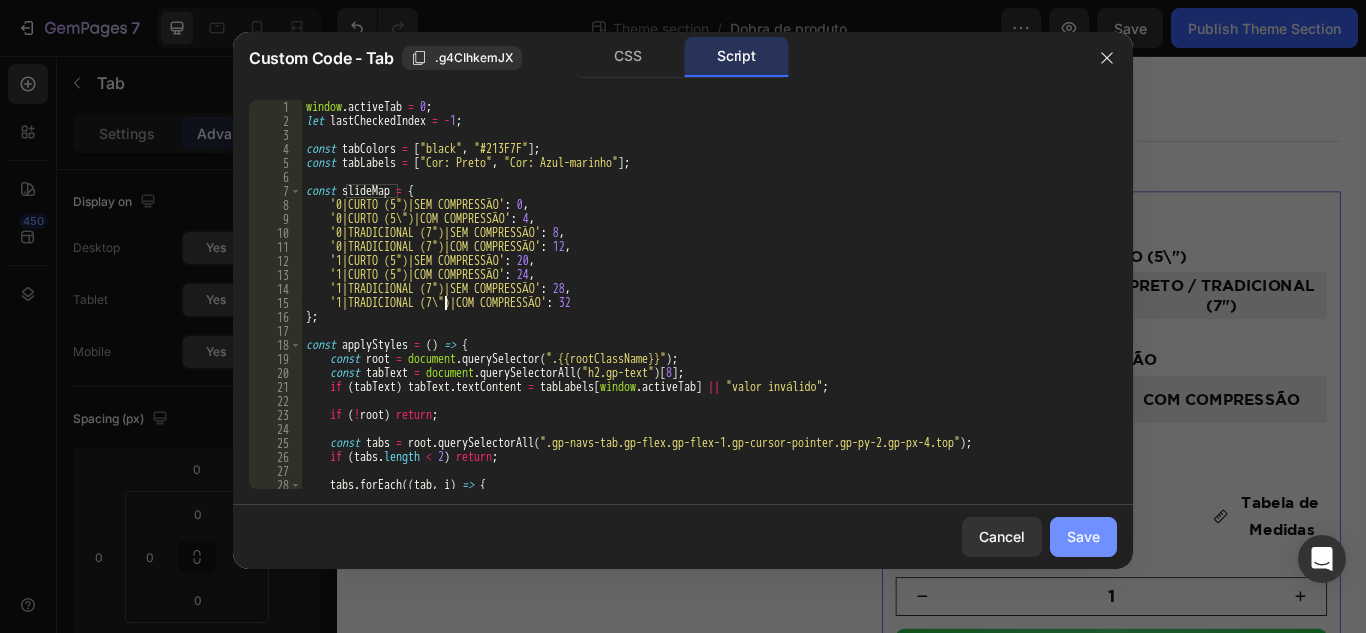 click on "Save" at bounding box center [1083, 536] 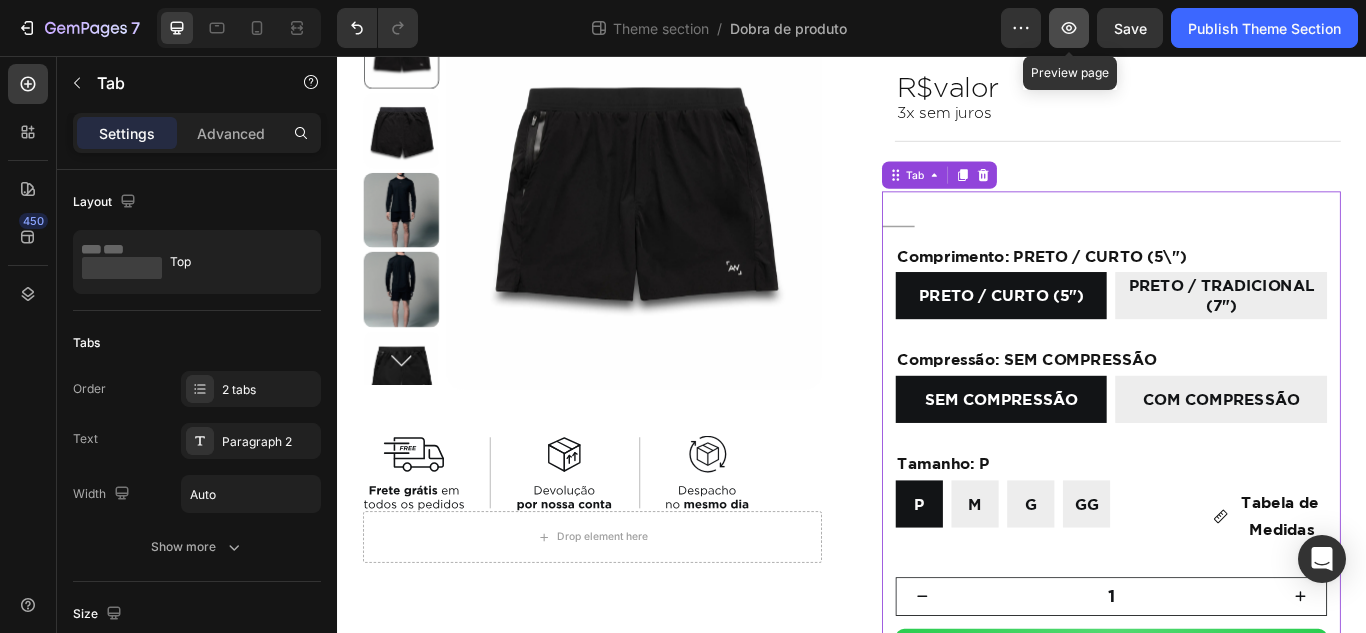 click 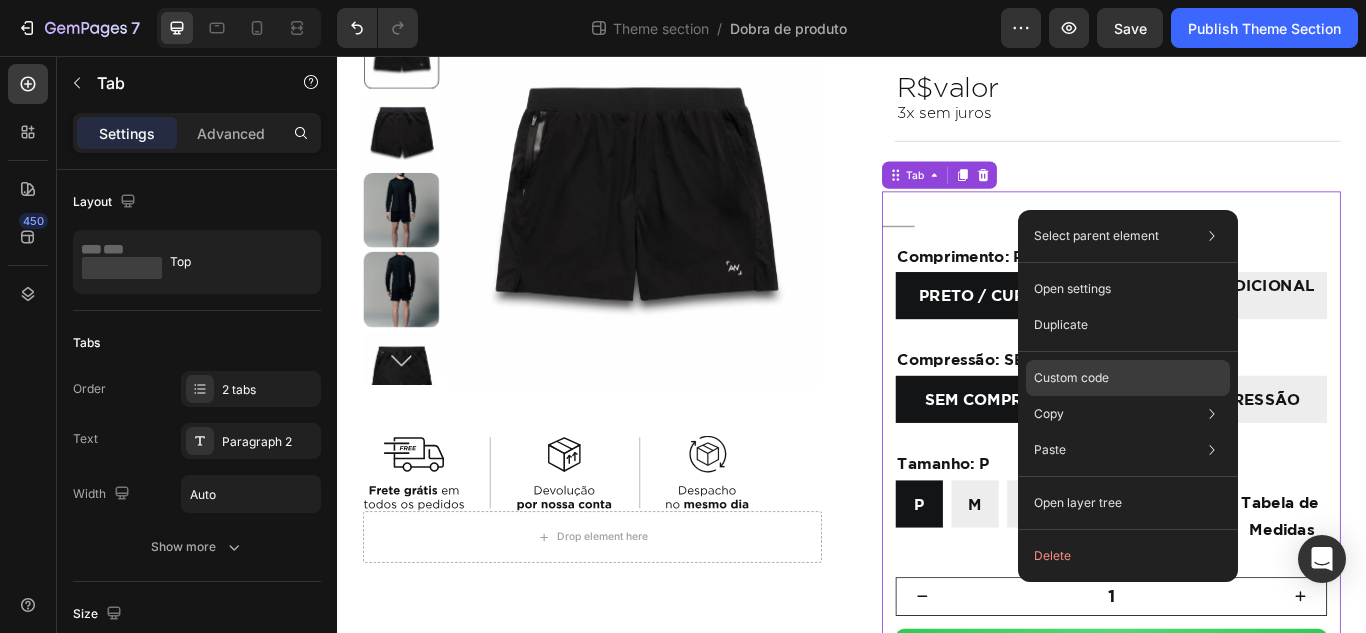 click on "Custom code" 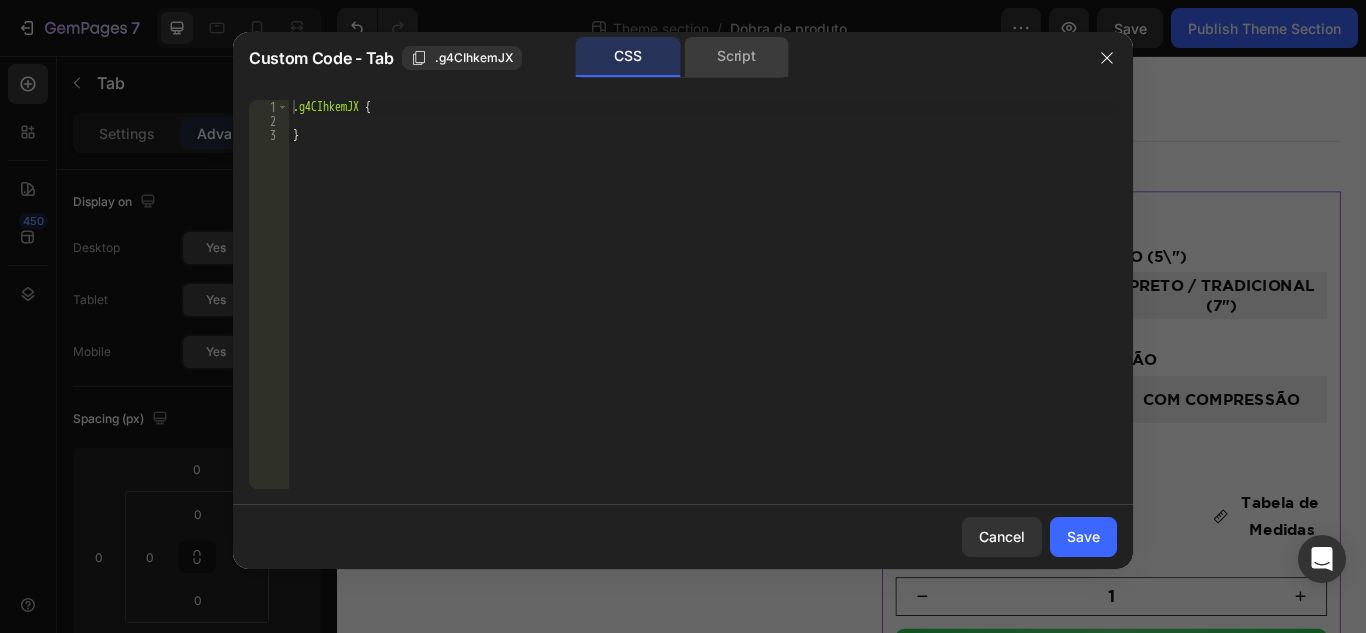 click on "Script" 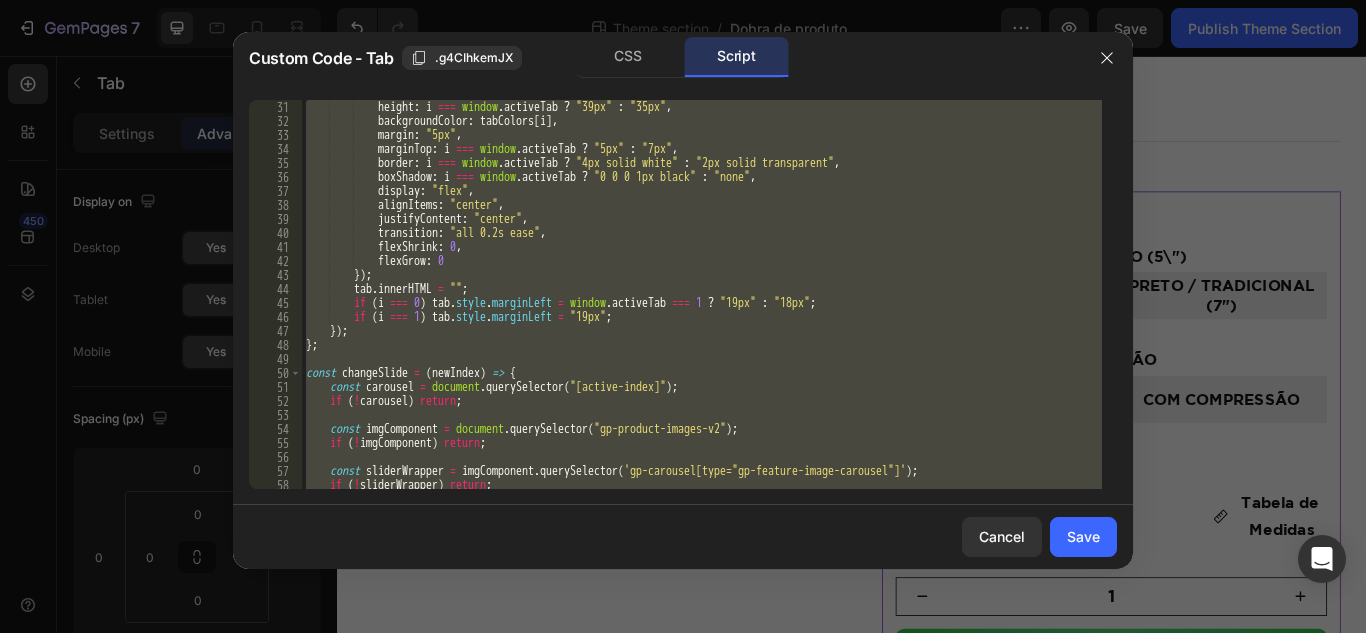 scroll, scrollTop: 960, scrollLeft: 0, axis: vertical 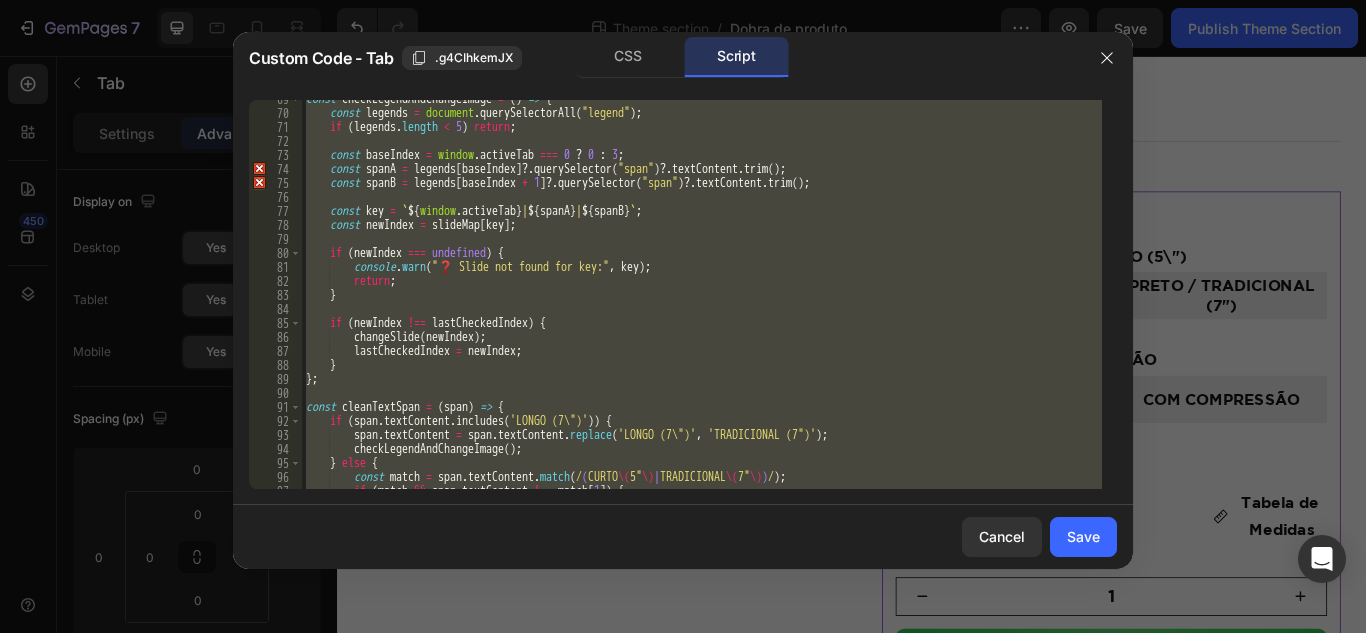 click on "const   checkLegendAndChangeImage   =   ( )   =>   {      const   legends   =   document . querySelectorAll ( "legend" ) ;      if   ( legends . length   <   5 )   return ;      const   baseIndex   =   window . activeTab   ===   0   ?   0   :   3 ;      const   spanA   =   legends [ baseIndex ] ?. querySelector ( "span" ) ?. textContent . trim ( ) ;      const   spanB   =   legends [ baseIndex   +   1 ] ?. querySelector ( "span" ) ?. textContent . trim ( ) ;      const   key   =   ` ${ window . activeTab } | ${ spanA } | ${ spanB } ` ;      const   newIndex   =   slideMap [ key ] ;      if   ( newIndex   ===   undefined )   {           console . warn ( "❓ Slide not found for key:" ,   key ) ;           return ;      }      if   ( newIndex   !==   lastCheckedIndex )   {           changeSlide ( newIndex ) ;           lastCheckedIndex   =   newIndex ;      } } ; const   cleanTextSpan   =   ( span )   =>   {      if   ( span . textContent . includes ( 'LONGO (7")' ))   {           span . textContent   =   span" at bounding box center [702, 294] 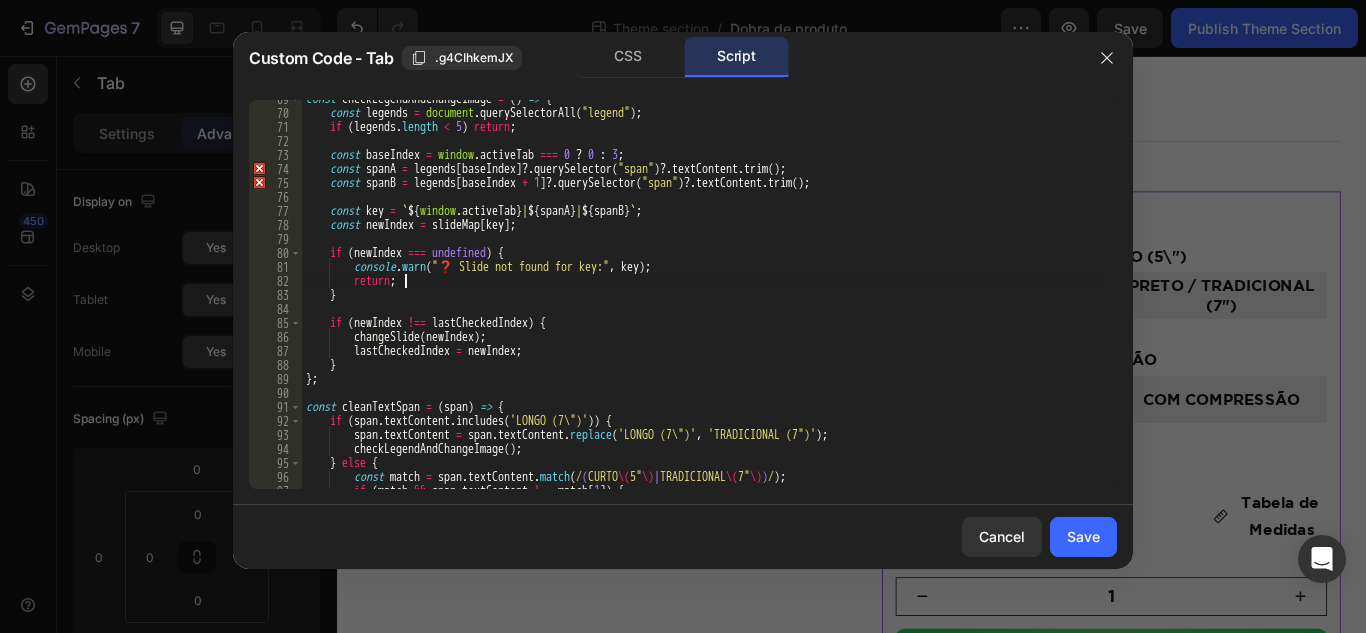scroll, scrollTop: 840, scrollLeft: 0, axis: vertical 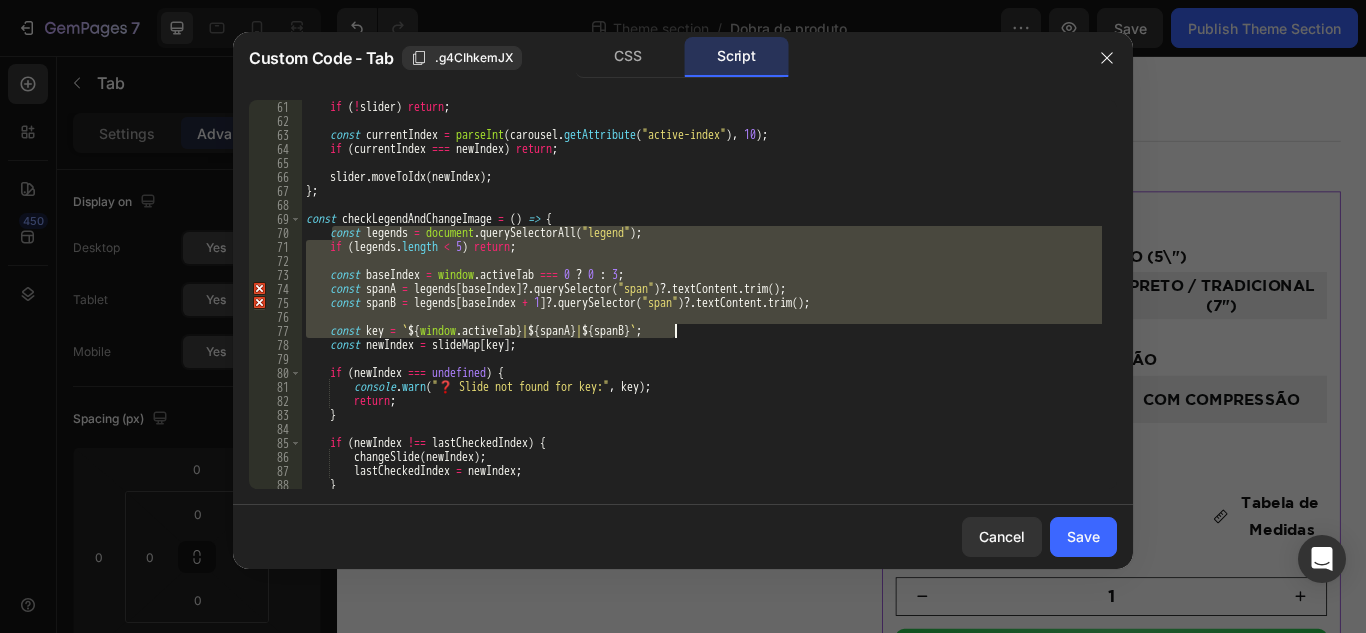 drag, startPoint x: 331, startPoint y: 235, endPoint x: 686, endPoint y: 324, distance: 365.98633 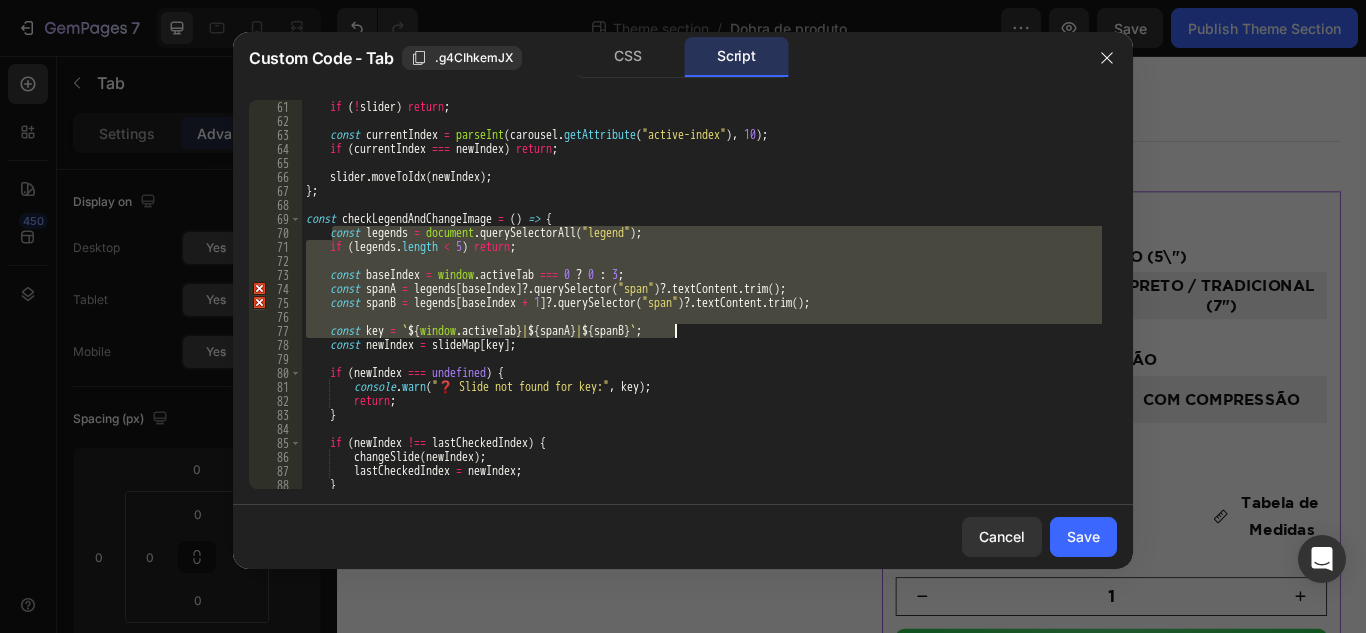click on "if   ( ! slider )   return ;      const   currentIndex   =   parseInt ( carousel . getAttribute ( "active-index" ) ,   10 ) ;      if   ( currentIndex   ===   newIndex )   return ;      slider . moveToIdx ( newIndex ) ; } ; const   checkLegendAndChangeImage   =   ( )   =>   {      const   legends   =   document . querySelectorAll ( "legend" ) ;      if   ( legends . length   <   5 )   return ;      const   baseIndex   =   window . activeTab   ===   0   ?   0   :   3 ;      const   spanA   =   legends [ baseIndex ] ?. querySelector ( "span" ) ?. textContent . trim ( ) ;      const   spanB   =   legends [ baseIndex   +   1 ] ?. querySelector ( "span" ) ?. textContent . trim ( ) ;      const   key   =   ` ${ window . activeTab } | ${ spanA } | ${ spanB } ` ;      const   newIndex   =   slideMap [ key ] ;      if   ( newIndex   ===   undefined )   {           console . warn ( "❓ Slide not found for key:" ,   key ) ;           return ;      }      if   ( newIndex   !==   lastCheckedIndex )   {           ( )" at bounding box center [702, 308] 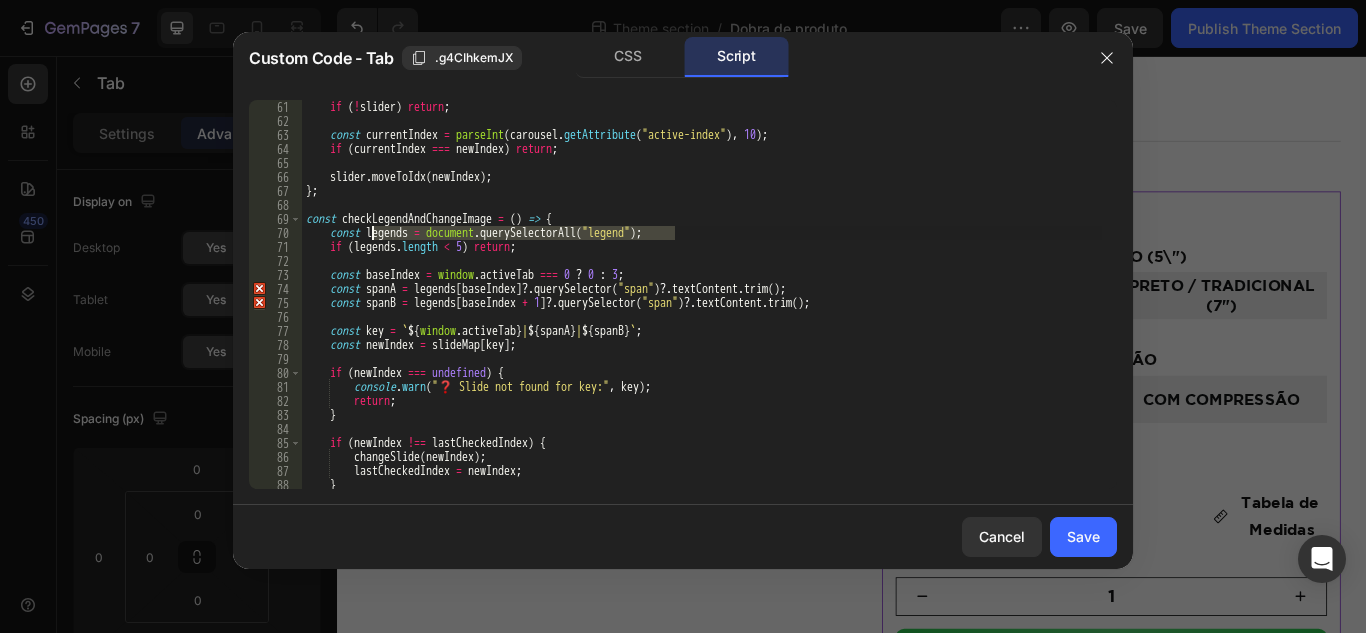 drag, startPoint x: 686, startPoint y: 233, endPoint x: 372, endPoint y: 234, distance: 314.0016 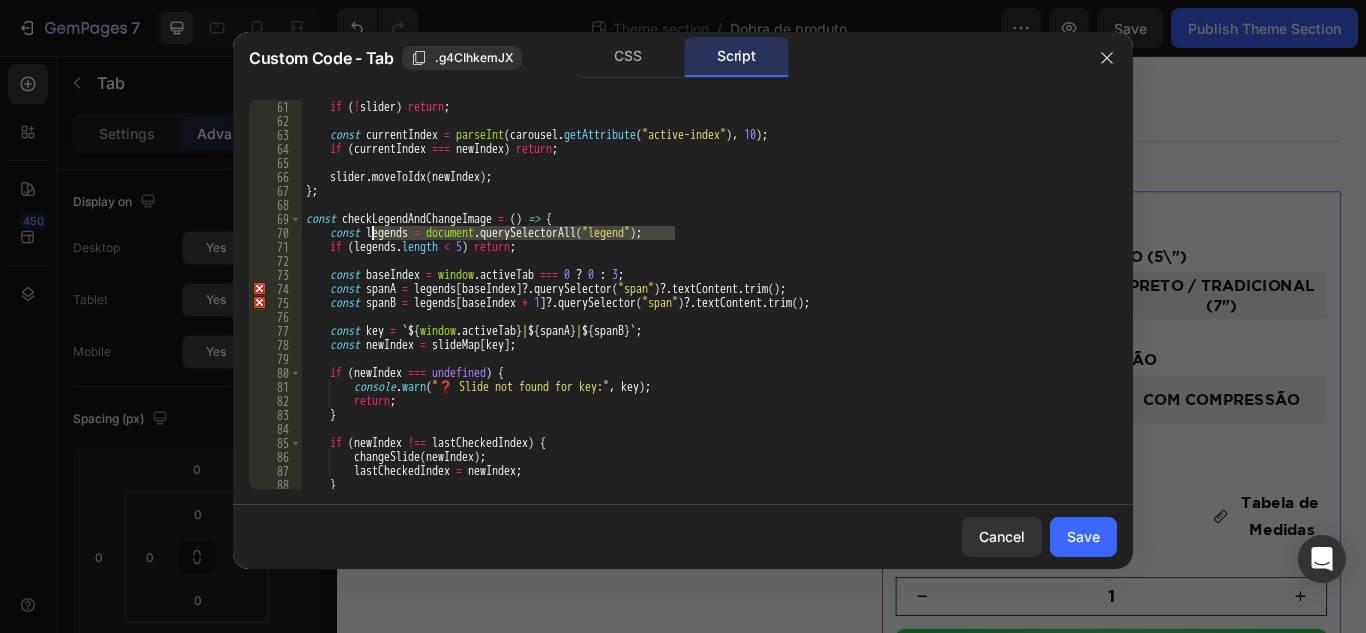 click on "if   ( ! slider )   return ;      const   currentIndex   =   parseInt ( carousel . getAttribute ( "active-index" ) ,   10 ) ;      if   ( currentIndex   ===   newIndex )   return ;      slider . moveToIdx ( newIndex ) ; } ; const   checkLegendAndChangeImage   =   ( )   =>   {      const   legends   =   document . querySelectorAll ( "legend" ) ;      if   ( legends . length   <   5 )   return ;      const   baseIndex   =   window . activeTab   ===   0   ?   0   :   3 ;      const   spanA   =   legends [ baseIndex ] ?. querySelector ( "span" ) ?. textContent . trim ( ) ;      const   spanB   =   legends [ baseIndex   +   1 ] ?. querySelector ( "span" ) ?. textContent . trim ( ) ;      const   key   =   ` ${ window . activeTab } | ${ spanA } | ${ spanB } ` ;      const   newIndex   =   slideMap [ key ] ;      if   ( newIndex   ===   undefined )   {           console . warn ( "❓ Slide not found for key:" ,   key ) ;           return ;      }      if   ( newIndex   !==   lastCheckedIndex )   {           ( )" at bounding box center (702, 308) 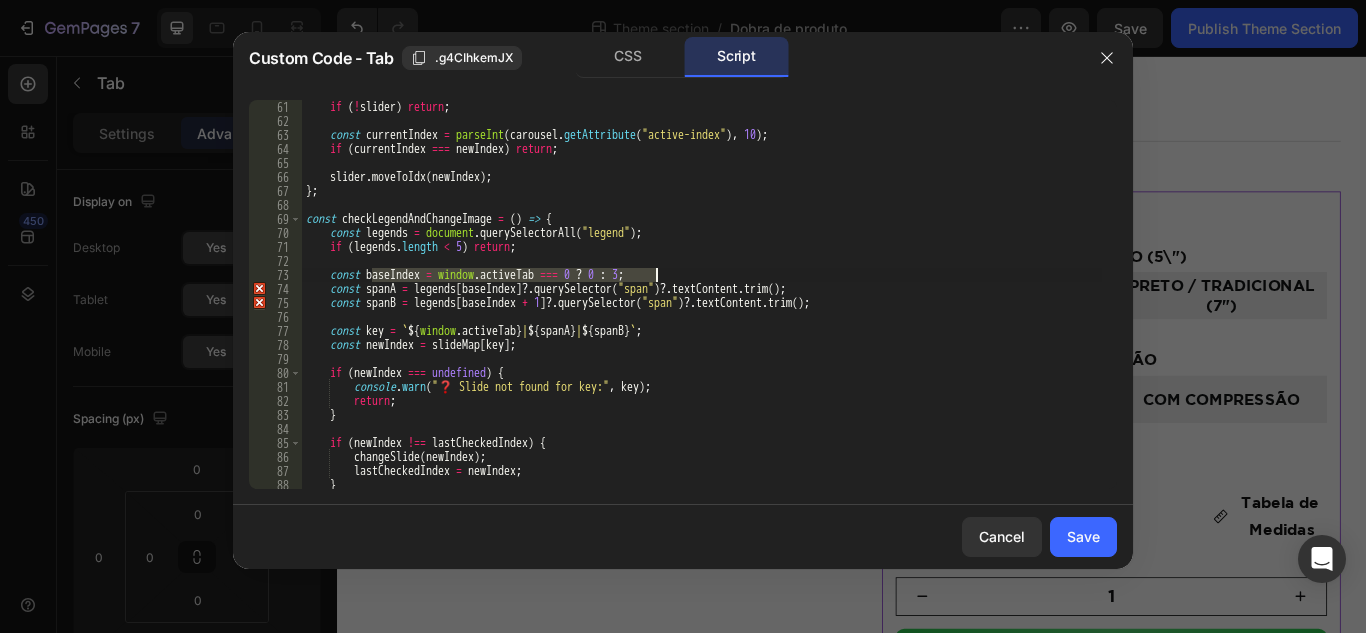 drag, startPoint x: 370, startPoint y: 269, endPoint x: 670, endPoint y: 274, distance: 300.04166 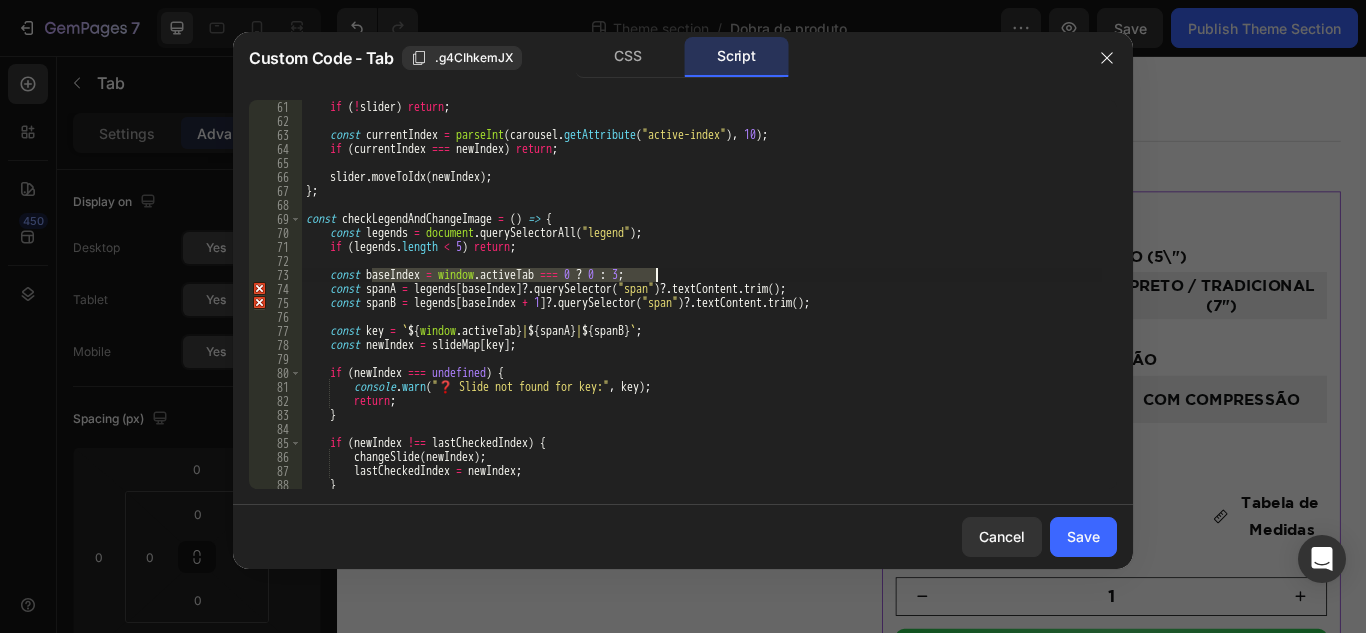 click on "if   ( ! slider )   return ;      const   currentIndex   =   parseInt ( carousel . getAttribute ( "active-index" ) ,   10 ) ;      if   ( currentIndex   ===   newIndex )   return ;      slider . moveToIdx ( newIndex ) ; } ; const   checkLegendAndChangeImage   =   ( )   =>   {      const   legends   =   document . querySelectorAll ( "legend" ) ;      if   ( legends . length   <   5 )   return ;      const   baseIndex   =   window . activeTab   ===   0   ?   0   :   3 ;      const   spanA   =   legends [ baseIndex ] ?. querySelector ( "span" ) ?. textContent . trim ( ) ;      const   spanB   =   legends [ baseIndex   +   1 ] ?. querySelector ( "span" ) ?. textContent . trim ( ) ;      const   key   =   ` ${ window . activeTab } | ${ spanA } | ${ spanB } ` ;      const   newIndex   =   slideMap [ key ] ;      if   ( newIndex   ===   undefined )   {           console . warn ( "❓ Slide not found for key:" ,   key ) ;           return ;      }      if   ( newIndex   !==   lastCheckedIndex )   {           ( )" at bounding box center (702, 308) 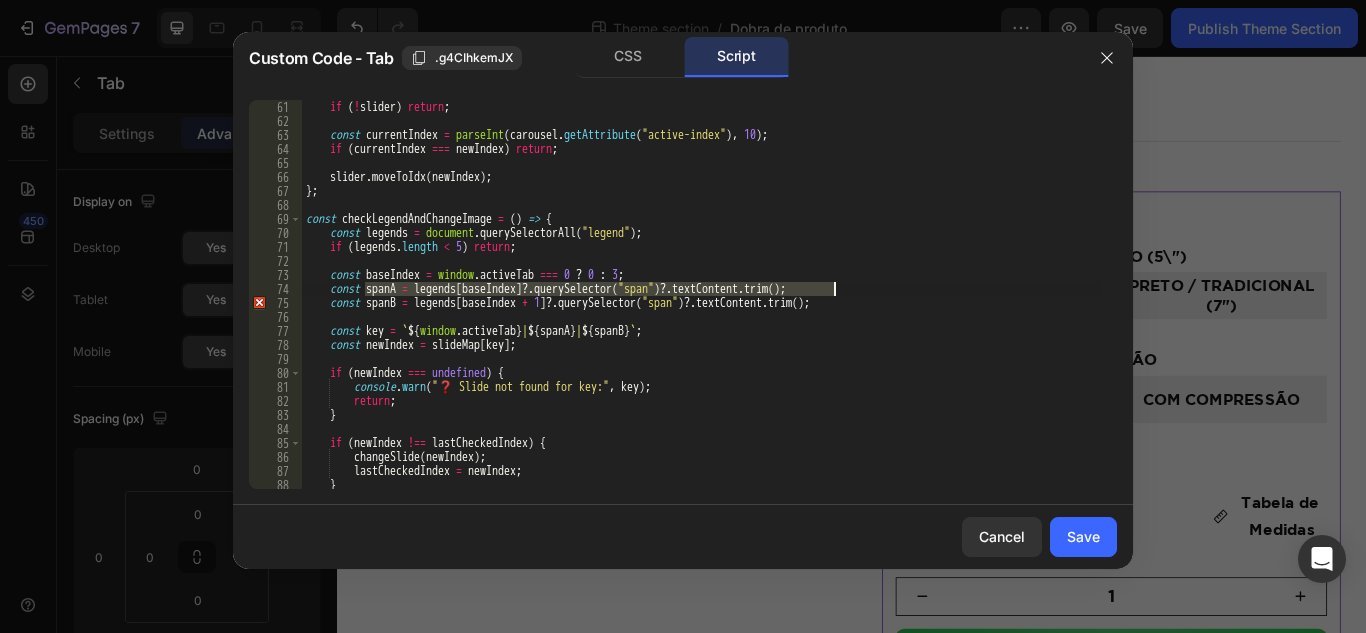 drag, startPoint x: 367, startPoint y: 291, endPoint x: 852, endPoint y: 287, distance: 485.01648 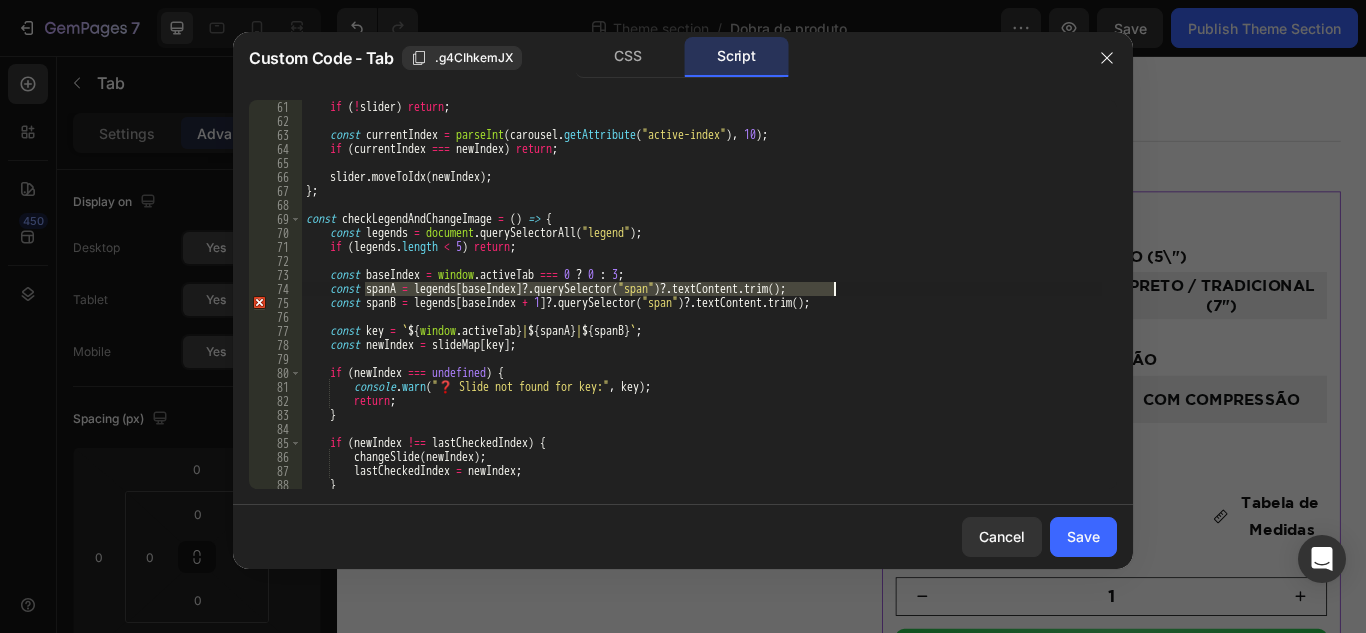 click on "if   ( ! slider )   return ;      const   currentIndex   =   parseInt ( carousel . getAttribute ( "active-index" ) ,   10 ) ;      if   ( currentIndex   ===   newIndex )   return ;      slider . moveToIdx ( newIndex ) ; } ; const   checkLegendAndChangeImage   =   ( )   =>   {      const   legends   =   document . querySelectorAll ( "legend" ) ;      if   ( legends . length   <   5 )   return ;      const   baseIndex   =   window . activeTab   ===   0   ?   0   :   3 ;      const   spanA   =   legends [ baseIndex ] ?. querySelector ( "span" ) ?. textContent . trim ( ) ;      const   spanB   =   legends [ baseIndex   +   1 ] ?. querySelector ( "span" ) ?. textContent . trim ( ) ;      const   key   =   ` ${ window . activeTab } | ${ spanA } | ${ spanB } ` ;      const   newIndex   =   slideMap [ key ] ;      if   ( newIndex   ===   undefined )   {           console . warn ( "❓ Slide not found for key:" ,   key ) ;           return ;      }      if   ( newIndex   !==   lastCheckedIndex )   {           ( )" at bounding box center [702, 308] 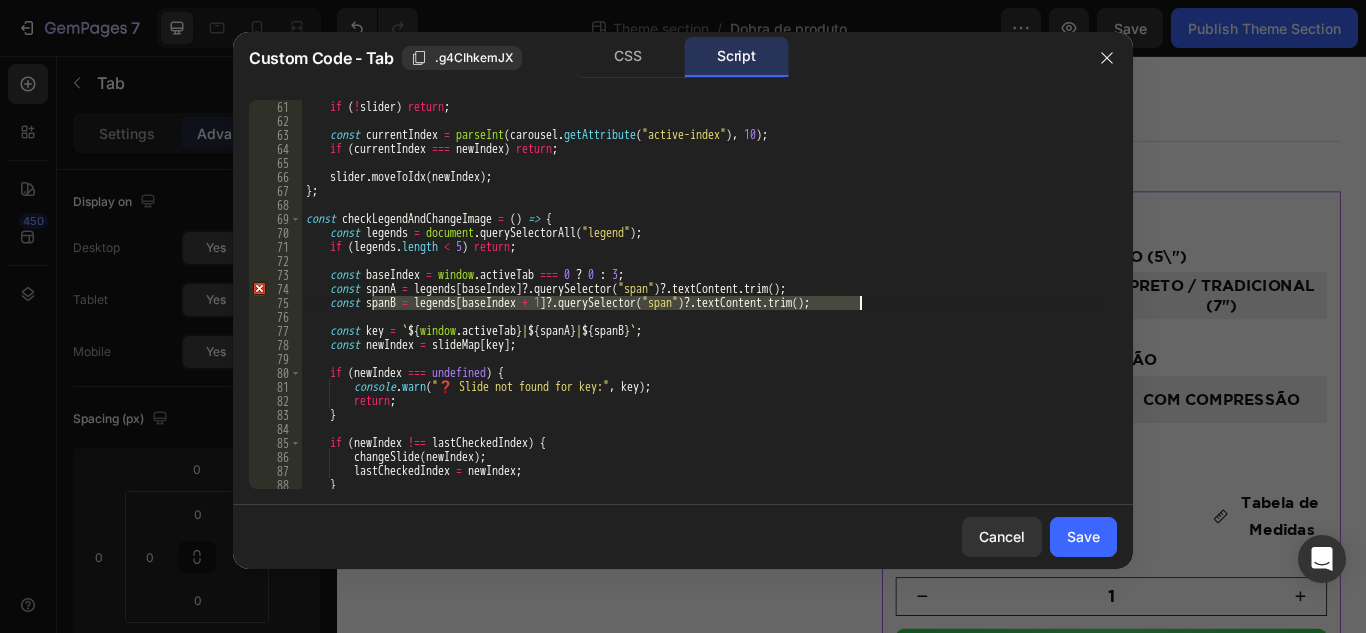 drag, startPoint x: 372, startPoint y: 302, endPoint x: 903, endPoint y: 303, distance: 531.0009 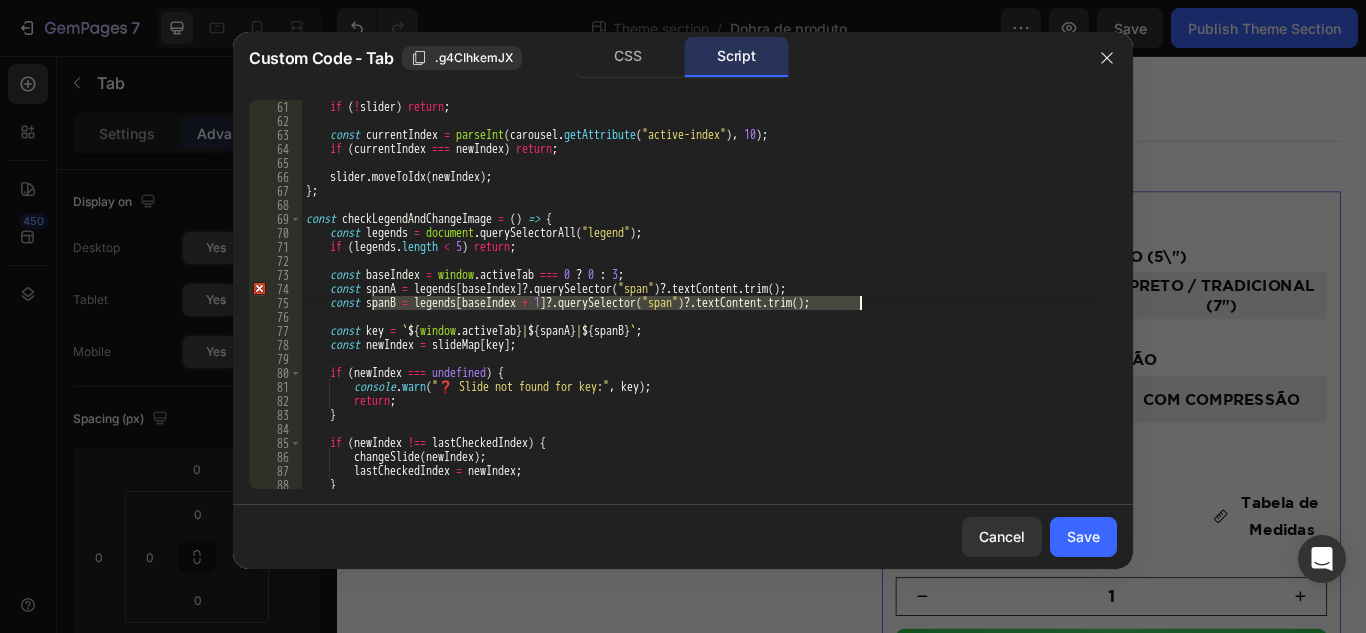 click on "if   ( ! slider )   return ;      const   currentIndex   =   parseInt ( carousel . getAttribute ( "active-index" ) ,   10 ) ;      if   ( currentIndex   ===   newIndex )   return ;      slider . moveToIdx ( newIndex ) ; } ; const   checkLegendAndChangeImage   =   ( )   =>   {      const   legends   =   document . querySelectorAll ( "legend" ) ;      if   ( legends . length   <   5 )   return ;      const   baseIndex   =   window . activeTab   ===   0   ?   0   :   3 ;      const   spanA   =   legends [ baseIndex ] ?. querySelector ( "span" ) ?. textContent . trim ( ) ;      const   spanB   =   legends [ baseIndex   +   1 ] ?. querySelector ( "span" ) ?. textContent . trim ( ) ;      const   key   =   ` ${ window . activeTab } | ${ spanA } | ${ spanB } ` ;      const   newIndex   =   slideMap [ key ] ;      if   ( newIndex   ===   undefined )   {           console . warn ( "❓ Slide not found for key:" ,   key ) ;           return ;      }      if   ( newIndex   !==   lastCheckedIndex )   {           ( )" at bounding box center [702, 308] 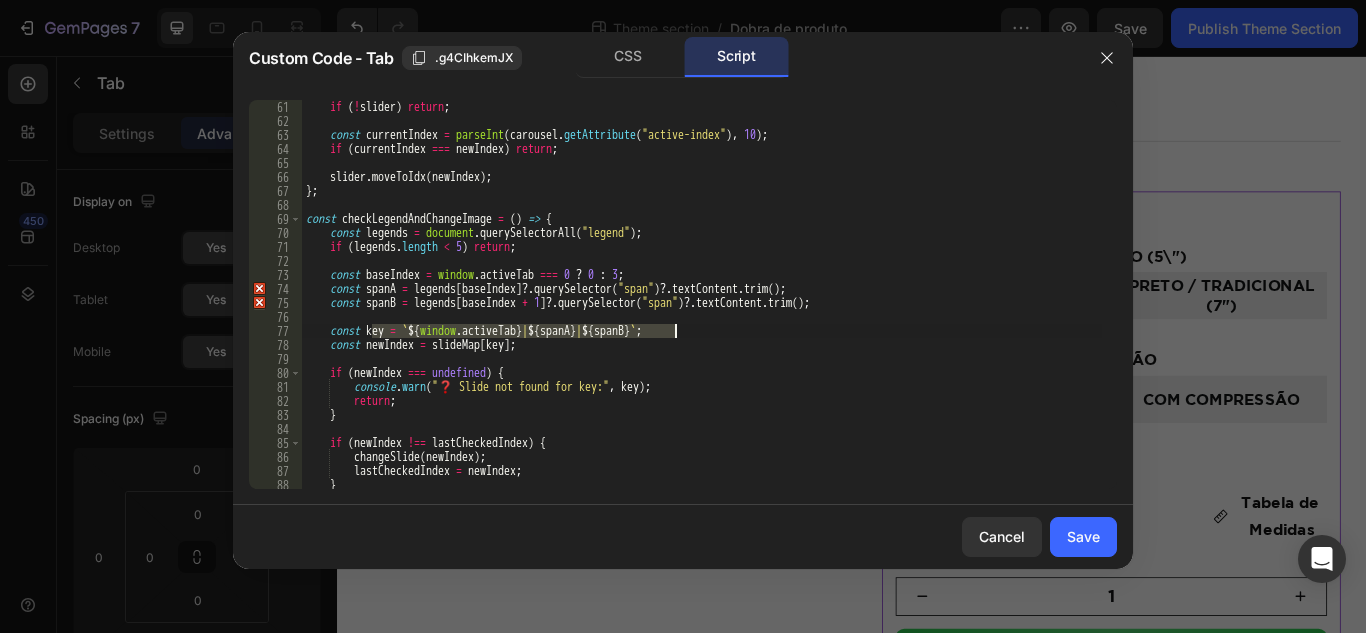 drag, startPoint x: 372, startPoint y: 324, endPoint x: 690, endPoint y: 333, distance: 318.12732 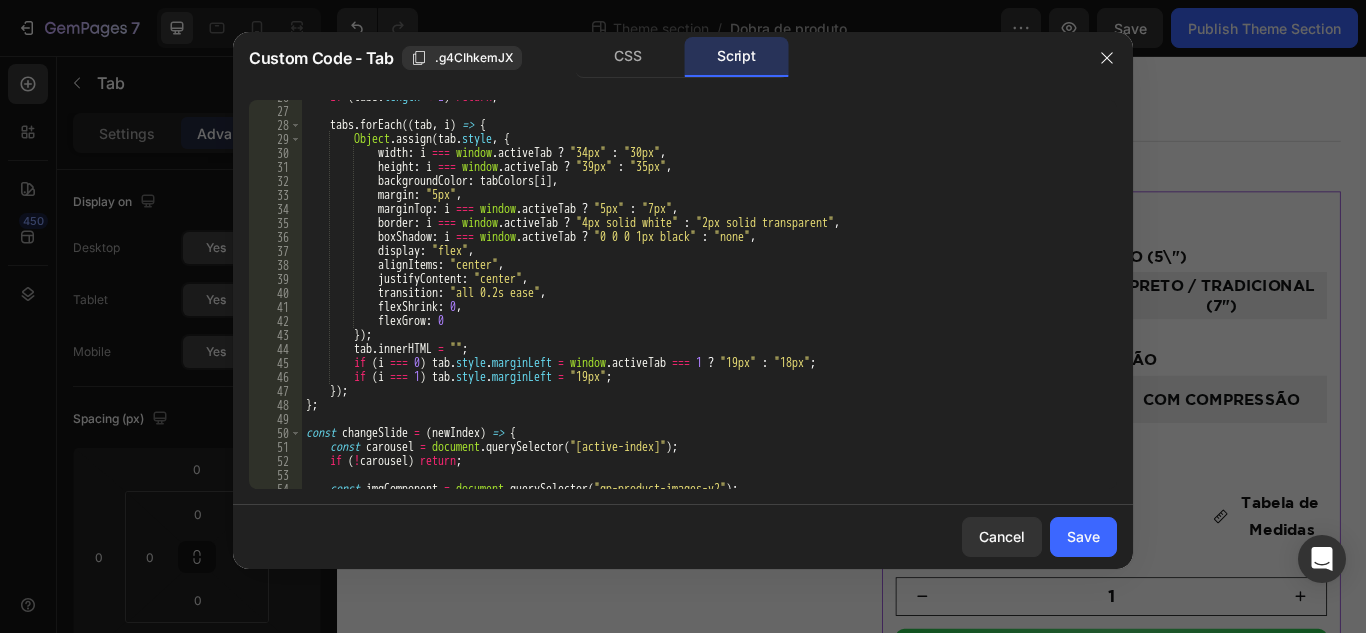 scroll, scrollTop: 0, scrollLeft: 0, axis: both 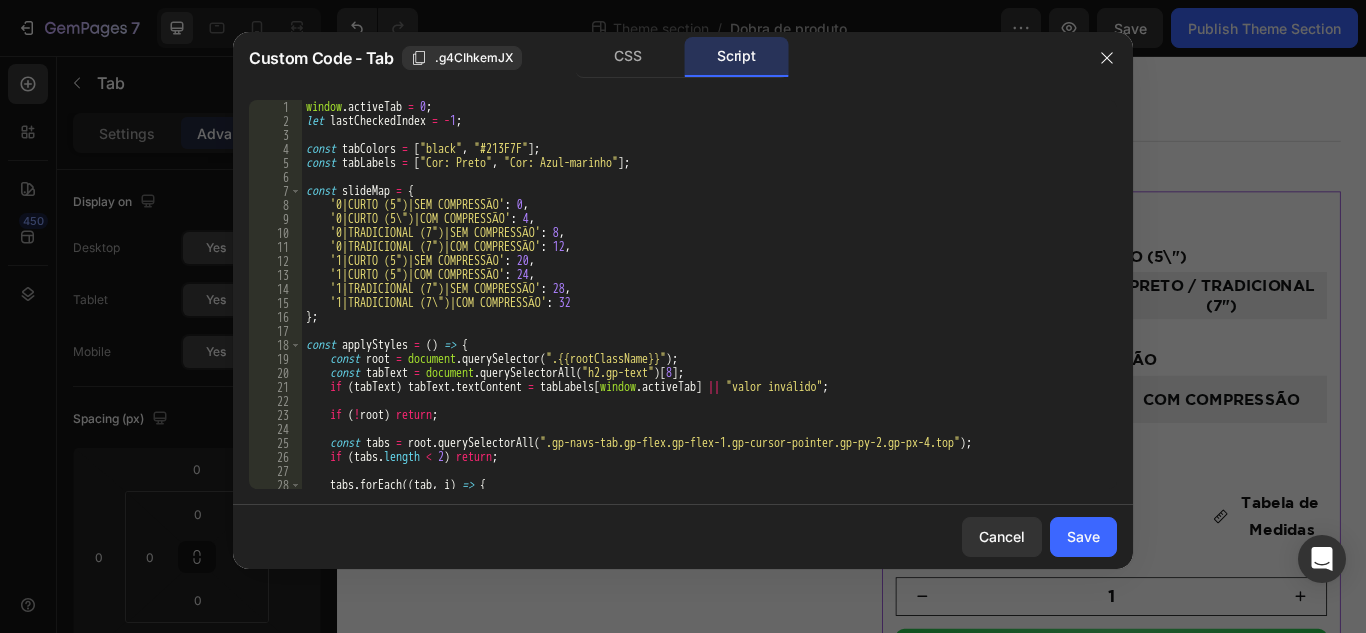 click on "window . activeTab   =   0 ; let   lastCheckedIndex   =   - 1 ; const   tabColors   =   [ "black" ,   "#213F7F" ] ; const   tabLabels   =   [ "Cor: Preto" ,   "Cor: Azul-marinho" ] ; const   slideMap   =   {      '0|CURTO (5")|SEM COMPRESSÃO' :   0 ,      '0|CURTO (5")|COM COMPRESSÃO' :   4 ,      '0|TRADICIONAL (7")|SEM COMPRESSÃO' :   8 ,      '0|TRADICIONAL (7")|COM COMPRESSÃO' :   12 ,      '1|CURTO (5")|SEM COMPRESSÃO' :   20 ,      '1|CURTO (5")|COM COMPRESSÃO' :   24 ,      '1|TRADICIONAL (7")|SEM COMPRESSÃO' :   28 ,      '1|TRADICIONAL (7")|COM COMPRESSÃO' :   32 } ; const   applyStyles   =   ( )   =>   {      const   root   =   document . querySelector ( ".{{rootClassName}}" ) ;      const   tabText   =   document . querySelectorAll ( "h2.gp-text" ) [ 8 ] ;      if   ( tabText )   tabText . textContent   =   tabLabels [ window . activeTab ]   ||   "valor inválido" ;      if   ( ! root )   return ;      const   tabs   =   root . querySelectorAll ( ) ;      if   ( tabs . length   <   2 )   ;" at bounding box center (702, 308) 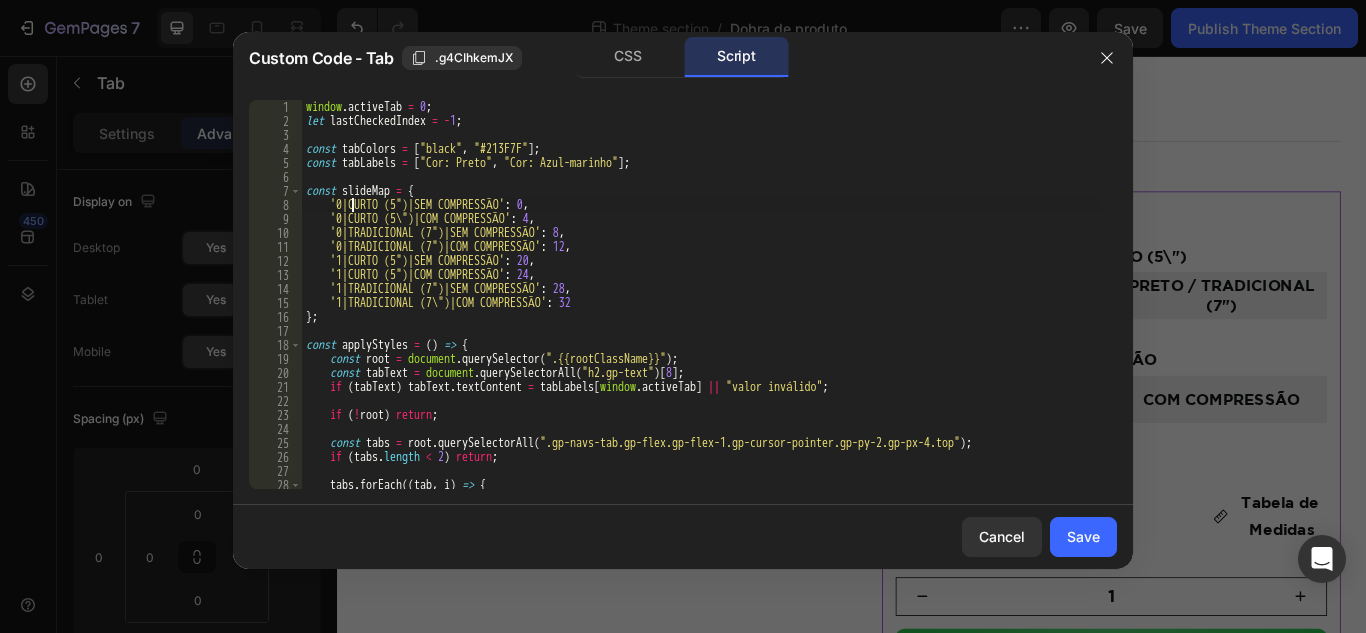 paste on "PRETO /" 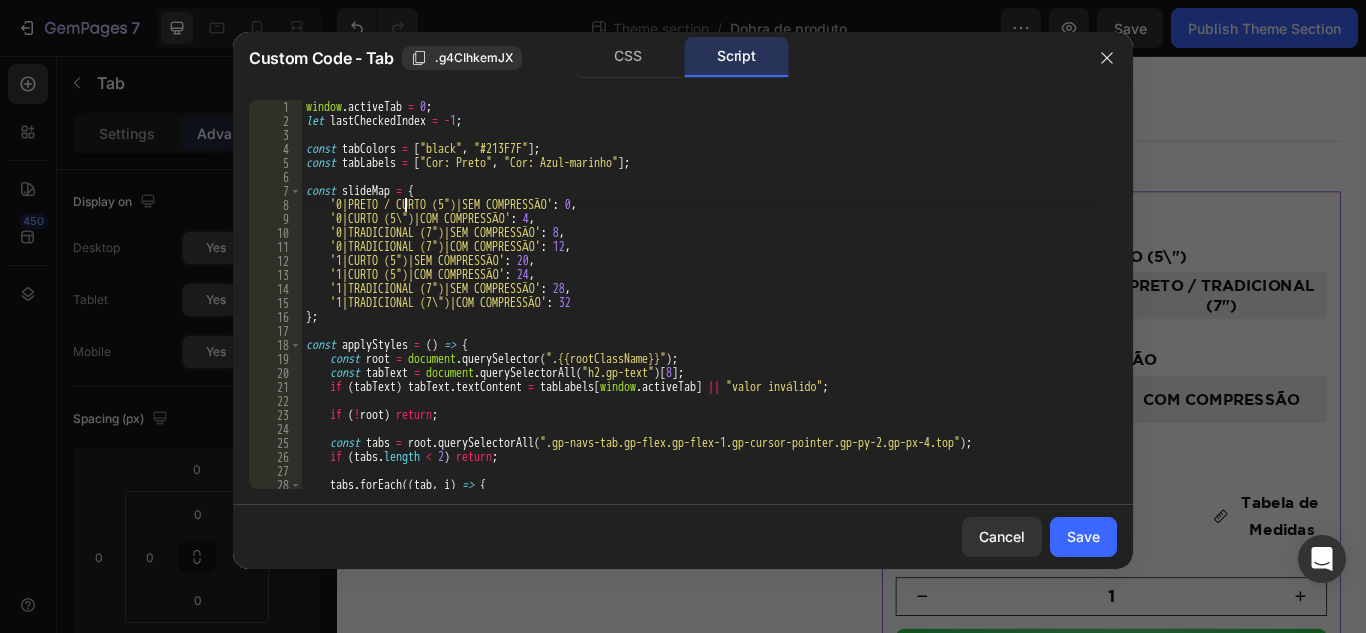 scroll, scrollTop: 0, scrollLeft: 8, axis: horizontal 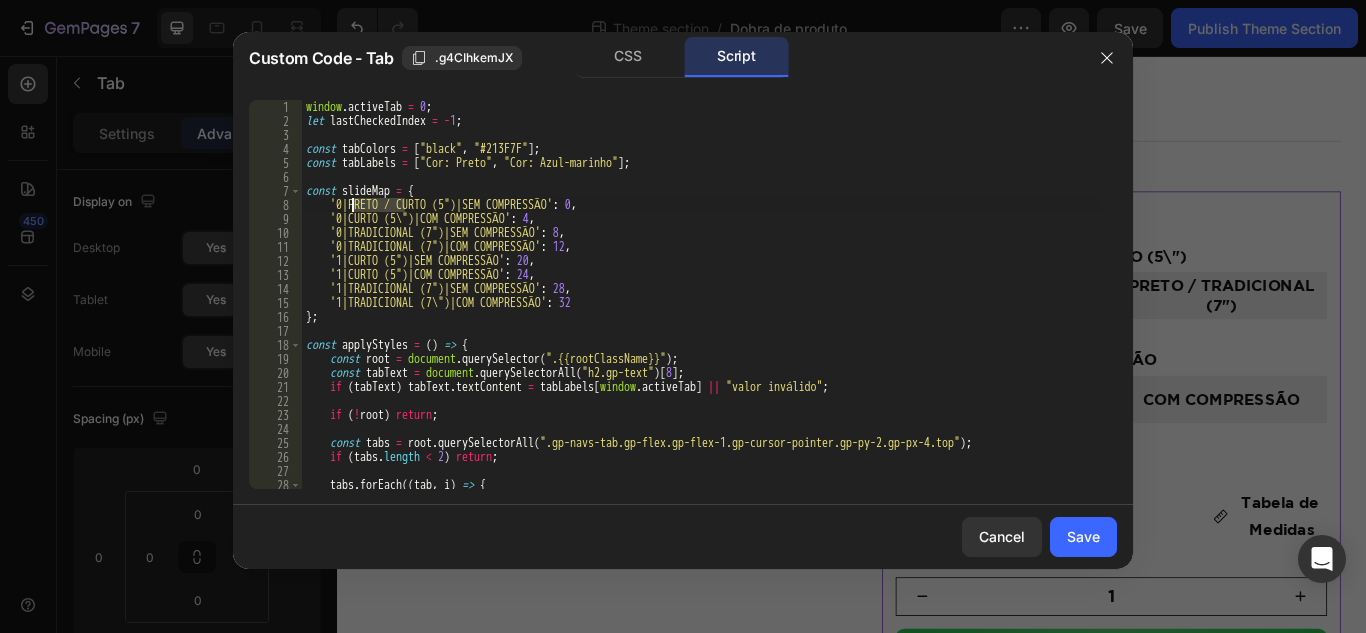 drag, startPoint x: 407, startPoint y: 207, endPoint x: 353, endPoint y: 207, distance: 54 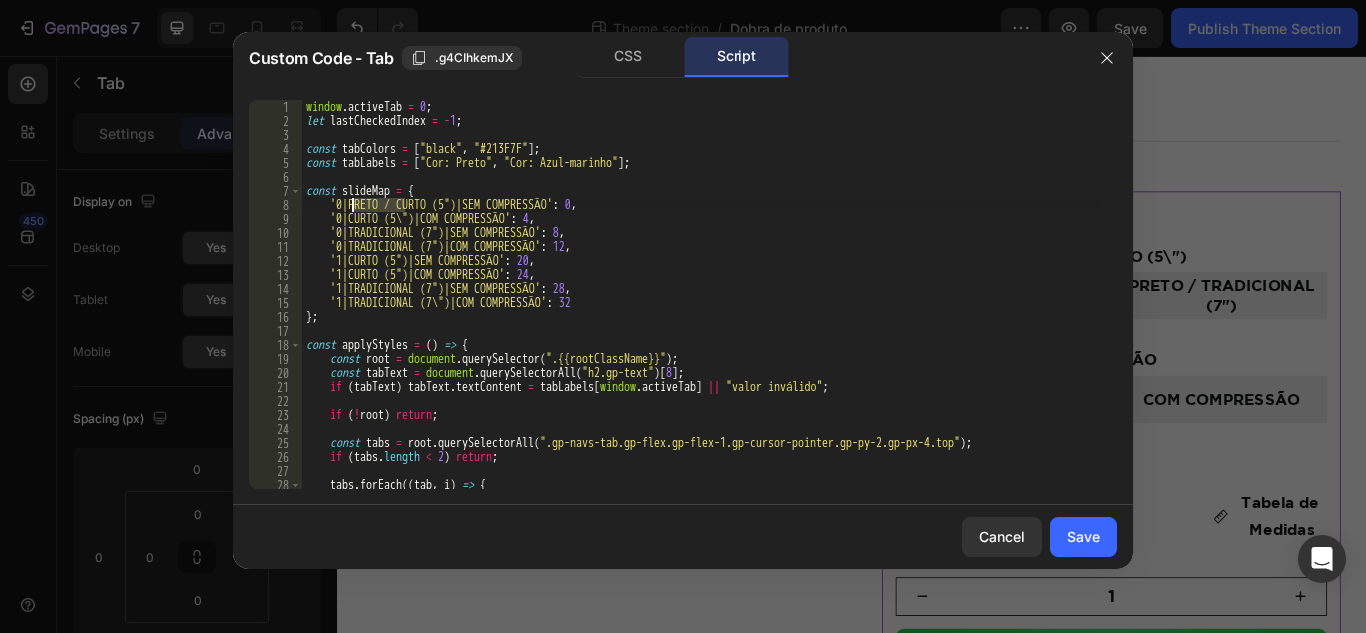 click on "window . activeTab   =   0 ; let   lastCheckedIndex   =   - 1 ; const   tabColors   =   [ "black" ,   "#213F7F" ] ; const   tabLabels   =   [ "Cor: Preto" ,   "Cor: Azul-marinho" ] ; const   slideMap   =   {      '0|PRETO / CURTO (5")|SEM COMPRESSÃO' :   0 ,      '0|CURTO (5")|COM COMPRESSÃO' :   4 ,      '0|TRADICIONAL (7")|SEM COMPRESSÃO' :   8 ,      '0|TRADICIONAL (7")|COM COMPRESSÃO' :   12 ,      '1|CURTO (5")|SEM COMPRESSÃO' :   20 ,      '1|CURTO (5")|COM COMPRESSÃO' :   24 ,      '1|TRADICIONAL (7")|SEM COMPRESSÃO' :   28 ,      '1|TRADICIONAL (7")|COM COMPRESSÃO' :   32 } ; const   applyStyles   =   ( )   =>   {      const   root   =   document . querySelector ( ".{{rootClassName}}" ) ;      const   tabText   =   document . querySelectorAll ( "h2.gp-text" ) [ 8 ] ;      if   ( tabText )   tabText . textContent   =   tabLabels [ window . activeTab ]   ||   "valor inválido" ;      if   ( ! root )   return ;      const   tabs   =   root . querySelectorAll ( ) ;      if   ( tabs . length   <" at bounding box center (702, 308) 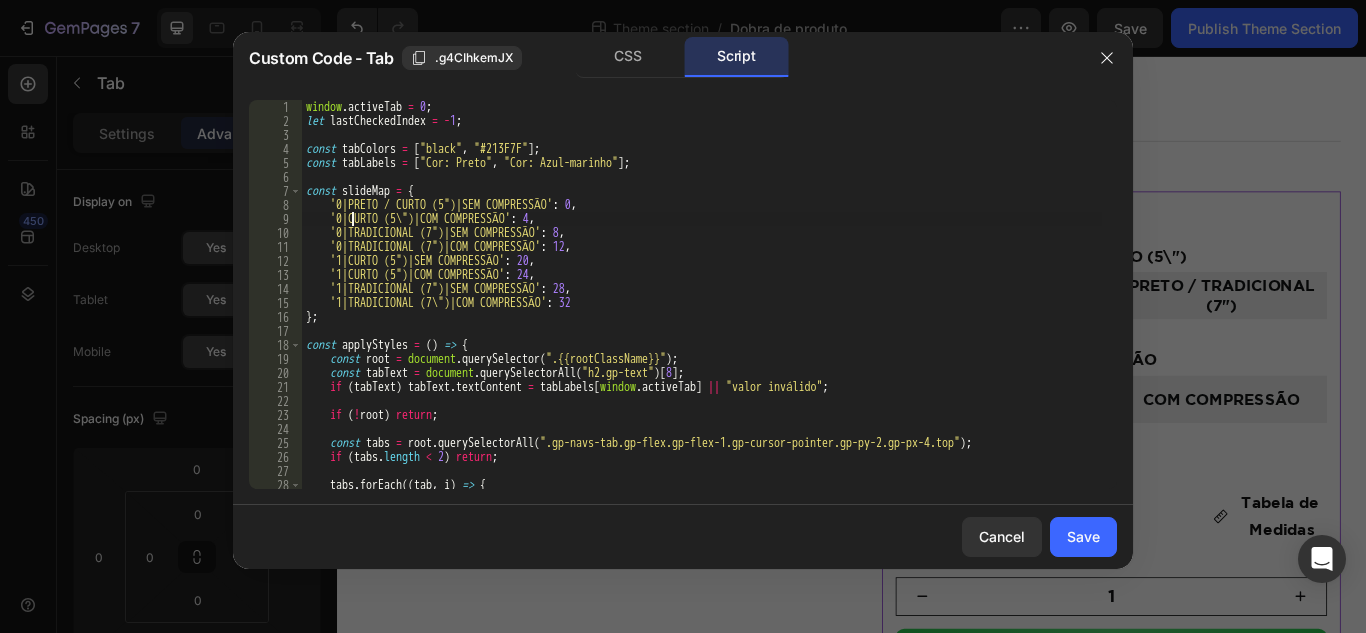 paste on "PRETO /" 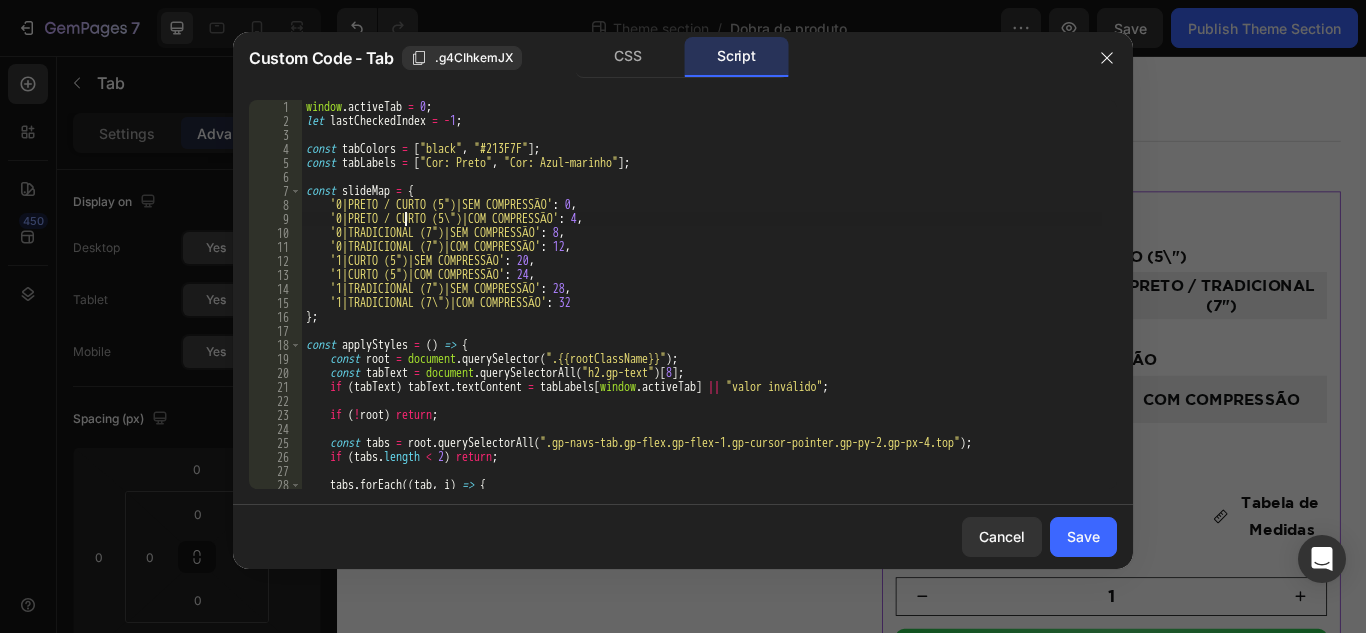 click on "window . activeTab   =   0 ; let   lastCheckedIndex   =   - 1 ; const   tabColors   =   [ "black" ,   "#213F7F" ] ; const   tabLabels   =   [ "Cor: Preto" ,   "Cor: Azul-marinho" ] ; const   slideMap   =   {      '0|PRETO / CURTO (5")|SEM COMPRESSÃO' :   0 ,      '0|PRETO / CURTO (5")|COM COMPRESSÃO' :   4 ,      '0|TRADICIONAL (7")|SEM COMPRESSÃO' :   8 ,      '0|TRADICIONAL (7")|COM COMPRESSÃO' :   12 ,      '1|CURTO (5")|SEM COMPRESSÃO' :   20 ,      '1|CURTO (5")|COM COMPRESSÃO' :   24 ,      '1|TRADICIONAL (7")|SEM COMPRESSÃO' :   28 ,      '1|TRADICIONAL (7")|COM COMPRESSÃO' :   32 } ; const   applyStyles   =   ( )   =>   {      const   root   =   document . querySelector ( ".{{rootClassName}}" ) ;      const   tabText   =   document . querySelectorAll ( "h2.gp-text" ) [ 8 ] ;      if   ( tabText )   tabText . textContent   =   tabLabels [ window . activeTab ]   ||   "valor inválido" ;      if   ( ! root )   return ;      const   tabs   =   root . querySelectorAll ( ) ;      if   ( tabs .   <" at bounding box center [702, 308] 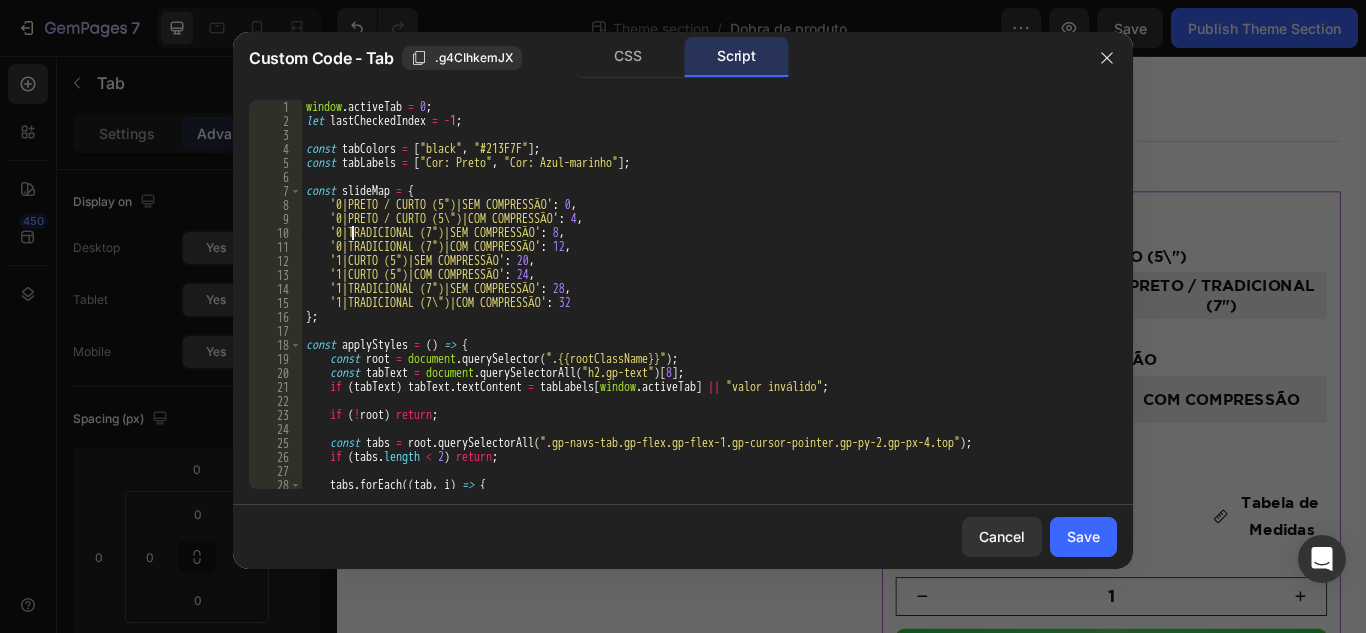 paste on "PRETO /" 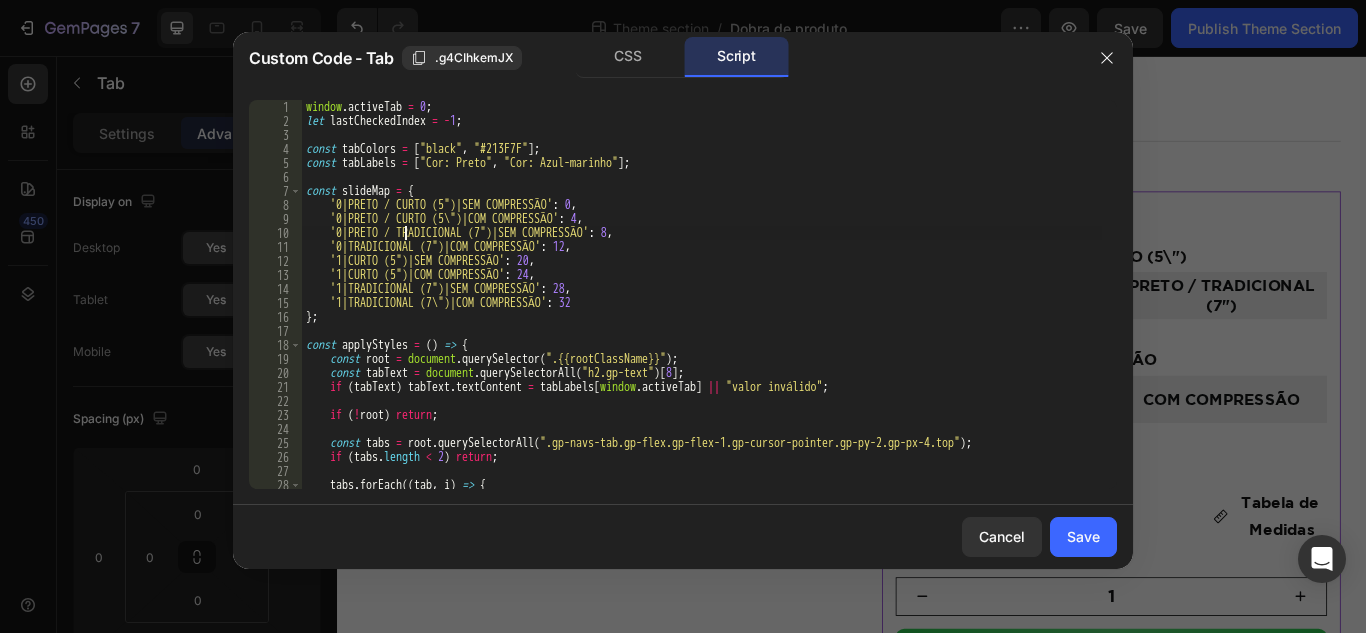 click on "window . activeTab   =   0 ; let   lastCheckedIndex   =   - 1 ; const   tabColors   =   [ "black" ,   "#213F7F" ] ; const   tabLabels   =   [ "Cor: Preto" ,   "Cor: Azul-marinho" ] ; const   slideMap   =   {      '0|PRETO / CURTO (5\")|SEM COMPRESSÃO' :   0 ,      '0|PRETO / CURTO (5\")|COM COMPRESSÃO' :   4 ,      '0|PRETO / TRADICIONAL (7\")|SEM COMPRESSÃO' :   8 ,      '0|TRADICIONAL (7\")|COM COMPRESSÃO' :   12 ,      '1|CURTO (5\")|SEM COMPRESSÃO' :   20 ,      '1|CURTO (5\")|COM COMPRESSÃO' :   24 ,      '1|TRADICIONAL (7\")|SEM COMPRESSÃO' :   28 ,      '1|TRADICIONAL (7\")|COM COMPRESSÃO' :   32 } ; const   applyStyles   =   ( )   =>   {      const   root   =   document . querySelector ( ".{{rootClassName}}" ) ;      const   tabText   =   document . querySelectorAll ( "h2.gp-text" ) [ 8 ] ;      if   ( tabText )   tabText . textContent   =   tabLabels [ window . activeTab ]   ||   "valor inválido" ;      if   ( ! root )   return ;      const   tabs   =   root . querySelectorAll ( ) ;      if   ( tabs" at bounding box center [702, 308] 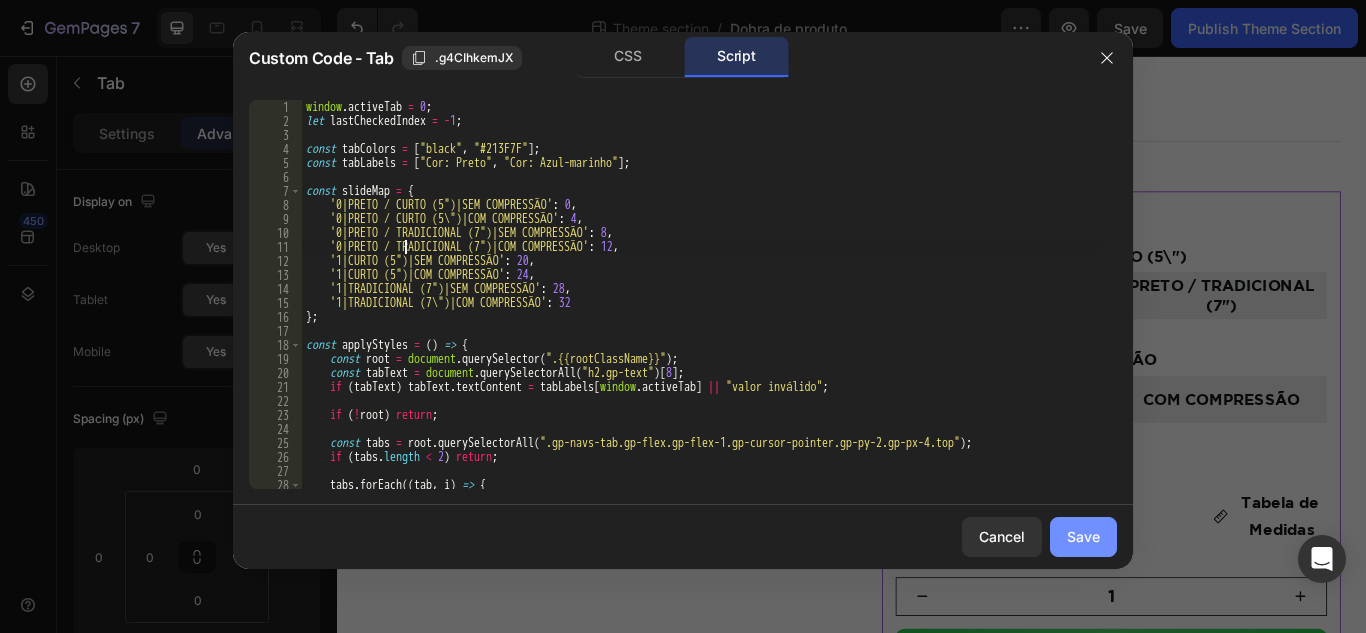 type on "'0|PRETO / TRADICIONAL (7")|COM COMPRESSÃO': 12," 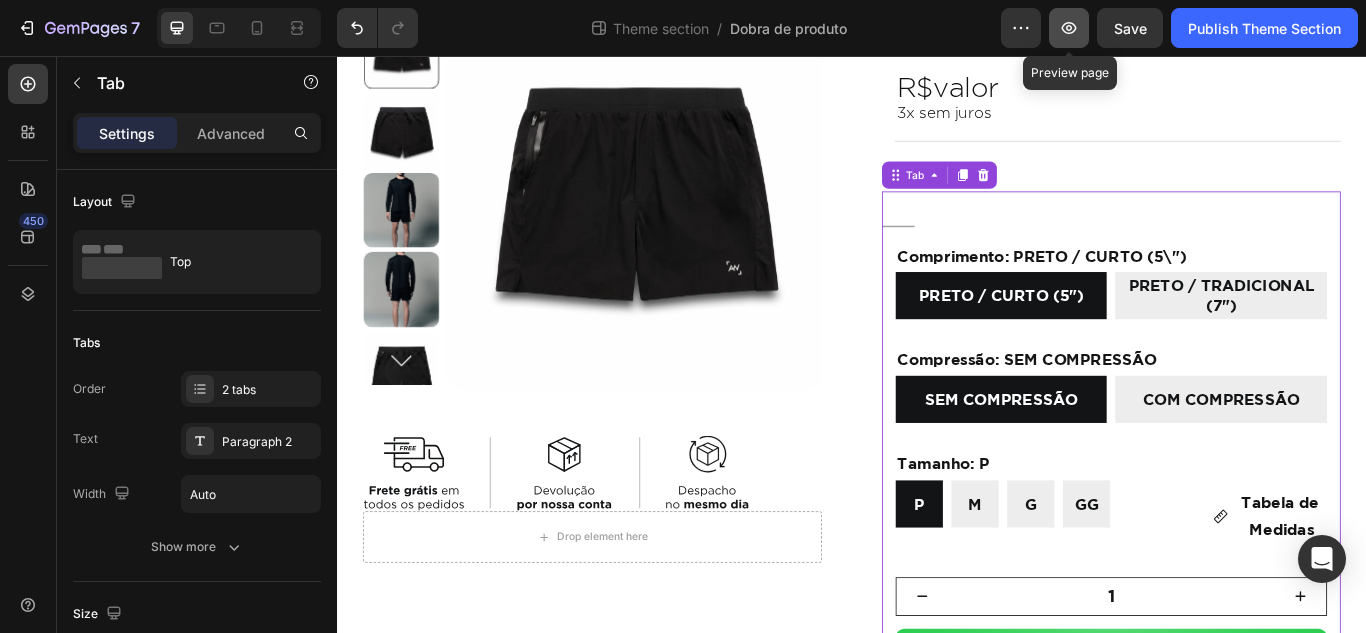 click 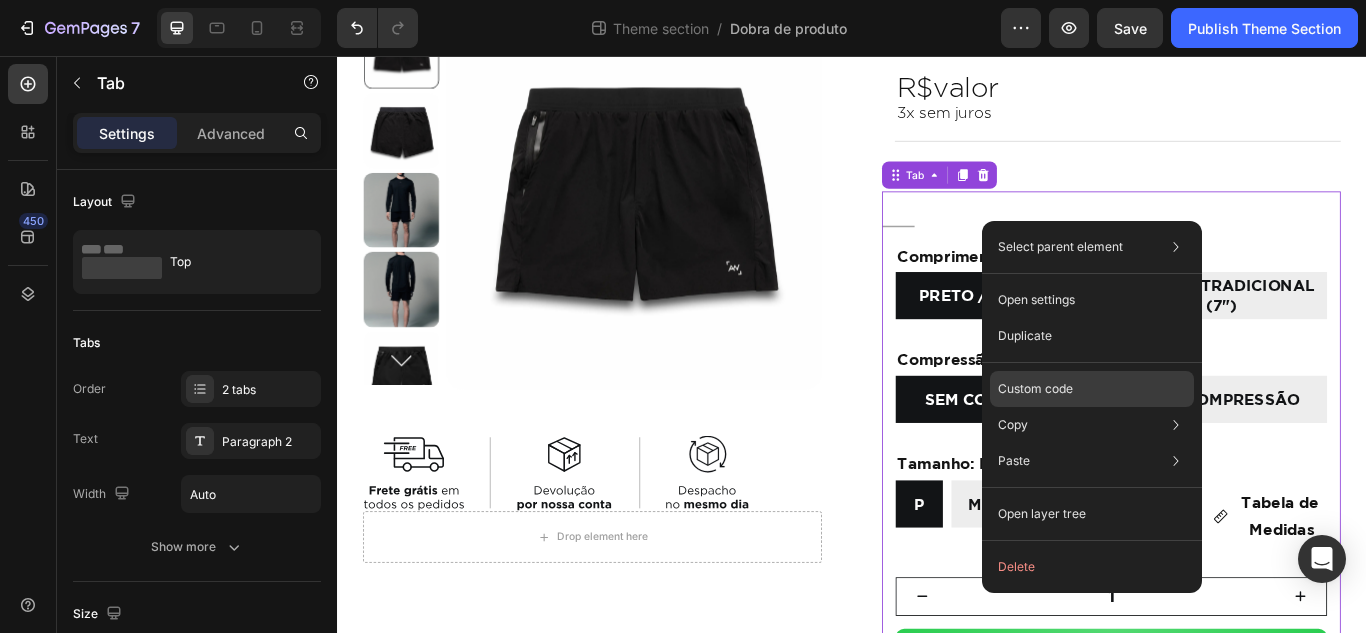 click on "Custom code" 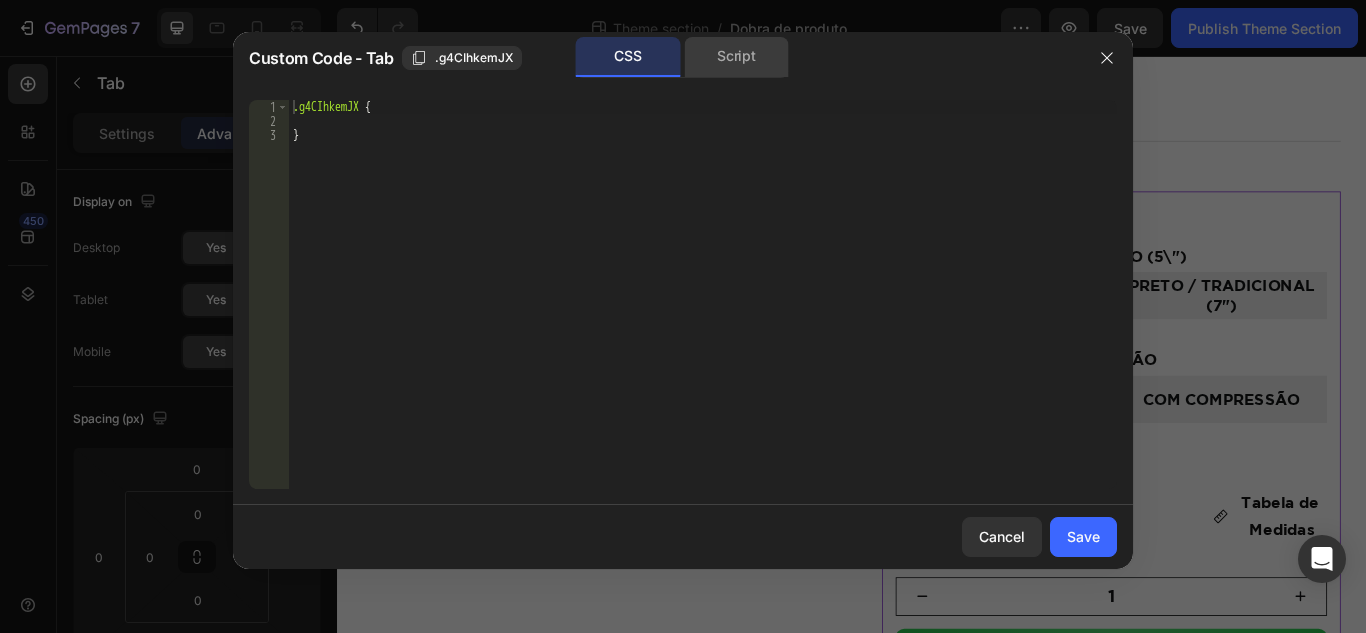 click on "Script" 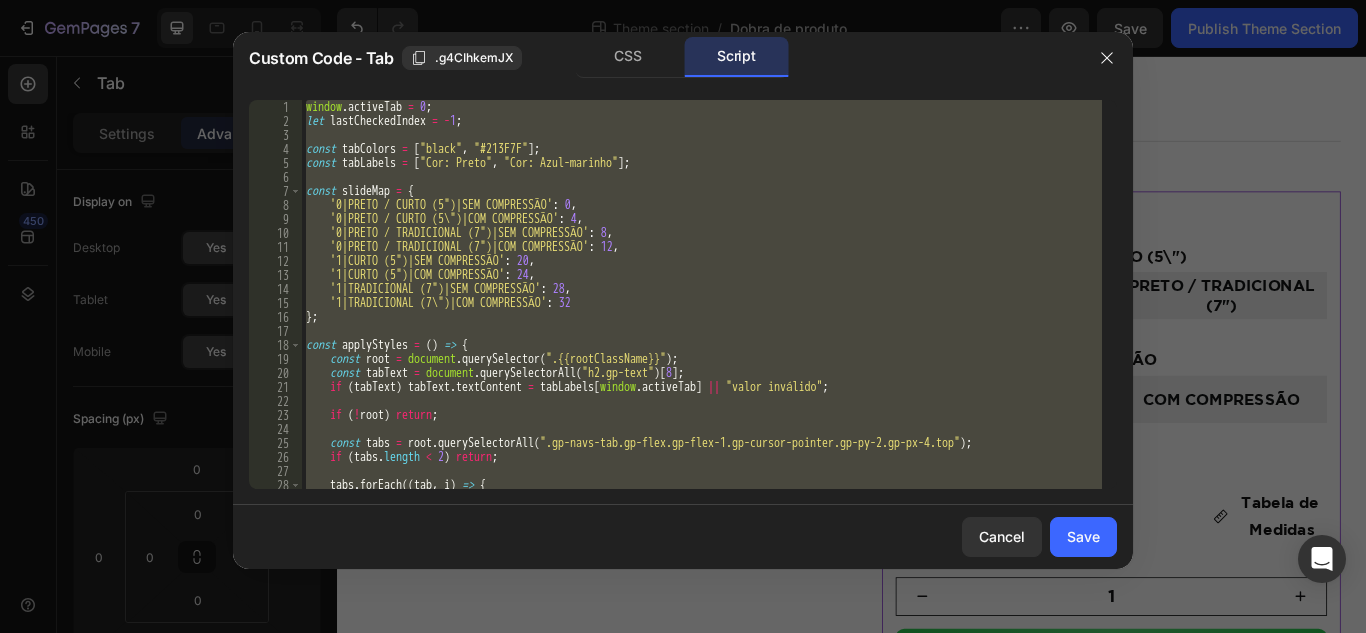 click on "window . activeTab   =   0 ; let   lastCheckedIndex   =   - 1 ; const   tabColors   =   [ "black" ,   "#213F7F" ] ; const   tabLabels   =   [ "Cor: Preto" ,   "Cor: Azul-marinho" ] ; const   slideMap   =   {      '0|PRETO / CURTO (5\")|SEM COMPRESSÃO' :   0 ,      '0|PRETO / CURTO (5\")|COM COMPRESSÃO' :   4 ,      '0|PRETO / TRADICIONAL (7\")|SEM COMPRESSÃO' :   8 ,      '0|PRETO / TRADICIONAL (7\")|COM COMPRESSÃO' :   12 ,      '1|CURTO (5\")|SEM COMPRESSÃO' :   20 ,      '1|CURTO (5\")|COM COMPRESSÃO' :   24 ,      '1|TRADICIONAL (7\")|SEM COMPRESSÃO' :   28 ,      '1|TRADICIONAL (7\")|COM COMPRESSÃO' :   32 } ; const   applyStyles   =   ( )   =>   {      const   root   =   document . querySelector ( ".{{rootClassName}}" ) ;      const   tabText   =   document . querySelectorAll ( "h2.gp-text" ) [ 8 ] ;      if   ( tabText )   tabText . textContent   =   tabLabels [ window . activeTab ]   ||   "valor inválido" ;      if   ( ! root )   return ;      const   tabs   =   root . querySelectorAll ( ) ;      if" at bounding box center [702, 294] 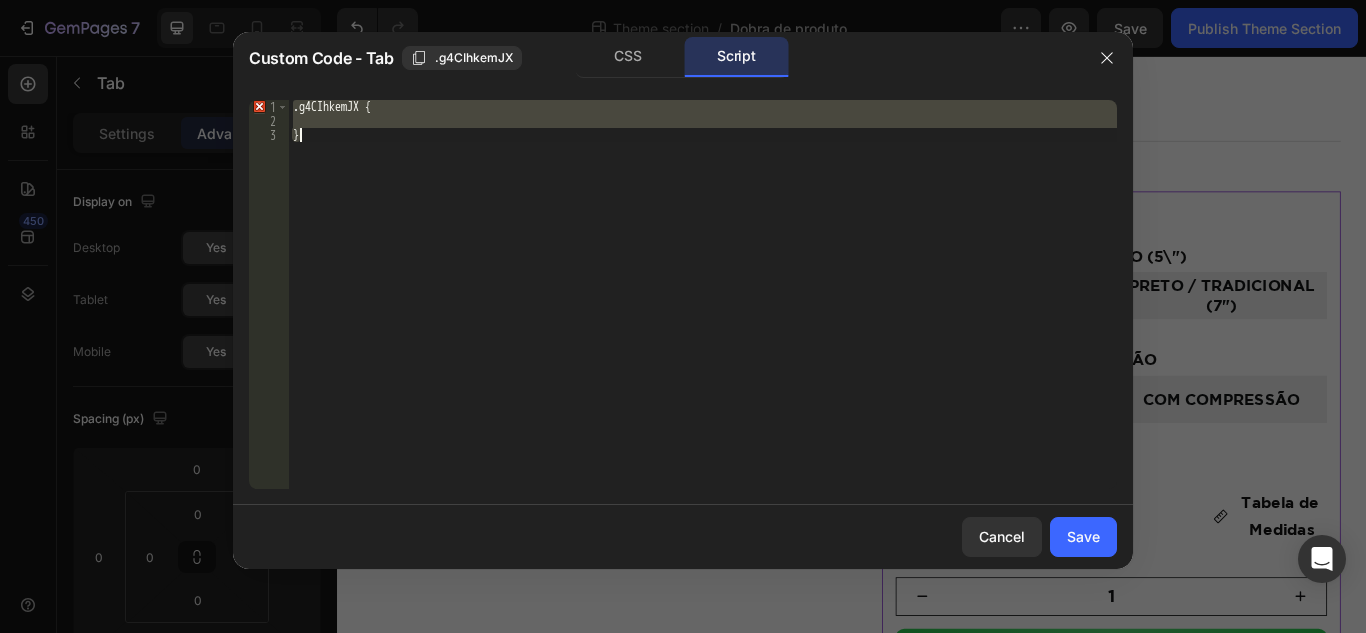 type on "});" 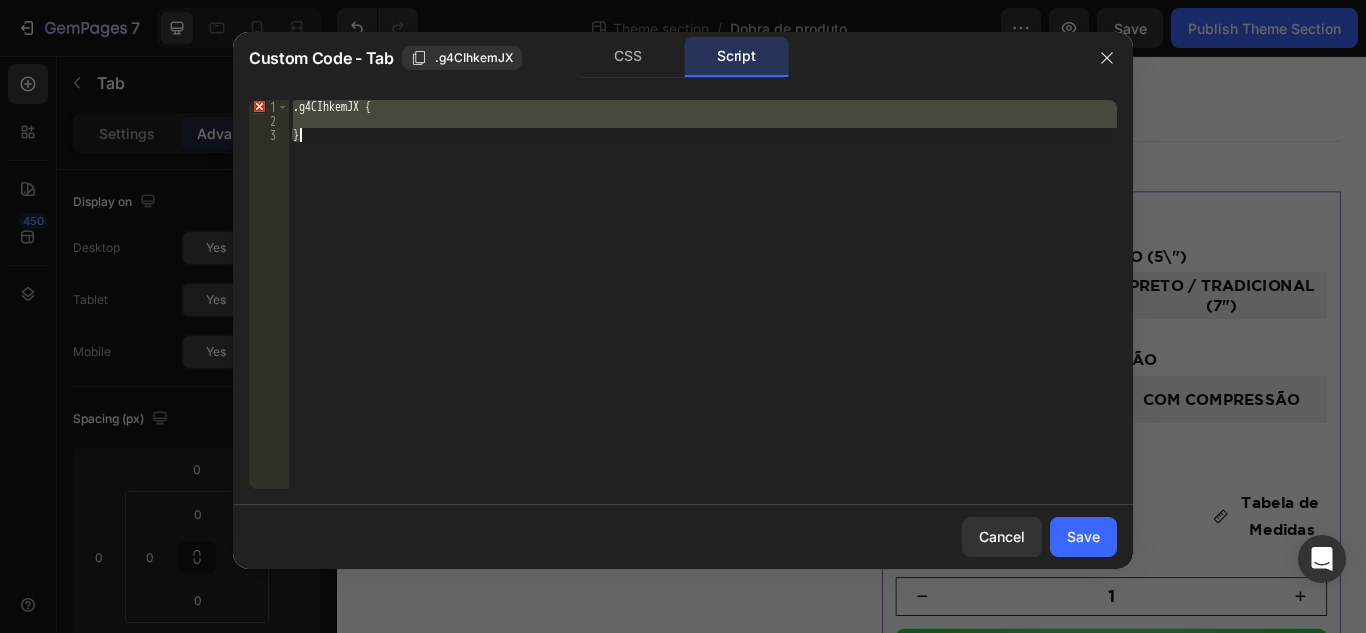 scroll, scrollTop: 2551, scrollLeft: 0, axis: vertical 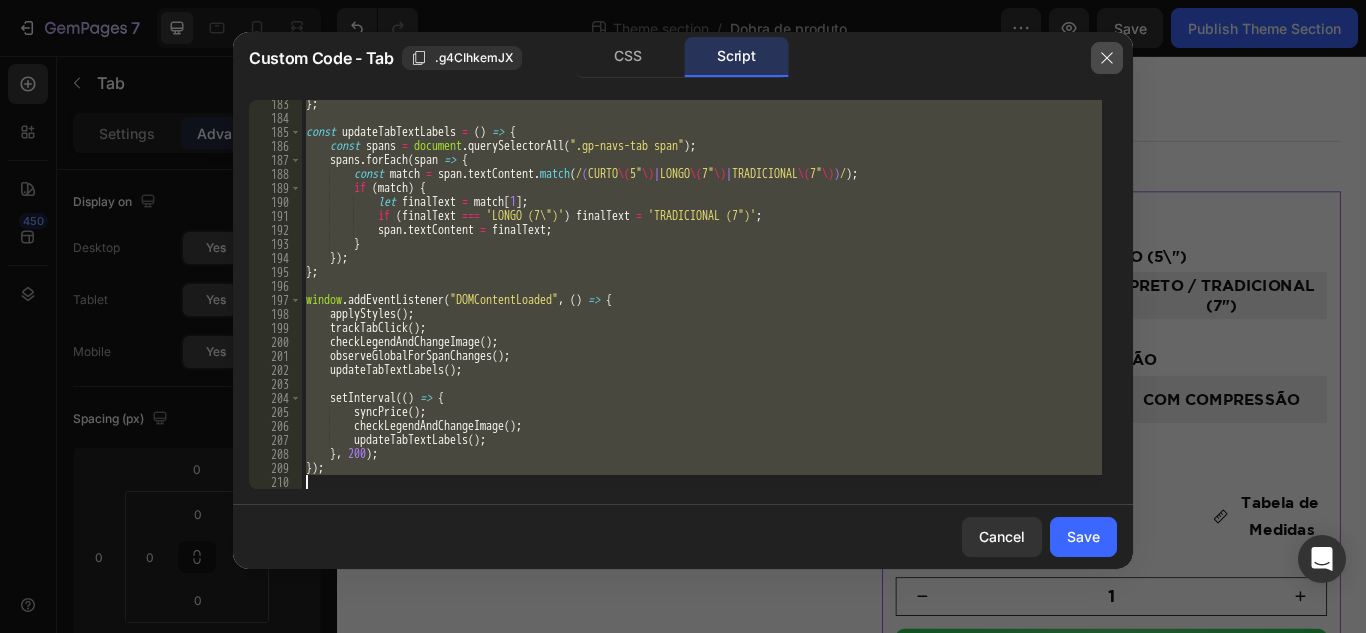 click 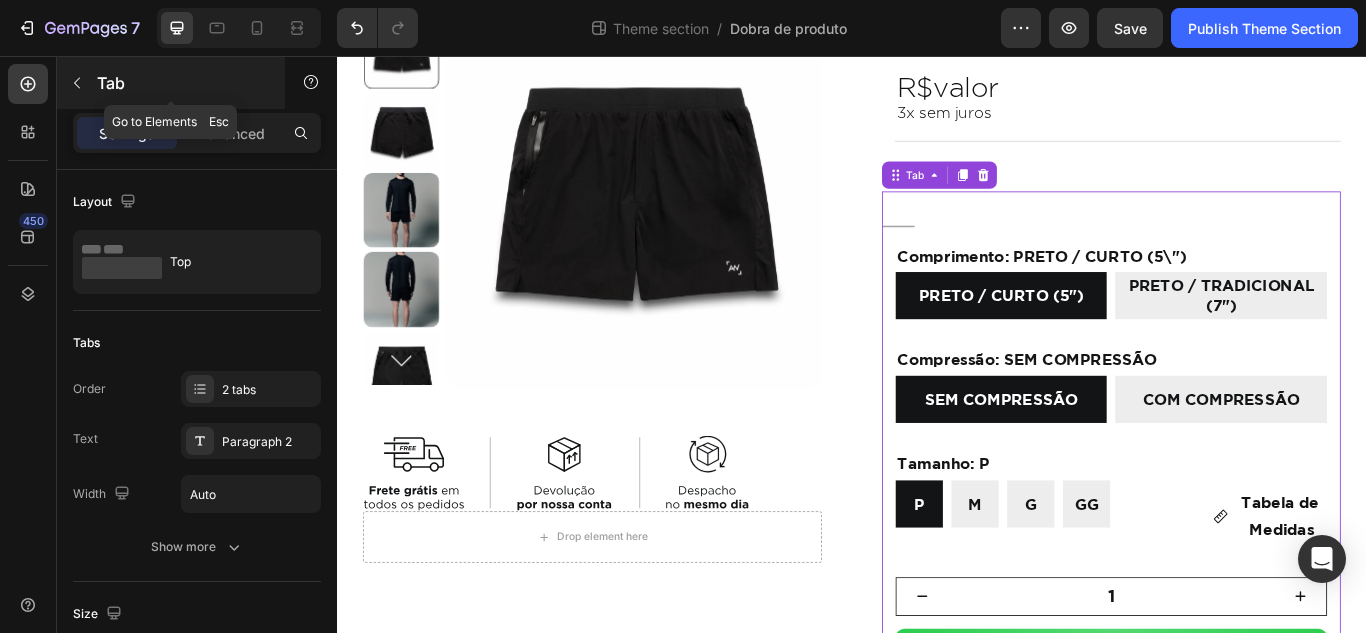 click on "Tab" at bounding box center (171, 83) 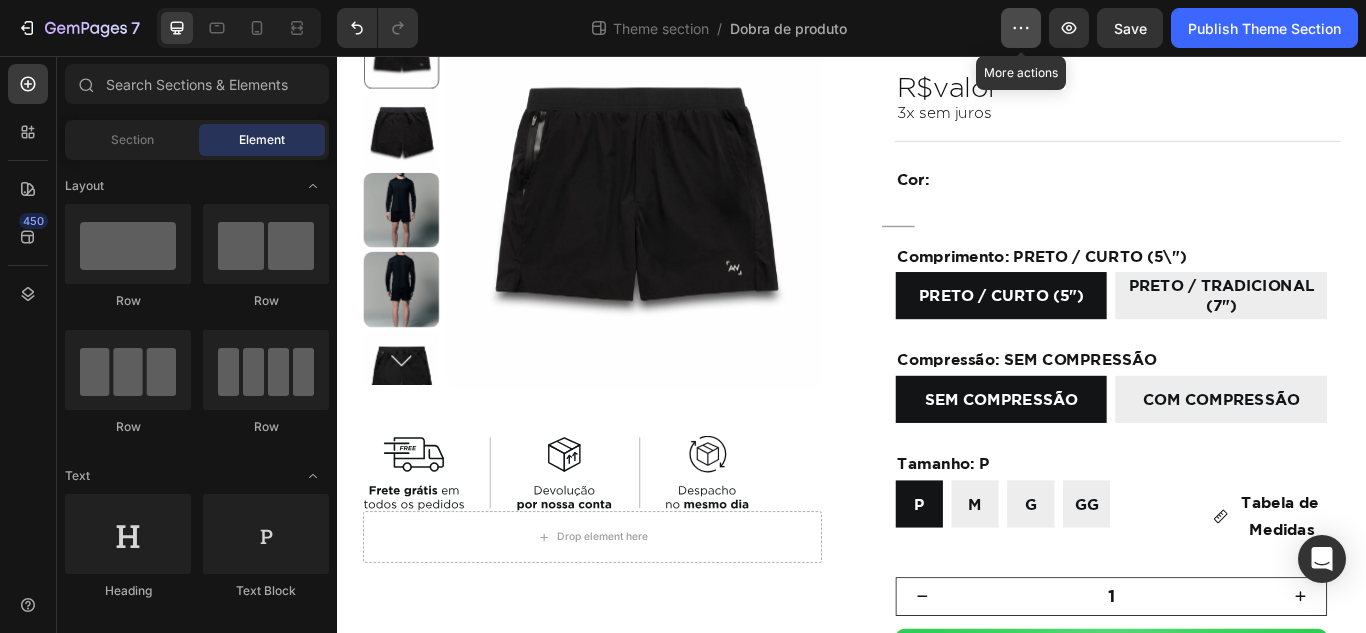 click 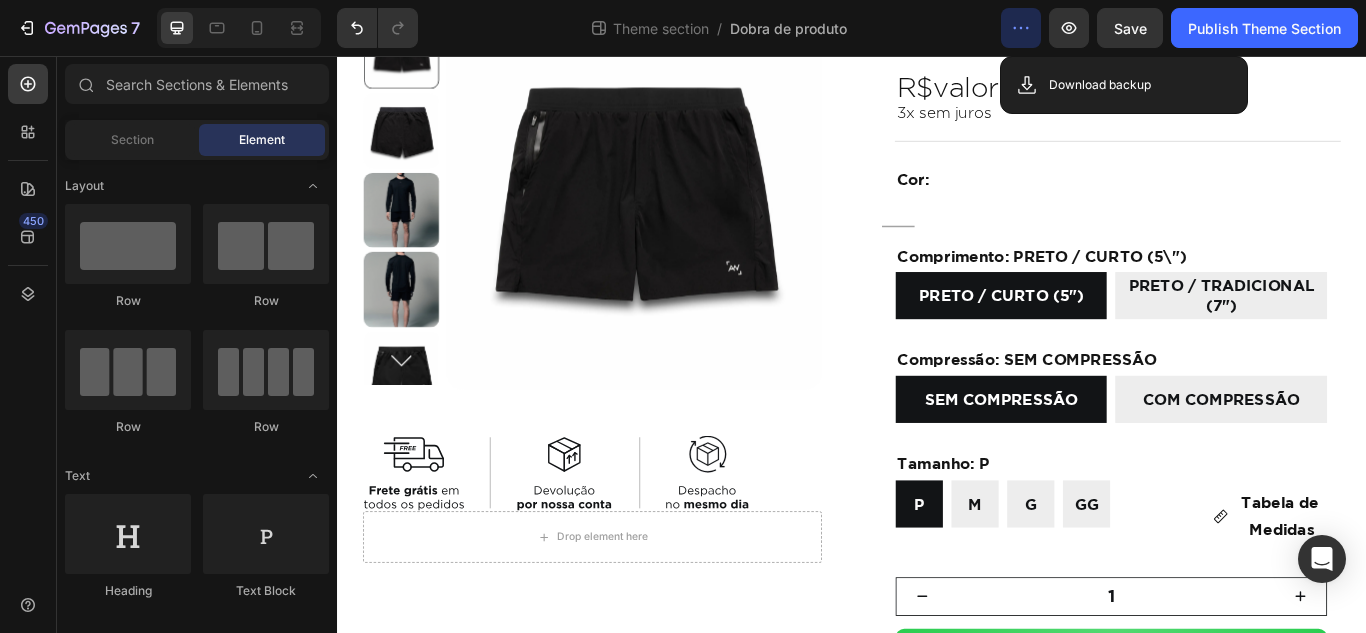 click on "450" at bounding box center (28, 324) 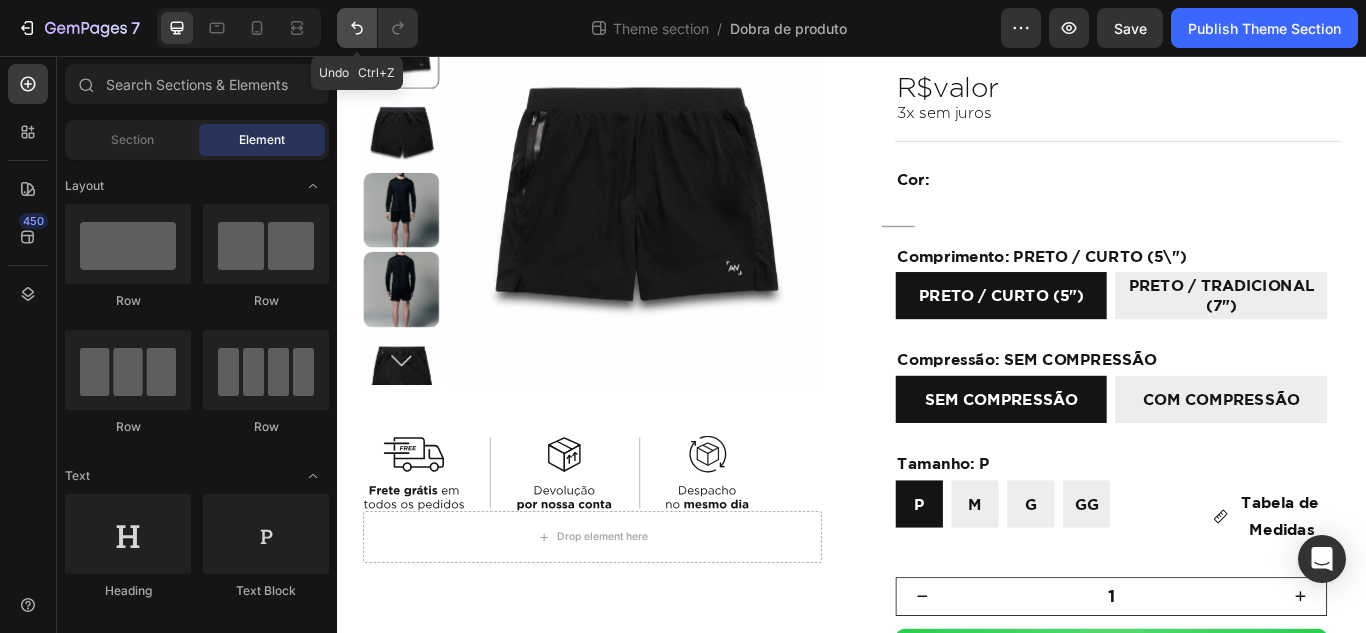 click 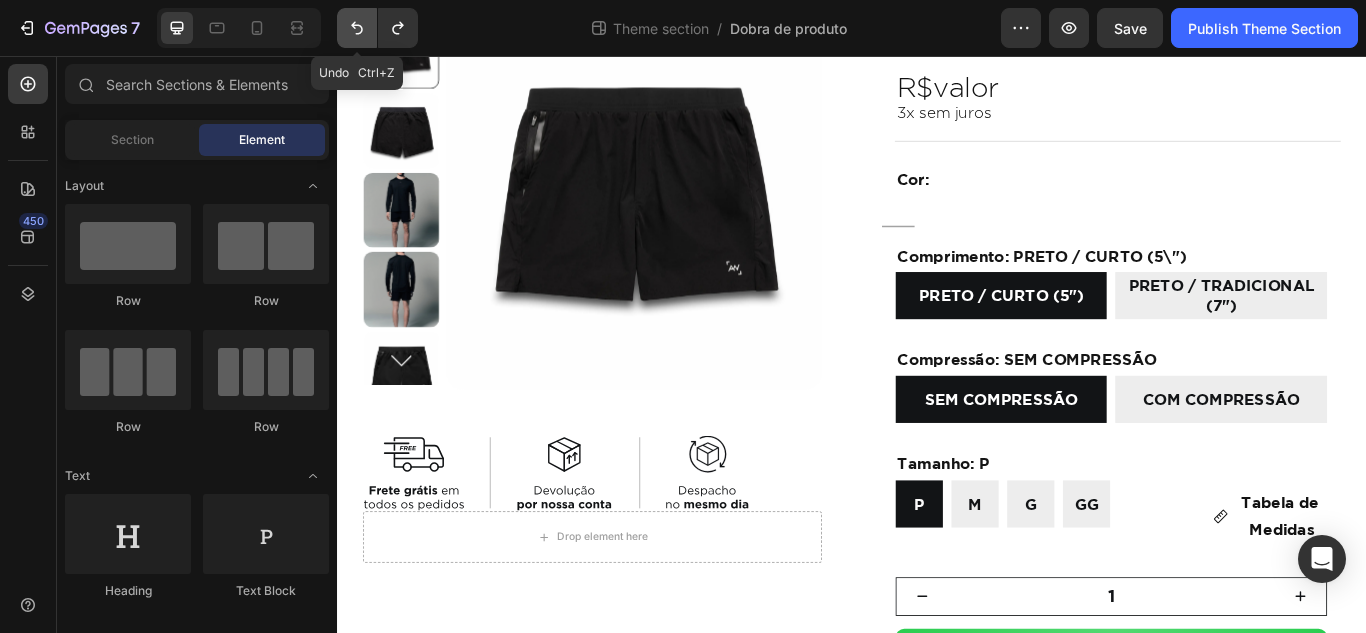 click 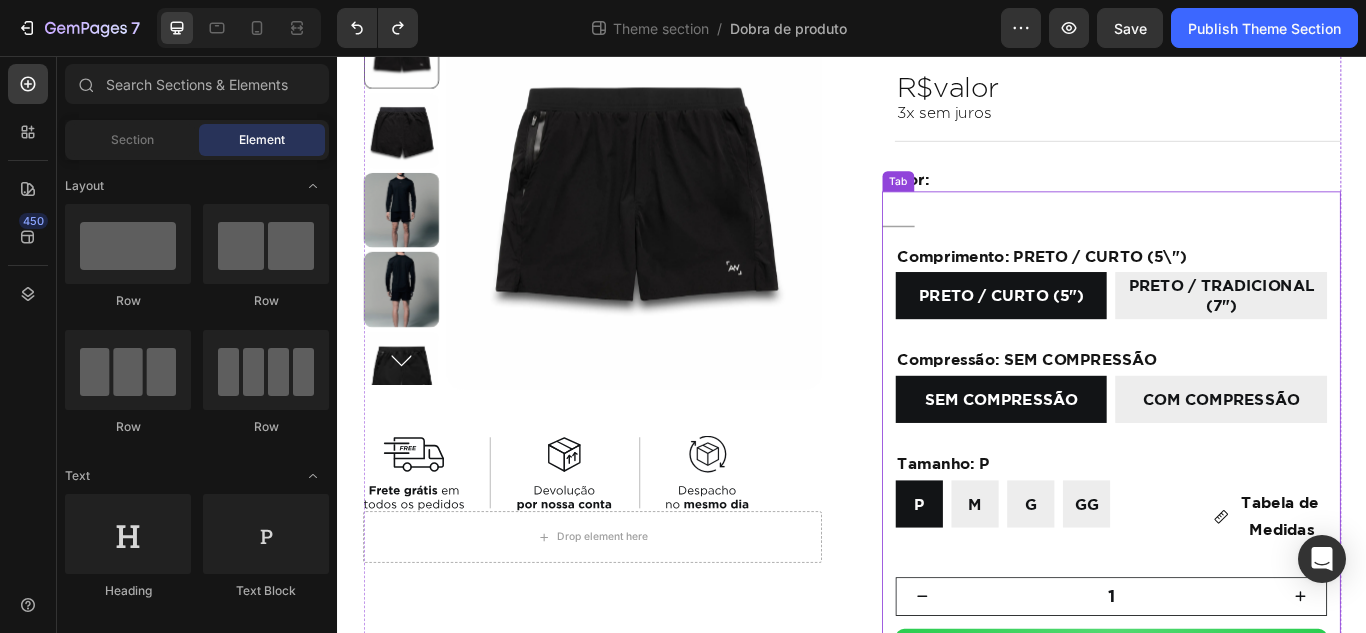 click at bounding box center [1239, 235] 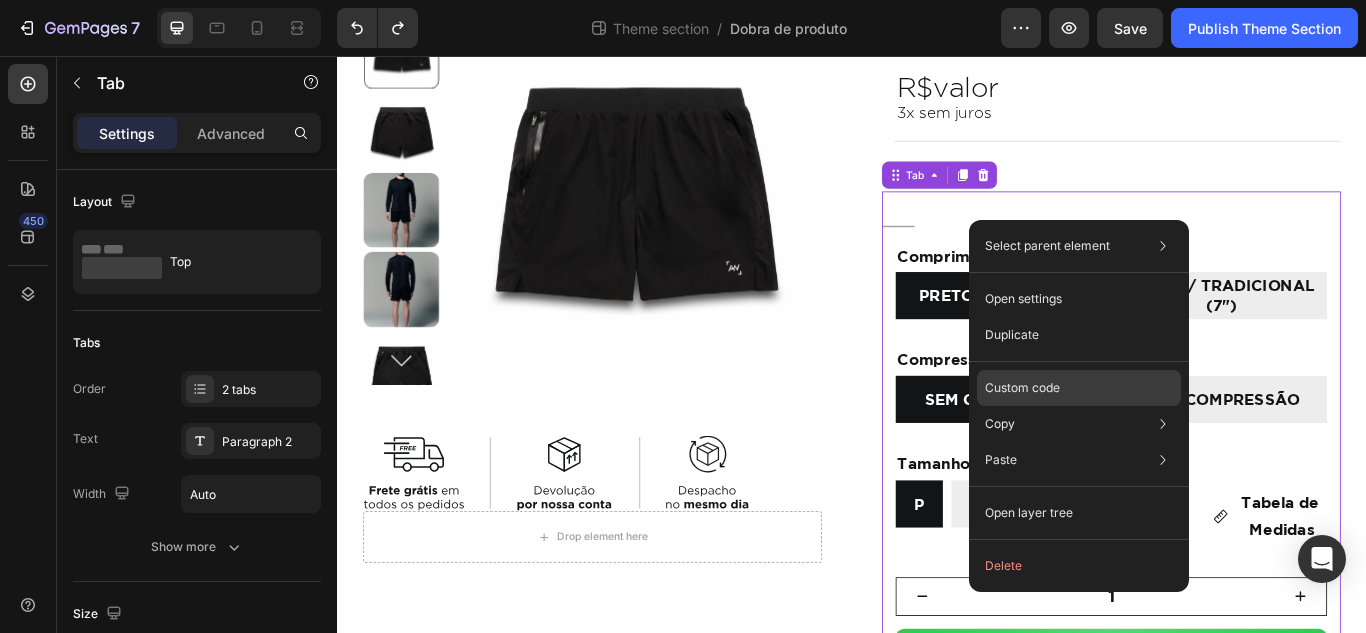 click on "Custom code" at bounding box center (1022, 388) 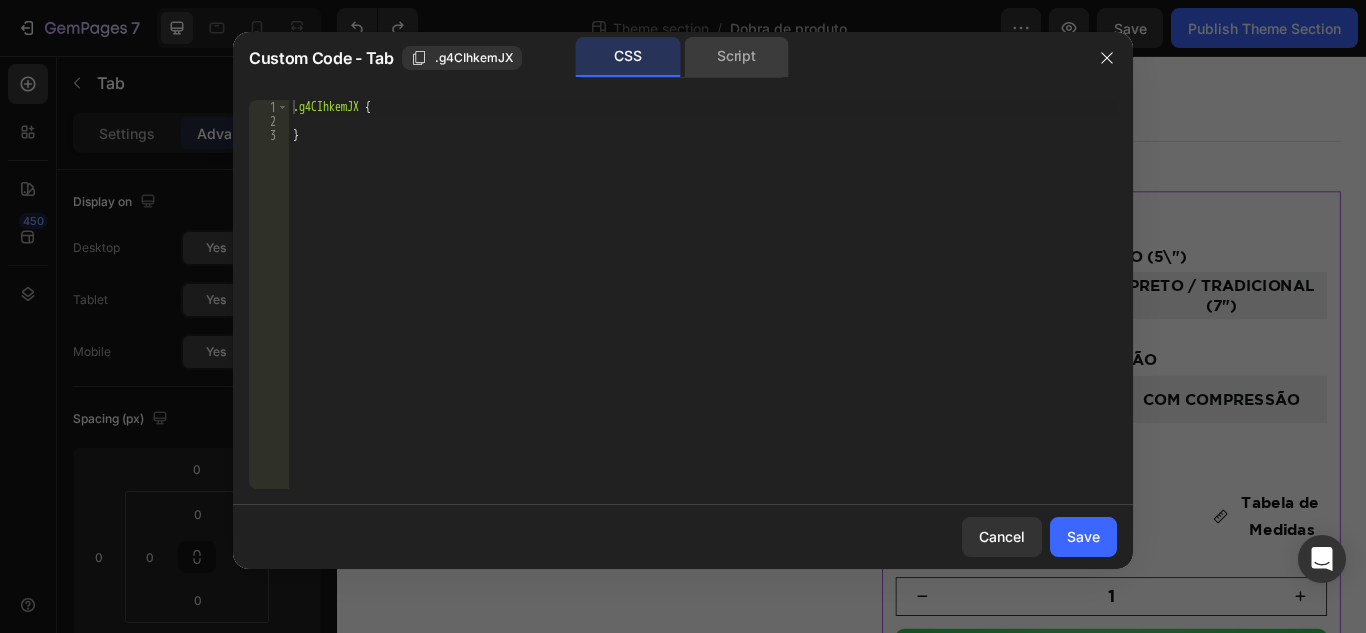 click on "Script" 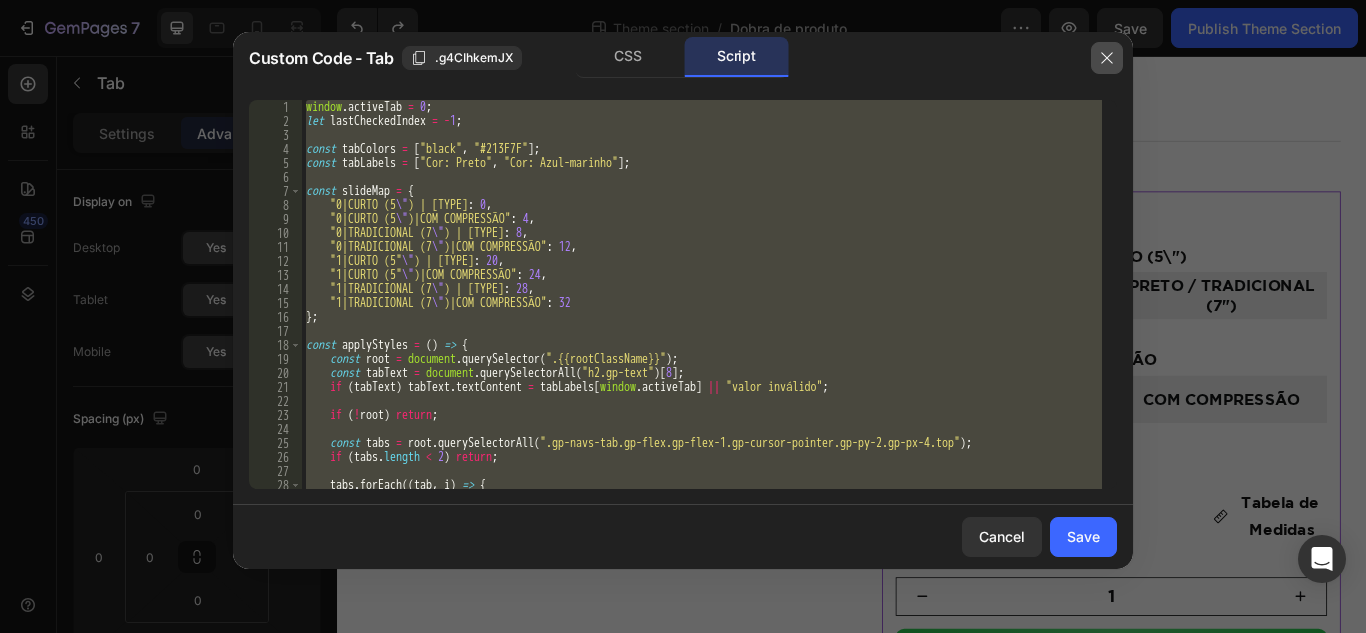 click 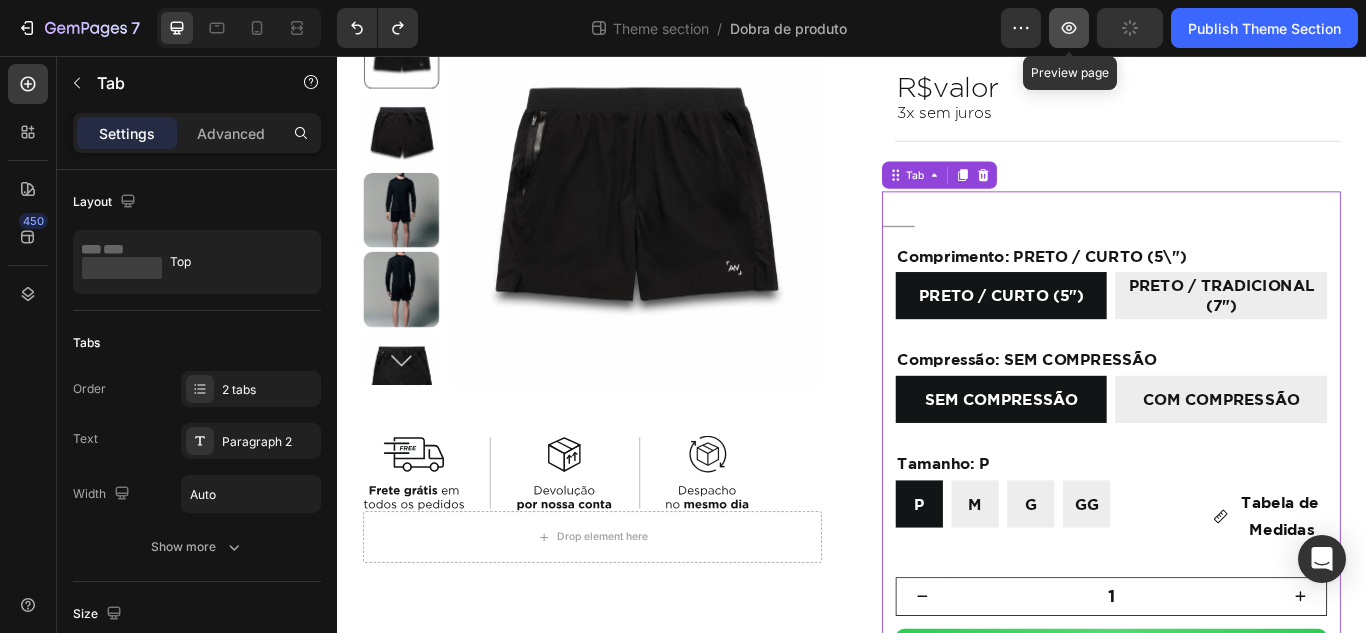 click 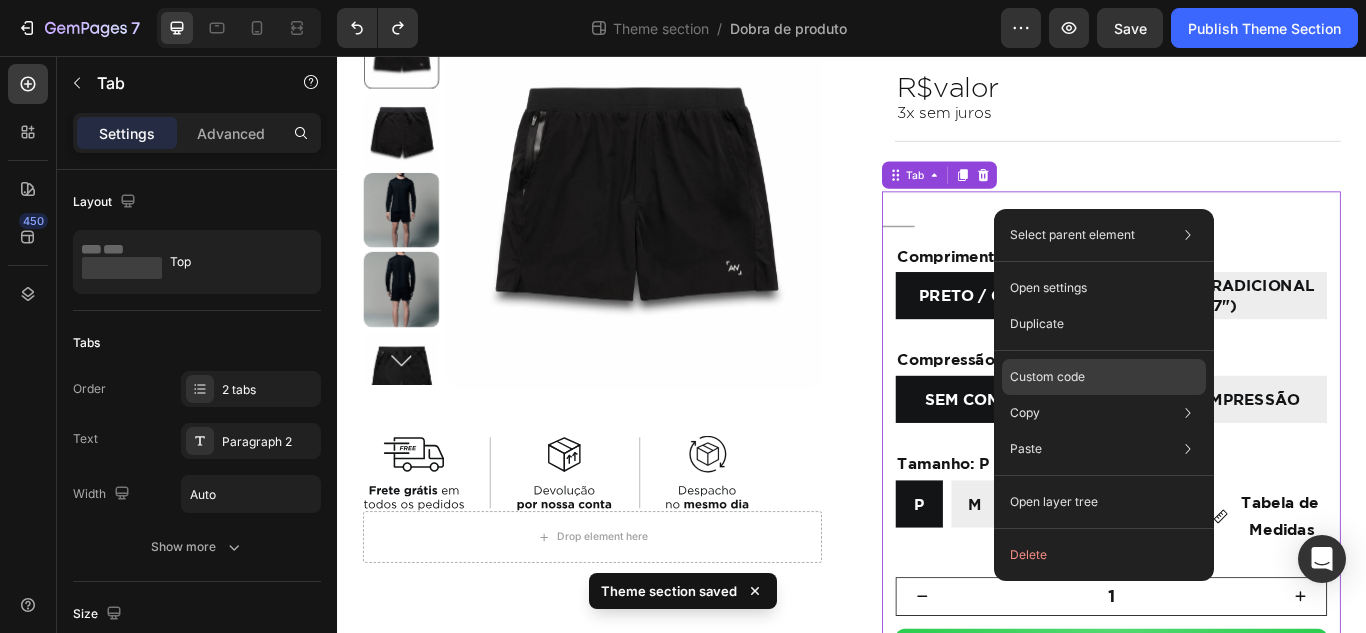 click on "Custom code" at bounding box center [1047, 377] 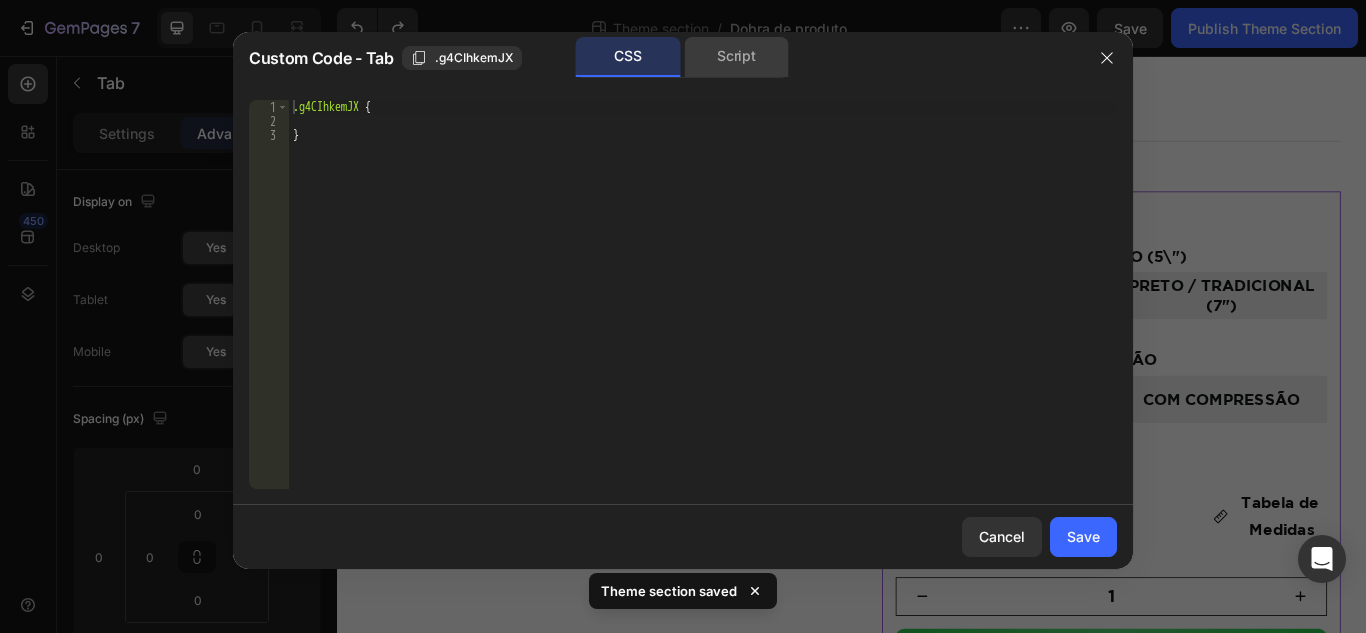 click on "Script" 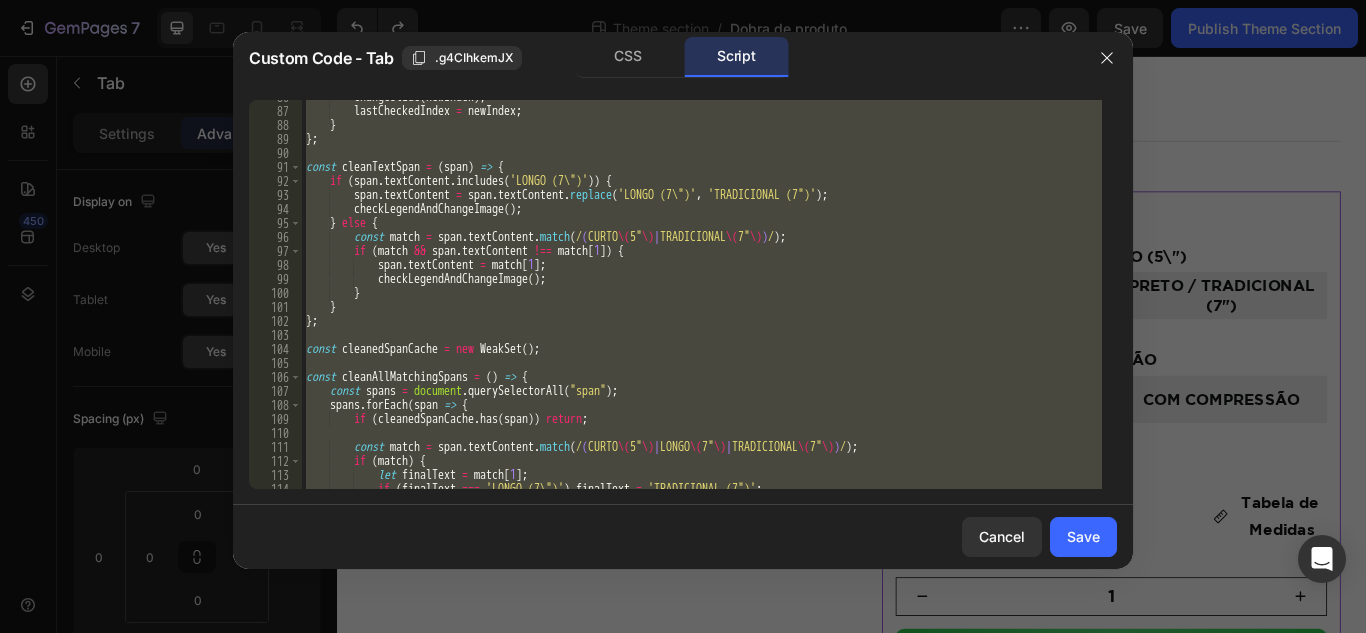 scroll, scrollTop: 900, scrollLeft: 0, axis: vertical 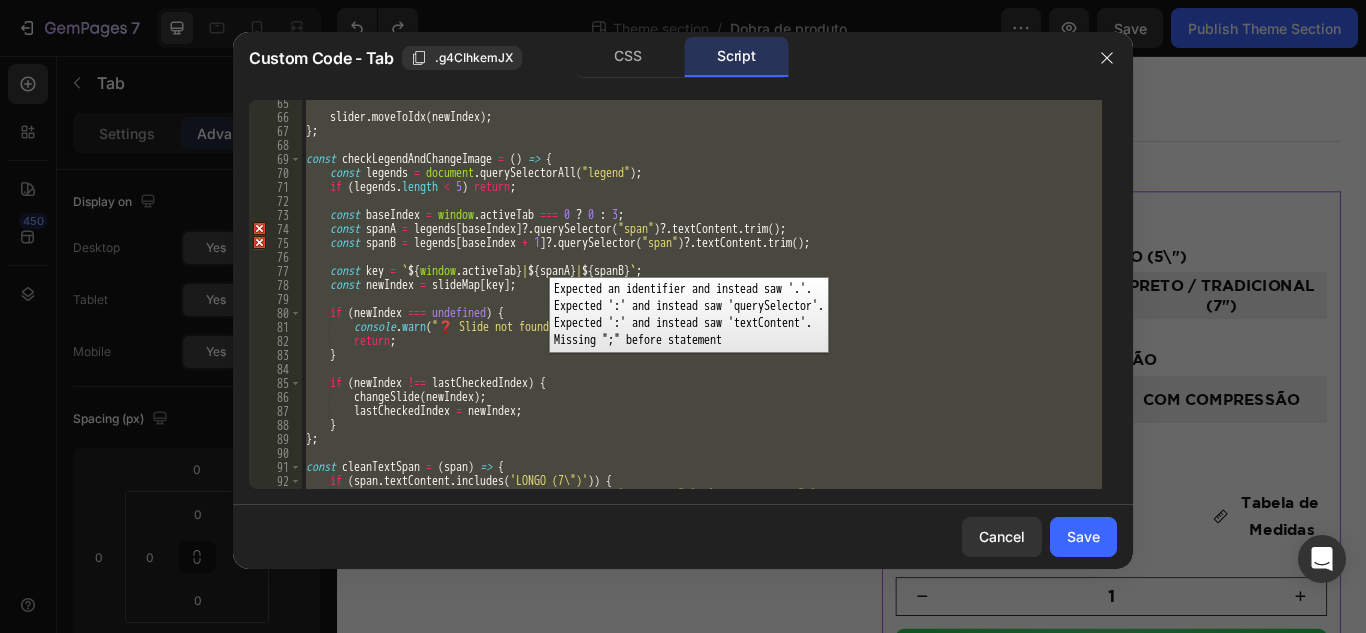 type on "});" 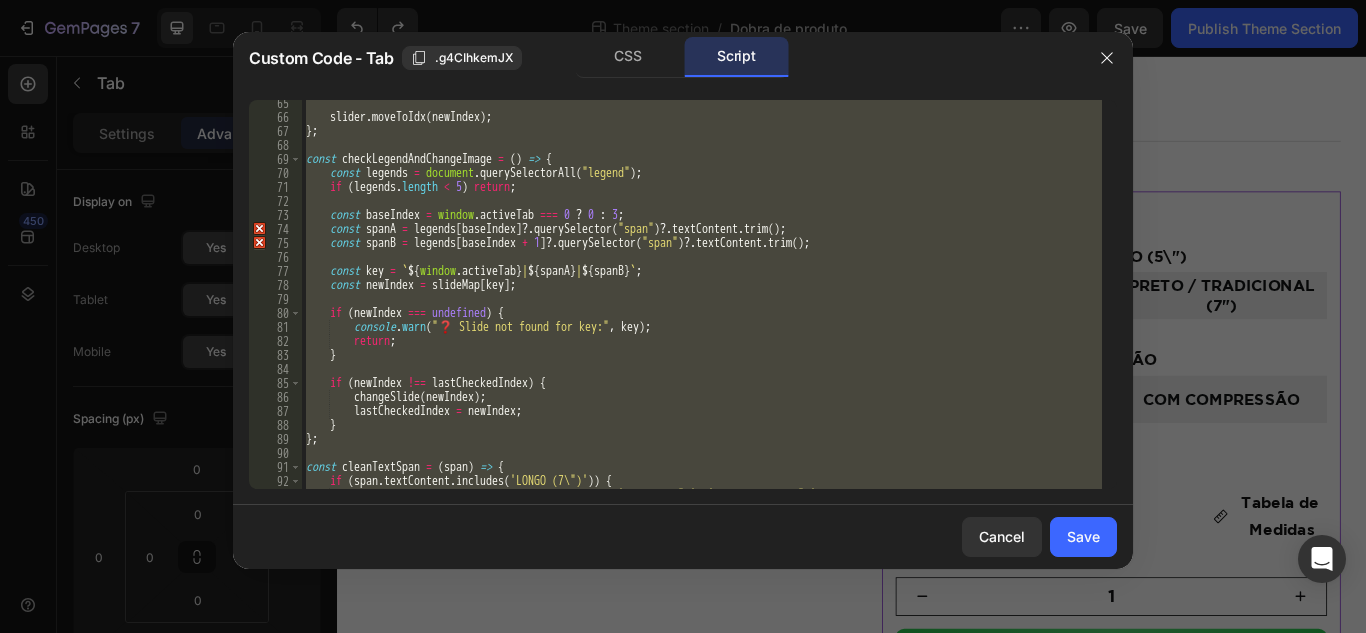 click on "slider . moveToIdx ( newIndex ) ; } ; const   checkLegendAndChangeImage   =   ( )   =>   {      const   legends   =   document . querySelectorAll ( "legend" ) ;      if   ( legends . length   <   5 )   return ;      const   baseIndex   =   window . activeTab   ===   0   ?   0   :   3 ;      const   spanA   =   legends [ baseIndex ] ?. querySelector ( "span" ) ?. textContent . trim ( ) ;      const   spanB   =   legends [ baseIndex   +   1 ] ?. querySelector ( "span" ) ?. textContent . trim ( ) ;      const   key   =   ` ${ window . activeTab } | ${ spanA } | ${ spanB } ` ;      const   newIndex   =   slideMap [ key ] ;      if   ( newIndex   ===   undefined )   {           console . warn ( "❓ Slide not found for key:" ,   key ) ;           return ;      }      if   ( newIndex   !==   lastCheckedIndex )   {           changeSlide ( newIndex ) ;           lastCheckedIndex   =   newIndex ;      } } ; const   cleanTextSpan   =   ( span )   =>   {      if   ( span . textContent . includes ( 'LONGO (7")' ))" at bounding box center [702, 294] 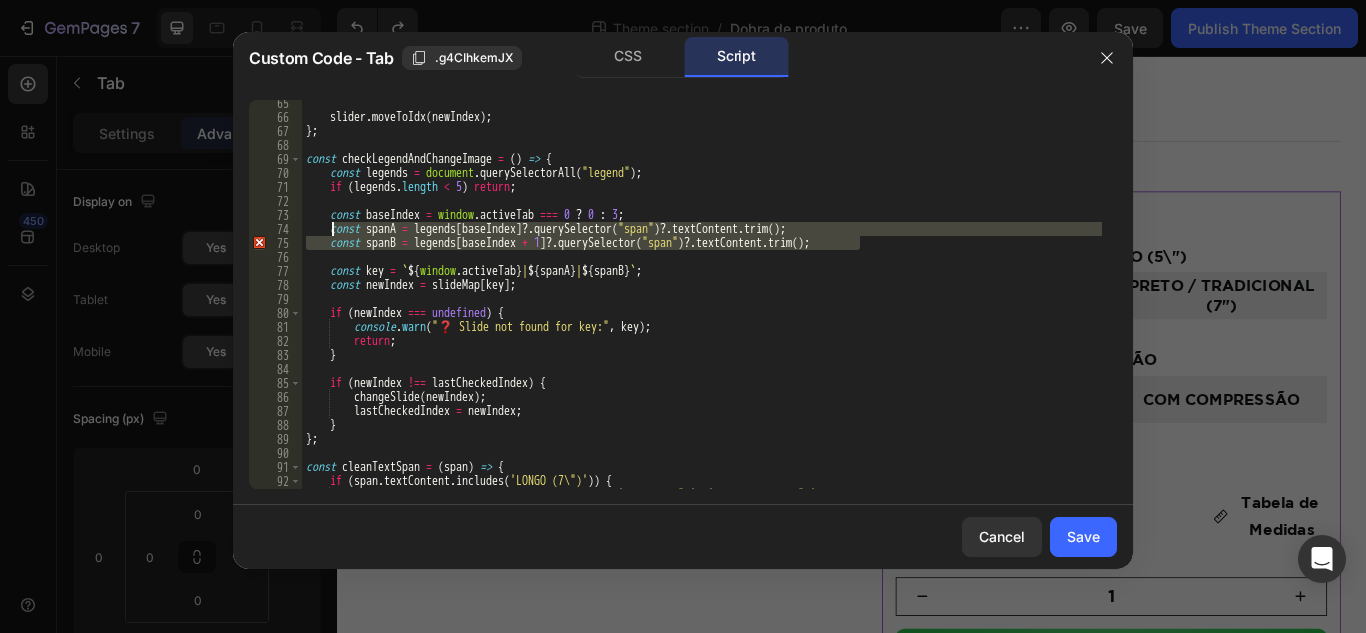 drag, startPoint x: 865, startPoint y: 241, endPoint x: 332, endPoint y: 229, distance: 533.1351 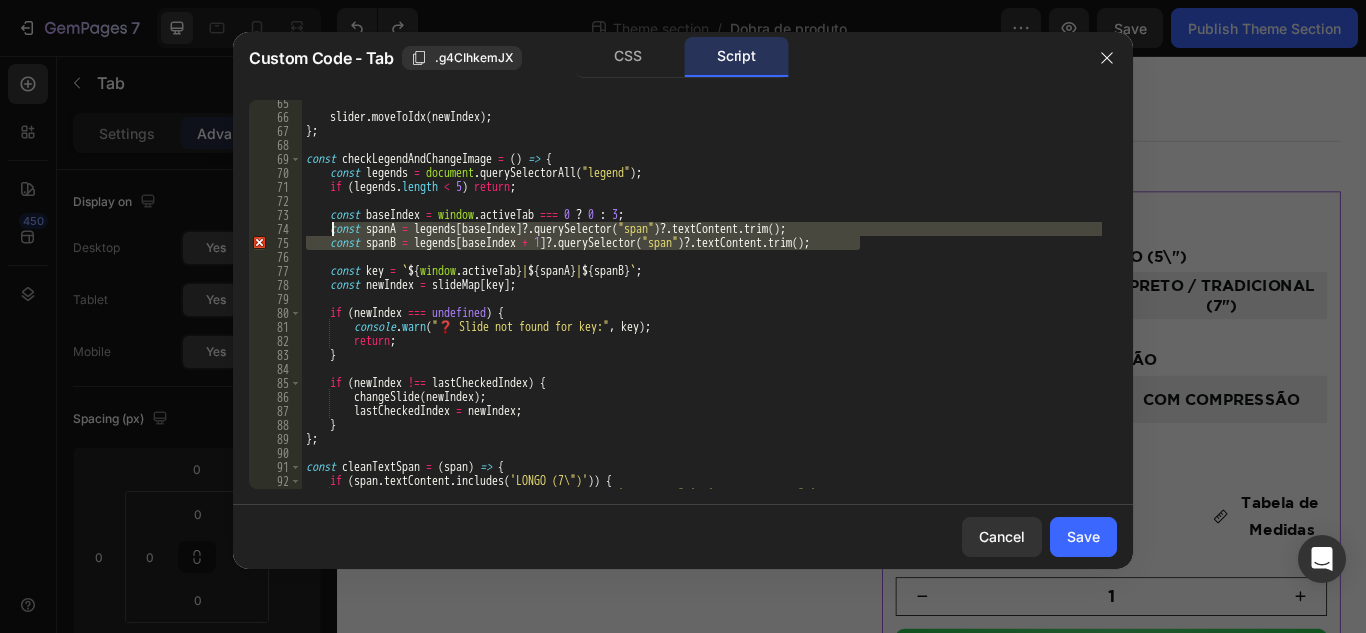 click on "slider . moveToIdx ( newIndex ) ; } ; const   checkLegendAndChangeImage   =   ( )   =>   {      const   legends   =   document . querySelectorAll ( "legend" ) ;      if   ( legends . length   <   5 )   return ;      const   baseIndex   =   window . activeTab   ===   0   ?   0   :   3 ;      const   spanA   =   legends [ baseIndex ] ?. querySelector ( "span" ) ?. textContent . trim ( ) ;      const   spanB   =   legends [ baseIndex   +   1 ] ?. querySelector ( "span" ) ?. textContent . trim ( ) ;      const   key   =   ` ${ window . activeTab } | ${ spanA } | ${ spanB } ` ;      const   newIndex   =   slideMap [ key ] ;      if   ( newIndex   ===   undefined )   {           console . warn ( "❓ Slide not found for key:" ,   key ) ;           return ;      }      if   ( newIndex   !==   lastCheckedIndex )   {           changeSlide ( newIndex ) ;           lastCheckedIndex   =   newIndex ;      } } ; const   cleanTextSpan   =   ( span )   =>   {      if   ( span . textContent . includes ( 'LONGO (7")' ))" at bounding box center [702, 304] 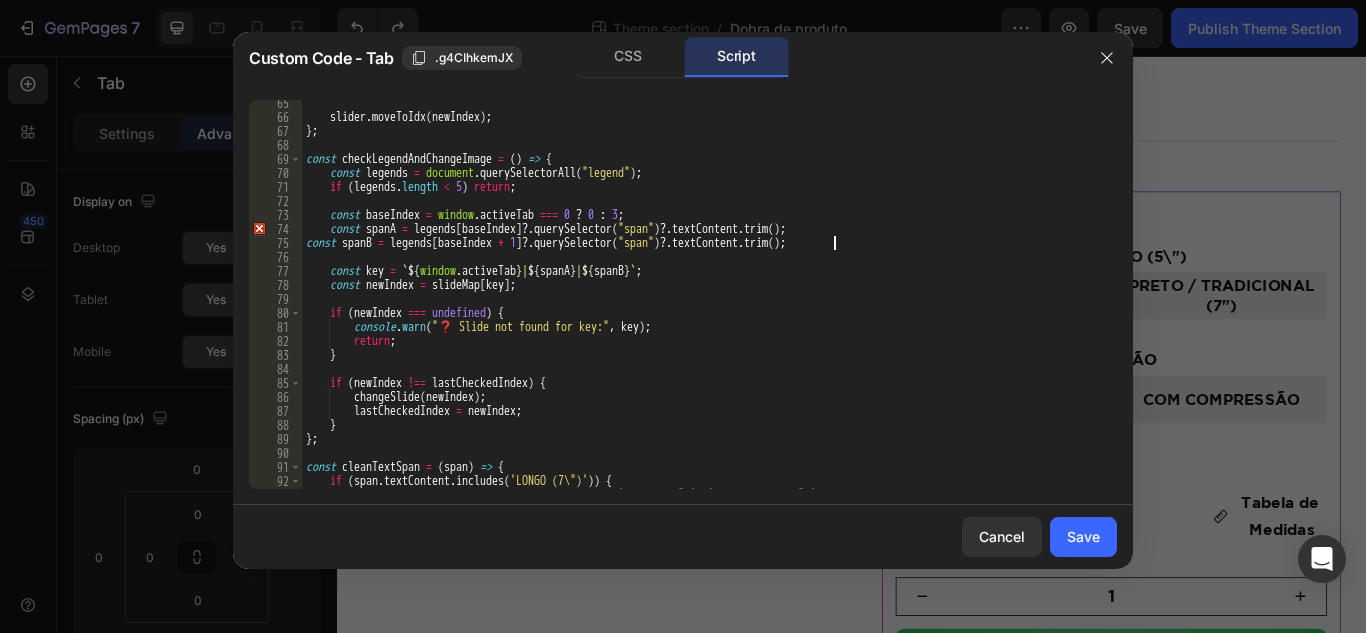 click on "slider . moveToIdx ( newIndex ) ; } ; const   checkLegendAndChangeImage   =   ( )   =>   {      const   legends   =   document . querySelectorAll ( "legend" ) ;      if   ( legends . length   <   5 )   return ;      const   baseIndex   =   window . activeTab   ===   0   ?   0   :   3 ;      const   spanA   =   legends [ baseIndex ] ?. querySelector ( "span" ) ?. textContent . trim ( ) ; const   spanB   =   legends [ baseIndex   +   1 ] ?. querySelector ( "span" ) ?. textContent . trim ( ) ;      const   key   =   ` ${ window . activeTab } | ${ spanA } | ${ spanB } ` ;      const   newIndex   =   slideMap [ key ] ;      if   ( newIndex   ===   undefined )   {           console . warn ( "❓ Slide not found for key:" ,   key ) ;           return ;      }      if   ( newIndex   !==   lastCheckedIndex )   {           changeSlide ( newIndex ) ;           lastCheckedIndex   =   newIndex ;      } } ; const   cleanTextSpan   =   ( span )   =>   {      if   ( span . textContent . includes ( '[TYPE] ([LENGTH])' ))   { ." at bounding box center (702, 304) 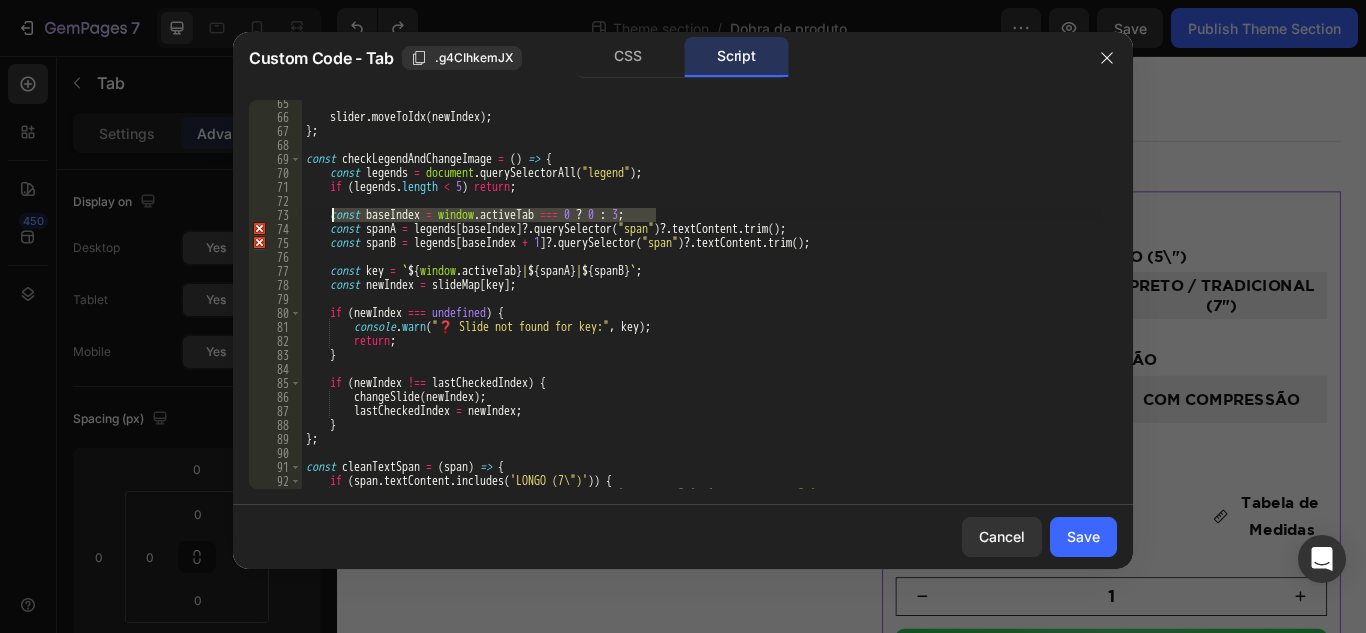 drag, startPoint x: 662, startPoint y: 214, endPoint x: 334, endPoint y: 217, distance: 328.01373 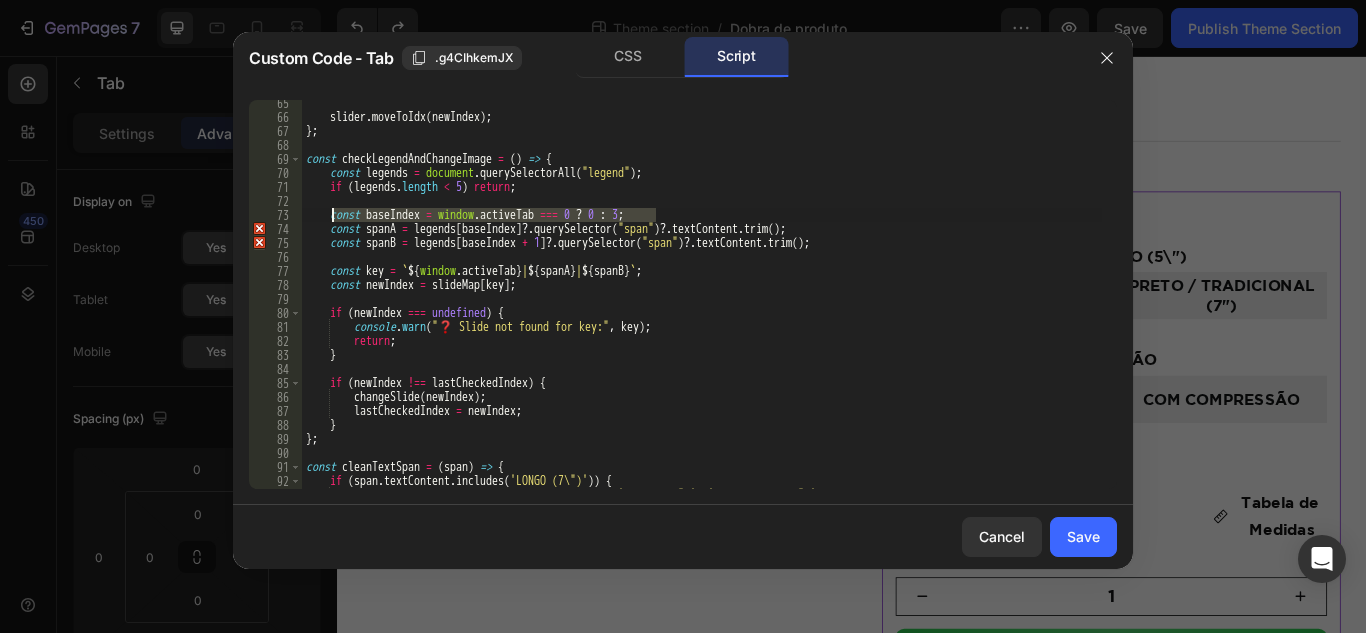 click on "slider . moveToIdx ( newIndex ) ; } ; const   checkLegendAndChangeImage   =   ( )   =>   {      const   legends   =   document . querySelectorAll ( "legend" ) ;      if   ( legends . length   <   5 )   return ;      const   baseIndex   =   window . activeTab   ===   0   ?   0   :   3 ;      const   spanA   =   legends [ baseIndex ] ?. querySelector ( "span" ) ?. textContent . trim ( ) ;      const   spanB   =   legends [ baseIndex   +   1 ] ?. querySelector ( "span" ) ?. textContent . trim ( ) ;      const   key   =   ` ${ window . activeTab } | ${ spanA } | ${ spanB } ` ;      const   newIndex   =   slideMap [ key ] ;      if   ( newIndex   ===   undefined )   {           console . warn ( "❓ Slide not found for key:" ,   key ) ;           return ;      }      if   ( newIndex   !==   lastCheckedIndex )   {           changeSlide ( newIndex ) ;           lastCheckedIndex   =   newIndex ;      } } ; const   cleanTextSpan   =   ( span )   =>   {      if   ( span . textContent . includes ( 'LONGO (7")' ))" at bounding box center [702, 304] 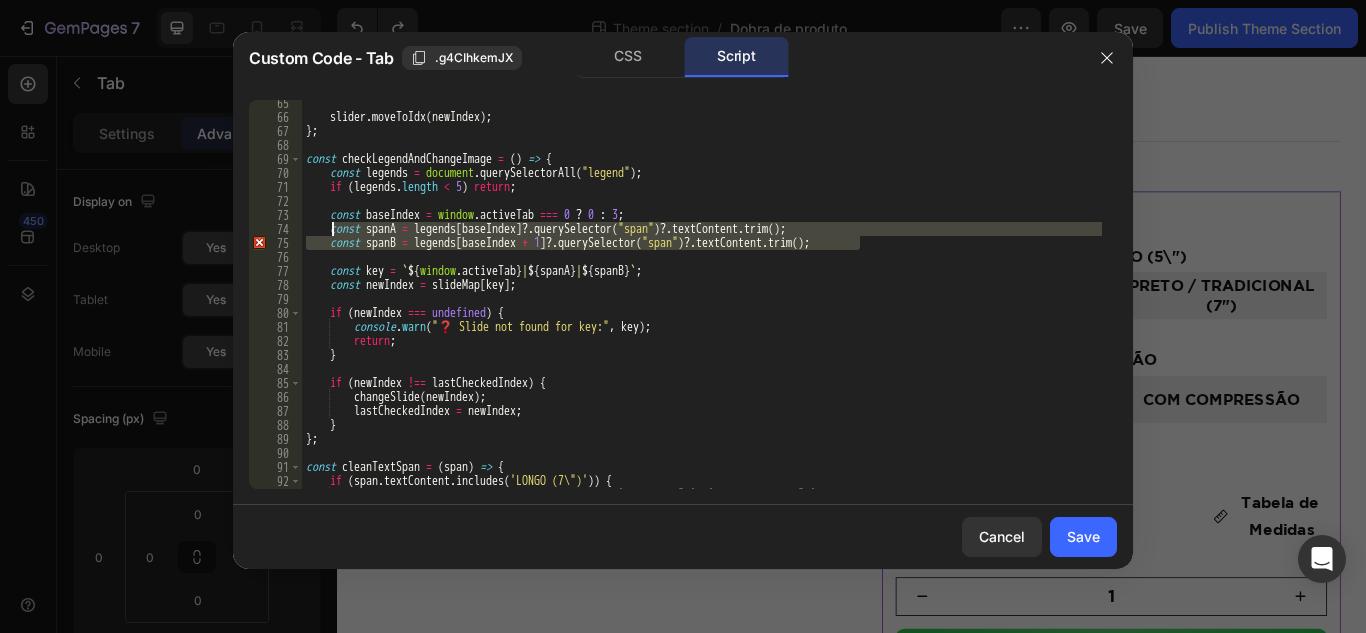 drag, startPoint x: 873, startPoint y: 249, endPoint x: 334, endPoint y: 235, distance: 539.18176 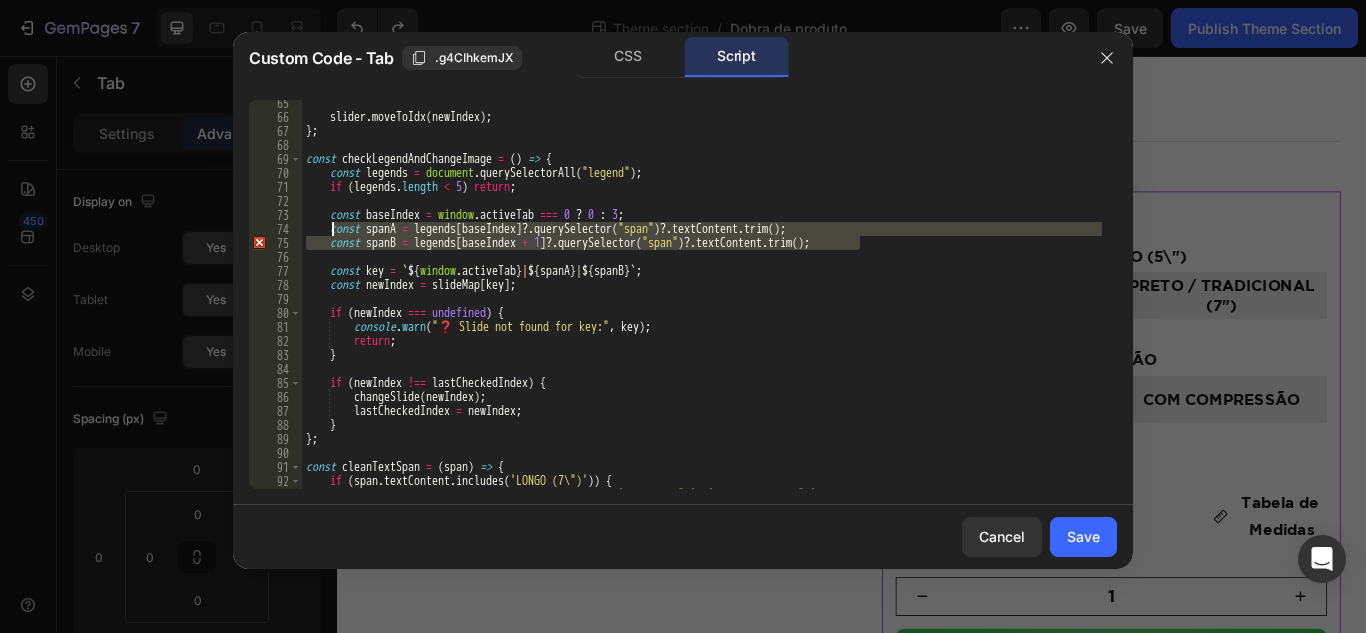 click on "slider . moveToIdx ( newIndex ) ; } ; const   checkLegendAndChangeImage   =   ( )   =>   {      const   legends   =   document . querySelectorAll ( "legend" ) ;      if   ( legends . length   <   5 )   return ;      const   baseIndex   =   window . activeTab   ===   0   ?   0   :   3 ;      const   spanA   =   legends [ baseIndex ] ?. querySelector ( "span" ) ?. textContent . trim ( ) ;      const   spanB   =   legends [ baseIndex   +   1 ] ?. querySelector ( "span" ) ?. textContent . trim ( ) ;      const   key   =   ` ${ window . activeTab } | ${ spanA } | ${ spanB } ` ;      const   newIndex   =   slideMap [ key ] ;      if   ( newIndex   ===   undefined )   {           console . warn ( "❓ Slide not found for key:" ,   key ) ;           return ;      }      if   ( newIndex   !==   lastCheckedIndex )   {           changeSlide ( newIndex ) ;           lastCheckedIndex   =   newIndex ;      } } ; const   cleanTextSpan   =   ( span )   =>   {      if   ( span . textContent . includes ( 'LONGO (7")' ))" at bounding box center (702, 304) 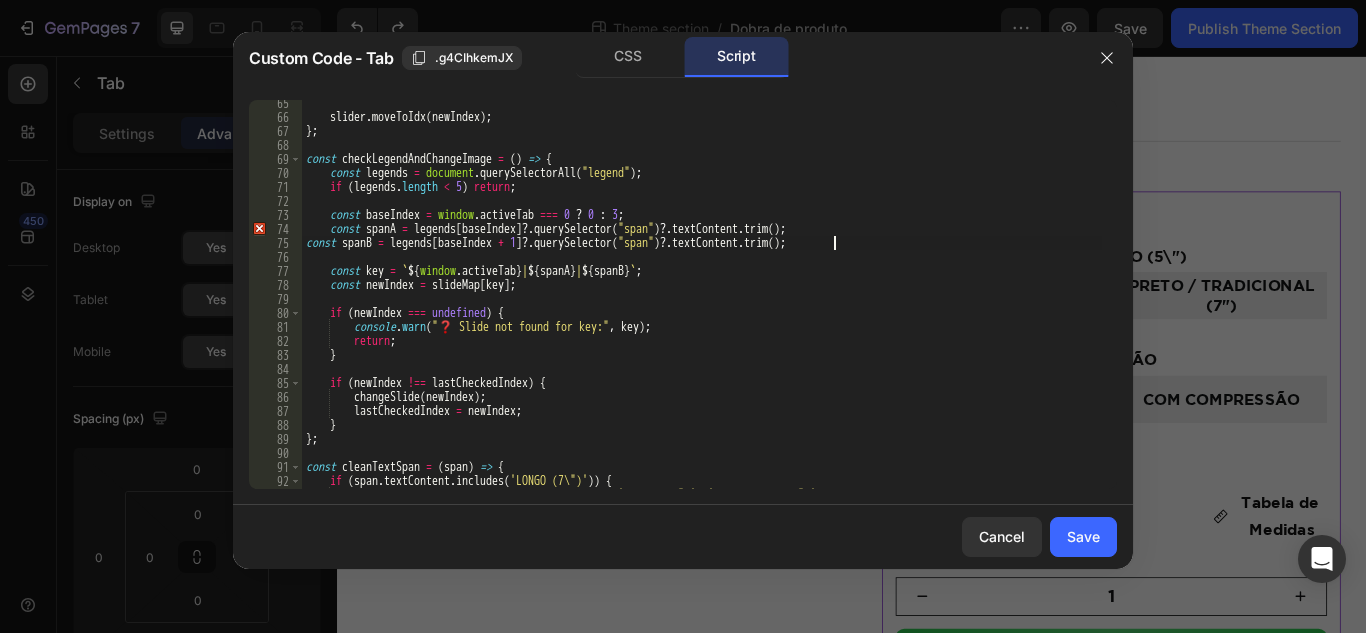 click on "slider . moveToIdx ( newIndex ) ; } ; const   checkLegendAndChangeImage   =   ( )   =>   {      const   legends   =   document . querySelectorAll ( "legend" ) ;      if   ( legends . length   <   5 )   return ;      const   baseIndex   =   window . activeTab   ===   0   ?   0   :   3 ;      const   spanA   =   legends [ baseIndex ] ?. querySelector ( "span" ) ?. textContent . trim ( ) ; const   spanB   =   legends [ baseIndex   +   1 ] ?. querySelector ( "span" ) ?. textContent . trim ( ) ;      const   key   =   ` ${ window . activeTab } | ${ spanA } | ${ spanB } ` ;      const   newIndex   =   slideMap [ key ] ;      if   ( newIndex   ===   undefined )   {           console . warn ( "❓ Slide not found for key:" ,   key ) ;           return ;      }      if   ( newIndex   !==   lastCheckedIndex )   {           changeSlide ( newIndex ) ;           lastCheckedIndex   =   newIndex ;      } } ; const   cleanTextSpan   =   ( span )   =>   {      if   ( span . textContent . includes ( '[TYPE] ([LENGTH])' ))   { ." at bounding box center [702, 304] 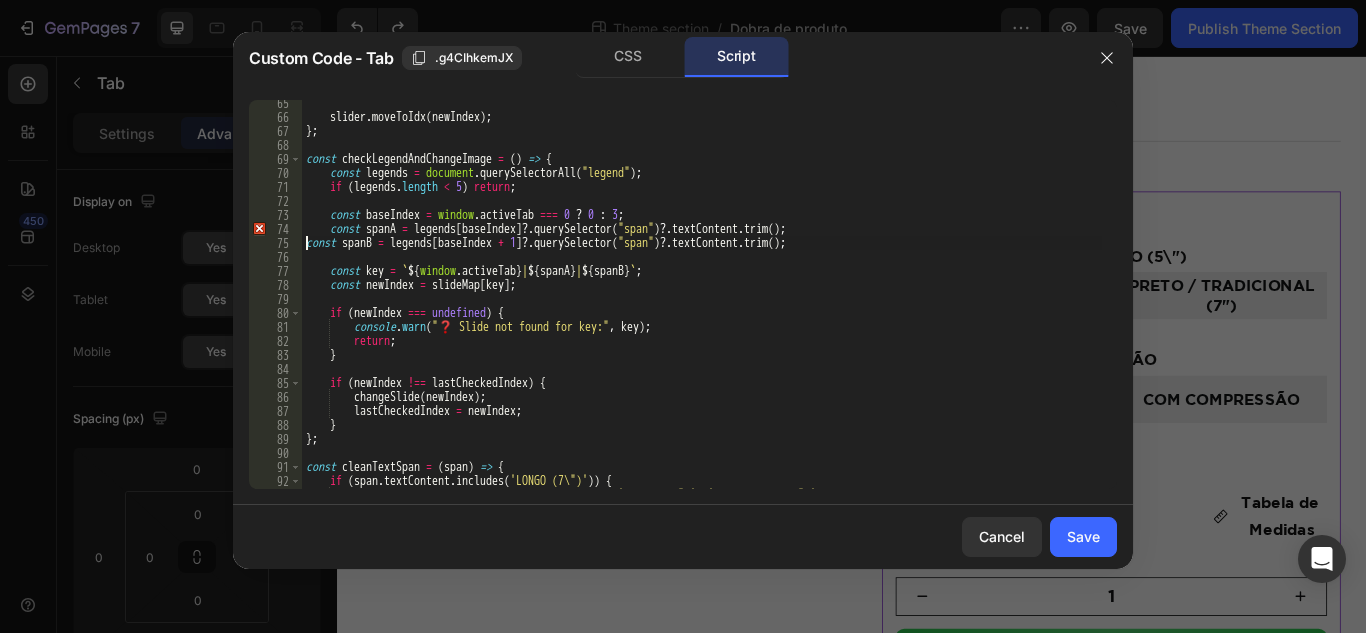 type on "const spanB = legends[baseIndex + 1]?.querySelector("span")?.textContent.trim();" 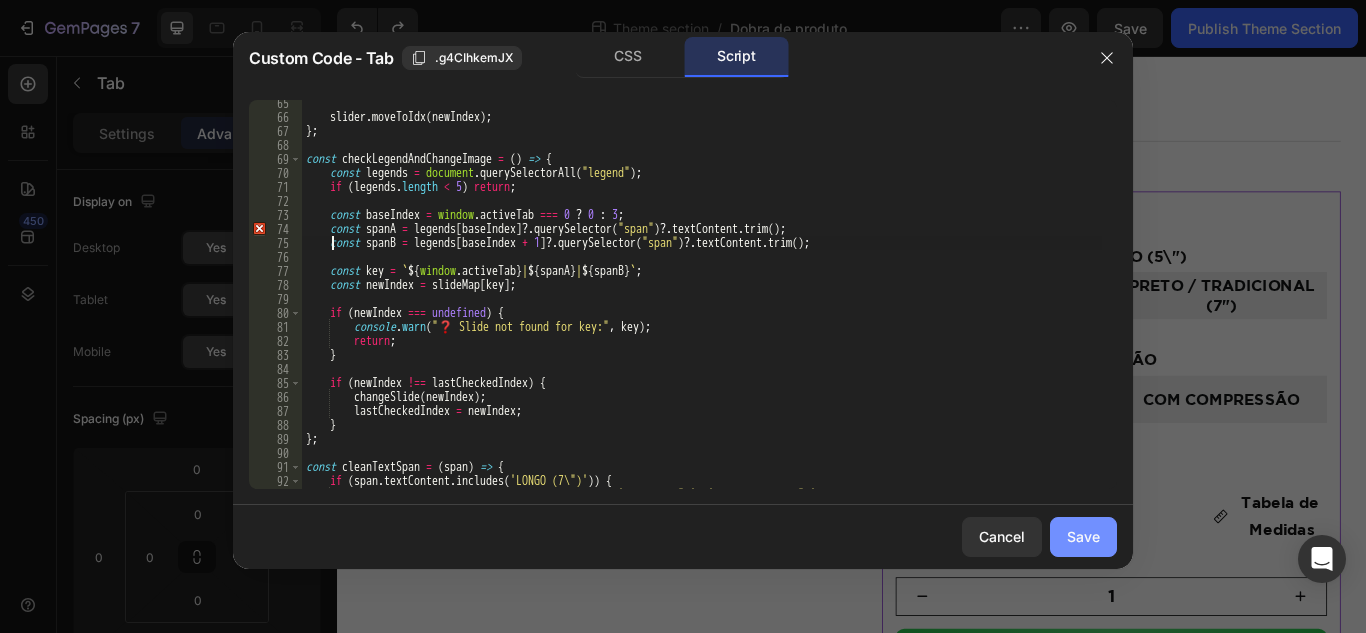 click on "Save" at bounding box center [1083, 536] 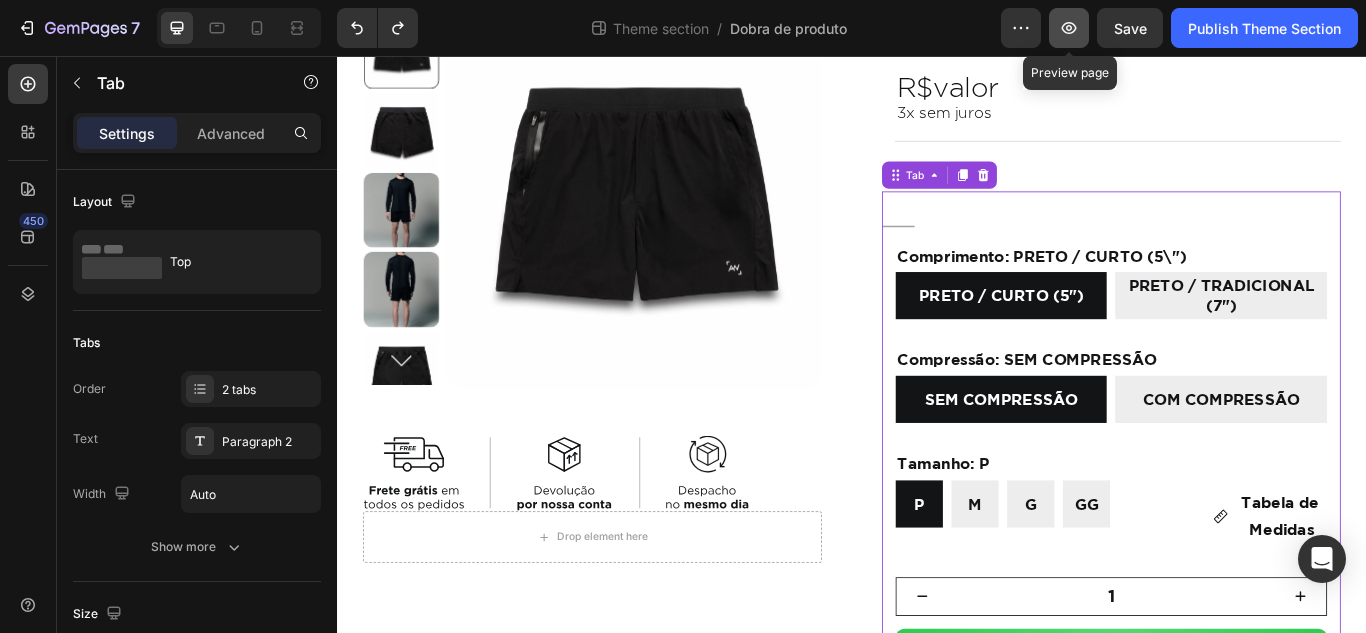 click 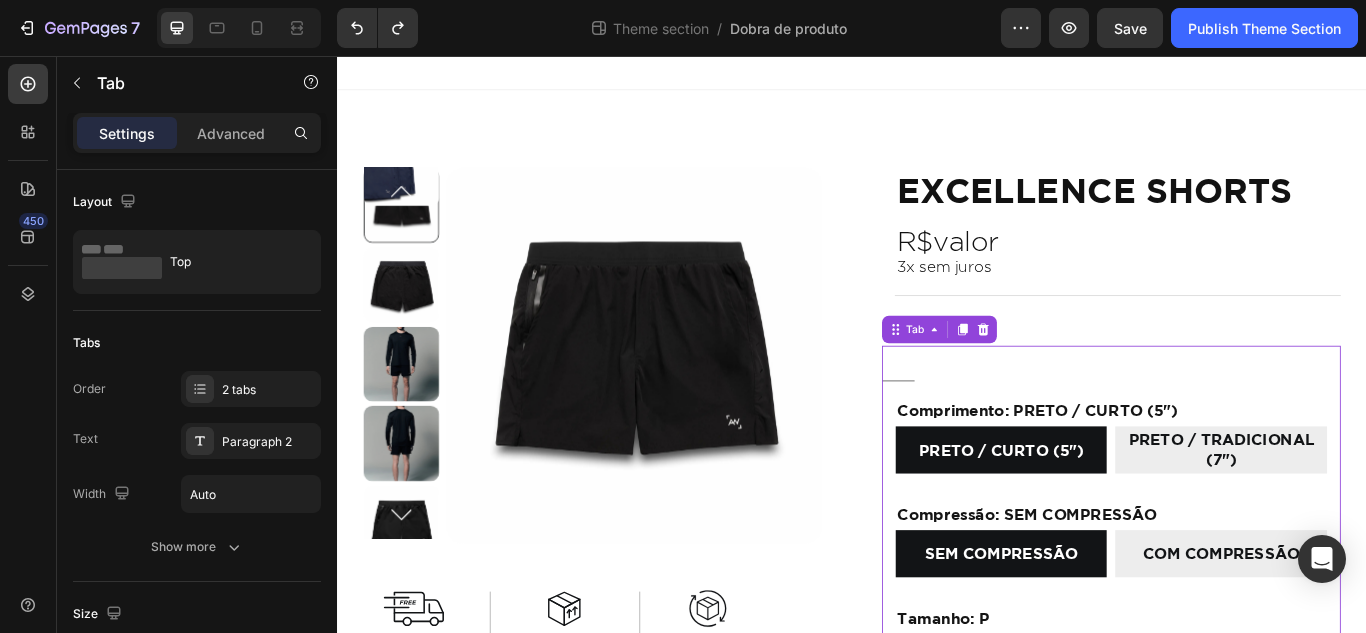 scroll, scrollTop: 0, scrollLeft: 0, axis: both 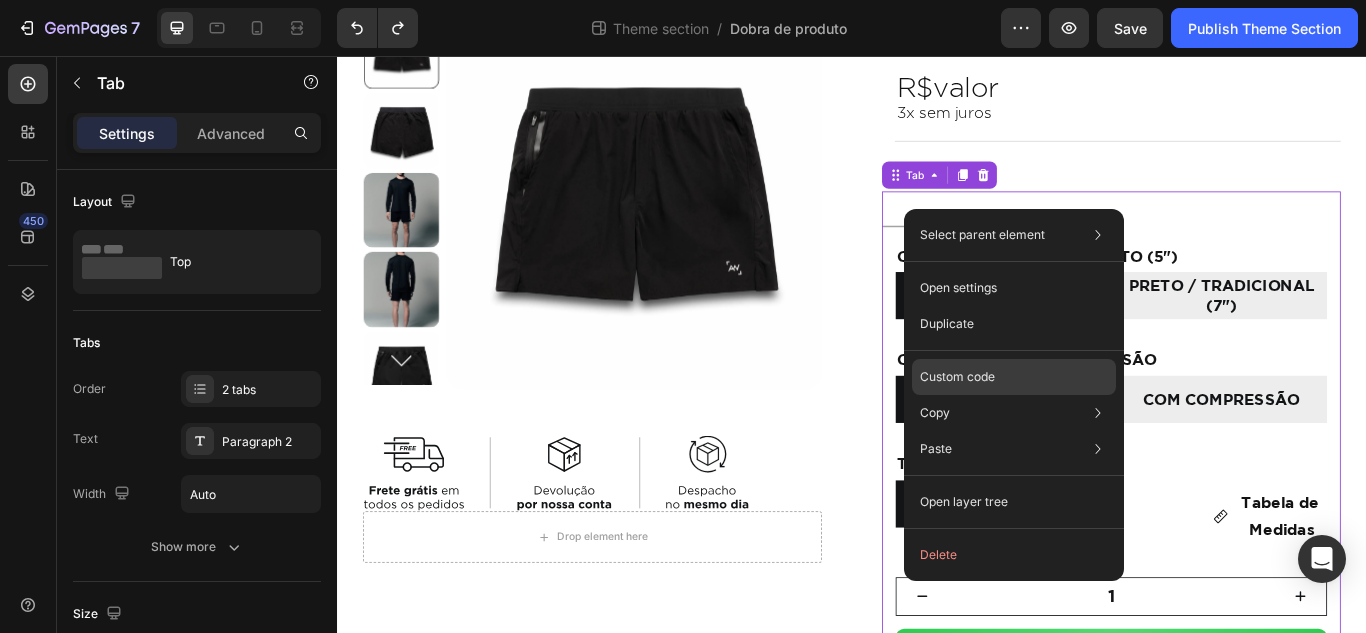 click on "Custom code" 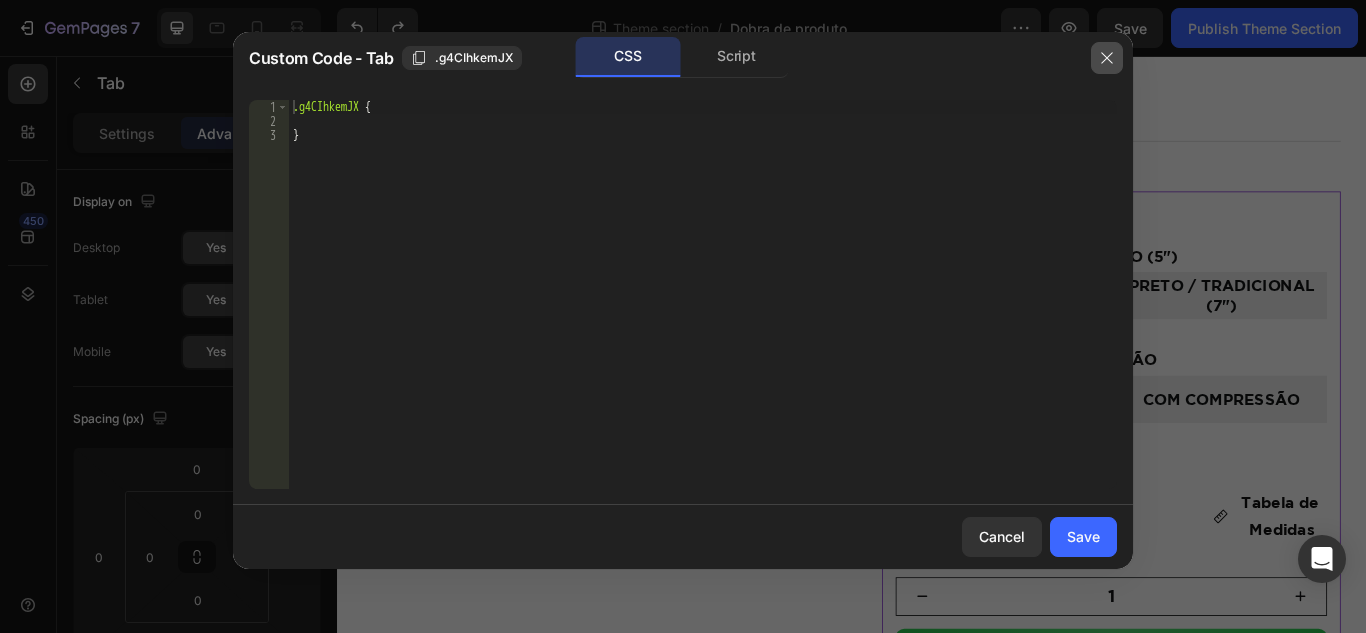 click 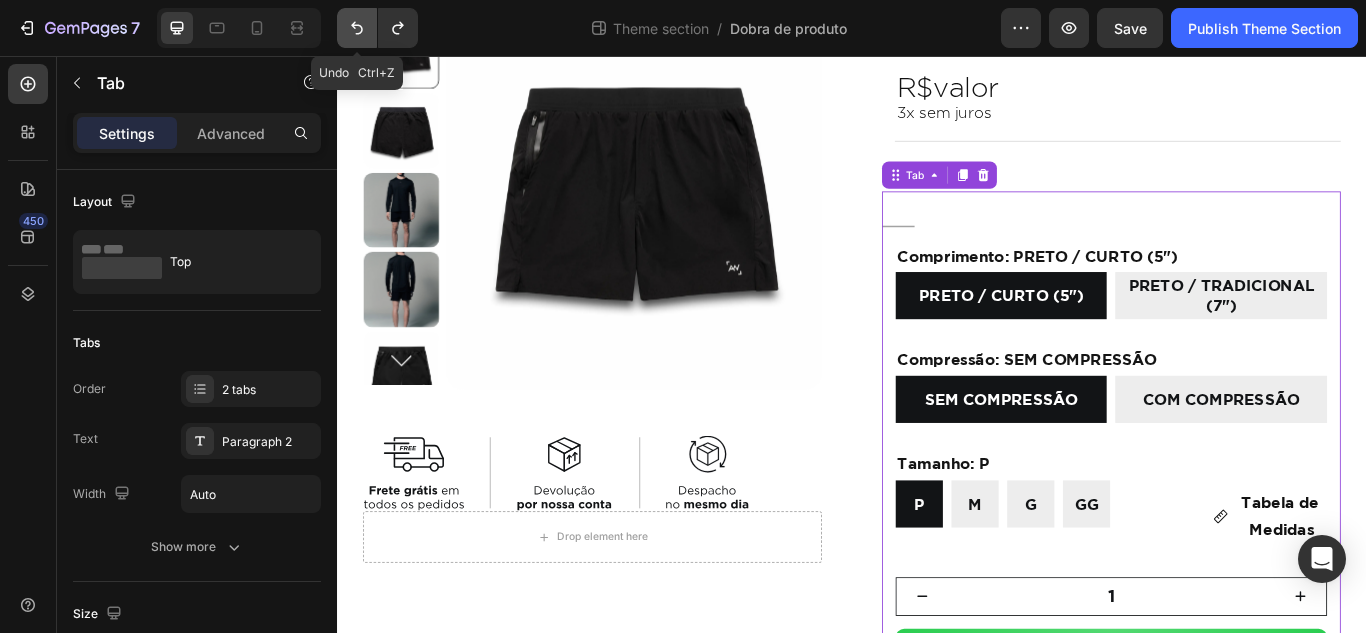 click 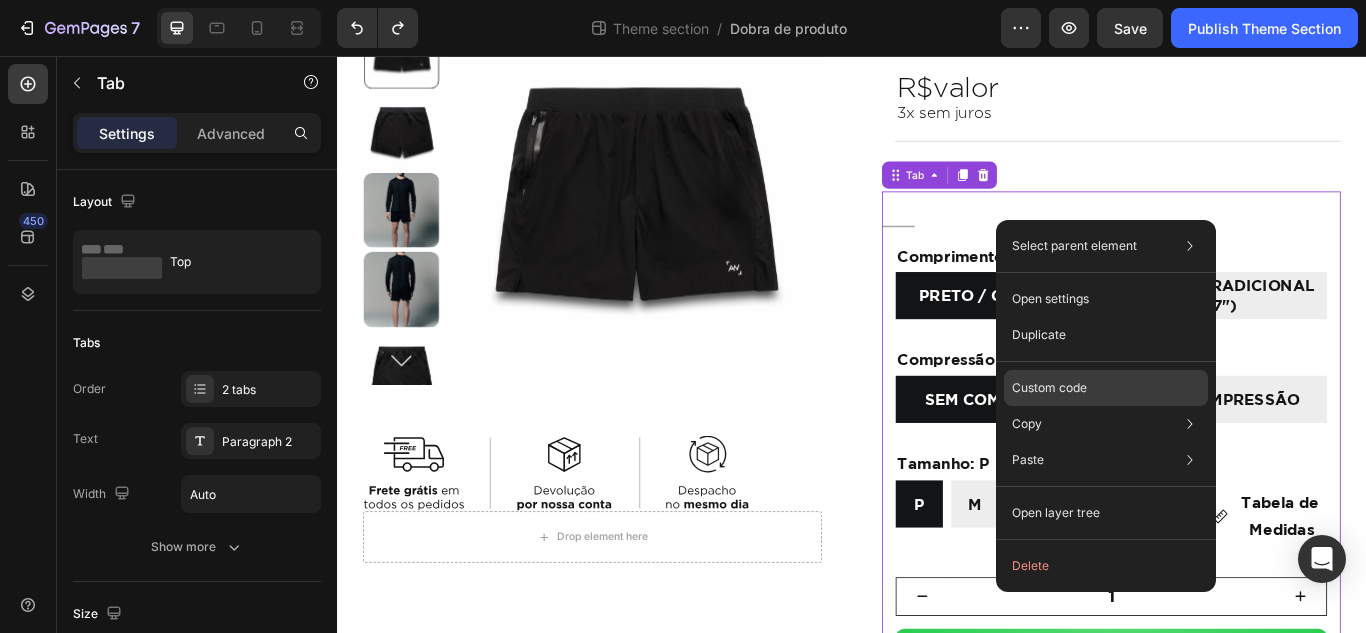 click on "Custom code" 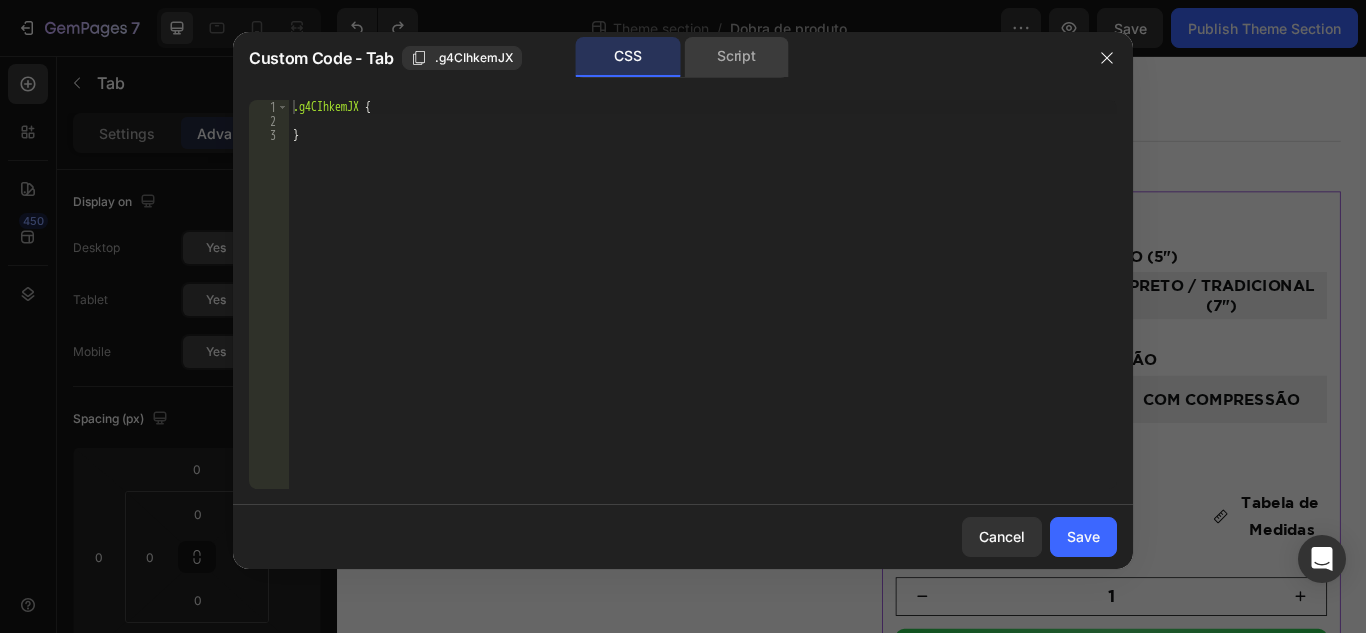 click on "Script" 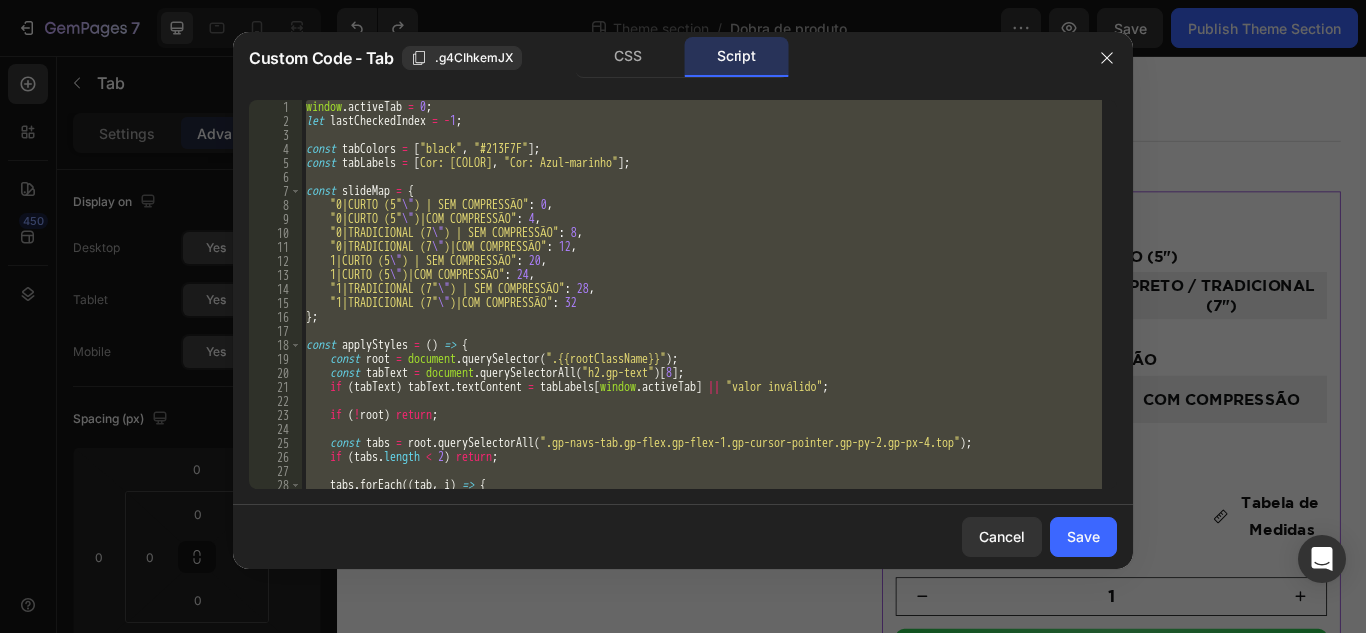 click on "window . activeTab   =   0 ; let   lastCheckedIndex   =   - 1 ; const   tabColors   =   [ "black" ,   "#213F7F" ] ; const   tabLabels   =   [ "Cor: Preto" ,   "Cor: Azul-marinho" ] ; const   slideMap   =   {      "0|CURTO (5 \" )|SEM COMPRESSÃO" :   0 ,      "0|CURTO (5 \" )|COM COMPRESSÃO" :   4 ,      "0|TRADICIONAL (7 \" )|SEM COMPRESSÃO" :   8 ,      "0|TRADICIONAL (7 \" )|COM COMPRESSÃO" :   12 ,      "1|CURTO (5 \" )|SEM COMPRESSÃO" :   20 ,      "1|CURTO (5 \" )|COM COMPRESSÃO" :   24 ,      "1|TRADICIONAL (7 \" )|SEM COMPRESSÃO" :   28 ,      "1|TRADICIONAL (7 \" )|COM COMPRESSÃO" :   32 } ; const   applyStyles   =   ( )   =>   {      const   root   =   document . querySelector ( ".{{rootClassName}}" ) ;      const   tabText   =   document . querySelectorAll ( "h2.gp-text" ) [ 8 ] ;      if   ( tabText )   tabText . textContent   =   tabLabels [ window . activeTab ]   ||   "valor inválido" ;      if   ( ! root )   return ;      const   tabs   =   root . querySelectorAll ( ) ;      if   ( tabs" at bounding box center [702, 294] 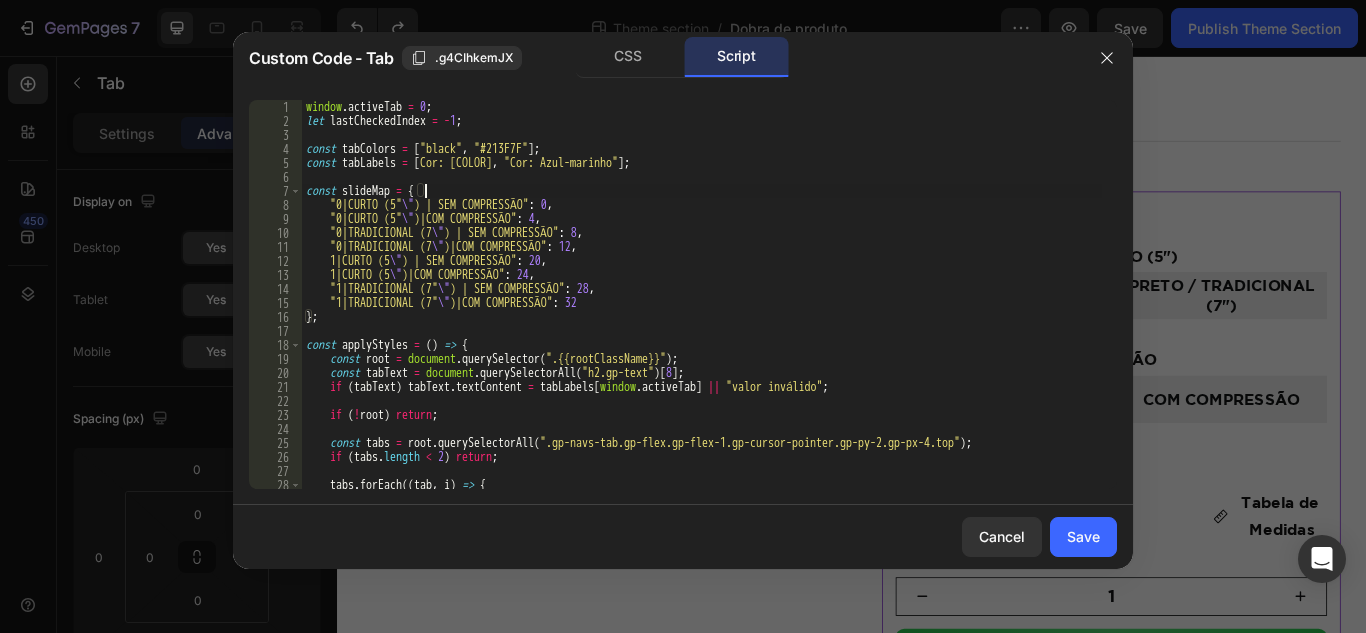 scroll, scrollTop: 0, scrollLeft: 1, axis: horizontal 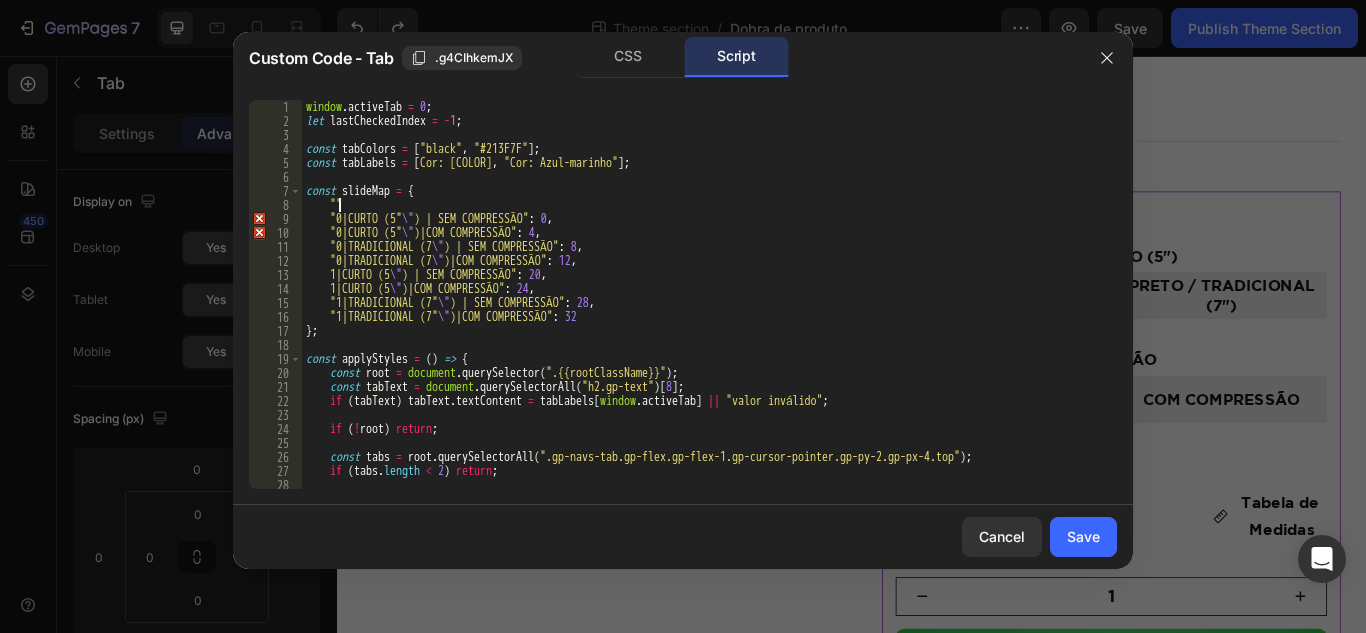 paste on "0|PRETO / CURTO (5")|SEM COMPRESSÃO"" 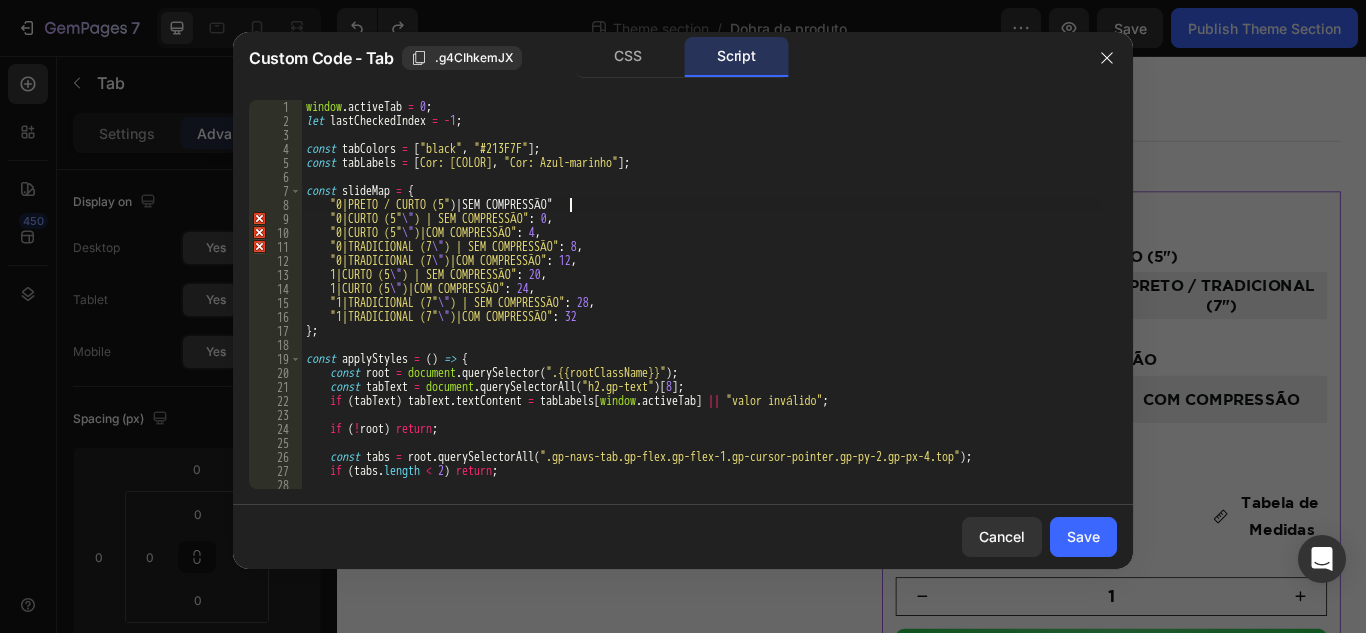 click on "window . activeTab   =   0 ; let   lastCheckedIndex   =   - 1 ; const   tabColors   =   [ "black" ,   "#213F7F" ] ; const   tabLabels   =   [ "Cor: Preto" ,   "Cor: Azul-marinho" ] ; const   slideMap   =   {      "0|PRETO / CURTO (5" ) | SEM   COMPRESSÃO "      "0|CURTO (5 \" )|SEM COMPRESSÃO" :   0 ,      "0|CURTO (5 \" )|COM COMPRESSÃO" :   4 ,      "0|TRADICIONAL (7 \" )|SEM COMPRESSÃO" :   8 ,      "0|TRADICIONAL (7 \" )|COM COMPRESSÃO" :   12 ,      "1|CURTO (5 \" )|SEM COMPRESSÃO" :   20 ,      "1|CURTO (5 \" )|COM COMPRESSÃO" :   24 ,      "1|TRADICIONAL (7 \" )|SEM COMPRESSÃO" :   28 ,      "1|TRADICIONAL (7 \" )|COM COMPRESSÃO" :   32 } ; const   applyStyles   =   ( )   =>   {      const   root   =   document . querySelector ( ".{{rootClassName}}" ) ;      const   tabText   =   document . querySelectorAll ( "h2.gp-text" ) [ 8 ] ;      if   ( tabText )   tabText . textContent   =   tabLabels [ window . activeTab ]   ||   "valor inválido" ;      if   ( ! root )   return ;      const   tabs" at bounding box center [702, 308] 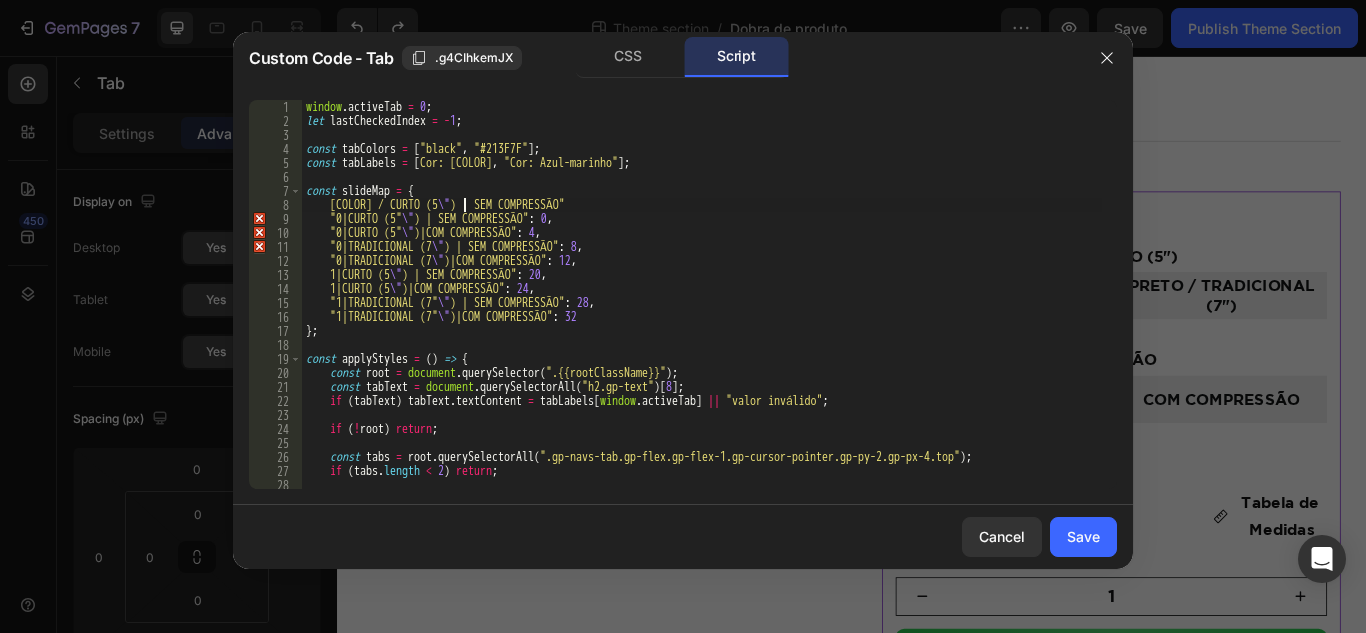 scroll, scrollTop: 0, scrollLeft: 13, axis: horizontal 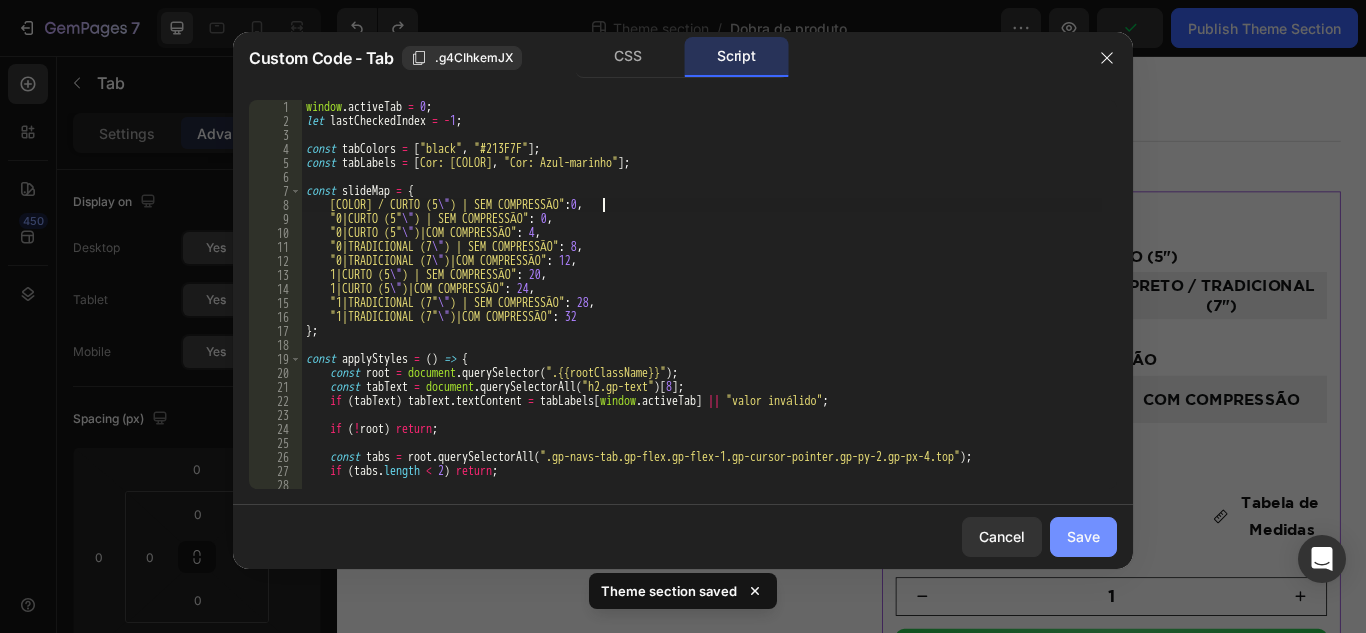type on ""0|PRETO / CURTO (5\")|SEM COMPRESSÃO":0," 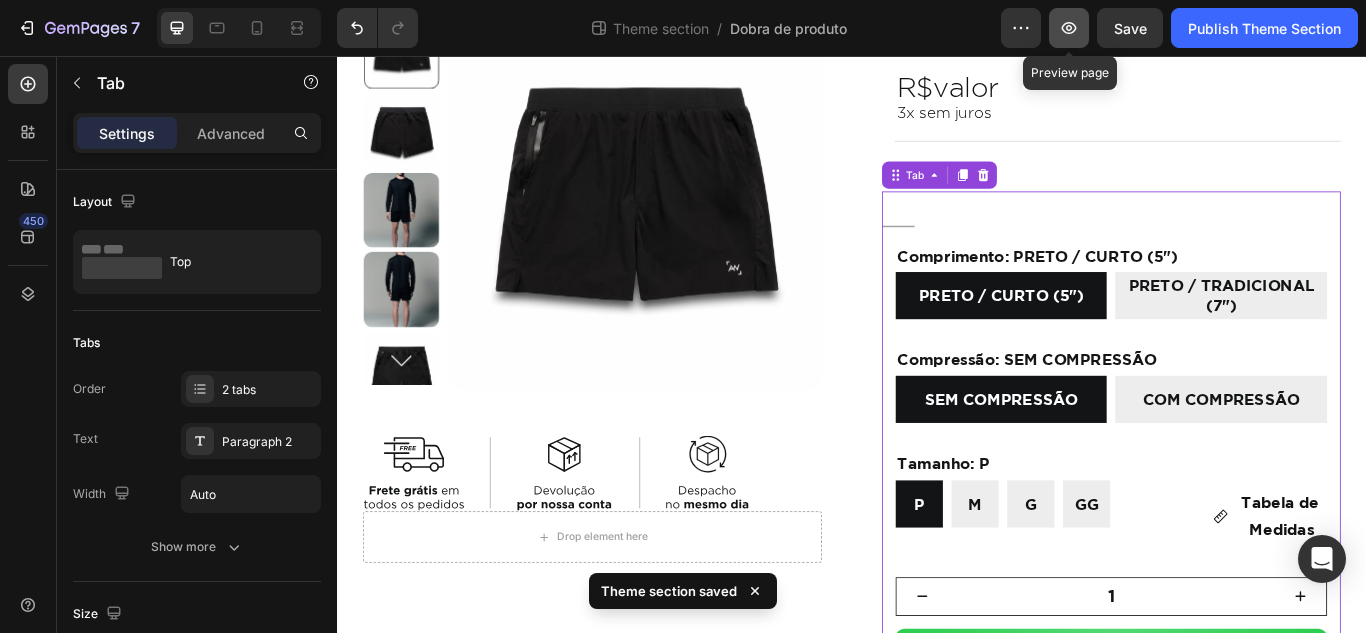 click 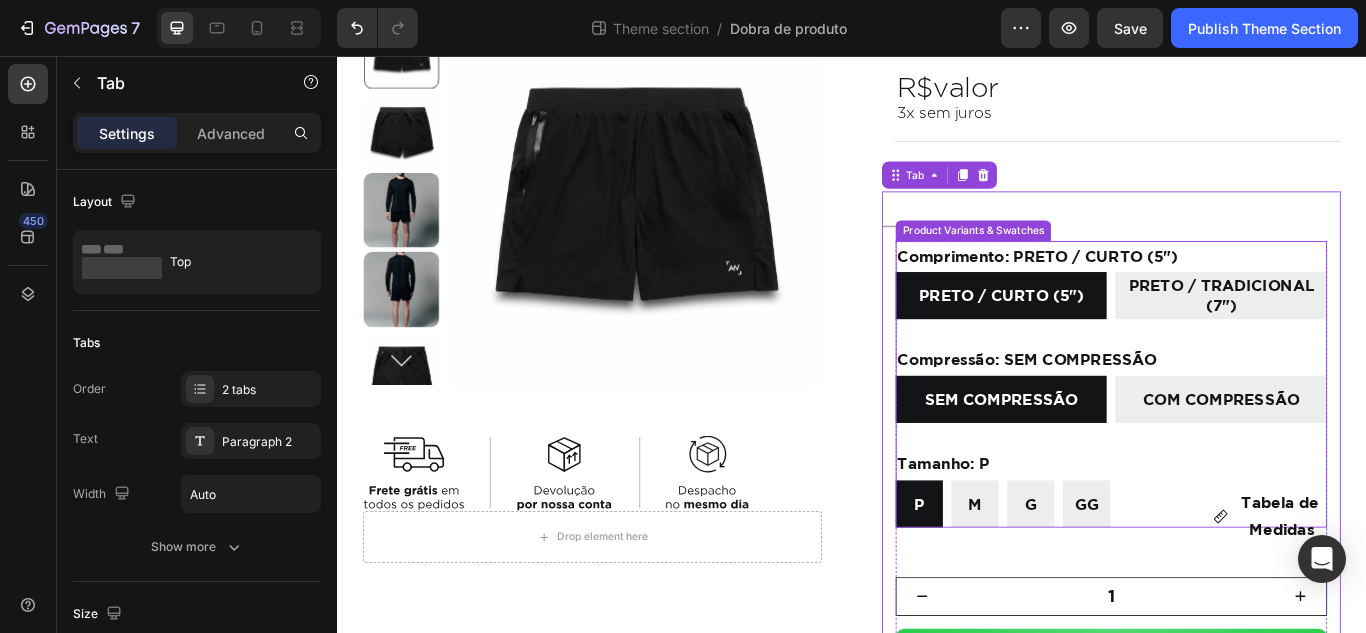 click on "PRETO / CURTO (5") PRETO / CURTO (5") PRETO / CURTO (5") PRETO / TRADICIONAL (7") PRETO / TRADICIONAL (7") PRETO / TRADICIONAL (7")" at bounding box center (1239, 335) 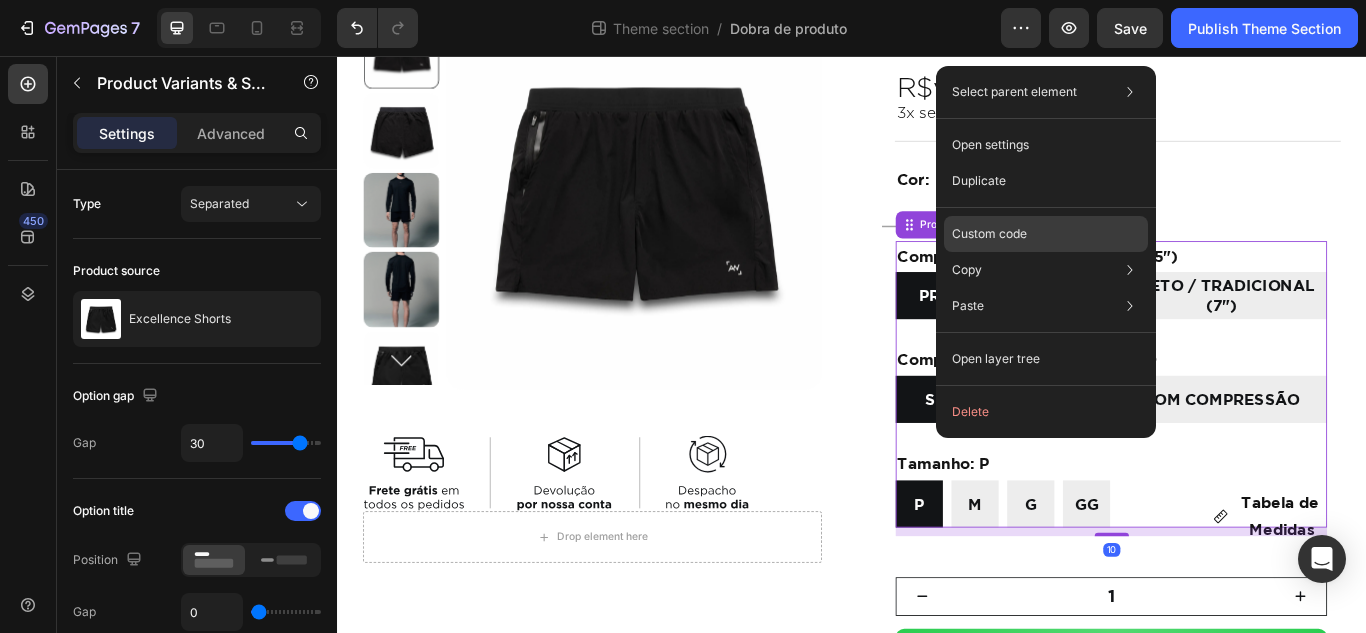 click on "Custom code" at bounding box center (989, 234) 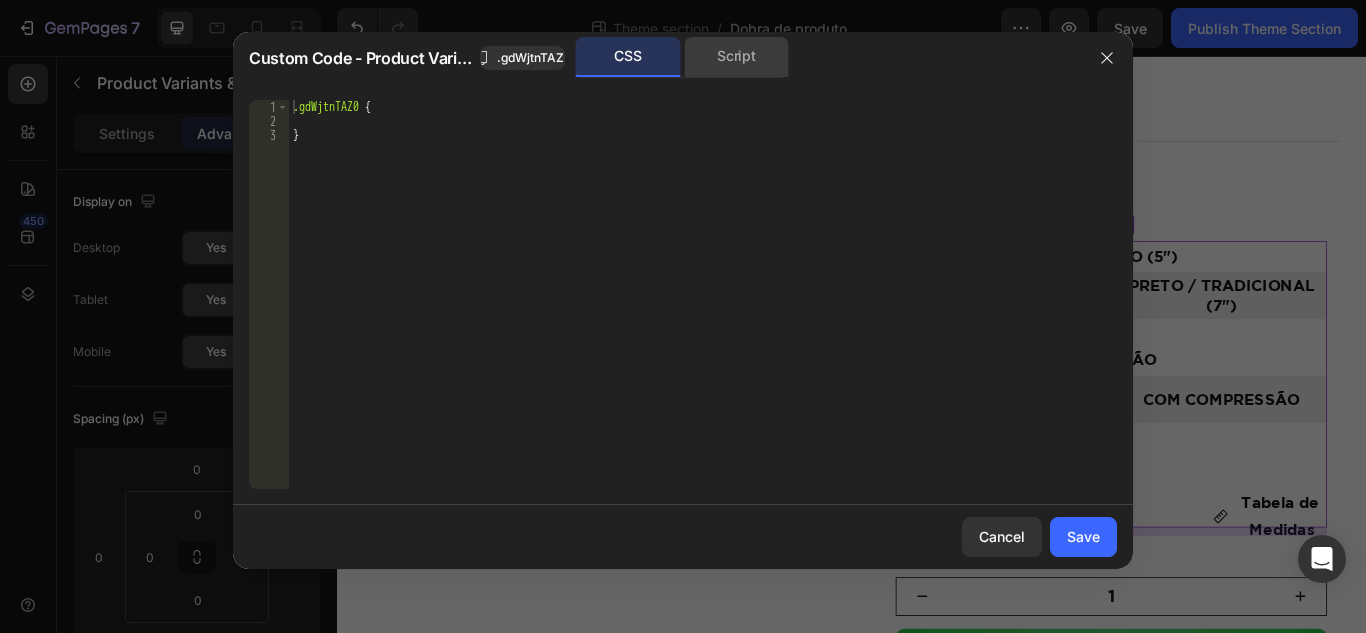 click on "Script" 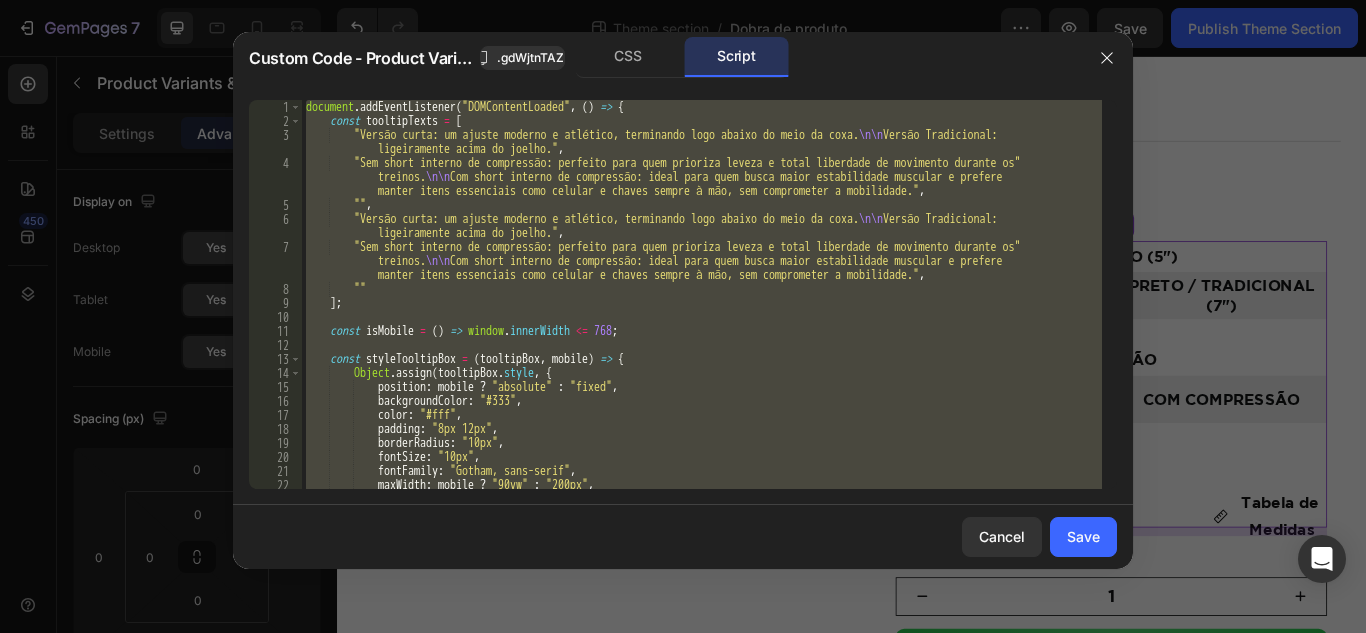 click on "document . addEventListener ( "DOMContentLoaded" ,   ( )   =>   {      const   tooltipTexts   =   [           "Versão curta: um ajuste moderno e atlético, terminando logo abaixo do meio da coxa. \n\n Versão Tradicional:               ligeiramente acima do joelho." ,           "Sem short interno de compressão: perfeito para quem prioriza leveza e total liberdade de movimento durante os               treinos. \n\n Com short interno de compressão: ideal para quem busca maior estabilidade muscular e prefere               manter itens essenciais como celular e chaves sempre à mão, sem comprometer a mobilidade." ,           "" ,           "Versão curta: um ajuste moderno e atlético, terminando logo abaixo do meio da coxa. \n\n Versão Tradicional:               ligeiramente acima do joelho." ,           "Sem short interno de compressão: perfeito para quem prioriza leveza e total liberdade de movimento durante os               treinos. \n\n ,"           ] ;      const   updateLegendsByTab   =   ( tabIndex )   =>   {           const   legends   =   document . querySelectorAll ( "legend" ) ;           const   baseIndex   =   tabIndex   ===   0   ?   0   :   3 ;           [ 0 ,   1 ,   3 ,   4 ] . forEach ( ( i )   =>   {                const   legend   =   legends [ i ] ;                if   ( ! legend )   return ;                const   span   =   legend . querySelector ( "span" ) ;                if   ( ! span )   return ;                const   text   =   span . textContent . trim ( ) ;                const   newText   =   ( tabIndex   ===   0 )       ?   ( i   ===   0   ?   "CURTO (5\" )"   :   ( i   ===   1   ?   "CURTO (5\" )"   :   ( i   ===   3   ?   "TRADICIONAL (7\" )"   :   "TRADICIONAL (7\" )" ) ) )       :   ( i   ===   0   ?   "CURTO (5\" )"   :   ( i   ===   1   ?   "CURTO (5\" )"   :   ( i   ===   3   ?   "TRADICIONAL (7\" )"   :   "TRADICIONAL (7\" )" ) ) ) ;                span . textContent   =   newText ;           } ) ;      } ;      const   createTooltip   =   ( target ,   text )   =>   {           if   ( ! target ||   ! text )   return ;           const   tooltipContainer   =   document . createElement ( "div" ) ;           tooltipContainer . className   =   "tooltip-container" ;           tooltipContainer . innerHTML   =   `<span class="tooltip-text">${ text }</span>` ;           target . appendChild ( tooltipContainer ) ;      } ;      const   changeSlide   =   ( newIndex )   =>   {           const   imgComponent   =   document . querySelector ( ".{{rootClassName}}" ) ;           if   ( ! imgComponent )   return ;           const   carousel   =   imgComponent . querySelector ( 'gp-carousel[type="gp-feature-image-carousel"]' ) ;           if   ( ! carousel )   return ;           const   sliderWrapper   =   imgComponent . querySelector ( 'gp-carousel[type="gp-feature-image-carousel"]' ) ;           if   ( ! sliderWrapper )   return ;           const   slider   =   sliderWrapper . slider ;           if   ( ! slider )   return ;           const   currentIndex   =   parseInt ( carousel . getAttribute ( "active-index" ) ,   10 ) ;           if   ( currentIndex   ===   newIndex )   return ;           slider . moveToIdx ( newIndex ) ;      } ;      const   checkLegendAndChangeImage   =   ( )   =>   {           const   legends   =   document . querySelectorAll ( "legend" ) ;           if   ( legends . length   <   5 )   return ;           const   baseIndex   =   window . activeTab   ===   0   ?   0   :   3 ;           const   spanA   =   legends [ baseIndex ] ?. querySelector ( "span" ) ?. textContent . trim ( ) ;           const   spanB   =   legends [ baseIndex   +   1 ] ?. querySelector ( "span" ) ?. textContent . trim ( ) ;           const   key   =   ` ${ window . activeTab } | ${ spanA } | ${ spanB } ` ;           const   newIndex   =   slideMap [ key ] ;           if   ( newIndex   ===   undefined )   {                console . warn ( "❓ Slide not found for key:" ,   key ) ;                return ;           }           if   ( newIndex   !==   lastCheckedIndex )   {                changeSlide ( newIndex ) ;                lastCheckedIndex   =   newIndex ;           }      } ;      const   cleanTextSpan   =   ( span )   =>   {           if   ( span . textContent . includes ( 'LONGO (7")' ))   {                span . textContent   =   span" at bounding box center [702, 294] 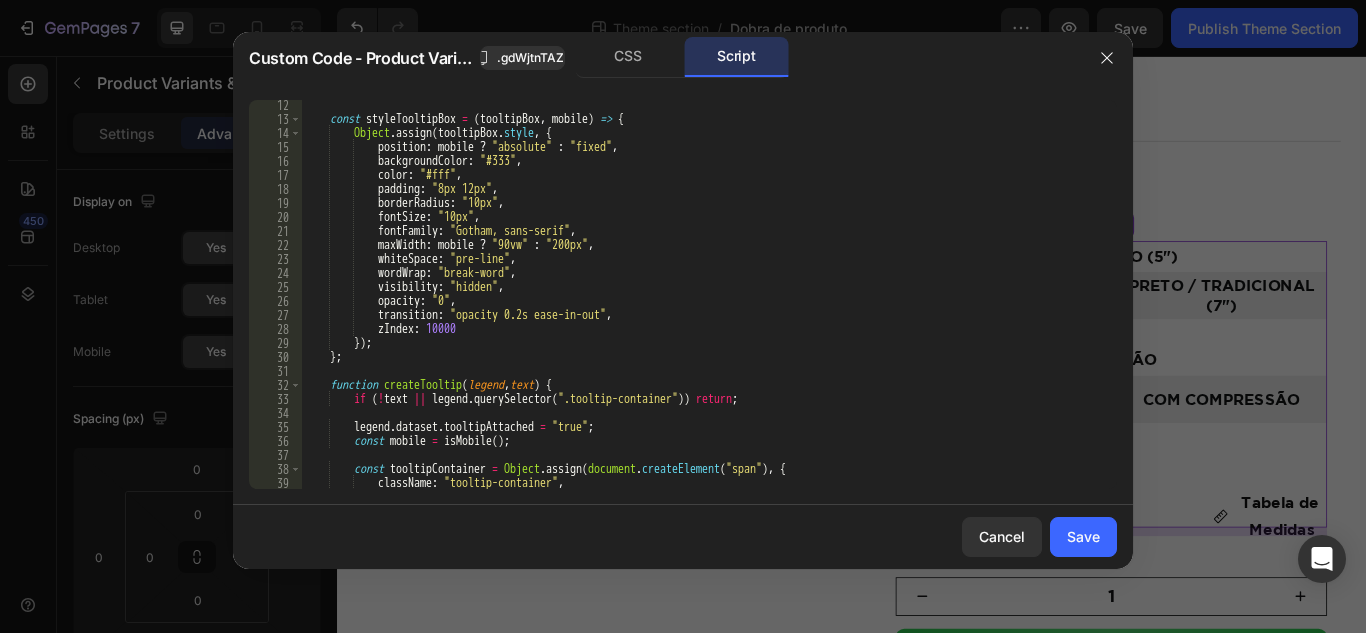 scroll, scrollTop: 0, scrollLeft: 0, axis: both 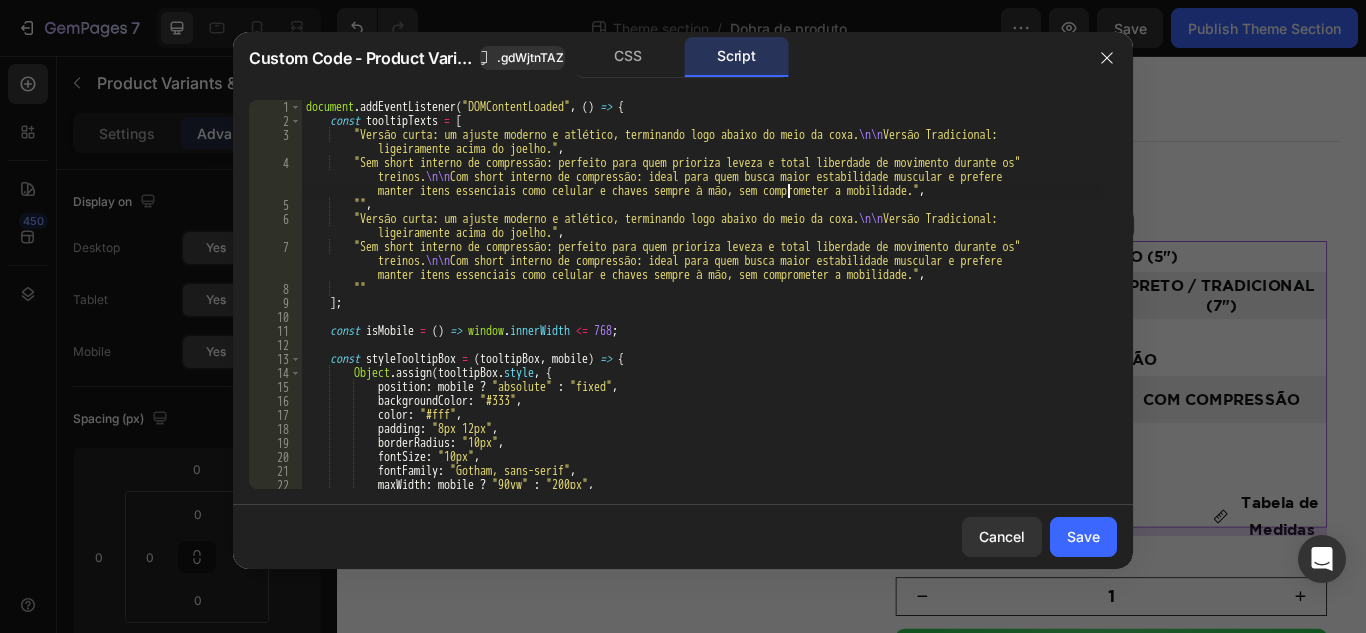click at bounding box center (1107, 58) 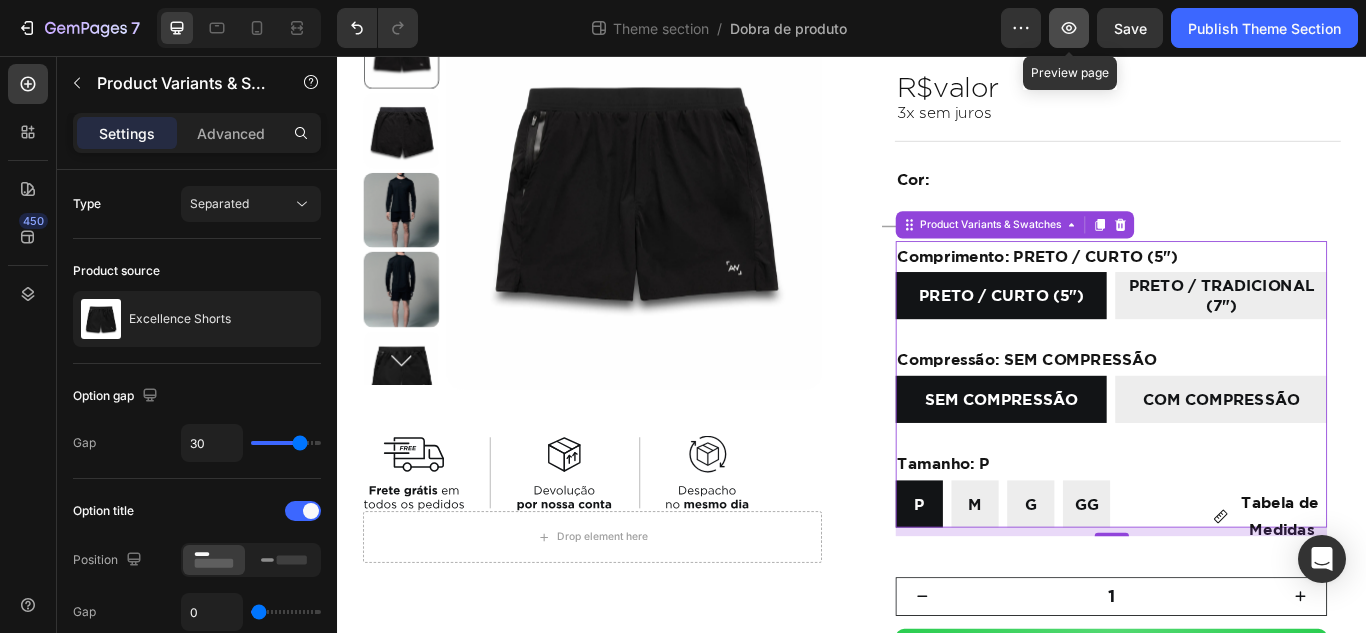 click 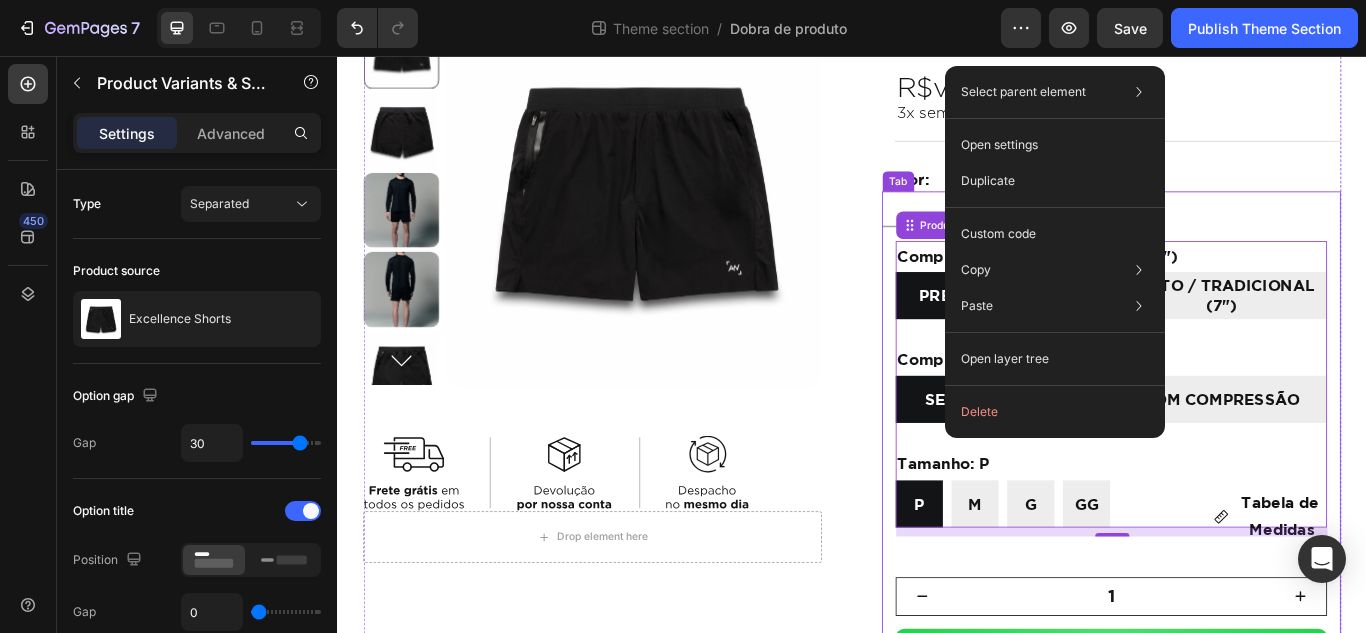 click at bounding box center [1239, 235] 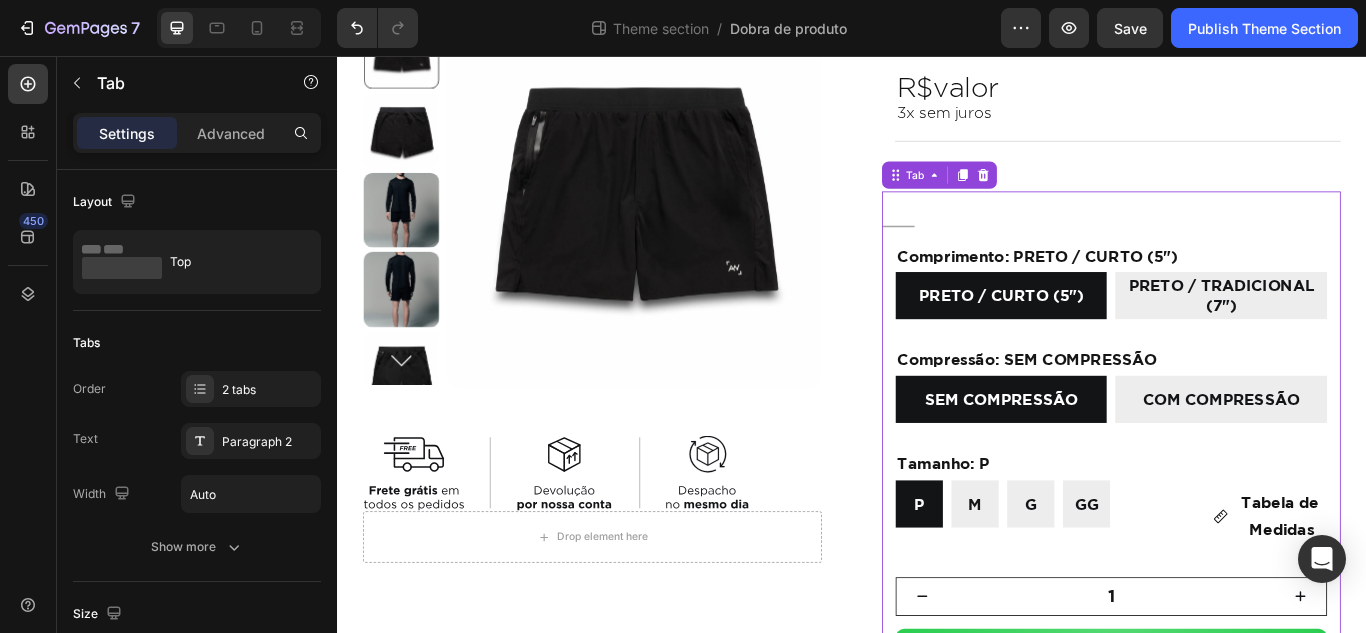 click on "Comprimento: PRETO / CURTO (5") PRETO / CURTO (5") PRETO / CURTO (5") PRETO / CURTO (5") PRETO / TRADICIONAL (7") PRETO / TRADICIONAL (7") PRETO / TRADICIONAL (7")" at bounding box center (1239, 317) 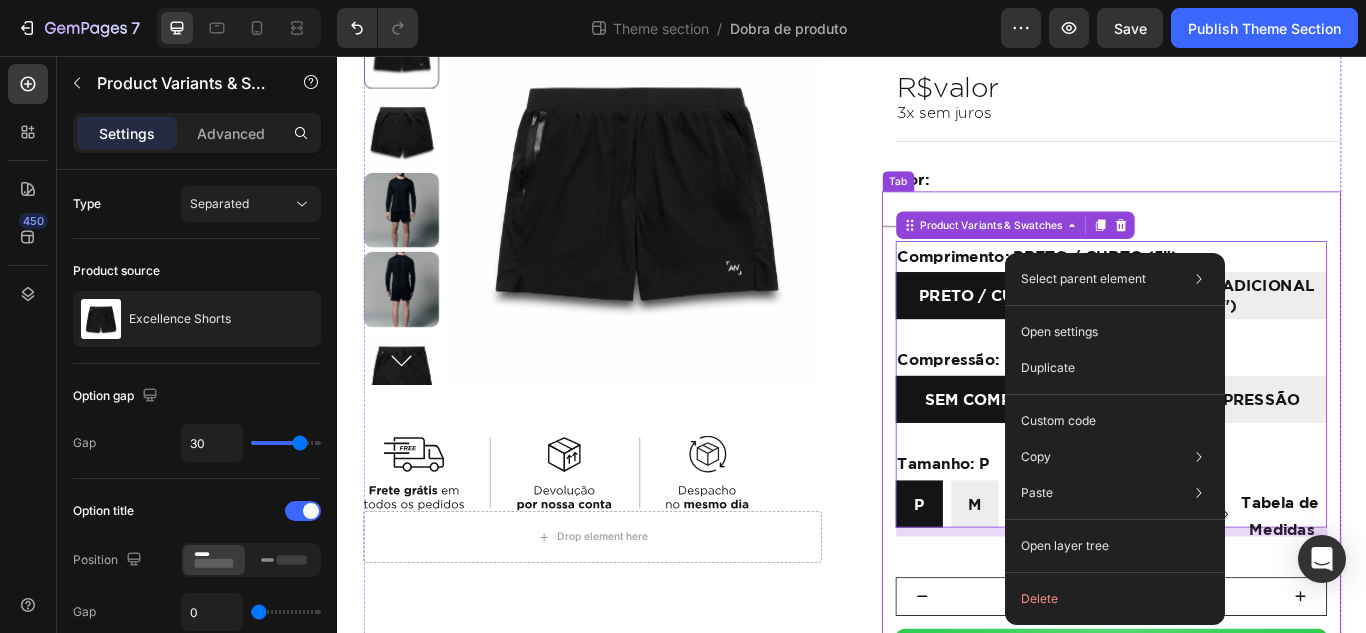 click at bounding box center [1239, 235] 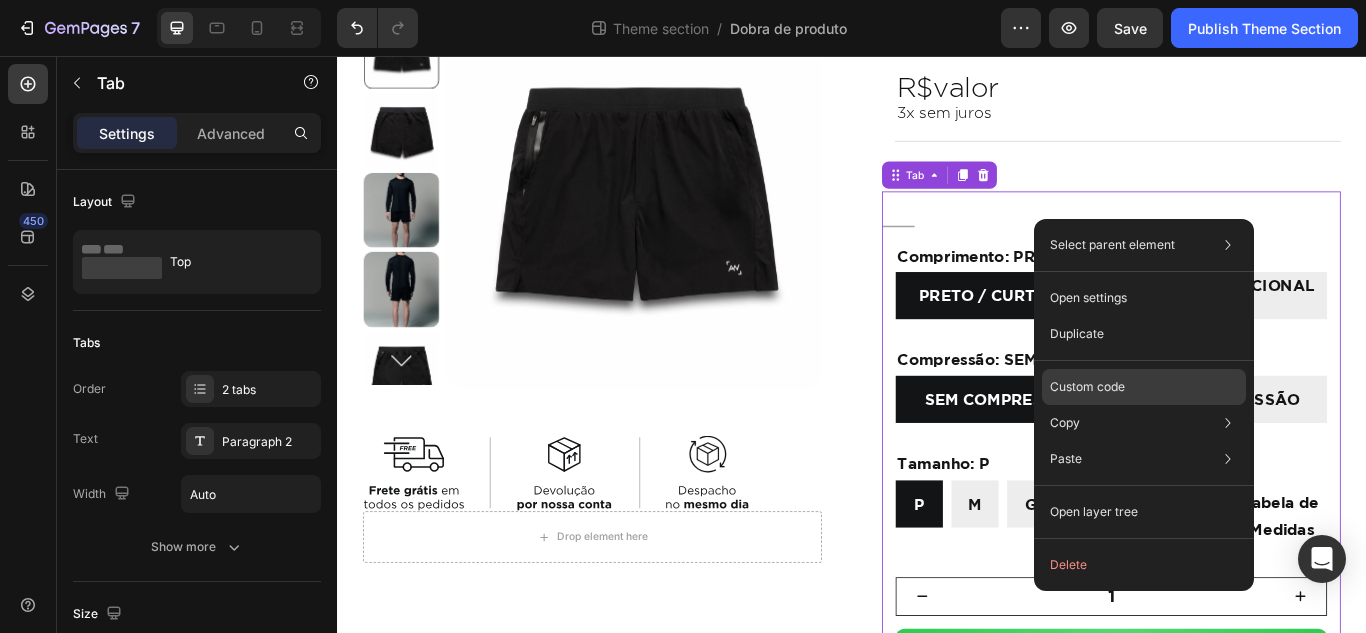 click on "Custom code" at bounding box center (1087, 387) 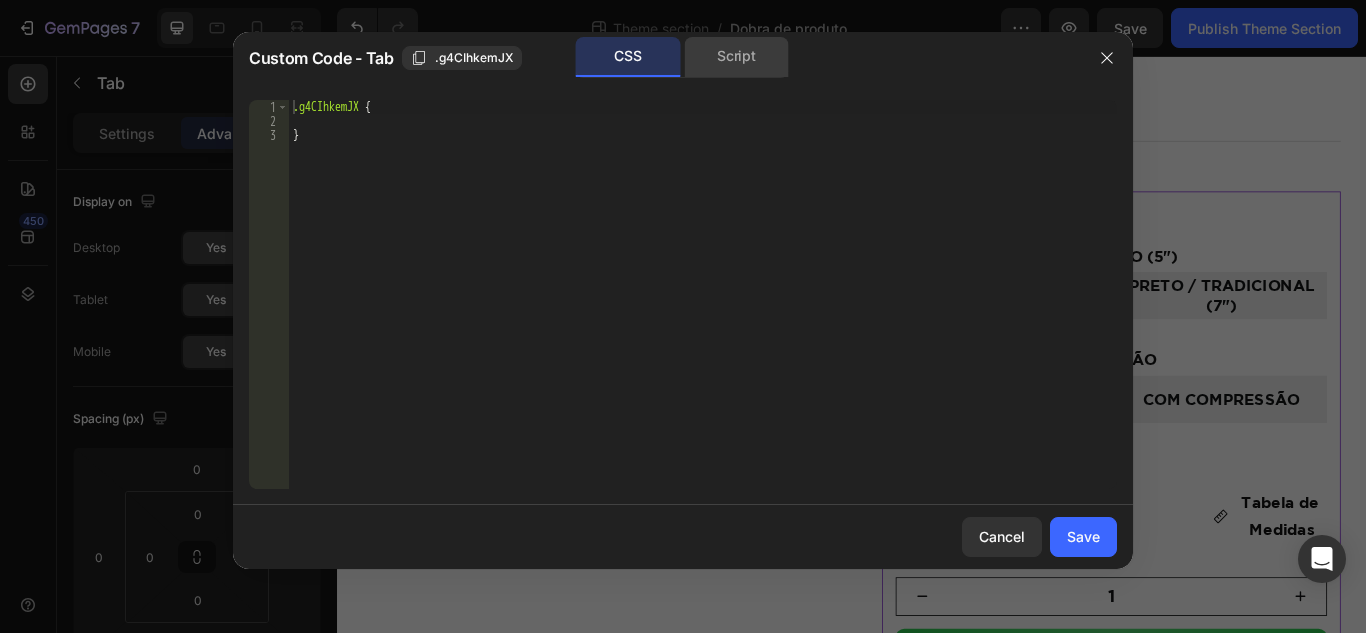 click on "Script" 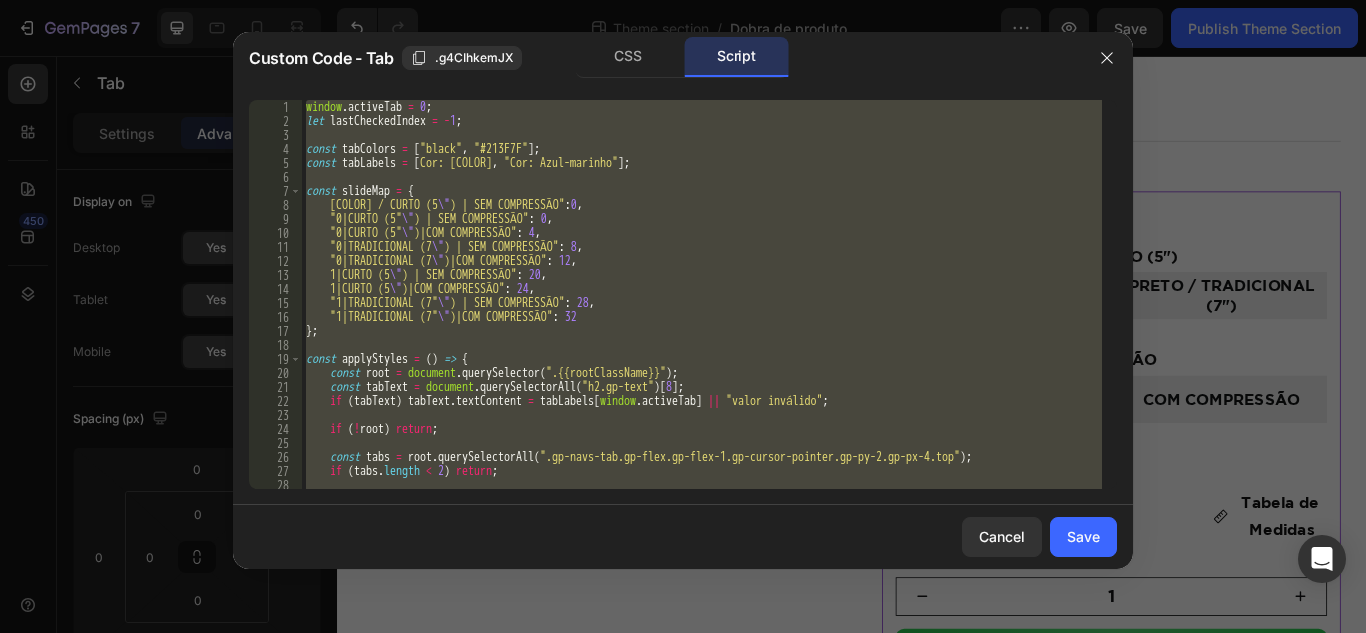 click on "window . activeTab   =   0 ; let   lastCheckedIndex   =   - 1 ; const   tabColors   =   [ "black" ,   "#213F7F" ] ; const   tabLabels   =   [ "Cor: Preto" ,   "Cor: Azul-marinho" ] ; const   slideMap   =   {      "0|PRETO / CURTO (5 \" )|SEM COMPRESSÃO" : 0 ,      "0|CURTO (5 \" )|SEM COMPRESSÃO" :   0 ,      "0|CURTO (5 \" )|COM COMPRESSÃO" :   4 ,      "0|TRADICIONAL (7 \" )|SEM COMPRESSÃO" :   8 ,      "0|TRADICIONAL (7 \" )|COM COMPRESSÃO" :   12 ,      "1|CURTO (5 \" )|SEM COMPRESSÃO" :   20 ,      "1|CURTO (5 \" )|COM COMPRESSÃO" :   24 ,      "1|TRADICIONAL (7 \" )|SEM COMPRESSÃO" :   28 ,      "1|TRADICIONAL (7 \" )|COM COMPRESSÃO" :   32 } ; const   applyStyles   =   ( )   =>   {      const   root   =   document . querySelector ( ".{{rootClassName}}" ) ;      const   tabText   =   document . querySelectorAll ( "h2.gp-text" ) [ 8 ] ;      if   ( tabText )   tabText . textContent   =   tabLabels [ window . activeTab ]   ||   "valor inválido" ;      if   ( ! root )   return ;      const   tabs" at bounding box center (702, 294) 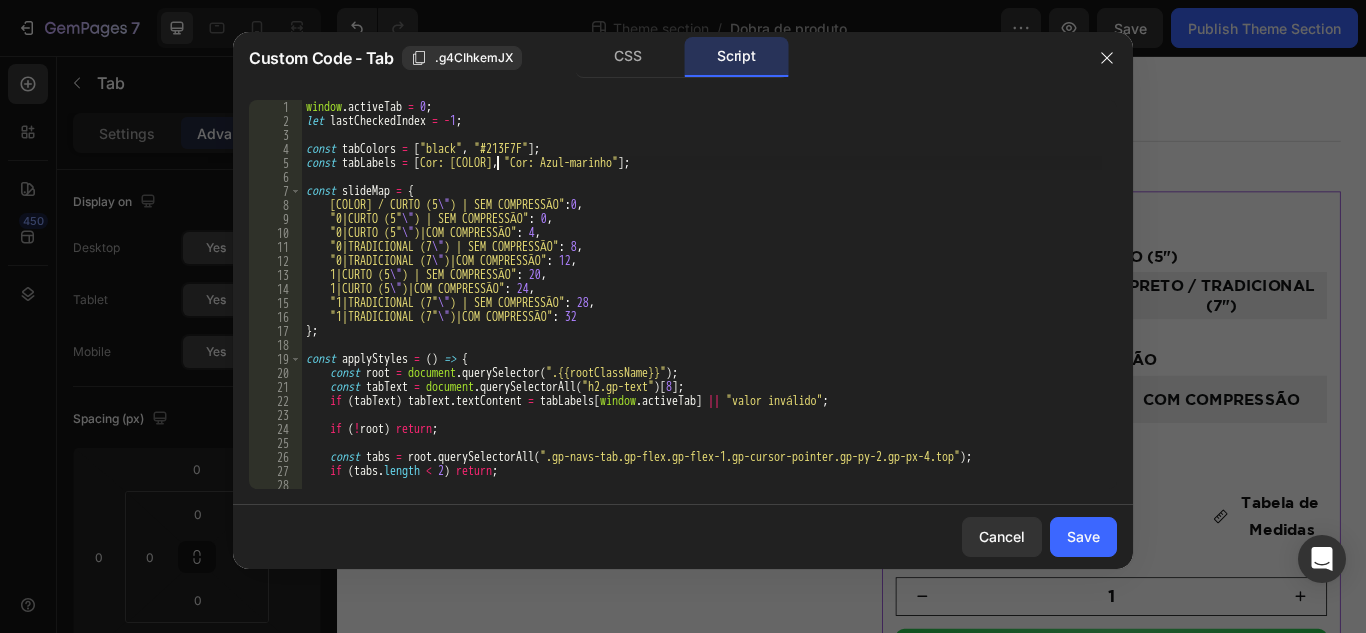 click on "window . activeTab   =   0 ; let   lastCheckedIndex   =   - 1 ; const   tabColors   =   [ "black" ,   "#213F7F" ] ; const   tabLabels   =   [ "Cor: Preto" ,   "Cor: Azul-marinho" ] ; const   slideMap   =   {      "0|PRETO / CURTO (5 \" )|SEM COMPRESSÃO" : 0 ,      "0|CURTO (5 \" )|SEM COMPRESSÃO" :   0 ,      "0|CURTO (5 \" )|COM COMPRESSÃO" :   4 ,      "0|TRADICIONAL (7 \" )|SEM COMPRESSÃO" :   8 ,      "0|TRADICIONAL (7 \" )|COM COMPRESSÃO" :   12 ,      "1|CURTO (5 \" )|SEM COMPRESSÃO" :   20 ,      "1|CURTO (5 \" )|COM COMPRESSÃO" :   24 ,      "1|TRADICIONAL (7 \" )|SEM COMPRESSÃO" :   28 ,      "1|TRADICIONAL (7 \" )|COM COMPRESSÃO" :   32 } ; const   applyStyles   =   ( )   =>   {      const   root   =   document . querySelector ( ".{{rootClassName}}" ) ;      const   tabText   =   document . querySelectorAll ( "h2.gp-text" ) [ 8 ] ;      if   ( tabText )   tabText . textContent   =   tabLabels [ window . activeTab ]   ||   "valor inválido" ;      if   ( ! root )   return ;      const   tabs" at bounding box center [702, 308] 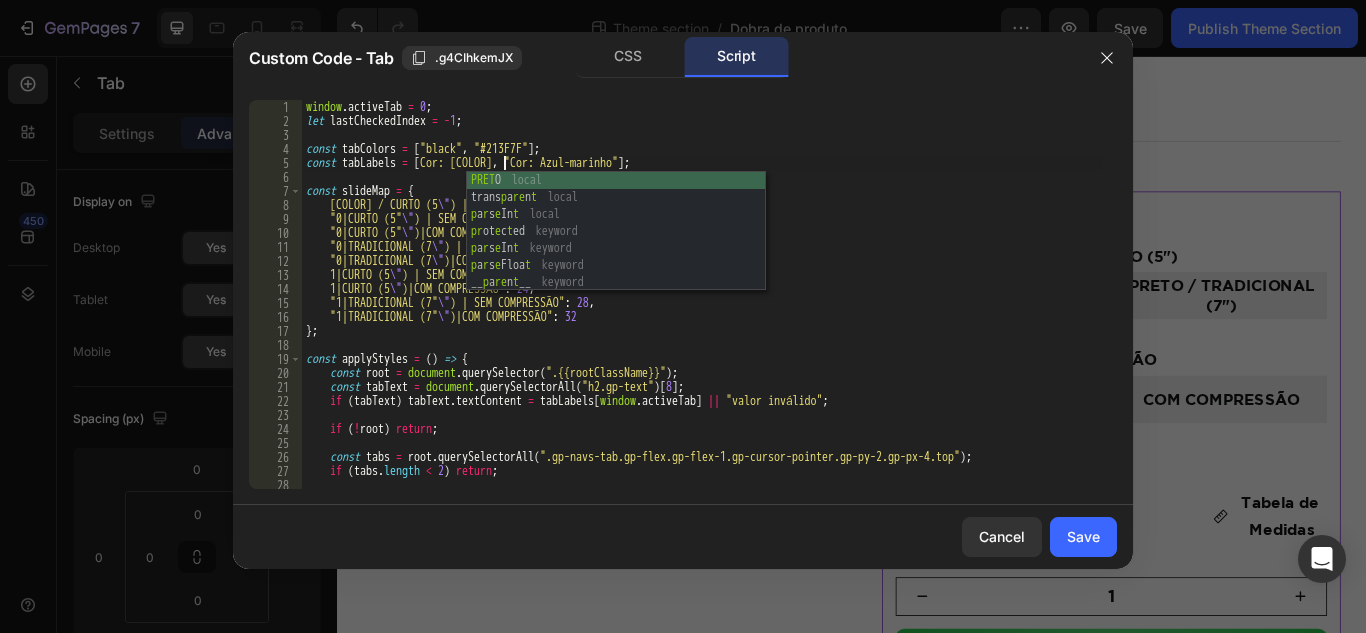 scroll, scrollTop: 0, scrollLeft: 16, axis: horizontal 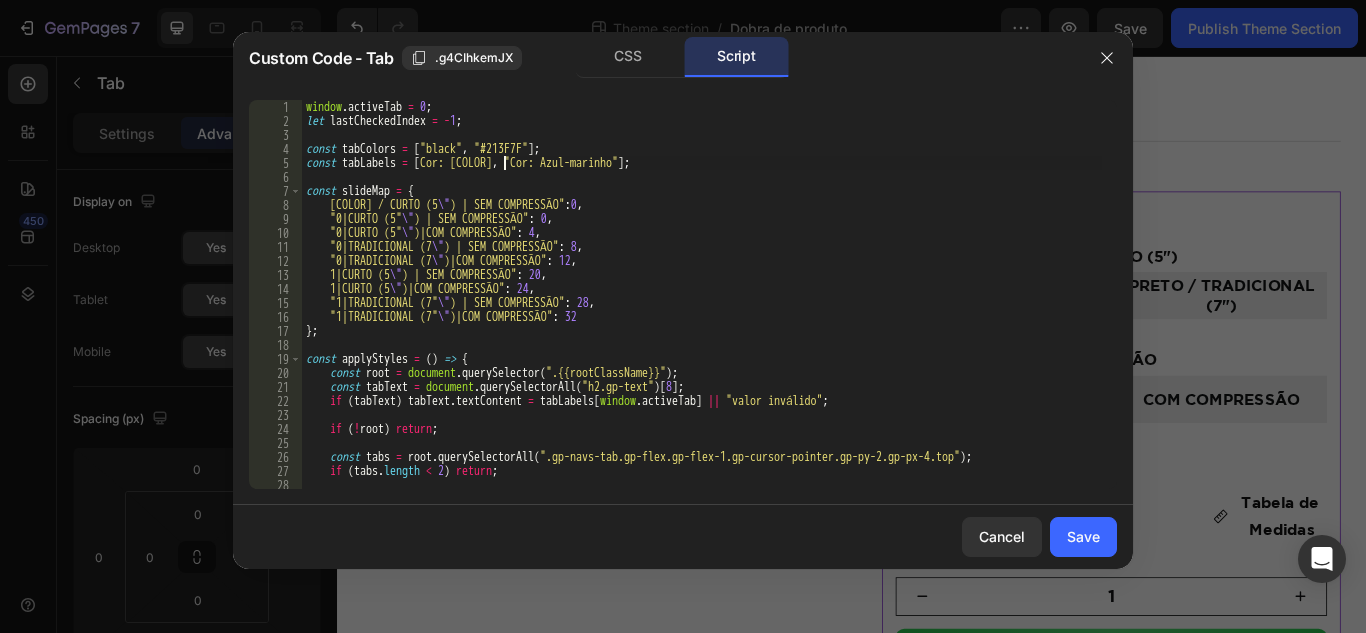 click on "window . activeTab   =   0 ; let   lastCheckedIndex   =   - 1 ; const   tabColors   =   [ "black" ,   "#213F7F" ] ; const   tabLabels   =   [ "Cor: PRETO" ,   "Cor: Azul-marinho" ] ; const   slideMap   =   {      "0|PRETO / CURTO (5 \" )|SEM COMPRESSÃO" : 0 ,      "0|CURTO (5 \" )|SEM COMPRESSÃO" :   0 ,      "0|CURTO (5 \" )|COM COMPRESSÃO" :   4 ,      "0|TRADICIONAL (7 \" )|SEM COMPRESSÃO" :   8 ,      "0|TRADICIONAL (7 \" )|COM COMPRESSÃO" :   12 ,      "1|CURTO (5 \" )|SEM COMPRESSÃO" :   20 ,      "1|CURTO (5 \" )|COM COMPRESSÃO" :   24 ,      "1|TRADICIONAL (7 \" )|SEM COMPRESSÃO" :   28 ,      "1|TRADICIONAL (7 \" )|COM COMPRESSÃO" :   32 } ; const   applyStyles   =   ( )   =>   {      const   root   =   document . querySelector ( ".{{rootClassName}}" ) ;      const   tabText   =   document . querySelectorAll ( "h2.gp-text" ) [ 8 ] ;      if   ( tabText )   tabText . textContent   =   tabLabels [ window . activeTab ]   ||   "valor inválido" ;      if   ( ! root )   return ;      const   tabs" at bounding box center [702, 308] 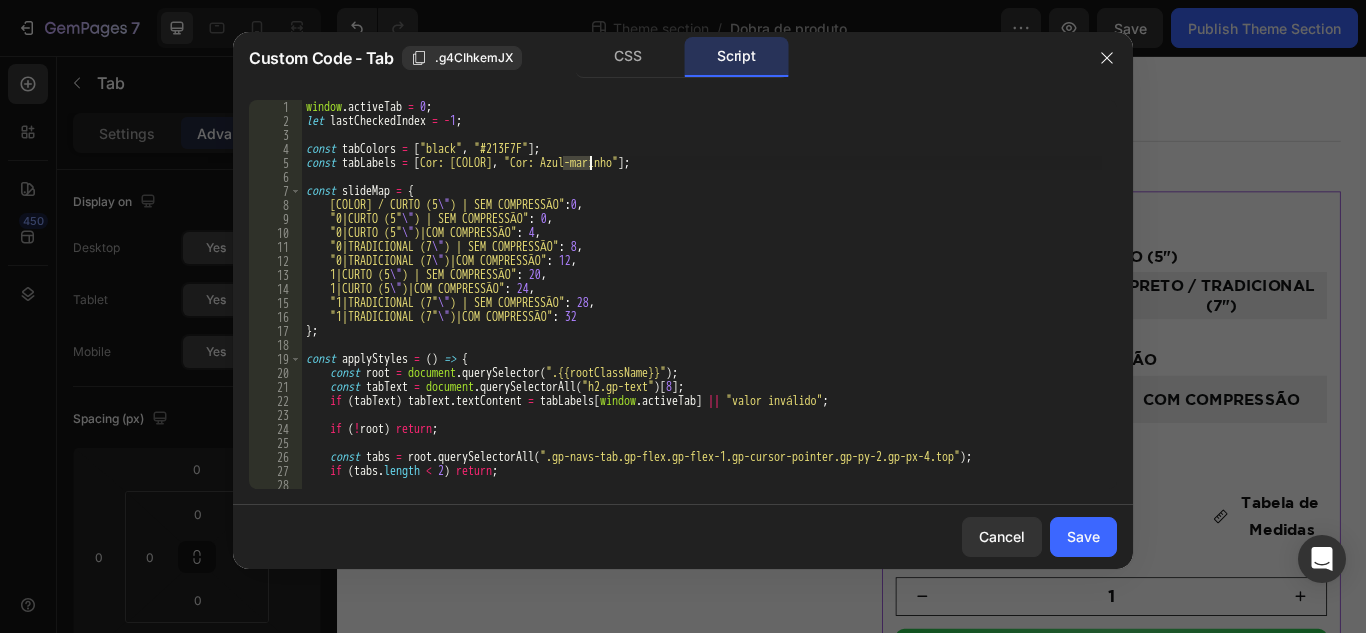 click on "window . activeTab   =   0 ; let   lastCheckedIndex   =   - 1 ; const   tabColors   =   [ "black" ,   "#213F7F" ] ; const   tabLabels   =   [ "Cor: PRETO" ,   "Cor: Azul-marinho" ] ; const   slideMap   =   {      "0|PRETO / CURTO (5 \" )|SEM COMPRESSÃO" : 0 ,      "0|CURTO (5 \" )|SEM COMPRESSÃO" :   0 ,      "0|CURTO (5 \" )|COM COMPRESSÃO" :   4 ,      "0|TRADICIONAL (7 \" )|SEM COMPRESSÃO" :   8 ,      "0|TRADICIONAL (7 \" )|COM COMPRESSÃO" :   12 ,      "1|CURTO (5 \" )|SEM COMPRESSÃO" :   20 ,      "1|CURTO (5 \" )|COM COMPRESSÃO" :   24 ,      "1|TRADICIONAL (7 \" )|SEM COMPRESSÃO" :   28 ,      "1|TRADICIONAL (7 \" )|COM COMPRESSÃO" :   32 } ; const   applyStyles   =   ( )   =>   {      const   root   =   document . querySelector ( ".{{rootClassName}}" ) ;      const   tabText   =   document . querySelectorAll ( "h2.gp-text" ) [ 8 ] ;      if   ( tabText )   tabText . textContent   =   tabLabels [ window . activeTab ]   ||   "valor inválido" ;      if   ( ! root )   return ;      const   tabs" at bounding box center (702, 308) 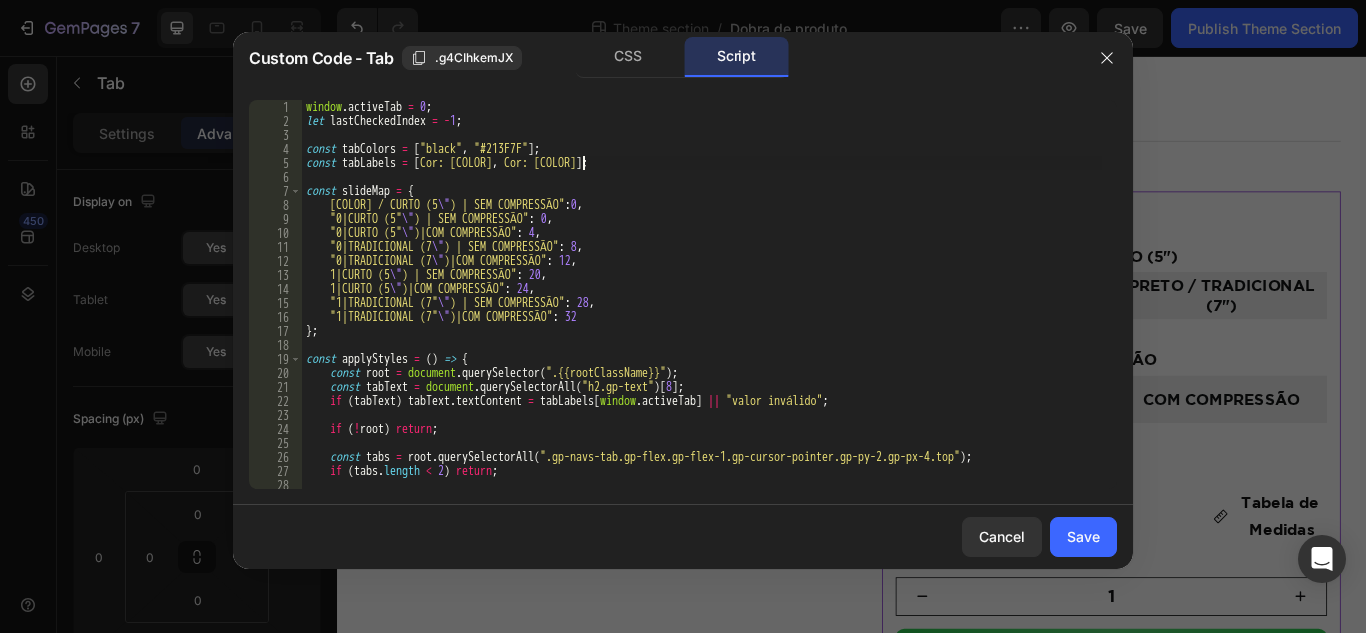 scroll, scrollTop: 0, scrollLeft: 23, axis: horizontal 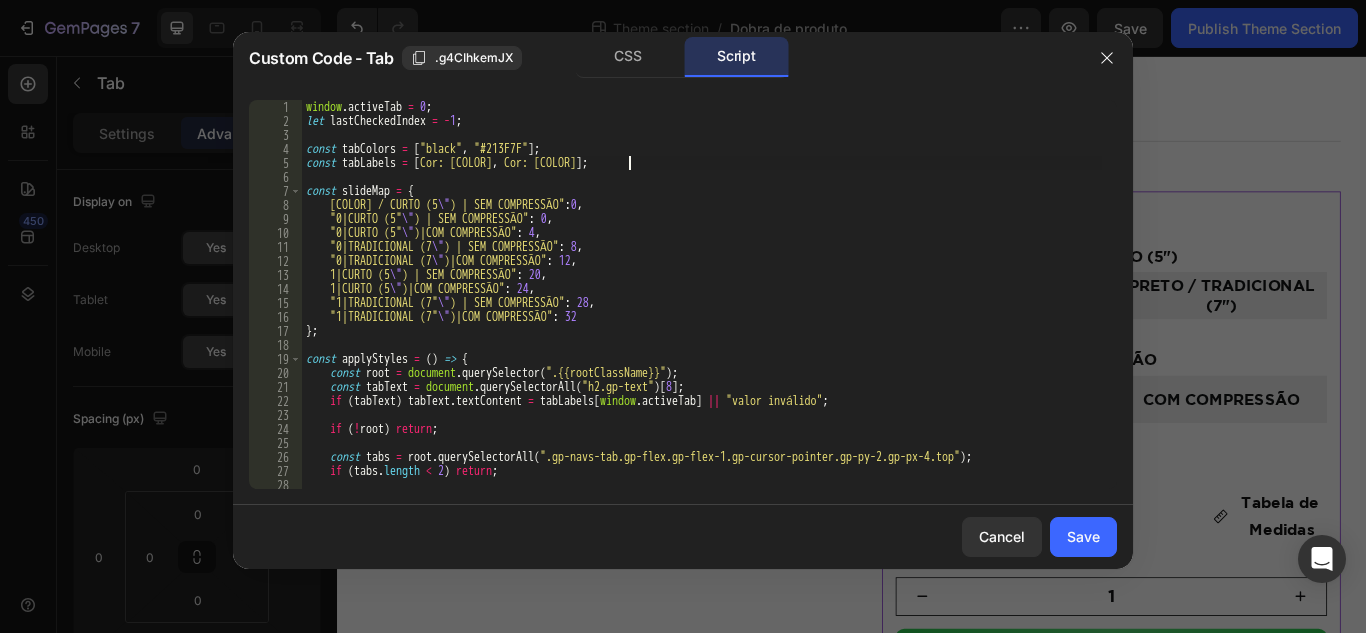 click on "window . activeTab   =   0 ; let   lastCheckedIndex   =   - 1 ; const   tabColors   =   [ "black" ,   "#213F7F" ] ; const   tabLabels   =   [ "Cor: PRETO" ,   "Cor: AZUL-marinho" ] ; const   slideMap   =   {      "0|PRETO / CURTO (5 \" )|SEM COMPRESSÃO" : 0 ,      "0|CURTO (5 \" )|SEM COMPRESSÃO" :   0 ,      "0|CURTO (5 \" )|COM COMPRESSÃO" :   4 ,      "0|TRADICIONAL (7 \" )|SEM COMPRESSÃO" :   8 ,      "0|TRADICIONAL (7 \" )|COM COMPRESSÃO" :   12 ,      "1|CURTO (5 \" )|SEM COMPRESSÃO" :   20 ,      "1|CURTO (5 \" )|COM COMPRESSÃO" :   24 ,      "1|TRADICIONAL (7 \" )|SEM COMPRESSÃO" :   28 ,      "1|TRADICIONAL (7 \" )|COM COMPRESSÃO" :   32 } ; const   applyStyles   =   ( )   =>   {      const   root   =   document . querySelector ( ".{{rootClassName}}" ) ;      const   tabText   =   document . querySelectorAll ( "h2.gp-text" ) [ 8 ] ;      if   ( tabText )   tabText . textContent   =   tabLabels [ window . activeTab ]   ||   "valor inválido" ;      if   ( ! root )   return ;      const   tabs" at bounding box center [702, 308] 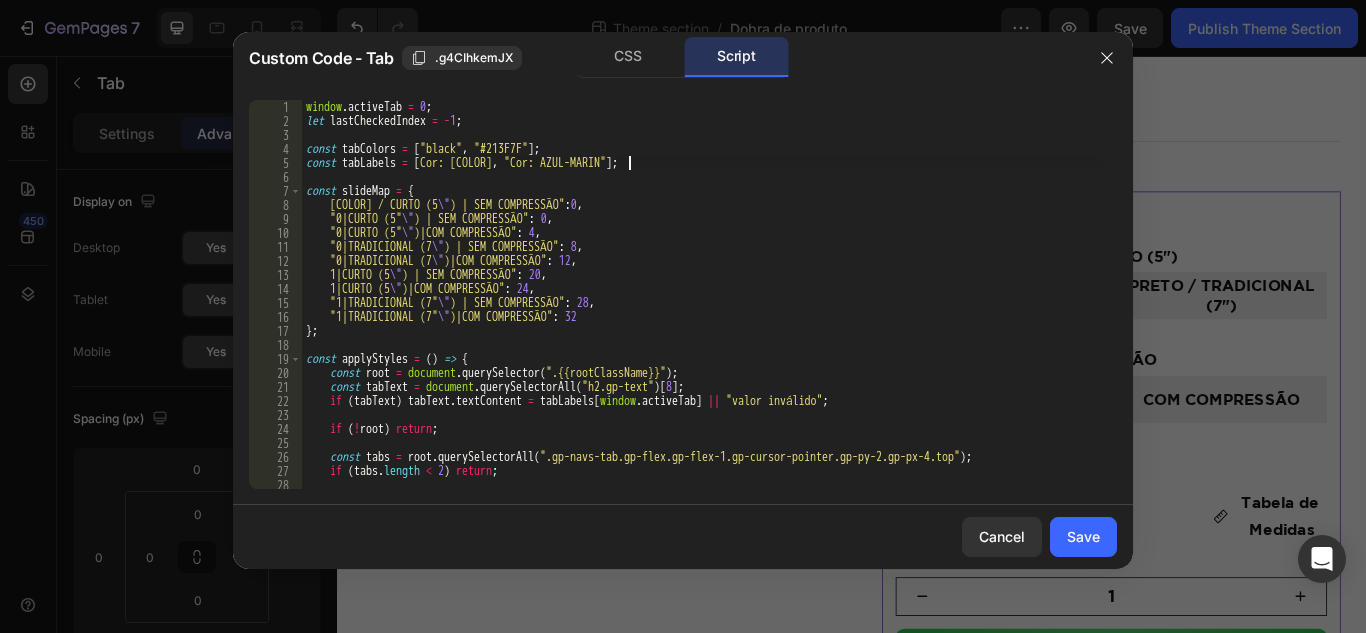 scroll, scrollTop: 0, scrollLeft: 28, axis: horizontal 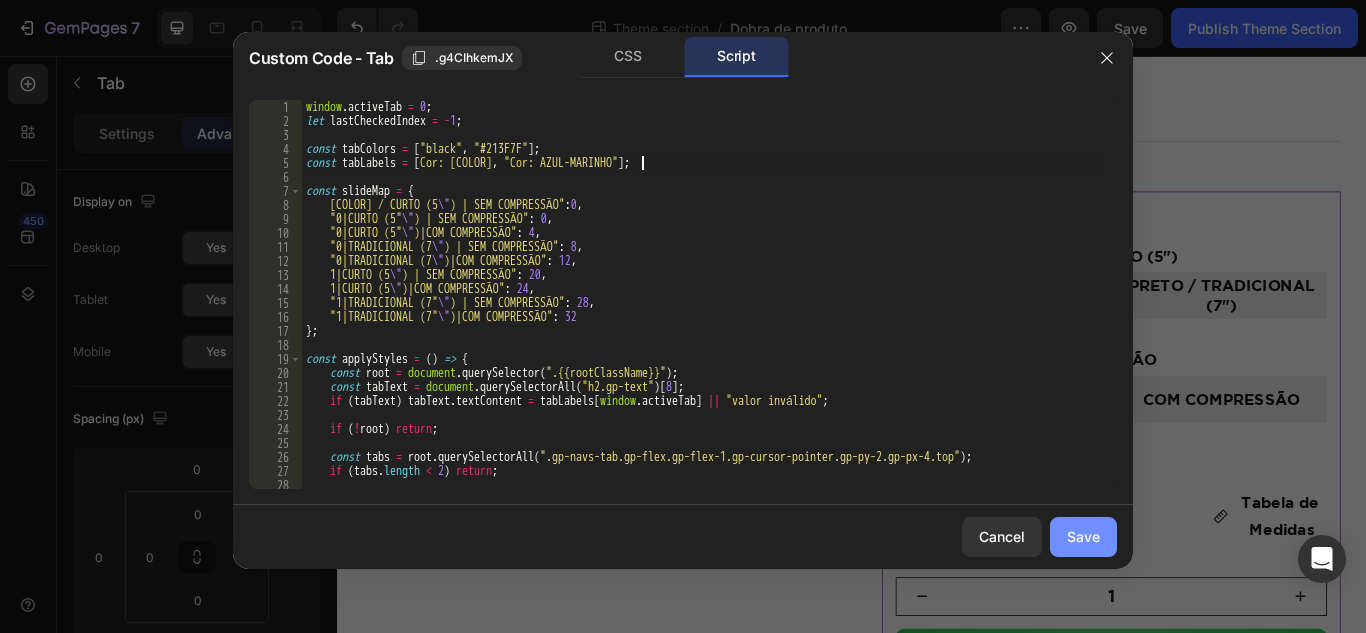 type on "const tabLabels = ["Cor: PRETO", "Cor: AZUL-MARINHO"];" 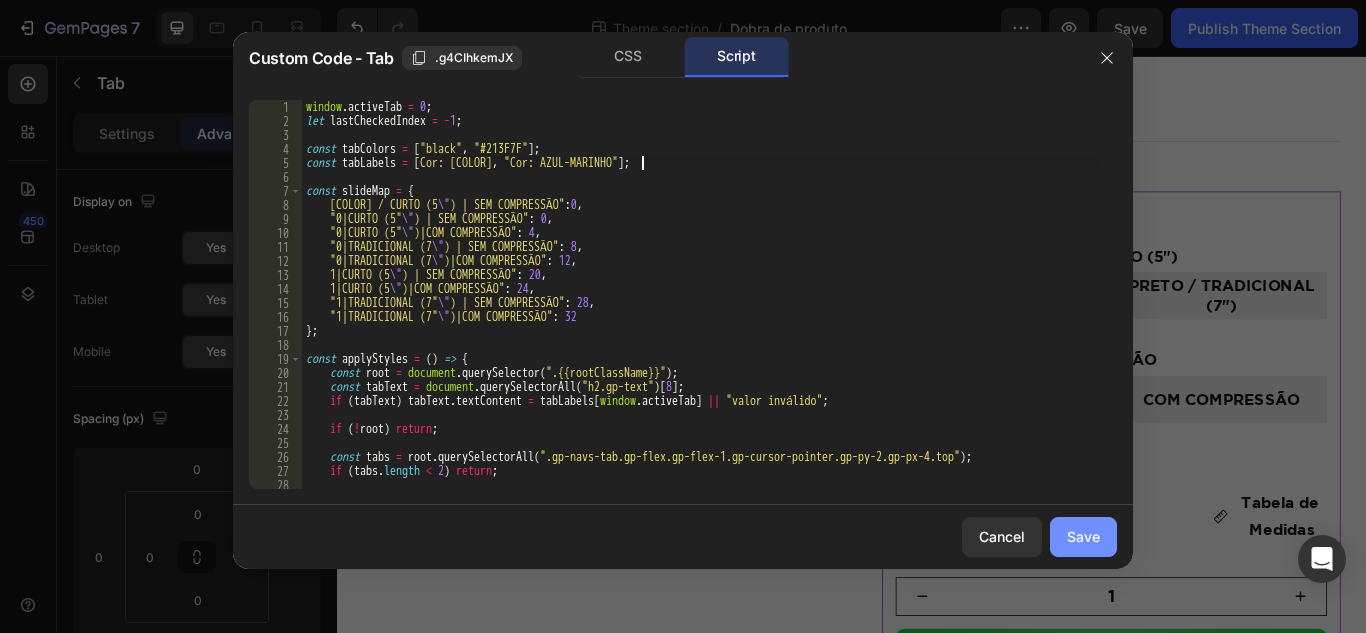 click on "Save" at bounding box center [1083, 536] 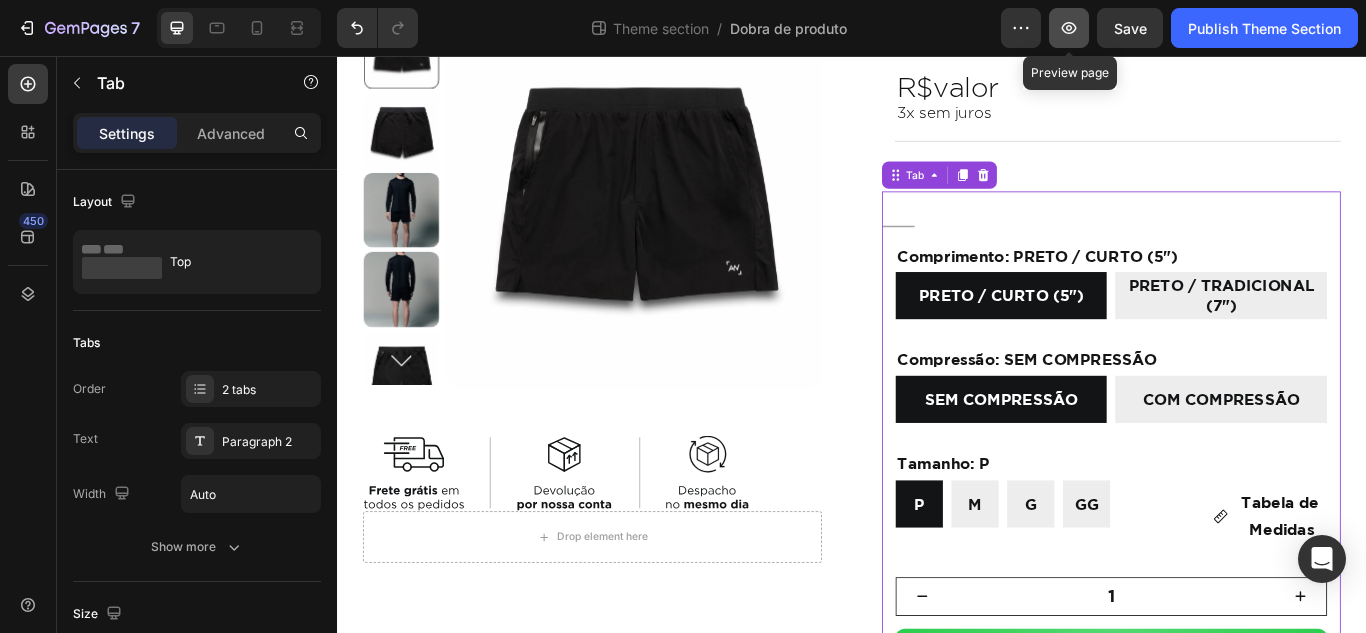 click 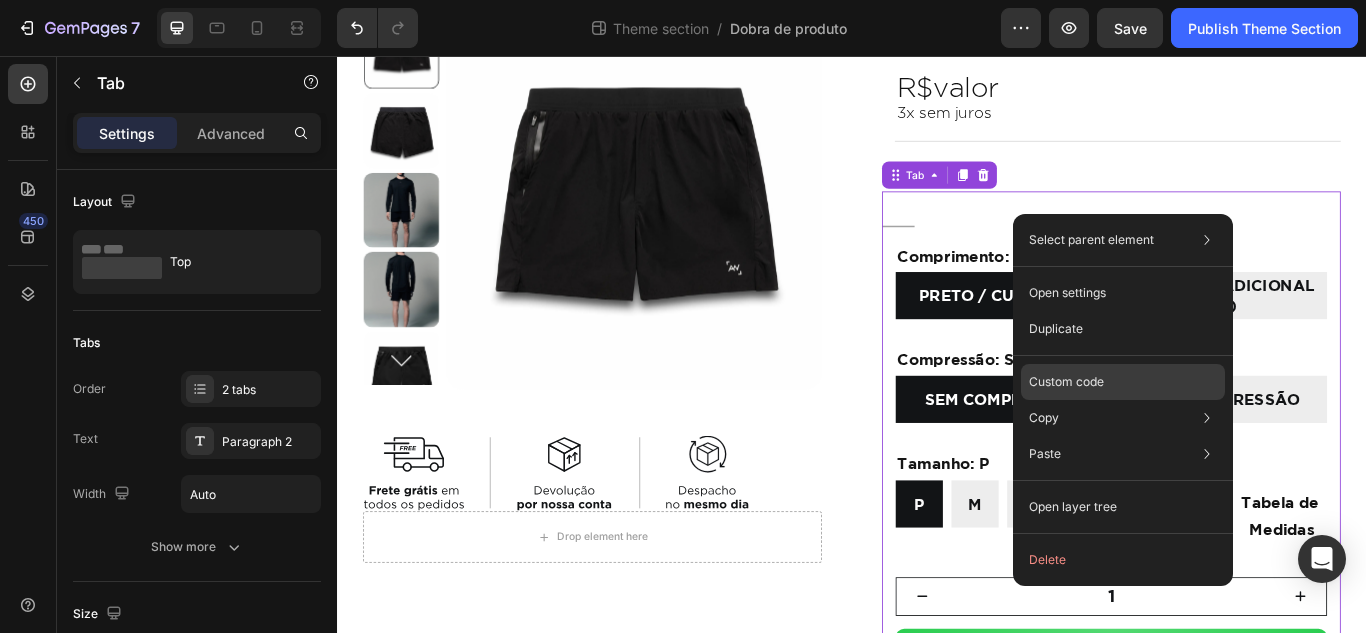 click on "Custom code" 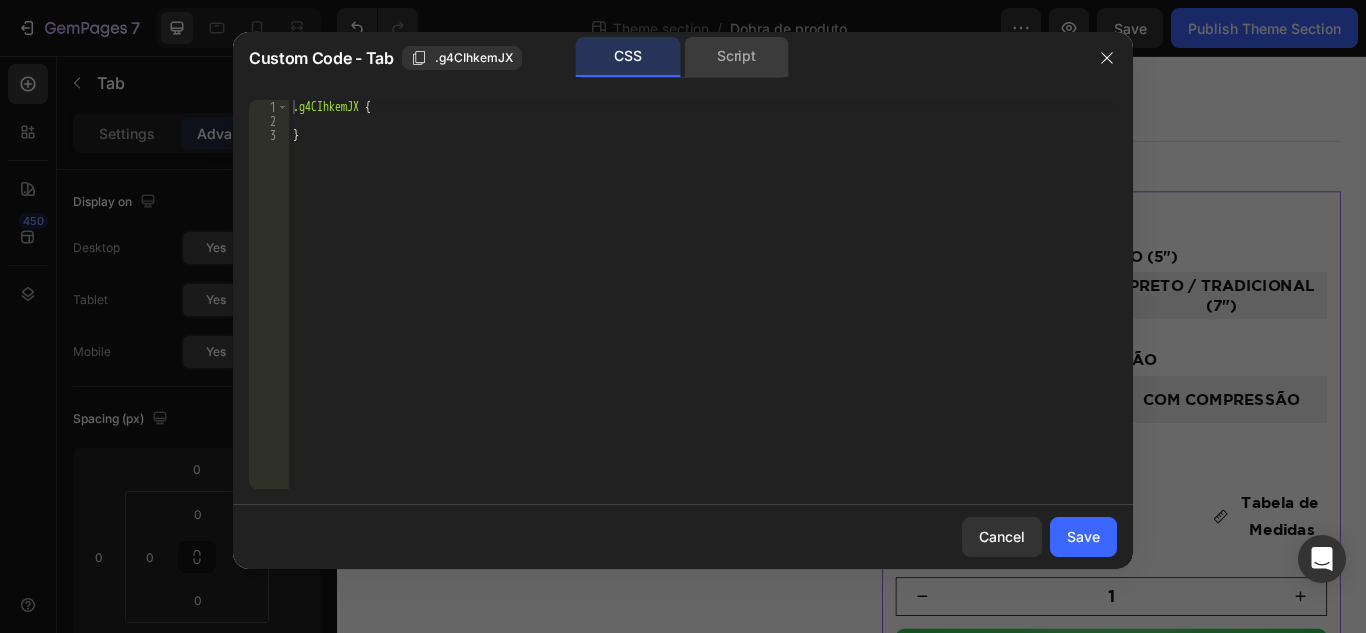 click on "Script" 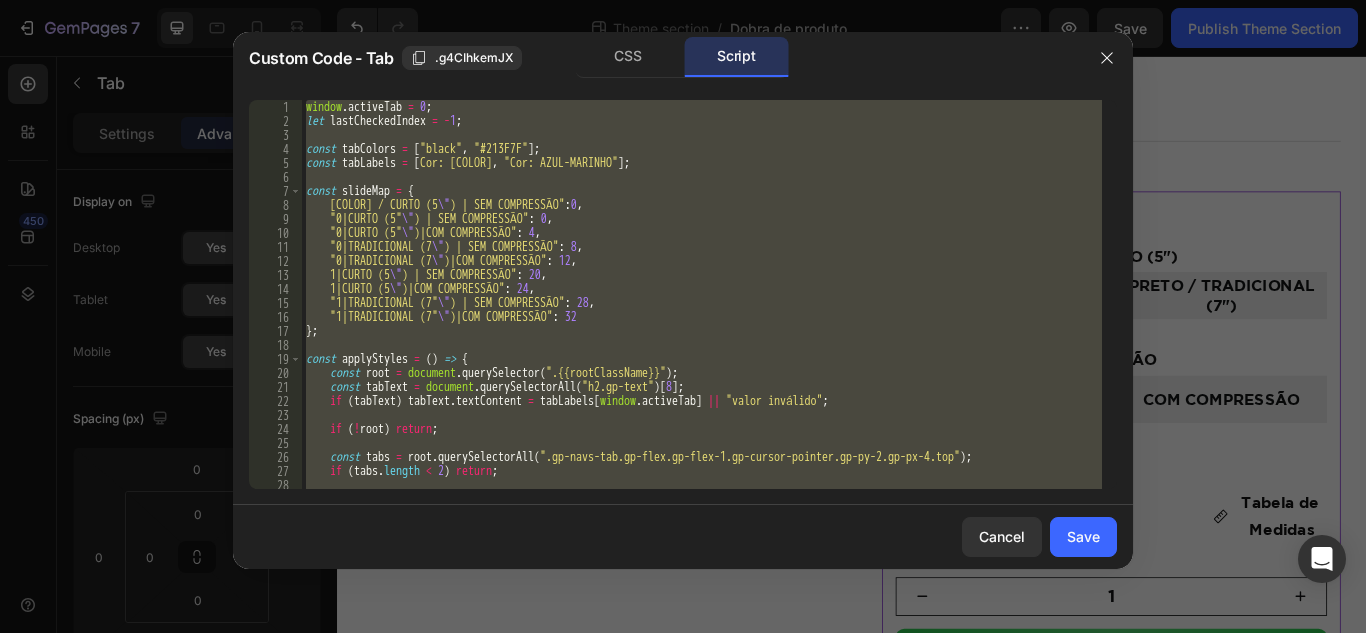 click on "window . activeTab   =   0 ; let   lastCheckedIndex   =   - 1 ; const   tabColors   =   [ "black" ,   "#213F7F" ] ; const   tabLabels   =   [ "Cor: PRETO" ,   "Cor: AZUL-MARINHO" ] ; const   slideMap   =   {      "0|PRETO / CURTO (5 \" )|SEM COMPRESSÃO" : 0 ,      "0|CURTO (5 \" )|SEM COMPRESSÃO" :   0 ,      "0|CURTO (5 \" )|COM COMPRESSÃO" :   4 ,      "0|TRADICIONAL (7 \" )|SEM COMPRESSÃO" :   8 ,      "0|TRADICIONAL (7 \" )|COM COMPRESSÃO" :   12 ,      "1|CURTO (5 \" )|SEM COMPRESSÃO" :   20 ,      "1|CURTO (5 \" )|COM COMPRESSÃO" :   24 ,      "1|TRADICIONAL (7 \" )|SEM COMPRESSÃO" :   28 ,      "1|TRADICIONAL (7 \" )|COM COMPRESSÃO" :   32 } ; const   applyStyles   =   ( )   =>   {      const   root   =   document . querySelector ( ".{{rootClassName}}" ) ;      const   tabText   =   document . querySelectorAll ( "h2.gp-text" ) [ 8 ] ;      if   ( tabText )   tabText . textContent   =   tabLabels [ window . activeTab ]   ||   "valor inválido" ;      if   ( ! root )   return ;      const   tabs" at bounding box center [702, 294] 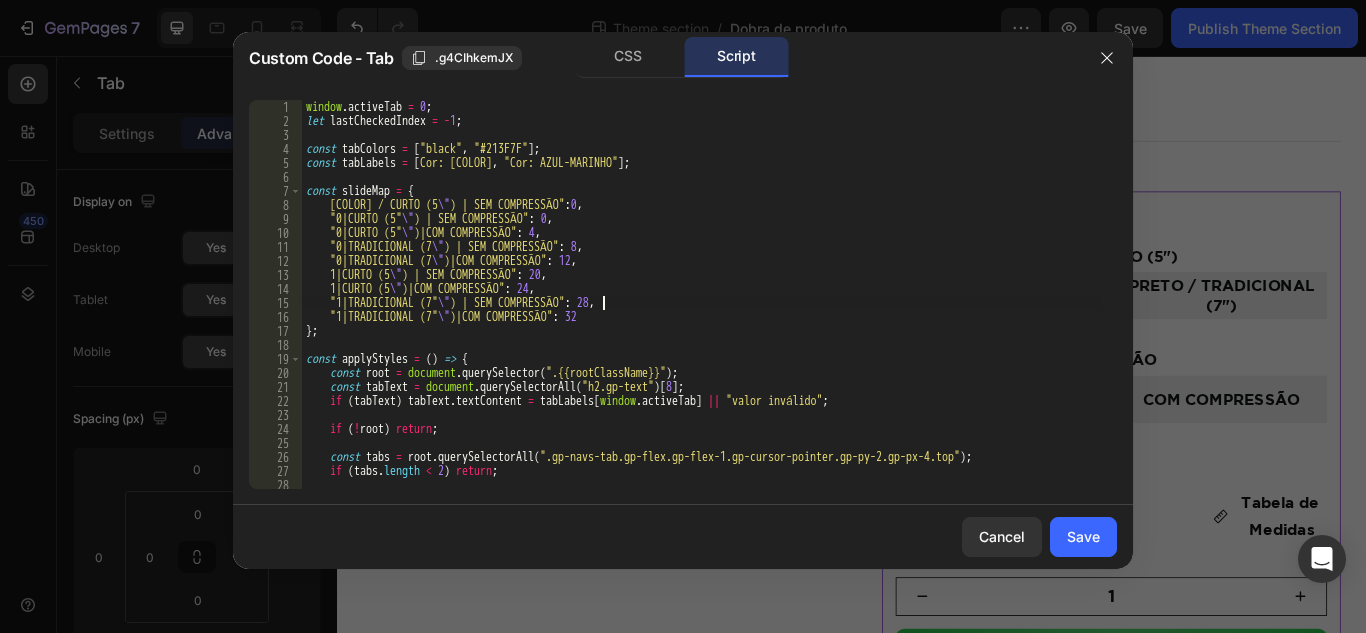 click on "window . activeTab   =   0 ; let   lastCheckedIndex   =   - 1 ; const   tabColors   =   [ "black" ,   "#213F7F" ] ; const   tabLabels   =   [ "Cor: PRETO" ,   "Cor: AZUL-MARINHO" ] ; const   slideMap   =   {      "0|PRETO / CURTO (5 \" )|SEM COMPRESSÃO" : 0 ,      "0|CURTO (5 \" )|SEM COMPRESSÃO" :   0 ,      "0|CURTO (5 \" )|COM COMPRESSÃO" :   4 ,      "0|TRADICIONAL (7 \" )|SEM COMPRESSÃO" :   8 ,      "0|TRADICIONAL (7 \" )|COM COMPRESSÃO" :   12 ,      "1|CURTO (5 \" )|SEM COMPRESSÃO" :   20 ,      "1|CURTO (5 \" )|COM COMPRESSÃO" :   24 ,      "1|TRADICIONAL (7 \" )|SEM COMPRESSÃO" :   28 ,      "1|TRADICIONAL (7 \" )|COM COMPRESSÃO" :   32 } ; const   applyStyles   =   ( )   =>   {      const   root   =   document . querySelector ( ".{{rootClassName}}" ) ;      const   tabText   =   document . querySelectorAll ( "h2.gp-text" ) [ 8 ] ;      if   ( tabText )   tabText . textContent   =   tabLabels [ window . activeTab ]   ||   "valor inválido" ;      if   ( ! root )   return ;      const   tabs" at bounding box center (702, 308) 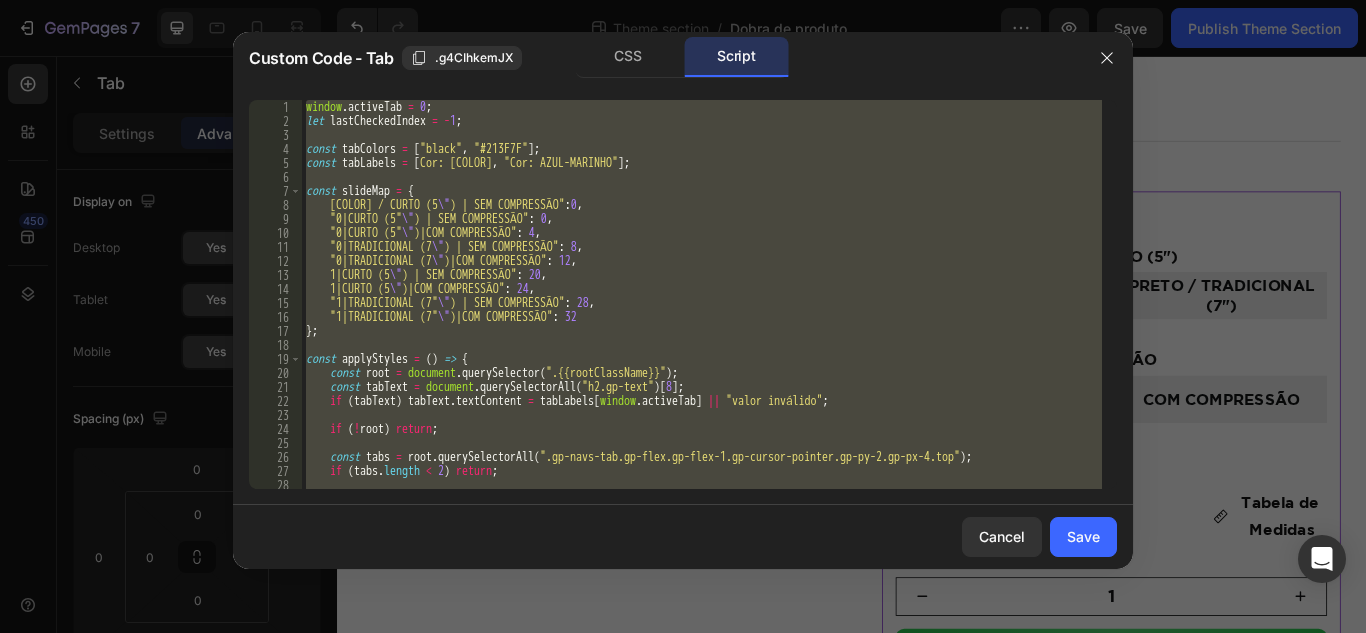 click on "window . activeTab   =   0 ; let   lastCheckedIndex   =   - 1 ; const   tabColors   =   [ "black" ,   "#213F7F" ] ; const   tabLabels   =   [ "Cor: PRETO" ,   "Cor: AZUL-MARINHO" ] ; const   slideMap   =   {      "0|PRETO / CURTO (5 \" )|SEM COMPRESSÃO" : 0 ,      "0|CURTO (5 \" )|SEM COMPRESSÃO" :   0 ,      "0|CURTO (5 \" )|COM COMPRESSÃO" :   4 ,      "0|TRADICIONAL (7 \" )|SEM COMPRESSÃO" :   8 ,      "0|TRADICIONAL (7 \" )|COM COMPRESSÃO" :   12 ,      "1|CURTO (5 \" )|SEM COMPRESSÃO" :   20 ,      "1|CURTO (5 \" )|COM COMPRESSÃO" :   24 ,      "1|TRADICIONAL (7 \" )|SEM COMPRESSÃO" :   28 ,      "1|TRADICIONAL (7 \" )|COM COMPRESSÃO" :   32 } ; const   applyStyles   =   ( )   =>   {      const   root   =   document . querySelector ( ".{{rootClassName}}" ) ;      const   tabText   =   document . querySelectorAll ( "h2.gp-text" ) [ 8 ] ;      if   ( tabText )   tabText . textContent   =   tabLabels [ window . activeTab ]   ||   "valor inválido" ;      if   ( ! root )   return ;      const   tabs" at bounding box center (702, 294) 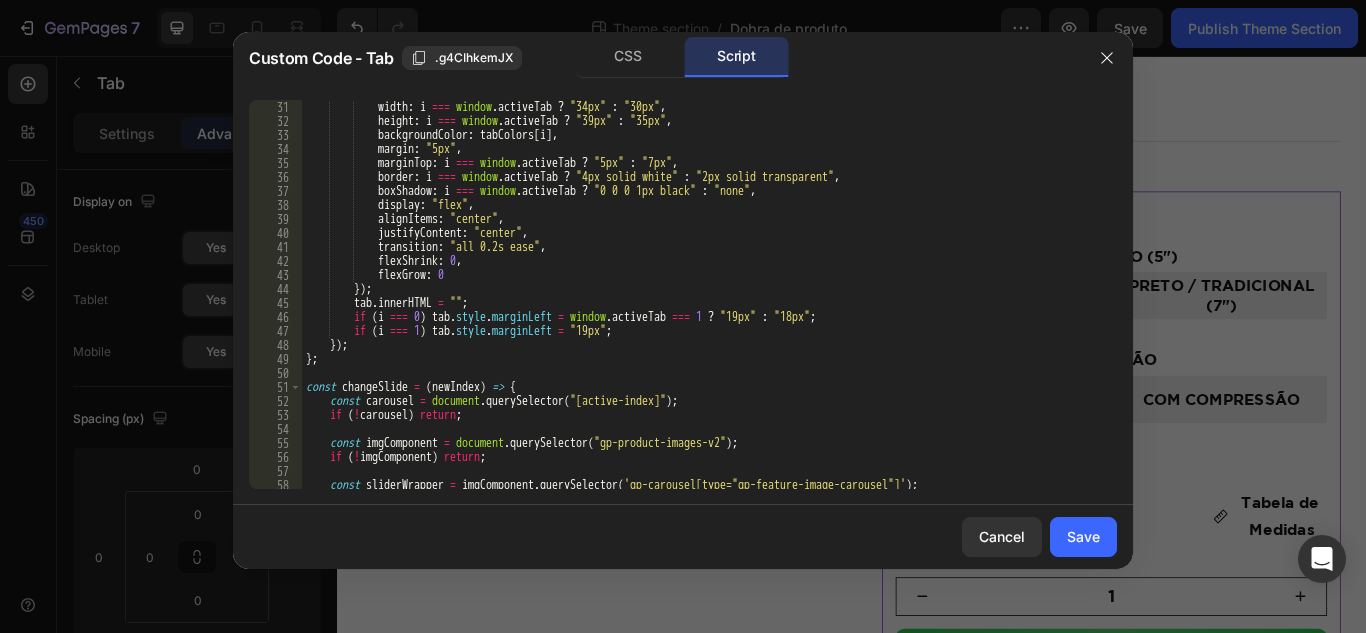 scroll, scrollTop: 0, scrollLeft: 0, axis: both 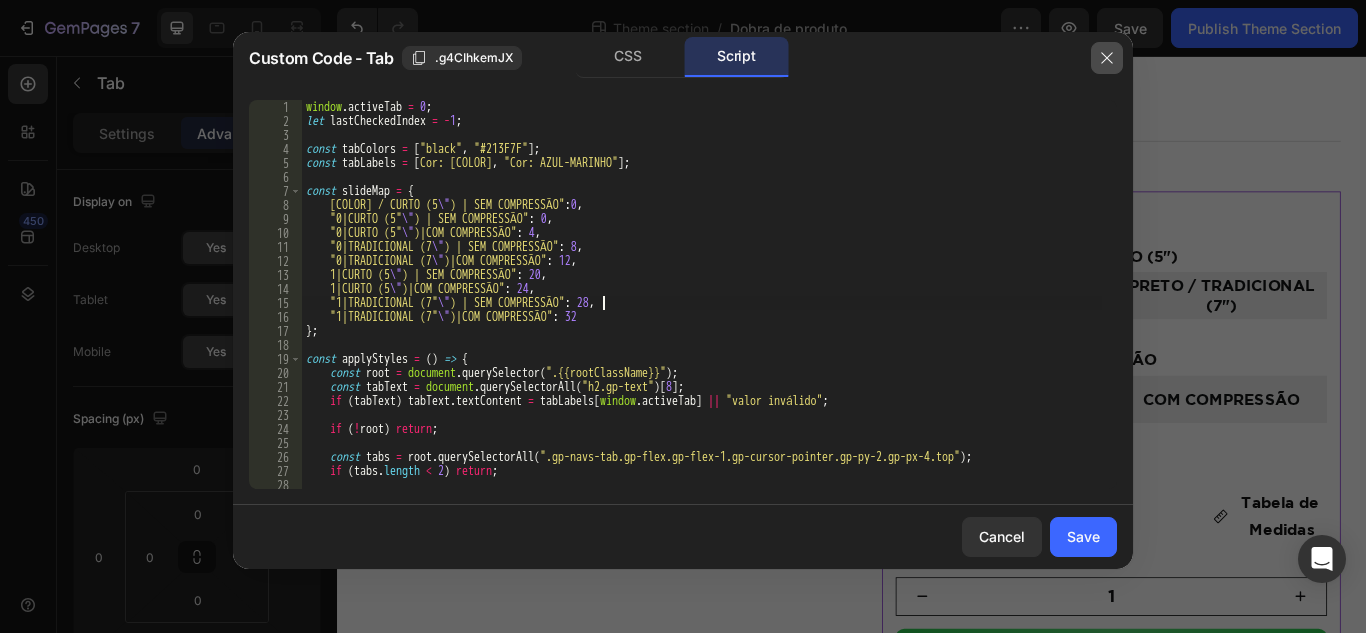 click 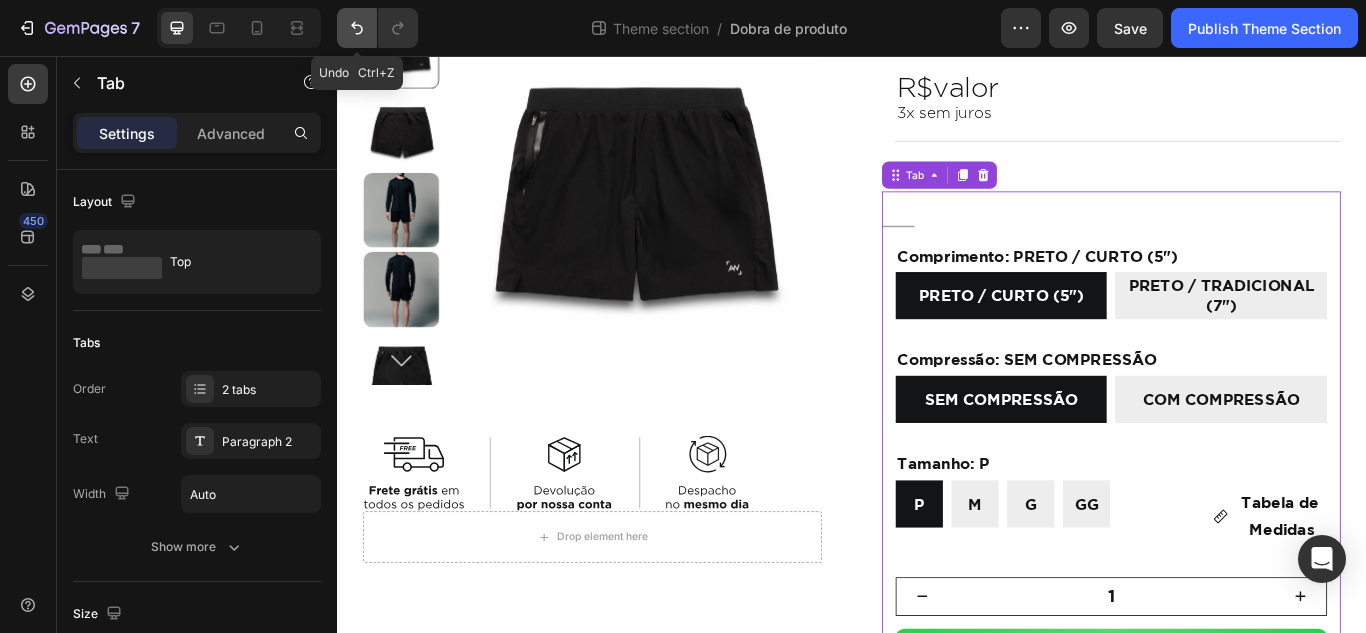 click 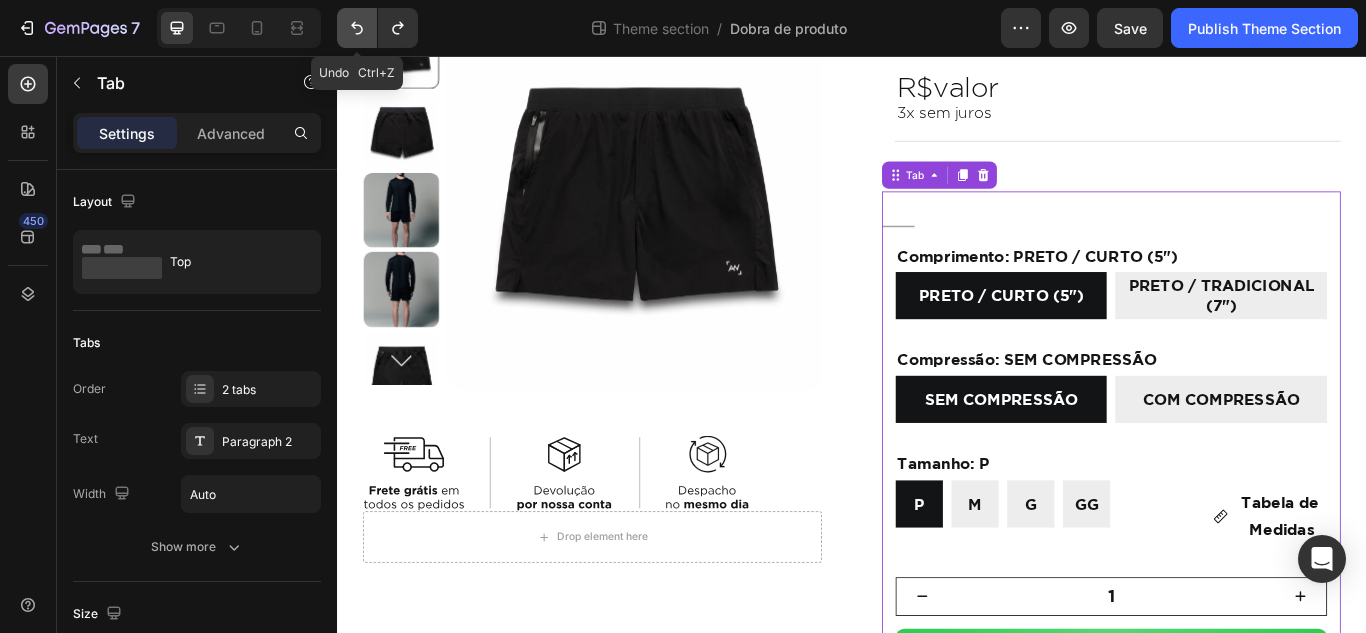 click 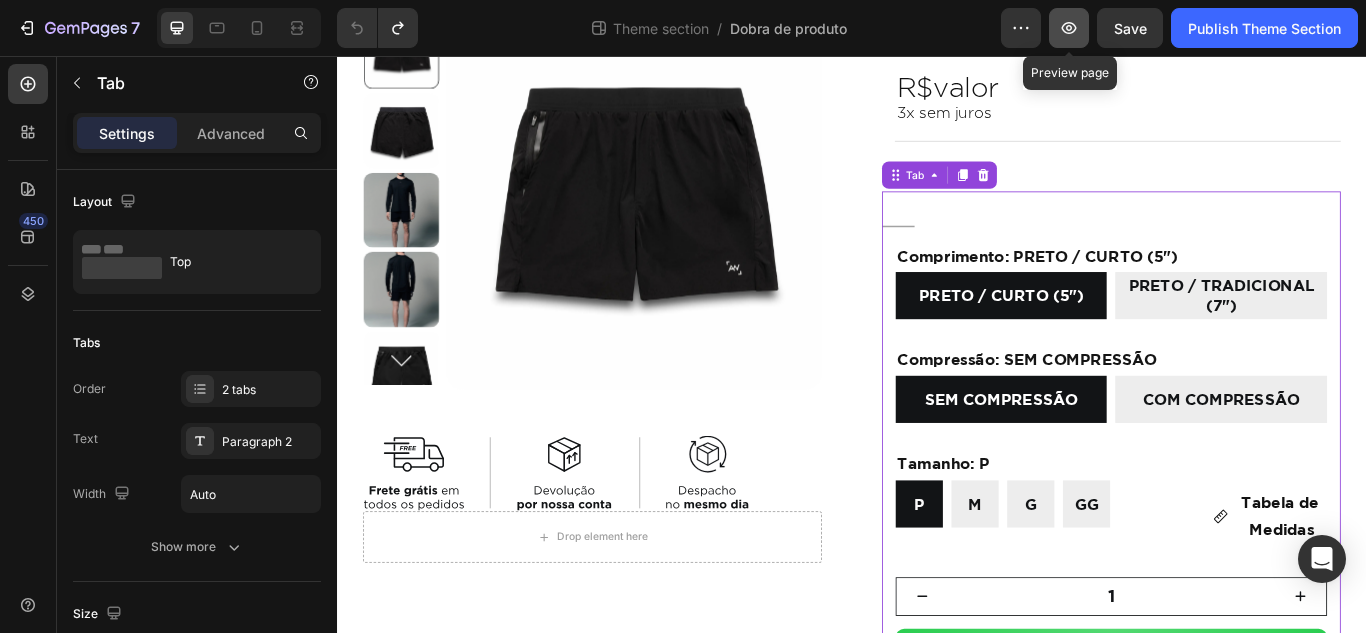 click 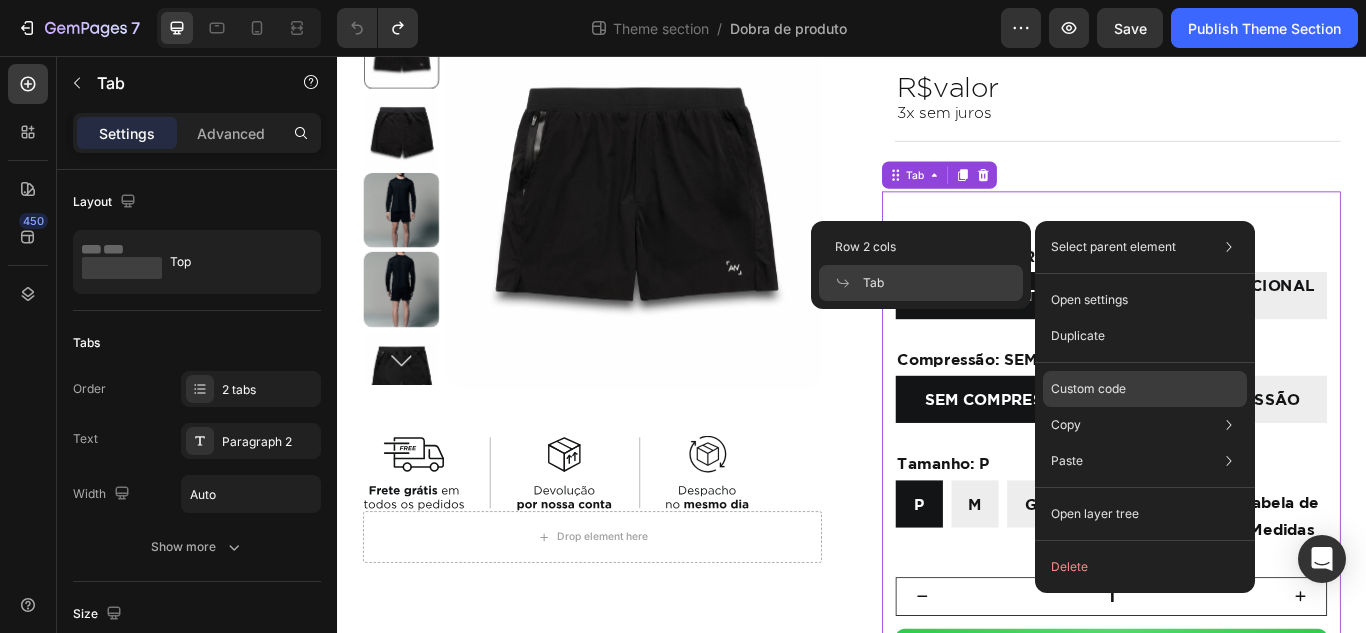 click on "Custom code" 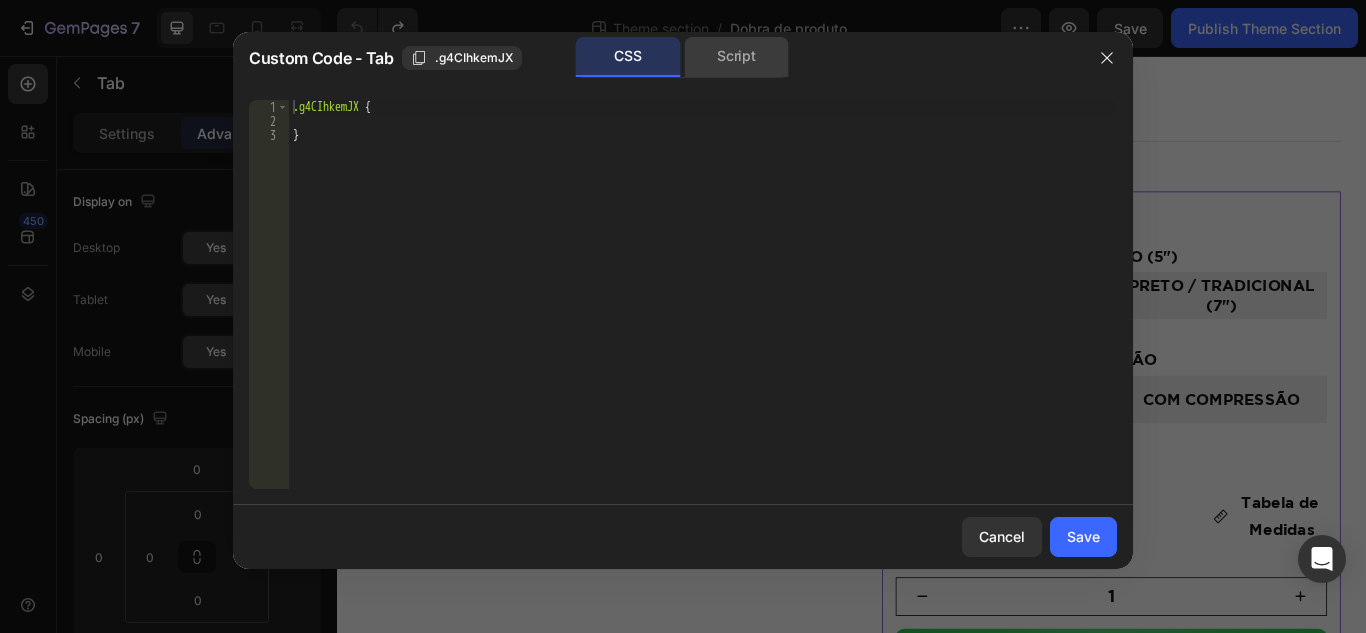 click on "Script" 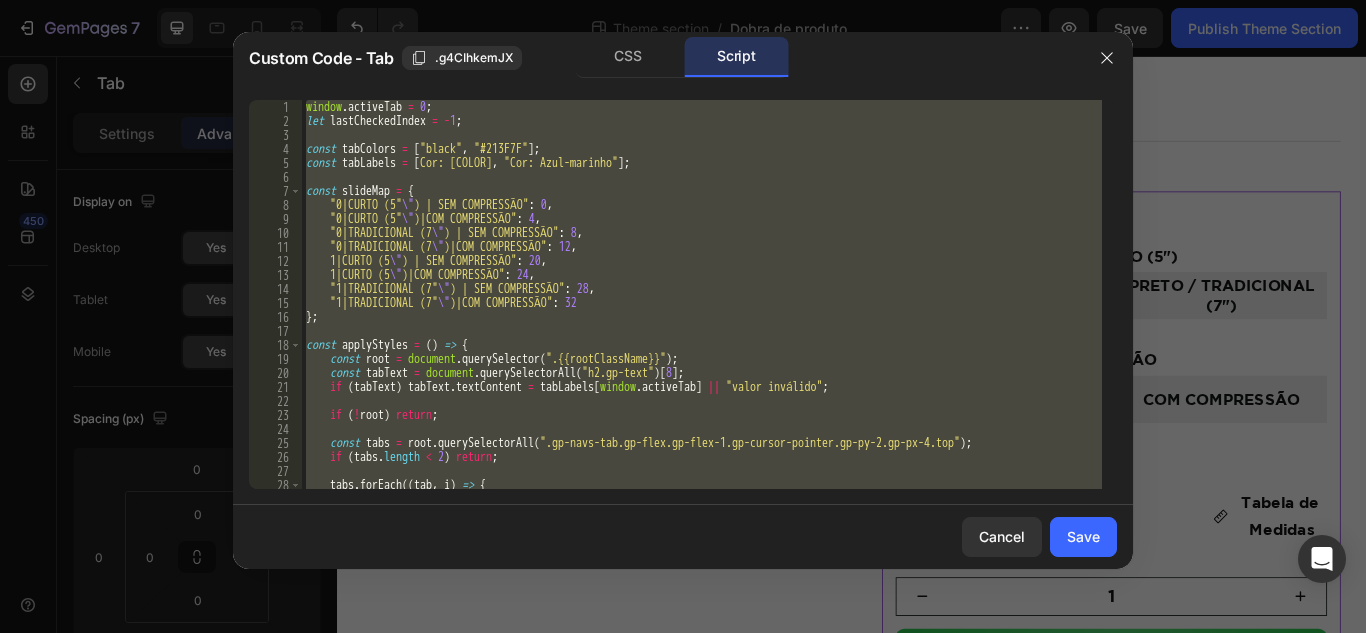 click on "window . activeTab   =   0 ; let   lastCheckedIndex   =   - 1 ; const   tabColors   =   [ "black" ,   "#213F7F" ] ; const   tabLabels   =   [ "Cor: Preto" ,   "Cor: Azul-marinho" ] ; const   slideMap   =   {      "0|CURTO (5 \" )|SEM COMPRESSÃO" :   0 ,      "0|CURTO (5 \" )|COM COMPRESSÃO" :   4 ,      "0|TRADICIONAL (7 \" )|SEM COMPRESSÃO" :   8 ,      "0|TRADICIONAL (7 \" )|COM COMPRESSÃO" :   12 ,      "1|CURTO (5 \" )|SEM COMPRESSÃO" :   20 ,      "1|CURTO (5 \" )|COM COMPRESSÃO" :   24 ,      "1|TRADICIONAL (7 \" )|SEM COMPRESSÃO" :   28 ,      "1|TRADICIONAL (7 \" )|COM COMPRESSÃO" :   32 } ; const   applyStyles   =   ( )   =>   {      const   root   =   document . querySelector ( ".{{rootClassName}}" ) ;      const   tabText   =   document . querySelectorAll ( "h2.gp-text" ) [ 8 ] ;      if   ( tabText )   tabText . textContent   =   tabLabels [ window . activeTab ]   ||   "valor inválido" ;      if   ( ! root )   return ;      const   tabs   =   root . querySelectorAll ( ) ;      if   ( tabs" at bounding box center (702, 294) 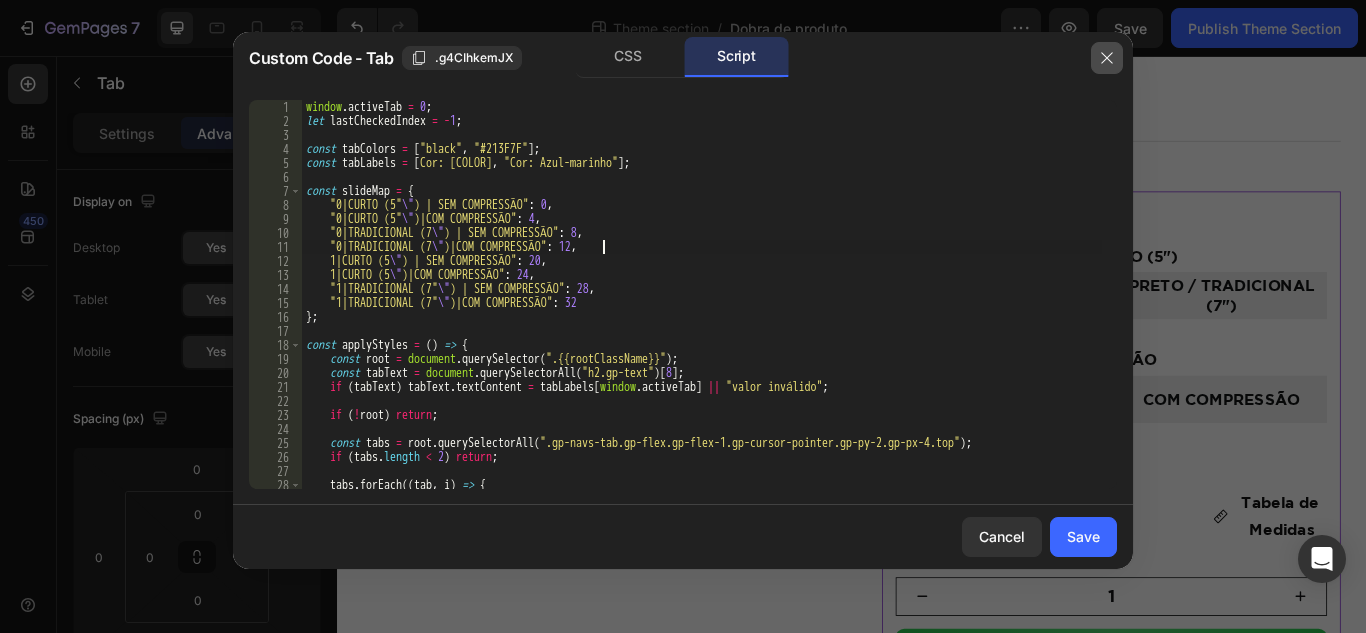 click 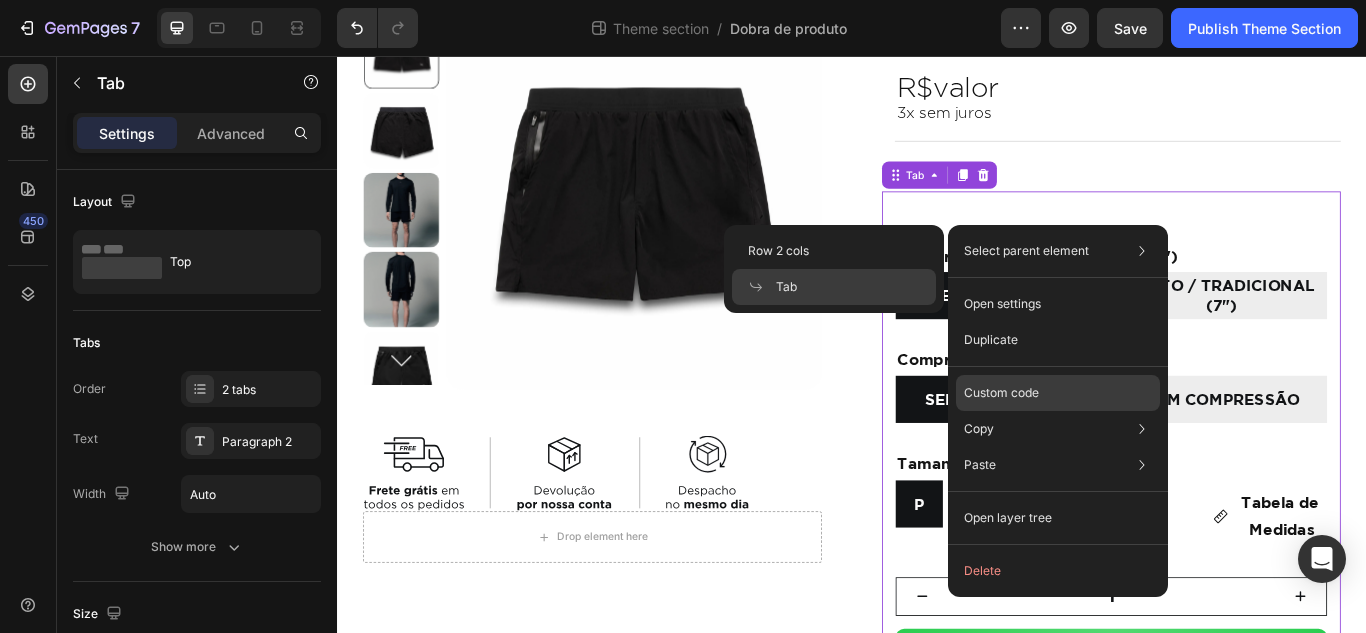 click on "Custom code" 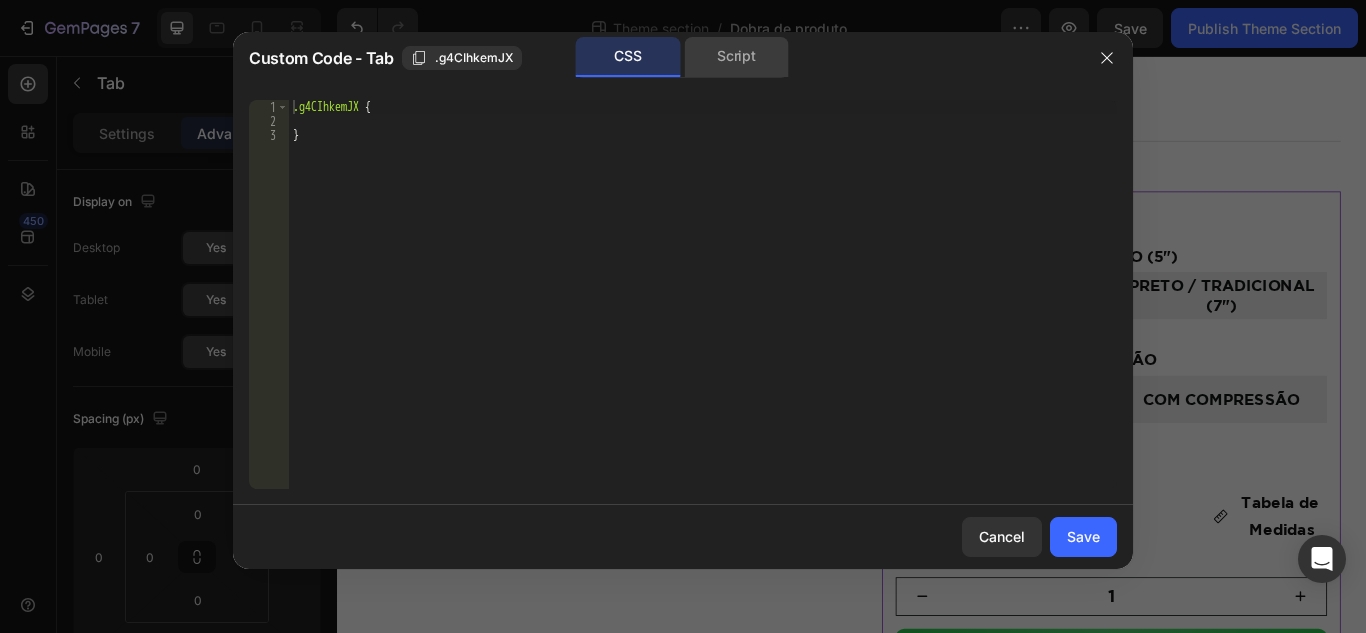 click on "Script" 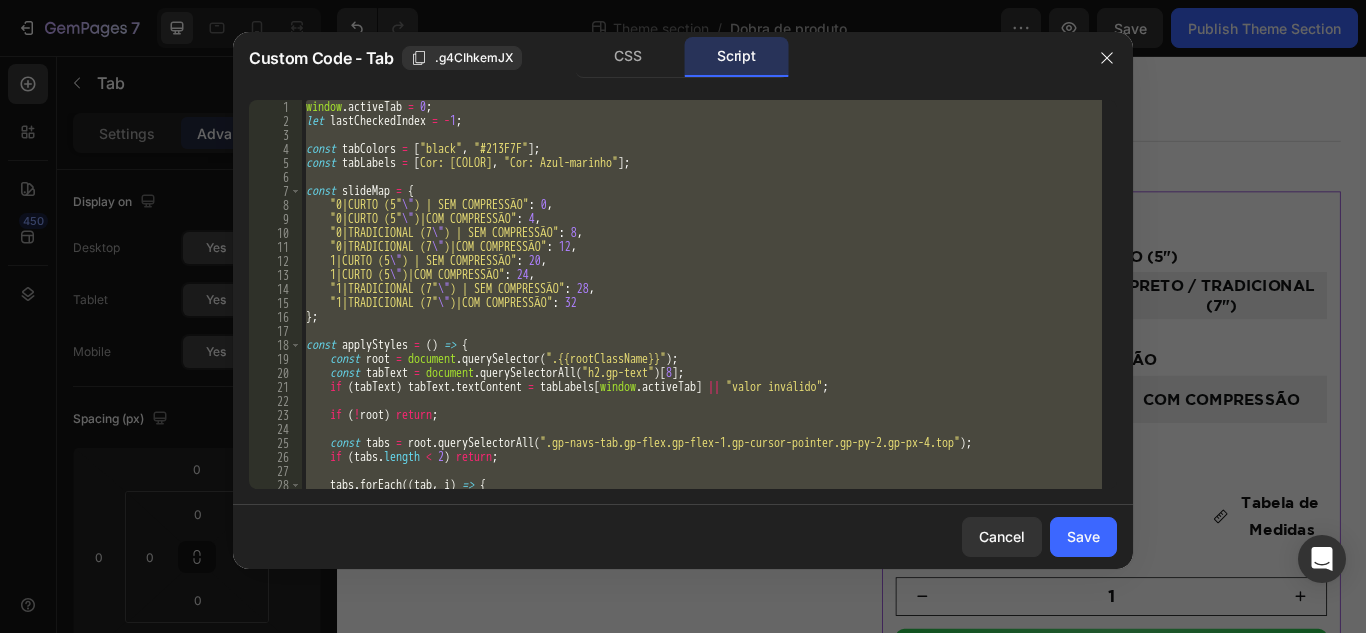 click on "window . activeTab   =   0 ; let   lastCheckedIndex   =   - 1 ; const   tabColors   =   [ "black" ,   "#213F7F" ] ; const   tabLabels   =   [ "Cor: Preto" ,   "Cor: Azul-marinho" ] ; const   slideMap   =   {      "0|CURTO (5 \" )|SEM COMPRESSÃO" :   0 ,      "0|CURTO (5 \" )|COM COMPRESSÃO" :   4 ,      "0|TRADICIONAL (7 \" )|SEM COMPRESSÃO" :   8 ,      "0|TRADICIONAL (7 \" )|COM COMPRESSÃO" :   12 ,      "1|CURTO (5 \" )|SEM COMPRESSÃO" :   20 ,      "1|CURTO (5 \" )|COM COMPRESSÃO" :   24 ,      "1|TRADICIONAL (7 \" )|SEM COMPRESSÃO" :   28 ,      "1|TRADICIONAL (7 \" )|COM COMPRESSÃO" :   32 } ; const   applyStyles   =   ( )   =>   {      const   root   =   document . querySelector ( ".{{rootClassName}}" ) ;      const   tabText   =   document . querySelectorAll ( "h2.gp-text" ) [ 8 ] ;      if   ( tabText )   tabText . textContent   =   tabLabels [ window . activeTab ]   ||   "valor inválido" ;      if   ( ! root )   return ;      const   tabs   =   root . querySelectorAll ( ) ;      if   ( tabs" at bounding box center (702, 294) 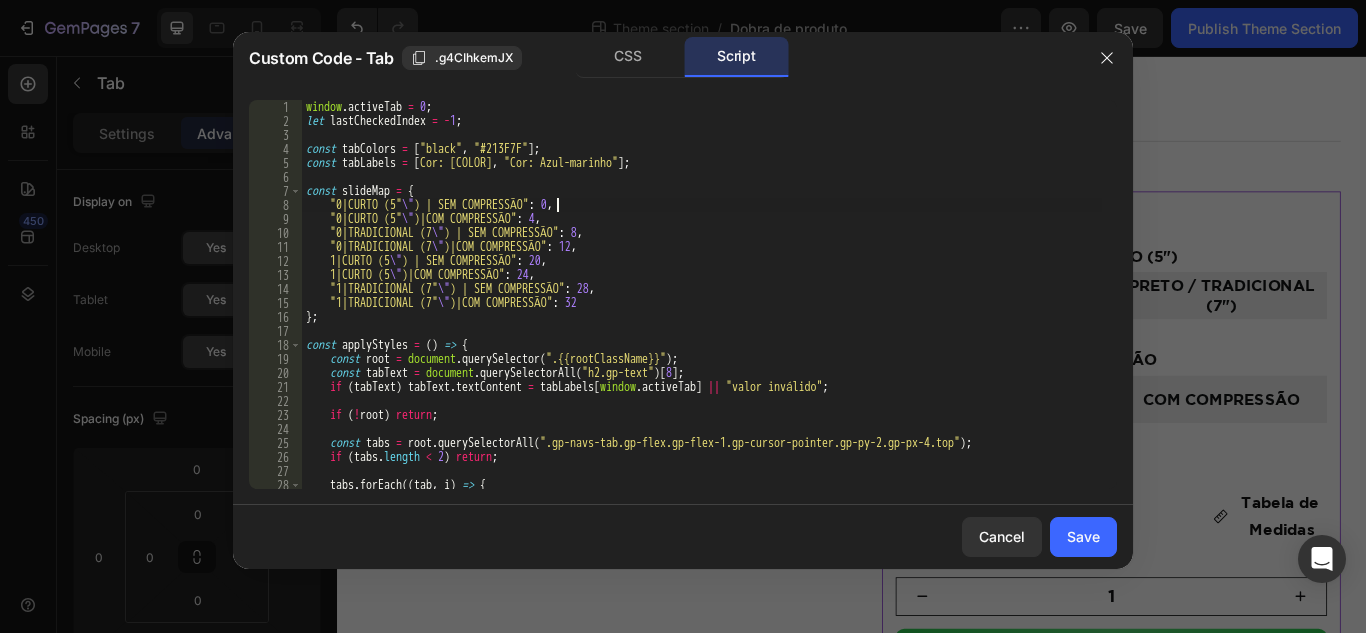 type on "});" 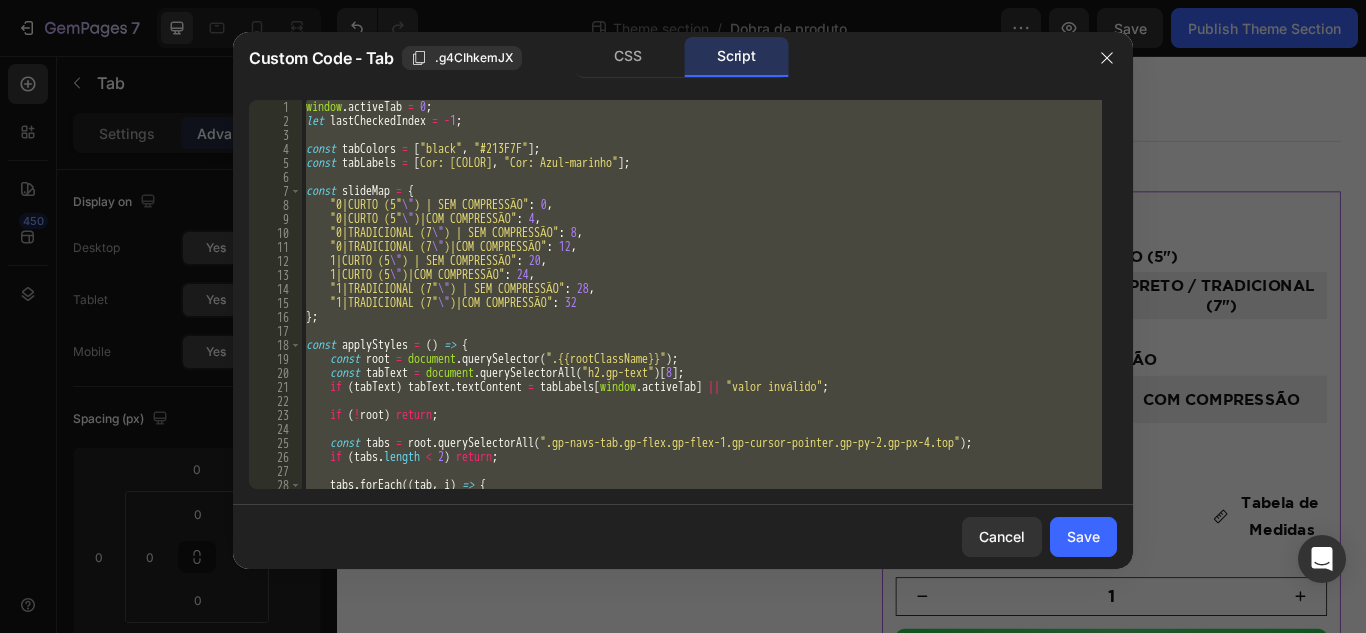 paste 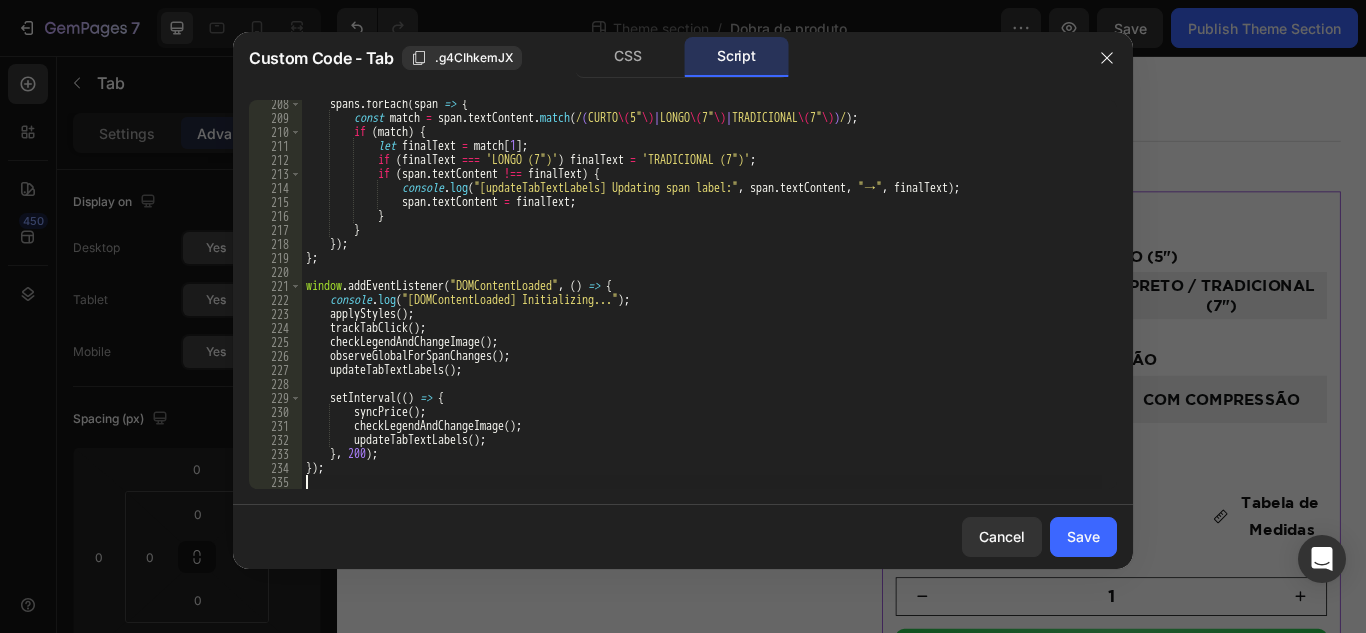 scroll, scrollTop: 2901, scrollLeft: 0, axis: vertical 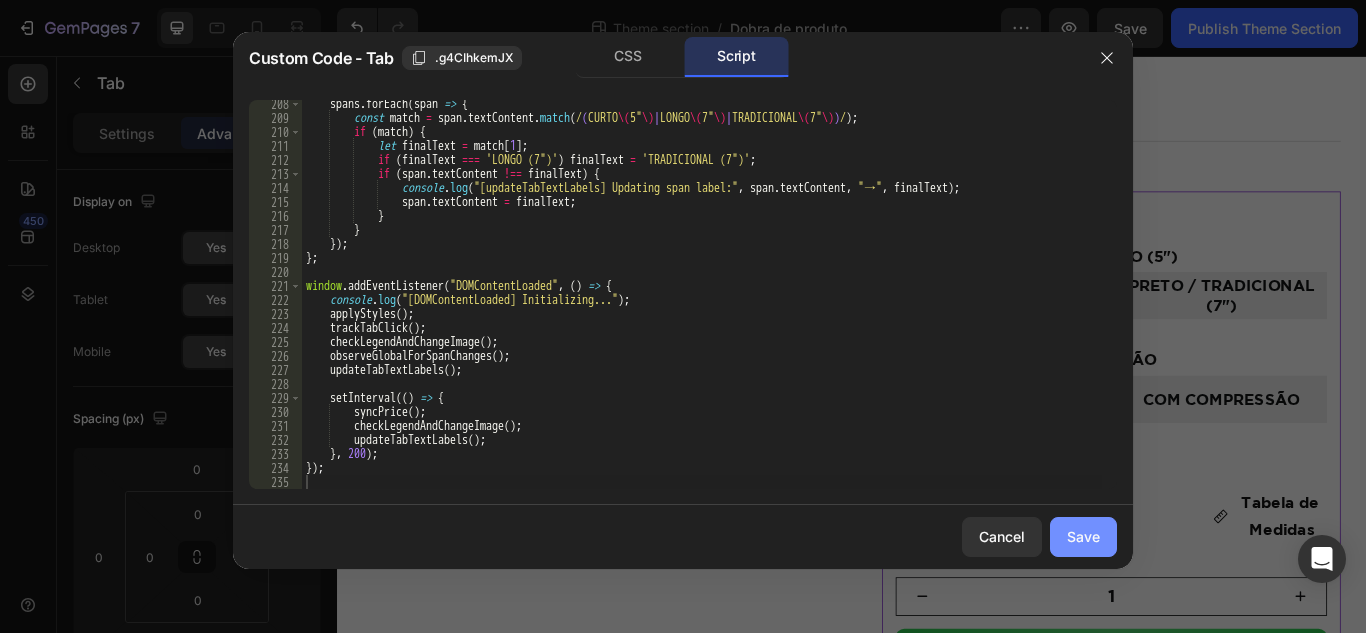 drag, startPoint x: 1090, startPoint y: 554, endPoint x: 907, endPoint y: 416, distance: 229.20079 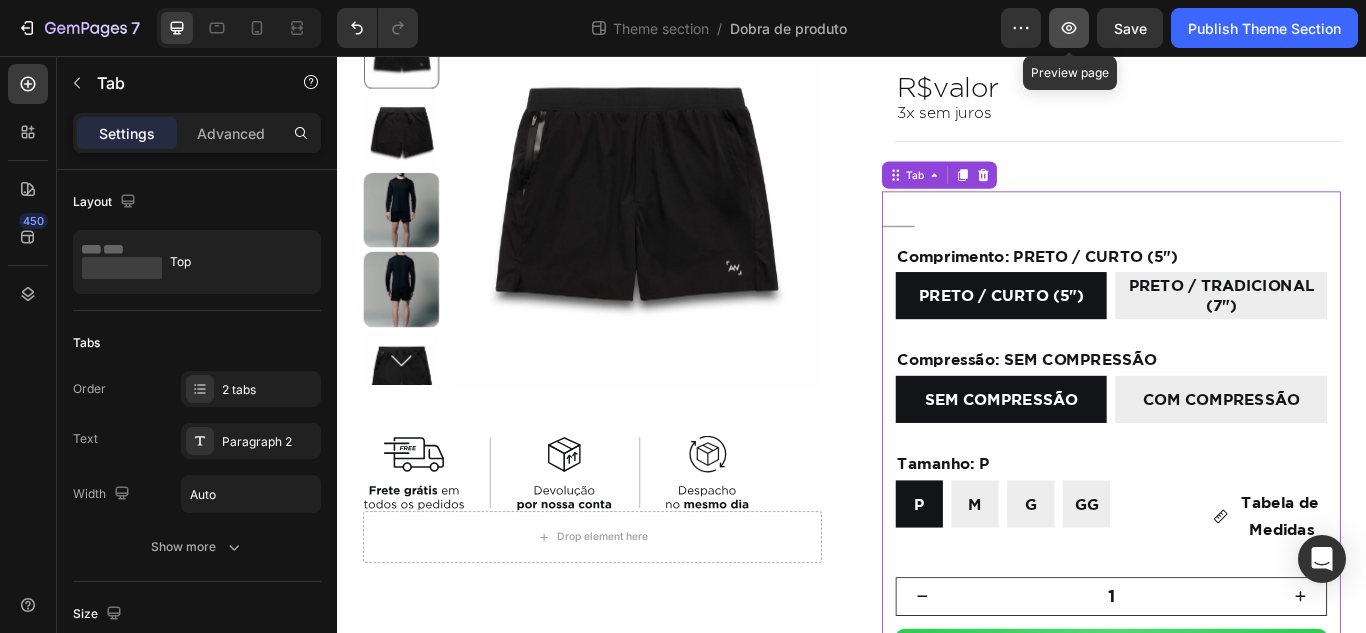 click 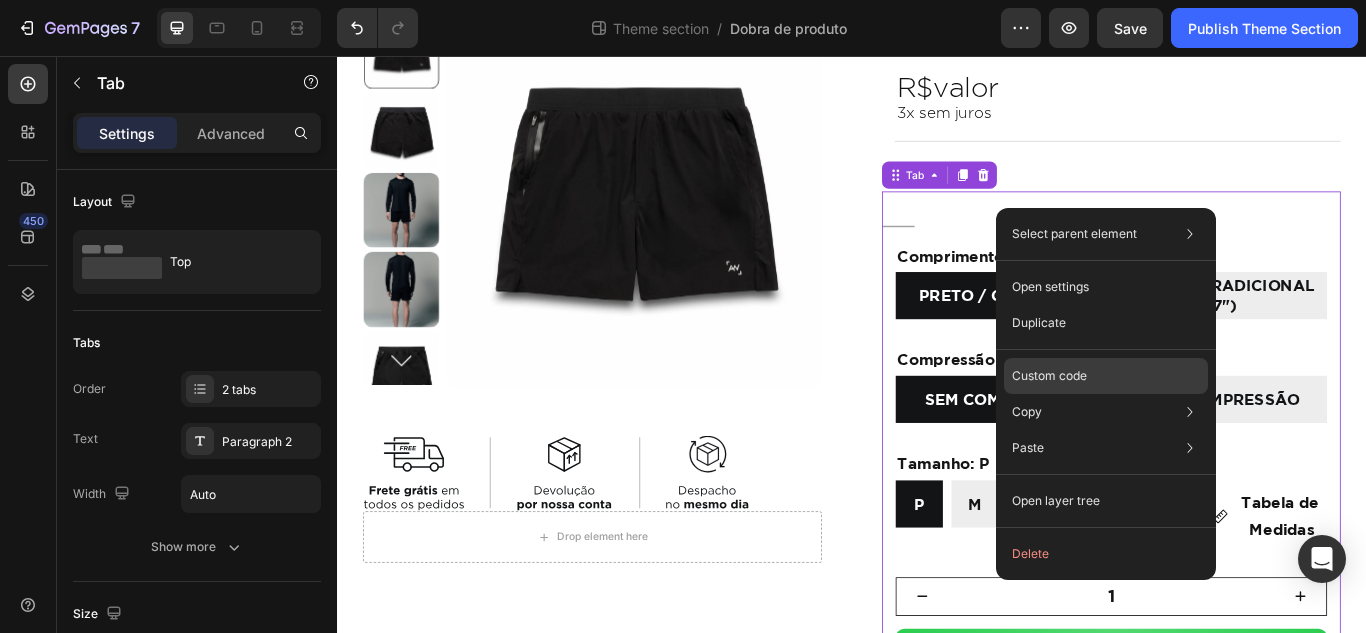 click on "Custom code" 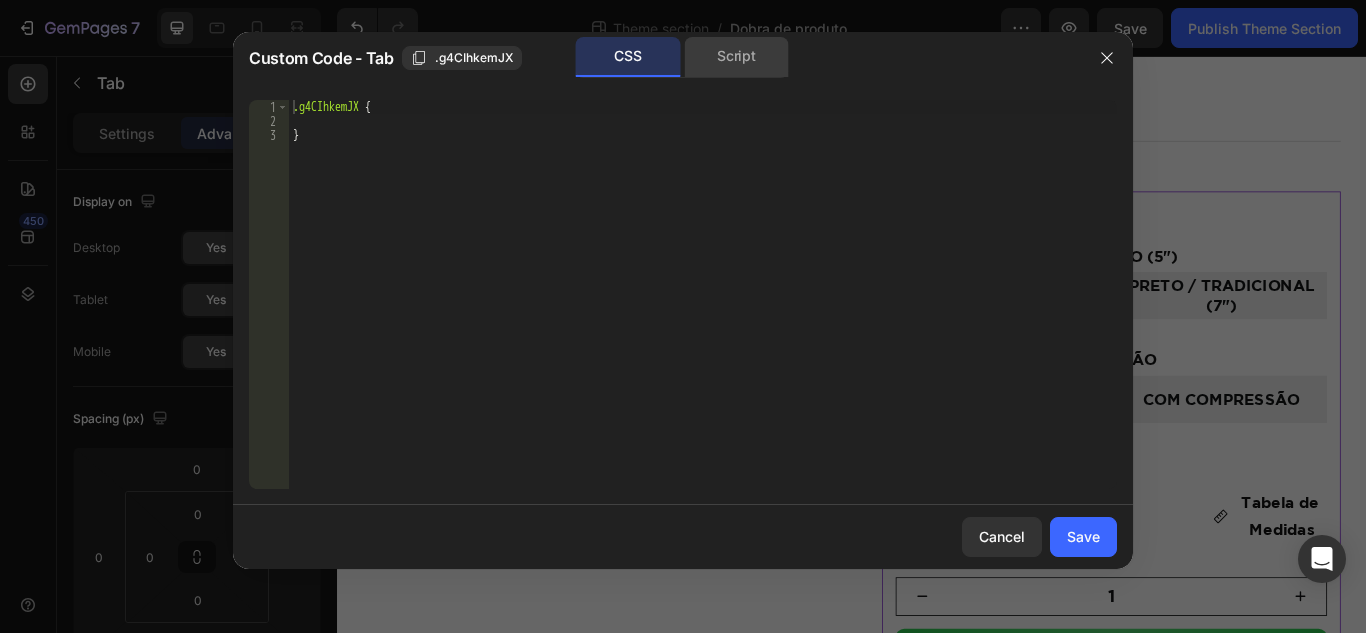 click on "Script" 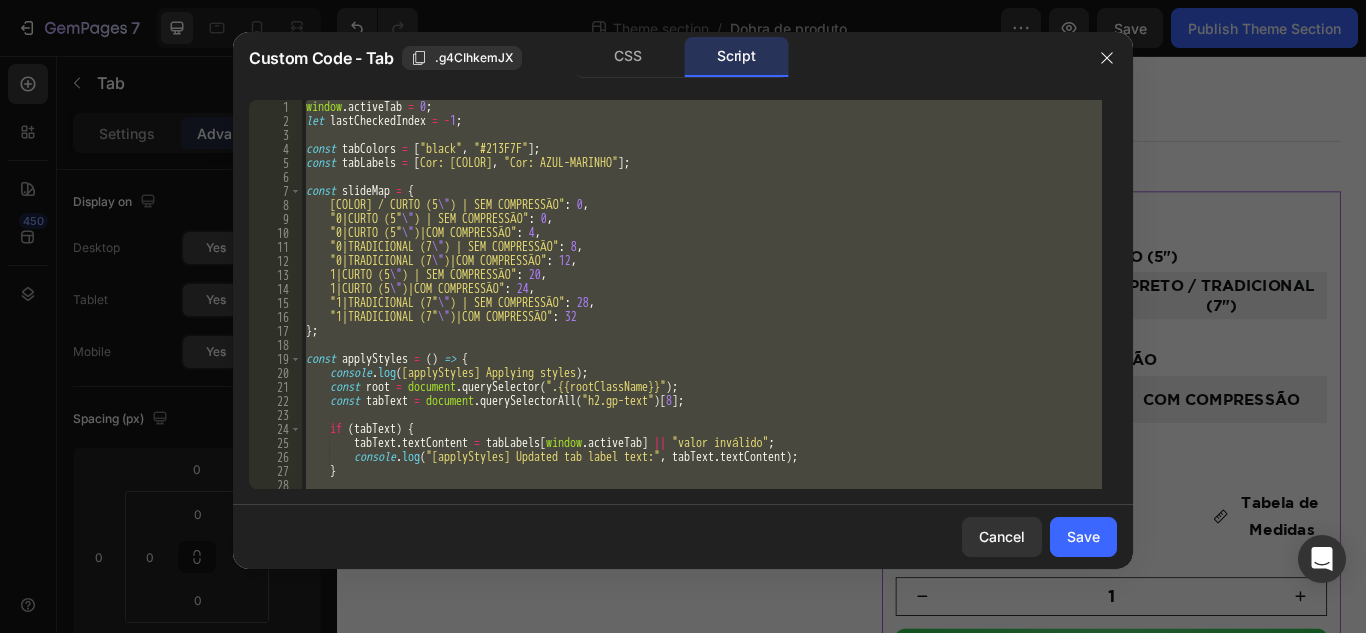 click on "window . activeTab   =   0 ; let   lastCheckedIndex   =   - 1 ; const   tabColors   =   [ "black" ,   "#213F7F" ] ; const   tabLabels   =   [ "Cor: PRETO" ,   "Cor: AZUL-MARINHO" ] ; const   slideMap   =   {      "0|PRETO / CURTO (5 \" )|SEM COMPRESSÃO" :   0 ,      "0|CURTO (5 \" )|SEM COMPRESSÃO" :   0 ,      "0|CURTO (5 \" )|COM COMPRESSÃO" :   4 ,      "0|TRADICIONAL (7 \" )|SEM COMPRESSÃO" :   8 ,      "0|TRADICIONAL (7 \" )|COM COMPRESSÃO" :   12 ,      "1|CURTO (5 \" )|SEM COMPRESSÃO" :   20 ,      "1|CURTO (5 \" )|COM COMPRESSÃO" :   24 ,      "1|TRADICIONAL (7 \" )|SEM COMPRESSÃO" :   28 ,      "1|TRADICIONAL (7 \" )|COM COMPRESSÃO" :   32 } ; const   applyStyles   =   ( )   =>   {      console . log ( "[applyStyles] Applying styles" ) ;      const   root   =   document . querySelector ( ".{{rootClassName}}" ) ;      const   tabText   =   document . querySelectorAll ( "h2.gp-text" ) [ 8 ] ;      if   ( tabText )   {           tabText . textContent   =   tabLabels [ window . activeTab ]   ||" at bounding box center (702, 294) 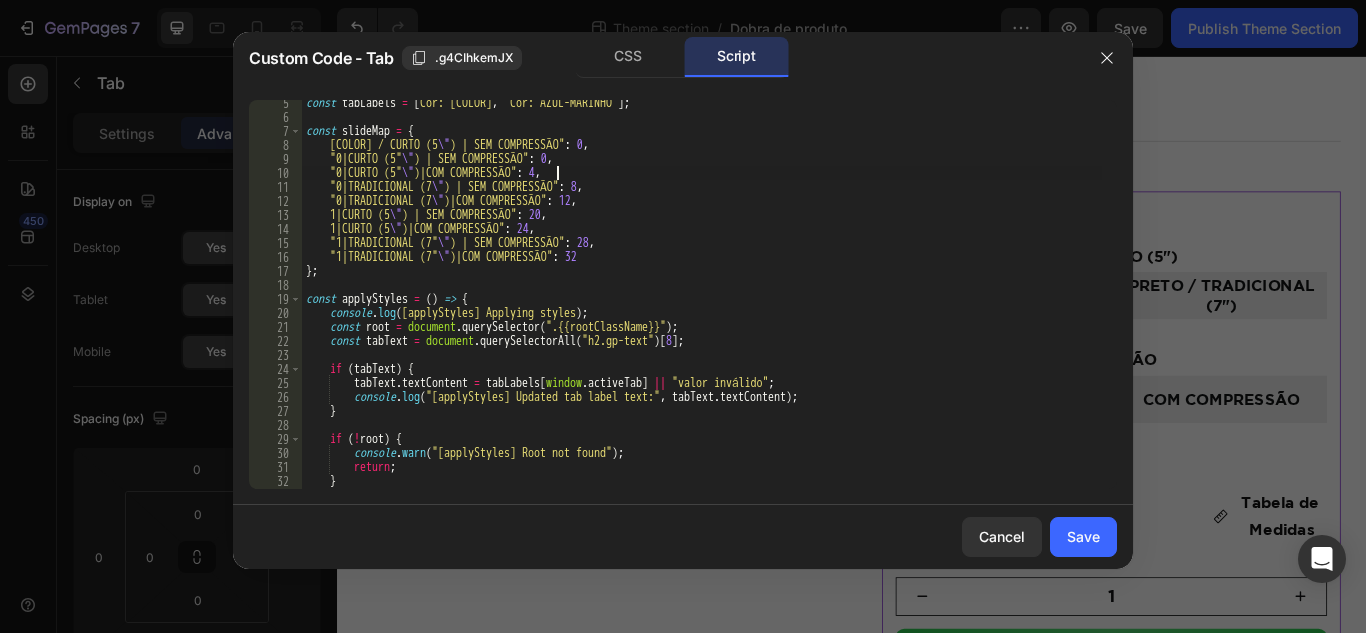 scroll, scrollTop: 120, scrollLeft: 0, axis: vertical 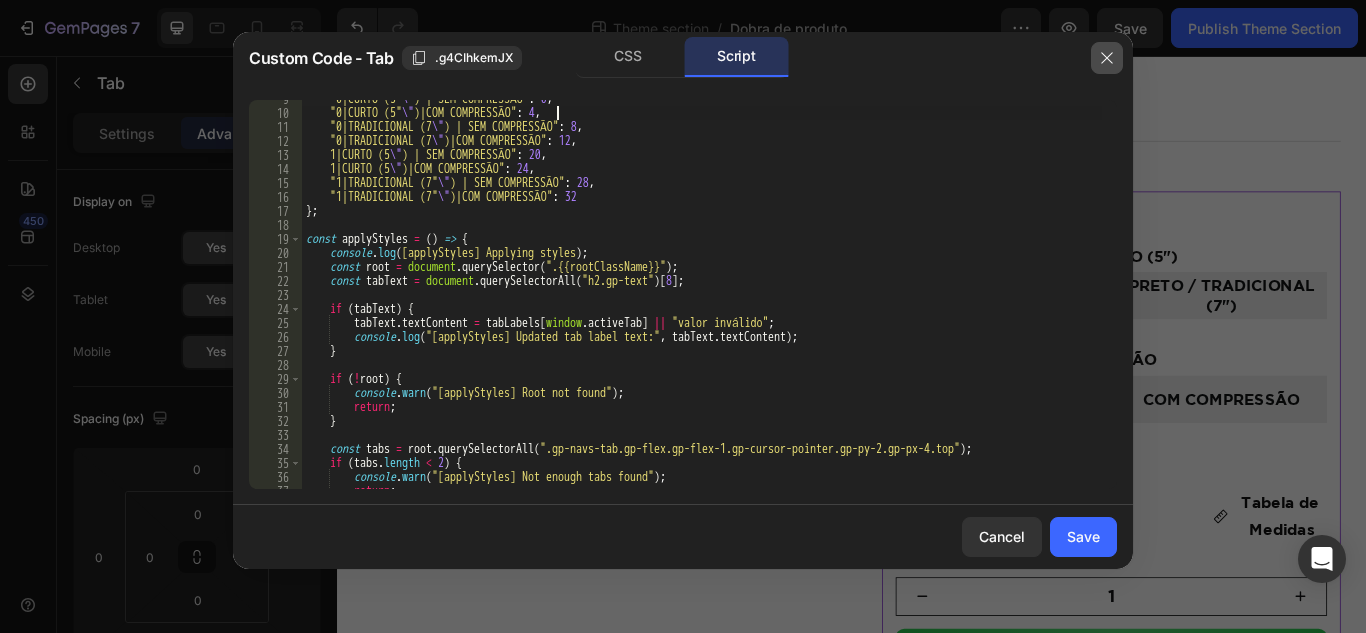 click at bounding box center (1107, 58) 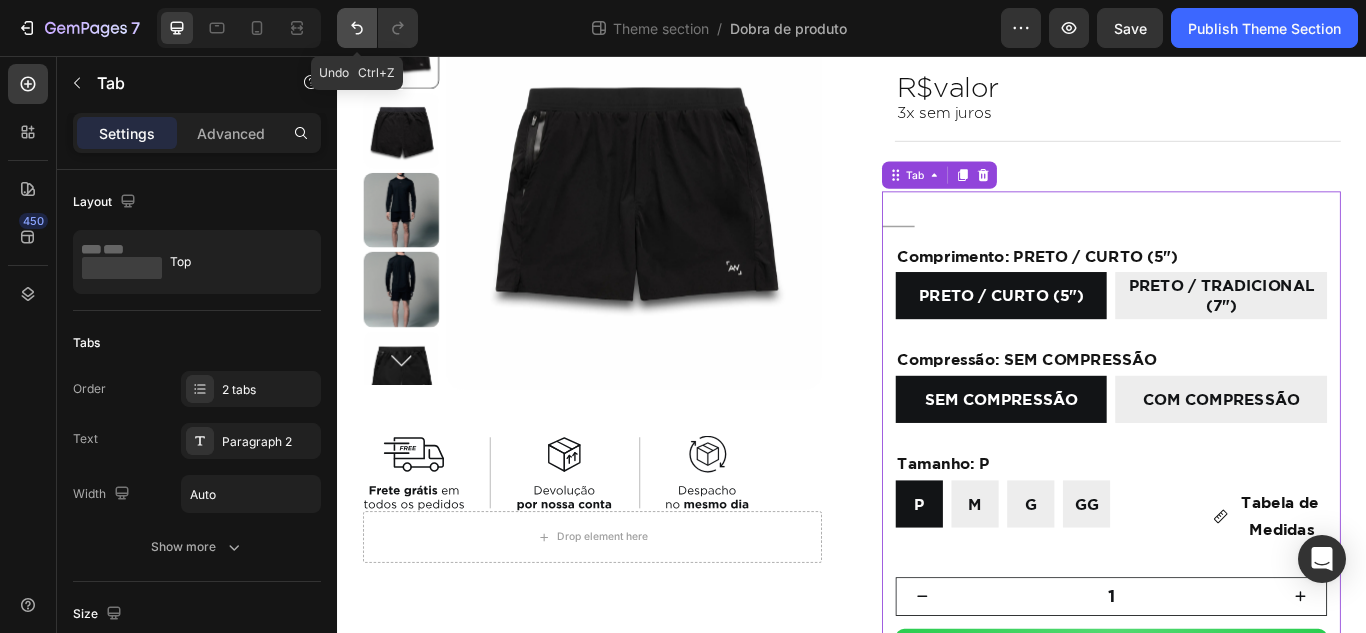 click 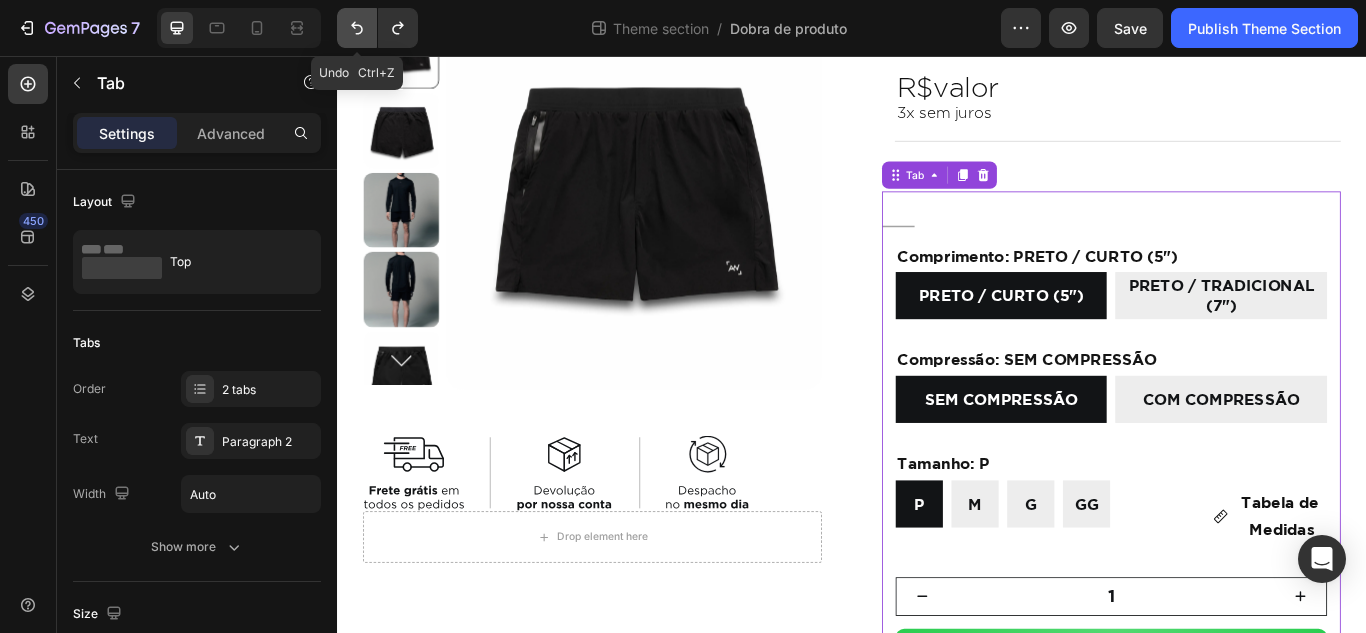click 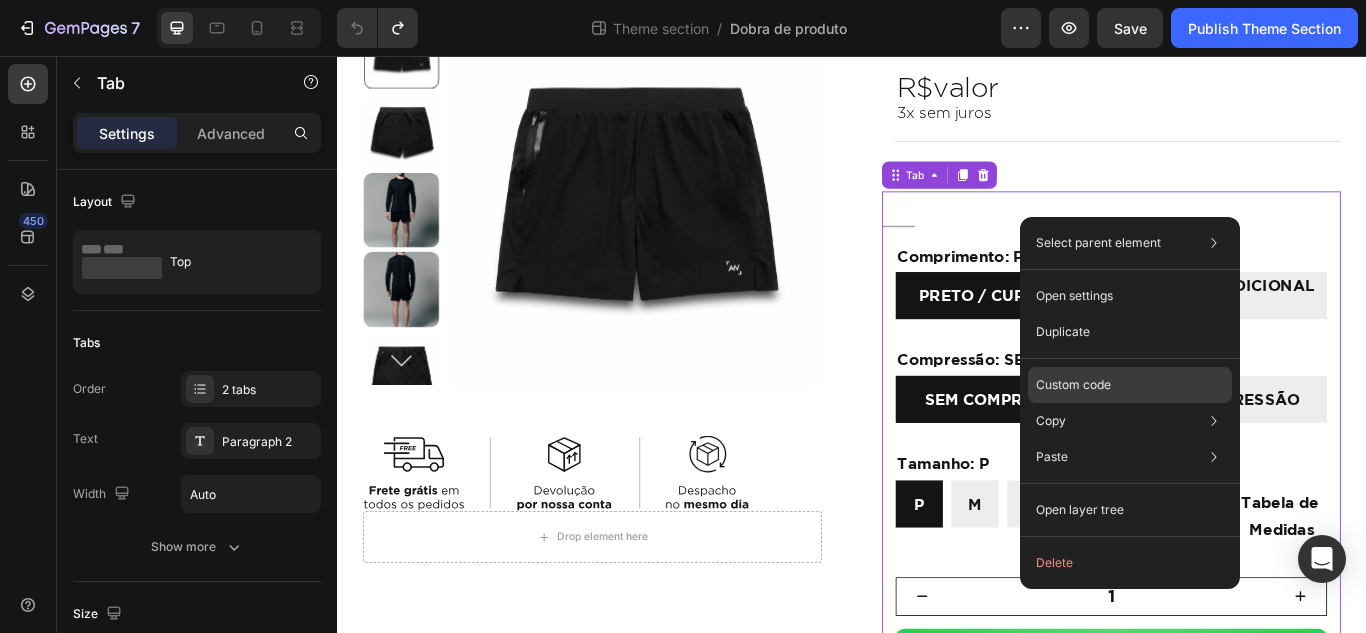 click on "Custom code" 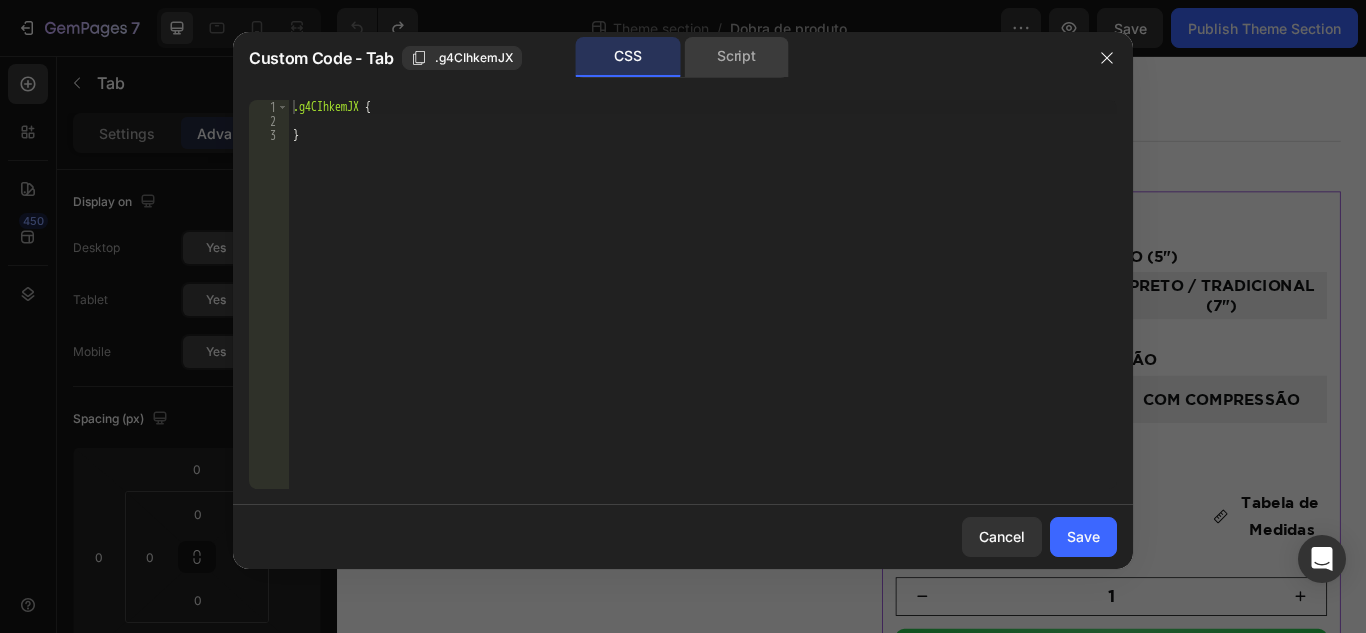 click on "Script" 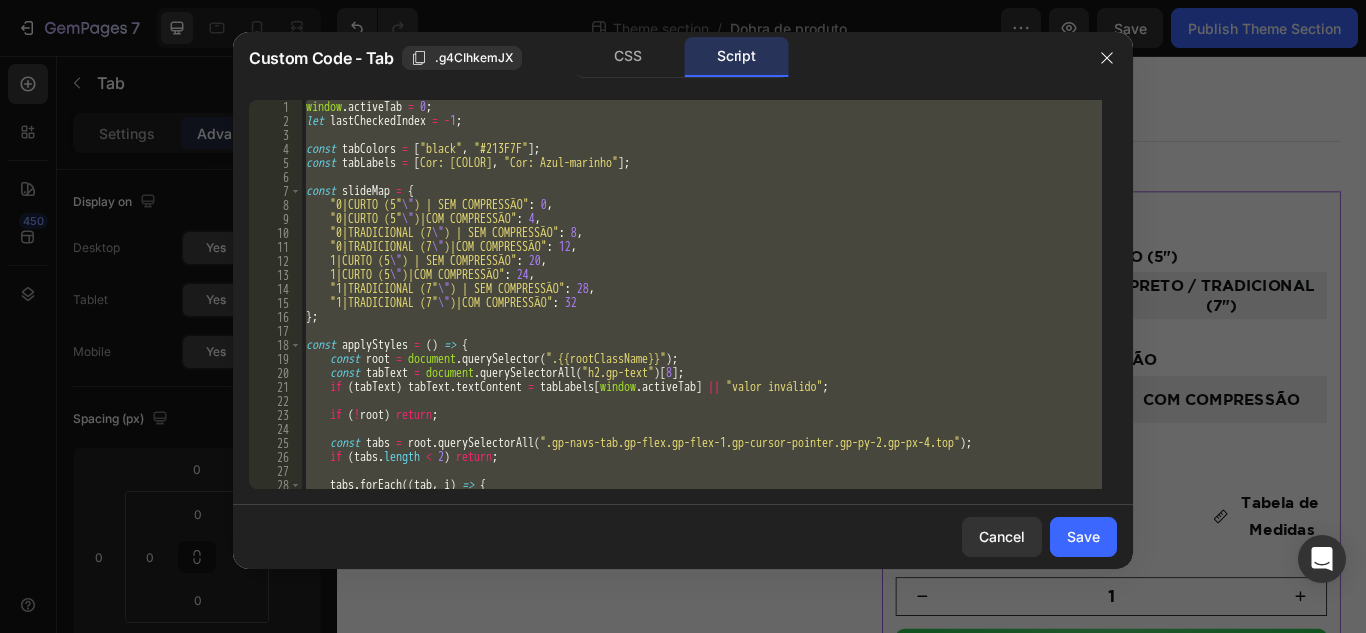 click on "window . activeTab   =   0 ; let   lastCheckedIndex   =   - 1 ; const   tabColors   =   [ "black" ,   "#213F7F" ] ; const   tabLabels   =   [ "Cor: Preto" ,   "Cor: Azul-marinho" ] ; const   slideMap   =   {      "0|CURTO (5 \" )|SEM COMPRESSÃO" :   0 ,      "0|CURTO (5 \" )|COM COMPRESSÃO" :   4 ,      "0|TRADICIONAL (7 \" )|SEM COMPRESSÃO" :   8 ,      "0|TRADICIONAL (7 \" )|COM COMPRESSÃO" :   12 ,      "1|CURTO (5 \" )|SEM COMPRESSÃO" :   20 ,      "1|CURTO (5 \" )|COM COMPRESSÃO" :   24 ,      "1|TRADICIONAL (7 \" )|SEM COMPRESSÃO" :   28 ,      "1|TRADICIONAL (7 \" )|COM COMPRESSÃO" :   32 } ; const   applyStyles   =   ( )   =>   {      const   root   =   document . querySelector ( ".{{rootClassName}}" ) ;      const   tabText   =   document . querySelectorAll ( "h2.gp-text" ) [ 8 ] ;      if   ( tabText )   tabText . textContent   =   tabLabels [ window . activeTab ]   ||   "valor inválido" ;      if   ( ! root )   return ;      const   tabs   =   root . querySelectorAll ( ) ;      if   ( tabs" at bounding box center (702, 294) 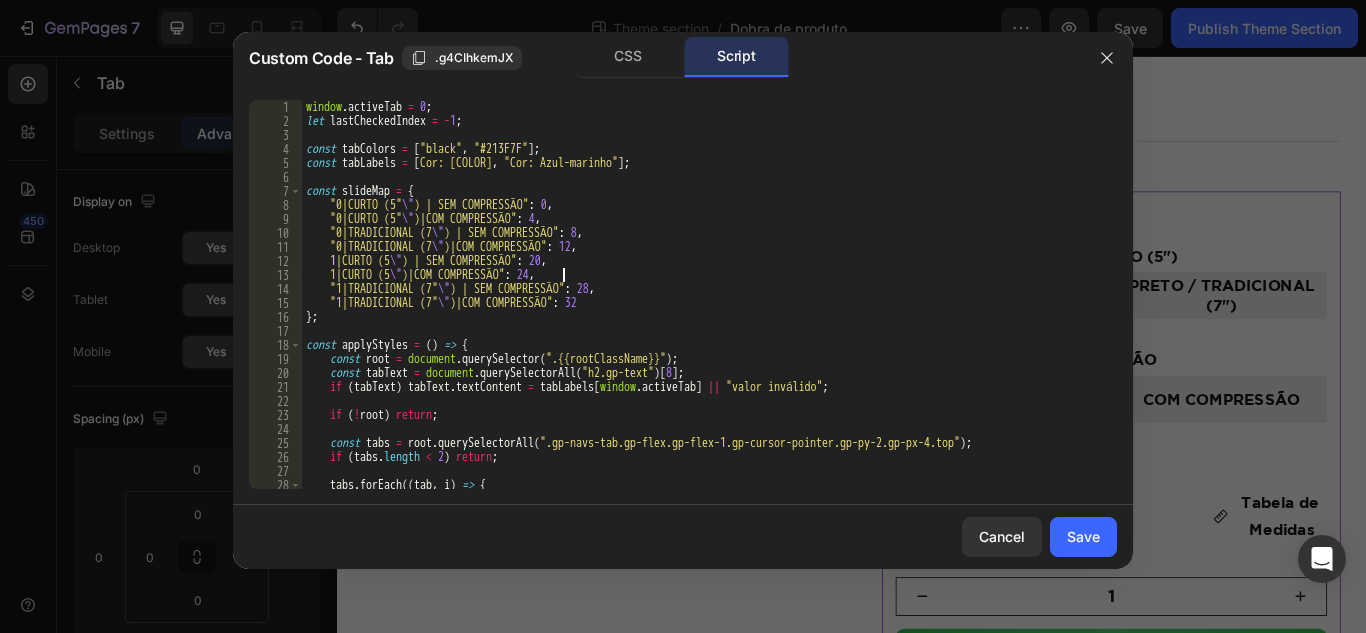scroll, scrollTop: 60, scrollLeft: 0, axis: vertical 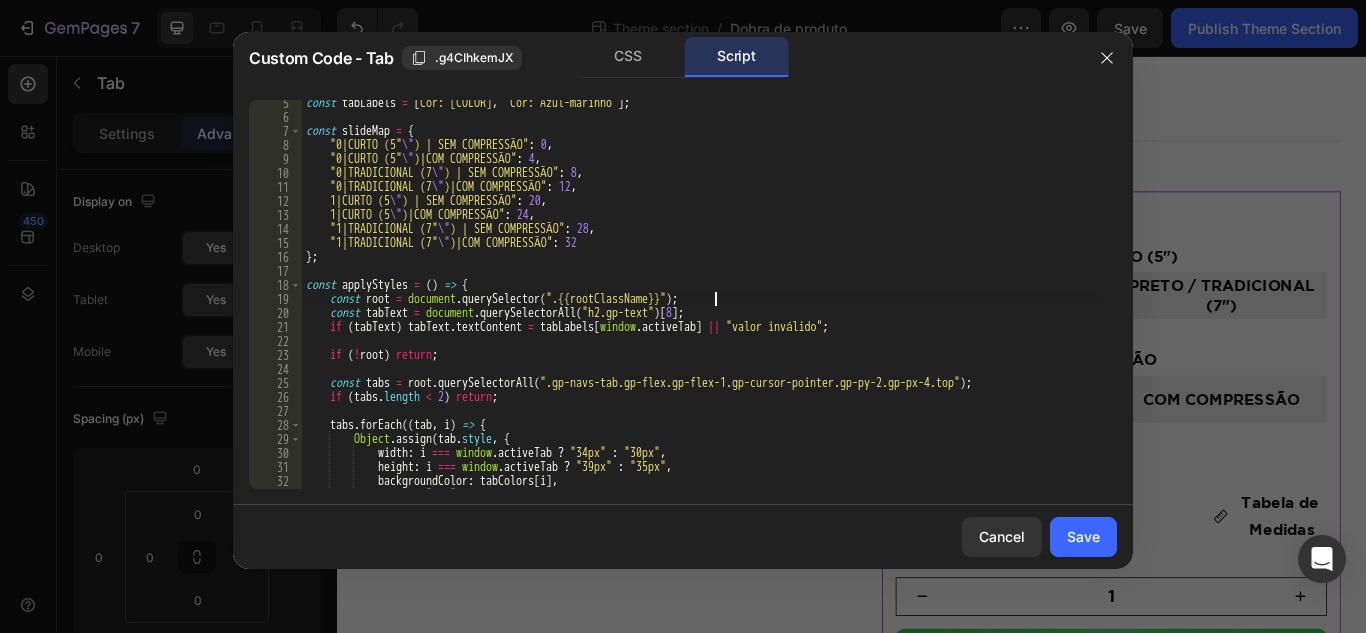 click on "const   tabLabels   =   [ "Cor: Preto" ,   "Cor: Azul-marinho" ] ; const   slideMap   =   {      "0|CURTO (5 \" )|SEM COMPRESSÃO" :   0 ,      "0|CURTO (5 \" )|COM COMPRESSÃO" :   4 ,      "0|TRADICIONAL (7 \" )|SEM COMPRESSÃO" :   8 ,      "0|TRADICIONAL (7 \" )|COM COMPRESSÃO" :   12 ,      "1|CURTO (5 \" )|SEM COMPRESSÃO" :   20 ,      "1|CURTO (5 \" )|COM COMPRESSÃO" :   24 ,      "1|TRADICIONAL (7 \" )|SEM COMPRESSÃO" :   28 ,      "1|TRADICIONAL (7 \" )|COM COMPRESSÃO" :   32 } ; const   applyStyles   =   ( )   =>   {      const   root   =   document . querySelector ( ".{{rootClassName}}" ) ;      const   tabText   =   document . querySelectorAll ( "h2.gp-text" ) [ 8 ] ;      if   ( tabText )   tabText . textContent   =   tabLabels [ window . activeTab ]   ||   "valor inválido" ;      if   ( ! root )   return ;      const   tabs   =   root . querySelectorAll ( ".gp-navs-tab.gp-flex.gp-flex-1.gp-cursor-pointer.gp-py-2.gp-px-4.top" ) ;      if   ( tabs . length   <   2 )   return ;      tabs . ((" at bounding box center (702, 304) 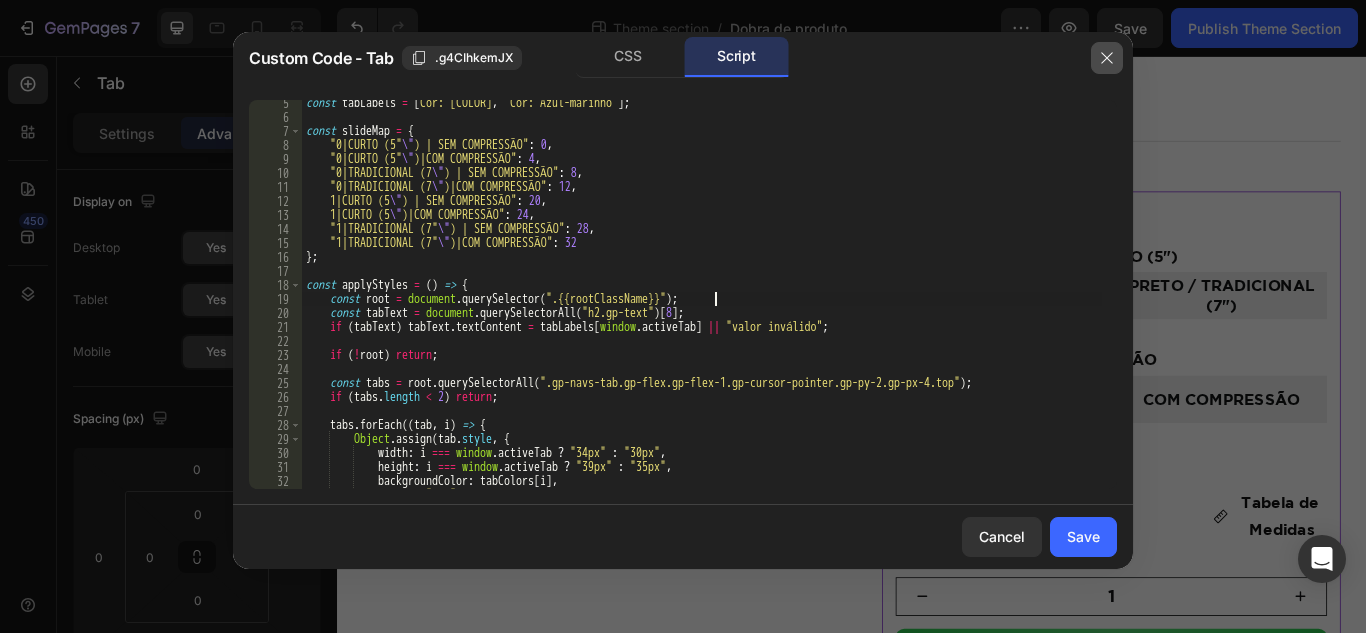 click at bounding box center [1107, 58] 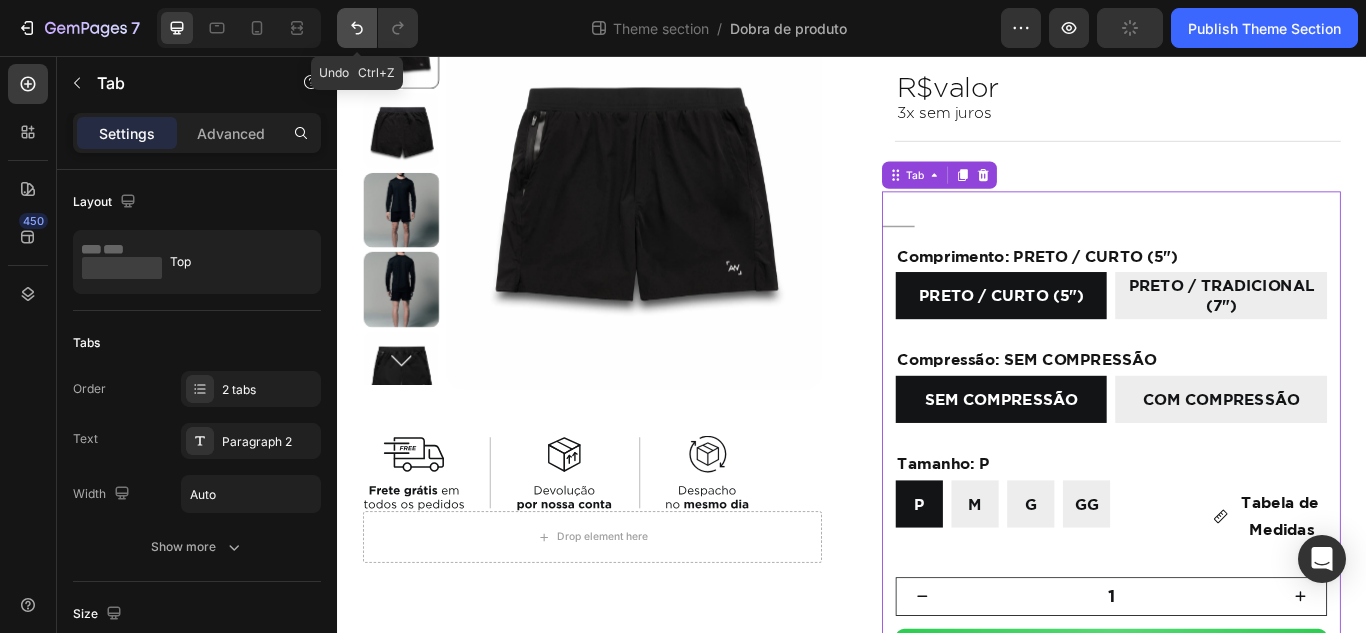 click 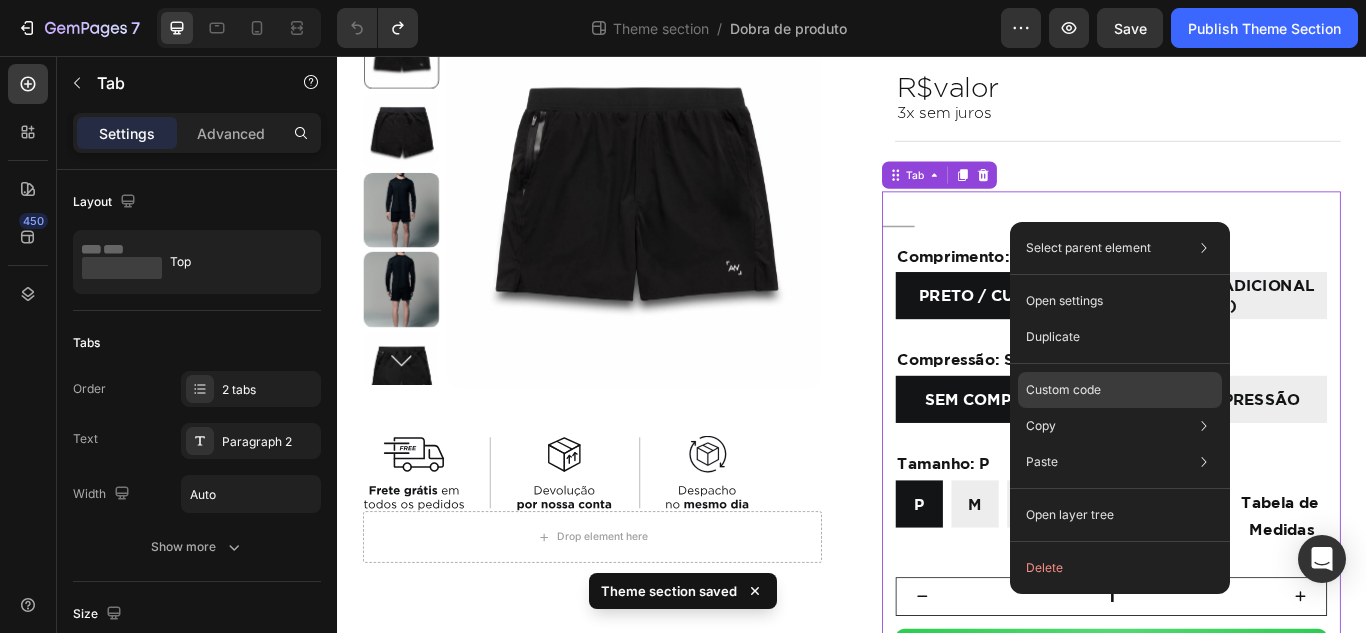 click on "Custom code" 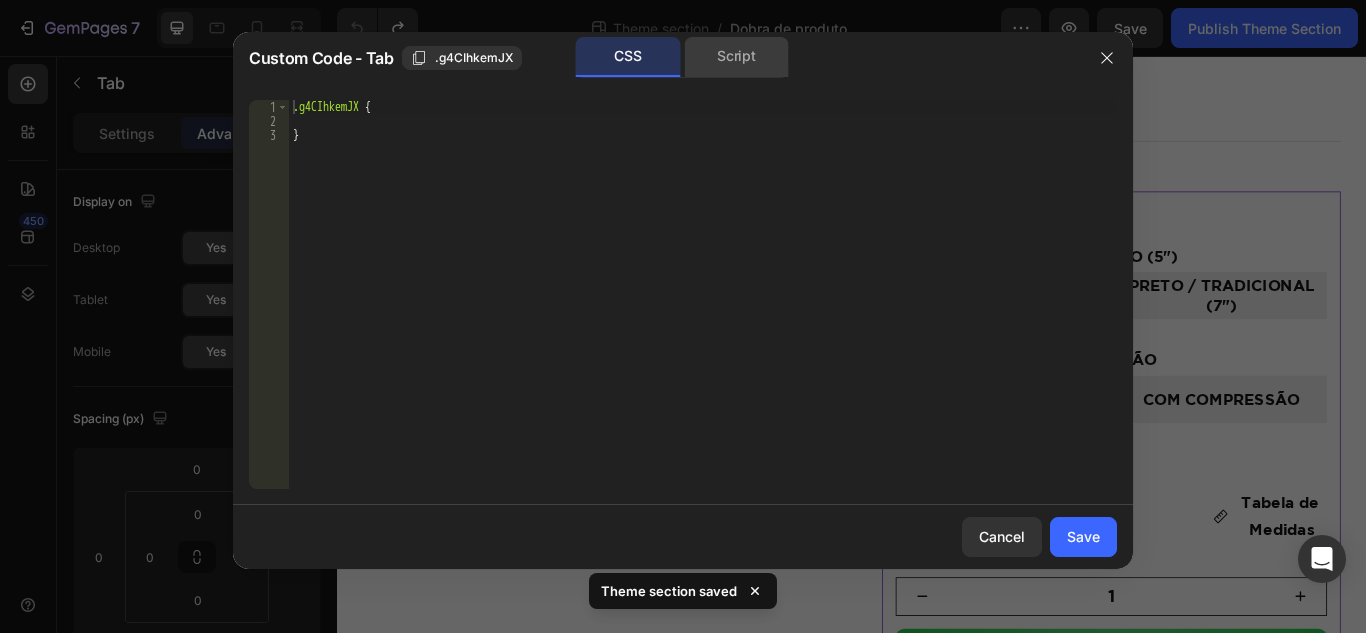 click on "Script" 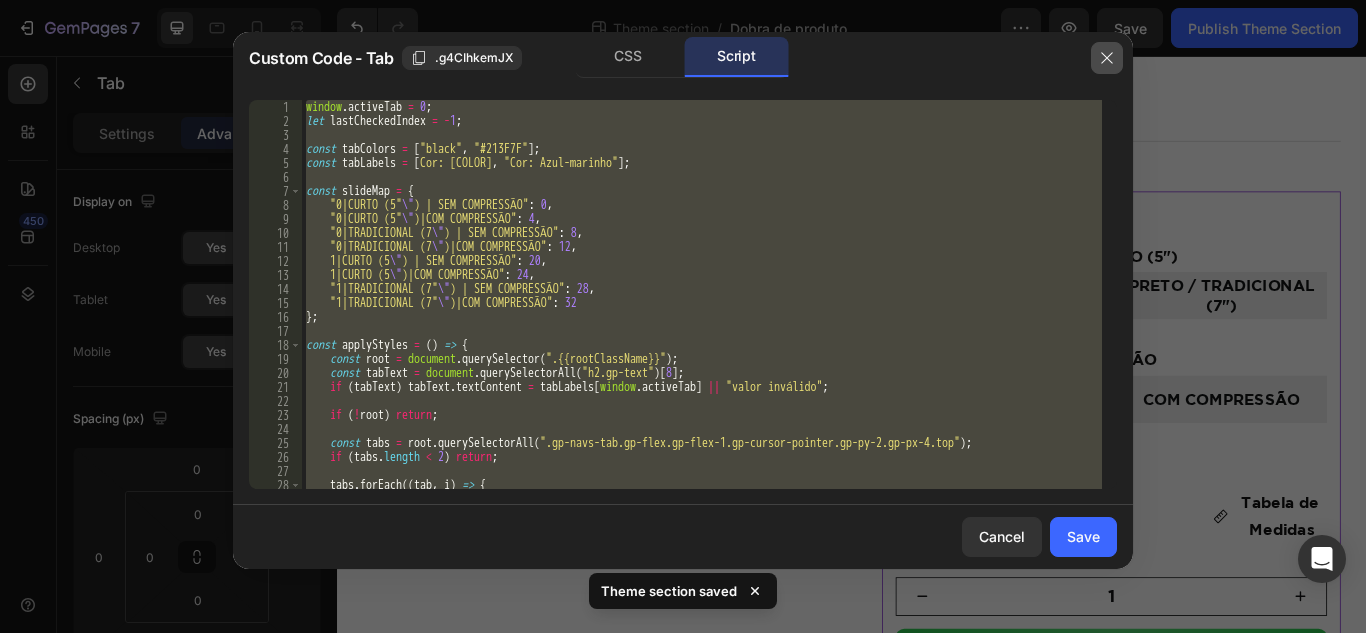 click 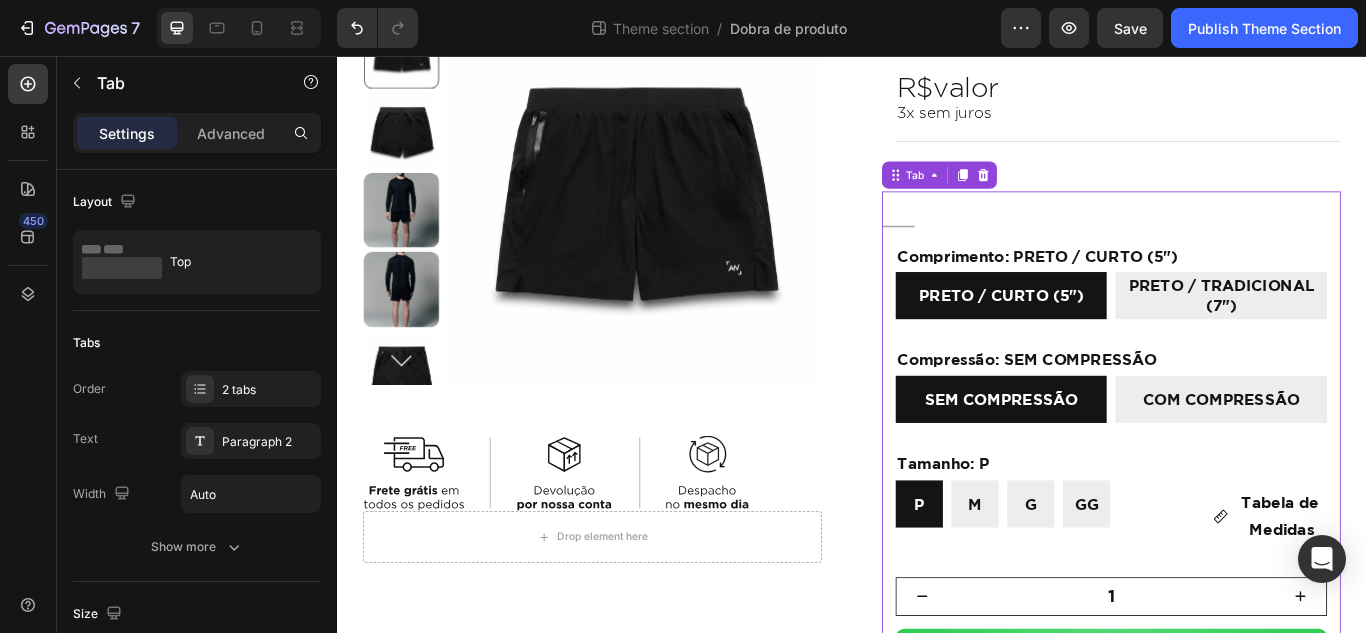 click at bounding box center [1239, 235] 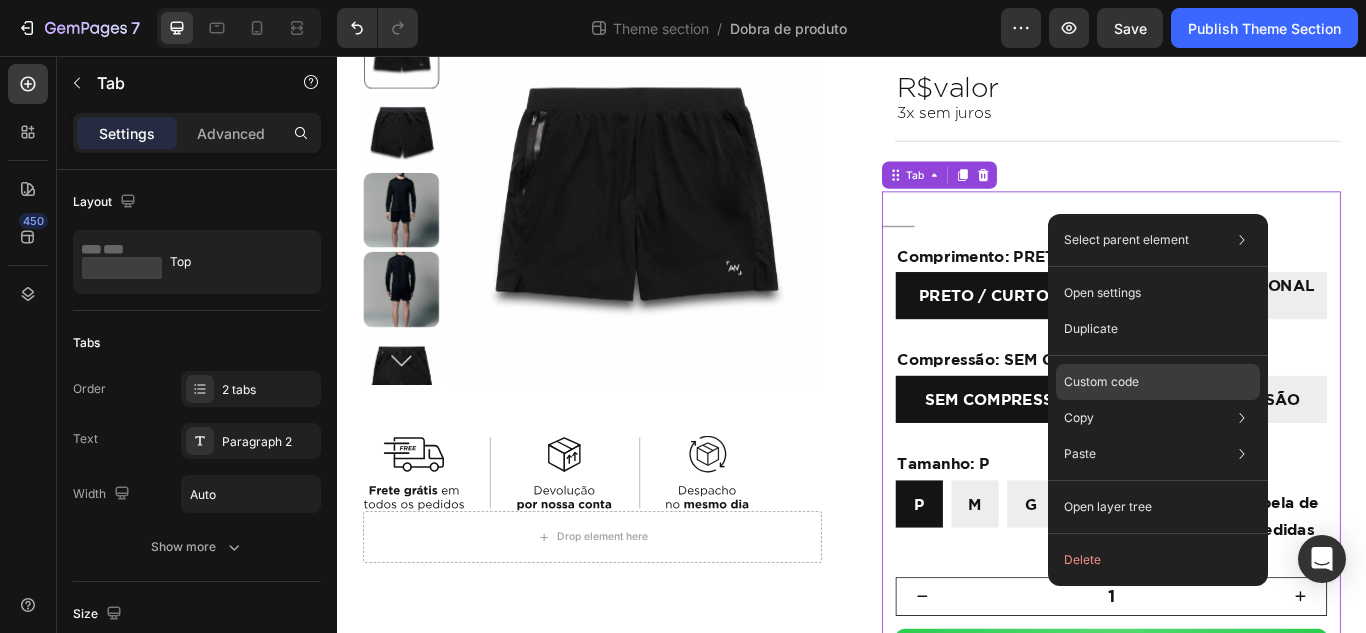 click on "Custom code" at bounding box center [1101, 382] 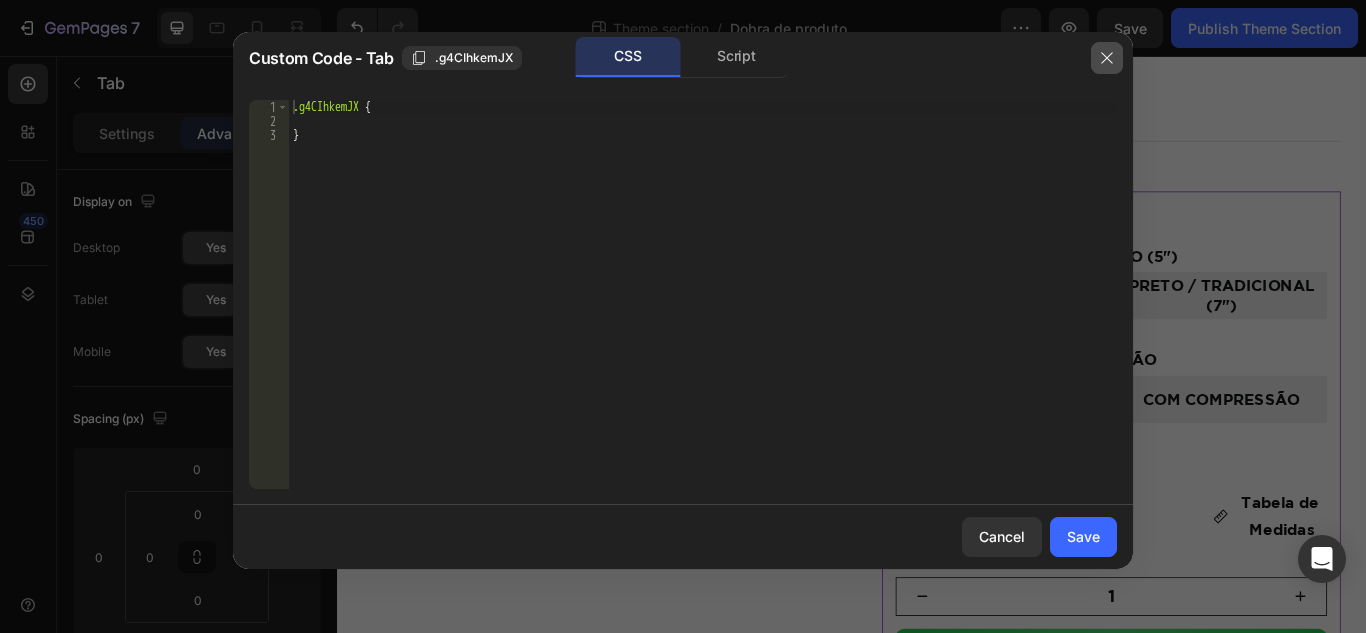 drag, startPoint x: 1094, startPoint y: 60, endPoint x: 890, endPoint y: 1, distance: 212.36055 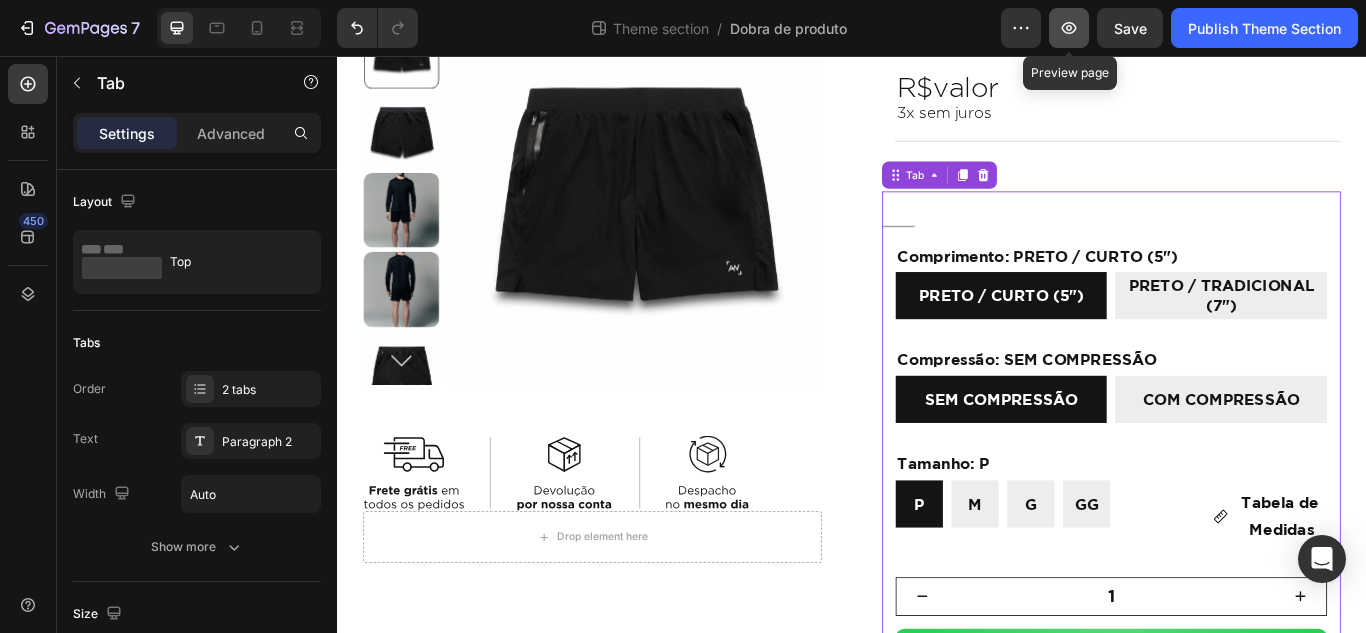 click 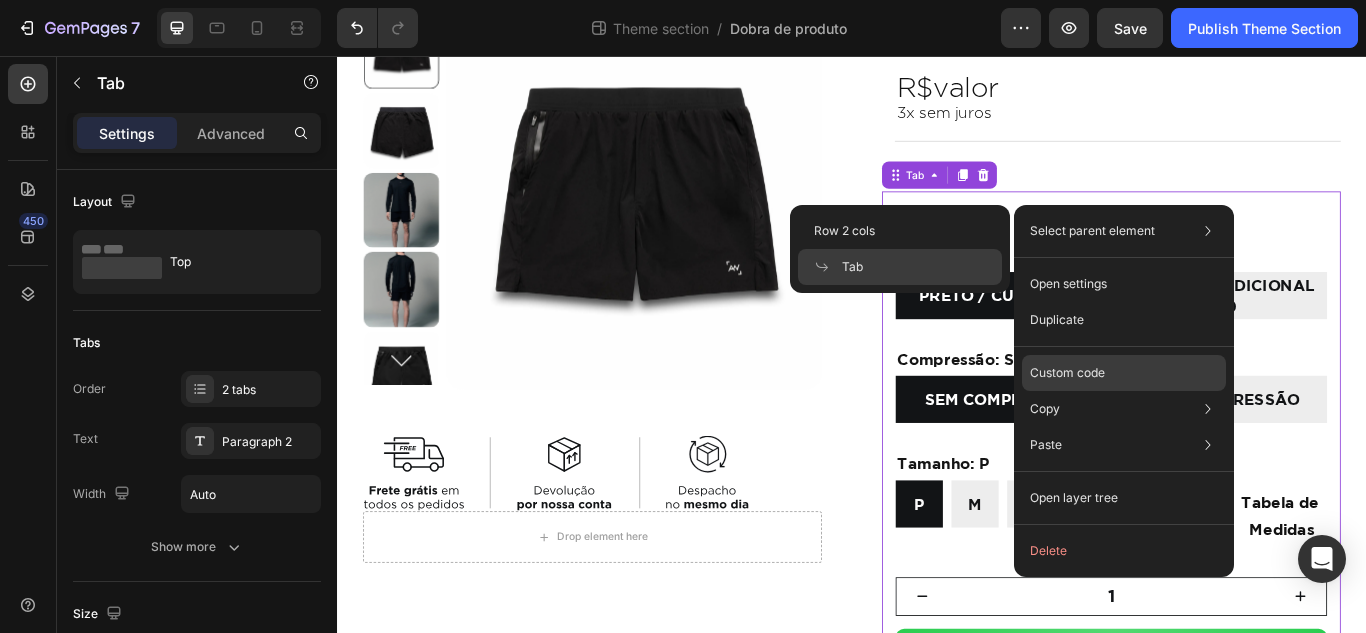 click on "Custom code" 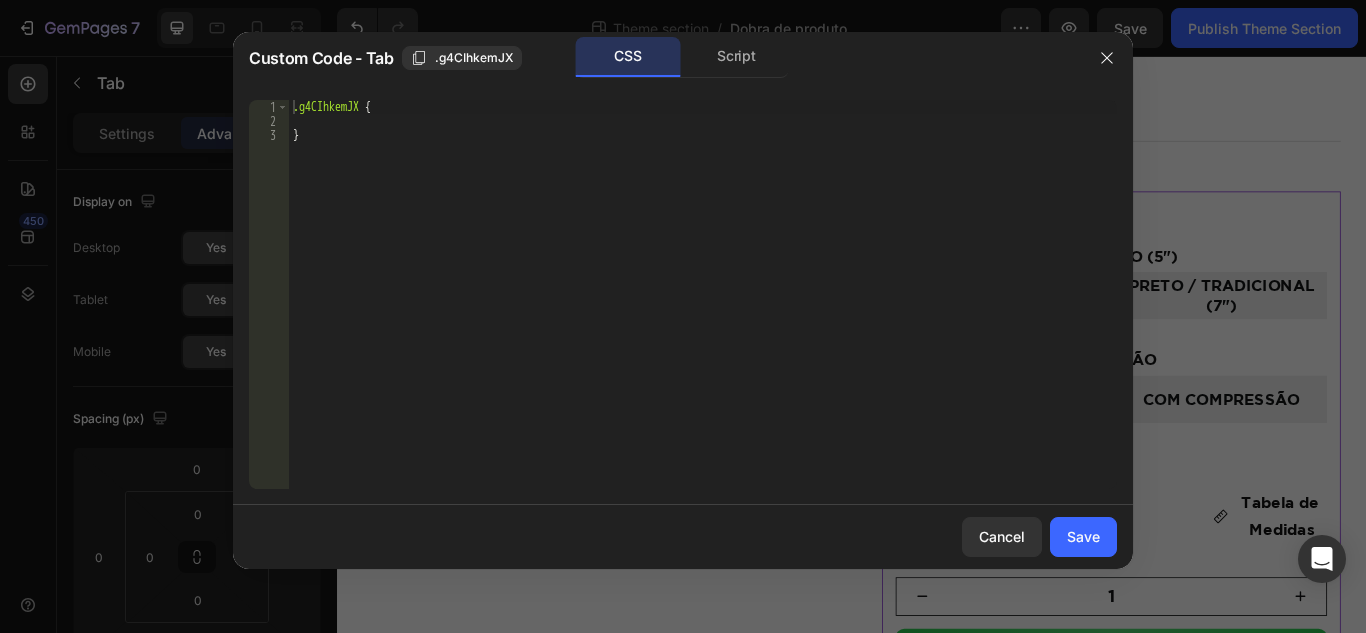 click on ".g4CIhkemJX   { }" at bounding box center (703, 308) 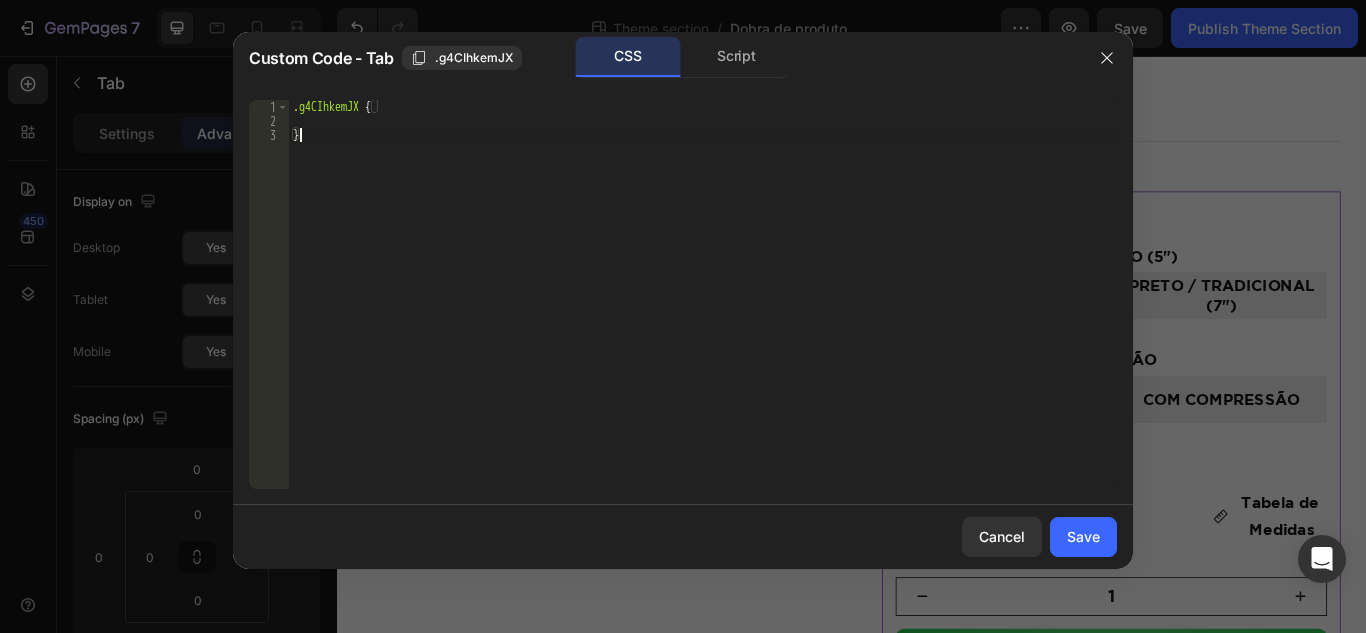 click on "Custom Code - Tab .g4CIhkemJX CSS Script" at bounding box center [657, 58] 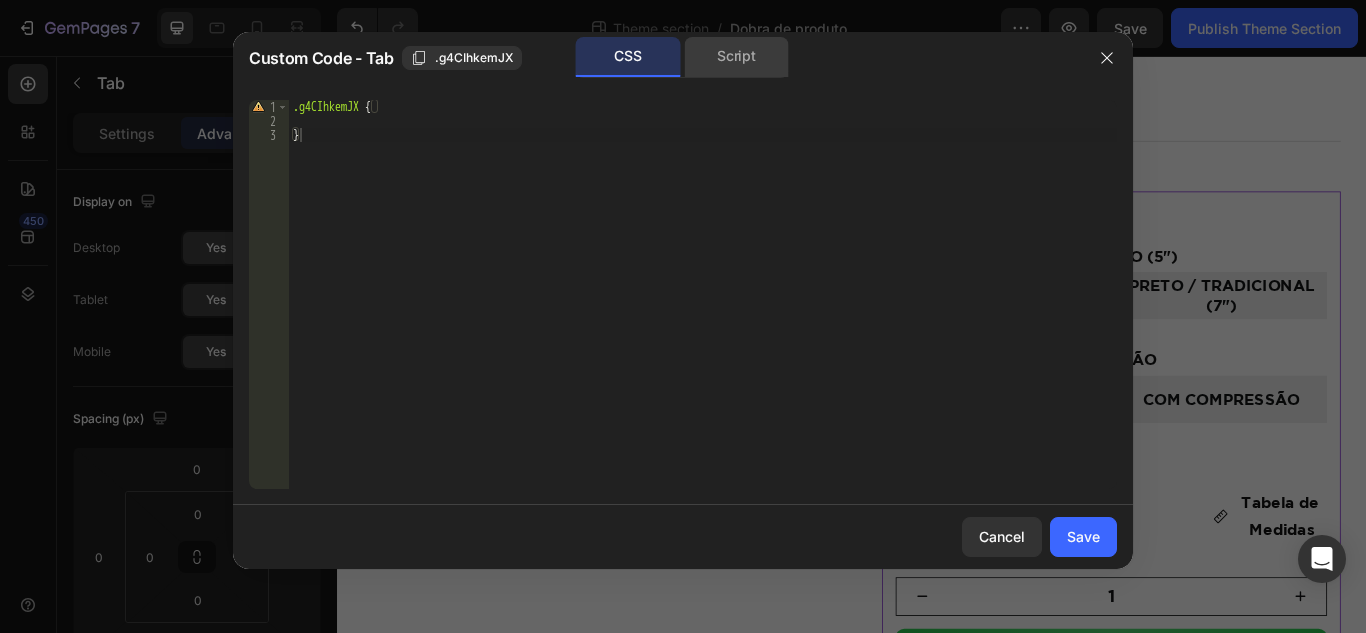 click on "Script" 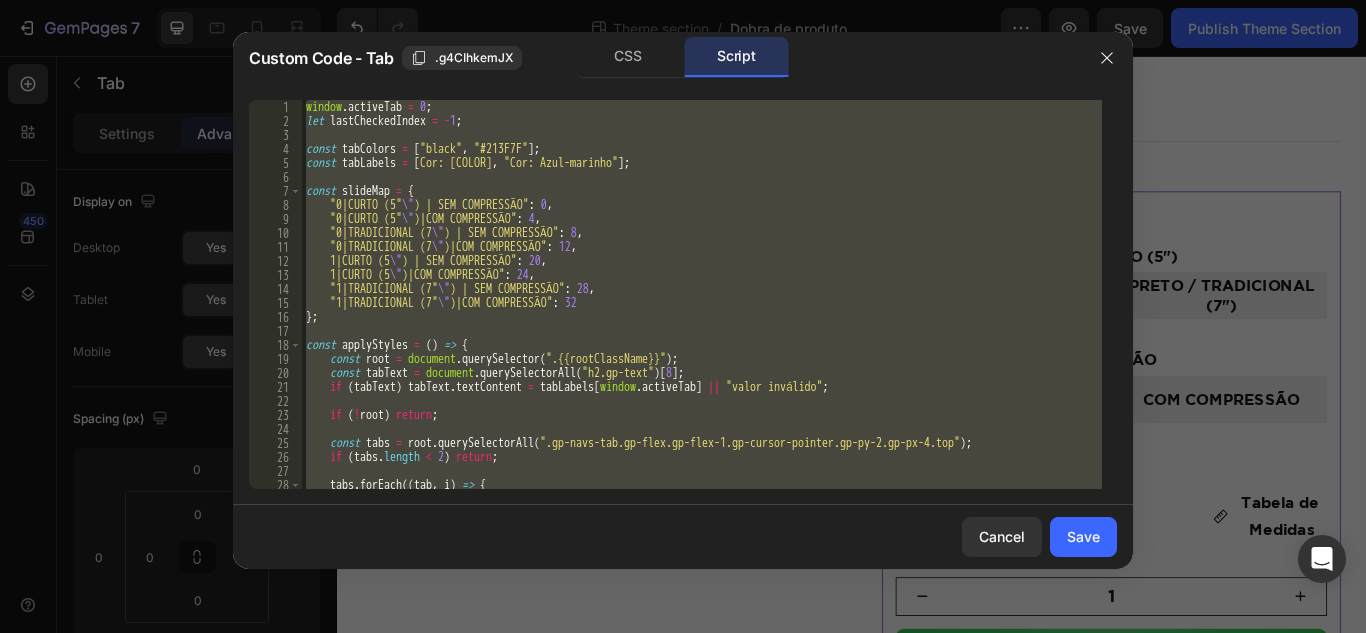 click on "window . activeTab   =   0 ; let   lastCheckedIndex   =   - 1 ; const   tabColors   =   [ "black" ,   "#213F7F" ] ; const   tabLabels   =   [ "Cor: Preto" ,   "Cor: Azul-marinho" ] ; const   slideMap   =   {      "0|CURTO (5 \" )|SEM COMPRESSÃO" :   0 ,      "0|CURTO (5 \" )|COM COMPRESSÃO" :   4 ,      "0|TRADICIONAL (7 \" )|SEM COMPRESSÃO" :   8 ,      "0|TRADICIONAL (7 \" )|COM COMPRESSÃO" :   12 ,      "1|CURTO (5 \" )|SEM COMPRESSÃO" :   20 ,      "1|CURTO (5 \" )|COM COMPRESSÃO" :   24 ,      "1|TRADICIONAL (7 \" )|SEM COMPRESSÃO" :   28 ,      "1|TRADICIONAL (7 \" )|COM COMPRESSÃO" :   32 } ; const   applyStyles   =   ( )   =>   {      const   root   =   document . querySelector ( ".{{rootClassName}}" ) ;      const   tabText   =   document . querySelectorAll ( "h2.gp-text" ) [ 8 ] ;      if   ( tabText )   tabText . textContent   =   tabLabels [ window . activeTab ]   ||   "valor inválido" ;      if   ( ! root )   return ;      const   tabs   =   root . querySelectorAll ( ) ;      if   ( tabs" at bounding box center [702, 294] 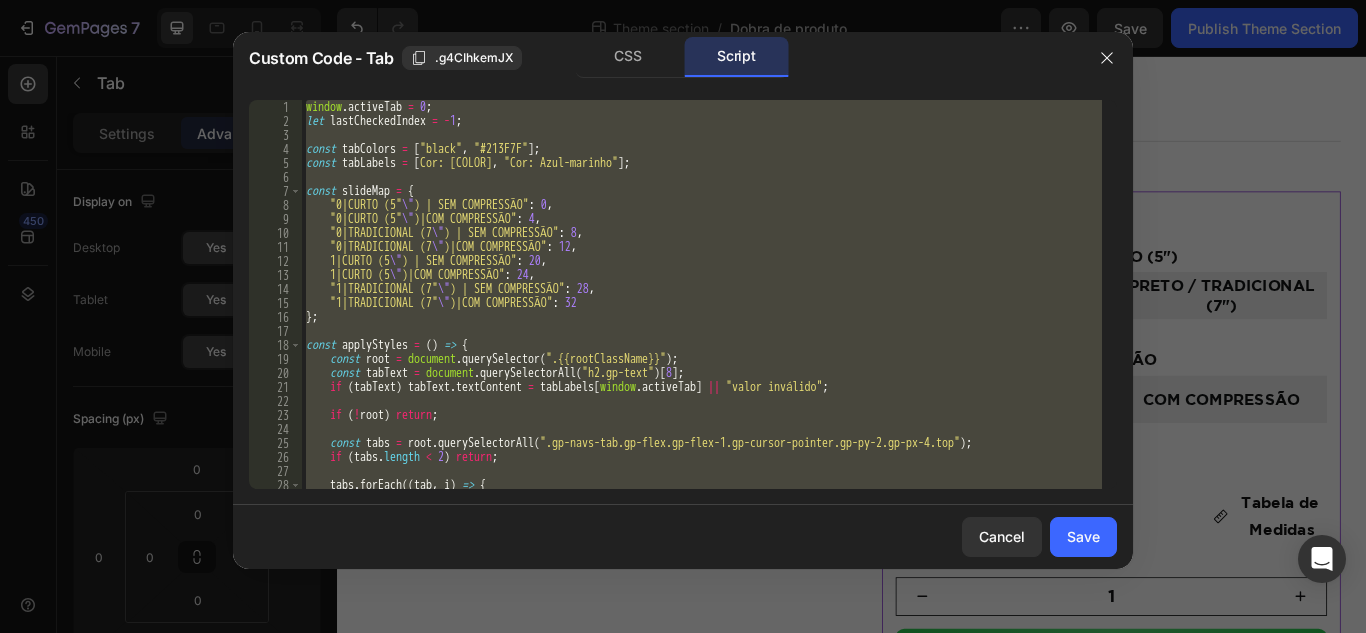 type on "});" 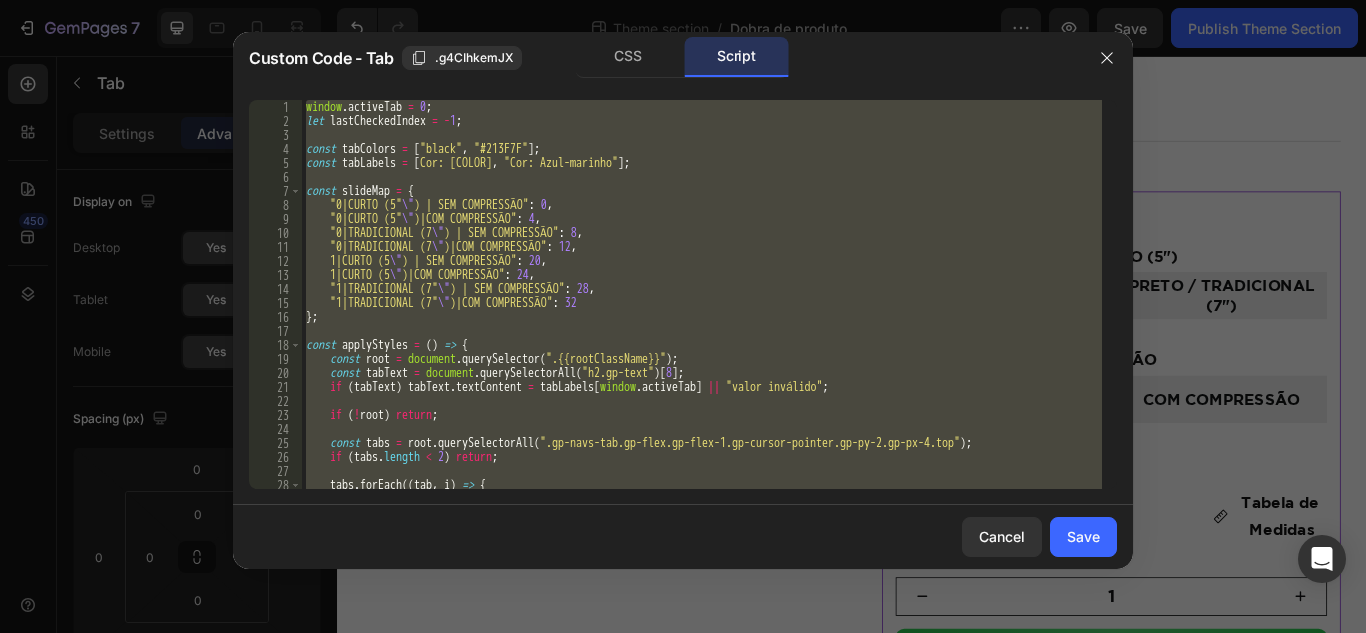 paste 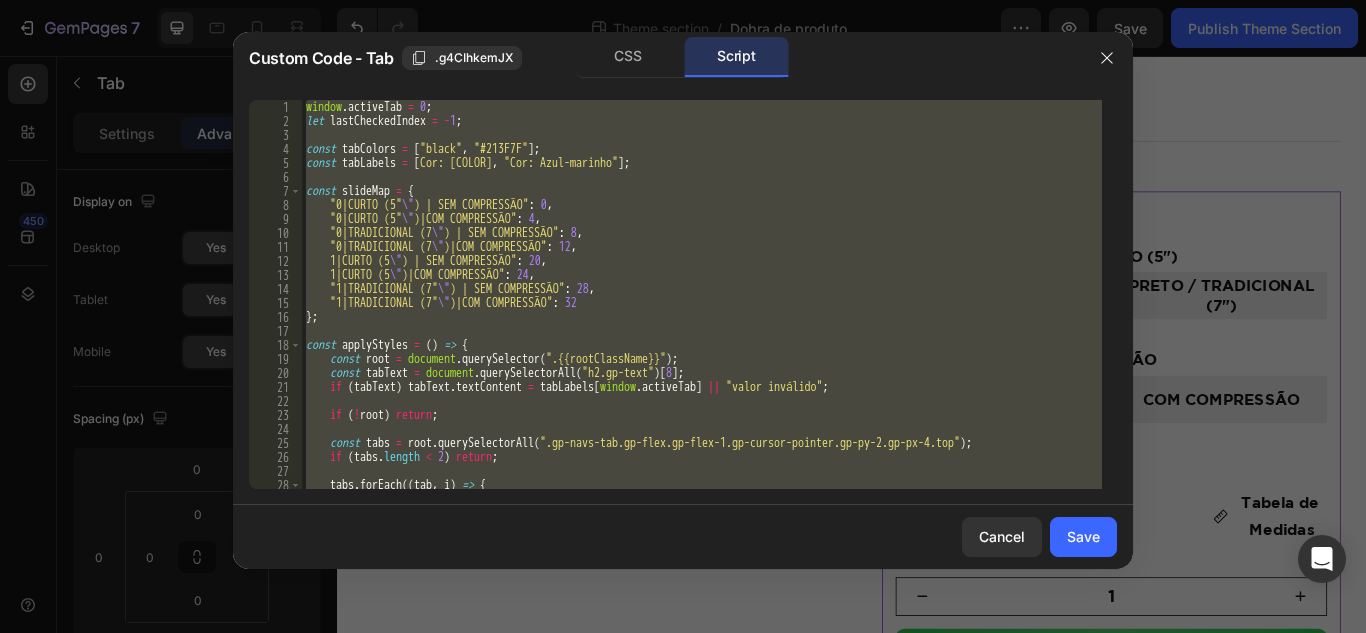 type 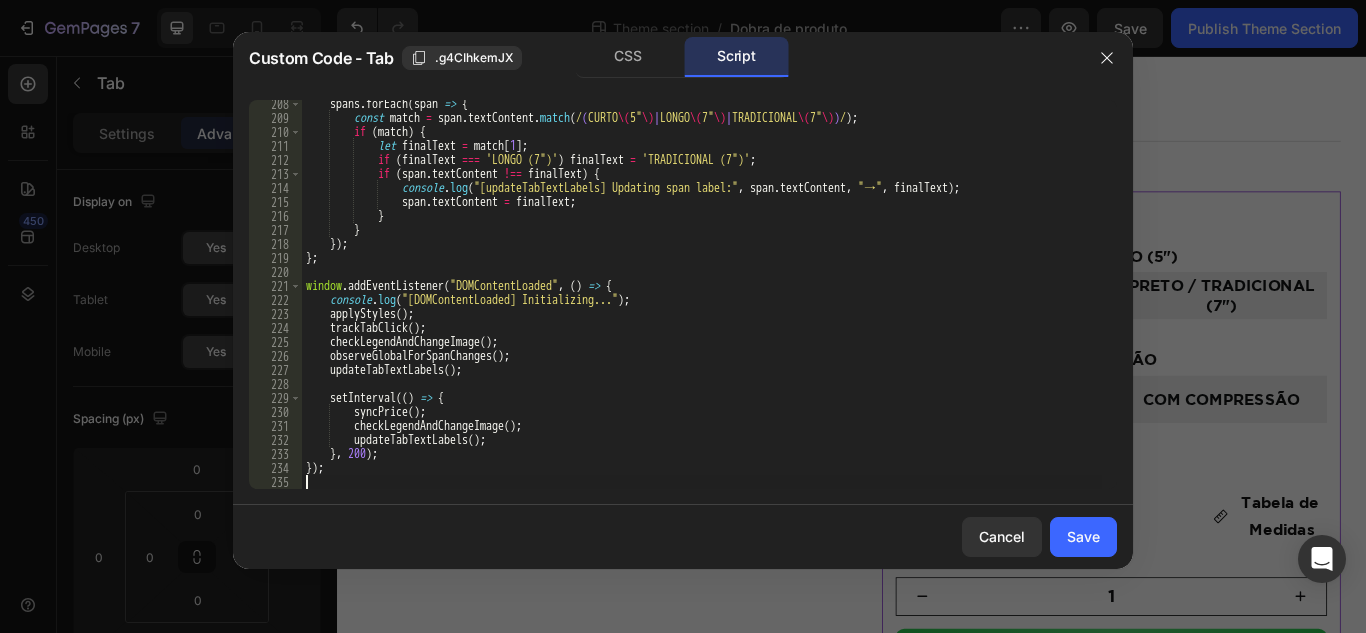 scroll, scrollTop: 2901, scrollLeft: 0, axis: vertical 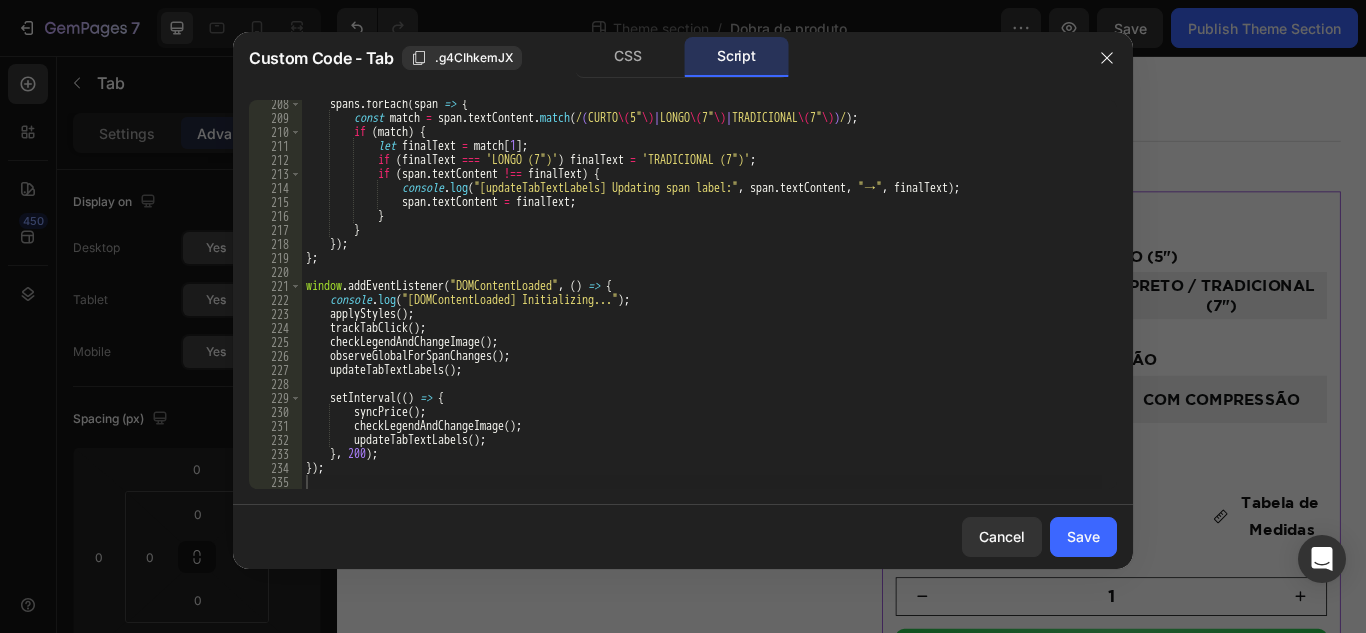 click on "Cancel Save" at bounding box center (683, 537) 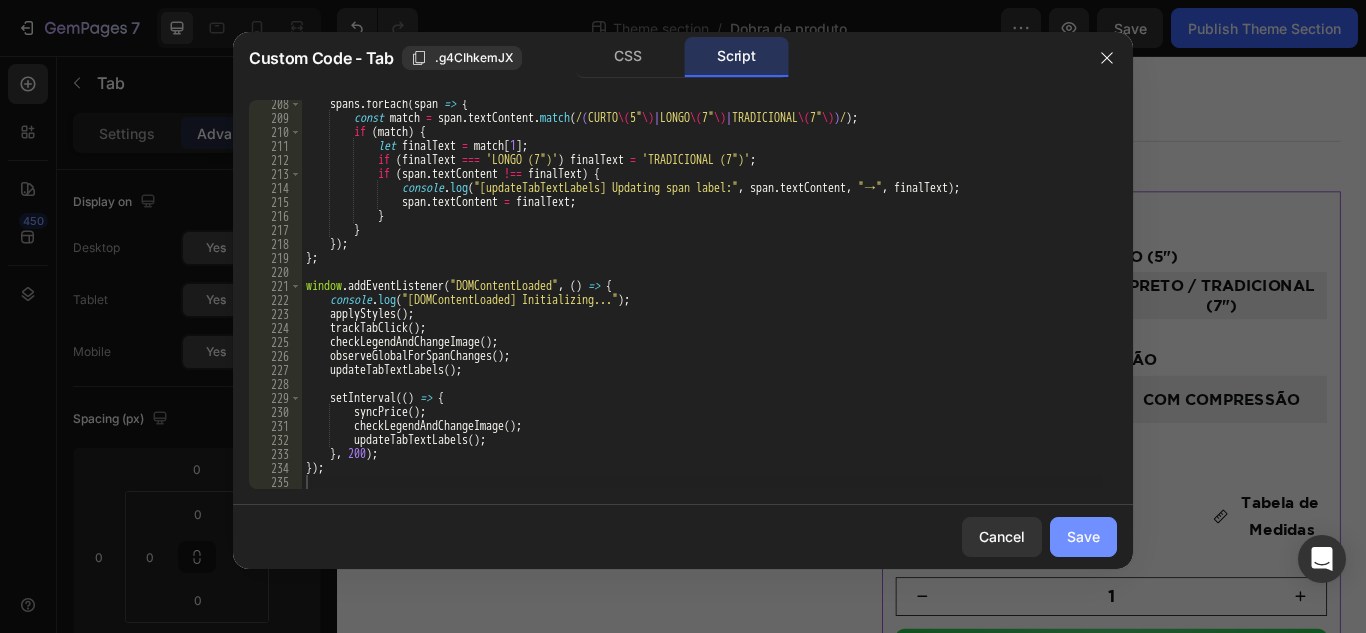 click on "Save" 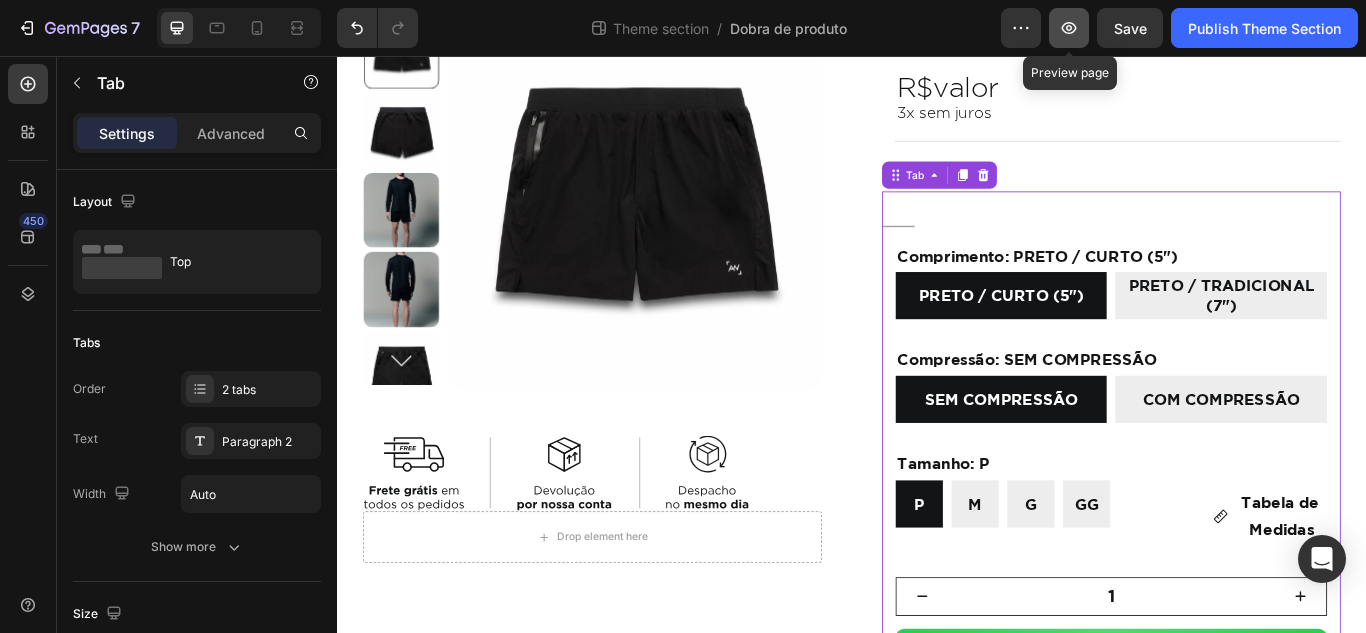 click 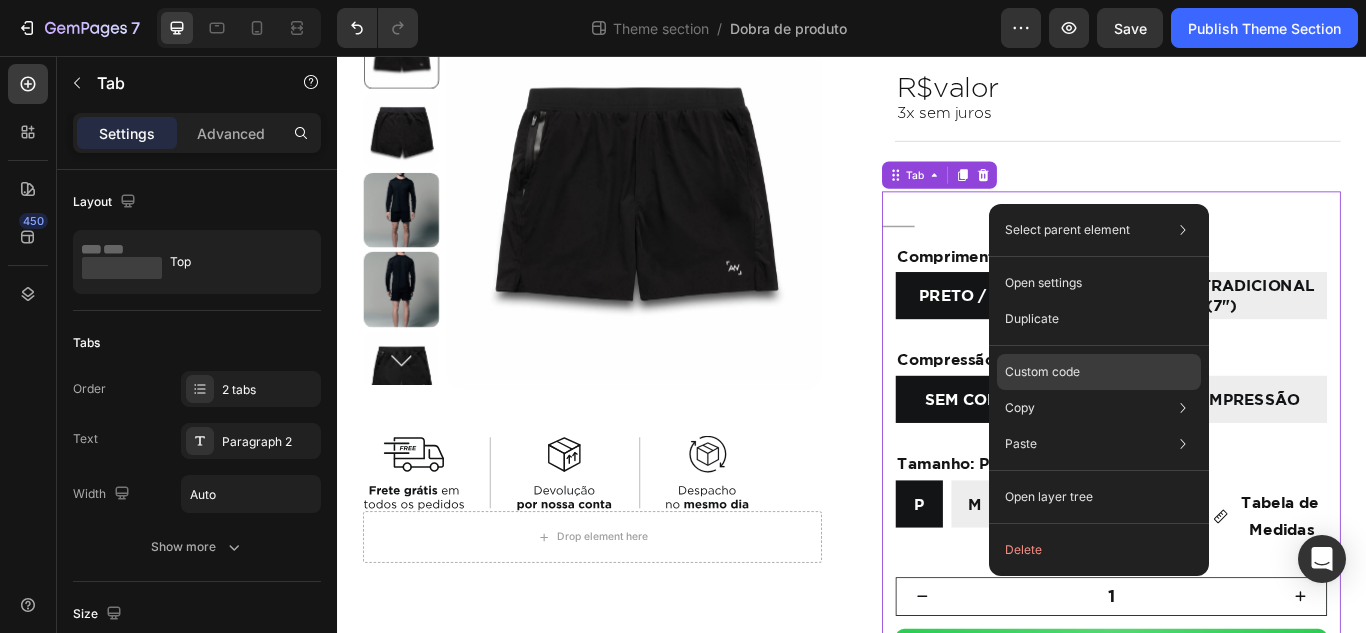click on "Custom code" at bounding box center (1042, 372) 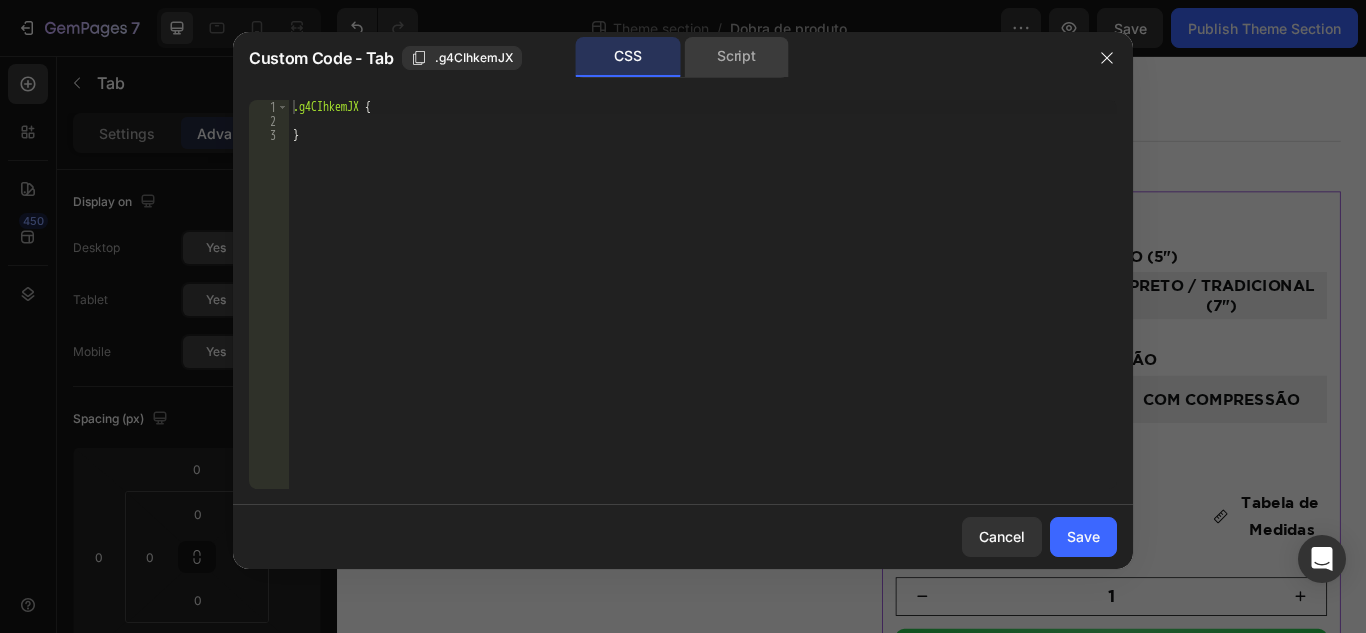 click on "Script" 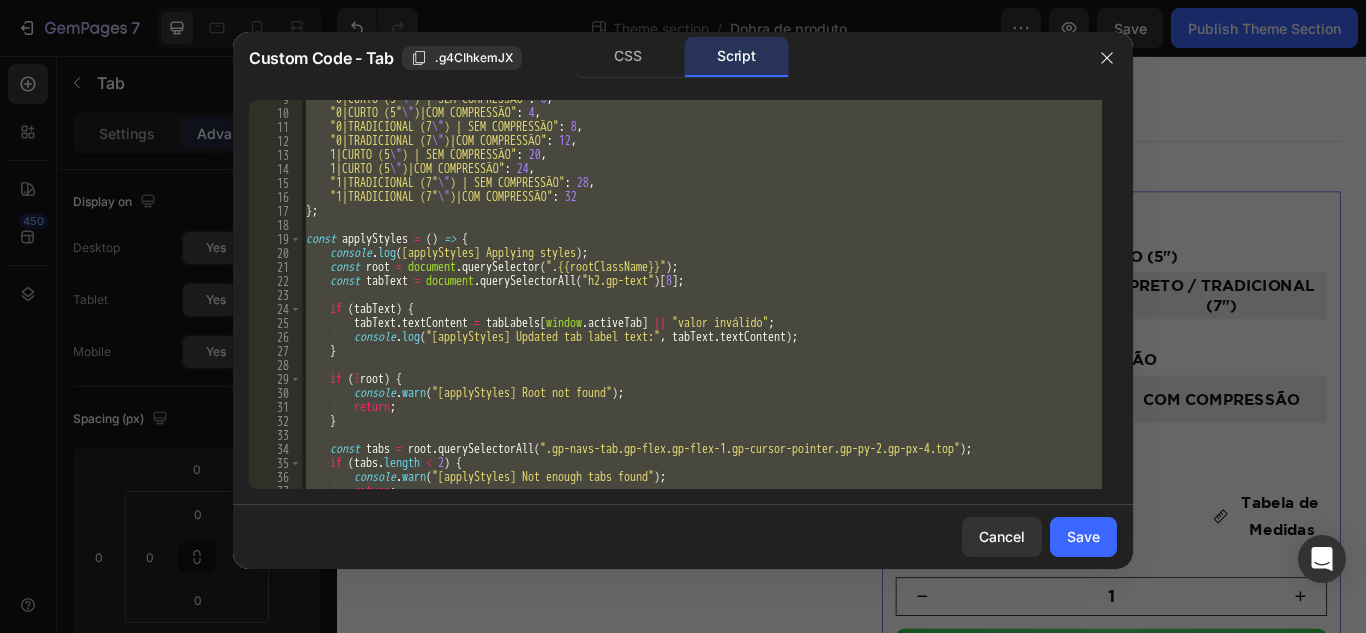 scroll, scrollTop: 180, scrollLeft: 0, axis: vertical 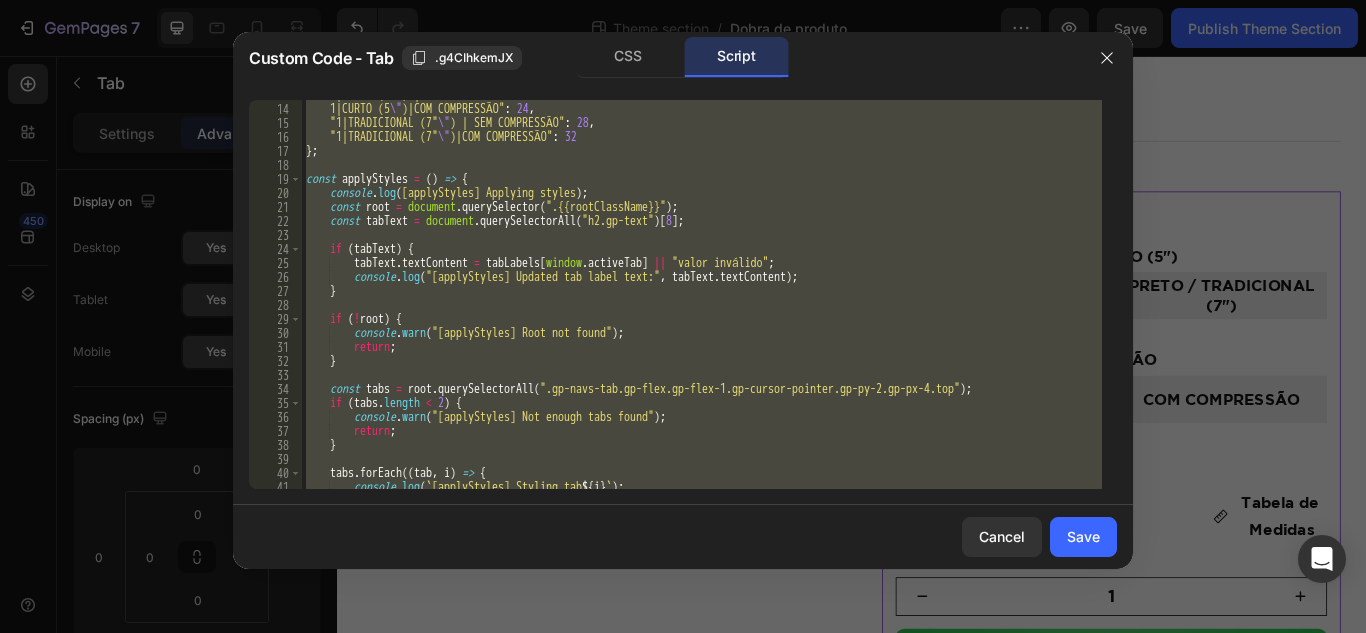 click on ""1|CURTO (5 \" )|SEM COMPRESSÃO" :   20 ,      "1|CURTO (5 \" )|COM COMPRESSÃO" :   24 ,      "1|TRADICIONAL (7 \" )|SEM COMPRESSÃO" :   28 ,      "1|TRADICIONAL (7 \" )|COM COMPRESSÃO" :   32 } ; const   applyStyles   =   ( )   =>   {      console . log ( "[applyStyles] Applying styles" ) ;      const   root   =   document . querySelector ( ".{{rootClassName}}" ) ;      const   tabText   =   document . querySelectorAll ( "h2.gp-text" ) [ 8 ] ;      if   ( tabText )   {           tabText . textContent   =   tabLabels [ window . activeTab ]   ||   "valor inválido" ;           console . log ( "[applyStyles] Updated tab label text:" ,   tabText . textContent ) ;      }      if   ( ! root )   {           console . warn ( "[applyStyles] Root not found" ) ;           return ;      }      const   tabs   =   root . querySelectorAll ( ".gp-navs-tab.gp-flex.gp-flex-1.gp-cursor-pointer.gp-py-2.gp-px-4.top" ) ;      if   ( tabs . length   <   2 )   {           console . warn ( ) ;           return ;      }" at bounding box center [702, 294] 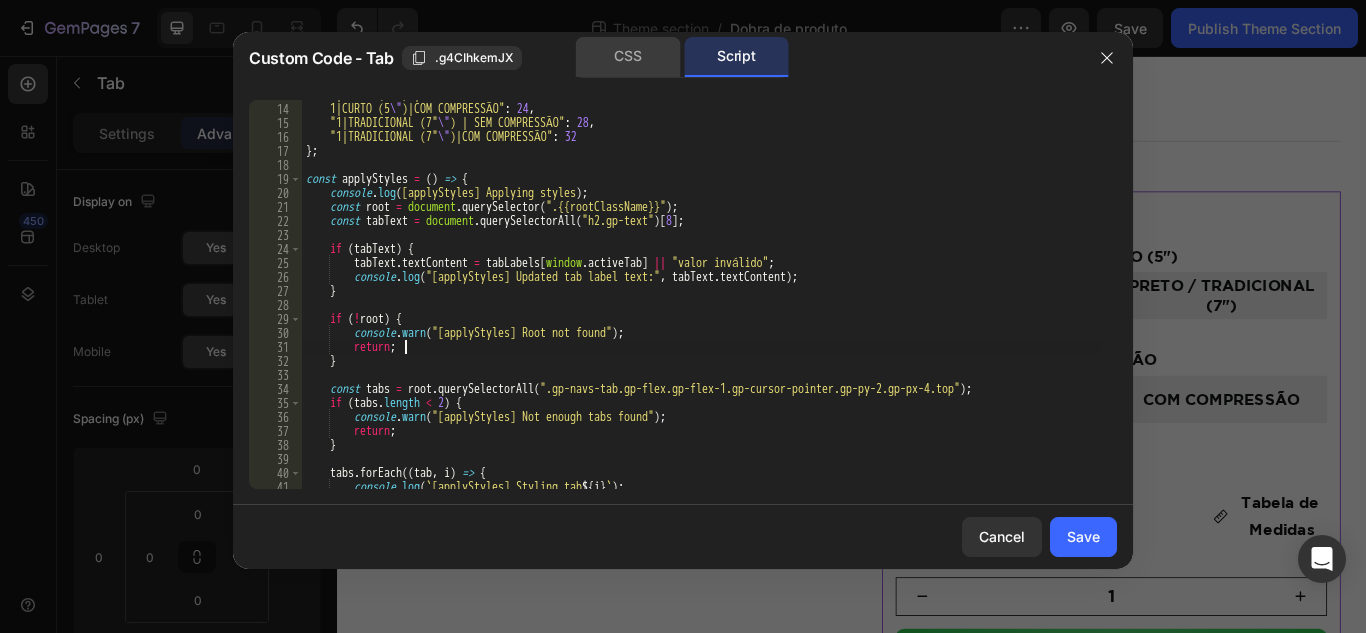 click on "CSS" 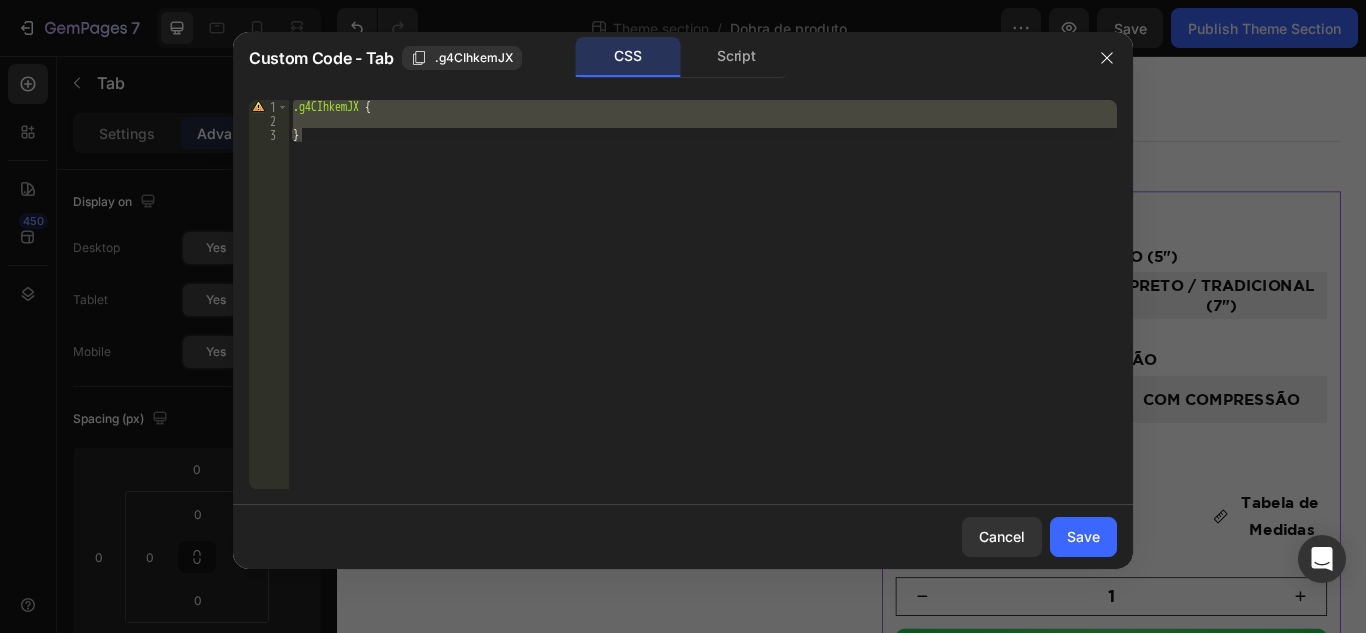 click on ".g4CIhkemJX   { }" at bounding box center (703, 294) 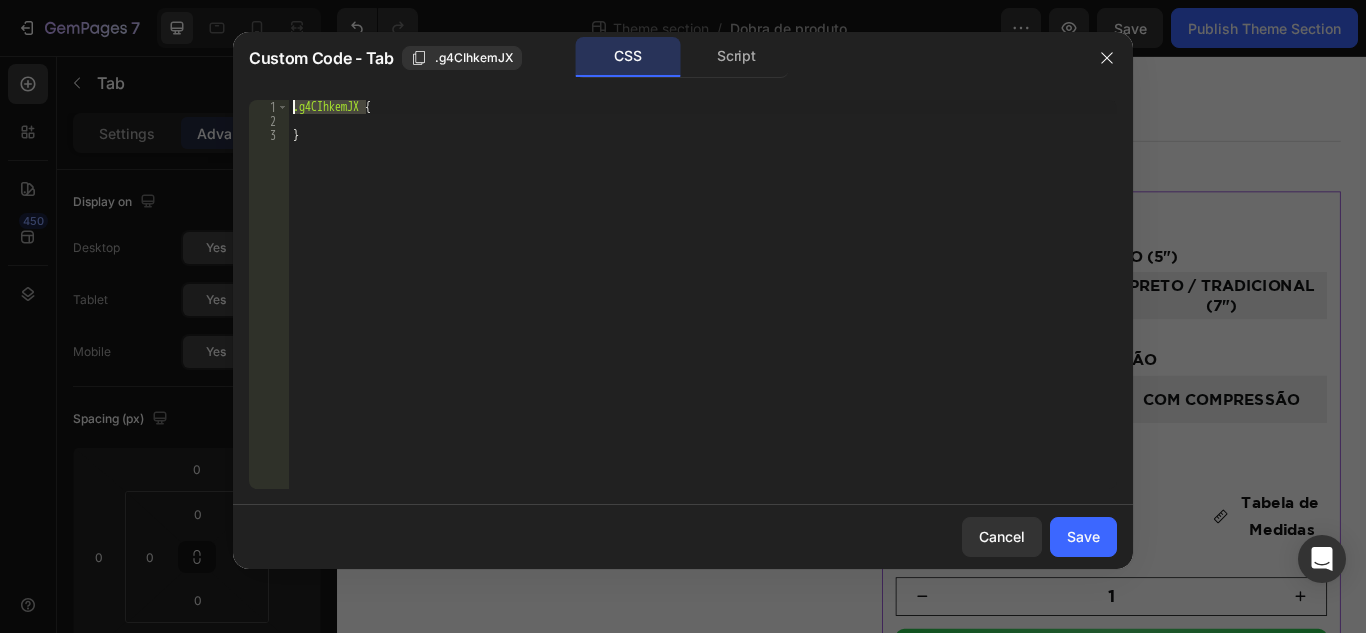 drag, startPoint x: 368, startPoint y: 105, endPoint x: 290, endPoint y: 108, distance: 78.05767 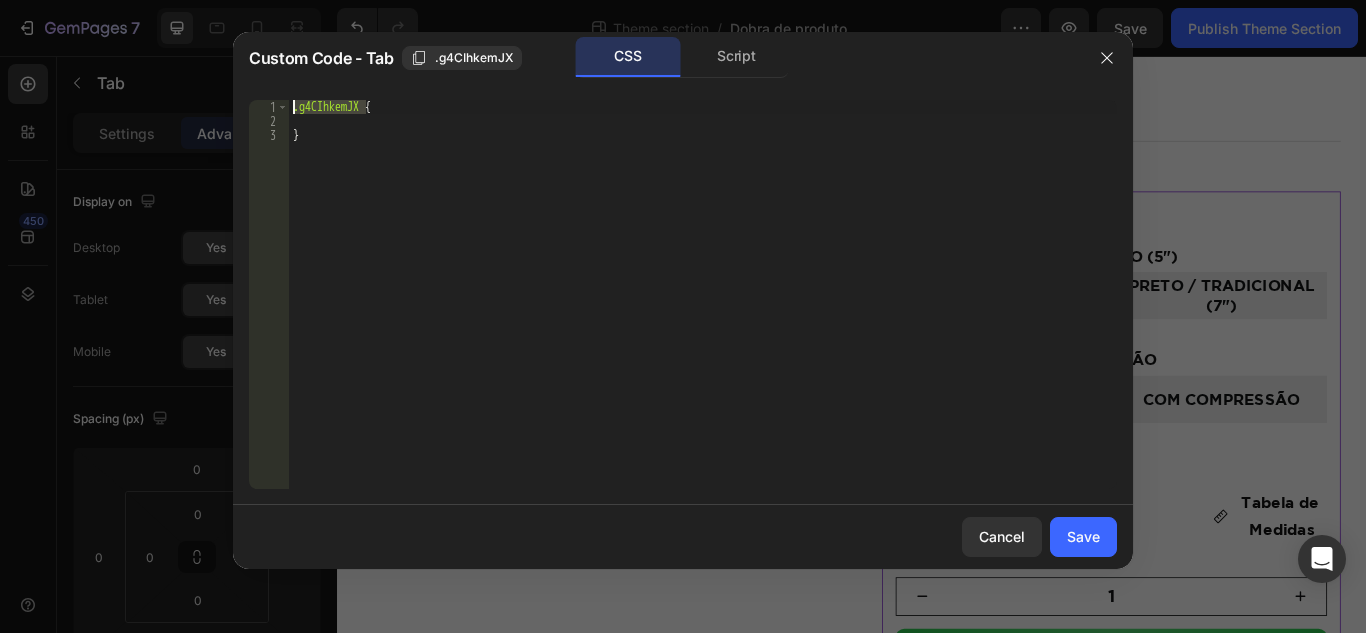 click on ".g4CIhkemJX   { }" at bounding box center (703, 308) 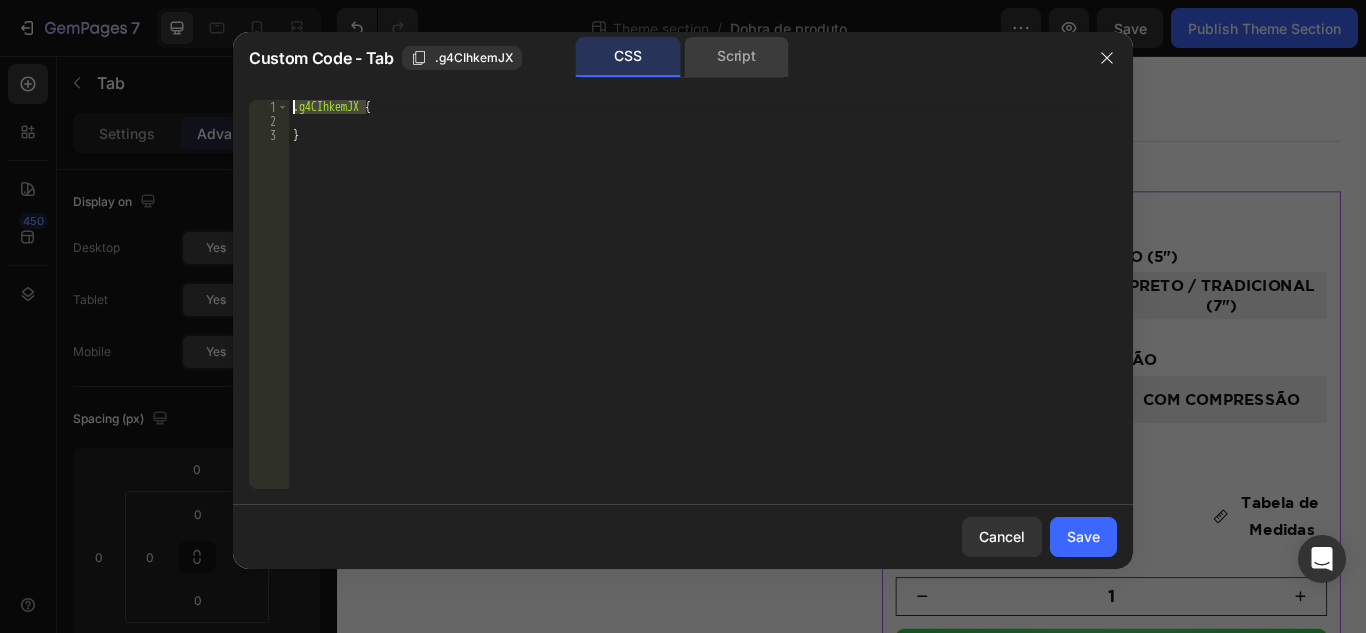 click on "Script" 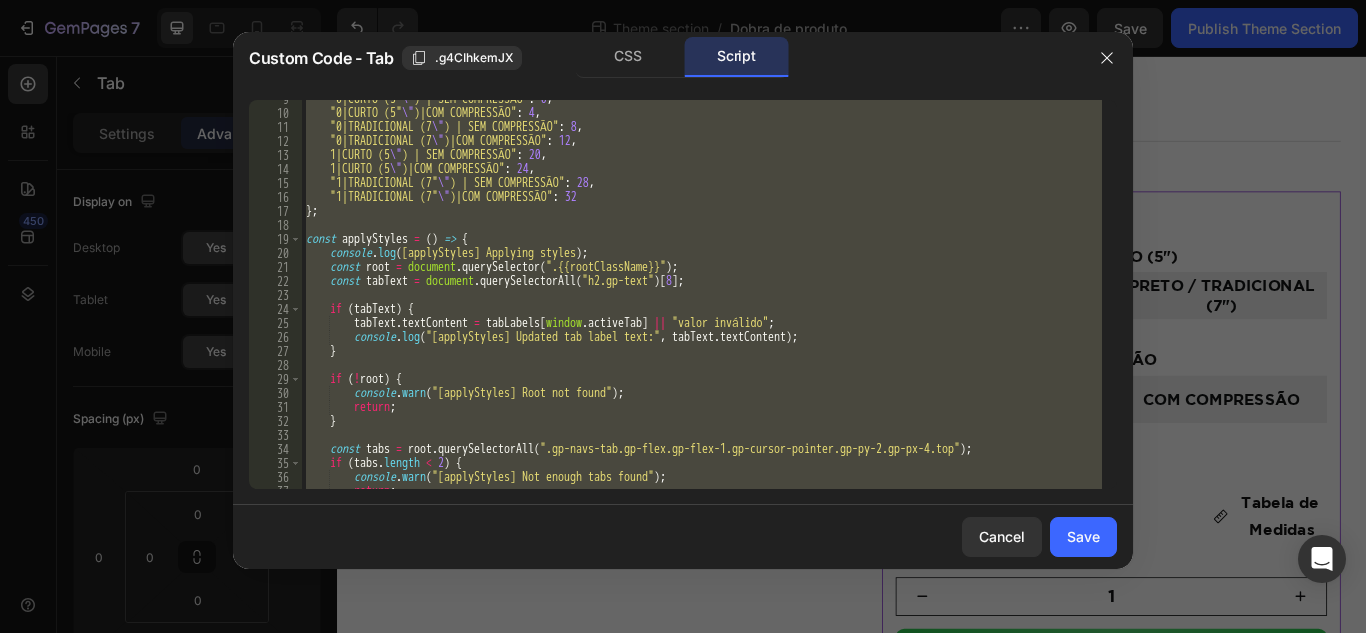 scroll, scrollTop: 120, scrollLeft: 0, axis: vertical 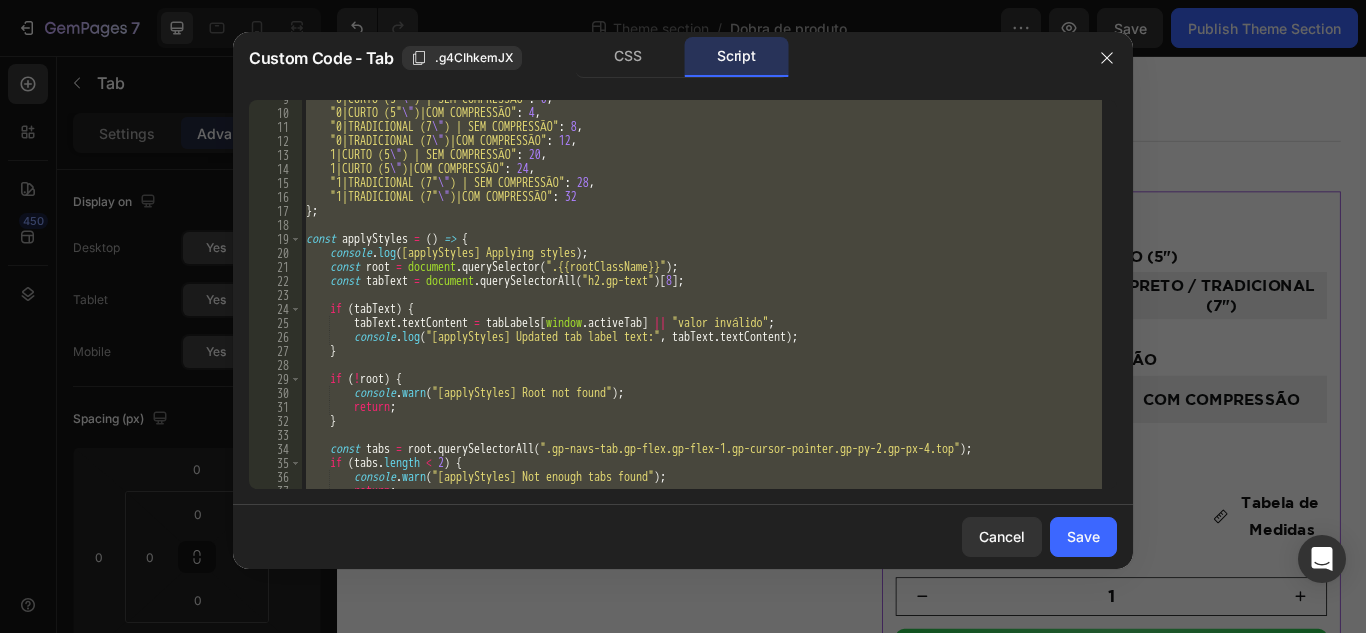 click on ""0|CURTO (5 \" )|SEM COMPRESSÃO" :   0 ,      "0|CURTO (5 \" )|COM COMPRESSÃO" :   4 ,      "0|TRADICIONAL (7 \" )|SEM COMPRESSÃO" :   8 ,      "0|TRADICIONAL (7 \" )|COM COMPRESSÃO" :   12 ,      "1|CURTO (5 \" )|SEM COMPRESSÃO" :   20 ,      "1|CURTO (5 \" )|COM COMPRESSÃO" :   24 ,      "1|TRADICIONAL (7 \" )|SEM COMPRESSÃO" :   28 ,      "1|TRADICIONAL (7 \" )|COM COMPRESSÃO" :   32 } ; const   applyStyles   =   ( )   =>   {      console . log ( "[applyStyles] Applying styles" ) ;      const   root   =   document . querySelector ( ".{{rootClassName}}" ) ;      const   tabText   =   document . querySelectorAll ( "h2.gp-text" ) [ 8 ] ;      if   ( tabText )   {           tabText . textContent   =   tabLabels [ window . activeTab ]   ||   "valor inválido" ;           console . log ( "[applyStyles] Updated tab label text:" ,   tabText . textContent ) ;      }      if   ( ! root )   {           console . warn ( "[applyStyles] Root not found" ) ;           return ;      }      const   tabs   =   ." at bounding box center (702, 294) 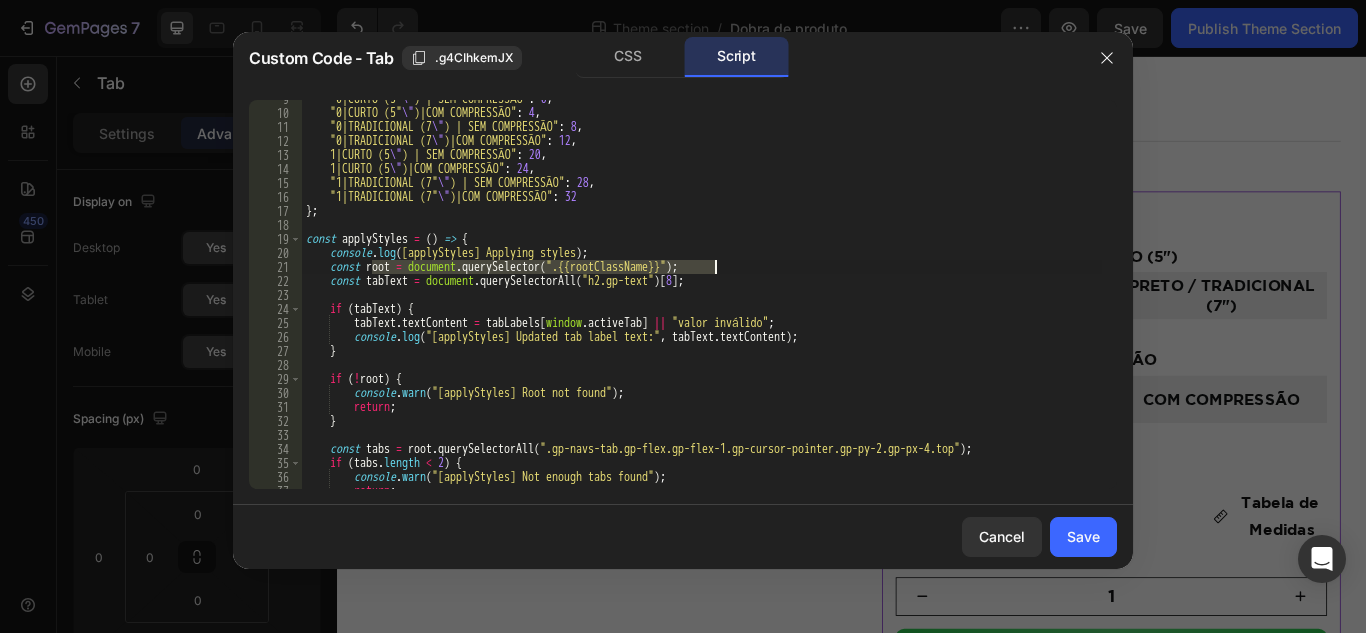 drag, startPoint x: 375, startPoint y: 269, endPoint x: 719, endPoint y: 265, distance: 344.02325 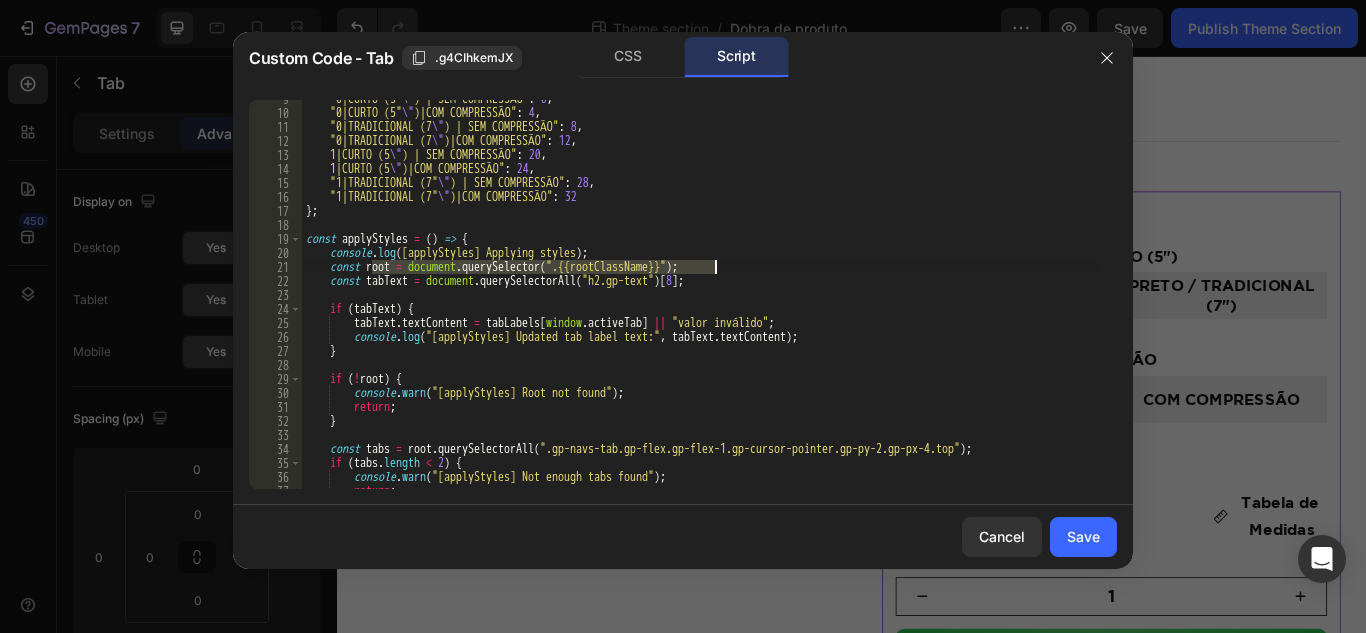 click on ""0|CURTO (5 \" )|SEM COMPRESSÃO" :   0 ,      "0|CURTO (5 \" )|COM COMPRESSÃO" :   4 ,      "0|TRADICIONAL (7 \" )|SEM COMPRESSÃO" :   8 ,      "0|TRADICIONAL (7 \" )|COM COMPRESSÃO" :   12 ,      "1|CURTO (5 \" )|SEM COMPRESSÃO" :   20 ,      "1|CURTO (5 \" )|COM COMPRESSÃO" :   24 ,      "1|TRADICIONAL (7 \" )|SEM COMPRESSÃO" :   28 ,      "1|TRADICIONAL (7 \" )|COM COMPRESSÃO" :   32 } ; const   applyStyles   =   ( )   =>   {      console . log ( "[applyStyles] Applying styles" ) ;      const   root   =   document . querySelector ( ".{{rootClassName}}" ) ;      const   tabText   =   document . querySelectorAll ( "h2.gp-text" ) [ 8 ] ;      if   ( tabText )   {           tabText . textContent   =   tabLabels [ window . activeTab ]   ||   "valor inválido" ;           console . log ( "[applyStyles] Updated tab label text:" ,   tabText . textContent ) ;      }      if   ( ! root )   {           console . warn ( "[applyStyles] Root not found" ) ;           return ;      }      const   tabs   =   ." at bounding box center [702, 300] 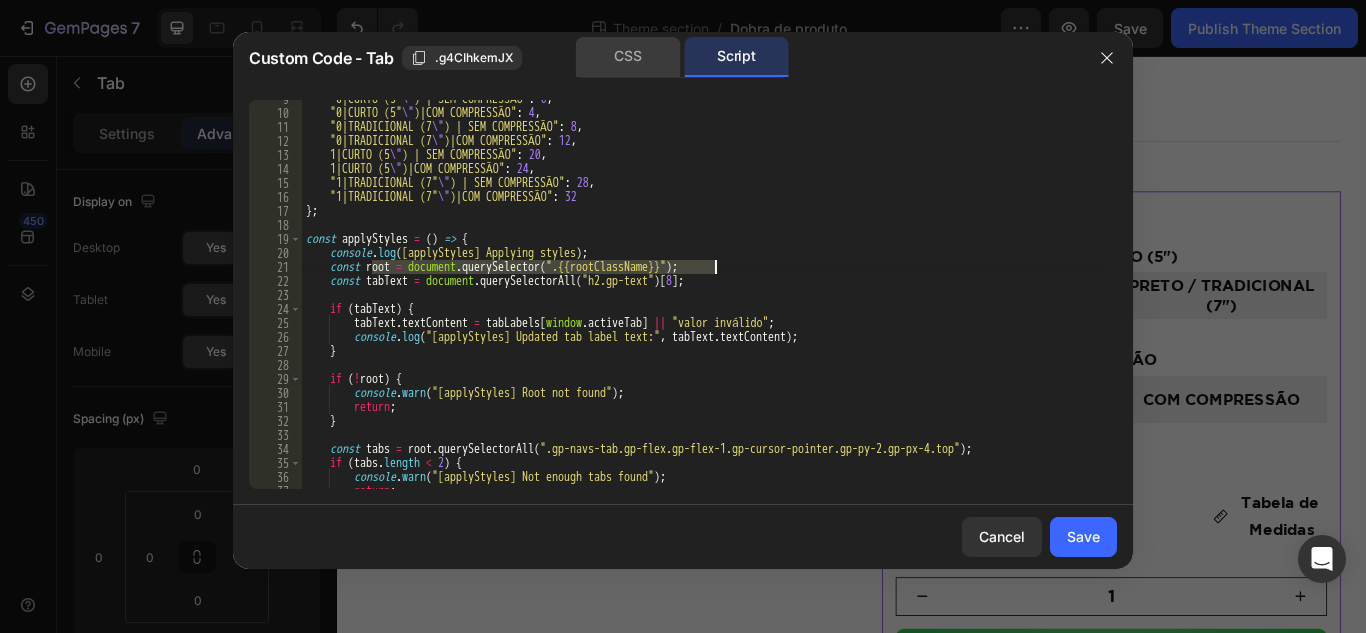 click on "CSS" 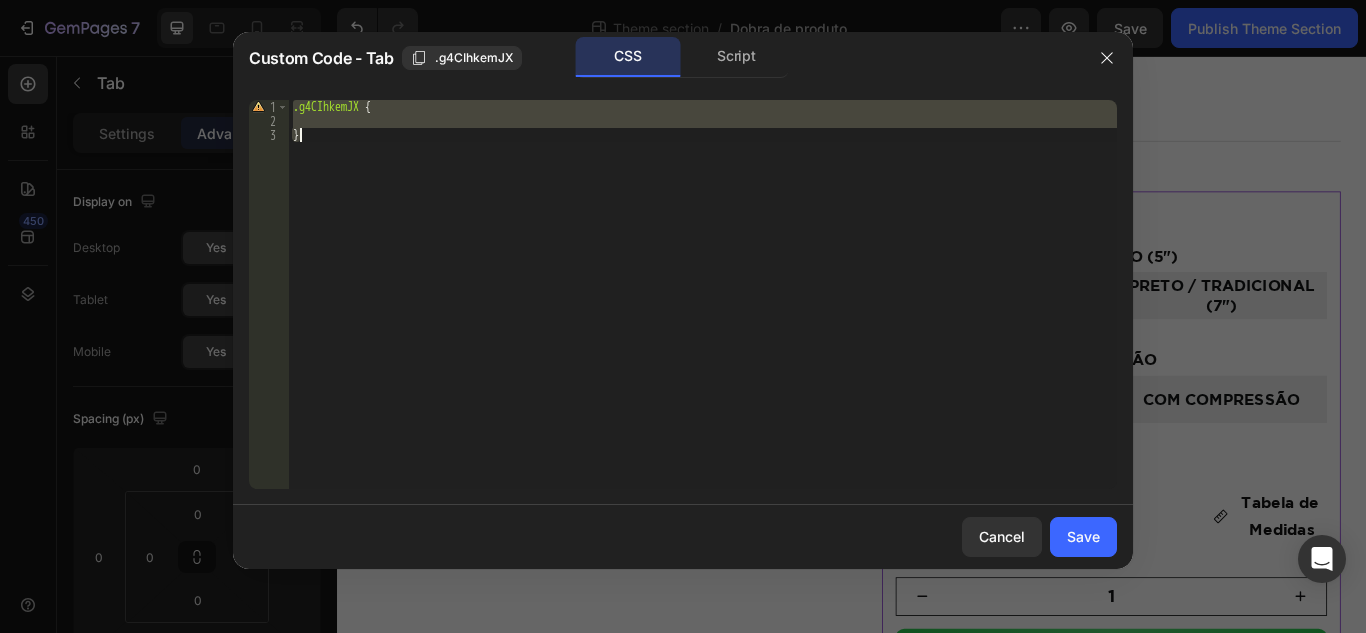click on ".g4CIhkemJX   { }" at bounding box center (703, 294) 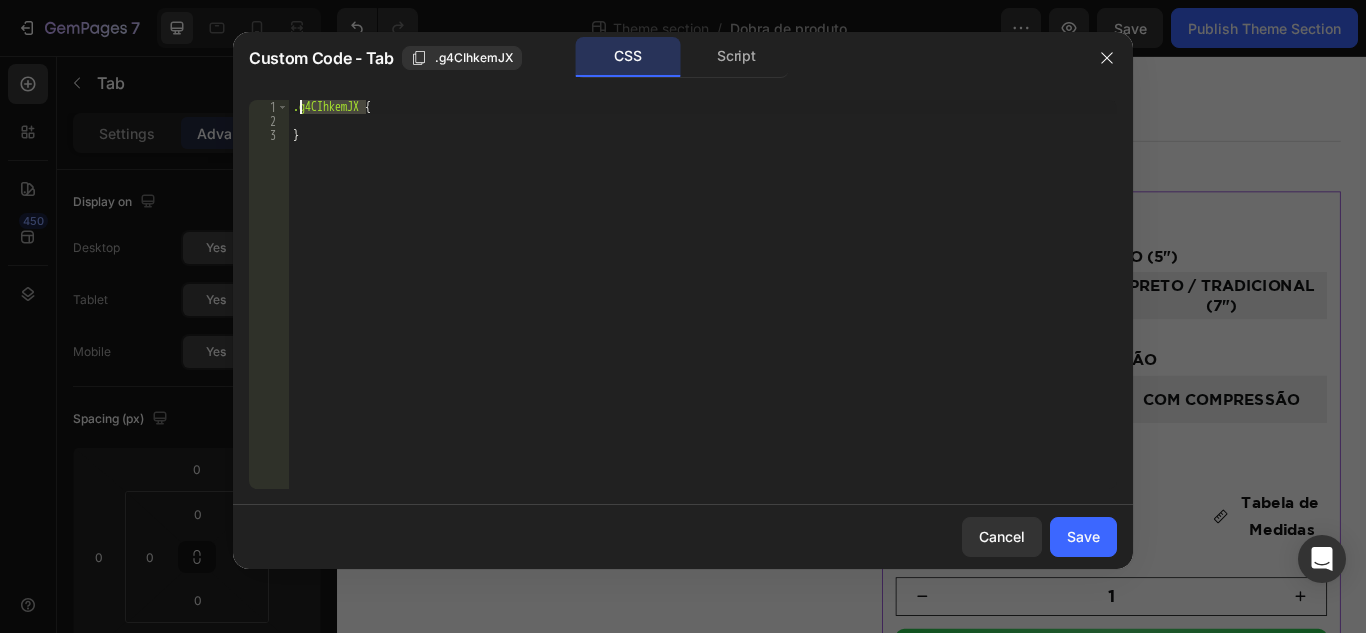drag, startPoint x: 364, startPoint y: 105, endPoint x: 292, endPoint y: 109, distance: 72.11102 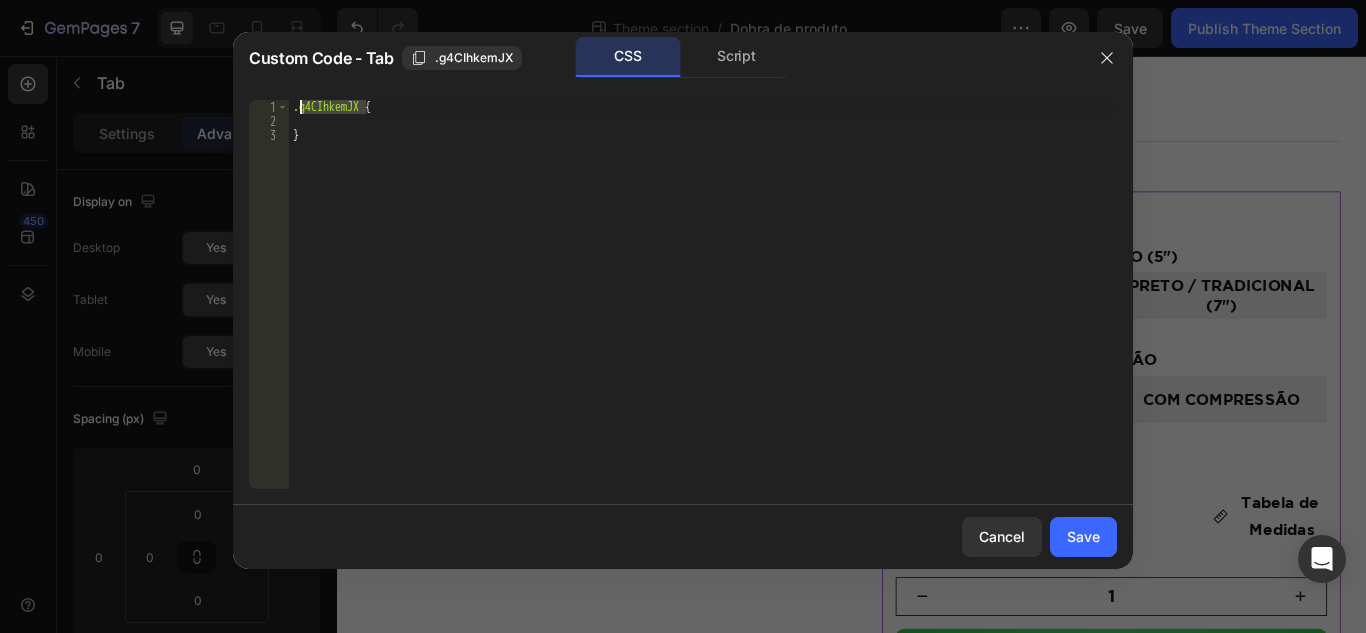 click on ".g4CIhkemJX   { }" at bounding box center (703, 308) 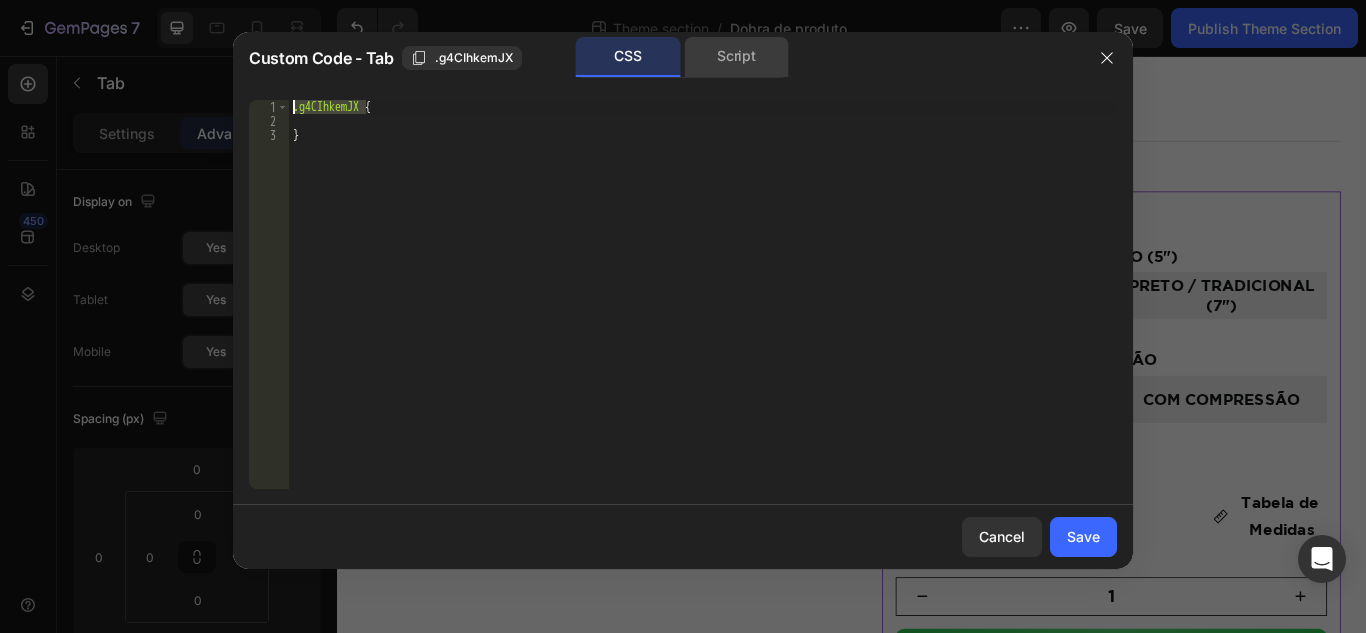 click on "Script" 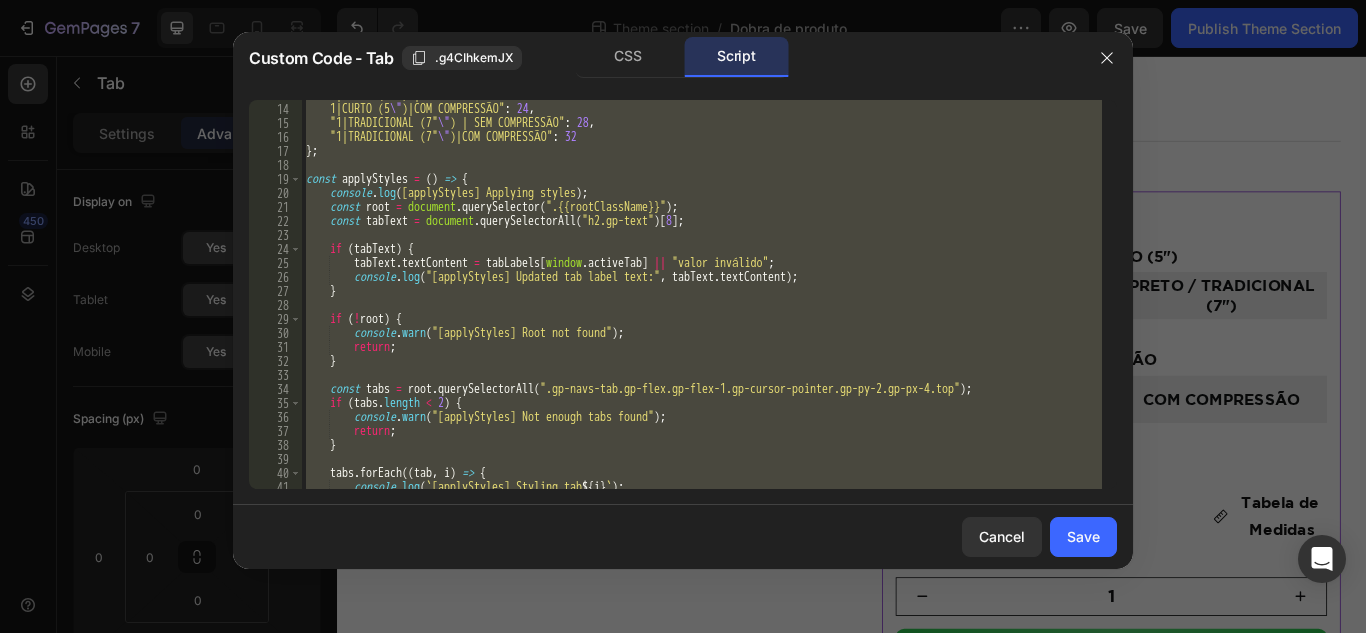 scroll, scrollTop: 60, scrollLeft: 0, axis: vertical 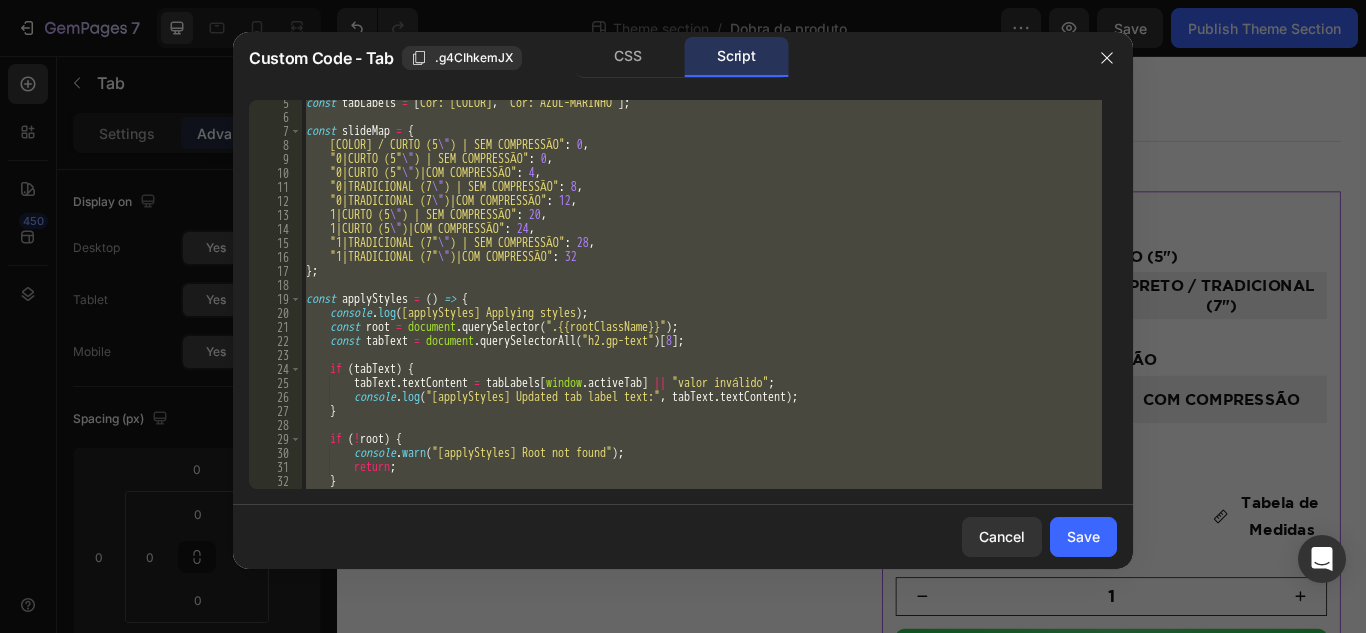 click on "const   tabLabels   =   [ "Cor: PRETO" ,   "Cor: AZUL-MARINHO" ] ; const   slideMap   =   {      "0|PRETO / CURTO (5 \" )|SEM COMPRESSÃO" :   0 ,      "0|CURTO (5 \" )|SEM COMPRESSÃO" :   0 ,      "0|CURTO (5 \" )|COM COMPRESSÃO" :   4 ,      "0|TRADICIONAL (7 \" )|SEM COMPRESSÃO" :   8 ,      "0|TRADICIONAL (7 \" )|COM COMPRESSÃO" :   12 ,      "1|CURTO (5 \" )|SEM COMPRESSÃO" :   20 ,      "1|CURTO (5 \" )|COM COMPRESSÃO" :   24 ,      "1|TRADICIONAL (7 \" )|SEM COMPRESSÃO" :   28 ,      "1|TRADICIONAL (7 \" )|COM COMPRESSÃO" :   32 } ; const   applyStyles   =   ( )   =>   {      console . log ( "[applyStyles] Applying styles" ) ;      const   root   =   document . querySelector ( ".{{rootClassName}}" ) ;      const   tabText   =   document . querySelectorAll ( "h2.gp-text" ) [ 8 ] ;      if   ( tabText )   {           tabText . textContent   =   tabLabels [ window . activeTab ]   ||   "valor inválido" ;           console . log ( "[applyStyles] Updated tab label text:" ,   tabText . textContent )" at bounding box center (702, 294) 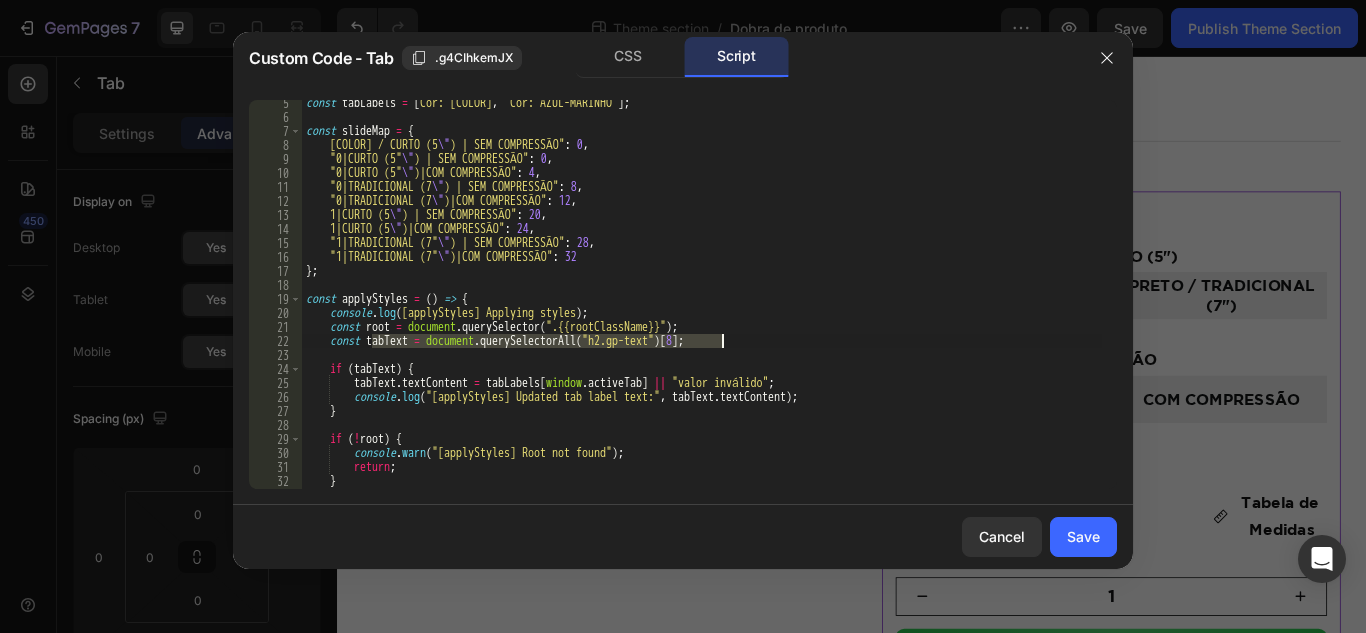 drag, startPoint x: 372, startPoint y: 335, endPoint x: 728, endPoint y: 342, distance: 356.06882 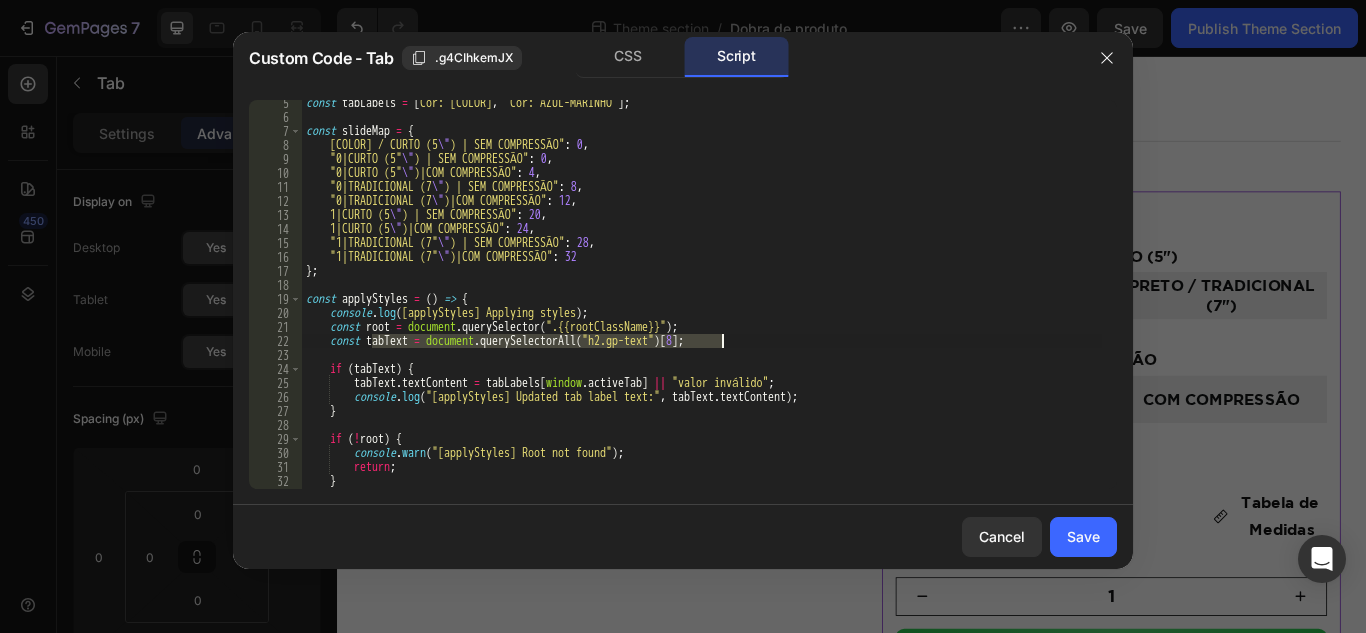 click on "const   tabLabels   =   [ "Cor: PRETO" ,   "Cor: AZUL-MARINHO" ] ; const   slideMap   =   {      "0|PRETO / CURTO (5 \" )|SEM COMPRESSÃO" :   0 ,      "0|CURTO (5 \" )|SEM COMPRESSÃO" :   0 ,      "0|CURTO (5 \" )|COM COMPRESSÃO" :   4 ,      "0|TRADICIONAL (7 \" )|SEM COMPRESSÃO" :   8 ,      "0|TRADICIONAL (7 \" )|COM COMPRESSÃO" :   12 ,      "1|CURTO (5 \" )|SEM COMPRESSÃO" :   20 ,      "1|CURTO (5 \" )|COM COMPRESSÃO" :   24 ,      "1|TRADICIONAL (7 \" )|SEM COMPRESSÃO" :   28 ,      "1|TRADICIONAL (7 \" )|COM COMPRESSÃO" :   32 } ; const   applyStyles   =   ( )   =>   {      console . log ( "[applyStyles] Applying styles" ) ;      const   root   =   document . querySelector ( ".{{rootClassName}}" ) ;      const   tabText   =   document . querySelectorAll ( "h2.gp-text" ) [ 8 ] ;      if   ( tabText )   {           tabText . textContent   =   tabLabels [ window . activeTab ]   ||   "valor inválido" ;           console . log ( "[applyStyles] Updated tab label text:" ,   tabText . textContent )" at bounding box center [702, 304] 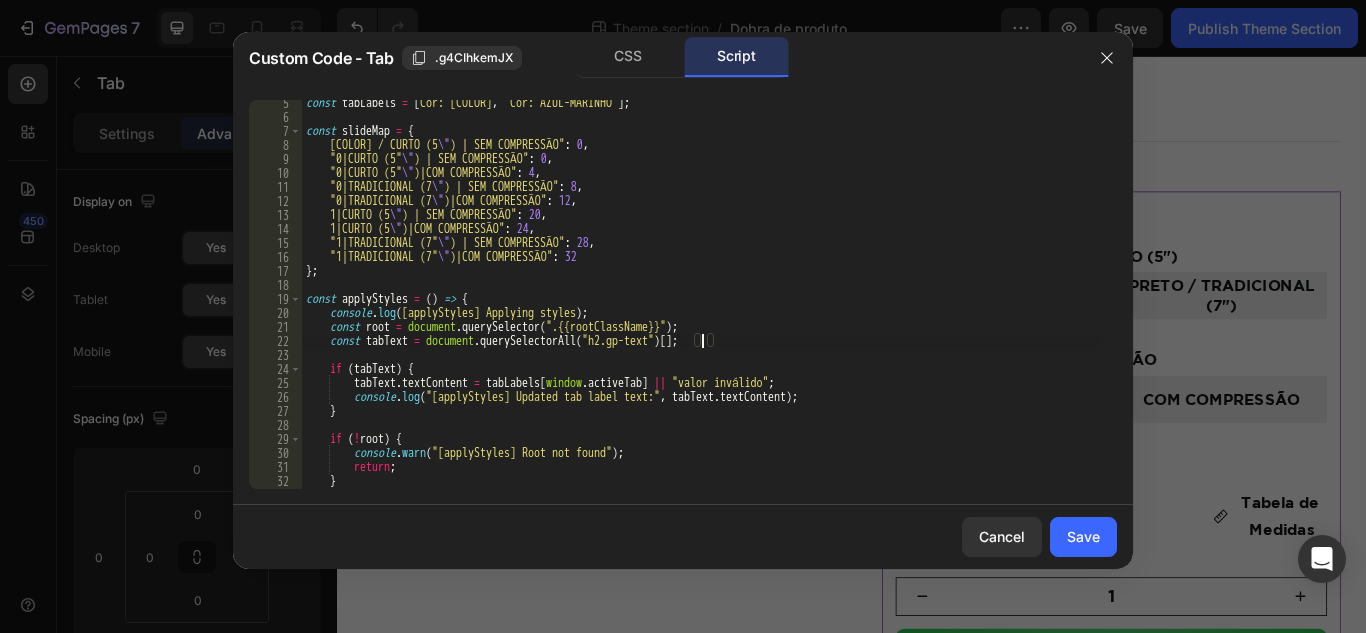 scroll, scrollTop: 0, scrollLeft: 33, axis: horizontal 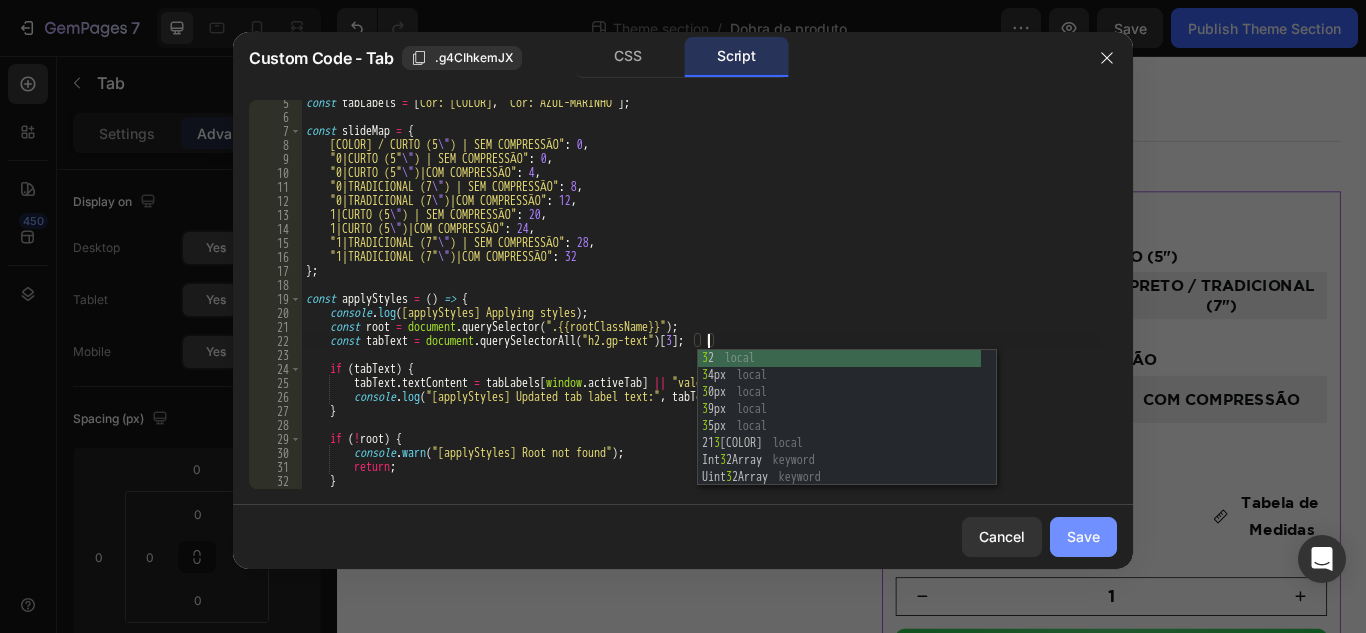 type on "const tabText = document.querySelectorAll("h2.gp-text")[3];" 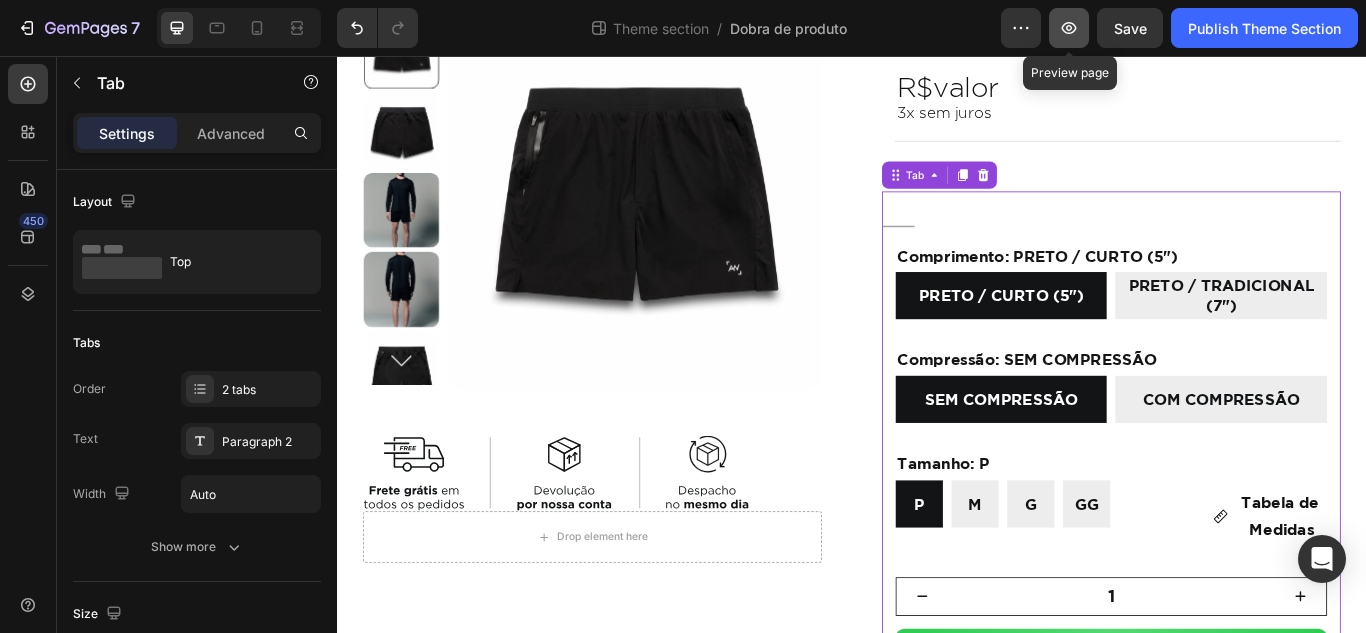 click 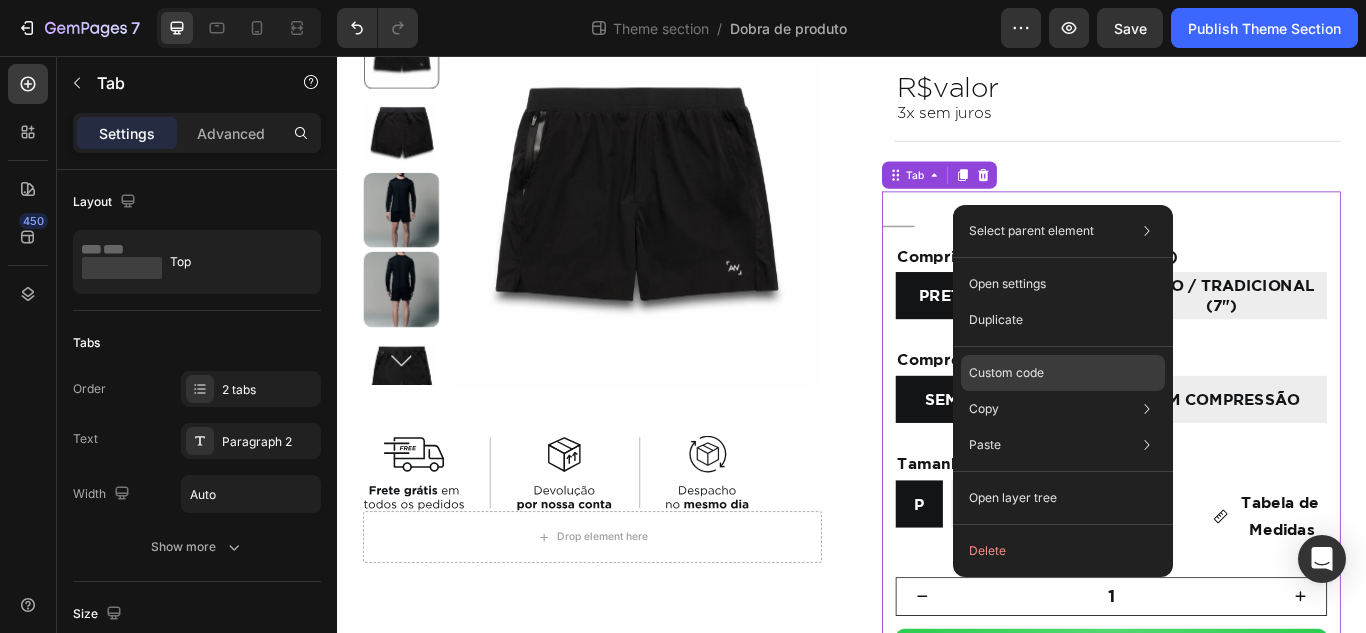 click on "Custom code" at bounding box center (1006, 373) 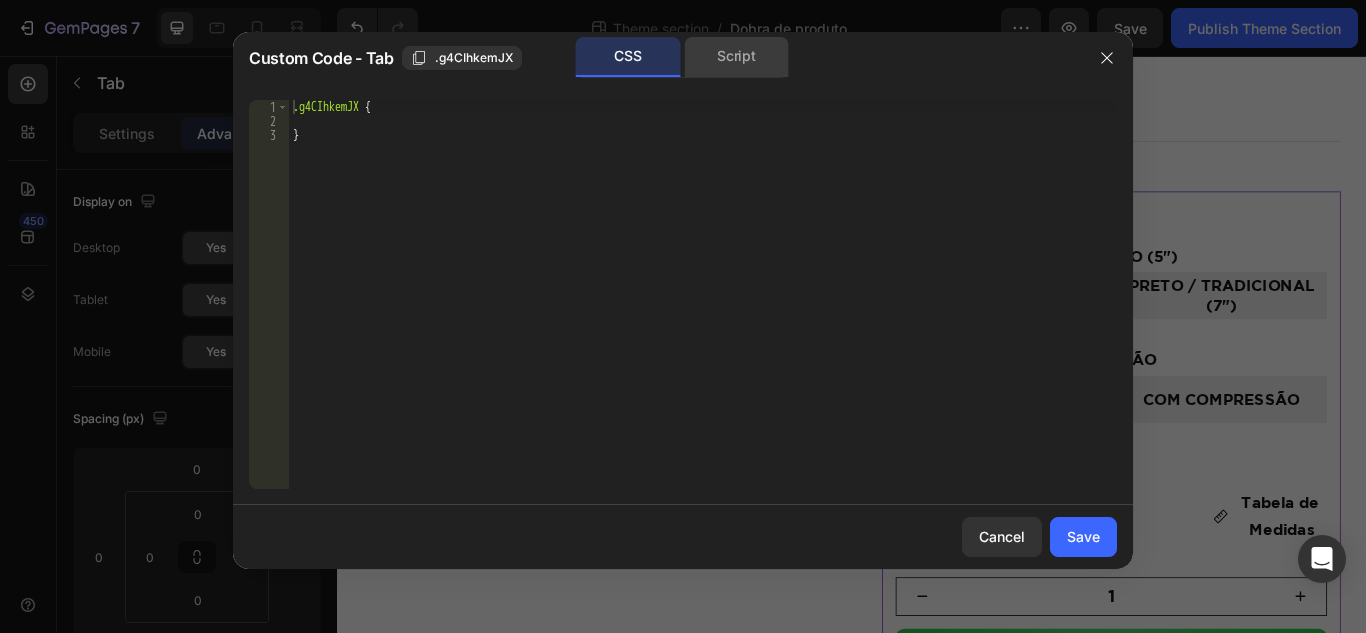 click on "Script" 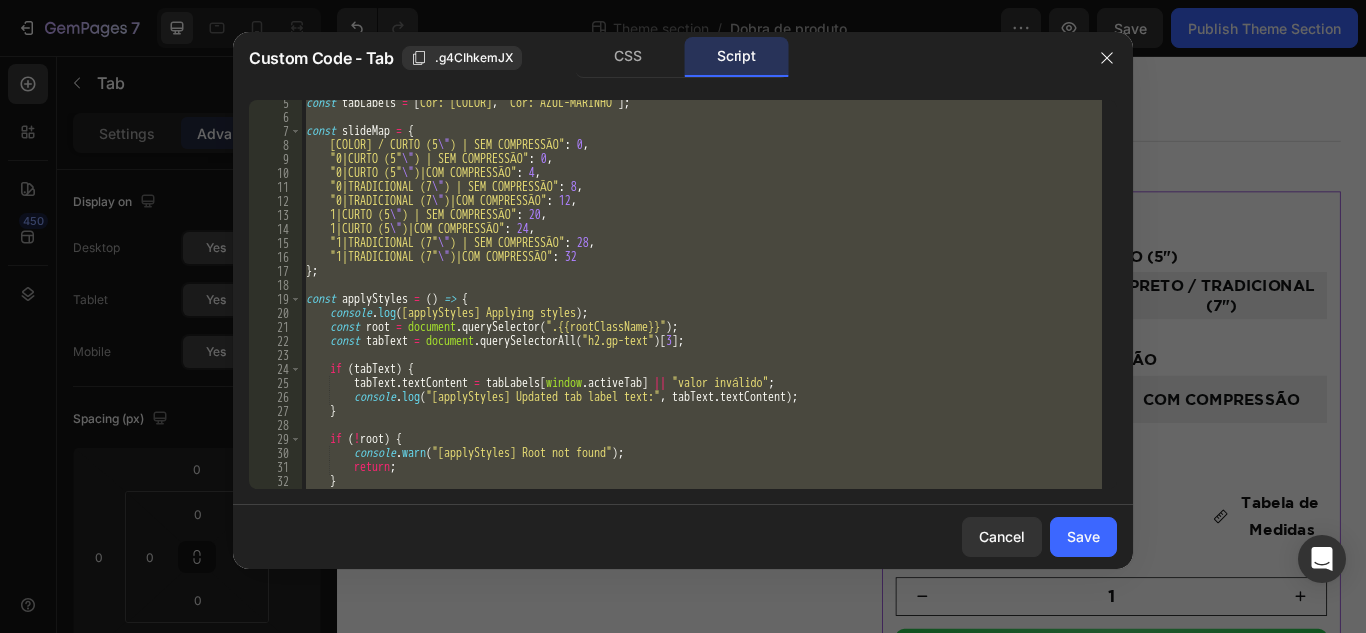 scroll, scrollTop: 60, scrollLeft: 0, axis: vertical 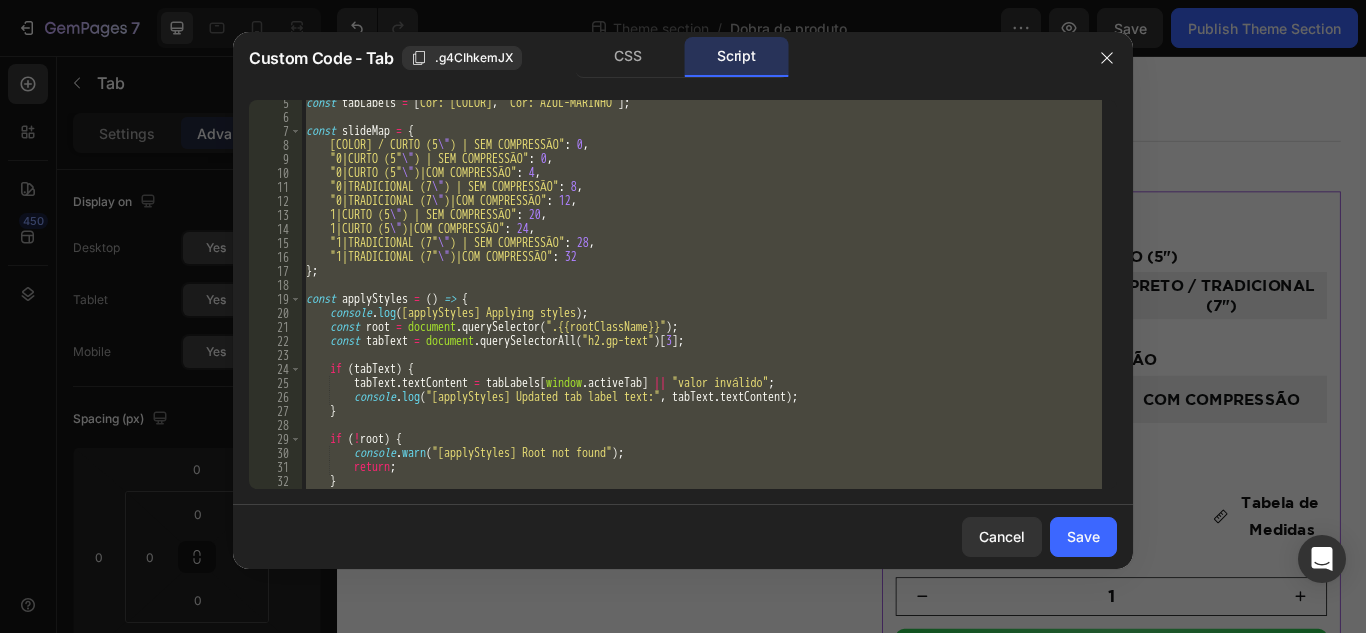 click on "const   tabLabels   =   [ "Cor: PRETO" ,   "Cor: AZUL-MARINHO" ] ; const   slideMap   =   {      "0|PRETO / CURTO (5 \" )|SEM COMPRESSÃO" :   0 ,      "0|CURTO (5 \" )|SEM COMPRESSÃO" :   0 ,      "0|CURTO (5 \" )|COM COMPRESSÃO" :   4 ,      "0|TRADICIONAL (7 \" )|SEM COMPRESSÃO" :   8 ,      "0|TRADICIONAL (7 \" )|COM COMPRESSÃO" :   12 ,      "1|CURTO (5 \" )|SEM COMPRESSÃO" :   20 ,      "1|CURTO (5 \" )|COM COMPRESSÃO" :   24 ,      "1|TRADICIONAL (7 \" )|SEM COMPRESSÃO" :   28 ,      "1|TRADICIONAL (7 \" )|COM COMPRESSÃO" :   32 } ; const   applyStyles   =   ( )   =>   {      console . log ( "[applyStyles] Applying styles" ) ;      const   root   =   document . querySelector ( ".{{rootClassName}}" ) ;      const   tabText   =   document . querySelectorAll ( "h2.gp-text" ) [ 3 ] ;      if   ( tabText )   {           tabText . textContent   =   tabLabels [ window . activeTab ]   ||   "valor inválido" ;           console . log ( "[applyStyles] Updated tab label text:" ,   tabText . textContent )" at bounding box center [702, 294] 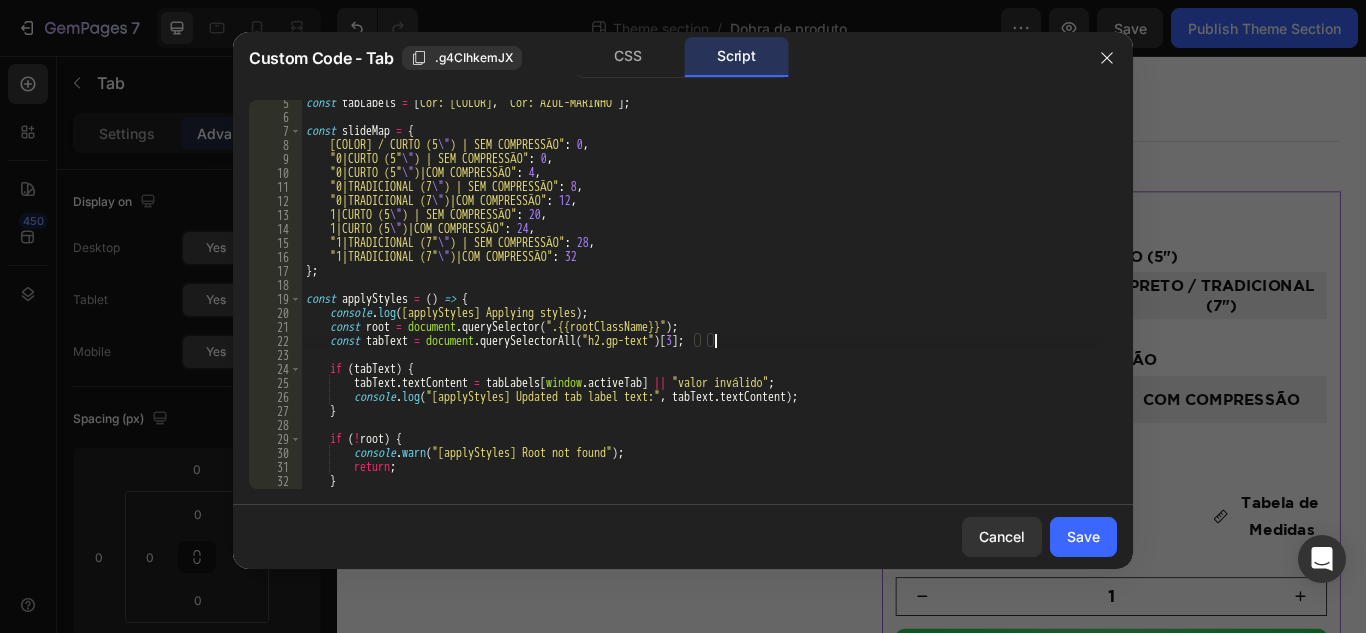 scroll, scrollTop: 180, scrollLeft: 0, axis: vertical 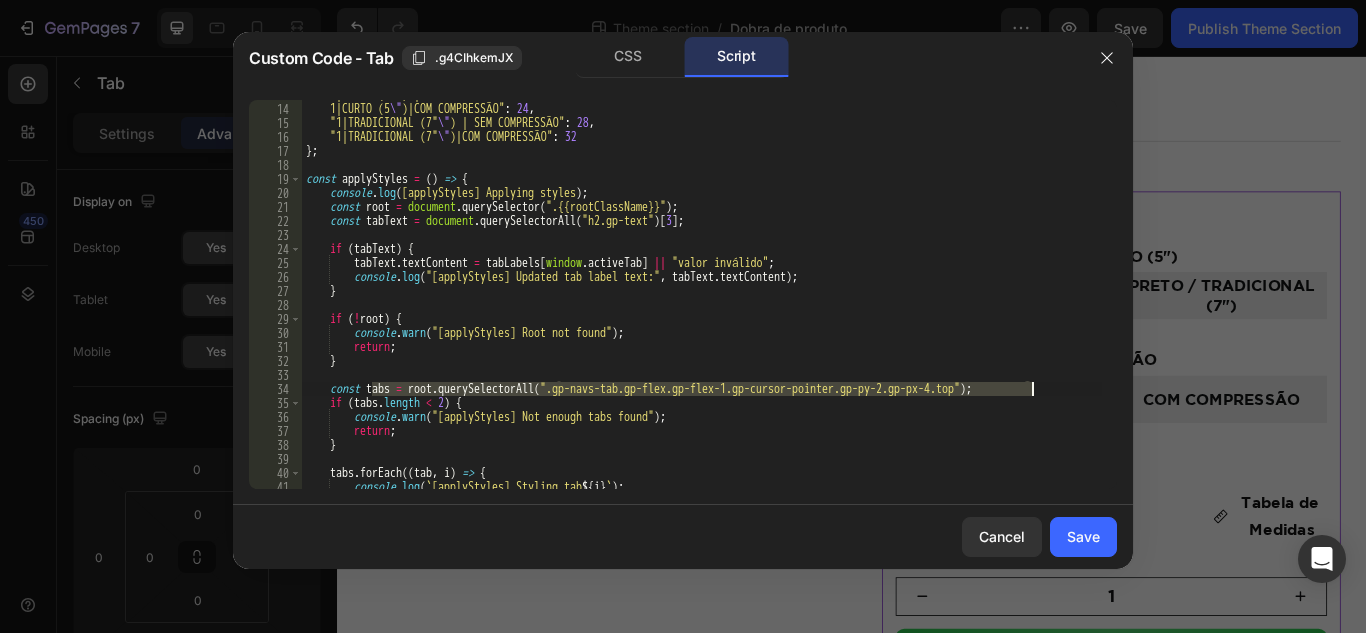drag, startPoint x: 371, startPoint y: 386, endPoint x: 1034, endPoint y: 393, distance: 663.0369 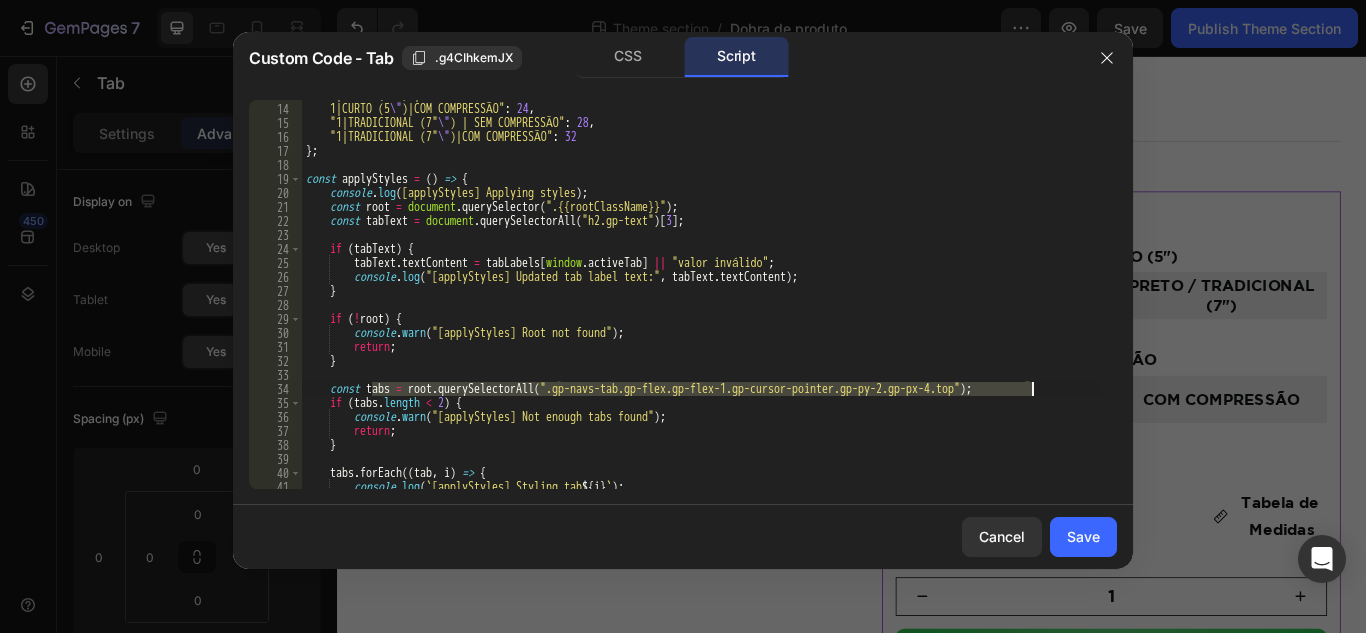 click on ""1|CURTO (5 \" )|SEM COMPRESSÃO" :   20 ,      "1|CURTO (5 \" )|COM COMPRESSÃO" :   24 ,      "1|TRADICIONAL (7 \" )|SEM COMPRESSÃO" :   28 ,      "1|TRADICIONAL (7 \" )|COM COMPRESSÃO" :   32 } ; const   applyStyles   =   ( )   =>   {      console . log ( "[applyStyles] Applying styles" ) ;      const   root   =   document . querySelector ( ".{{rootClassName}}" ) ;      const   tabText   =   document . querySelectorAll ( "h2.gp-text" ) [ 3 ] ;      if   ( tabText )   {           tabText . textContent   =   tabLabels [ window . activeTab ]   ||   "valor inválido" ;           console . log ( "[applyStyles] Updated tab label text:" ,   tabText . textContent ) ;      }      if   ( ! root )   {           console . warn ( "[applyStyles] Root not found" ) ;           return ;      }      const   tabs   =   root . querySelectorAll ( ".gp-navs-tab.gp-flex.gp-flex-1.gp-cursor-pointer.gp-py-2.gp-px-4.top" ) ;      if   ( tabs . length   <   2 )   {           console . warn ( ) ;           return ;      }" at bounding box center [702, 296] 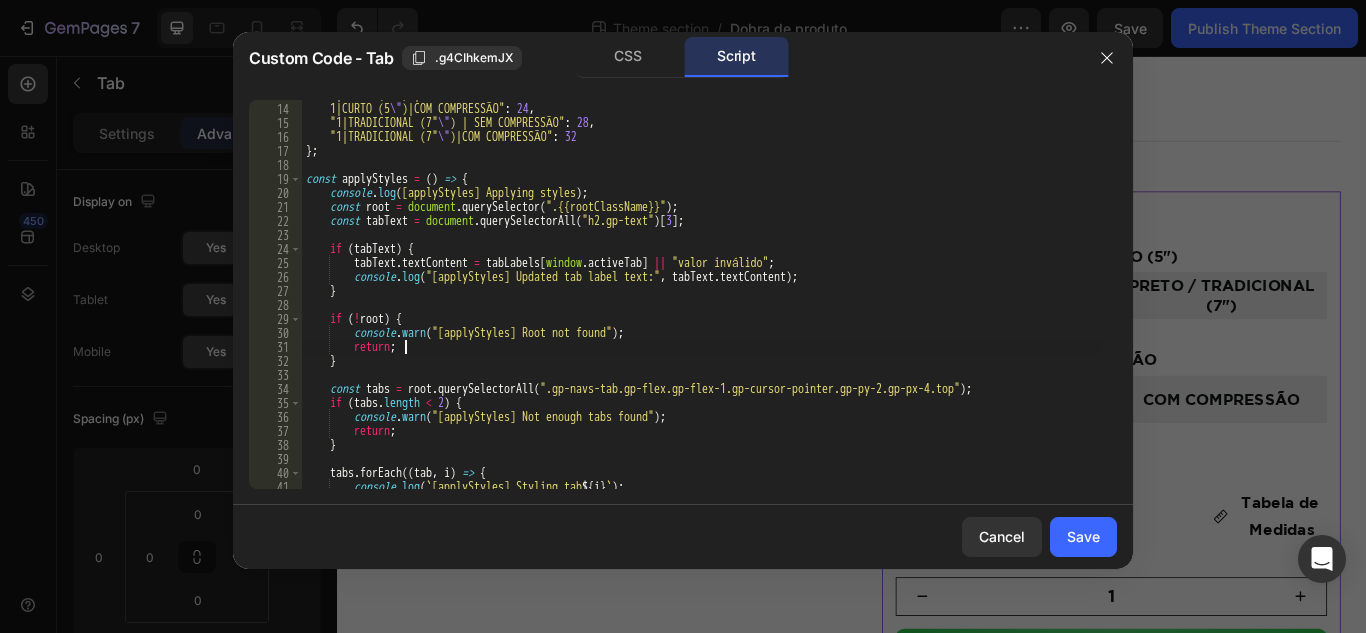 scroll, scrollTop: 240, scrollLeft: 0, axis: vertical 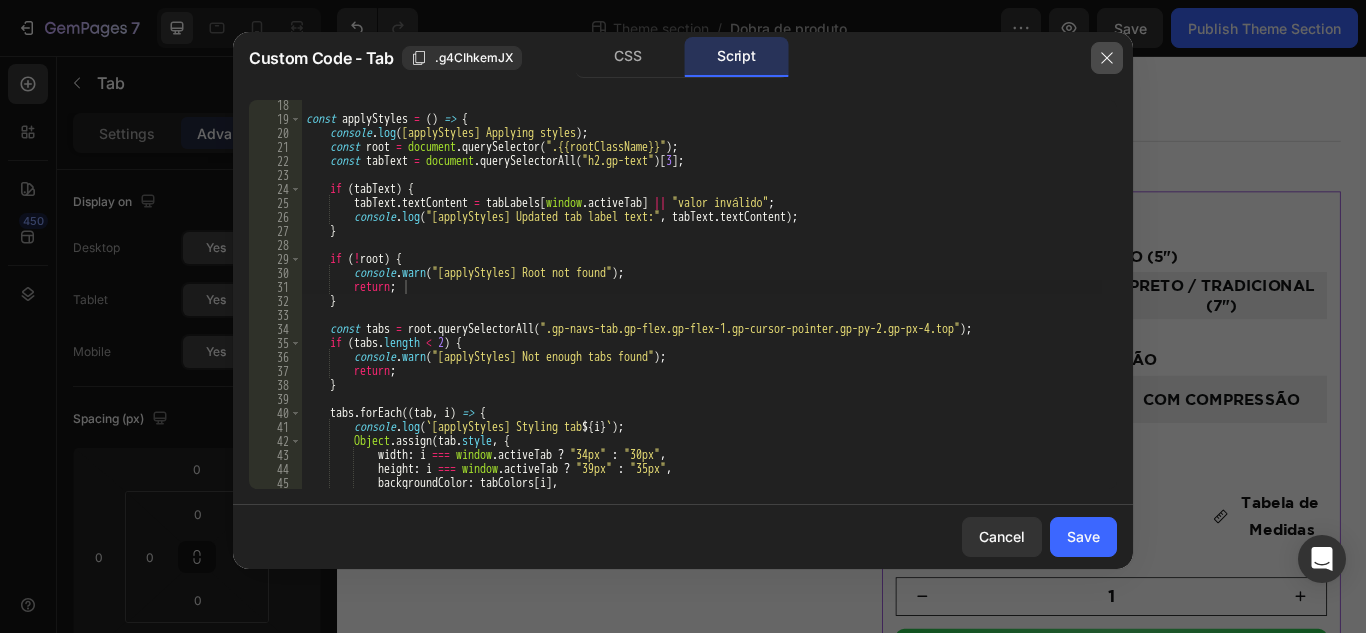 click at bounding box center [1107, 58] 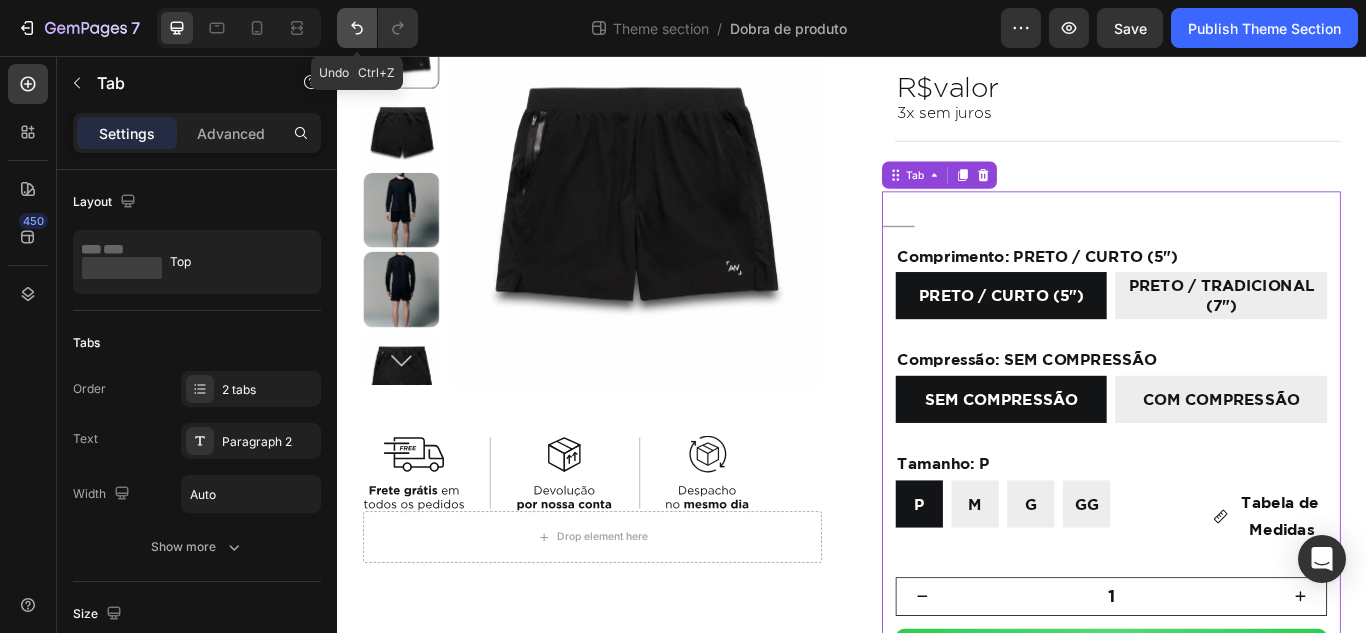 click 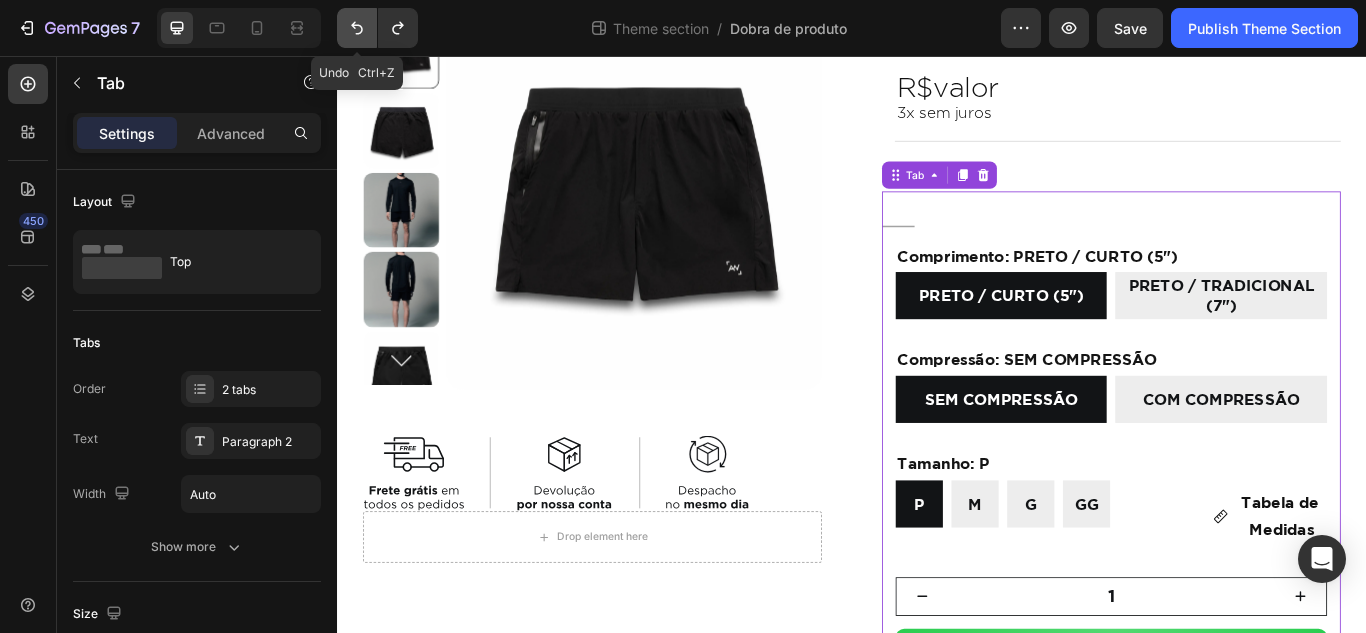 click 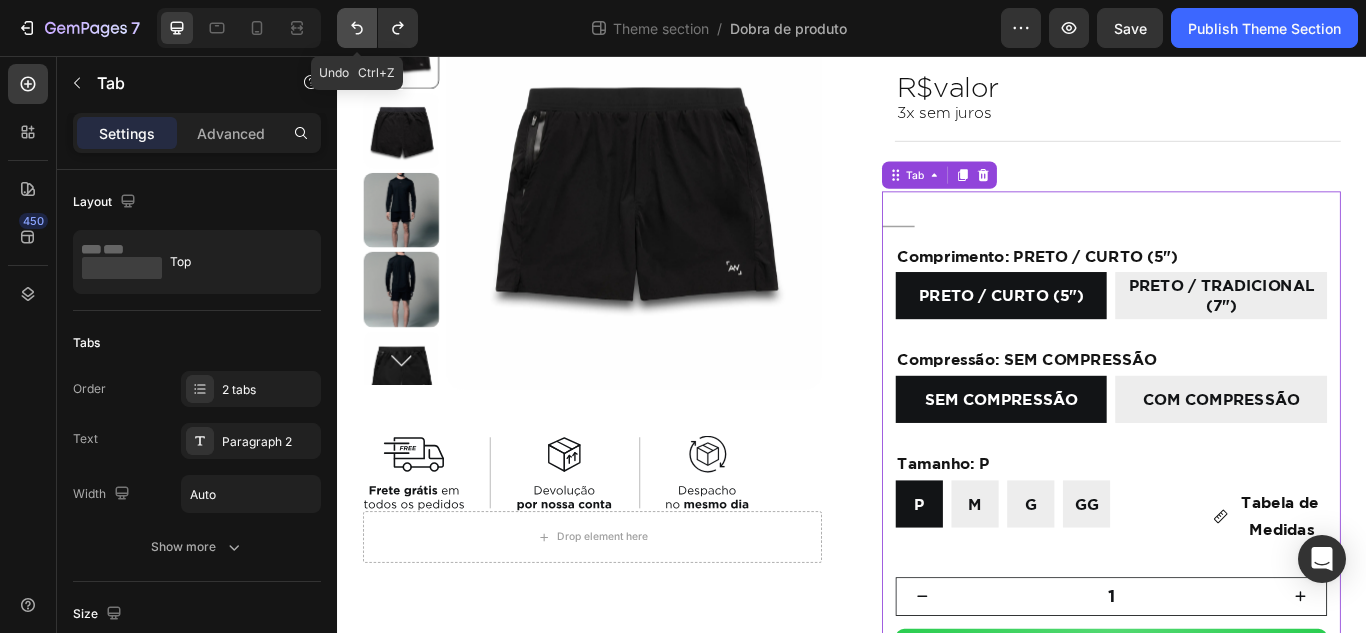 click 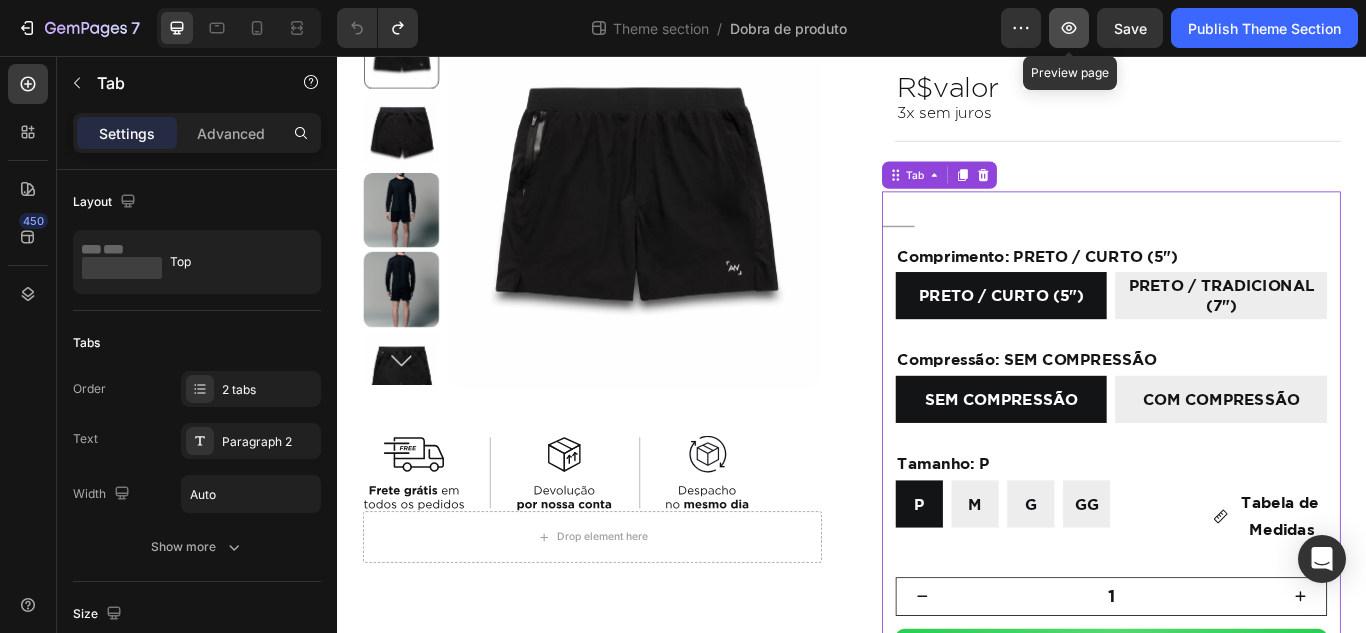 click 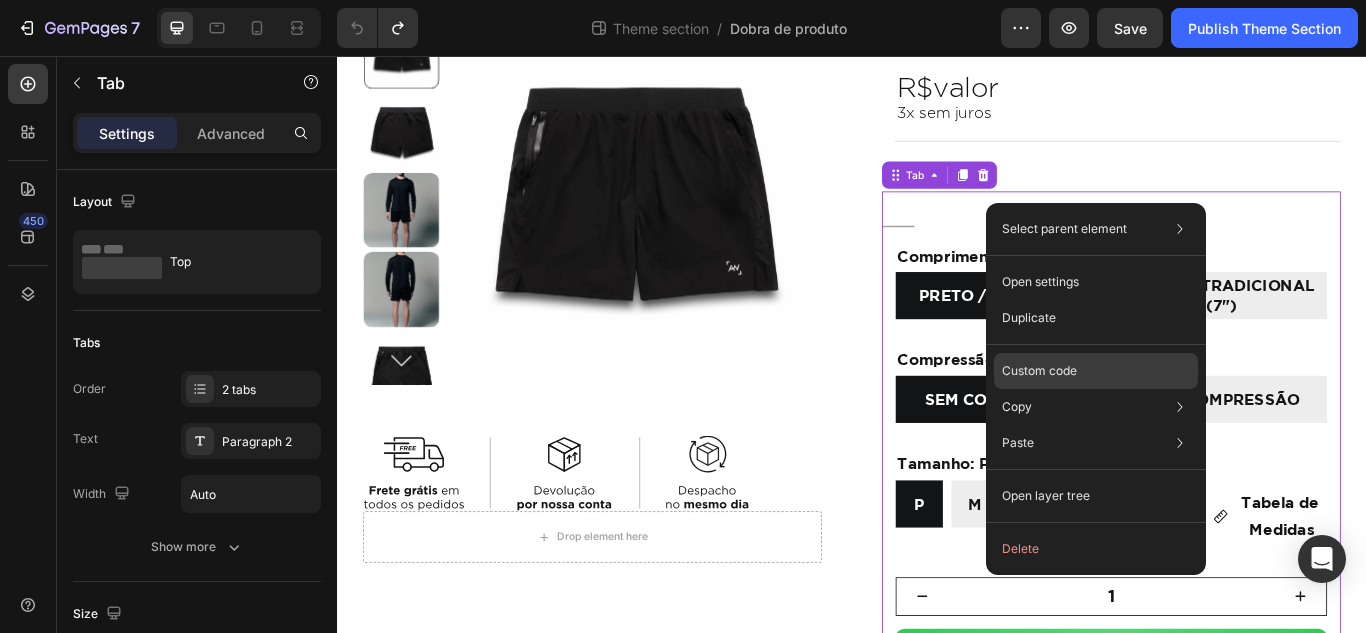 click on "Custom code" at bounding box center (1039, 371) 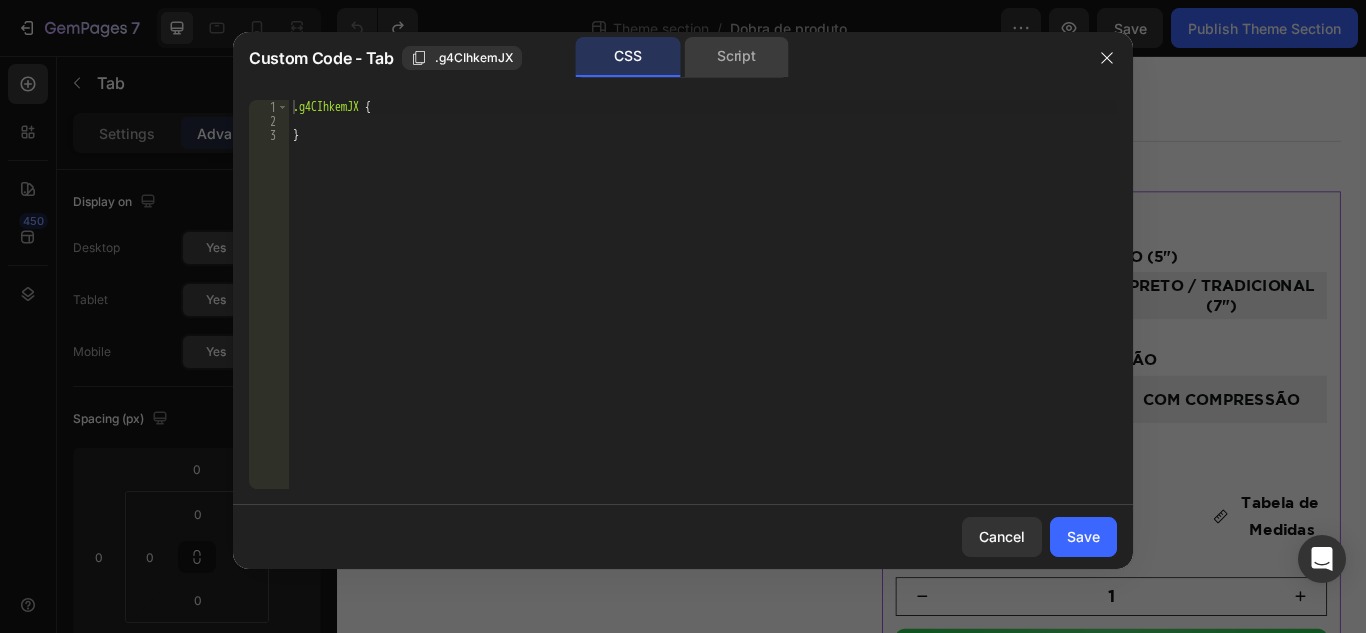 click on "Script" 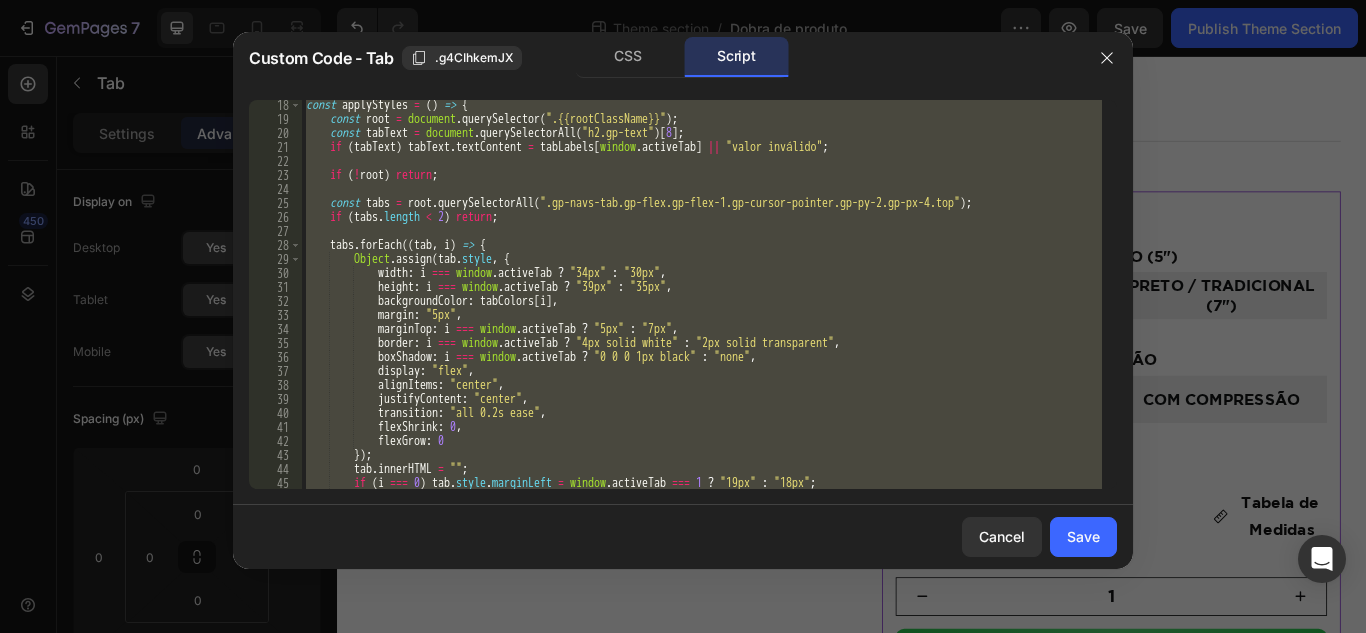 scroll, scrollTop: 180, scrollLeft: 0, axis: vertical 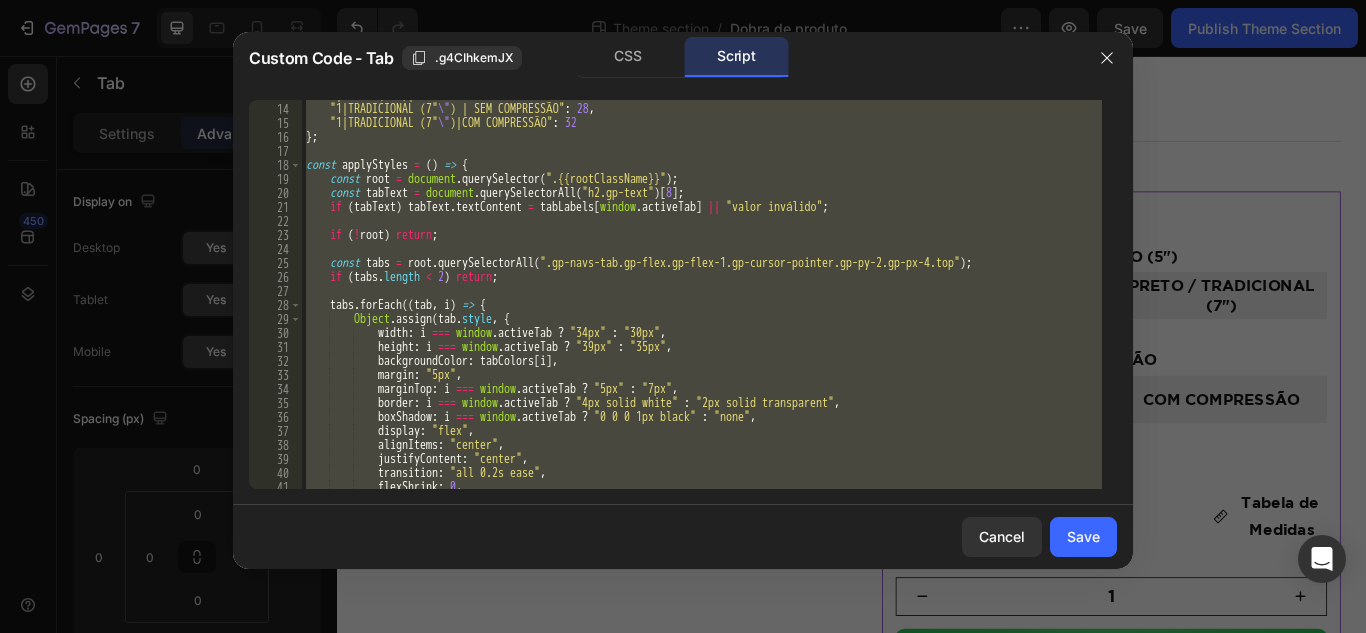 click on ""1|CURTO (5 \" )|COM COMPRESSÃO" :   24 ,      "1|TRADICIONAL (7 \" )|SEM COMPRESSÃO" :   28 ,      "1|TRADICIONAL (7 \" )|COM COMPRESSÃO" :   32 } ; const   applyStyles   =   ( )   =>   {      const   root   =   document . querySelector ( ".{{rootClassName}}" ) ;      const   tabText   =   document . querySelectorAll ( "h2.gp-text" ) [ 8 ] ;      if   ( tabText )   tabText . textContent   =   tabLabels [ window . activeTab ]   ||   "valor inválido" ;      if   ( ! root )   return ;      const   tabs   =   root . querySelectorAll ( ".gp-navs-tab.gp-flex.gp-flex-1.gp-cursor-pointer.gp-py-2.gp-px-4.top" ) ;      if   ( tabs . length   <   2 )   return ;      tabs . forEach (( tab ,   i )   =>   {           Object . assign ( tab . style ,   {                width :   i   ===   window . activeTab   ?   "34px"   :   "30px" ,                height :   i   ===   window . activeTab   ?   "39px"   :   "35px" ,                backgroundColor :   tabColors [ i ] ,                margin :   "5px" ,           :" at bounding box center (702, 294) 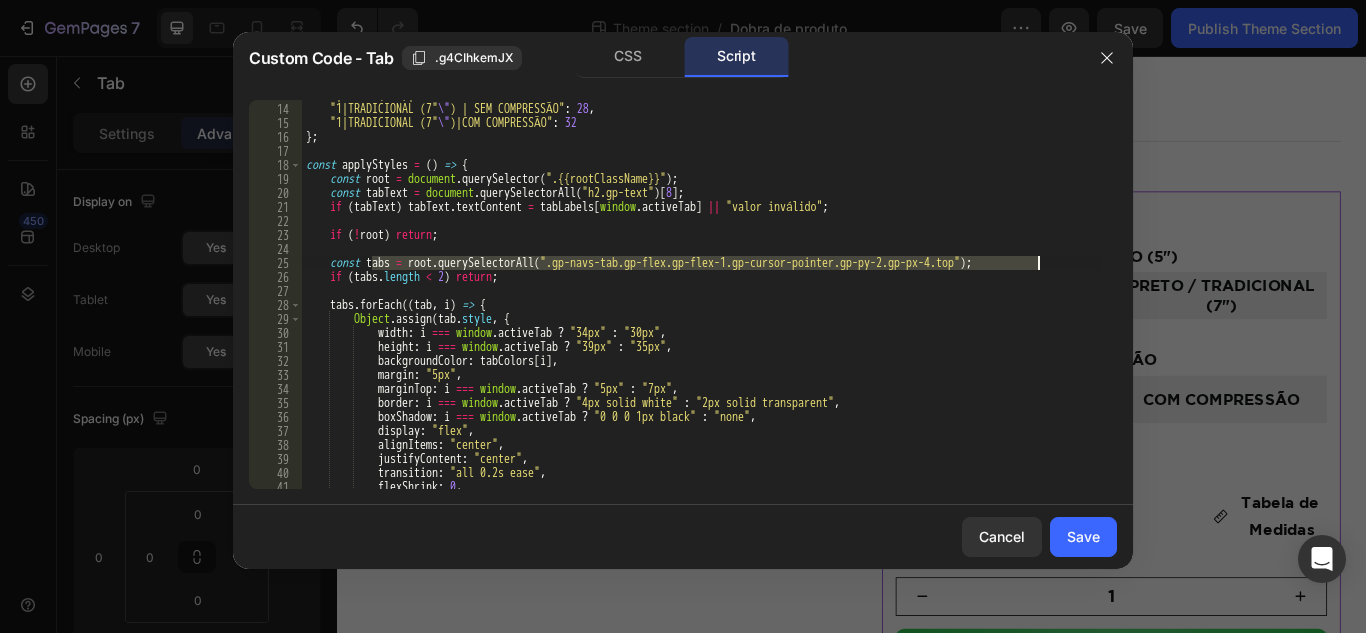 drag, startPoint x: 370, startPoint y: 267, endPoint x: 1044, endPoint y: 269, distance: 674.003 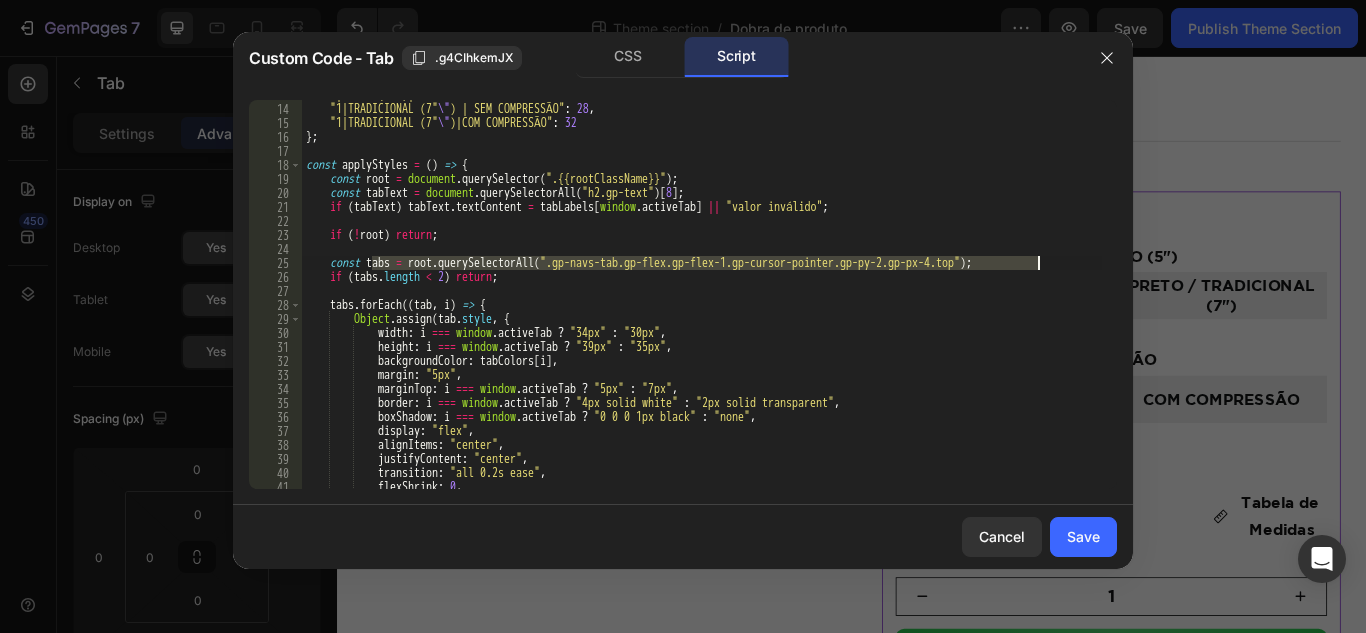 click on ""1|CURTO (5 \" )|COM COMPRESSÃO" :   24 ,      "1|TRADICIONAL (7 \" )|SEM COMPRESSÃO" :   28 ,      "1|TRADICIONAL (7 \" )|COM COMPRESSÃO" :   32 } ; const   applyStyles   =   ( )   =>   {      const   root   =   document . querySelector ( ".{{rootClassName}}" ) ;      const   tabText   =   document . querySelectorAll ( "h2.gp-text" ) [ 8 ] ;      if   ( tabText )   tabText . textContent   =   tabLabels [ window . activeTab ]   ||   "valor inválido" ;      if   ( ! root )   return ;      const   tabs   =   root . querySelectorAll ( ".gp-navs-tab.gp-flex.gp-flex-1.gp-cursor-pointer.gp-py-2.gp-px-4.top" ) ;      if   ( tabs . length   <   2 )   return ;      tabs . forEach (( tab ,   i )   =>   {           Object . assign ( tab . style ,   {                width :   i   ===   window . activeTab   ?   "34px"   :   "30px" ,                height :   i   ===   window . activeTab   ?   "39px"   :   "35px" ,                backgroundColor :   tabColors [ i ] ,                margin :   "5px" ,           :" at bounding box center [702, 296] 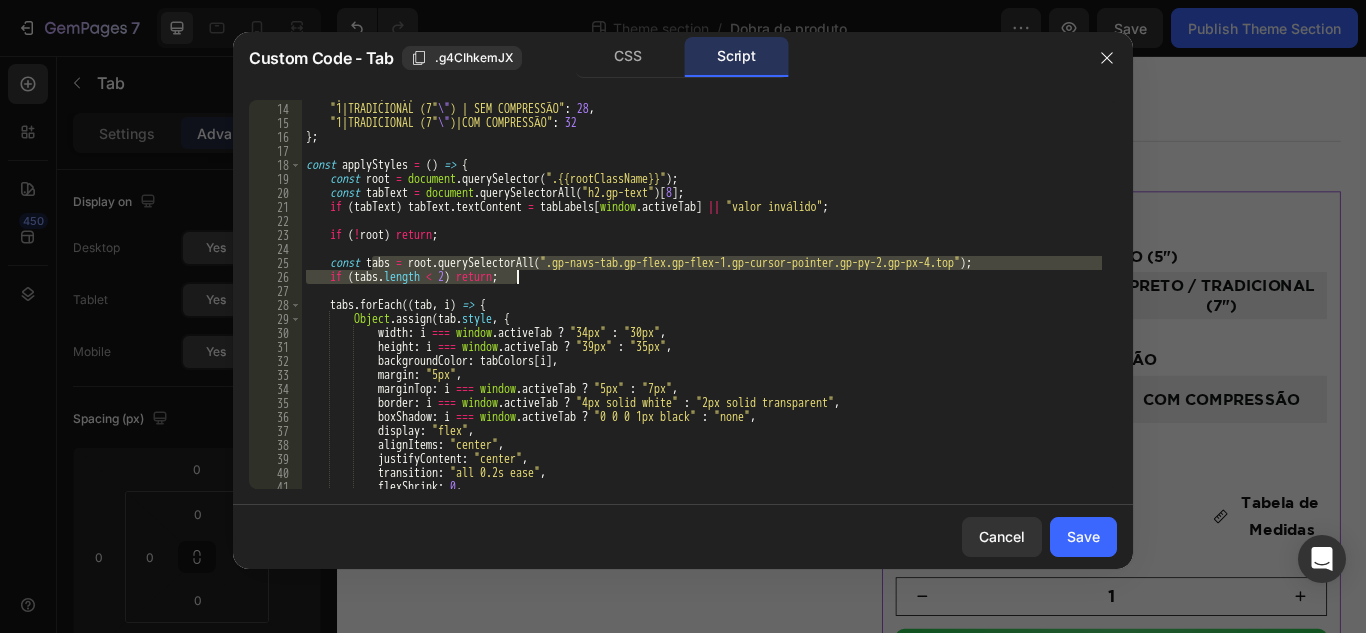 drag, startPoint x: 372, startPoint y: 263, endPoint x: 1039, endPoint y: 270, distance: 667.03674 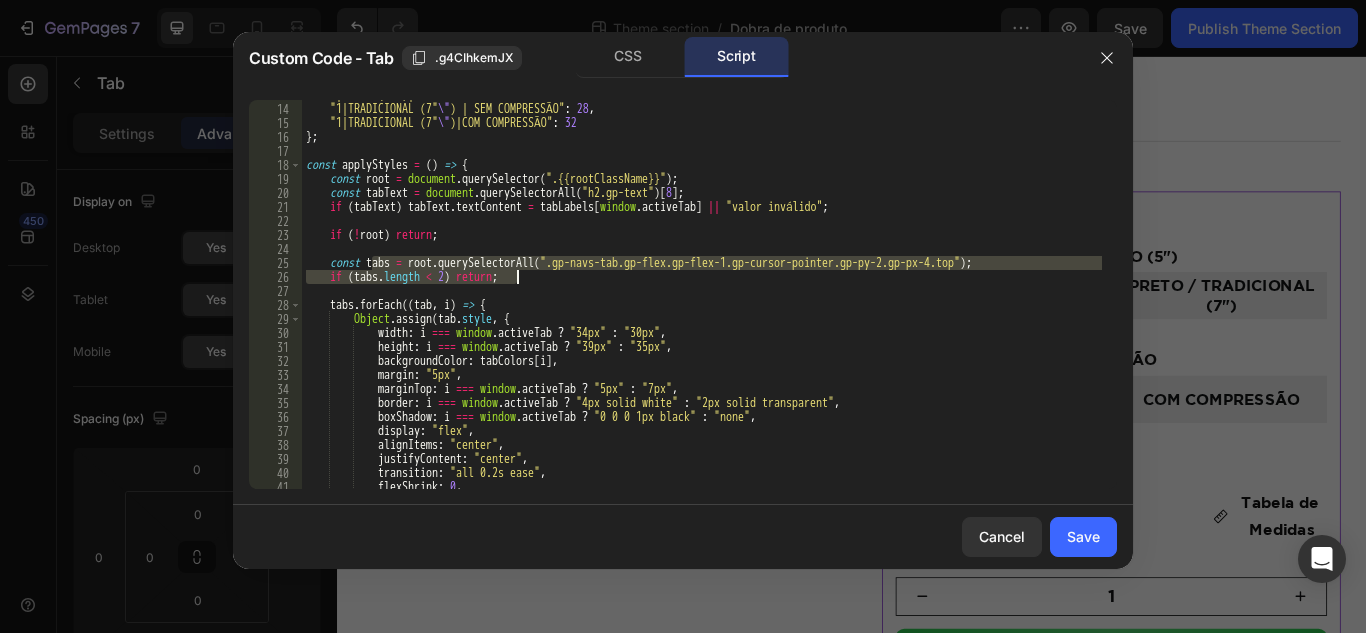 click on ""1|CURTO (5 \" )|COM COMPRESSÃO" :   24 ,      "1|TRADICIONAL (7 \" )|SEM COMPRESSÃO" :   28 ,      "1|TRADICIONAL (7 \" )|COM COMPRESSÃO" :   32 } ; const   applyStyles   =   ( )   =>   {      const   root   =   document . querySelector ( ".{{rootClassName}}" ) ;      const   tabText   =   document . querySelectorAll ( "h2.gp-text" ) [ 8 ] ;      if   ( tabText )   tabText . textContent   =   tabLabels [ window . activeTab ]   ||   "valor inválido" ;      if   ( ! root )   return ;      const   tabs   =   root . querySelectorAll ( ".gp-navs-tab.gp-flex.gp-flex-1.gp-cursor-pointer.gp-py-2.gp-px-4.top" ) ;      if   ( tabs . length   <   2 )   return ;      tabs . forEach (( tab ,   i )   =>   {           Object . assign ( tab . style ,   {                width :   i   ===   window . activeTab   ?   "34px"   :   "30px" ,                height :   i   ===   window . activeTab   ?   "39px"   :   "35px" ,                backgroundColor :   tabColors [ i ] ,                margin :   "5px" ,           :" at bounding box center (702, 296) 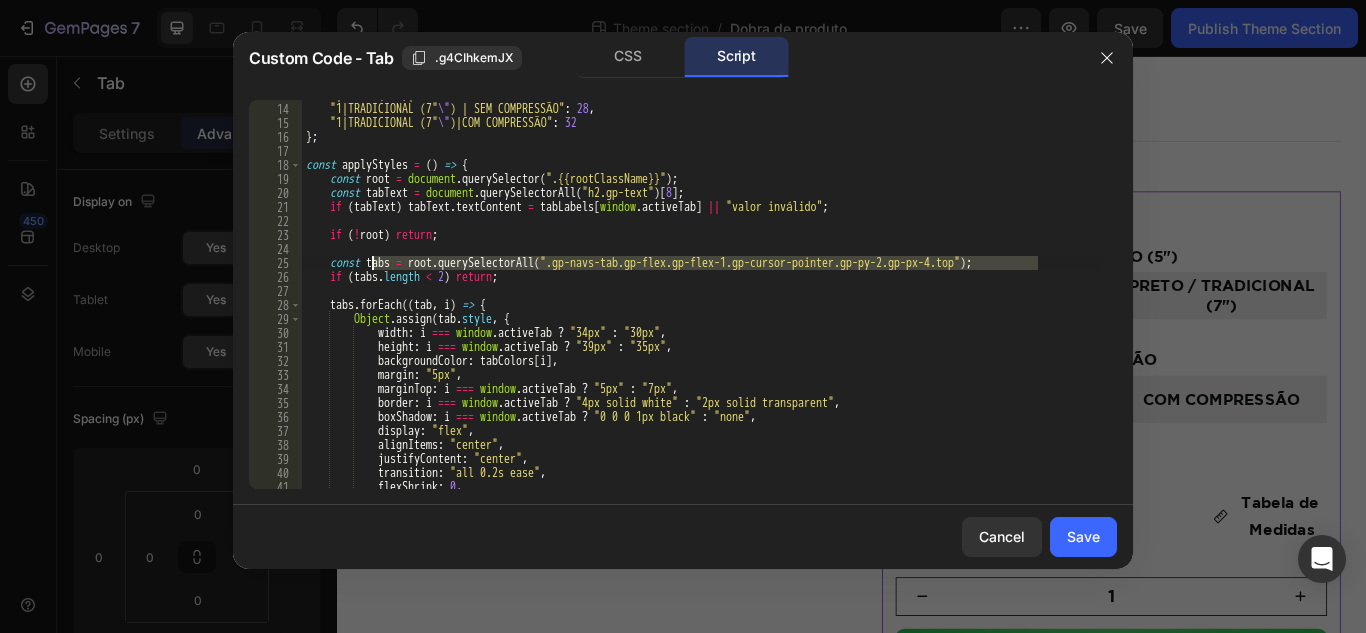 drag, startPoint x: 1051, startPoint y: 260, endPoint x: 375, endPoint y: 265, distance: 676.0185 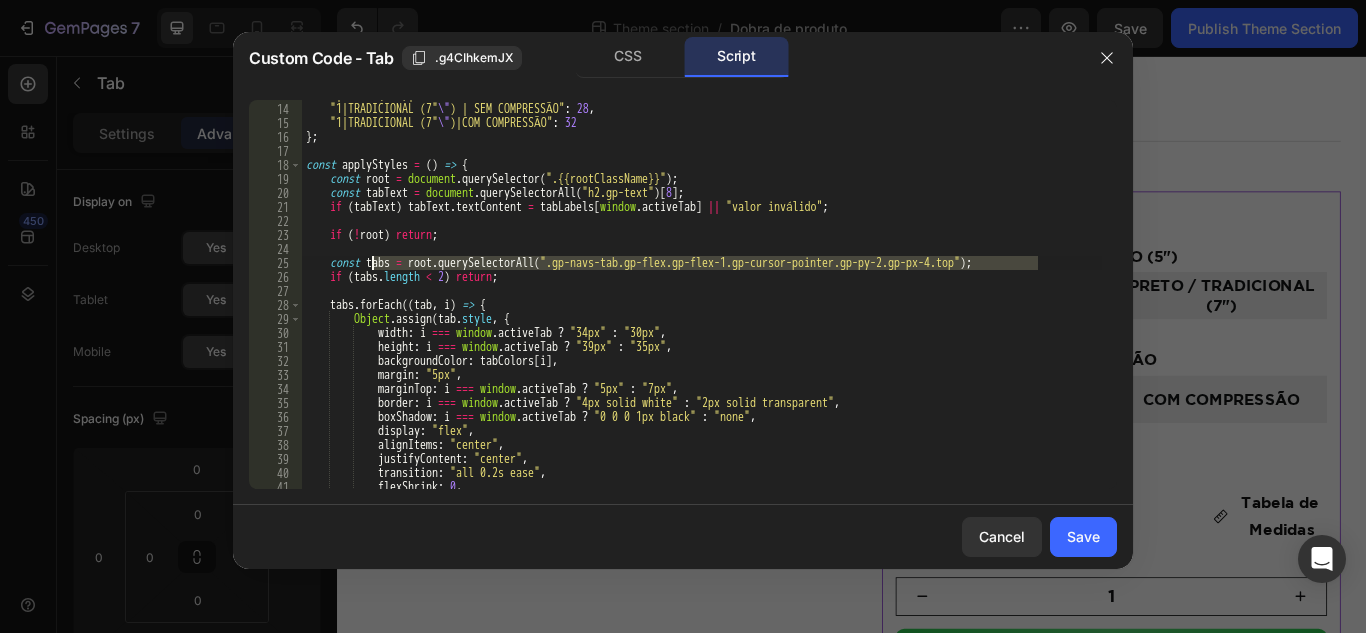 click on ""1|CURTO (5 \" )|COM COMPRESSÃO" :   24 ,      "1|TRADICIONAL (7 \" )|SEM COMPRESSÃO" :   28 ,      "1|TRADICIONAL (7 \" )|COM COMPRESSÃO" :   32 } ; const   applyStyles   =   ( )   =>   {      const   root   =   document . querySelector ( ".{{rootClassName}}" ) ;      const   tabText   =   document . querySelectorAll ( "h2.gp-text" ) [ 8 ] ;      if   ( tabText )   tabText . textContent   =   tabLabels [ window . activeTab ]   ||   "valor inválido" ;      if   ( ! root )   return ;      const   tabs   =   root . querySelectorAll ( ".gp-navs-tab.gp-flex.gp-flex-1.gp-cursor-pointer.gp-py-2.gp-px-4.top" ) ;      if   ( tabs . length   <   2 )   return ;      tabs . forEach (( tab ,   i )   =>   {           Object . assign ( tab . style ,   {                width :   i   ===   window . activeTab   ?   "34px"   :   "30px" ,                height :   i   ===   window . activeTab   ?   "39px"   :   "35px" ,                backgroundColor :   tabColors [ i ] ,                margin :   "5px" ,           :" at bounding box center (702, 296) 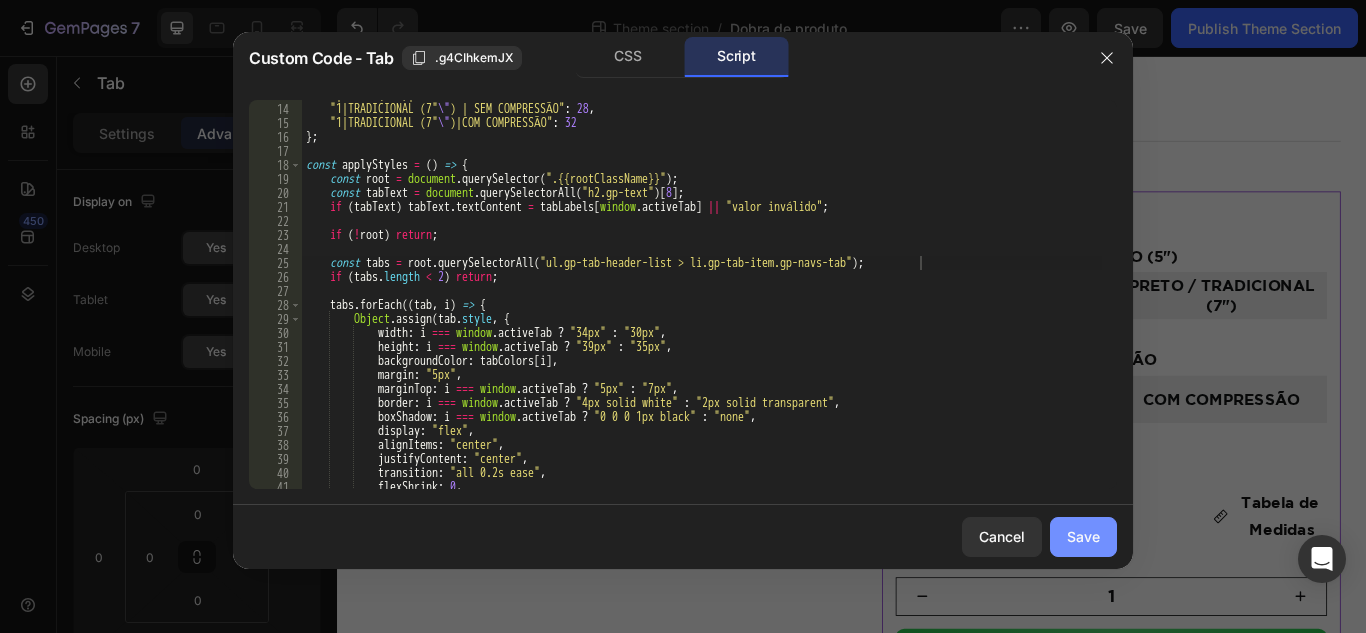 click on "Save" at bounding box center (1083, 536) 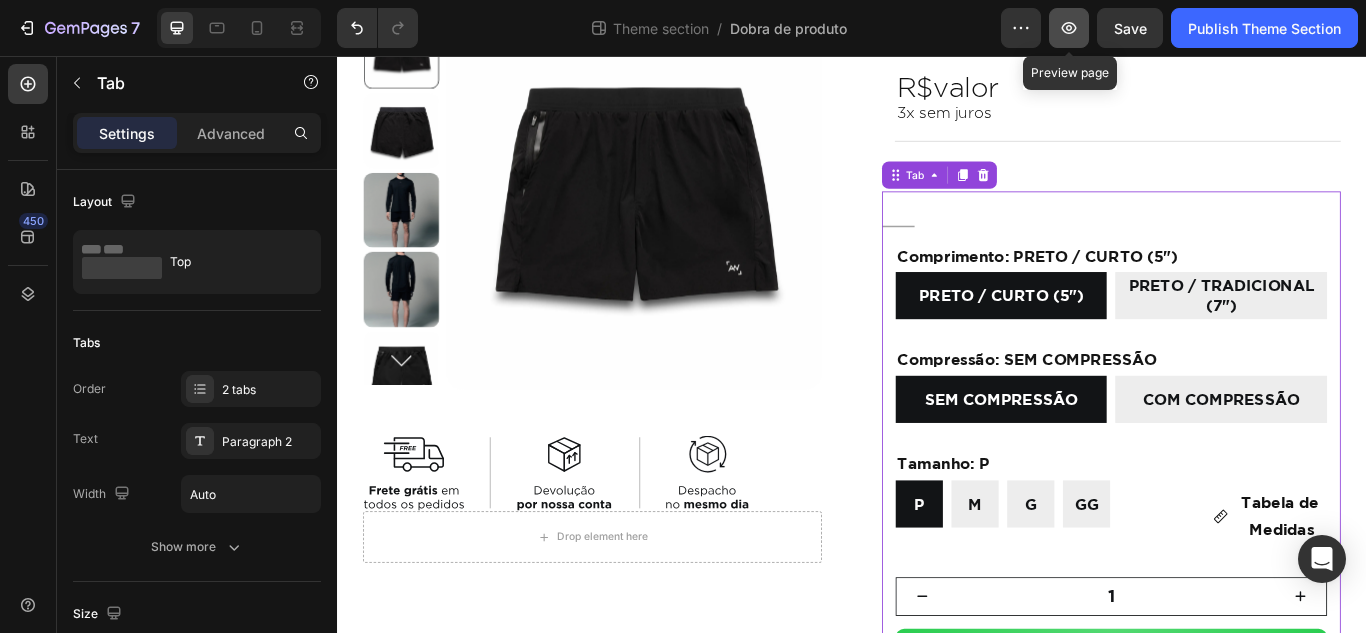 click 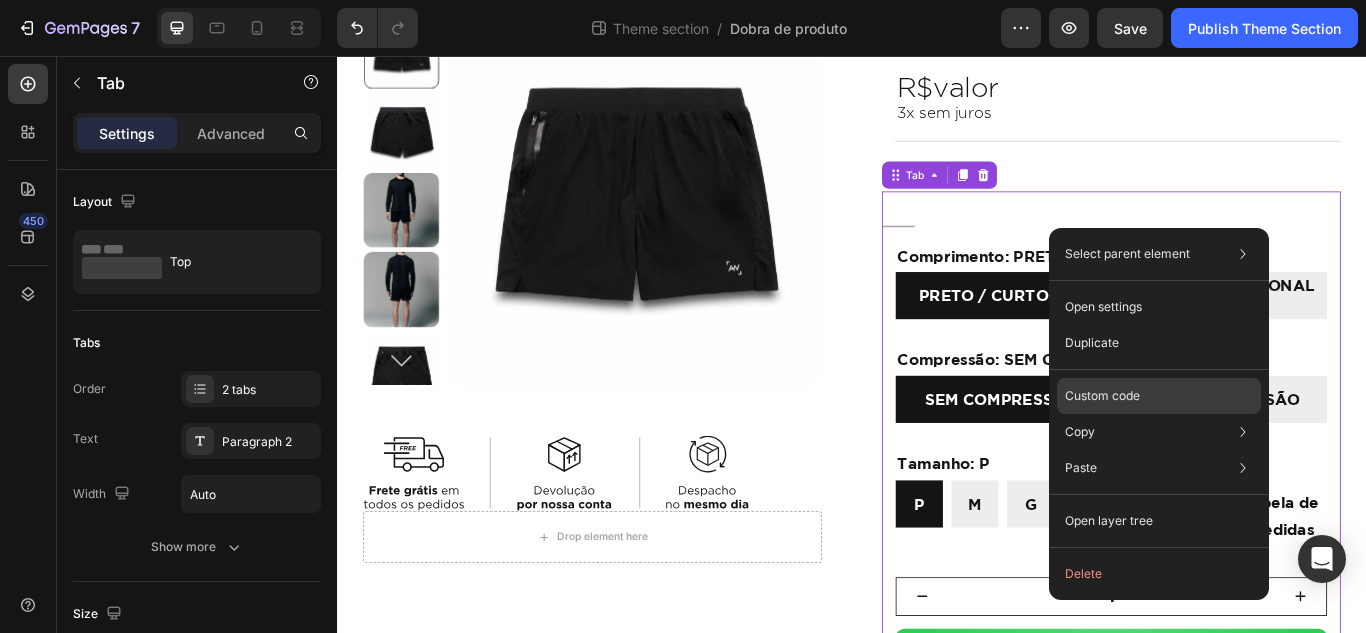 click on "Custom code" 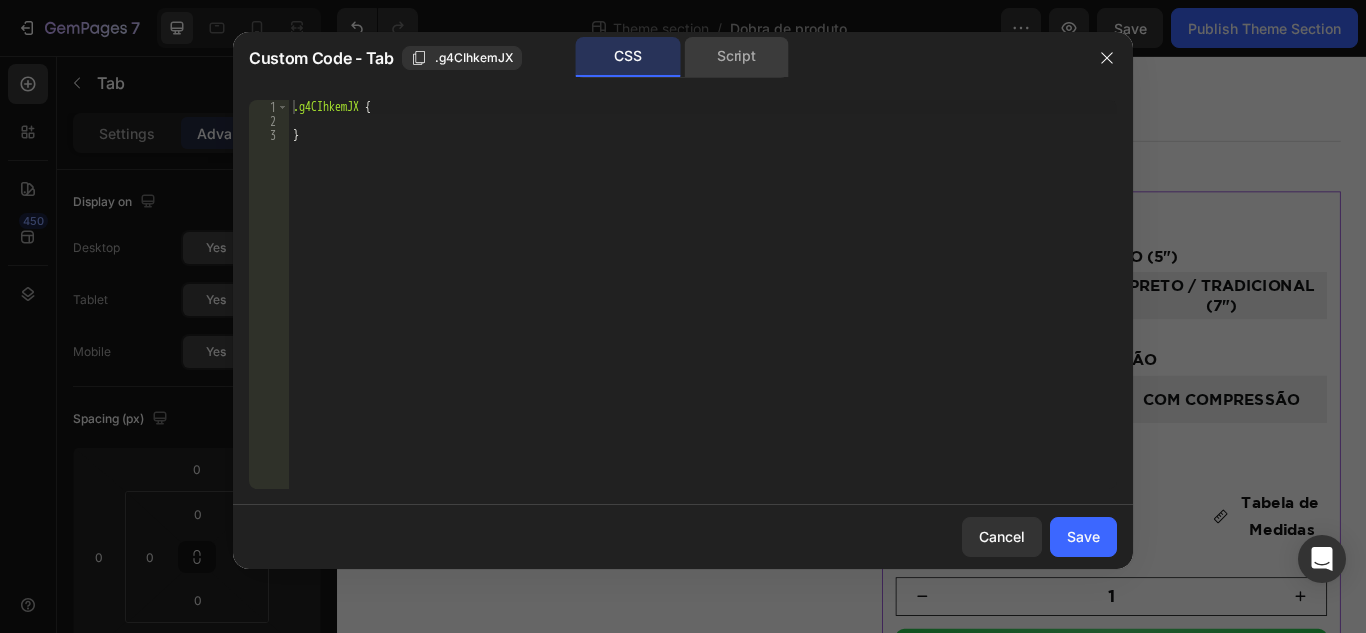 click on "Script" 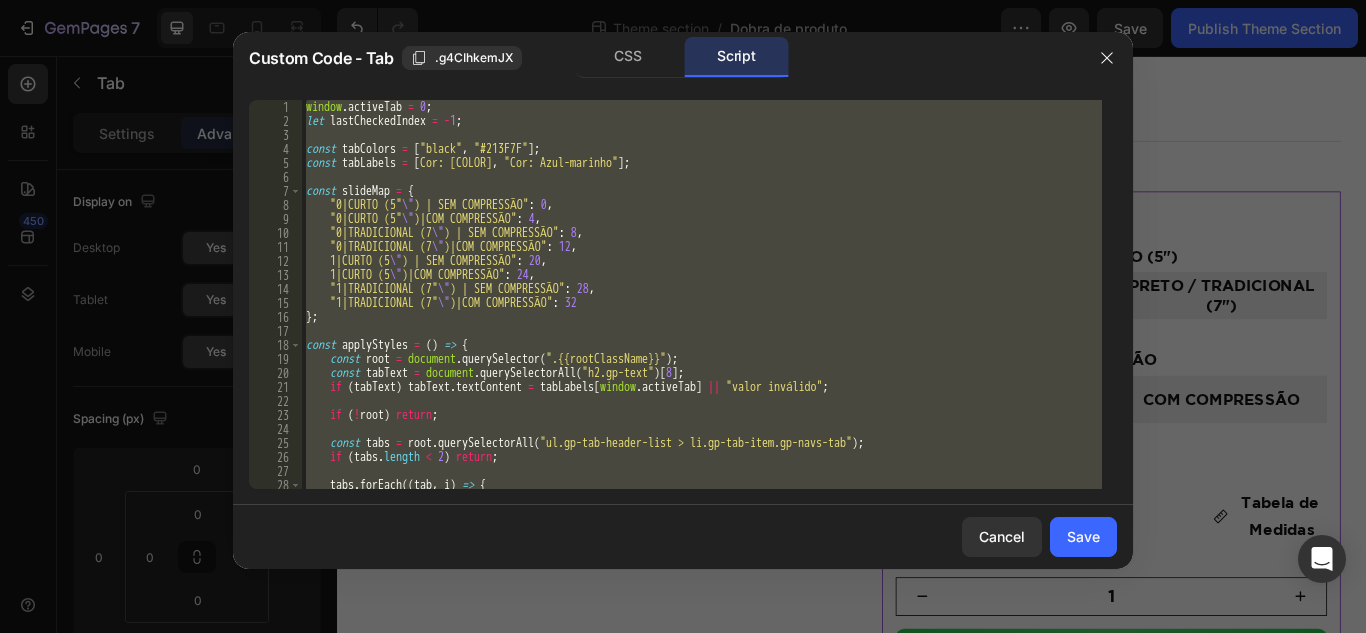 click on "window . activeTab   =   0 ; let   lastCheckedIndex   =   - 1 ; const   tabColors   =   [ "black" ,   "#213F7F" ] ; const   tabLabels   =   [ "Cor: Preto" ,   "Cor: Azul-marinho" ] ; const   slideMap   =   {      "0|CURTO (5 \" )|SEM COMPRESSÃO" :   0 ,      "0|CURTO (5 \" )|COM COMPRESSÃO" :   4 ,      "0|TRADICIONAL (7 \" )|SEM COMPRESSÃO" :   8 ,      "0|TRADICIONAL (7 \" )|COM COMPRESSÃO" :   12 ,      "1|CURTO (5 \" )|SEM COMPRESSÃO" :   20 ,      "1|CURTO (5 \" )|COM COMPRESSÃO" :   24 ,      "1|TRADICIONAL (7 \" )|SEM COMPRESSÃO" :   28 ,      "1|TRADICIONAL (7 \" )|COM COMPRESSÃO" :   32 } ; const   applyStyles   =   ( )   =>   {      const   root   =   document . querySelector ( ".{{rootClassName}}" ) ;      const   tabText   =   document . querySelectorAll ( "h2.gp-text" ) [ 8 ] ;      if   ( tabText )   tabText . textContent   =   tabLabels [ window . activeTab ]   ||   "valor inválido" ;      if   ( ! root )   return ;      const   tabs   =   root . querySelectorAll ( ) ;      if   ( tabs" at bounding box center [702, 294] 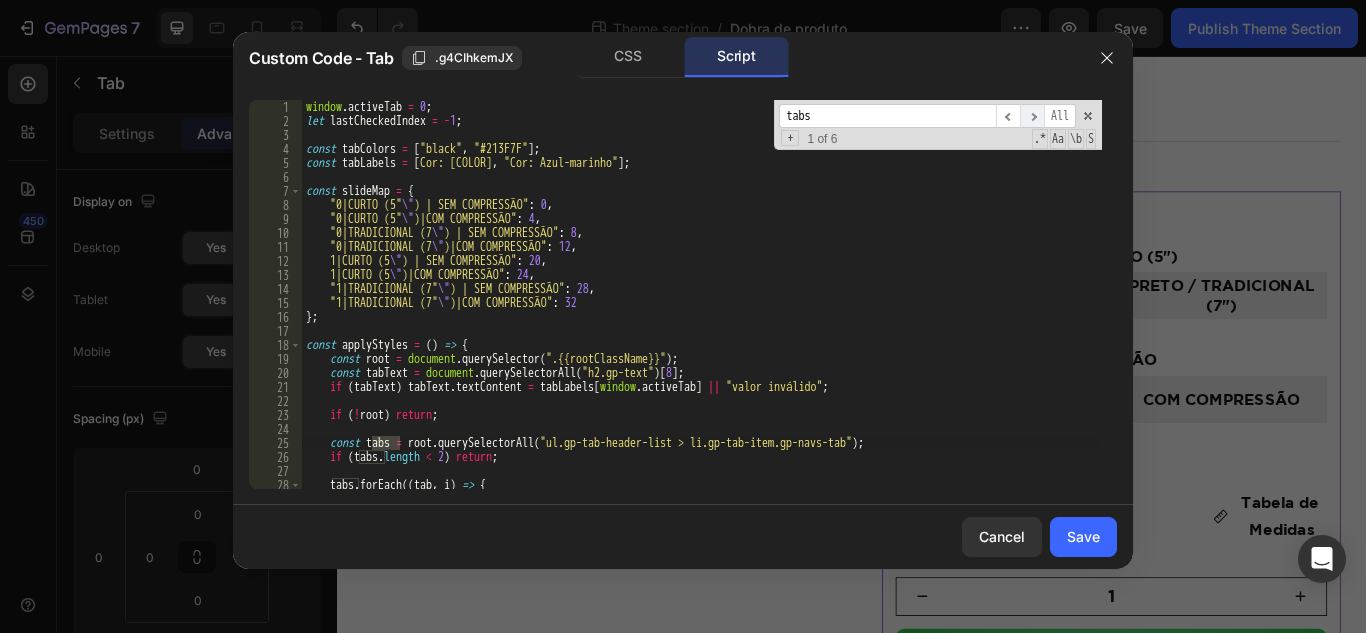type on "tabs" 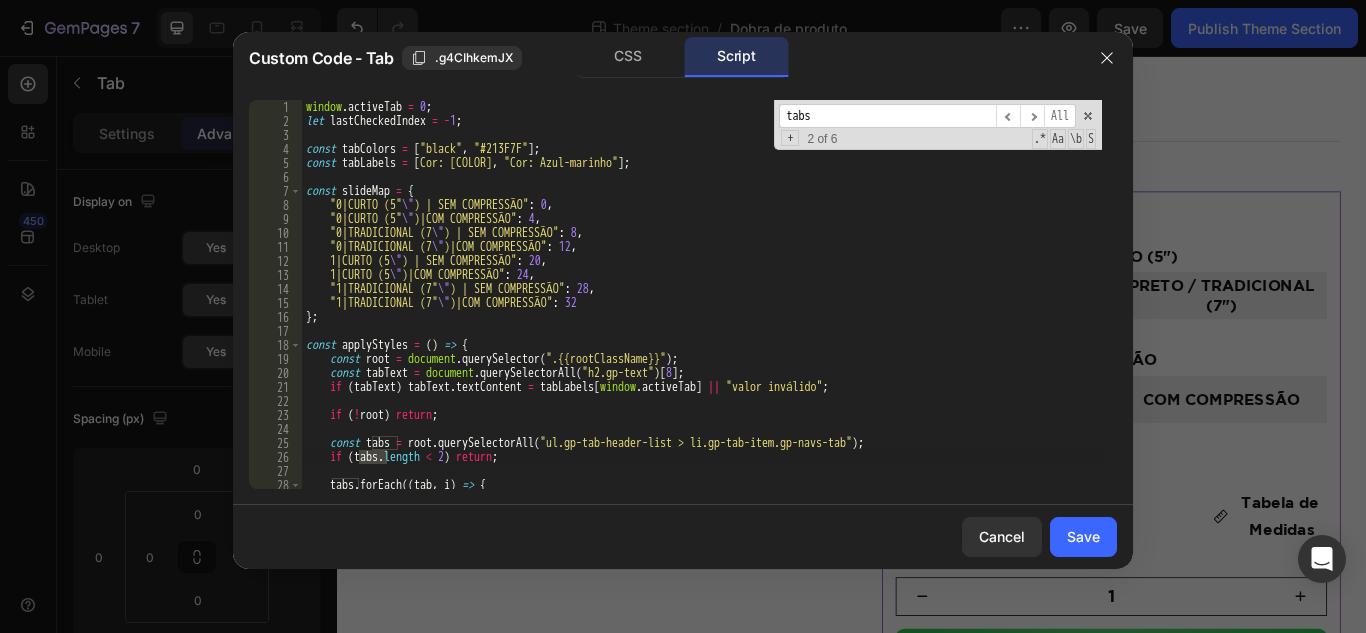 scroll, scrollTop: 120, scrollLeft: 0, axis: vertical 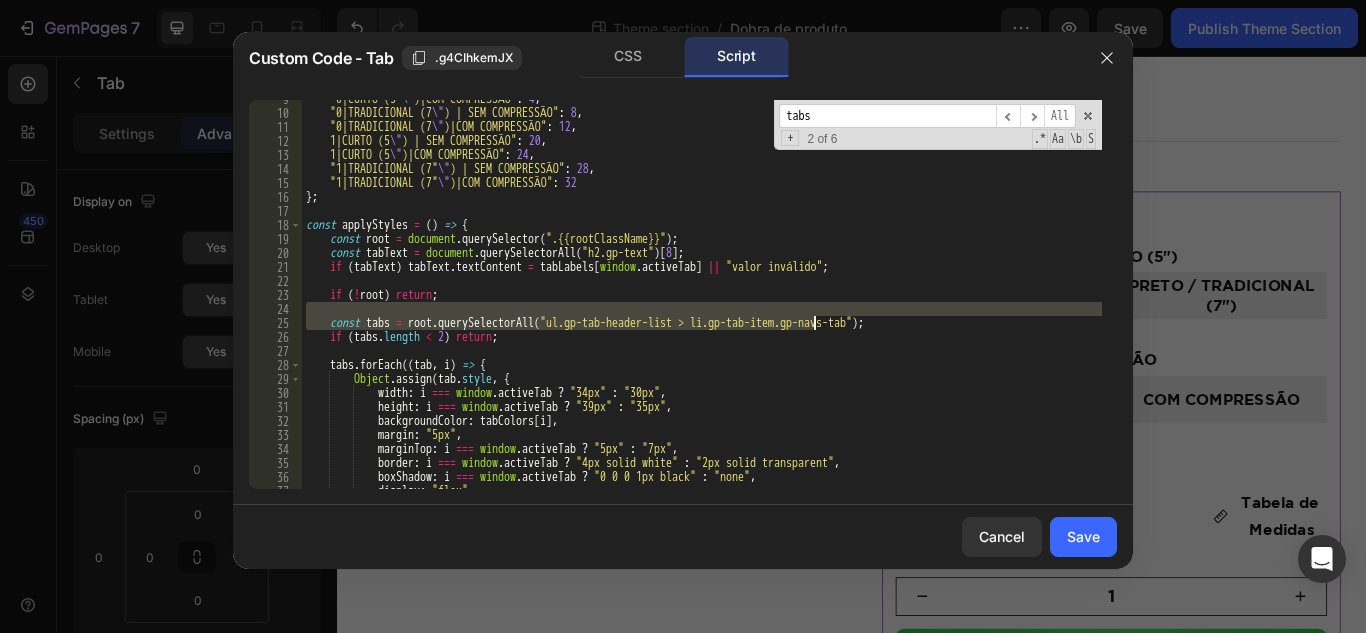 drag, startPoint x: 410, startPoint y: 318, endPoint x: 882, endPoint y: 327, distance: 472.0858 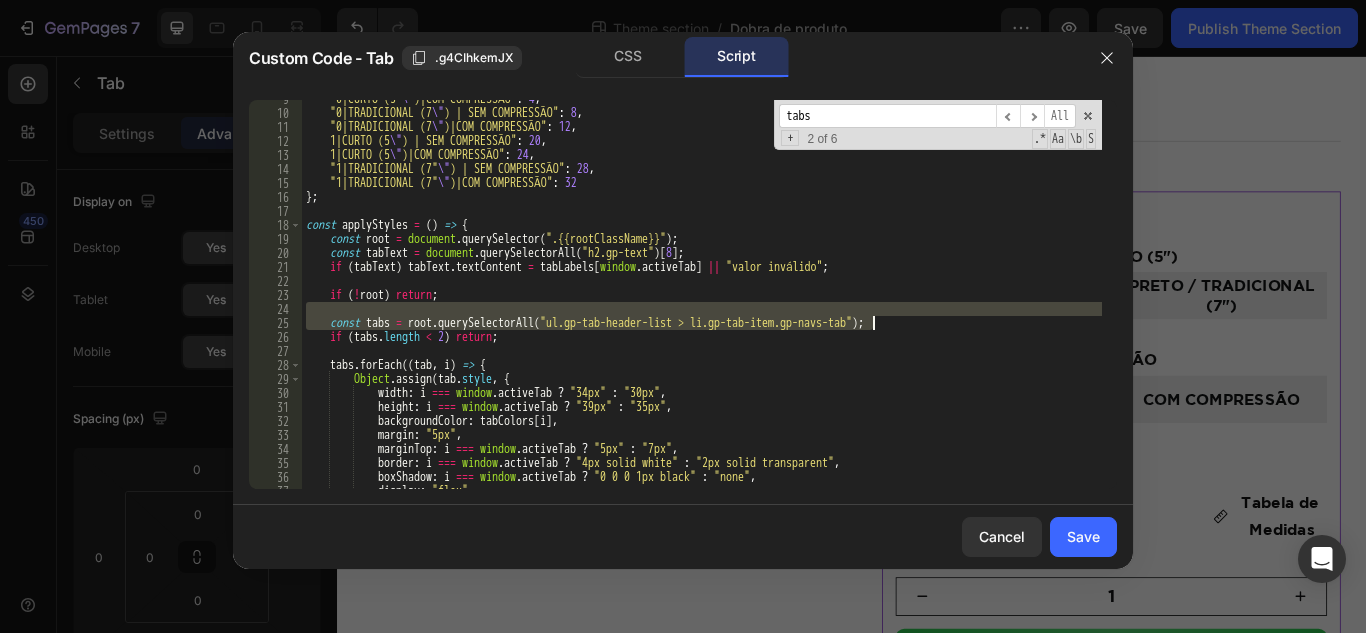 click on ""0|CURTO (5 \" )|COM COMPRESSÃO" :   4 ,      "0|TRADICIONAL (7 \" )|SEM COMPRESSÃO" :   8 ,      "0|TRADICIONAL (7 \" )|COM COMPRESSÃO" :   12 ,      "1|CURTO (5 \" )|SEM COMPRESSÃO" :   20 ,      "1|CURTO (5 \" )|COM COMPRESSÃO" :   24 ,      "1|TRADICIONAL (7 \" )|SEM COMPRESSÃO" :   28 ,      "1|TRADICIONAL (7 \" )|COM COMPRESSÃO" :   32 } ; const   applyStyles   =   ( )   =>   {      const   root   =   document . querySelector ( ".{{rootClassName}}" ) ;      const   tabText   =   document . querySelectorAll ( "h2.gp-text" ) [ 8 ] ;      if   ( tabText )   tabText . textContent   =   tabLabels [ window . activeTab ]   ||   "valor inválido" ;      if   ( ! root )   return ;      const   tabs   =   root . querySelectorAll ( "ul.gp-tab-header-list > li.gp-tab-item.gp-navs-tab" ) ;      if   ( tabs . length   <   2 )   return ;      tabs . forEach (( tab ,   i )   =>   {           Object . assign ( tab . style ,   {                width :   i   ===   window . activeTab   ?   "34px"   :   "30px" ," at bounding box center [702, 300] 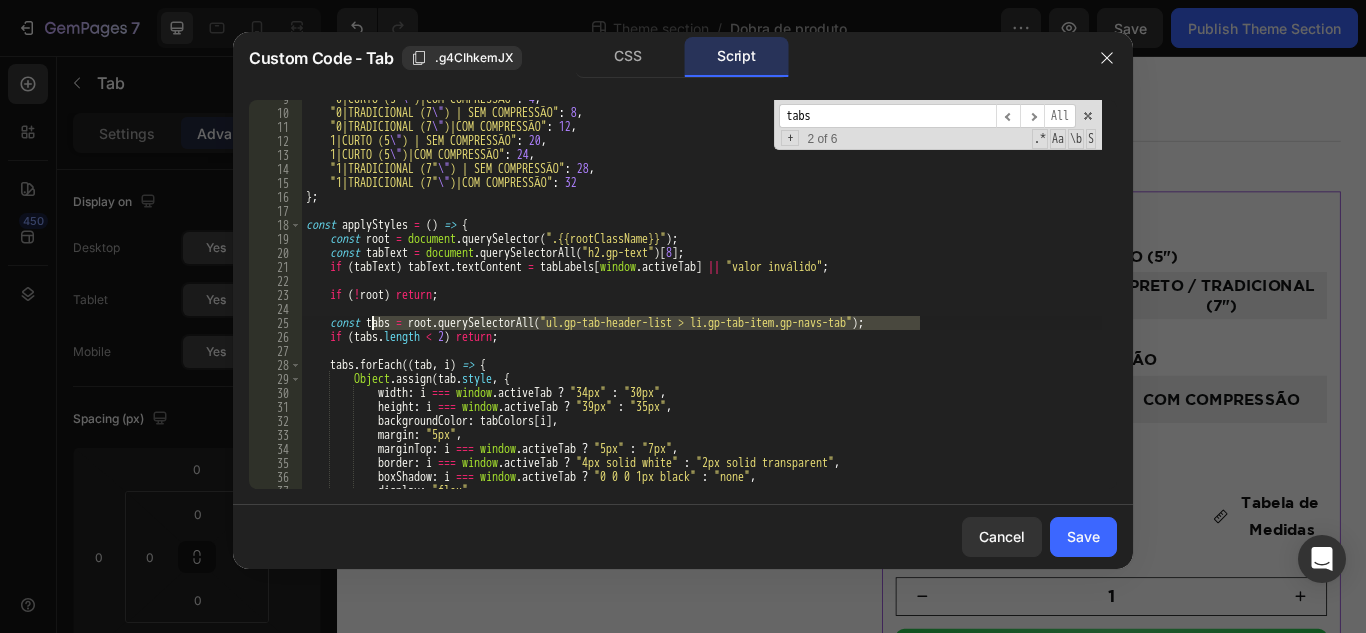 drag, startPoint x: 922, startPoint y: 327, endPoint x: 371, endPoint y: 327, distance: 551 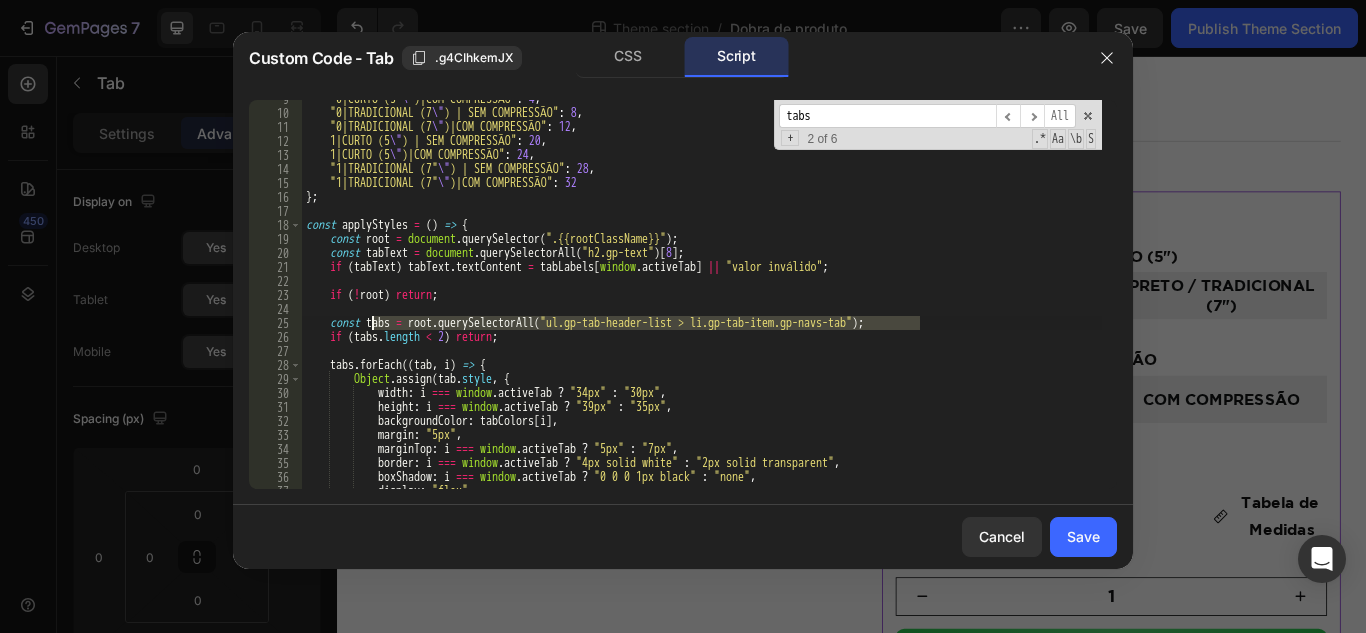 click on ""0|CURTO (5 \" )|COM COMPRESSÃO" :   4 ,      "0|TRADICIONAL (7 \" )|SEM COMPRESSÃO" :   8 ,      "0|TRADICIONAL (7 \" )|COM COMPRESSÃO" :   12 ,      "1|CURTO (5 \" )|SEM COMPRESSÃO" :   20 ,      "1|CURTO (5 \" )|COM COMPRESSÃO" :   24 ,      "1|TRADICIONAL (7 \" )|SEM COMPRESSÃO" :   28 ,      "1|TRADICIONAL (7 \" )|COM COMPRESSÃO" :   32 } ; const   applyStyles   =   ( )   =>   {      const   root   =   document . querySelector ( ".{{rootClassName}}" ) ;      const   tabText   =   document . querySelectorAll ( "h2.gp-text" ) [ 8 ] ;      if   ( tabText )   tabText . textContent   =   tabLabels [ window . activeTab ]   ||   "valor inválido" ;      if   ( ! root )   return ;      const   tabs   =   root . querySelectorAll ( "ul.gp-tab-header-list > li.gp-tab-item.gp-navs-tab" ) ;      if   ( tabs . length   <   2 )   return ;      tabs . forEach (( tab ,   i )   =>   {           Object . assign ( tab . style ,   {                width :   i   ===   window . activeTab   ?   "34px"   :   "30px" ," at bounding box center (702, 300) 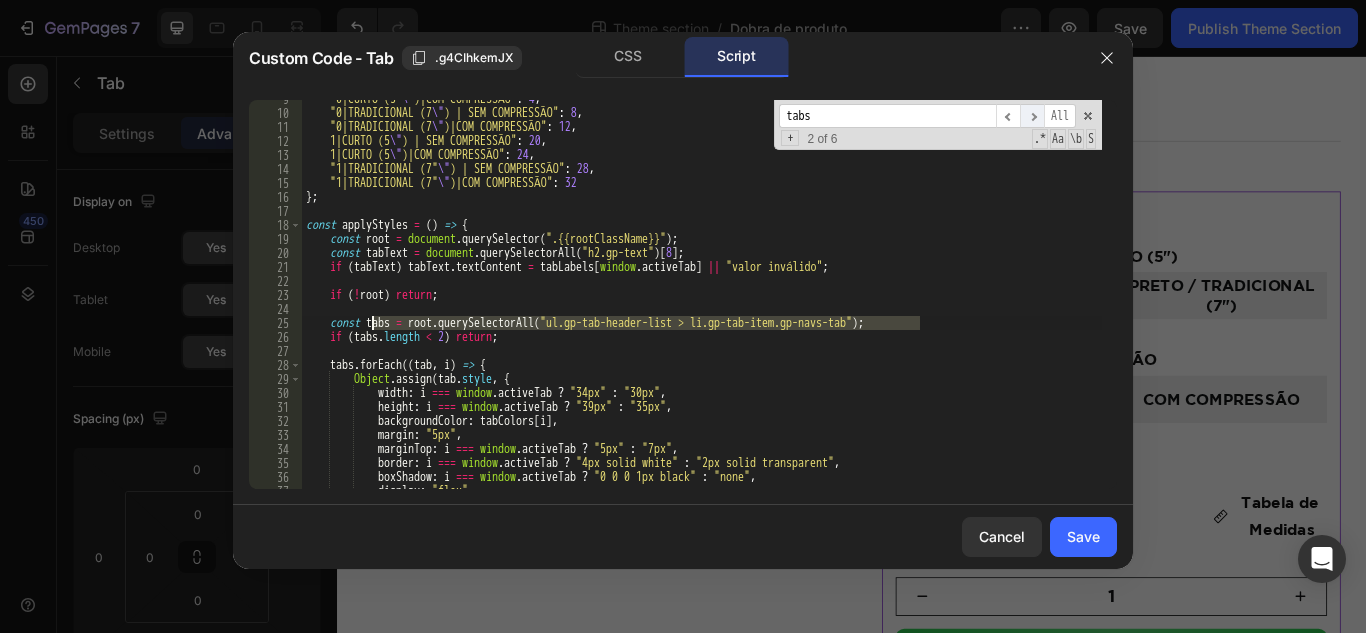 click on "​" at bounding box center [1032, 116] 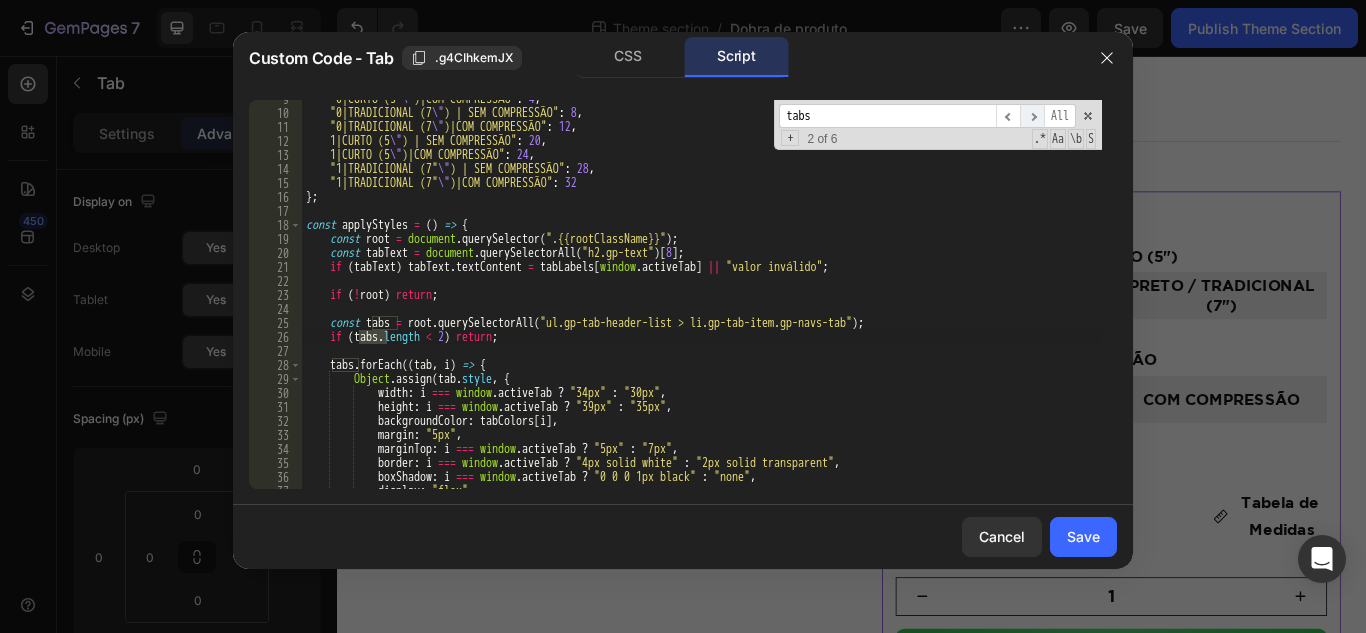 click on "​" at bounding box center (1032, 116) 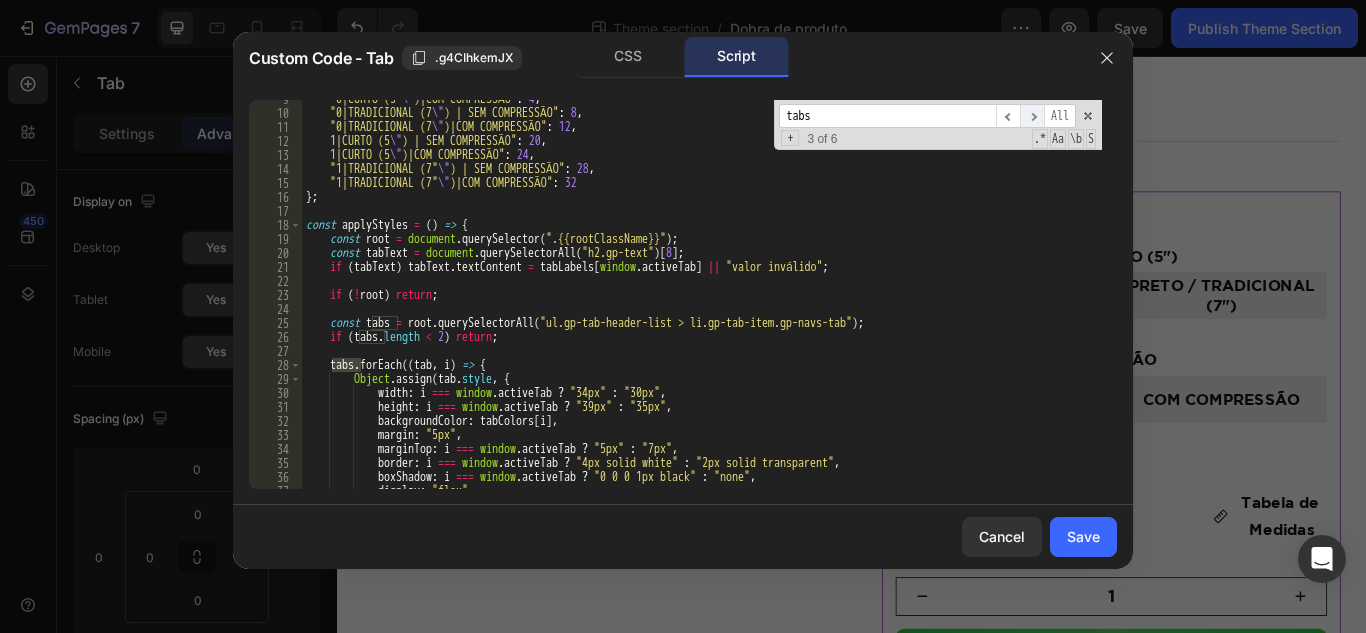 click on "​" at bounding box center (1032, 116) 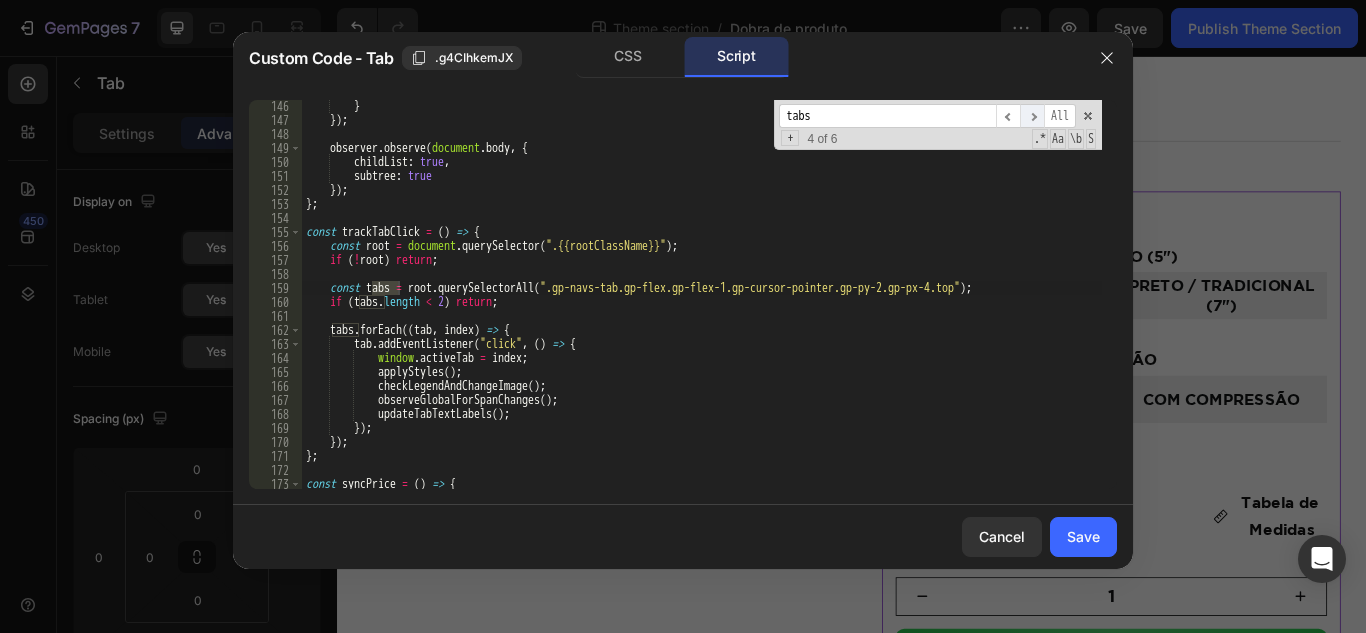 scroll, scrollTop: 2032, scrollLeft: 0, axis: vertical 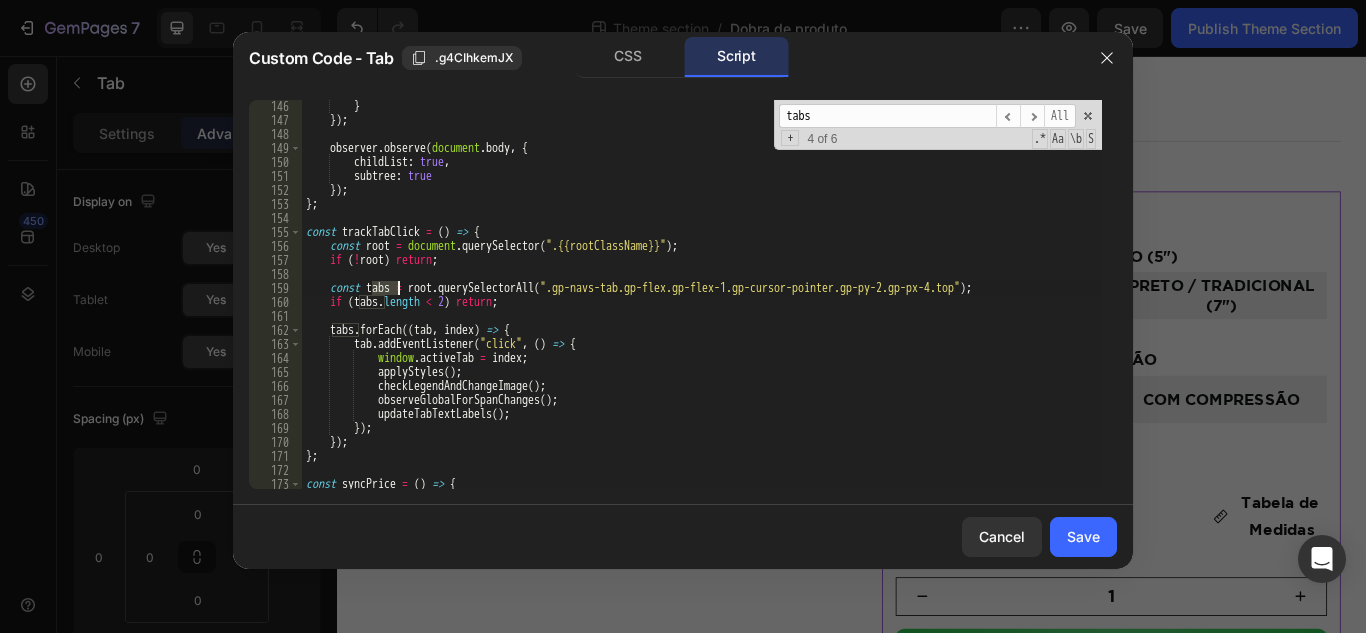 click on "}      }) ;      observer . observe ( document . body ,   {           childList :   true ,           subtree :   true      }) ; } ; const   trackTabClick   =   ( )   =>   {      const   root   =   document . querySelector ( ".{{rootClassName}}" ) ;      if   ( ! root )   return ;      const   tabs   =   root . querySelectorAll ( ".gp-navs-tab.gp-flex.gp-flex-1.gp-cursor-pointer.gp-py-2.gp-px-4.top" ) ;      if   ( tabs . length   <   2 )   return ;      tabs . forEach (( tab ,   index )   =>   {           tab . addEventListener ( "click" ,   ( )   =>   {                window . activeTab   =   index ;                applyStyles ( ) ;                checkLegendAndChangeImage ( ) ;                observeGlobalForSpanChanges ( ) ;                updateTabTextLabels ( ) ;           }) ;      }) ; } ; const   syncPrice   =   ( )   =>   {      const   prices   =   document . querySelectorAll ( ".gp-price" ) ; tabs ​ ​ All Replace All + 4 of 6 .* Aa \b S" at bounding box center [702, 294] 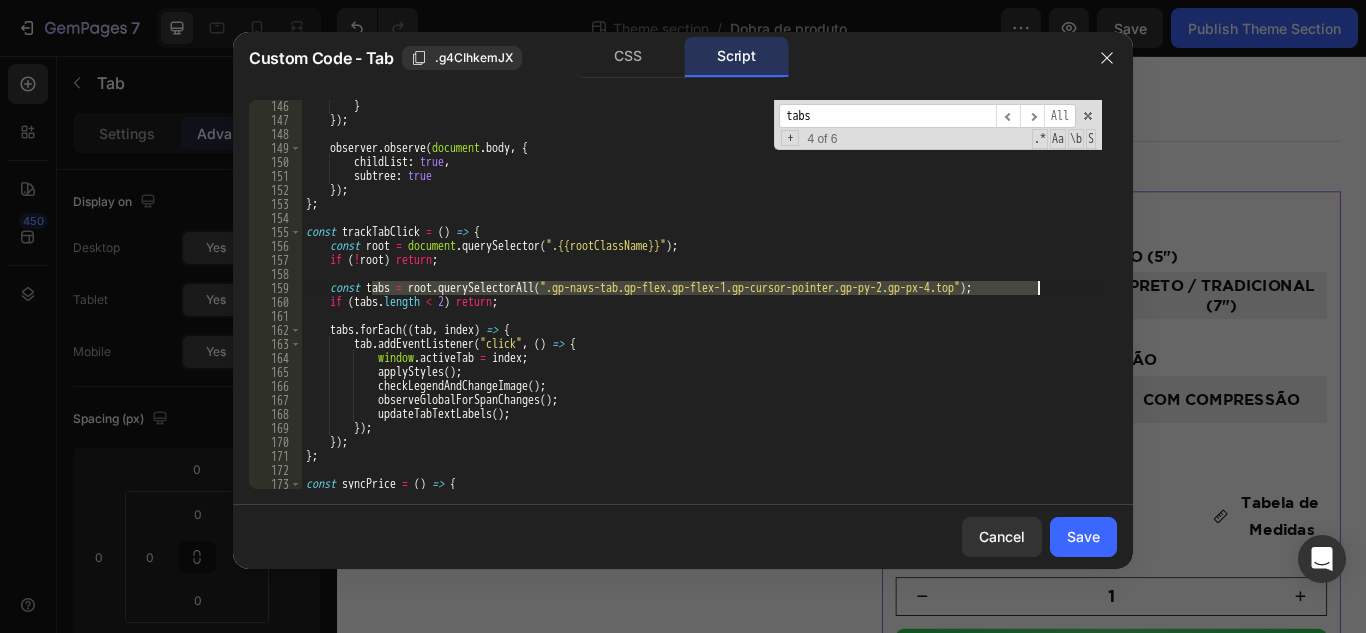drag, startPoint x: 374, startPoint y: 285, endPoint x: 1044, endPoint y: 289, distance: 670.01196 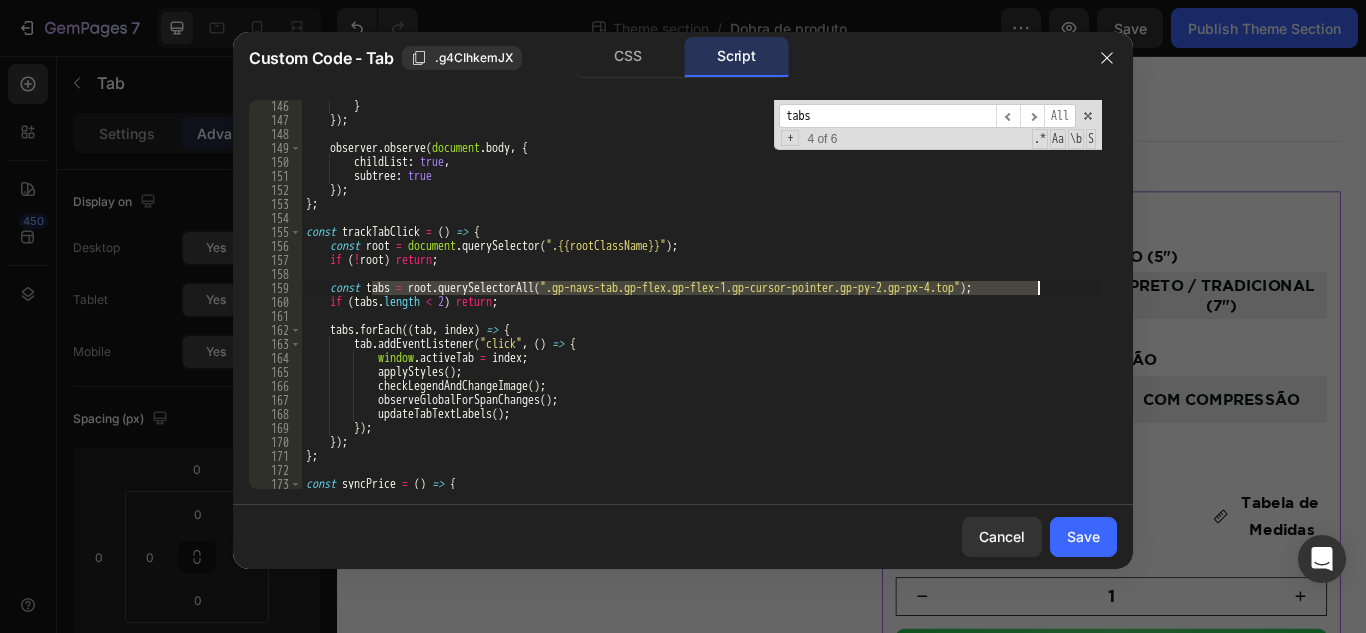 click on "}      }) ;      observer . observe ( document . body ,   {           childList :   true ,           subtree :   true      }) ; } ; const   trackTabClick   =   ( )   =>   {      const   root   =   document . querySelector ( ".{{rootClassName}}" ) ;      if   ( ! root )   return ;      const   tabs   =   root . querySelectorAll ( ".gp-navs-tab.gp-flex.gp-flex-1.gp-cursor-pointer.gp-py-2.gp-px-4.top" ) ;      if   ( tabs . length   <   2 )   return ;      tabs . forEach (( tab ,   index )   =>   {           tab . addEventListener ( "click" ,   ( )   =>   {                window . activeTab   =   index ;                applyStyles ( ) ;                checkLegendAndChangeImage ( ) ;                observeGlobalForSpanChanges ( ) ;                updateTabTextLabels ( ) ;           }) ;      }) ; } ; const   syncPrice   =   ( )   =>   {      const   prices   =   document . querySelectorAll ( ".gp-price" ) ;" at bounding box center [702, 307] 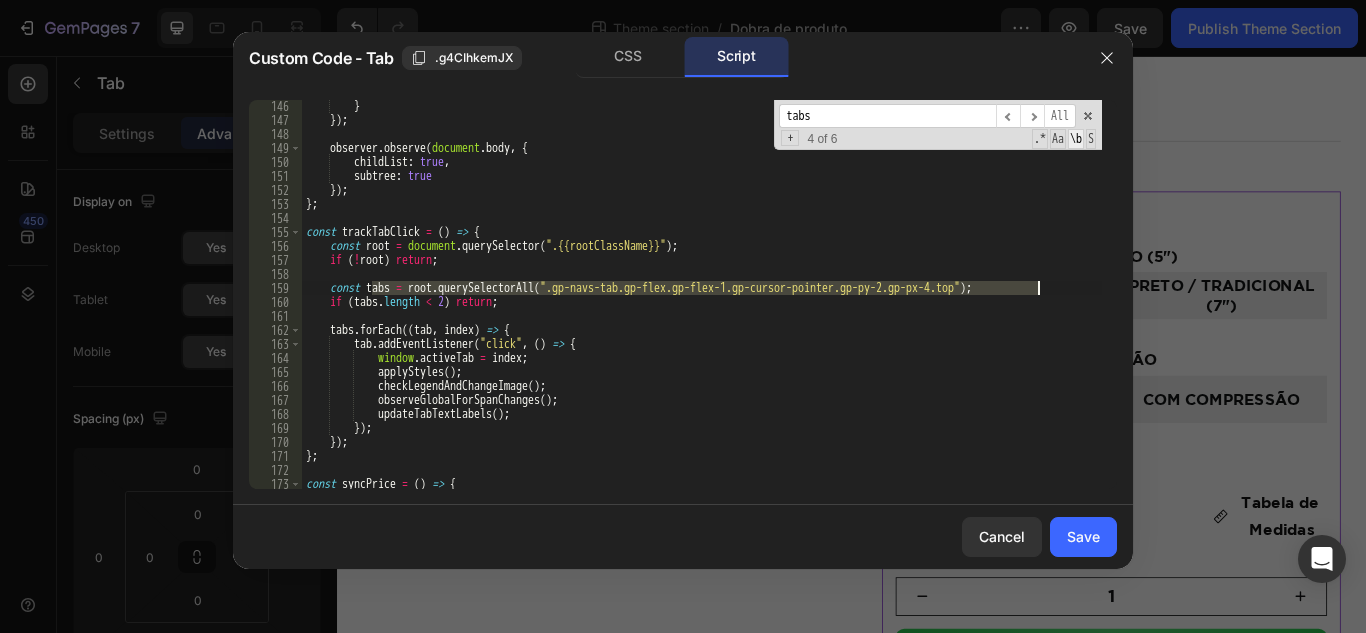 paste on "ul.gp-tab-header-list > li.gp-tab-item.gp-navs-tab" 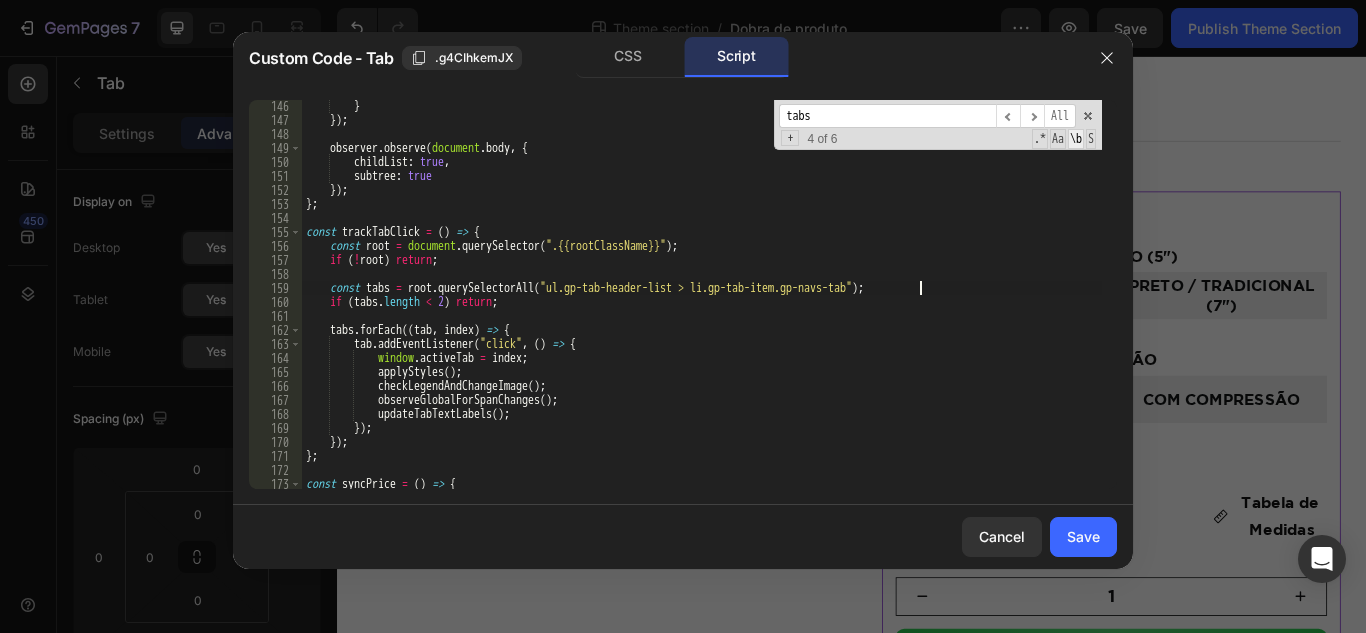 type on "const tabs = root.querySelectorAll("ul.gp-tab-header-list > li.gp-tab-item.gp-navs-tab");" 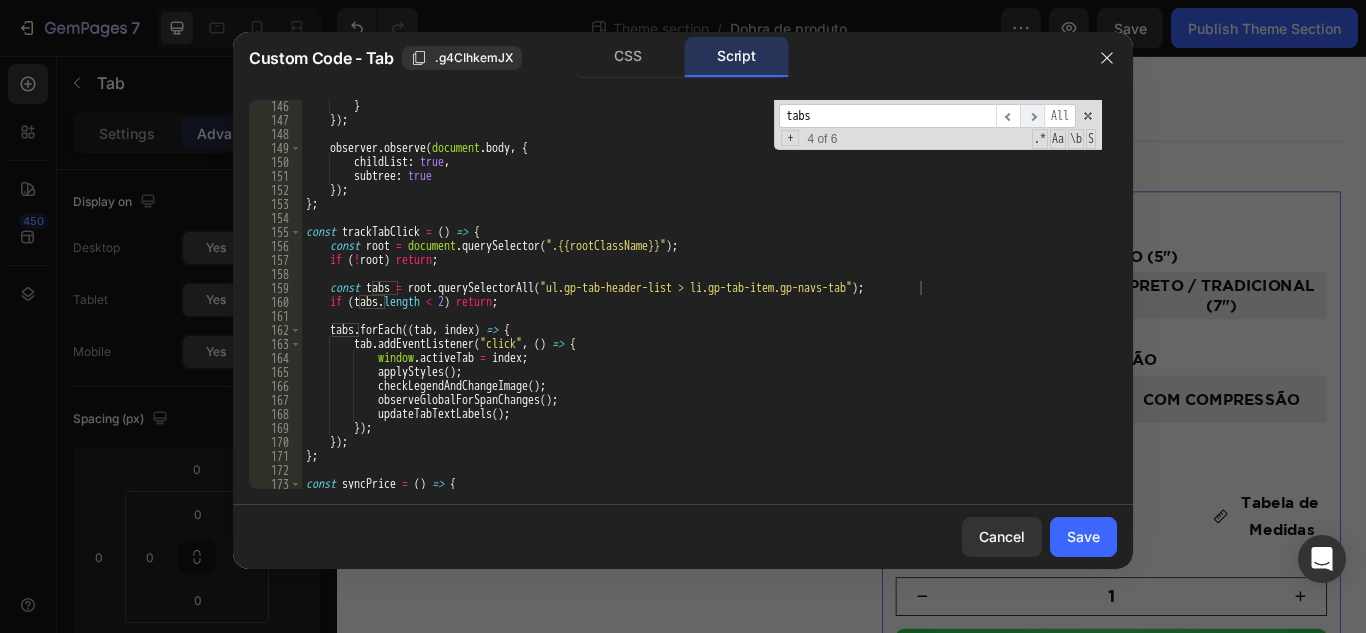 click on "​" at bounding box center [1032, 116] 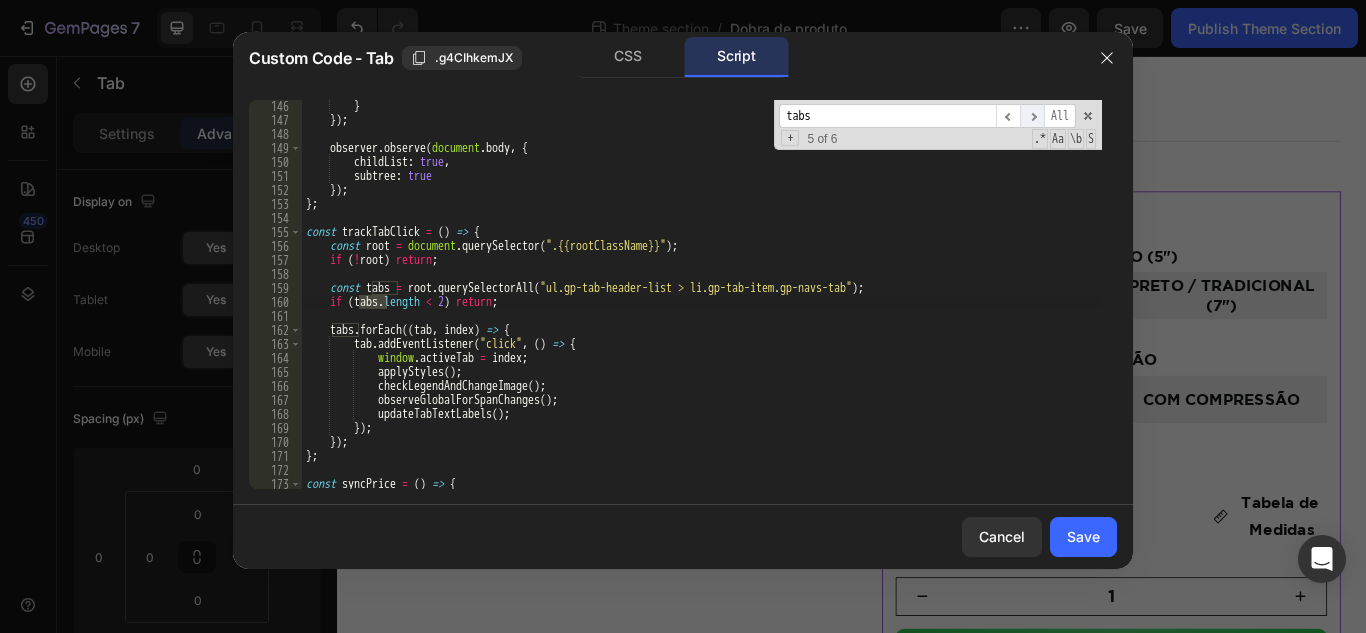 click on "​" at bounding box center [1032, 116] 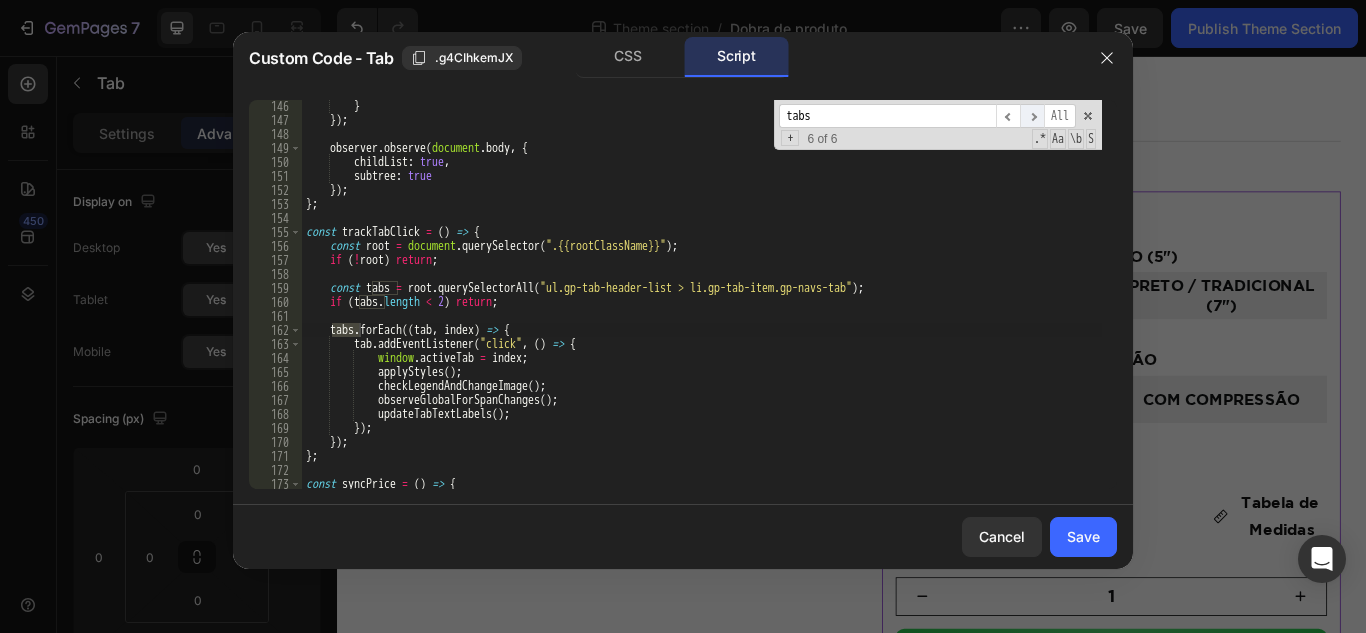 click on "​" at bounding box center [1032, 116] 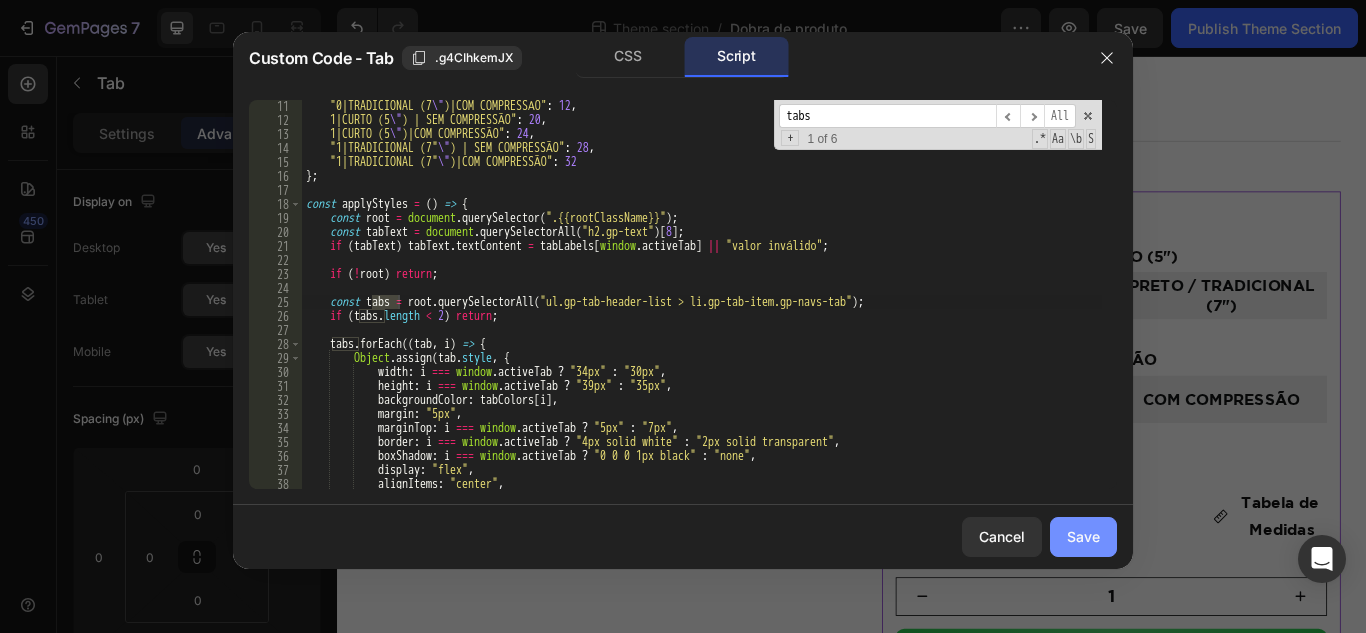 click on "Save" 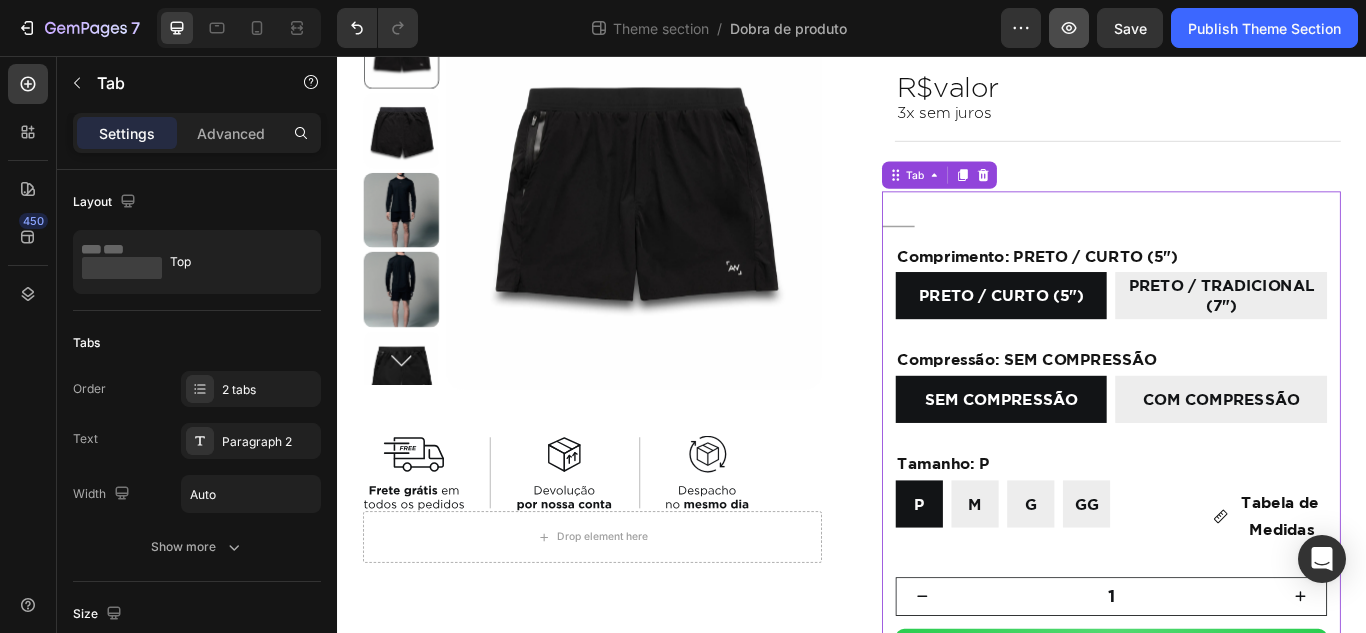 click 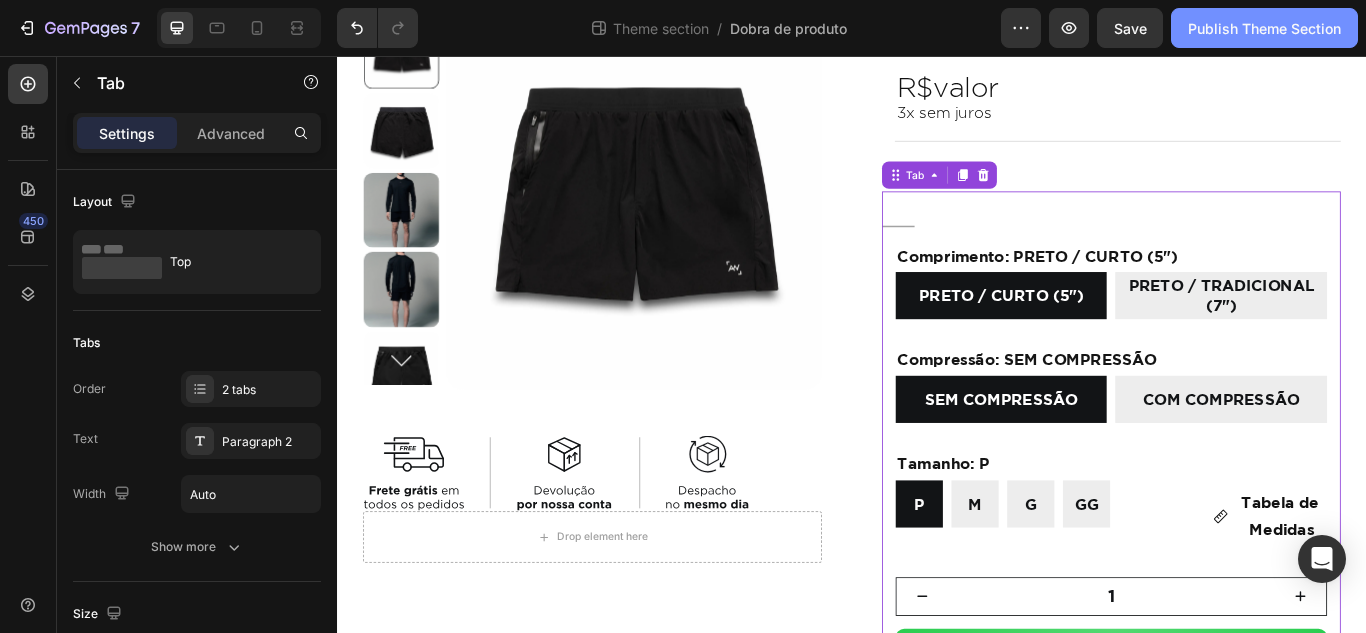 click on "Publish Theme Section" at bounding box center (1264, 28) 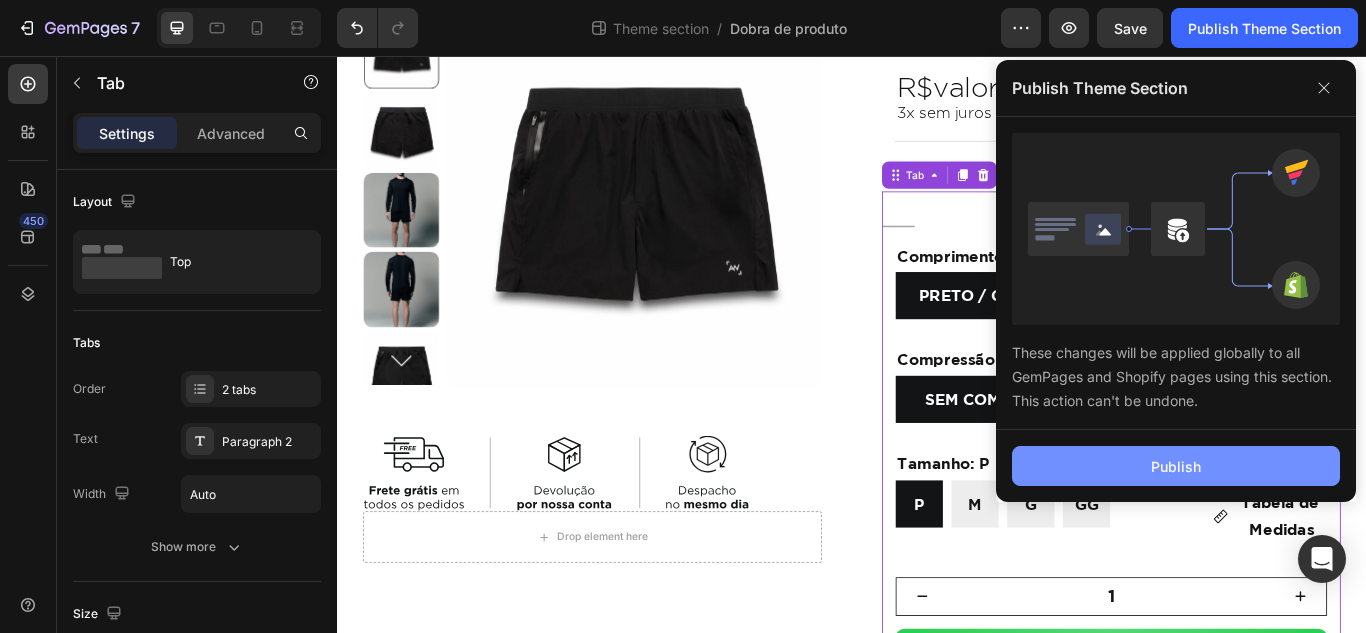 drag, startPoint x: 1124, startPoint y: 469, endPoint x: 566, endPoint y: 628, distance: 580.2112 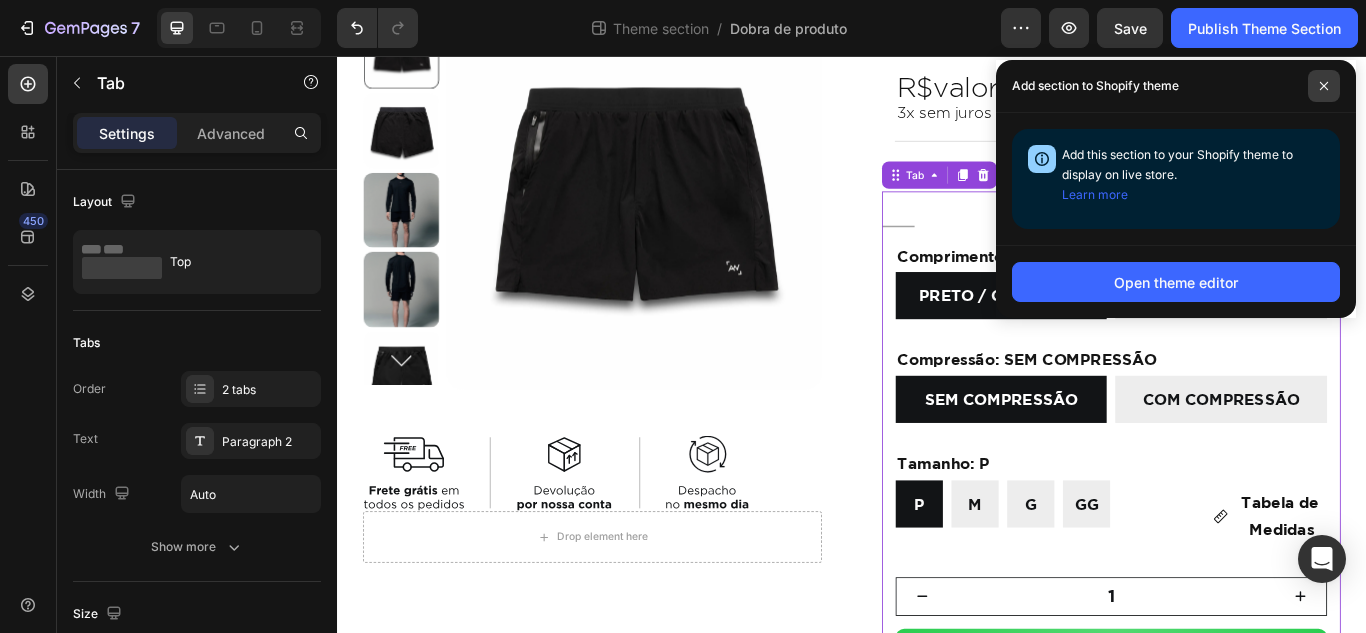 click at bounding box center (1324, 86) 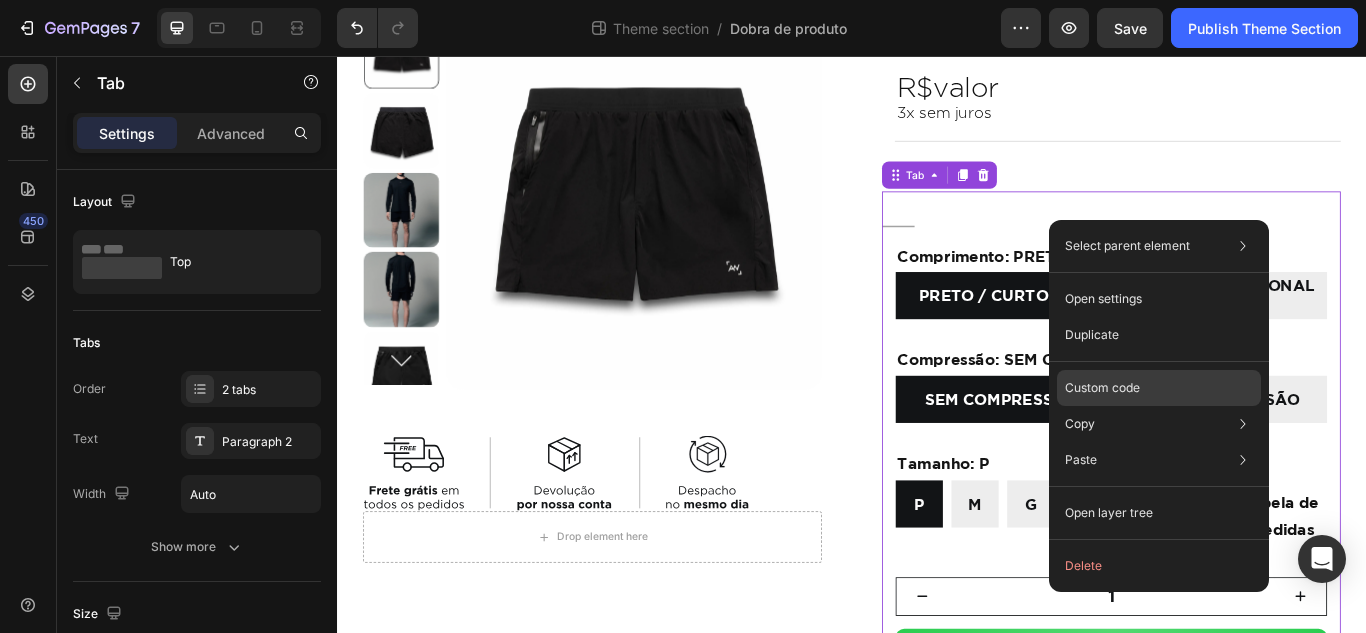 click on "Custom code" at bounding box center [1102, 388] 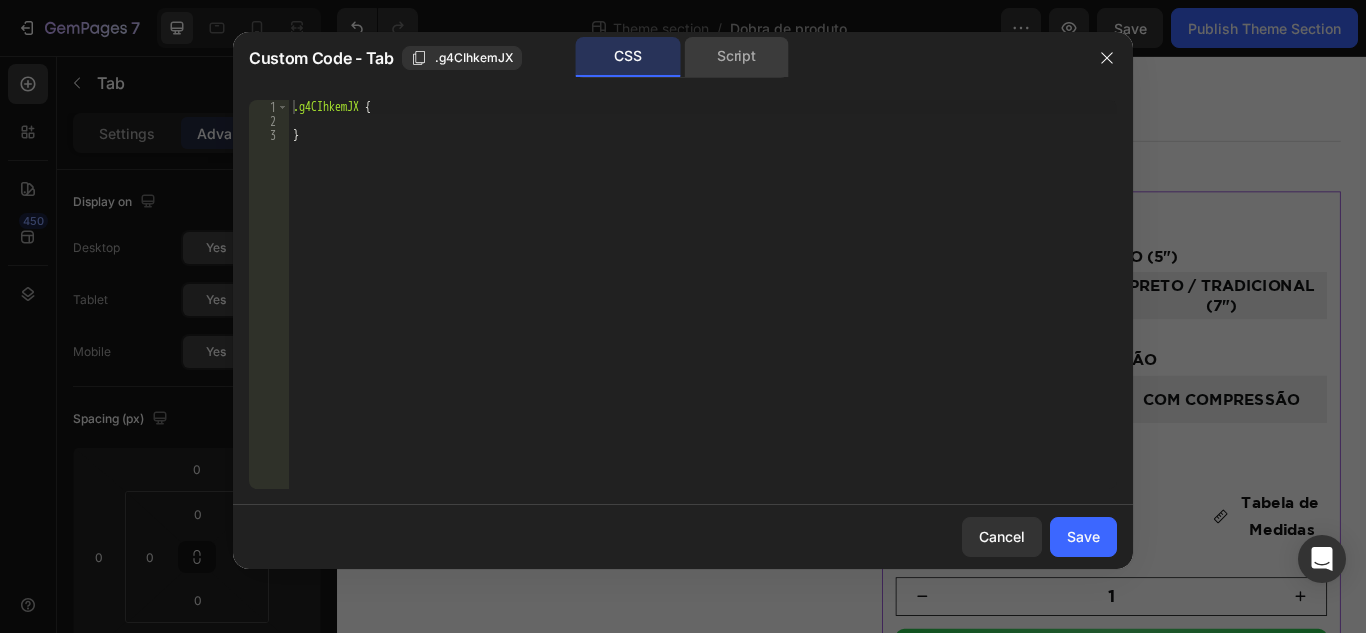 click on "Script" 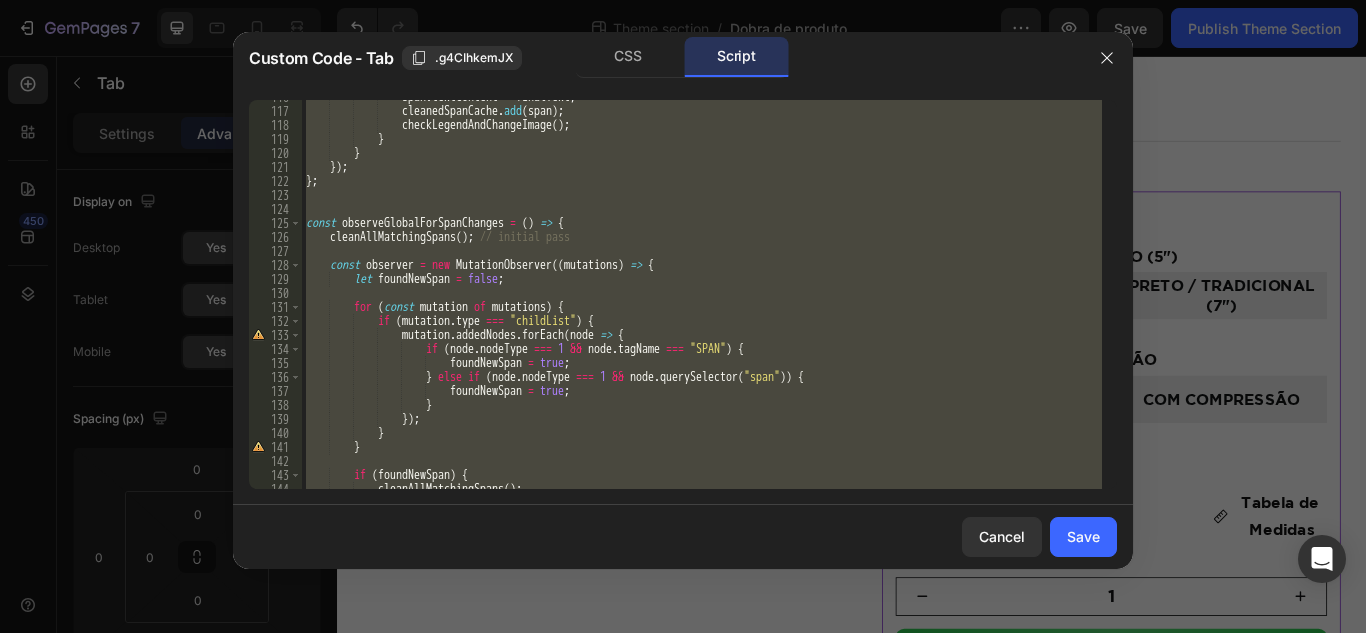 scroll, scrollTop: 1980, scrollLeft: 0, axis: vertical 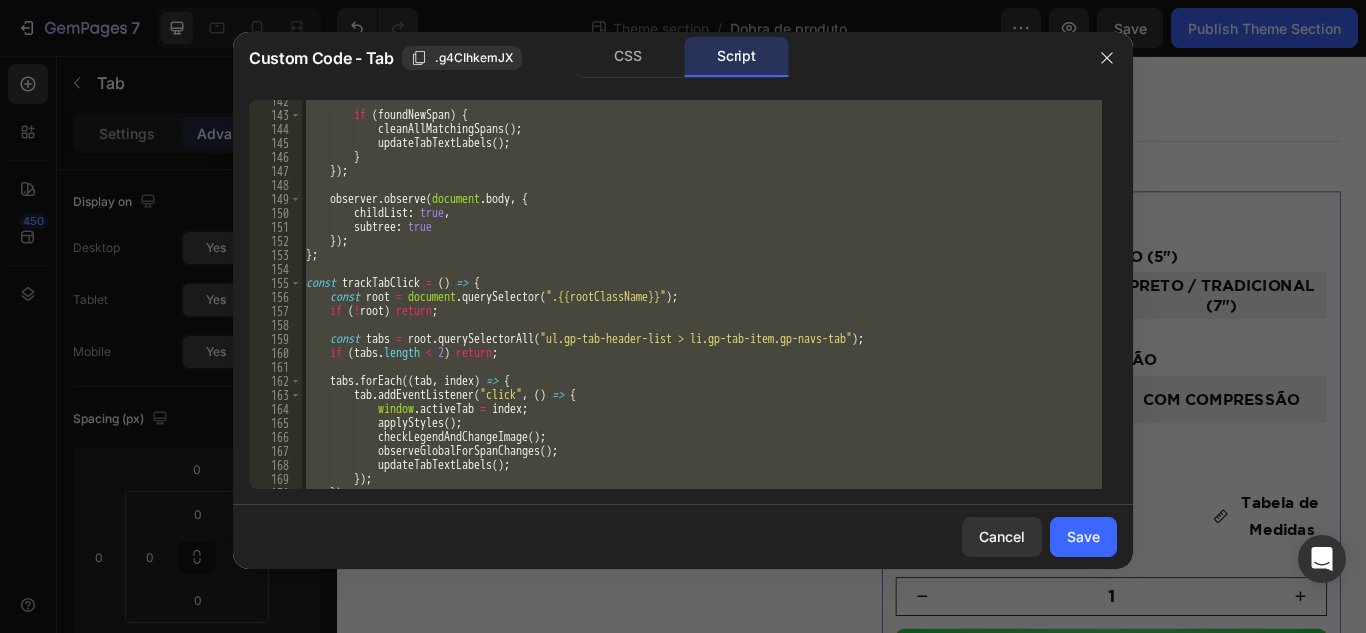 click on "if   ( foundNewSpan )   {                cleanAllMatchingSpans ( ) ;                updateTabTextLabels ( ) ;           }      }) ;      observer . observe ( document . body ,   {           childList :   true ,           subtree :   true      }) ; } ; const   trackTabClick   =   ( )   =>   {      const   root   =   document . querySelector ( ".{{rootClassName}}" ) ;      if   ( ! root )   return ;      const   tabs   =   root . querySelectorAll ( "ul.gp-tab-header-list > li.gp-tab-item.gp-navs-tab" ) ;      if   ( tabs . length   <   2 )   return ;      tabs . forEach (( tab ,   index )   =>   {           tab . addEventListener ( "click" ,   ( )   =>   {                window . activeTab   =   index ;                applyStyles ( ) ;                checkLegendAndChangeImage ( ) ;                observeGlobalForSpanChanges ( ) ;                updateTabTextLabels ( ) ;           }) ;      }) ;" at bounding box center [702, 294] 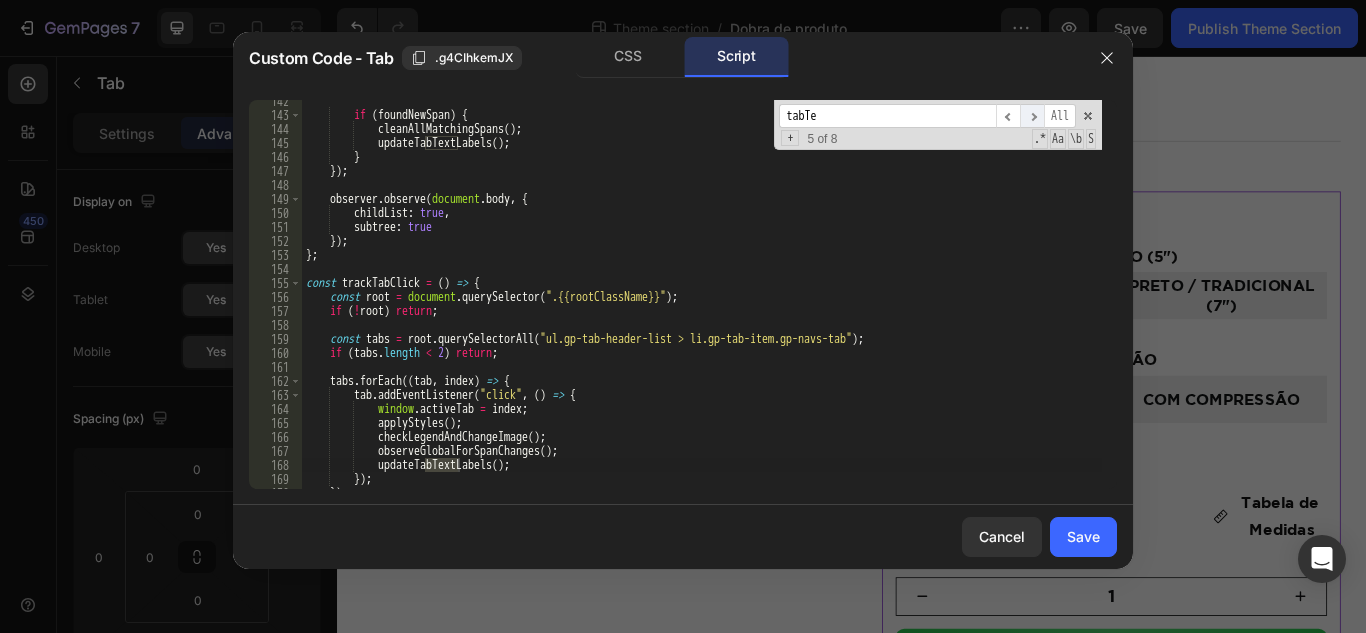 type on "tabTe" 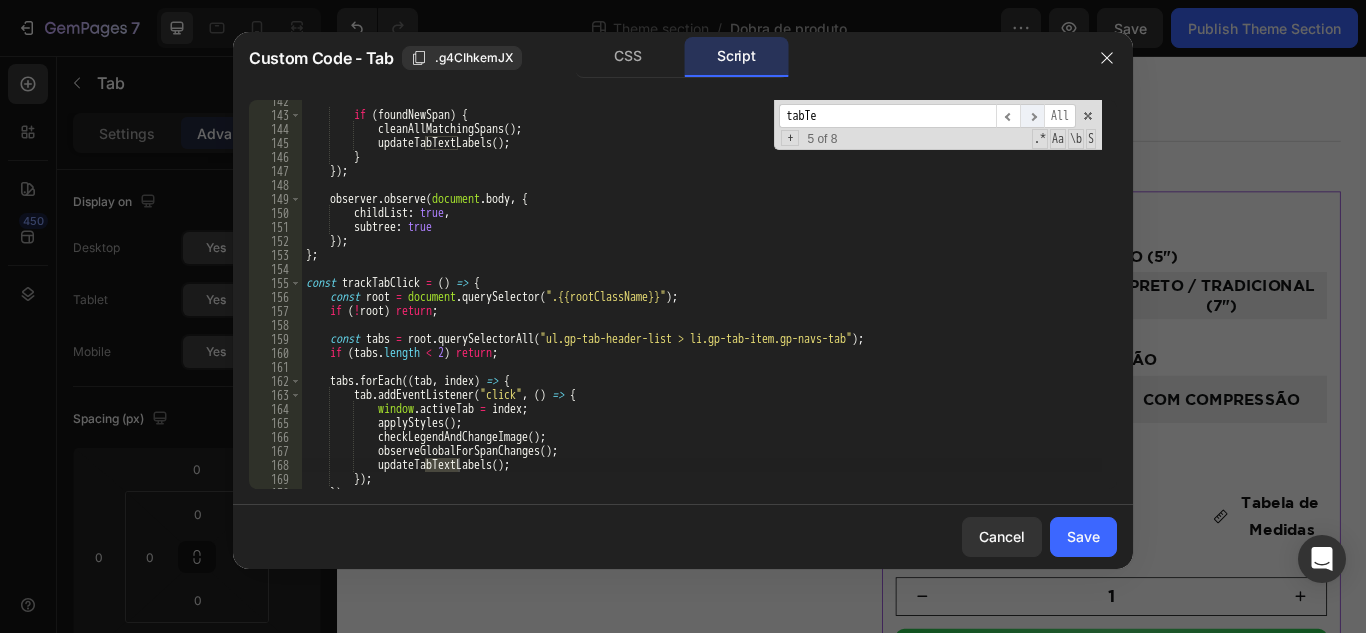 click on "​" at bounding box center (1032, 116) 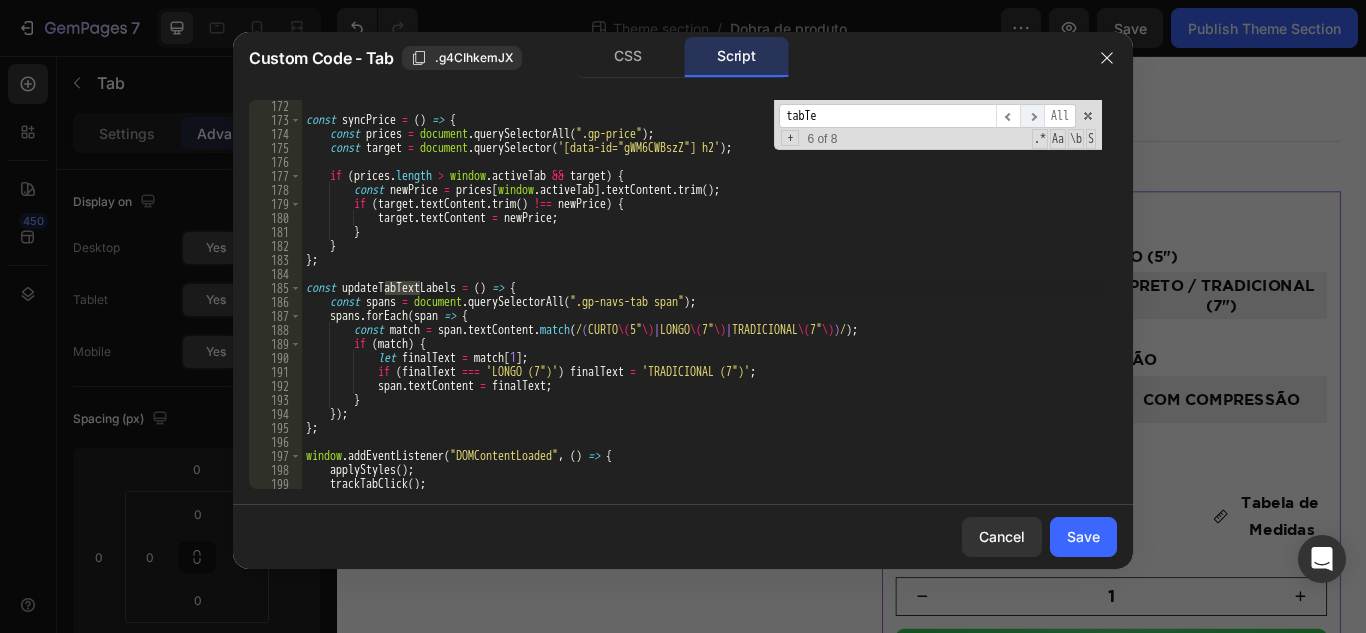 click on "​" at bounding box center (1032, 116) 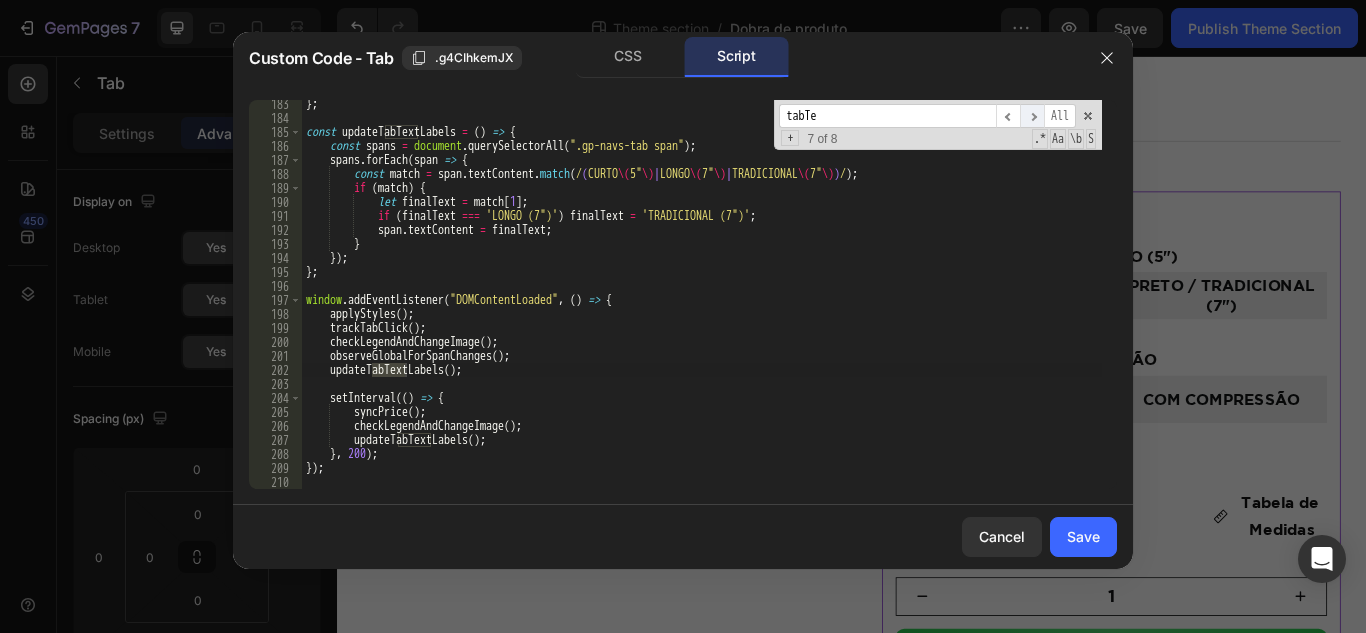 click on "​" at bounding box center [1032, 116] 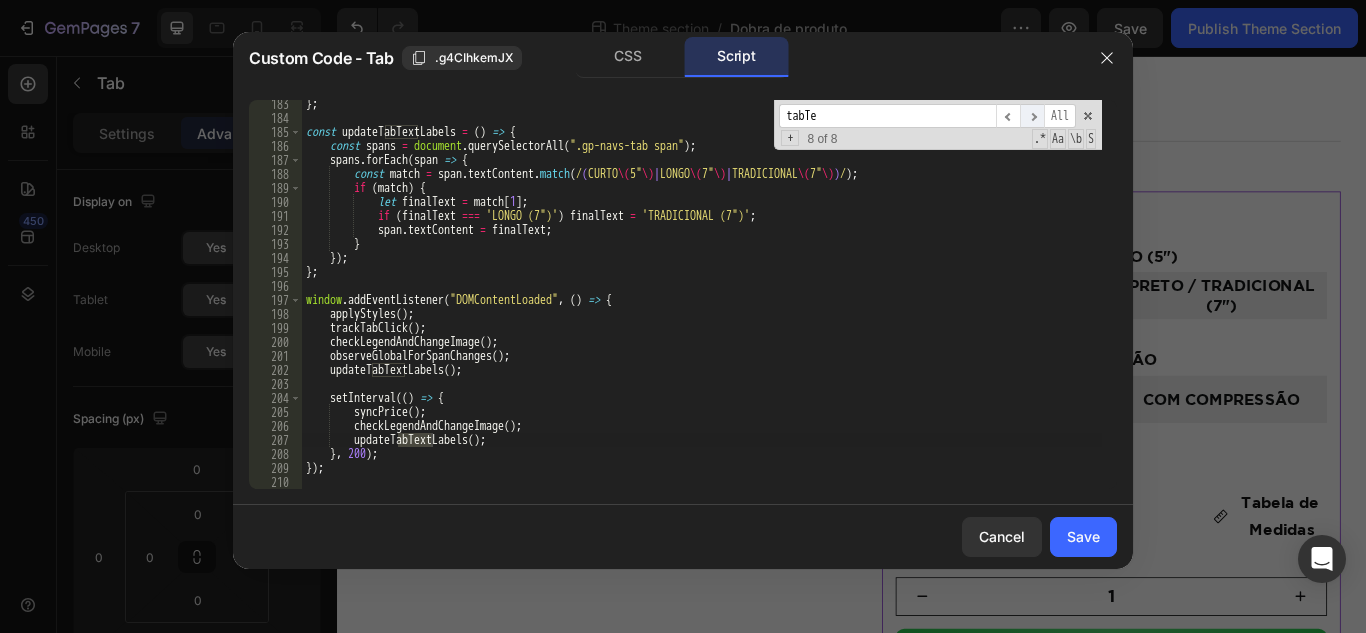 click on "​" at bounding box center [1032, 116] 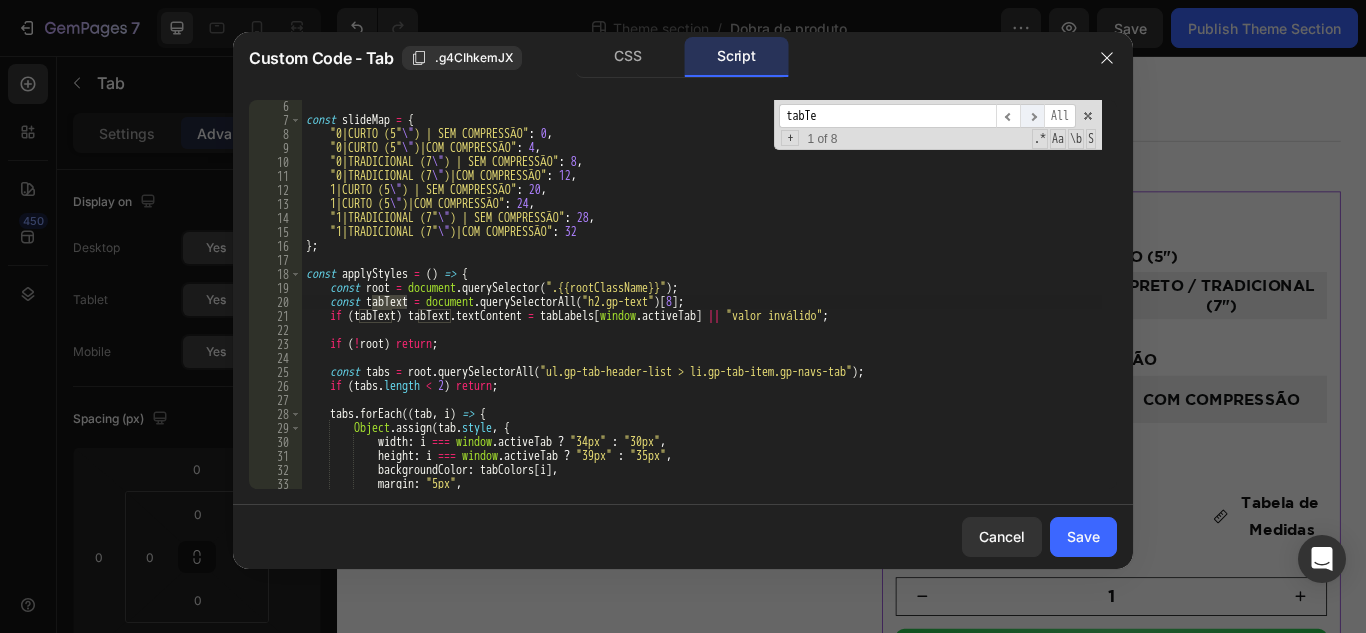 scroll, scrollTop: 72, scrollLeft: 0, axis: vertical 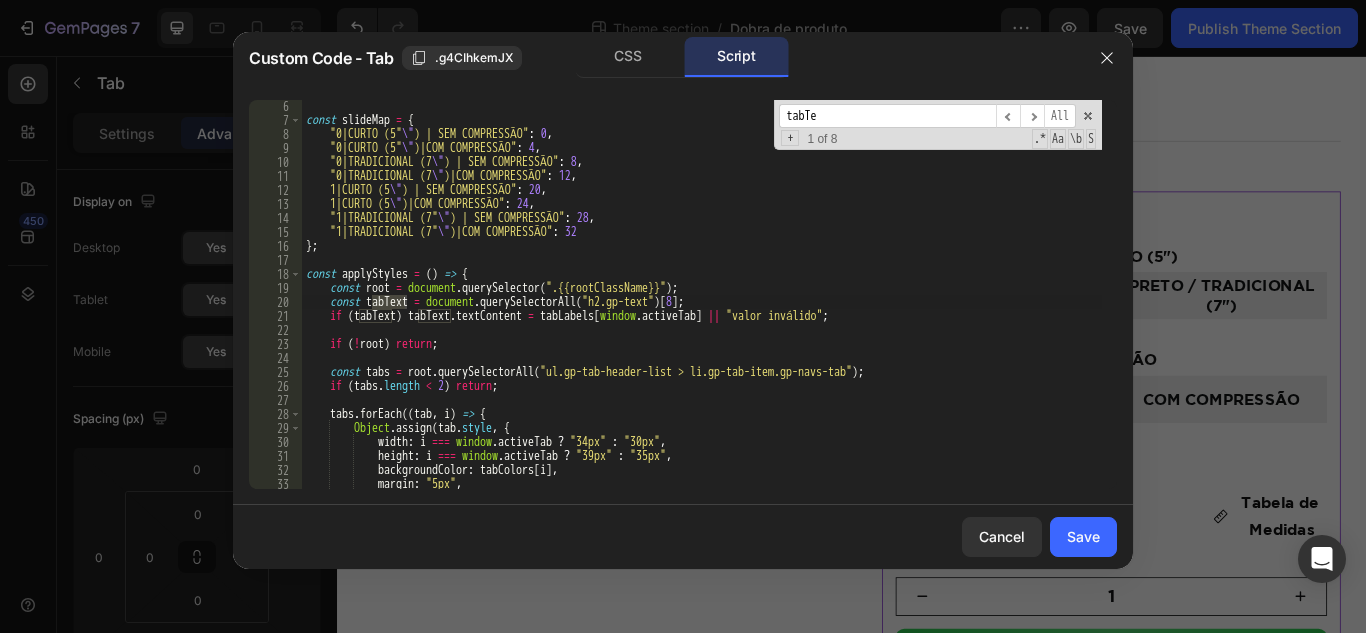type on "const tabText = document.querySelectorAll("h2.gp-text")[8];" 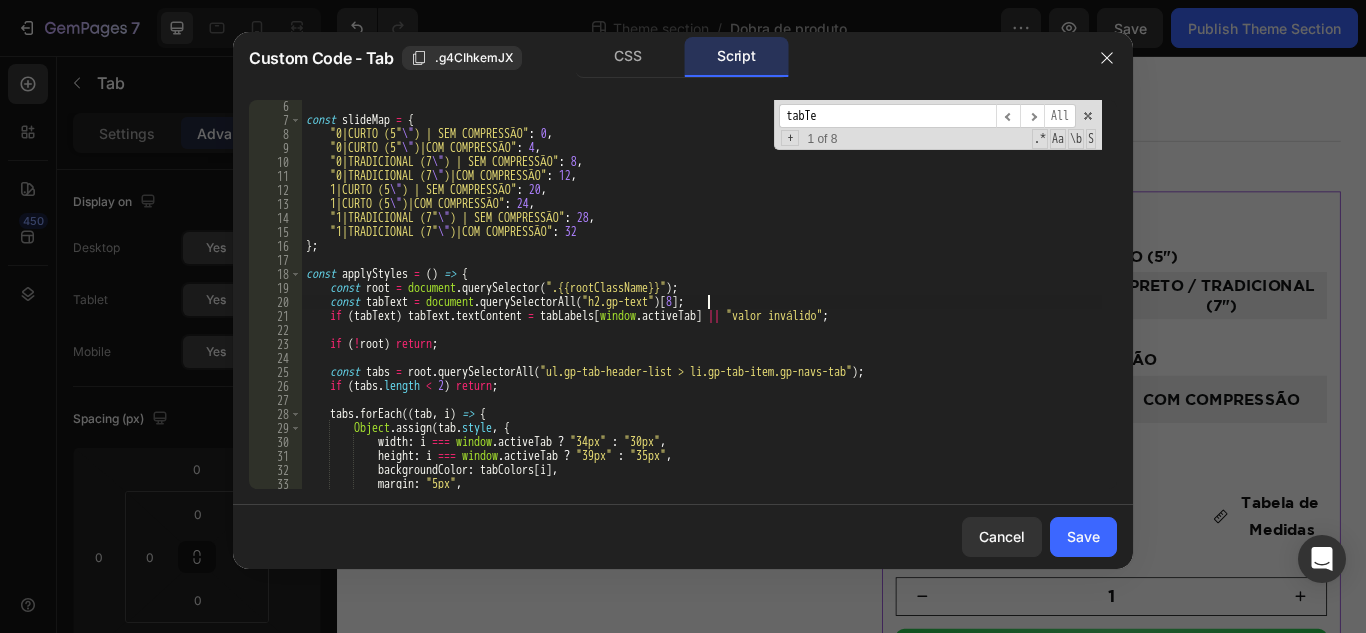 click on "const   slideMap   =   {      "0|CURTO (5 \" )|SEM COMPRESSÃO" :   0 ,      "0|CURTO (5 \" )|COM COMPRESSÃO" :   4 ,      "0|TRADICIONAL (7 \" )|SEM COMPRESSÃO" :   8 ,      "0|TRADICIONAL (7 \" )|COM COMPRESSÃO" :   12 ,      "1|CURTO (5 \" )|SEM COMPRESSÃO" :   20 ,      "1|CURTO (5 \" )|COM COMPRESSÃO" :   24 ,      "1|TRADICIONAL (7 \" )|SEM COMPRESSÃO" :   28 ,      "1|TRADICIONAL (7 \" )|COM COMPRESSÃO" :   32 } ; const   applyStyles   =   ( )   =>   {      const   root   =   document . querySelector ( ".{{rootClassName}}" ) ;      const   tabText   =   document . querySelectorAll ( "h2.gp-text" ) [ 8 ] ;      if   ( tabText )   tabText . textContent   =   tabLabels [ window . activeTab ]   ||   "valor inválido" ;      if   ( ! root )   return ;      const   tabs   =   root . querySelectorAll ( "ul.gp-tab-header-list > li.gp-tab-item.gp-navs-tab" ) ;      if   ( tabs . length   <   2 )   return ;      tabs . forEach (( tab ,   i )   =>   {           Object . assign ( tab . style ,   {" at bounding box center (702, 307) 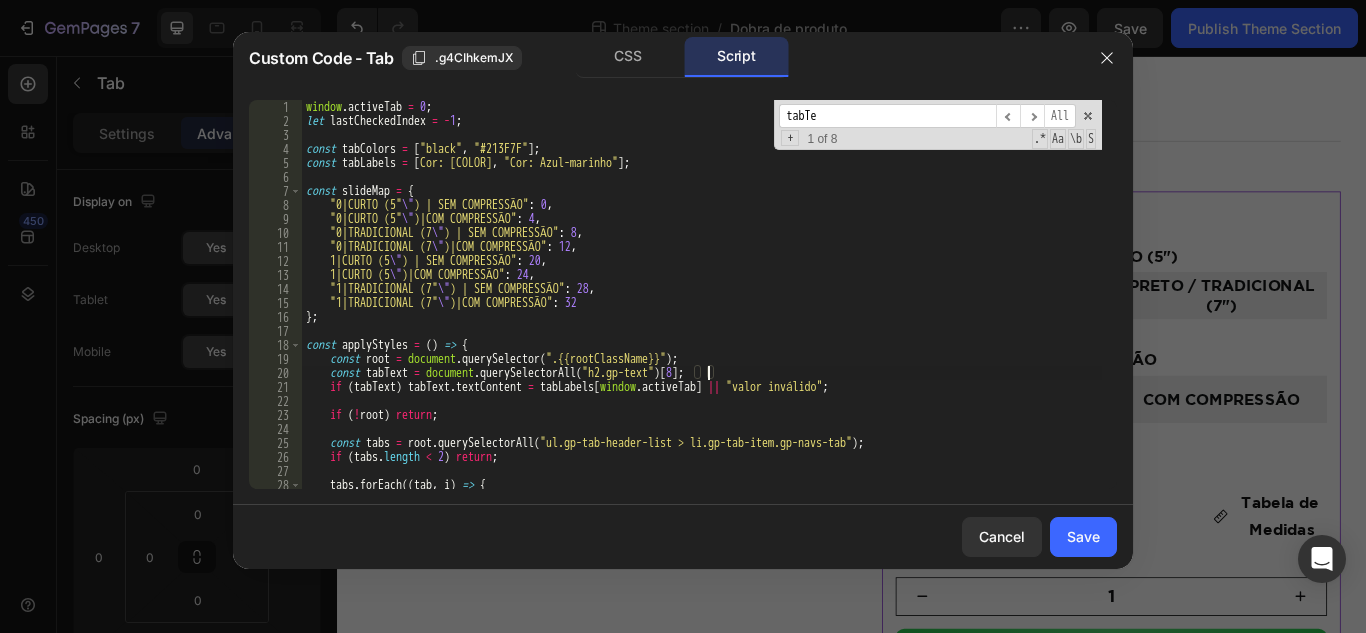 scroll, scrollTop: 60, scrollLeft: 0, axis: vertical 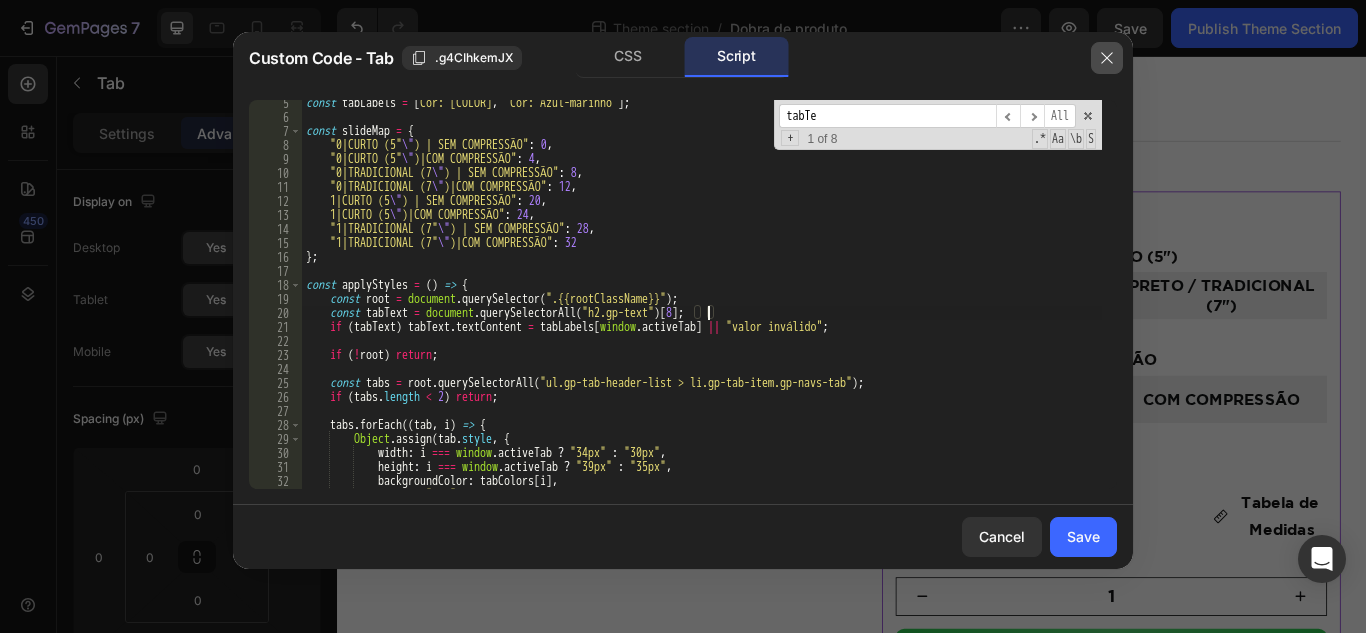 click 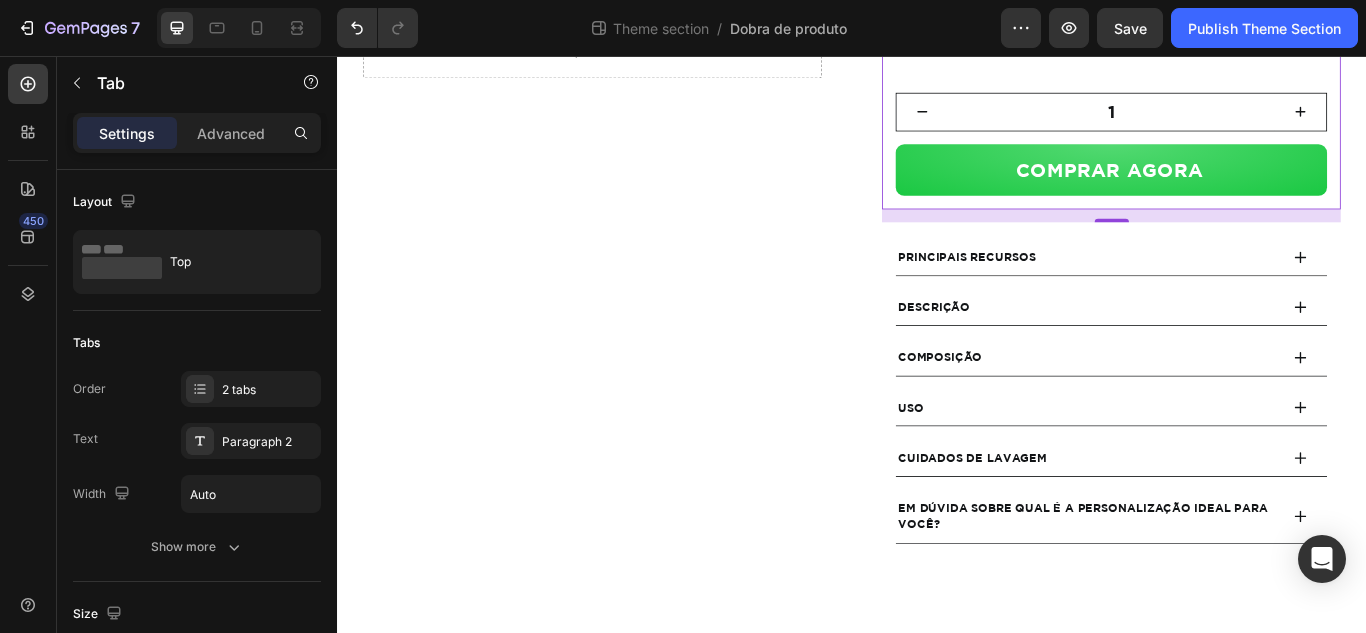 scroll, scrollTop: 780, scrollLeft: 0, axis: vertical 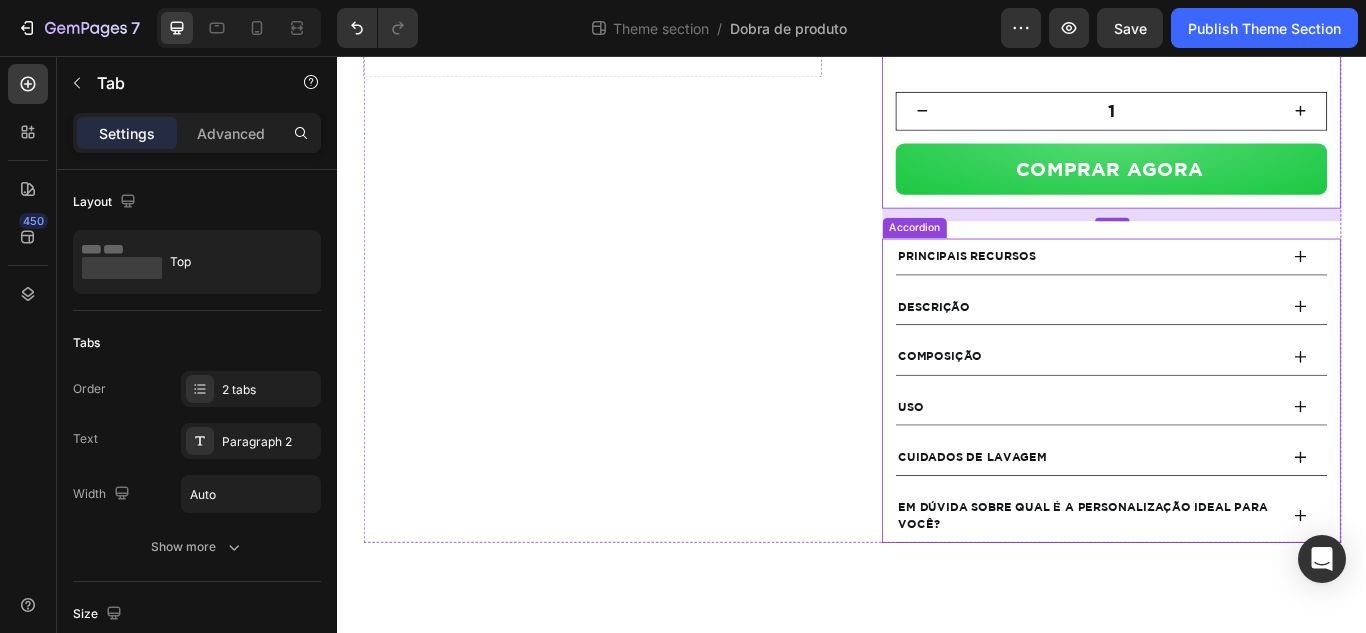 click on "Principais Recursos" at bounding box center (1239, 290) 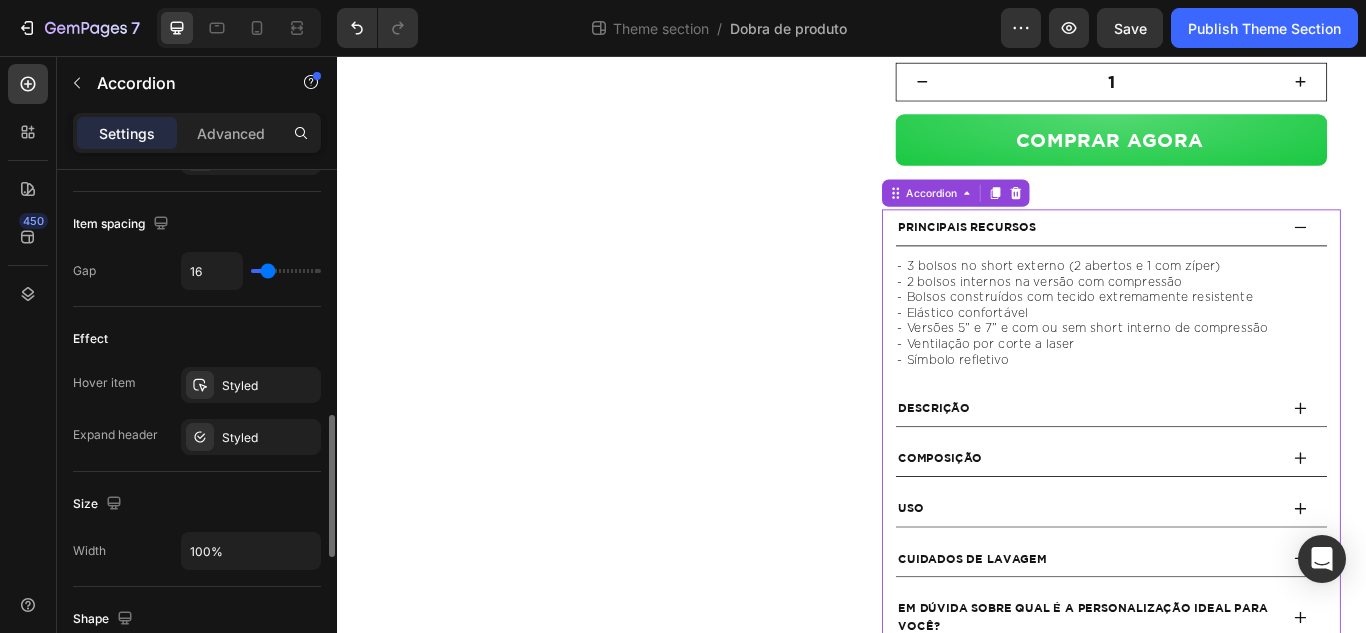 scroll, scrollTop: 1384, scrollLeft: 0, axis: vertical 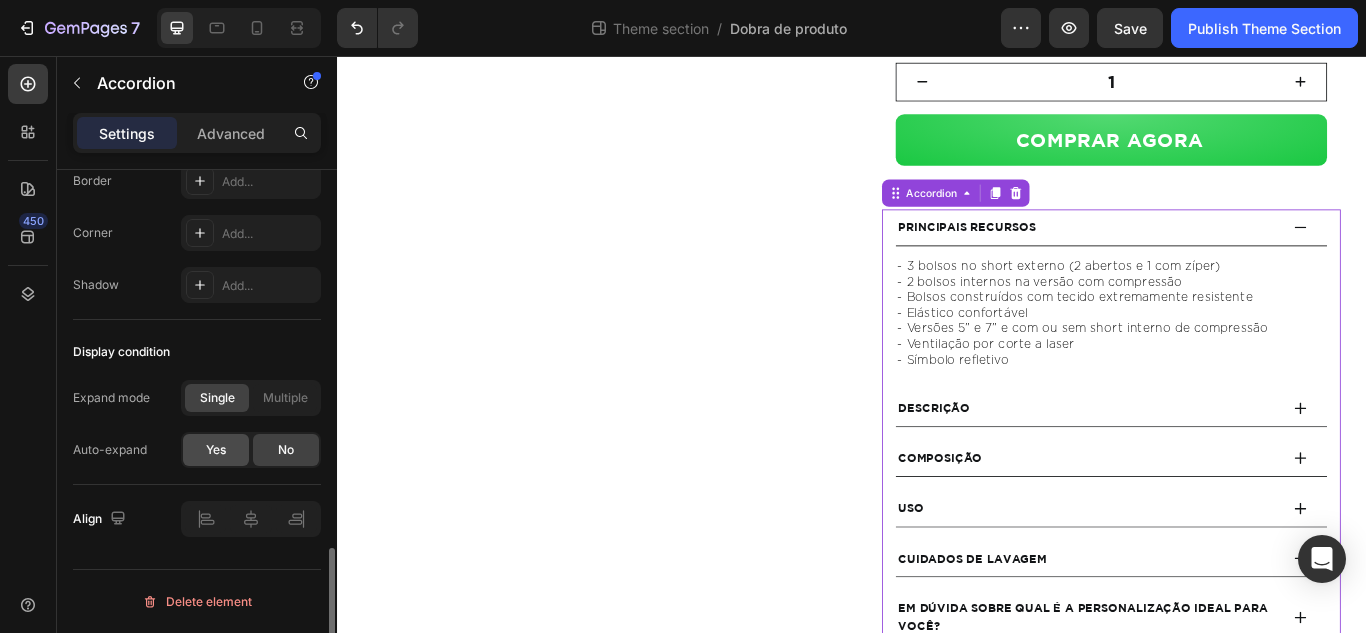 click on "Yes" 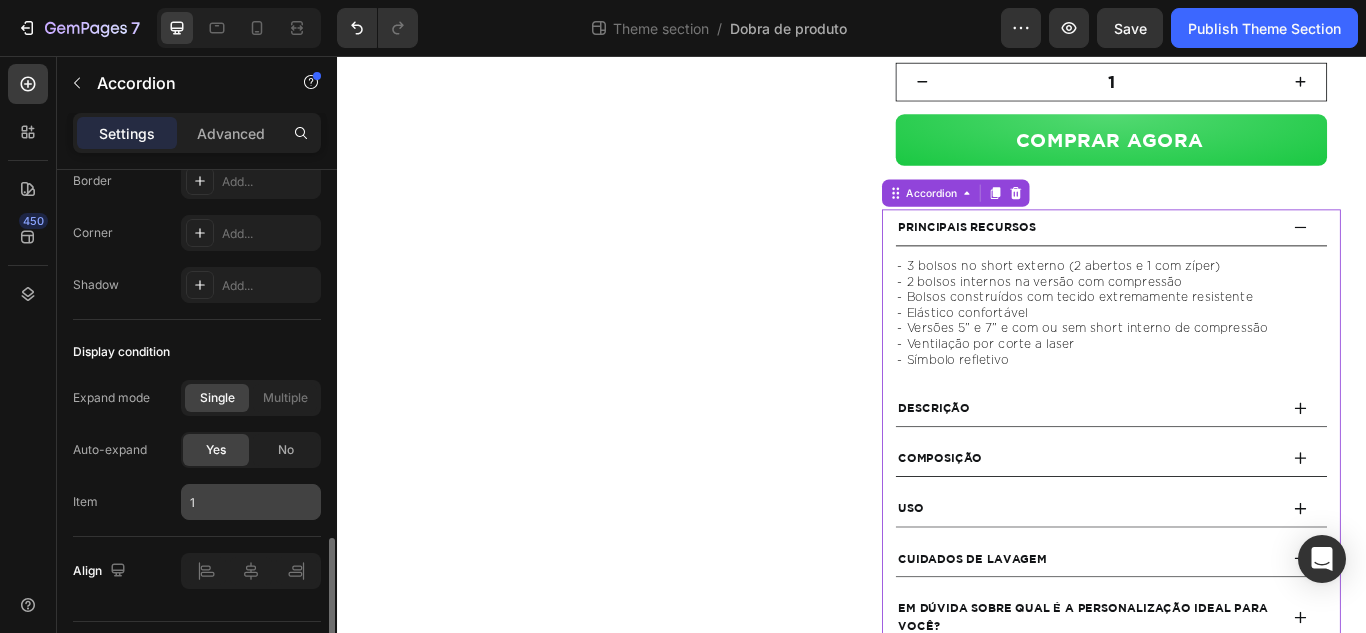 scroll, scrollTop: 1436, scrollLeft: 0, axis: vertical 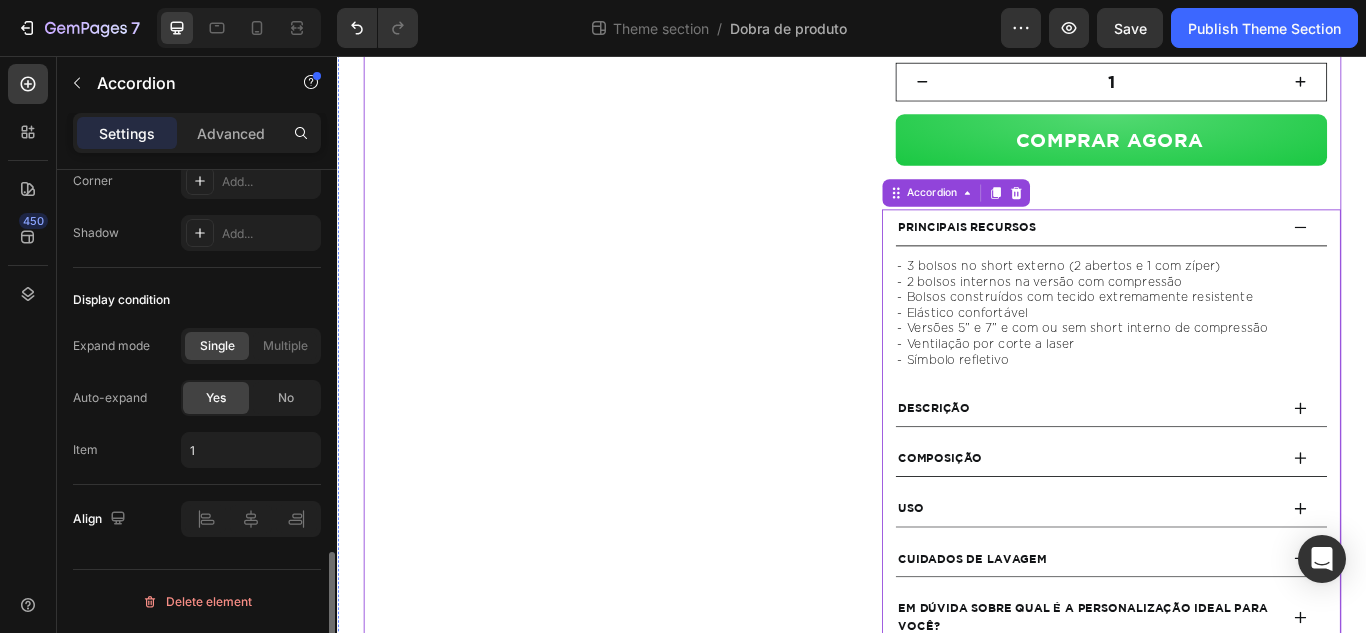 click on "Product Images Image
Drop element here Product" at bounding box center (634, 74) 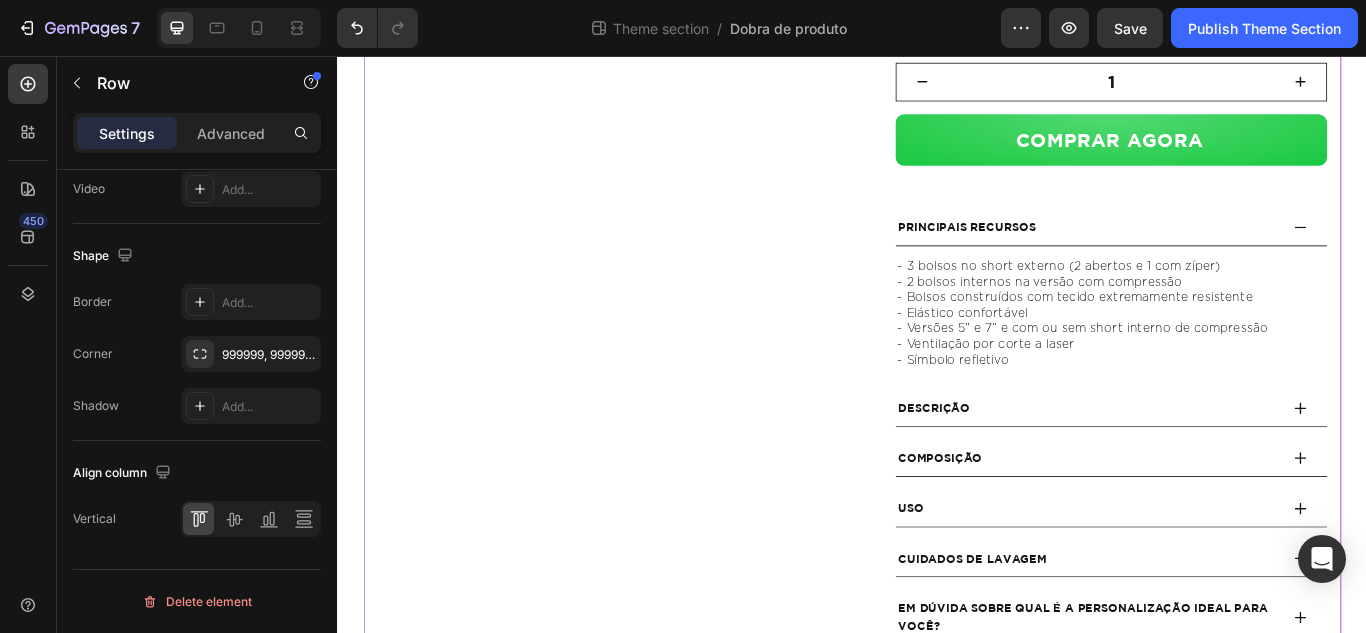 scroll, scrollTop: 0, scrollLeft: 0, axis: both 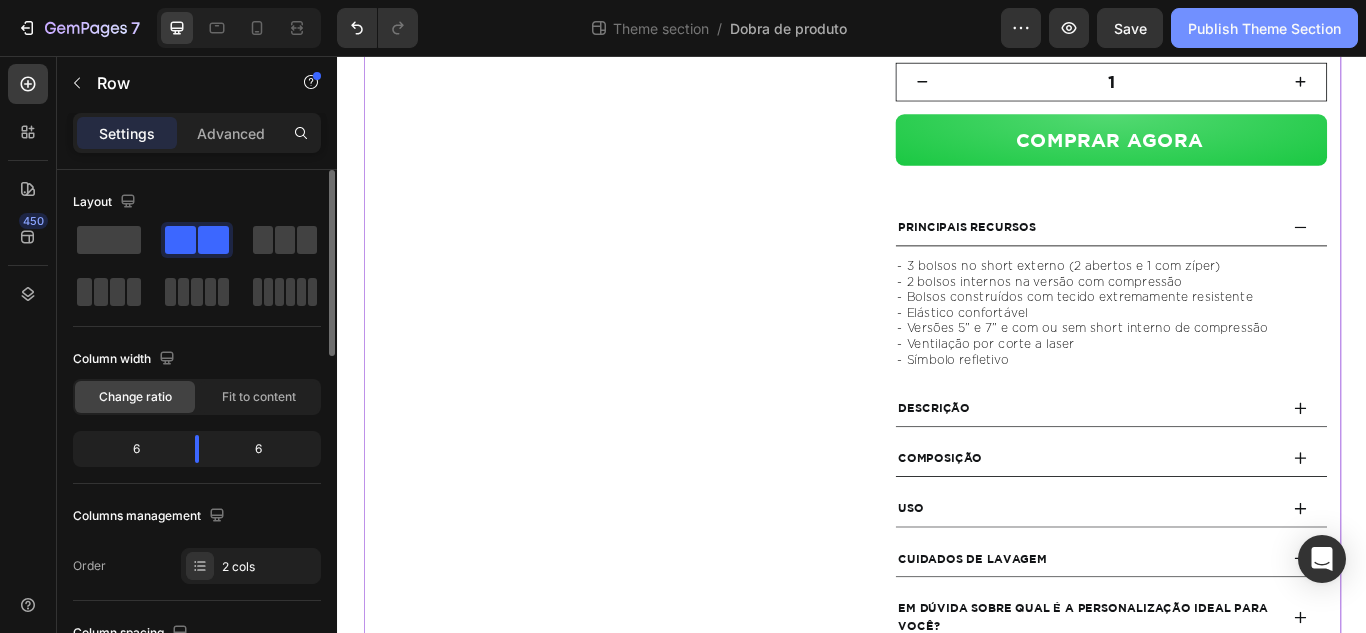 click on "Publish Theme Section" at bounding box center (1264, 28) 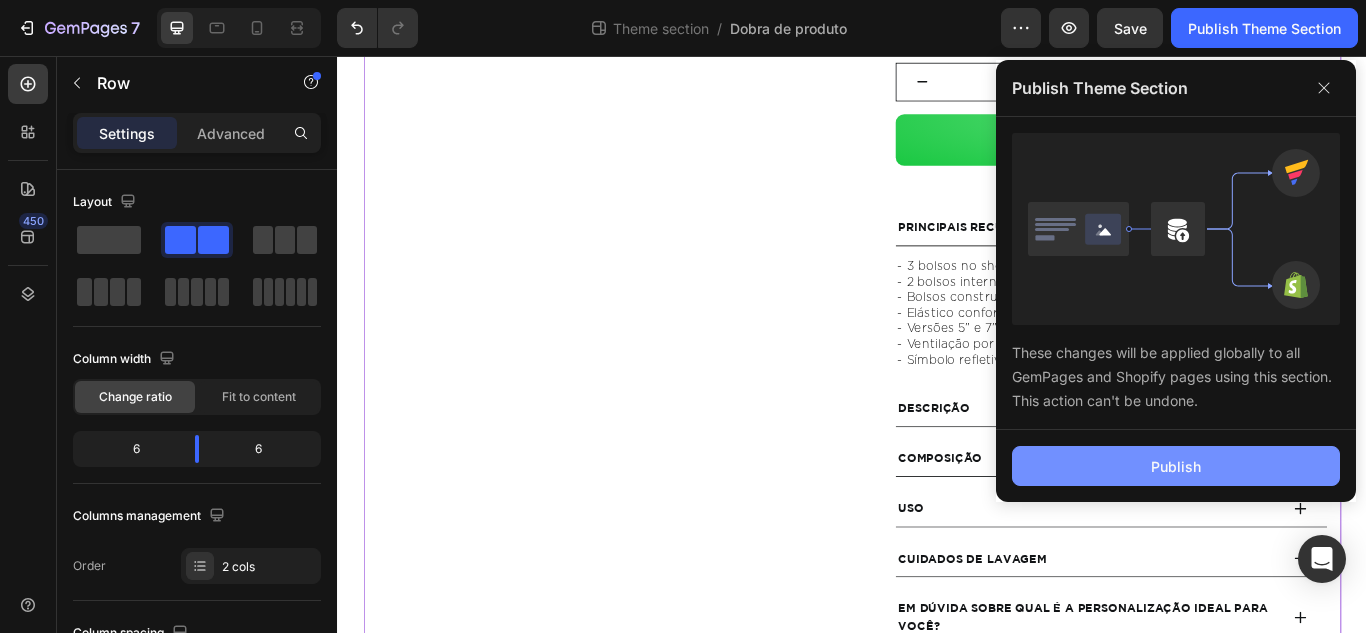 click on "Publish" at bounding box center (1176, 466) 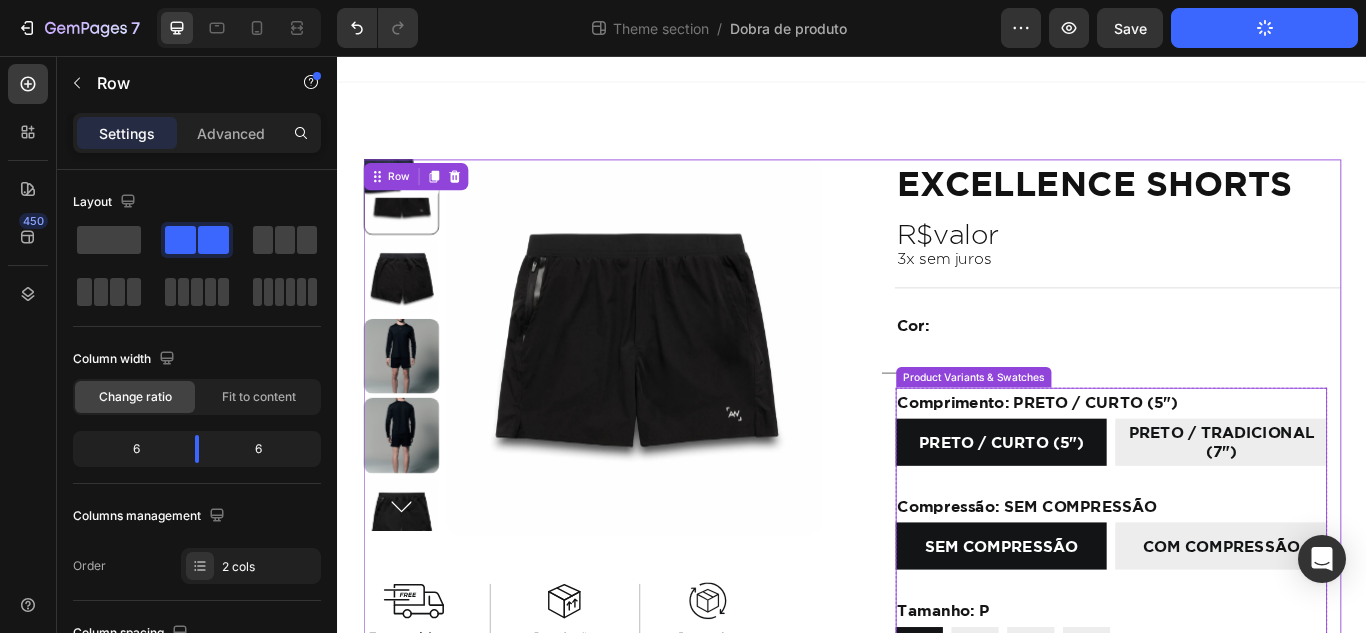 scroll, scrollTop: 0, scrollLeft: 0, axis: both 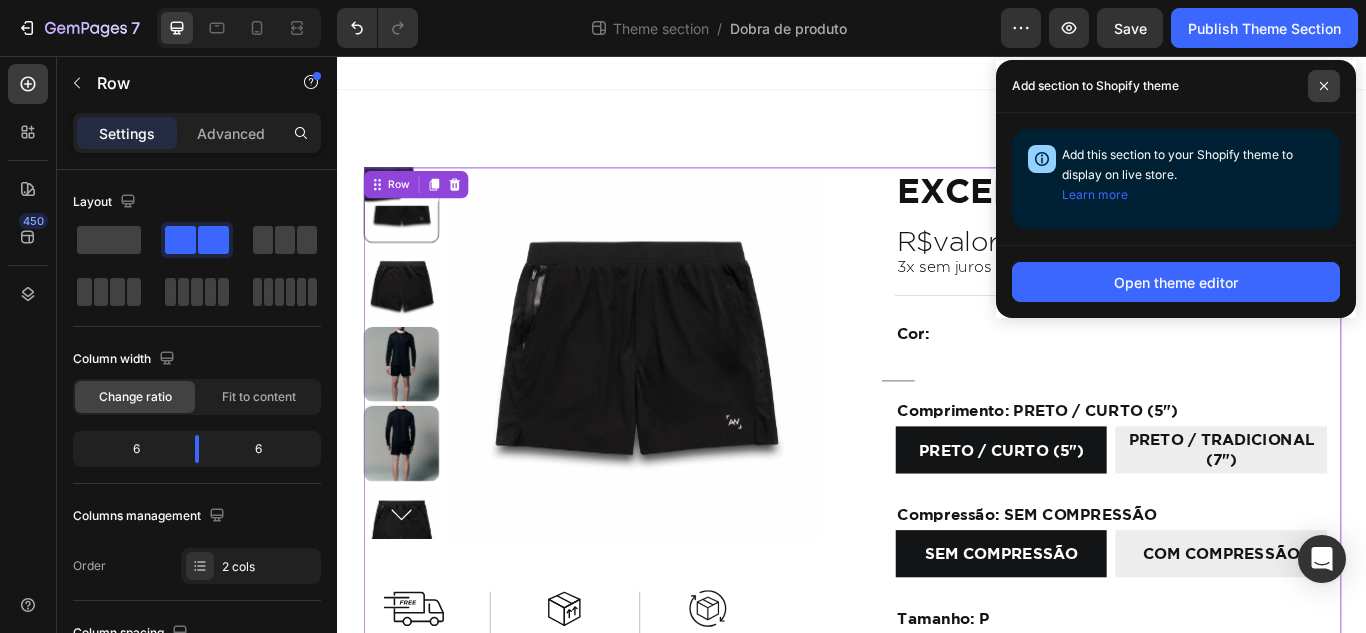 click 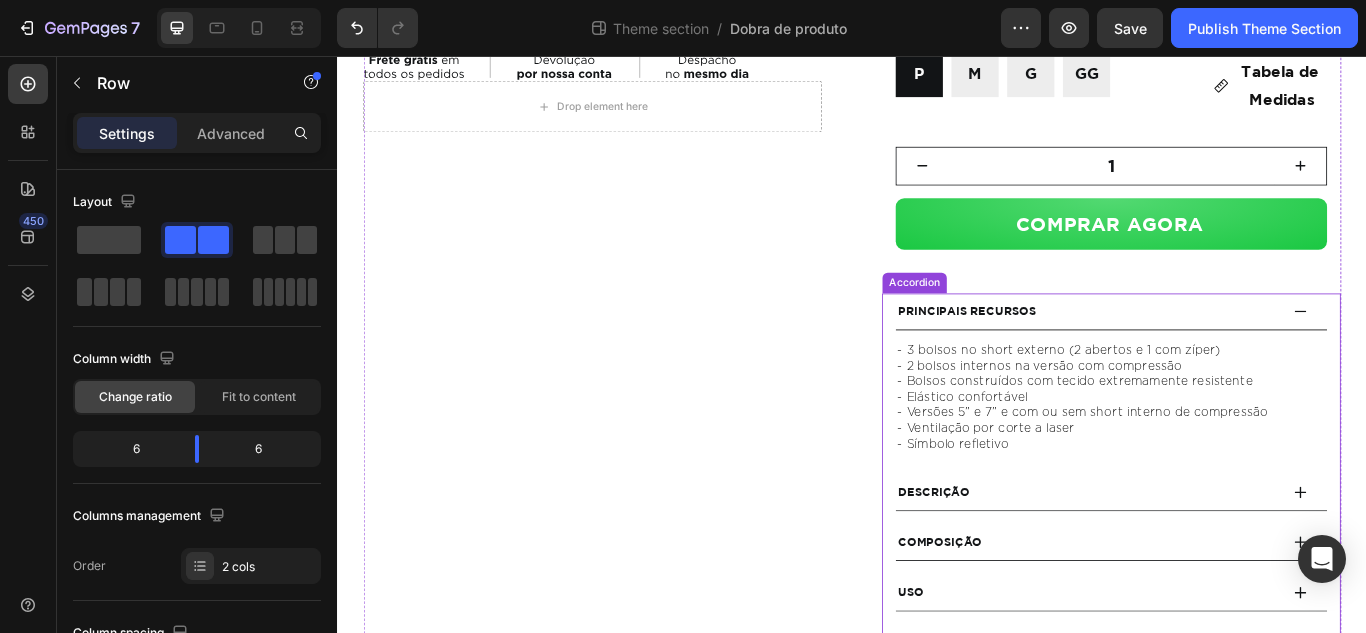 scroll, scrollTop: 700, scrollLeft: 0, axis: vertical 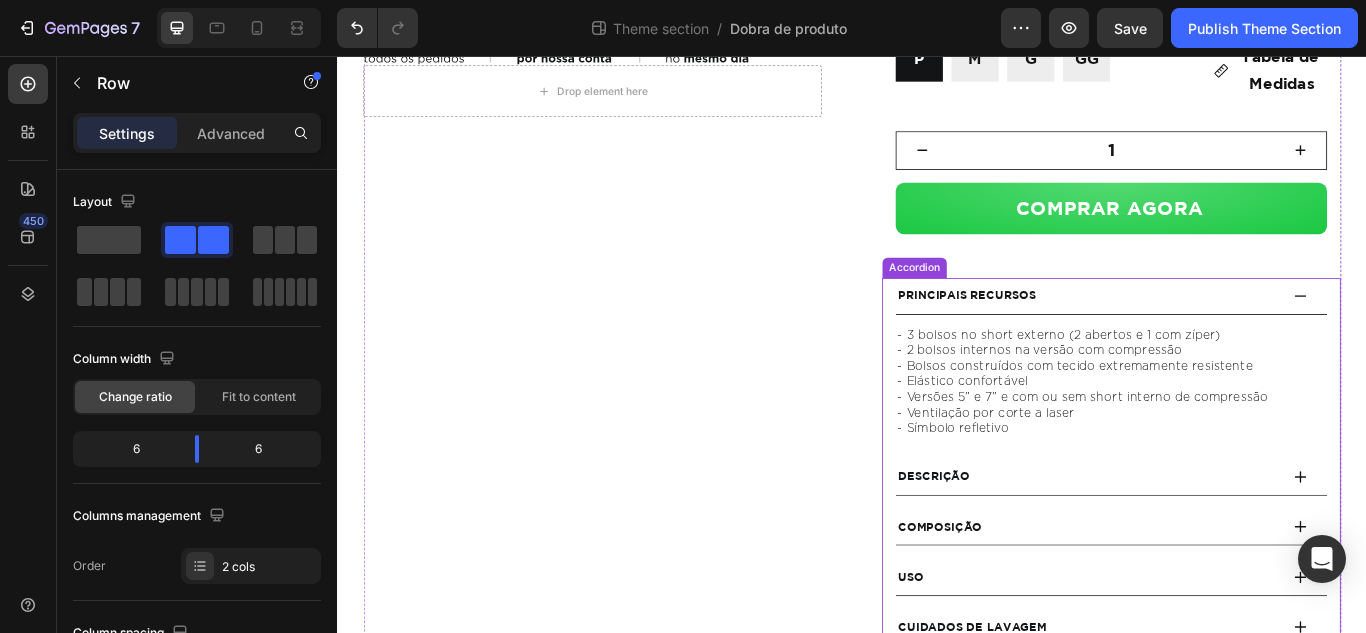 click on "Principais Recursos" at bounding box center [1212, 336] 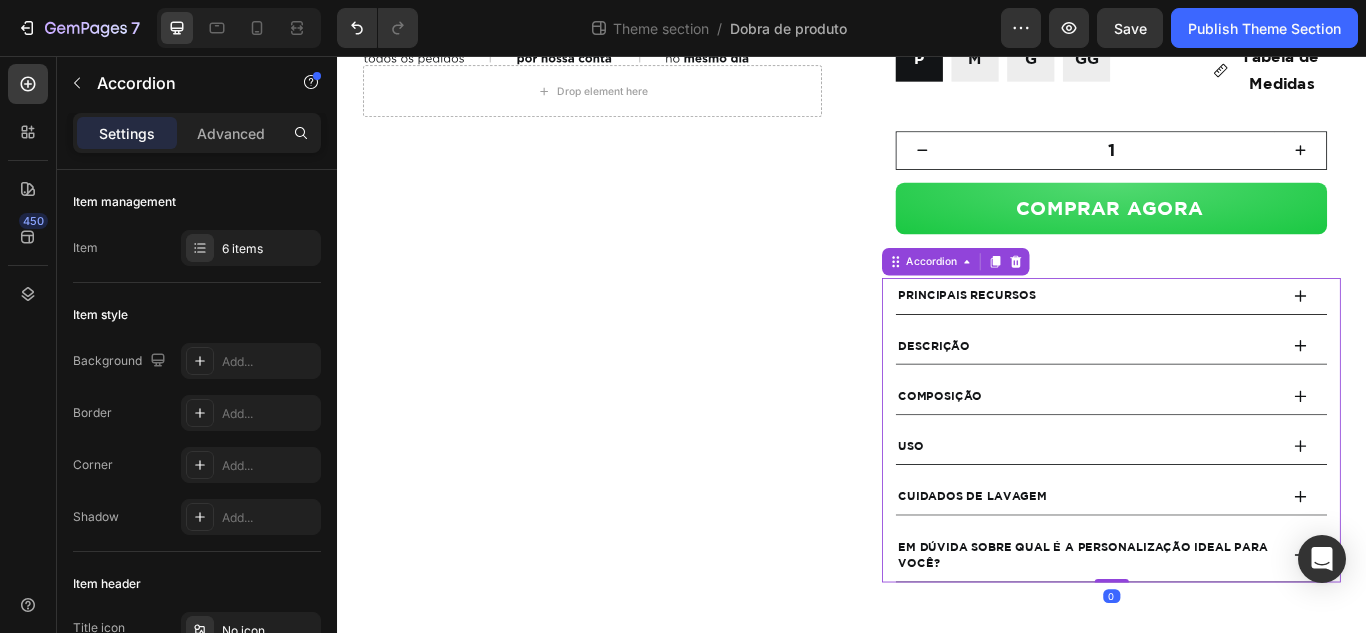 click on "Principais Recursos" at bounding box center [1212, 336] 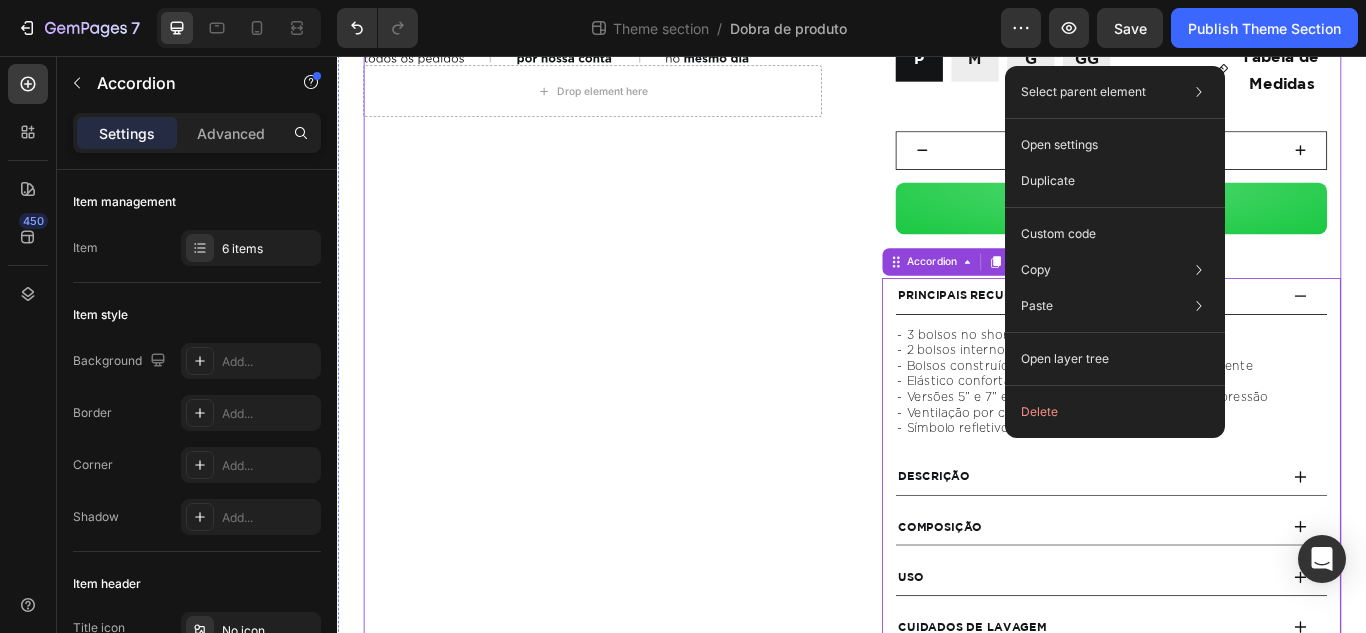 click on "Product Images Image
Drop element here Product" at bounding box center (634, 154) 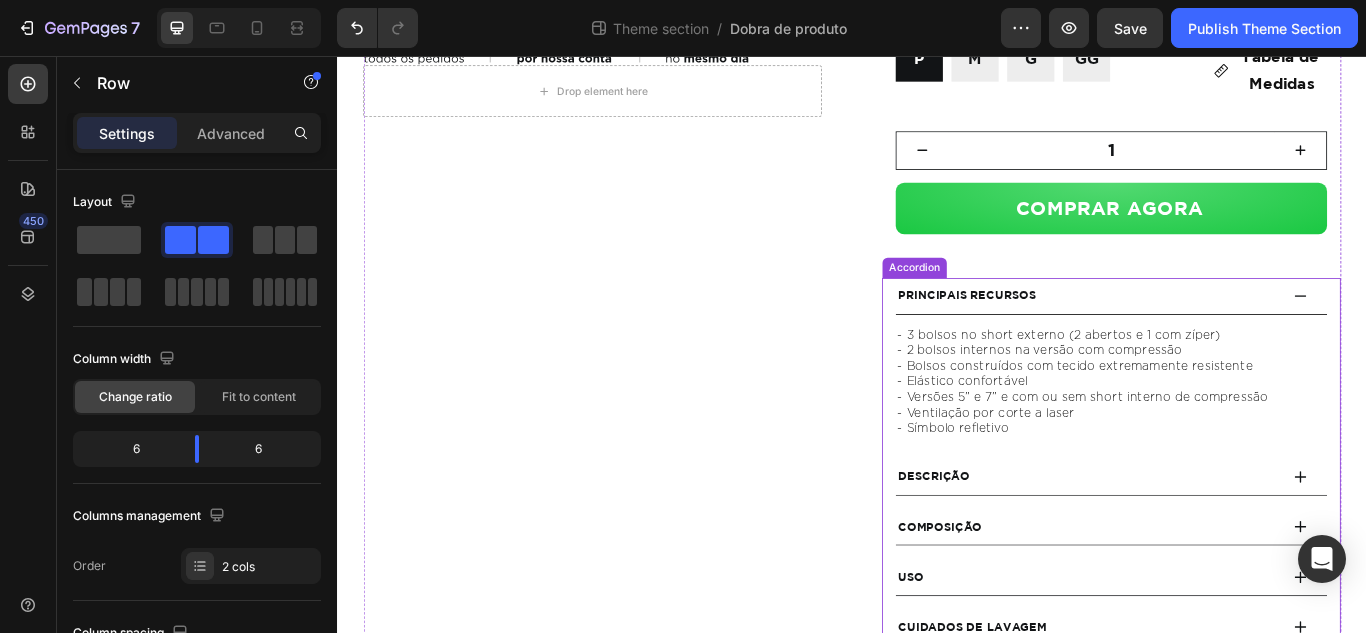 click on "Principais Recursos" at bounding box center [1212, 336] 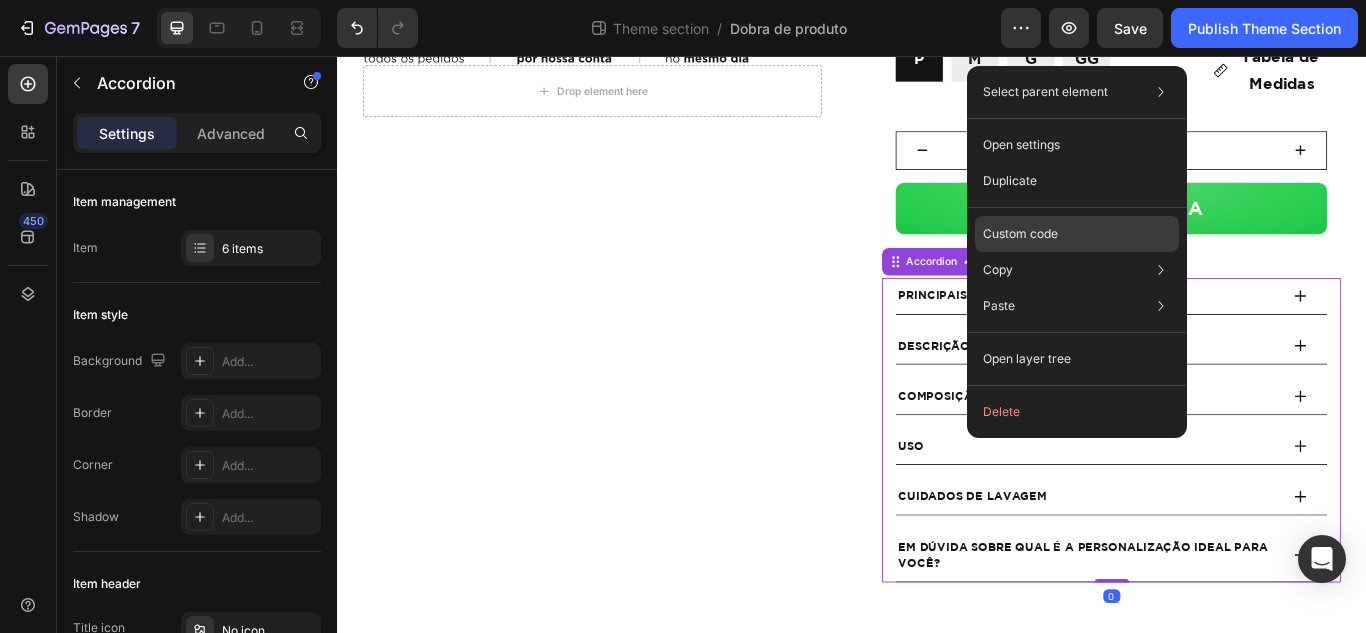 click on "Custom code" 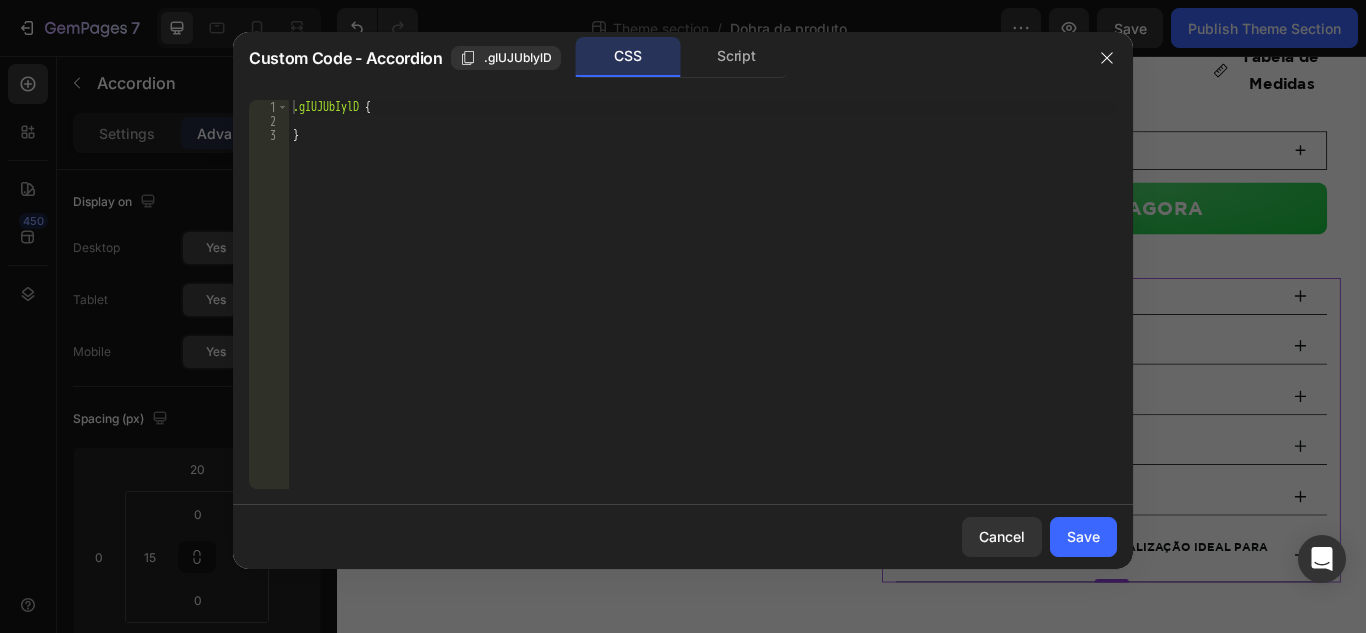 click on "Custom Code - Accordion .gIUJUbIylD CSS Script" at bounding box center [657, 58] 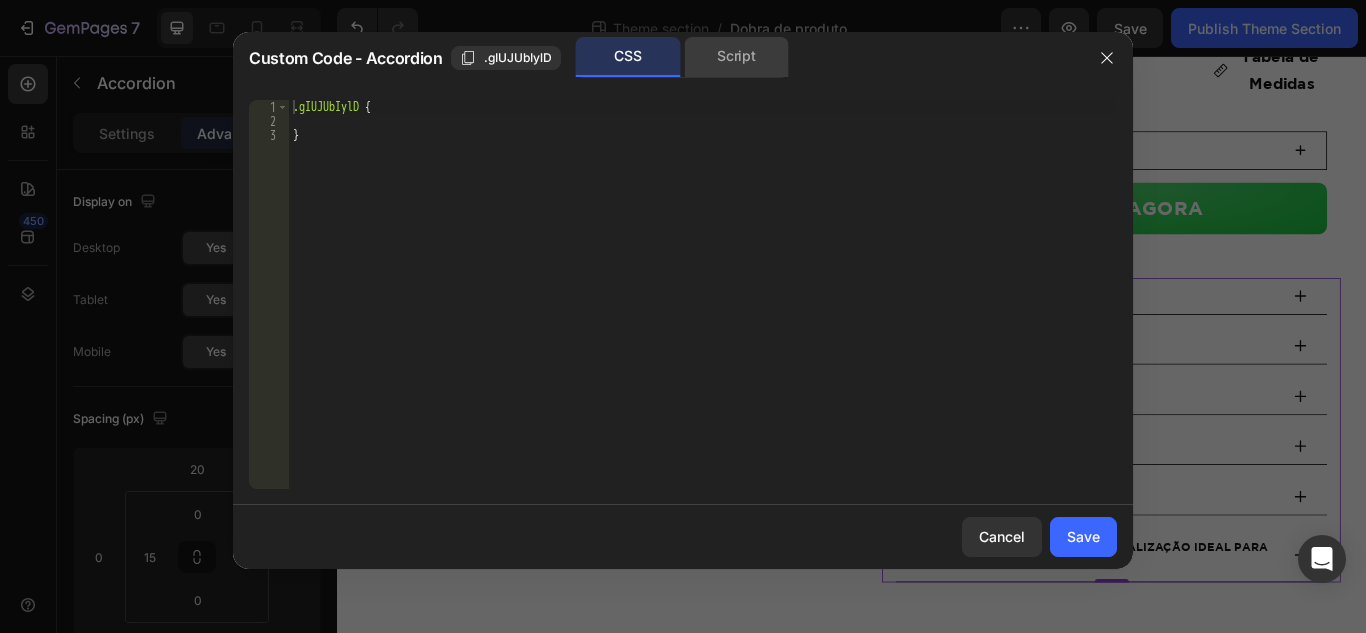 click on "Script" 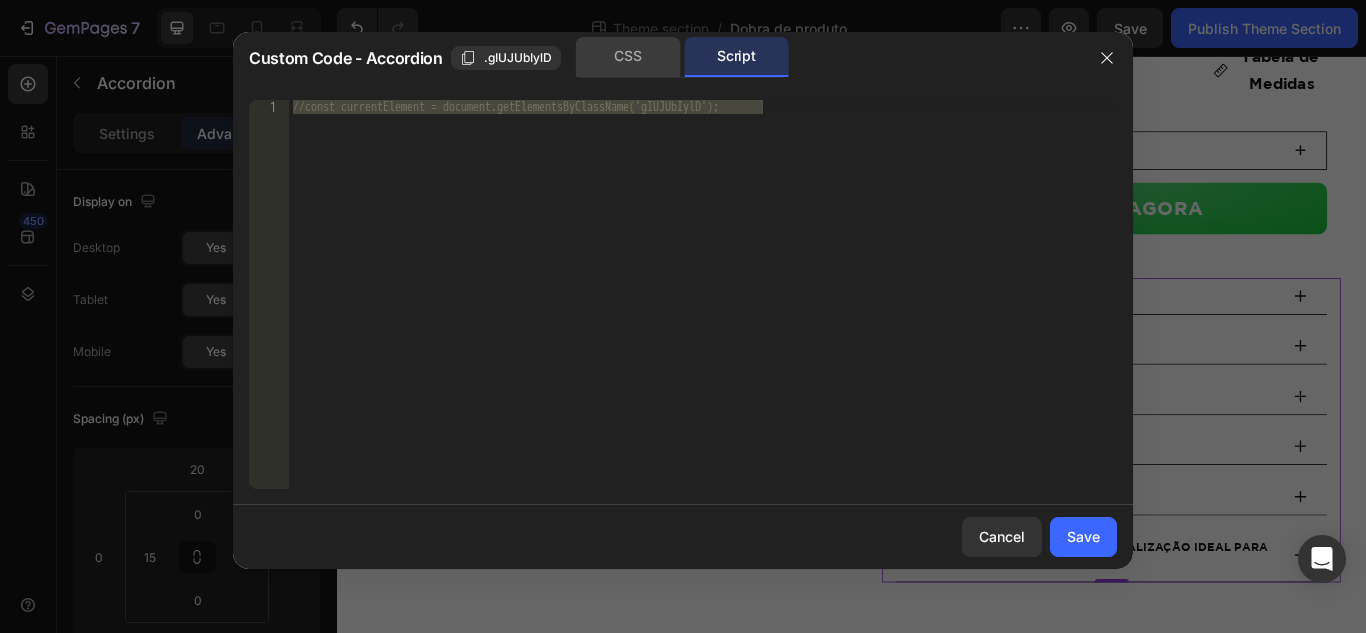 click on "CSS" 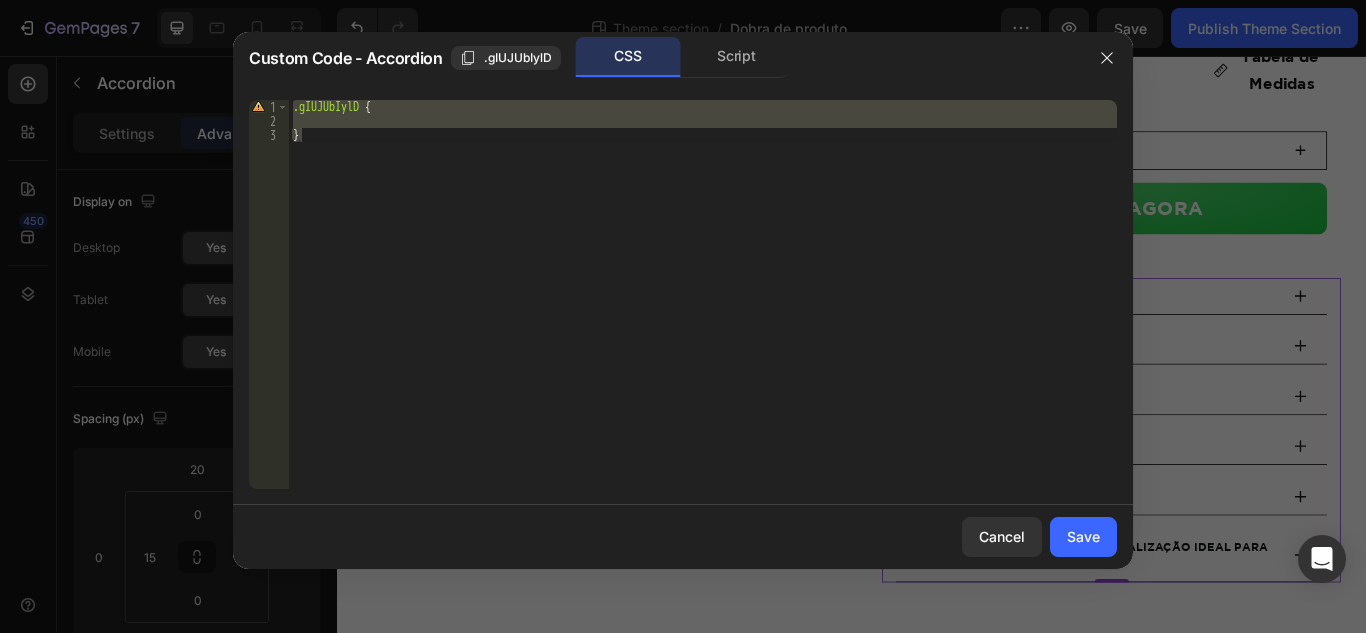 click 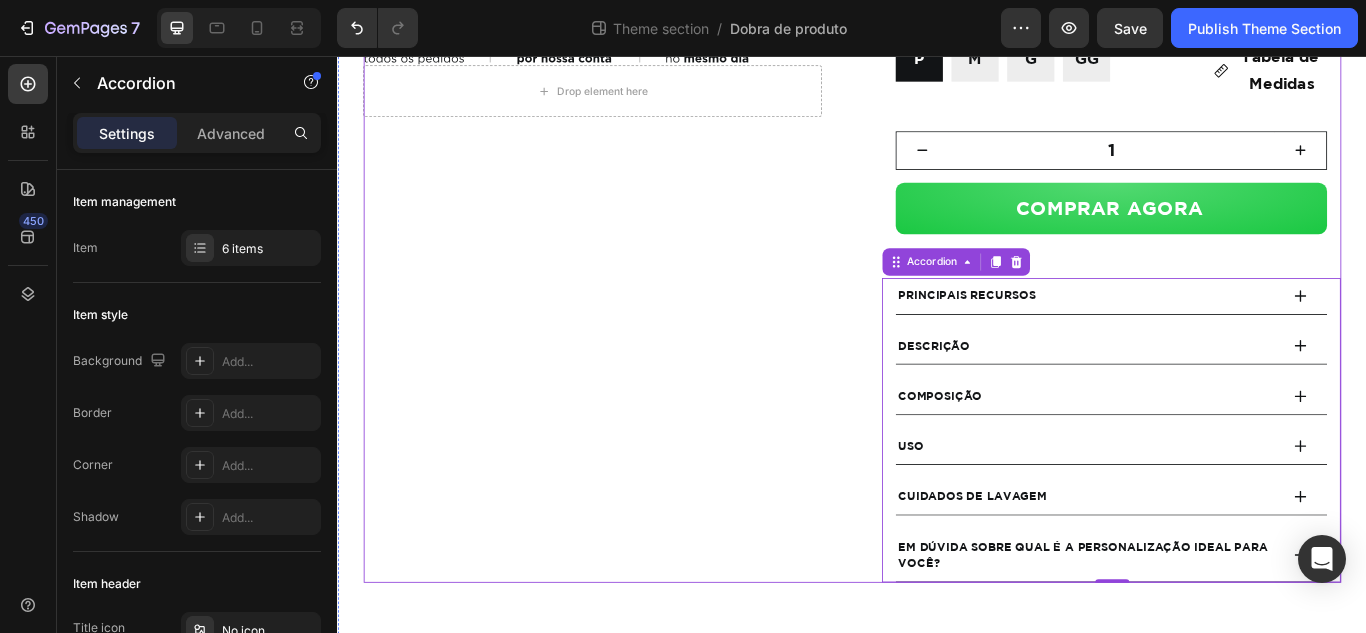 click on "Product Images Image
Drop element here Product" at bounding box center (634, 78) 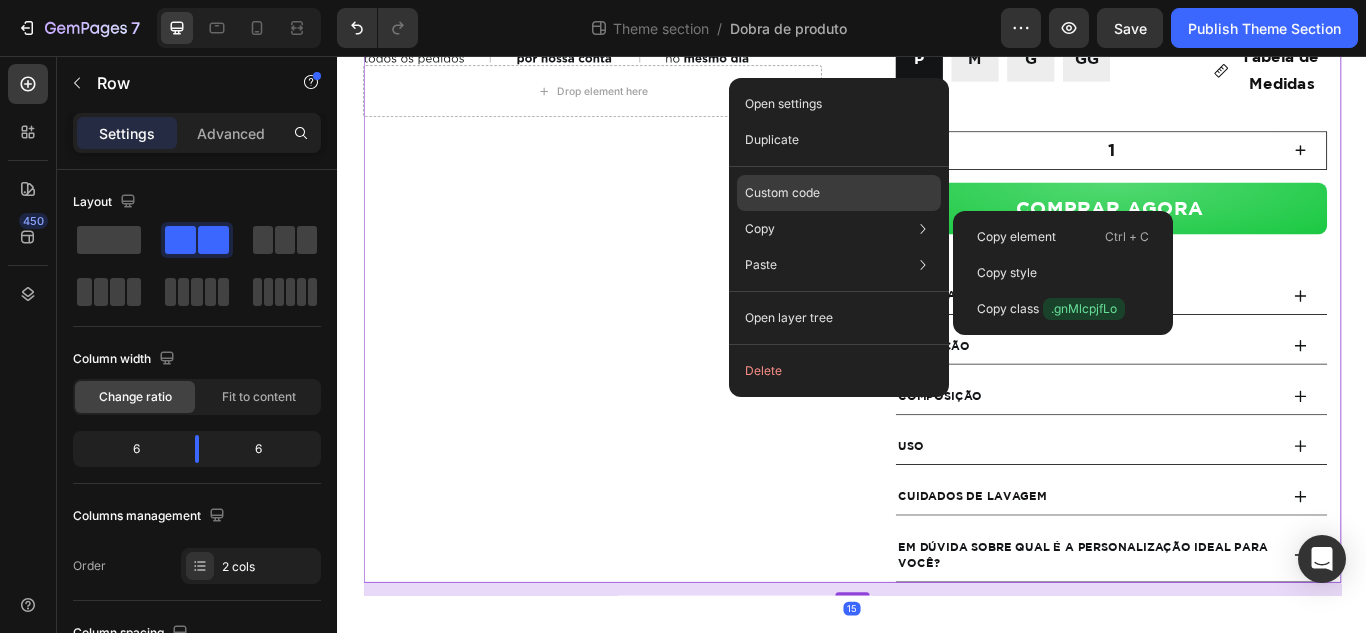 click on "Custom code" 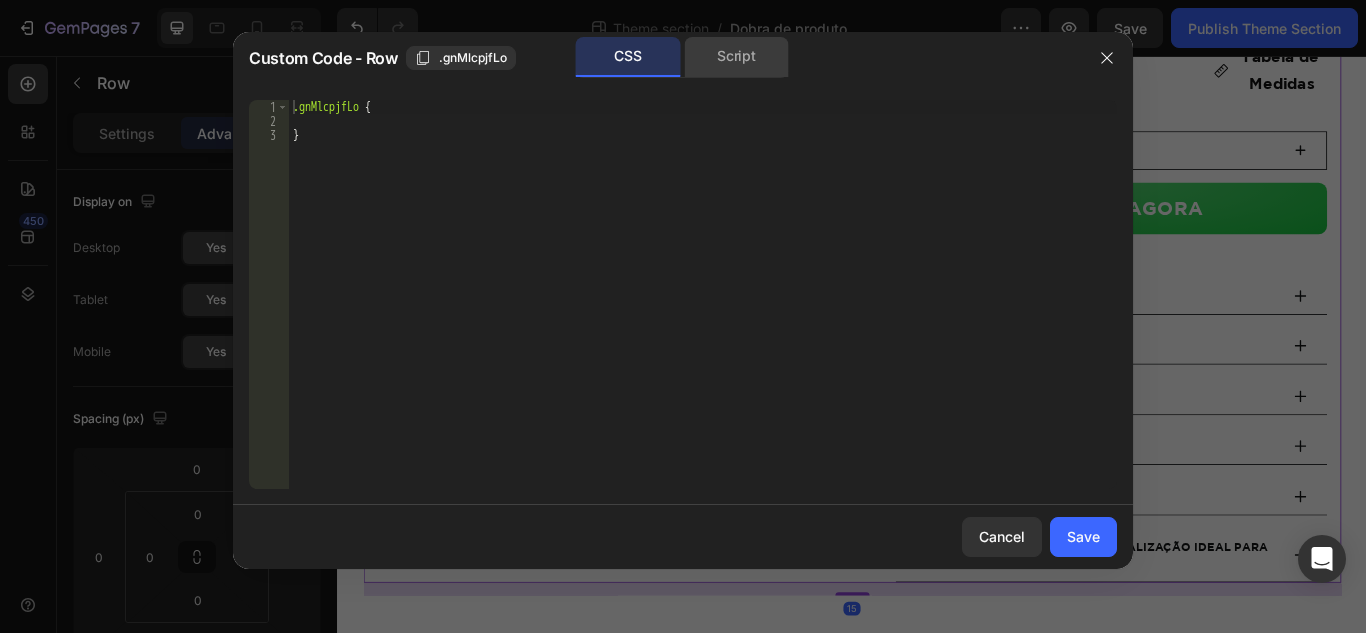 click on "Script" 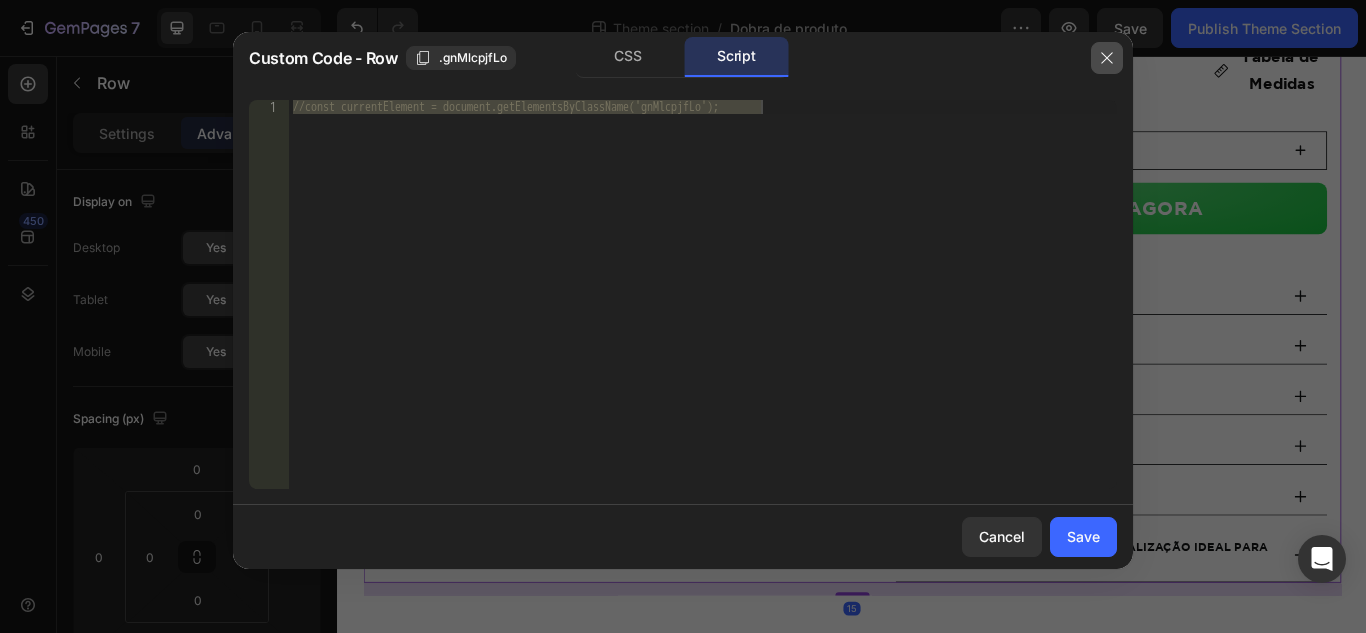 drag, startPoint x: 1104, startPoint y: 56, endPoint x: 904, endPoint y: 67, distance: 200.30228 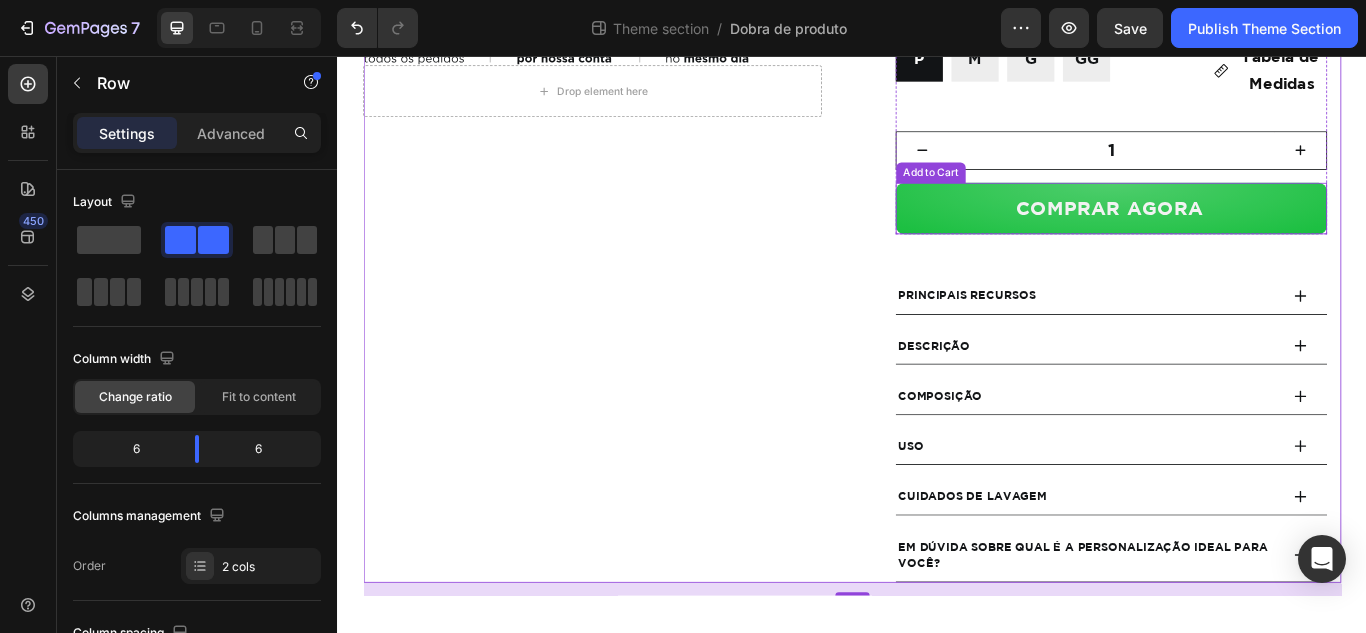 click on "COMPRAR AGORA" at bounding box center [1239, 234] 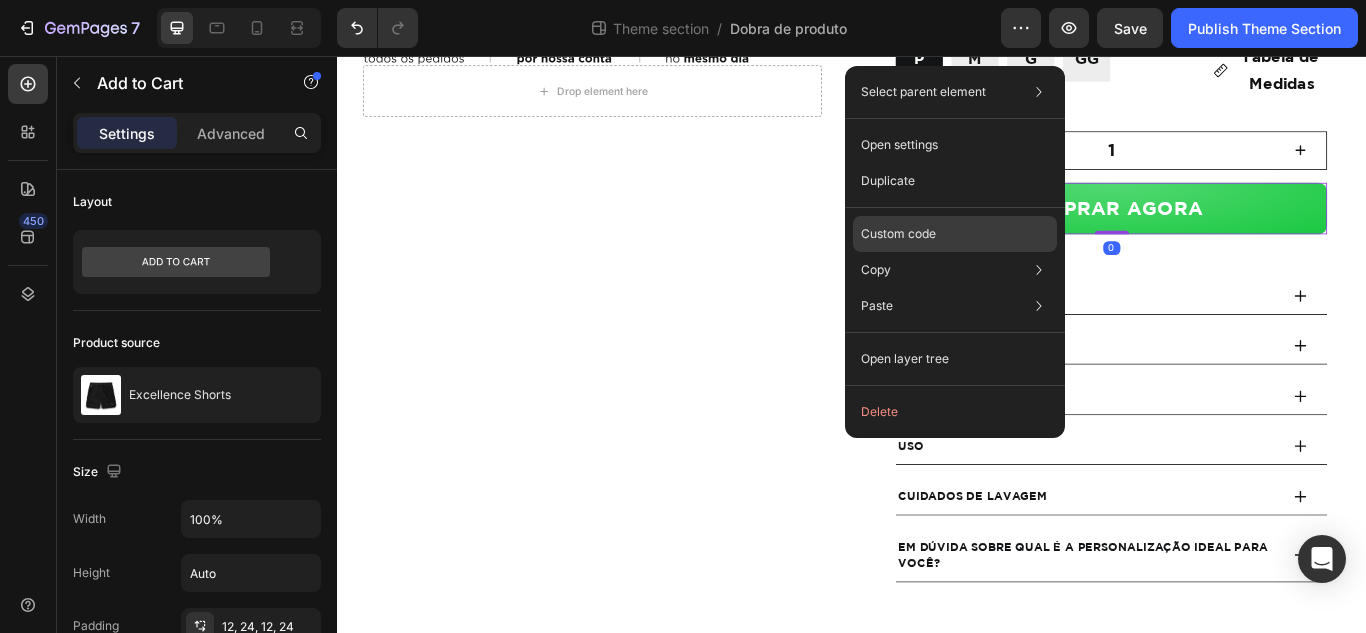 click on "Custom code" 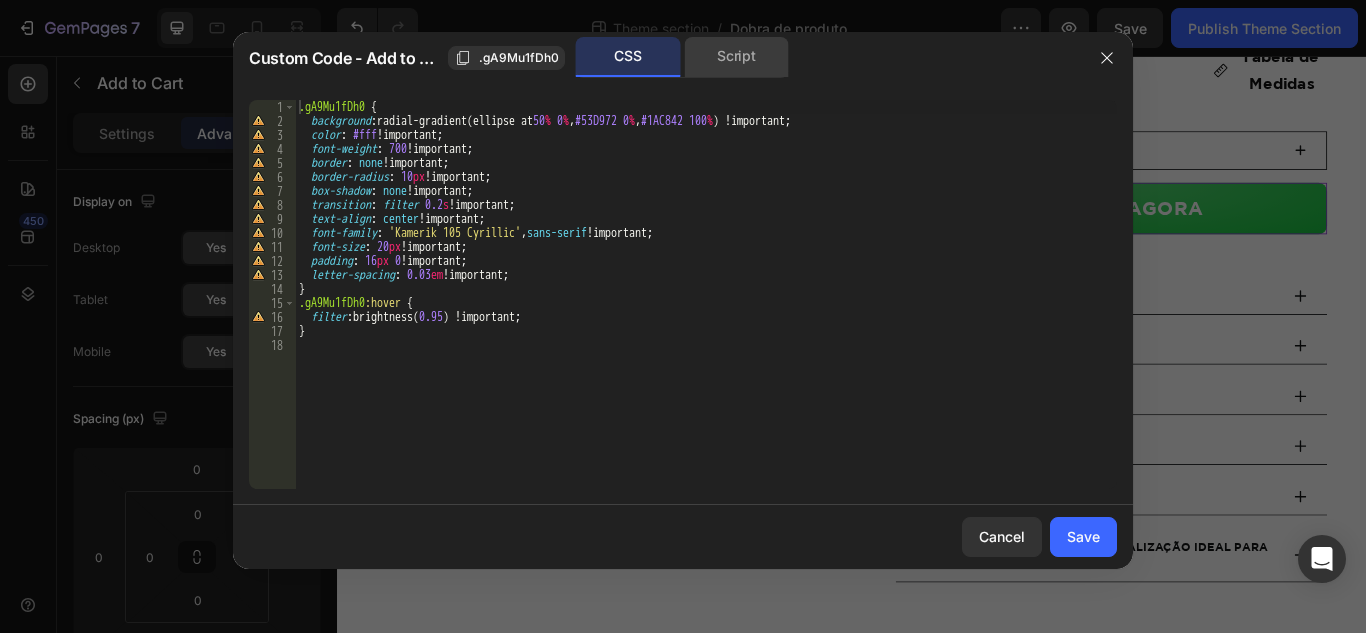 click on "Script" 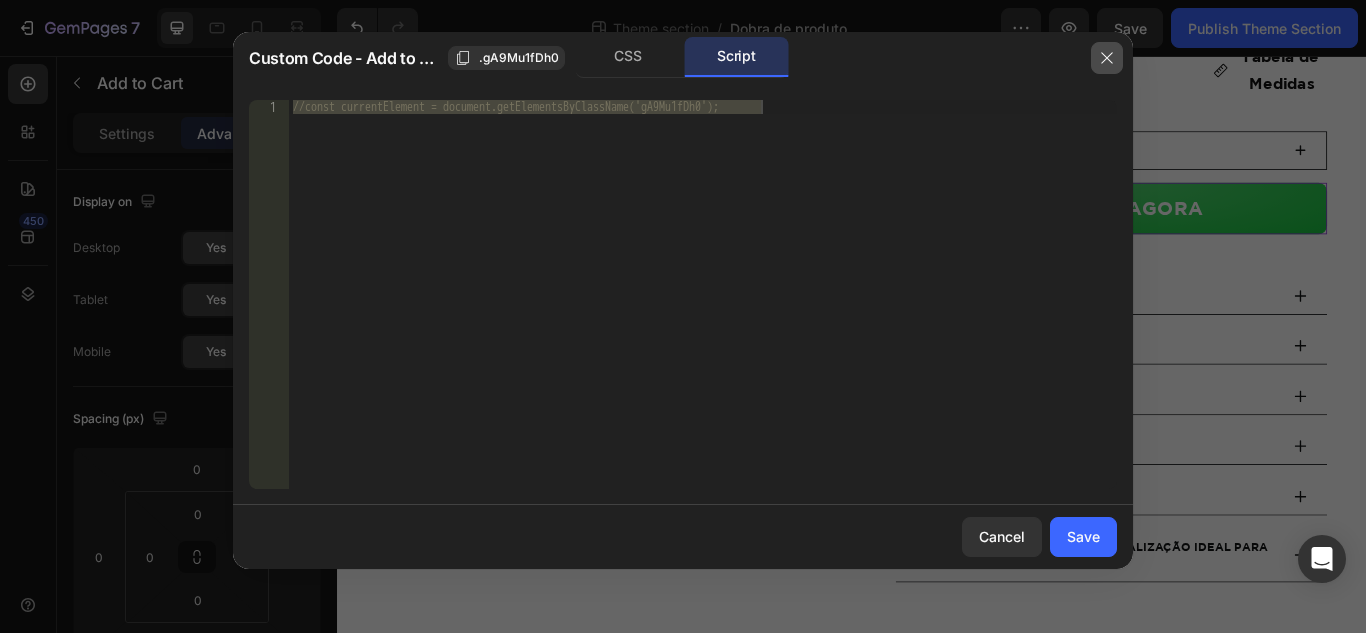 click at bounding box center [1107, 58] 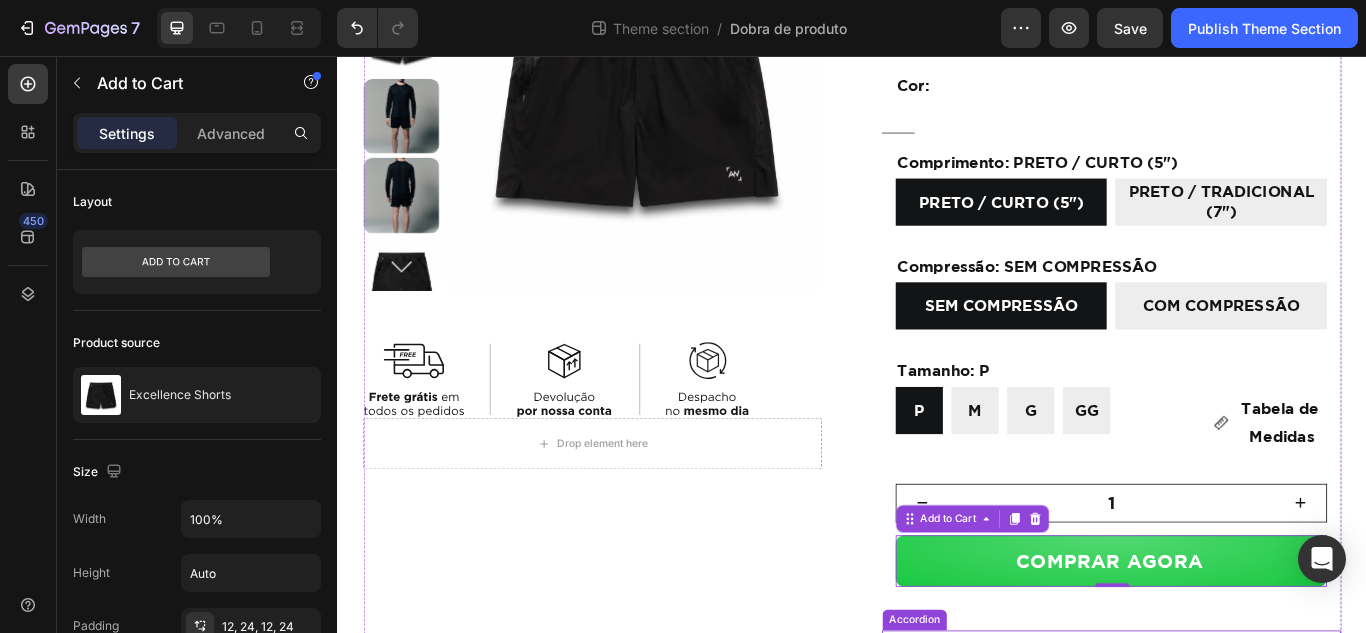 scroll, scrollTop: 180, scrollLeft: 0, axis: vertical 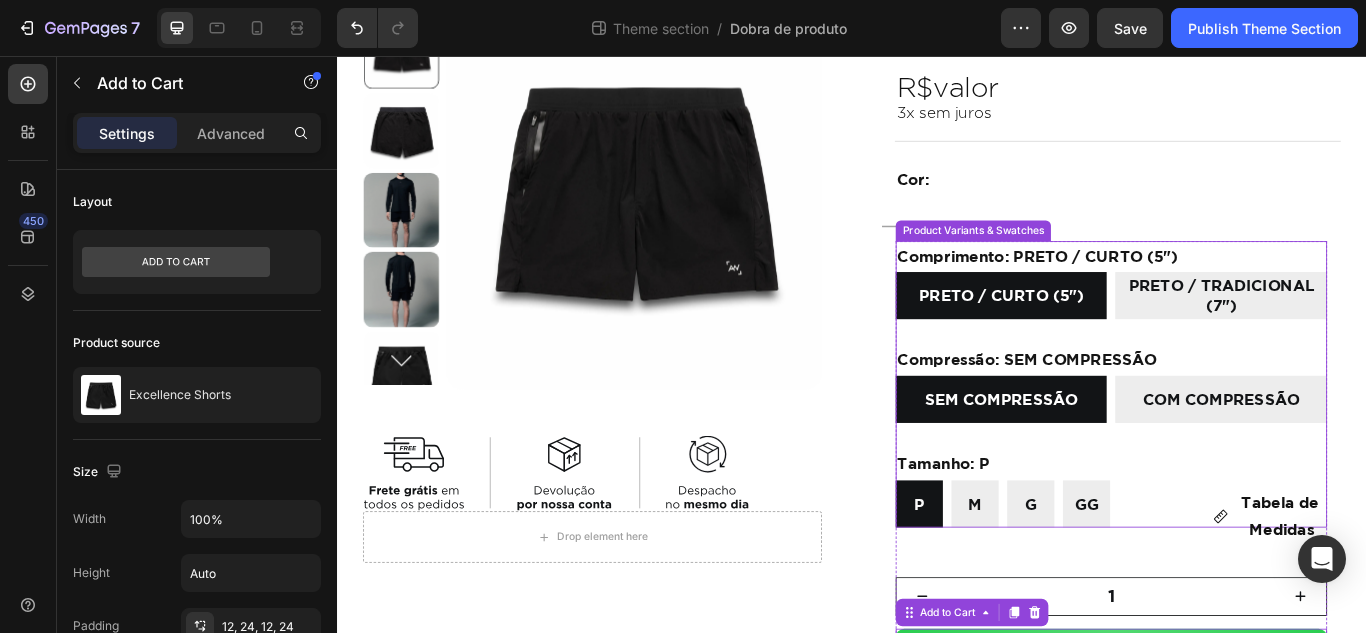 click on "PRETO / CURTO (5") PRETO / CURTO (5") PRETO / CURTO (5") PRETO / TRADICIONAL (7") PRETO / TRADICIONAL (7") PRETO / TRADICIONAL (7")" at bounding box center [1239, 335] 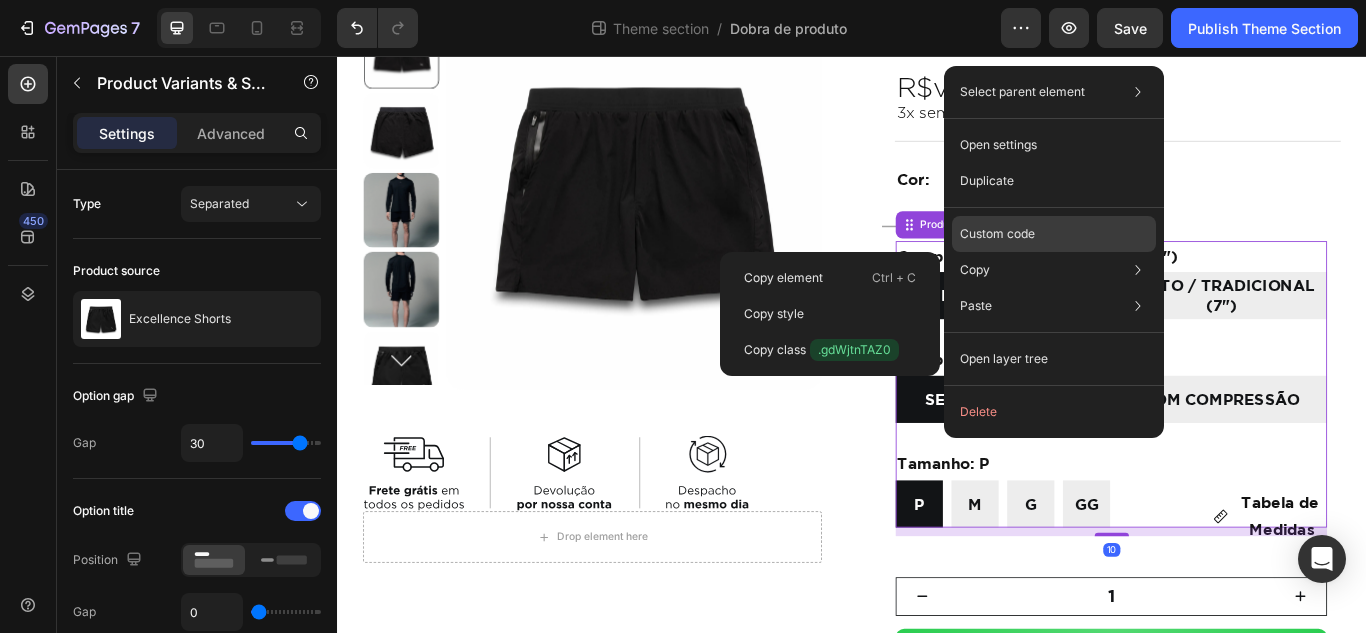 click on "Custom code" 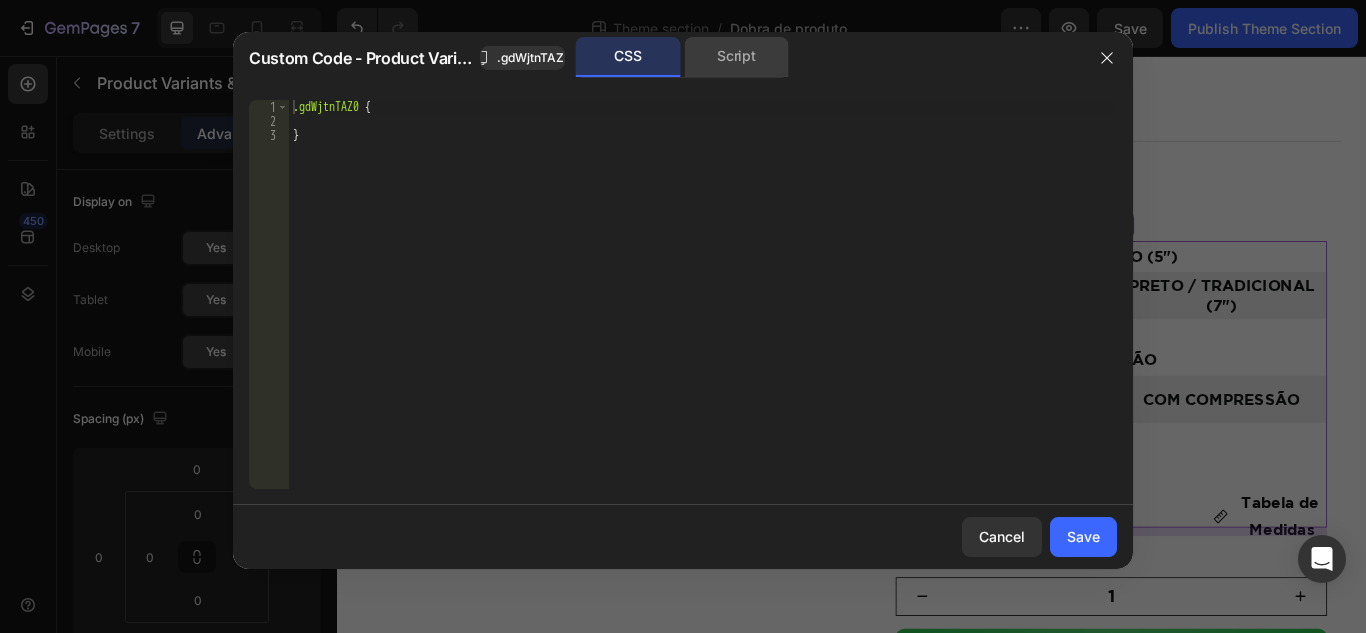 click on "Script" 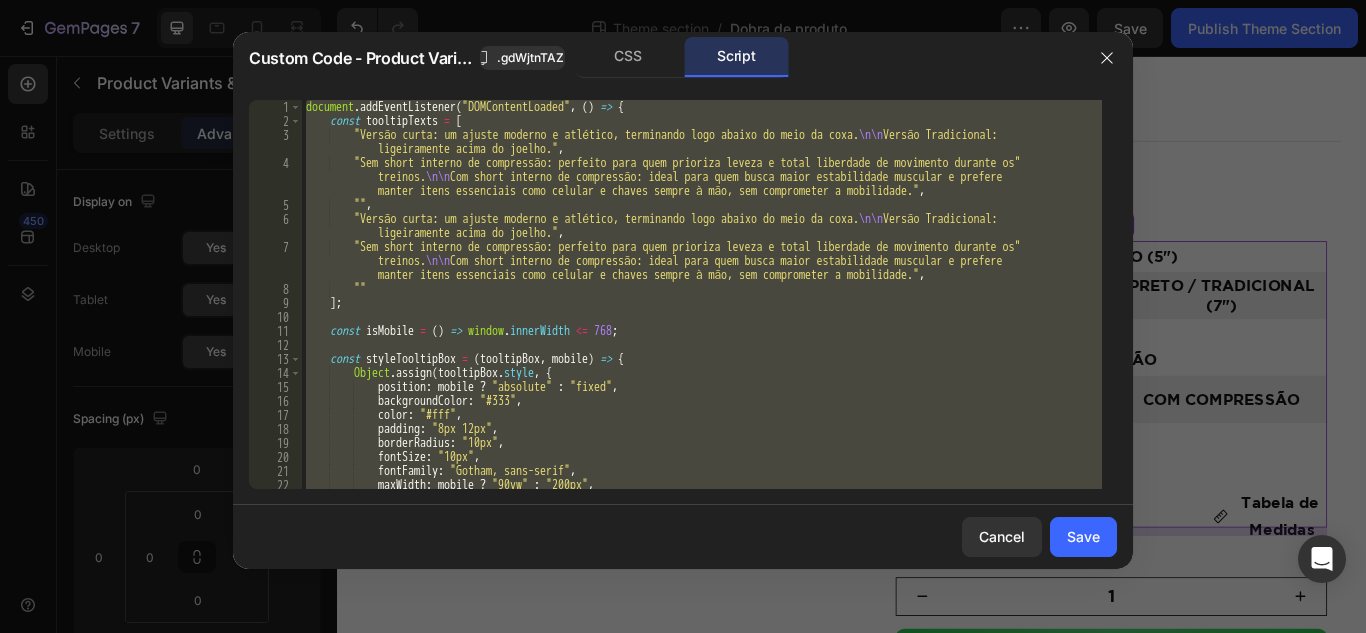 click on "CSS Script" at bounding box center (873, 57) 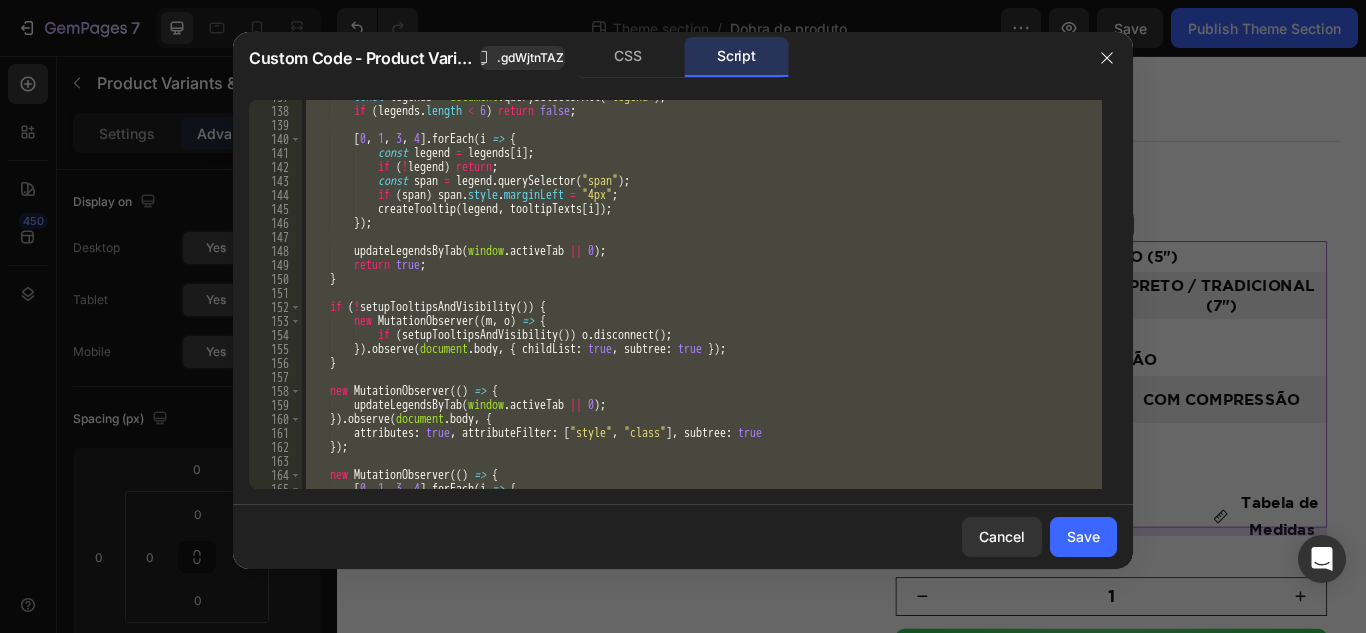 scroll, scrollTop: 2369, scrollLeft: 0, axis: vertical 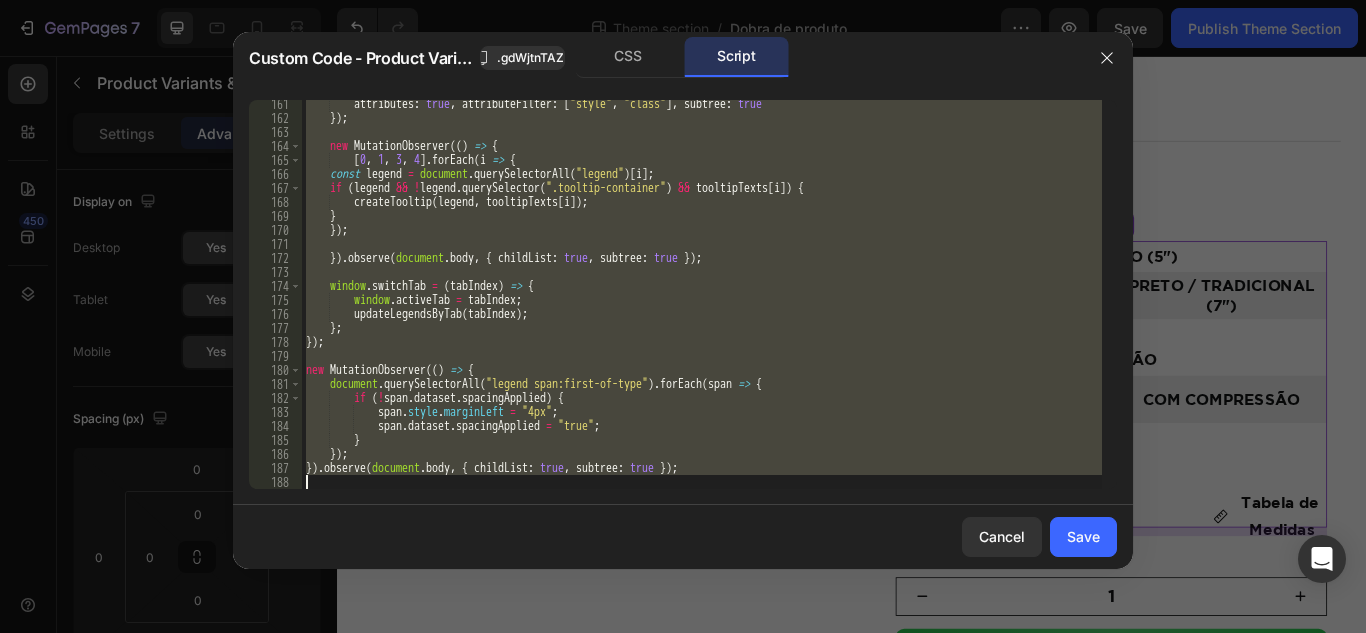 click on "attributes :   true ,   attributeFilter :   [ "style" ,   "class" ] ,   subtree :   true      }) ;      new   MutationObserver (( )   =>   {           [ 0 ,   1 ,   3 ,   4 ] . forEach ( i   =>   {      const   legend   =   document . querySelectorAll ( "legend" ) [ i ] ;      if   ( legend   &&   ! legend . querySelector ( ".tooltip-container" )   &&   tooltipTexts [ i ])   {           createTooltip ( legend ,   tooltipTexts [ i ]) ;      }      }) ;      }) . observe ( document . body ,   {   childList :   true ,   subtree :   true   }) ;      window . switchTab   =   ( tabIndex )   =>   {           window . activeTab   =   tabIndex ;           updateLegendsByTab ( tabIndex ) ;      } ; }) ; new   MutationObserver (( )   =>   {      document . querySelectorAll ( "legend span:first-of-type" ) . forEach ( span   =>   {           if   ( ! span . dataset . spacingApplied )   {                span . style . marginLeft   =   "4px" ;                span . dataset . spacingApplied   =   "true" ;" at bounding box center [702, 294] 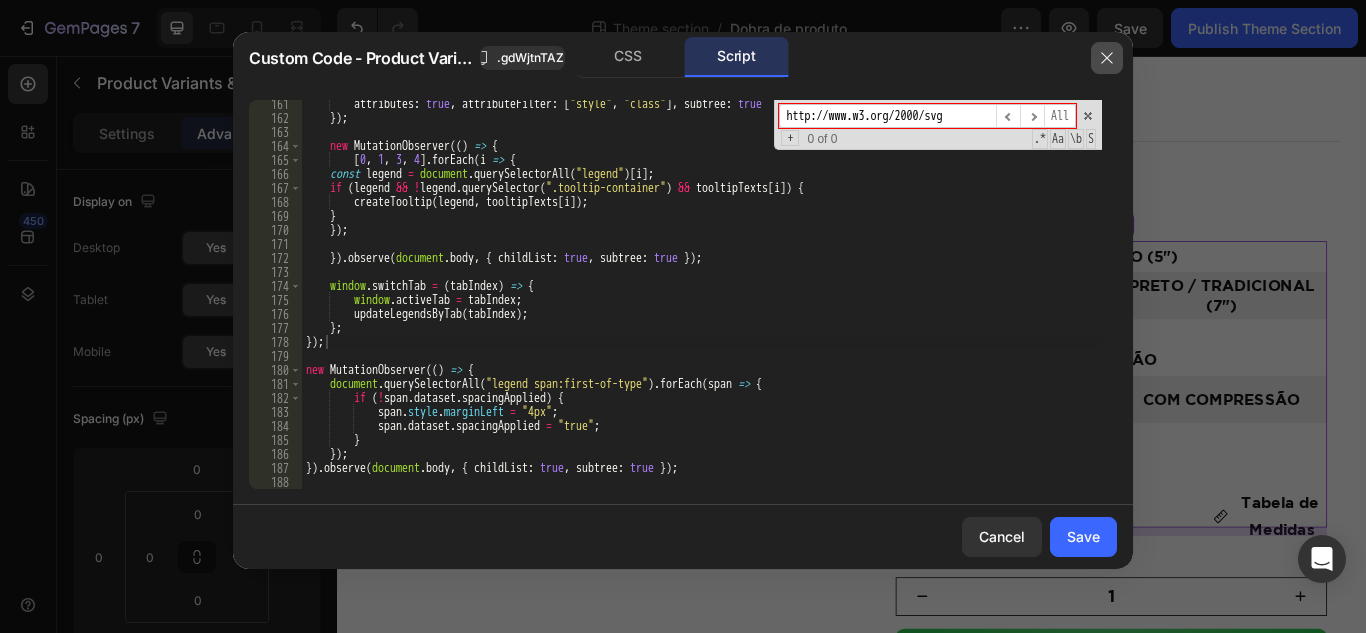 type on "http://www.w3.org/2000/svg" 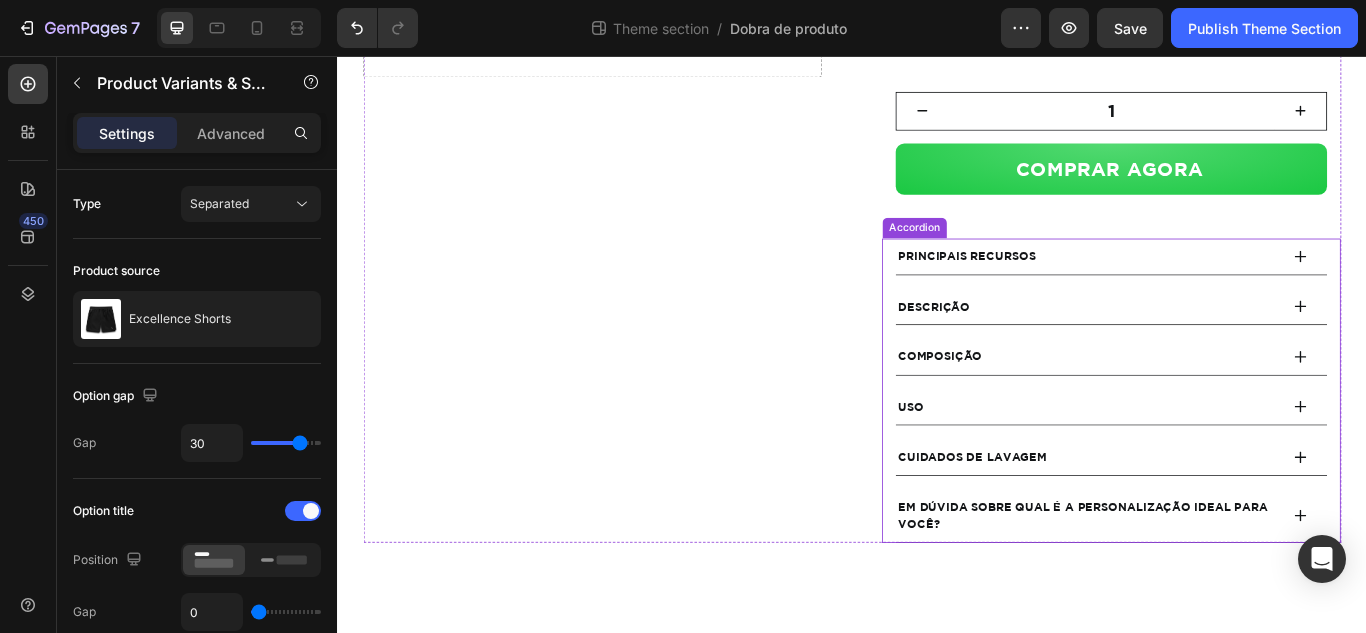 scroll, scrollTop: 780, scrollLeft: 0, axis: vertical 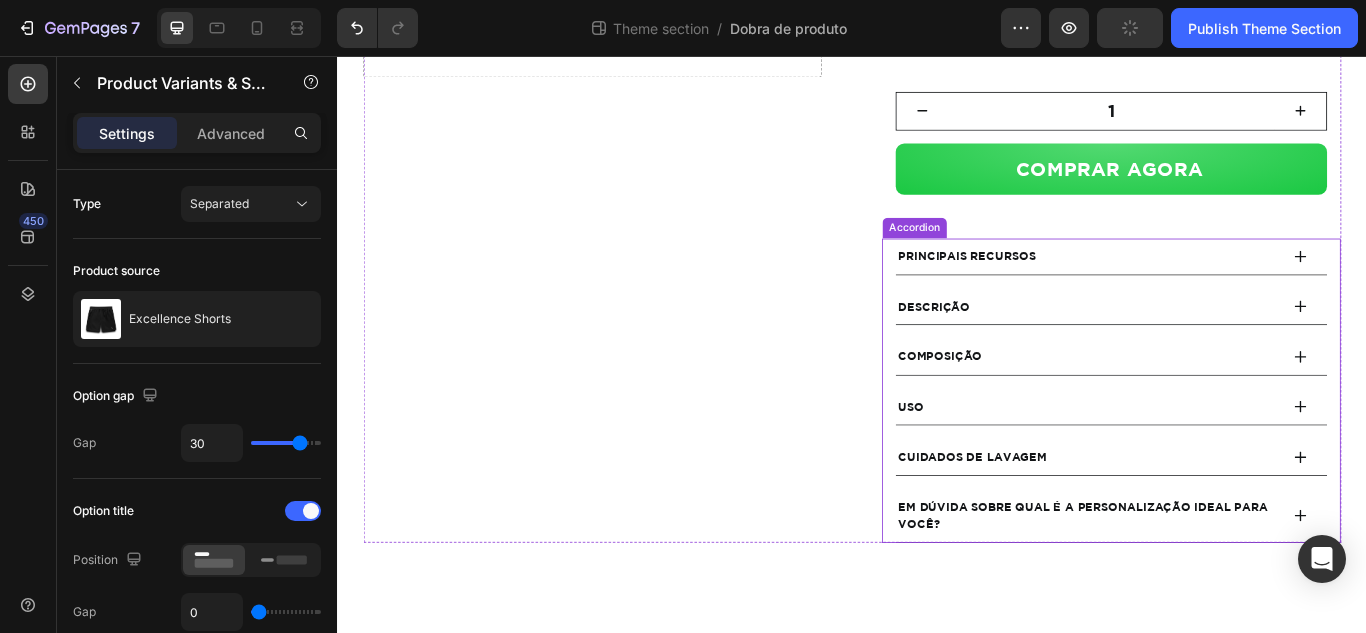 click on "Principais Recursos" at bounding box center [1212, 290] 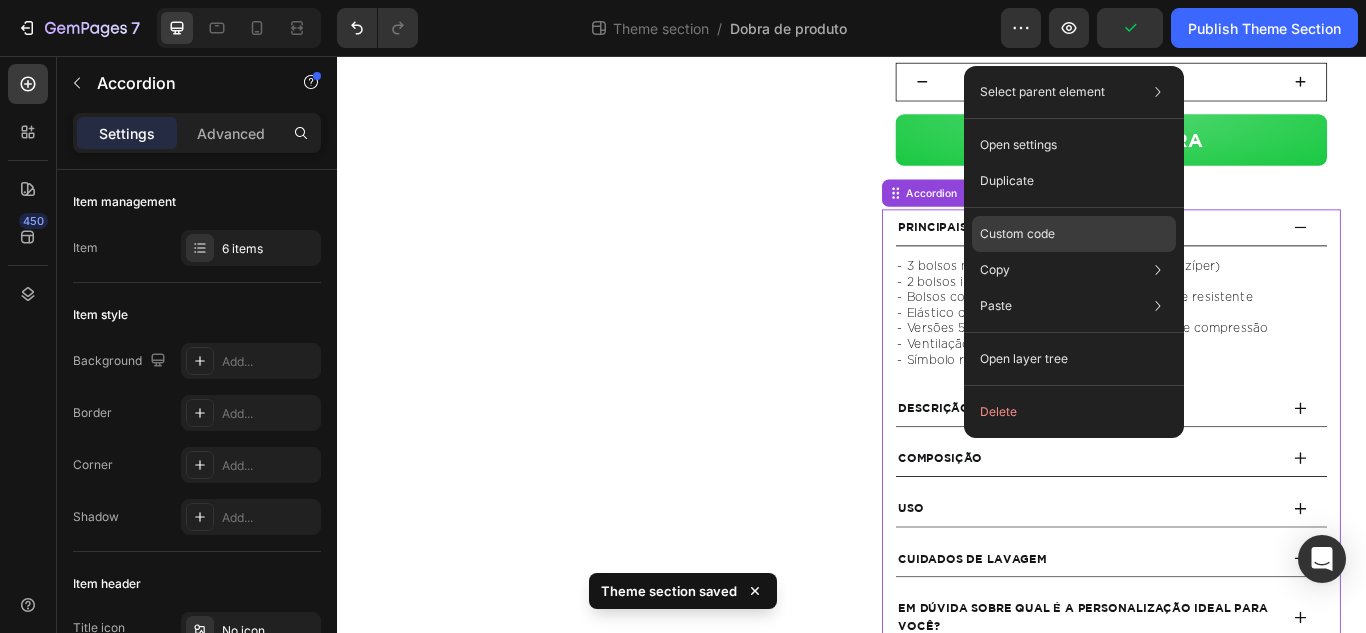 click on "Custom code" 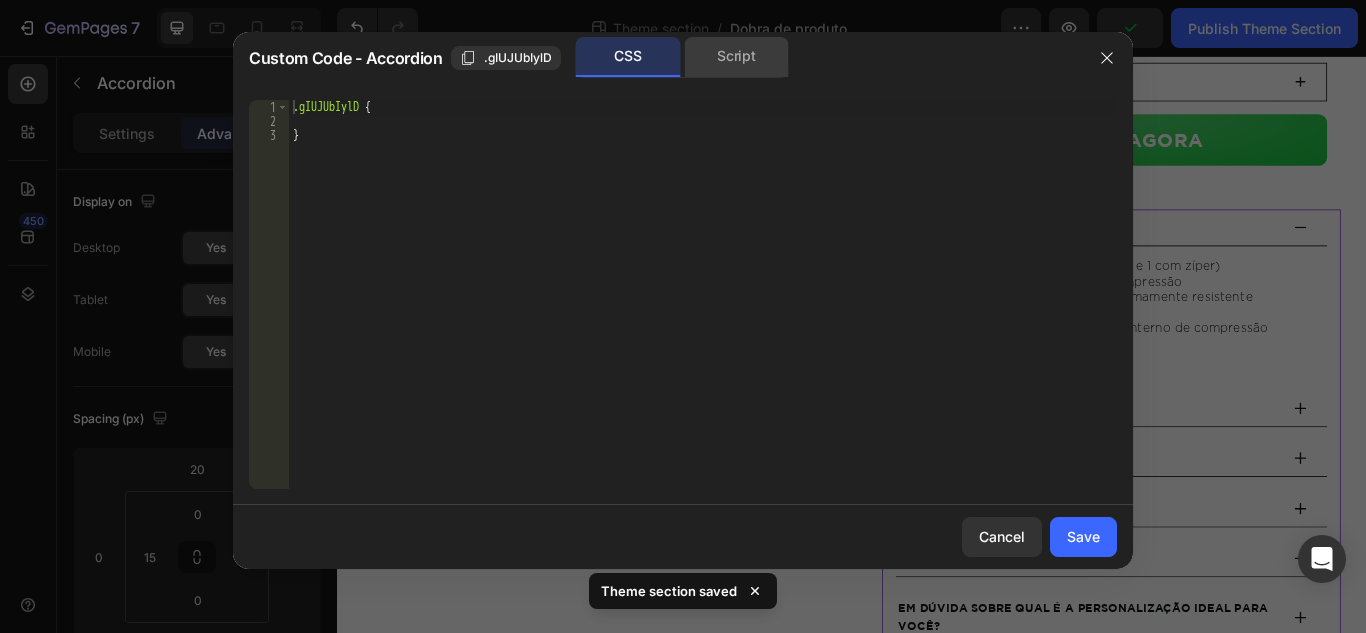click on "Script" 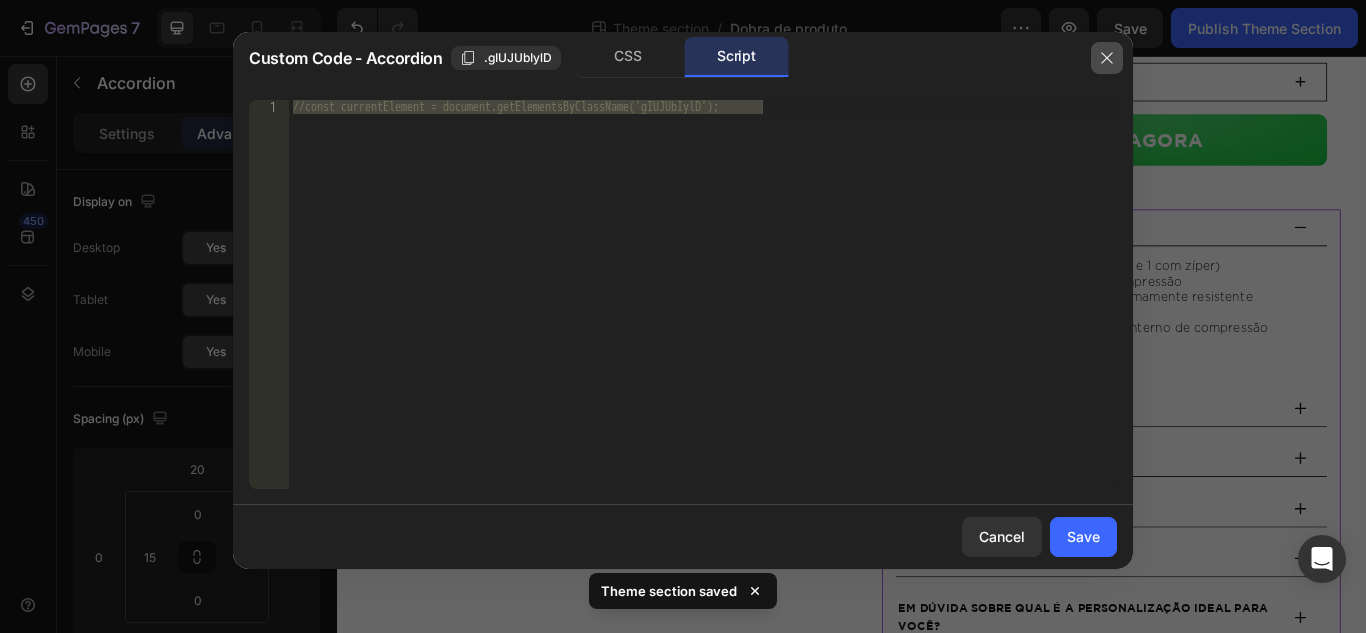 click at bounding box center [1107, 58] 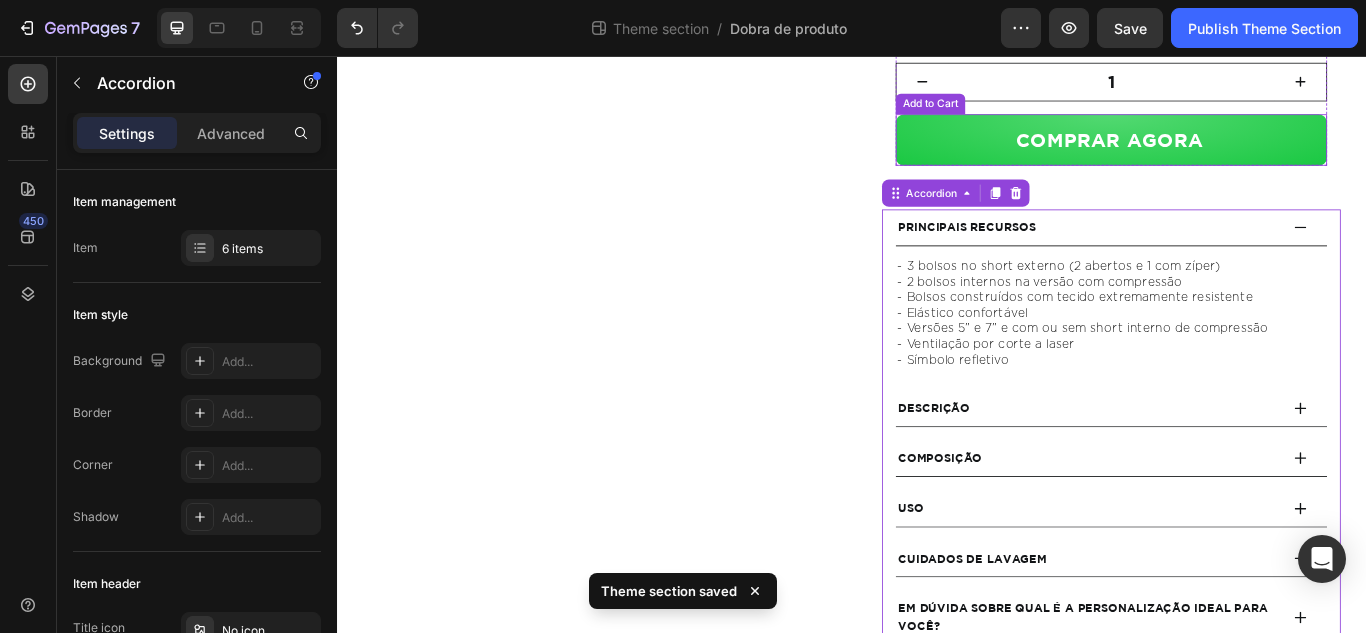 click on "Product Images Image
Drop element here Product" at bounding box center [634, 74] 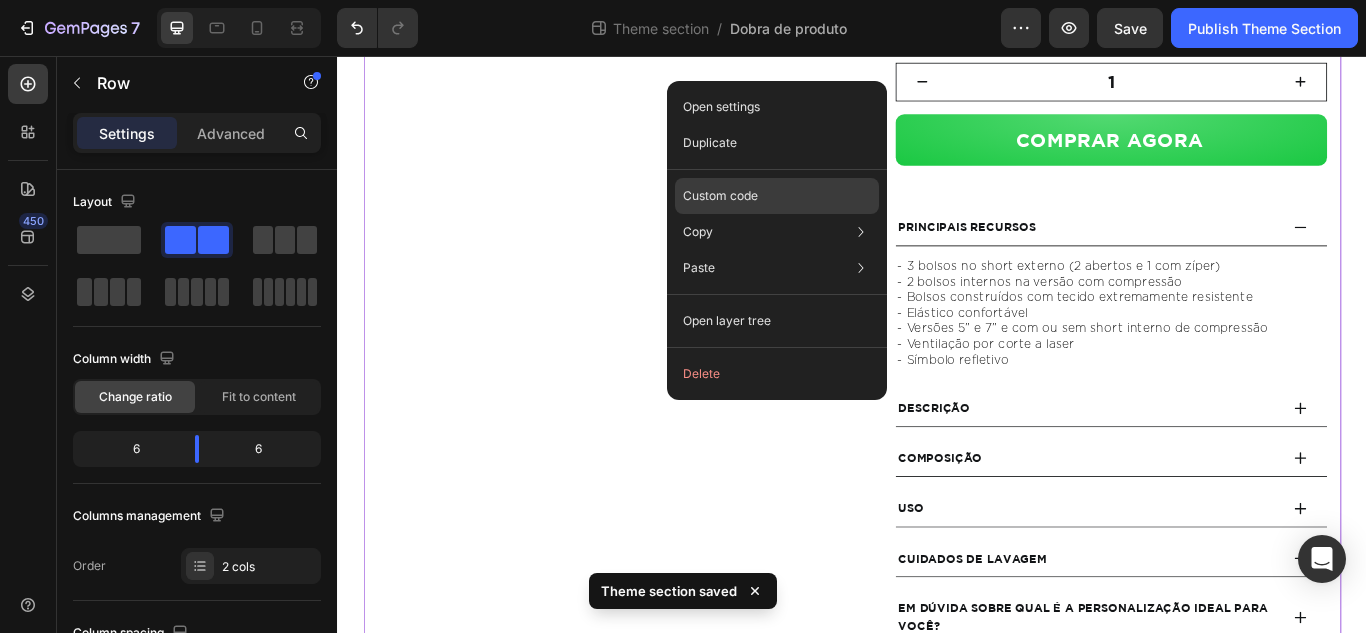 click on "Custom code" 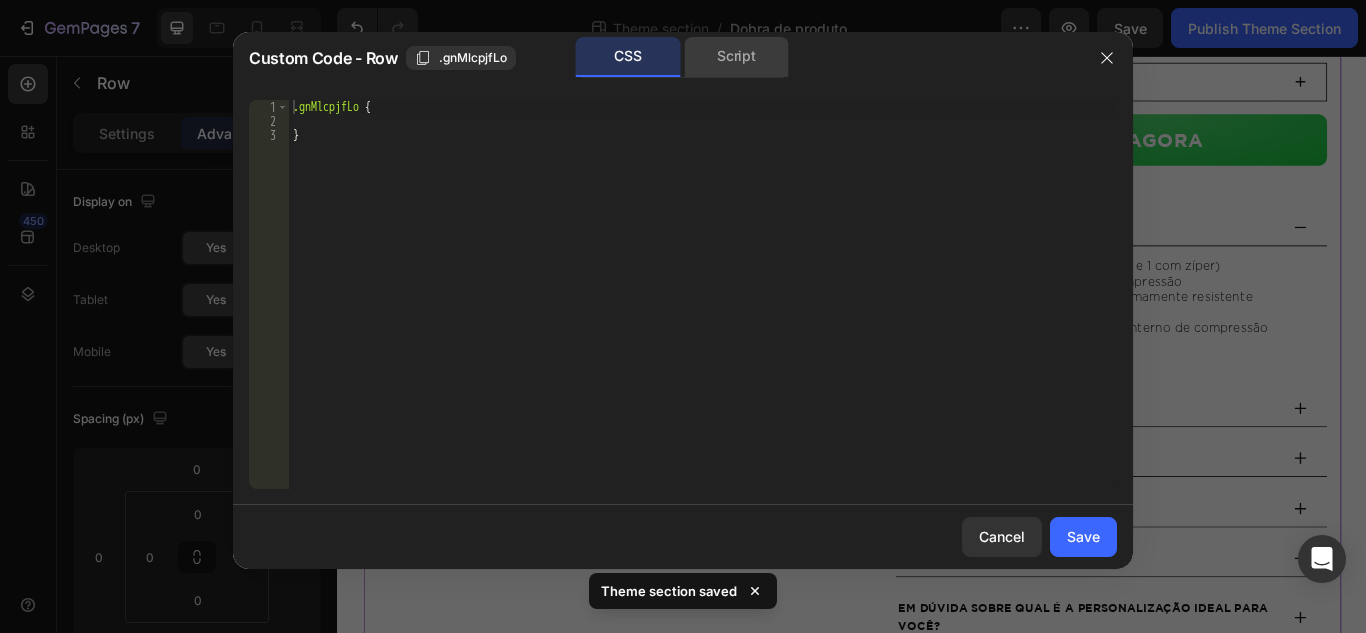click on "Script" 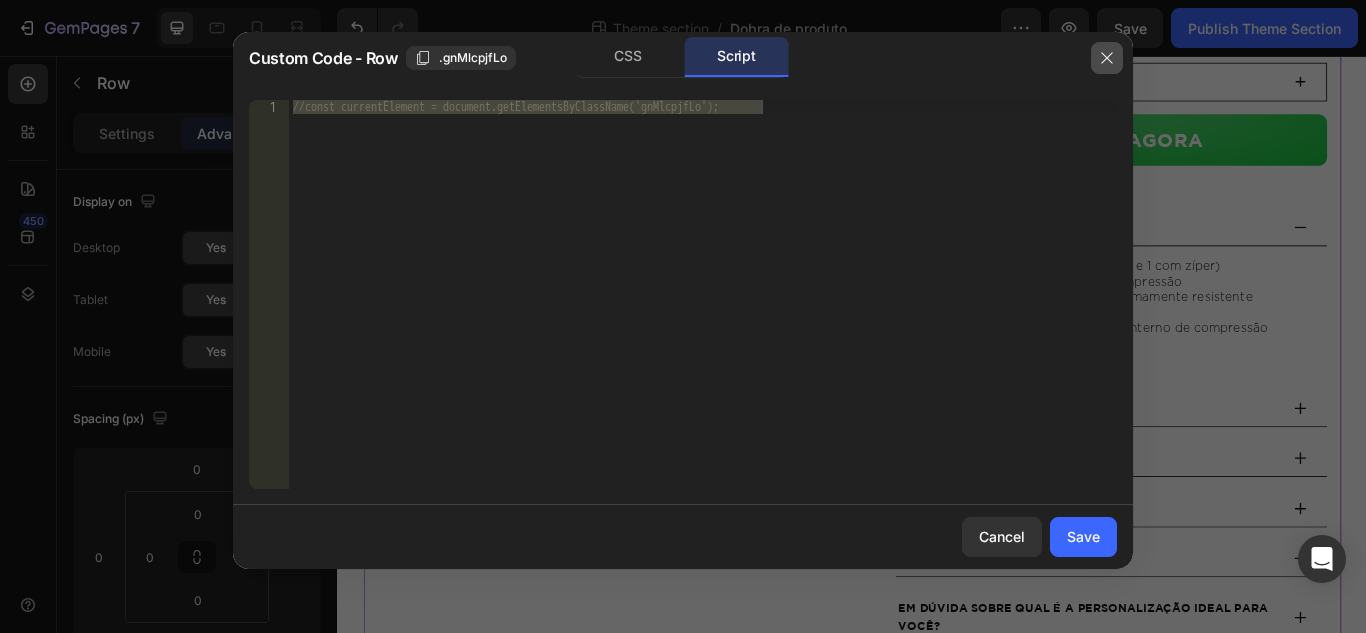 drag, startPoint x: 1095, startPoint y: 61, endPoint x: 886, endPoint y: 8, distance: 215.6154 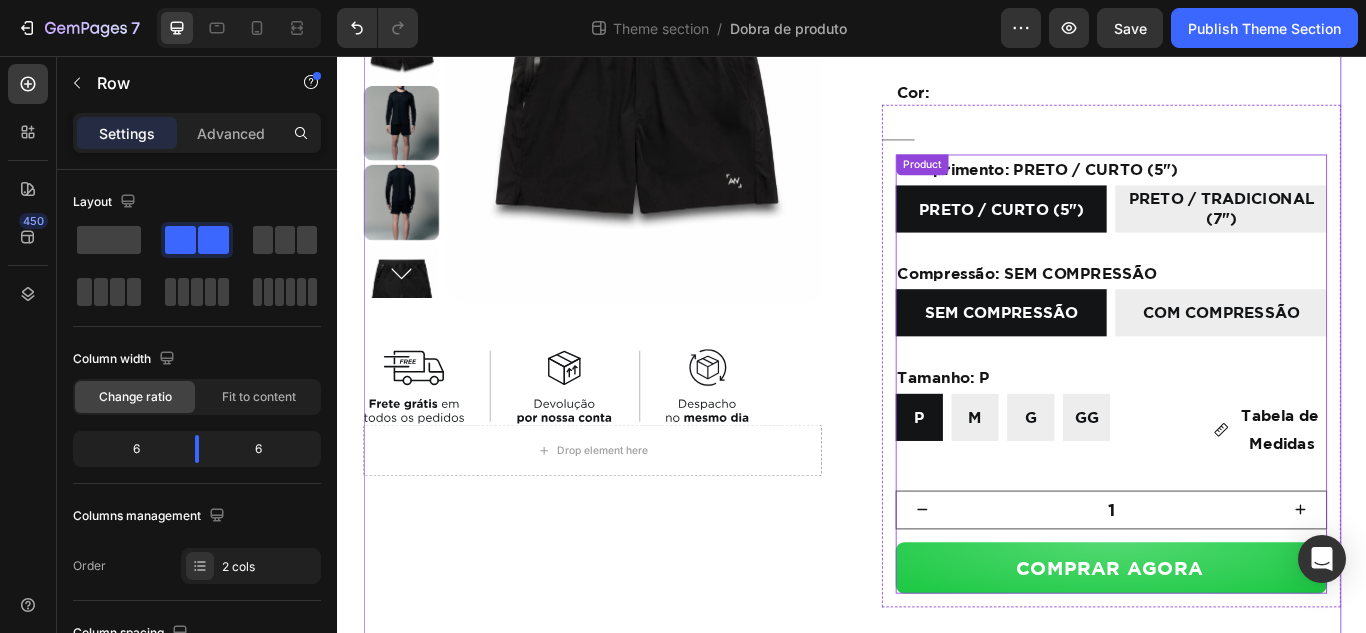 scroll, scrollTop: 180, scrollLeft: 0, axis: vertical 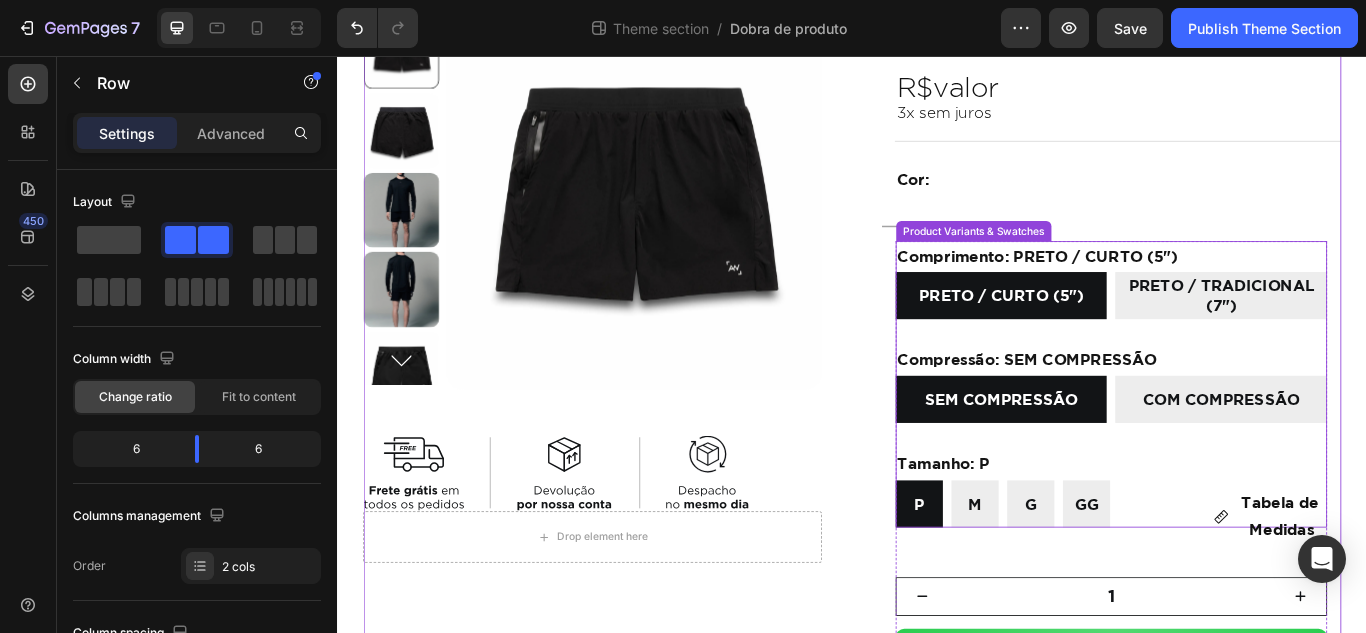 click on "R$ 369,00 Product Price Product Price Comprimento: PRETO / CURTO (5") PRETO / CURTO (5") PRETO / CURTO (5") PRETO / CURTO (5") PRETO / TRADICIONAL (7") PRETO / TRADICIONAL (7") PRETO / TRADICIONAL (7") Compressão: SEM COMPRESSÃO SEM COMPRESSÃO SEM COMPRESSÃO SEM COMPRESSÃO COM COMPRESSÃO COM COMPRESSÃO COM COMPRESSÃO Tamanho: P P P P M M M G G G GG GG GG Product Variants & Swatches
Tabela de Medidas Button
1
Product Quantity COMPRAR AGORA Add to Cart Product R$ 369,00 Product Price Product Price Comprimento: AZUL-MARINHO / CURTO (5") AZUL-MARINHO / CURTO (5") AZUL-MARINHO / CURTO (5") AZUL-MARINHO / CURTO (5") AZUL-MARINHO / TRADICIONAL (7") AZUL-MARINHO / TRADICIONAL (7") AZUL-MARINHO / TRADICIONAL (7") Compressão: SEM COMPRESSÃO SEM COMPRESSÃO SEM COMPRESSÃO SEM COMPRESSÃO COM COMPRESSÃO COM COMPRESSÃO COM COMPRESSÃO Tamanho: P P P P M M M G G G GG GG GG Product Variants & Swatches
Tabela de Medidas Button
1" at bounding box center (1239, 528) 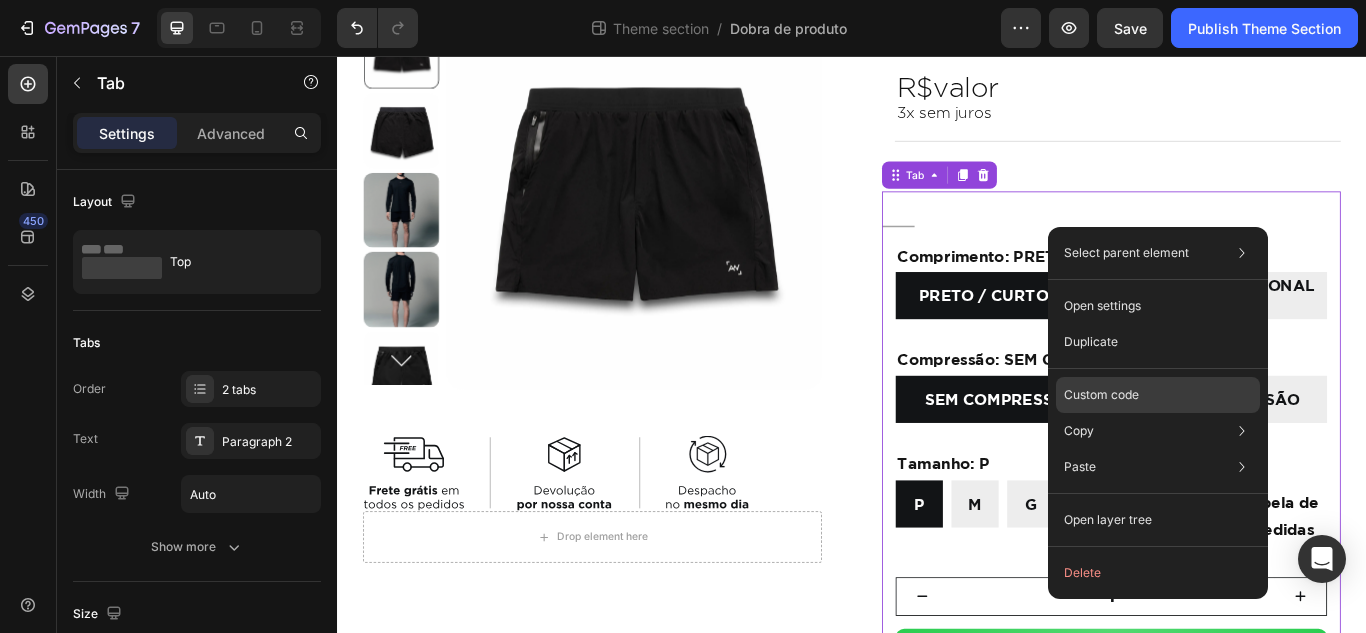 click on "Custom code" at bounding box center (1101, 395) 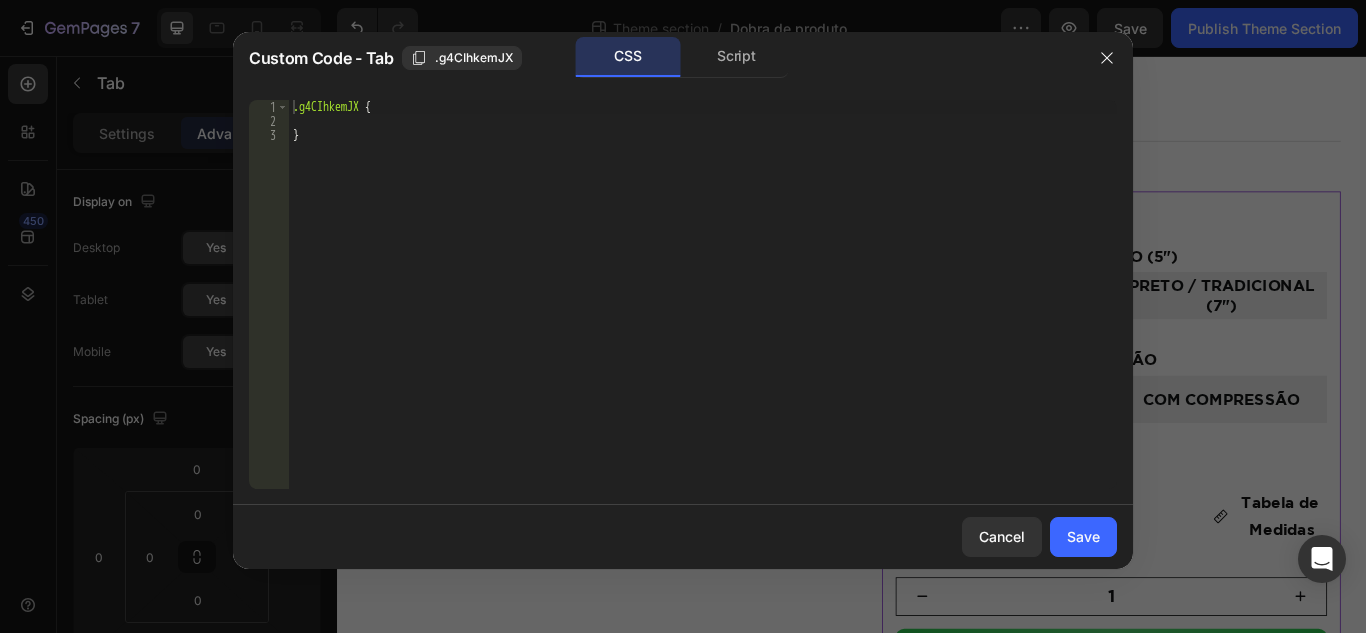 click on "CSS Script" at bounding box center (873, 57) 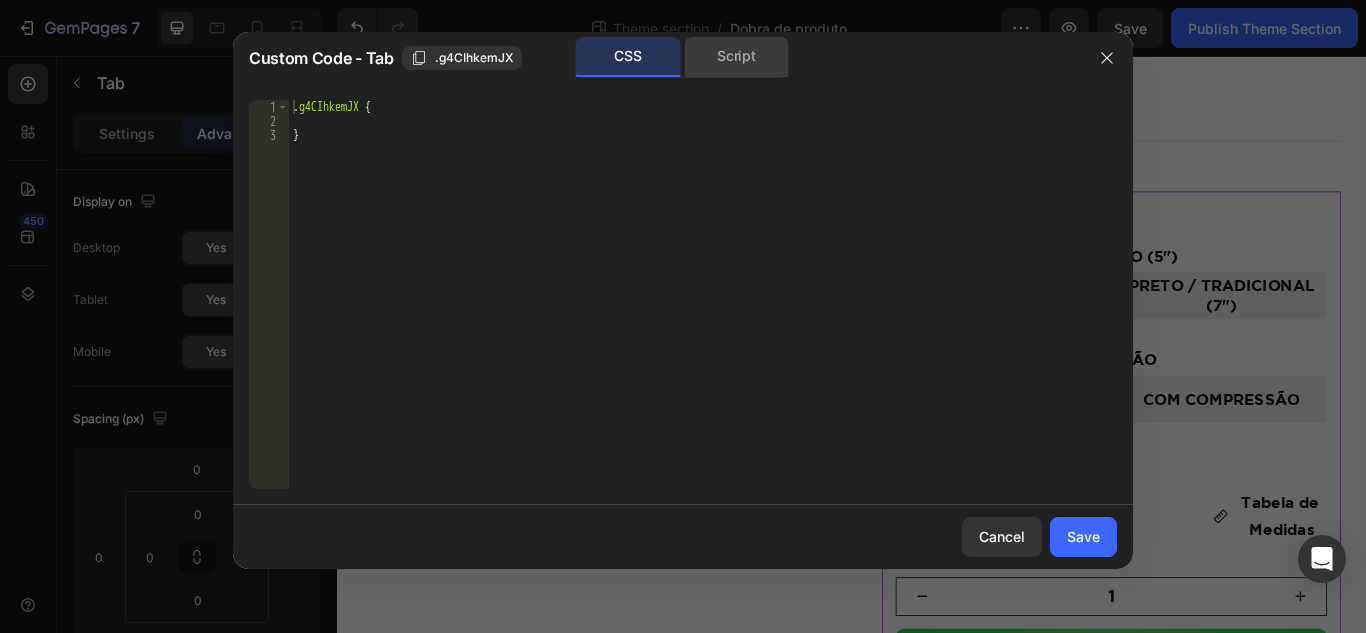 click on "Script" 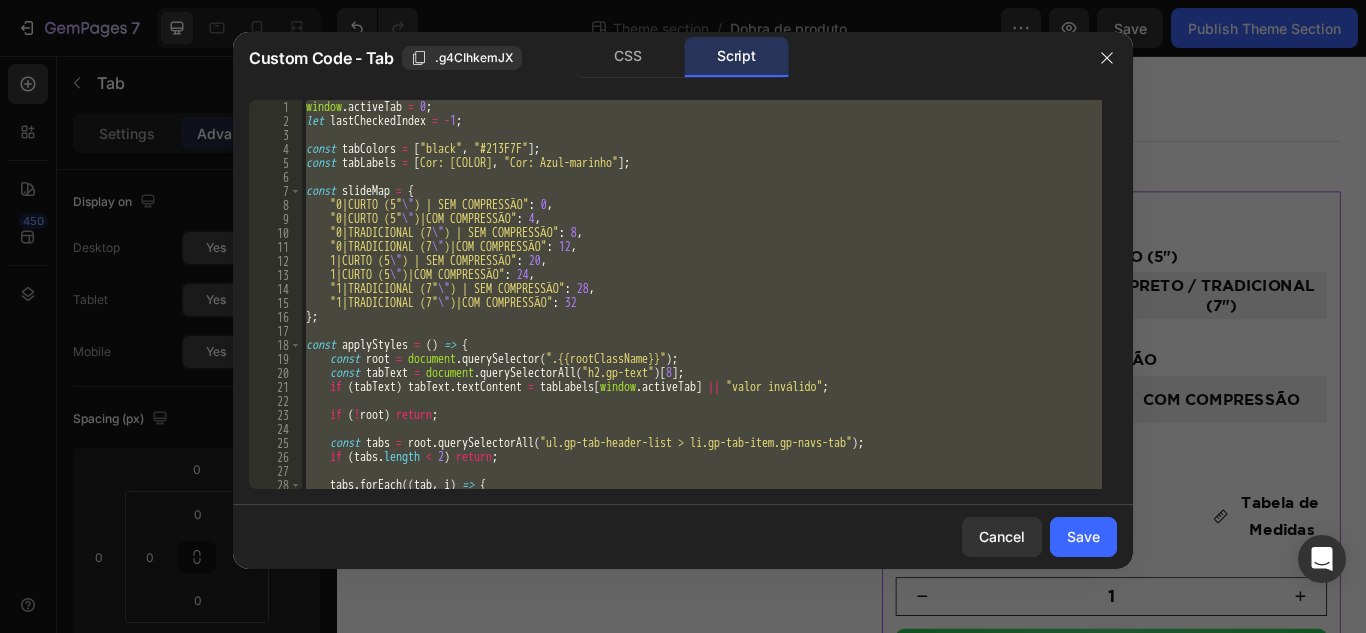 click on "window . activeTab   =   0 ; let   lastCheckedIndex   =   - 1 ; const   tabColors   =   [ "black" ,   "#213F7F" ] ; const   tabLabels   =   [ "Cor: Preto" ,   "Cor: Azul-marinho" ] ; const   slideMap   =   {      "0|CURTO (5 \" )|SEM COMPRESSÃO" :   0 ,      "0|CURTO (5 \" )|COM COMPRESSÃO" :   4 ,      "0|TRADICIONAL (7 \" )|SEM COMPRESSÃO" :   8 ,      "0|TRADICIONAL (7 \" )|COM COMPRESSÃO" :   12 ,      "1|CURTO (5 \" )|SEM COMPRESSÃO" :   20 ,      "1|CURTO (5 \" )|COM COMPRESSÃO" :   24 ,      "1|TRADICIONAL (7 \" )|SEM COMPRESSÃO" :   28 ,      "1|TRADICIONAL (7 \" )|COM COMPRESSÃO" :   32 } ; const   applyStyles   =   ( )   =>   {      const   root   =   document . querySelector ( ".{{rootClassName}}" ) ;      const   tabText   =   document . querySelectorAll ( "h2.gp-text" ) [ 8 ] ;      if   ( tabText )   tabText . textContent   =   tabLabels [ window . activeTab ]   ||   "valor inválido" ;      if   ( ! root )   return ;      const   tabs   =   root . querySelectorAll ( ) ;      if   ( tabs" at bounding box center [702, 294] 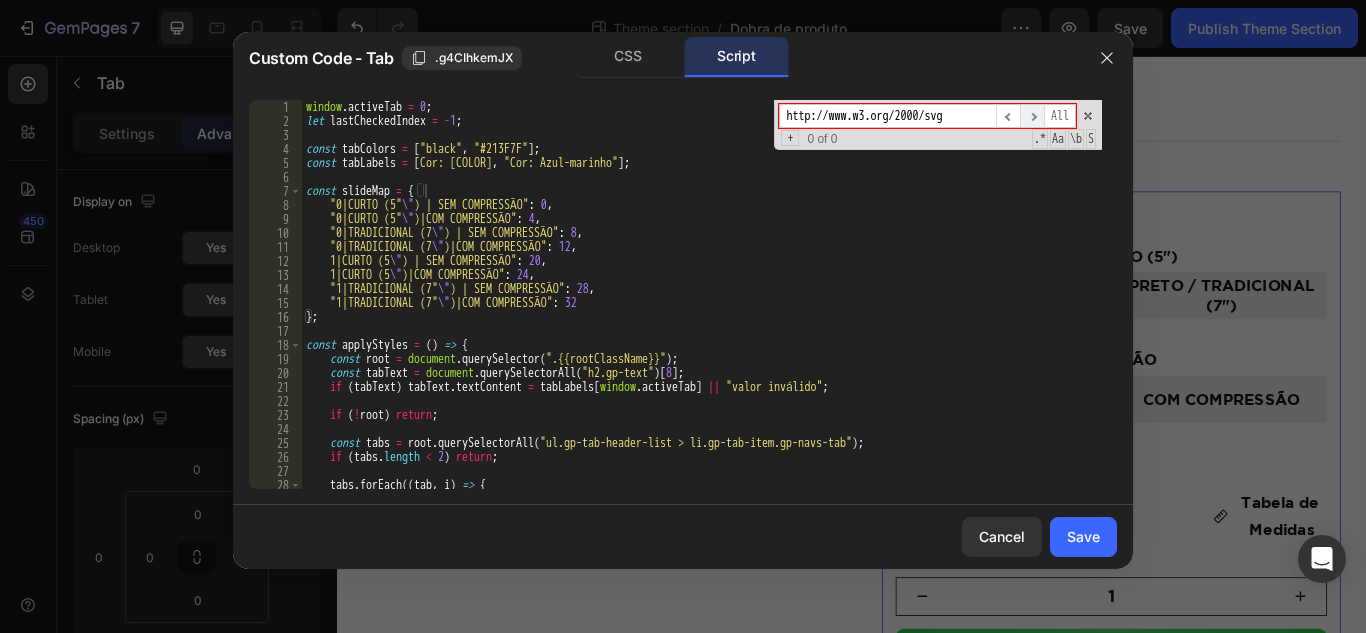 type on "http://www.w3.org/2000/svg" 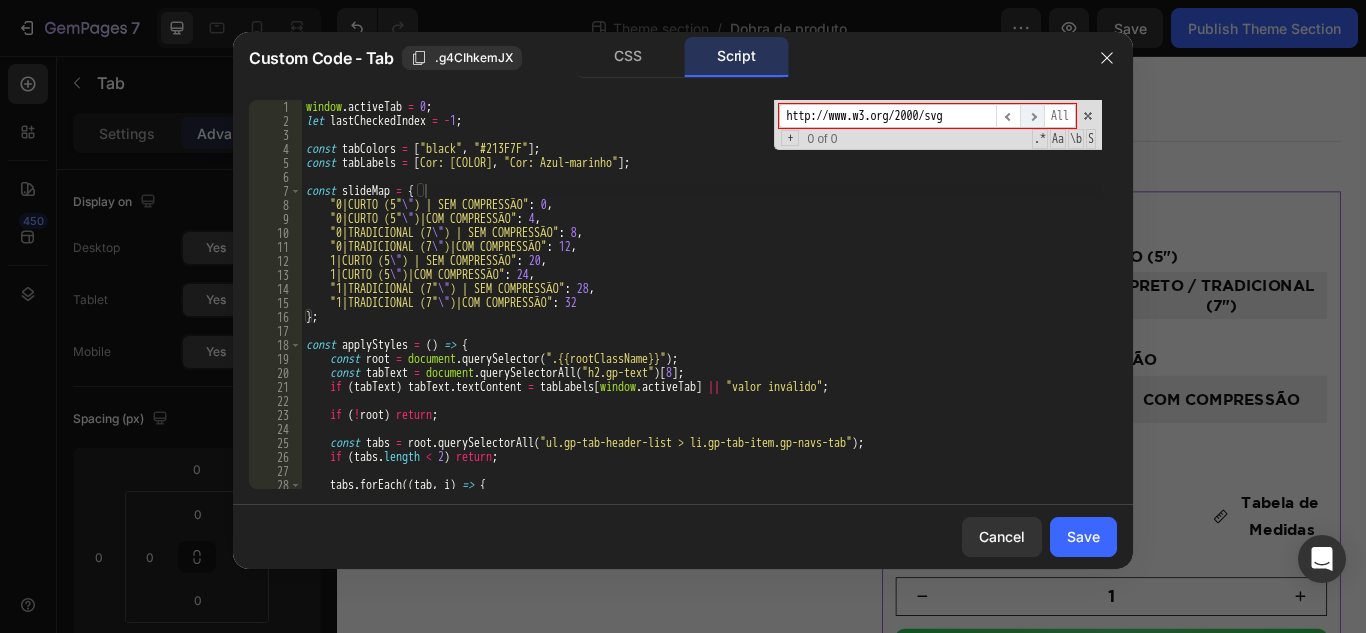 click on "​" at bounding box center (1032, 116) 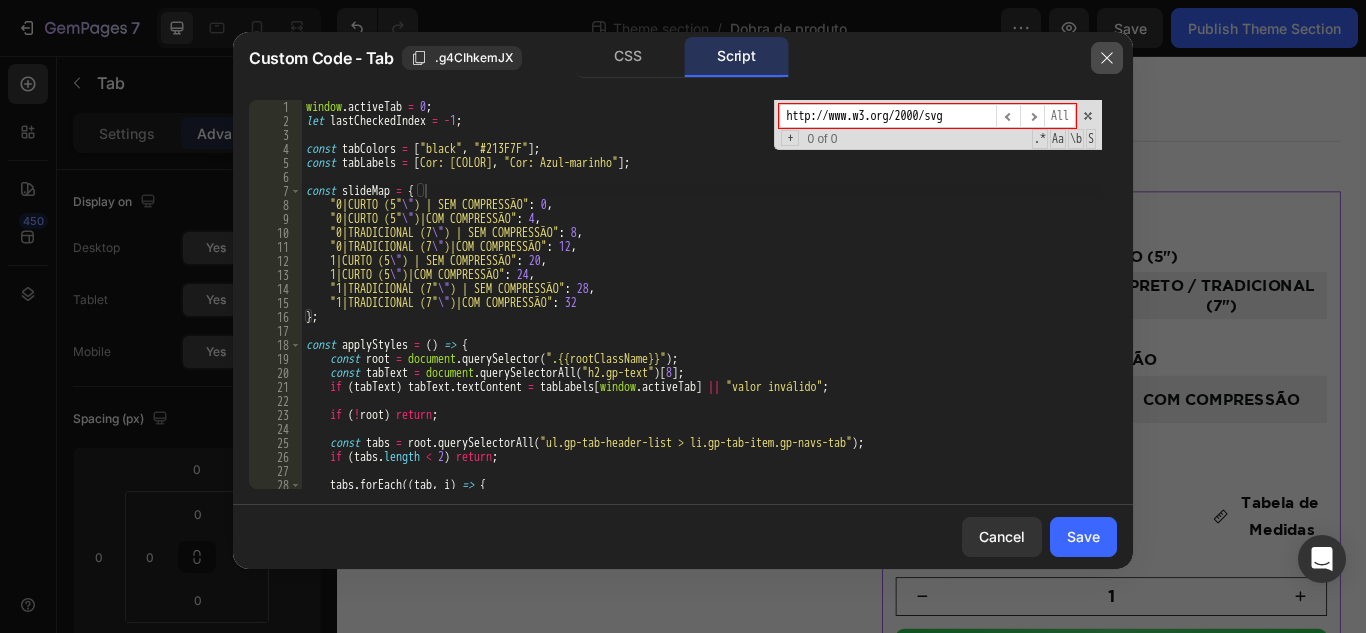 drag, startPoint x: 1103, startPoint y: 58, endPoint x: 950, endPoint y: 123, distance: 166.23477 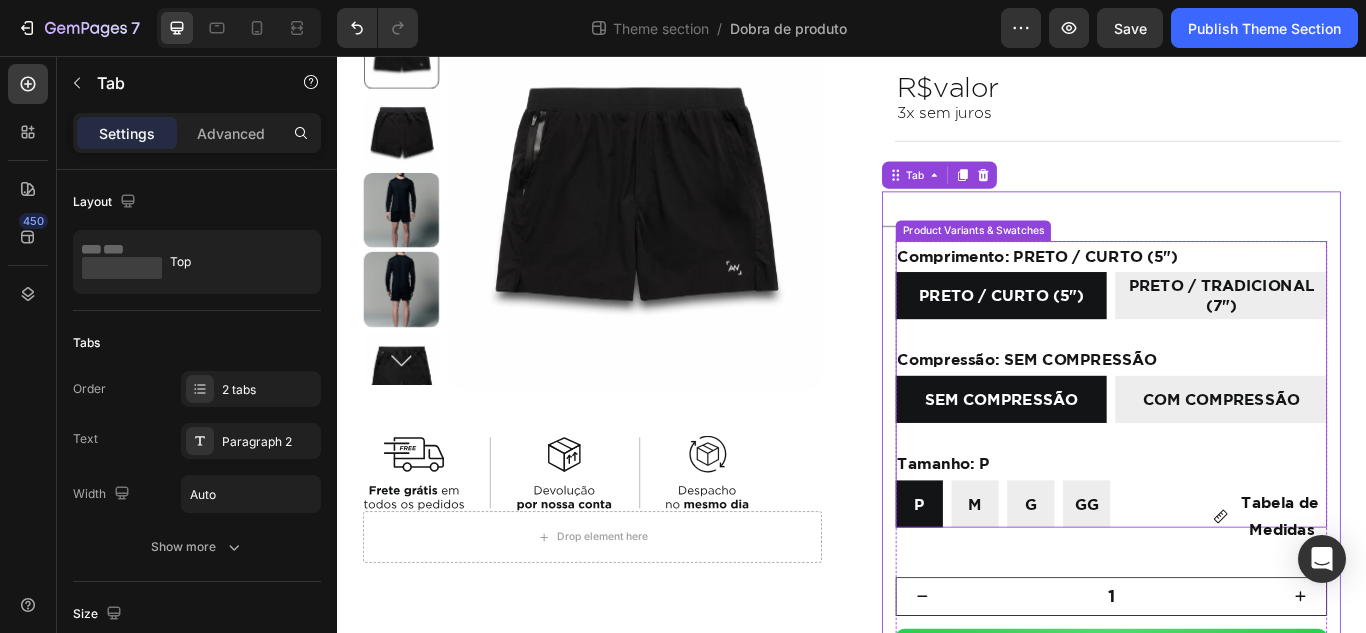 click on "Comprimento: PRETO / CURTO (5") PRETO / CURTO (5") PRETO / CURTO (5") PRETO / CURTO (5") PRETO / TRADICIONAL (7") PRETO / TRADICIONAL (7") PRETO / TRADICIONAL (7")" at bounding box center (1239, 317) 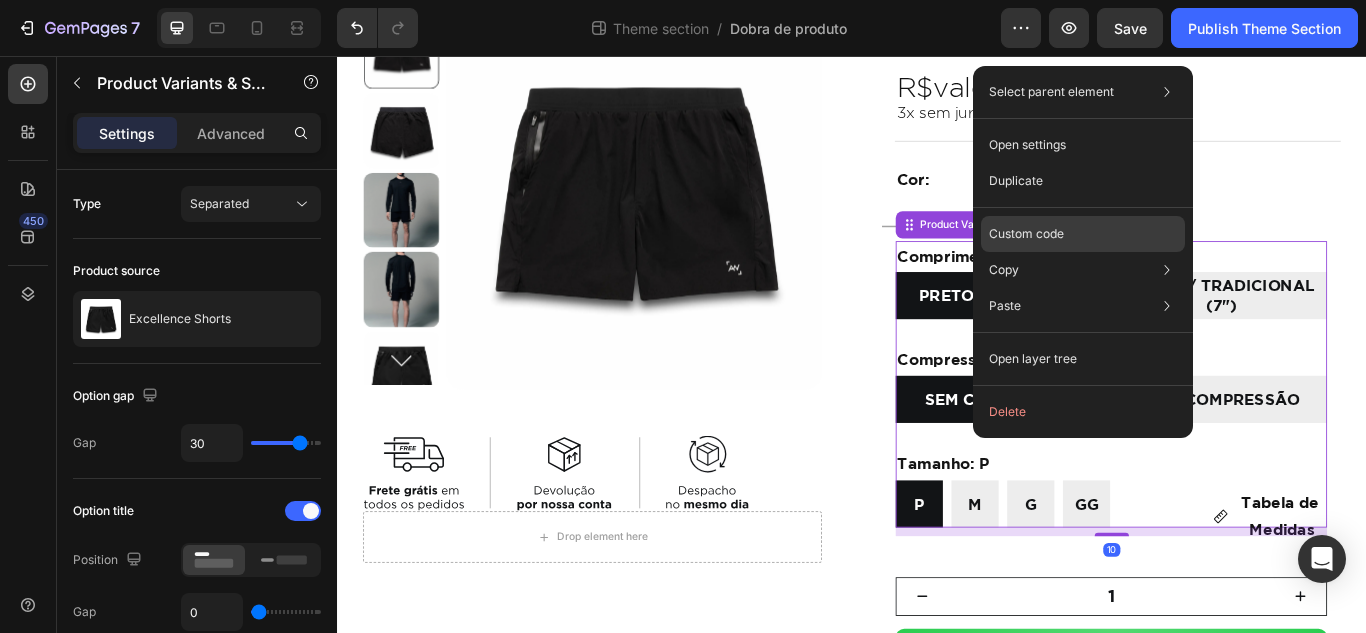 click on "Custom code" 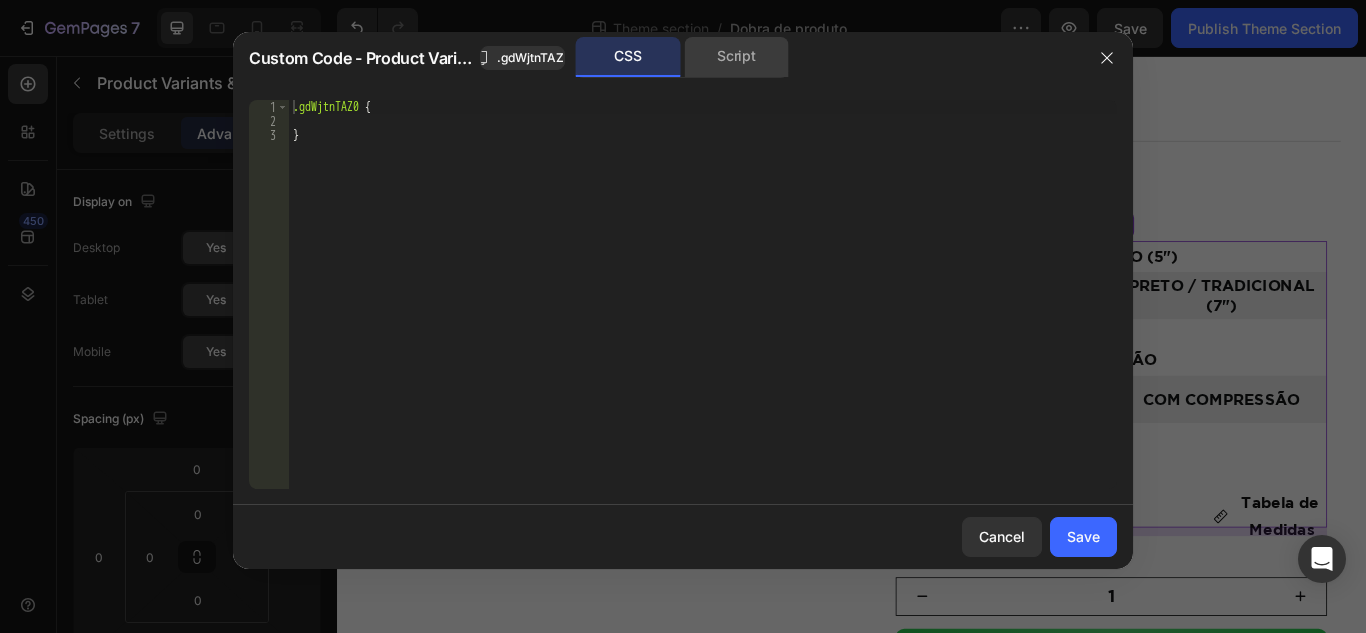 click on "Script" 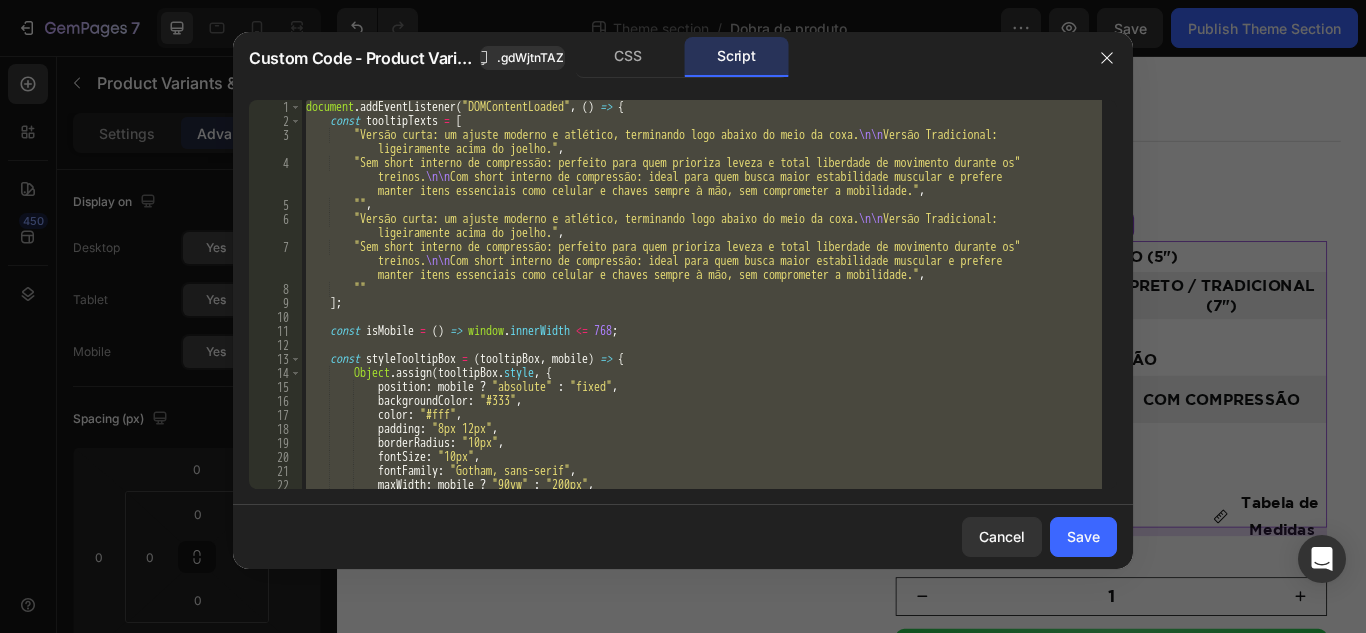 click on "document . addEventListener ( "DOMContentLoaded" ,   ( )   =>   {      const   tooltipTexts   =   [           "Versão curta: um ajuste moderno e atlético, terminando logo abaixo do meio da coxa. \n\n Versão Tradicional:               ligeiramente acima do joelho." ,           "Sem short interno de compressão: perfeito para quem prioriza leveza e total liberdade de movimento durante os               treinos. \n\n Com short interno de compressão: ideal para quem busca maior estabilidade muscular e prefere               manter itens essenciais como celular e chaves sempre à mão, sem comprometer a mobilidade." ,           "" ,           "Versão curta: um ajuste moderno e atlético, terminando logo abaixo do meio da coxa. \n\n Versão Tradicional:               ligeiramente acima do joelho." ,           "Sem short interno de compressão: perfeito para quem prioriza leveza e total liberdade de movimento durante os               treinos. \n\n ,"           ] ;      const   updateLegendsByTab   =   ( tabIndex )   =>   {           const   legends   =   document . querySelectorAll ( "legend" ) ;           const   baseIndex   =   tabIndex   ===   0   ?   0   :   3 ;           [ 0 ,   1 ,   3 ,   4 ] . forEach ( ( i )   =>   {                const   legend   =   legends [ i ] ;                if   ( ! legend )   return ;                const   span   =   legend . querySelector ( "span" ) ;                if   ( ! span )   return ;                const   text   =   span . textContent . trim ( ) ;                const   newText   =   ( tabIndex   ===   0 )       ?   ( i   ===   0   ?   "CURTO (5\" )"   :   ( i   ===   1   ?   "CURTO (5\" )"   :   ( i   ===   3   ?   "TRADICIONAL (7\" )"   :   "TRADICIONAL (7\" )" ) ) )       :   ( i   ===   0   ?   "CURTO (5\" )"   :   ( i   ===   1   ?   "CURTO (5\" )"   :   ( i   ===   3   ?   "TRADICIONAL (7\" )"   :   "TRADICIONAL (7\" )" ) ) ) ;                span . textContent   =   newText ;           } ) ;      } ;      const   createTooltip   =   ( target ,   text )   =>   {           if   ( ! target ||   ! text )   return ;           const   tooltipContainer   =   document . createElement ( "div" ) ;           tooltipContainer . className   =   "tooltip-container" ;           tooltipContainer . innerHTML   =   `<span class="tooltip-text">${ text }</span>` ;           target . appendChild ( tooltipContainer ) ;      } ;      const   changeSlide   =   ( newIndex )   =>   {           const   imgComponent   =   document . querySelector ( ".{{rootClassName}}" ) ;           if   ( ! imgComponent )   return ;           const   carousel   =   imgComponent . querySelector ( 'gp-carousel[type="gp-feature-image-carousel"]' ) ;           if   ( ! carousel )   return ;           const   sliderWrapper   =   imgComponent . querySelector ( 'gp-carousel[type="gp-feature-image-carousel"]' ) ;           if   ( ! sliderWrapper )   return ;           const   slider   =   sliderWrapper . slider ;           if   ( ! slider )   return ;           const   currentIndex   =   parseInt ( carousel . getAttribute ( "active-index" ) ,   10 ) ;           if   ( currentIndex   ===   newIndex )   return ;           slider . moveToIdx ( newIndex ) ;      } ;      const   checkLegendAndChangeImage   =   ( )   =>   {           const   legends   =   document . querySelectorAll ( "legend" ) ;           if   ( legends . length   <   5 )   return ;           const   baseIndex   =   window . activeTab   ===   0   ?   0   :   3 ;           const   spanA   =   legends [ baseIndex ] ?. querySelector ( "span" ) ?. textContent . trim ( ) ;           const   spanB   =   legends [ baseIndex   +   1 ] ?. querySelector ( "span" ) ?. textContent . trim ( ) ;           const   key   =   ` ${ window . activeTab } | ${ spanA } | ${ spanB } ` ;           const   newIndex   =   slideMap [ key ] ;           if   ( newIndex   ===   undefined )   {                console . warn ( "❓ Slide not found for key:" ,   key ) ;                return ;           }           if   ( newIndex   !==   lastCheckedIndex )   {                changeSlide ( newIndex ) ;                lastCheckedIndex   =   newIndex ;           }      } ;      const   cleanTextSpan   =   ( span )   =>   {           if   ( span . textContent . includes ( 'LONGO (7")' ))   {                span . textContent   =   span" at bounding box center [702, 294] 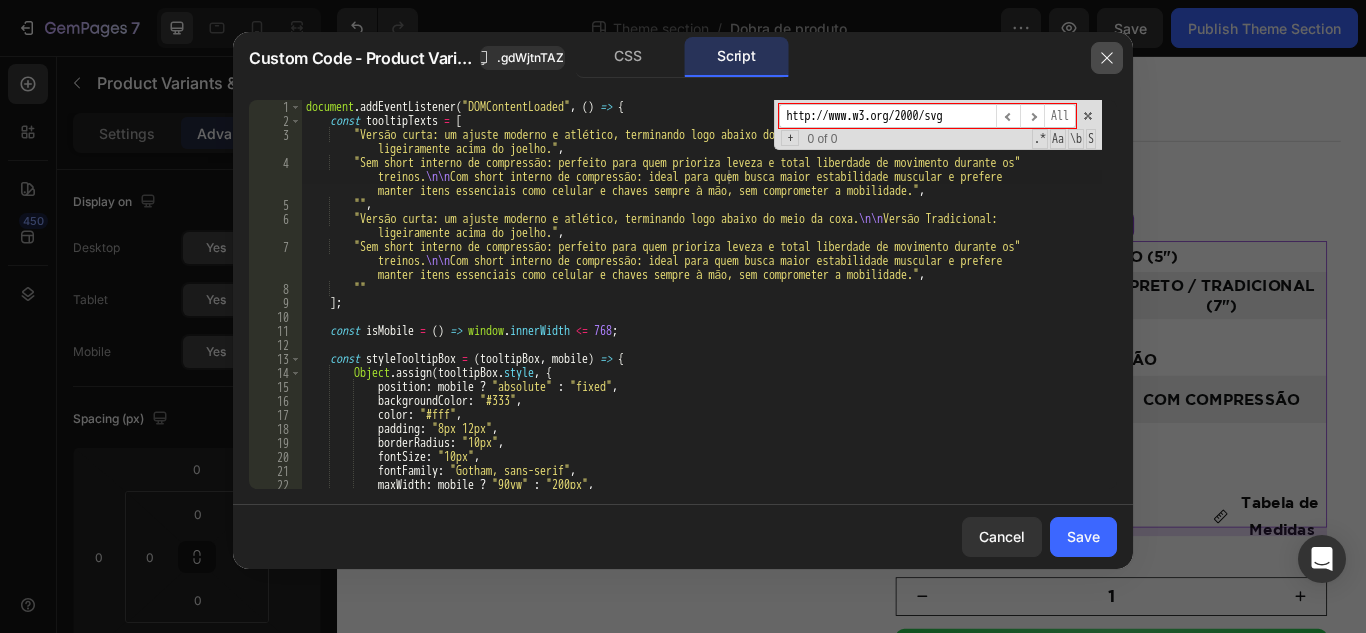 type on "http://www.w3.org/2000/svg" 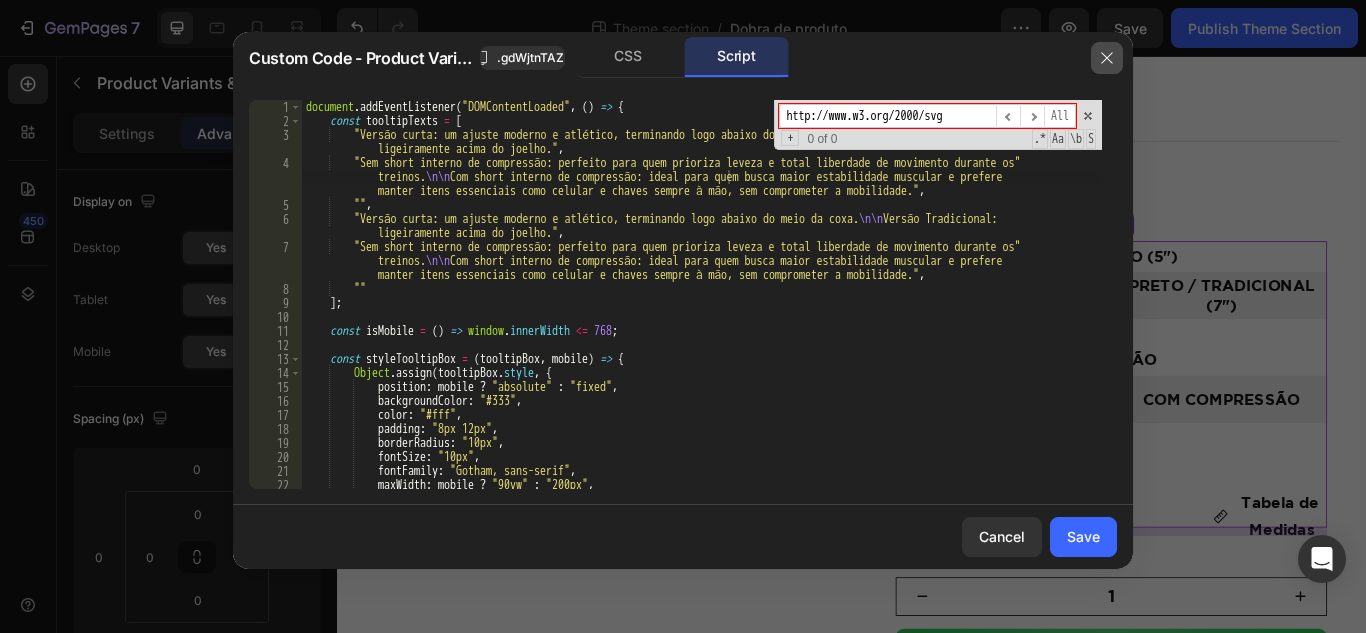 click at bounding box center [1107, 58] 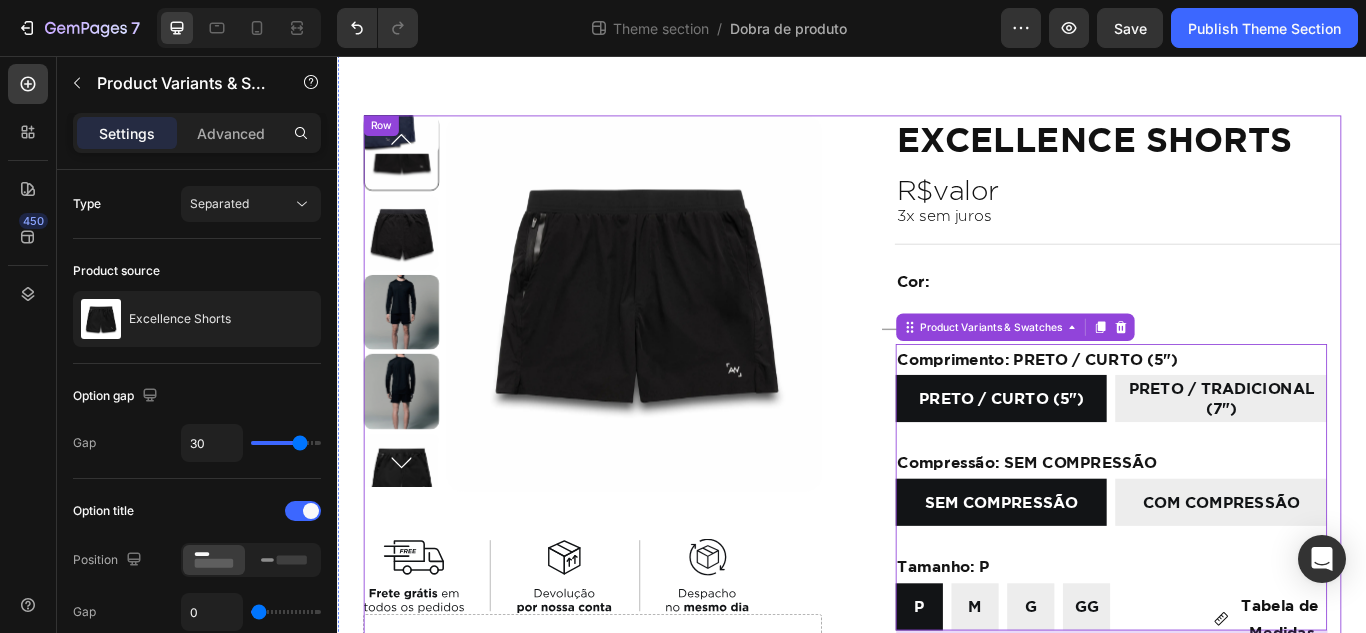 scroll, scrollTop: 0, scrollLeft: 0, axis: both 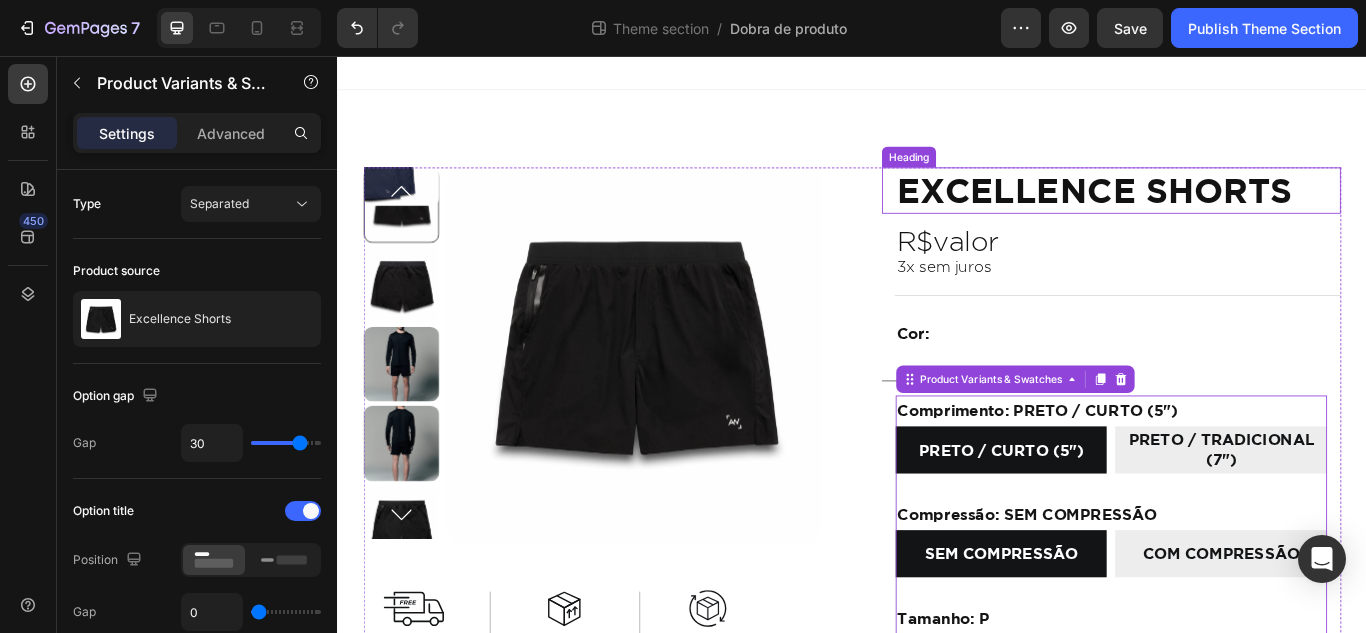click on "EXCELLENCE SHORTS" at bounding box center [1247, 213] 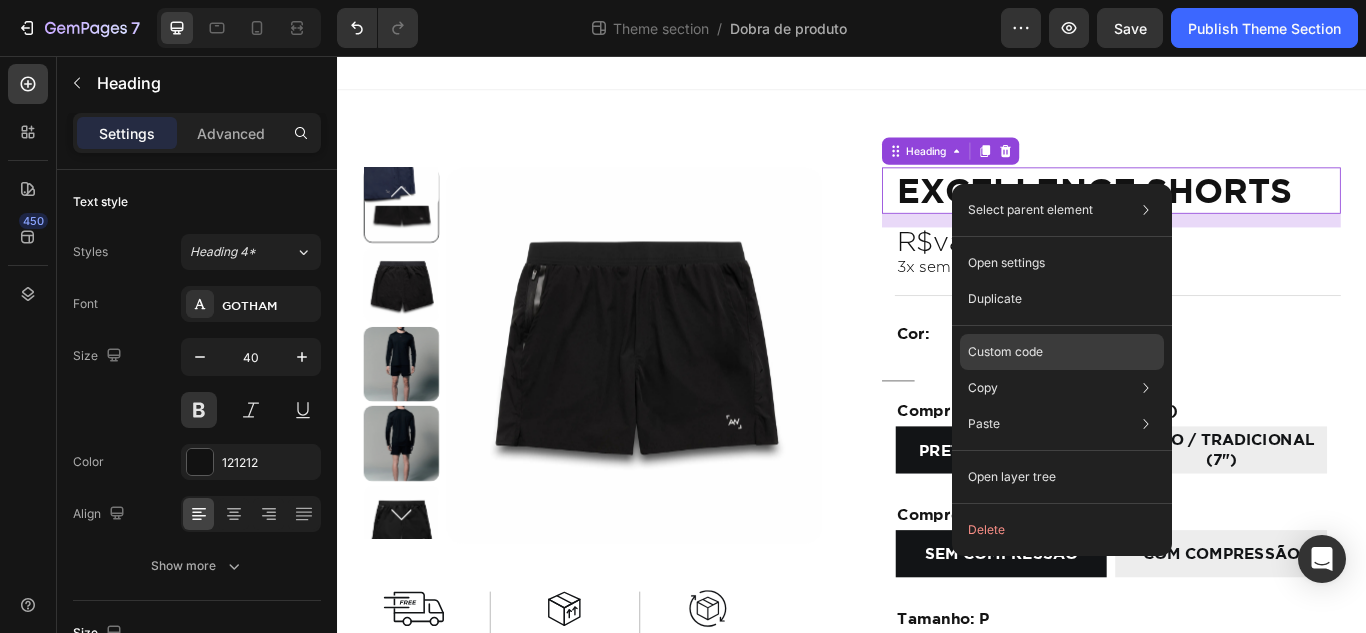 click on "Custom code" at bounding box center [1005, 352] 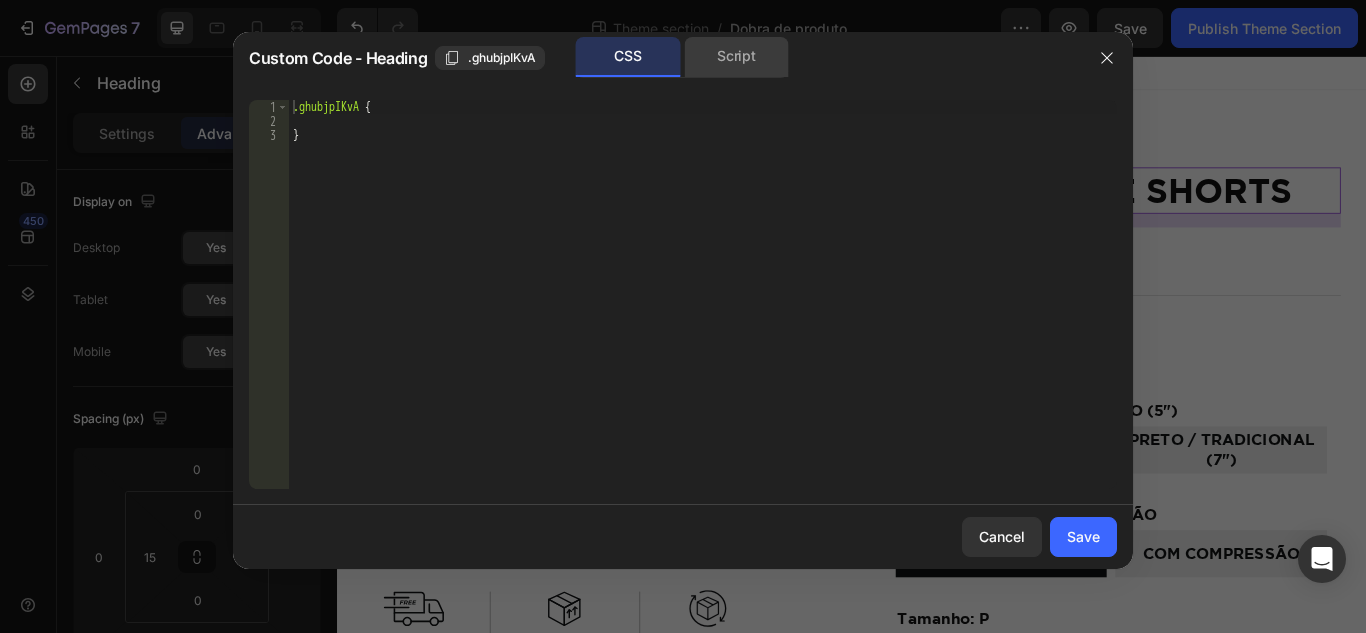 click on "Script" 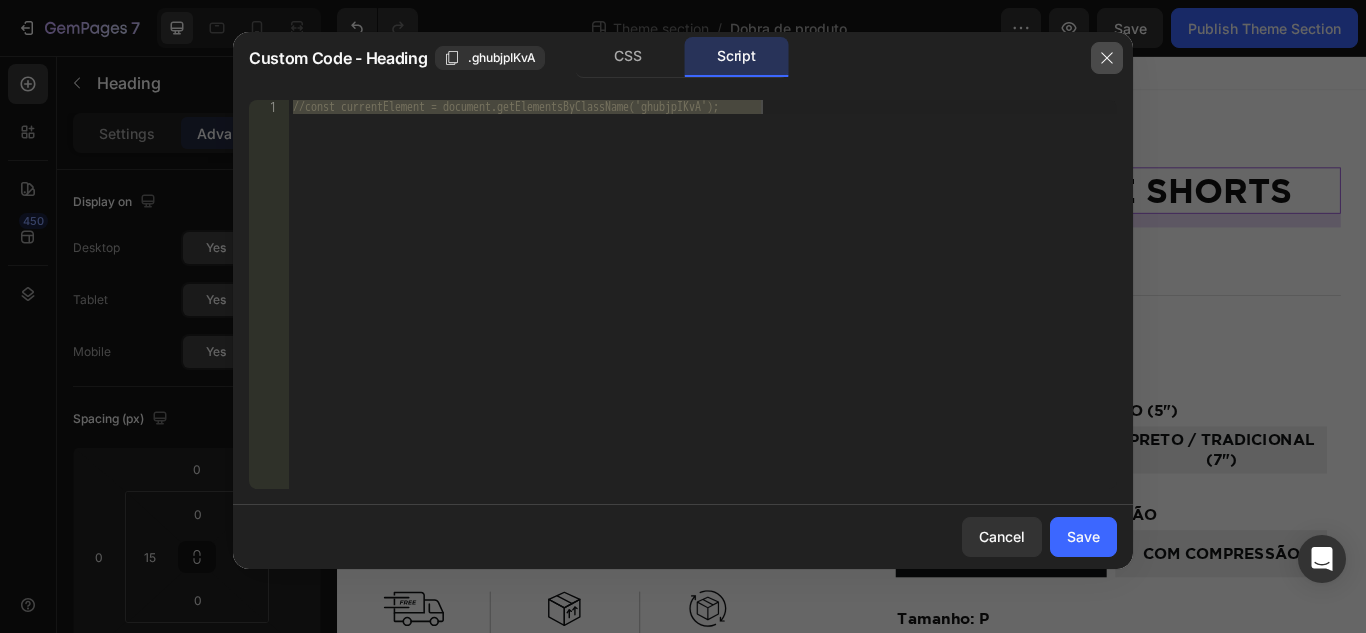 click 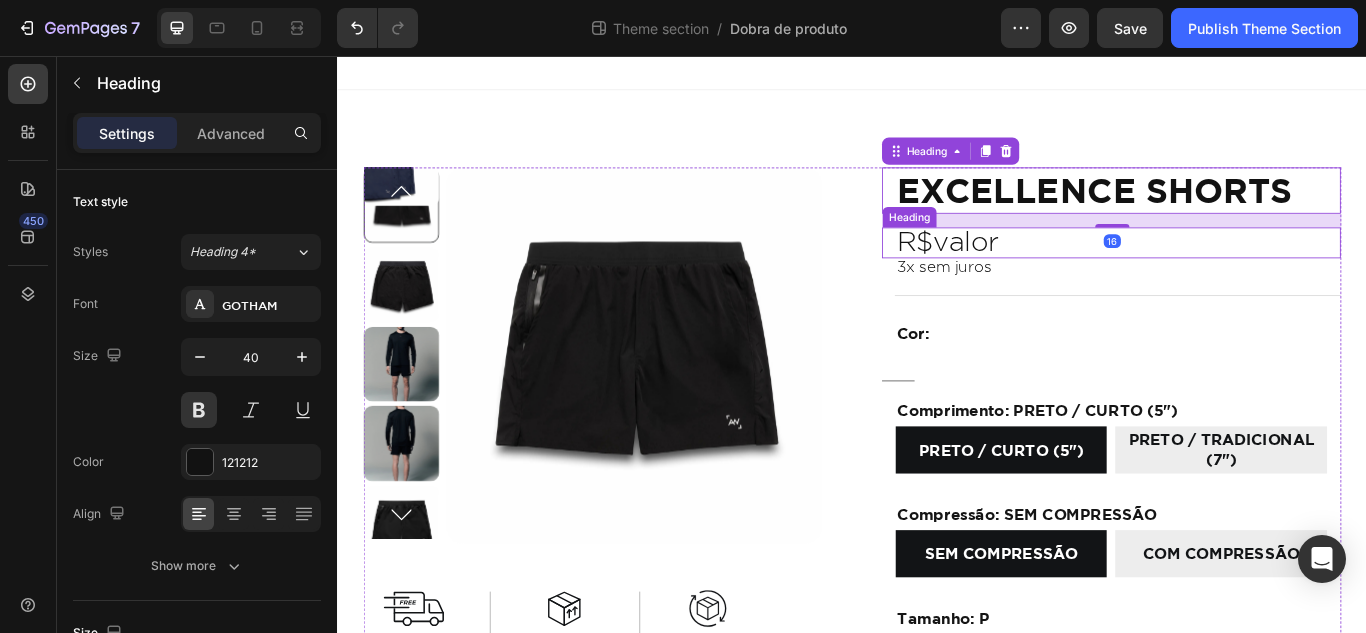 click on "R$valor" at bounding box center (1247, 274) 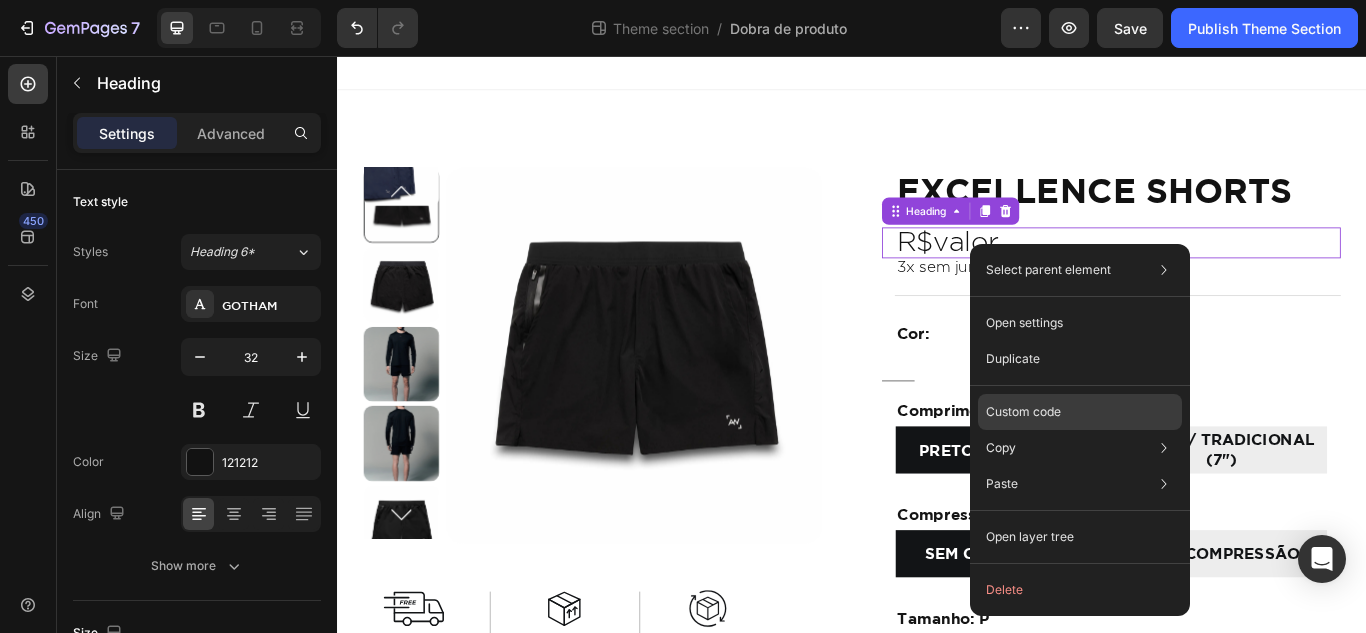 click on "Custom code" 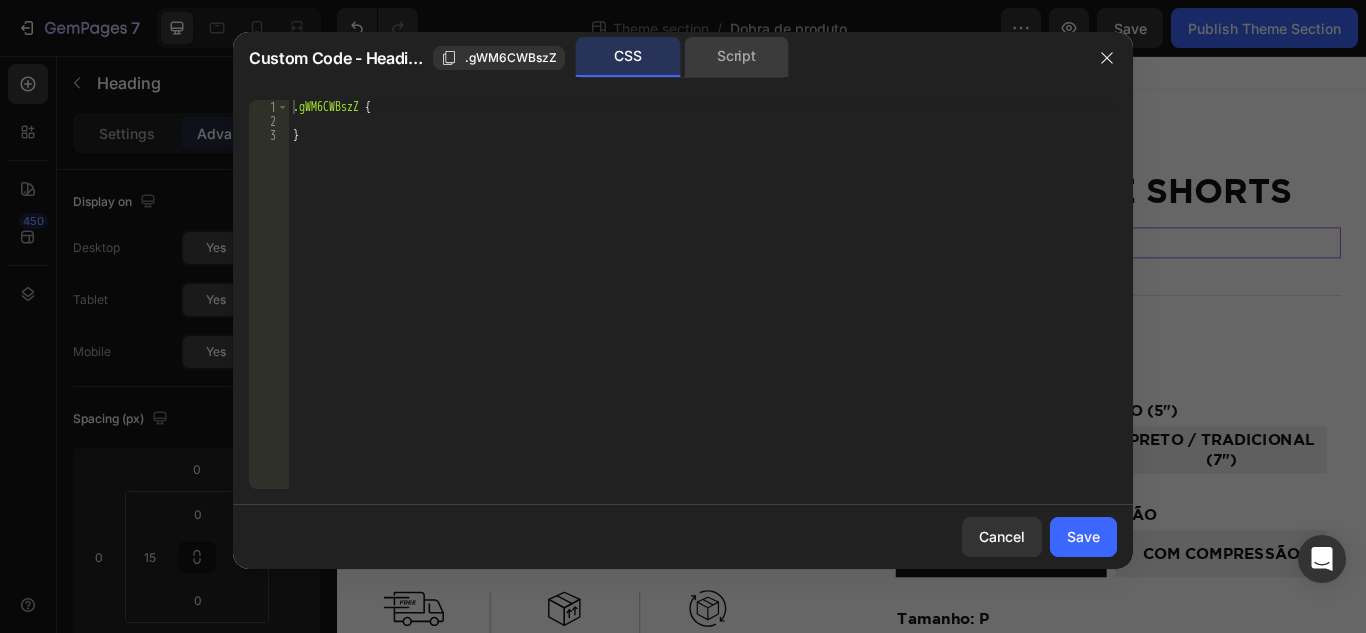 click on "Script" 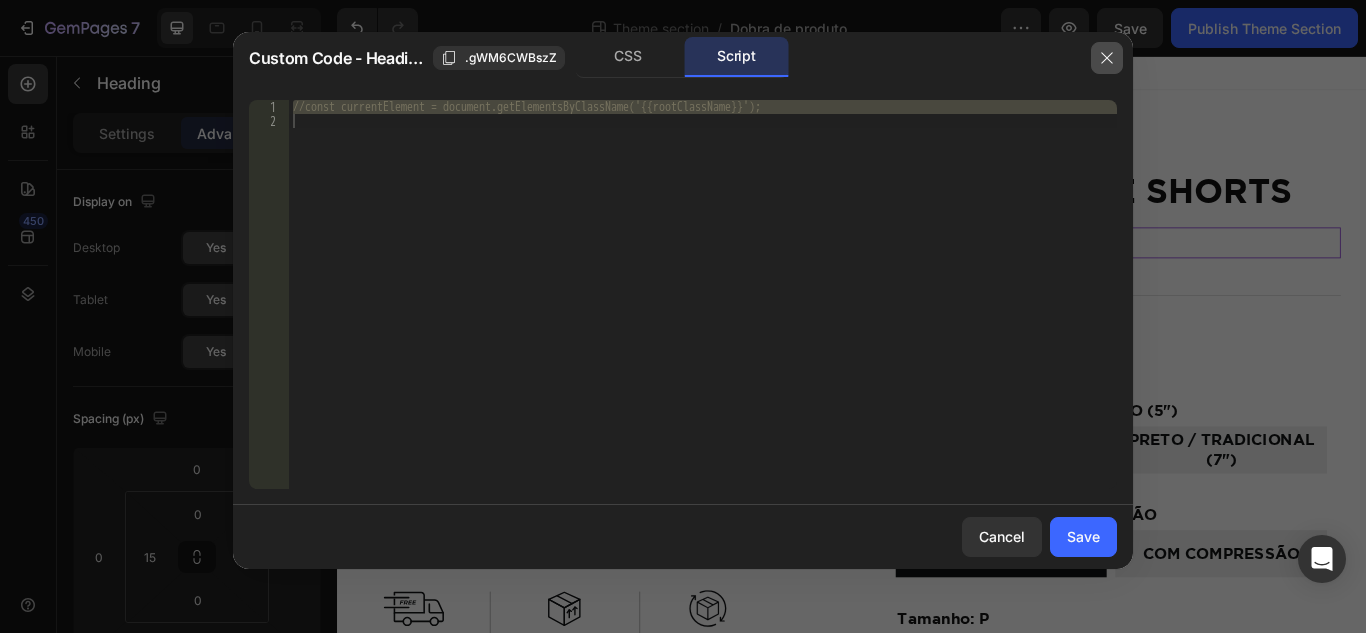 click at bounding box center [1107, 58] 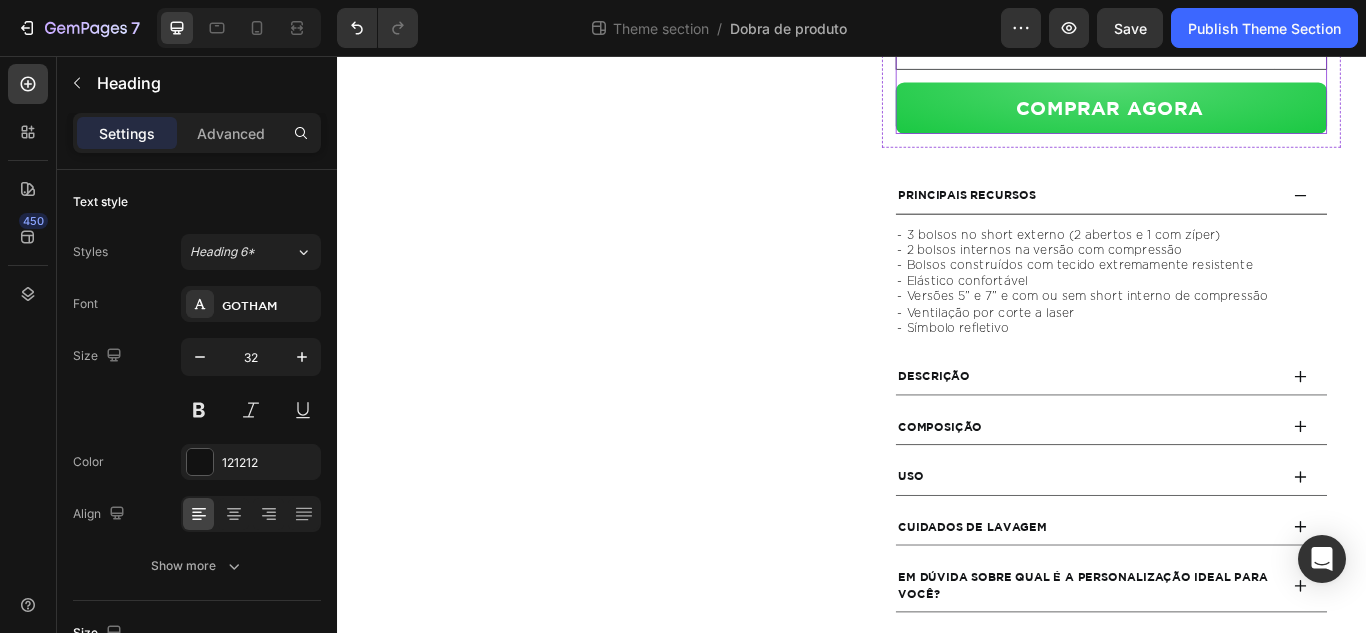 scroll, scrollTop: 1032, scrollLeft: 0, axis: vertical 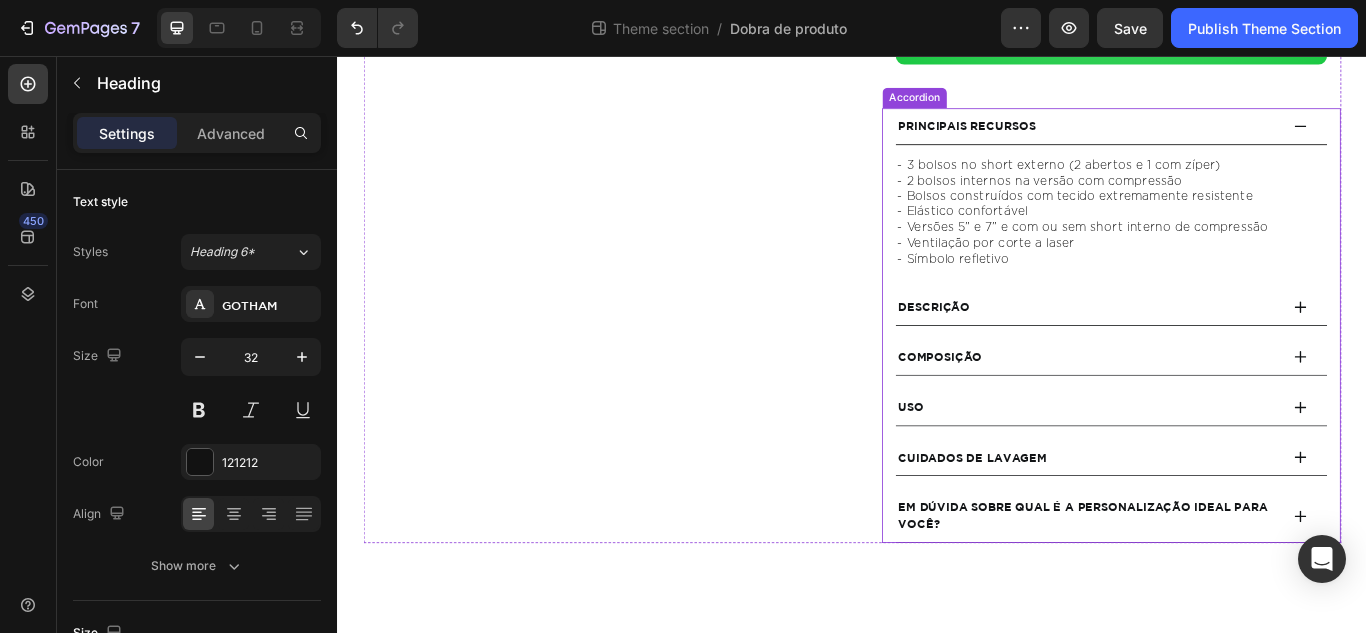 click 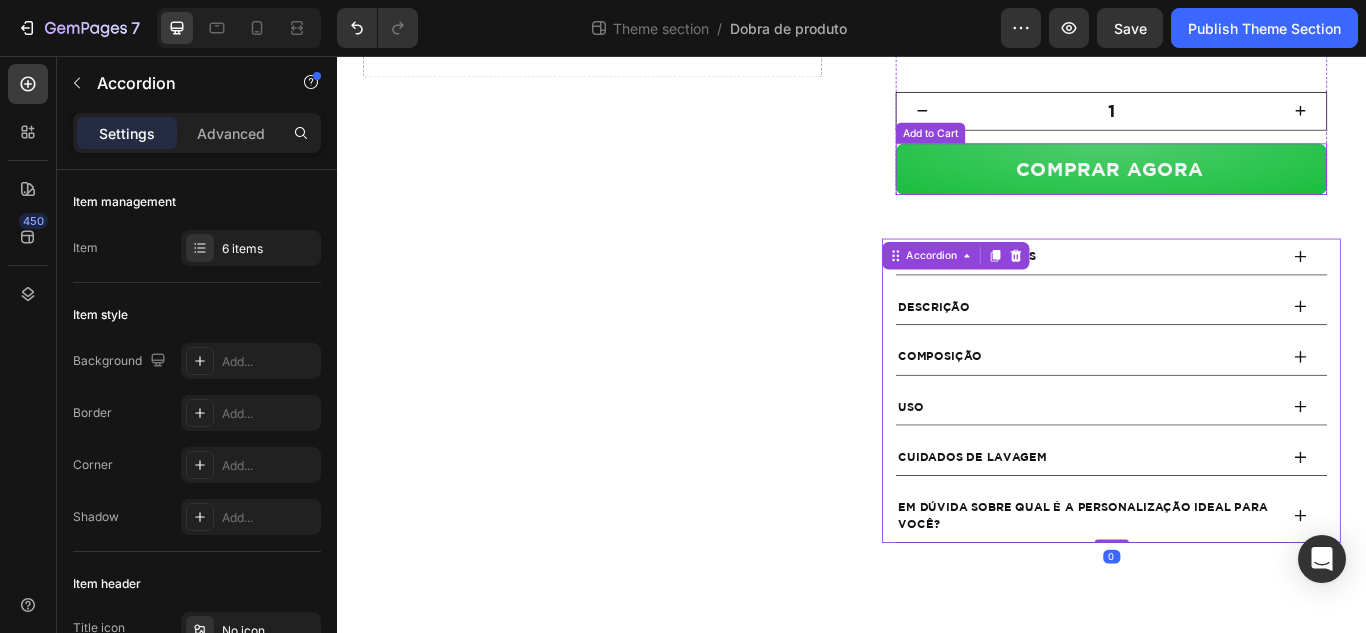 scroll, scrollTop: 880, scrollLeft: 0, axis: vertical 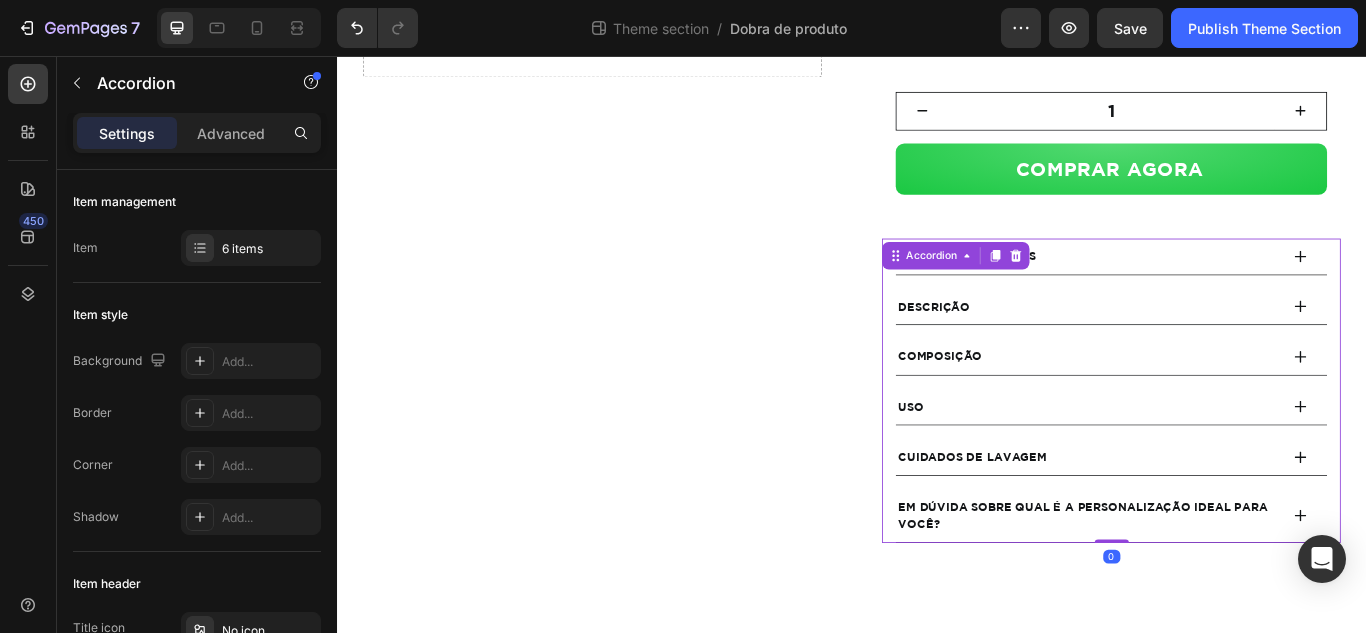 click 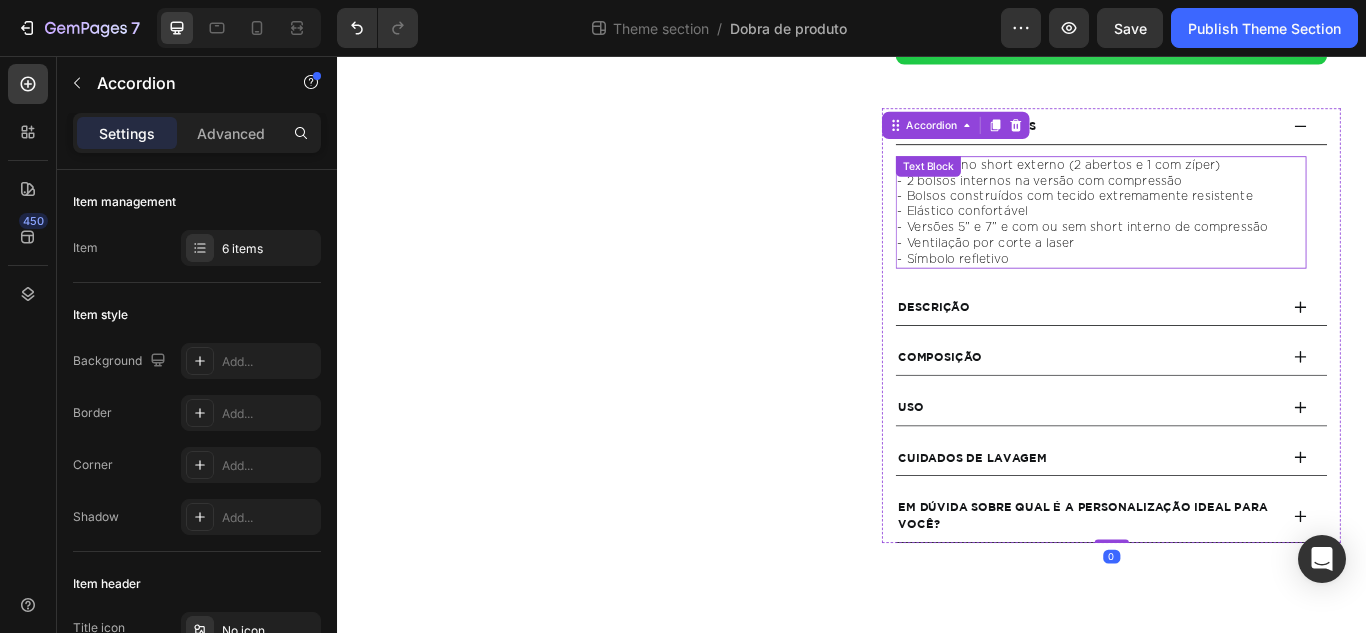 scroll, scrollTop: 1032, scrollLeft: 0, axis: vertical 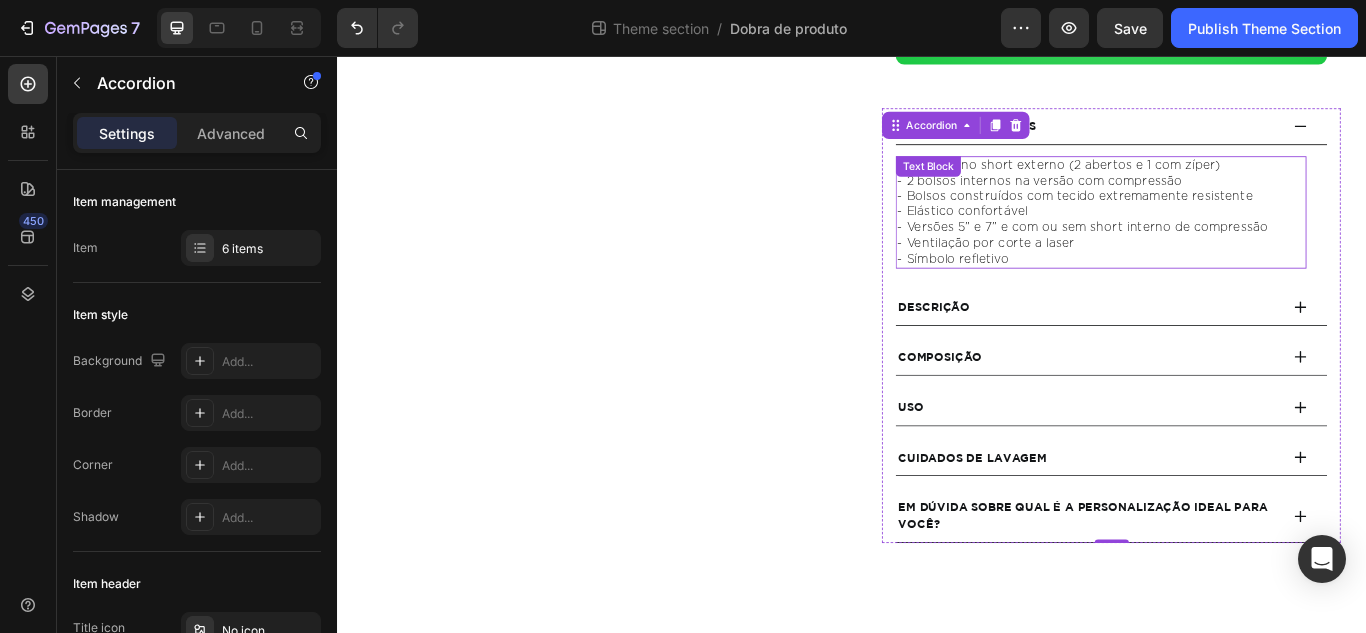 click on "- 3 bolsos no short externo (2 abertos e 1 com zíper) - 2 bolsos internos na versão com compressão - Bolsos construídos com tecido extremamente resistente - Elástico confortável - Versões 5” e 7” e com ou sem short interno de compressão - Ventilação por corte a laser - Símbolo refletivo" at bounding box center (1227, 238) 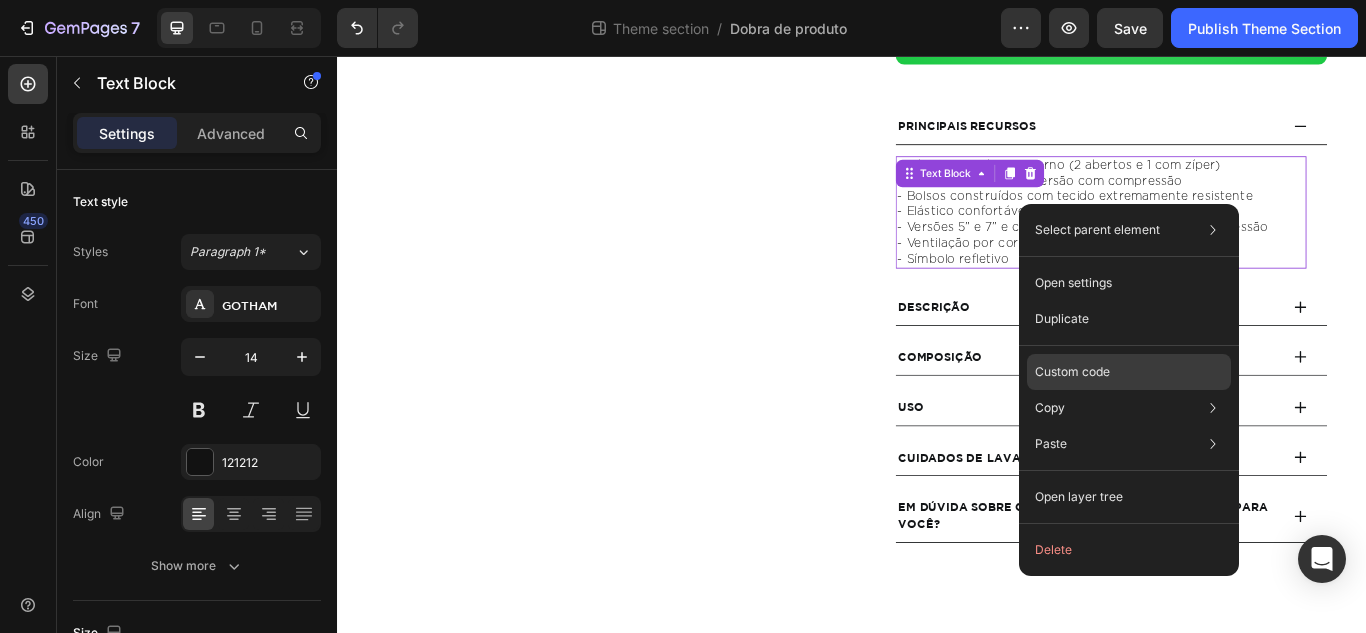 click on "Custom code" at bounding box center [1072, 372] 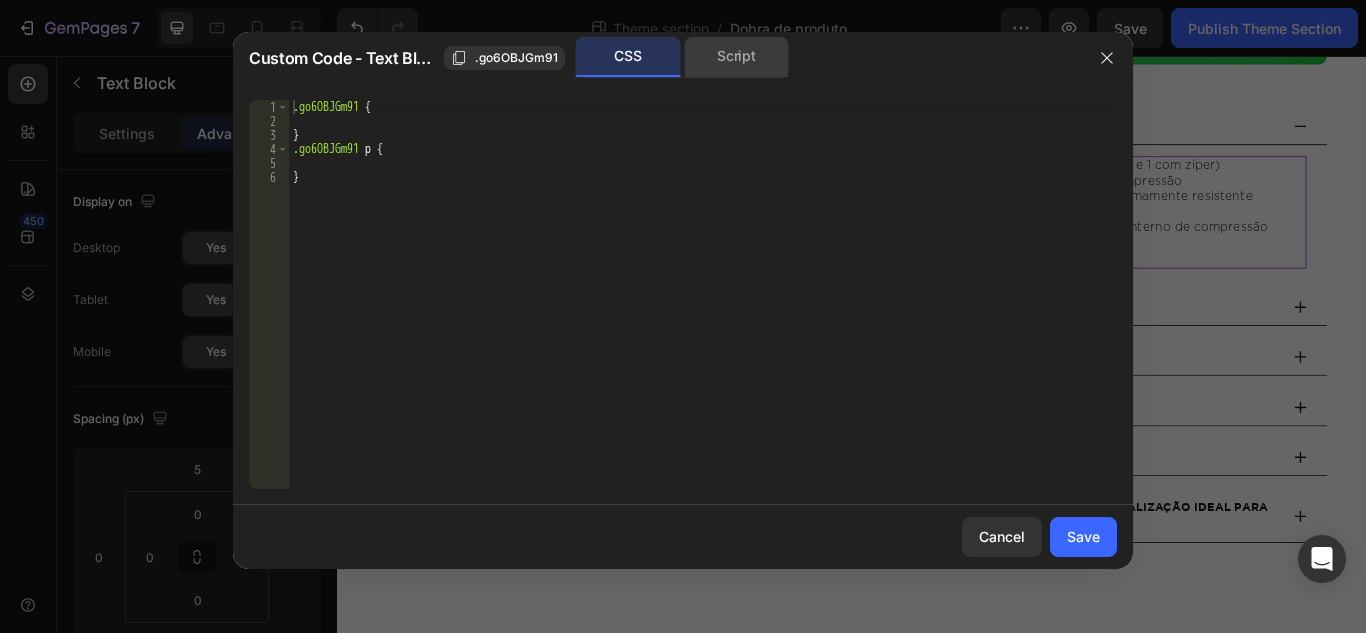 click on "Script" 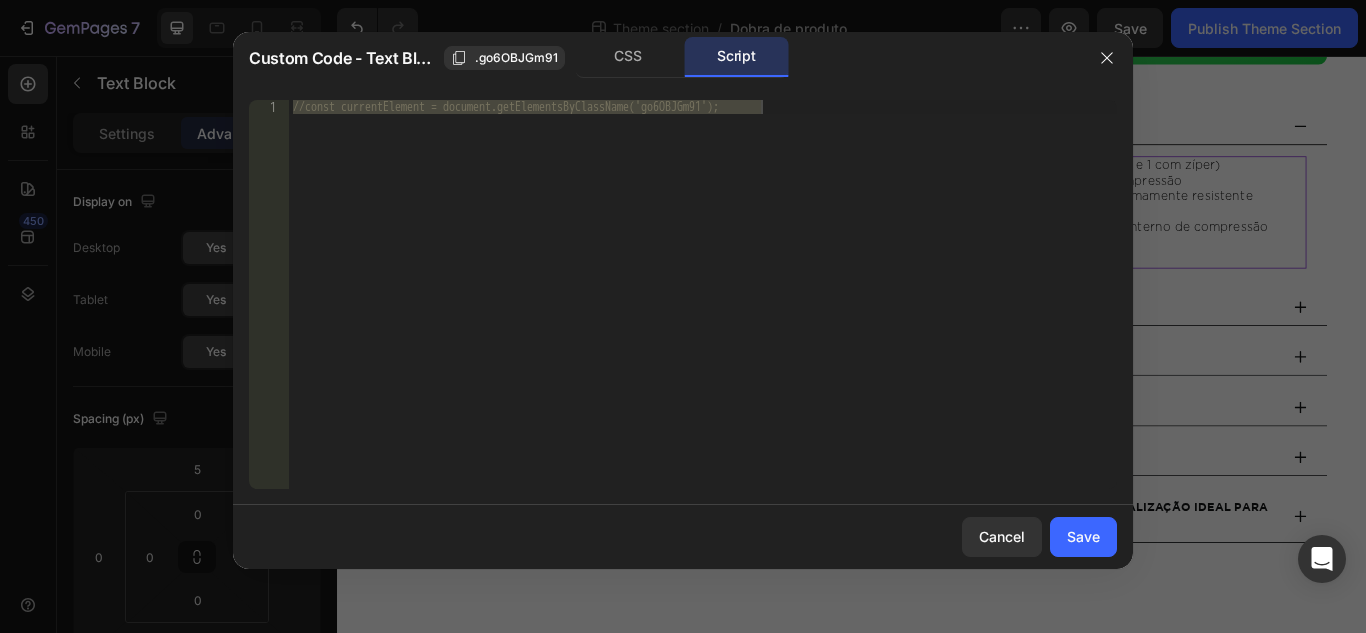 click on "Script" 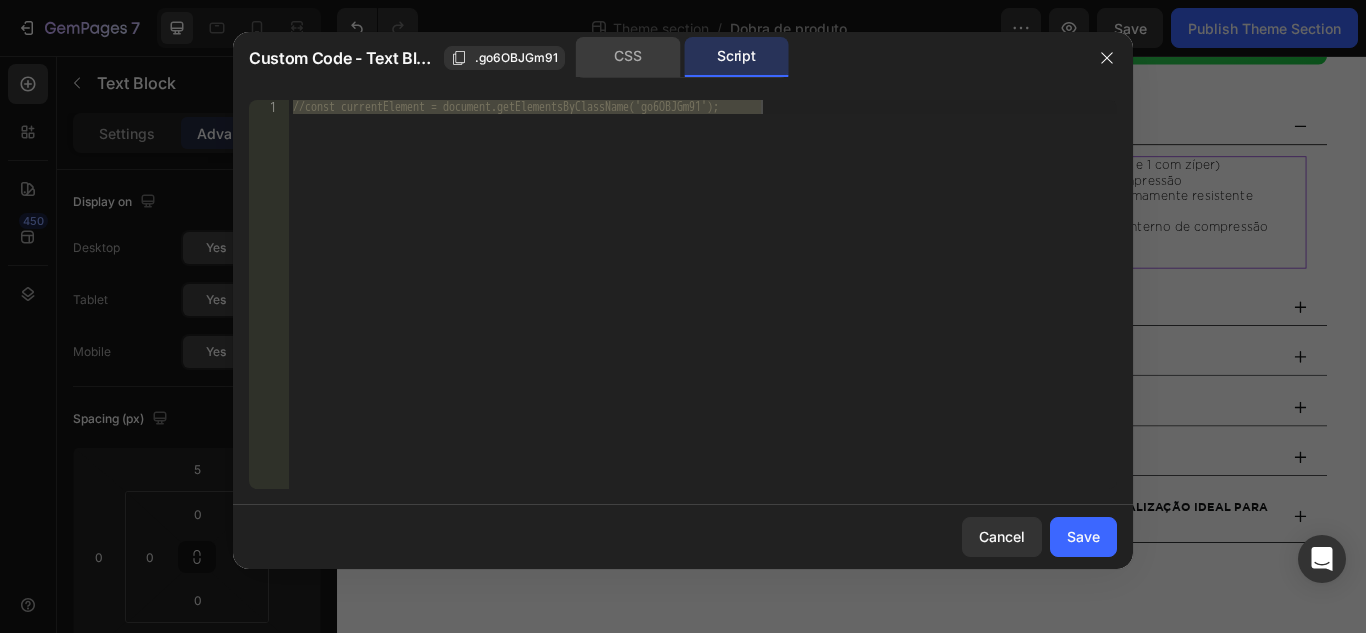 click on "CSS" 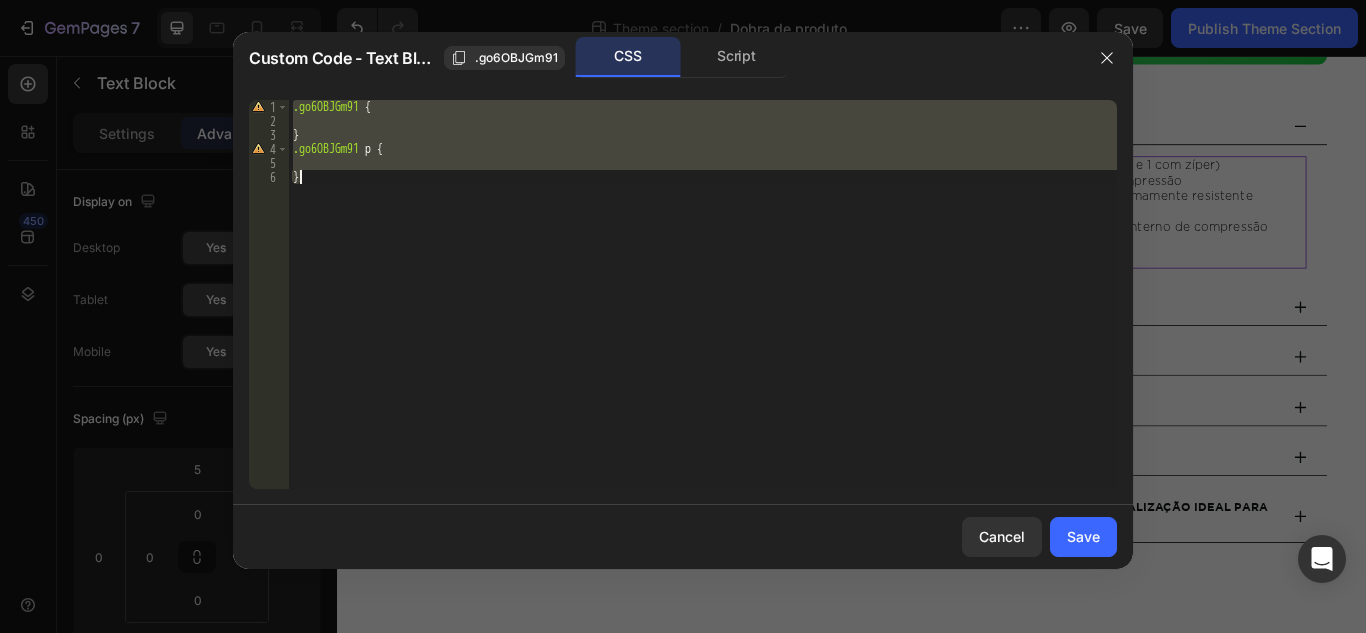 click on ".go6OBJGm91   { } .go6OBJGm91   p   { }" at bounding box center [703, 294] 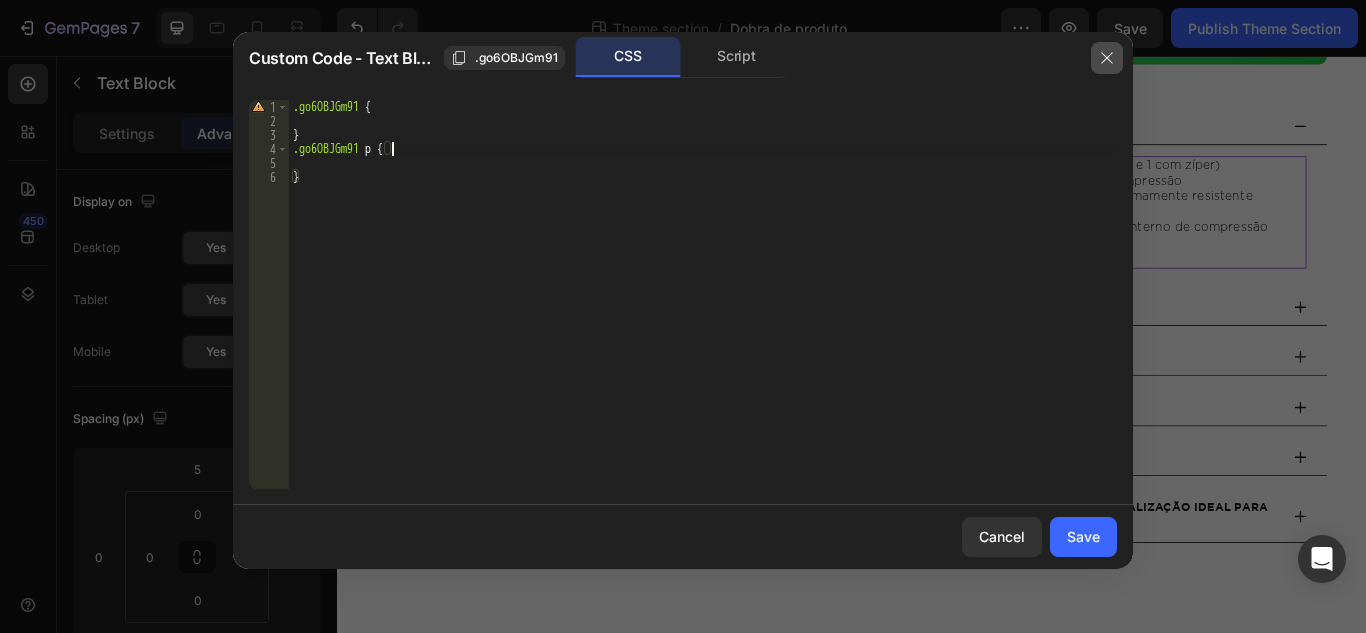 click 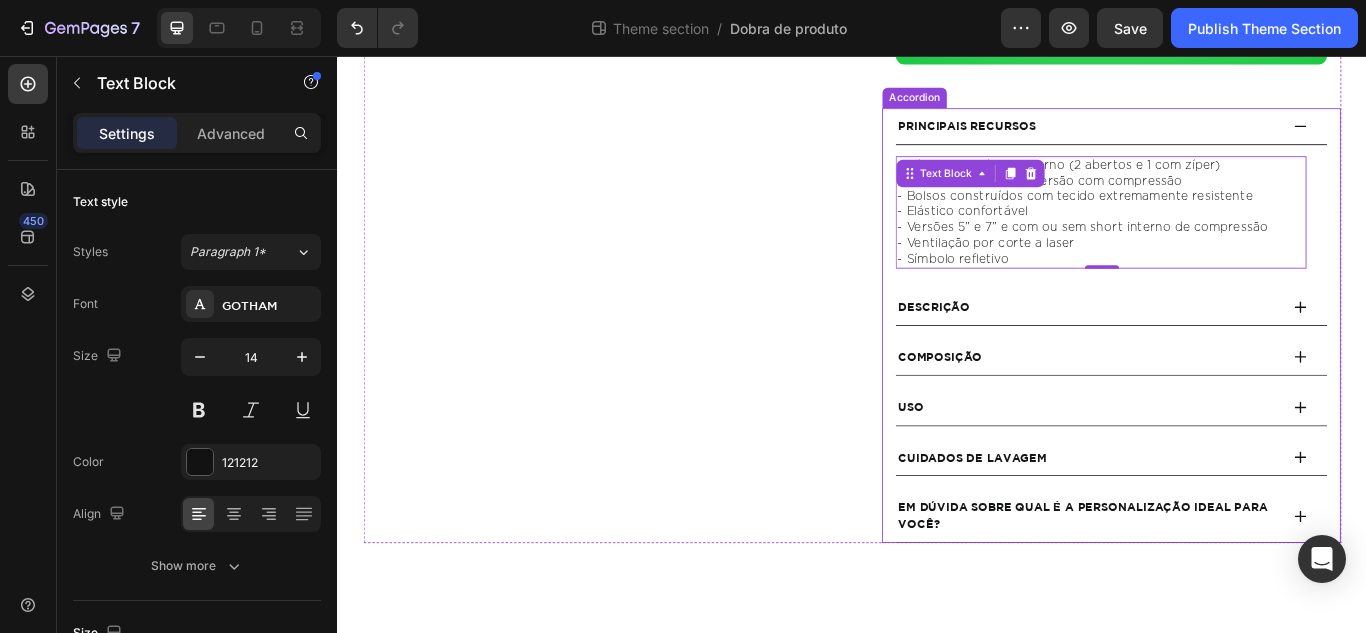 click on "DESCRIÇÃO" at bounding box center [1212, 349] 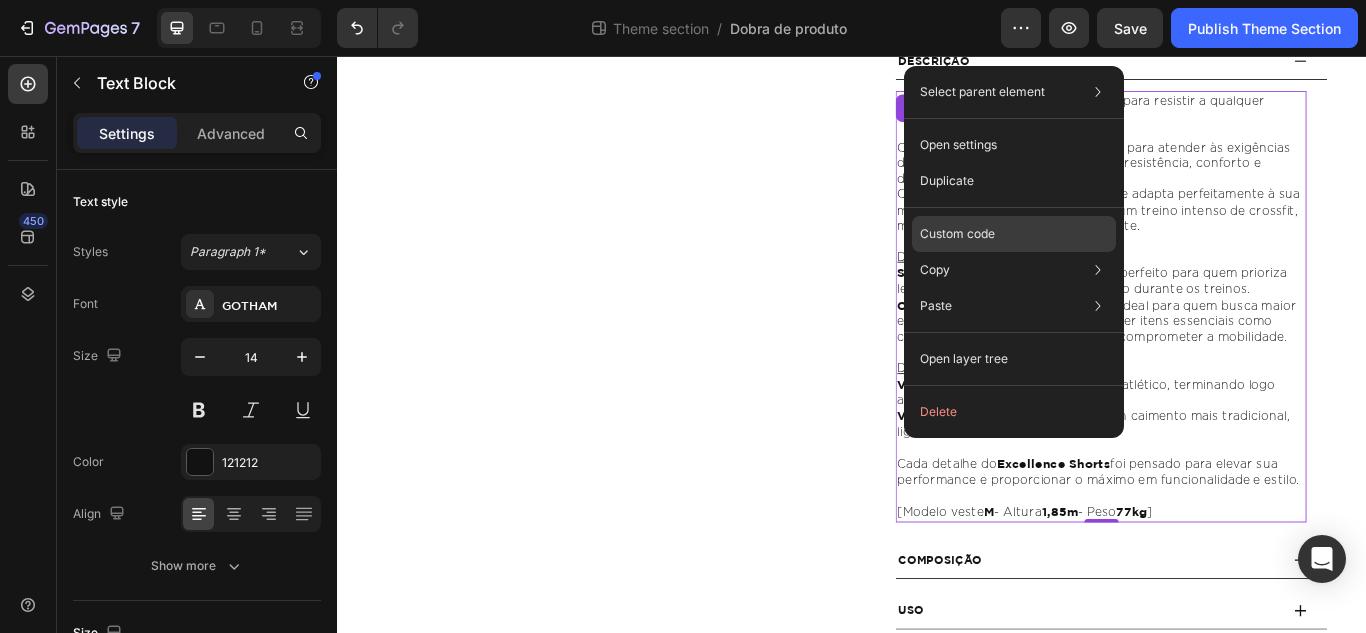 click on "Custom code" 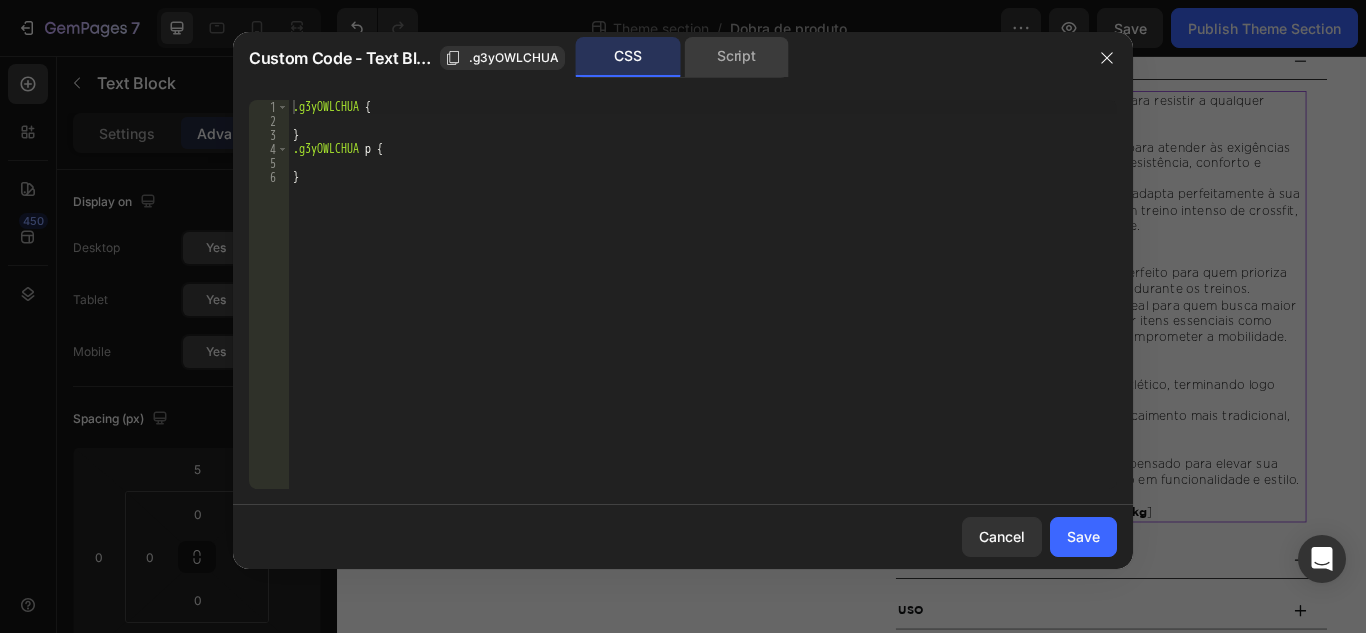 click on "Script" 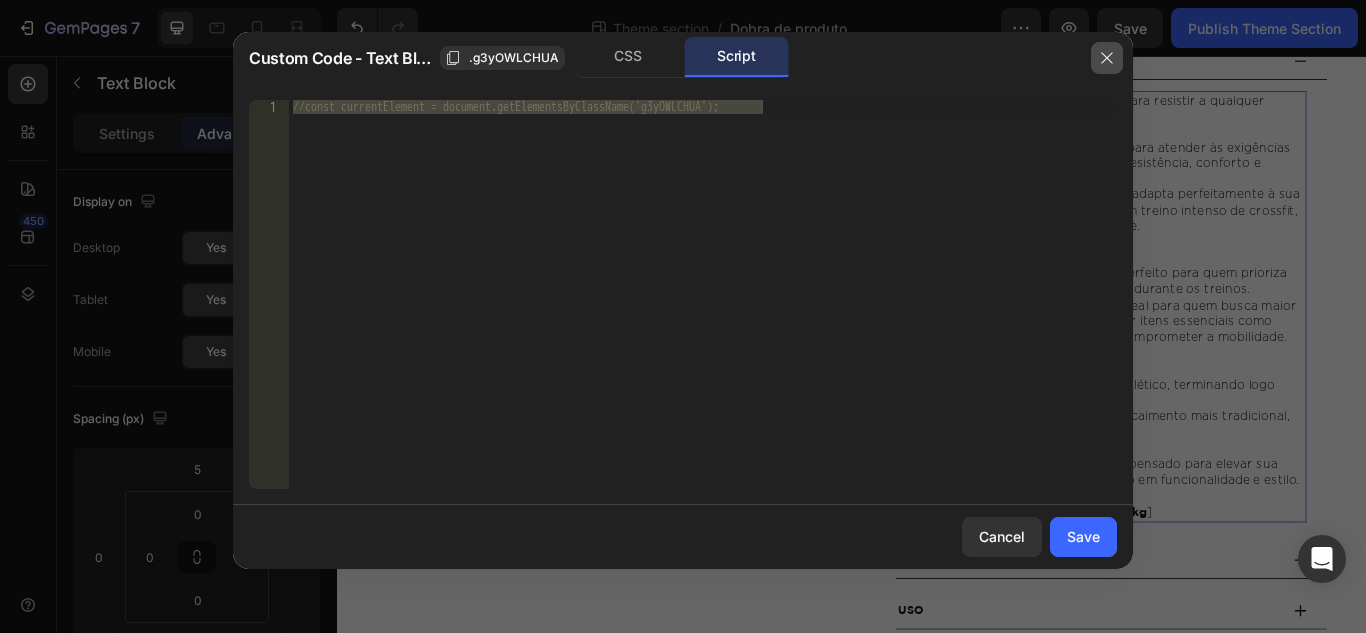 click 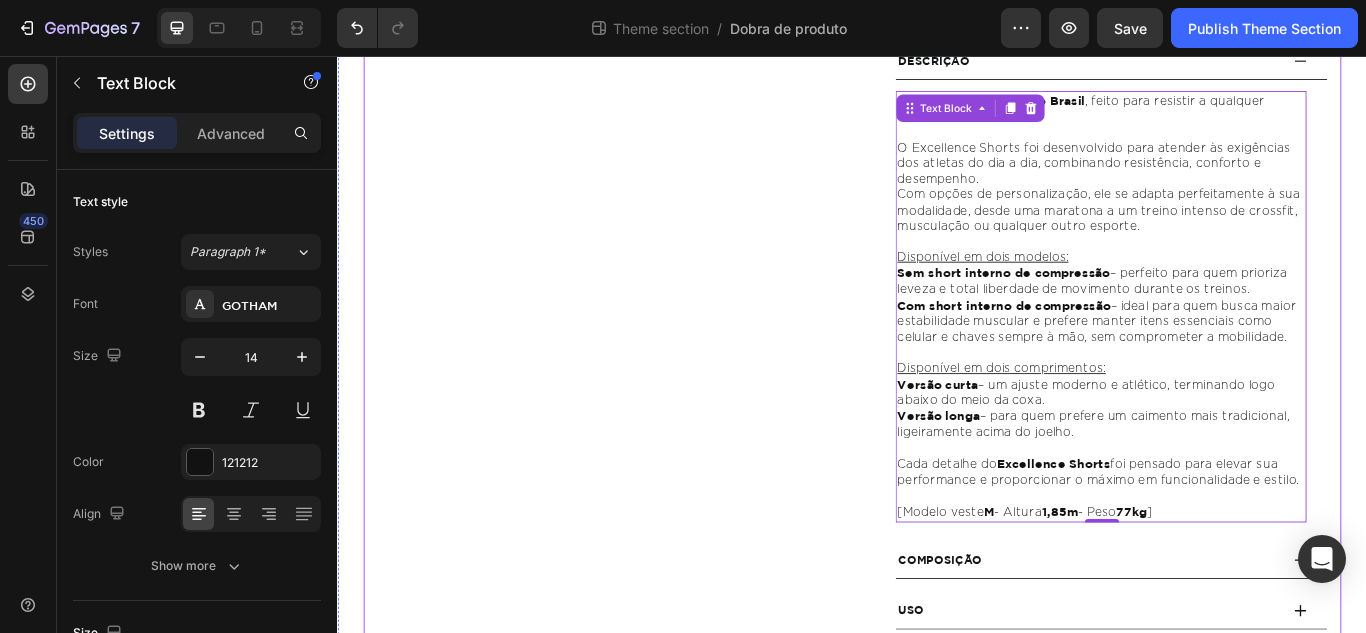 click on "Product Images Image
Drop element here Product" at bounding box center [634, 7] 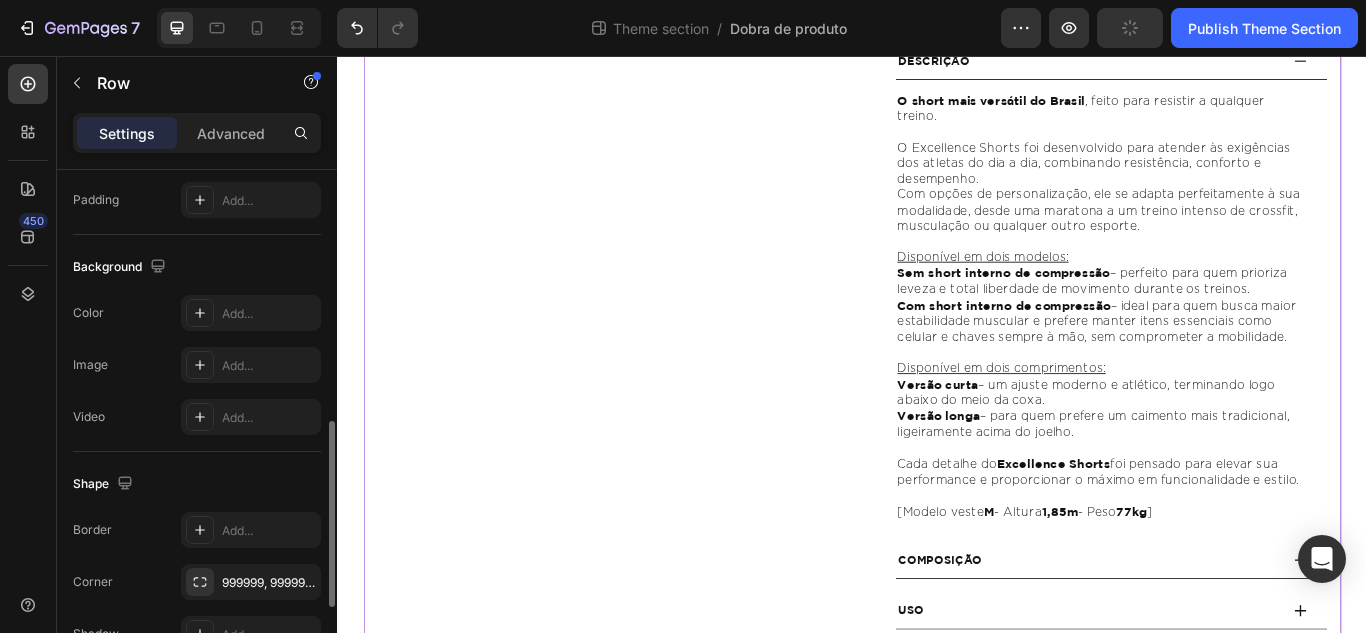 scroll, scrollTop: 928, scrollLeft: 0, axis: vertical 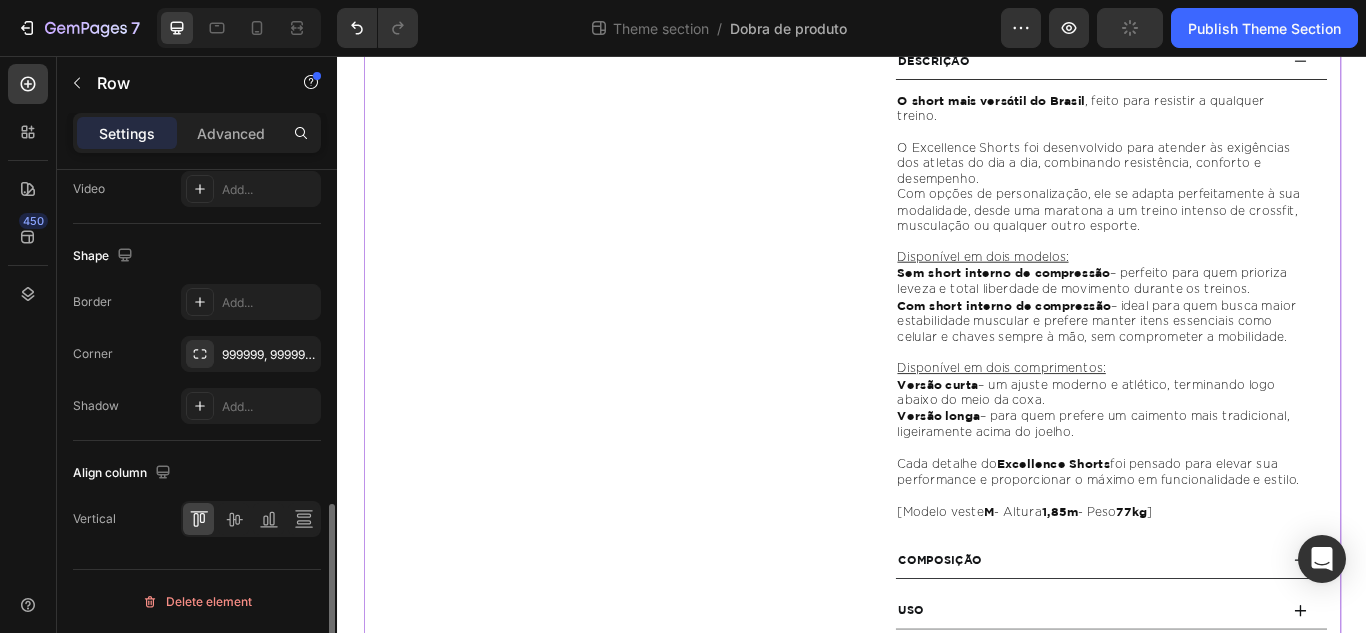 click on "Product Images Image
Drop element here Product" at bounding box center [634, 7] 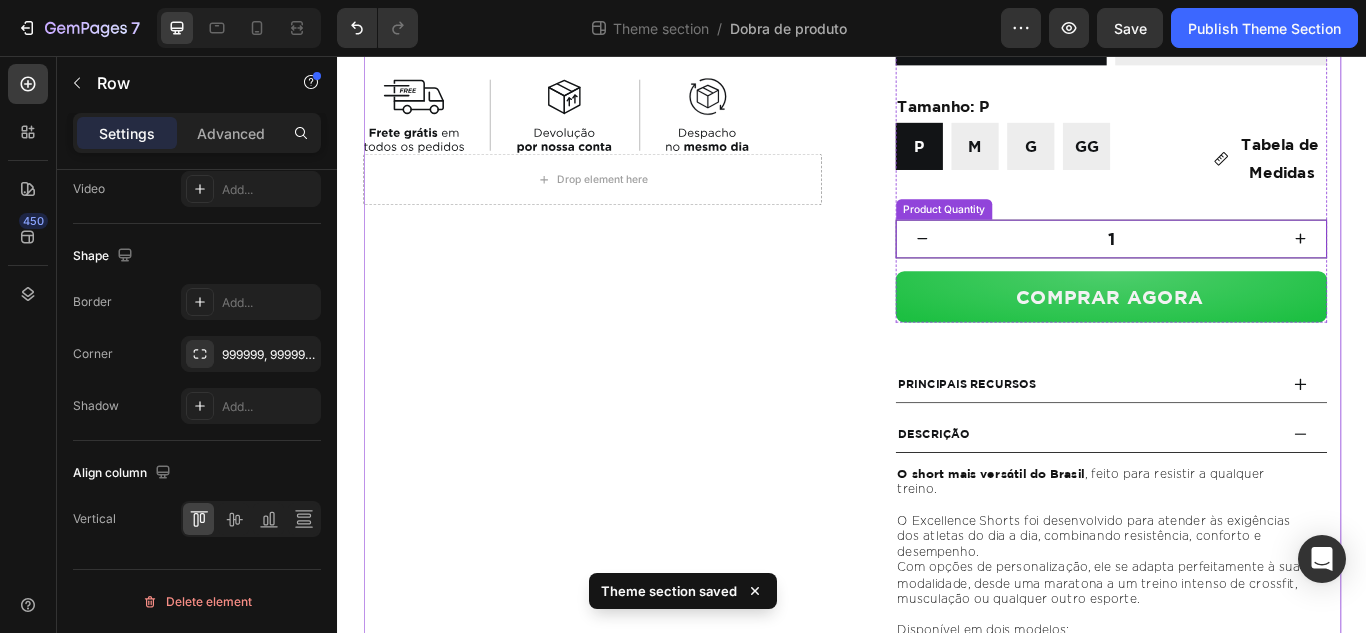 scroll, scrollTop: 632, scrollLeft: 0, axis: vertical 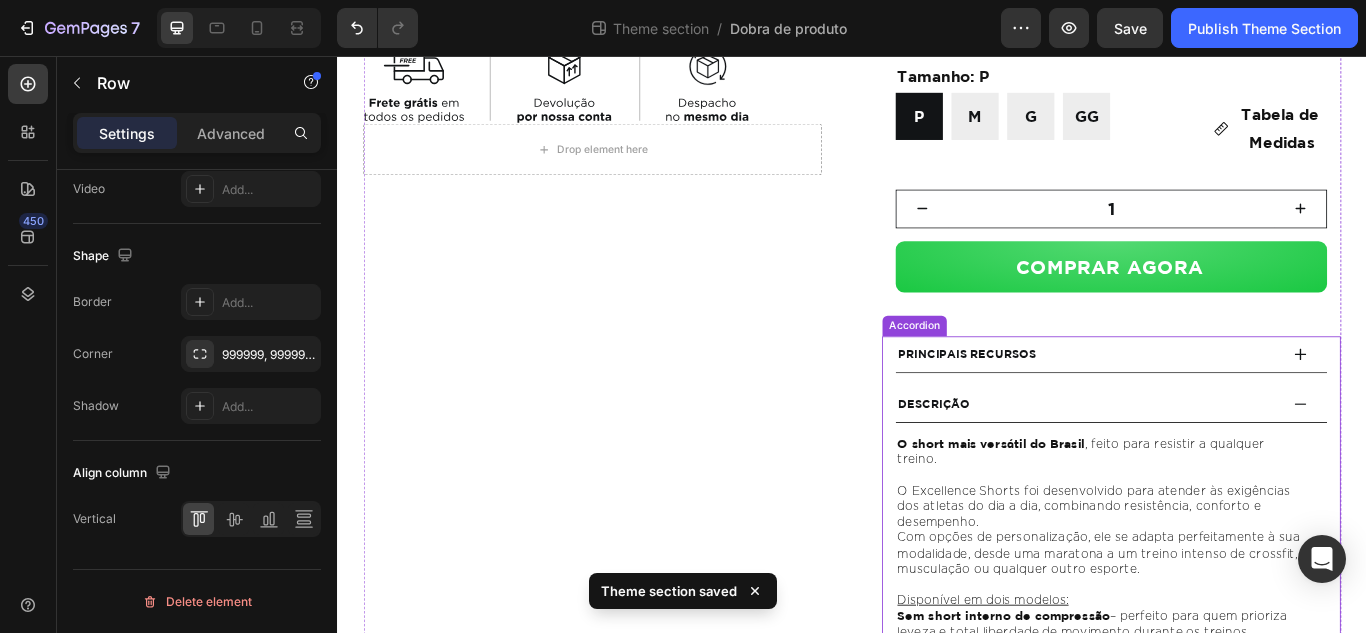 click on "Principais Recursos" at bounding box center (1239, 404) 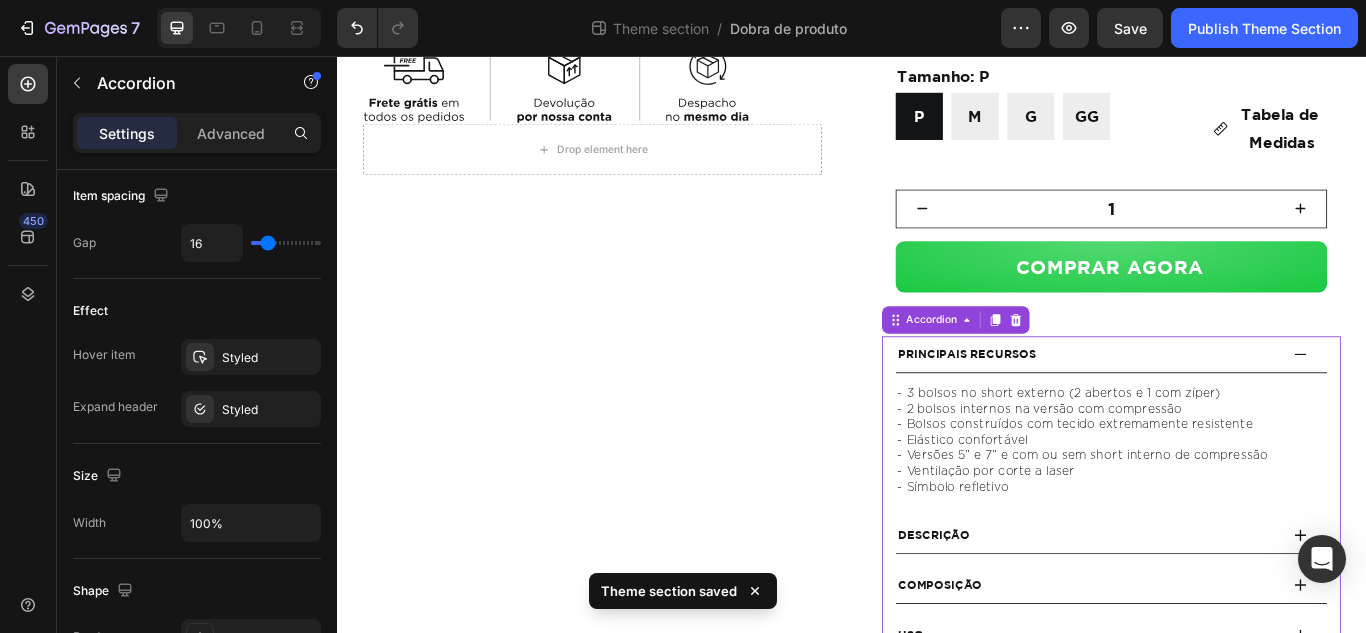 scroll, scrollTop: 0, scrollLeft: 0, axis: both 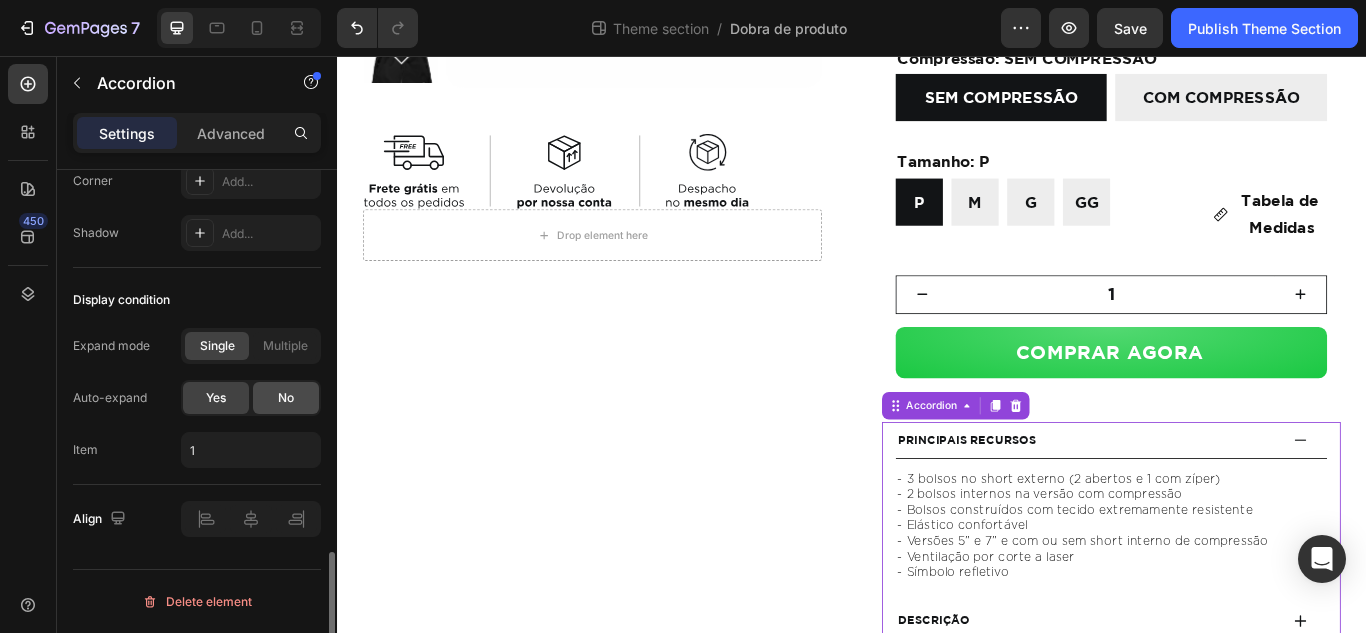 click on "No" 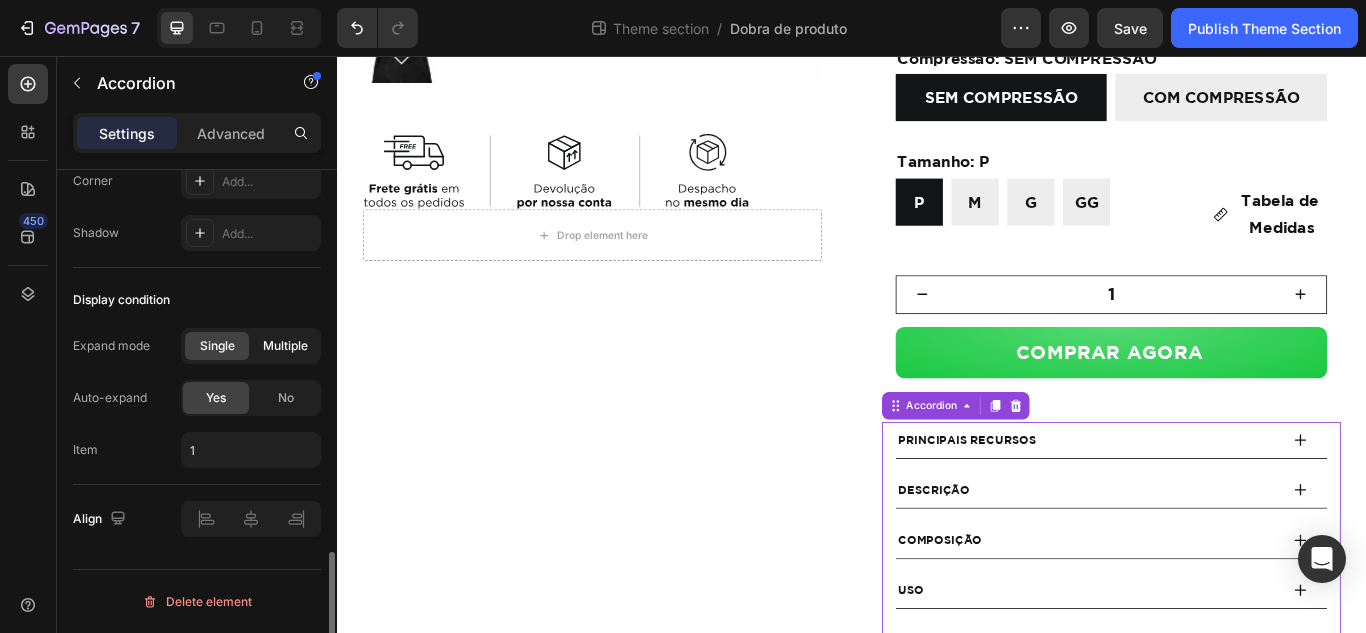 scroll, scrollTop: 1384, scrollLeft: 0, axis: vertical 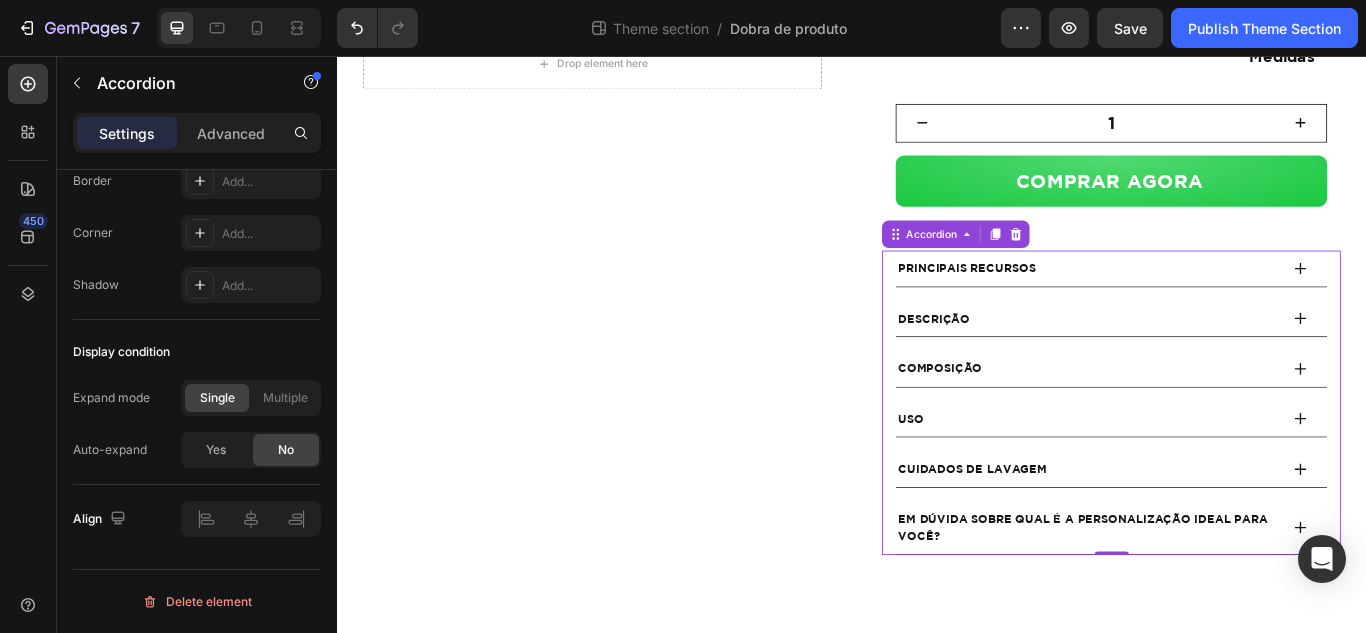 click on "Principais Recursos" at bounding box center [1212, 304] 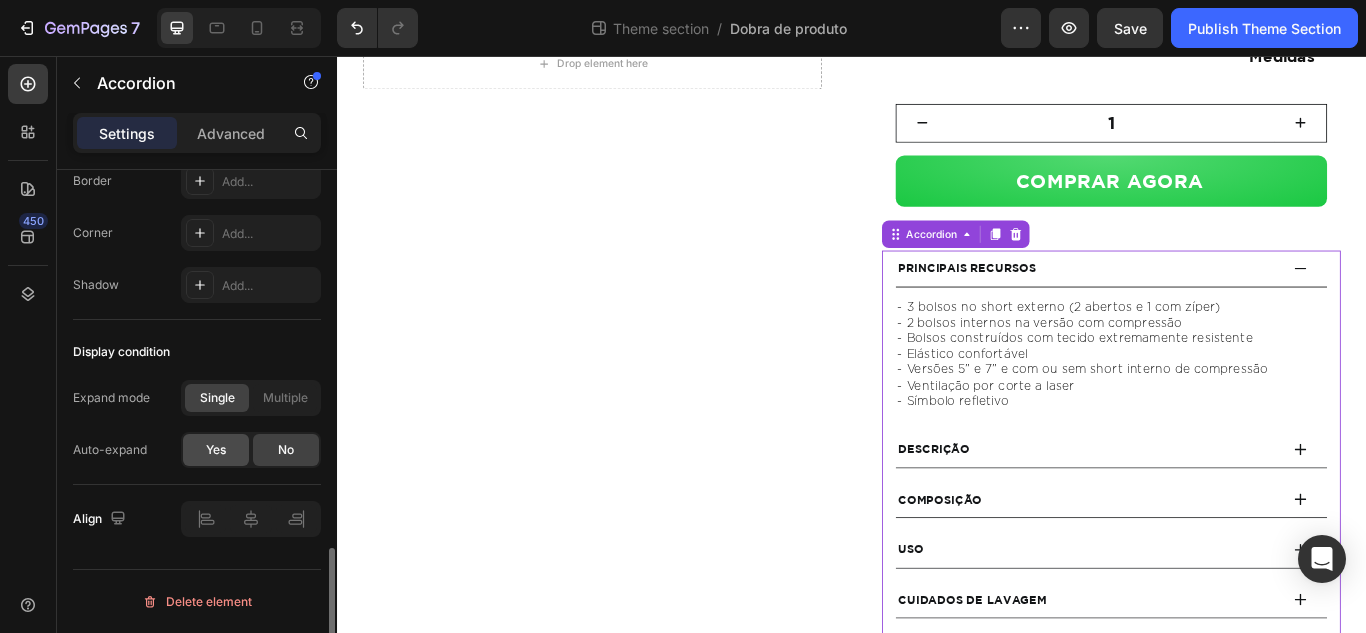 click on "Yes" 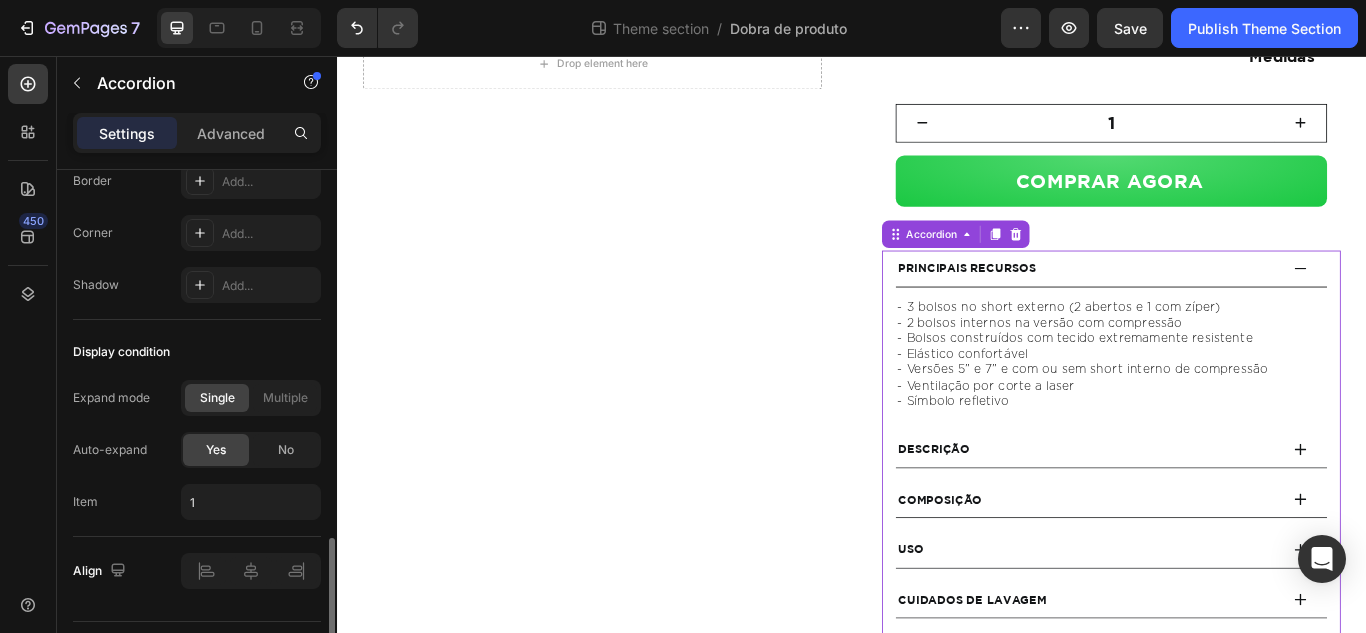 scroll, scrollTop: 1436, scrollLeft: 0, axis: vertical 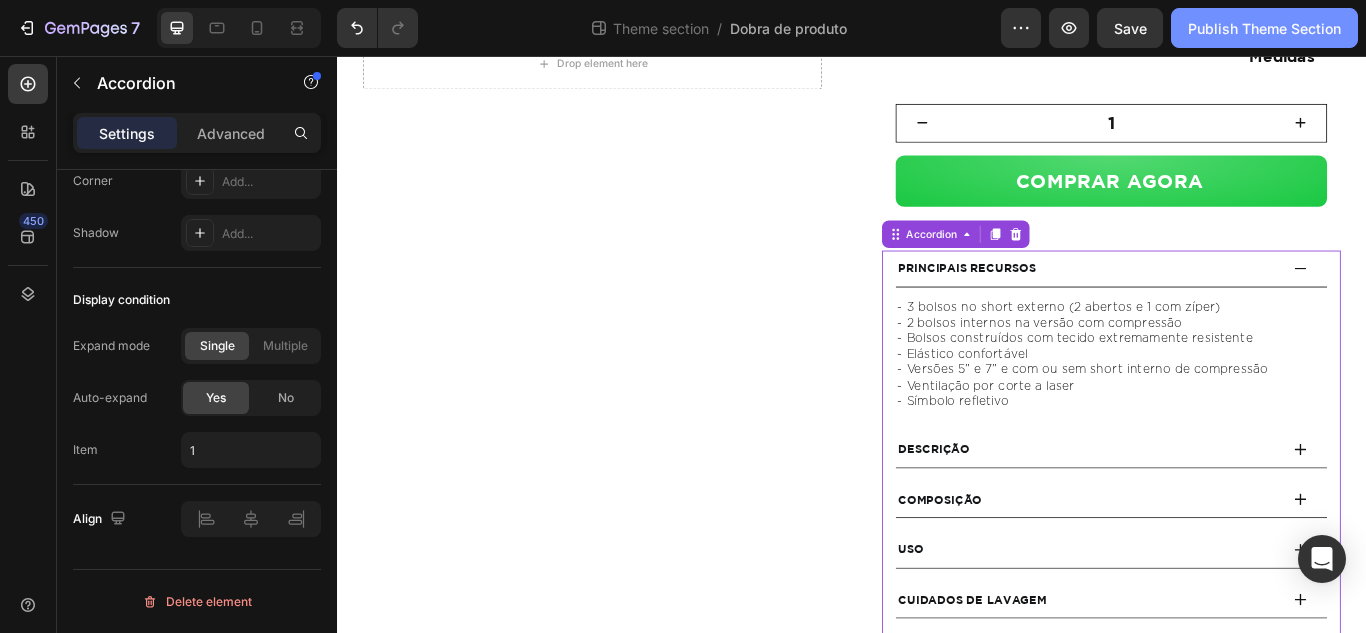 click on "Publish Theme Section" at bounding box center [1264, 28] 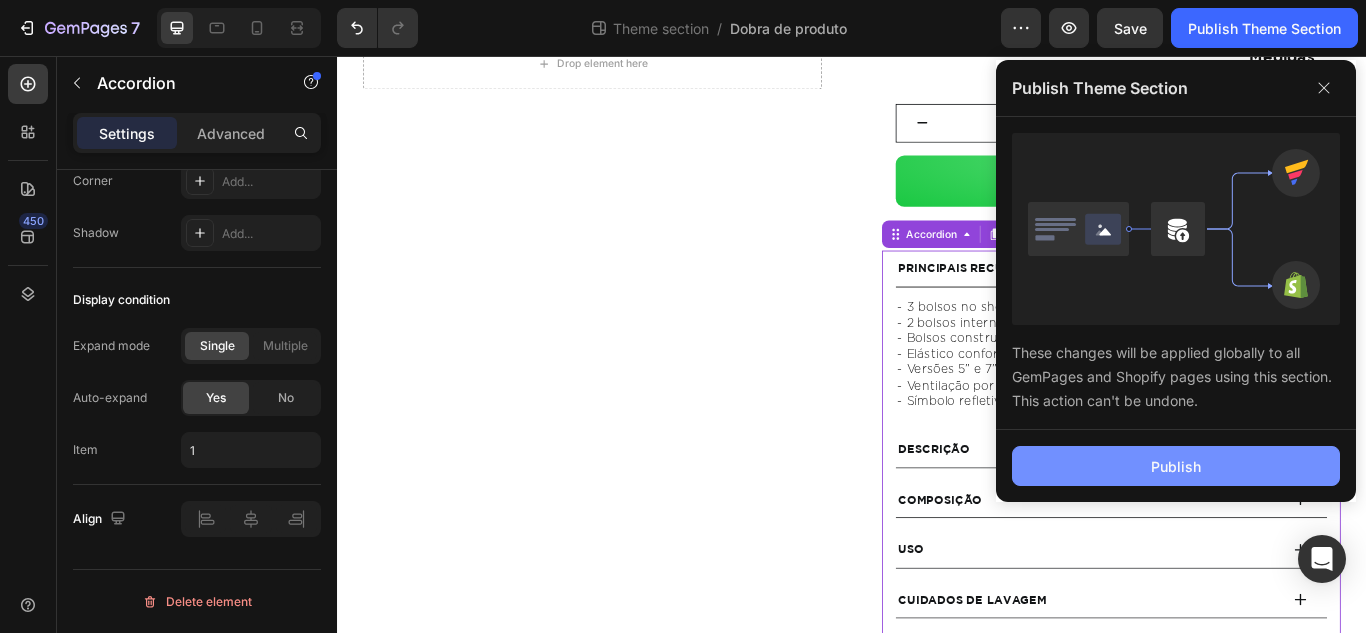 click on "Publish" at bounding box center [1176, 466] 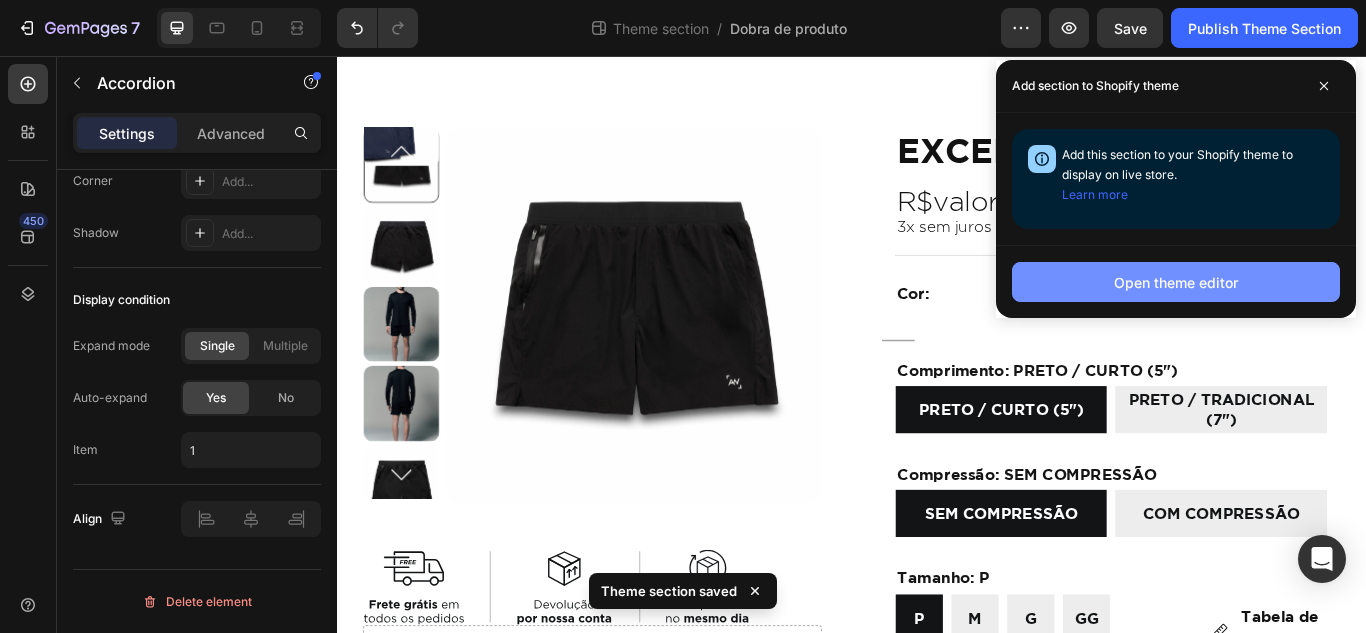 scroll, scrollTop: 0, scrollLeft: 0, axis: both 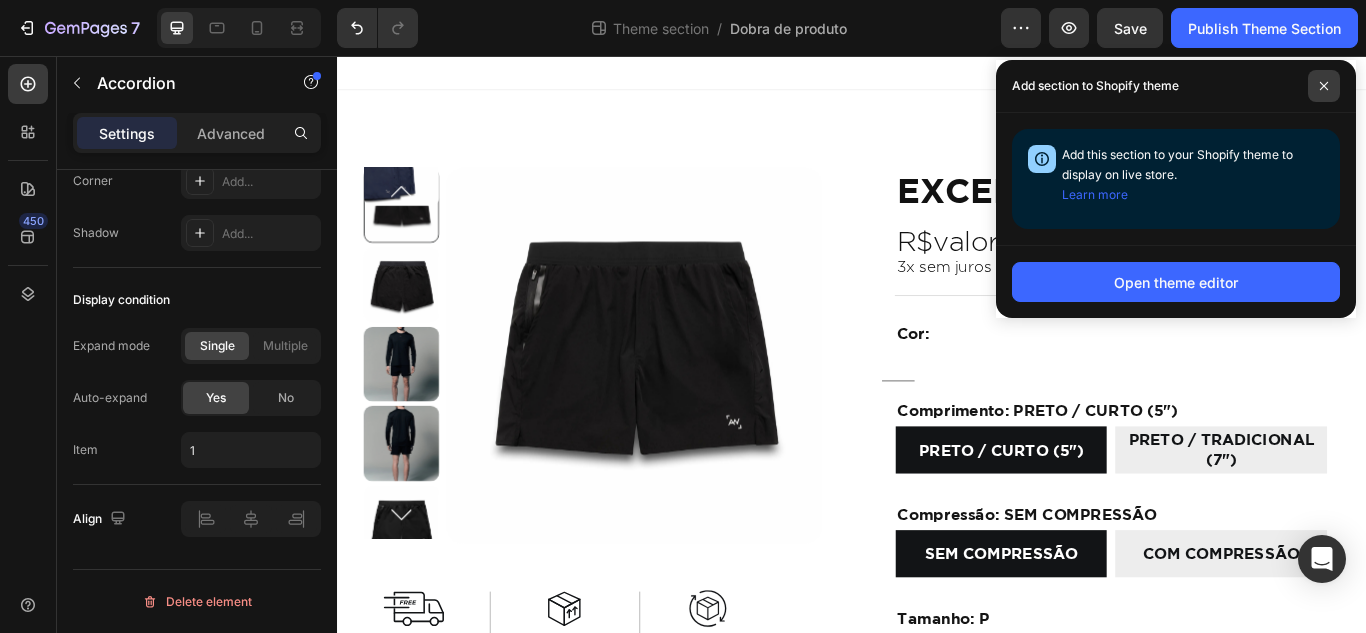 click at bounding box center [1324, 86] 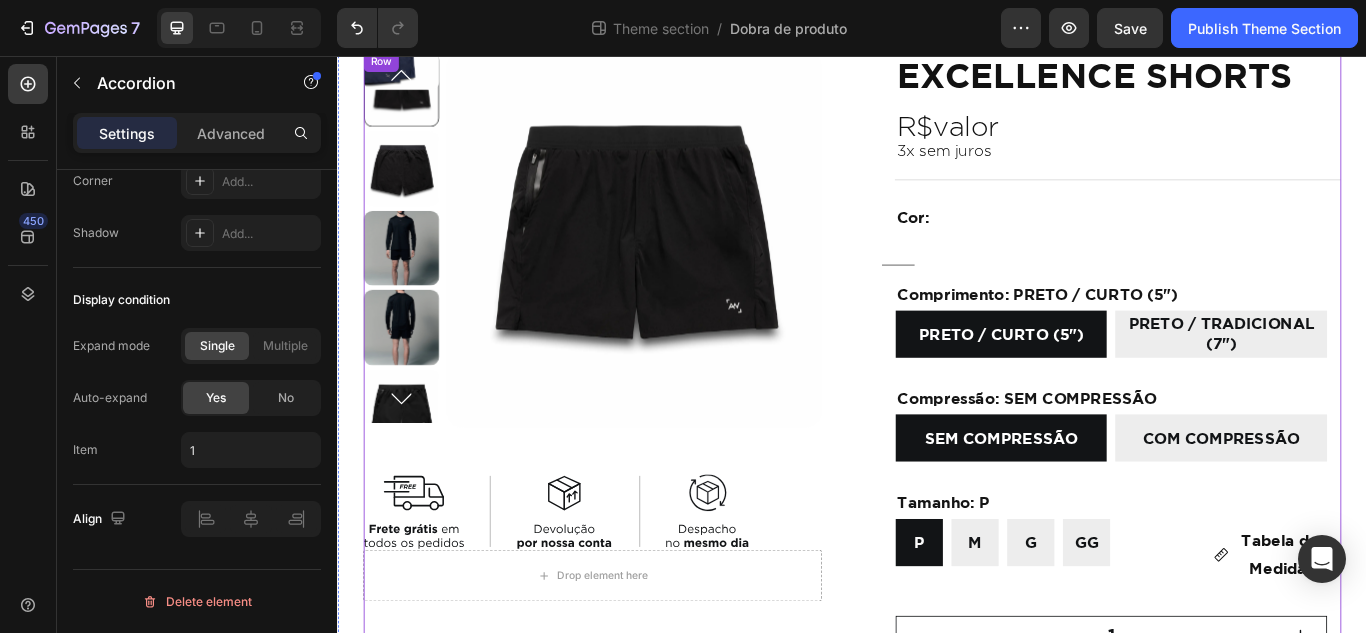 scroll, scrollTop: 100, scrollLeft: 0, axis: vertical 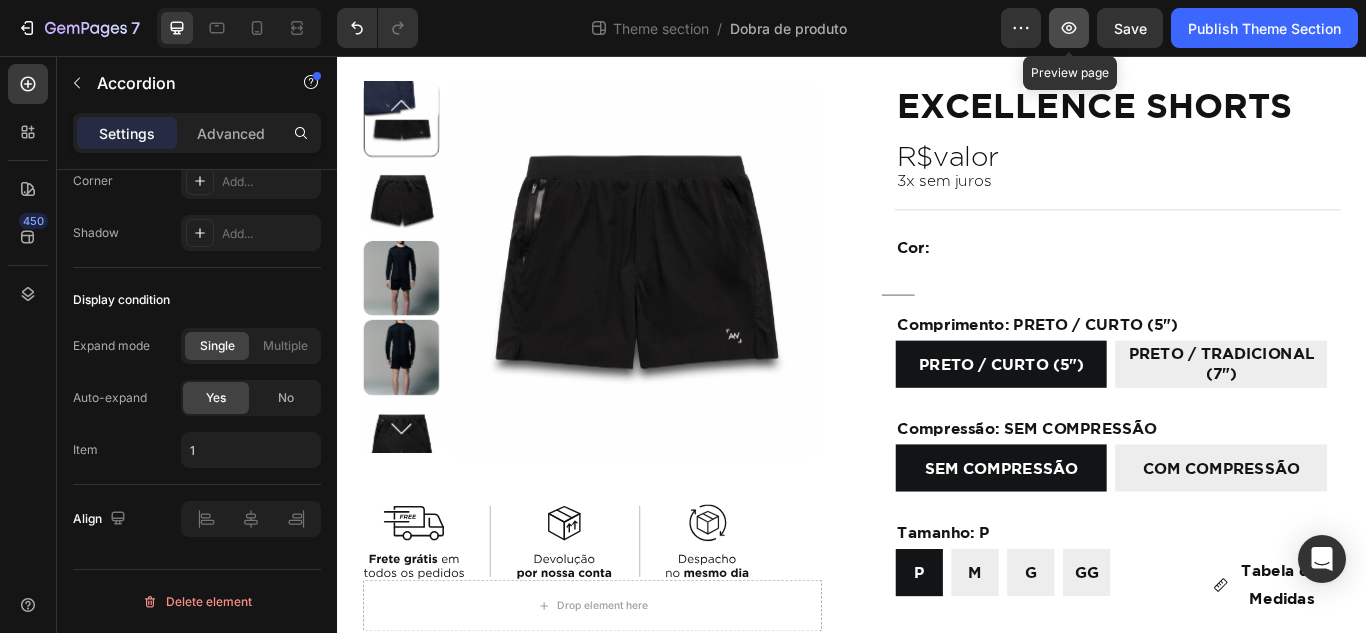 click 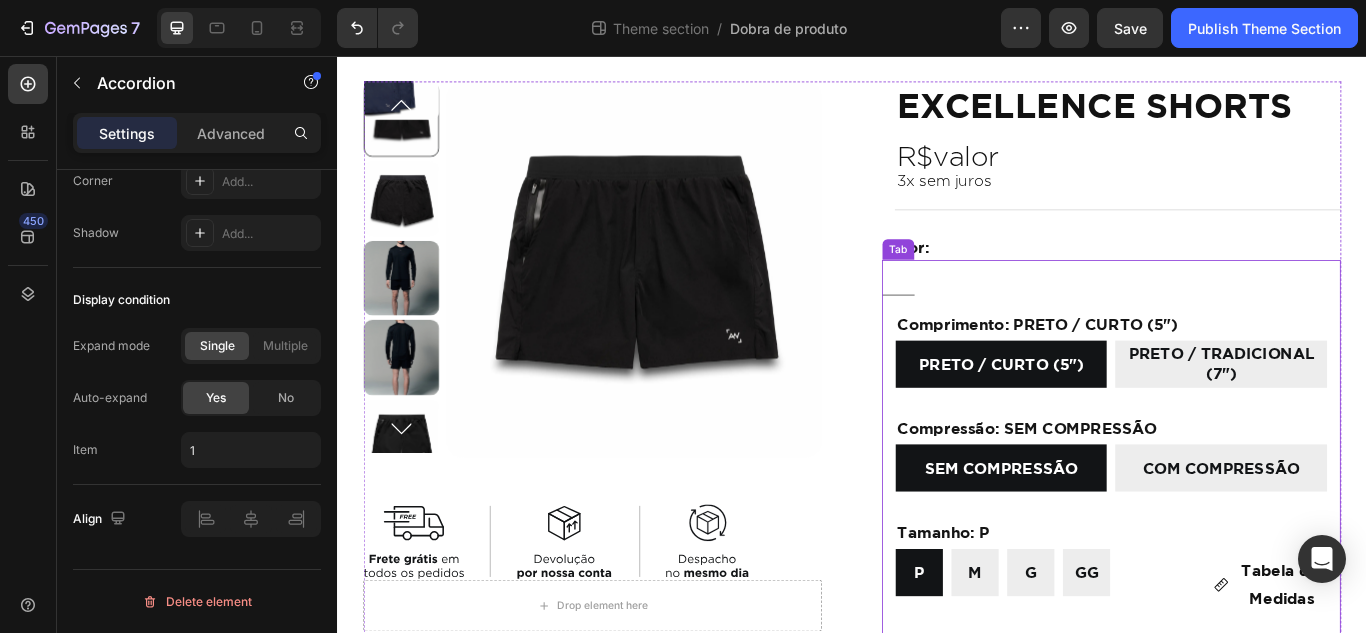 click at bounding box center [1239, 315] 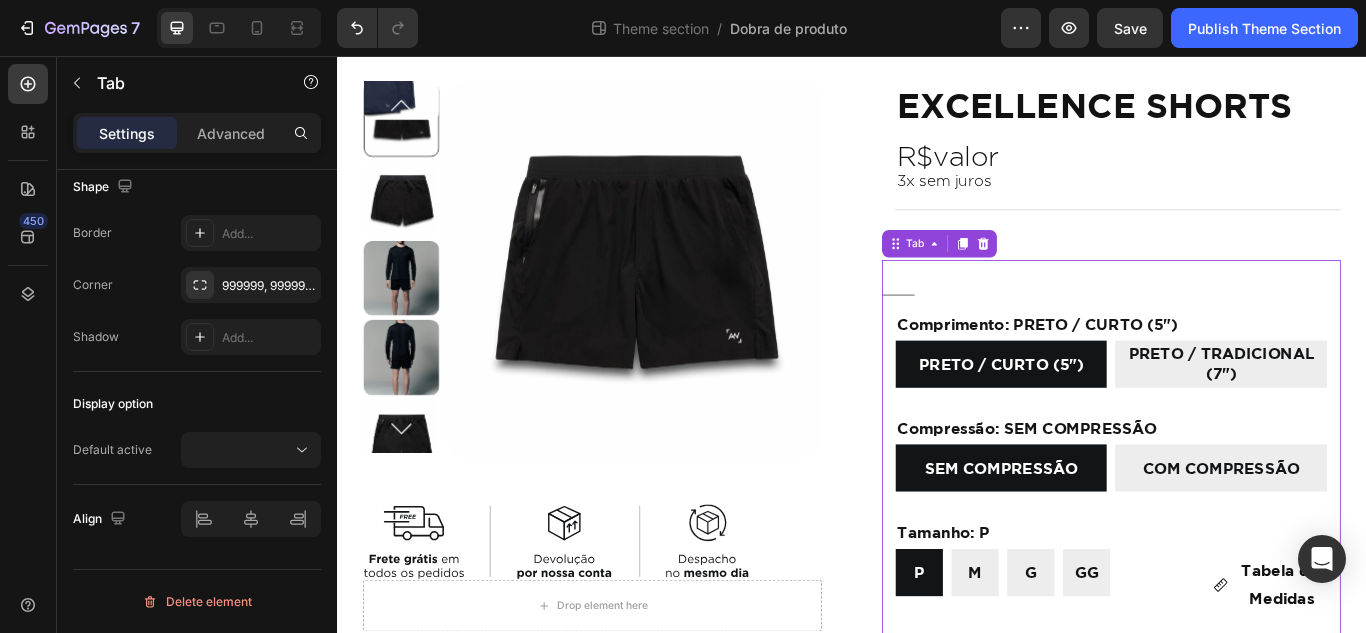scroll, scrollTop: 0, scrollLeft: 0, axis: both 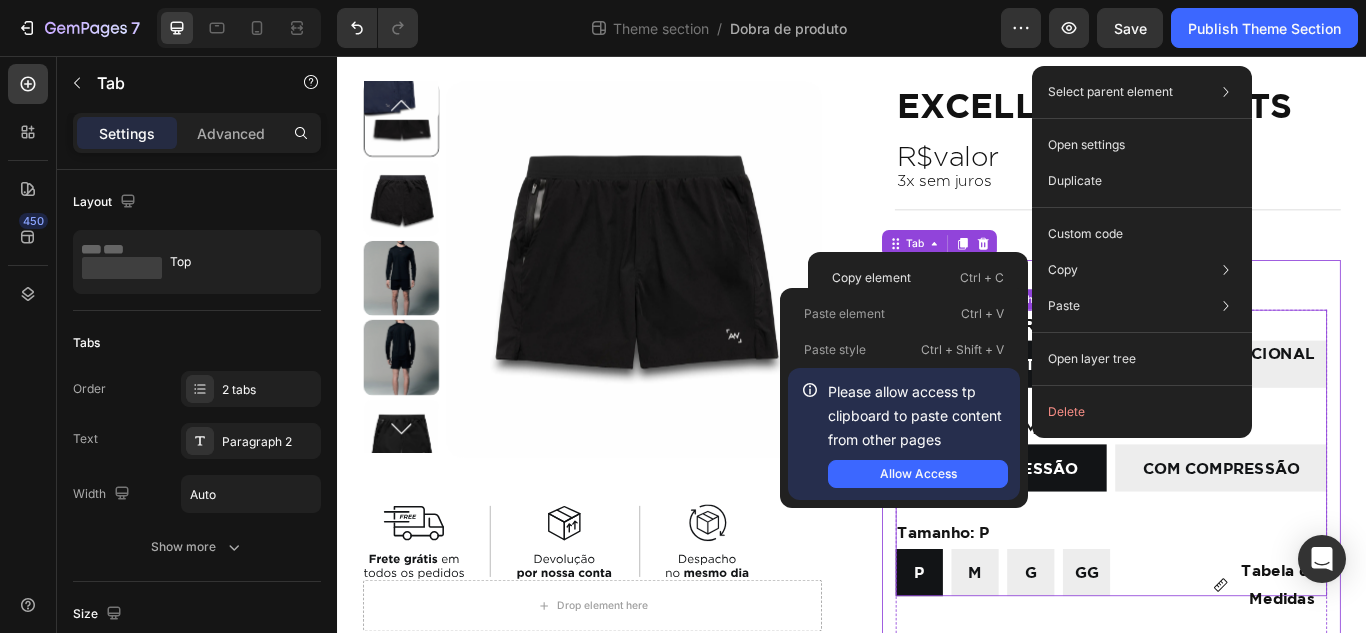 click on "PRETO / CURTO (5") PRETO / CURTO (5") PRETO / CURTO (5") PRETO / TRADICIONAL (7") PRETO / TRADICIONAL (7") PRETO / TRADICIONAL (7")" at bounding box center (1239, 415) 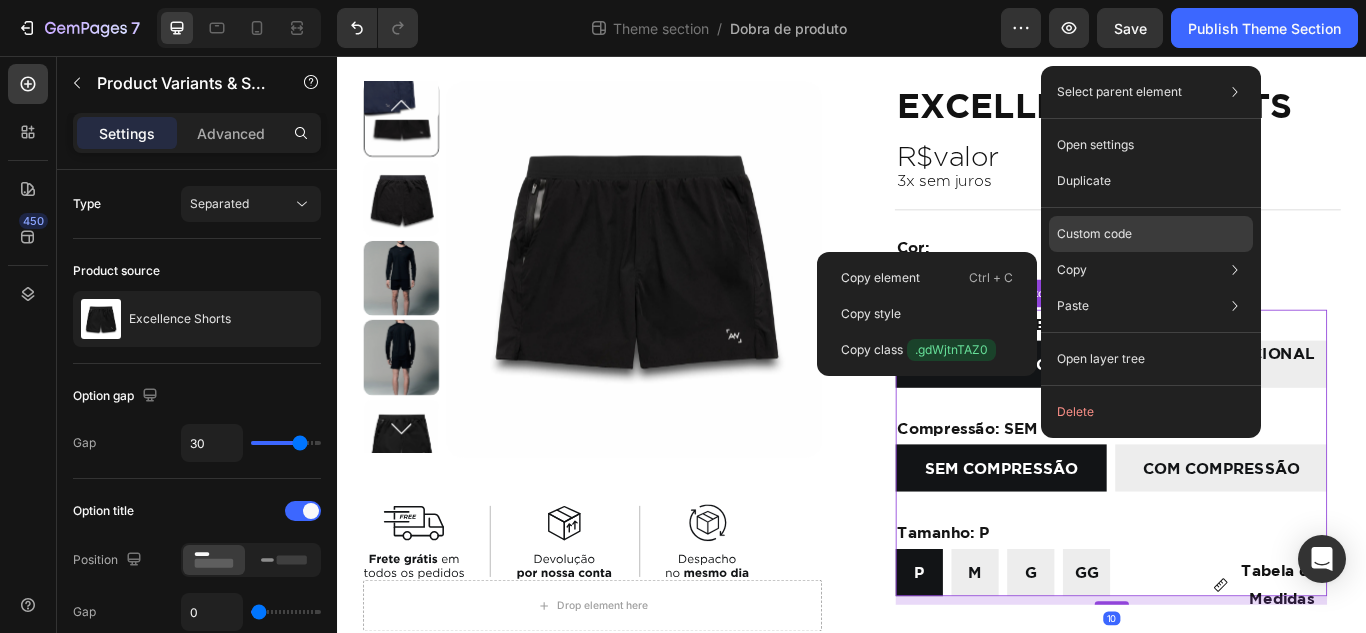 click on "Custom code" 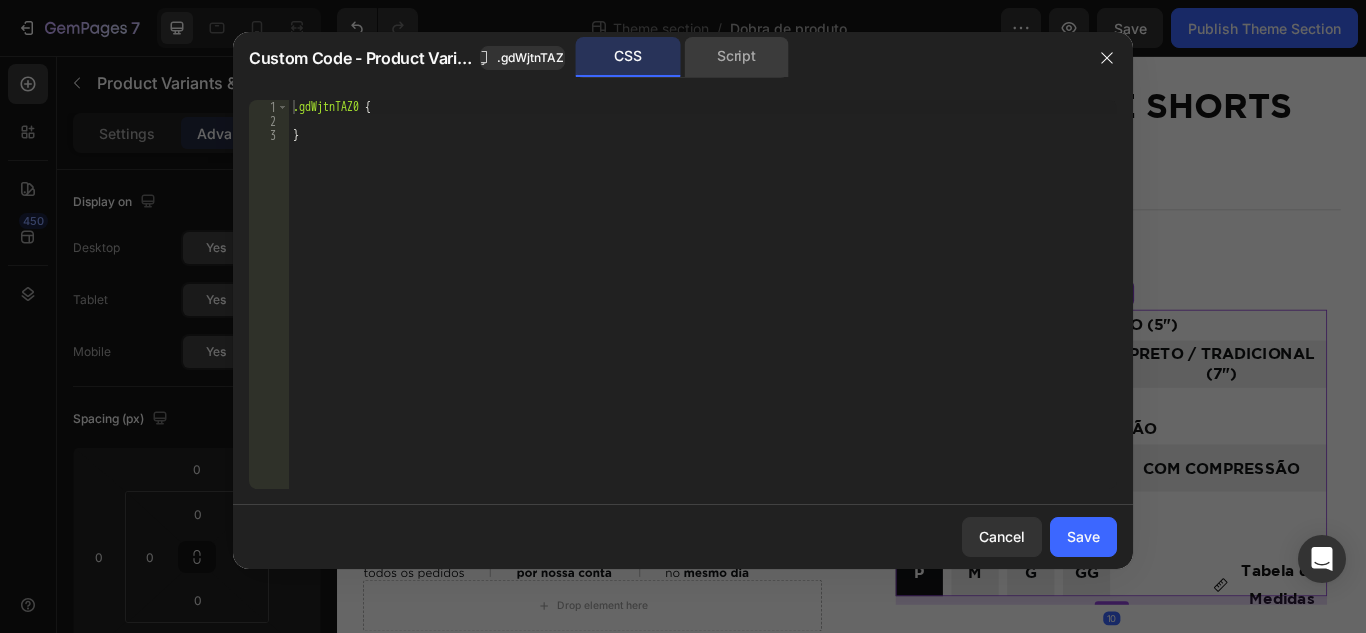 click on "Script" 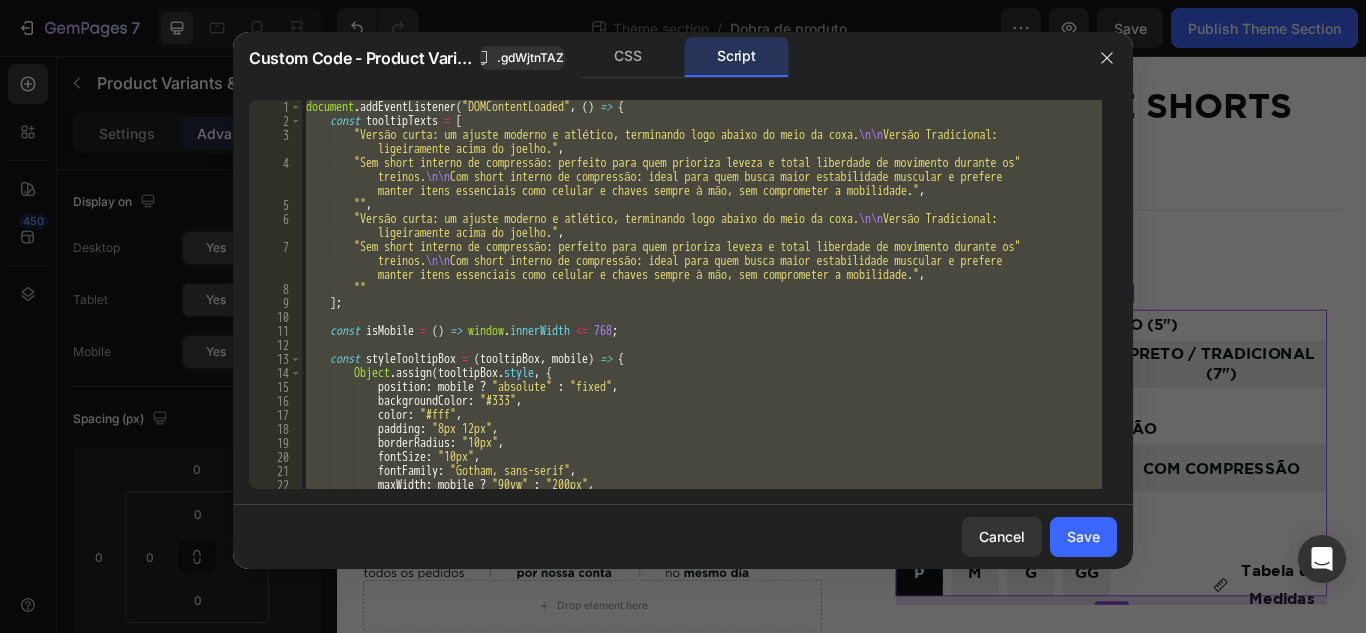 click on "document . addEventListener ( "DOMContentLoaded" ,   ( )   =>   {      const   tooltipTexts   =   [           "Versão curta: um ajuste moderno e atlético, terminando logo abaixo do meio da coxa. \n\n Versão Tradicional:               ligeiramente acima do joelho." ,           "Sem short interno de compressão: perfeito para quem prioriza leveza e total liberdade de movimento durante os               treinos. \n\n Com short interno de compressão: ideal para quem busca maior estabilidade muscular e prefere               manter itens essenciais como celular e chaves sempre à mão, sem comprometer a mobilidade." ,           "" ,           "Versão curta: um ajuste moderno e atlético, terminando logo abaixo do meio da coxa. \n\n Versão Tradicional:               ligeiramente acima do joelho." ,           "Sem short interno de compressão: perfeito para quem prioriza leveza e total liberdade de movimento durante os               treinos. \n\n ,"           ] ;      const   updateLegendsByTab   =   ( tabIndex )   =>   {           const   legends   =   document . querySelectorAll ( "legend" ) ;           const   baseIndex   =   tabIndex   ===   0   ?   0   :   3 ;           [ 0 ,   1 ,   3 ,   4 ] . forEach ( ( i )   =>   {                const   legend   =   legends [ i ] ;                if   ( ! legend )   return ;                const   span   =   legend . querySelector ( "span" ) ;                if   ( ! span )   return ;                const   text   =   span . textContent . trim ( ) ;                const   newText   =   ( tabIndex   ===   0 )       ?   ( i   ===   0   ?   "CURTO (5\" )"   :   ( i   ===   1   ?   "CURTO (5\" )"   :   ( i   ===   3   ?   "TRADICIONAL (7\" )"   :   "TRADICIONAL (7\" )" ) ) )       :   ( i   ===   0   ?   "CURTO (5\" )"   :   ( i   ===   1   ?   "CURTO (5\" )"   :   ( i   ===   3   ?   "TRADICIONAL (7\" )"   :   "TRADICIONAL (7\" )" ) ) ) ;                span . textContent   =   newText ;           } ) ;      } ;      const   createTooltip   =   ( target ,   text )   =>   {           if   ( ! target ||   ! text )   return ;           const   tooltipContainer   =   document . createElement ( "div" ) ;           tooltipContainer . className   =   "tooltip-container" ;           tooltipContainer . innerHTML   =   `<span class="tooltip-text">${ text }</span>` ;           target . appendChild ( tooltipContainer ) ;      } ;      const   changeSlide   =   ( newIndex )   =>   {           const   imgComponent   =   document . querySelector ( ".{{rootClassName}}" ) ;           if   ( ! imgComponent )   return ;           const   carousel   =   imgComponent . querySelector ( 'gp-carousel[type="gp-feature-image-carousel"]' ) ;           if   ( ! carousel )   return ;           const   sliderWrapper   =   imgComponent . querySelector ( 'gp-carousel[type="gp-feature-image-carousel"]' ) ;           if   ( ! sliderWrapper )   return ;           const   slider   =   sliderWrapper . slider ;           if   ( ! slider )   return ;           const   currentIndex   =   parseInt ( carousel . getAttribute ( "active-index" ) ,   10 ) ;           if   ( currentIndex   ===   newIndex )   return ;           slider . moveToIdx ( newIndex ) ;      } ;      const   checkLegendAndChangeImage   =   ( )   =>   {           const   legends   =   document . querySelectorAll ( "legend" ) ;           if   ( legends . length   <   5 )   return ;           const   baseIndex   =   window . activeTab   ===   0   ?   0   :   3 ;           const   spanA   =   legends [ baseIndex ] ?. querySelector ( "span" ) ?. textContent . trim ( ) ;           const   spanB   =   legends [ baseIndex   +   1 ] ?. querySelector ( "span" ) ?. textContent . trim ( ) ;           const   key   =   ` ${ window . activeTab } | ${ spanA } | ${ spanB } ` ;           const   newIndex   =   slideMap [ key ] ;           if   ( newIndex   ===   undefined )   {                console . warn ( "❓ Slide not found for key:" ,   key ) ;                return ;           }           if   ( newIndex   !==   lastCheckedIndex )   {                changeSlide ( newIndex ) ;                lastCheckedIndex   =   newIndex ;           }      } ;      const   cleanTextSpan   =   ( span )   =>   {           if   ( span . textContent . includes ( 'LONGO (7")' ))   {                span . textContent   =   span" at bounding box center (702, 294) 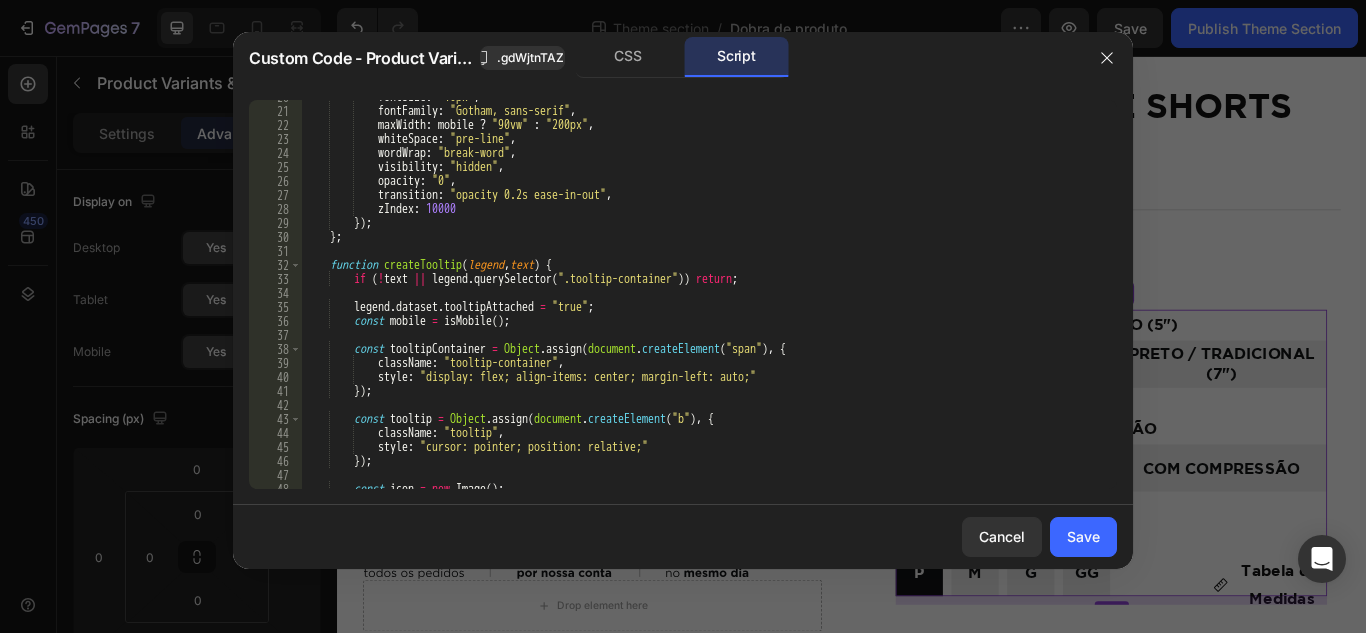 scroll, scrollTop: 420, scrollLeft: 0, axis: vertical 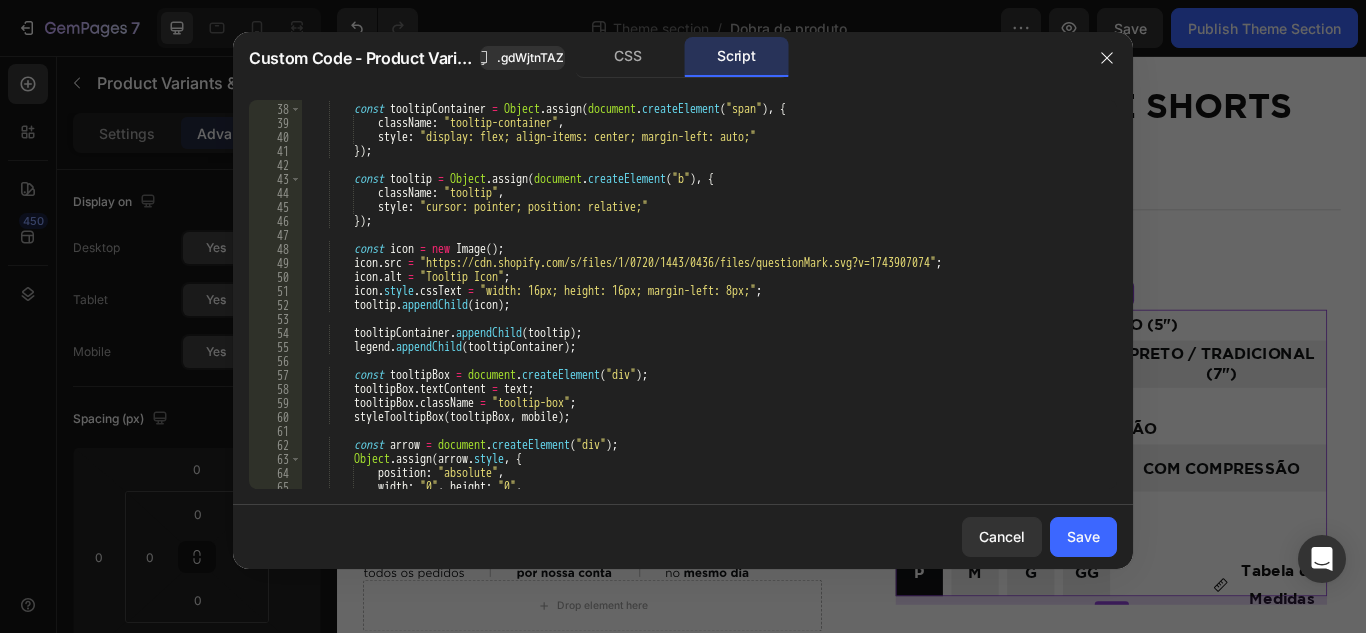 click on "const   tooltipContainer   =   Object . assign ( document . createElement ( "span" ) ,   {                className :   "tooltip-container" ,                style :   "display: flex; align-items: center; margin-left: auto;"           }) ;           const   tooltip   =   Object . assign ( document . createElement ( "b" ) ,   {                className :   "tooltip" ,                style :   "cursor: pointer; position: relative;"           }) ;           const   icon   =   new   Image ( ) ;           icon . src   =   "https://cdn.shopify.com/s/files/1/0720/1443/0436/files/questionMark.svg?v=1743907074" ;           icon . alt   =   "Tooltip Icon" ;           icon . style . cssText   =   "width: 16px; height: 16px; margin-left: 8px;" ;           tooltip . appendChild ( icon ) ;           tooltipContainer . appendChild ( tooltip ) ;           legend . appendChild ( tooltipContainer ) ;           const   tooltipBox   =   document . createElement ( "div" ) ;           tooltipBox . textContent   =   text ;" at bounding box center [702, 296] 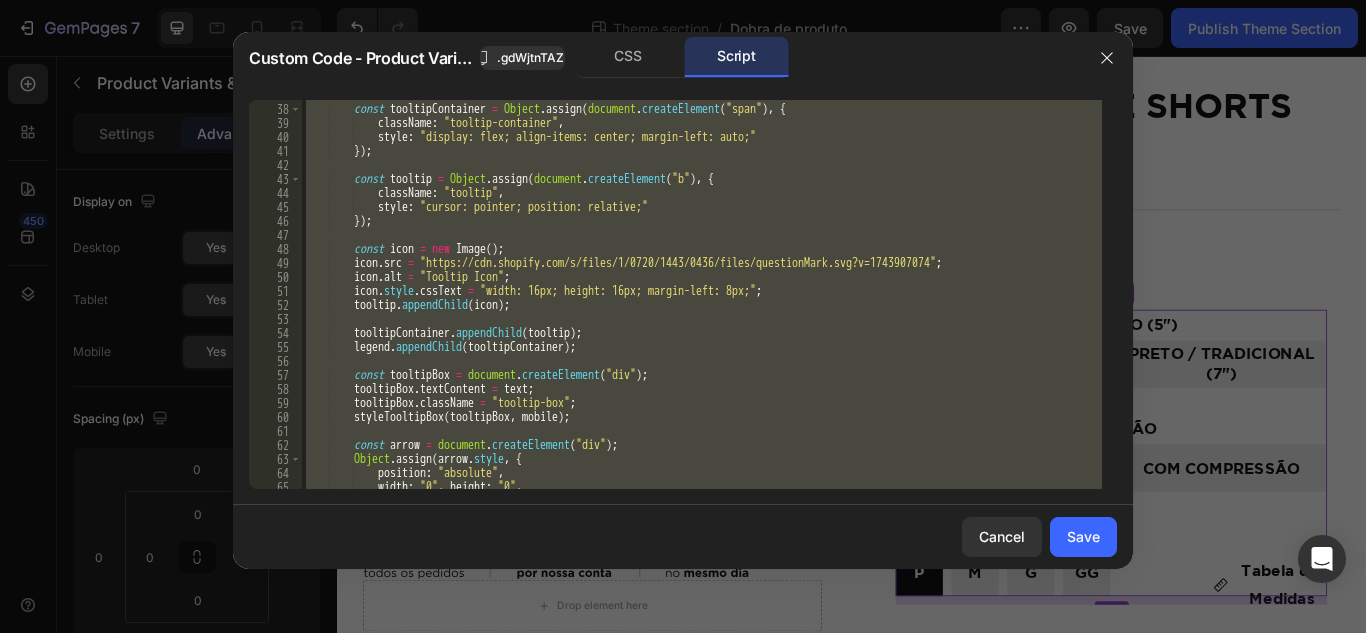 click on "const   tooltipContainer   =   Object . assign ( document . createElement ( "span" ) ,   {                className :   "tooltip-container" ,                style :   "display: flex; align-items: center; margin-left: auto;"           }) ;           const   tooltip   =   Object . assign ( document . createElement ( "b" ) ,   {                className :   "tooltip" ,                style :   "cursor: pointer; position: relative;"           }) ;           const   icon   =   new   Image ( ) ;           icon . src   =   "https://cdn.shopify.com/s/files/1/0720/1443/0436/files/questionMark.svg?v=1743907074" ;           icon . alt   =   "Tooltip Icon" ;           icon . style . cssText   =   "width: 16px; height: 16px; margin-left: 8px;" ;           tooltip . appendChild ( icon ) ;           tooltipContainer . appendChild ( tooltip ) ;           legend . appendChild ( tooltipContainer ) ;           const   tooltipBox   =   document . createElement ( "div" ) ;           tooltipBox . textContent   =   text ;" at bounding box center [702, 294] 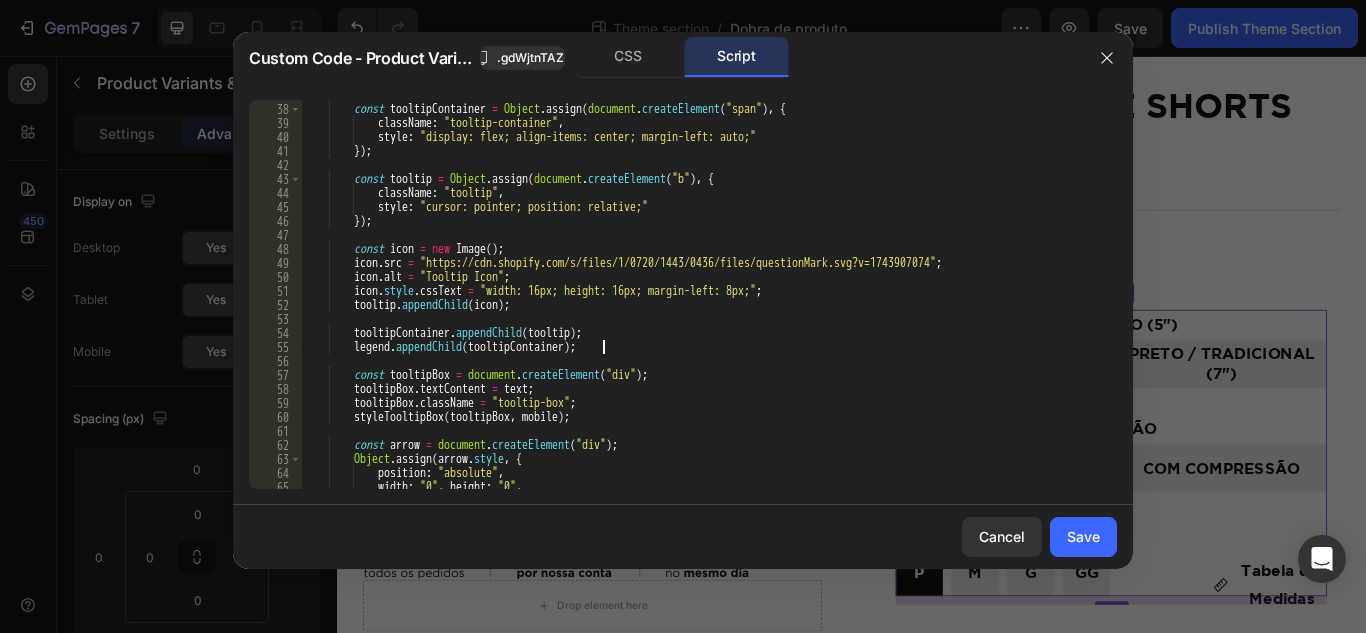 type on "}).observe(document.body, { childList: true, subtree: true });" 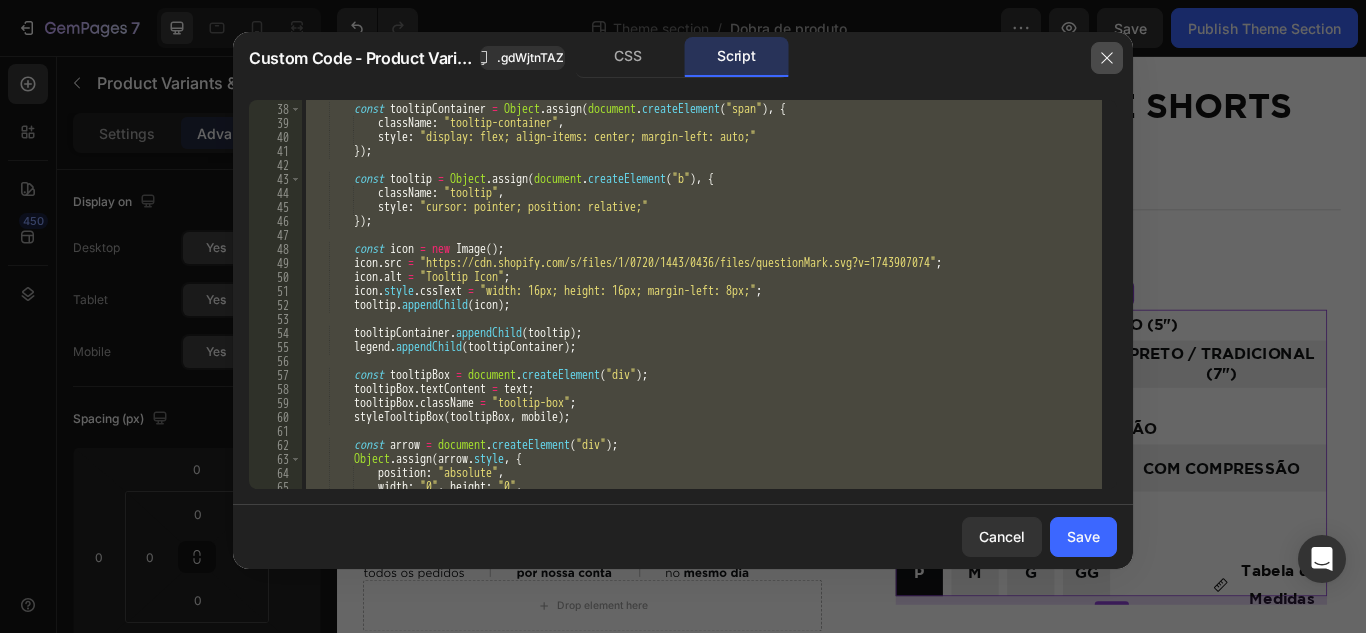 click 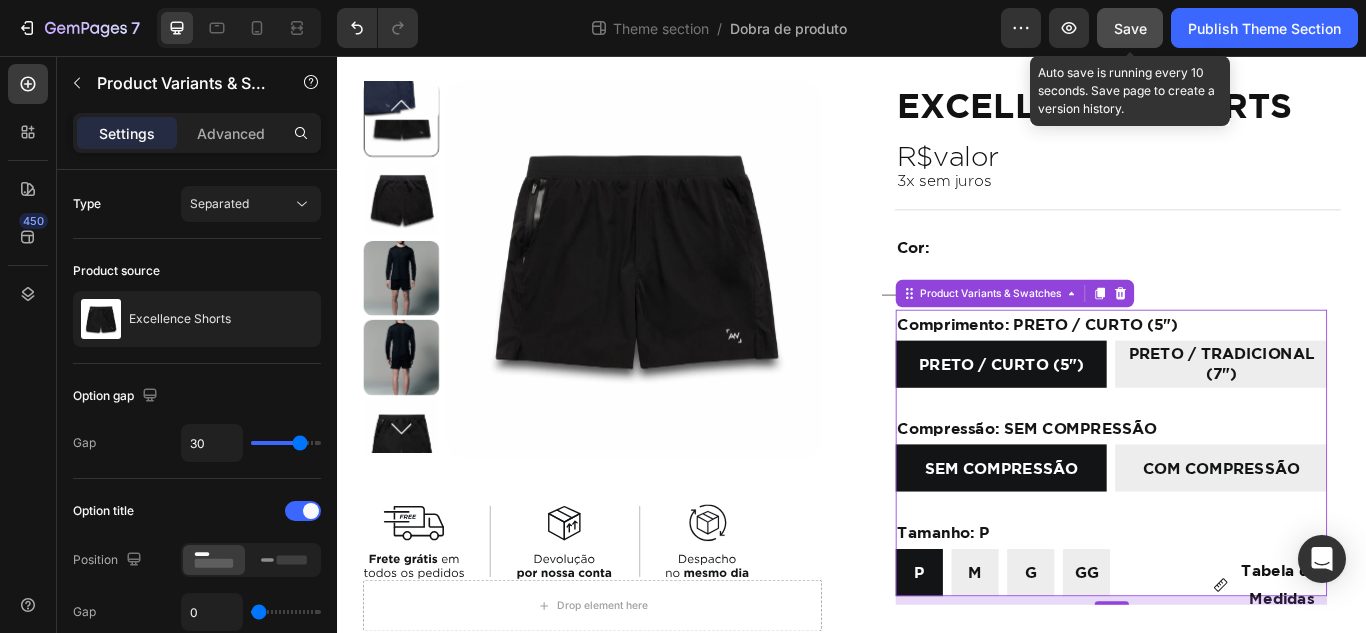 click on "Save" at bounding box center [1130, 28] 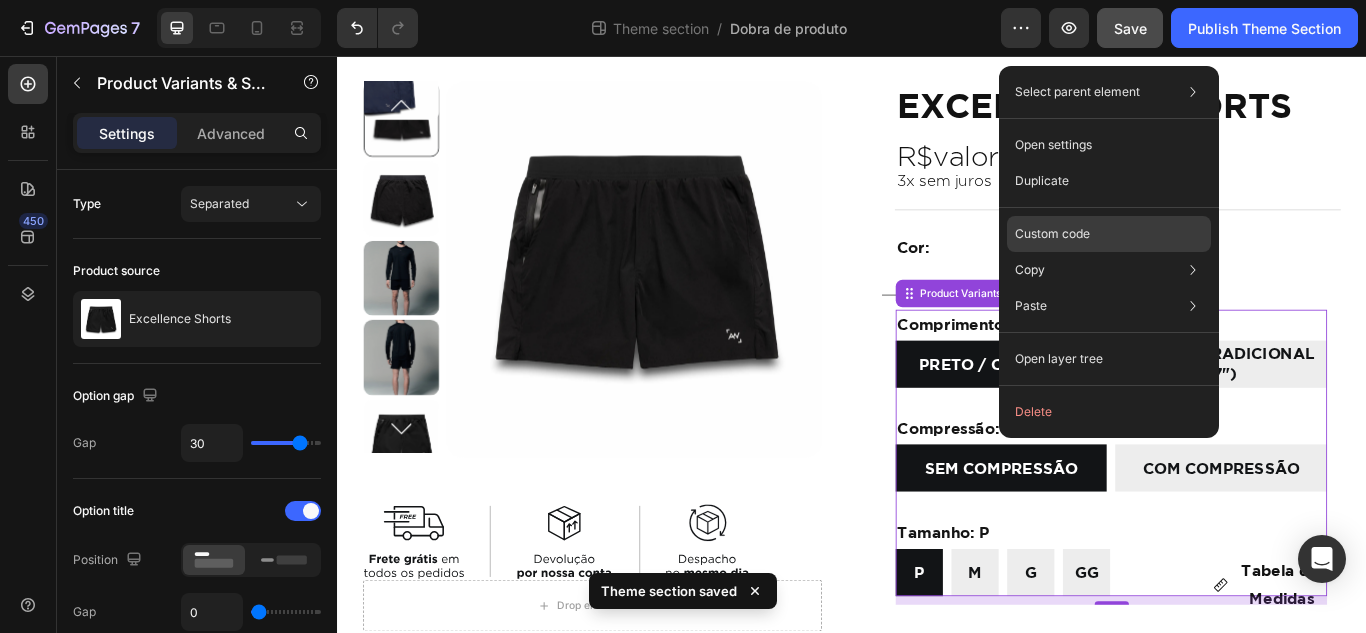 click on "Custom code" 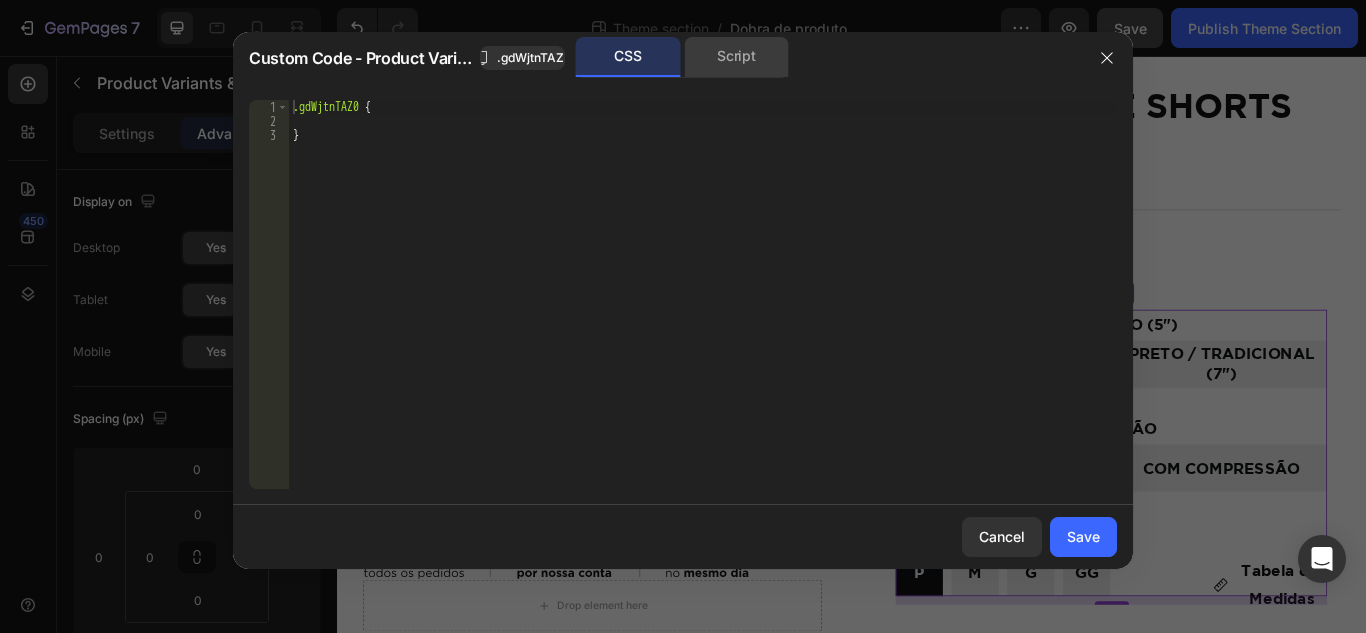 click on "Script" 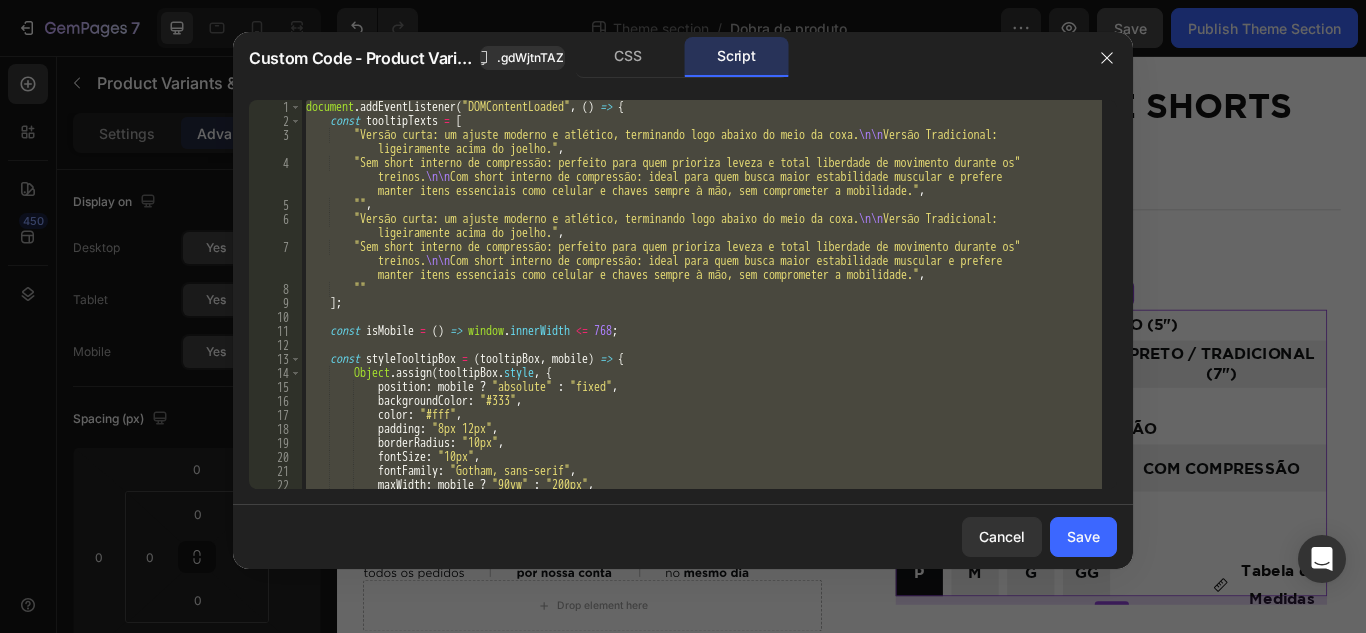 click on "document . addEventListener ( "DOMContentLoaded" ,   ( )   =>   {      const   tooltipTexts   =   [           "Versão curta: um ajuste moderno e atlético, terminando logo abaixo do meio da coxa. \n\n Versão Tradicional:               ligeiramente acima do joelho." ,           "Sem short interno de compressão: perfeito para quem prioriza leveza e total liberdade de movimento durante os               treinos. \n\n Com short interno de compressão: ideal para quem busca maior estabilidade muscular e prefere               manter itens essenciais como celular e chaves sempre à mão, sem comprometer a mobilidade." ,           "" ,           "Versão curta: um ajuste moderno e atlético, terminando logo abaixo do meio da coxa. \n\n Versão Tradicional:               ligeiramente acima do joelho." ,           "Sem short interno de compressão: perfeito para quem prioriza leveza e total liberdade de movimento durante os               treinos. \n\n ,"           ] ;      const   updateLegendsByTab   =   ( tabIndex )   =>   {           const   legends   =   document . querySelectorAll ( "legend" ) ;           const   baseIndex   =   tabIndex   ===   0   ?   0   :   3 ;           [ 0 ,   1 ,   3 ,   4 ] . forEach ( ( i )   =>   {                const   legend   =   legends [ i ] ;                if   ( ! legend )   return ;                const   span   =   legend . querySelector ( "span" ) ;                if   ( ! span )   return ;                const   text   =   span . textContent . trim ( ) ;                const   newText   =   ( tabIndex   ===   0 )       ?   ( i   ===   0   ?   "CURTO (5\" )"   :   ( i   ===   1   ?   "CURTO (5\" )"   :   ( i   ===   3   ?   "TRADICIONAL (7\" )"   :   "TRADICIONAL (7\" )" ) ) )       :   ( i   ===   0   ?   "CURTO (5\" )"   :   ( i   ===   1   ?   "CURTO (5\" )"   :   ( i   ===   3   ?   "TRADICIONAL (7\" )"   :   "TRADICIONAL (7\" )" ) ) ) ;                span . textContent   =   newText ;           } ) ;      } ;      const   createTooltip   =   ( target ,   text )   =>   {           if   ( ! target ||   ! text )   return ;           const   tooltipContainer   =   document . createElement ( "div" ) ;           tooltipContainer . className   =   "tooltip-container" ;           tooltipContainer . innerHTML   =   `<span class="tooltip-text">${ text }</span>` ;           target . appendChild ( tooltipContainer ) ;      } ;      const   changeSlide   =   ( newIndex )   =>   {           const   imgComponent   =   document . querySelector ( ".{{rootClassName}}" ) ;           if   ( ! imgComponent )   return ;           const   carousel   =   imgComponent . querySelector ( 'gp-carousel[type="gp-feature-image-carousel"]' ) ;           if   ( ! carousel )   return ;           const   sliderWrapper   =   imgComponent . querySelector ( 'gp-carousel[type="gp-feature-image-carousel"]' ) ;           if   ( ! sliderWrapper )   return ;           const   slider   =   sliderWrapper . slider ;           if   ( ! slider )   return ;           const   currentIndex   =   parseInt ( carousel . getAttribute ( "active-index" ) ,   10 ) ;           if   ( currentIndex   ===   newIndex )   return ;           slider . moveToIdx ( newIndex ) ;      } ;      const   checkLegendAndChangeImage   =   ( )   =>   {           const   legends   =   document . querySelectorAll ( "legend" ) ;           if   ( legends . length   <   5 )   return ;           const   baseIndex   =   window . activeTab   ===   0   ?   0   :   3 ;           const   spanA   =   legends [ baseIndex ] ?. querySelector ( "span" ) ?. textContent . trim ( ) ;           const   spanB   =   legends [ baseIndex   +   1 ] ?. querySelector ( "span" ) ?. textContent . trim ( ) ;           const   key   =   ` ${ window . activeTab } | ${ spanA } | ${ spanB } ` ;           const   newIndex   =   slideMap [ key ] ;           if   ( newIndex   ===   undefined )   {                console . warn ( "❓ Slide not found for key:" ,   key ) ;                return ;           }           if   ( newIndex   !==   lastCheckedIndex )   {                changeSlide ( newIndex ) ;                lastCheckedIndex   =   newIndex ;           }      } ;      const   cleanTextSpan   =   ( span )   =>   {           if   ( span . textContent . includes ( 'LONGO (7")' ))   {                span . textContent   =   span" at bounding box center (702, 294) 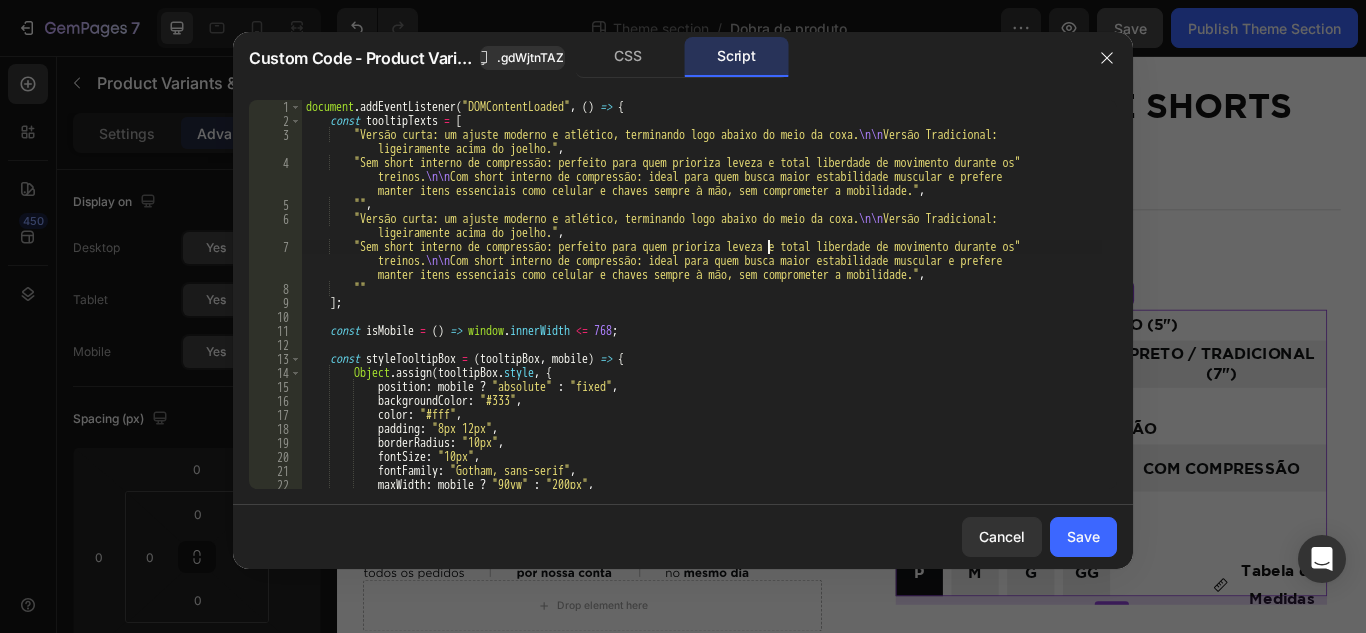 type on "}).observe(document.body, { childList: true, subtree: true });" 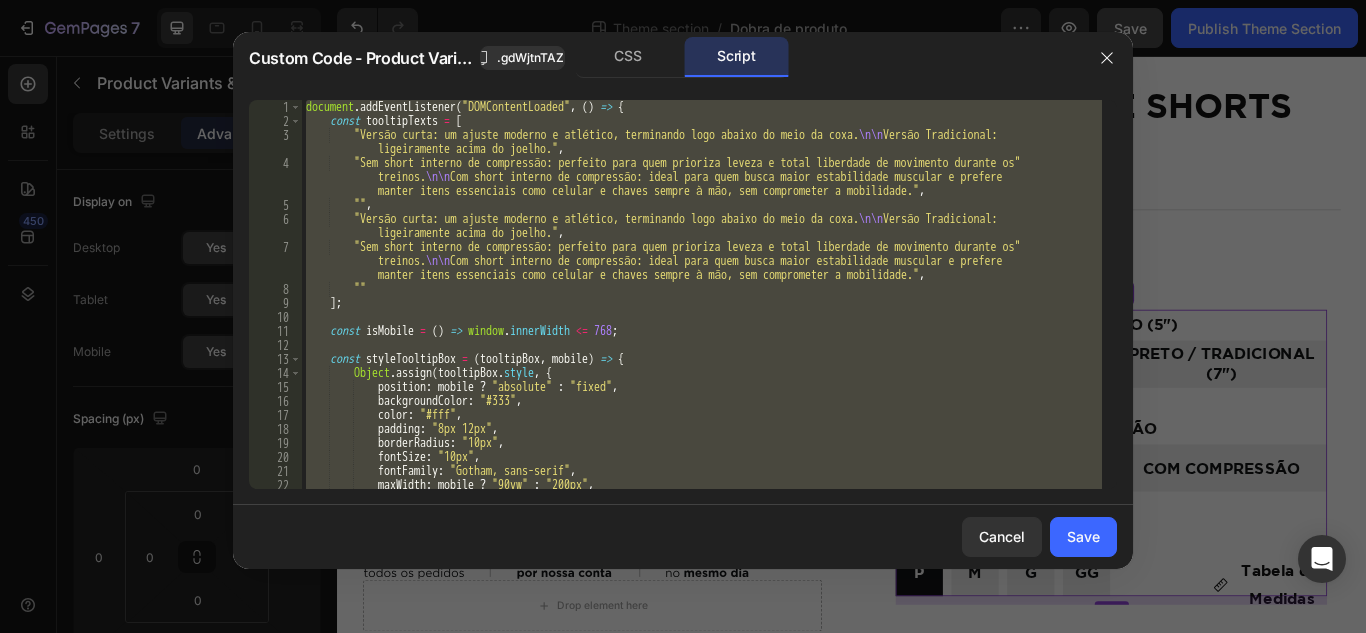 paste 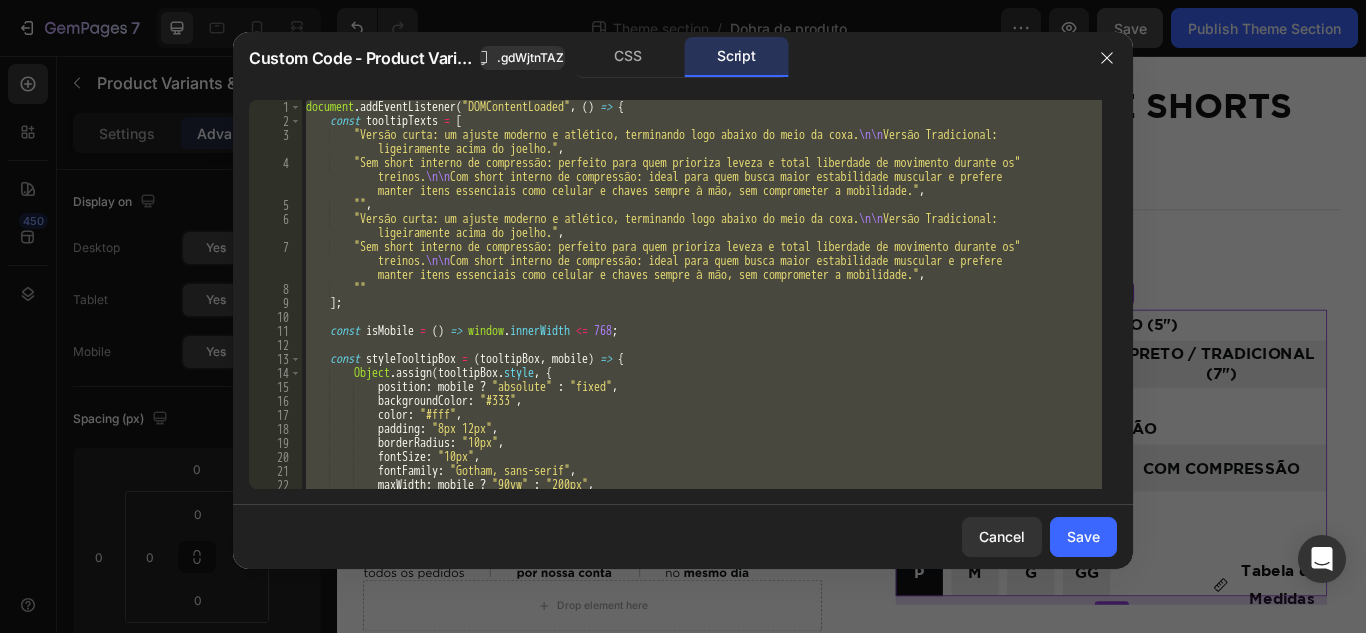 type 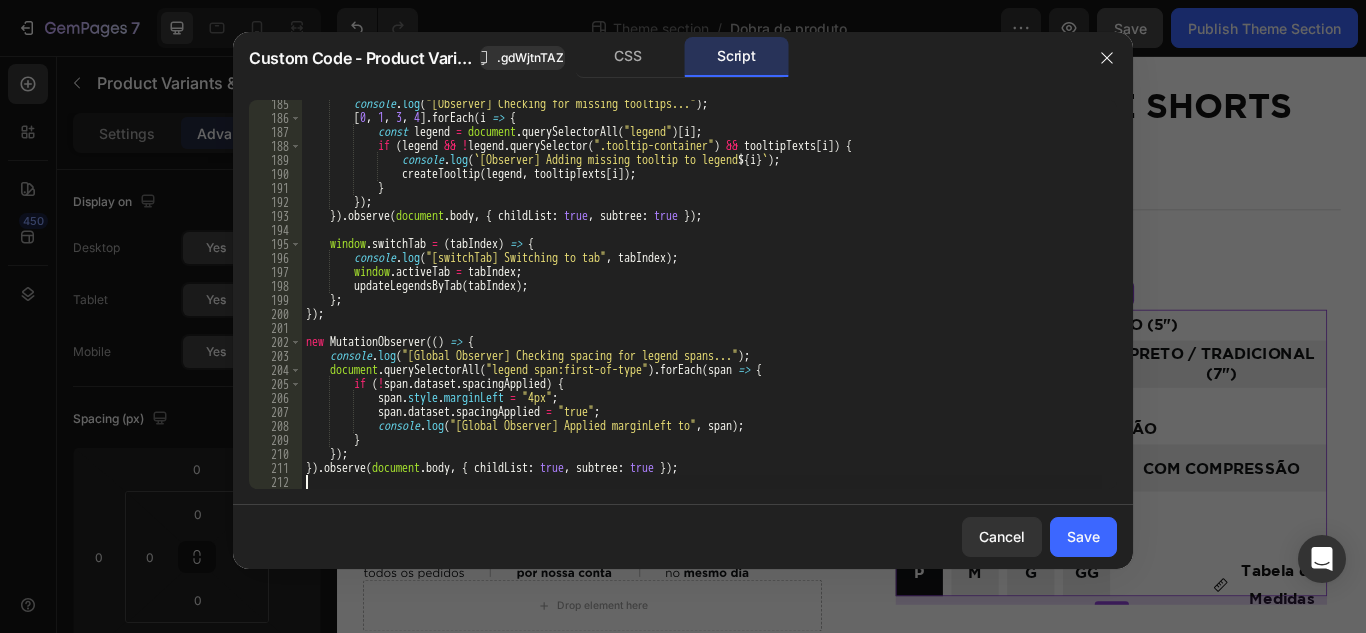 scroll, scrollTop: 2705, scrollLeft: 0, axis: vertical 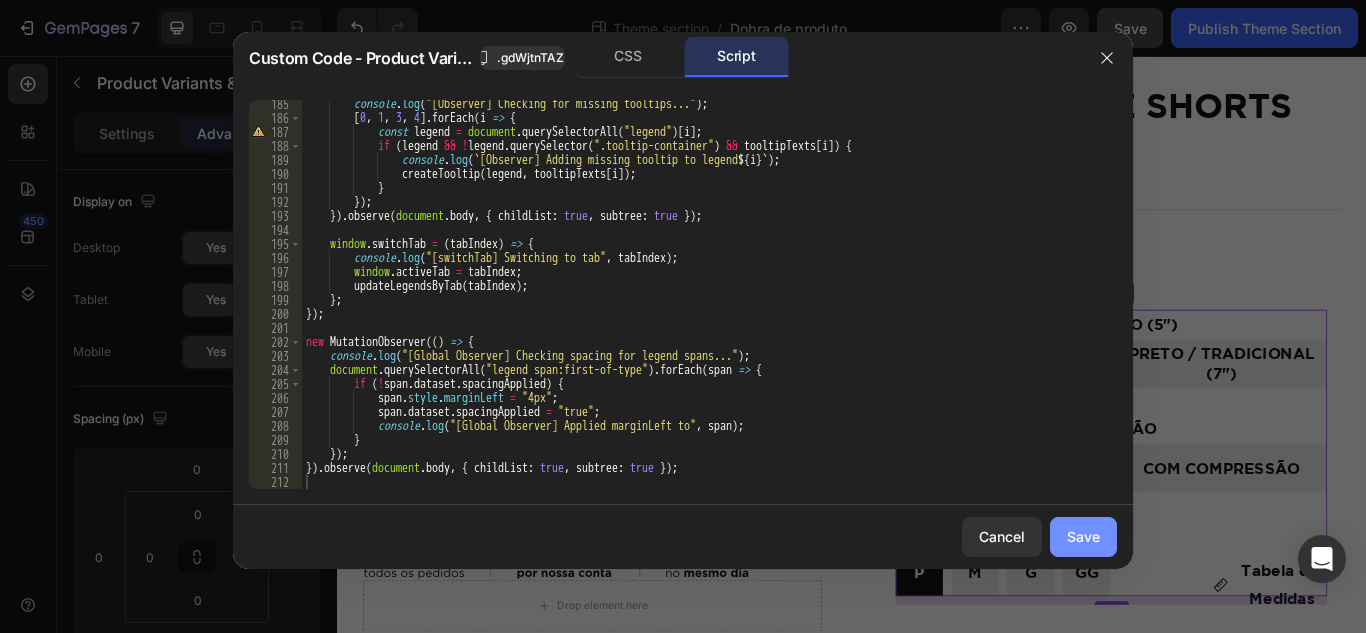 drag, startPoint x: 1089, startPoint y: 544, endPoint x: 841, endPoint y: 57, distance: 546.5098 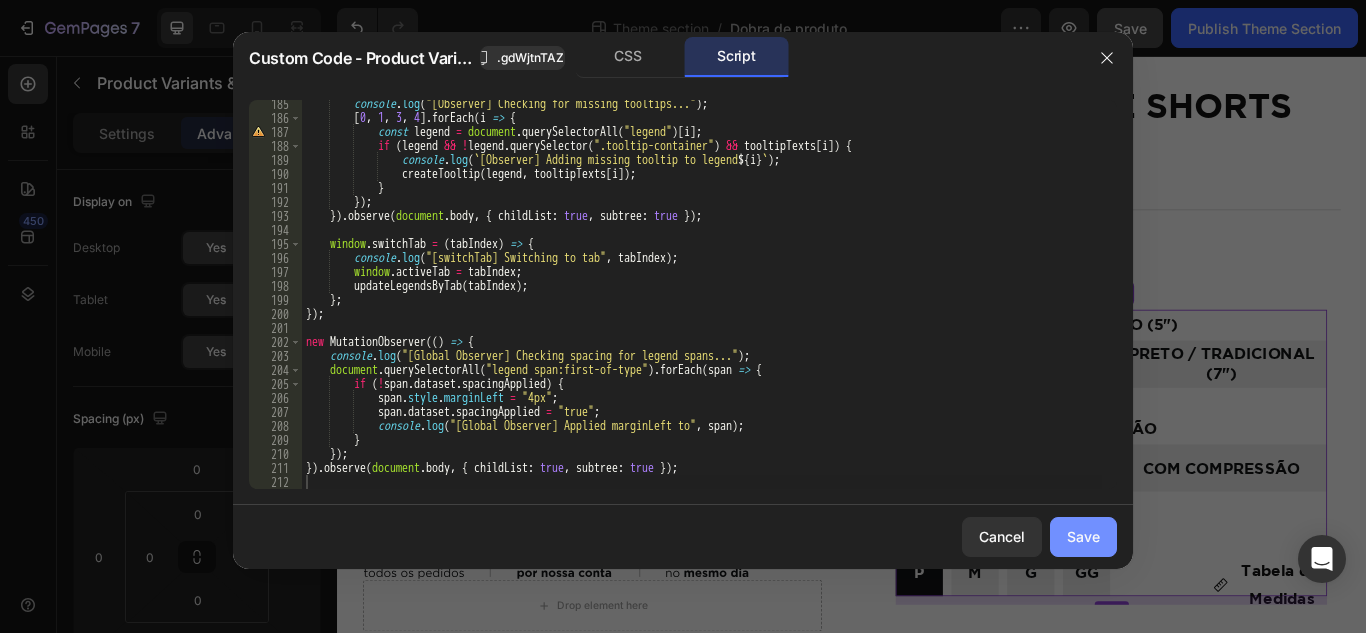 click on "Save" at bounding box center [1083, 536] 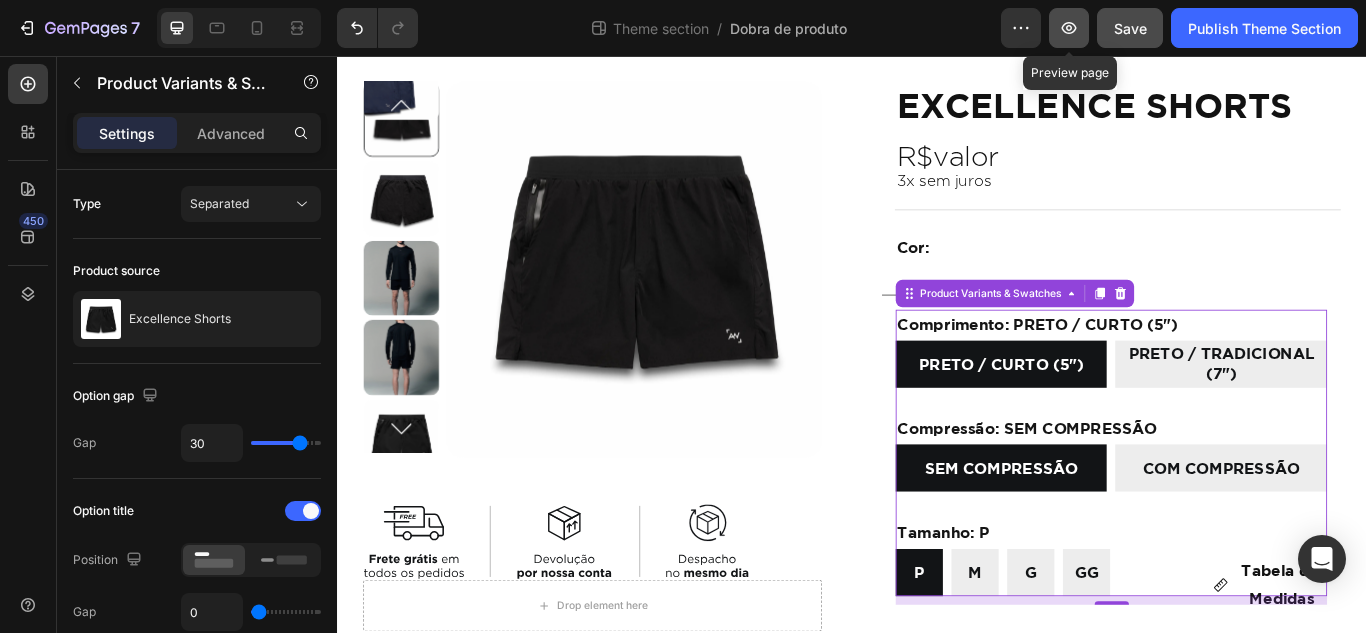 click 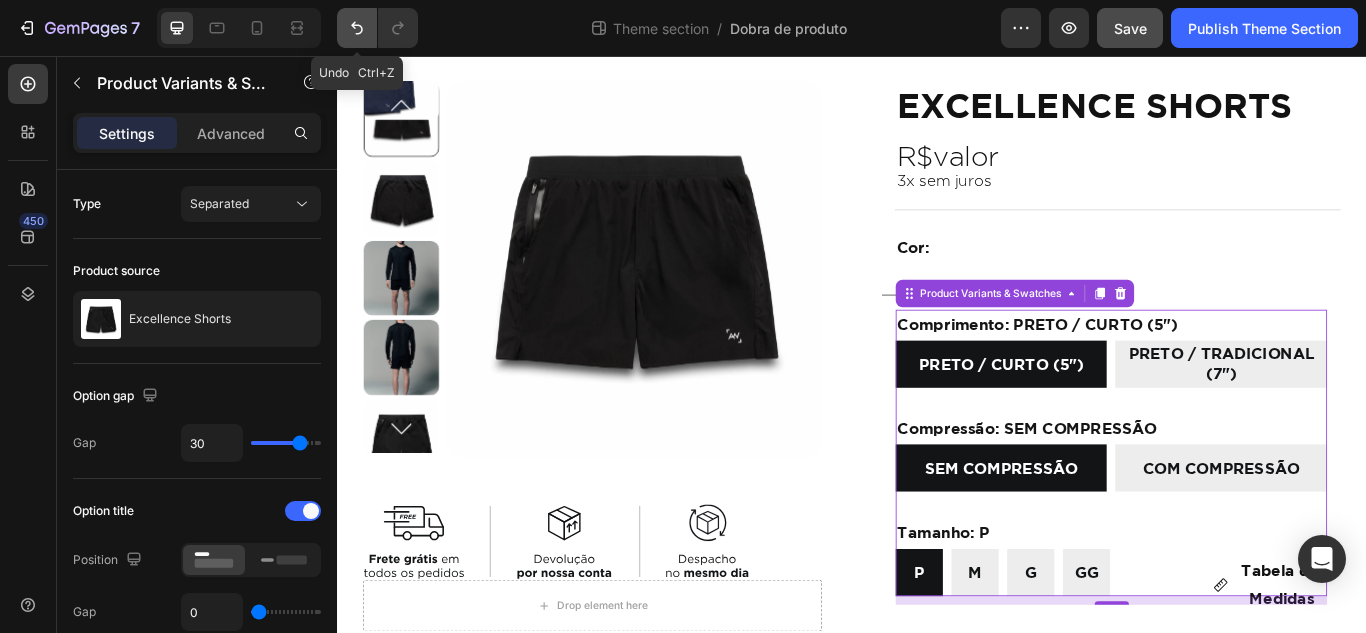 click 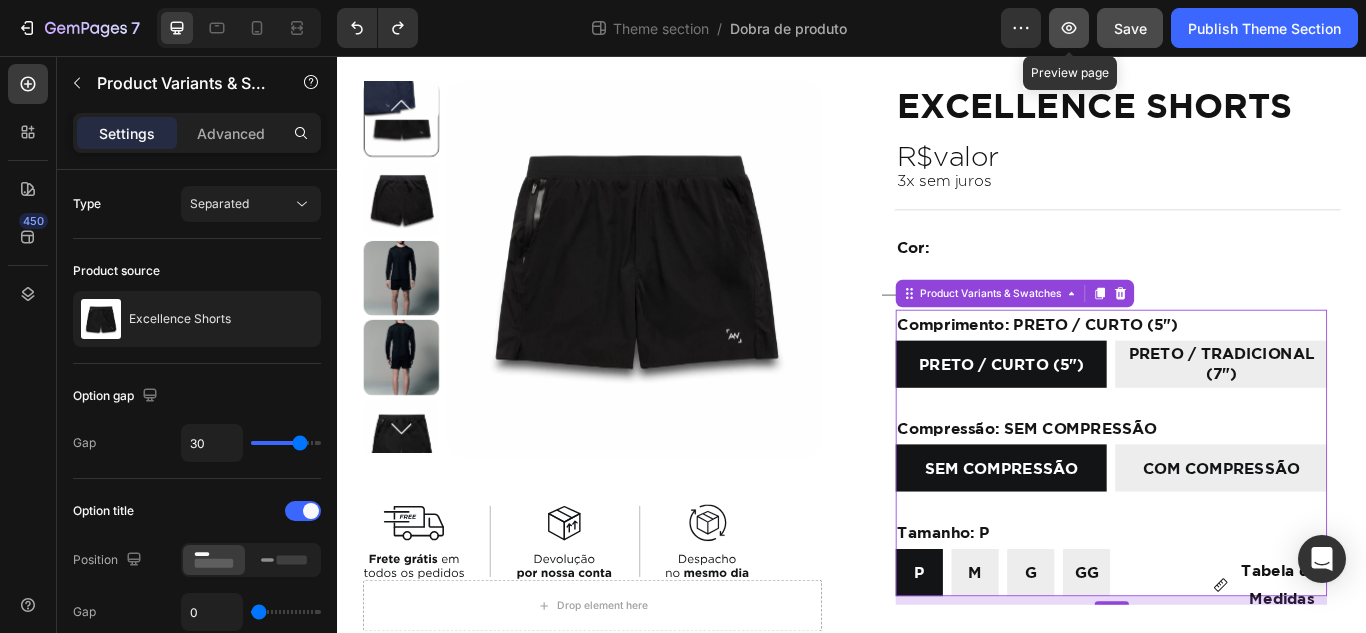 click 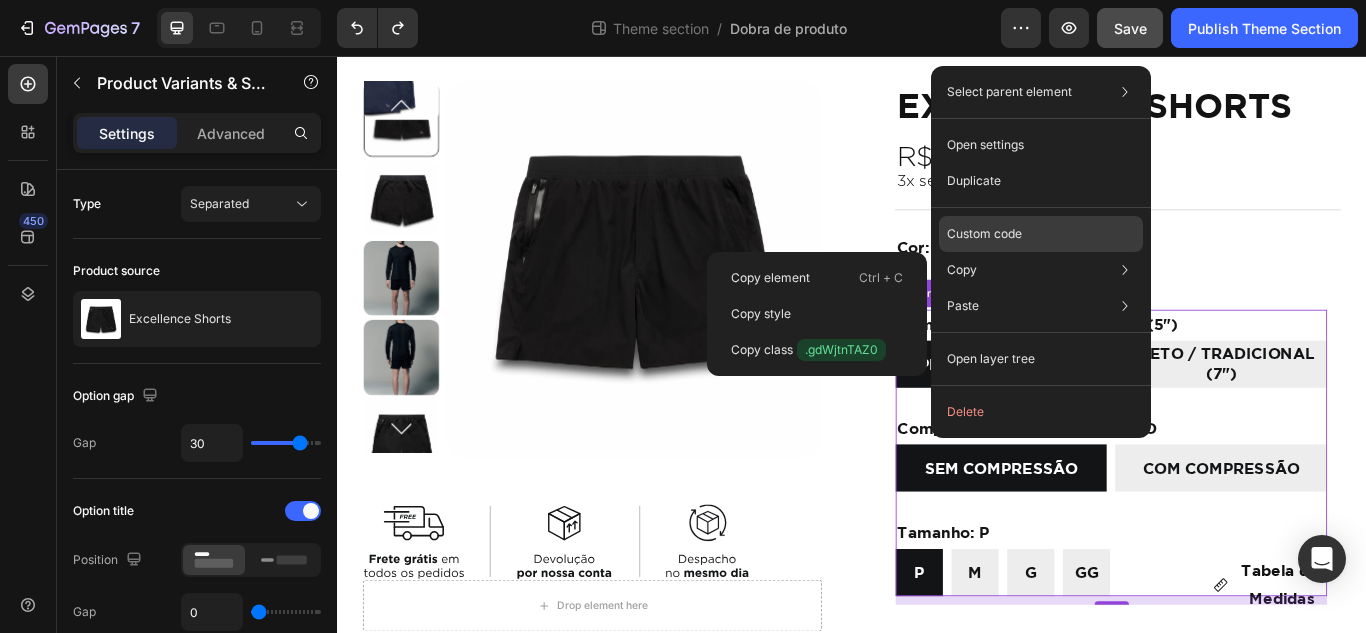 click on "Custom code" 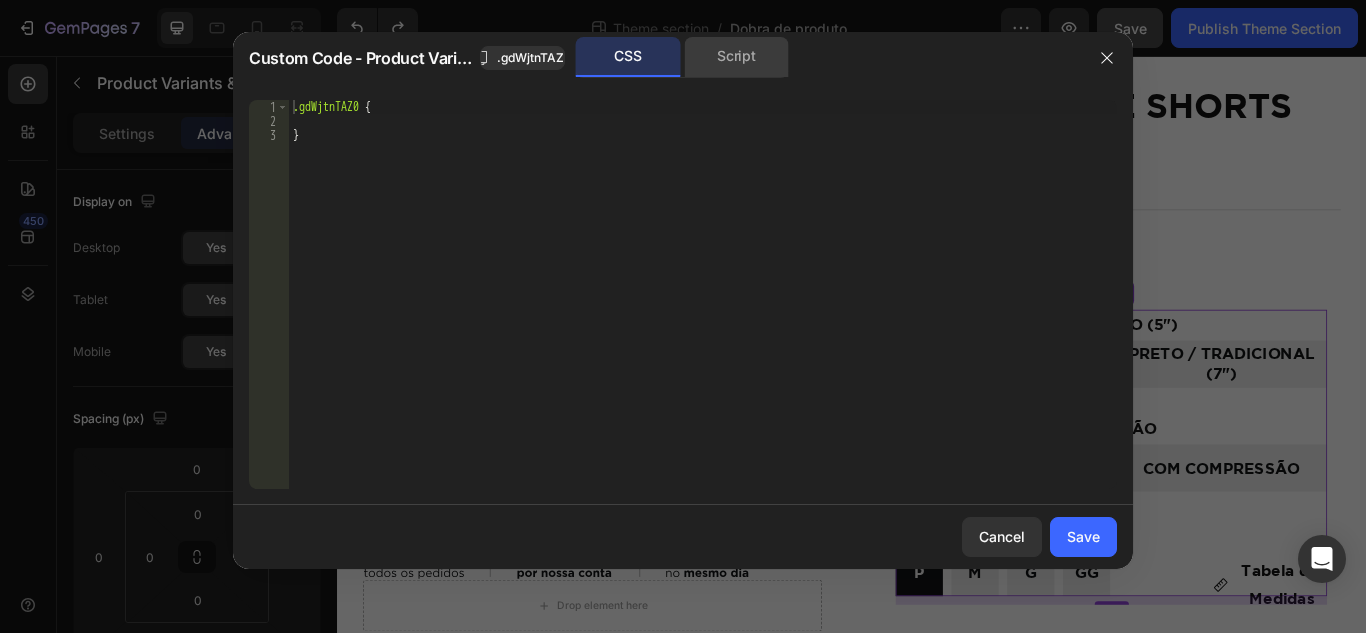 click on "Script" 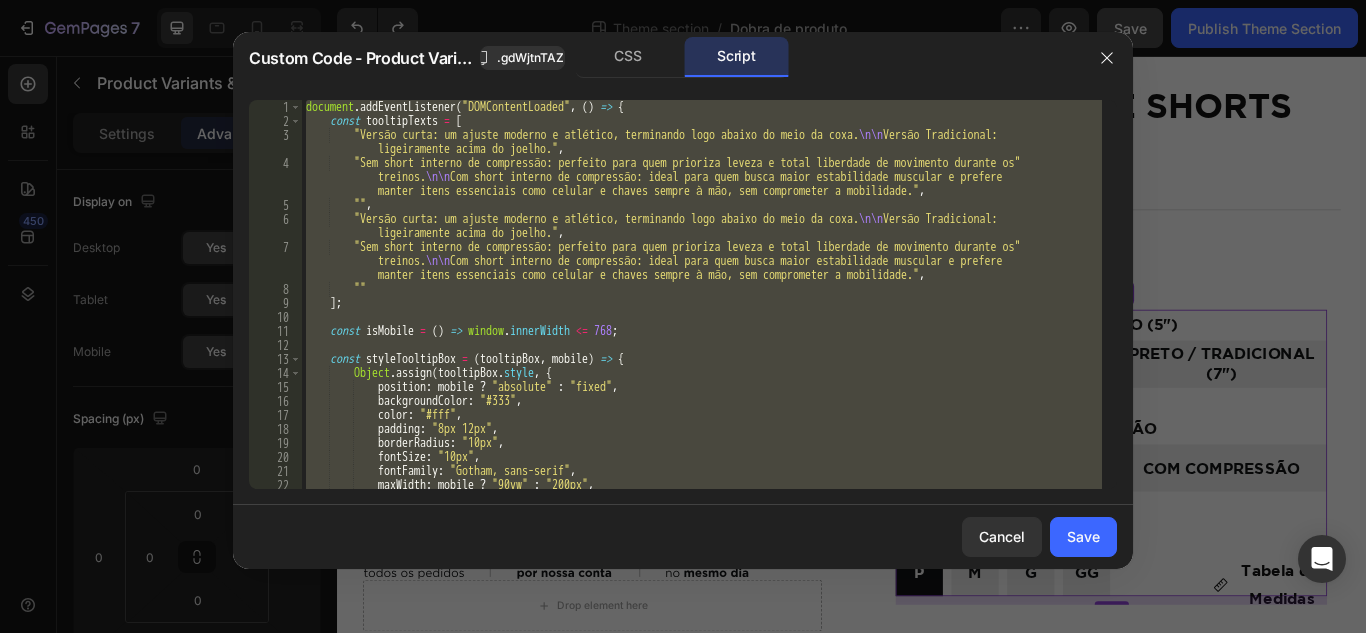 click on "document . addEventListener ( "DOMContentLoaded" ,   ( )   =>   {      const   tooltipTexts   =   [           "Versão curta: um ajuste moderno e atlético, terminando logo abaixo do meio da coxa. \n\n Versão Tradicional:               ligeiramente acima do joelho." ,           "Sem short interno de compressão: perfeito para quem prioriza leveza e total liberdade de movimento durante os               treinos. \n\n Com short interno de compressão: ideal para quem busca maior estabilidade muscular e prefere               manter itens essenciais como celular e chaves sempre à mão, sem comprometer a mobilidade." ,           "" ,           "Versão curta: um ajuste moderno e atlético, terminando logo abaixo do meio da coxa. \n\n Versão Tradicional:               ligeiramente acima do joelho." ,           "Sem short interno de compressão: perfeito para quem prioriza leveza e total liberdade de movimento durante os               treinos. \n\n ,"           ] ;      const   updateLegendsByTab   =   ( tabIndex )   =>   {           const   legends   =   document . querySelectorAll ( "legend" ) ;           const   baseIndex   =   tabIndex   ===   0   ?   0   :   3 ;           [ 0 ,   1 ,   3 ,   4 ] . forEach ( ( i )   =>   {                const   legend   =   legends [ i ] ;                if   ( ! legend )   return ;                const   span   =   legend . querySelector ( "span" ) ;                if   ( ! span )   return ;                const   text   =   span . textContent . trim ( ) ;                const   newText   =   ( tabIndex   ===   0 )       ?   ( i   ===   0   ?   "CURTO (5\" )"   :   ( i   ===   1   ?   "CURTO (5\" )"   :   ( i   ===   3   ?   "TRADICIONAL (7\" )"   :   "TRADICIONAL (7\" )" ) ) )       :   ( i   ===   0   ?   "CURTO (5\" )"   :   ( i   ===   1   ?   "CURTO (5\" )"   :   ( i   ===   3   ?   "TRADICIONAL (7\" )"   :   "TRADICIONAL (7\" )" ) ) ) ;                span . textContent   =   newText ;           } ) ;      } ;      const   createTooltip   =   ( target ,   text )   =>   {           if   ( ! target ||   ! text )   return ;           const   tooltipContainer   =   document . createElement ( "div" ) ;           tooltipContainer . className   =   "tooltip-container" ;           tooltipContainer . innerHTML   =   `<span class="tooltip-text">${ text }</span>` ;           target . appendChild ( tooltipContainer ) ;      } ;      const   changeSlide   =   ( newIndex )   =>   {           const   imgComponent   =   document . querySelector ( ".{{rootClassName}}" ) ;           if   ( ! imgComponent )   return ;           const   carousel   =   imgComponent . querySelector ( 'gp-carousel[type="gp-feature-image-carousel"]' ) ;           if   ( ! carousel )   return ;           const   sliderWrapper   =   imgComponent . querySelector ( 'gp-carousel[type="gp-feature-image-carousel"]' ) ;           if   ( ! sliderWrapper )   return ;           const   slider   =   sliderWrapper . slider ;           if   ( ! slider )   return ;           const   currentIndex   =   parseInt ( carousel . getAttribute ( "active-index" ) ,   10 ) ;           if   ( currentIndex   ===   newIndex )   return ;           slider . moveToIdx ( newIndex ) ;      } ;      const   checkLegendAndChangeImage   =   ( )   =>   {           const   legends   =   document . querySelectorAll ( "legend" ) ;           if   ( legends . length   <   5 )   return ;           const   baseIndex   =   window . activeTab   ===   0   ?   0   :   3 ;           const   spanA   =   legends [ baseIndex ] ?. querySelector ( "span" ) ?. textContent . trim ( ) ;           const   spanB   =   legends [ baseIndex   +   1 ] ?. querySelector ( "span" ) ?. textContent . trim ( ) ;           const   key   =   ` ${ window . activeTab } | ${ spanA } | ${ spanB } ` ;           const   newIndex   =   slideMap [ key ] ;           if   ( newIndex   ===   undefined )   {                console . warn ( "❓ Slide not found for key:" ,   key ) ;                return ;           }           if   ( newIndex   !==   lastCheckedIndex )   {                changeSlide ( newIndex ) ;                lastCheckedIndex   =   newIndex ;           }      } ;      const   cleanTextSpan   =   ( span )   =>   {           if   ( span . textContent . includes ( 'LONGO (7")' ))   {                span . textContent   =   span" at bounding box center [702, 294] 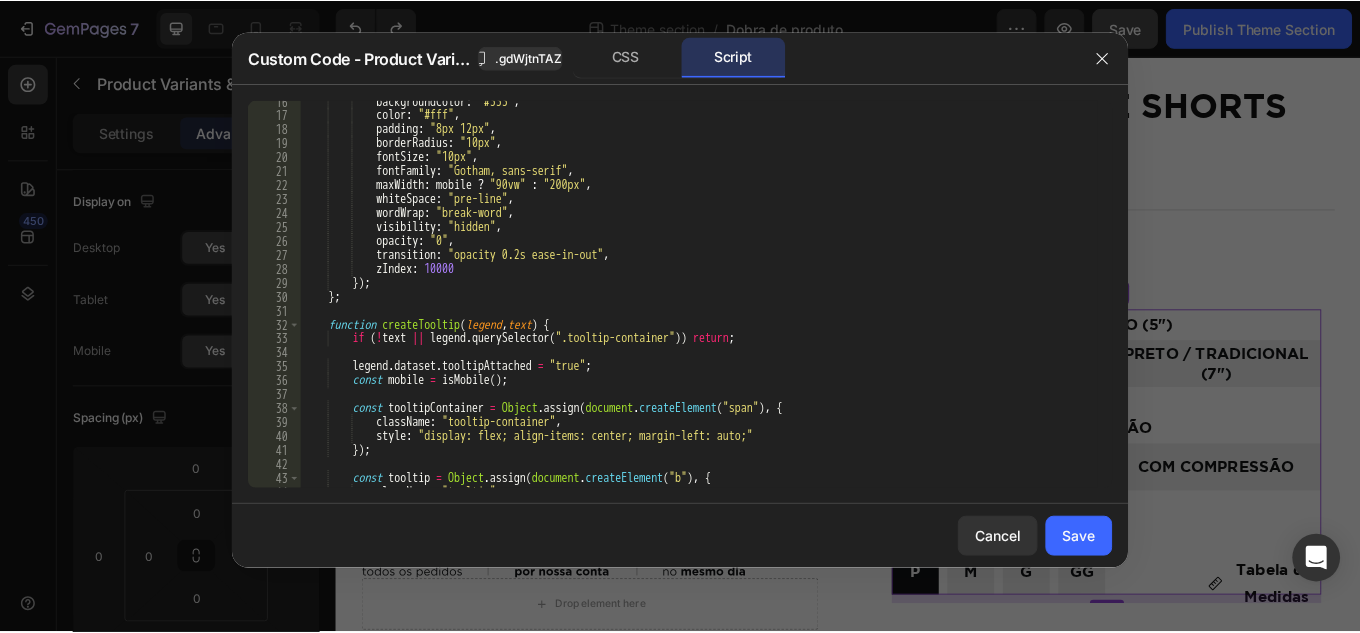 scroll, scrollTop: 300, scrollLeft: 0, axis: vertical 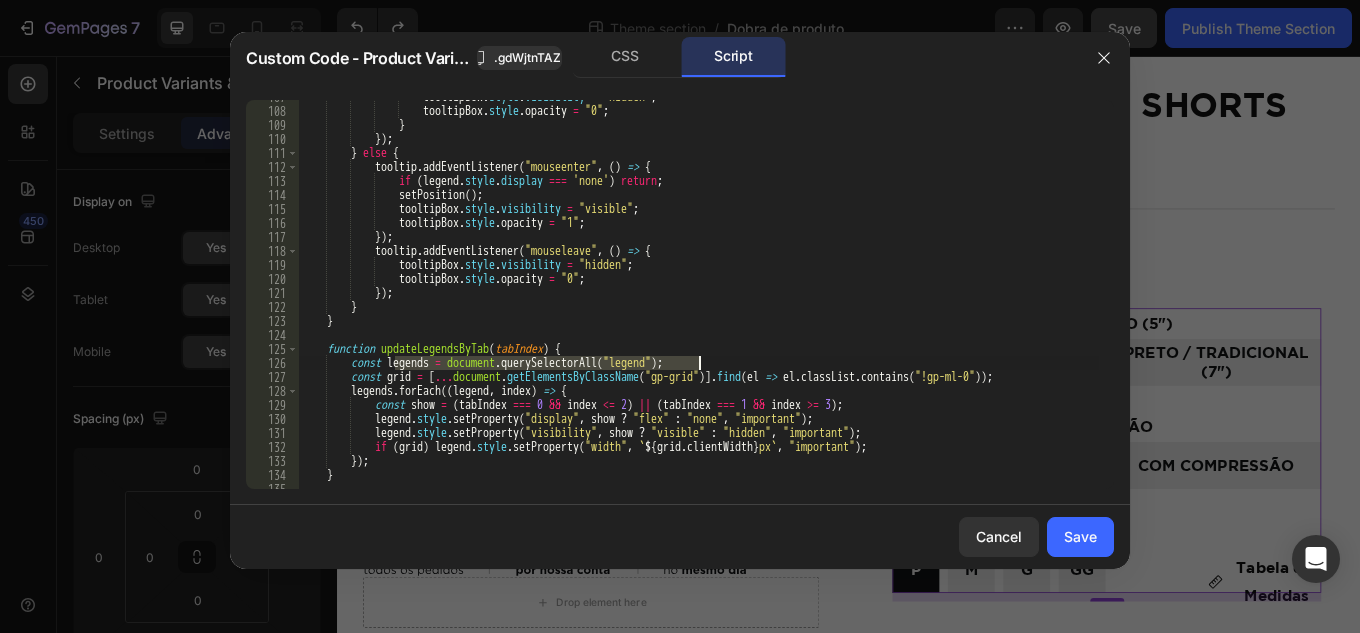 drag, startPoint x: 395, startPoint y: 361, endPoint x: 1215, endPoint y: 363, distance: 820.00244 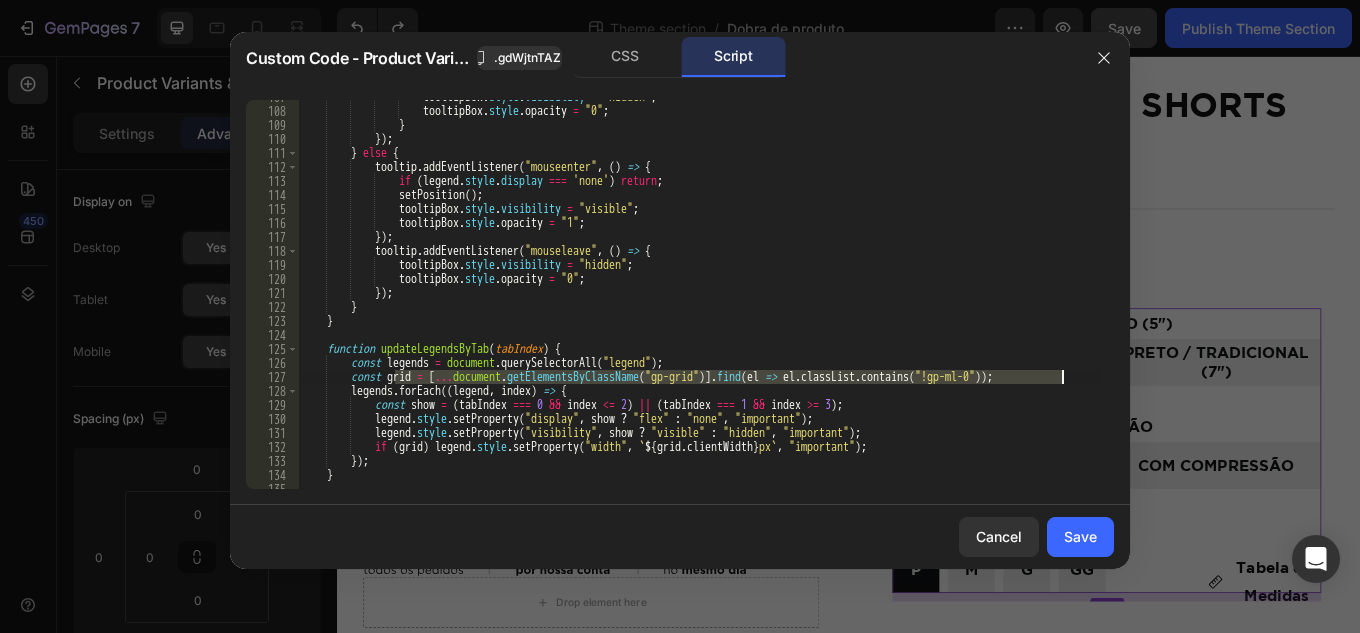 drag, startPoint x: 395, startPoint y: 375, endPoint x: 1084, endPoint y: 387, distance: 689.1045 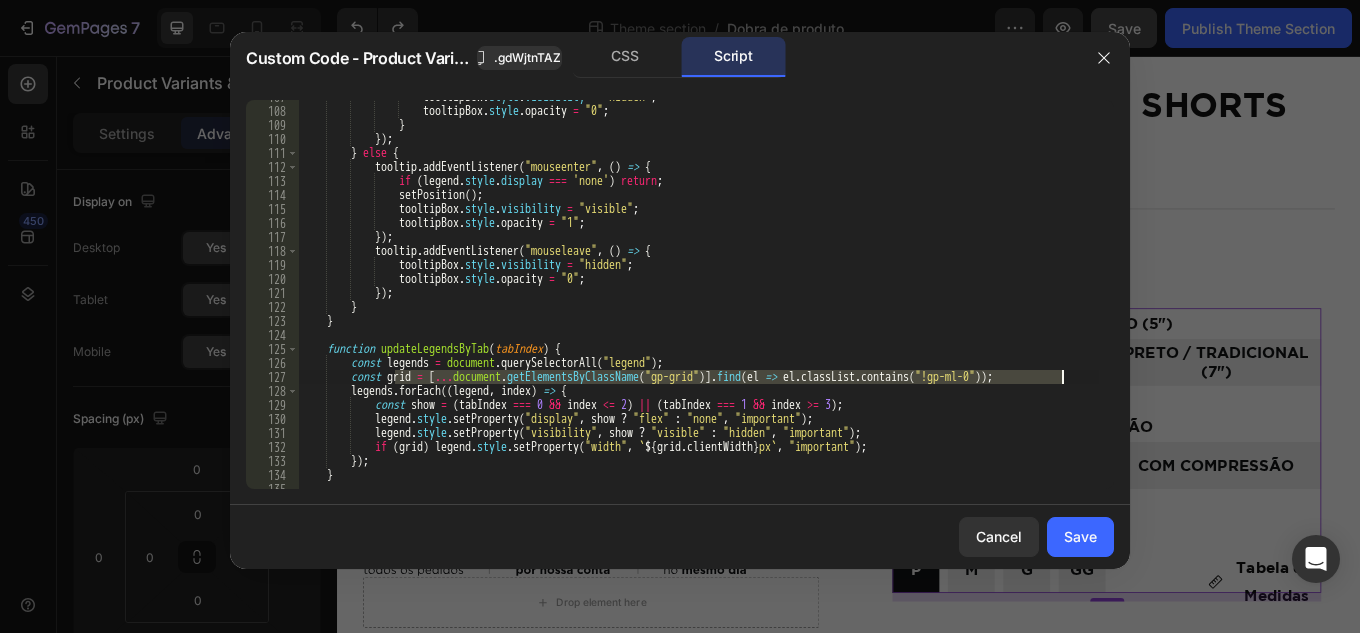 click on "tooltipBox . style . visibility   =   "hidden" ;                          tooltipBox . style . opacity   =   "0" ;                     }                }) ;           }   else   {                tooltip . addEventListener ( "mouseenter" ,   ( )   =>   {                     if   ( legend . style . display   ===   'none' )   return ;                     setPosition ( ) ;                     tooltipBox . style . visibility   =   "visible" ;                     tooltipBox . style . opacity   =   "1" ;                }) ;                tooltip . addEventListener ( "mouseleave" ,   ( )   =>   {                     tooltipBox . style . visibility   =   "hidden" ;                     tooltipBox . style . opacity   =   "0" ;                }) ;           }      }      function   updateLegendsByTab ( tabIndex )   {           const   legends   =   document . querySelectorAll ( "legend" ) ;           const   grid   =   [ ... document . getElementsByClassName ( "gp-grid" )] . find ( el   =>   el" at bounding box center [699, 298] 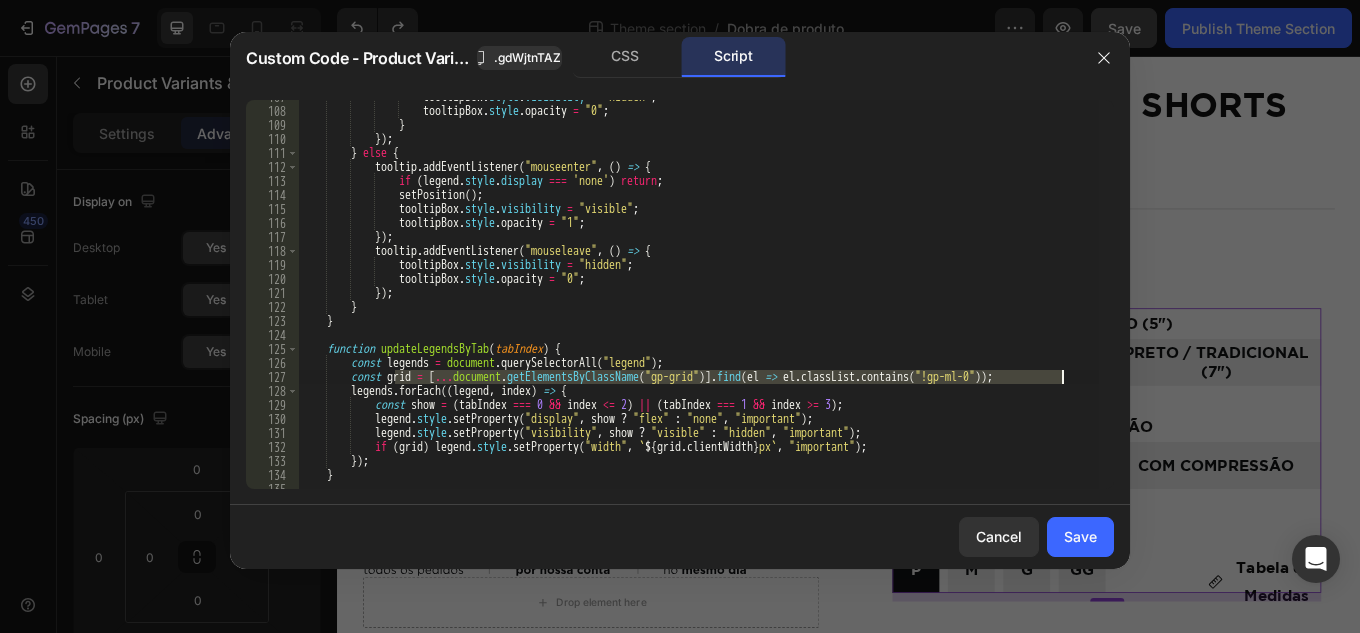 click on "tooltipBox . style . visibility   =   "hidden" ;                          tooltipBox . style . opacity   =   "0" ;                     }                }) ;           }   else   {                tooltip . addEventListener ( "mouseenter" ,   ( )   =>   {                     if   ( legend . style . display   ===   'none' )   return ;                     setPosition ( ) ;                     tooltipBox . style . visibility   =   "visible" ;                     tooltipBox . style . opacity   =   "1" ;                }) ;                tooltip . addEventListener ( "mouseleave" ,   ( )   =>   {                     tooltipBox . style . visibility   =   "hidden" ;                     tooltipBox . style . opacity   =   "0" ;                }) ;           }      }      function   updateLegendsByTab ( tabIndex )   {           const   legends   =   document . querySelectorAll ( "legend" ) ;           const   grid   =   [ ... document . getElementsByClassName ( "gp-grid" )] . find ( el   =>   el" at bounding box center (699, 294) 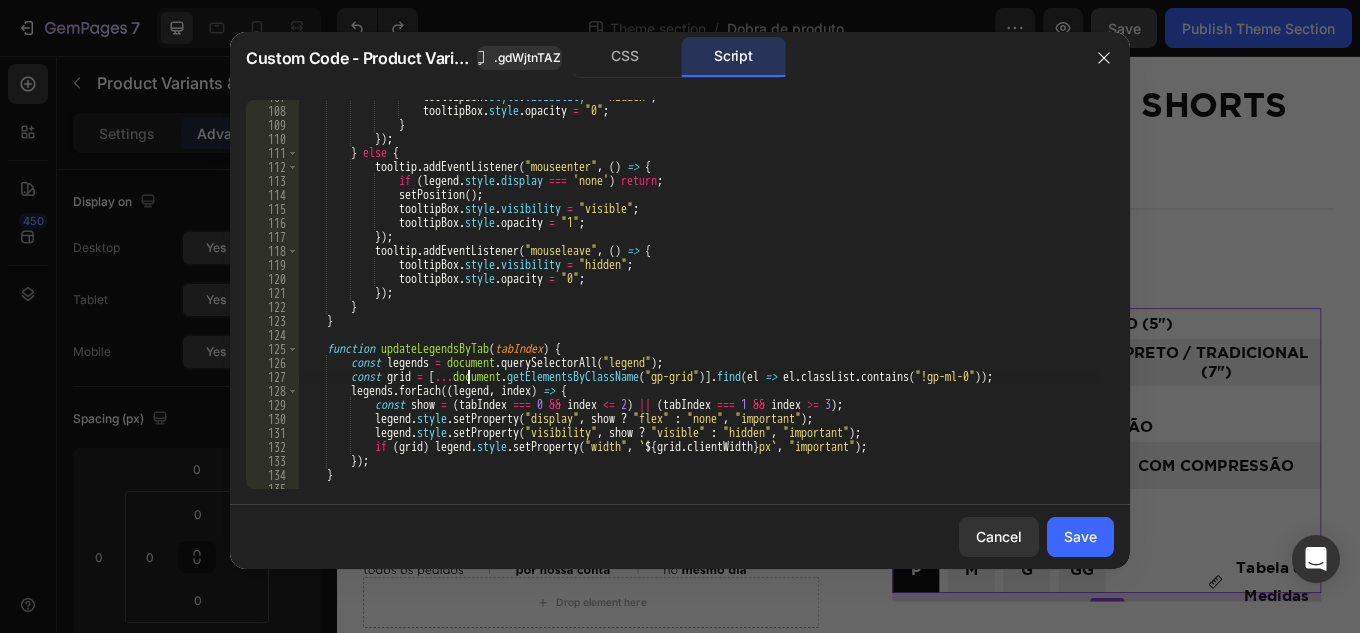 click on "tooltipBox . style . visibility   =   "hidden" ;                          tooltipBox . style . opacity   =   "0" ;                     }                }) ;           }   else   {                tooltip . addEventListener ( "mouseenter" ,   ( )   =>   {                     if   ( legend . style . display   ===   'none' )   return ;                     setPosition ( ) ;                     tooltipBox . style . visibility   =   "visible" ;                     tooltipBox . style . opacity   =   "1" ;                }) ;                tooltip . addEventListener ( "mouseleave" ,   ( )   =>   {                     tooltipBox . style . visibility   =   "hidden" ;                     tooltipBox . style . opacity   =   "0" ;                }) ;           }      }      function   updateLegendsByTab ( tabIndex )   {           const   legends   =   document . querySelectorAll ( "legend" ) ;           const   grid   =   [ ... document . getElementsByClassName ( "gp-grid" )] . find ( el   =>   el" at bounding box center (699, 298) 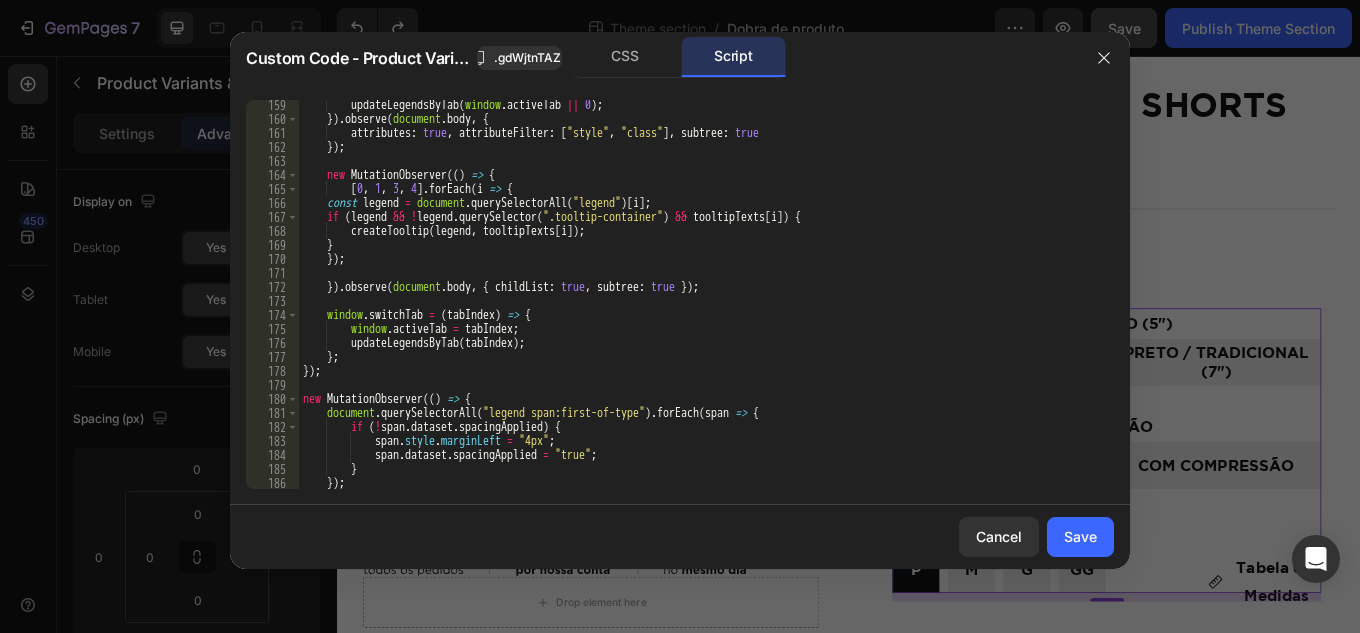 scroll, scrollTop: 2369, scrollLeft: 0, axis: vertical 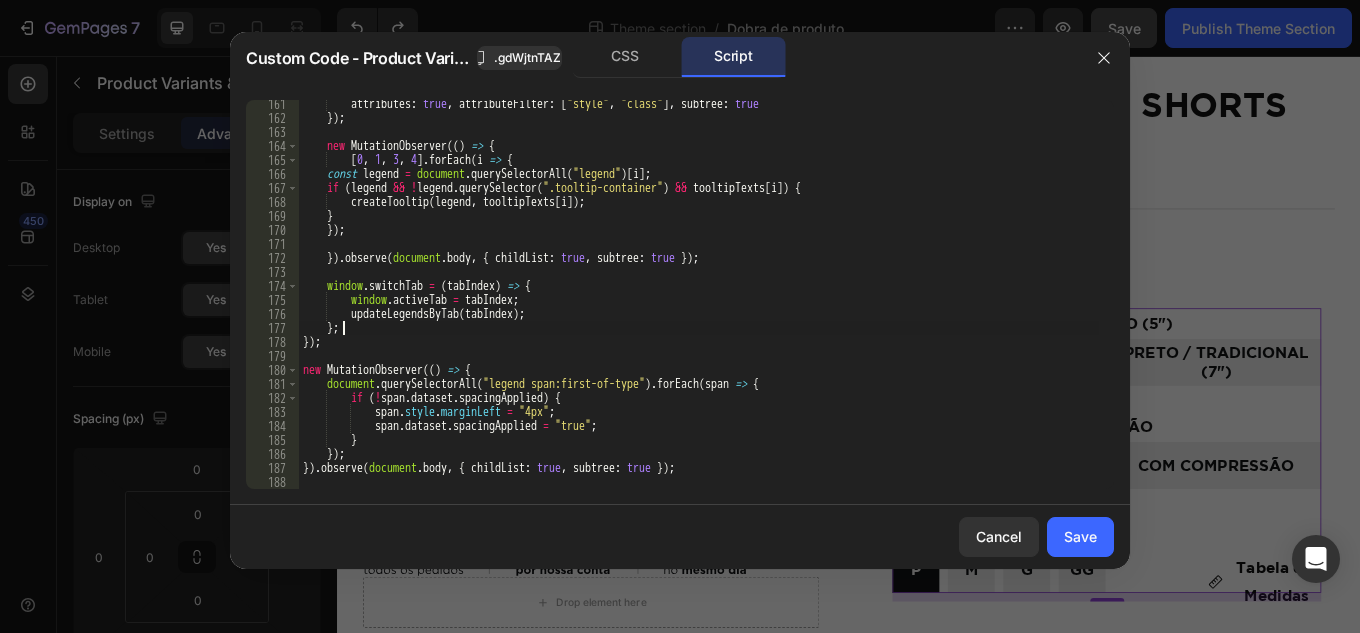 click on "attributes :   true ,   attributeFilter :   [ "style" ,   "class" ] ,   subtree :   true      }) ;      new   MutationObserver (( )   =>   {           [ 0 ,   1 ,   3 ,   4 ] . forEach ( i   =>   {      const   legend   =   document . querySelectorAll ( "legend" ) [ i ] ;      if   ( legend   &&   ! legend . querySelector ( ".tooltip-container" )   &&   tooltipTexts [ i ])   {           createTooltip ( legend ,   tooltipTexts [ i ]) ;      }      }) ;      }) . observe ( document . body ,   {   childList :   true ,   subtree :   true   }) ;      window . switchTab   =   ( tabIndex )   =>   {           window . activeTab   =   tabIndex ;           updateLegendsByTab ( tabIndex ) ;      } ; }) ; new   MutationObserver (( )   =>   {      document . querySelectorAll ( "legend span:first-of-type" ) . forEach ( span   =>   {           if   ( ! span . dataset . spacingApplied )   {                span . style . marginLeft   =   "4px" ;                span . dataset . spacingApplied   =   "true" ;" at bounding box center [699, 305] 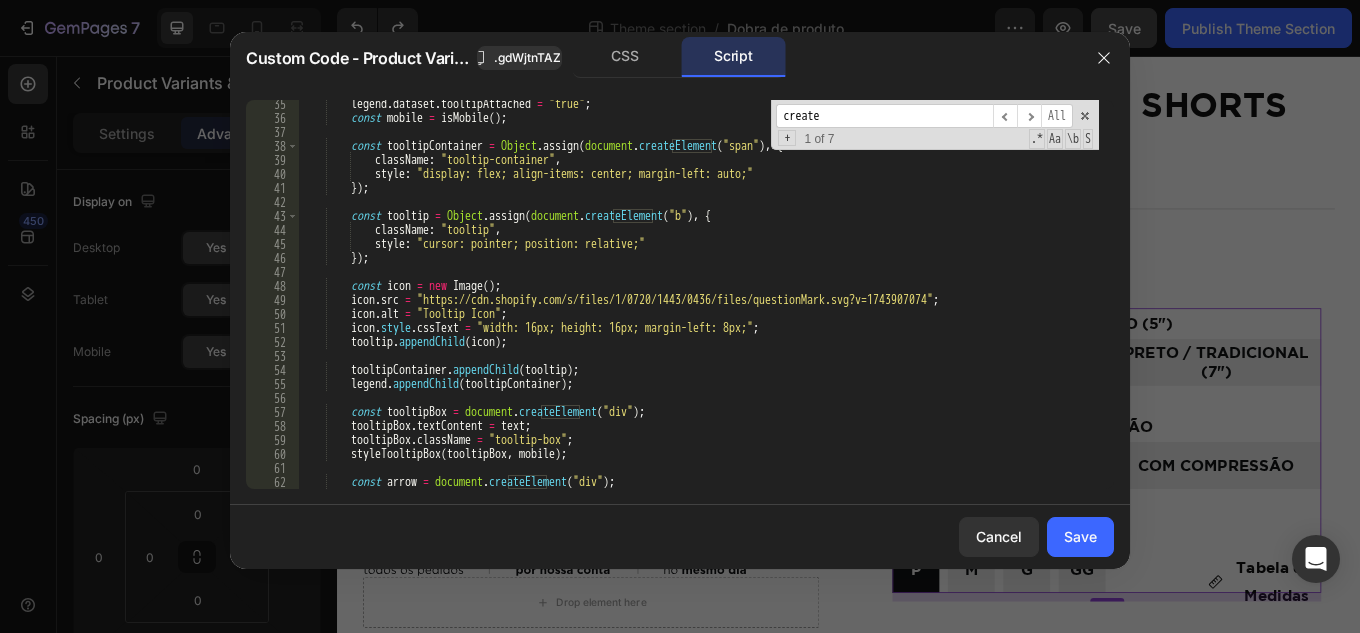 scroll, scrollTop: 564, scrollLeft: 0, axis: vertical 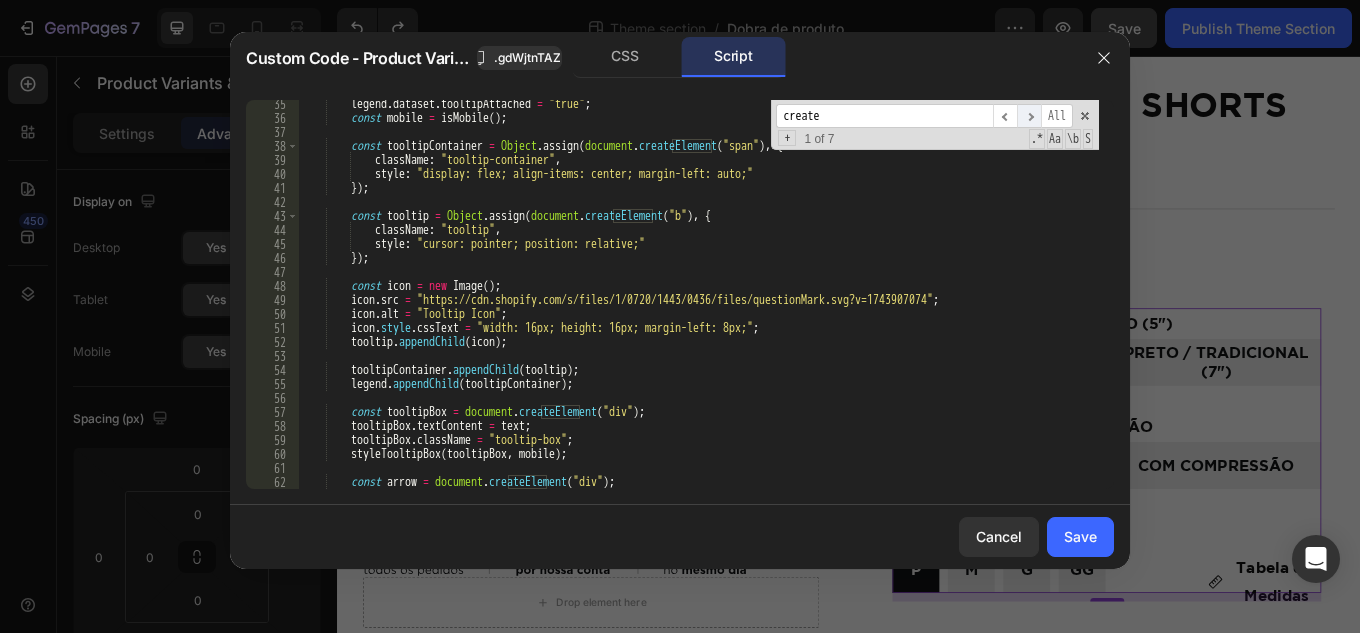 click on "​" at bounding box center (1029, 116) 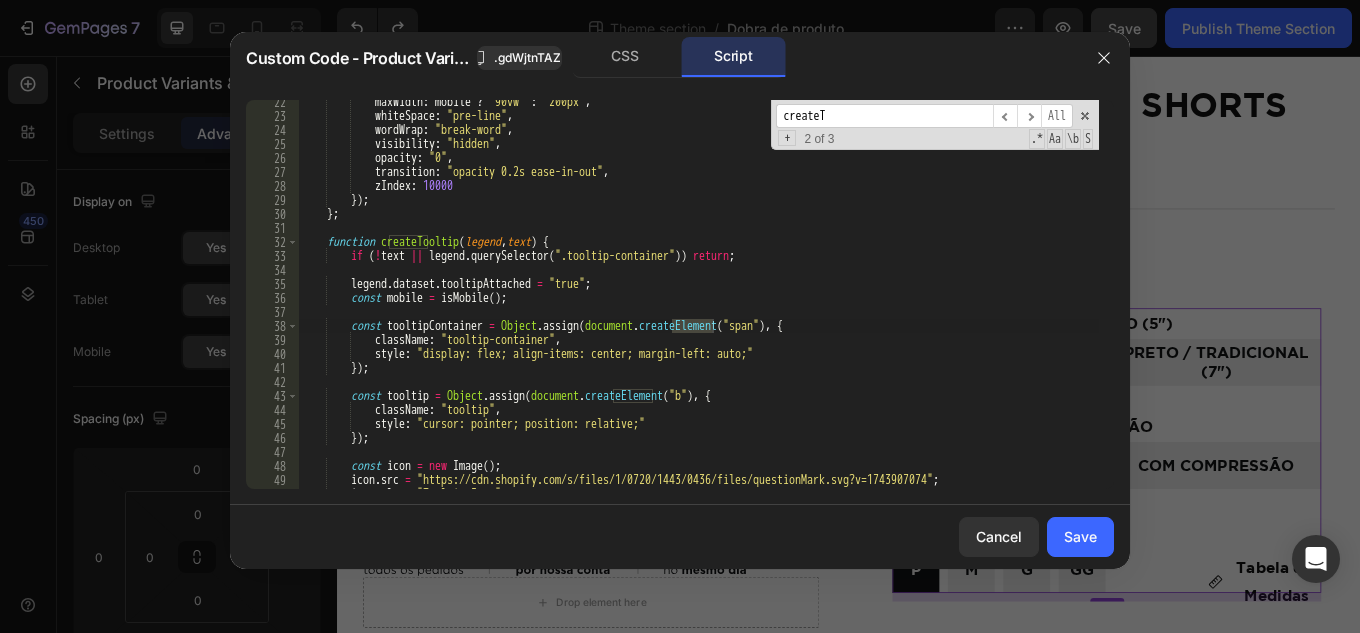 scroll, scrollTop: 1962, scrollLeft: 0, axis: vertical 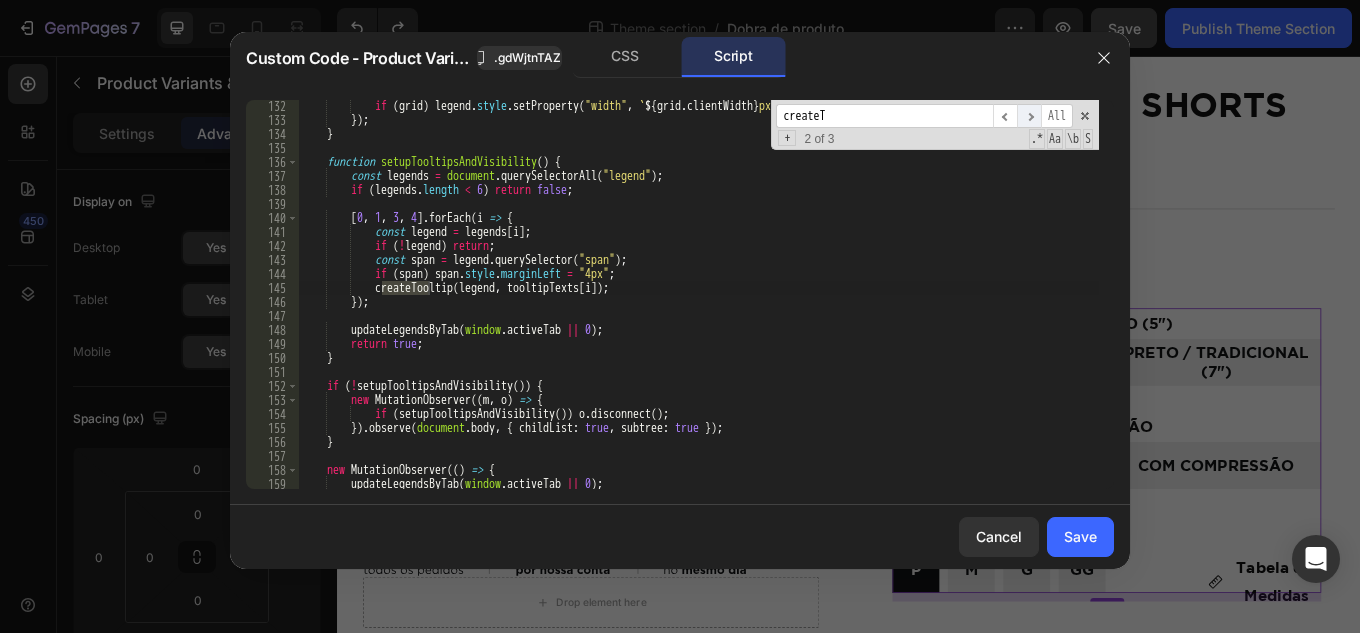 type on "createT" 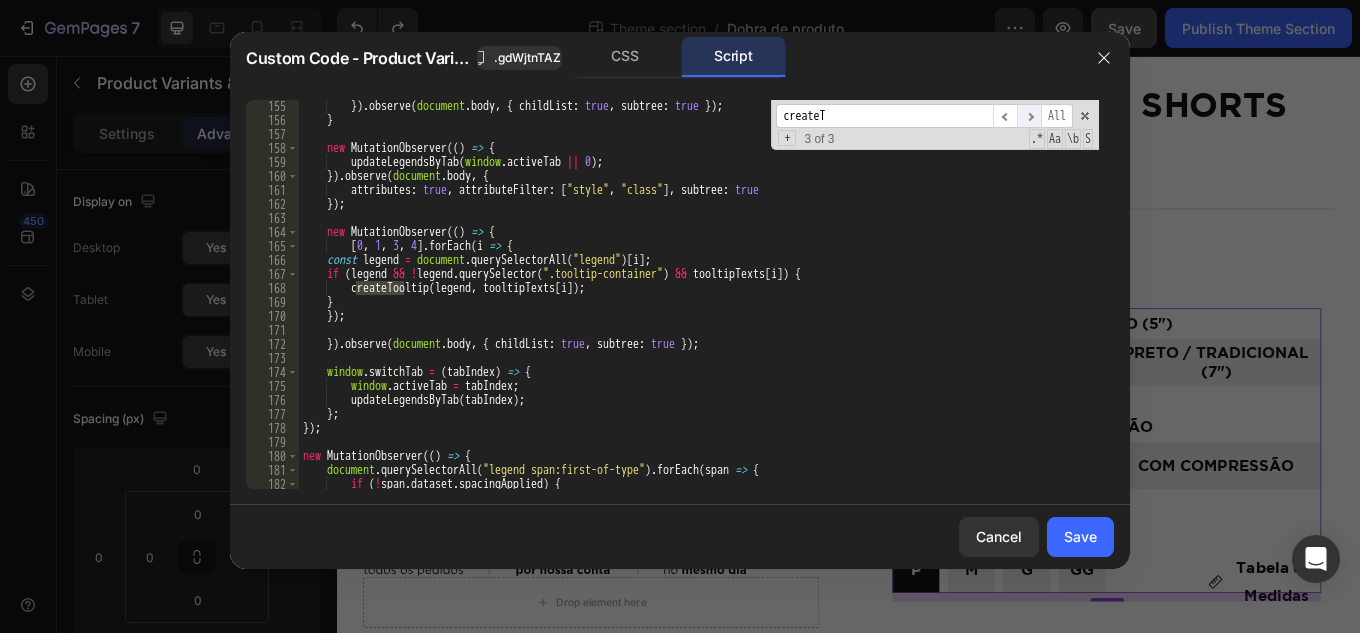 click on "​" at bounding box center (1029, 116) 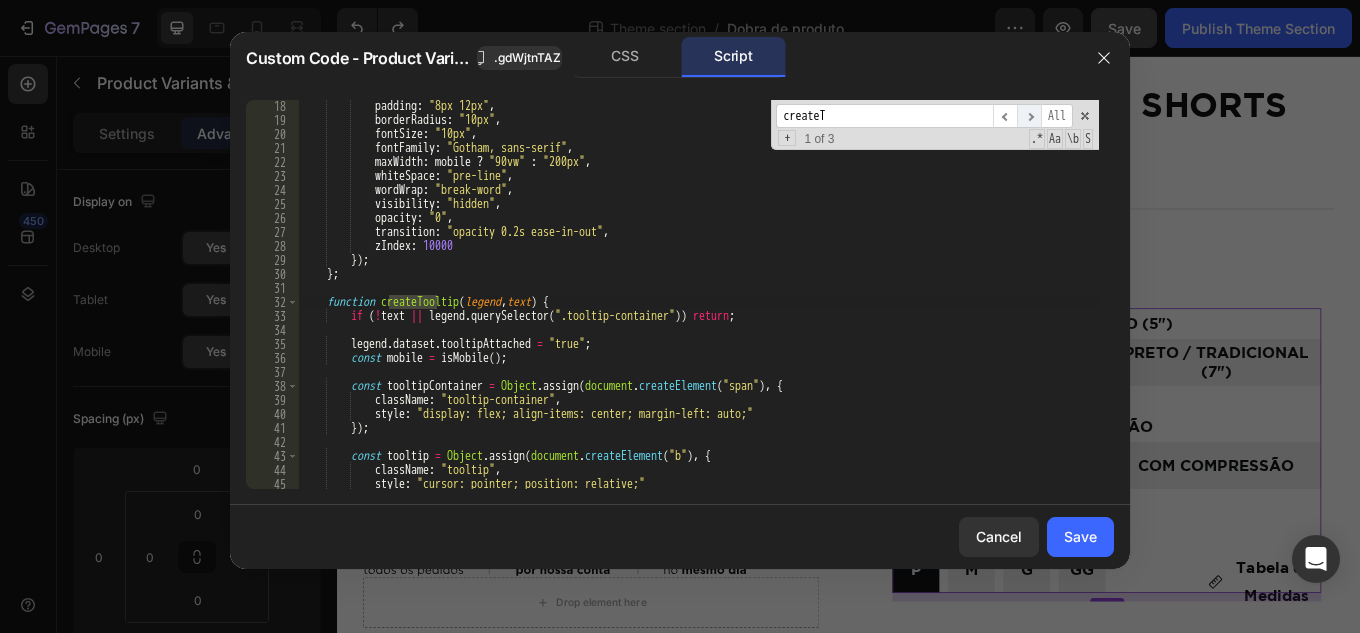 click on "​" at bounding box center [1029, 116] 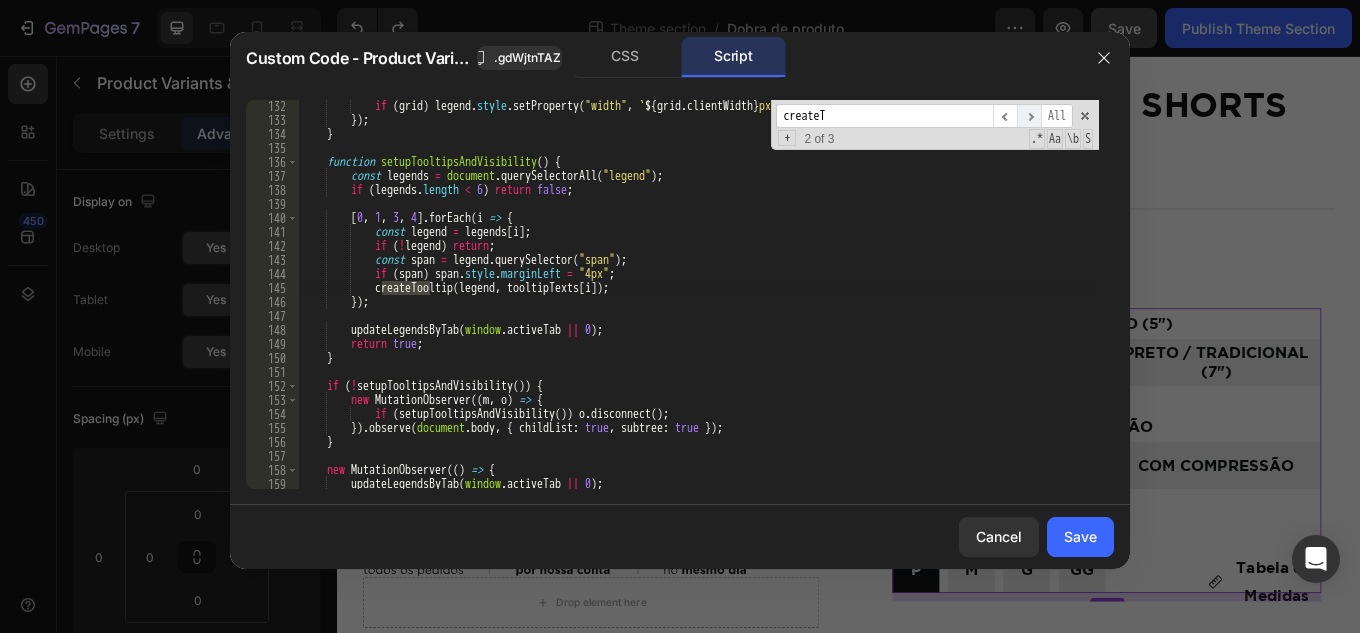 scroll, scrollTop: 1962, scrollLeft: 0, axis: vertical 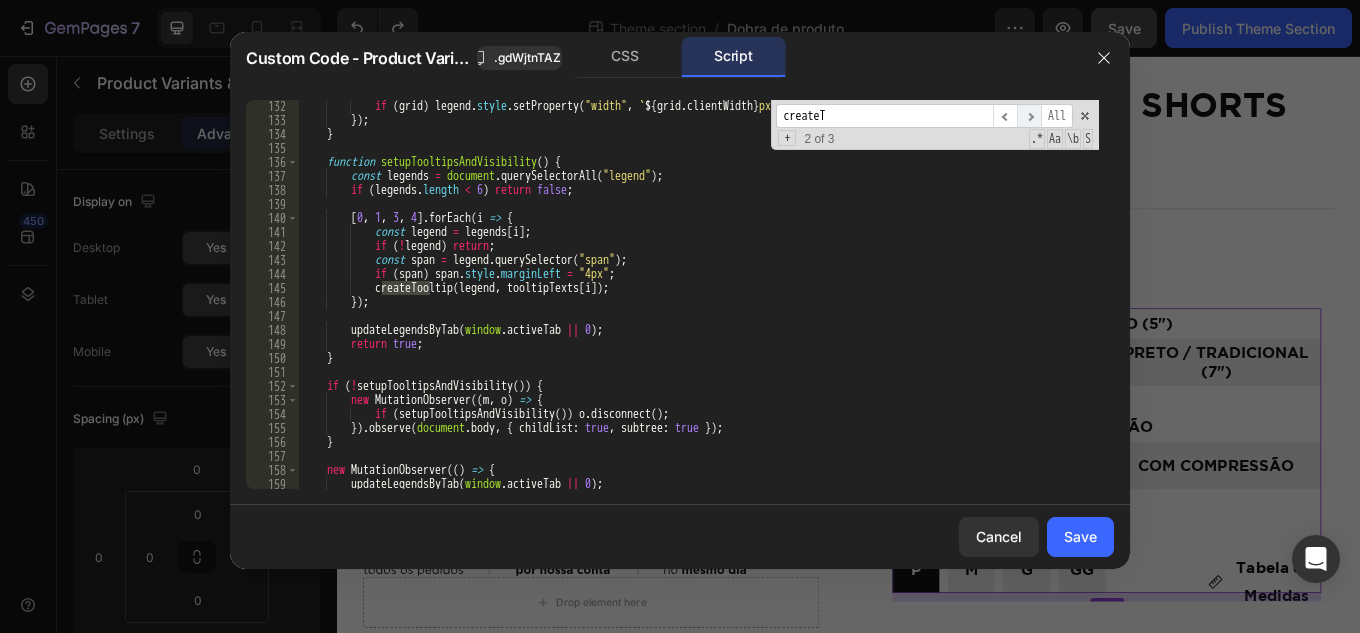 click on "​" at bounding box center (1029, 116) 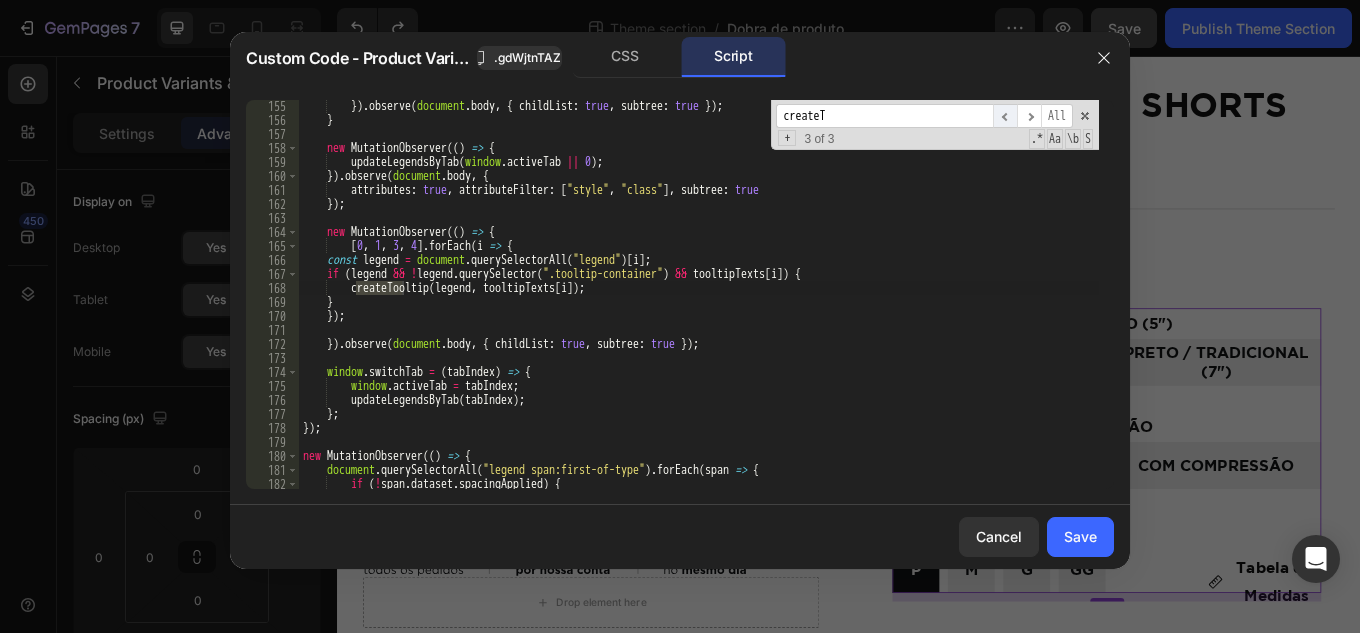 click on "​" at bounding box center (1005, 116) 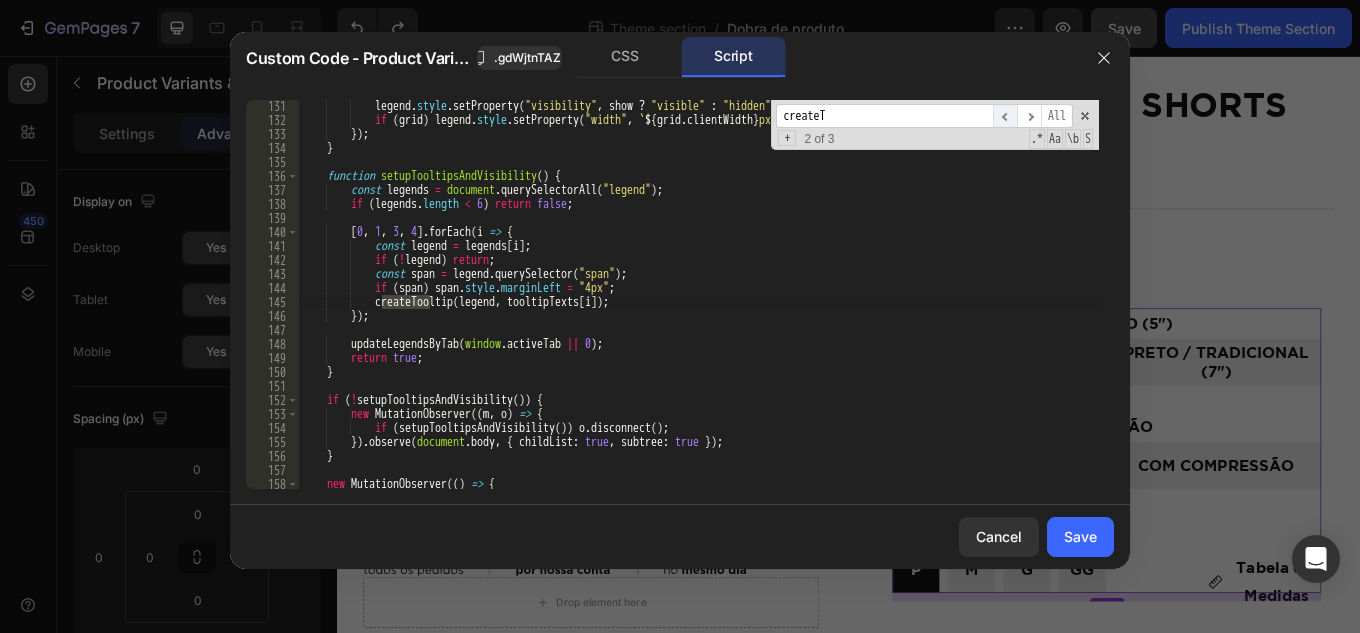 click on "​" at bounding box center [1005, 116] 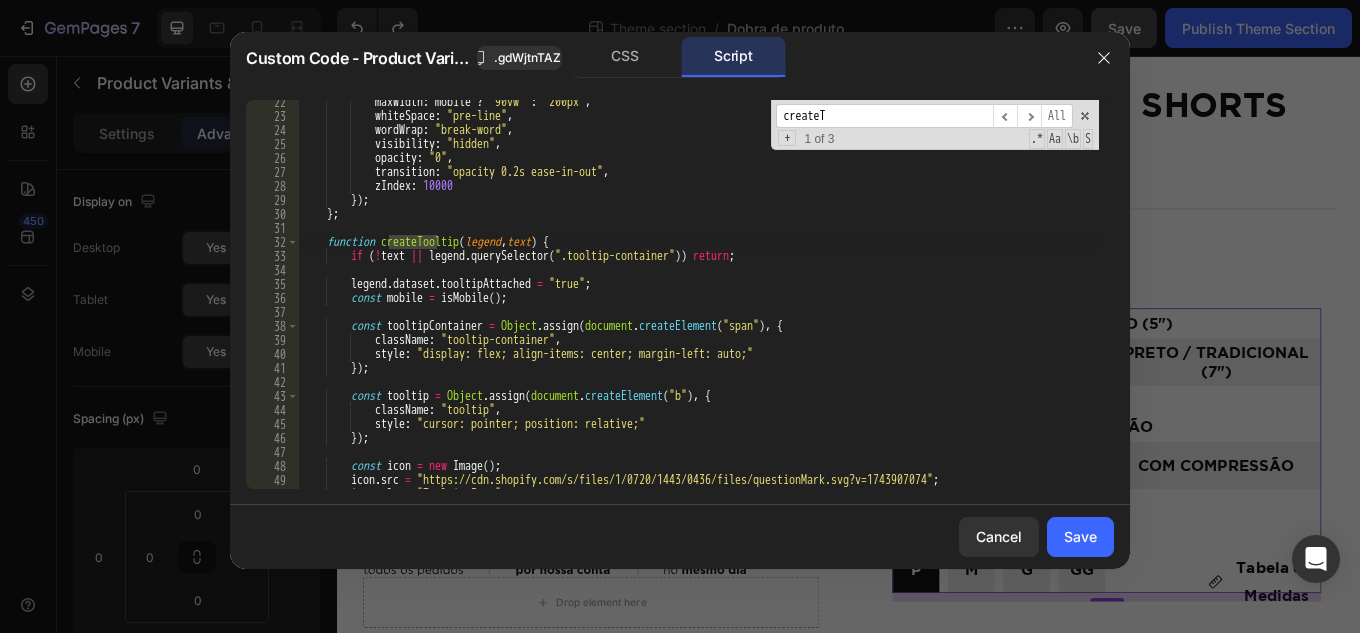 scroll, scrollTop: 384, scrollLeft: 0, axis: vertical 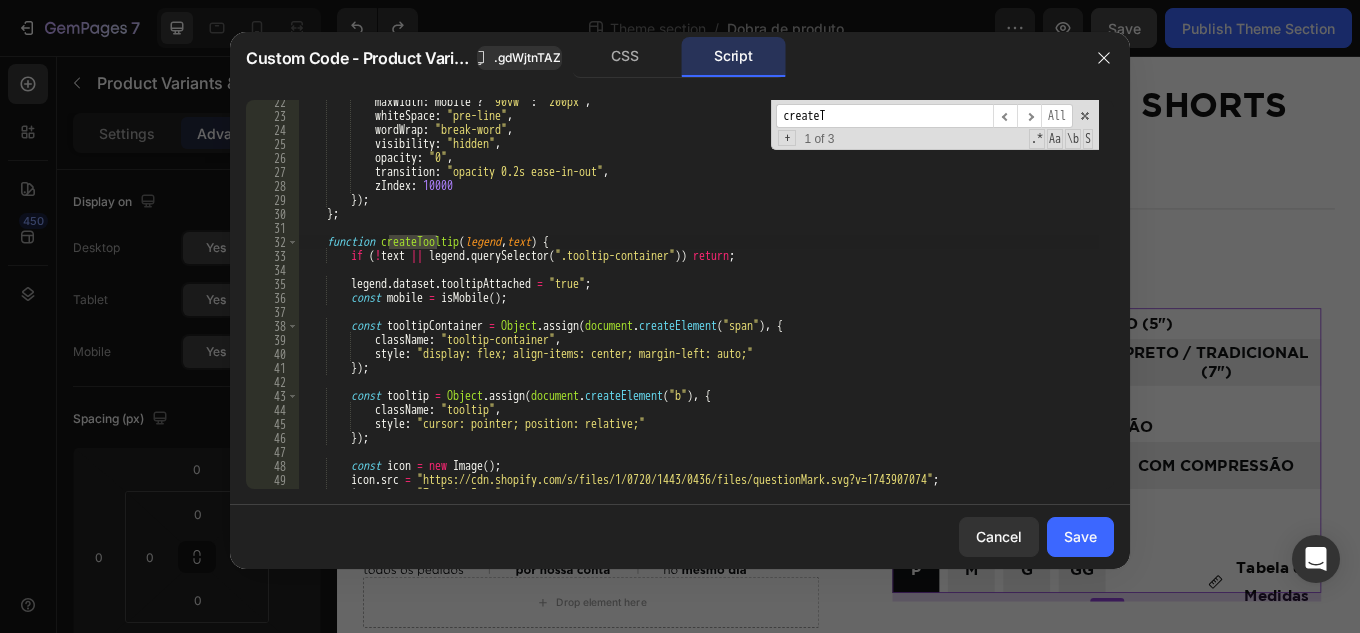 click on "maxWidth :   mobile   ?   "90vw"   :   "200px" ,                whiteSpace :   "pre-line" ,                wordWrap :   "break-word" ,                visibility :   "hidden" ,                opacity :   "0" ,                transition :   "opacity 0.2s ease-in-out" ,                zIndex :   10000           }) ;      } ;      function   createTooltip ( legend ,  text )   {           if   ( ! text   ||   legend . querySelector ( ".tooltip-container" ))   return ;           legend . dataset . tooltipAttached   =   "true" ;           const   mobile   =   isMobile ( ) ;           const   tooltipContainer   =   Object . assign ( document . createElement ( "span" ) ,   {                className :   "tooltip-container" ,                style :   "display: flex; align-items: center; margin-left: auto;"           }) ;           const   tooltip   =   Object . assign ( document . createElement ( "b" ) ,   {                className :   "tooltip" ,                style :             }) ;           const" at bounding box center (699, 303) 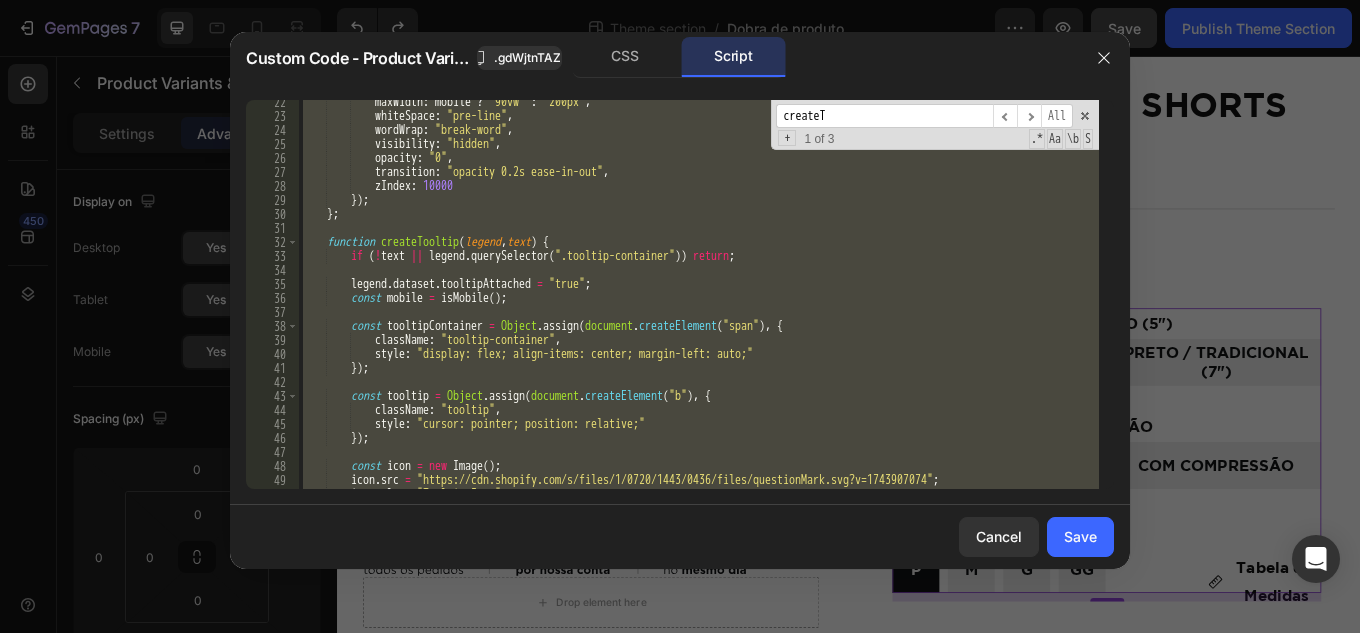 paste on "grid = [...document.getElementsByClassName("gp-grid")].find(el => el.classList.contains("!gp-ml-0"));" 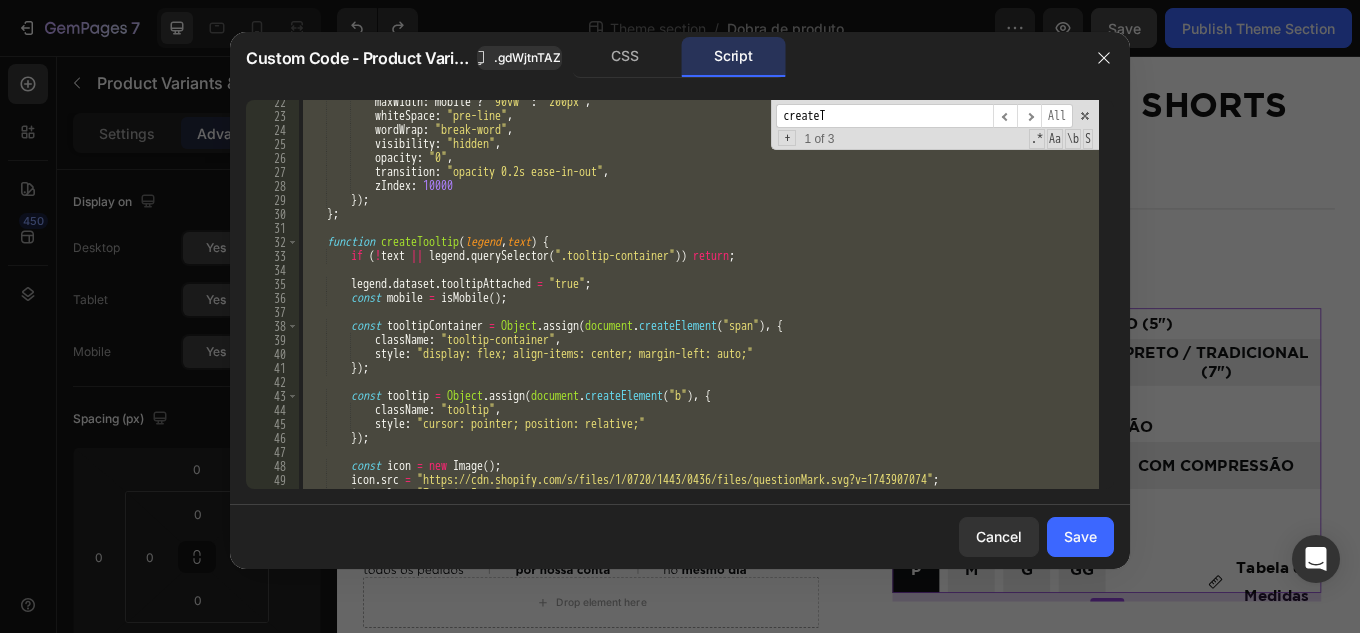type on "grid = [...document.getElementsByClassName("gp-grid")].find(el => el.classList.contains("!gp-ml-0"));" 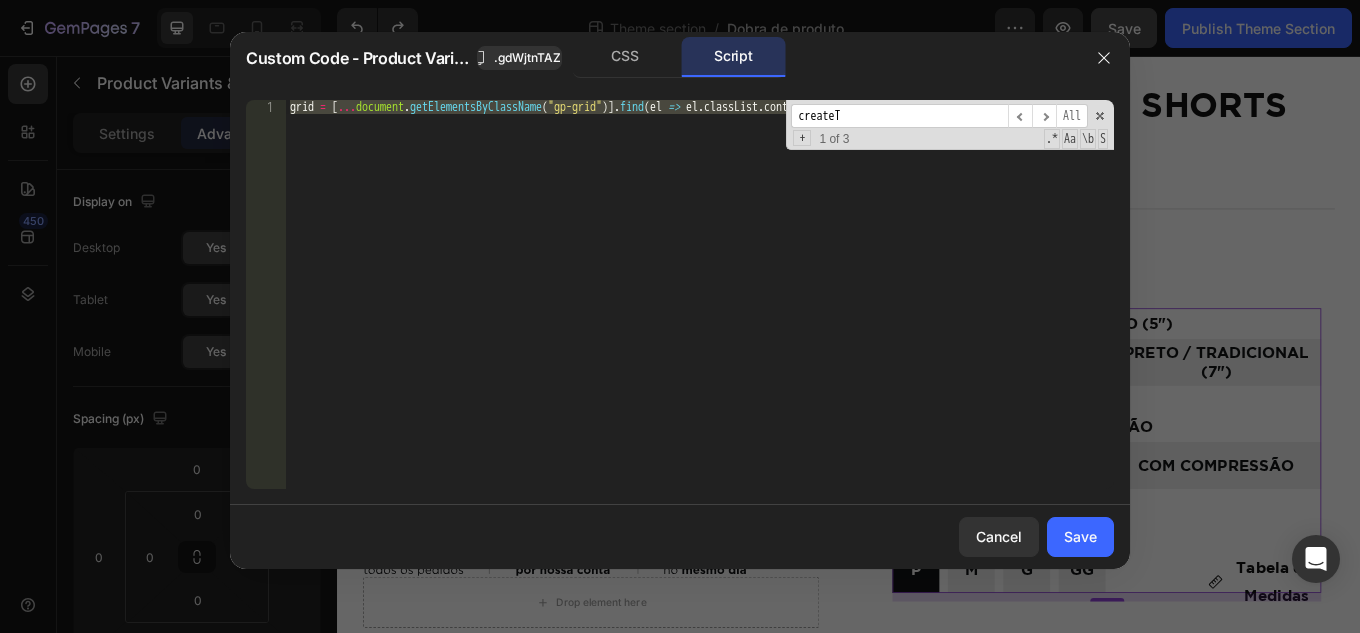 type 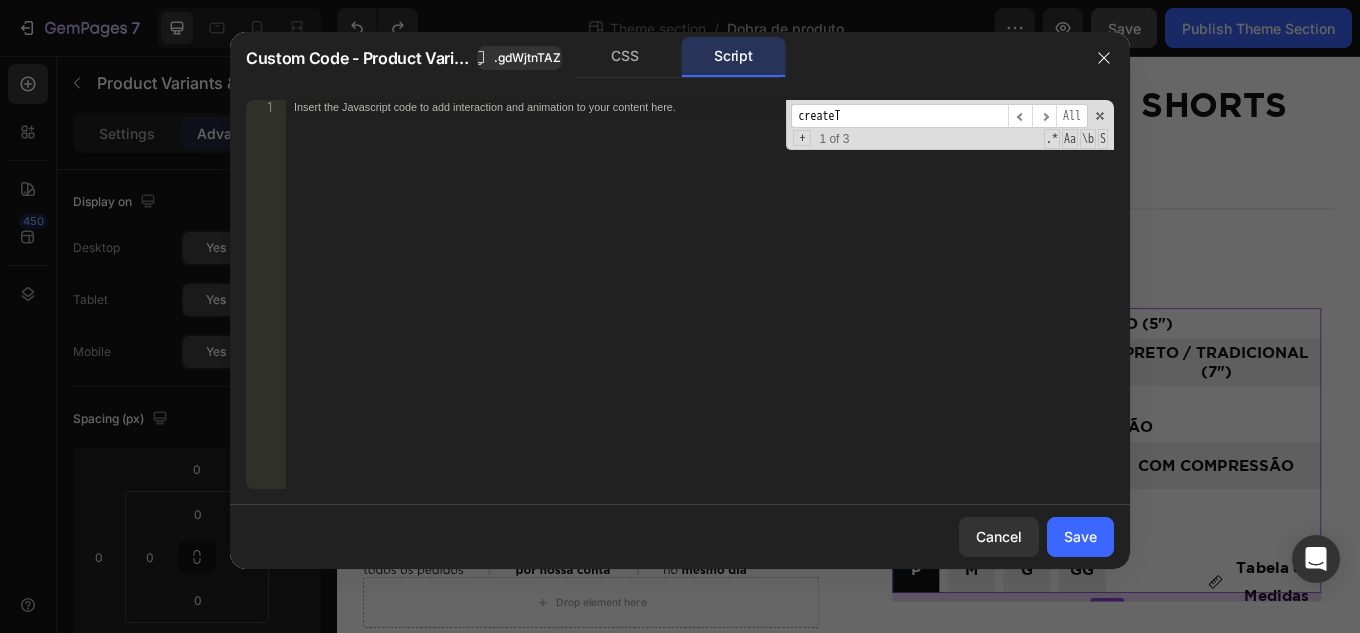 click on "Insert the Javascript code to add interaction and animation to your content here." at bounding box center (700, 308) 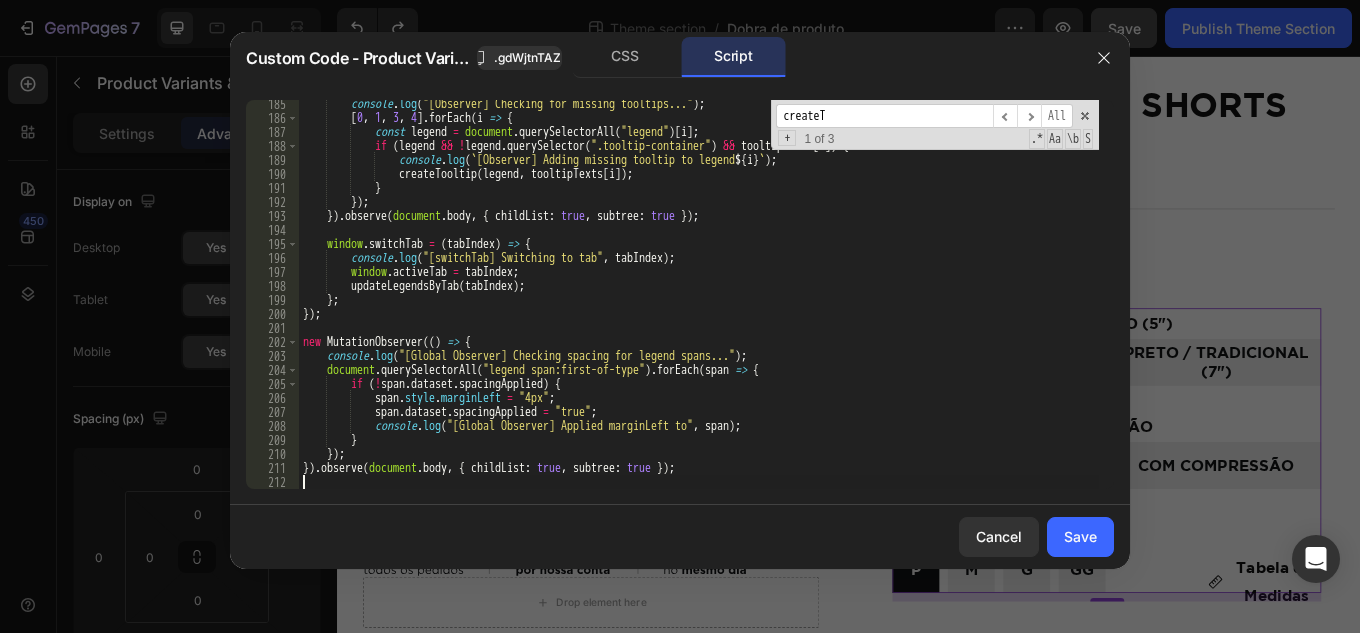 scroll, scrollTop: 2705, scrollLeft: 0, axis: vertical 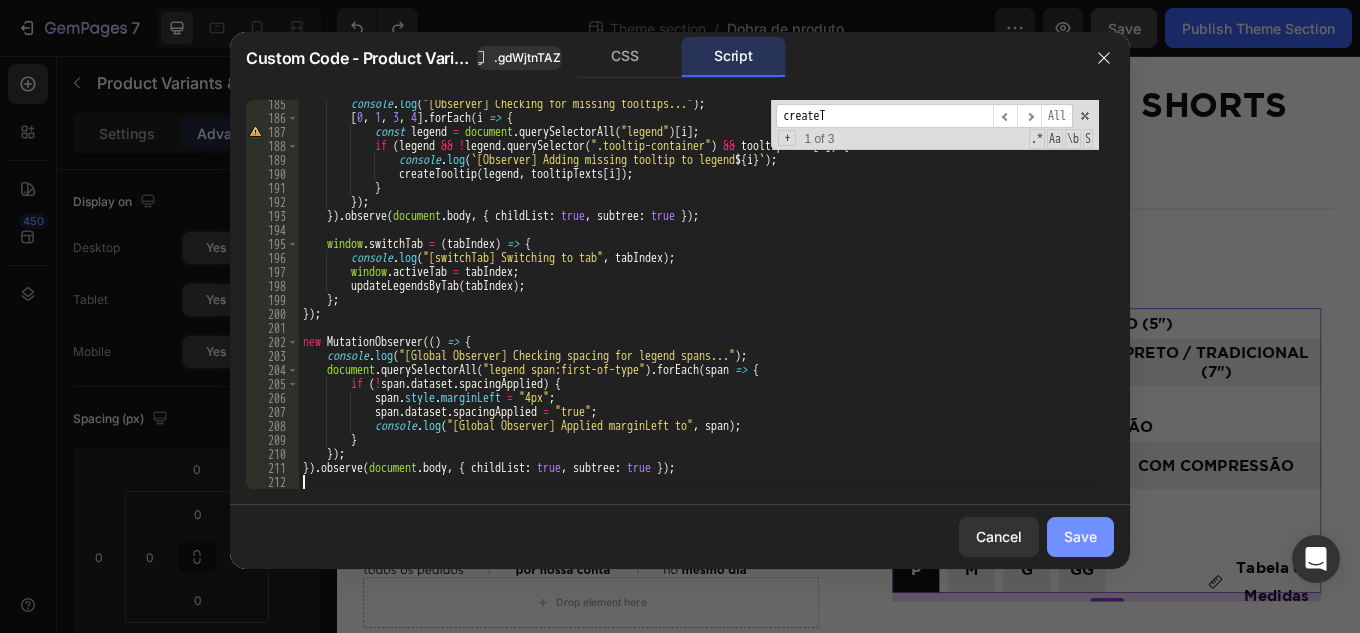 click on "Save" at bounding box center [1080, 536] 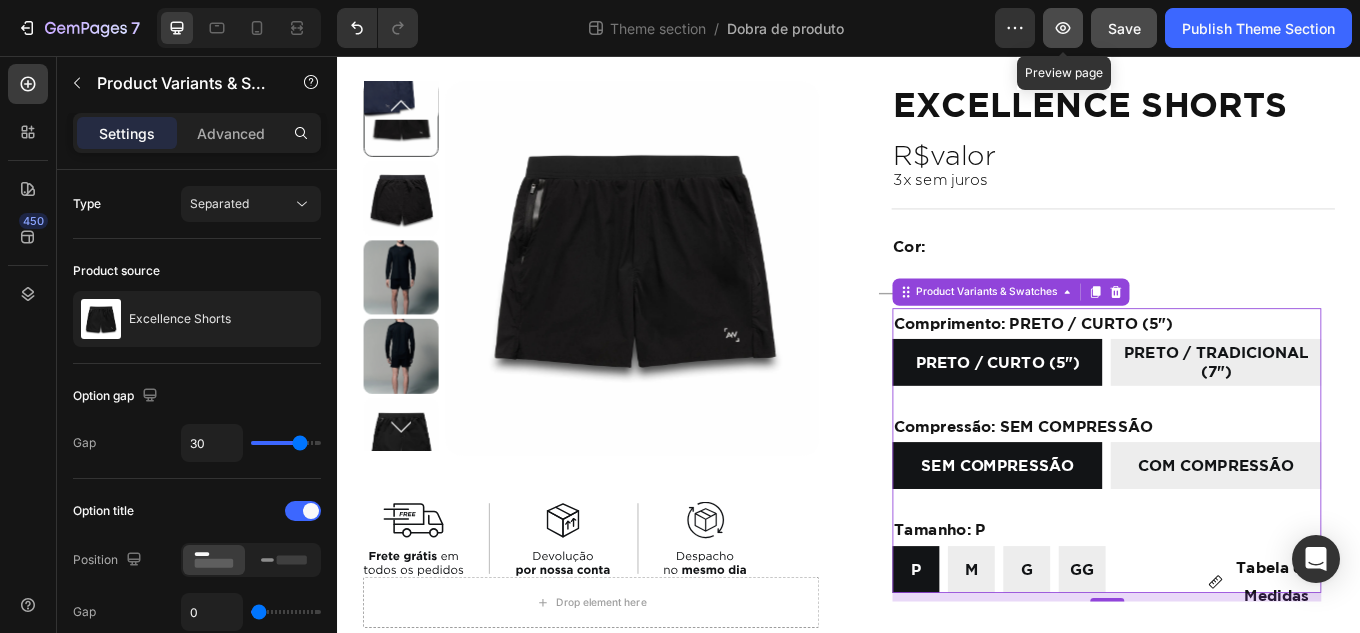 click 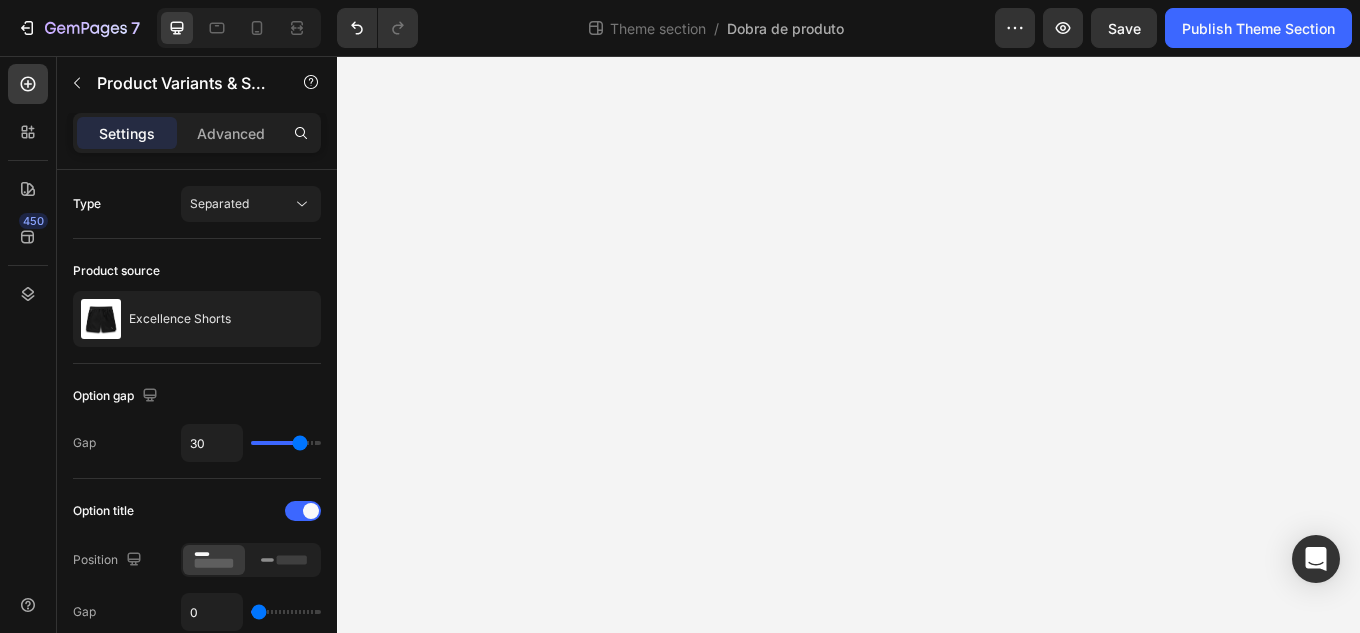 scroll, scrollTop: 0, scrollLeft: 0, axis: both 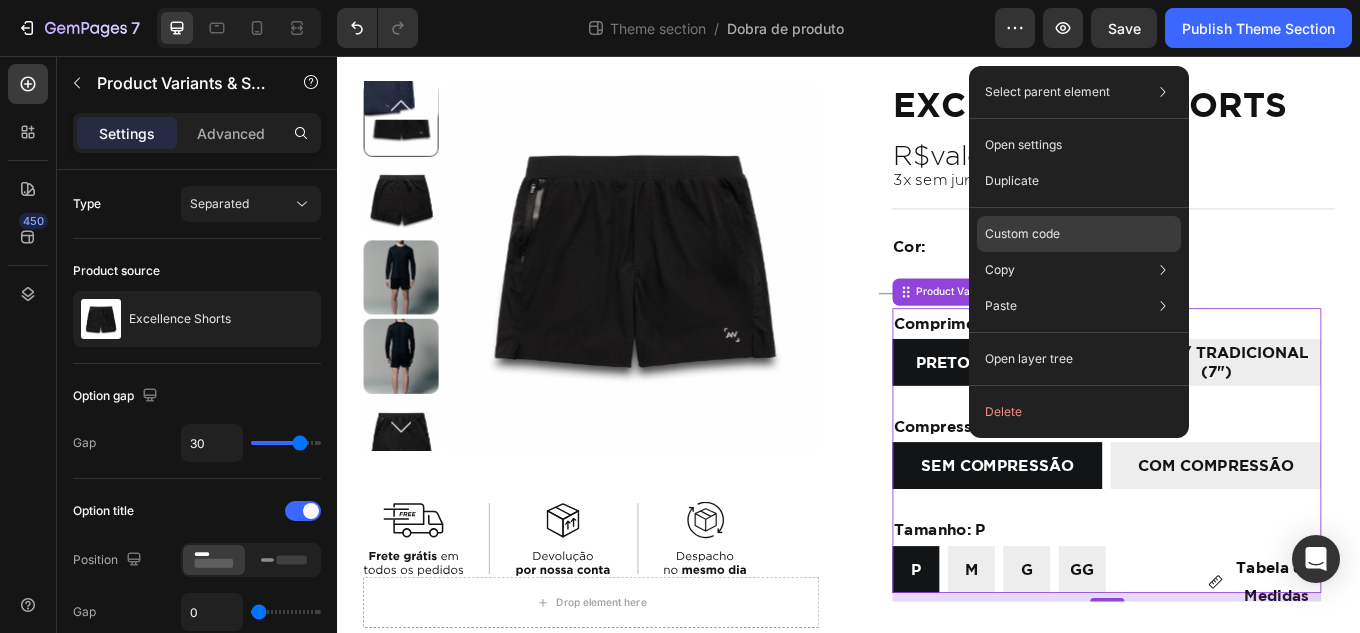 click on "Custom code" 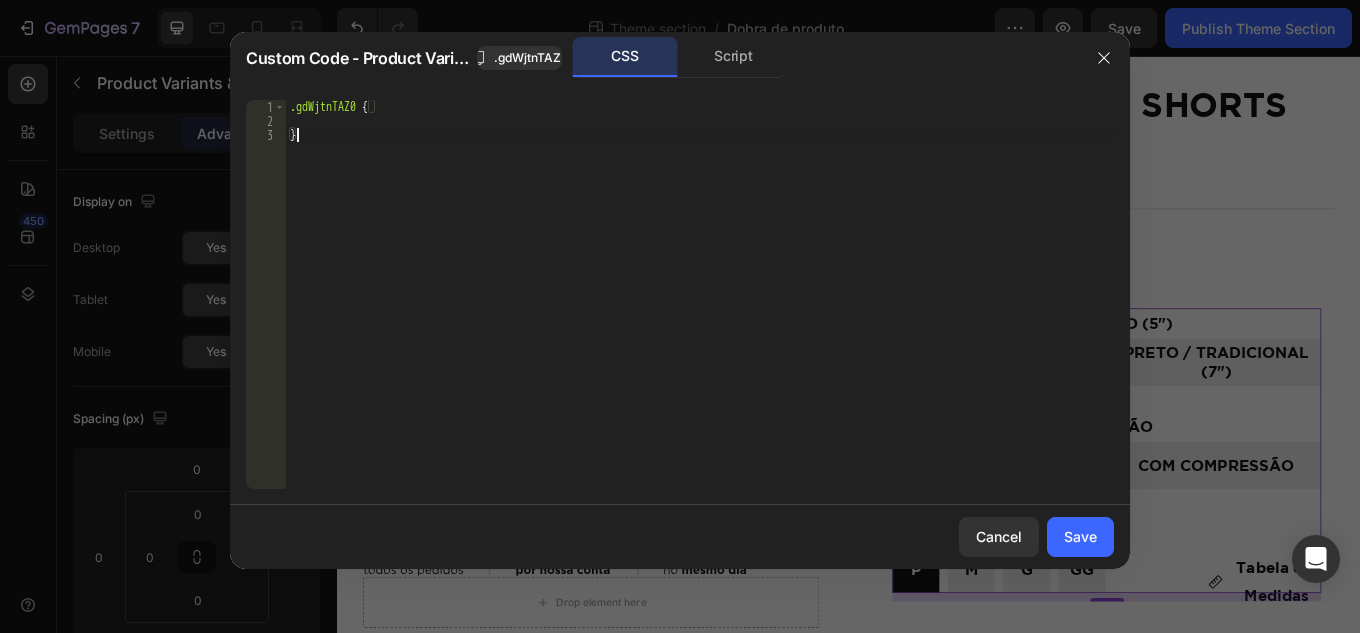 click on ".gdWjtnTAZ0   { }" at bounding box center [700, 308] 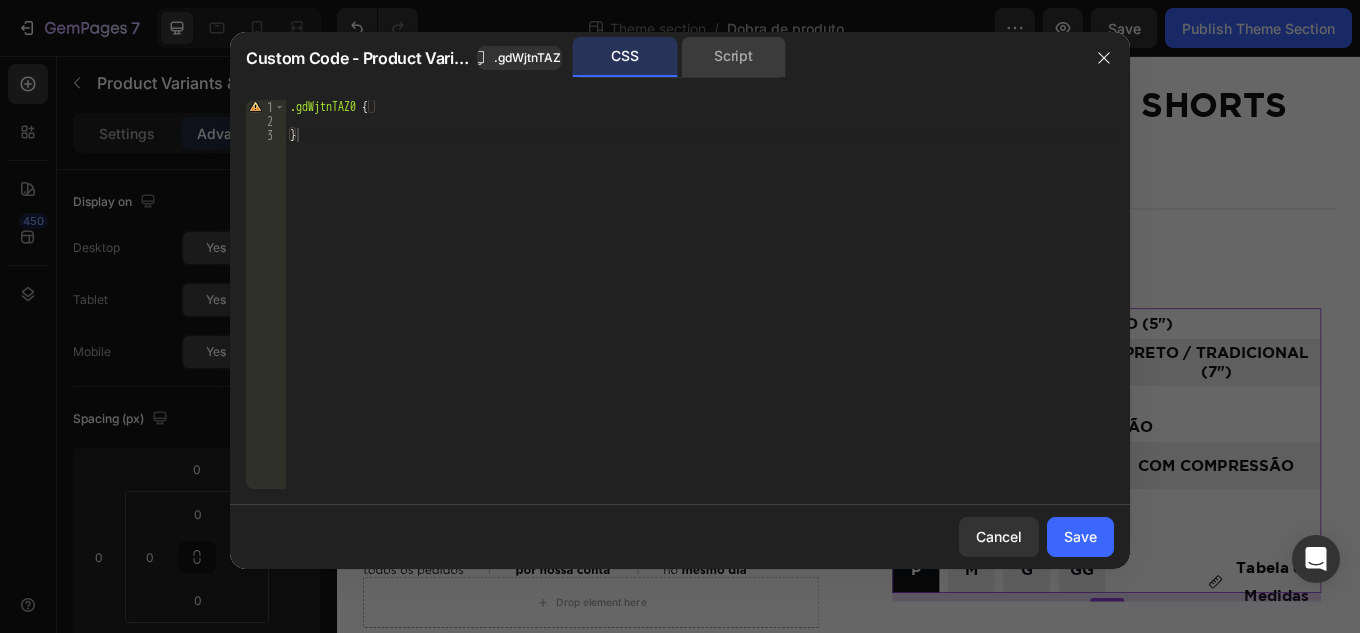 click on "Script" 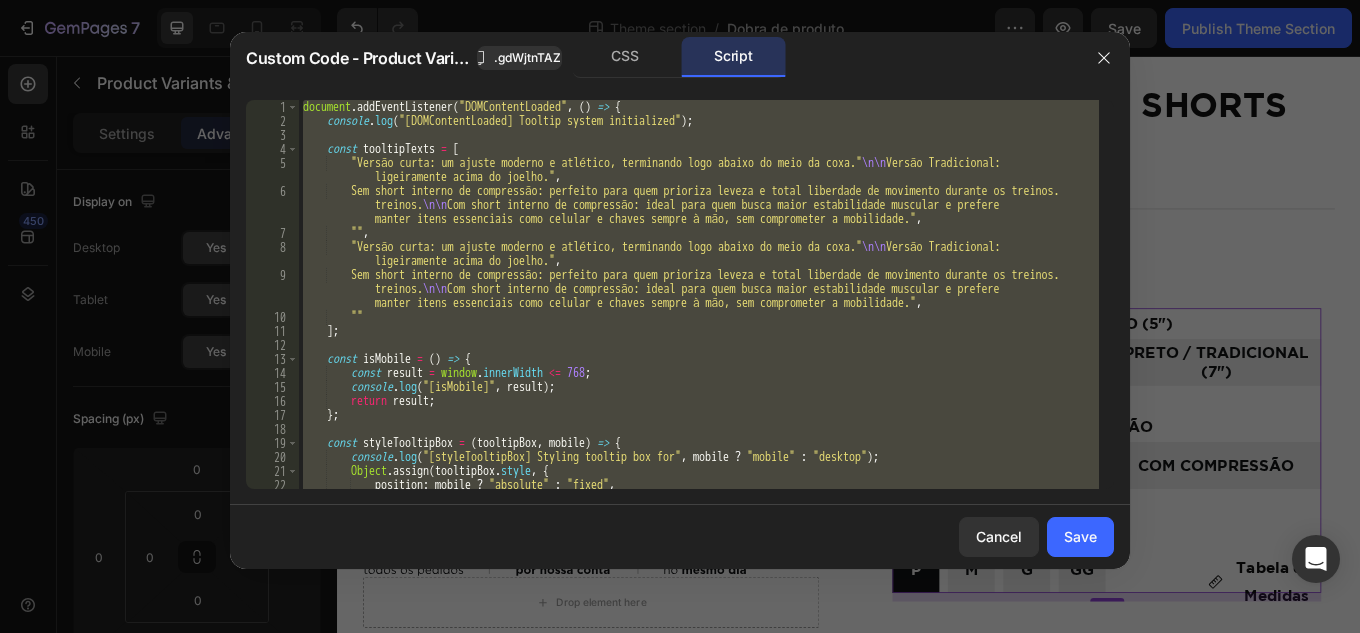 click on "document . addEventListener ( "DOMContentLoaded" ,   ( )   =>   {      console . log ( "[DOMContentLoaded] Tooltip system initialized" ) ;      const   tooltipTexts   =   [           "Versão curta: um ajuste moderno e atlético, terminando logo abaixo do meio da coxa. \n\n Versão Tradicional:               ligeiramente acima do joelho." ,           "Sem short interno de compressão: perfeito para quem prioriza leveza e total liberdade de movimento durante os               treinos. \n\n Com short interno de compressão: ideal para quem busca maior estabilidade muscular e prefere               manter itens essenciais como celular e chaves sempre à mão, sem comprometer a mobilidade." ,           "" ,           "Versão curta: um ajuste moderno e atlético, terminando logo abaixo do meio da coxa. \n\n Versão Tradicional:               ligeiramente acima do joelho." ,                        treinos. \n\n              ,           ""      ]" at bounding box center [699, 294] 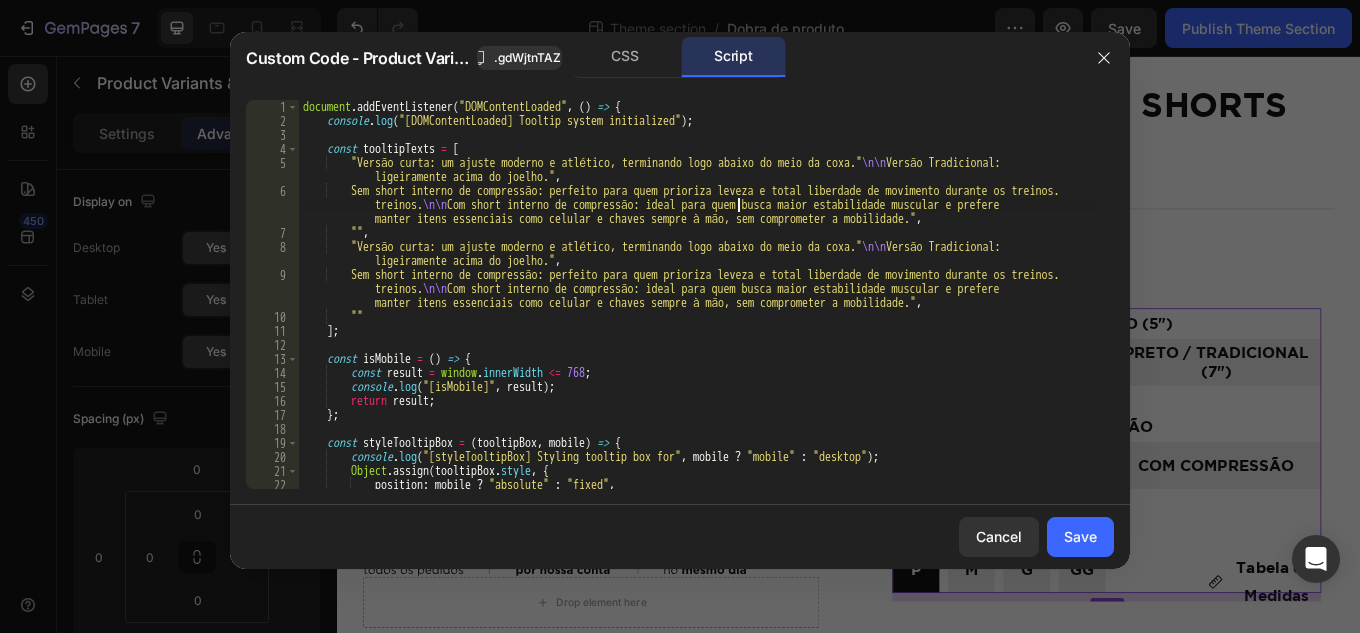 type on "}).observe(document.body, { childList: true, subtree: true });" 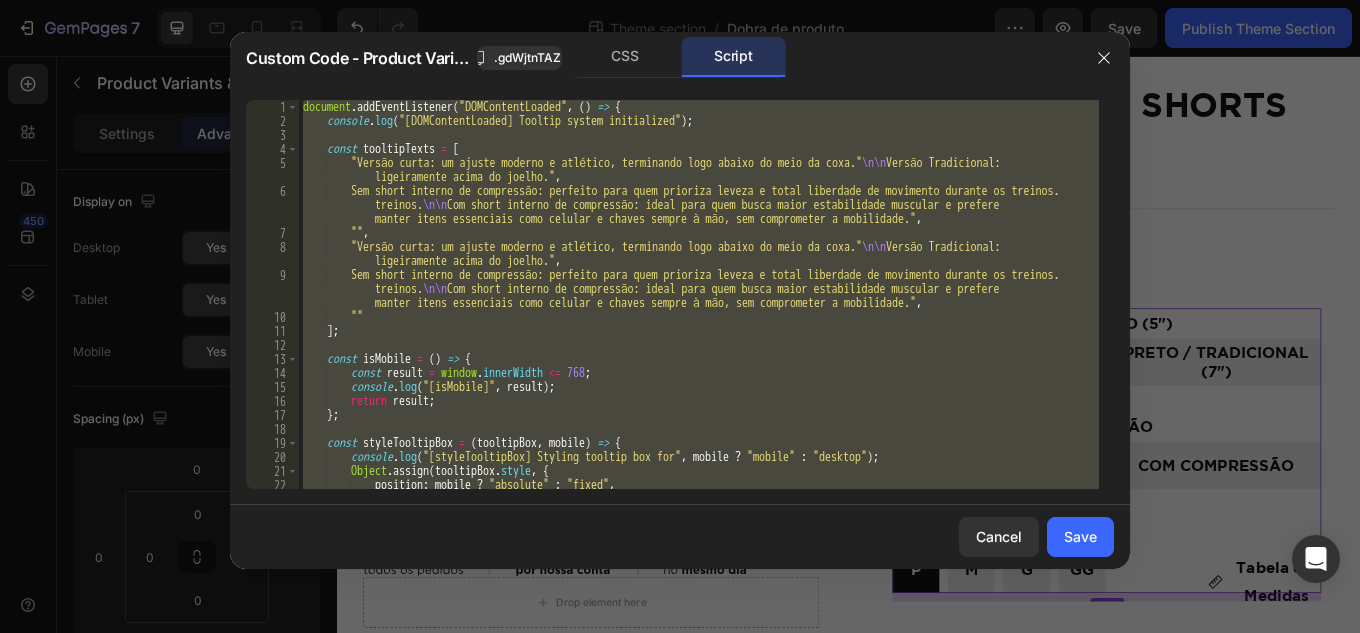 paste 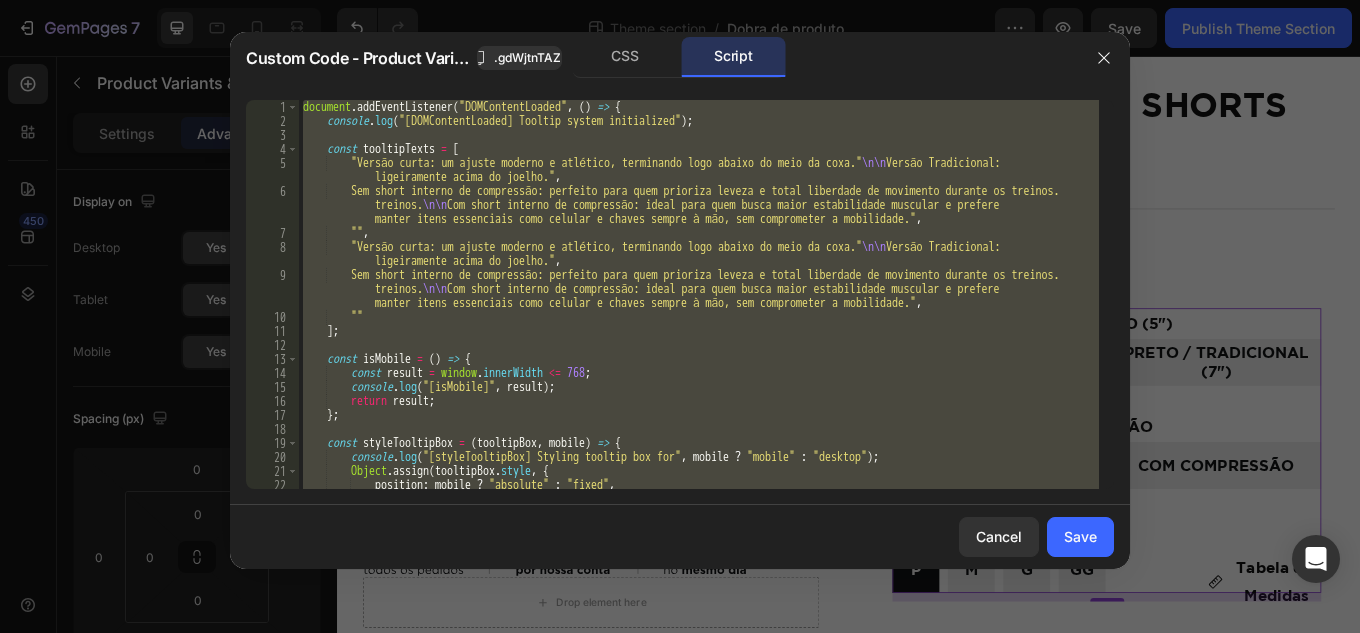 type 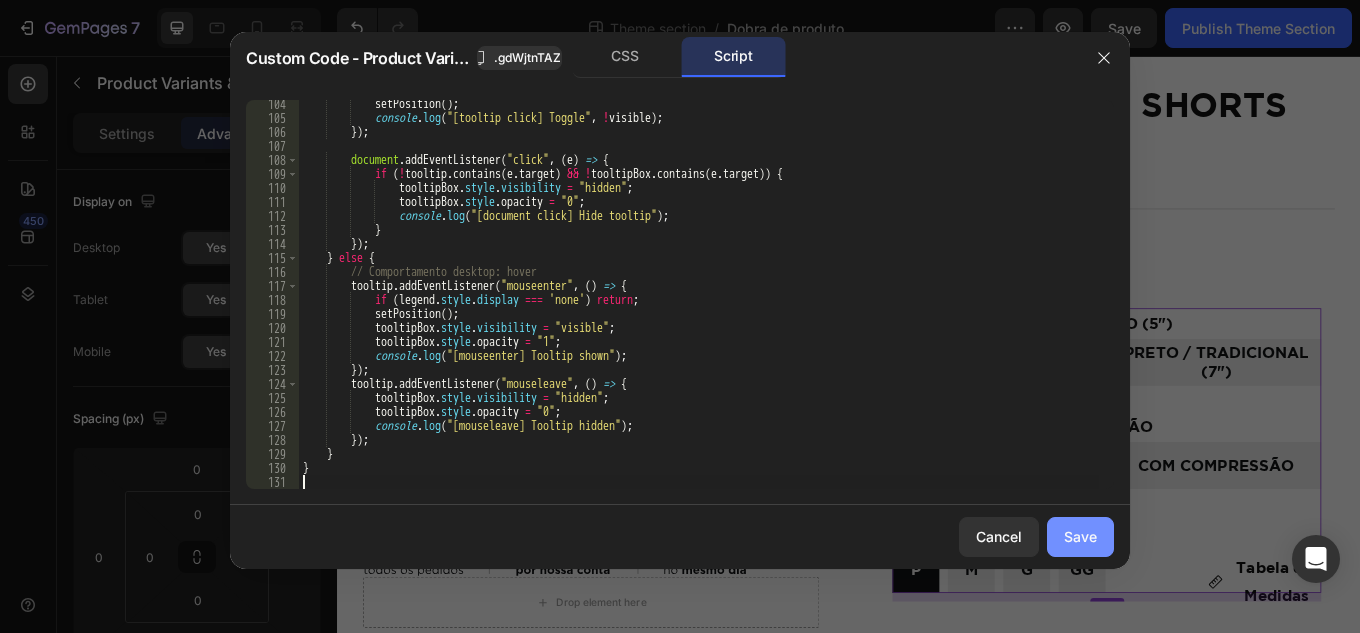 click on "Save" 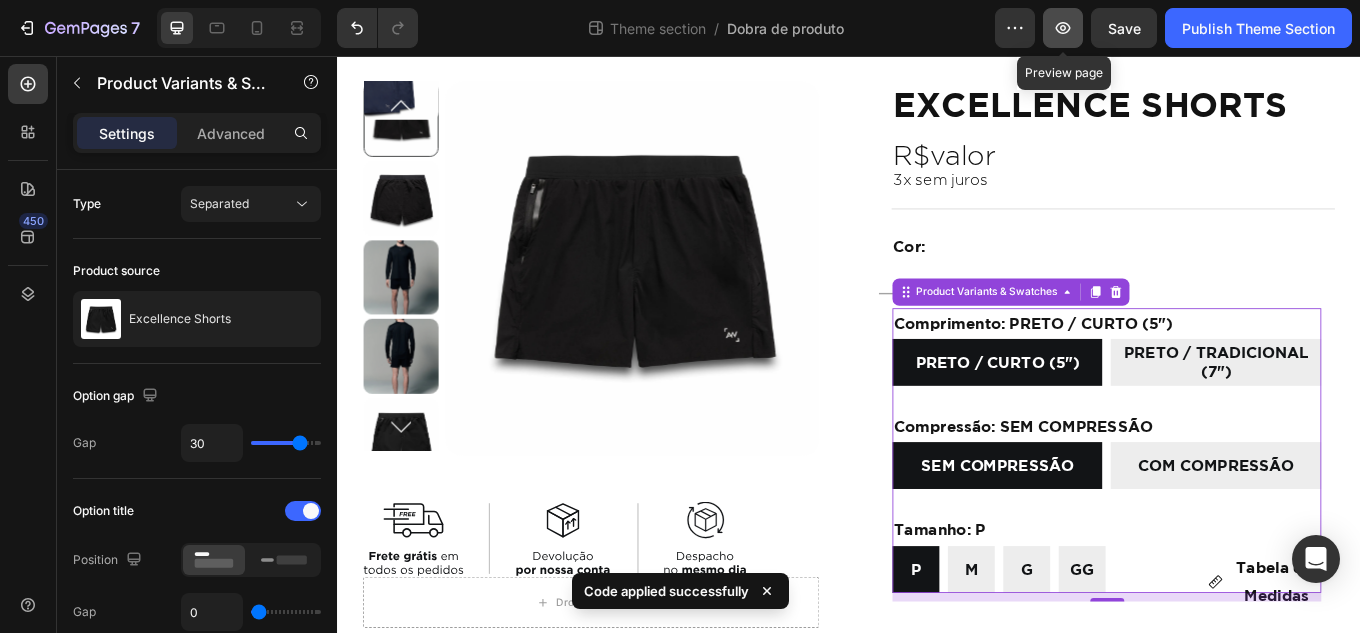 click 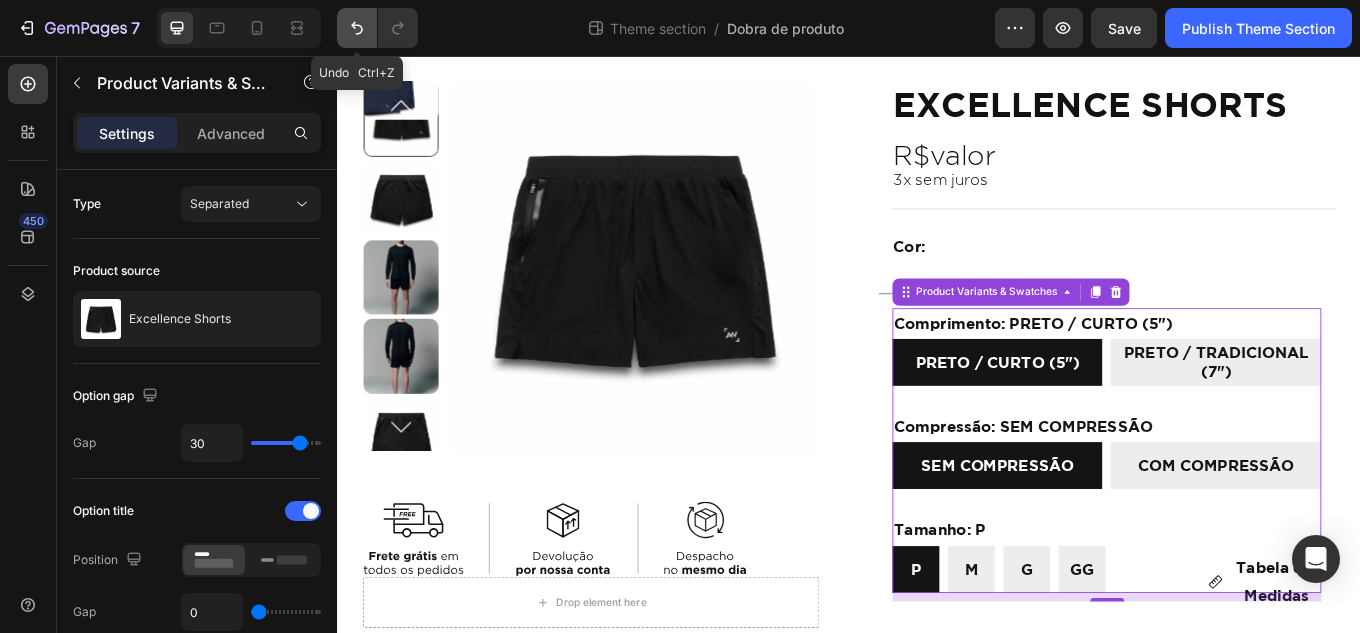 click 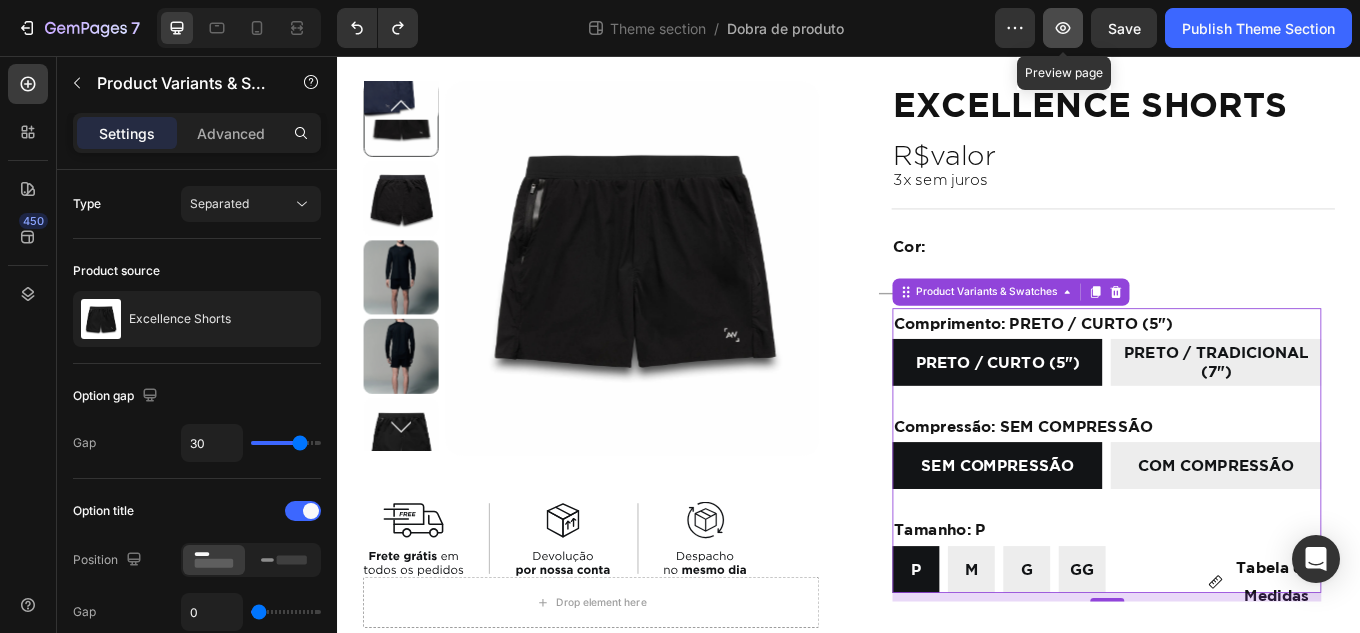 click 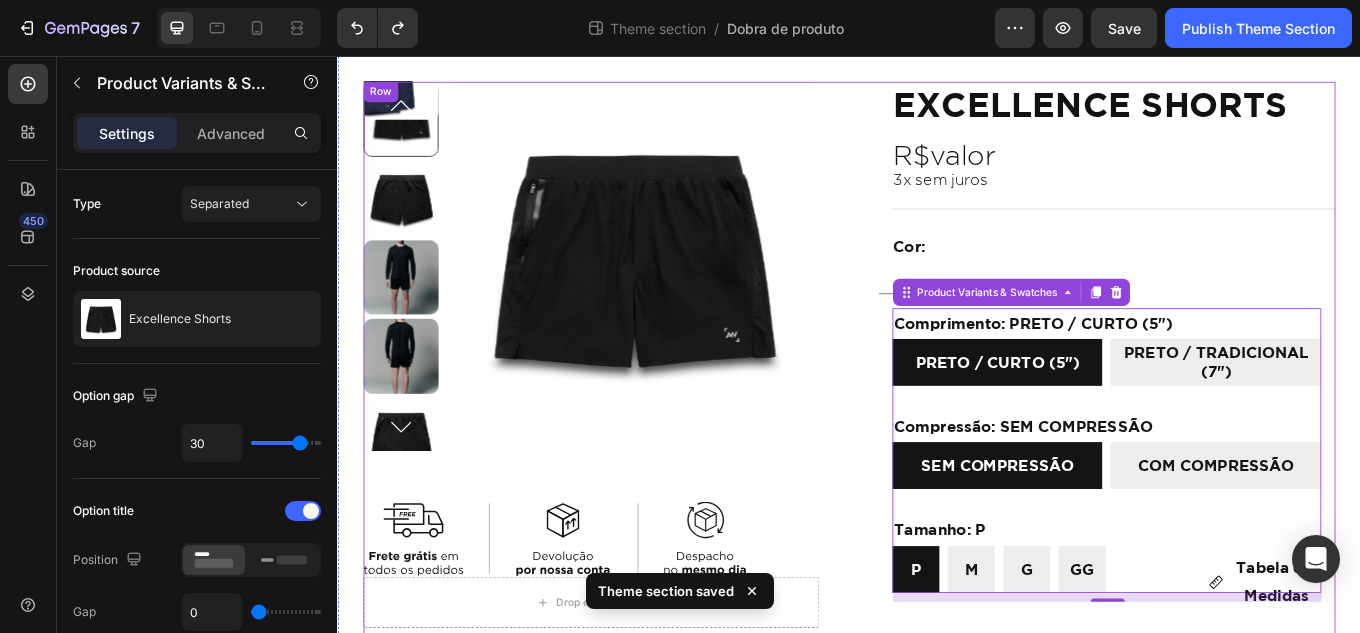 click on "EXCELLENCE SHORTS Heading R$valor Heading 3x sem juros Heading                Title Line Cor: Heading R$ 369,00 Product Price Product Price Comprimento: PRETO / CURTO (5") PRETO / CURTO (5") PRETO / CURTO (5") PRETO / CURTO (5") PRETO / TRADICIONAL (7") PRETO / TRADICIONAL (7") PRETO / TRADICIONAL (7") Compressão: SEM COMPRESSÃO SEM COMPRESSÃO SEM COMPRESSÃO SEM COMPRESSÃO COM COMPRESSÃO COM COMPRESSÃO COM COMPRESSÃO Tamanho: P P P P M M M G G G GG GG GG Product Variants & Swatches   10
Tabela de Medidas Button
1
Product Quantity COMPRAR AGORA Add to Cart Product R$ 369,00 Product Price Product Price Comprimento: AZUL-MARINHO / CURTO (5") AZUL-MARINHO / CURTO (5") AZUL-MARINHO / CURTO (5") AZUL-MARINHO / CURTO (5") AZUL-MARINHO / TRADICIONAL (7") AZUL-MARINHO / TRADICIONAL (7") AZUL-MARINHO / TRADICIONAL (7") Compressão: SEM COMPRESSÃO SEM COMPRESSÃO SEM COMPRESSÃO SEM COMPRESSÃO COM COMPRESSÃO COM COMPRESSÃO COM COMPRESSÃO Tamanho: P P P P M M M G" at bounding box center [1239, 754] 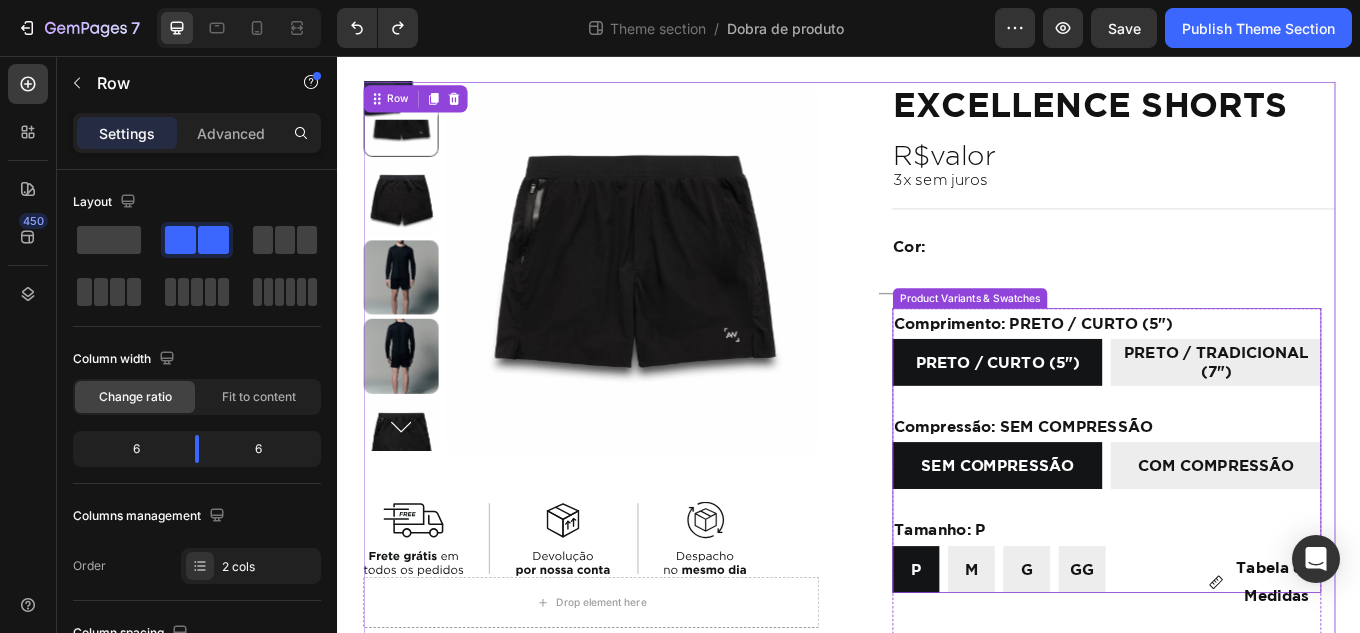 click on "Comprimento: PRETO / CURTO (5\")" at bounding box center (1153, 370) 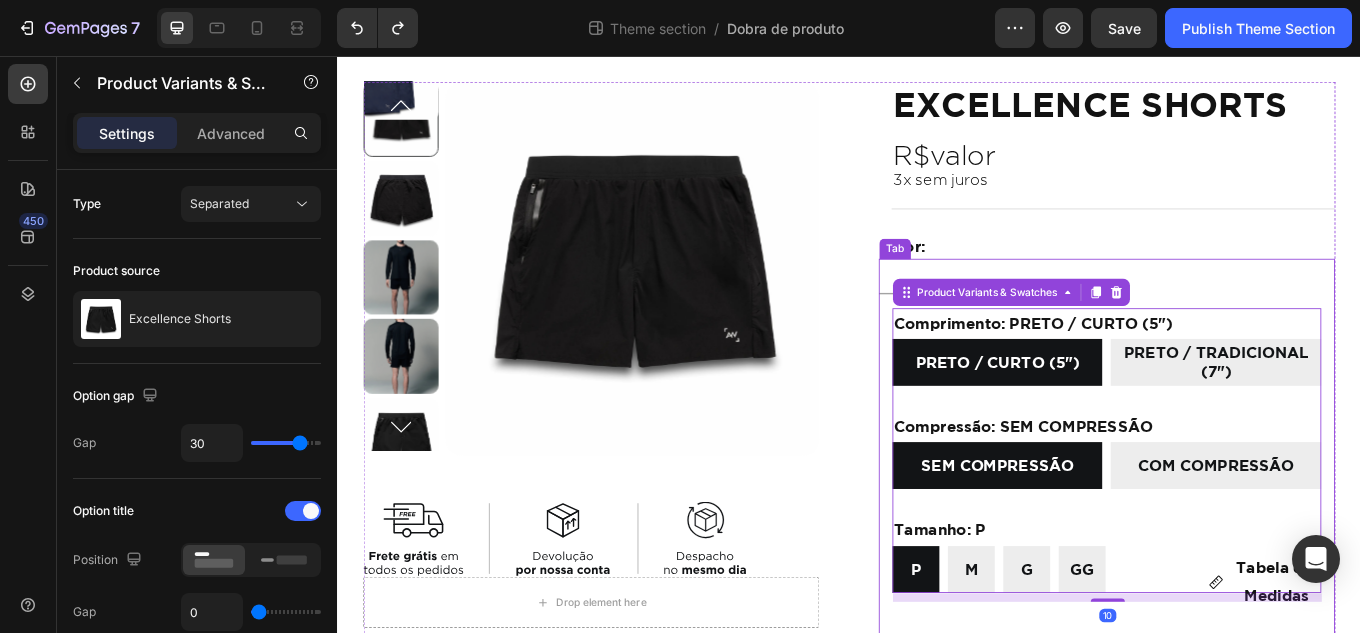click at bounding box center (1239, 315) 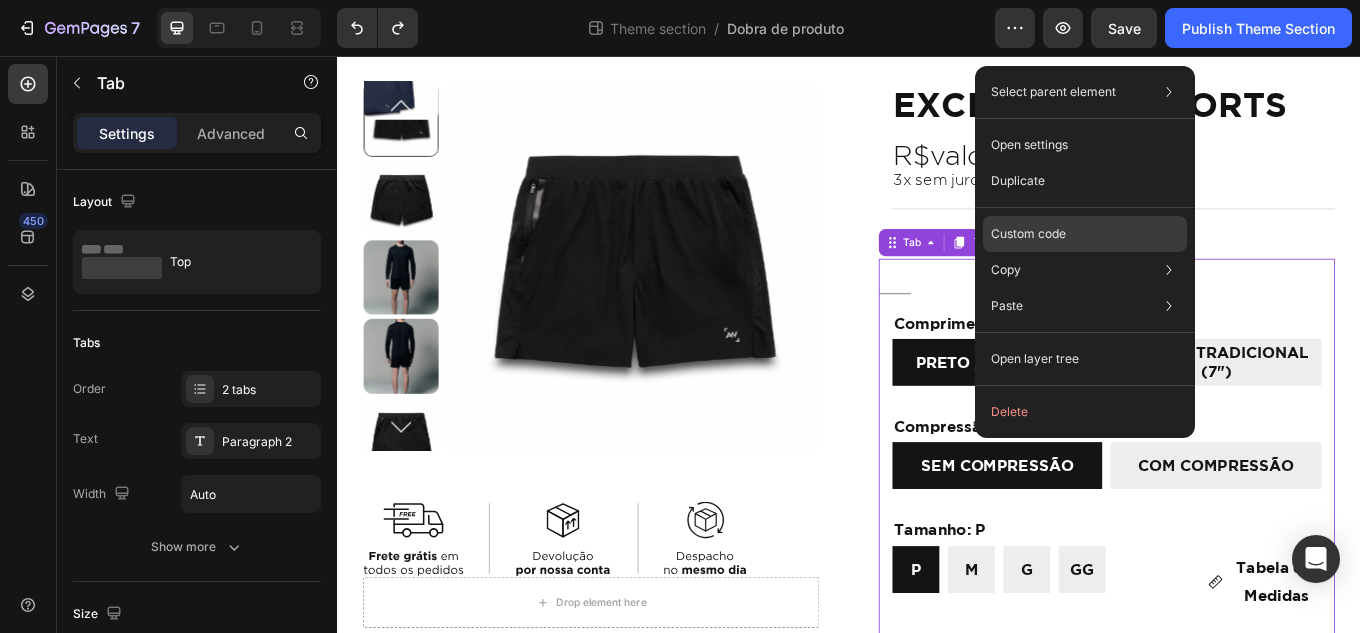 click on "Custom code" 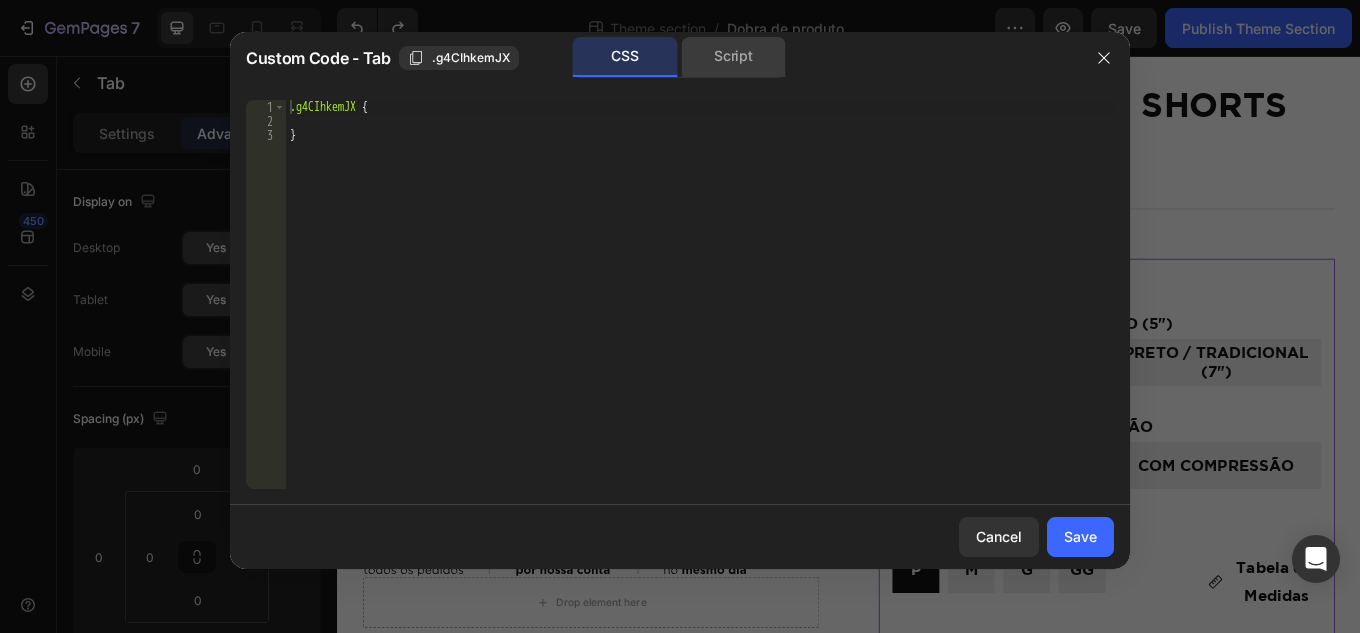 click on "Script" 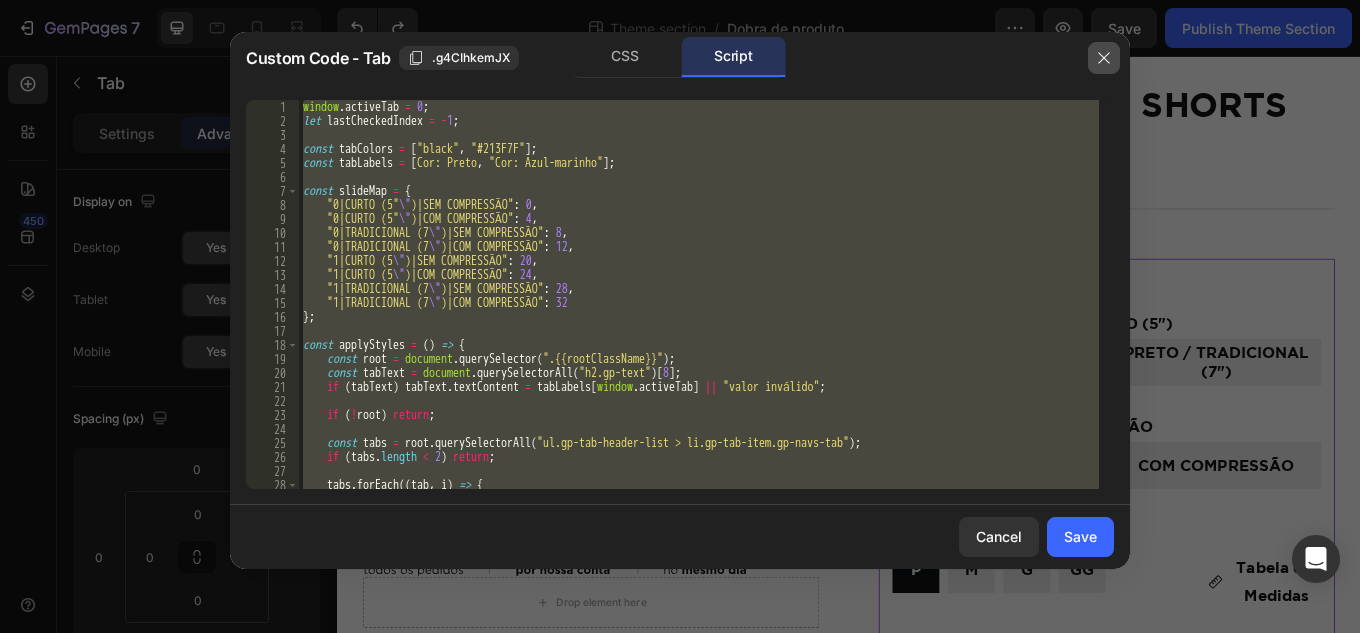 click 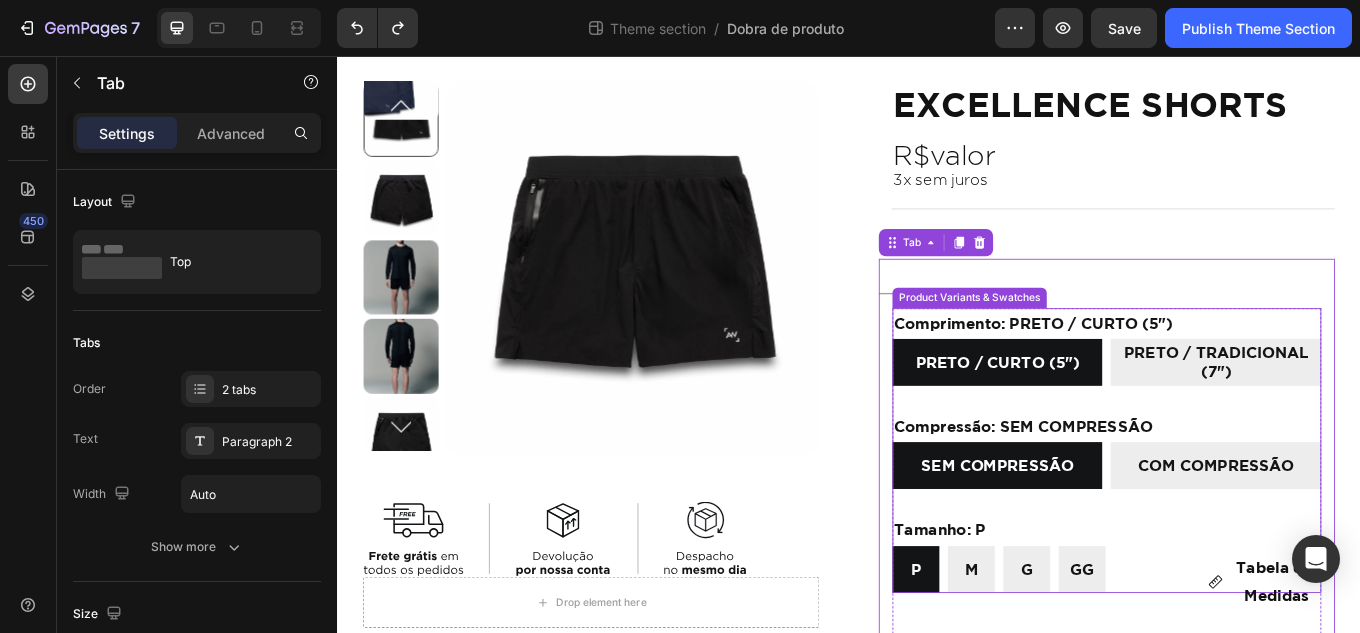 click on "PRETO / CURTO (5") PRETO / CURTO (5") PRETO / CURTO (5") PRETO / TRADICIONAL (7") PRETO / TRADICIONAL (7") PRETO / TRADICIONAL (7")" at bounding box center [1239, 415] 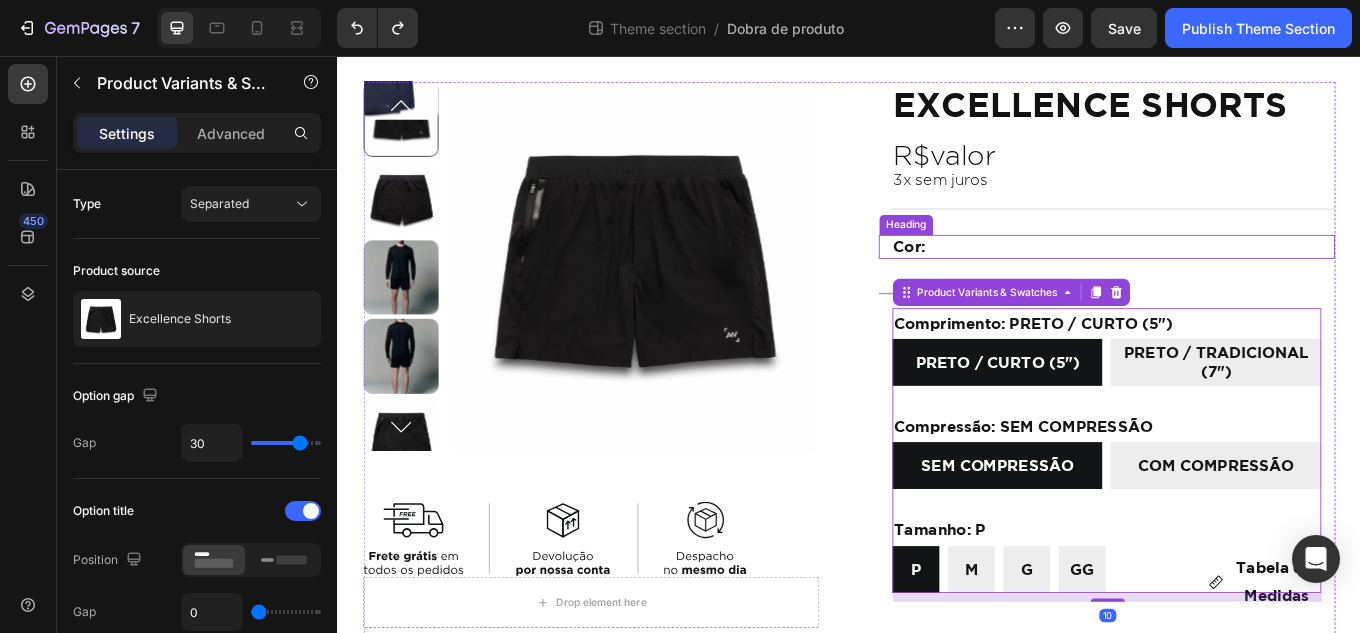 click on "Cor:" at bounding box center (1247, 279) 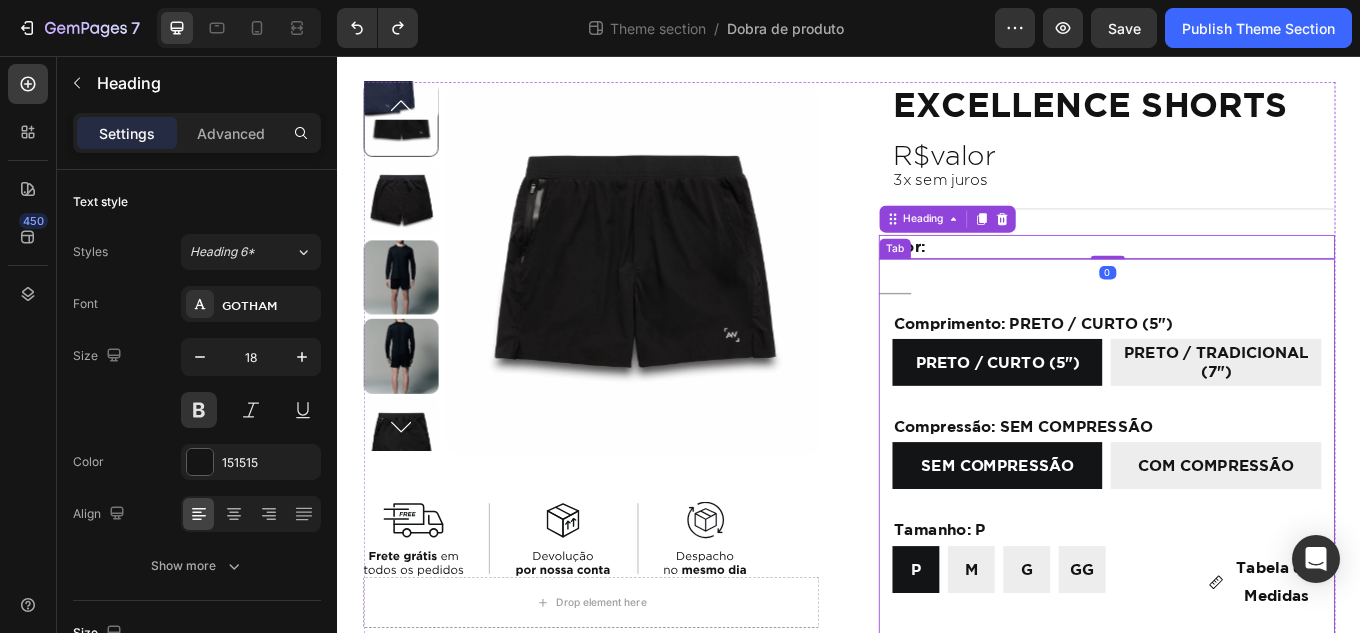 click at bounding box center (1029, 315) 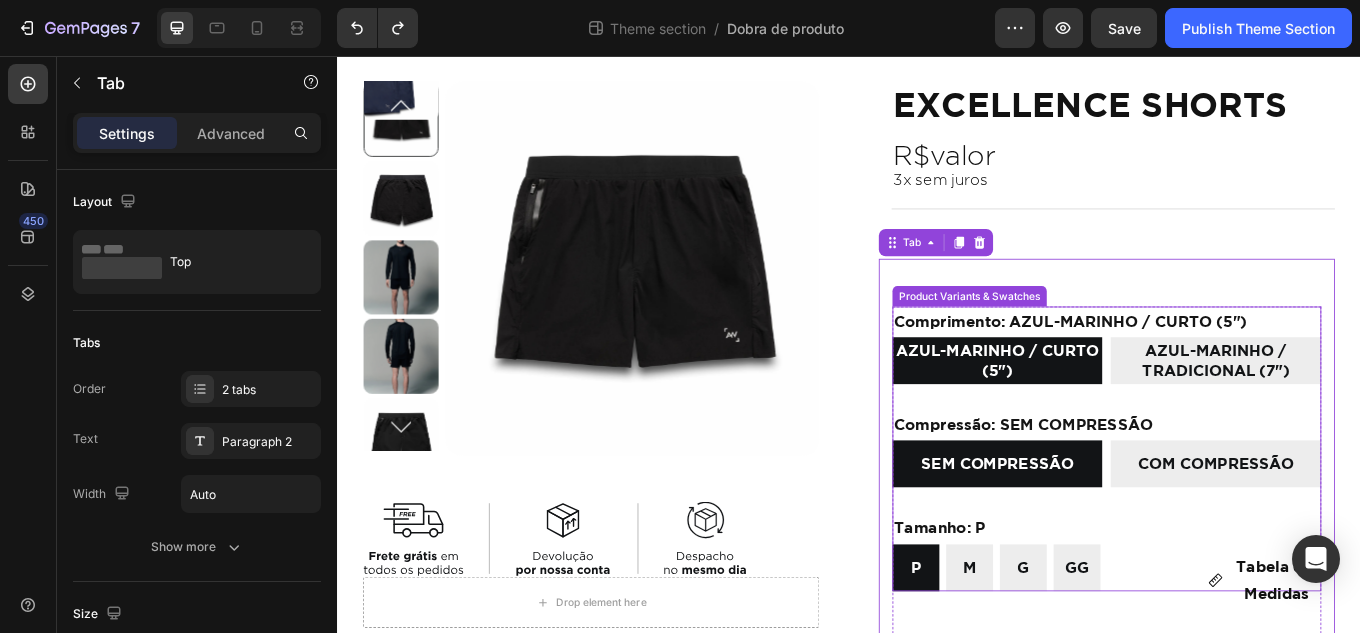 click on "AZUL-MARINHO / CURTO (5") AZUL-MARINHO / CURTO (5") AZUL-MARINHO / CURTO (5") AZUL-MARINHO / TRADICIONAL (7") AZUL-MARINHO / TRADICIONAL (7") AZUL-MARINHO / TRADICIONAL (7")" at bounding box center [1239, 413] 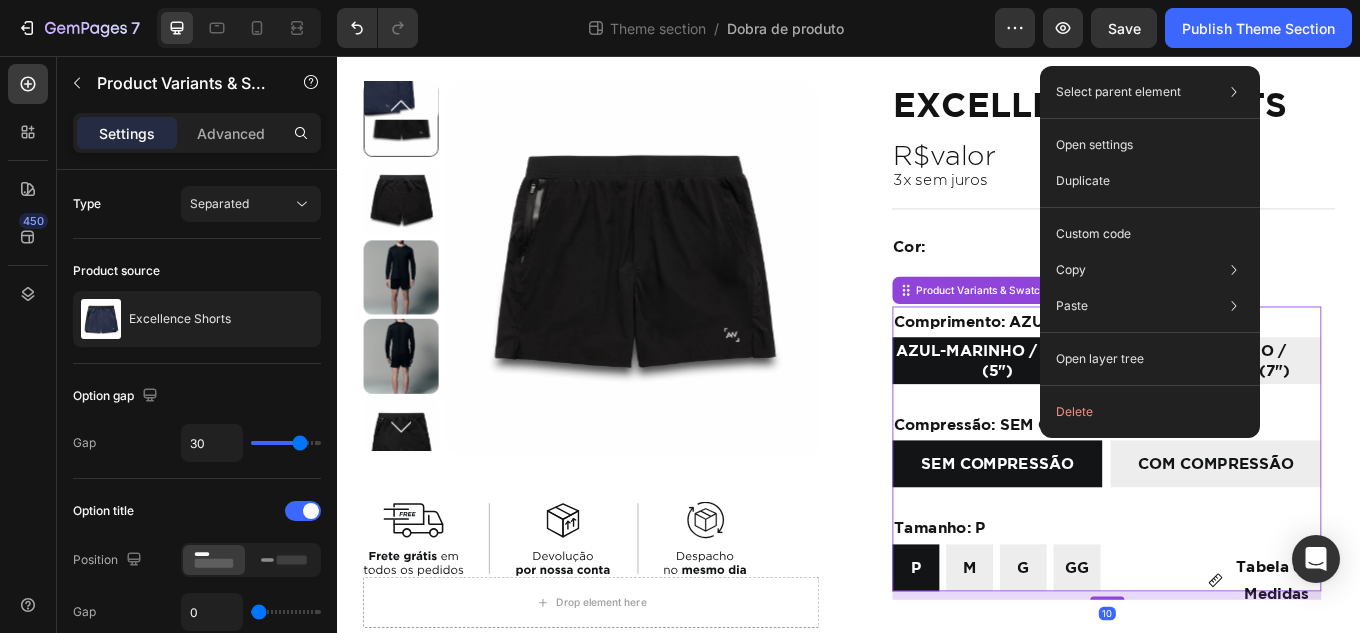 click on "Select parent element Row 2 cols Tab Product Product Variants & Swatches Open settings Duplicate Custom code Copy Copy element  Ctrl + C Copy style  Copy class  .gtj7JGBh_c Paste Paste element  Ctrl + V Paste style  Ctrl + Shift + V  Please allow access tp clipboard to paste content from other pages  Allow Access Open layer tree  Delete" at bounding box center (1150, 252) 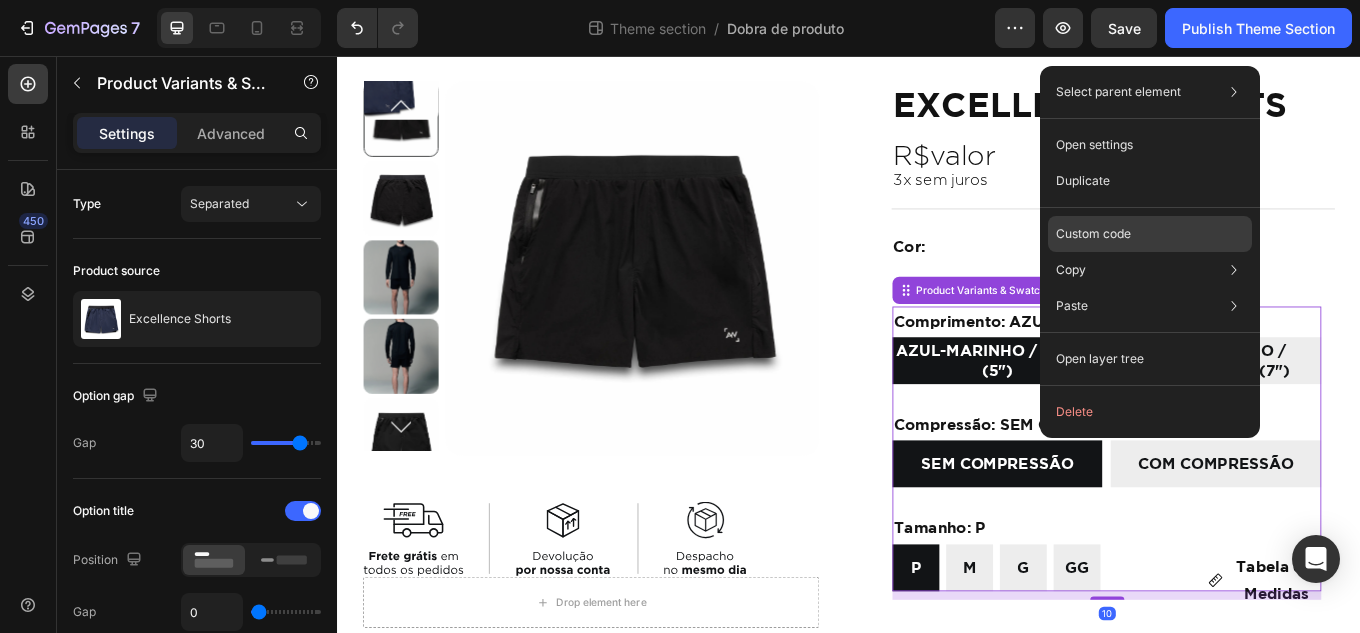 click on "Custom code" at bounding box center [1093, 234] 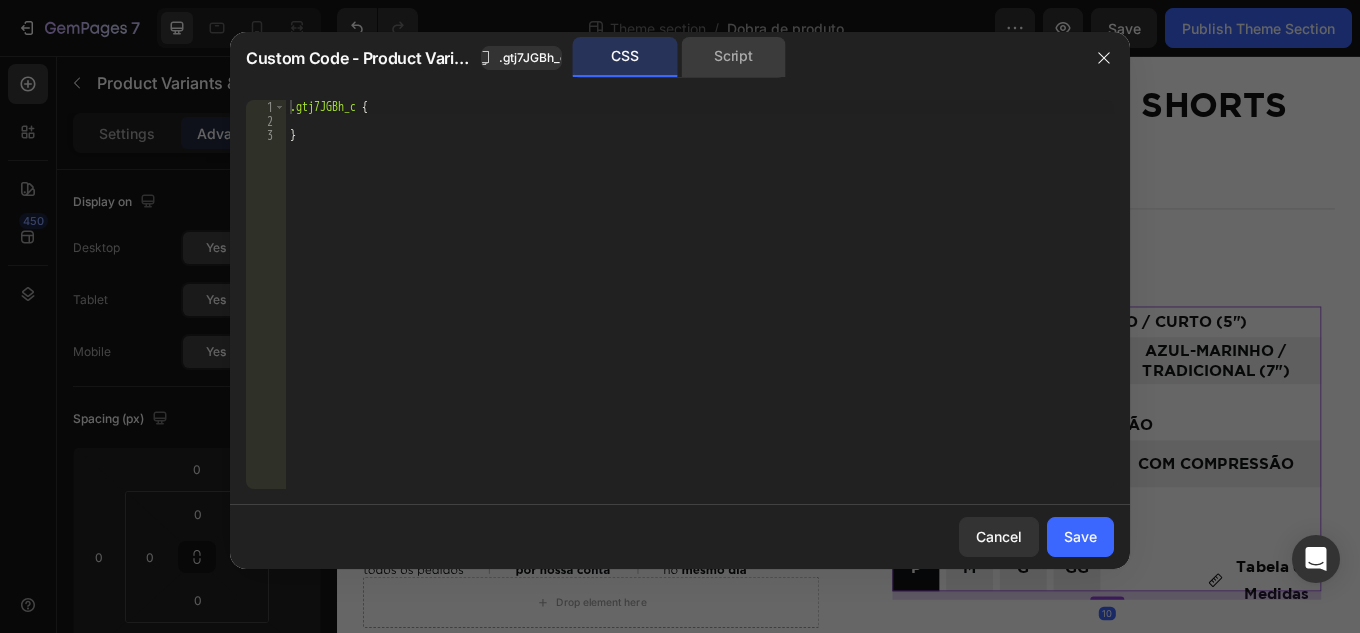 click on "Script" 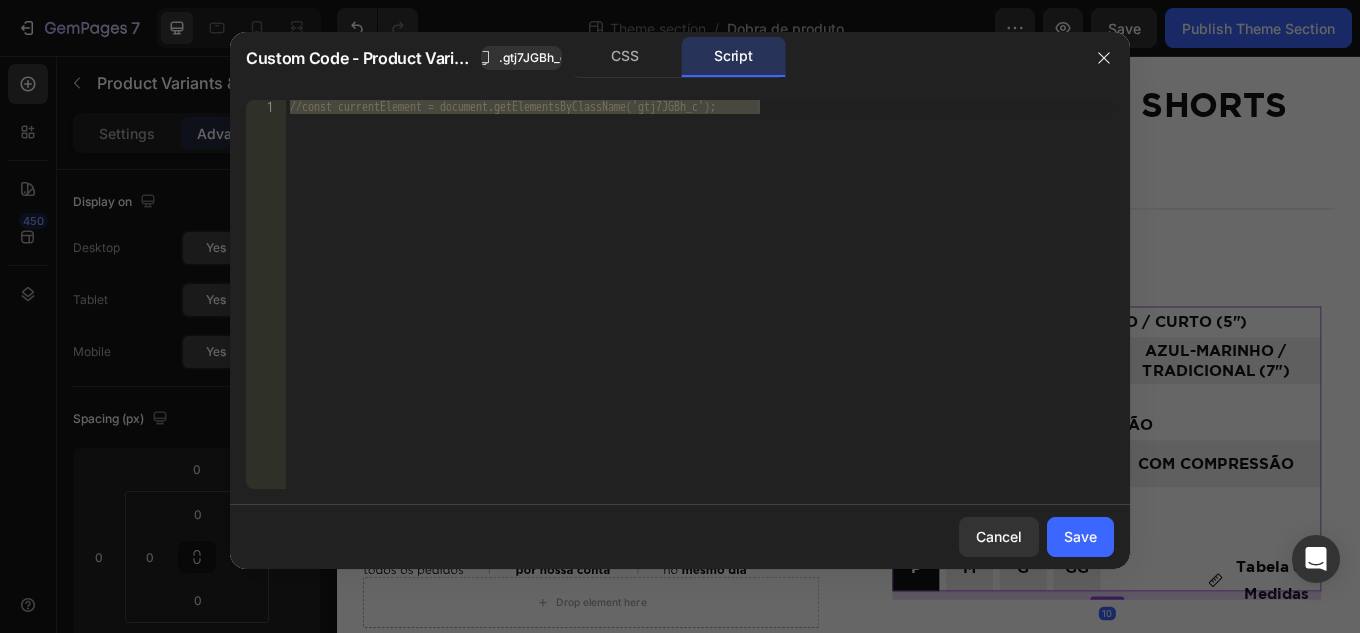 click 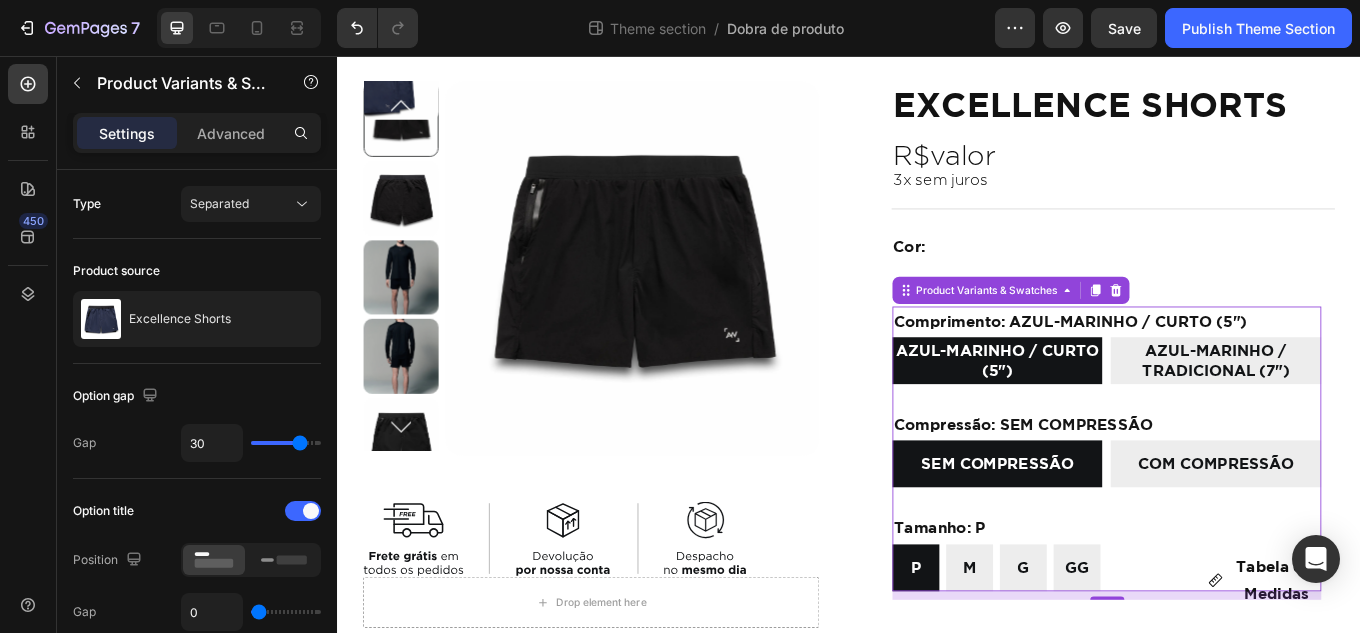 click on "Product Variants & Swatches" at bounding box center (1127, 331) 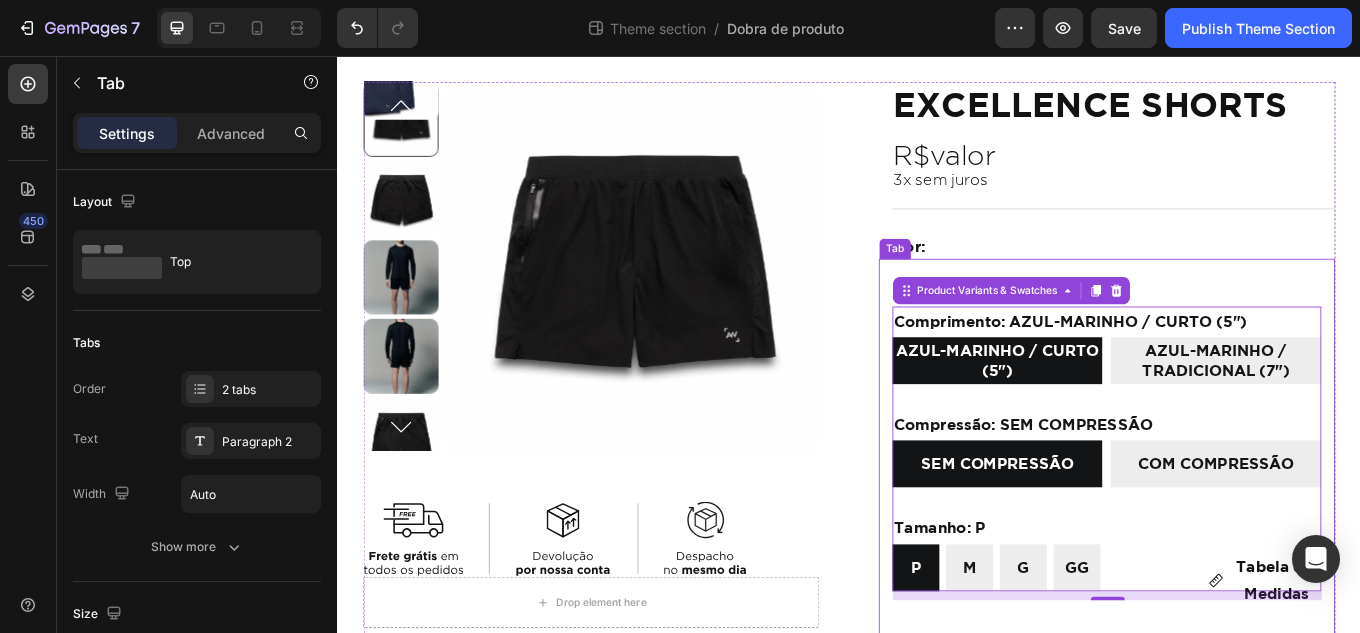 click at bounding box center [1029, 314] 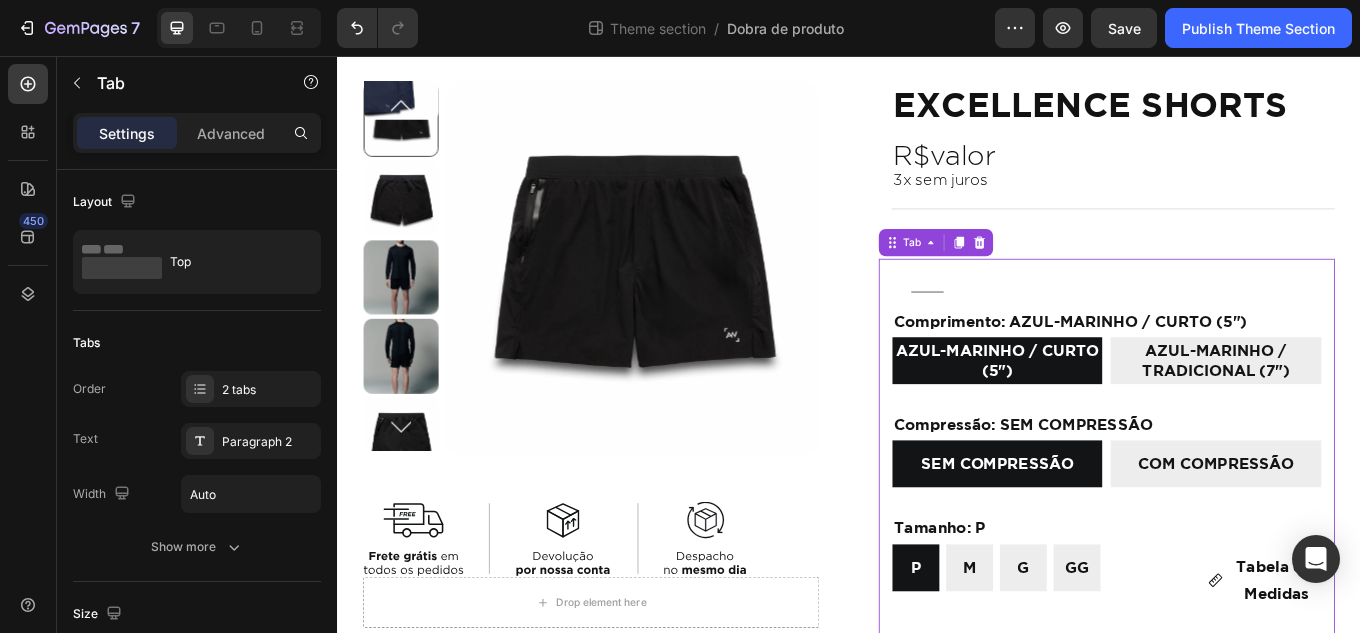click at bounding box center (991, 314) 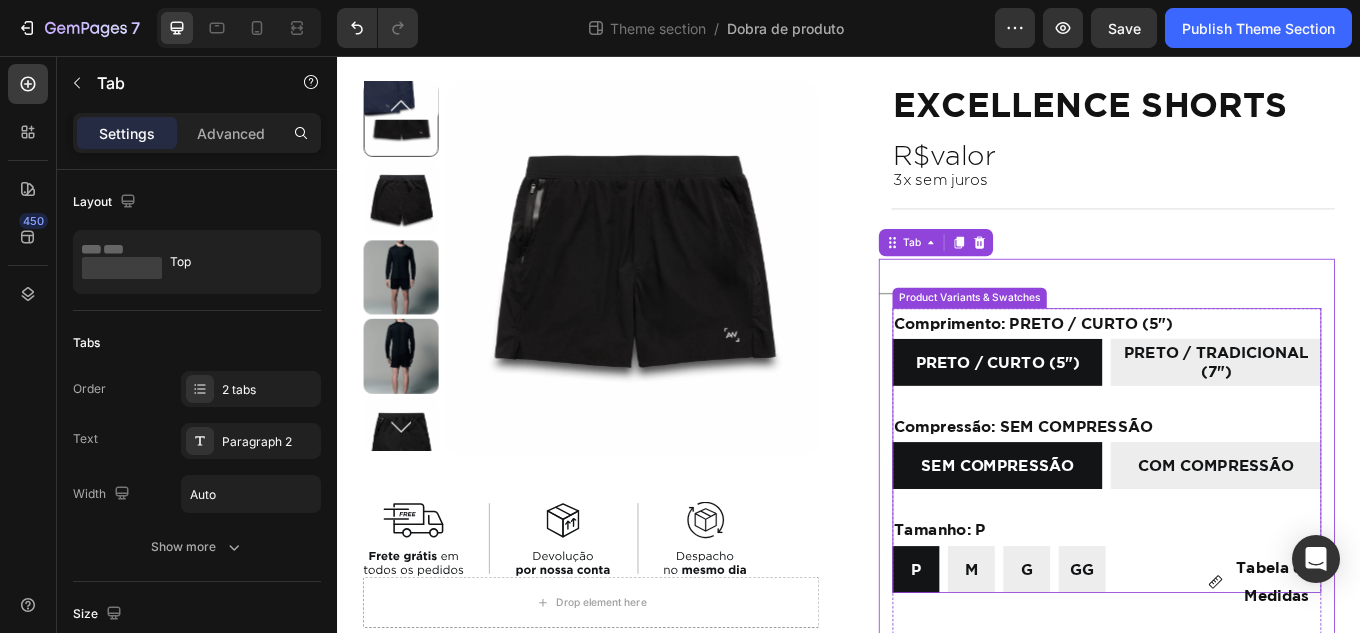 click on "Comprimento: PRETO / CURTO (5\")" at bounding box center (1153, 370) 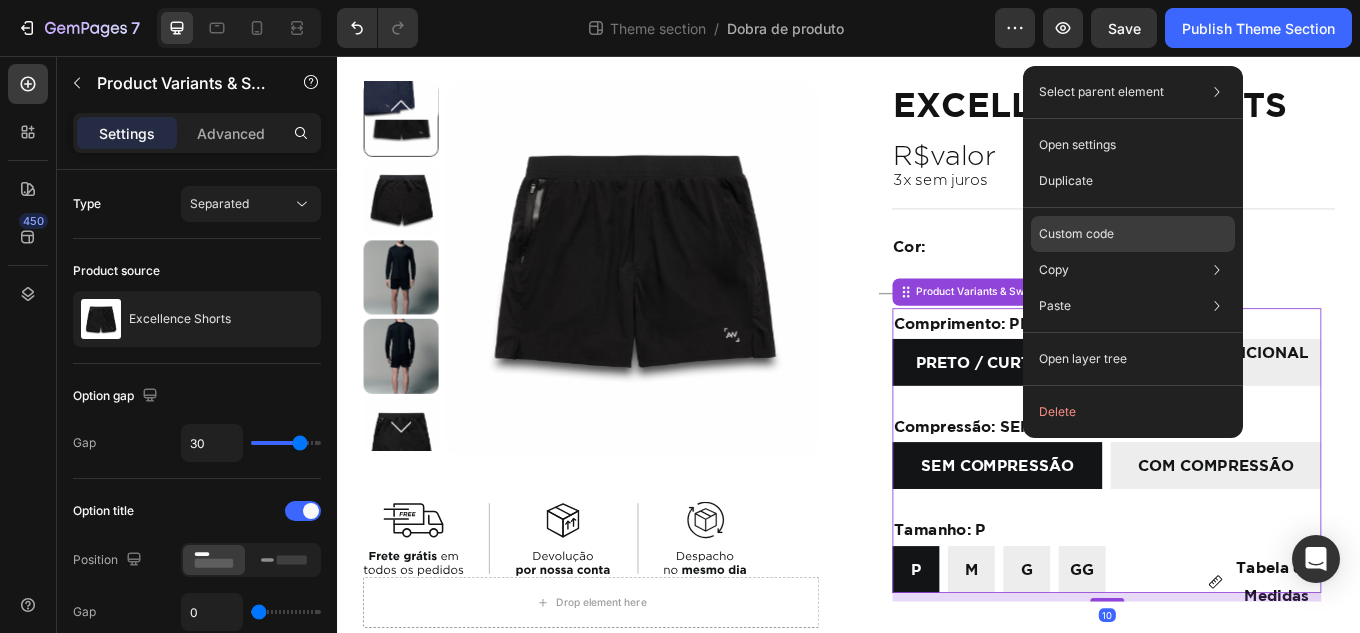 click on "Custom code" at bounding box center (1076, 234) 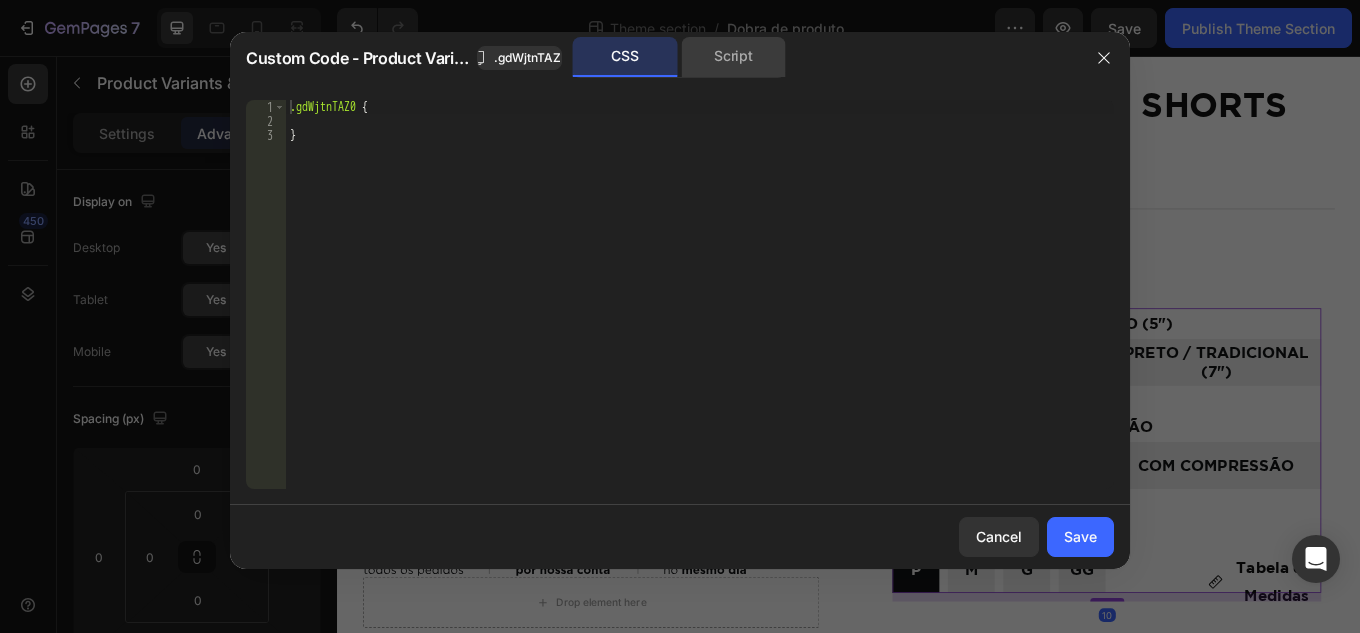 click on "Script" 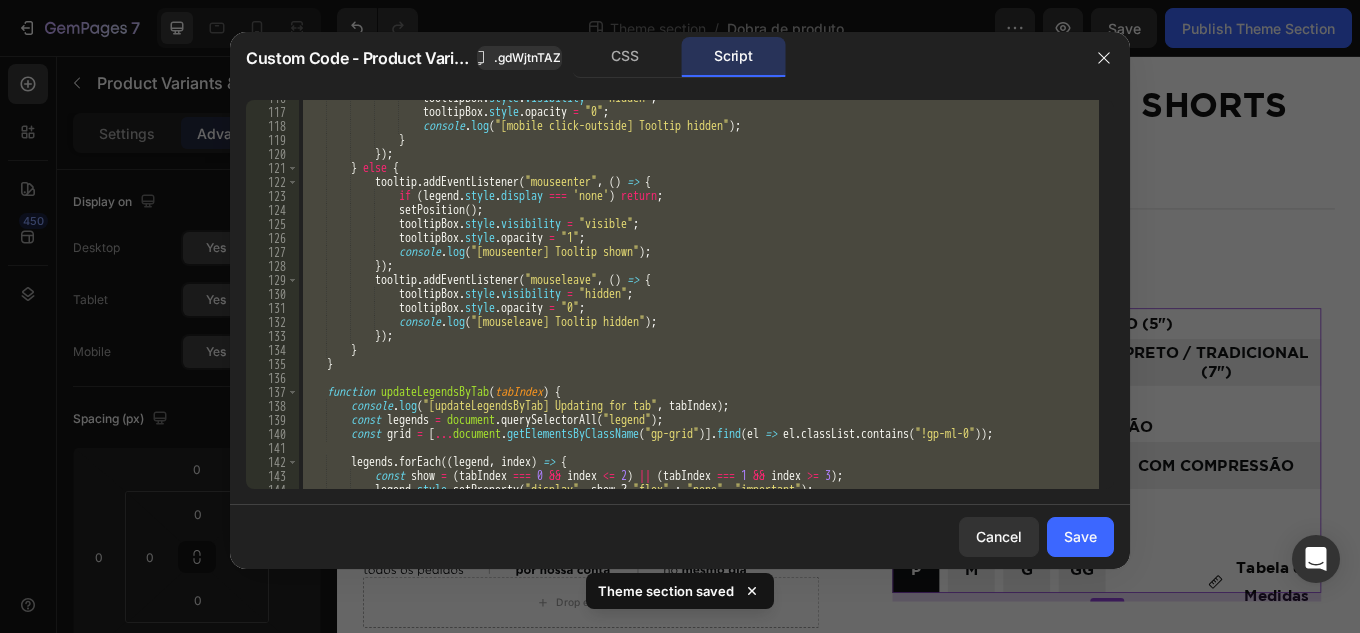 scroll, scrollTop: 1445, scrollLeft: 0, axis: vertical 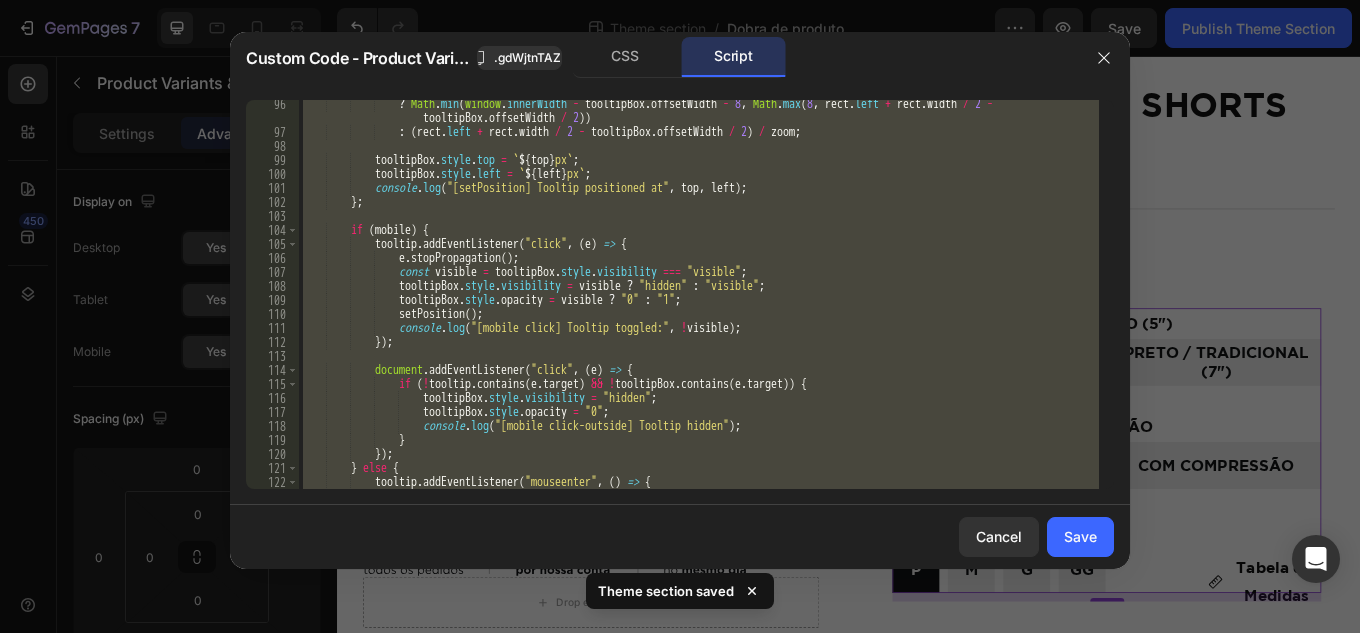 click on "?   Math . min ( window . innerWidth   -   tooltipBox . offsetWidth   -   8 ,   Math . max ( 8 ,   rect . left   +   rect . width   /   2   -                        tooltipBox . offsetWidth   /   2 ))                     :   ( rect . left   +   rect . width   /   2   -   tooltipBox . offsetWidth   /   2 )   /   zoom ;                tooltipBox . style . top   =   ` ${ top } px ` ;                tooltipBox . style . left   =   ` ${ left } px ` ;                console . log ( "[setPosition] Tooltip positioned at" ,   top ,   left ) ;           } ;           if   ( mobile )   {                tooltip . addEventListener ( "click" ,   ( e )   =>   {                     e . stopPropagation ( ) ;                     const   visible   =   tooltipBox . style . visibility   ===   "visible" ;                     tooltipBox . style . visibility   =   visible   ?   "hidden"   :   "visible" ;                     tooltipBox . style . opacity   =   visible   ?   "0"   :   "1" ;" at bounding box center (699, 294) 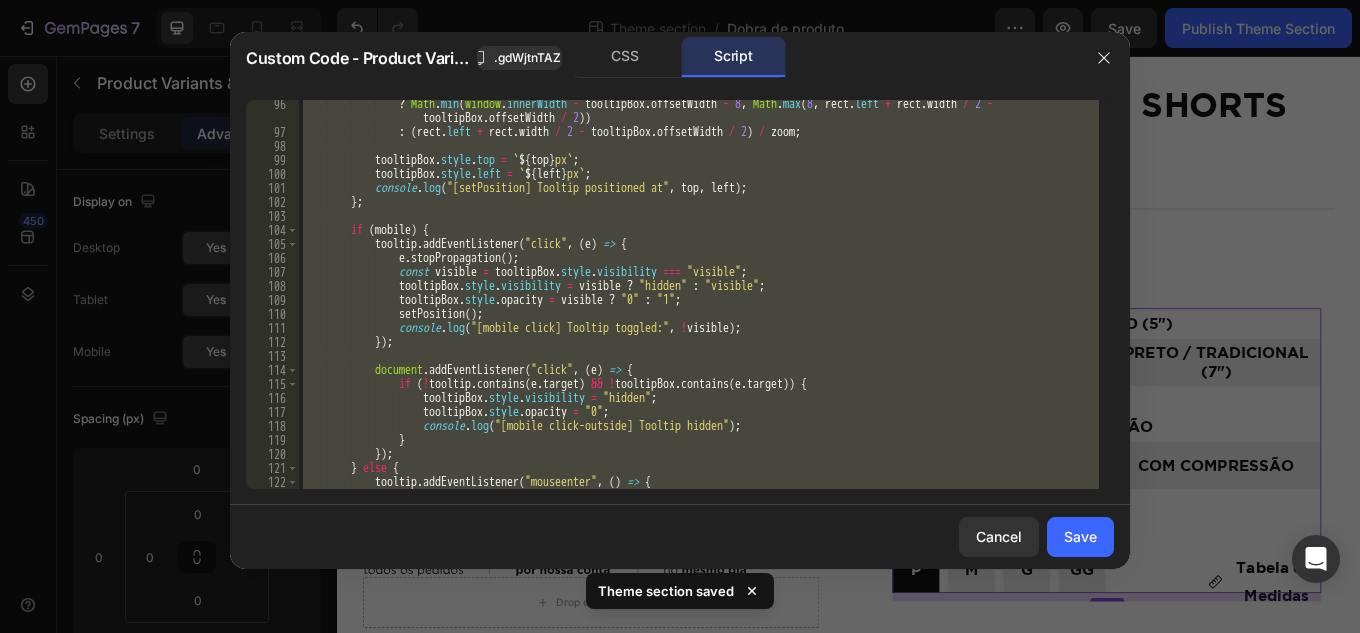 type on "tooltipBox.style.opacity = "0";" 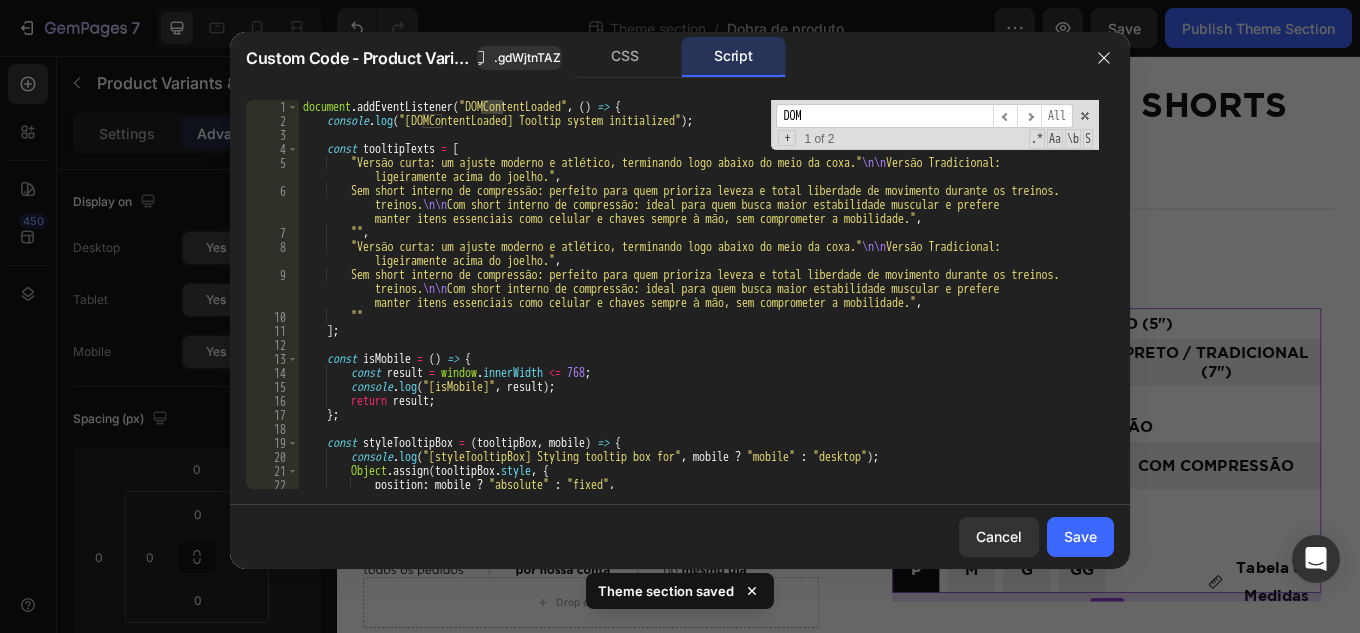 scroll, scrollTop: 0, scrollLeft: 0, axis: both 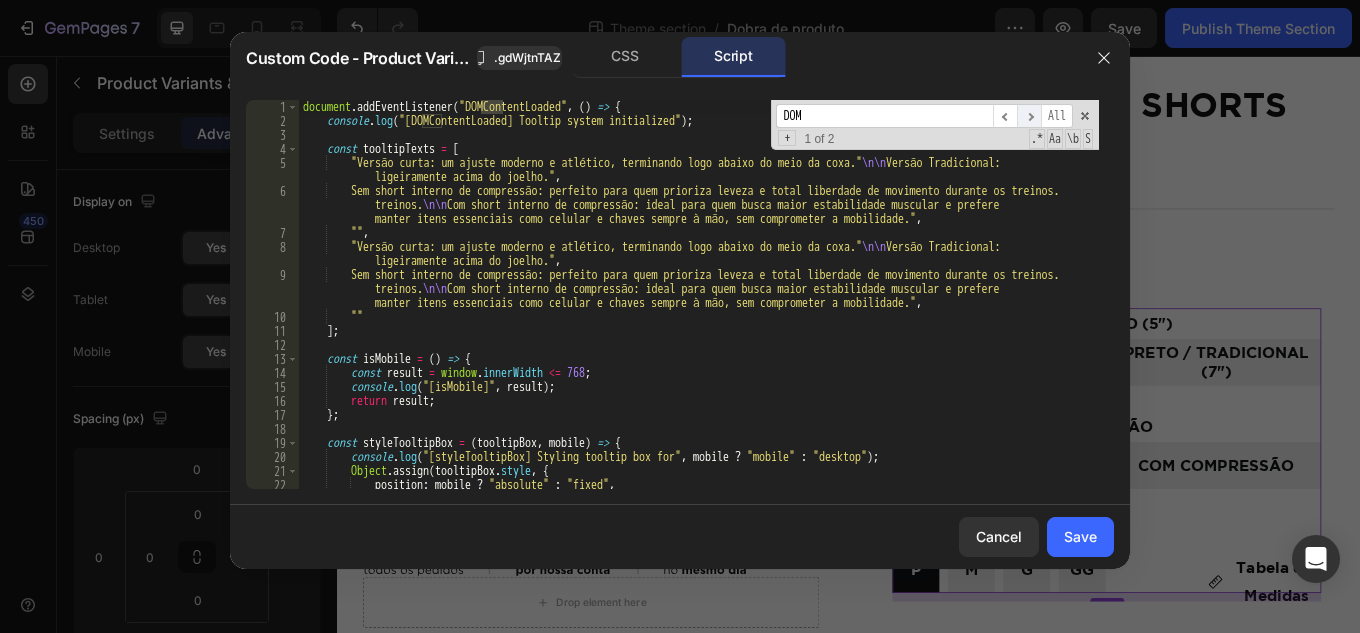 type on "DOM" 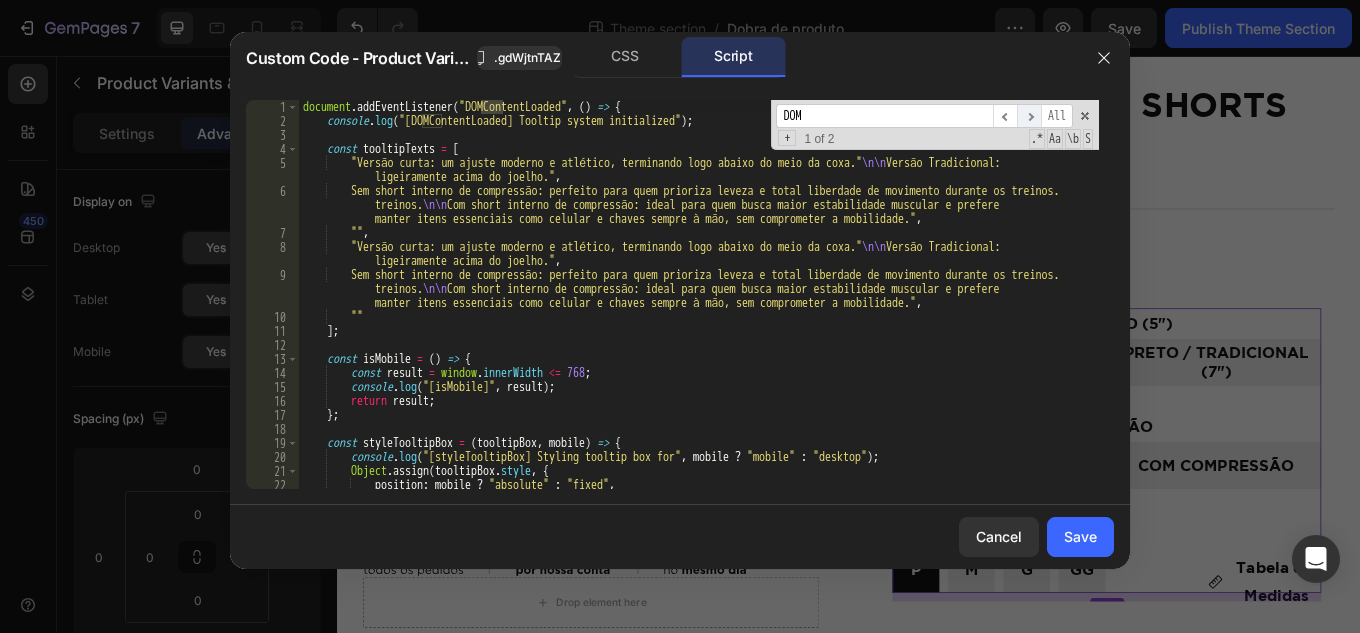 click on "​" at bounding box center (1029, 116) 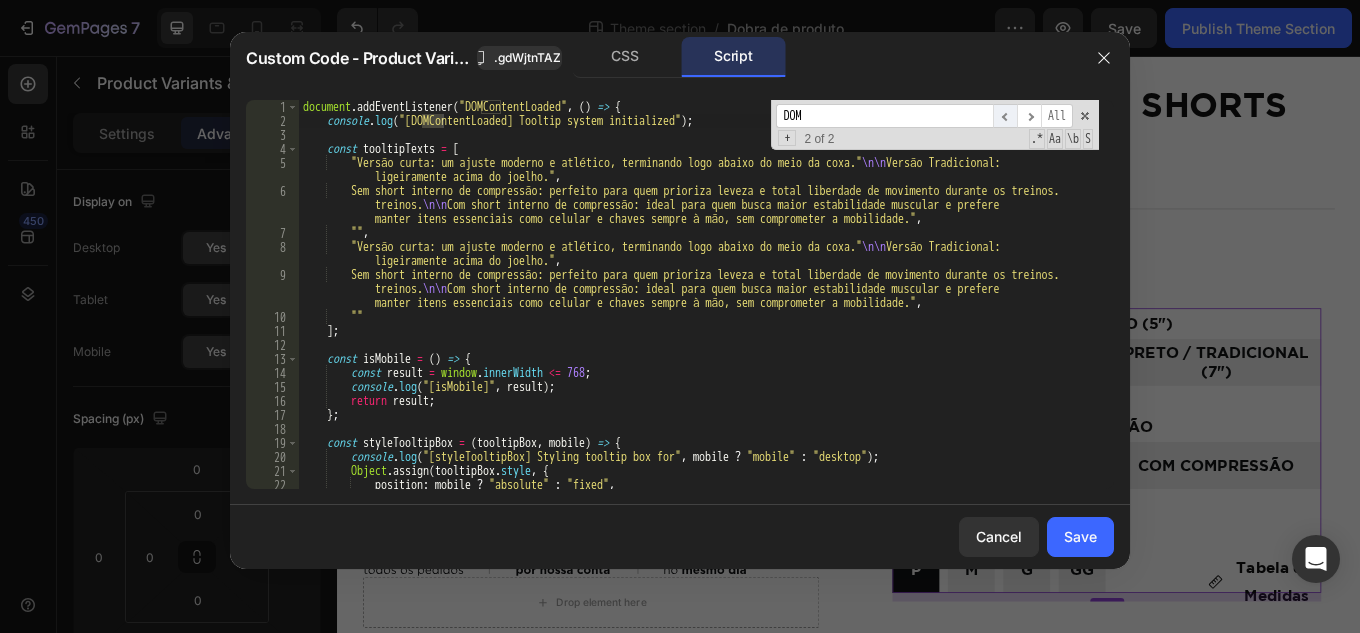 click on "​" at bounding box center [1005, 116] 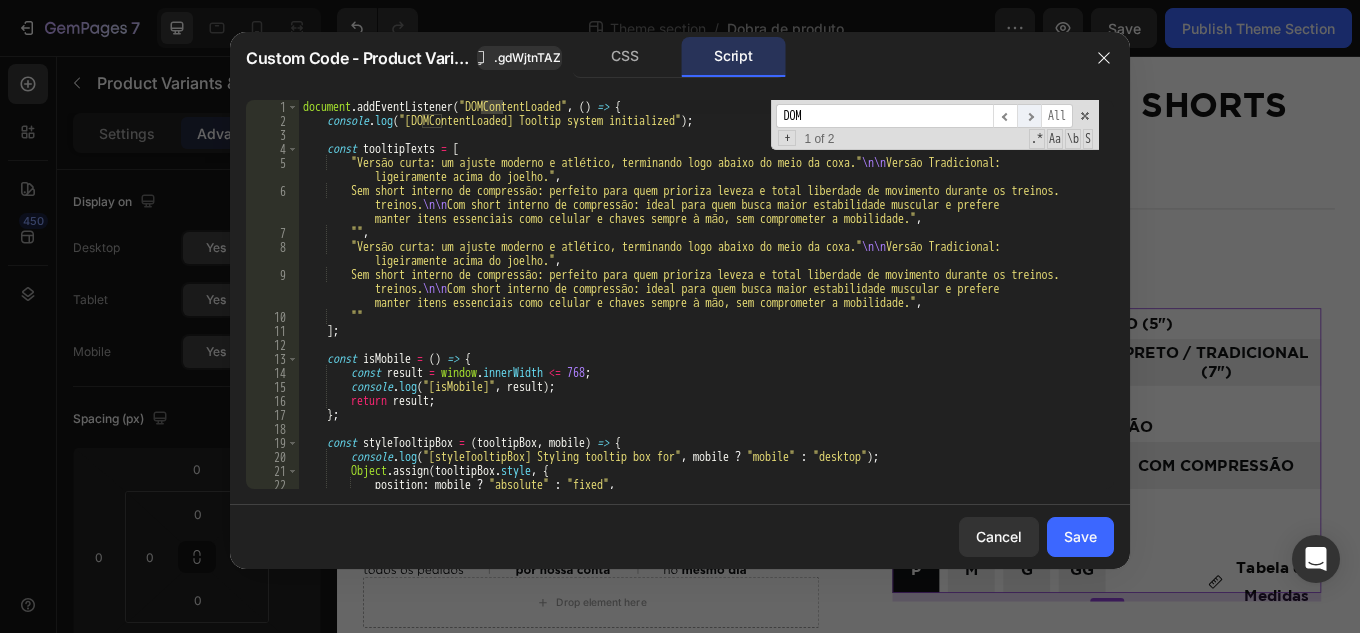 click on "​" at bounding box center [1029, 116] 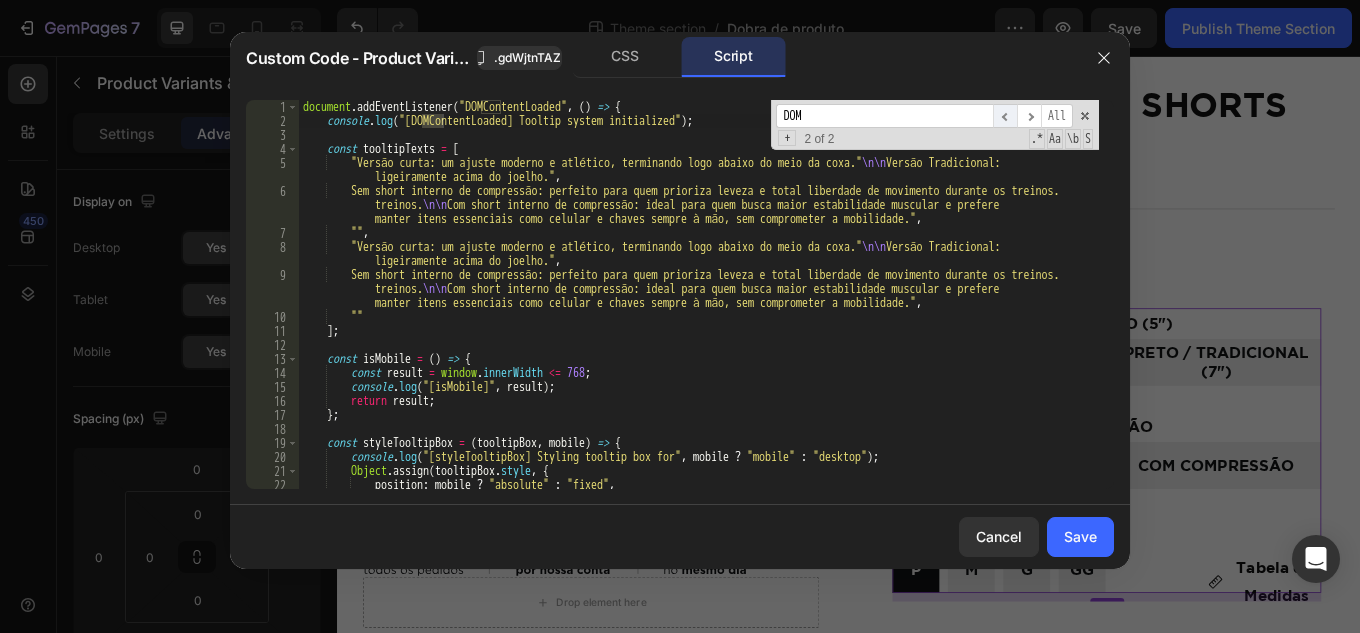 click on "​" at bounding box center (1005, 116) 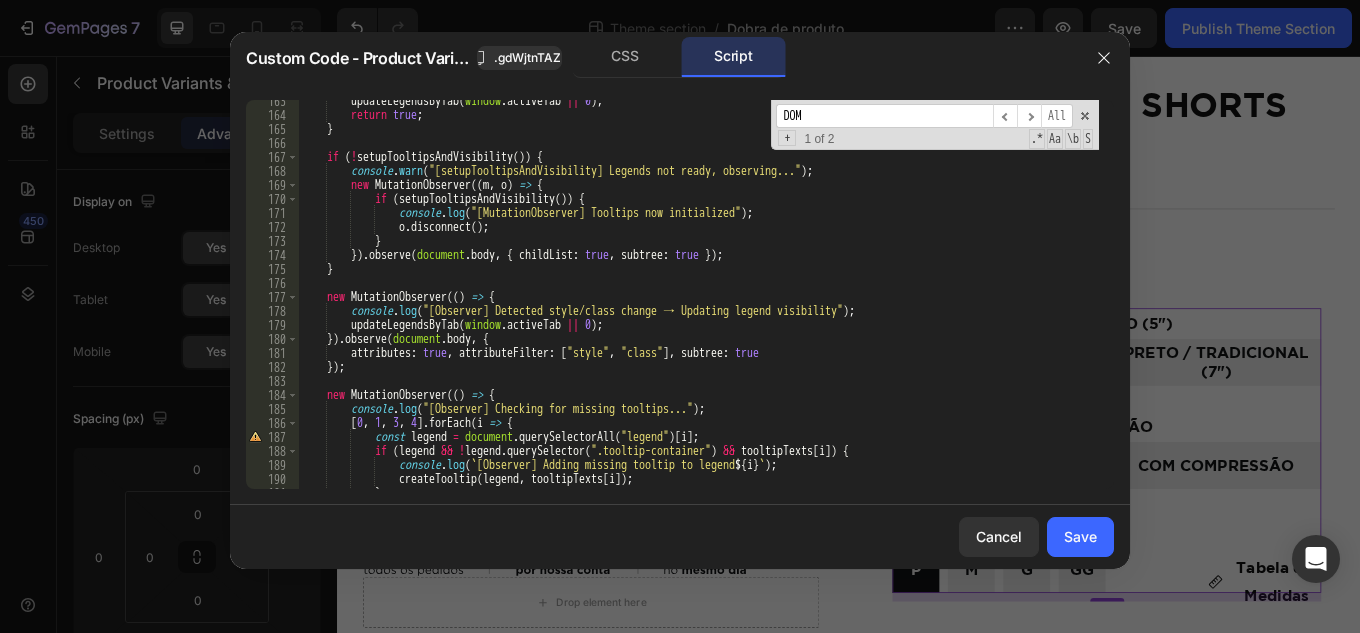 scroll, scrollTop: 2705, scrollLeft: 0, axis: vertical 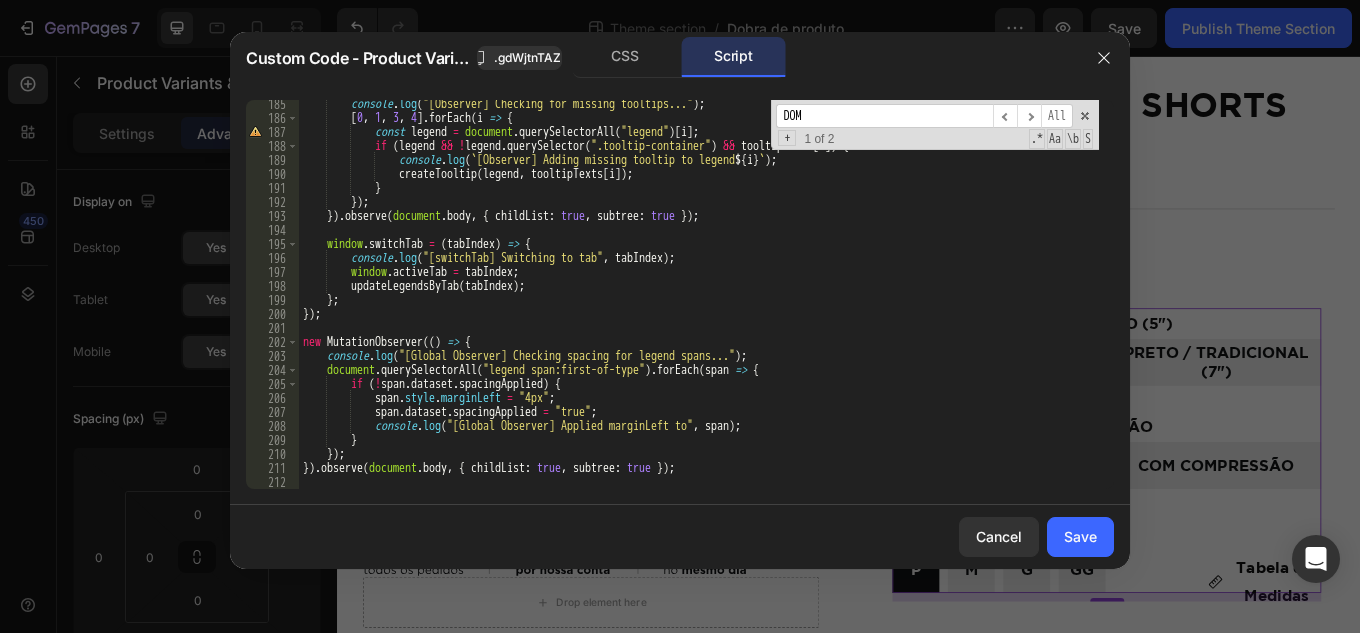 click on "console . log ( "[Observer] Checking for missing tooltips..." ) ;           [ 0 ,   1 ,   3 ,   4 ] . forEach ( i   =>   {                const   legend   =   document . querySelectorAll ( "legend" ) [ i ] ;                if   ( legend   &&   ! legend . querySelector ( ".tooltip-container" )   &&   tooltipTexts [ i ])   {                     console . log ( ` [Observer] Adding missing tooltip to legend  ${ i } ` ) ;                     createTooltip ( legend ,   tooltipTexts [ i ]) ;                }           }) ;      }) . observe ( document . body ,   {   childList :   true ,   subtree :   true   }) ;      window . switchTab   =   ( tabIndex )   =>   {           console . log ( "[switchTab] Switching to tab" ,   tabIndex ) ;           window . activeTab   =   tabIndex ;           updateLegendsByTab ( tabIndex ) ;      } ; }) ; new   MutationObserver (( )   =>   {      console . log ( "[Global Observer] Checking spacing for legend spans..." ) ;      document . querySelectorAll ( ) . forEach (" at bounding box center [699, 305] 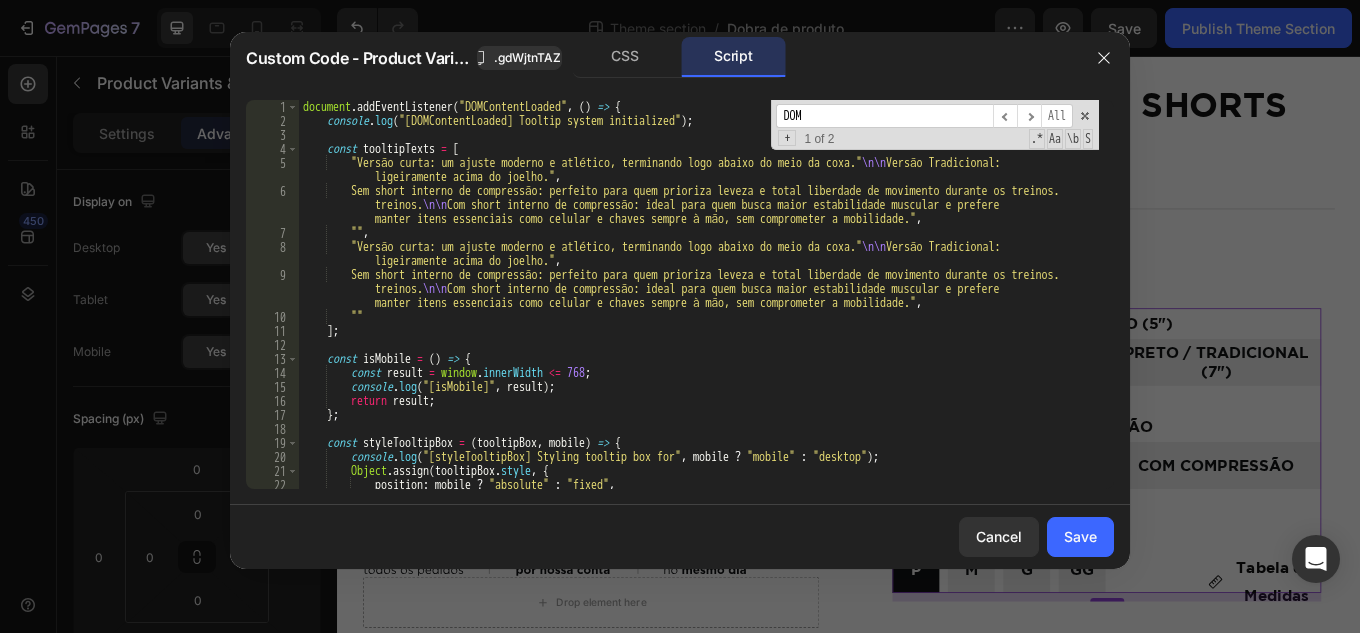 scroll, scrollTop: 0, scrollLeft: 0, axis: both 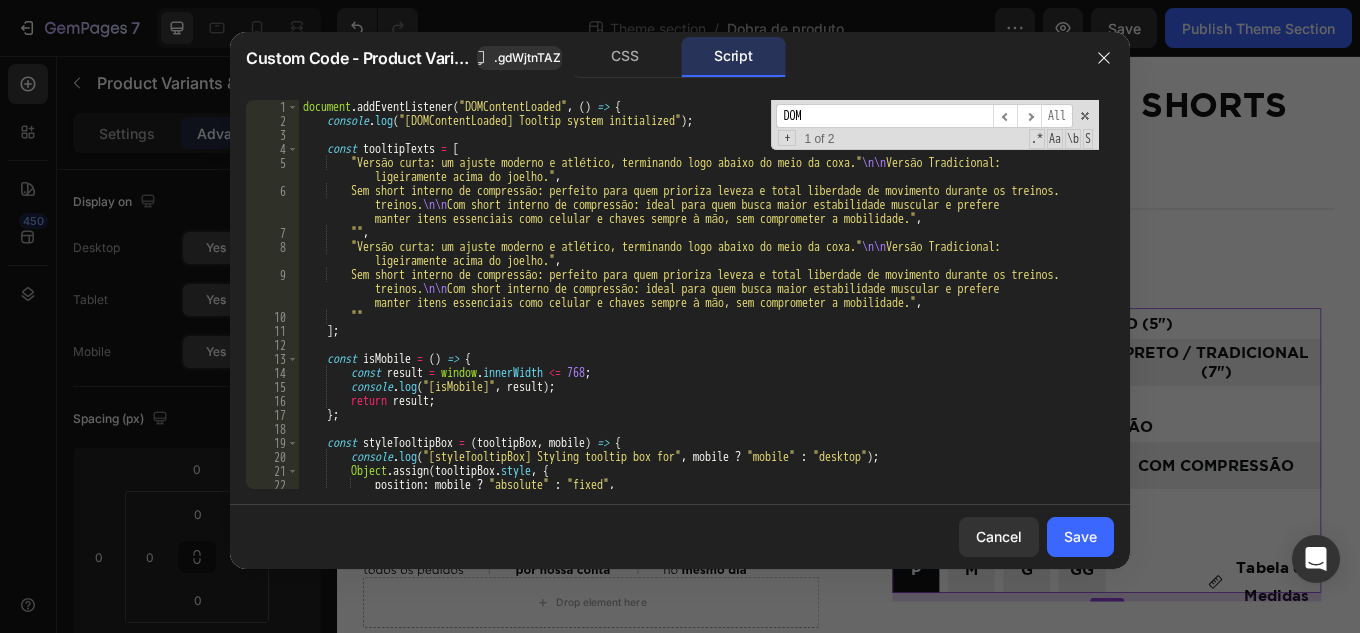 click on "document . addEventListener ( "DOMContentLoaded" ,   ( )   =>   {      console . log ( "[DOMContentLoaded] Tooltip system initialized" ) ;      const   tooltipTexts   =   [           "Versão curta: um ajuste moderno e atlético, terminando logo abaixo do meio da coxa. \n\n Versão Tradicional:               ligeiramente acima do joelho." ,           "Sem short interno de compressão: perfeito para quem prioriza leveza e total liberdade de movimento durante os               treinos. \n\n Com short interno de compressão: ideal para quem busca maior estabilidade muscular e prefere               manter itens essenciais como celular e chaves sempre à mão, sem comprometer a mobilidade." ,           "" ,           "Versão curta: um ajuste moderno e atlético, terminando logo abaixo do meio da coxa. \n\n Versão Tradicional:               ligeiramente acima do joelho." ,                        treinos. \n\n              ,           ""      ]" at bounding box center [699, 308] 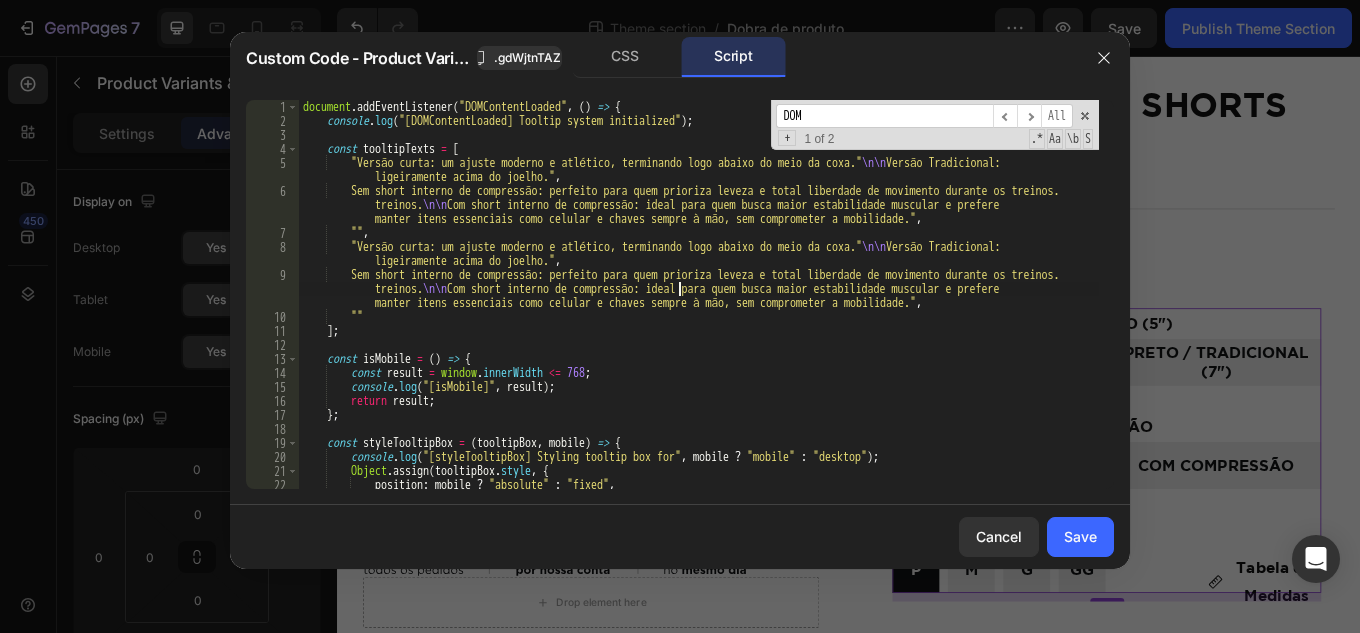type on "}).observe(document.body, { childList: true, subtree: true });" 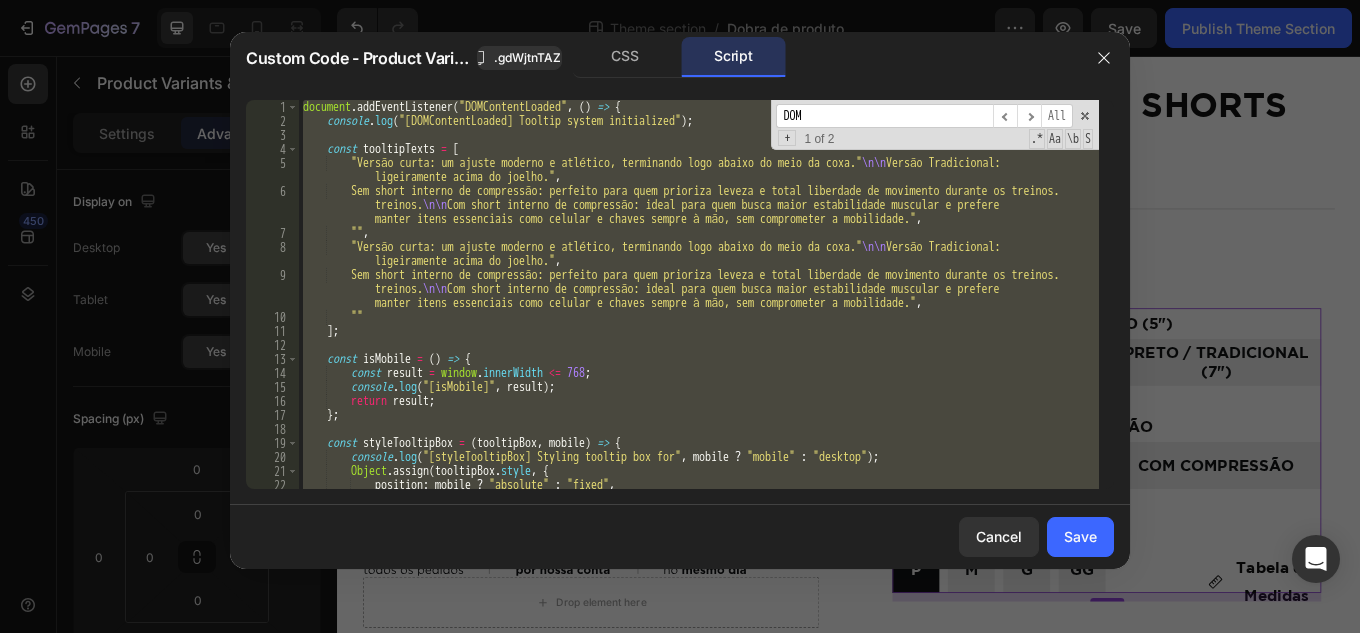 paste 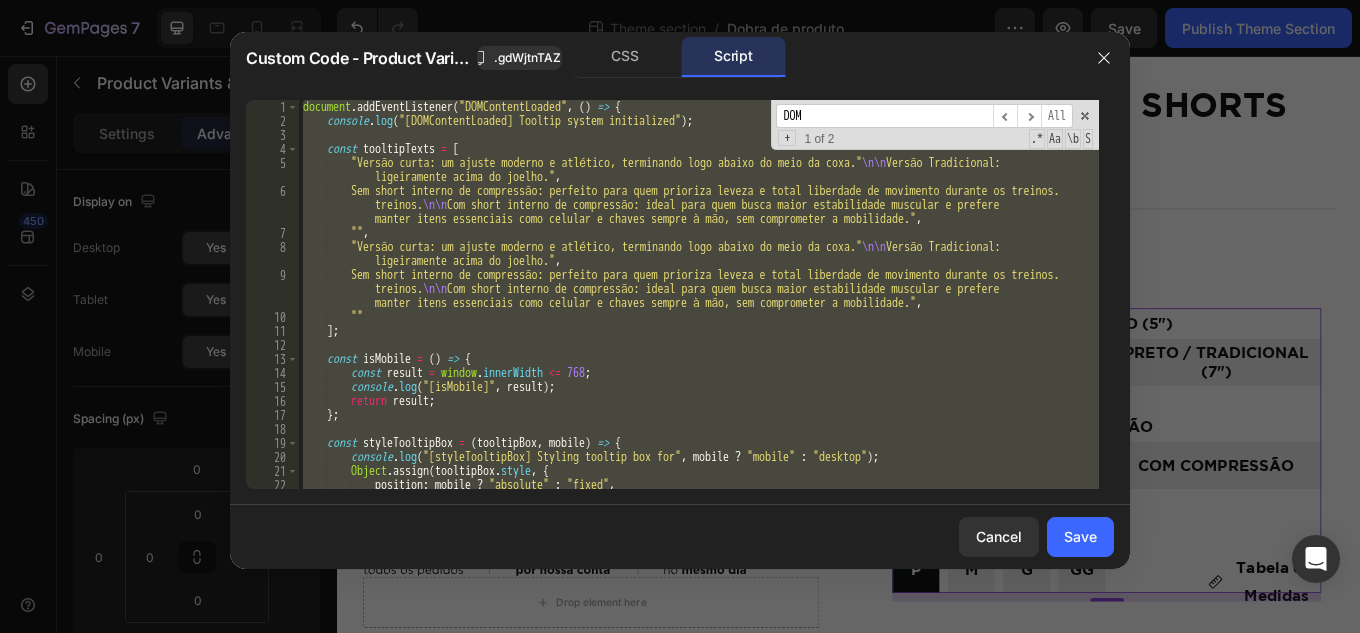 type 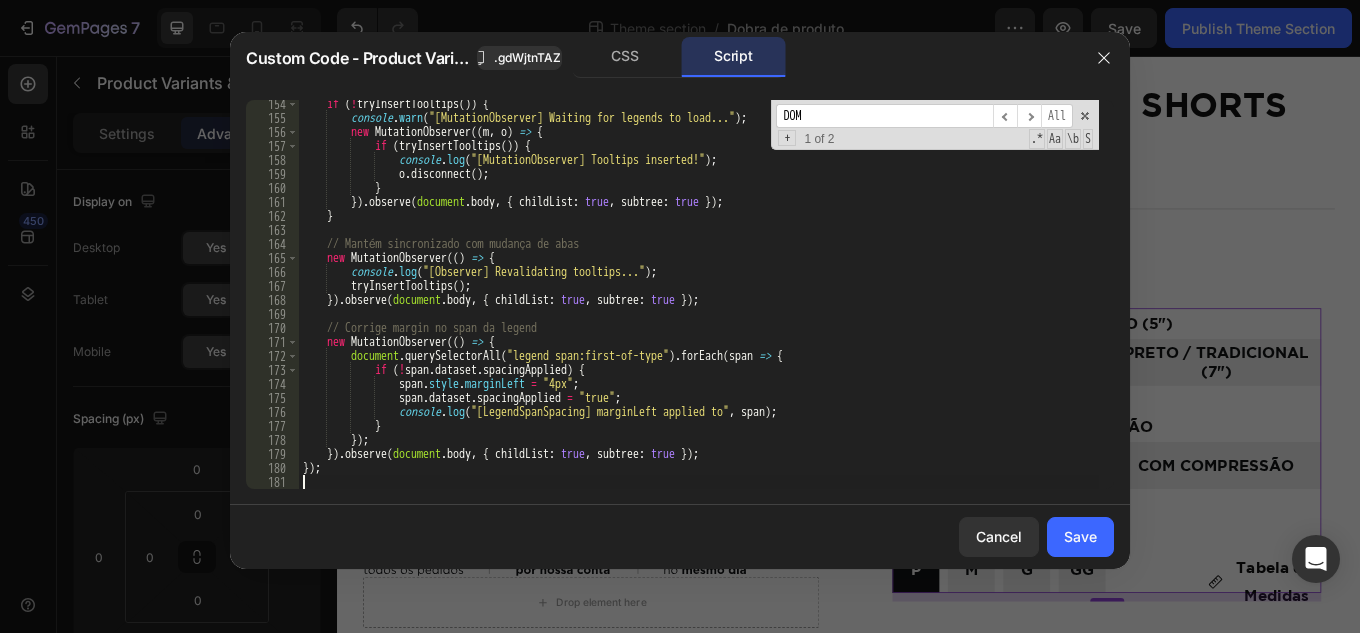 scroll, scrollTop: 2271, scrollLeft: 0, axis: vertical 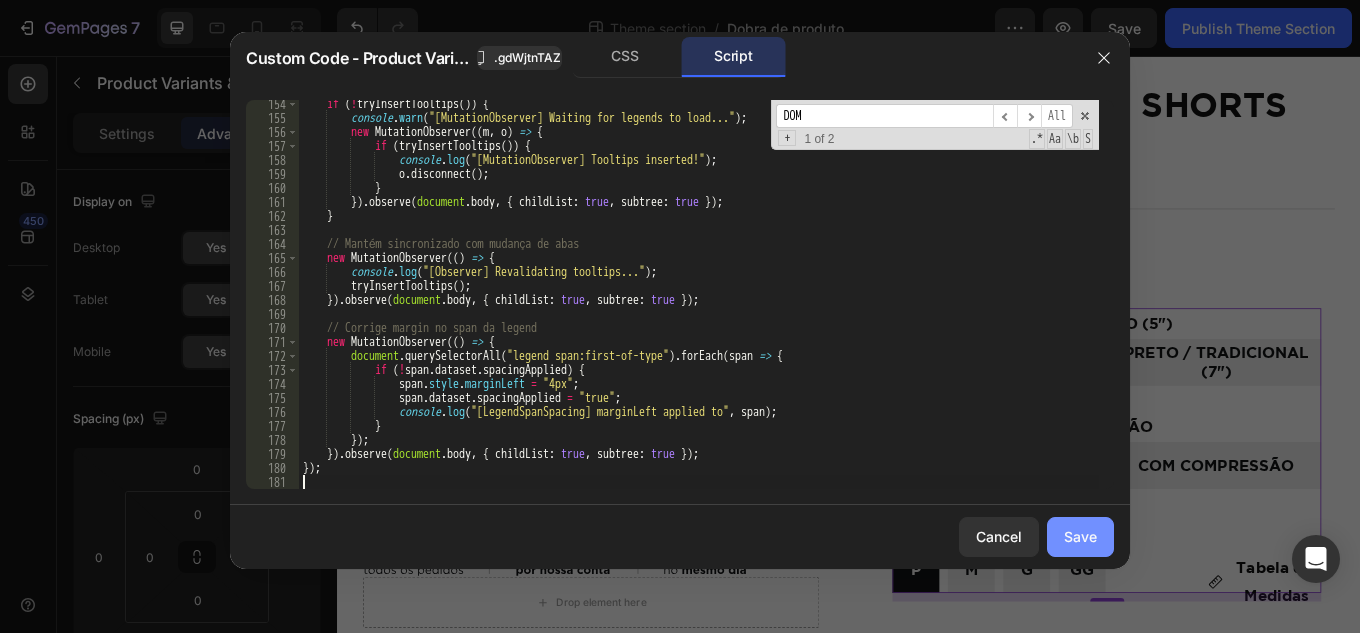 drag, startPoint x: 1078, startPoint y: 545, endPoint x: 939, endPoint y: 14, distance: 548.8916 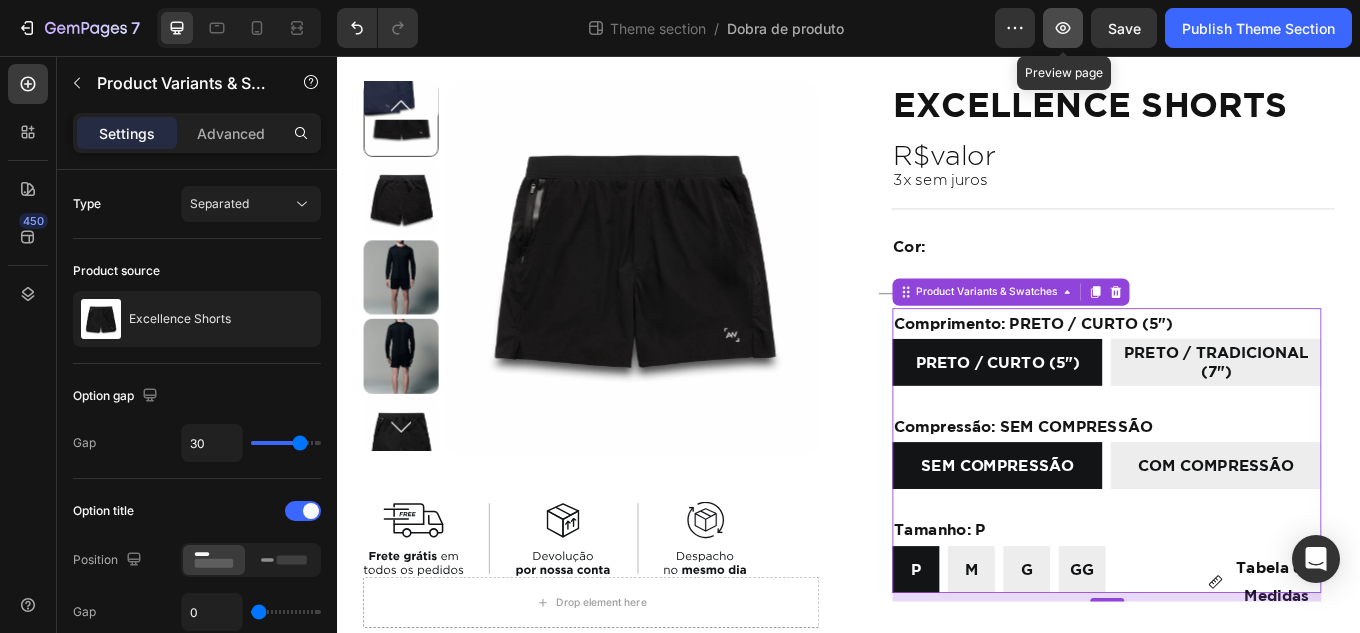 click 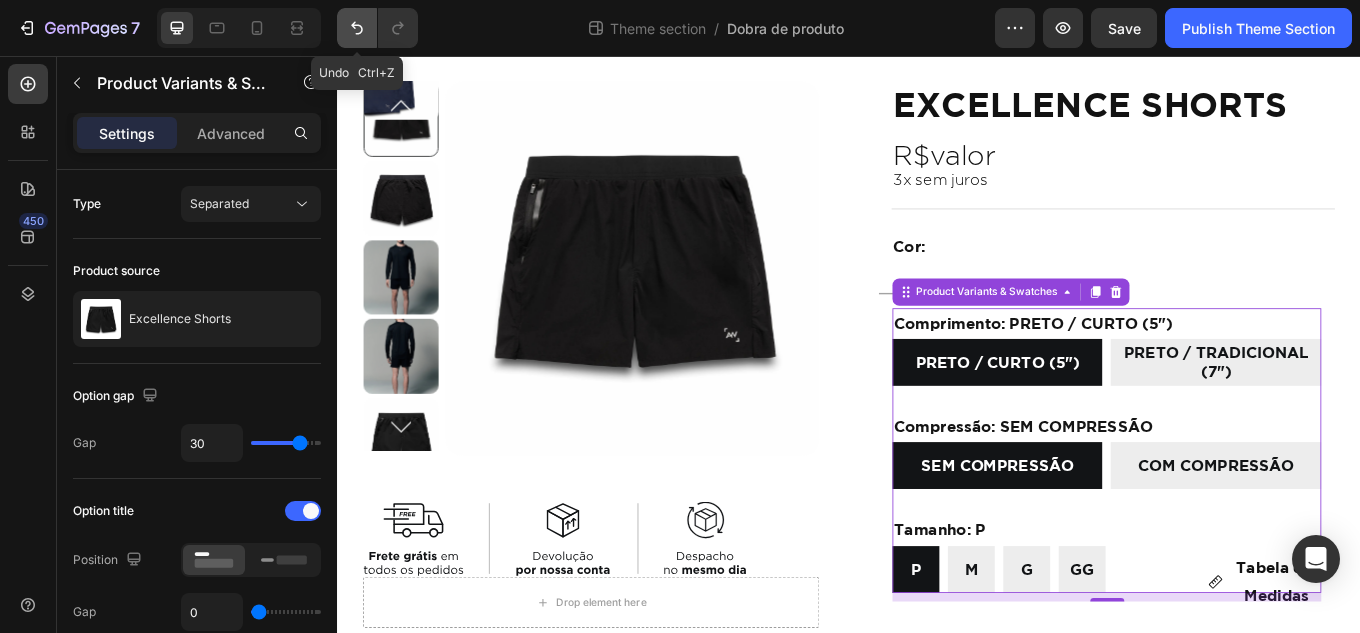 click 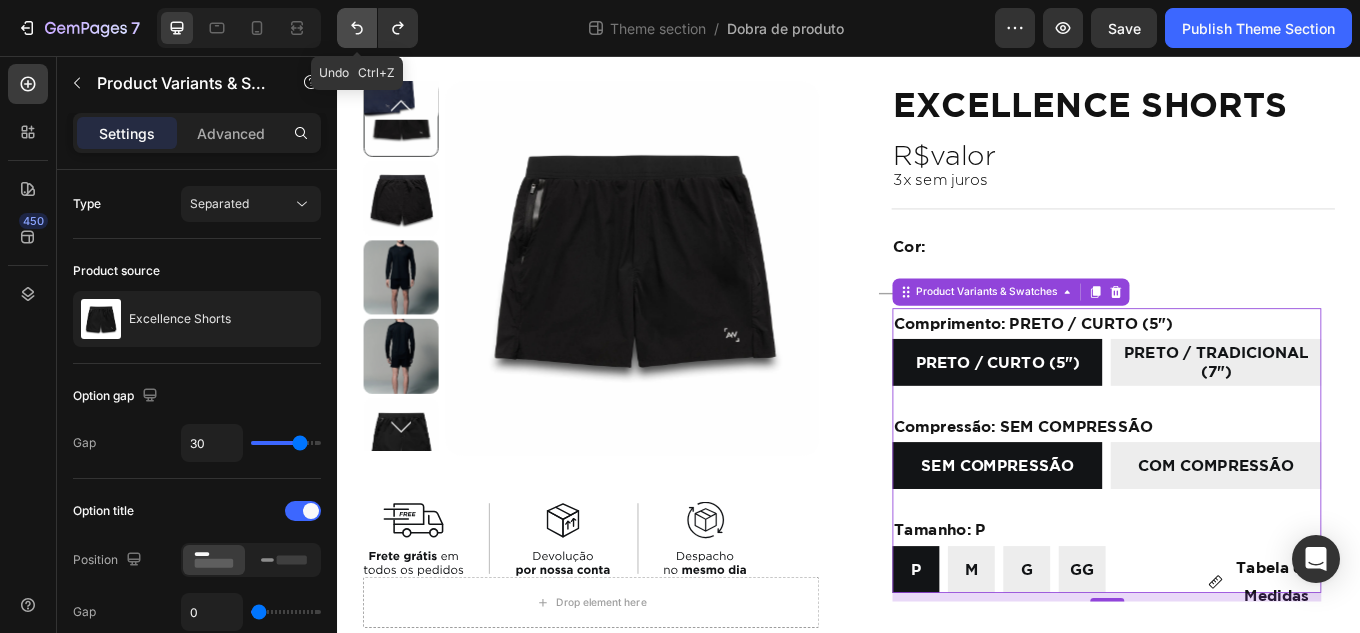 click 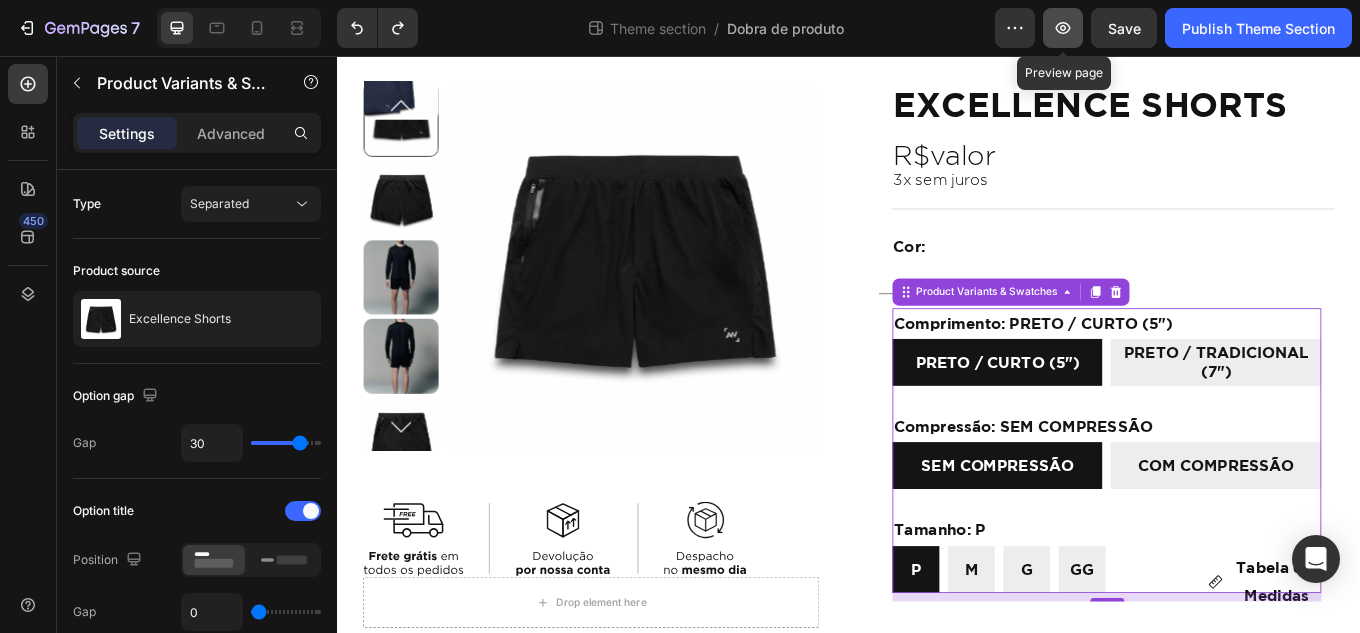 click 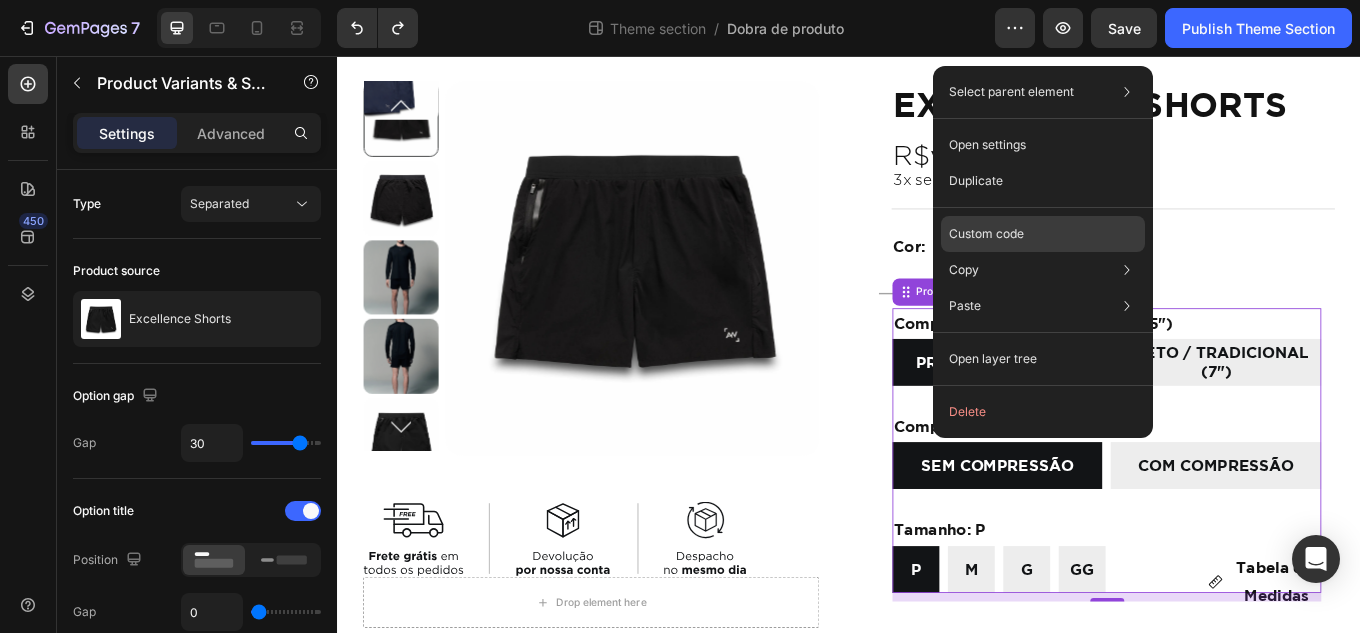 click on "Custom code" 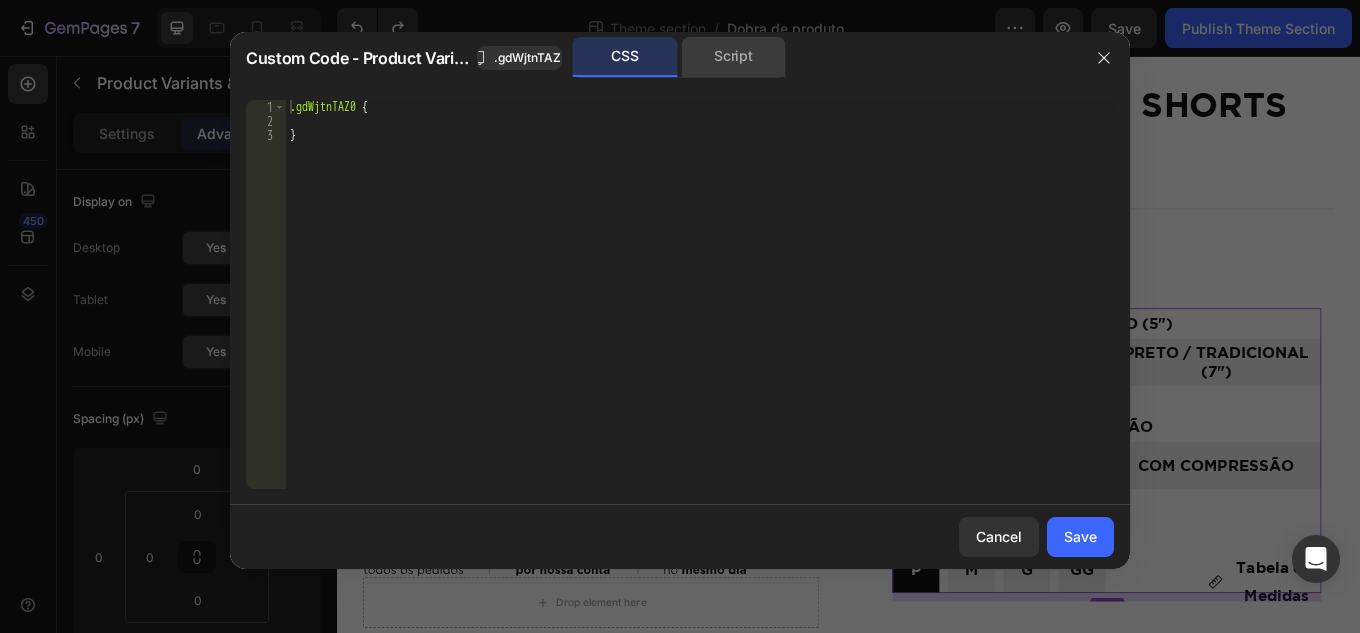 click on "Script" 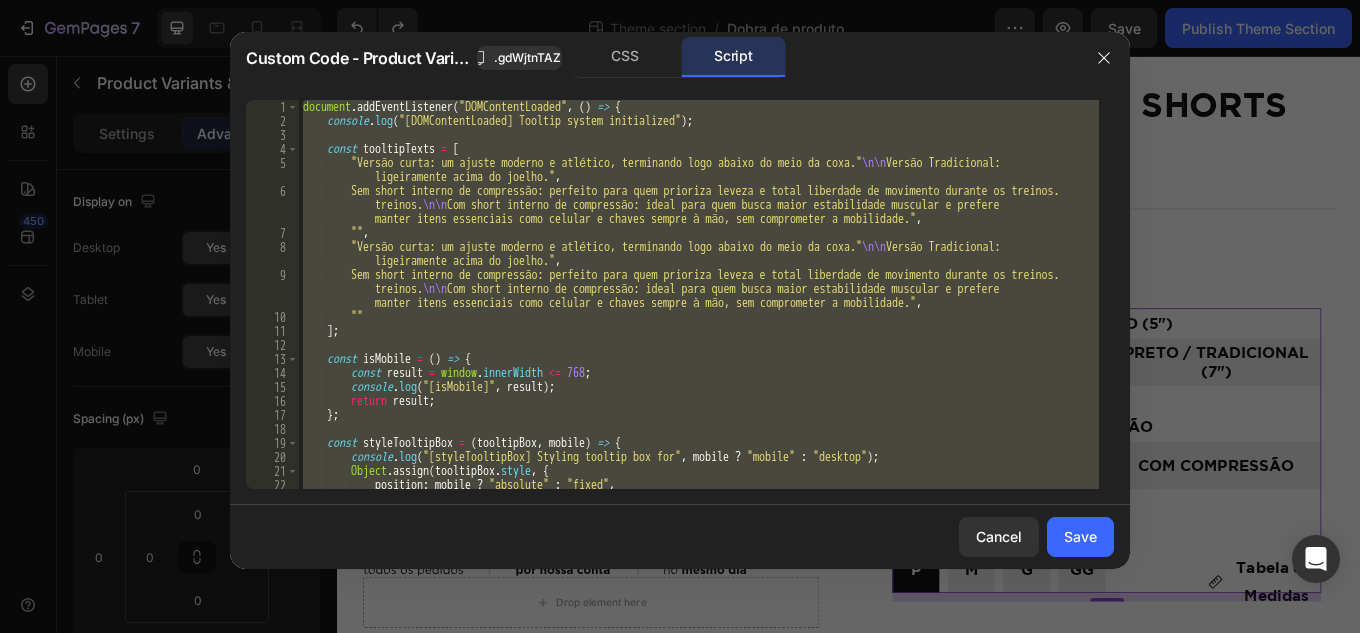 click on "document . addEventListener ( "DOMContentLoaded" ,   ( )   =>   {      console . log ( "[DOMContentLoaded] Tooltip system initialized" ) ;      const   tooltipTexts   =   [           "Versão curta: um ajuste moderno e atlético, terminando logo abaixo do meio da coxa. \n\n Versão Tradicional:               ligeiramente acima do joelho." ,           "Sem short interno de compressão: perfeito para quem prioriza leveza e total liberdade de movimento durante os               treinos. \n\n Com short interno de compressão: ideal para quem busca maior estabilidade muscular e prefere               manter itens essenciais como celular e chaves sempre à mão, sem comprometer a mobilidade." ,           "" ,           "Versão curta: um ajuste moderno e atlético, terminando logo abaixo do meio da coxa. \n\n Versão Tradicional:               ligeiramente acima do joelho." ,                        treinos. \n\n              ,           ""      ]" at bounding box center (699, 294) 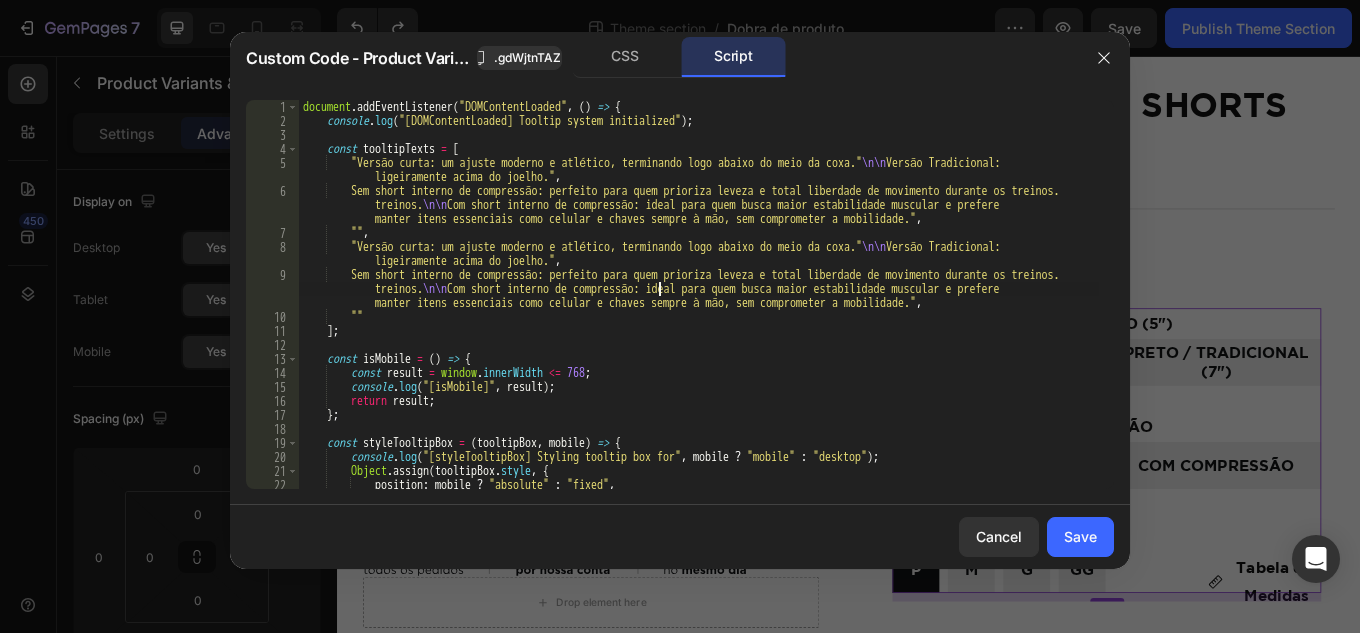 type on "}).observe(document.body, { childList: true, subtree: true });" 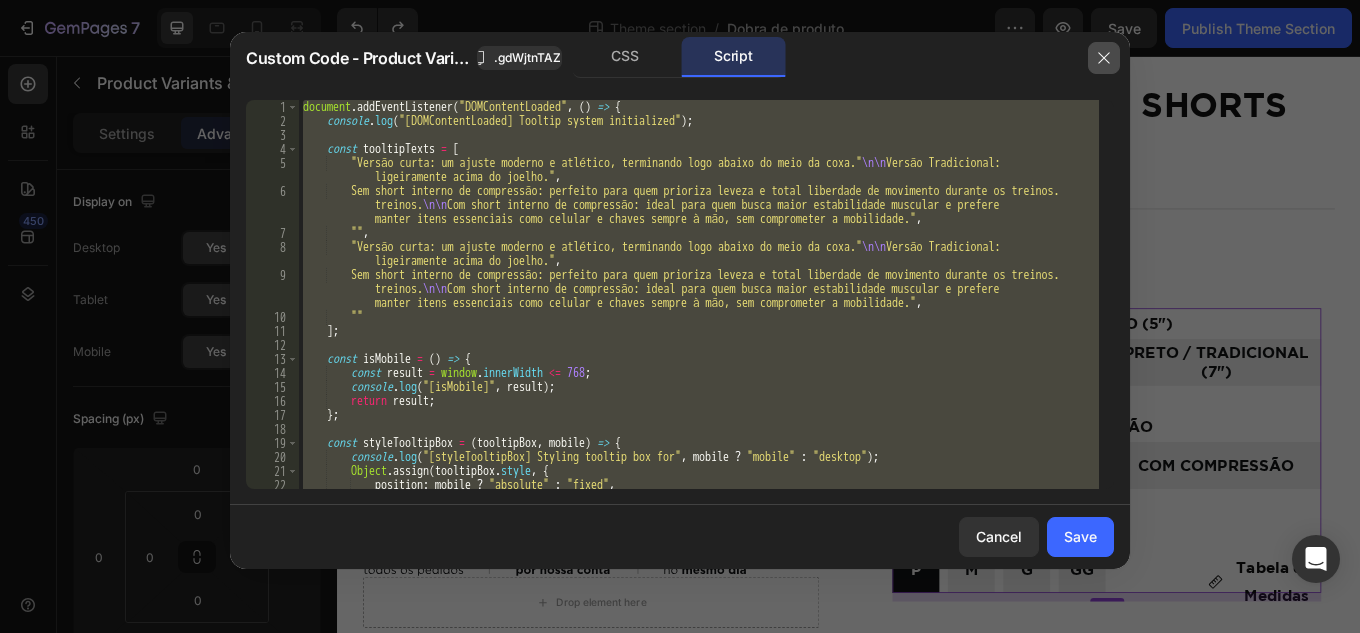 click at bounding box center [1104, 58] 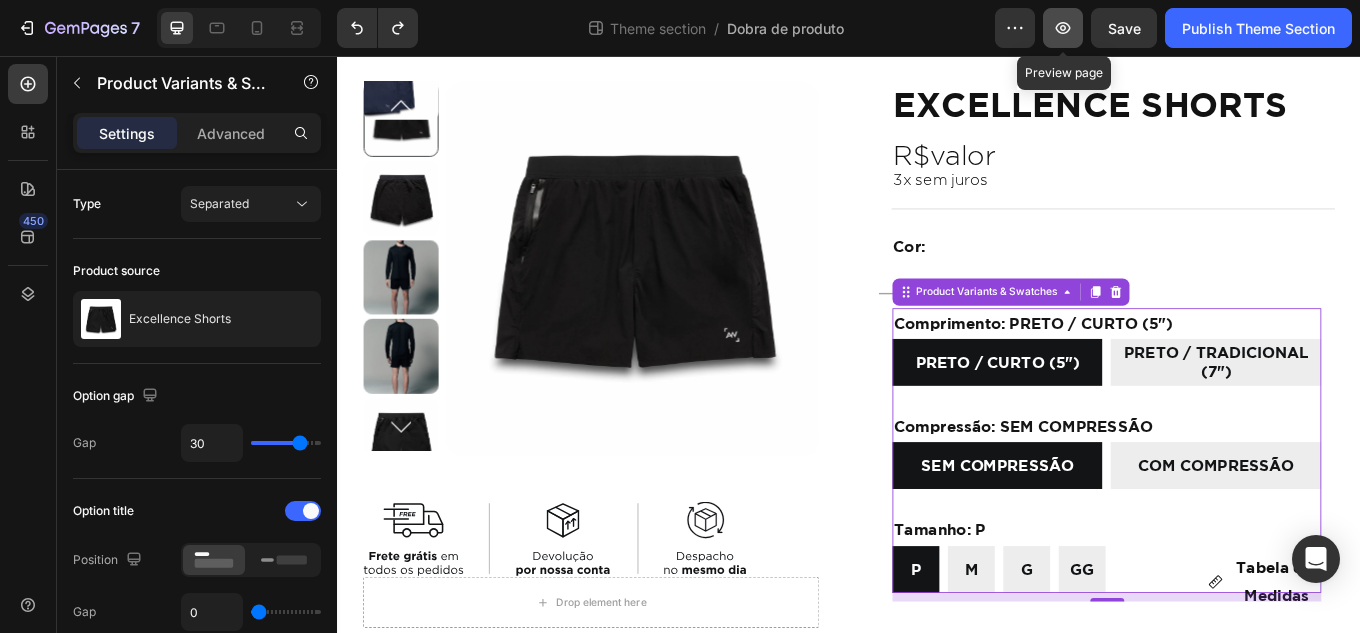 click 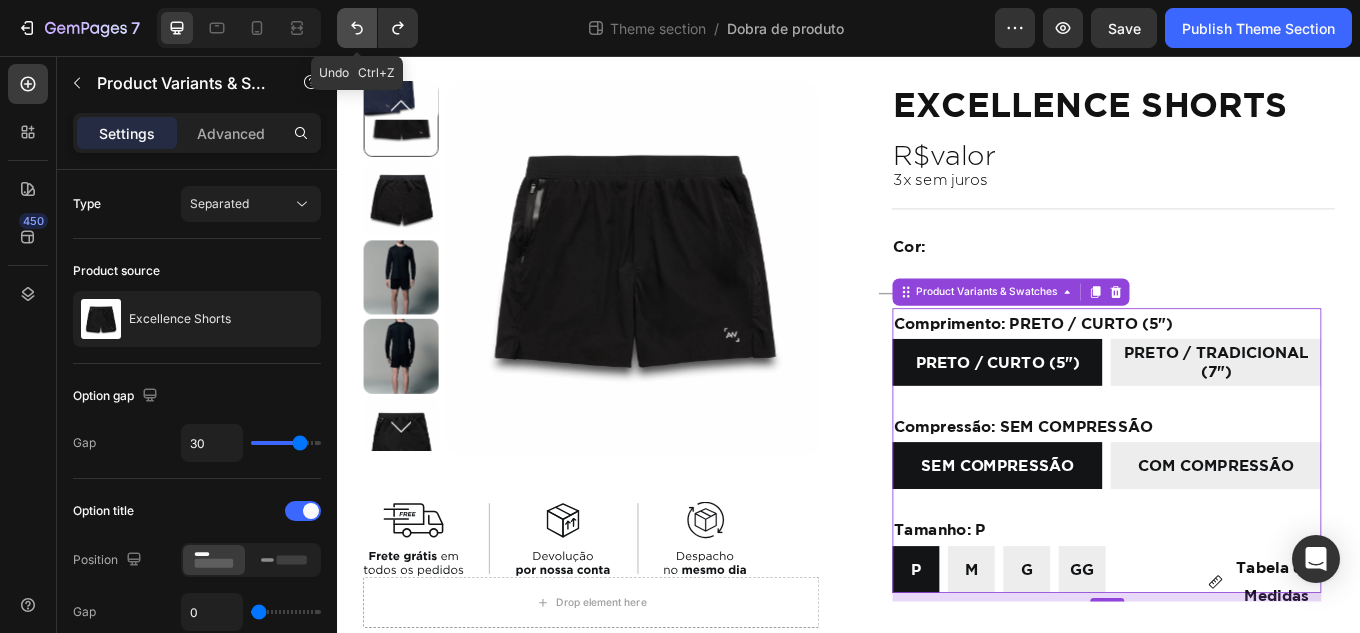 click 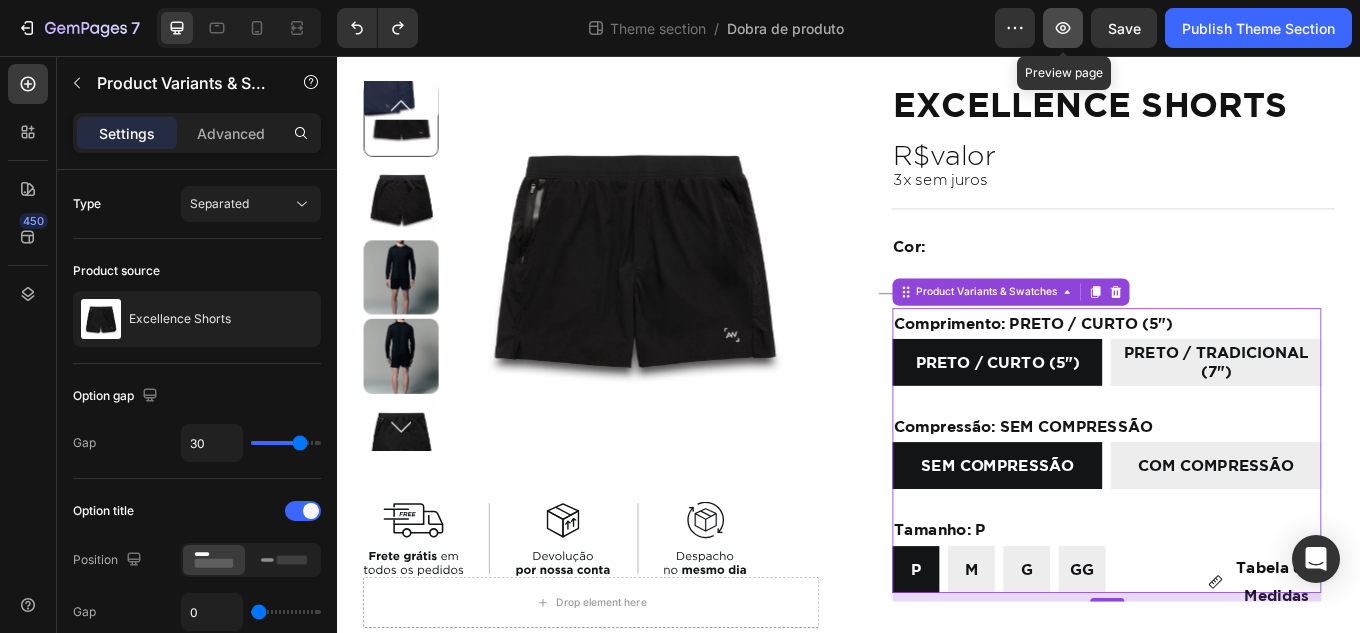 click 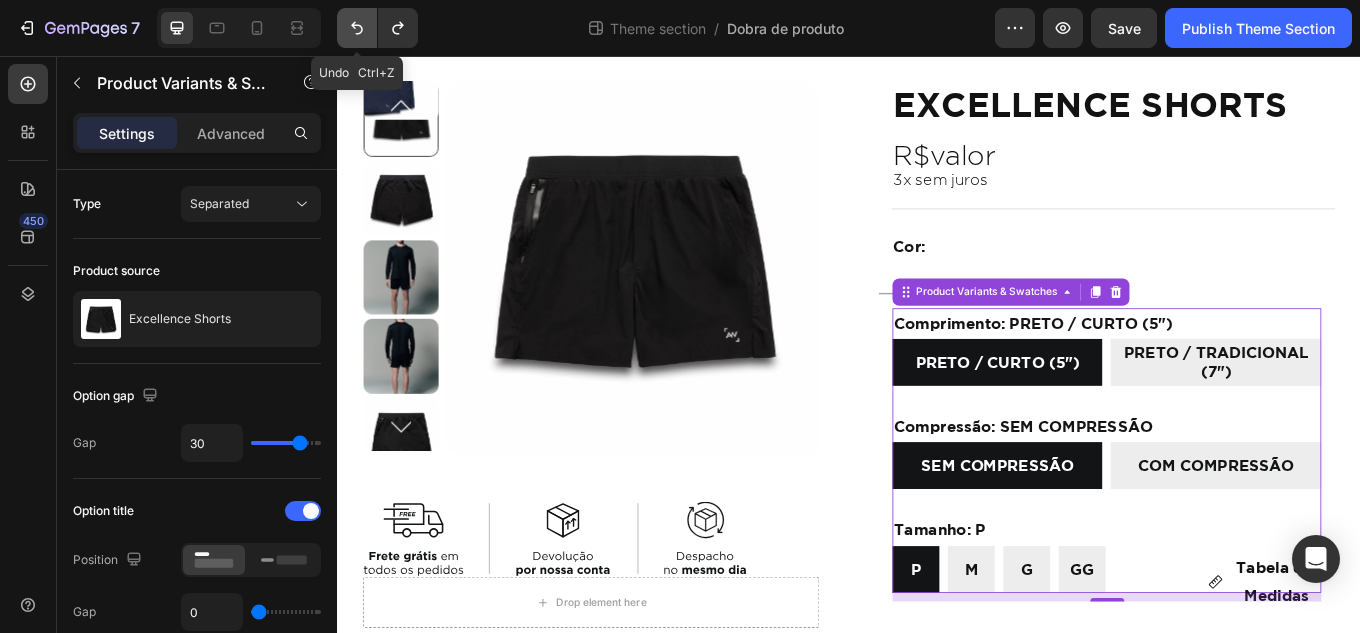 click 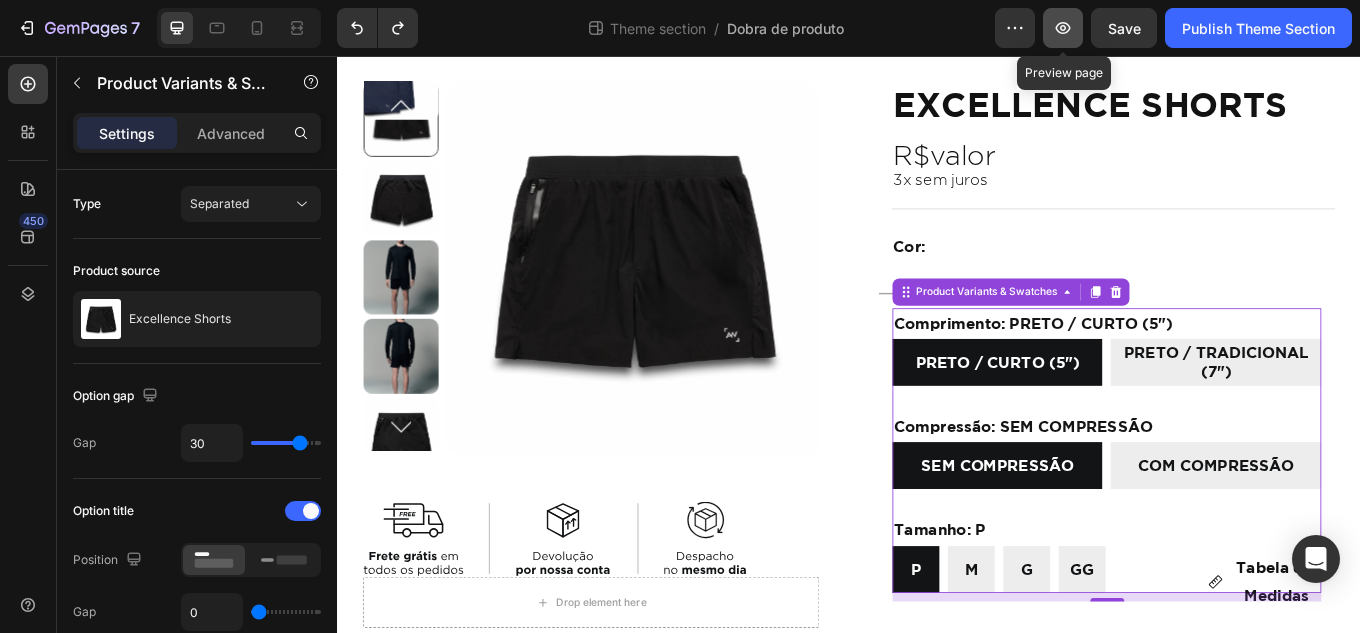 click 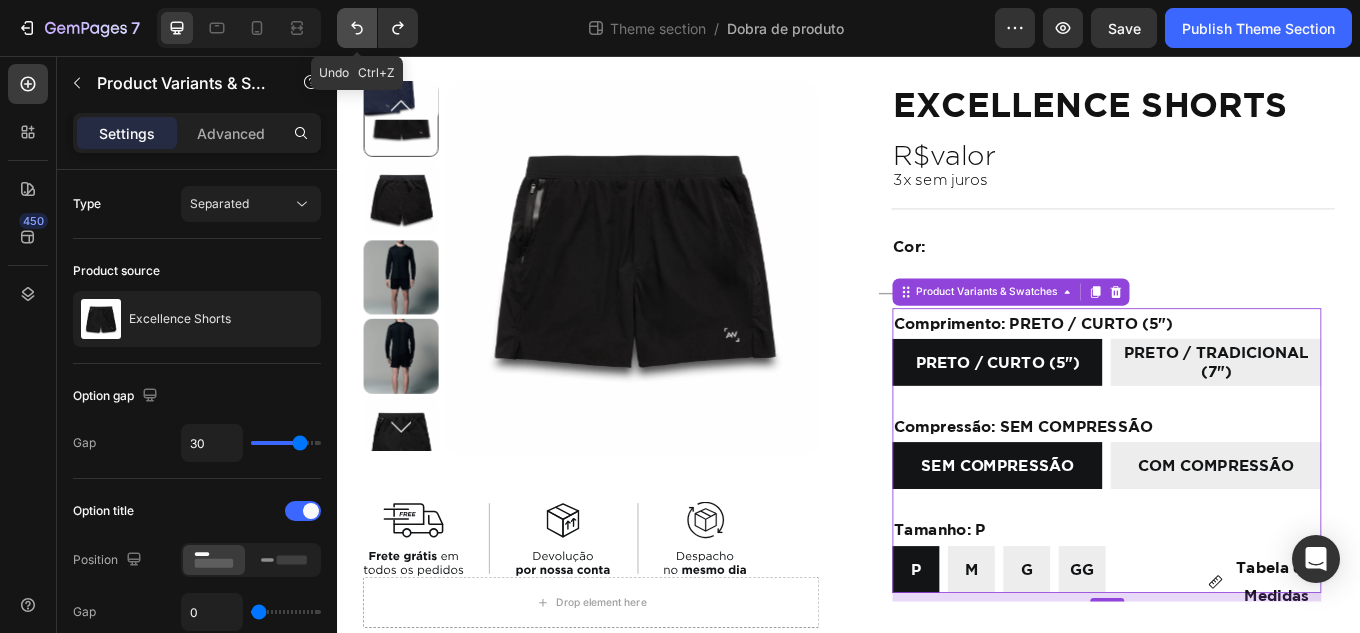click 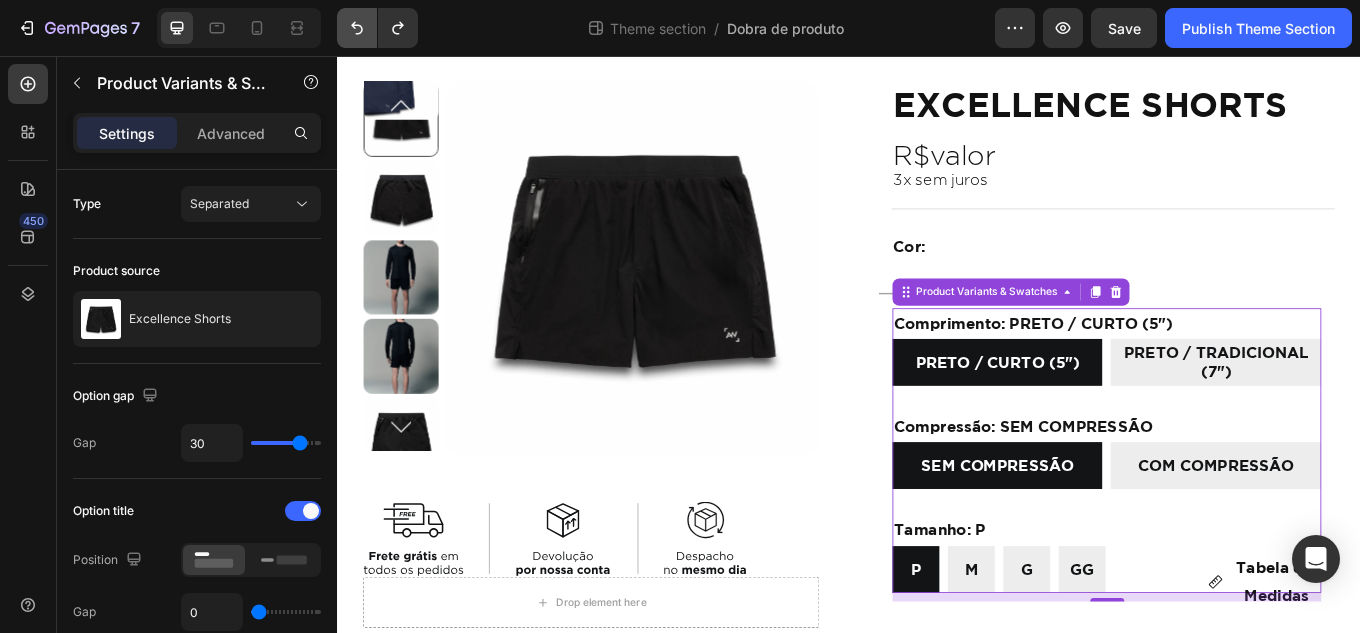 click 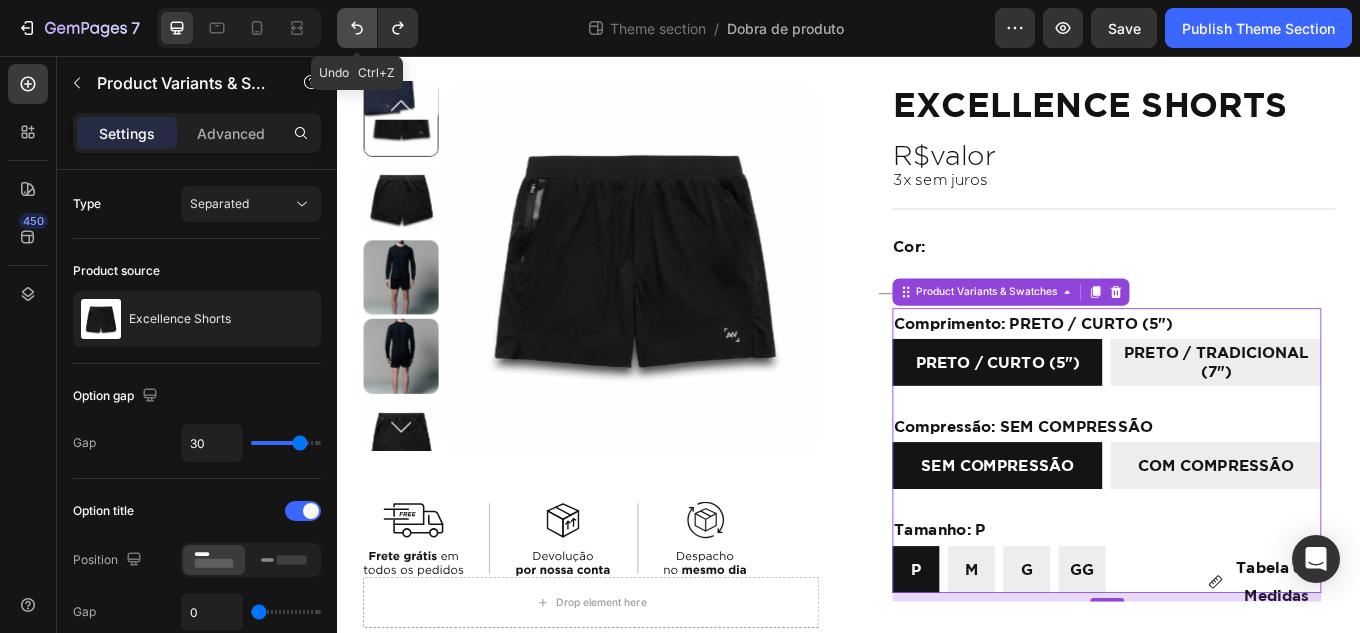 click 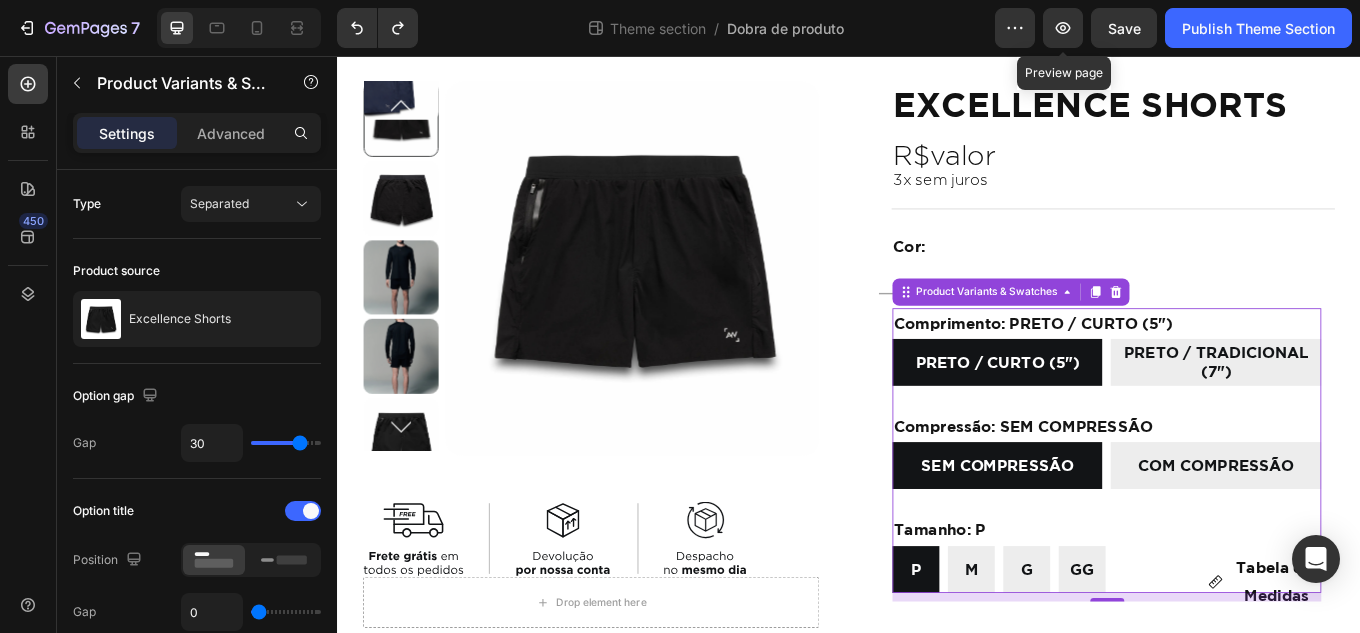 click on "Preview Preview page  Save   Publish Theme Section" at bounding box center (1173, 28) 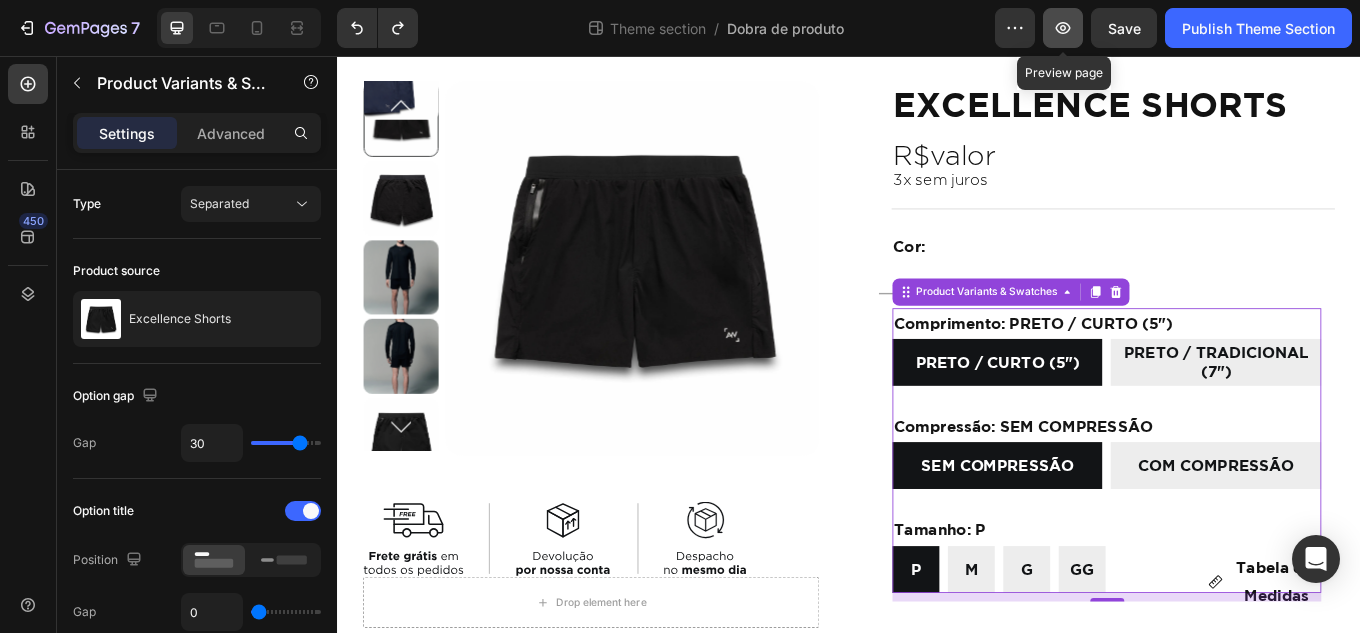 click 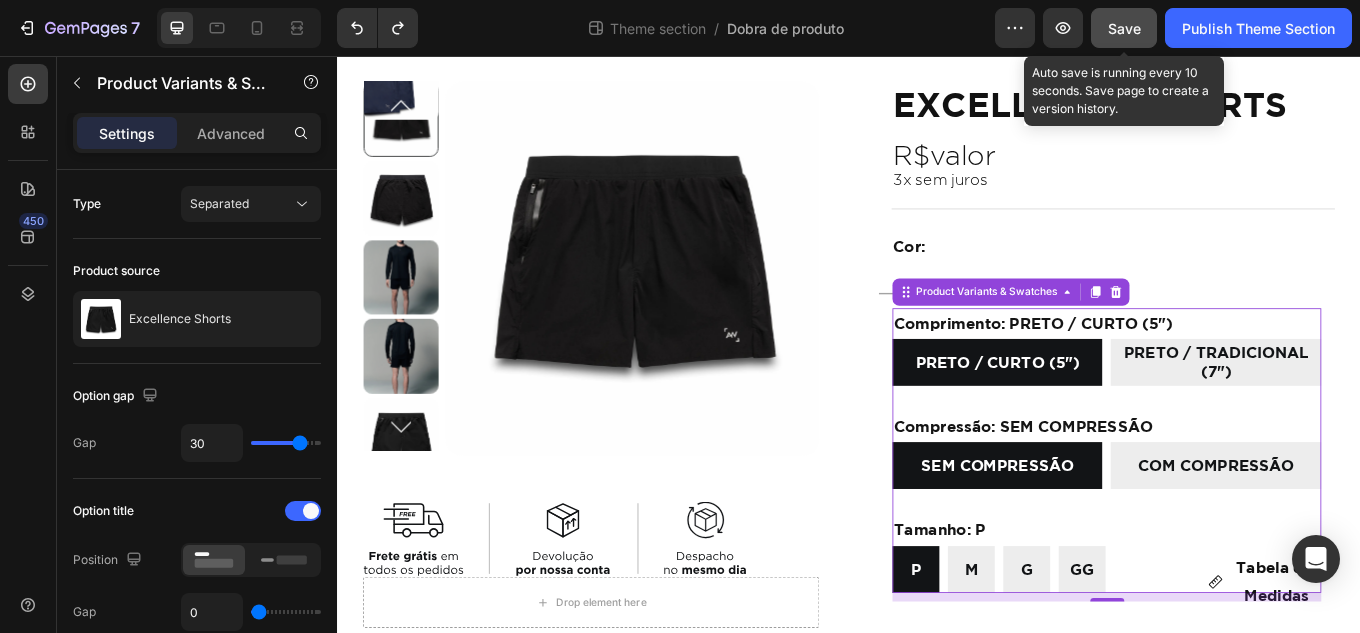 click on "Save" at bounding box center [1124, 28] 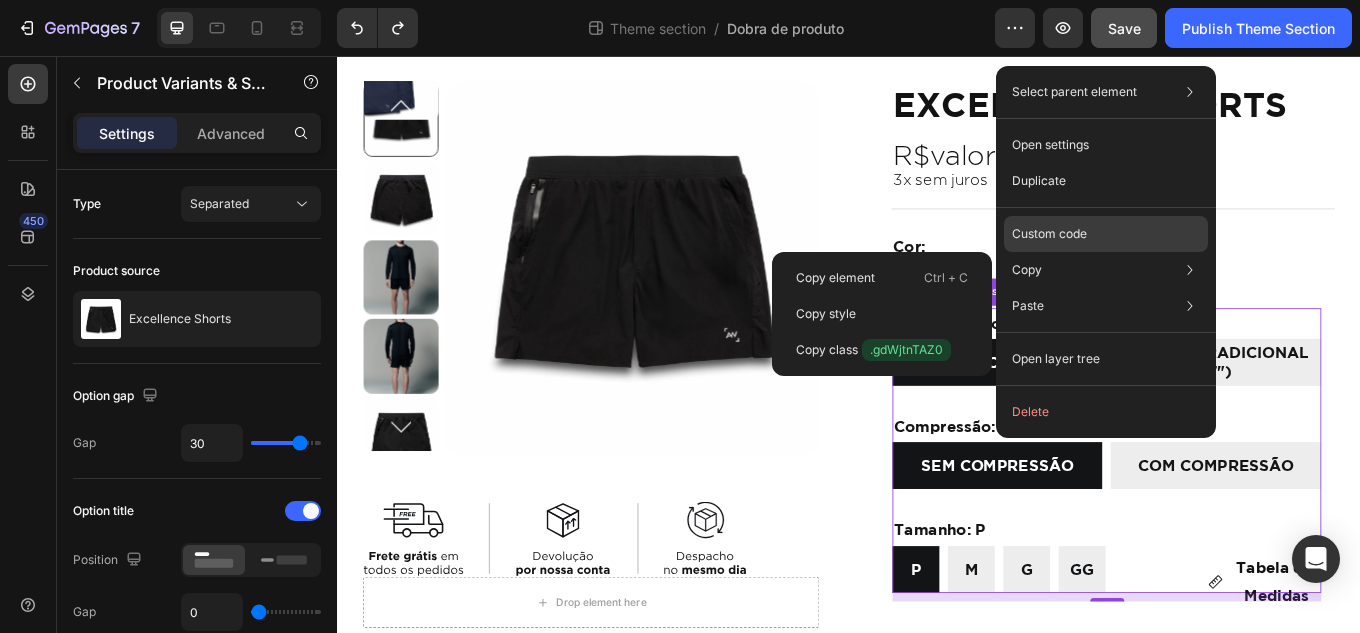 click on "Custom code" 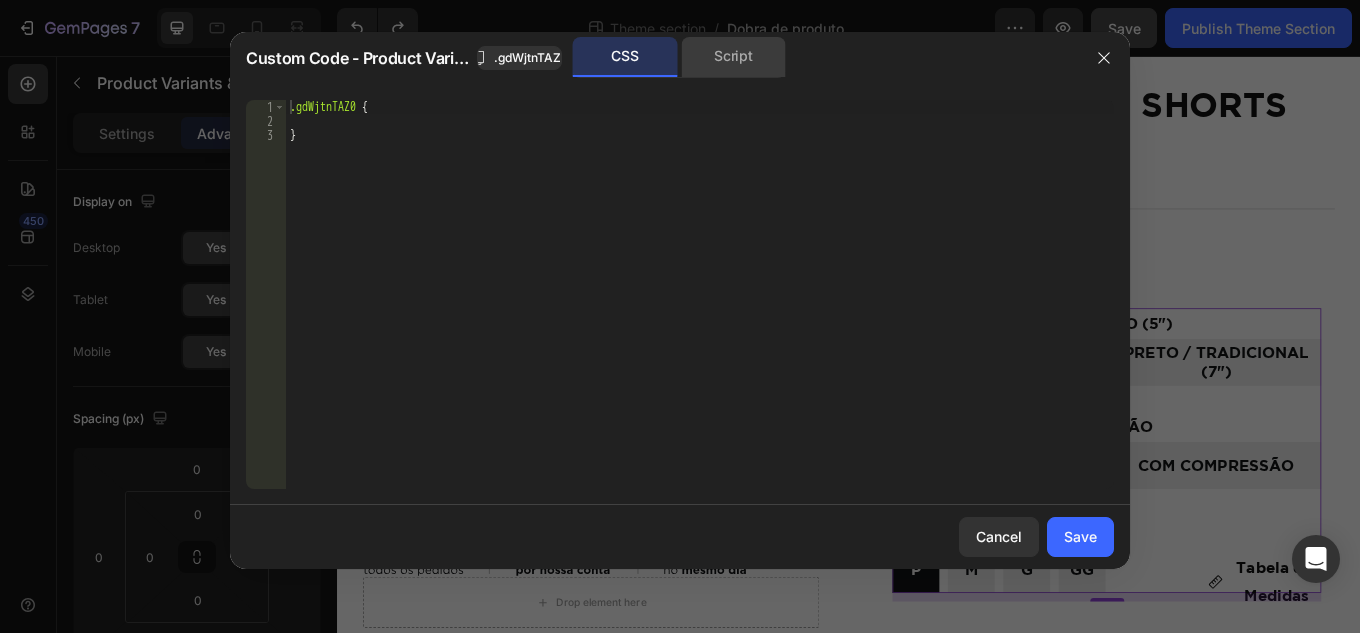 click on "Script" 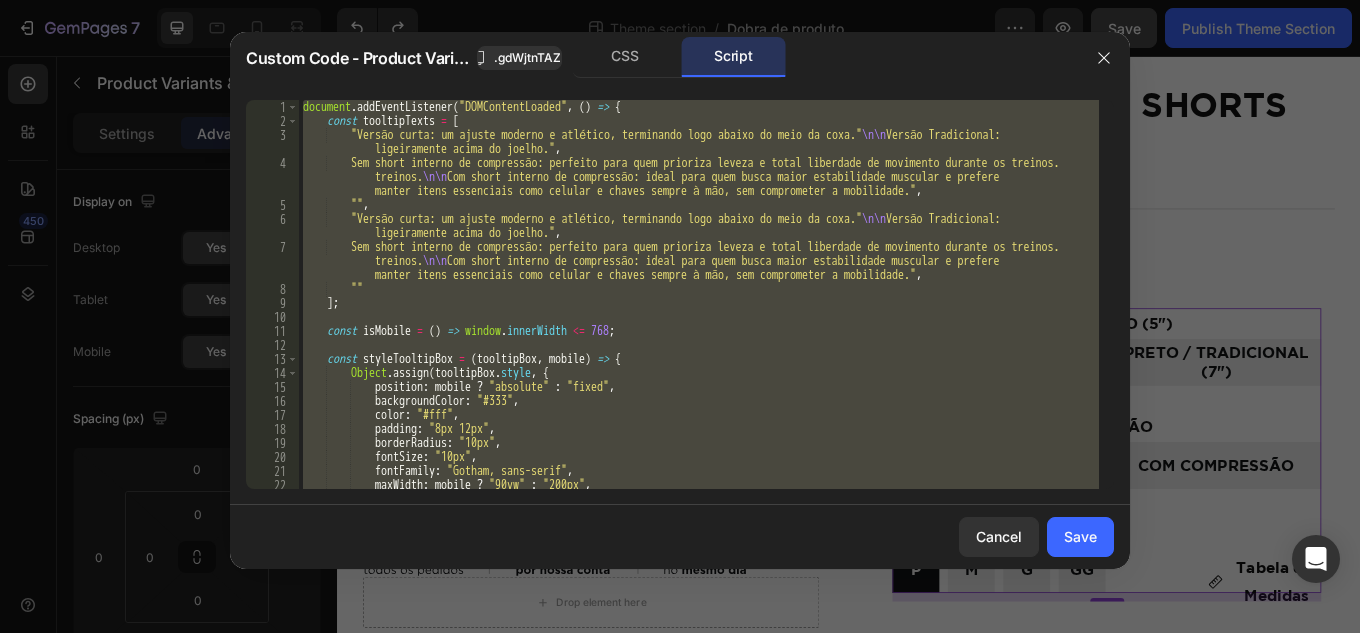 click on "document . addEventListener ( "DOMContentLoaded" ,   ( )   =>   {      const   tooltipTexts   =   [           "Versão curta: um ajuste moderno e atlético, terminando logo abaixo do meio da coxa. \n\n Versão Tradicional:               ligeiramente acima do joelho." ,           "Sem short interno de compressão: perfeito para quem prioriza leveza e total liberdade de movimento durante os               treinos. \n\n Com short interno de compressão: ideal para quem busca maior estabilidade muscular e prefere               manter itens essenciais como celular e chaves sempre à mão, sem comprometer a mobilidade." ,           "" ,           "Versão curta: um ajuste moderno e atlético, terminando logo abaixo do meio da coxa. \n\n Versão Tradicional:               ligeiramente acima do joelho." ,           "Sem short interno de compressão: perfeito para quem prioriza leveza e total liberdade de movimento durante os               treinos. \n\n ,"           ] ;      const   updateLegendsByTab   =   ( tabIndex )   =>   {           const   legends   =   document . querySelectorAll ( "legend" ) ;           const   baseIndex   =   tabIndex   ===   0   ?   0   :   3 ;           [ 0 ,   1 ,   3 ,   4 ] . forEach ( ( i )   =>   {                const   legend   =   legends [ i ] ;                if   ( ! legend )   return ;                const   span   =   legend . querySelector ( "span" ) ;                if   ( ! span )   return ;                const   text   =   span . textContent . trim ( ) ;                const   newText   =   ( tabIndex   ===   0 )       ?   ( i   ===   0   ?   "CURTO (5\" )"   :   ( i   ===   1   ?   "CURTO (5\" )"   :   ( i   ===   3   ?   "TRADICIONAL (7\" )"   :   "TRADICIONAL (7\" )" ) ) )       :   ( i   ===   0   ?   "CURTO (5\" )"   :   ( i   ===   1   ?   "CURTO (5\" )"   :   ( i   ===   3   ?   "TRADICIONAL (7\" )"   :   "TRADICIONAL (7\" )" ) ) ) ;                span . textContent   =   newText ;           } ) ;      } ;      const   createTooltip   =   ( target ,   text )   =>   {           if   ( ! target ||   ! text )   return ;           const   tooltipContainer   =   document . createElement ( "div" ) ;           tooltipContainer . className   =   "tooltip-container" ;           tooltipContainer . innerHTML   =   `<span class="tooltip-text">${ text }</span>` ;           target . appendChild ( tooltipContainer ) ;      } ;      const   changeSlide   =   ( newIndex )   =>   {           const   imgComponent   =   document . querySelector ( ".{{rootClassName}}" ) ;           if   ( ! imgComponent )   return ;           const   carousel   =   imgComponent . querySelector ( 'gp-carousel[type="gp-feature-image-carousel"]' ) ;           if   ( ! carousel )   return ;           const   sliderWrapper   =   imgComponent . querySelector ( 'gp-carousel[type="gp-feature-image-carousel"]' ) ;           if   ( ! sliderWrapper )   return ;           const   slider   =   sliderWrapper . slider ;           if   ( ! slider )   return ;           const   currentIndex   =   parseInt ( carousel . getAttribute ( "active-index" ) ,   10 ) ;           if   ( currentIndex   ===   newIndex )   return ;           slider . moveToIdx ( newIndex ) ;      } ;      const   checkLegendAndChangeImage   =   ( )   =>   {           const   legends   =   document . querySelectorAll ( "legend" ) ;           if   ( legends . length   <   5 )   return ;           const   baseIndex   =   window . activeTab   ===   0   ?   0   :   3 ;           const   spanA   =   legends [ baseIndex ] ?. querySelector ( "span" ) ?. textContent . trim ( ) ;           const   spanB   =   legends [ baseIndex   +   1 ] ?. querySelector ( "span" ) ?. textContent . trim ( ) ;           const   key   =   ` ${ window . activeTab } | ${ spanA } | ${ spanB } ` ;           const   newIndex   =   slideMap [ key ] ;           if   ( newIndex   ===   undefined )   {                console . warn ( "❓ Slide not found for key:" ,   key ) ;                return ;           }           if   ( newIndex   !==   lastCheckedIndex )   {                changeSlide ( newIndex ) ;                lastCheckedIndex   =   newIndex ;           }      } ;      const   cleanTextSpan   =   ( span )   =>   {           if   ( span . textContent . includes ( 'LONGO (7")' ))   {                span . textContent   =   span" at bounding box center (699, 294) 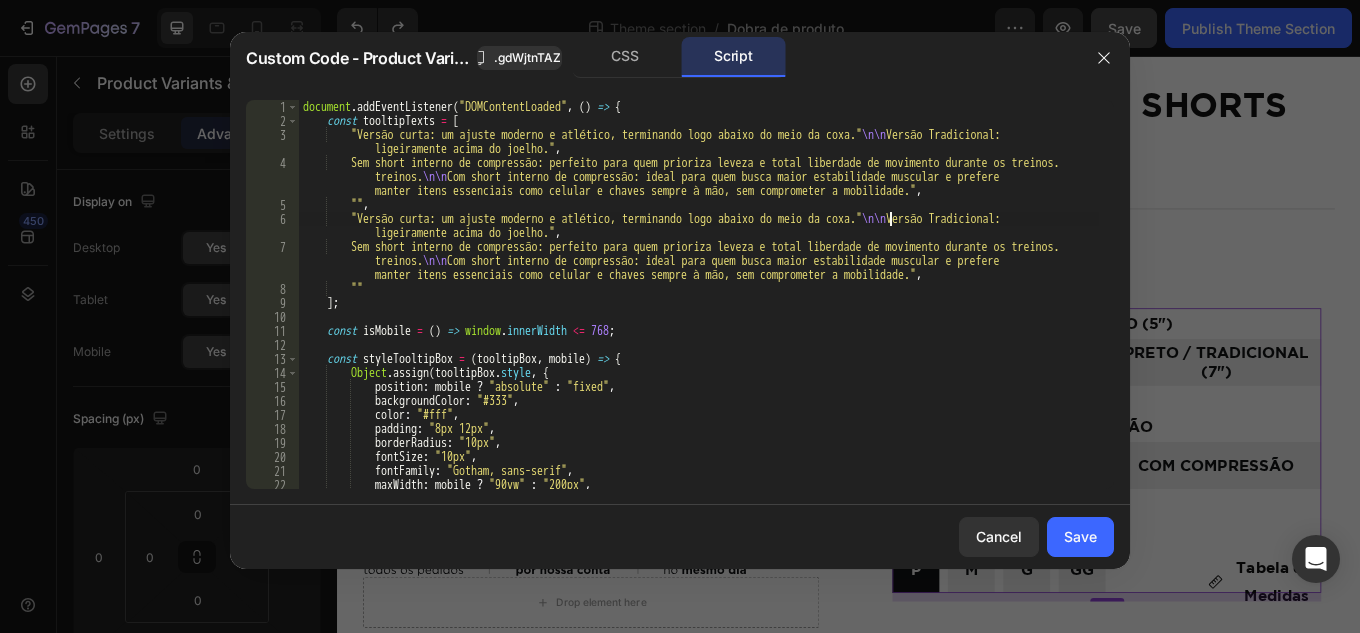type on "}).observe(document.body, { childList: true, subtree: true });" 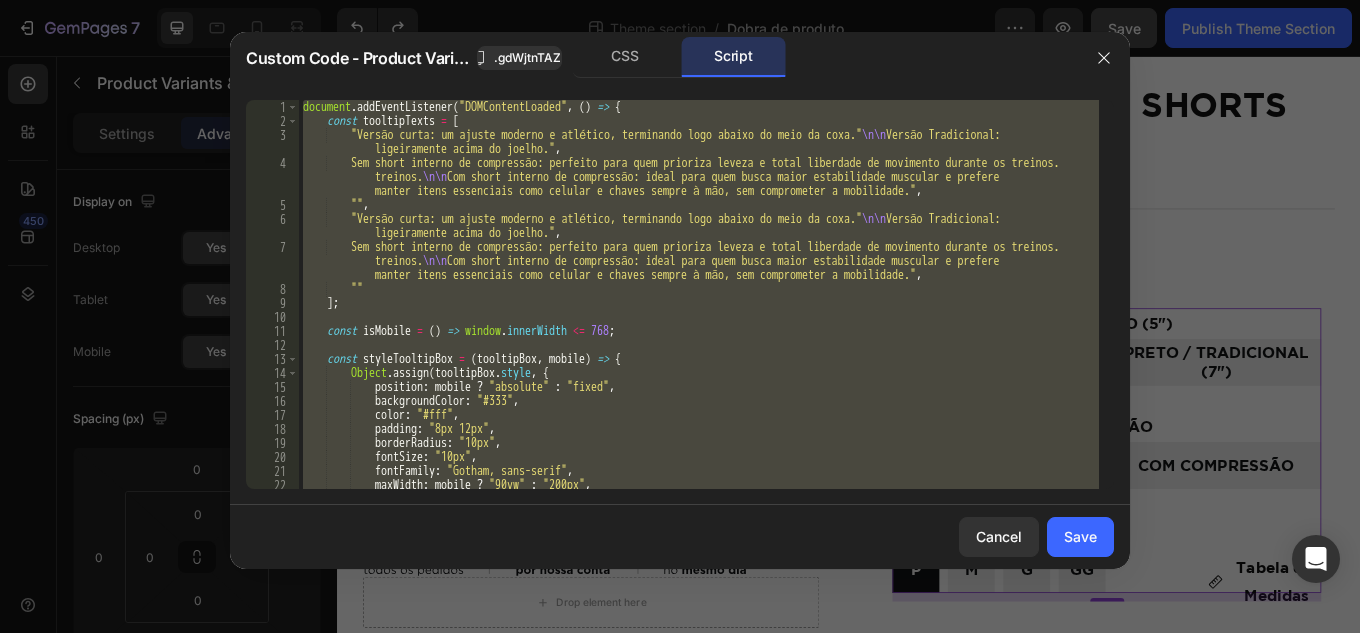 paste 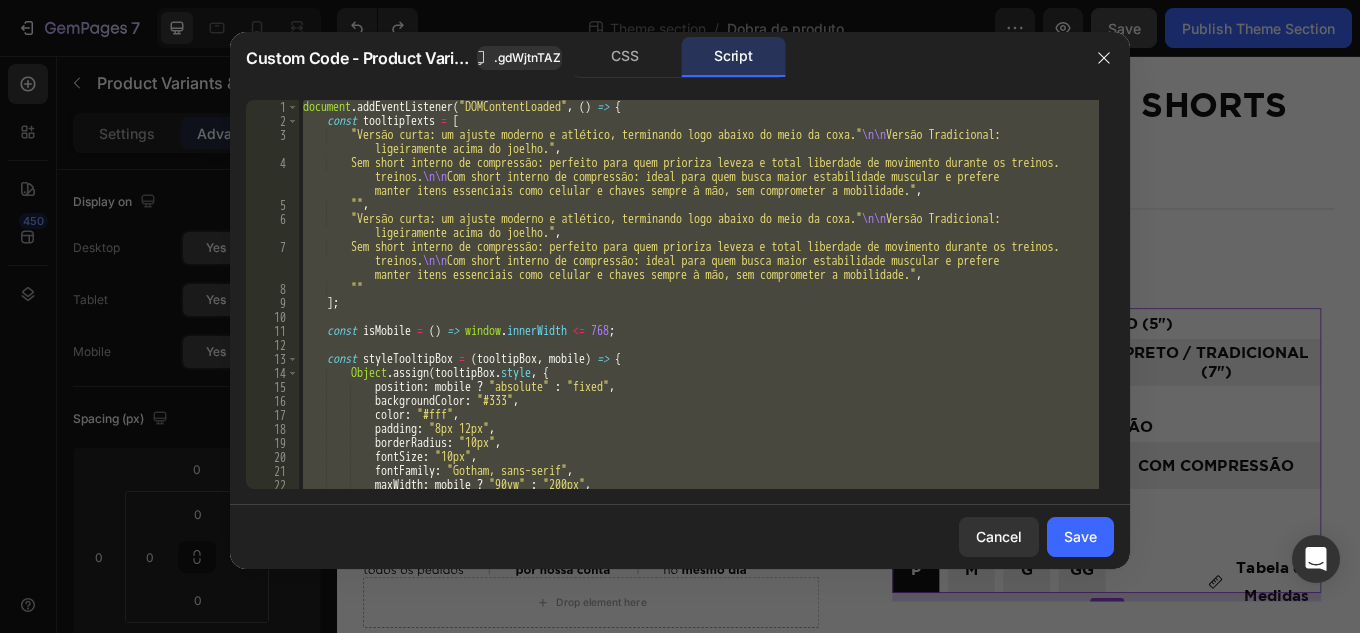 scroll, scrollTop: 1571, scrollLeft: 0, axis: vertical 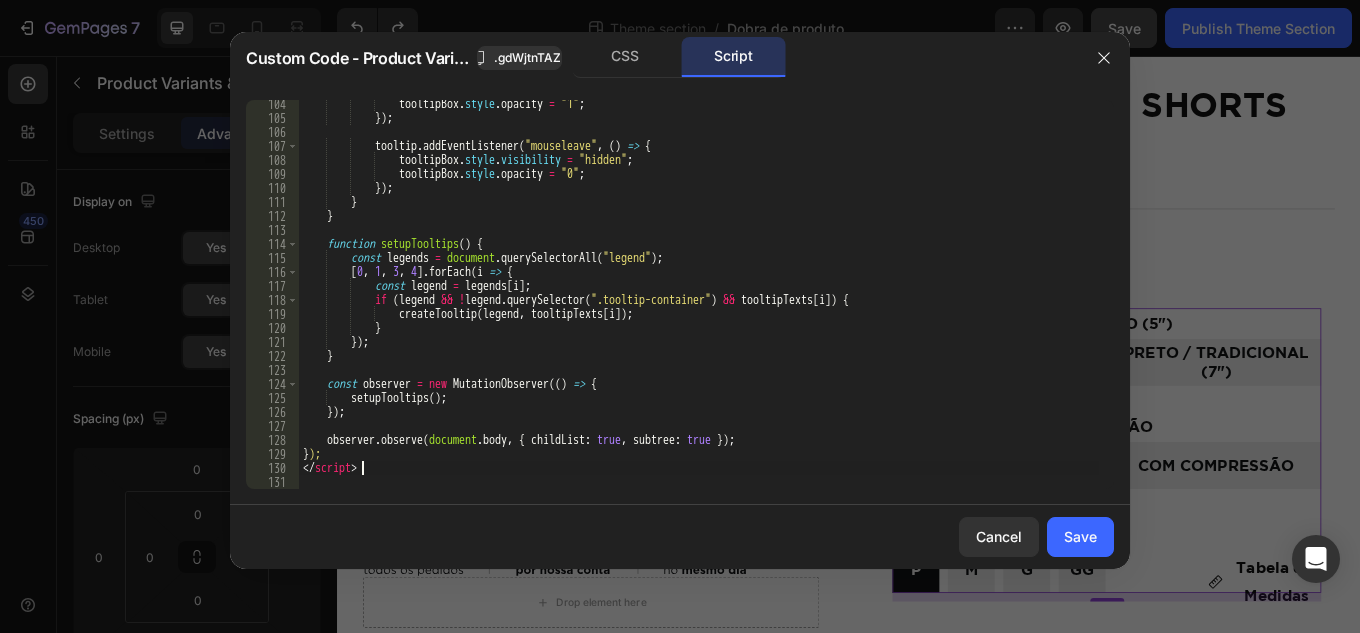 drag, startPoint x: 395, startPoint y: 468, endPoint x: 285, endPoint y: 467, distance: 110.00455 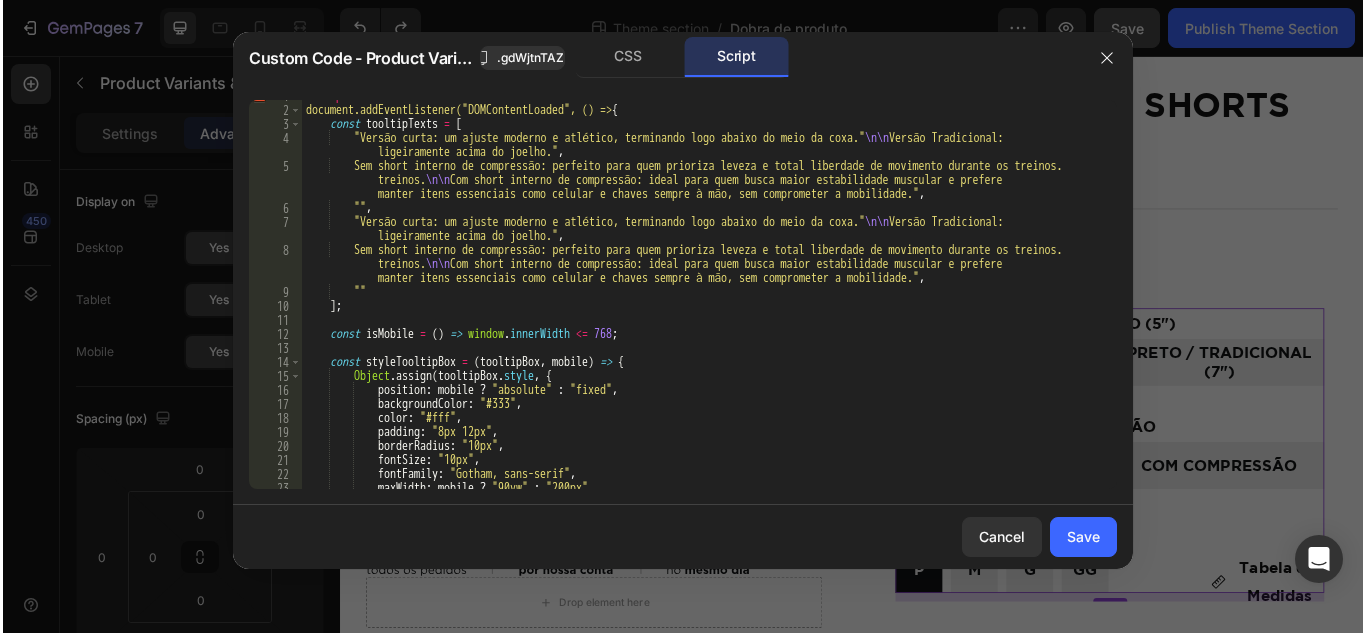 scroll, scrollTop: 0, scrollLeft: 0, axis: both 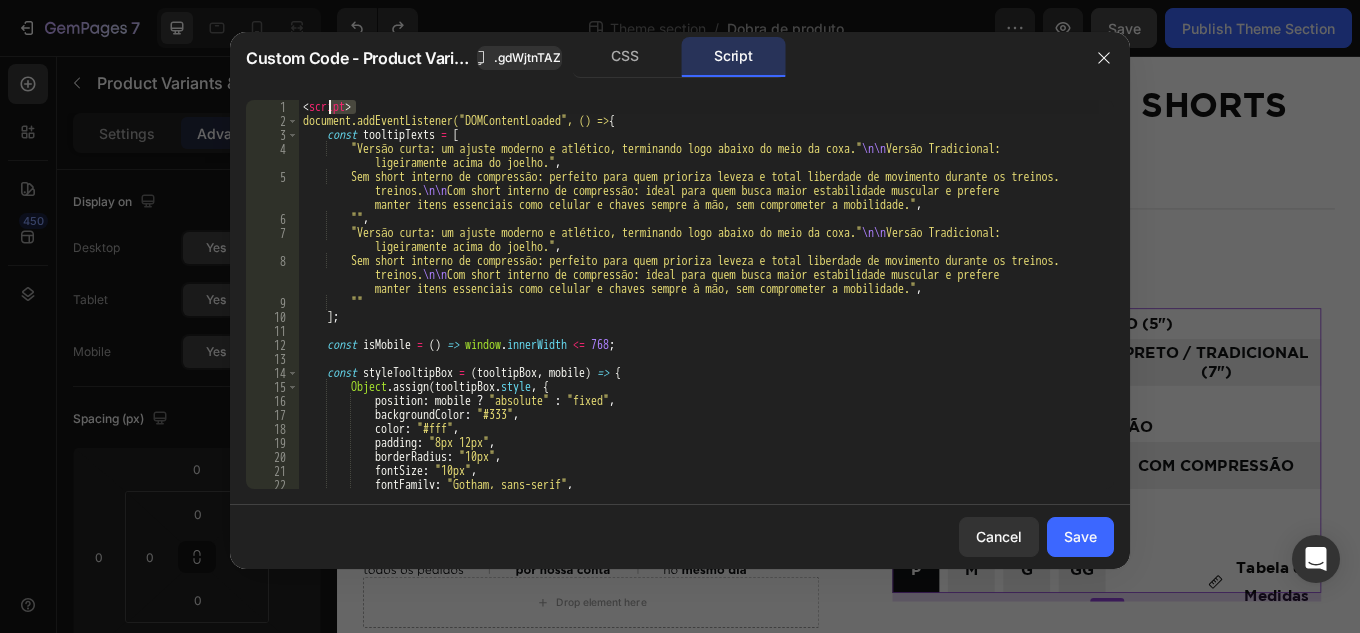 drag, startPoint x: 362, startPoint y: 105, endPoint x: 267, endPoint y: 98, distance: 95.257545 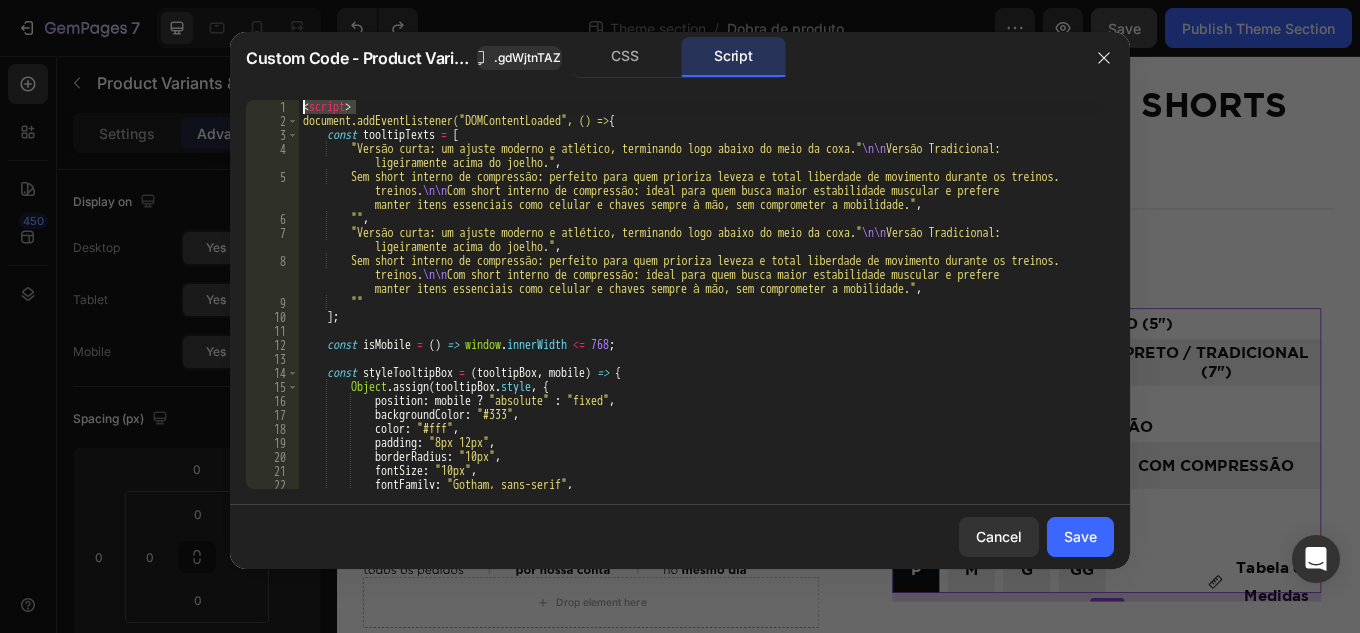 type 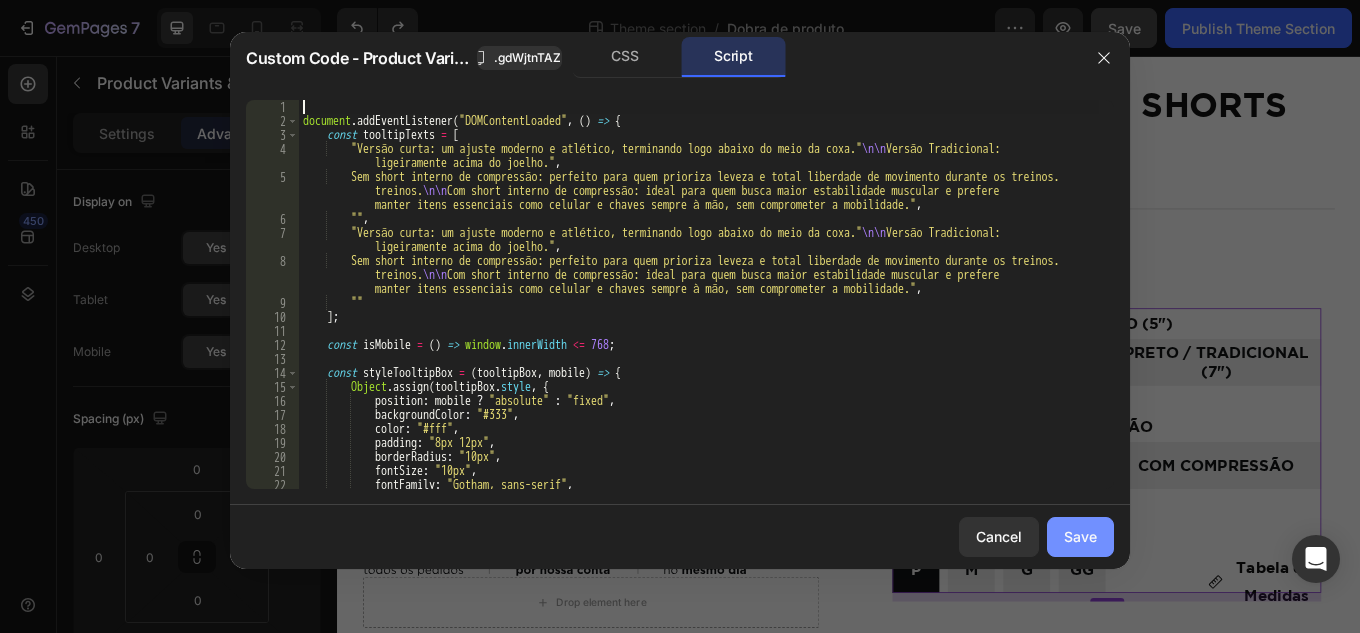 click on "Save" at bounding box center (1080, 536) 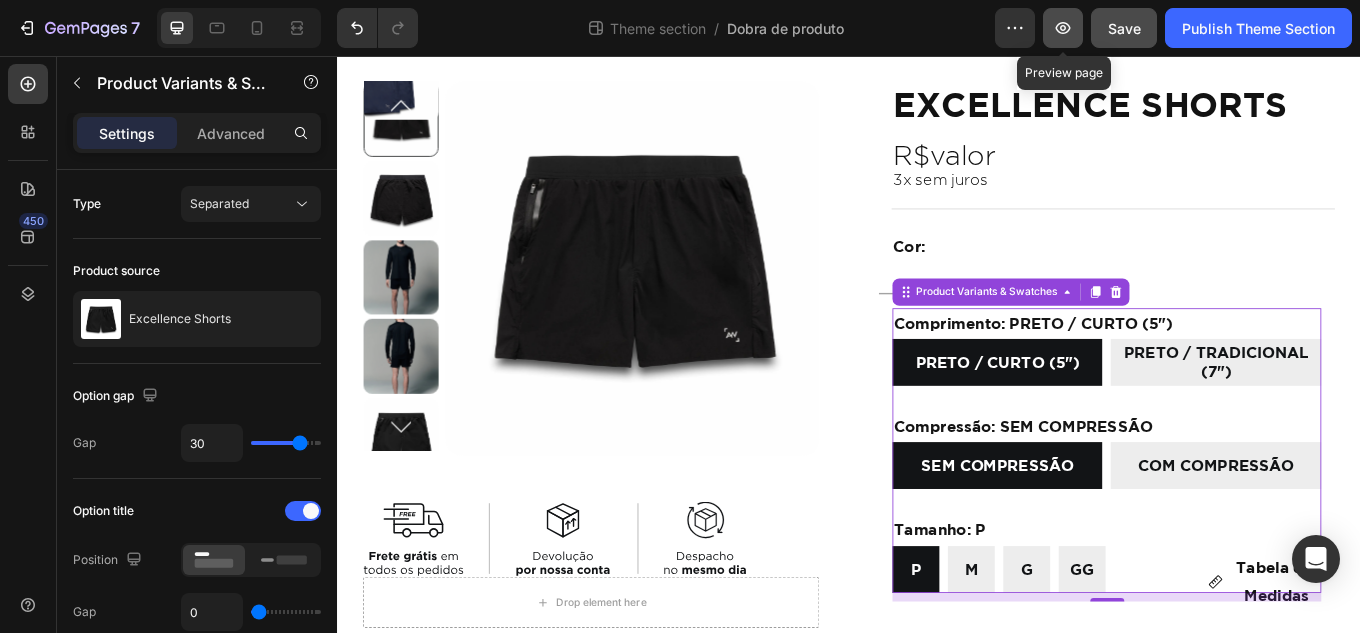 click 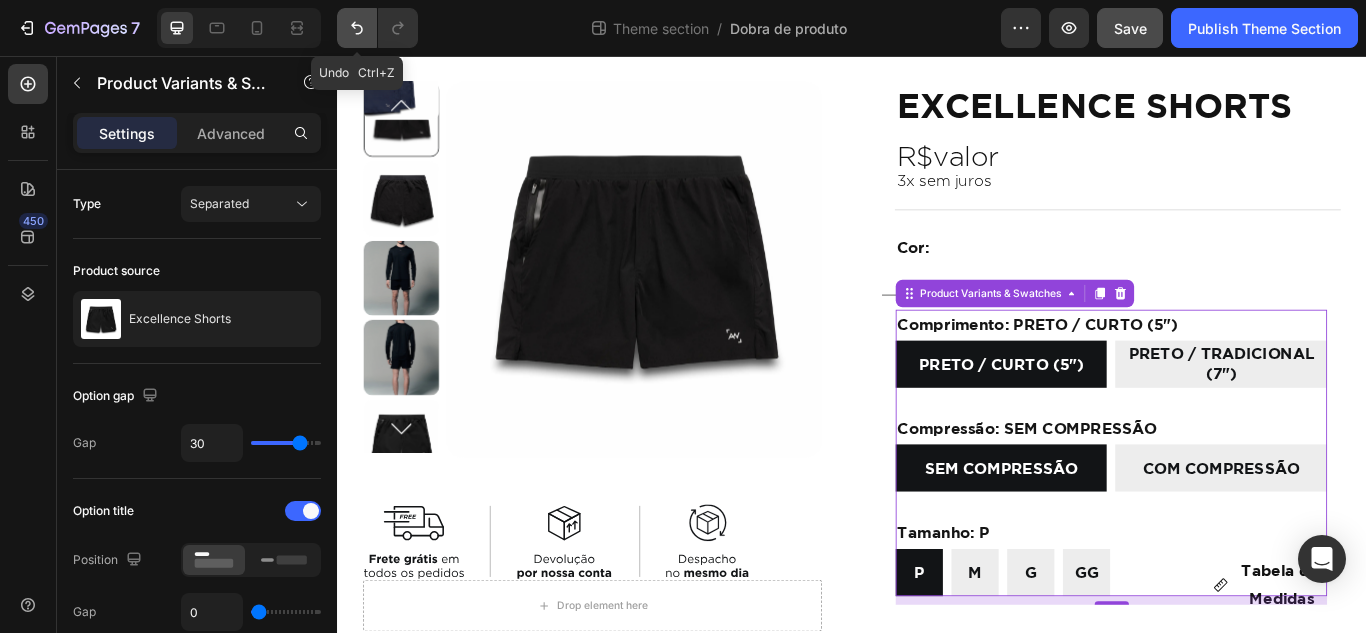 click 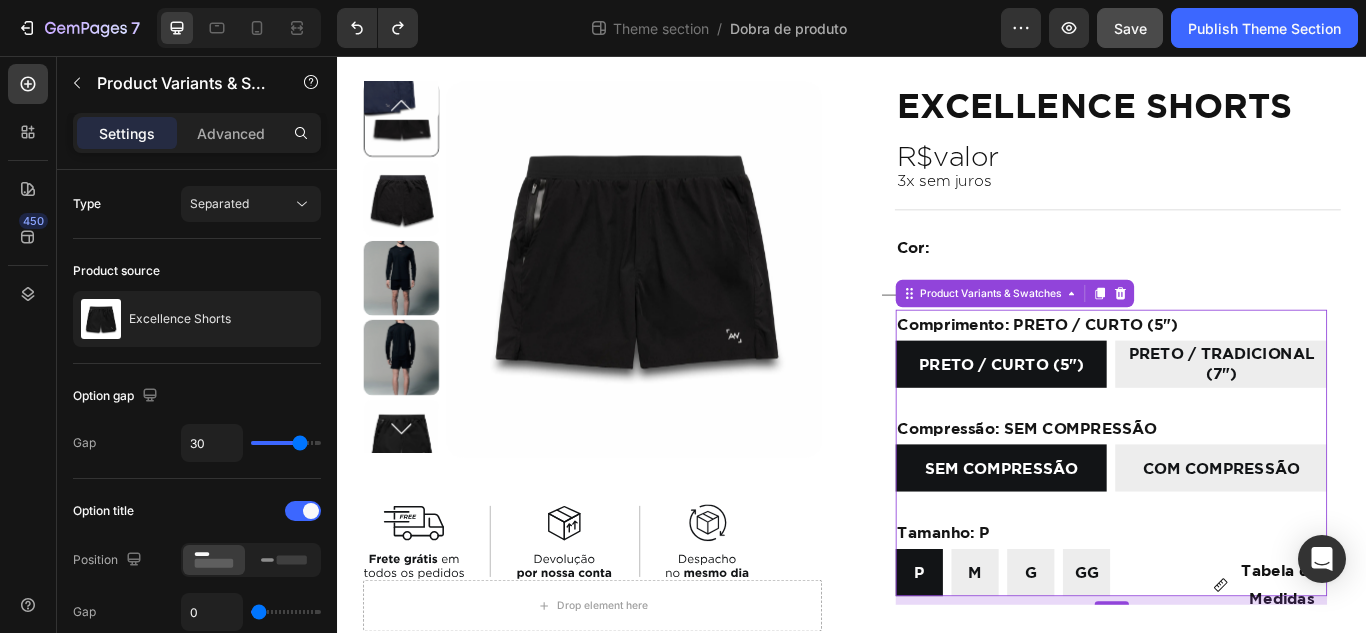 click on "Preview  Save   Publish Theme Section" at bounding box center [1179, 28] 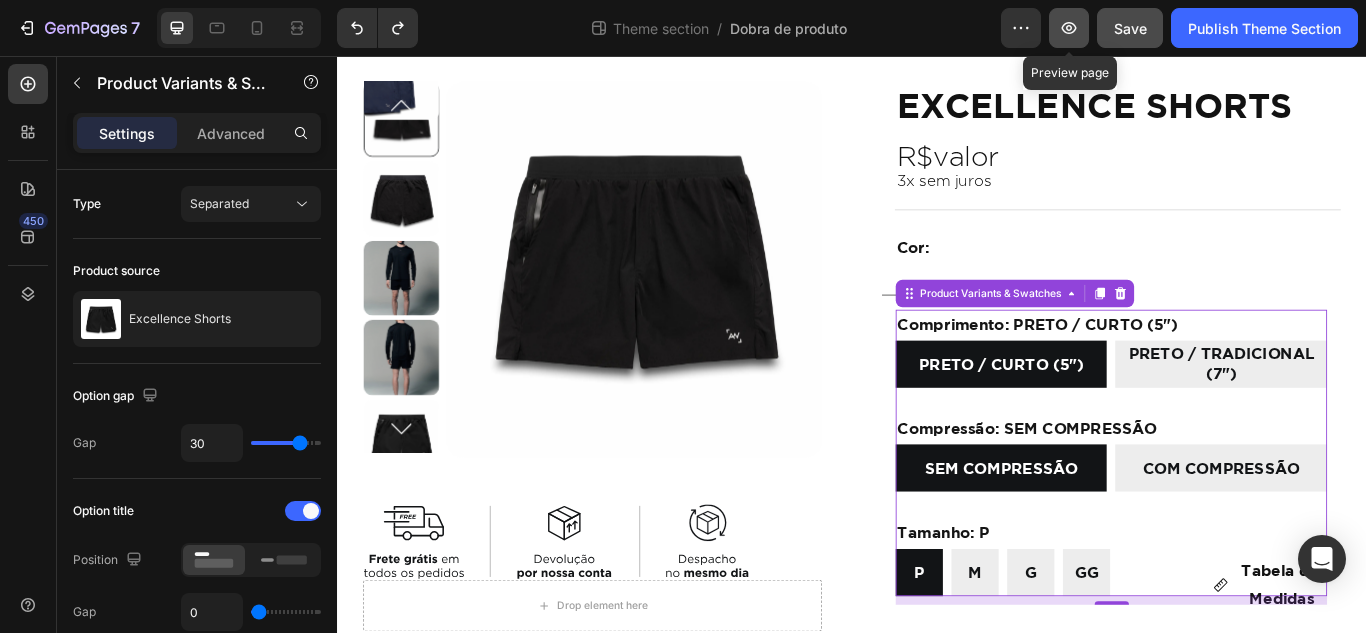 click 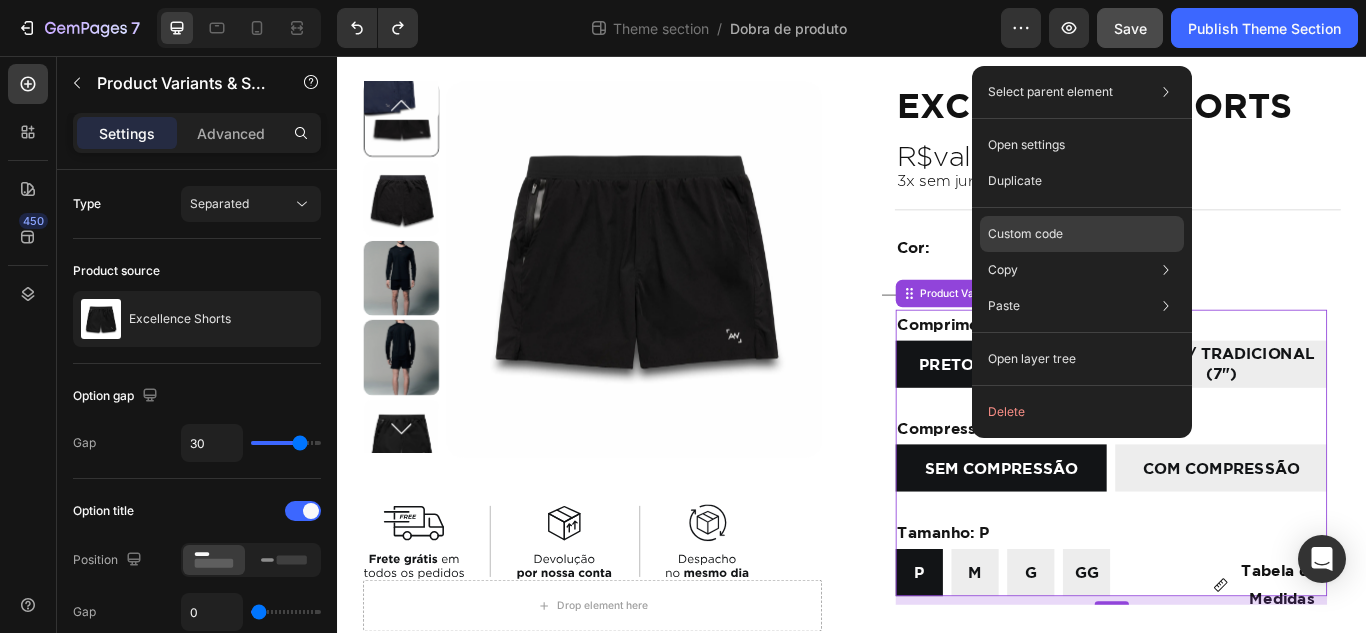click on "Custom code" 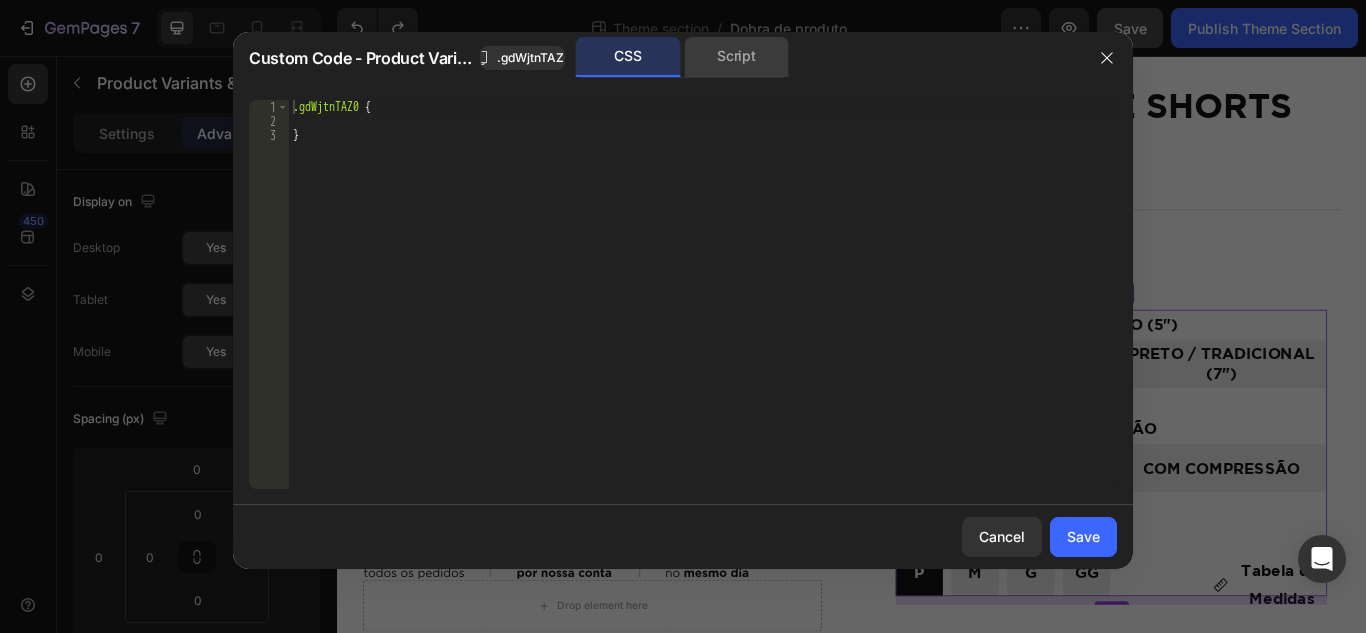 click on "Script" 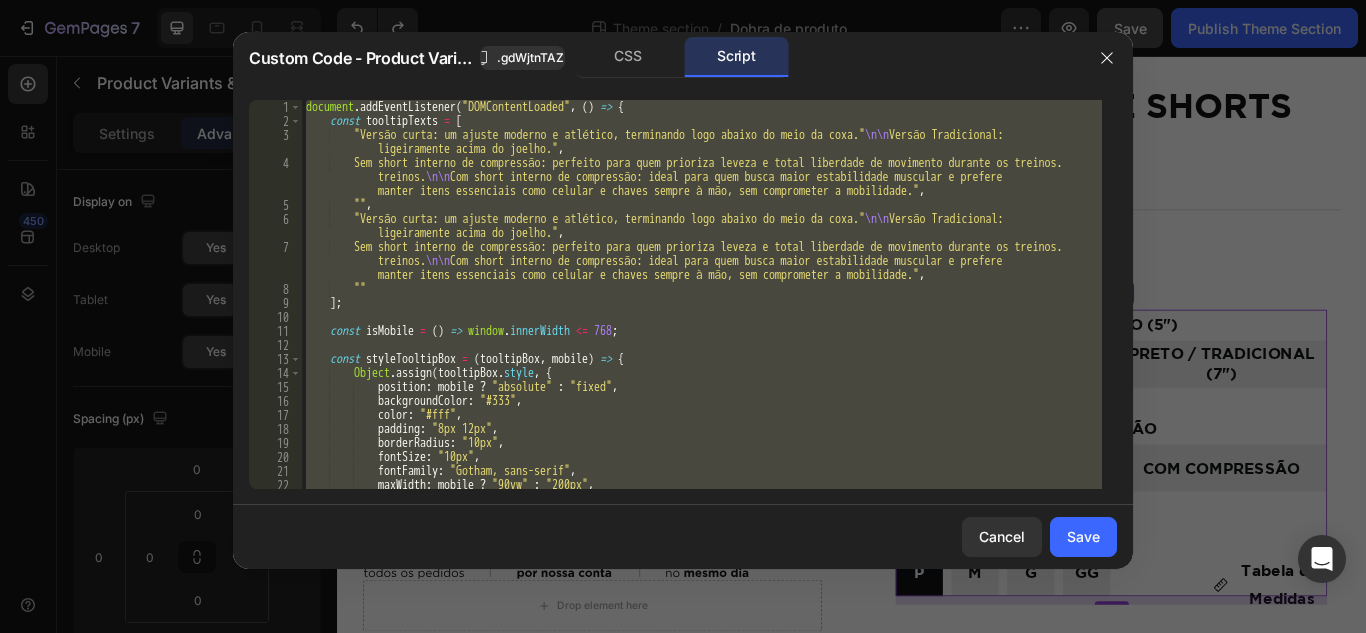 click on "document . addEventListener ( "DOMContentLoaded" ,   ( )   =>   {      const   tooltipTexts   =   [           "Versão curta: um ajuste moderno e atlético, terminando logo abaixo do meio da coxa. \n\n Versão Tradicional:               ligeiramente acima do joelho." ,           "Sem short interno de compressão: perfeito para quem prioriza leveza e total liberdade de movimento durante os               treinos. \n\n Com short interno de compressão: ideal para quem busca maior estabilidade muscular e prefere               manter itens essenciais como celular e chaves sempre à mão, sem comprometer a mobilidade." ,           "" ,           "Versão curta: um ajuste moderno e atlético, terminando logo abaixo do meio da coxa. \n\n Versão Tradicional:               ligeiramente acima do joelho." ,           "Sem short interno de compressão: perfeito para quem prioriza leveza e total liberdade de movimento durante os               treinos. \n\n ,"           ] ;      const   updateLegendsByTab   =   ( tabIndex )   =>   {           const   legends   =   document . querySelectorAll ( "legend" ) ;           const   baseIndex   =   tabIndex   ===   0   ?   0   :   3 ;           [ 0 ,   1 ,   3 ,   4 ] . forEach ( ( i )   =>   {                const   legend   =   legends [ i ] ;                if   ( ! legend )   return ;                const   span   =   legend . querySelector ( "span" ) ;                if   ( ! span )   return ;                const   text   =   span . textContent . trim ( ) ;                const   newText   =   ( tabIndex   ===   0 )       ?   ( i   ===   0   ?   "CURTO (5\" )"   :   ( i   ===   1   ?   "CURTO (5\" )"   :   ( i   ===   3   ?   "TRADICIONAL (7\" )"   :   "TRADICIONAL (7\" )" ) ) )       :   ( i   ===   0   ?   "CURTO (5\" )"   :   ( i   ===   1   ?   "CURTO (5\" )"   :   ( i   ===   3   ?   "TRADICIONAL (7\" )"   :   "TRADICIONAL (7\" )" ) ) ) ;                span . textContent   =   newText ;           } ) ;      } ;      const   createTooltip   =   ( target ,   text )   =>   {           if   ( ! target ||   ! text )   return ;           const   tooltipContainer   =   document . createElement ( "div" ) ;           tooltipContainer . className   =   "tooltip-container" ;           tooltipContainer . innerHTML   =   `<span class="tooltip-text">${ text }</span>` ;           target . appendChild ( tooltipContainer ) ;      } ;      const   changeSlide   =   ( newIndex )   =>   {           const   imgComponent   =   document . querySelector ( ".{{rootClassName}}" ) ;           if   ( ! imgComponent )   return ;           const   carousel   =   imgComponent . querySelector ( 'gp-carousel[type="gp-feature-image-carousel"]' ) ;           if   ( ! carousel )   return ;           const   sliderWrapper   =   imgComponent . querySelector ( 'gp-carousel[type="gp-feature-image-carousel"]' ) ;           if   ( ! sliderWrapper )   return ;           const   slider   =   sliderWrapper . slider ;           if   ( ! slider )   return ;           const   currentIndex   =   parseInt ( carousel . getAttribute ( "active-index" ) ,   10 ) ;           if   ( currentIndex   ===   newIndex )   return ;           slider . moveToIdx ( newIndex ) ;      } ;      const   checkLegendAndChangeImage   =   ( )   =>   {           const   legends   =   document . querySelectorAll ( "legend" ) ;           if   ( legends . length   <   5 )   return ;           const   baseIndex   =   window . activeTab   ===   0   ?   0   :   3 ;           const   spanA   =   legends [ baseIndex ] ?. querySelector ( "span" ) ?. textContent . trim ( ) ;           const   spanB   =   legends [ baseIndex   +   1 ] ?. querySelector ( "span" ) ?. textContent . trim ( ) ;           const   key   =   ` ${ window . activeTab } | ${ spanA } | ${ spanB } ` ;           const   newIndex   =   slideMap [ key ] ;           if   ( newIndex   ===   undefined )   {                console . warn ( "❓ Slide not found for key:" ,   key ) ;                return ;           }           if   ( newIndex   !==   lastCheckedIndex )   {                changeSlide ( newIndex ) ;                lastCheckedIndex   =   newIndex ;           }      } ;      const   cleanTextSpan   =   ( span )   =>   {           if   ( span . textContent . includes ( 'LONGO (7")' ))   {                span . textContent   =   span" at bounding box center (702, 294) 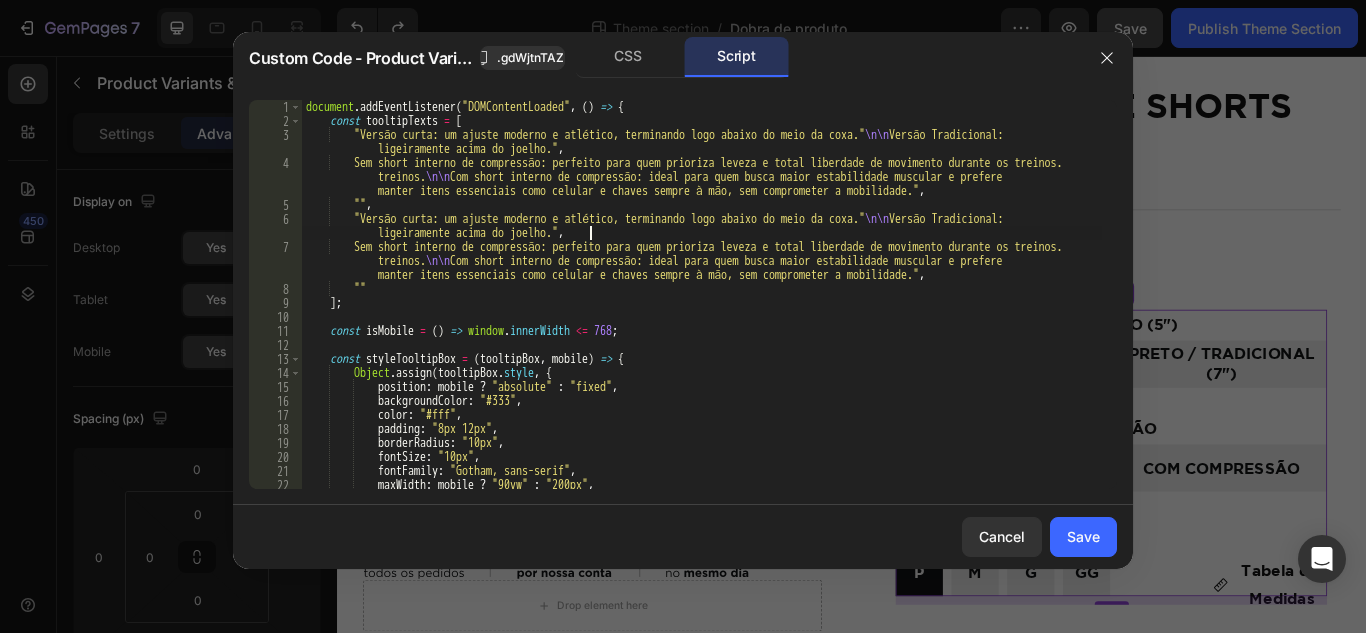 click on "document . addEventListener ( "DOMContentLoaded" ,   ( )   =>   {      const   tooltipTexts   =   [           "Versão curta: um ajuste moderno e atlético, terminando logo abaixo do meio da coxa. \n\n Versão Tradicional:               ligeiramente acima do joelho." ,           "Sem short interno de compressão: perfeito para quem prioriza leveza e total liberdade de movimento durante os               treinos. \n\n Com short interno de compressão: ideal para quem busca maior estabilidade muscular e prefere               manter itens essenciais como celular e chaves sempre à mão, sem comprometer a mobilidade." ,           "" ,           "Versão curta: um ajuste moderno e atlético, terminando logo abaixo do meio da coxa. \n\n Versão Tradicional:               ligeiramente acima do joelho." ,           "Sem short interno de compressão: perfeito para quem prioriza leveza e total liberdade de movimento durante os               treinos. \n\n ,"           ] ;      const   updateLegendsByTab   =   ( tabIndex )   =>   {           const   legends   =   document . querySelectorAll ( "legend" ) ;           const   baseIndex   =   tabIndex   ===   0   ?   0   :   3 ;           [ 0 ,   1 ,   3 ,   4 ] . forEach ( ( i )   =>   {                const   legend   =   legends [ i ] ;                if   ( ! legend )   return ;                const   span   =   legend . querySelector ( "span" ) ;                if   ( ! span )   return ;                const   text   =   span . textContent . trim ( ) ;                const   newText   =   ( tabIndex   ===   0 )       ?   ( i   ===   0   ?   "CURTO (5\" )"   :   ( i   ===   1   ?   "CURTO (5\" )"   :   ( i   ===   3   ?   "TRADICIONAL (7\" )"   :   "TRADICIONAL (7\" )" ) ) )       :   ( i   ===   0   ?   "CURTO (5\" )"   :   ( i   ===   1   ?   "CURTO (5\" )"   :   ( i   ===   3   ?   "TRADICIONAL (7\" )"   :   "TRADICIONAL (7\" )" ) ) ) ;                span . textContent   =   newText ;           } ) ;      } ;      const   createTooltip   =   ( target ,   text )   =>   {           if   ( ! target ||   ! text )   return ;           const   tooltipContainer   =   document . createElement ( "div" ) ;           tooltipContainer . className   =   "tooltip-container" ;           tooltipContainer . innerHTML   =   `<span class="tooltip-text">${ text }</span>` ;           target . appendChild ( tooltipContainer ) ;      } ;      const   changeSlide   =   ( newIndex )   =>   {           const   imgComponent   =   document . querySelector ( ".{{rootClassName}}" ) ;           if   ( ! imgComponent )   return ;           const   carousel   =   imgComponent . querySelector ( 'gp-carousel[type="gp-feature-image-carousel"]' ) ;           if   ( ! carousel )   return ;           const   sliderWrapper   =   imgComponent . querySelector ( 'gp-carousel[type="gp-feature-image-carousel"]' ) ;           if   ( ! sliderWrapper )   return ;           const   slider   =   sliderWrapper . slider ;           if   ( ! slider )   return ;           const   currentIndex   =   parseInt ( carousel . getAttribute ( "active-index" ) ,   10 ) ;           if   ( currentIndex   ===   newIndex )   return ;           slider . moveToIdx ( newIndex ) ;      } ;      const   checkLegendAndChangeImage   =   ( )   =>   {           const   legends   =   document . querySelectorAll ( "legend" ) ;           if   ( legends . length   <   5 )   return ;           const   baseIndex   =   window . activeTab   ===   0   ?   0   :   3 ;           const   spanA   =   legends [ baseIndex ] ?. querySelector ( "span" ) ?. textContent . trim ( ) ;           const   spanB   =   legends [ baseIndex   +   1 ] ?. querySelector ( "span" ) ?. textContent . trim ( ) ;           const   key   =   ` ${ window . activeTab } | ${ spanA } | ${ spanB } ` ;           const   newIndex   =   slideMap [ key ] ;           if   ( newIndex   ===   undefined )   {                console . warn ( "❓ Slide not found for key:" ,   key ) ;                return ;           }           if   ( newIndex   !==   lastCheckedIndex )   {                changeSlide ( newIndex ) ;                lastCheckedIndex   =   newIndex ;           }      } ;      const   cleanTextSpan   =   ( span )   =>   {           if   ( span . textContent . includes ( 'LONGO (7")' ))   {                span . textContent   =   span" at bounding box center (702, 308) 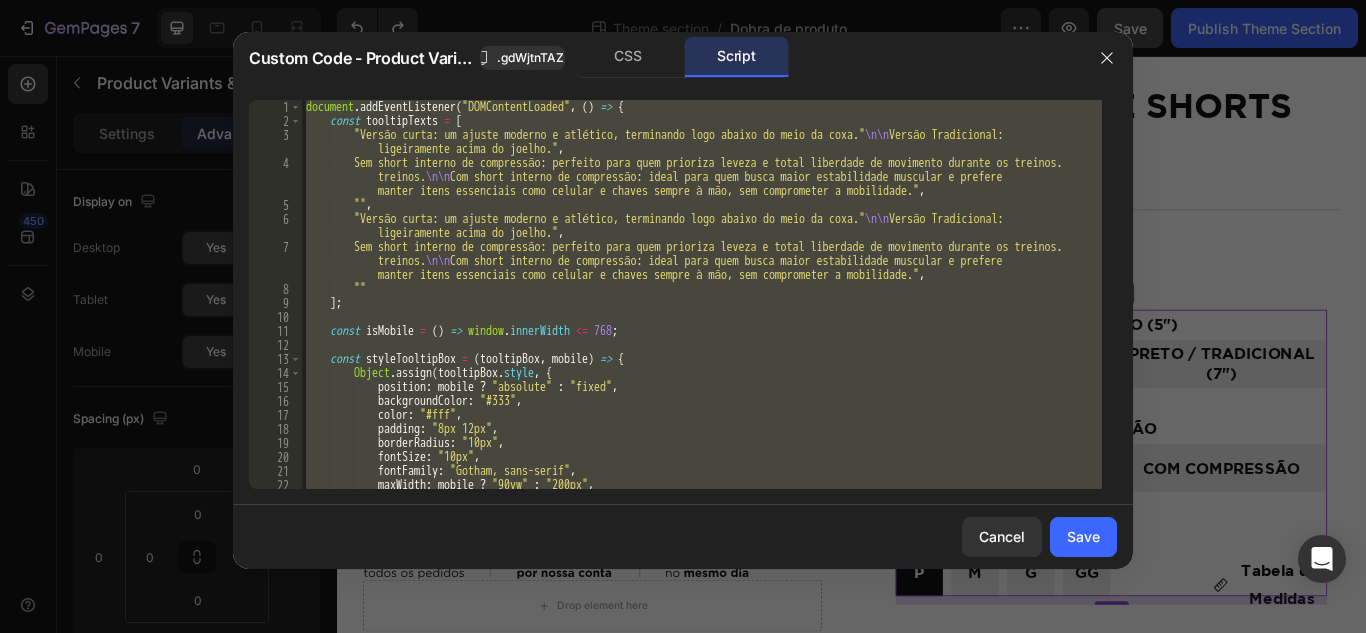 click on "document . addEventListener ( "DOMContentLoaded" ,   ( )   =>   {      const   tooltipTexts   =   [           "Versão curta: um ajuste moderno e atlético, terminando logo abaixo do meio da coxa. \n\n Versão Tradicional:               ligeiramente acima do joelho." ,           "Sem short interno de compressão: perfeito para quem prioriza leveza e total liberdade de movimento durante os               treinos. \n\n Com short interno de compressão: ideal para quem busca maior estabilidade muscular e prefere               manter itens essenciais como celular e chaves sempre à mão, sem comprometer a mobilidade." ,           "" ,           "Versão curta: um ajuste moderno e atlético, terminando logo abaixo do meio da coxa. \n\n Versão Tradicional:               ligeiramente acima do joelho." ,           "Sem short interno de compressão: perfeito para quem prioriza leveza e total liberdade de movimento durante os               treinos. \n\n ,"           ] ;      const   updateLegendsByTab   =   ( tabIndex )   =>   {           const   legends   =   document . querySelectorAll ( "legend" ) ;           const   baseIndex   =   tabIndex   ===   0   ?   0   :   3 ;           [ 0 ,   1 ,   3 ,   4 ] . forEach ( ( i )   =>   {                const   legend   =   legends [ i ] ;                if   ( ! legend )   return ;                const   span   =   legend . querySelector ( "span" ) ;                if   ( ! span )   return ;                const   text   =   span . textContent . trim ( ) ;                const   newText   =   ( tabIndex   ===   0 )       ?   ( i   ===   0   ?   "CURTO (5\" )"   :   ( i   ===   1   ?   "CURTO (5\" )"   :   ( i   ===   3   ?   "TRADICIONAL (7\" )"   :   "TRADICIONAL (7\" )" ) ) )       :   ( i   ===   0   ?   "CURTO (5\" )"   :   ( i   ===   1   ?   "CURTO (5\" )"   :   ( i   ===   3   ?   "TRADICIONAL (7\" )"   :   "TRADICIONAL (7\" )" ) ) ) ;                span . textContent   =   newText ;           } ) ;      } ;      const   createTooltip   =   ( target ,   text )   =>   {           if   ( ! target ||   ! text )   return ;           const   tooltipContainer   =   document . createElement ( "div" ) ;           tooltipContainer . className   =   "tooltip-container" ;           tooltipContainer . innerHTML   =   `<span class="tooltip-text">${ text }</span>` ;           target . appendChild ( tooltipContainer ) ;      } ;      const   changeSlide   =   ( newIndex )   =>   {           const   imgComponent   =   document . querySelector ( ".{{rootClassName}}" ) ;           if   ( ! imgComponent )   return ;           const   carousel   =   imgComponent . querySelector ( 'gp-carousel[type="gp-feature-image-carousel"]' ) ;           if   ( ! carousel )   return ;           const   sliderWrapper   =   imgComponent . querySelector ( 'gp-carousel[type="gp-feature-image-carousel"]' ) ;           if   ( ! sliderWrapper )   return ;           const   slider   =   sliderWrapper . slider ;           if   ( ! slider )   return ;           const   currentIndex   =   parseInt ( carousel . getAttribute ( "active-index" ) ,   10 ) ;           if   ( currentIndex   ===   newIndex )   return ;           slider . moveToIdx ( newIndex ) ;      } ;      const   checkLegendAndChangeImage   =   ( )   =>   {           const   legends   =   document . querySelectorAll ( "legend" ) ;           if   ( legends . length   <   5 )   return ;           const   baseIndex   =   window . activeTab   ===   0   ?   0   :   3 ;           const   spanA   =   legends [ baseIndex ] ?. querySelector ( "span" ) ?. textContent . trim ( ) ;           const   spanB   =   legends [ baseIndex   +   1 ] ?. querySelector ( "span" ) ?. textContent . trim ( ) ;           const   key   =   ` ${ window . activeTab } | ${ spanA } | ${ spanB } ` ;           const   newIndex   =   slideMap [ key ] ;           if   ( newIndex   ===   undefined )   {                console . warn ( "❓ Slide not found for key:" ,   key ) ;                return ;           }           if   ( newIndex   !==   lastCheckedIndex )   {                changeSlide ( newIndex ) ;                lastCheckedIndex   =   newIndex ;           }      } ;      const   cleanTextSpan   =   ( span )   =>   {           if   ( span . textContent . includes ( 'LONGO (7")' ))   {                span . textContent   =   span" at bounding box center (702, 294) 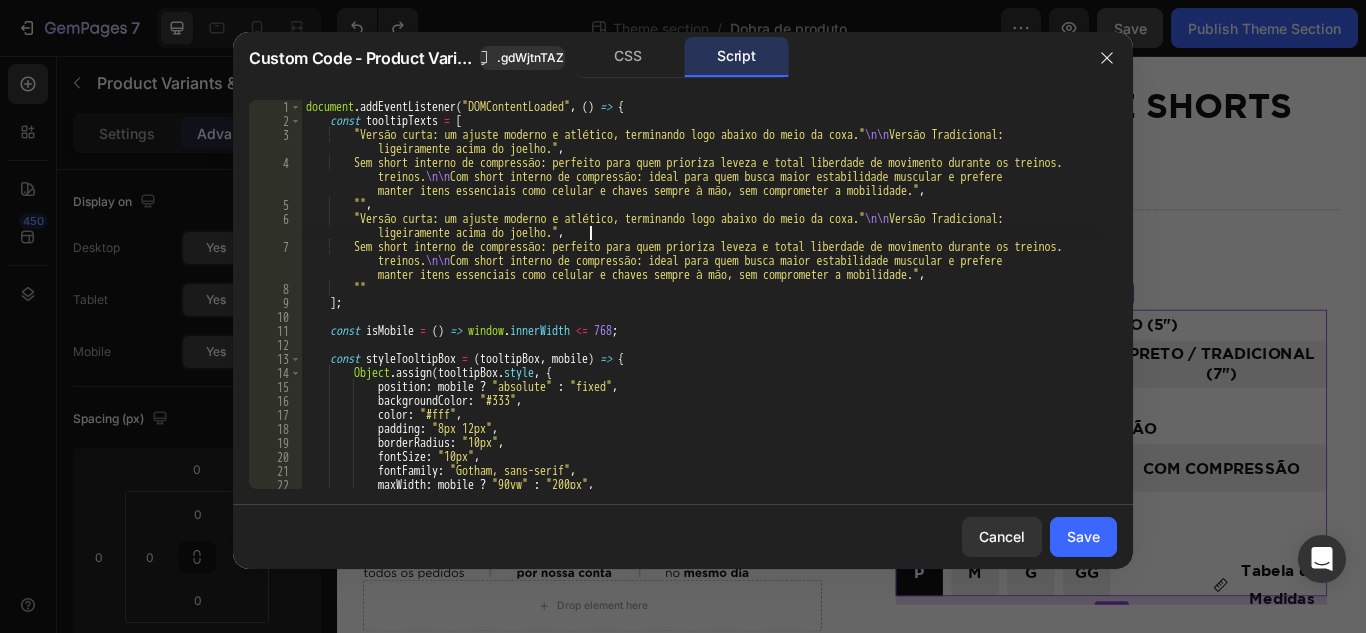 type on "}).observe(document.body, { childList: true, subtree: true });" 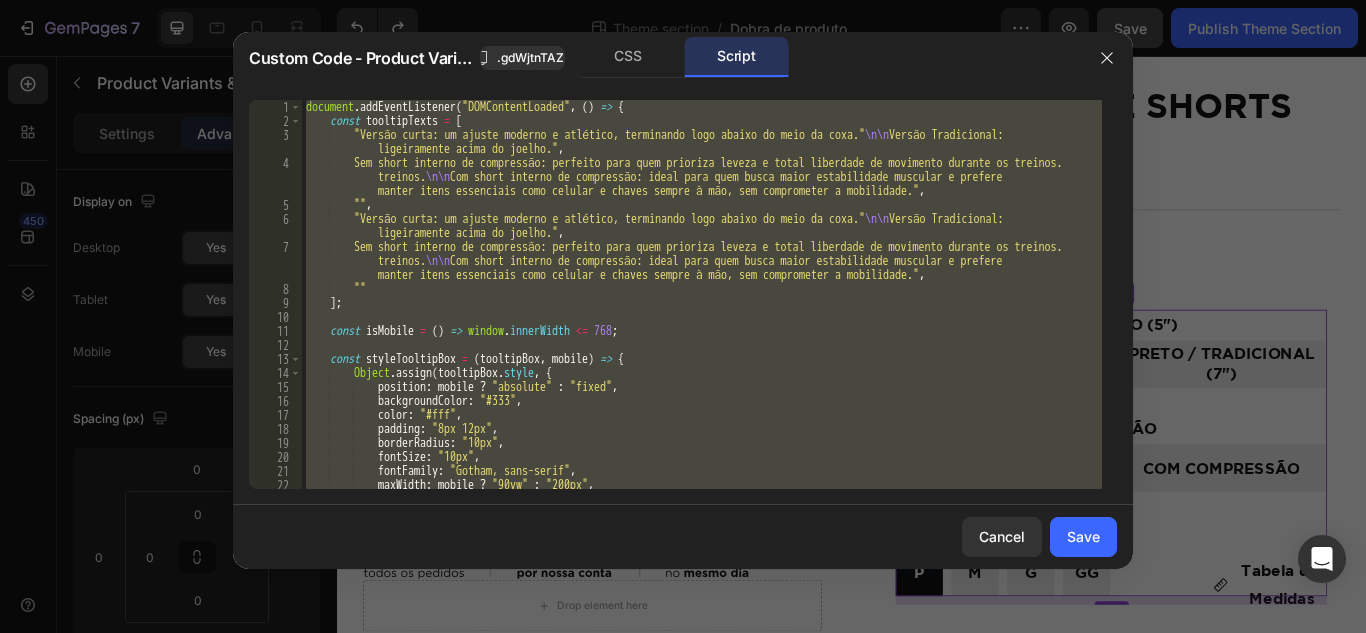 click on "document . addEventListener ( "DOMContentLoaded" ,   ( )   =>   {      const   tooltipTexts   =   [           "Versão curta: um ajuste moderno e atlético, terminando logo abaixo do meio da coxa. \n\n Versão Tradicional:               ligeiramente acima do joelho." ,           "Sem short interno de compressão: perfeito para quem prioriza leveza e total liberdade de movimento durante os               treinos. \n\n Com short interno de compressão: ideal para quem busca maior estabilidade muscular e prefere               manter itens essenciais como celular e chaves sempre à mão, sem comprometer a mobilidade." ,           "" ,           "Versão curta: um ajuste moderno e atlético, terminando logo abaixo do meio da coxa. \n\n Versão Tradicional:               ligeiramente acima do joelho." ,           "Sem short interno de compressão: perfeito para quem prioriza leveza e total liberdade de movimento durante os               treinos. \n\n ,"           ] ;      const   updateLegendsByTab   =   ( tabIndex )   =>   {           const   legends   =   document . querySelectorAll ( "legend" ) ;           const   baseIndex   =   tabIndex   ===   0   ?   0   :   3 ;           [ 0 ,   1 ,   3 ,   4 ] . forEach ( ( i )   =>   {                const   legend   =   legends [ i ] ;                if   ( ! legend )   return ;                const   span   =   legend . querySelector ( "span" ) ;                if   ( ! span )   return ;                const   text   =   span . textContent . trim ( ) ;                const   newText   =   ( tabIndex   ===   0 )       ?   ( i   ===   0   ?   "CURTO (5\" )"   :   ( i   ===   1   ?   "CURTO (5\" )"   :   ( i   ===   3   ?   "TRADICIONAL (7\" )"   :   "TRADICIONAL (7\" )" ) ) )       :   ( i   ===   0   ?   "CURTO (5\" )"   :   ( i   ===   1   ?   "CURTO (5\" )"   :   ( i   ===   3   ?   "TRADICIONAL (7\" )"   :   "TRADICIONAL (7\" )" ) ) ) ;                span . textContent   =   newText ;           } ) ;      } ;      const   createTooltip   =   ( target ,   text )   =>   {           if   ( ! target ||   ! text )   return ;           const   tooltipContainer   =   document . createElement ( "div" ) ;           tooltipContainer . className   =   "tooltip-container" ;           tooltipContainer . innerHTML   =   `<span class="tooltip-text">${ text }</span>` ;           target . appendChild ( tooltipContainer ) ;      } ;      const   changeSlide   =   ( newIndex )   =>   {           const   imgComponent   =   document . querySelector ( ".{{rootClassName}}" ) ;           if   ( ! imgComponent )   return ;           const   carousel   =   imgComponent . querySelector ( 'gp-carousel[type="gp-feature-image-carousel"]' ) ;           if   ( ! carousel )   return ;           const   sliderWrapper   =   imgComponent . querySelector ( 'gp-carousel[type="gp-feature-image-carousel"]' ) ;           if   ( ! sliderWrapper )   return ;           const   slider   =   sliderWrapper . slider ;           if   ( ! slider )   return ;           const   currentIndex   =   parseInt ( carousel . getAttribute ( "active-index" ) ,   10 ) ;           if   ( currentIndex   ===   newIndex )   return ;           slider . moveToIdx ( newIndex ) ;      } ;      const   checkLegendAndChangeImage   =   ( )   =>   {           const   legends   =   document . querySelectorAll ( "legend" ) ;           if   ( legends . length   <   5 )   return ;           const   baseIndex   =   window . activeTab   ===   0   ?   0   :   3 ;           const   spanA   =   legends [ baseIndex ] ?. querySelector ( "span" ) ?. textContent . trim ( ) ;           const   spanB   =   legends [ baseIndex   +   1 ] ?. querySelector ( "span" ) ?. textContent . trim ( ) ;           const   key   =   ` ${ window . activeTab } | ${ spanA } | ${ spanB } ` ;           const   newIndex   =   slideMap [ key ] ;           if   ( newIndex   ===   undefined )   {                console . warn ( "❓ Slide not found for key:" ,   key ) ;                return ;           }           if   ( newIndex   !==   lastCheckedIndex )   {                changeSlide ( newIndex ) ;                lastCheckedIndex   =   newIndex ;           }      } ;      const   cleanTextSpan   =   ( span )   =>   {           if   ( span . textContent . includes ( 'LONGO (7")' ))   {                span . textContent   =   span" at bounding box center (702, 294) 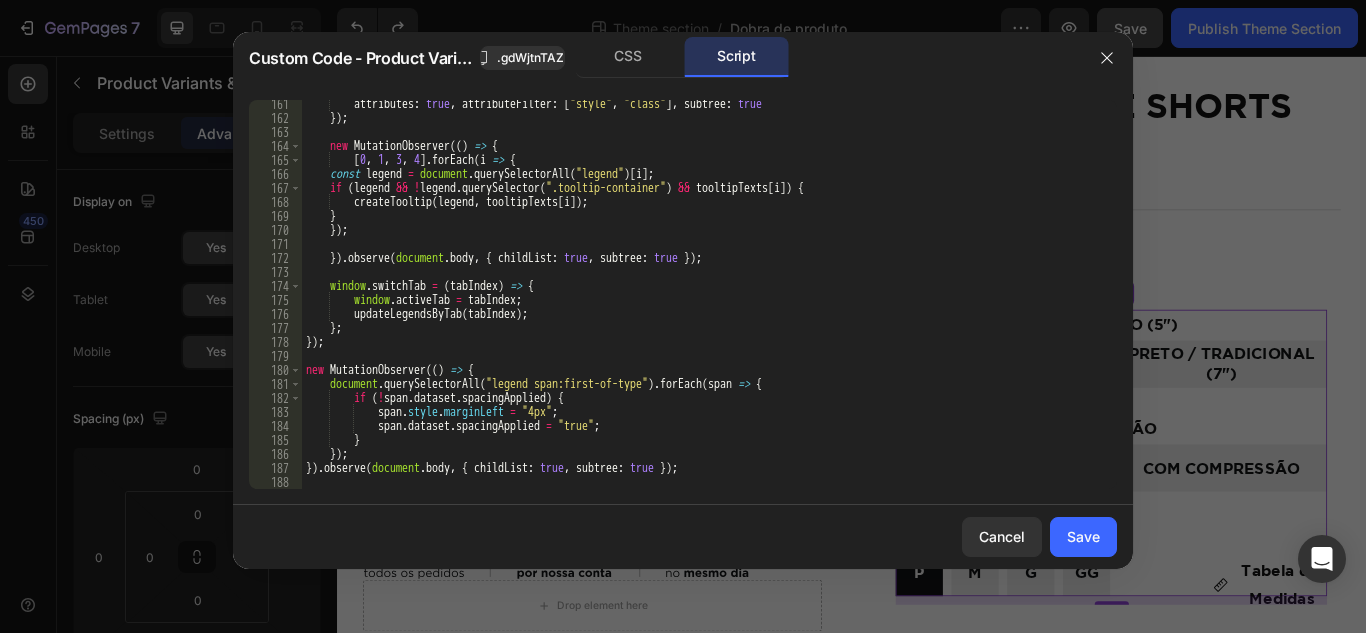 scroll, scrollTop: 2369, scrollLeft: 0, axis: vertical 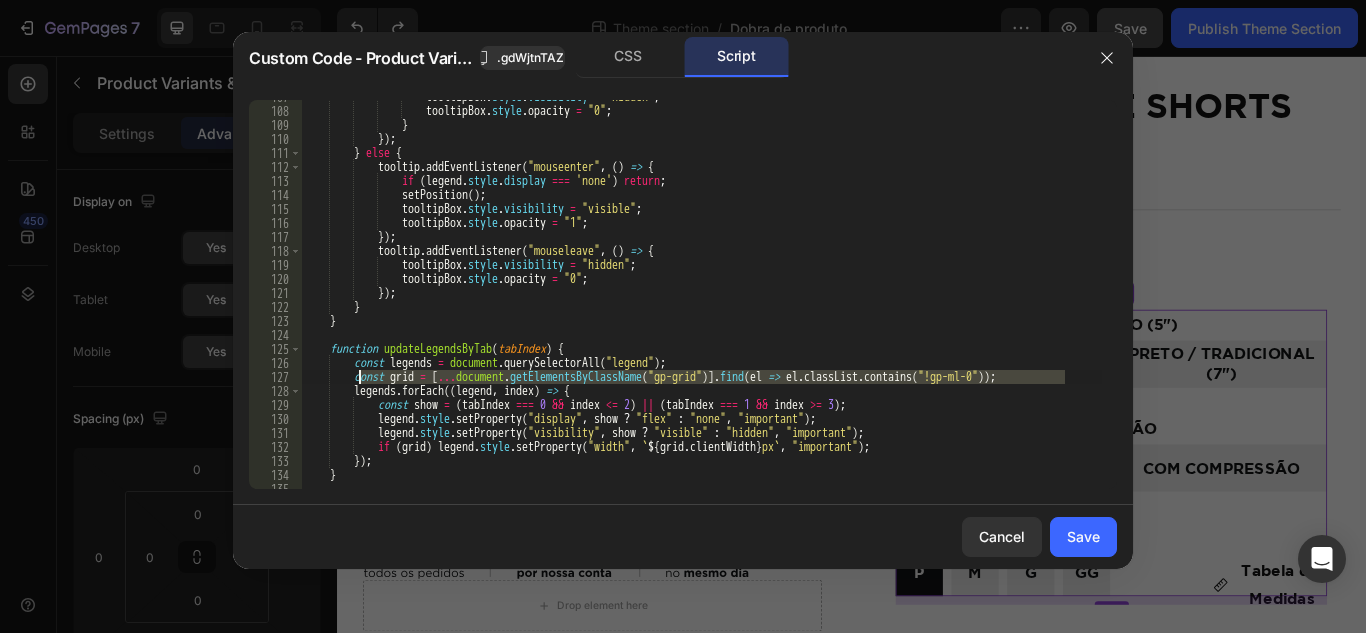 drag, startPoint x: 1072, startPoint y: 377, endPoint x: 357, endPoint y: 371, distance: 715.02515 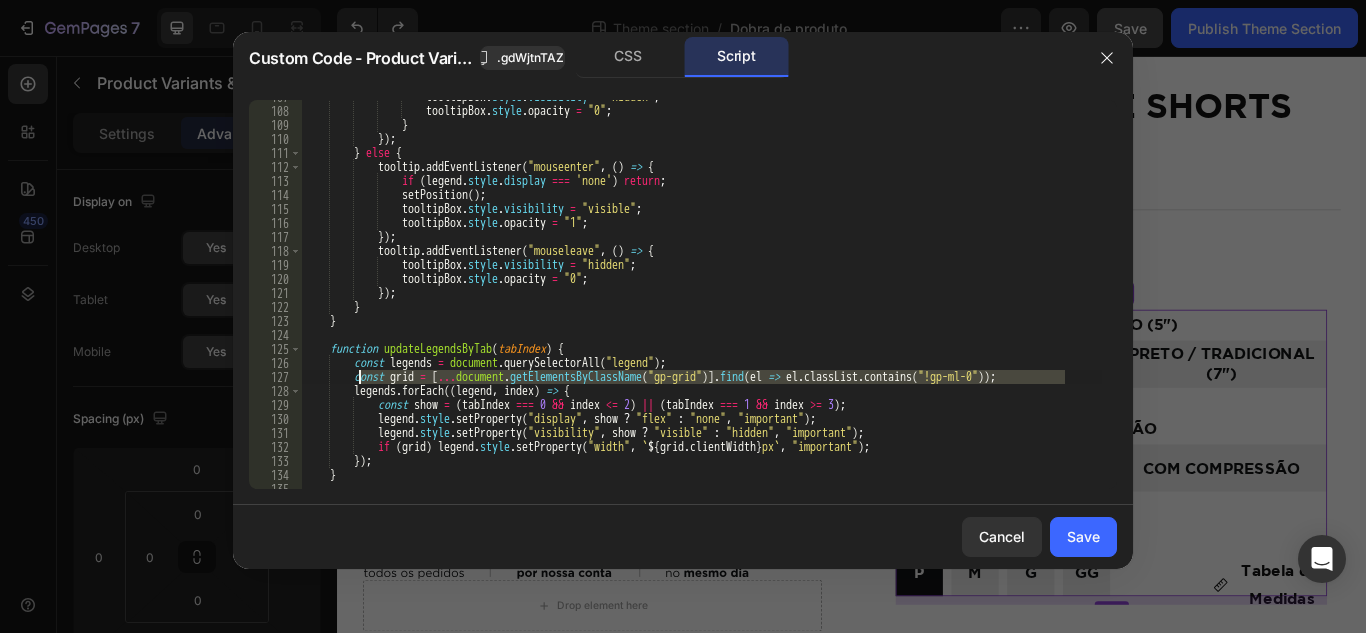 click on "tooltipBox . style . visibility   =   "hidden" ;                          tooltipBox . style . opacity   =   "0" ;                     }                }) ;           }   else   {                tooltip . addEventListener ( "mouseenter" ,   ( )   =>   {                     if   ( legend . style . display   ===   'none' )   return ;                     setPosition ( ) ;                     tooltipBox . style . visibility   =   "visible" ;                     tooltipBox . style . opacity   =   "1" ;                }) ;                tooltip . addEventListener ( "mouseleave" ,   ( )   =>   {                     tooltipBox . style . visibility   =   "hidden" ;                     tooltipBox . style . opacity   =   "0" ;                }) ;           }      }      function   updateLegendsByTab ( tabIndex )   {           const   legends   =   document . querySelectorAll ( "legend" ) ;           const   grid   =   [ ... document . getElementsByClassName ( "gp-grid" )] . find ( el   =>   el" at bounding box center [702, 298] 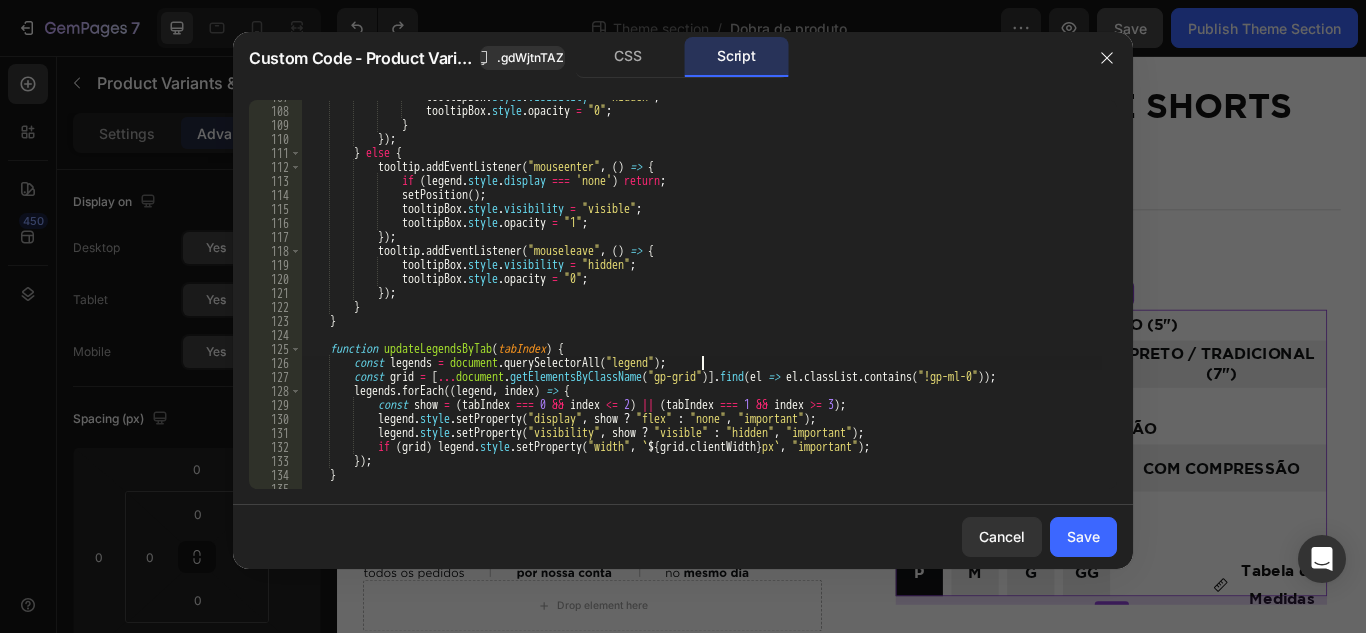 click on "tooltipBox . style . visibility   =   "hidden" ;                          tooltipBox . style . opacity   =   "0" ;                     }                }) ;           }   else   {                tooltip . addEventListener ( "mouseenter" ,   ( )   =>   {                     if   ( legend . style . display   ===   'none' )   return ;                     setPosition ( ) ;                     tooltipBox . style . visibility   =   "visible" ;                     tooltipBox . style . opacity   =   "1" ;                }) ;                tooltip . addEventListener ( "mouseleave" ,   ( )   =>   {                     tooltipBox . style . visibility   =   "hidden" ;                     tooltipBox . style . opacity   =   "0" ;                }) ;           }      }      function   updateLegendsByTab ( tabIndex )   {           const   legends   =   document . querySelectorAll ( "legend" ) ;           const   grid   =   [ ... document . getElementsByClassName ( "gp-grid" )] . find ( el   =>   el" at bounding box center [702, 298] 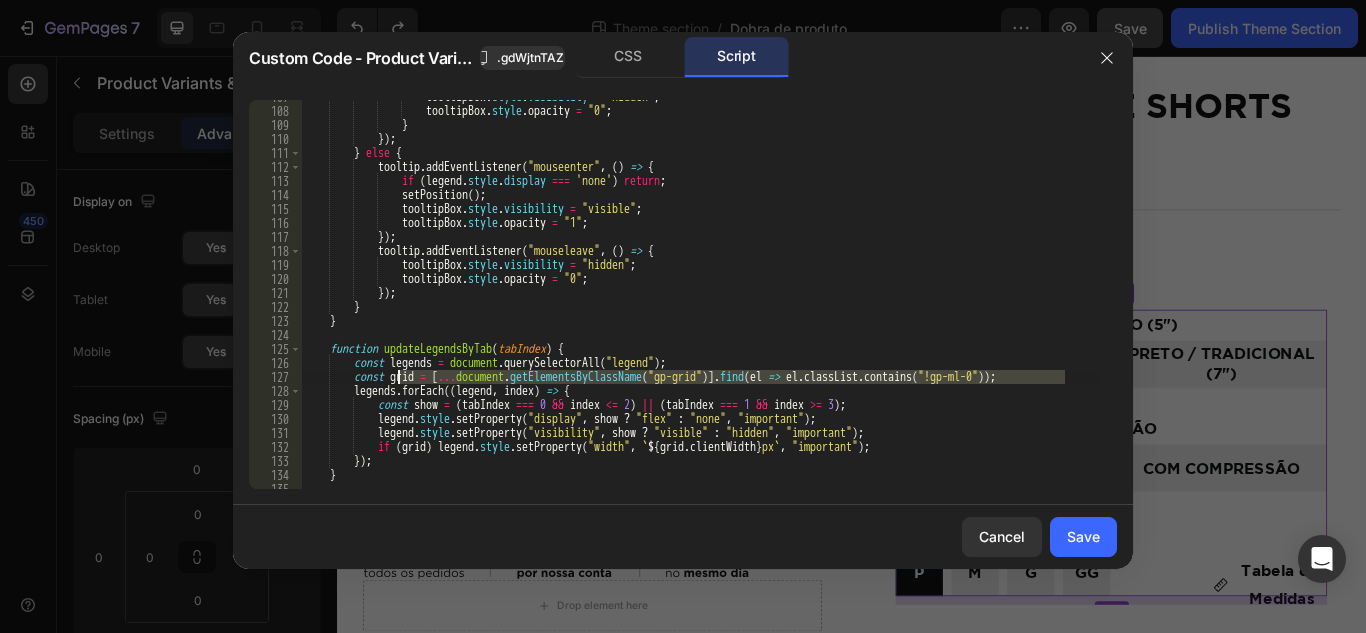 drag, startPoint x: 1069, startPoint y: 373, endPoint x: 397, endPoint y: 380, distance: 672.03644 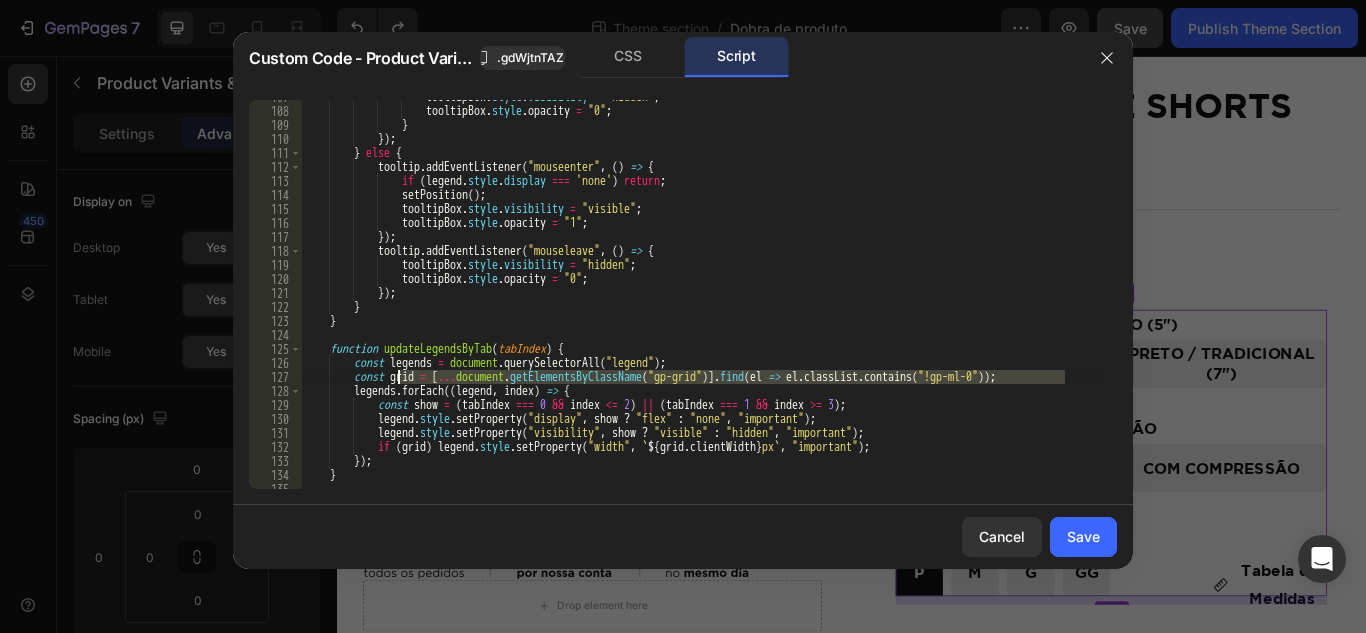 click on "tooltipBox . style . visibility   =   "hidden" ;                          tooltipBox . style . opacity   =   "0" ;                     }                }) ;           }   else   {                tooltip . addEventListener ( "mouseenter" ,   ( )   =>   {                     if   ( legend . style . display   ===   'none' )   return ;                     setPosition ( ) ;                     tooltipBox . style . visibility   =   "visible" ;                     tooltipBox . style . opacity   =   "1" ;                }) ;                tooltip . addEventListener ( "mouseleave" ,   ( )   =>   {                     tooltipBox . style . visibility   =   "hidden" ;                     tooltipBox . style . opacity   =   "0" ;                }) ;           }      }      function   updateLegendsByTab ( tabIndex )   {           const   legends   =   document . querySelectorAll ( "legend" ) ;           const   grid   =   [ ... document . getElementsByClassName ( "gp-grid" )] . find ( el   =>   el" at bounding box center (702, 298) 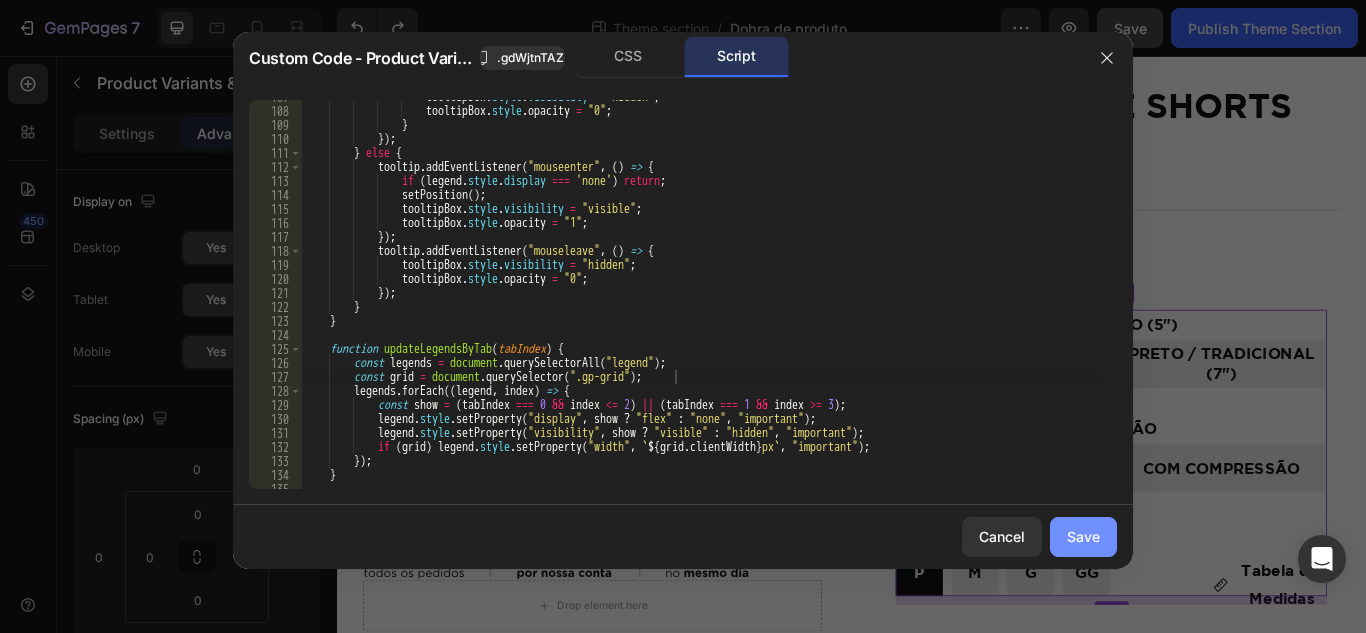 drag, startPoint x: 1093, startPoint y: 523, endPoint x: 836, endPoint y: 12, distance: 571.98773 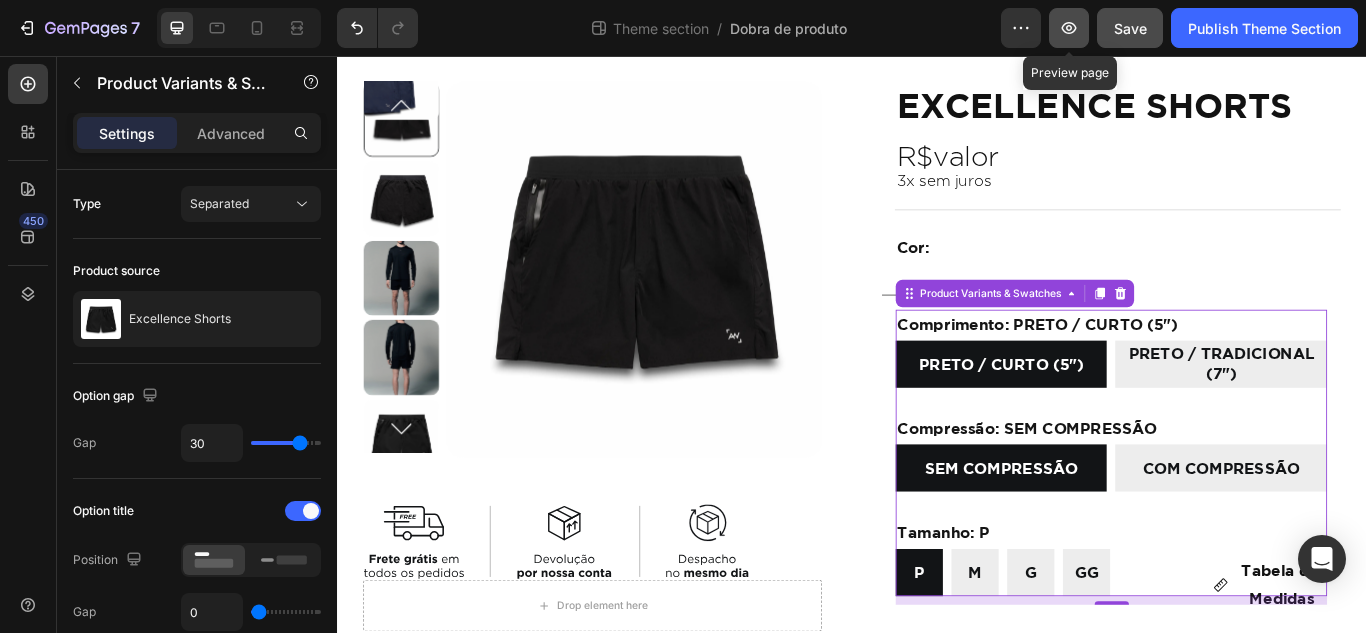 click 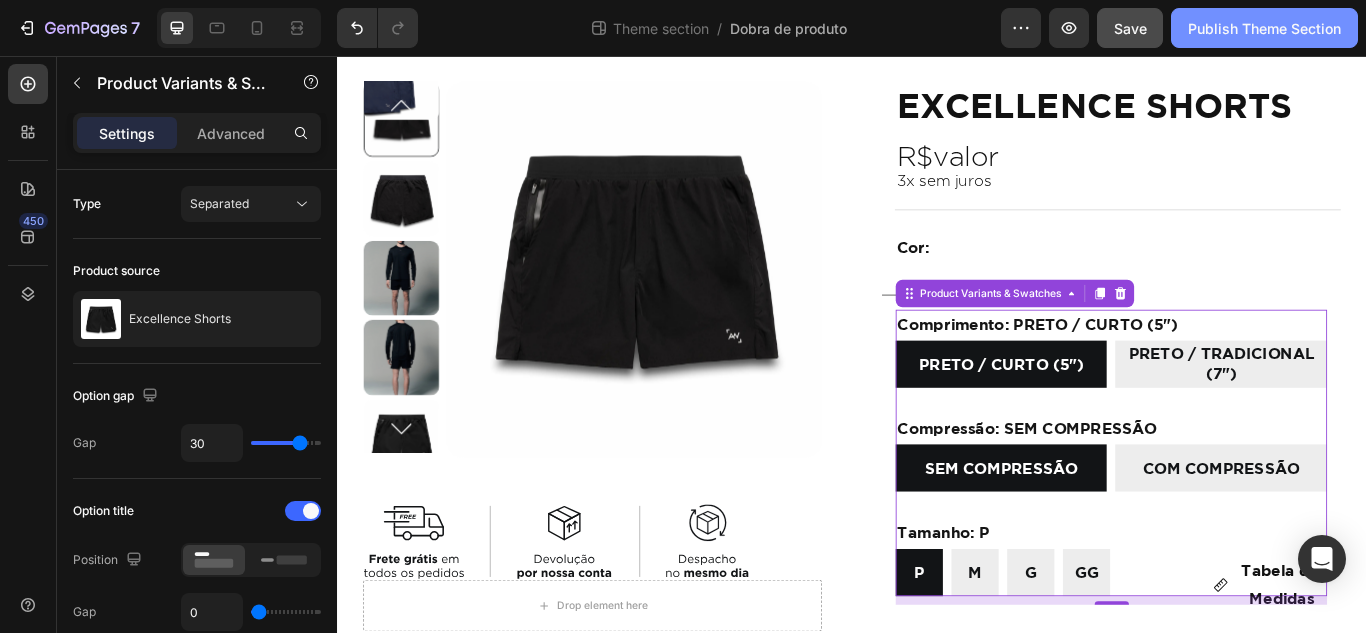 click on "Publish Theme Section" at bounding box center (1264, 28) 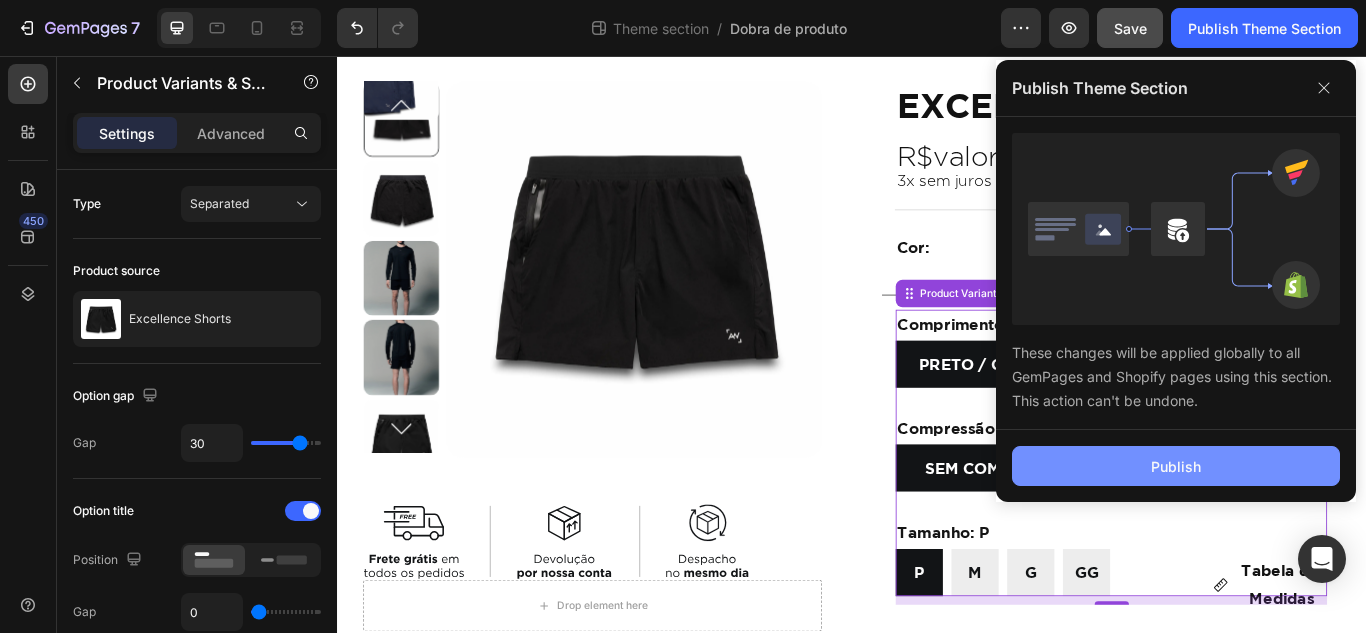 click on "Publish" at bounding box center (1176, 466) 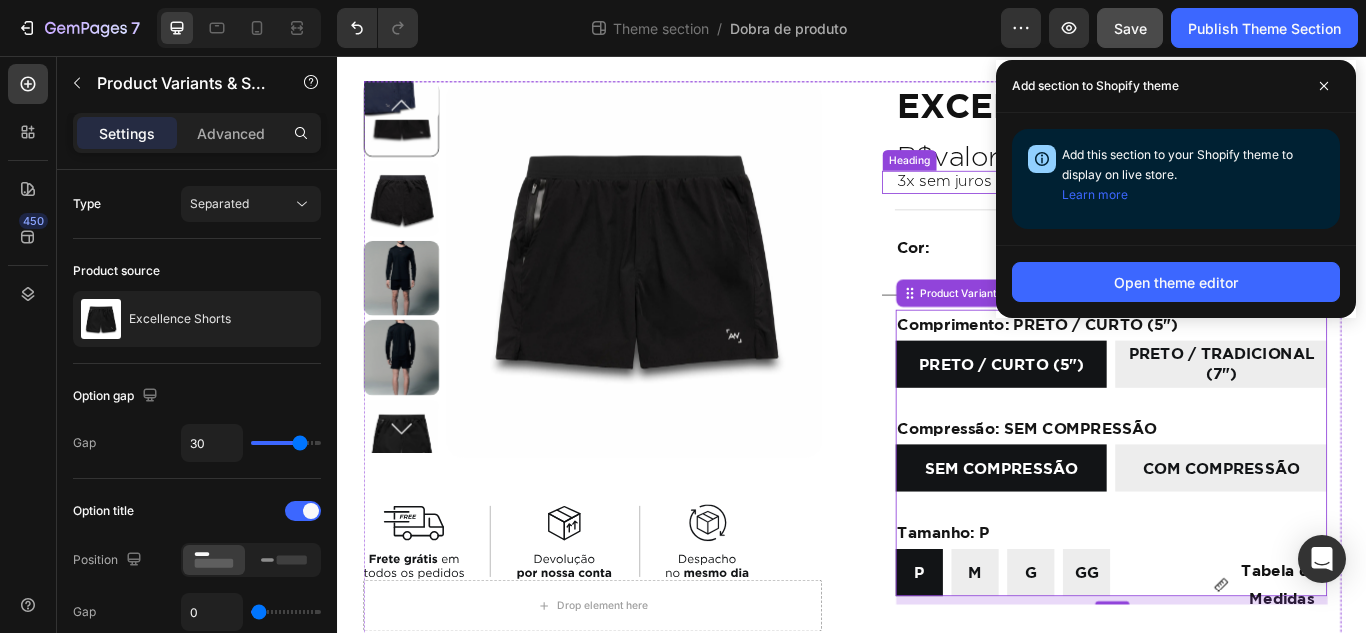 drag, startPoint x: 1339, startPoint y: 196, endPoint x: 918, endPoint y: 151, distance: 423.39816 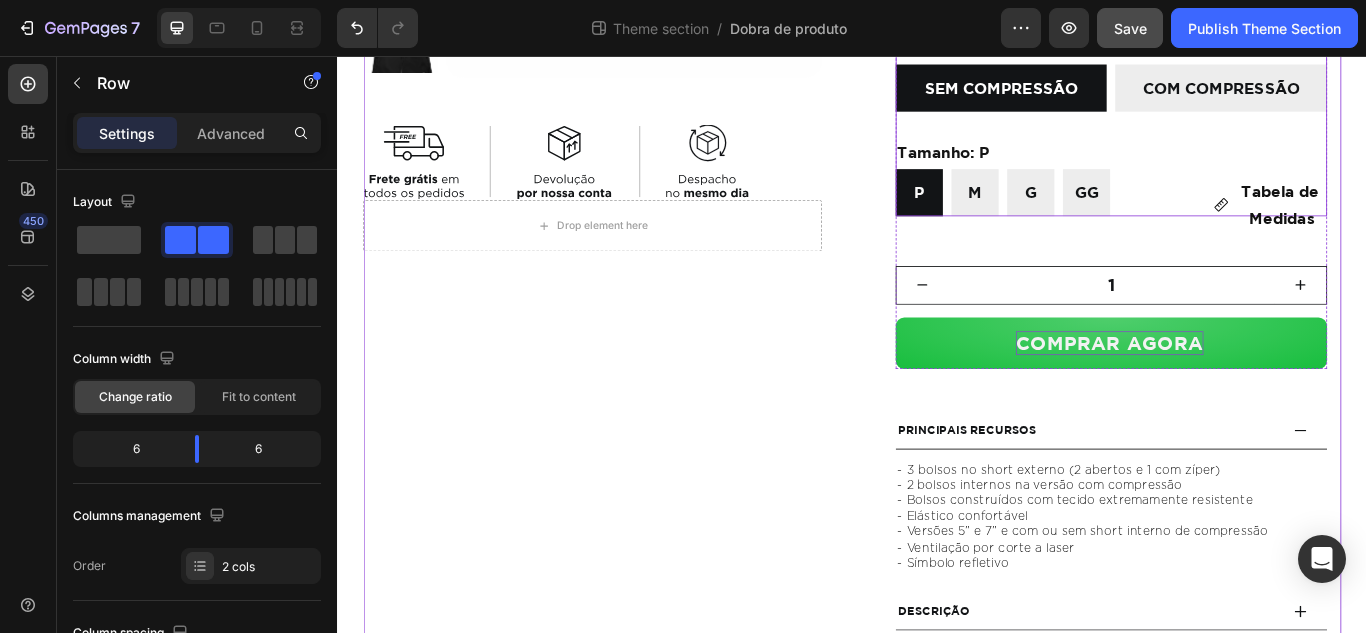 scroll, scrollTop: 600, scrollLeft: 0, axis: vertical 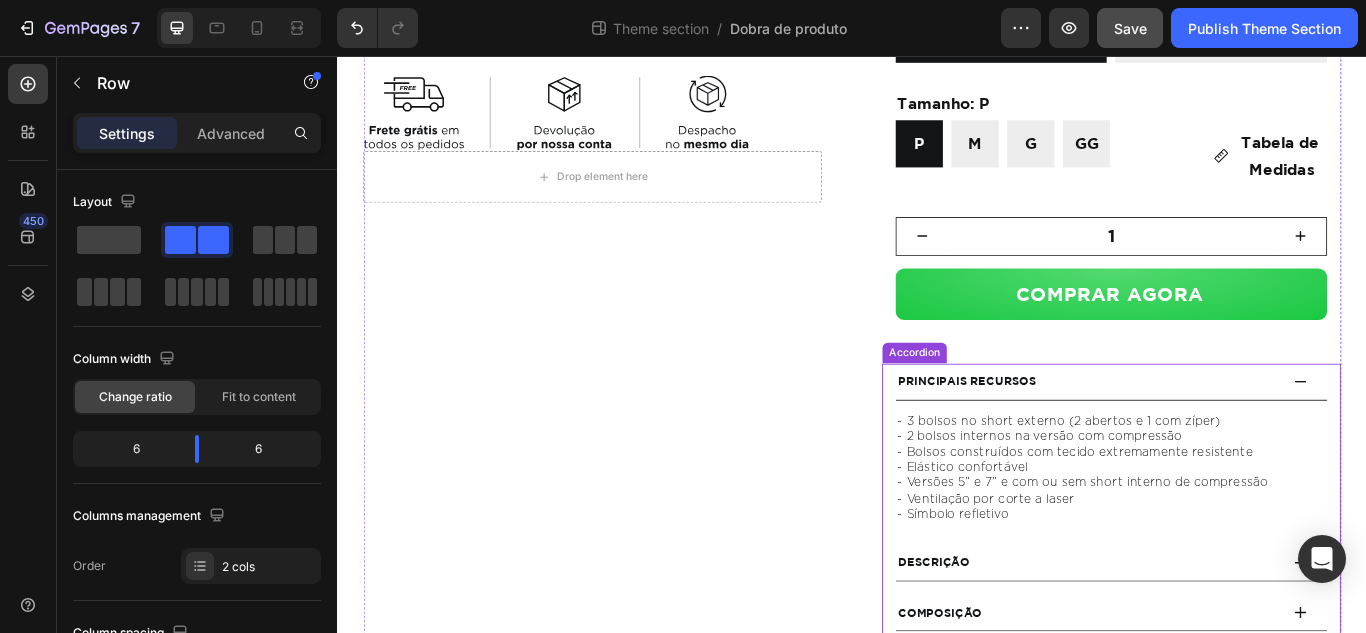 click on "Principais Recursos" at bounding box center [1212, 436] 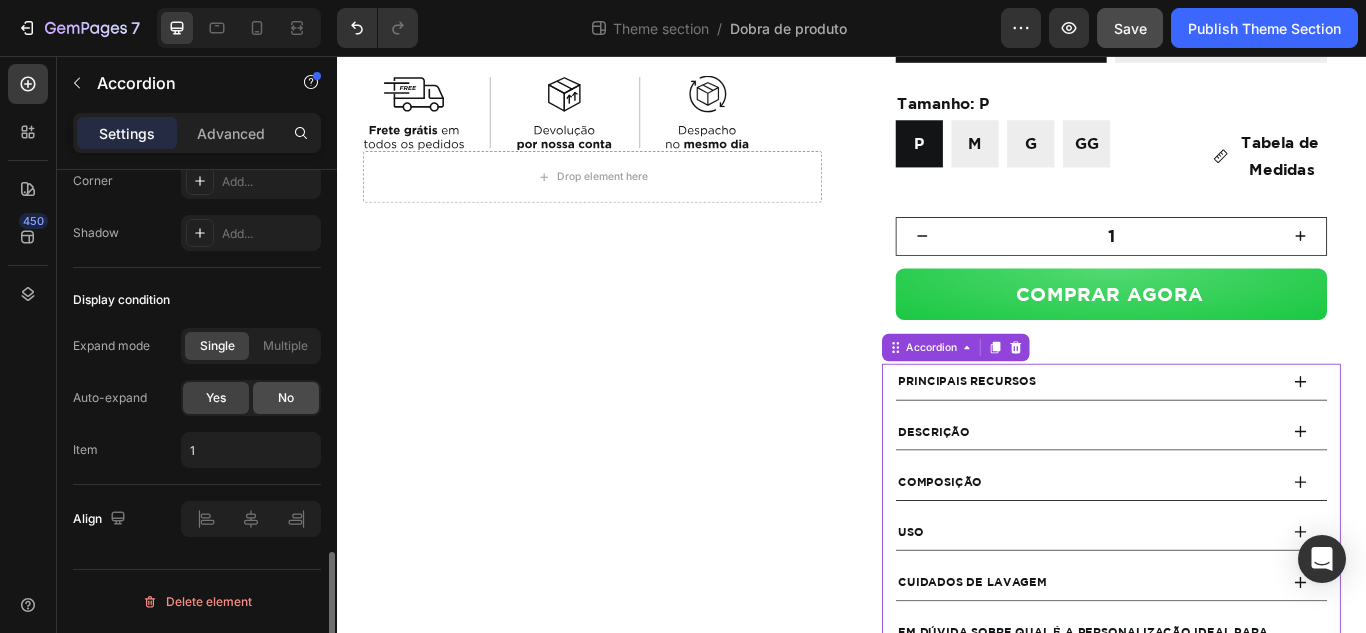 click on "No" 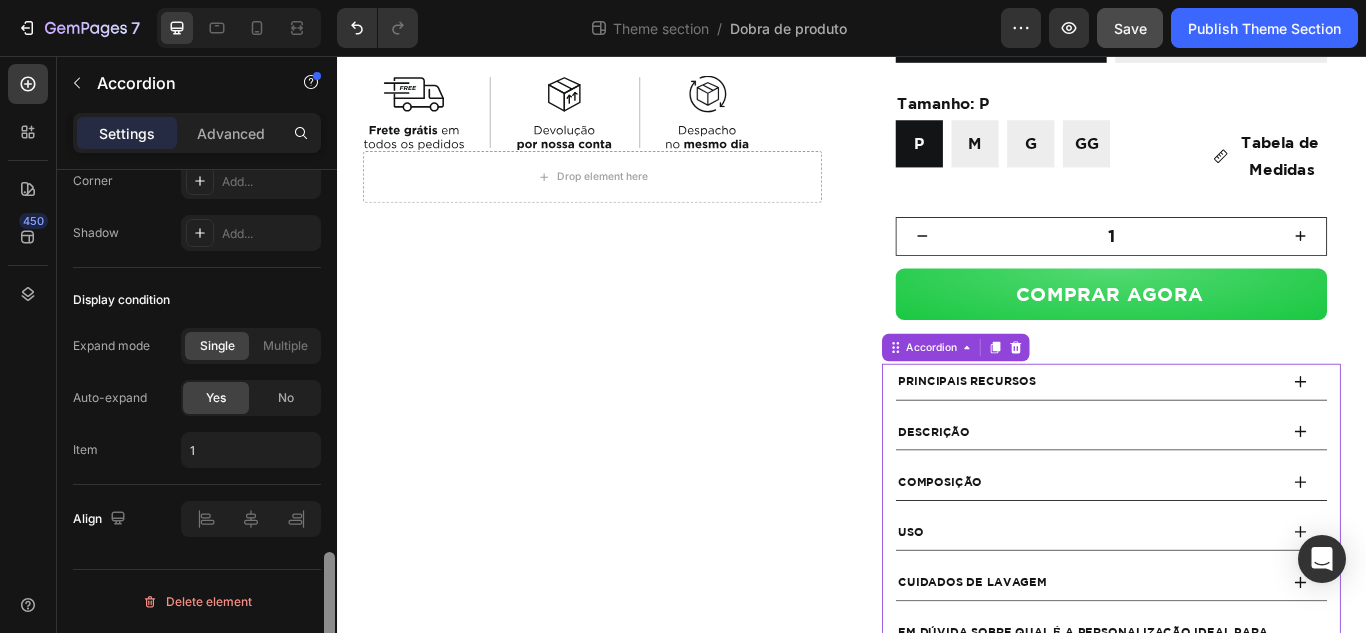 scroll, scrollTop: 1384, scrollLeft: 0, axis: vertical 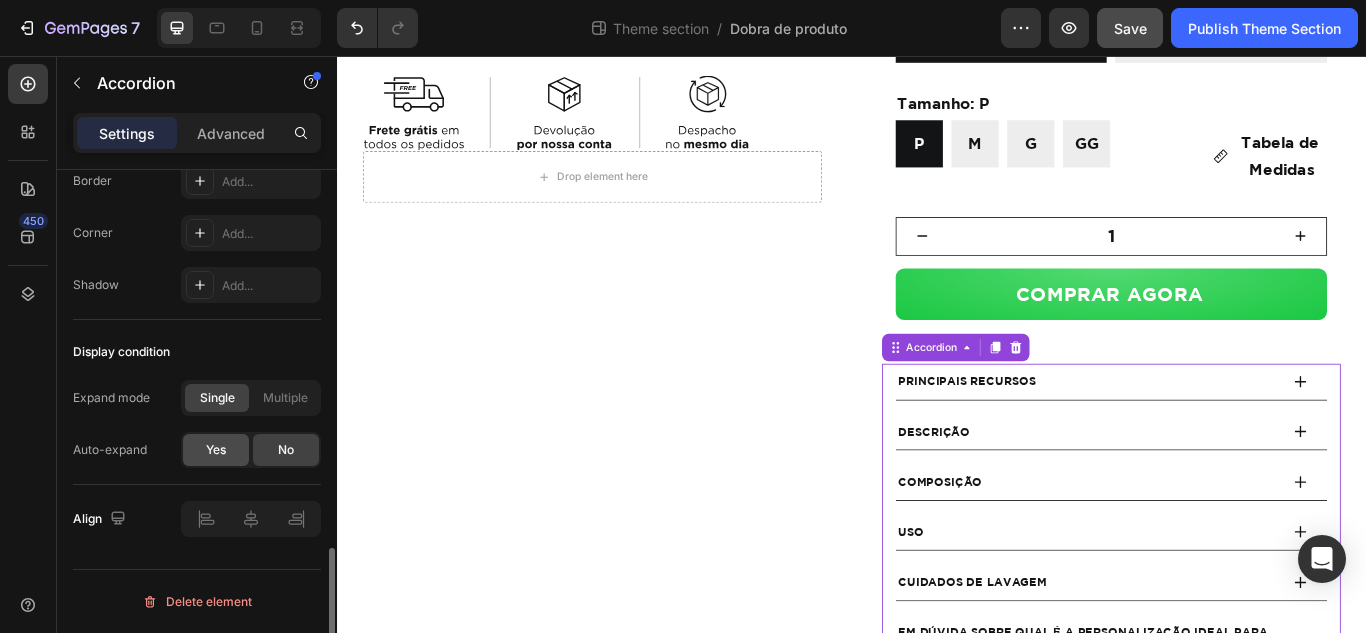 click on "Yes" 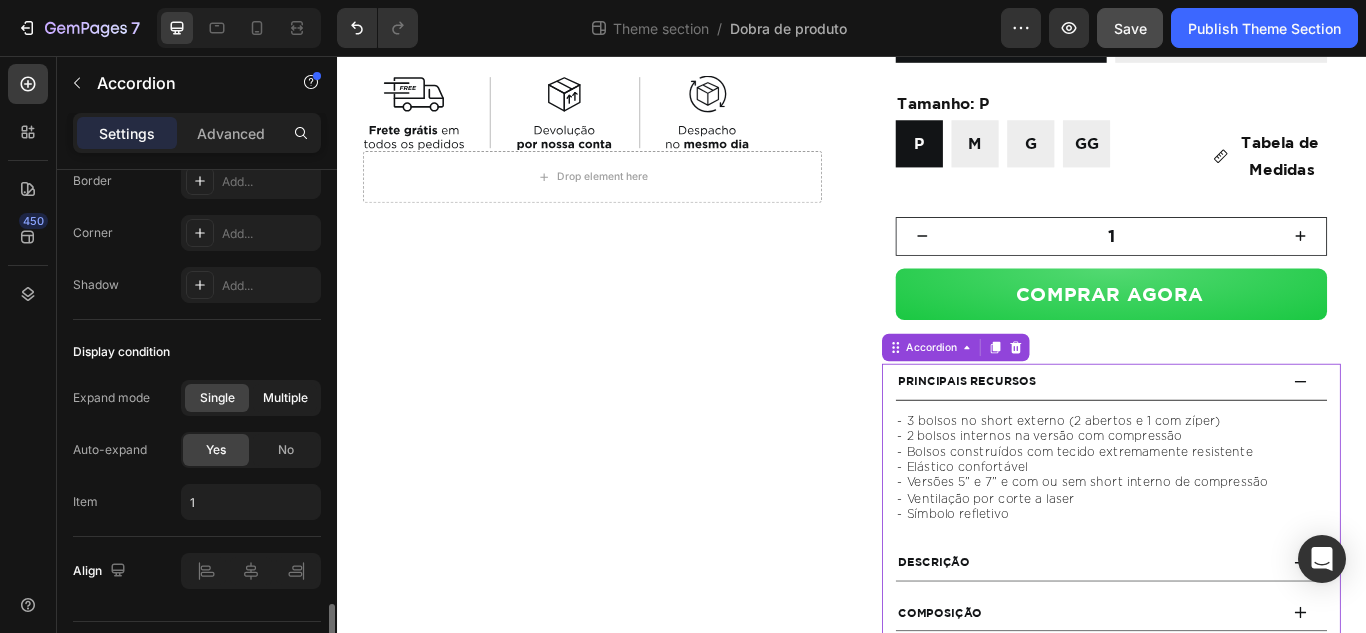 scroll, scrollTop: 1436, scrollLeft: 0, axis: vertical 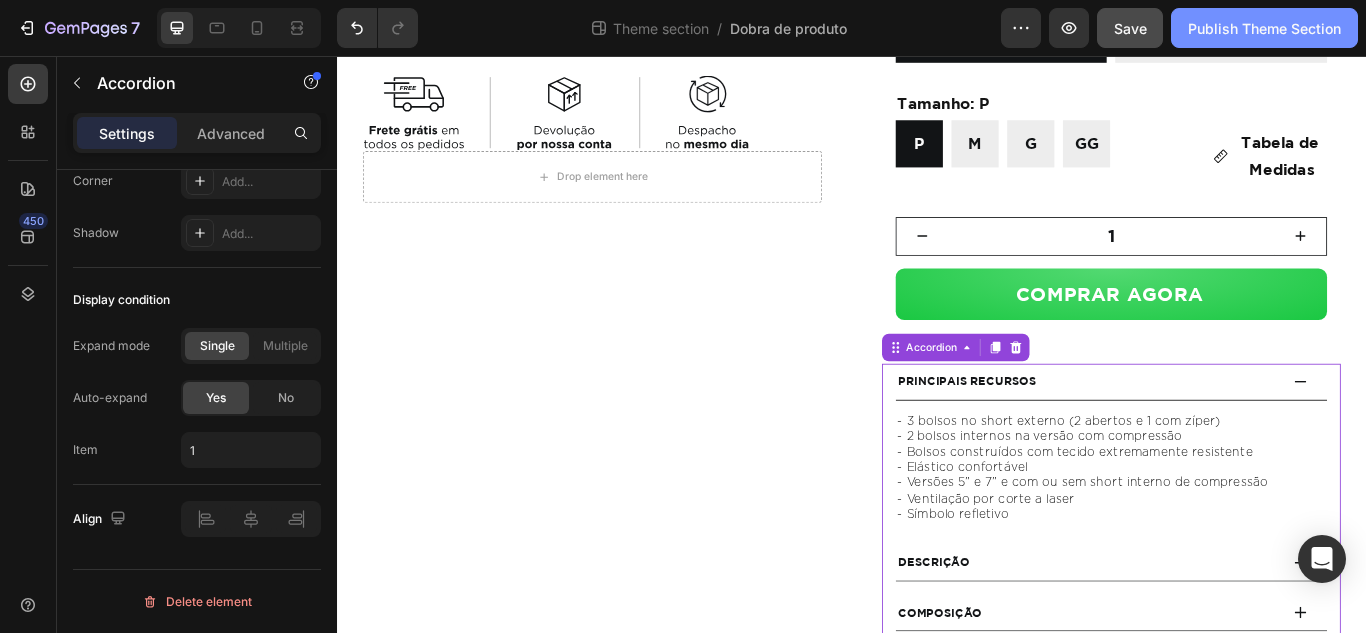click on "Publish Theme Section" at bounding box center (1264, 28) 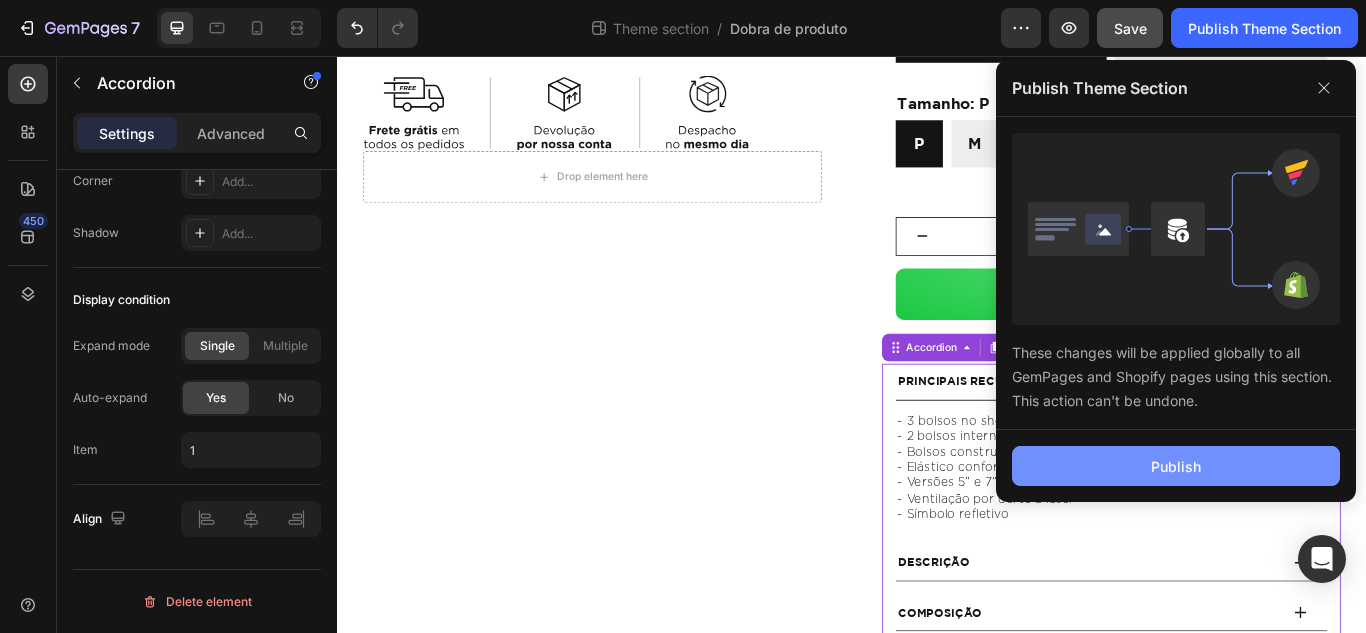 click on "Publish" 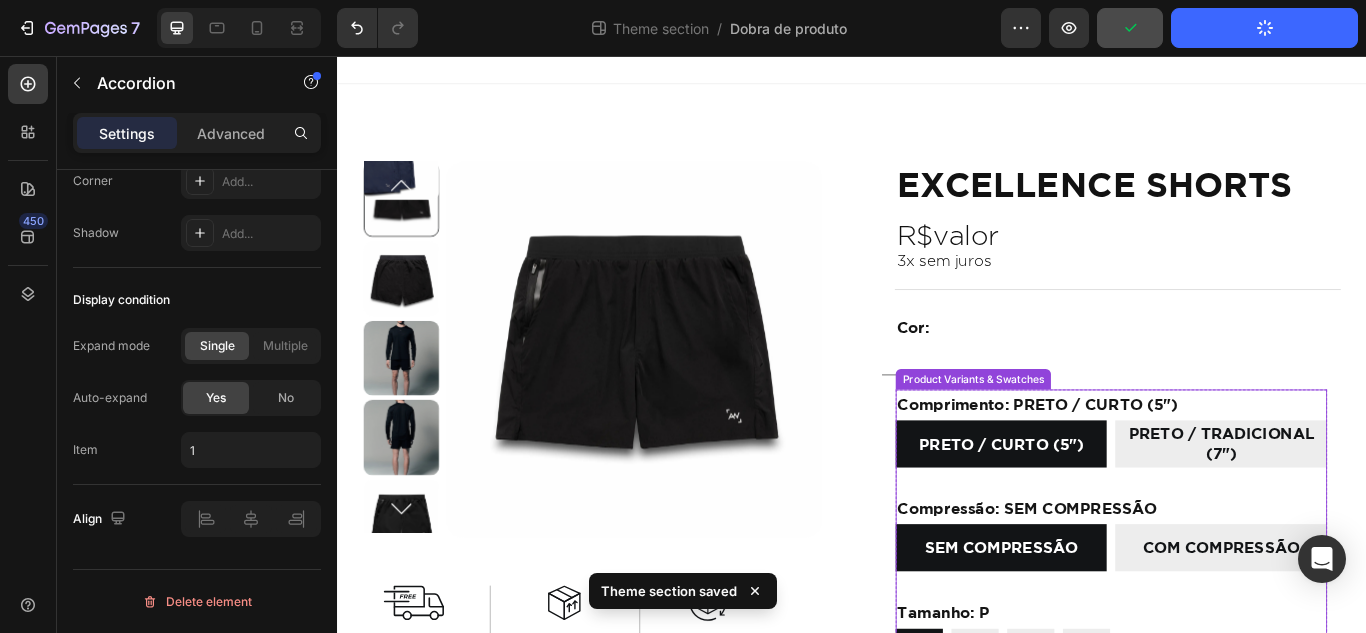 scroll, scrollTop: 0, scrollLeft: 0, axis: both 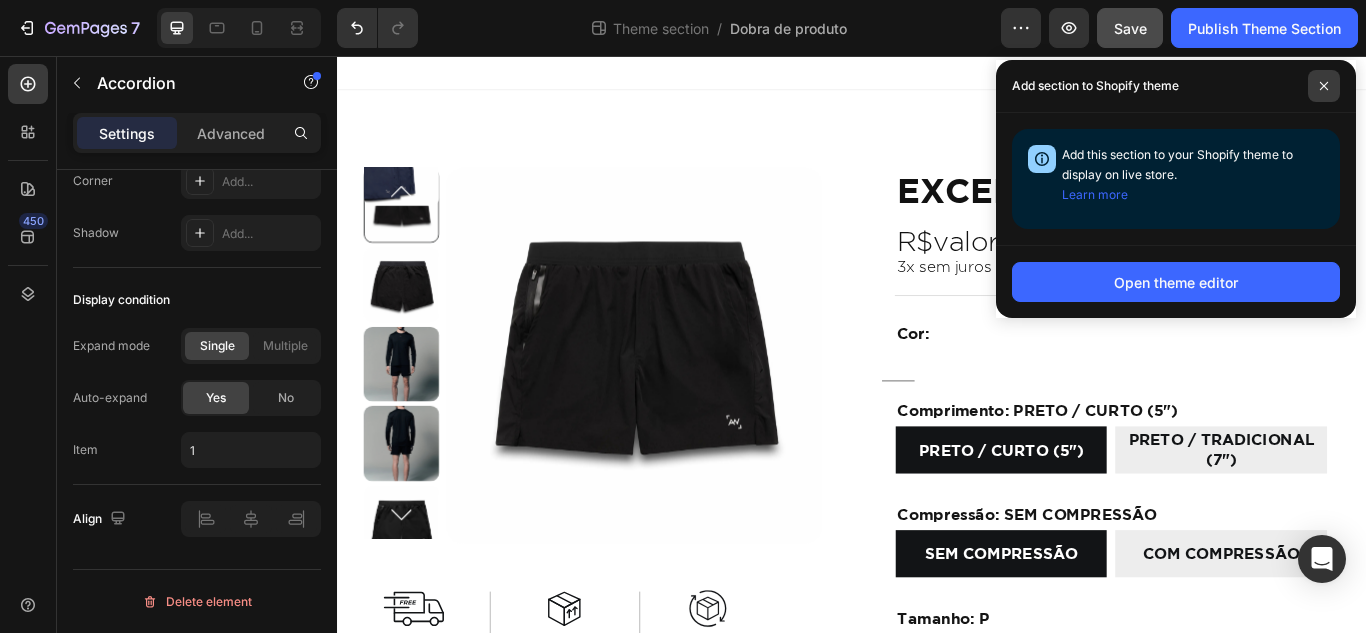 click at bounding box center (1324, 86) 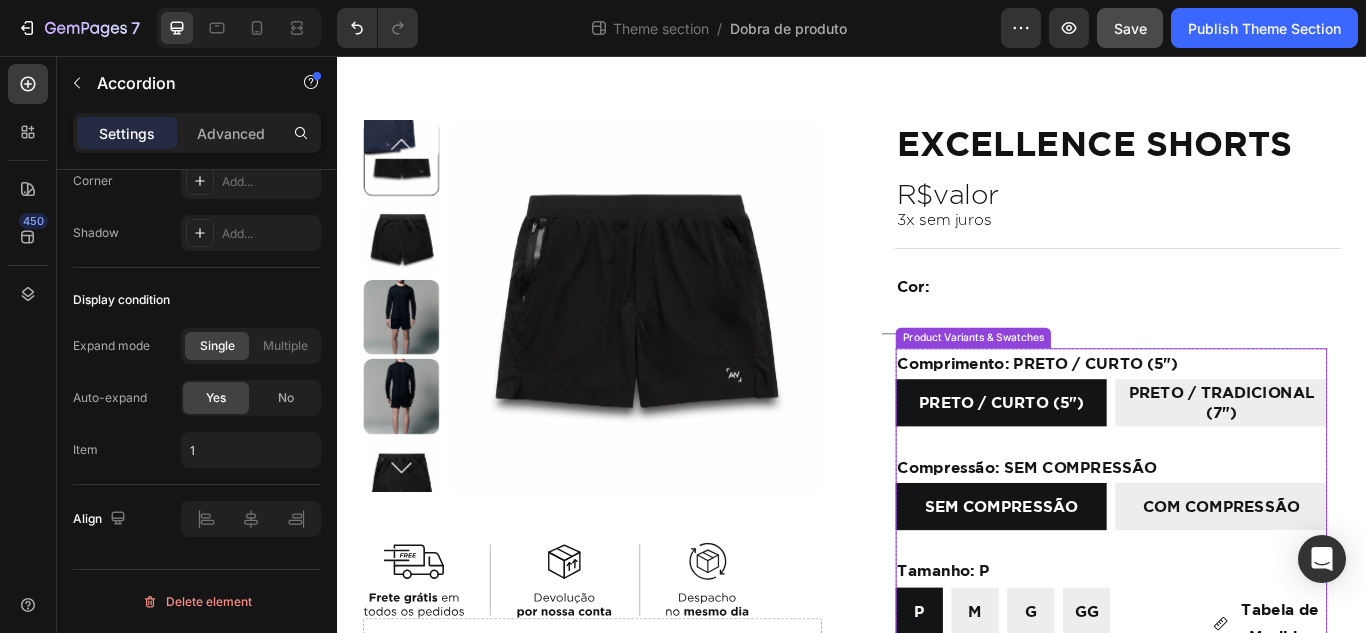 scroll, scrollTop: 100, scrollLeft: 0, axis: vertical 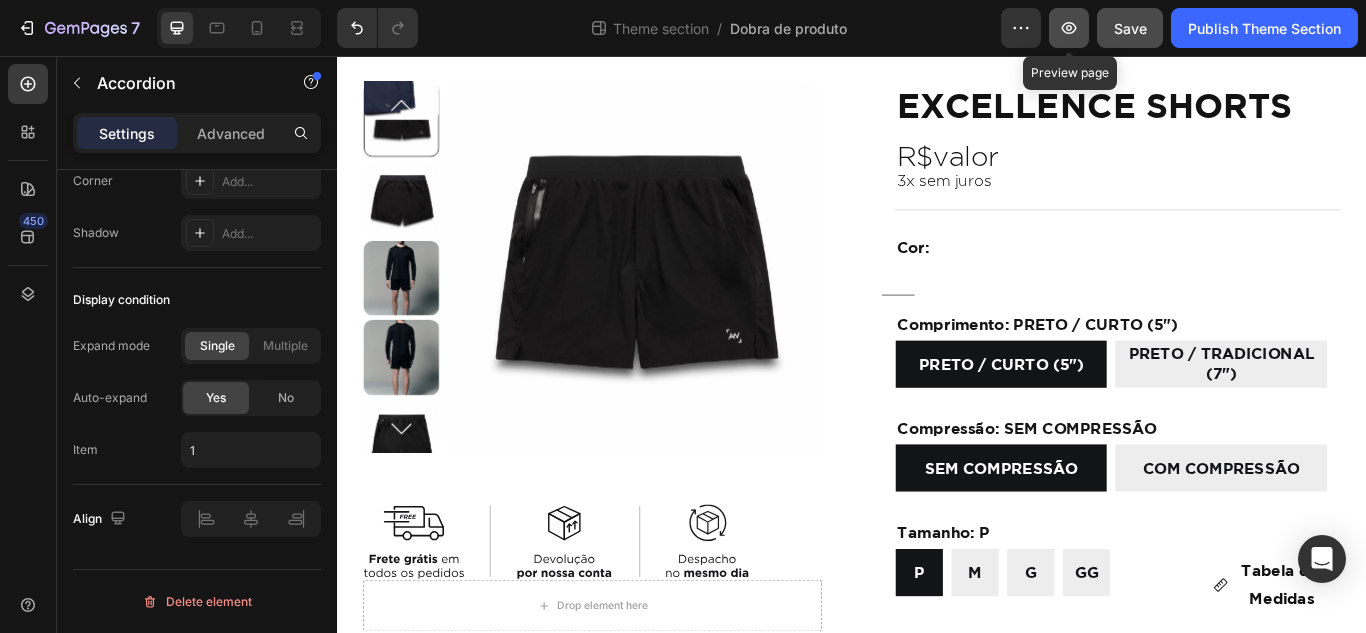 click 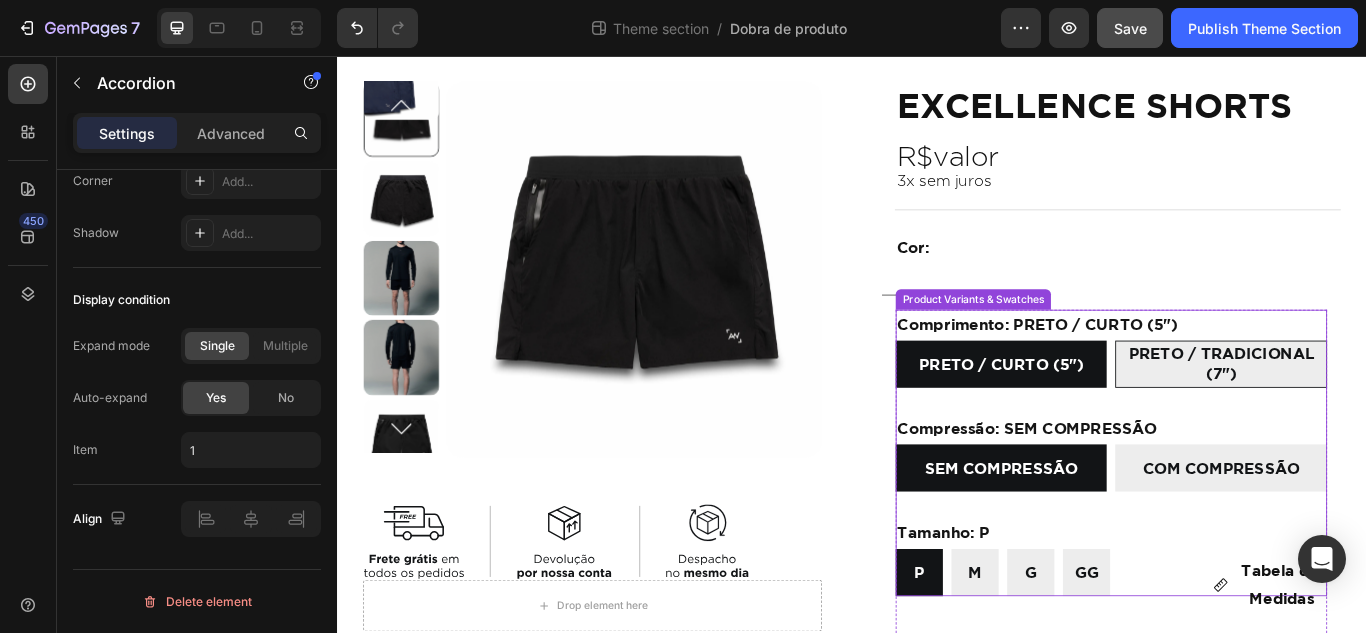 click on "PRETO / TRADICIONAL (7")" at bounding box center [1368, 415] 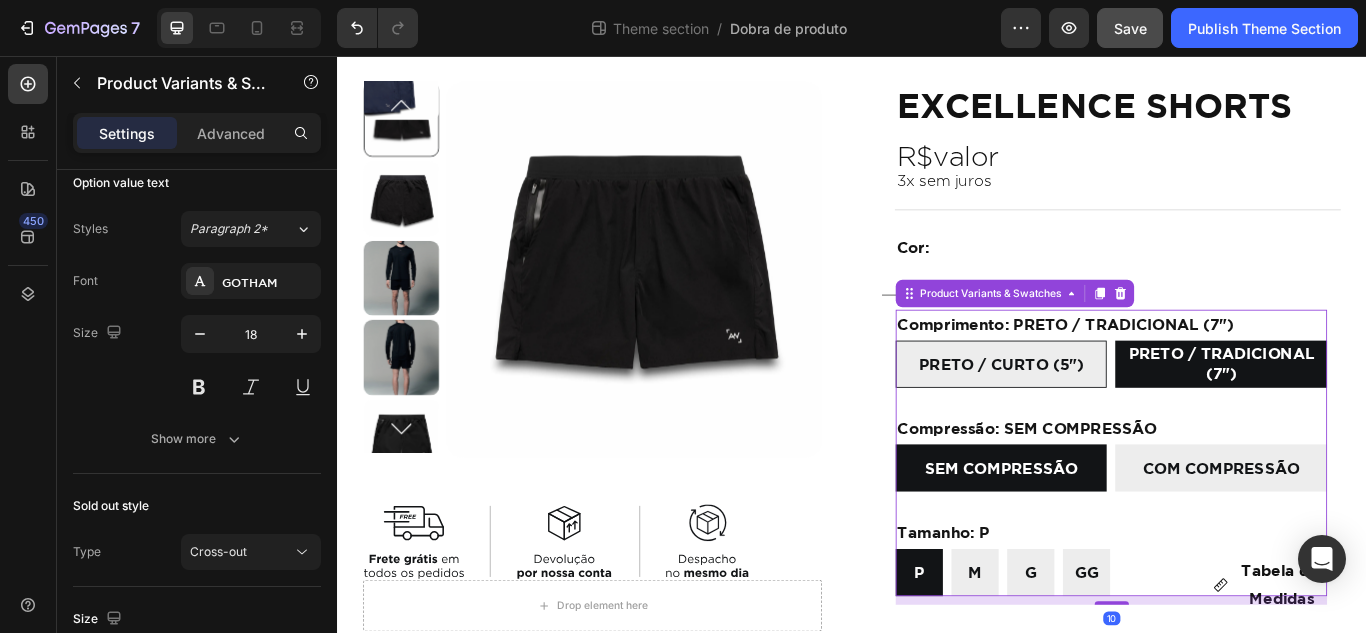 click on "PRETO / CURTO (5")" at bounding box center [1111, 415] 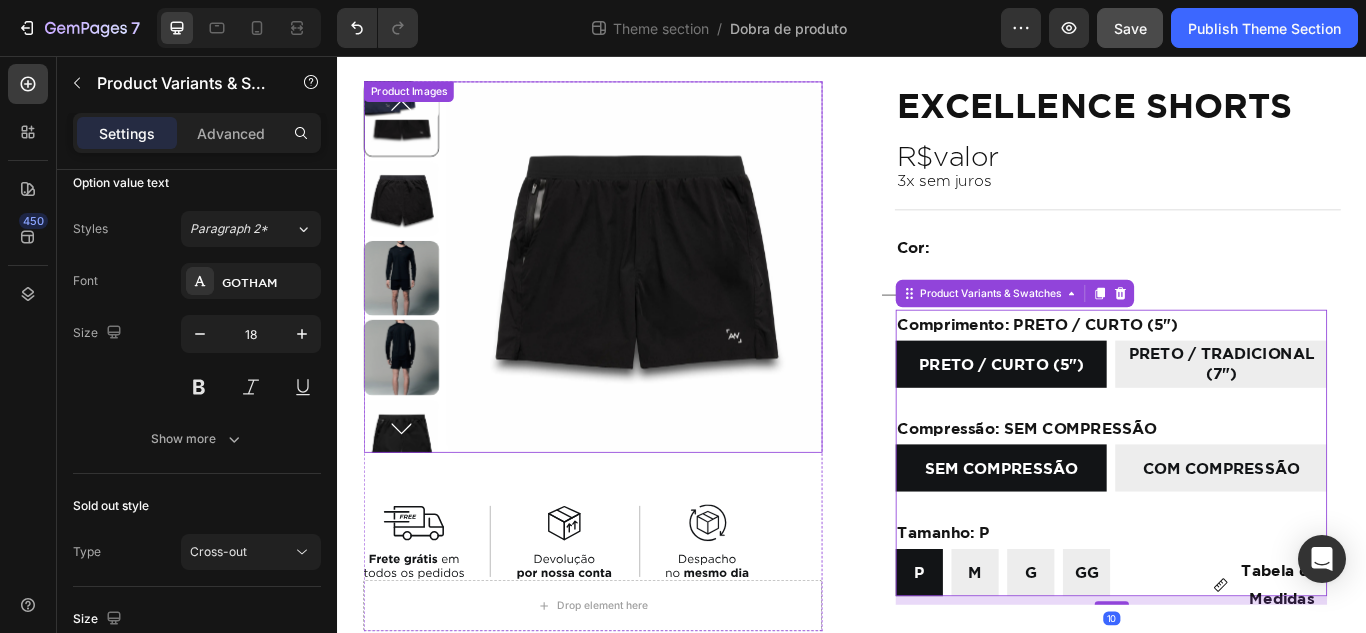 scroll, scrollTop: 0, scrollLeft: 0, axis: both 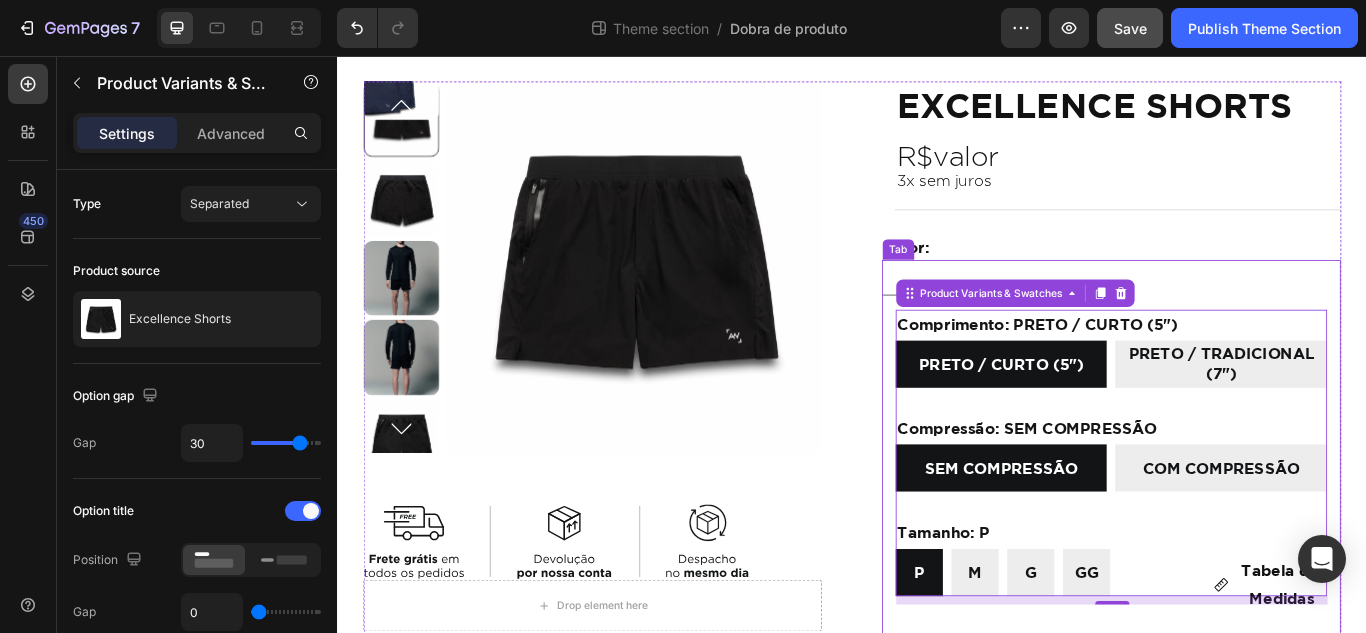click at bounding box center [1239, 315] 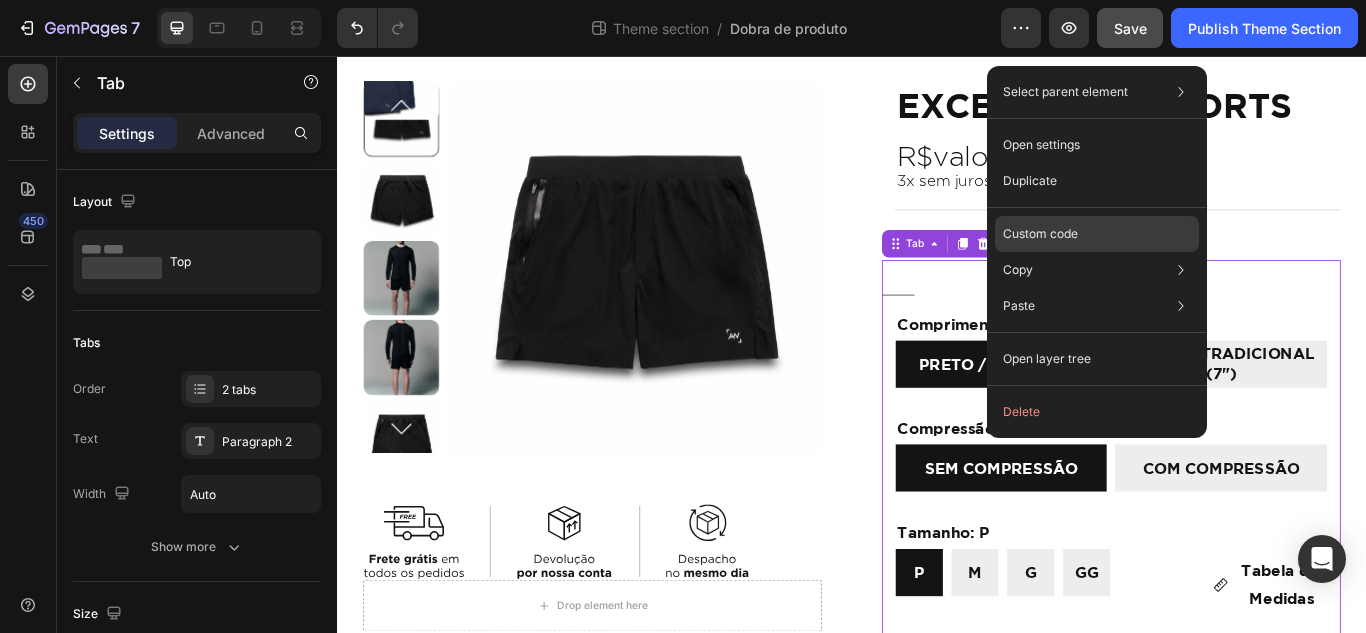 click on "Custom code" 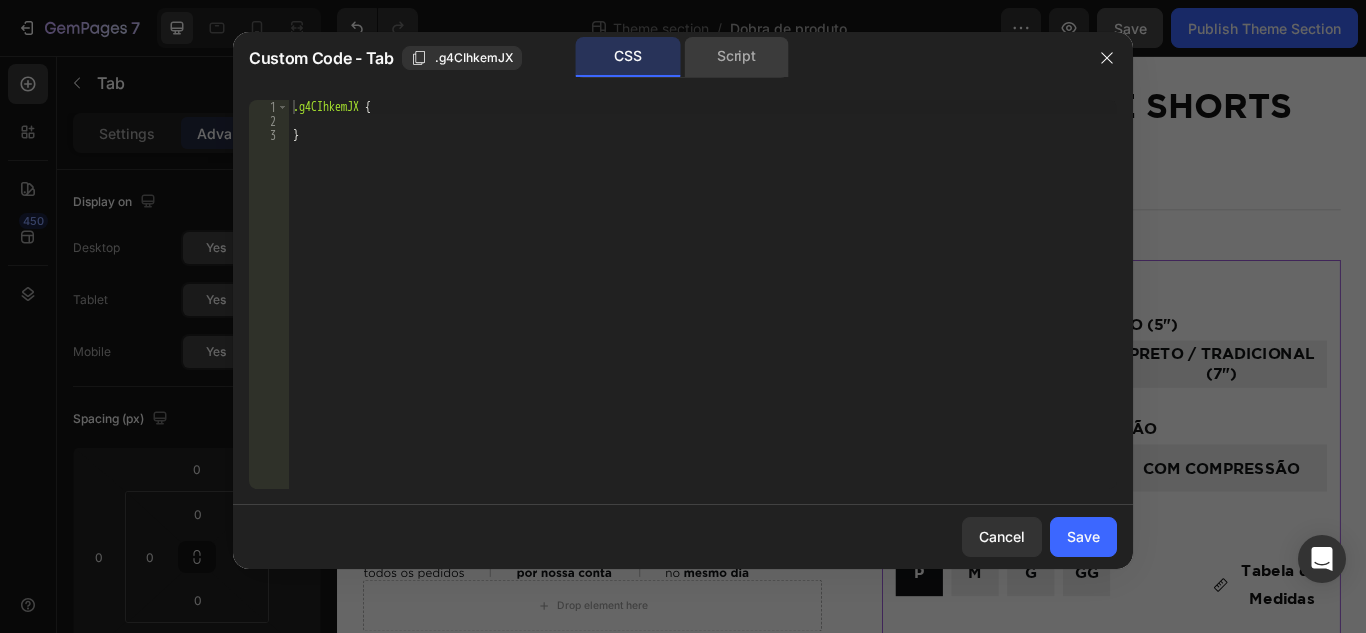 click on "Script" 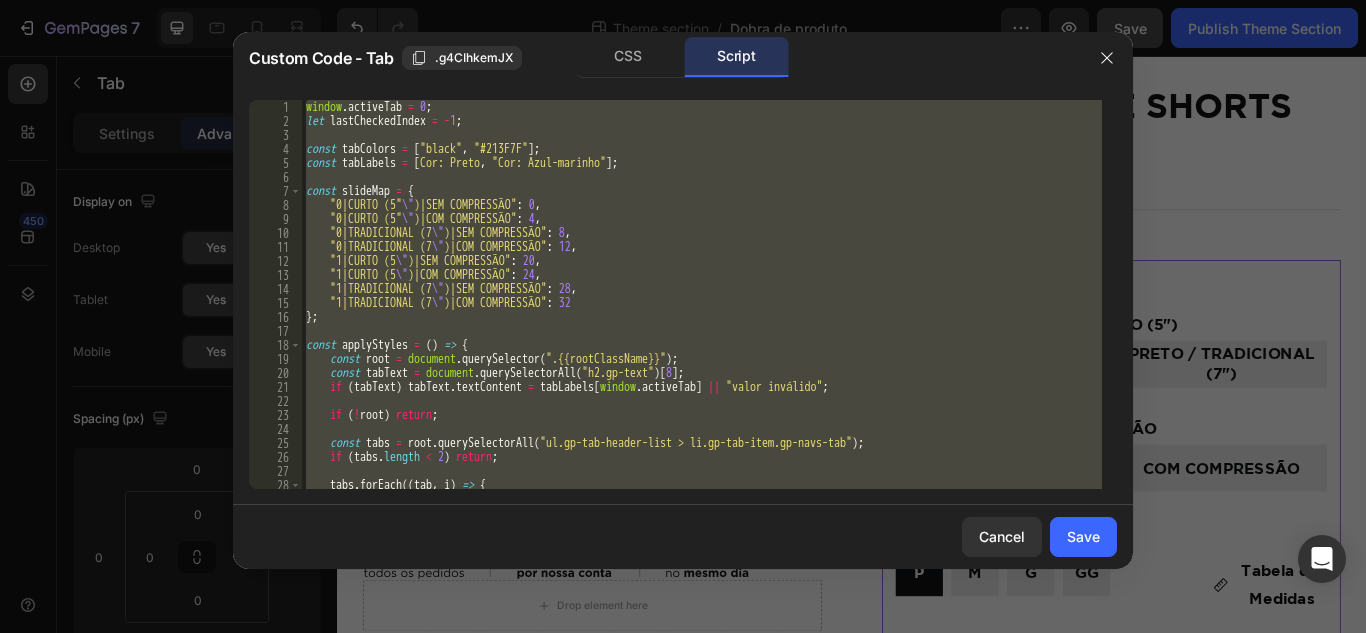 click on "window . activeTab   =   0 ; let   lastCheckedIndex   =   - 1 ; const   tabColors   =   [ "black" ,   "#213F7F" ] ; const   tabLabels   =   [ "Cor: Preto" ,   "Cor: Azul-marinho" ] ; const   slideMap   =   {      "0|CURTO (5 \" )|SEM COMPRESSÃO" :   0 ,      "0|CURTO (5 \" )|COM COMPRESSÃO" :   4 ,      "0|TRADICIONAL (7 \" )|SEM COMPRESSÃO" :   8 ,      "0|TRADICIONAL (7 \" )|COM COMPRESSÃO" :   12 ,      "1|CURTO (5 \" )|SEM COMPRESSÃO" :   20 ,      "1|CURTO (5 \" )|COM COMPRESSÃO" :   24 ,      "1|TRADICIONAL (7 \" )|SEM COMPRESSÃO" :   28 ,      "1|TRADICIONAL (7 \" )|COM COMPRESSÃO" :   32 } ; const   applyStyles   =   ( )   =>   {      const   root   =   document . querySelector ( ".{{rootClassName}}" ) ;      const   tabText   =   document . querySelectorAll ( "h2.gp-text" ) [ 8 ] ;      if   ( tabText )   tabText . textContent   =   tabLabels [ window . activeTab ]   ||   "valor inválido" ;      if   ( ! root )   return ;      const   tabs   =   root . querySelectorAll ( ) ;      if   ( tabs" at bounding box center [702, 294] 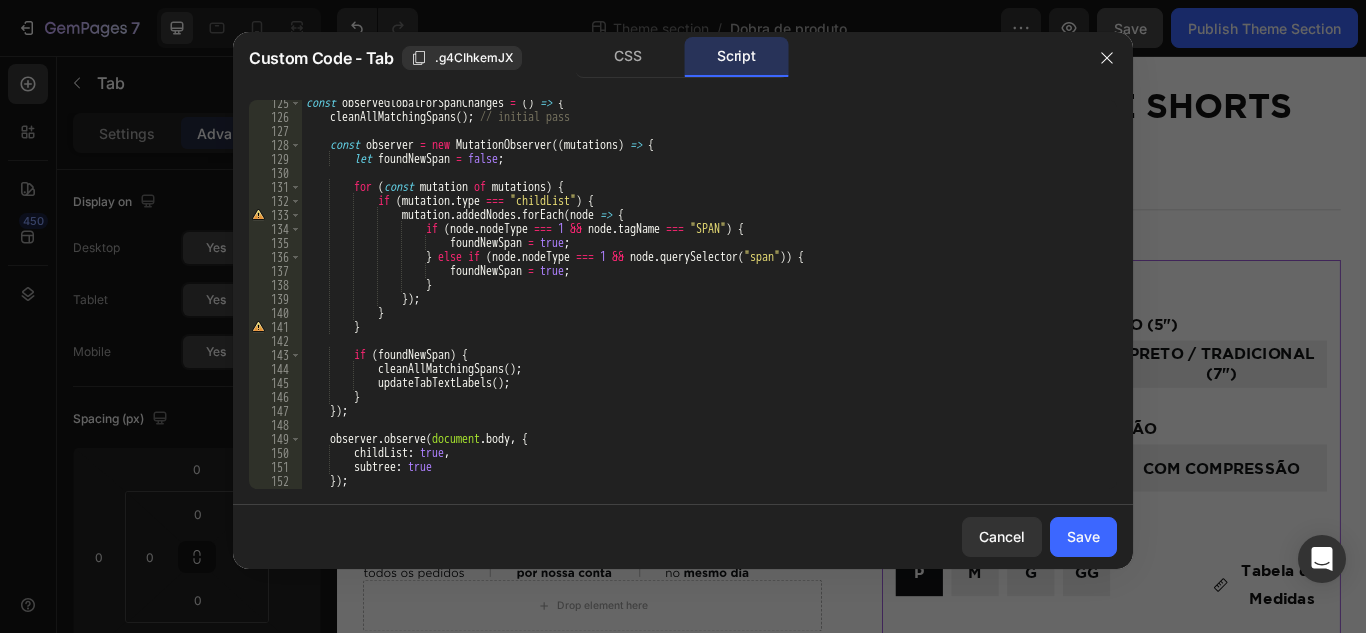 scroll, scrollTop: 1860, scrollLeft: 0, axis: vertical 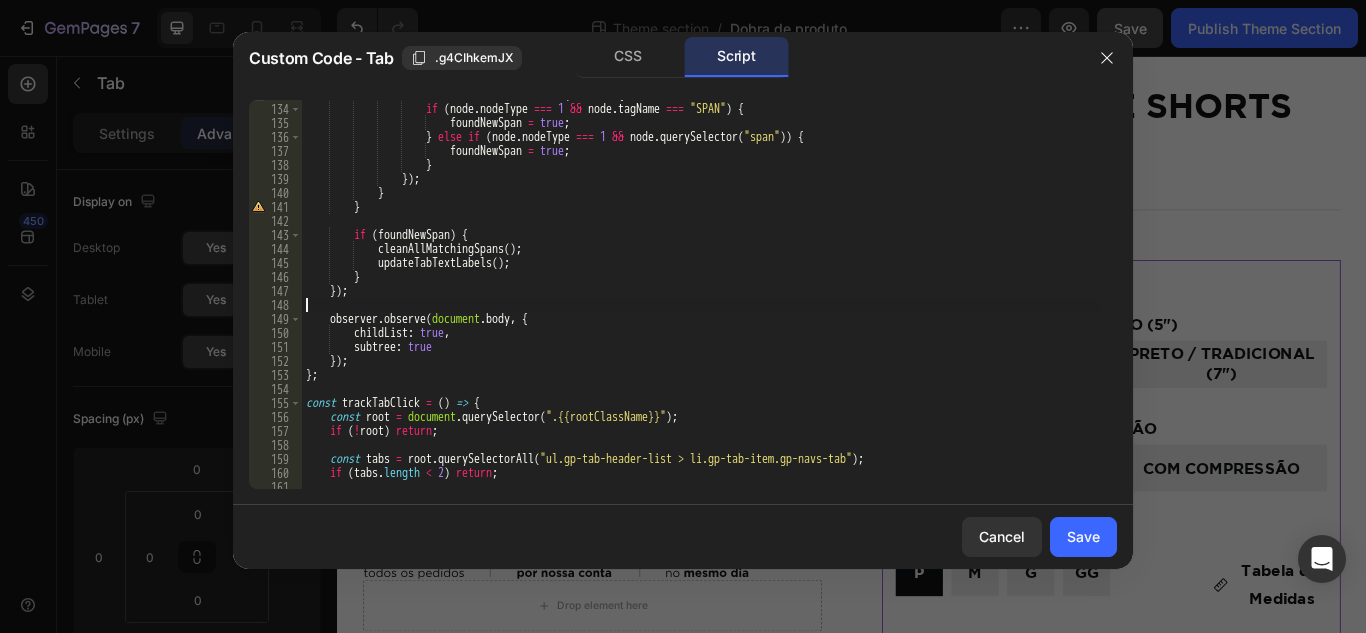 click on "mutation . addedNodes . forEach ( node   =>   {                          if   ( node . nodeType   ===   1   &&   node . tagName   ===   "SPAN" )   {                               foundNewSpan   =   true ;                          }   else   if   ( node . nodeType   ===   1   &&   node . querySelector ( "span" ))   {                               foundNewSpan   =   true ;                          }                     }) ;                }           }           if   ( foundNewSpan )   {                cleanAllMatchingSpans ( ) ;                updateTabTextLabels ( ) ;           }      }) ;      observer . observe ( document . body ,   {           childList :   true ,           subtree :   true      }) ; } ; const   trackTabClick   =   ( )   =>   {      const   root   =   document . querySelector ( ".{{rootClassName}}" ) ;      if   ( ! root )   return ;      const   tabs   =   root . querySelectorAll ( "ul.gp-tab-header-list > li.gp-tab-item.gp-navs-tab" ) ;      if   ( tabs . length   <" at bounding box center (702, 296) 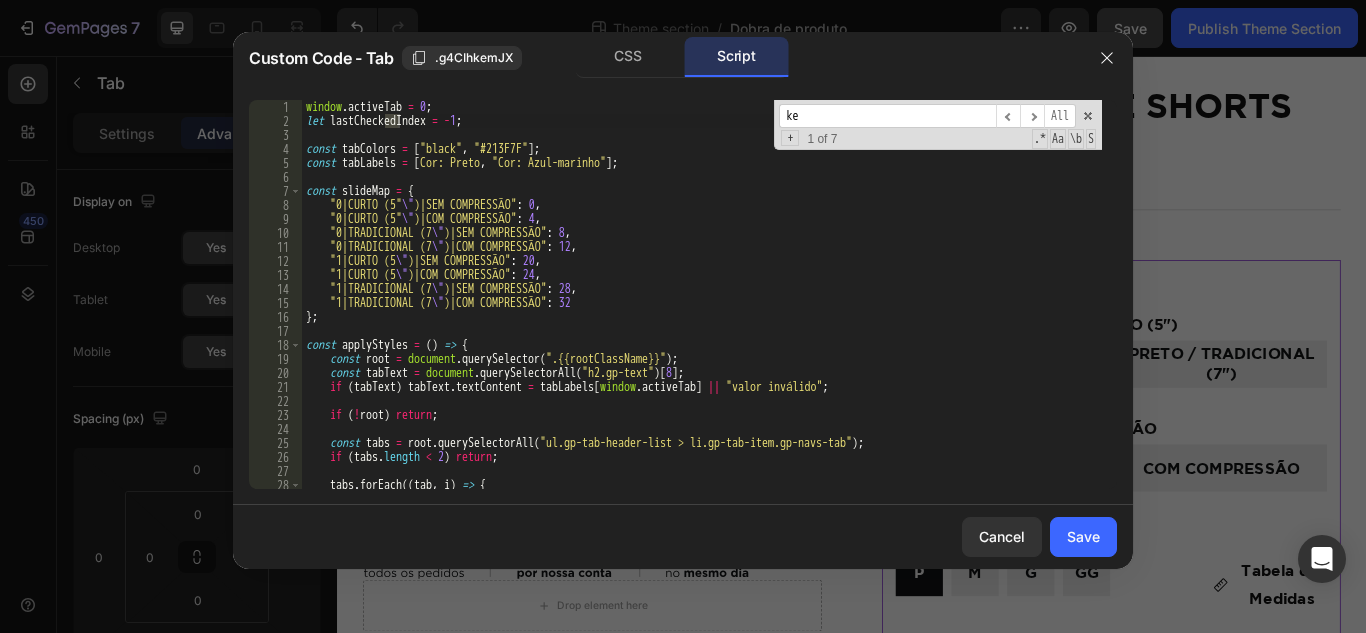 scroll, scrollTop: 884, scrollLeft: 0, axis: vertical 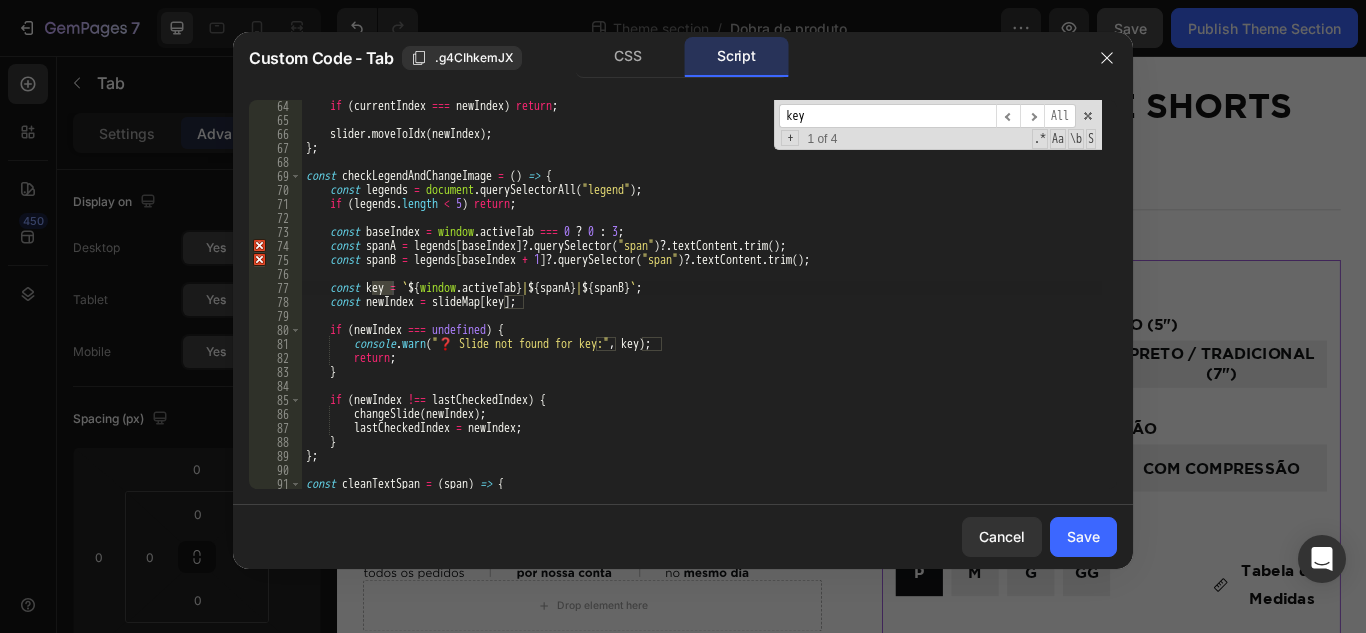 type on "key" 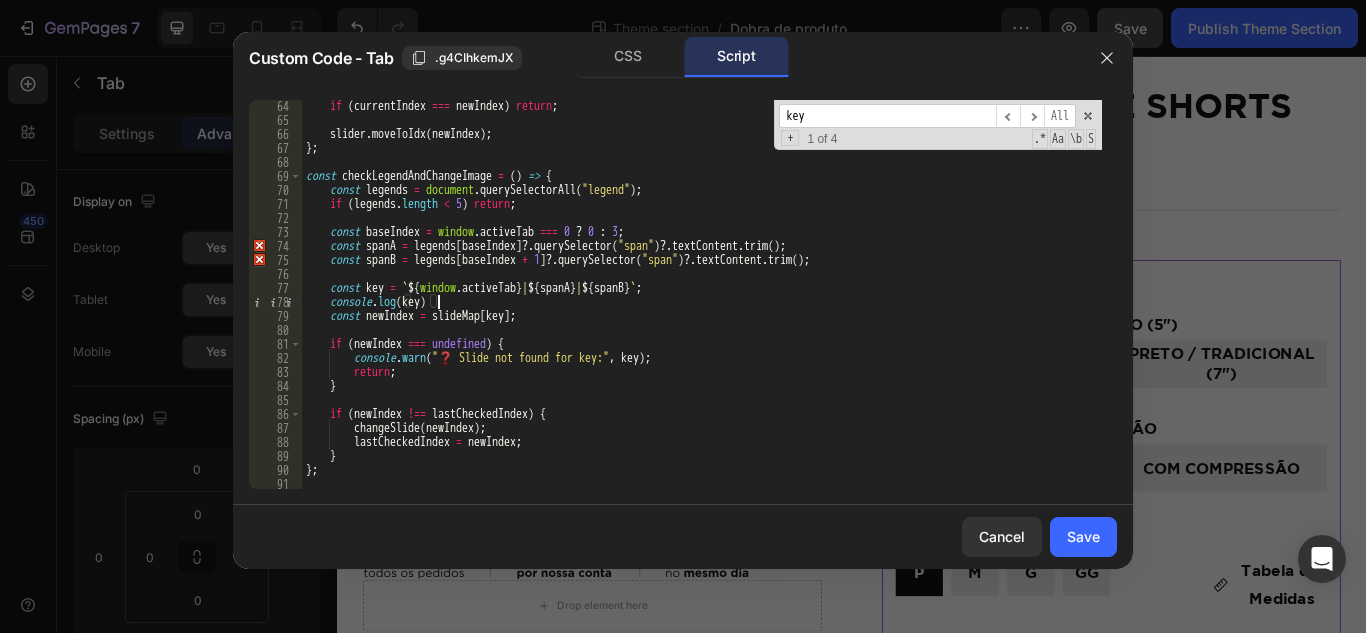 scroll, scrollTop: 0, scrollLeft: 10, axis: horizontal 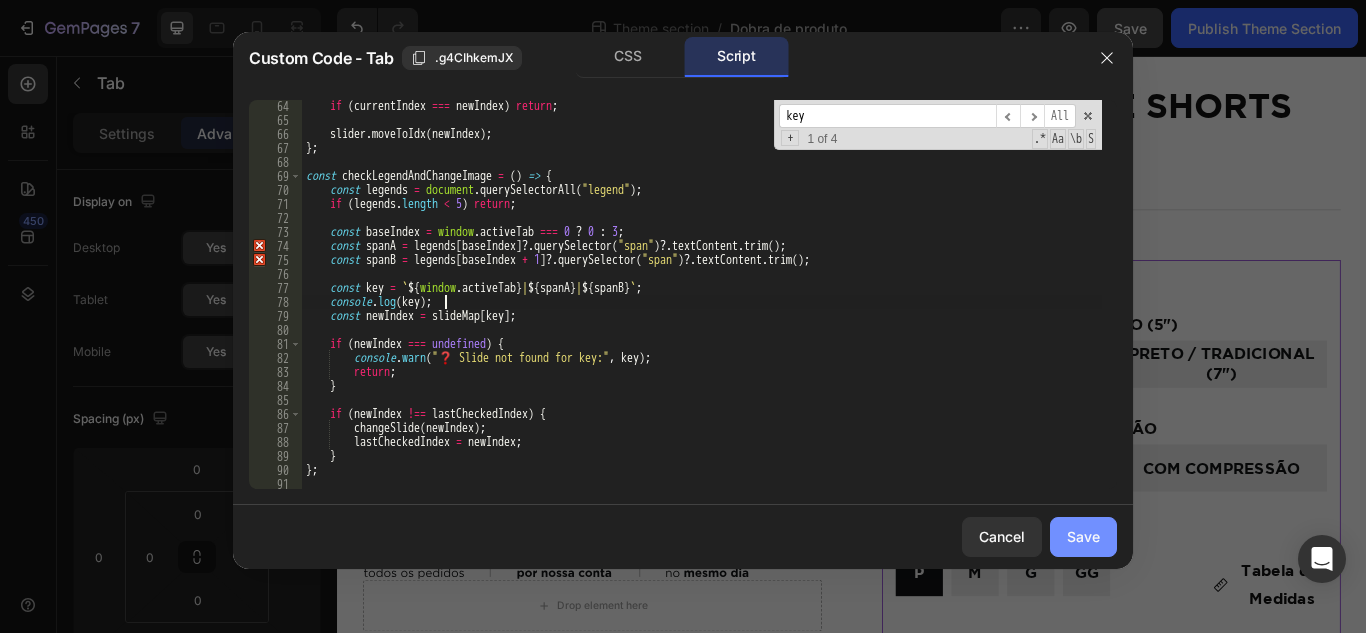 type on "console.log(key);" 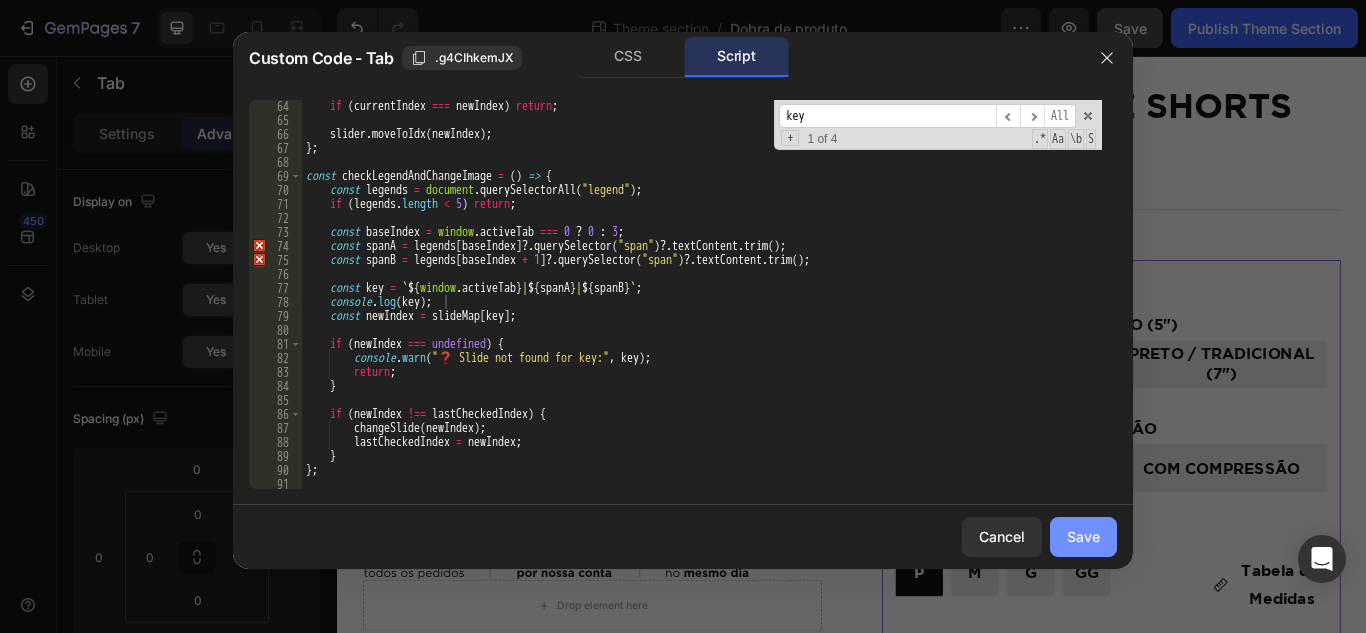 drag, startPoint x: 1082, startPoint y: 536, endPoint x: 892, endPoint y: 72, distance: 501.39404 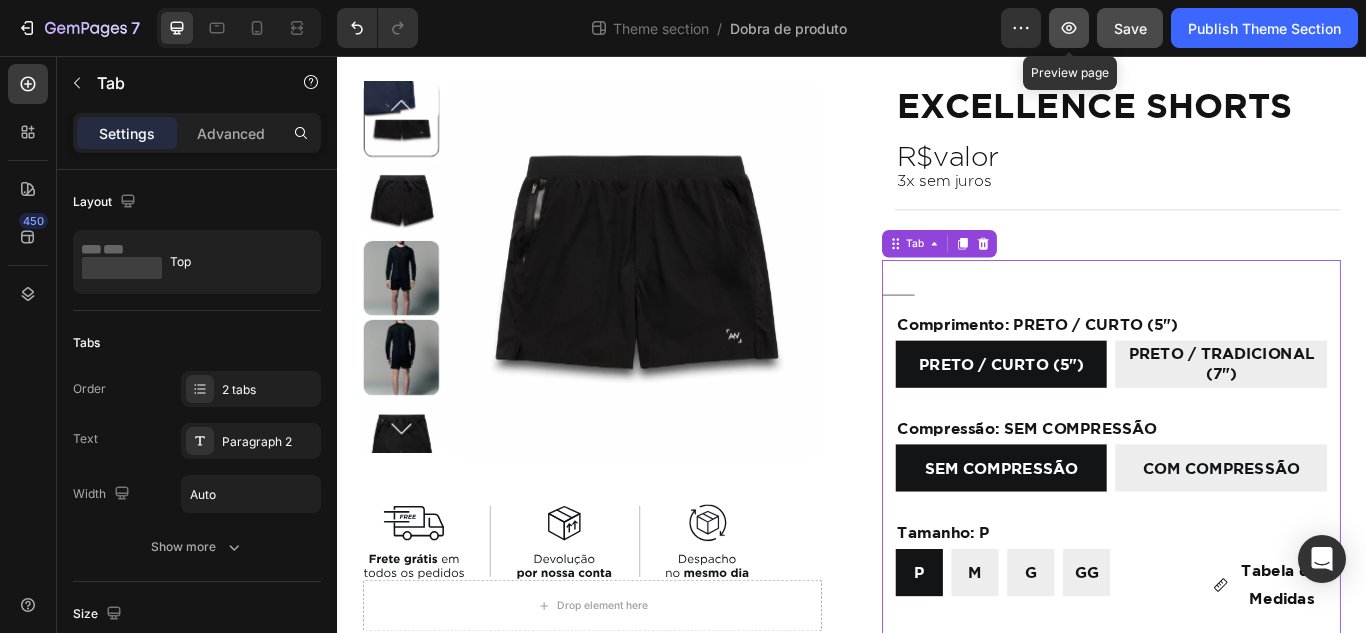 click 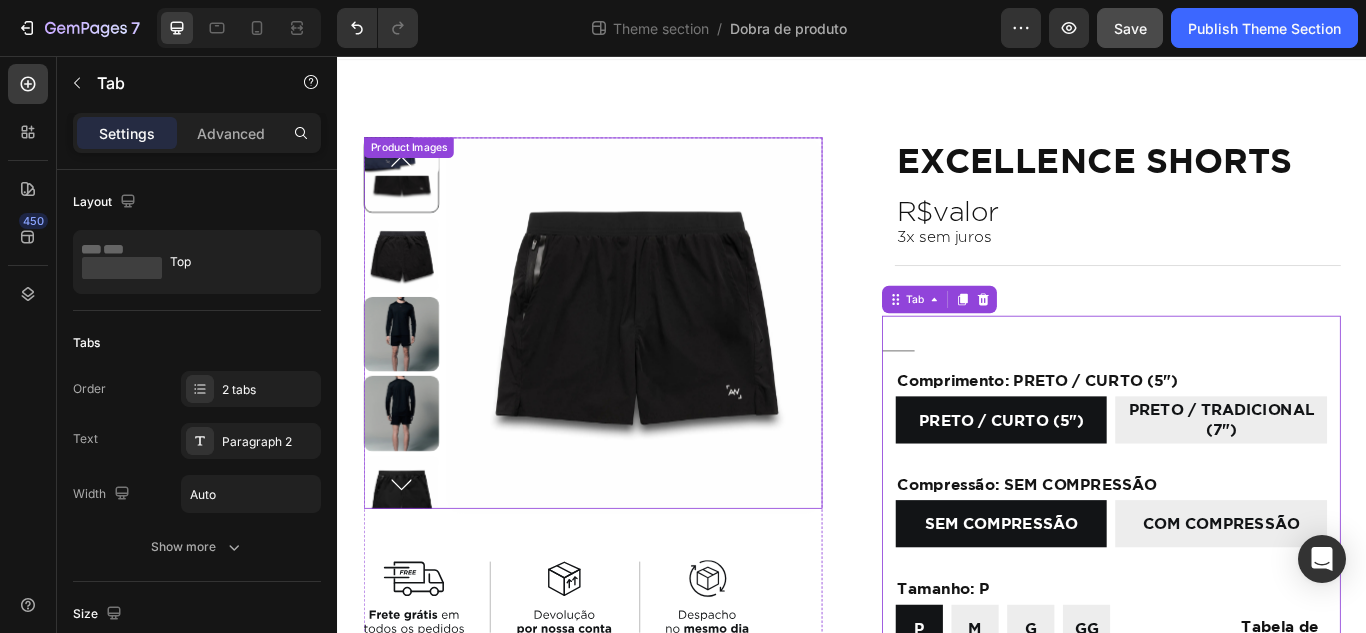 scroll, scrollTop: 0, scrollLeft: 0, axis: both 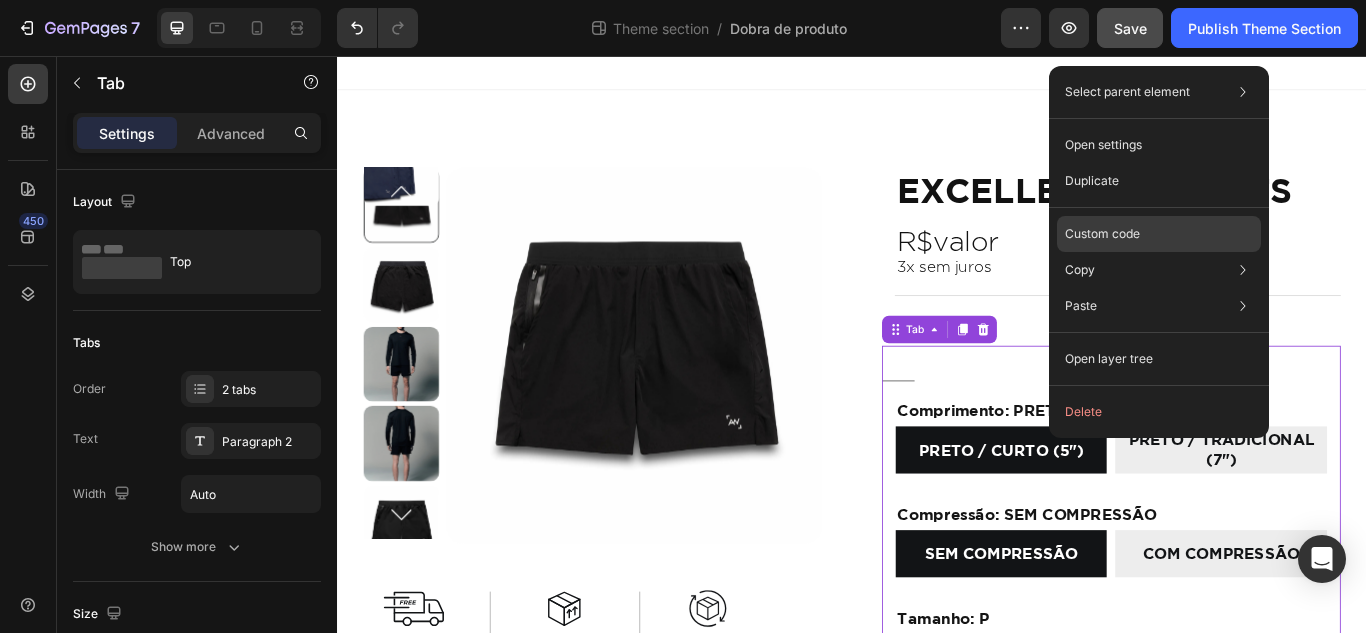 click on "Custom code" 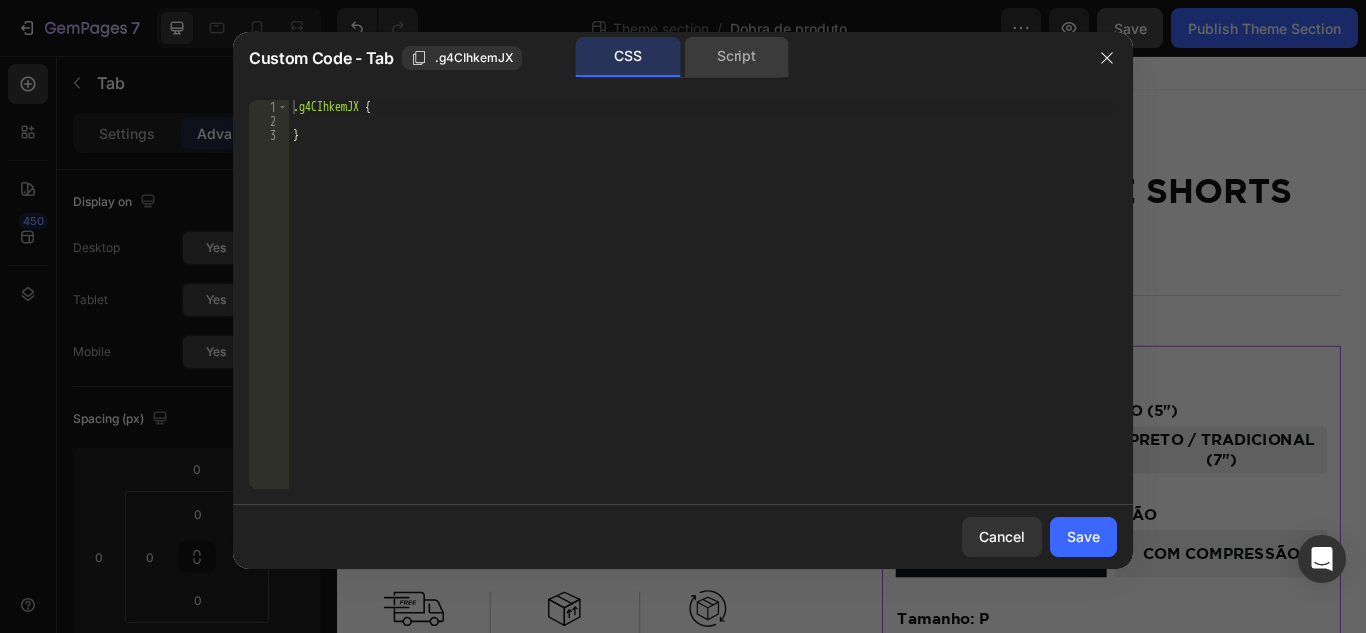 click on "Script" 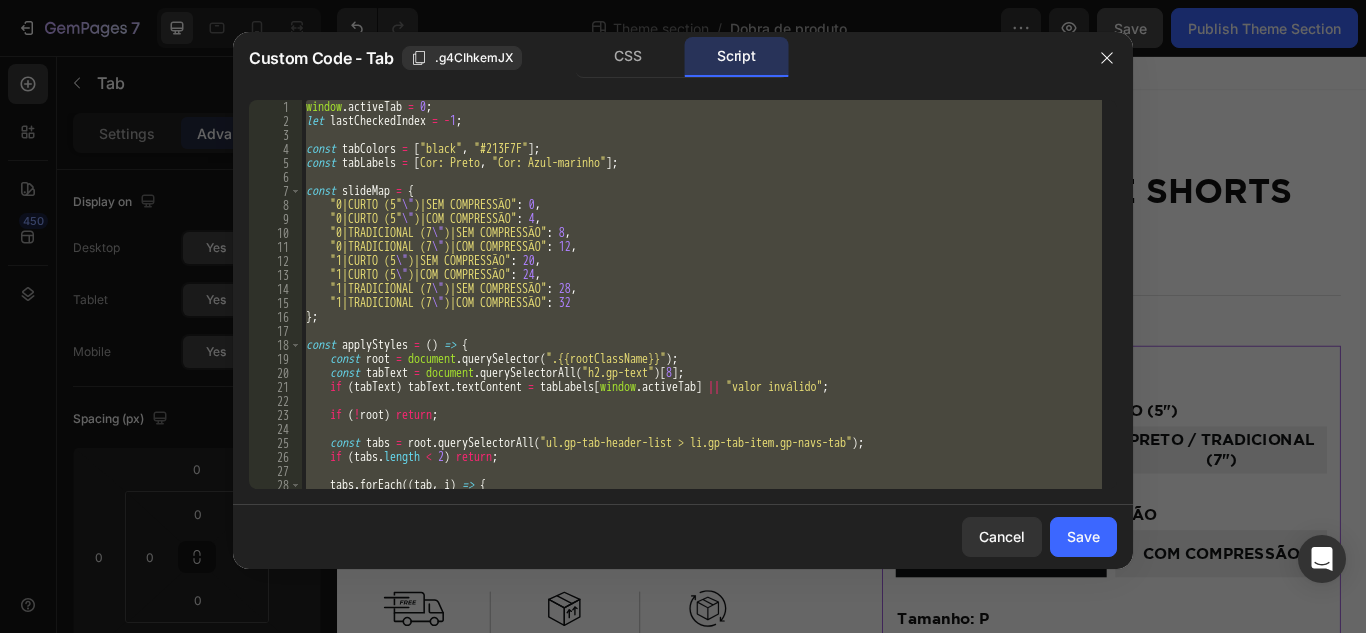 click on "window . activeTab   =   0 ; let   lastCheckedIndex   =   - 1 ; const   tabColors   =   [ "black" ,   "#213F7F" ] ; const   tabLabels   =   [ "Cor: Preto" ,   "Cor: Azul-marinho" ] ; const   slideMap   =   {      "0|CURTO (5 \" )|SEM COMPRESSÃO" :   0 ,      "0|CURTO (5 \" )|COM COMPRESSÃO" :   4 ,      "0|TRADICIONAL (7 \" )|SEM COMPRESSÃO" :   8 ,      "0|TRADICIONAL (7 \" )|COM COMPRESSÃO" :   12 ,      "1|CURTO (5 \" )|SEM COMPRESSÃO" :   20 ,      "1|CURTO (5 \" )|COM COMPRESSÃO" :   24 ,      "1|TRADICIONAL (7 \" )|SEM COMPRESSÃO" :   28 ,      "1|TRADICIONAL (7 \" )|COM COMPRESSÃO" :   32 } ; const   applyStyles   =   ( )   =>   {      const   root   =   document . querySelector ( ".{{rootClassName}}" ) ;      const   tabText   =   document . querySelectorAll ( "h2.gp-text" ) [ 8 ] ;      if   ( tabText )   tabText . textContent   =   tabLabels [ window . activeTab ]   ||   "valor inválido" ;      if   ( ! root )   return ;      const   tabs   =   root . querySelectorAll ( ) ;      if   ( tabs" at bounding box center (702, 294) 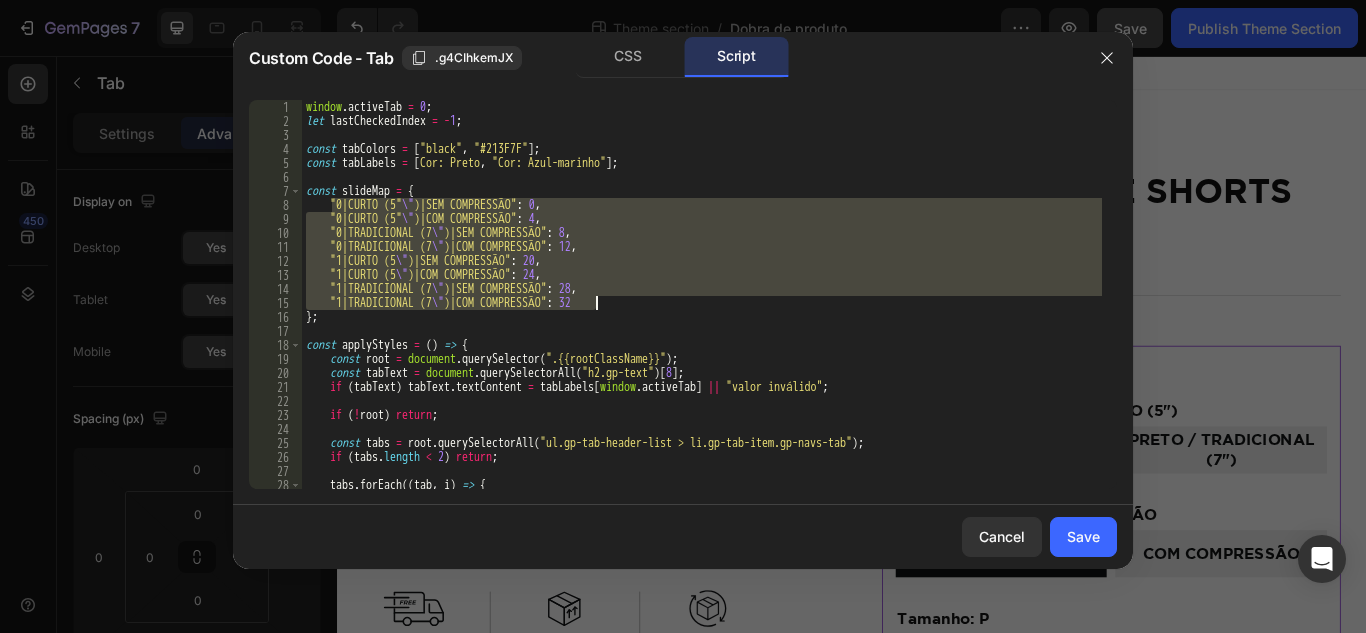 drag, startPoint x: 331, startPoint y: 205, endPoint x: 644, endPoint y: 299, distance: 326.81033 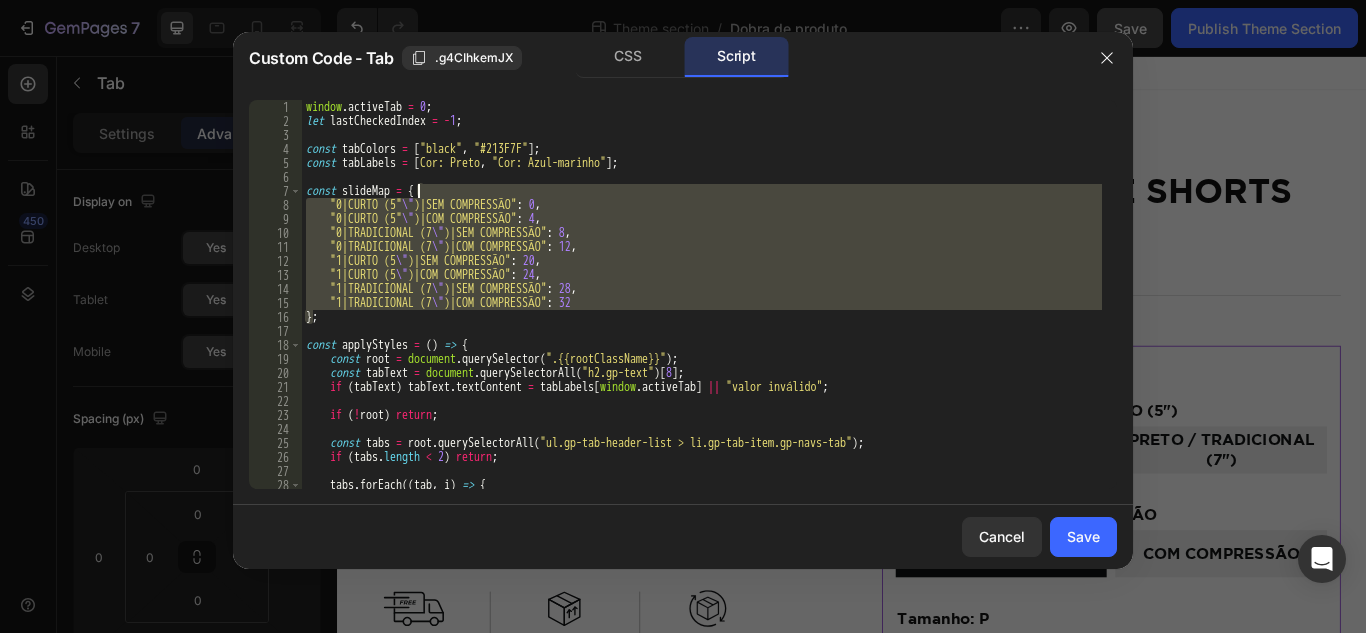 drag, startPoint x: 313, startPoint y: 315, endPoint x: 544, endPoint y: 243, distance: 241.96074 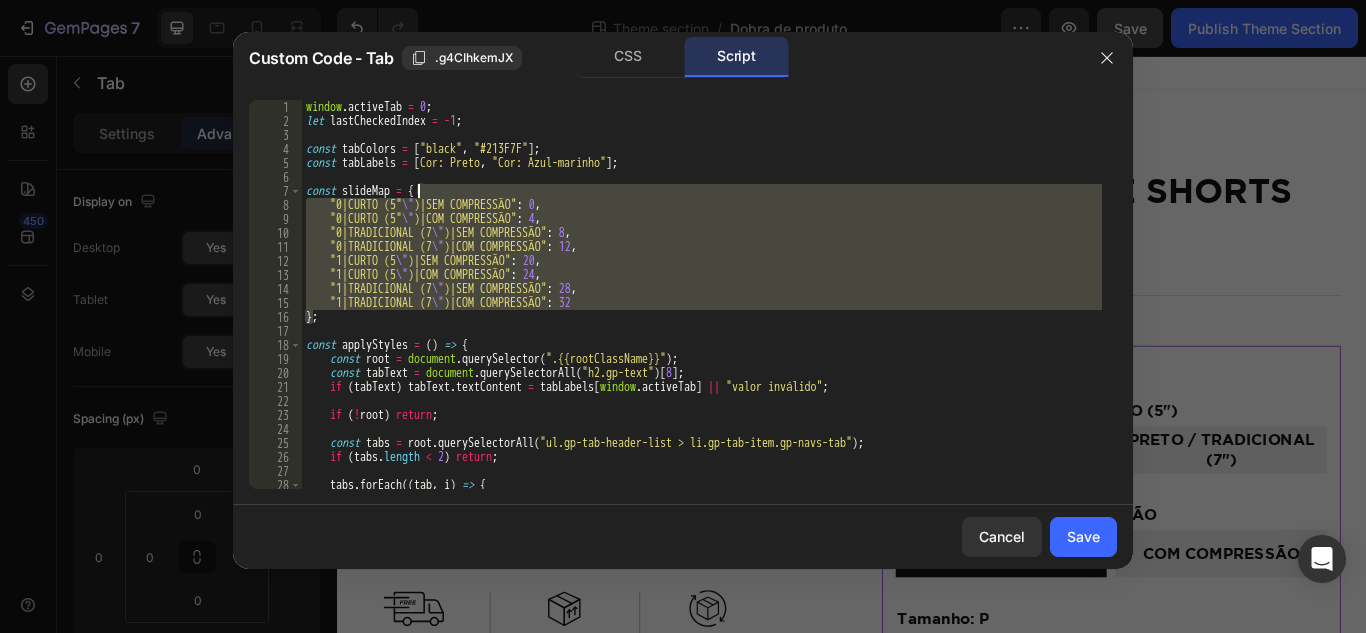 click on "window . activeTab   =   0 ; let   lastCheckedIndex   =   - 1 ; const   tabColors   =   [ "black" ,   "#213F7F" ] ; const   tabLabels   =   [ "Cor: Preto" ,   "Cor: Azul-marinho" ] ; const   slideMap   =   {      "0|CURTO (5 \" )|SEM COMPRESSÃO" :   0 ,      "0|CURTO (5 \" )|COM COMPRESSÃO" :   4 ,      "0|TRADICIONAL (7 \" )|SEM COMPRESSÃO" :   8 ,      "0|TRADICIONAL (7 \" )|COM COMPRESSÃO" :   12 ,      "1|CURTO (5 \" )|SEM COMPRESSÃO" :   20 ,      "1|CURTO (5 \" )|COM COMPRESSÃO" :   24 ,      "1|TRADICIONAL (7 \" )|SEM COMPRESSÃO" :   28 ,      "1|TRADICIONAL (7 \" )|COM COMPRESSÃO" :   32 } ; const   applyStyles   =   ( )   =>   {      const   root   =   document . querySelector ( ".{{rootClassName}}" ) ;      const   tabText   =   document . querySelectorAll ( "h2.gp-text" ) [ 8 ] ;      if   ( tabText )   tabText . textContent   =   tabLabels [ window . activeTab ]   ||   "valor inválido" ;      if   ( ! root )   return ;      const   tabs   =   root . querySelectorAll ( ) ;      if   ( tabs" at bounding box center [702, 308] 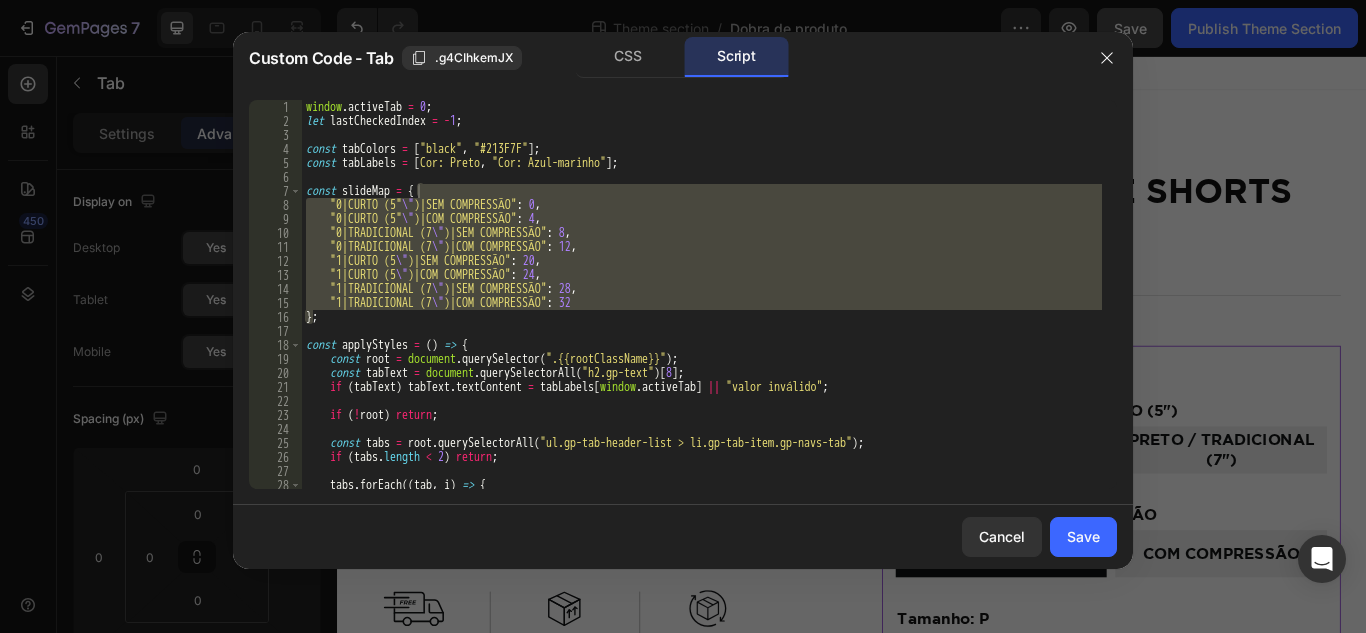 click on "window . activeTab   =   0 ; let   lastCheckedIndex   =   - 1 ; const   tabColors   =   [ "black" ,   "#213F7F" ] ; const   tabLabels   =   [ "Cor: Preto" ,   "Cor: Azul-marinho" ] ; const   slideMap   =   {      "0|CURTO (5 \" )|SEM COMPRESSÃO" :   0 ,      "0|CURTO (5 \" )|COM COMPRESSÃO" :   4 ,      "0|TRADICIONAL (7 \" )|SEM COMPRESSÃO" :   8 ,      "0|TRADICIONAL (7 \" )|COM COMPRESSÃO" :   12 ,      "1|CURTO (5 \" )|SEM COMPRESSÃO" :   20 ,      "1|CURTO (5 \" )|COM COMPRESSÃO" :   24 ,      "1|TRADICIONAL (7 \" )|SEM COMPRESSÃO" :   28 ,      "1|TRADICIONAL (7 \" )|COM COMPRESSÃO" :   32 } ; const   applyStyles   =   ( )   =>   {      const   root   =   document . querySelector ( ".{{rootClassName}}" ) ;      const   tabText   =   document . querySelectorAll ( "h2.gp-text" ) [ 8 ] ;      if   ( tabText )   tabText . textContent   =   tabLabels [ window . activeTab ]   ||   "valor inválido" ;      if   ( ! root )   return ;      const   tabs   =   root . querySelectorAll ( ) ;      if   ( tabs" at bounding box center (702, 294) 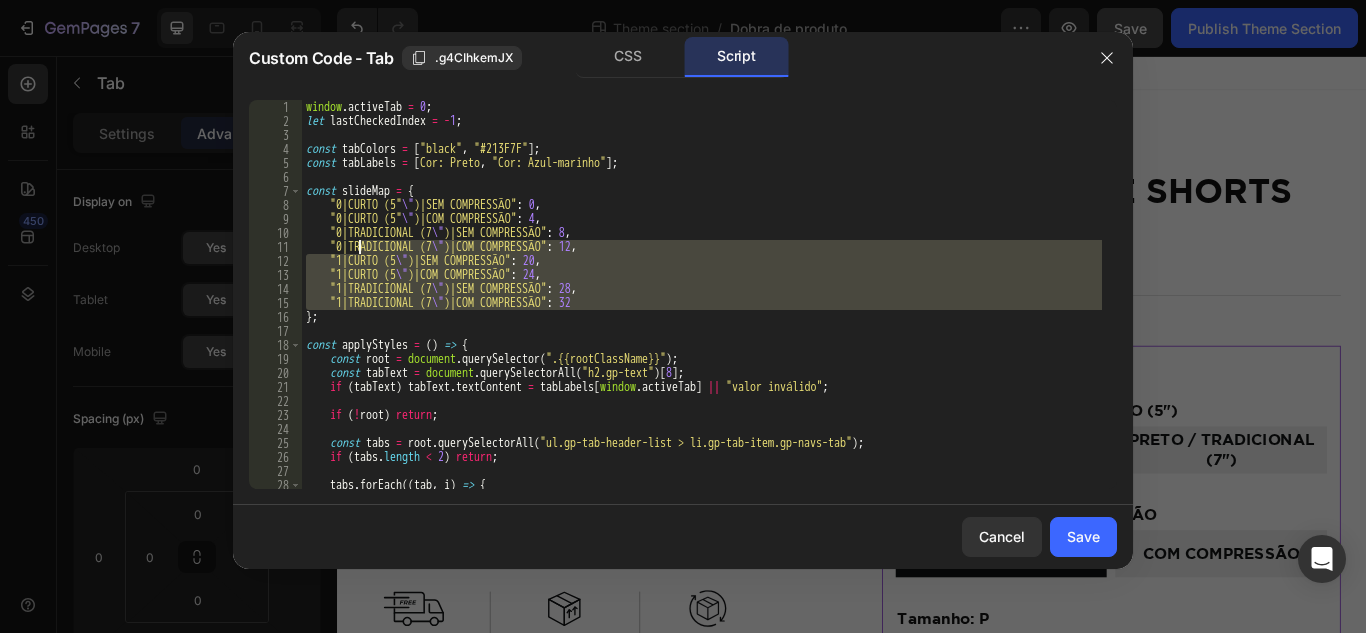drag, startPoint x: 312, startPoint y: 305, endPoint x: 381, endPoint y: 217, distance: 111.82576 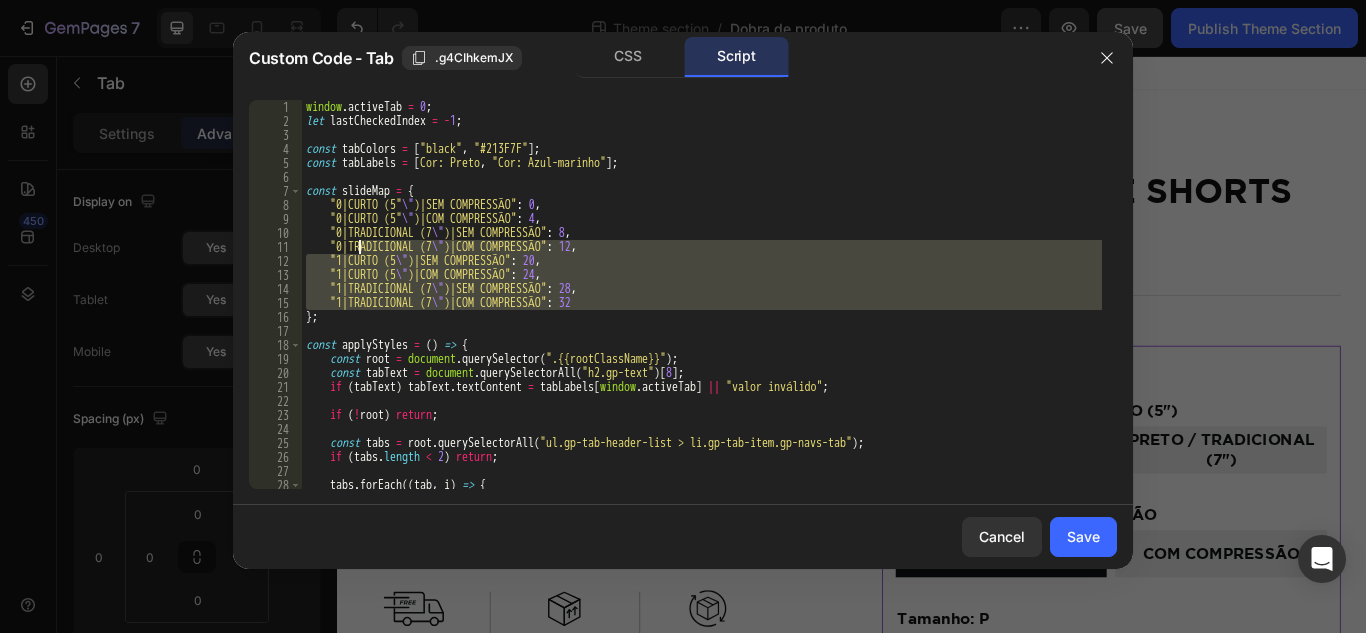 click on "window . activeTab   =   0 ; let   lastCheckedIndex   =   - 1 ; const   tabColors   =   [ "black" ,   "#213F7F" ] ; const   tabLabels   =   [ "Cor: Preto" ,   "Cor: Azul-marinho" ] ; const   slideMap   =   {      "0|CURTO (5 \" )|SEM COMPRESSÃO" :   0 ,      "0|CURTO (5 \" )|COM COMPRESSÃO" :   4 ,      "0|TRADICIONAL (7 \" )|SEM COMPRESSÃO" :   8 ,      "0|TRADICIONAL (7 \" )|COM COMPRESSÃO" :   12 ,      "1|CURTO (5 \" )|SEM COMPRESSÃO" :   20 ,      "1|CURTO (5 \" )|COM COMPRESSÃO" :   24 ,      "1|TRADICIONAL (7 \" )|SEM COMPRESSÃO" :   28 ,      "1|TRADICIONAL (7 \" )|COM COMPRESSÃO" :   32 } ; const   applyStyles   =   ( )   =>   {      const   root   =   document . querySelector ( ".{{rootClassName}}" ) ;      const   tabText   =   document . querySelectorAll ( "h2.gp-text" ) [ 8 ] ;      if   ( tabText )   tabText . textContent   =   tabLabels [ window . activeTab ]   ||   "valor inválido" ;      if   ( ! root )   return ;      const   tabs   =   root . querySelectorAll ( ) ;      if   ( tabs" at bounding box center [702, 308] 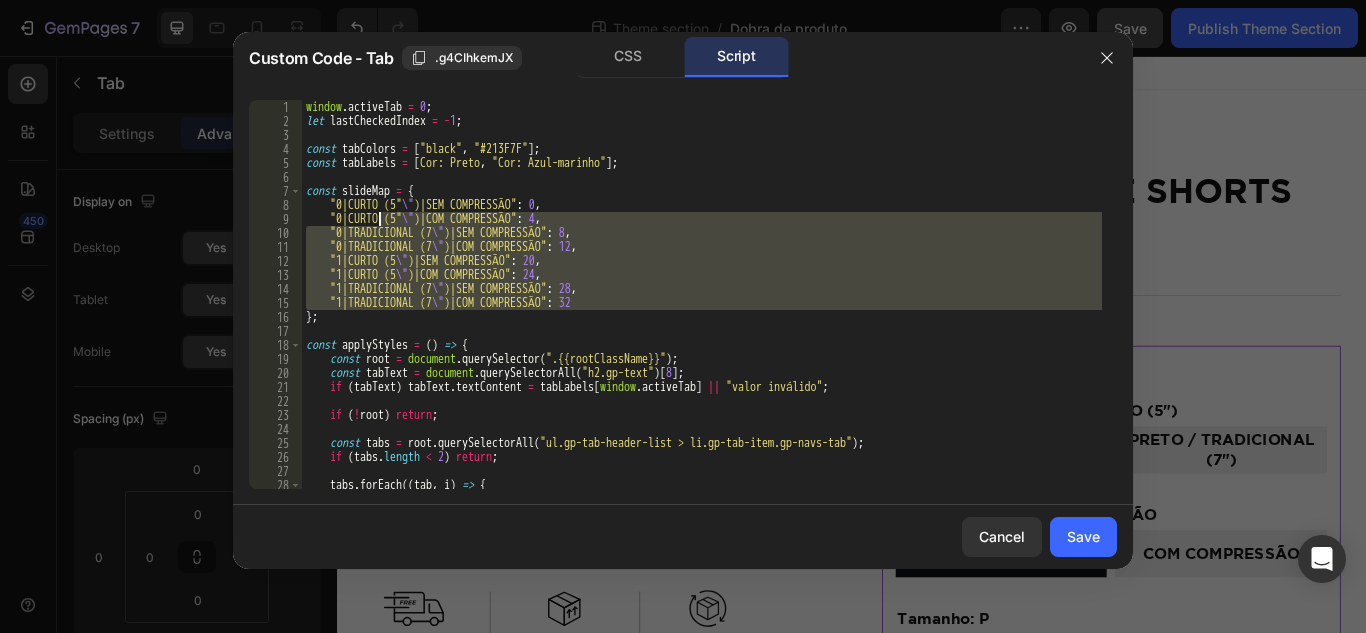 click on "window . activeTab   =   0 ; let   lastCheckedIndex   =   - 1 ; const   tabColors   =   [ "black" ,   "#213F7F" ] ; const   tabLabels   =   [ "Cor: Preto" ,   "Cor: Azul-marinho" ] ; const   slideMap   =   {      "0|CURTO (5 \" )|SEM COMPRESSÃO" :   0 ,      "0|CURTO (5 \" )|COM COMPRESSÃO" :   4 ,      "0|TRADICIONAL (7 \" )|SEM COMPRESSÃO" :   8 ,      "0|TRADICIONAL (7 \" )|COM COMPRESSÃO" :   12 ,      "1|CURTO (5 \" )|SEM COMPRESSÃO" :   20 ,      "1|CURTO (5 \" )|COM COMPRESSÃO" :   24 ,      "1|TRADICIONAL (7 \" )|SEM COMPRESSÃO" :   28 ,      "1|TRADICIONAL (7 \" )|COM COMPRESSÃO" :   32 } ; const   applyStyles   =   ( )   =>   {      const   root   =   document . querySelector ( ".{{rootClassName}}" ) ;      const   tabText   =   document . querySelectorAll ( "h2.gp-text" ) [ 8 ] ;      if   ( tabText )   tabText . textContent   =   tabLabels [ window . activeTab ]   ||   "valor inválido" ;      if   ( ! root )   return ;      const   tabs   =   root . querySelectorAll ( ) ;      if   ( tabs" at bounding box center [702, 294] 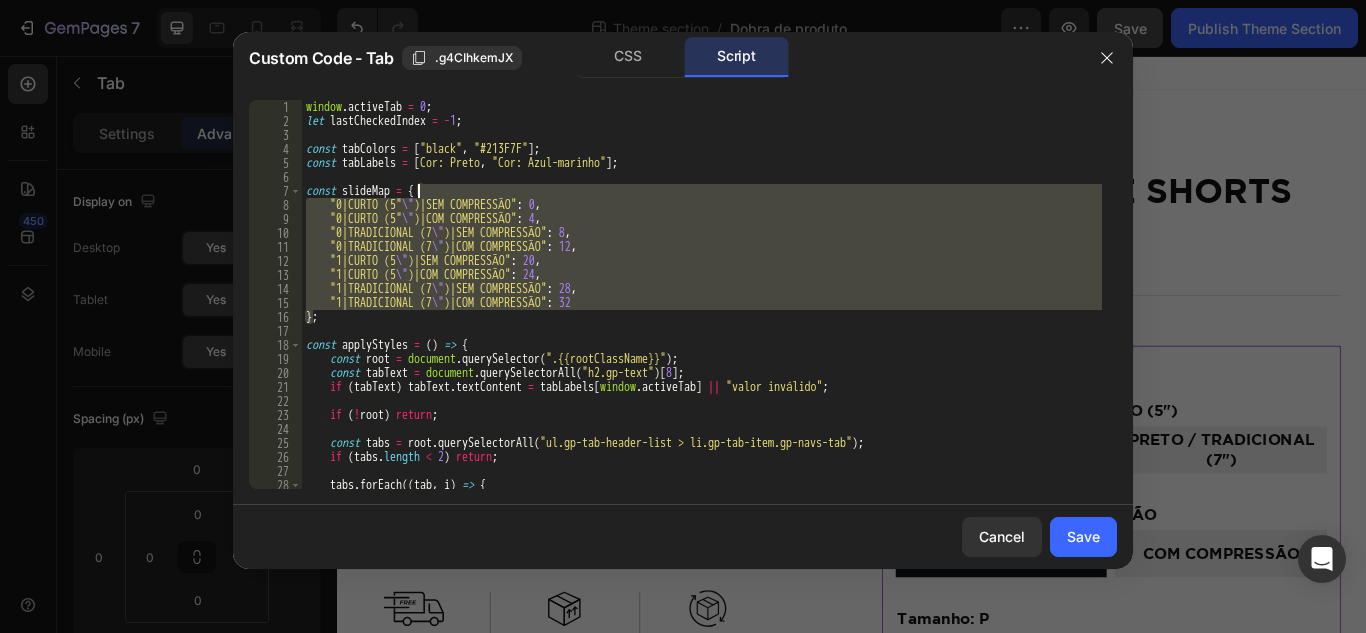 drag, startPoint x: 313, startPoint y: 316, endPoint x: 420, endPoint y: 191, distance: 164.5418 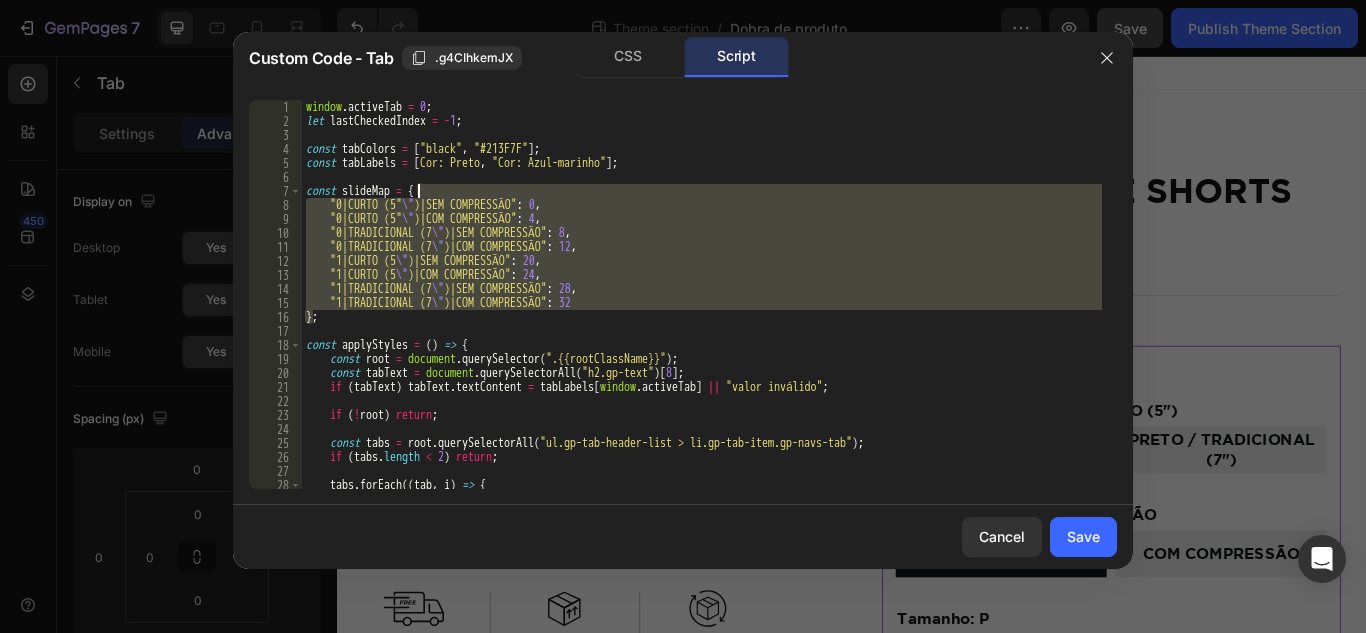 click on "window . activeTab   =   0 ; let   lastCheckedIndex   =   - 1 ; const   tabColors   =   [ "black" ,   "#213F7F" ] ; const   tabLabels   =   [ "Cor: Preto" ,   "Cor: Azul-marinho" ] ; const   slideMap   =   {      "0|CURTO (5 \" )|SEM COMPRESSÃO" :   0 ,      "0|CURTO (5 \" )|COM COMPRESSÃO" :   4 ,      "0|TRADICIONAL (7 \" )|SEM COMPRESSÃO" :   8 ,      "0|TRADICIONAL (7 \" )|COM COMPRESSÃO" :   12 ,      "1|CURTO (5 \" )|SEM COMPRESSÃO" :   20 ,      "1|CURTO (5 \" )|COM COMPRESSÃO" :   24 ,      "1|TRADICIONAL (7 \" )|SEM COMPRESSÃO" :   28 ,      "1|TRADICIONAL (7 \" )|COM COMPRESSÃO" :   32 } ; const   applyStyles   =   ( )   =>   {      const   root   =   document . querySelector ( ".{{rootClassName}}" ) ;      const   tabText   =   document . querySelectorAll ( "h2.gp-text" ) [ 8 ] ;      if   ( tabText )   tabText . textContent   =   tabLabels [ window . activeTab ]   ||   "valor inválido" ;      if   ( ! root )   return ;      const   tabs   =   root . querySelectorAll ( ) ;      if   ( tabs" at bounding box center (702, 308) 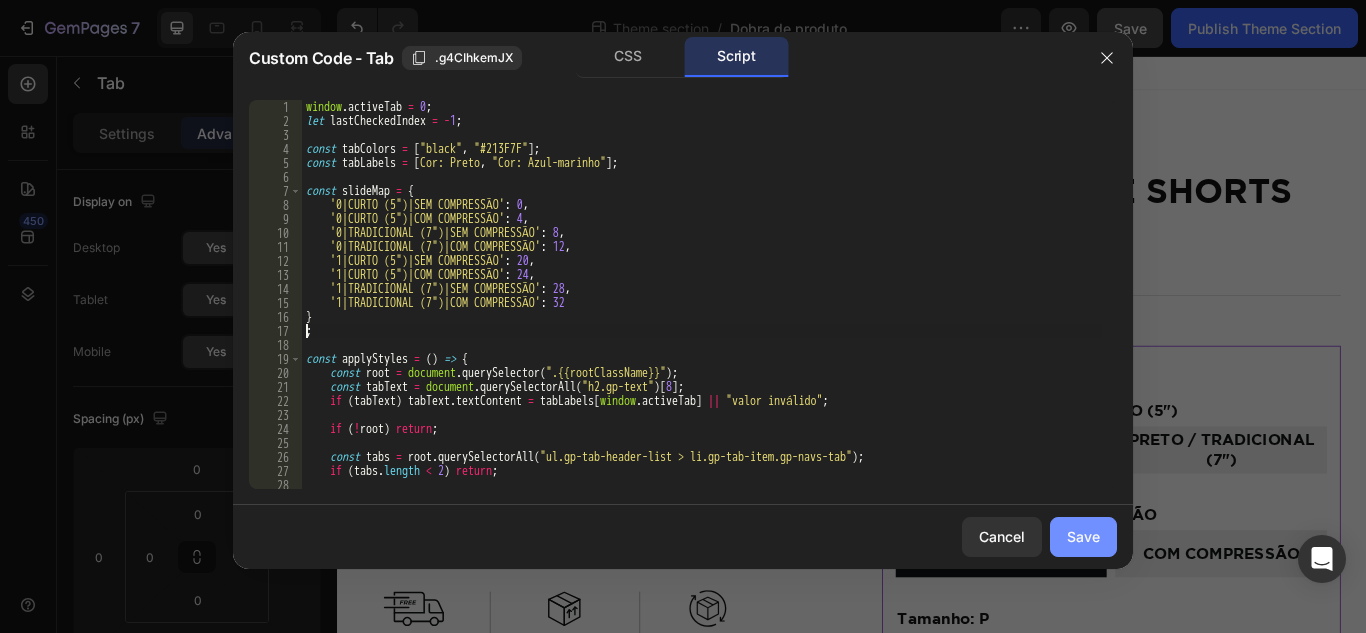 click on "Save" at bounding box center [1083, 536] 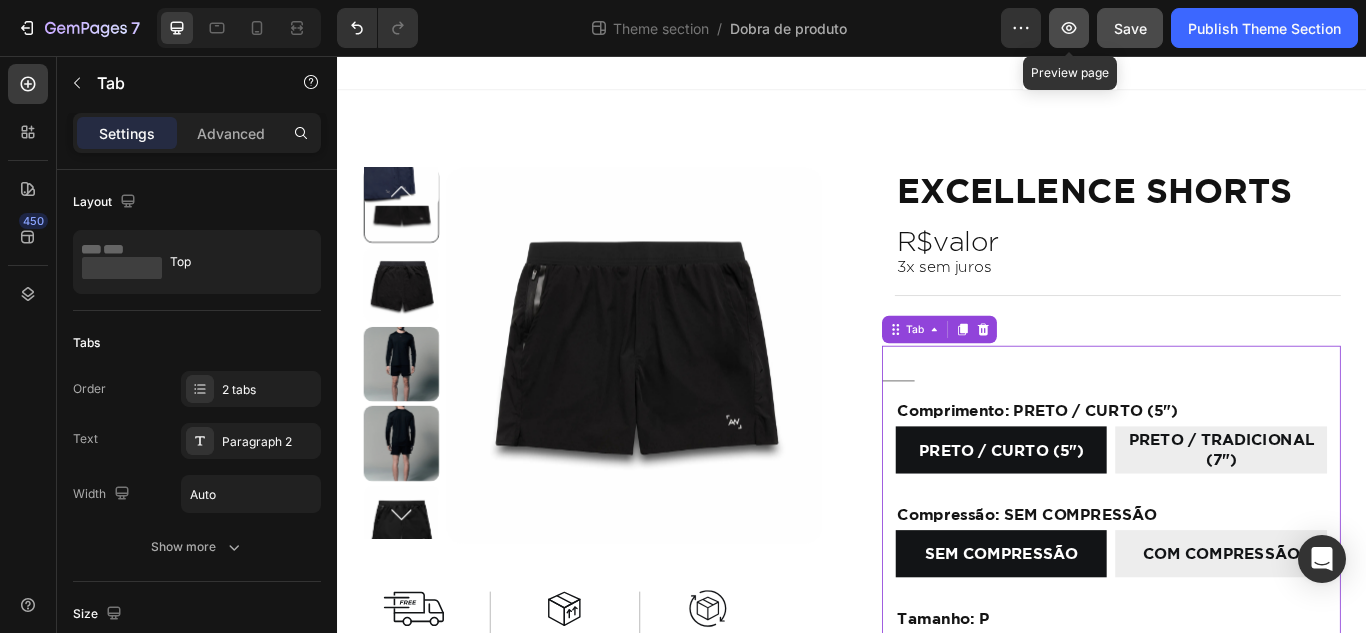 click 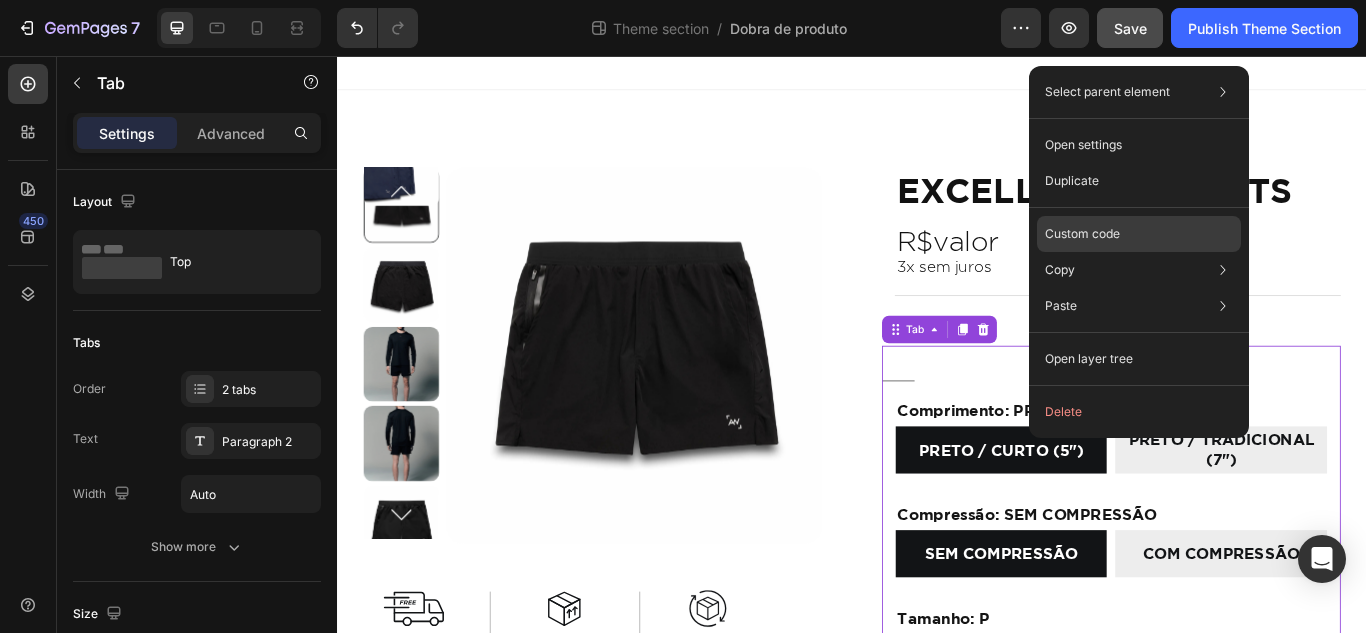 click on "Custom code" at bounding box center [1082, 234] 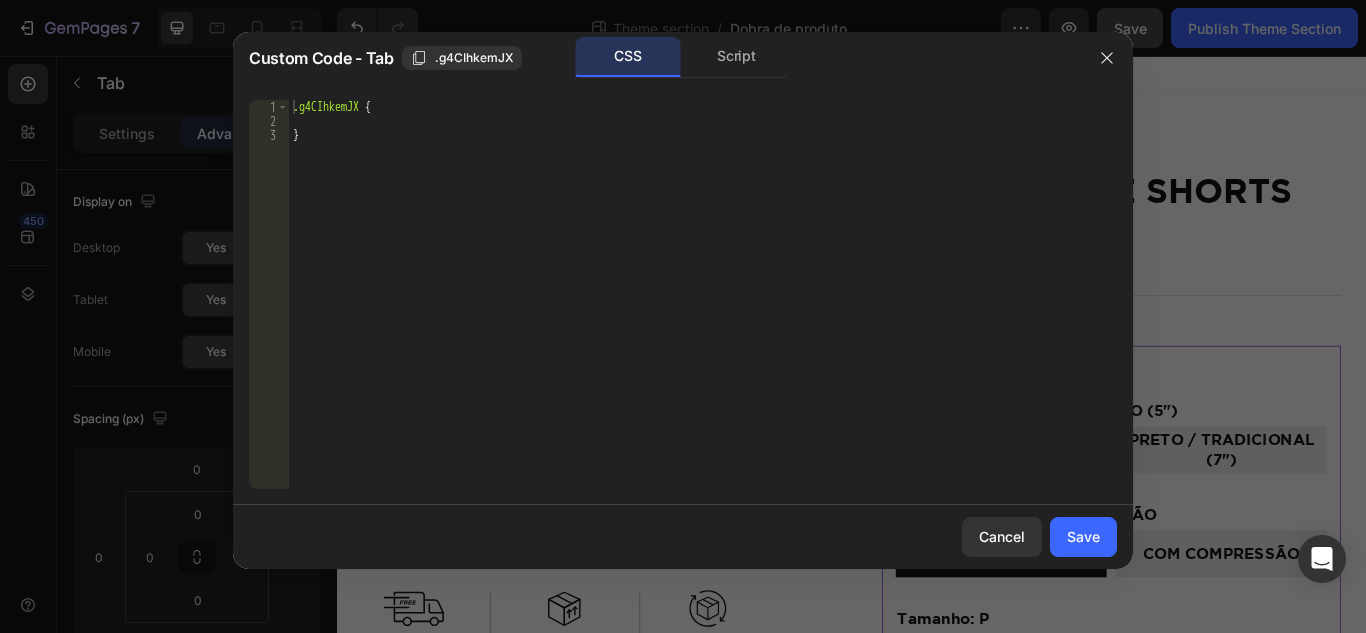 click on "CSS Script" at bounding box center [682, 57] 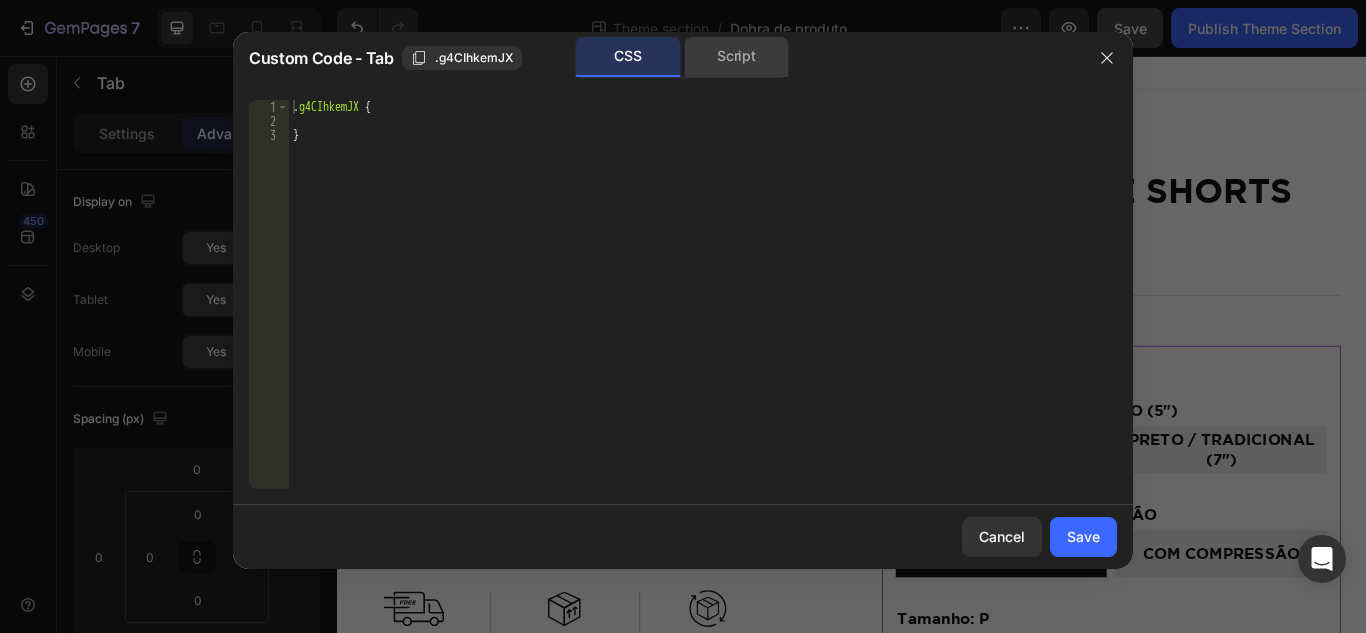 click on "Script" 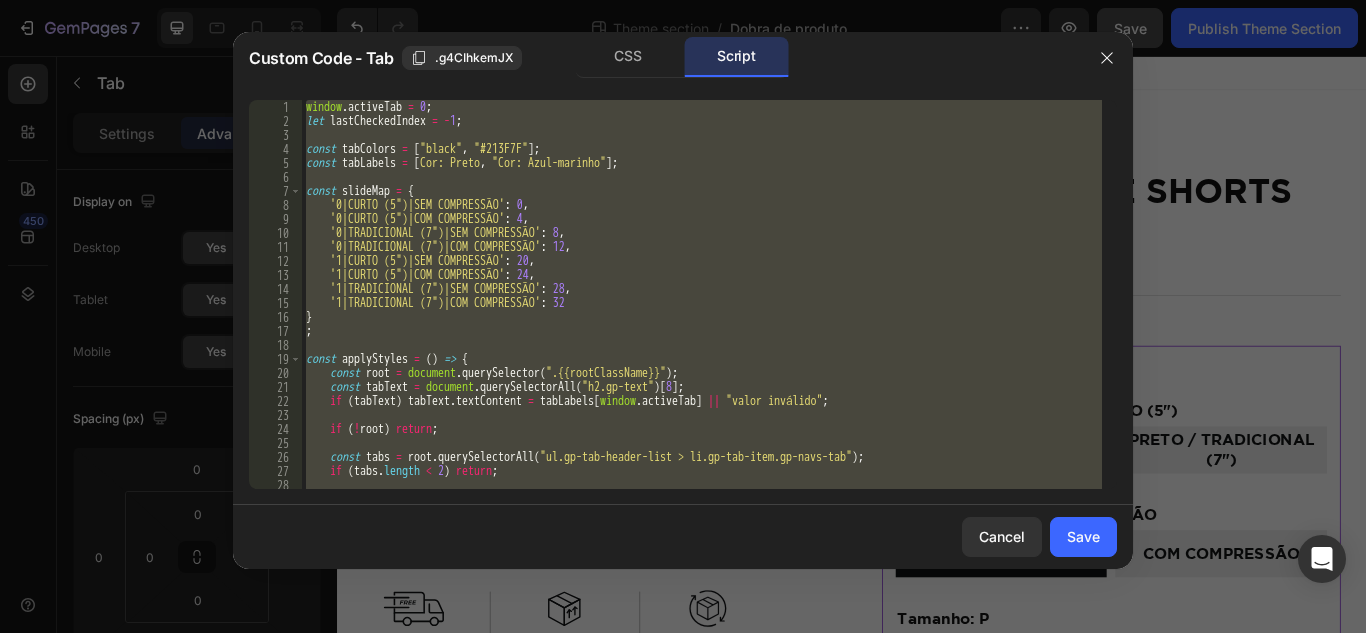 click on "window . activeTab   =   0 ; let   lastCheckedIndex   =   - 1 ; const   tabColors   =   [ "black" ,   "#213F7F" ] ; const   tabLabels   =   [ "Cor: Preto" ,   "Cor: Azul-marinho" ] ; const   slideMap   =   {      '0|CURTO (5")|SEM COMPRESSÃO' :   0 ,      '0|CURTO (5")|COM COMPRESSÃO' :   4 ,      '0|TRADICIONAL (7")|SEM COMPRESSÃO' :   8 ,      '0|TRADICIONAL (7")|COM COMPRESSÃO' :   12 ,      '1|CURTO (5")|SEM COMPRESSÃO' :   20 ,      '1|CURTO (5")|COM COMPRESSÃO' :   24 ,      '1|TRADICIONAL (7")|SEM COMPRESSÃO' :   28 ,      '1|TRADICIONAL (7")|COM COMPRESSÃO' :   32 } ; const   applyStyles   =   ( )   =>   {      const   root   =   document . querySelector ( ".{{rootClassName}}" ) ;      const   tabText   =   document . querySelectorAll ( "h2.gp-text" ) [ 8 ] ;      if   ( tabText )   tabText . textContent   =   tabLabels [ window . activeTab ]   ||   "valor inválido" ;      if   ( ! root )   return ;      const   tabs   =   root . querySelectorAll ( ) ;      if   ( tabs . length   <   2 )   ;" at bounding box center [702, 294] 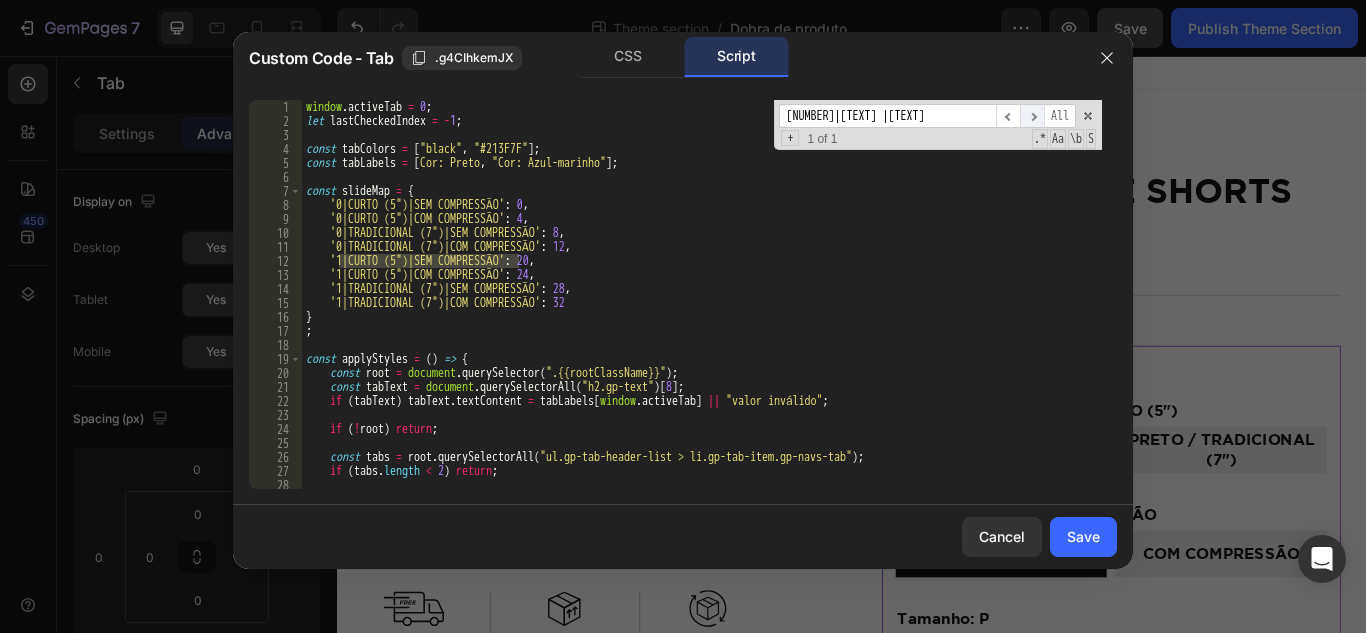 type on "1|CURTO (5")|SEM COMPRESSÃO" 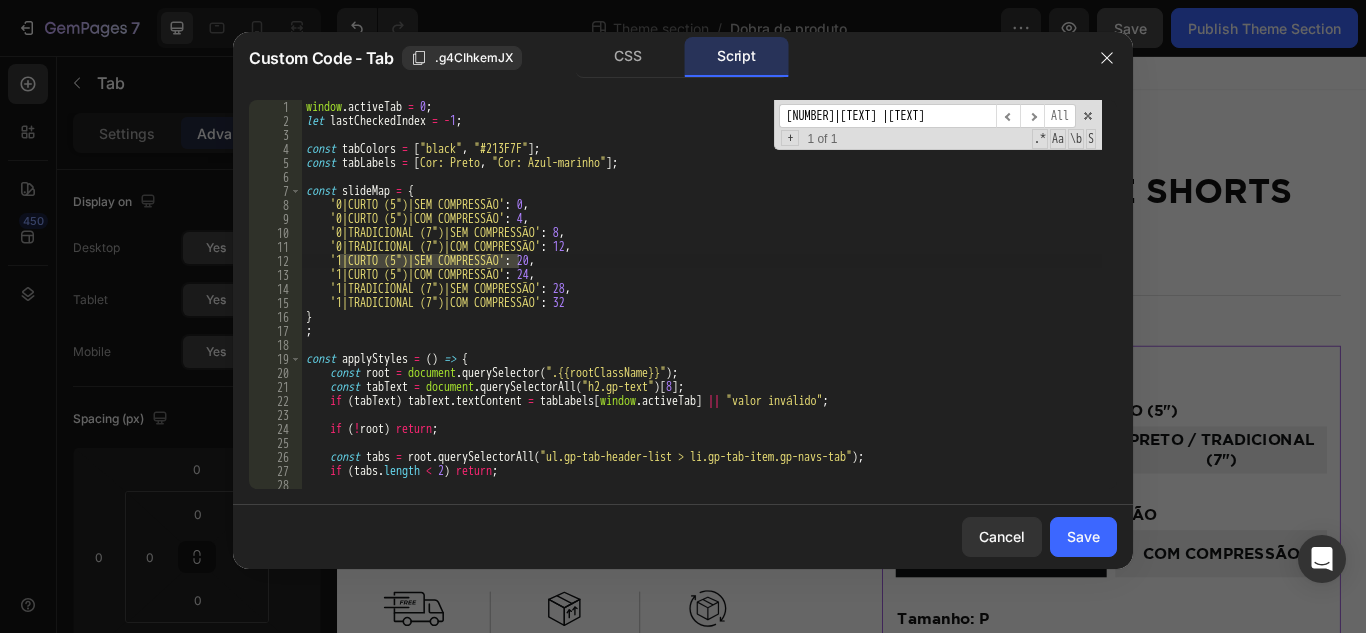 click on "window . activeTab   =   0 ; let   lastCheckedIndex   =   - 1 ; const   tabColors   =   [ "black" ,   "#213F7F" ] ; const   tabLabels   =   [ "Cor: Preto" ,   "Cor: Azul-marinho" ] ; const   slideMap   =   {      '0|CURTO (5")|SEM COMPRESSÃO' :   0 ,      '0|CURTO (5")|COM COMPRESSÃO' :   4 ,      '0|TRADICIONAL (7")|SEM COMPRESSÃO' :   8 ,      '0|TRADICIONAL (7")|COM COMPRESSÃO' :   12 ,      '1|CURTO (5")|SEM COMPRESSÃO' :   20 ,      '1|CURTO (5")|COM COMPRESSÃO' :   24 ,      '1|TRADICIONAL (7")|SEM COMPRESSÃO' :   28 ,      '1|TRADICIONAL (7")|COM COMPRESSÃO' :   32 } ; const   applyStyles   =   ( )   =>   {      const   root   =   document . querySelector ( ".{{rootClassName}}" ) ;      const   tabText   =   document . querySelectorAll ( "h2.gp-text" ) [ 8 ] ;      if   ( tabText )   tabText . textContent   =   tabLabels [ window . activeTab ]   ||   "valor inválido" ;      if   ( ! root )   return ;      const   tabs   =   root . querySelectorAll ( ) ;      if   ( tabs . length   <   2 )   ;" at bounding box center (702, 308) 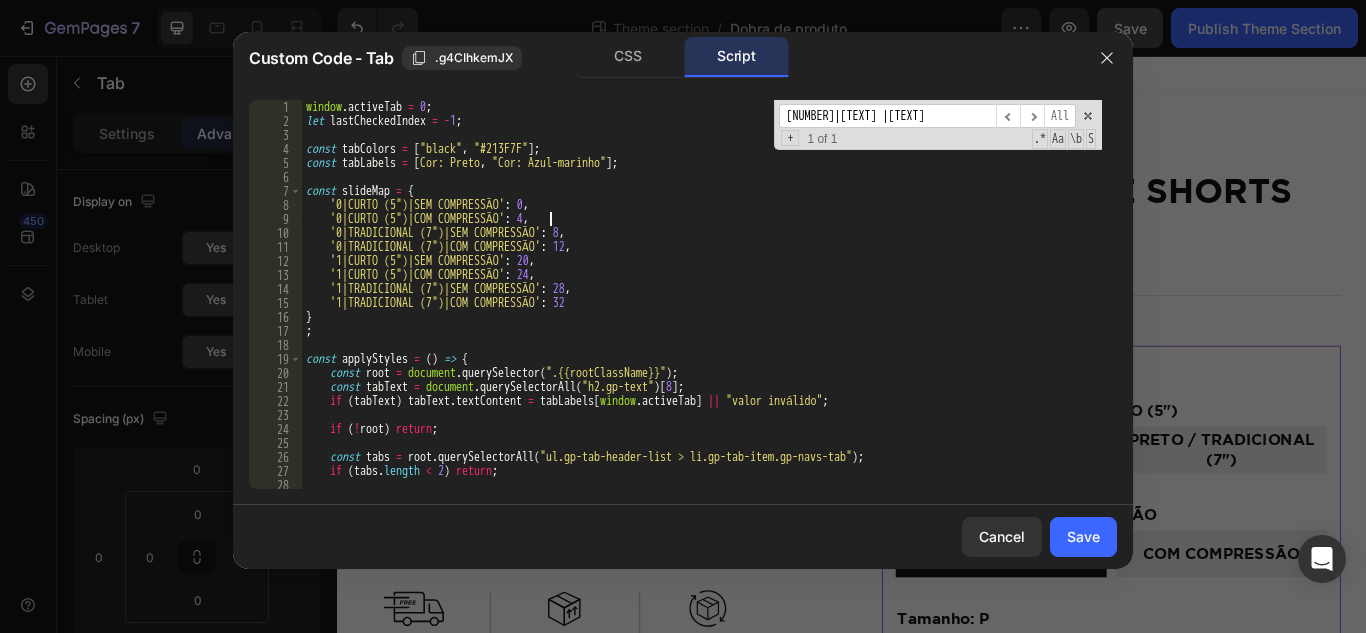 type on "});" 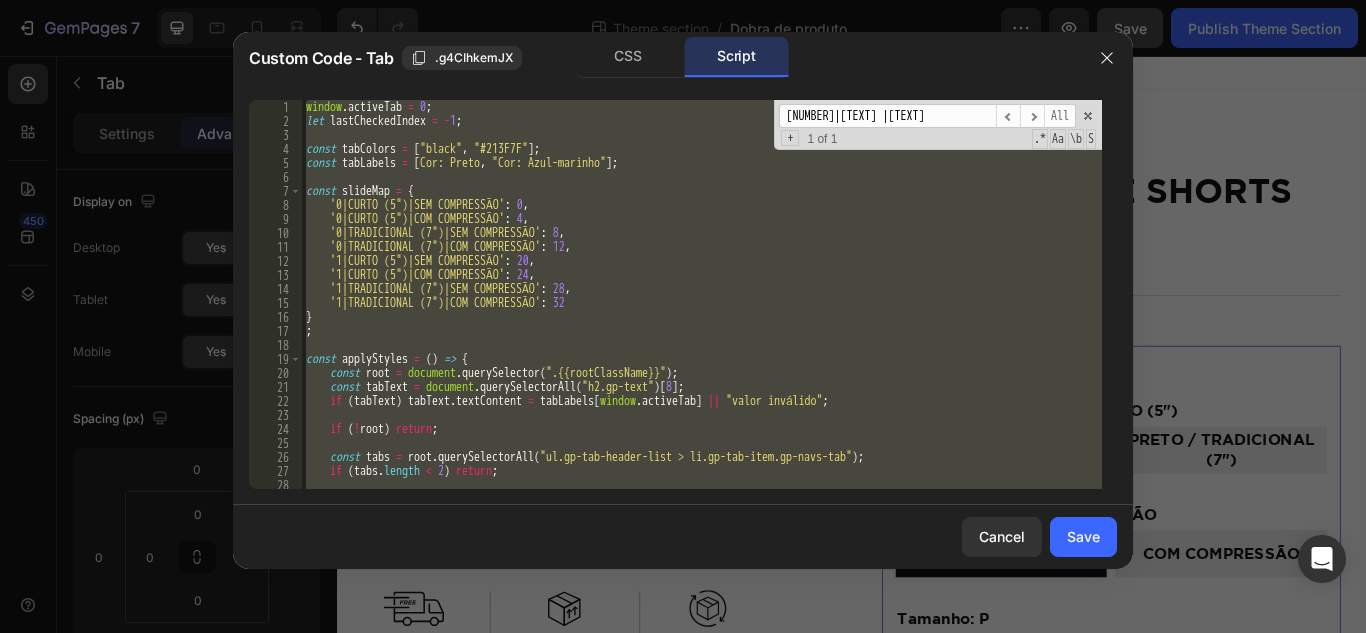 click on "window . activeTab   =   0 ; let   lastCheckedIndex   =   - 1 ; const   tabColors   =   [ "black" ,   "#213F7F" ] ; const   tabLabels   =   [ "Cor: Preto" ,   "Cor: Azul-marinho" ] ; const   slideMap   =   {      '0|CURTO (5")|SEM COMPRESSÃO' :   0 ,      '0|CURTO (5")|COM COMPRESSÃO' :   4 ,      '0|TRADICIONAL (7")|SEM COMPRESSÃO' :   8 ,      '0|TRADICIONAL (7")|COM COMPRESSÃO' :   12 ,      '1|CURTO (5")|SEM COMPRESSÃO' :   20 ,      '1|CURTO (5")|COM COMPRESSÃO' :   24 ,      '1|TRADICIONAL (7")|SEM COMPRESSÃO' :   28 ,      '1|TRADICIONAL (7")|COM COMPRESSÃO' :   32 } ; const   applyStyles   =   ( )   =>   {      const   root   =   document . querySelector ( ".{{rootClassName}}" ) ;      const   tabText   =   document . querySelectorAll ( "h2.gp-text" ) [ 8 ] ;      if   ( tabText )   tabText . textContent   =   tabLabels [ window . activeTab ]   ||   "valor inválido" ;      if   ( ! root )   return ;      const   tabs   =   root . querySelectorAll ( ) ;      if   ( tabs . length   <   2 )   ;" at bounding box center (702, 294) 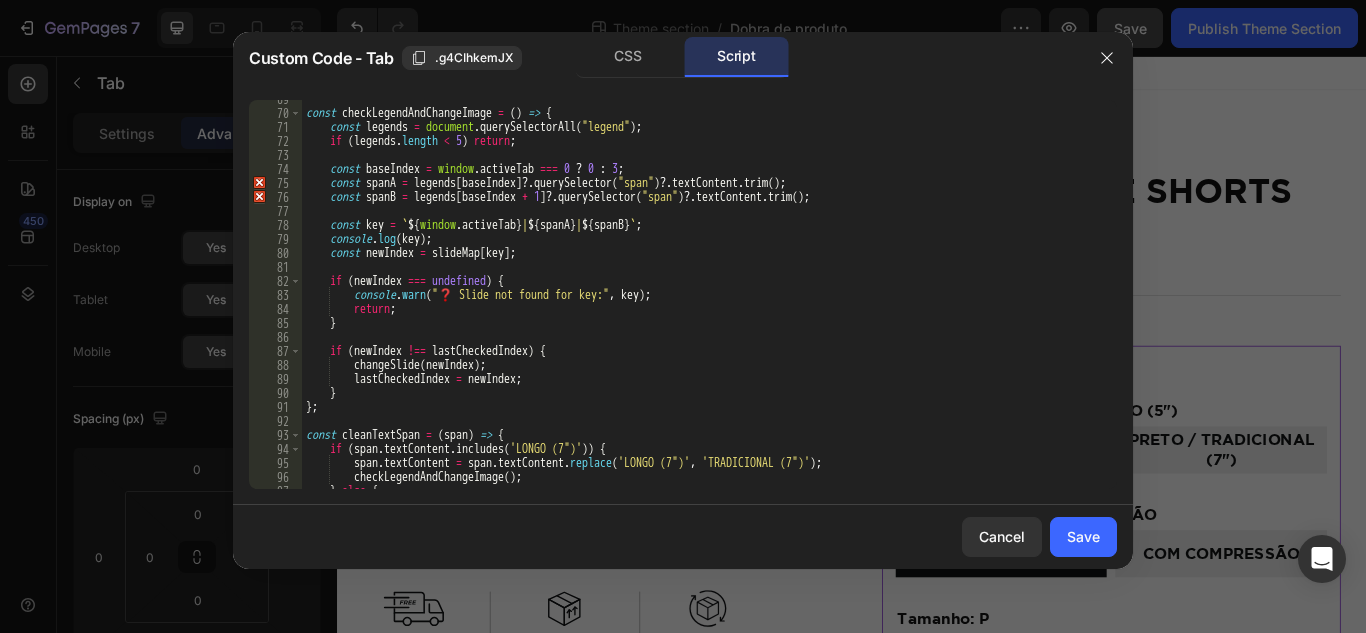 scroll, scrollTop: 1020, scrollLeft: 0, axis: vertical 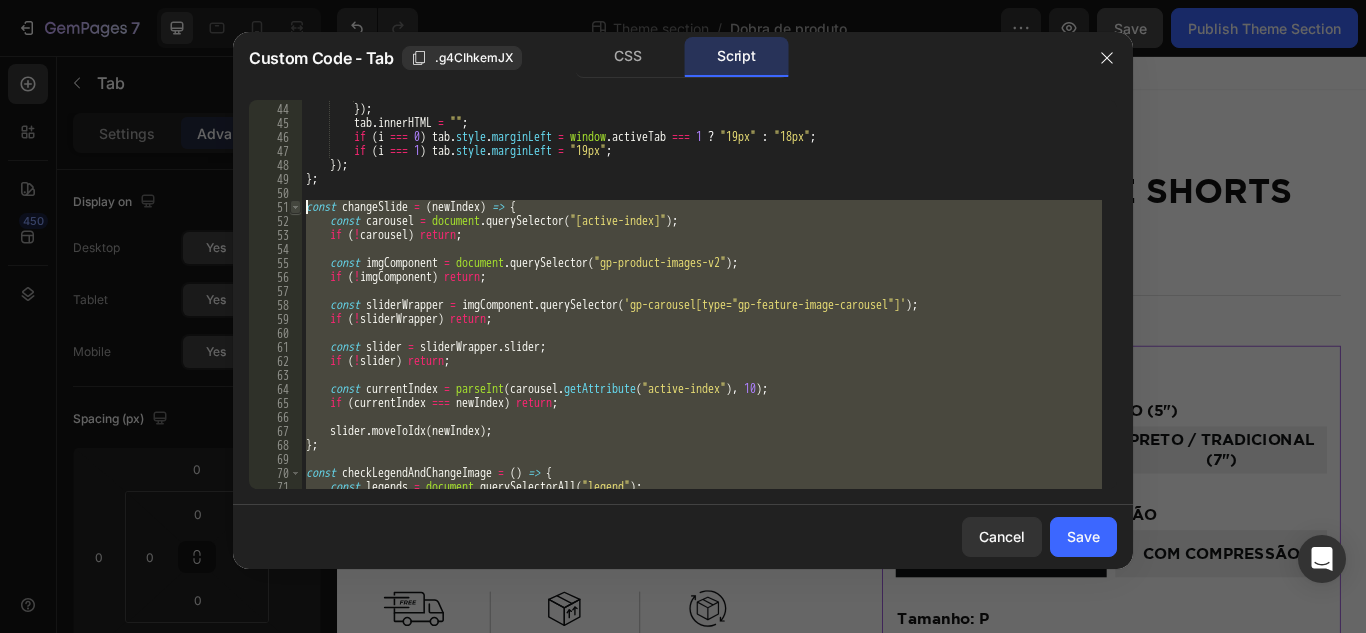 drag, startPoint x: 317, startPoint y: 346, endPoint x: 295, endPoint y: 207, distance: 140.73024 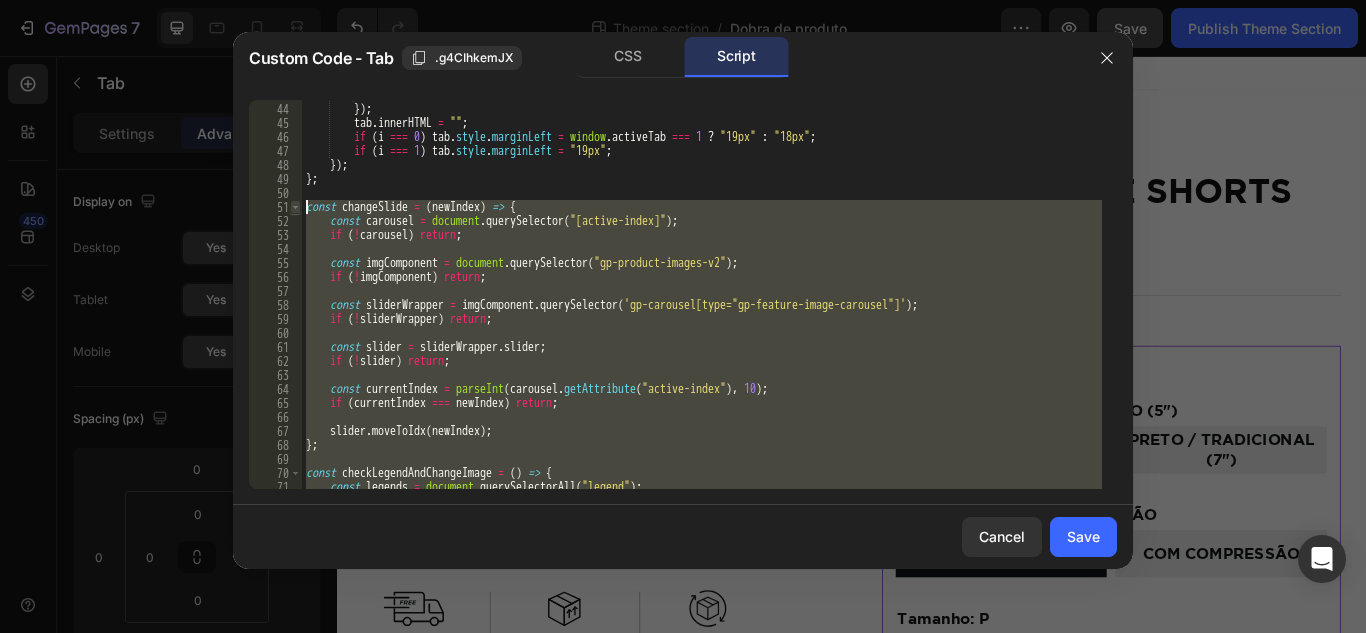 click on "43 44 45 46 47 48 49 50 51 52 53 54 55 56 57 58 59 60 61 62 63 64 65 66 67 68 69 70 71 72                flexGrow :   0           }) ;           tab . innerHTML   =   "" ;           if   ( i   ===   0 )   tab . style . marginLeft   =   window . activeTab   ===   1   ?   "19px"   :   "18px" ;           if   ( i   ===   1 )   tab . style . marginLeft   =   "19px" ;      }) ; } ; const   changeSlide   =   ( newIndex )   =>   {      const   carousel   =   document . querySelector ( "[active-index]" ) ;      if   ( ! carousel )   return ;      const   imgComponent   =   document . querySelector ( "gp-product-images-v2" ) ;      if   ( ! imgComponent )   return ;      const   sliderWrapper   =   imgComponent . querySelector ( 'gp-carousel[type="gp-feature-image-carousel"]' ) ;      if   ( ! sliderWrapper )   return ;      const   slider   =   sliderWrapper . slider ;      if   ( ! slider )   return ;      const   currentIndex   =   parseInt ( carousel . getAttribute ( "active-index" ) ,   10 ) ;      if   (   ===" at bounding box center [683, 294] 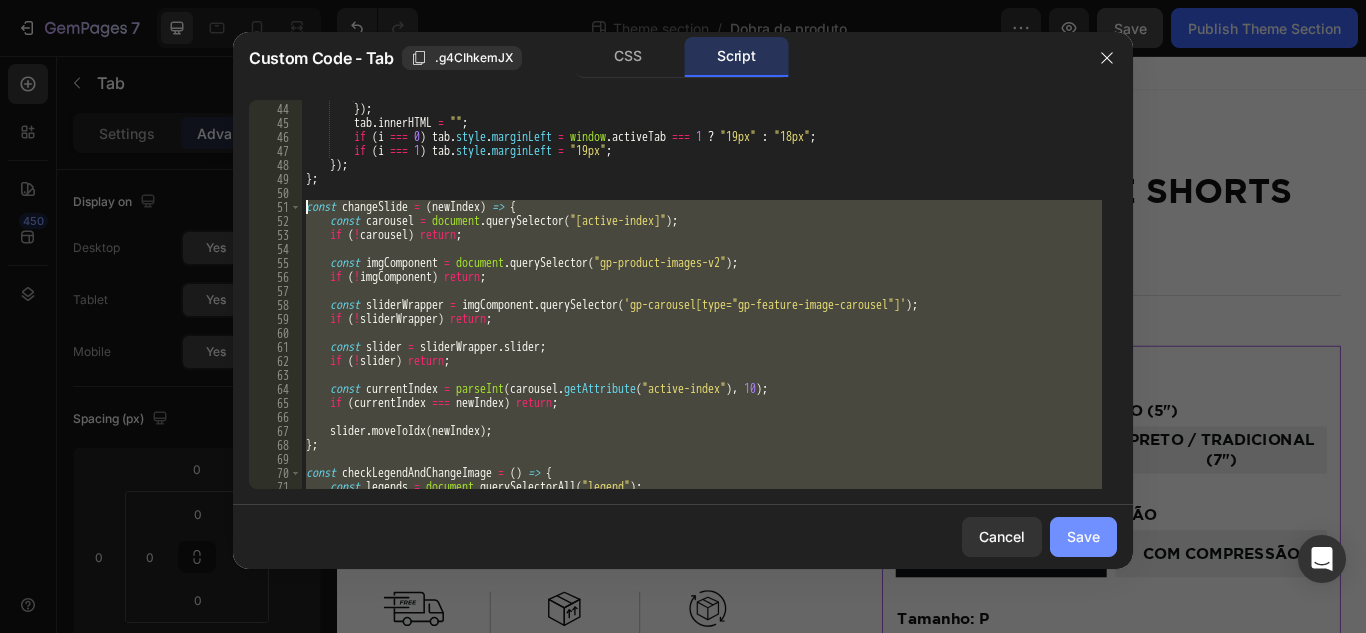 paste 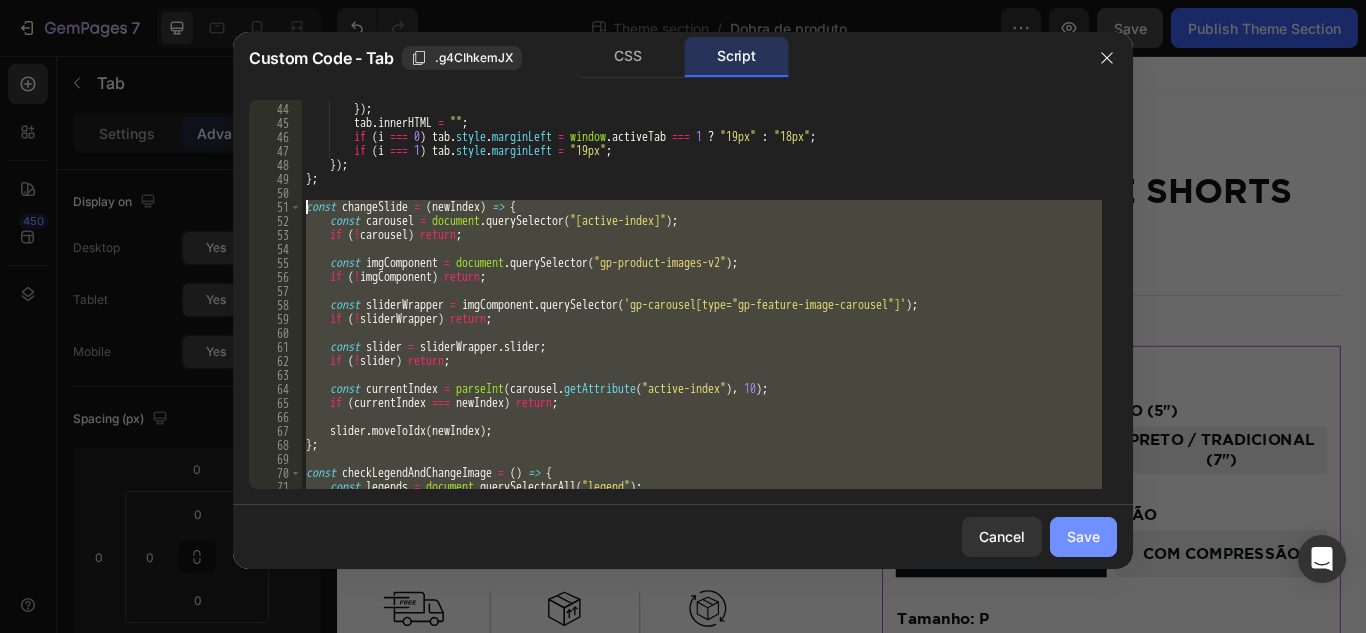 type 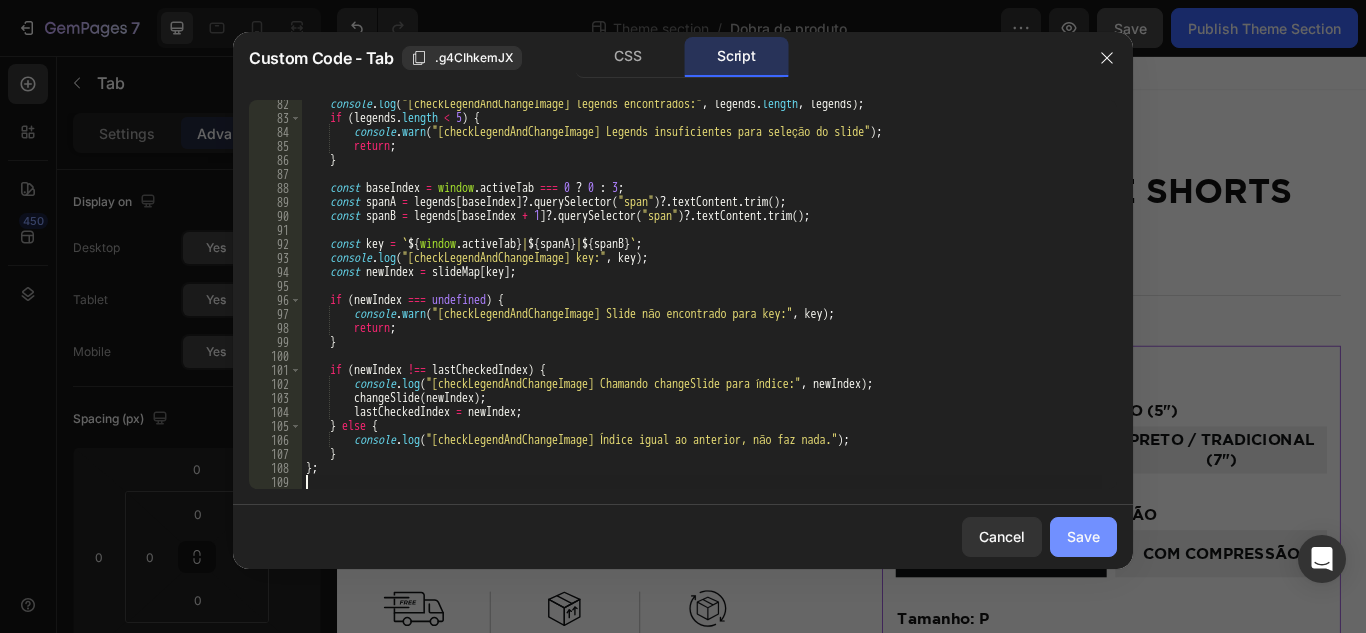 scroll, scrollTop: 1137, scrollLeft: 0, axis: vertical 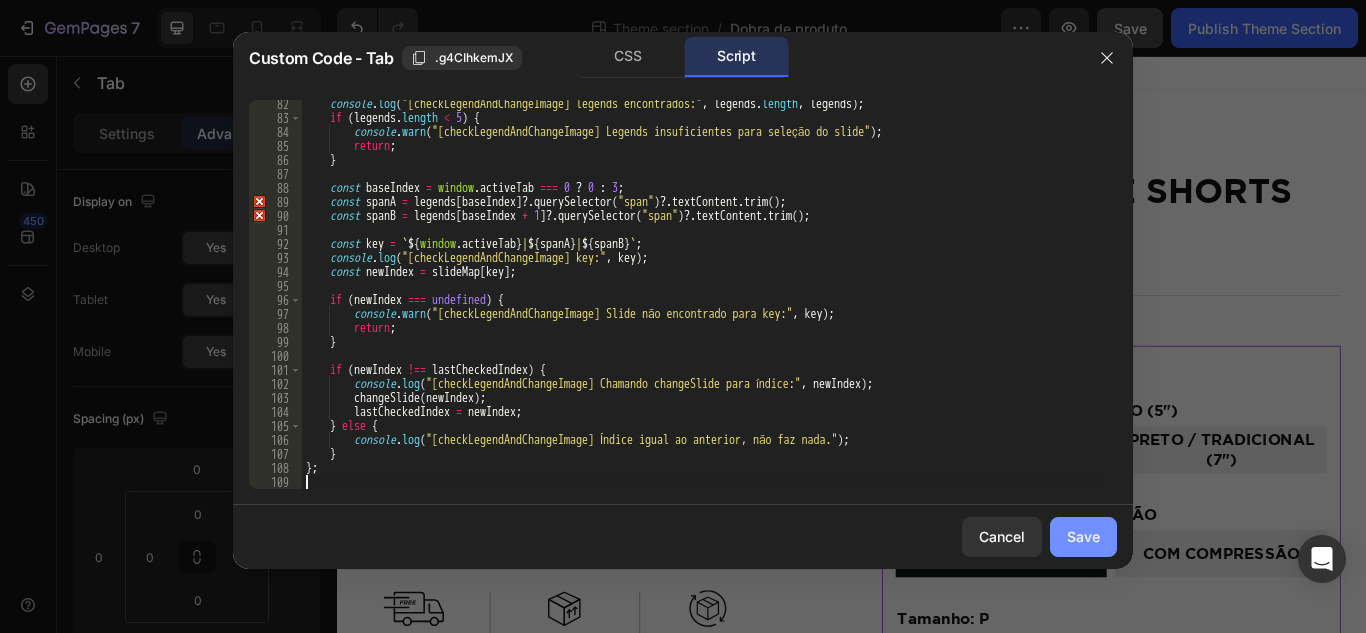 click on "Save" at bounding box center [1083, 536] 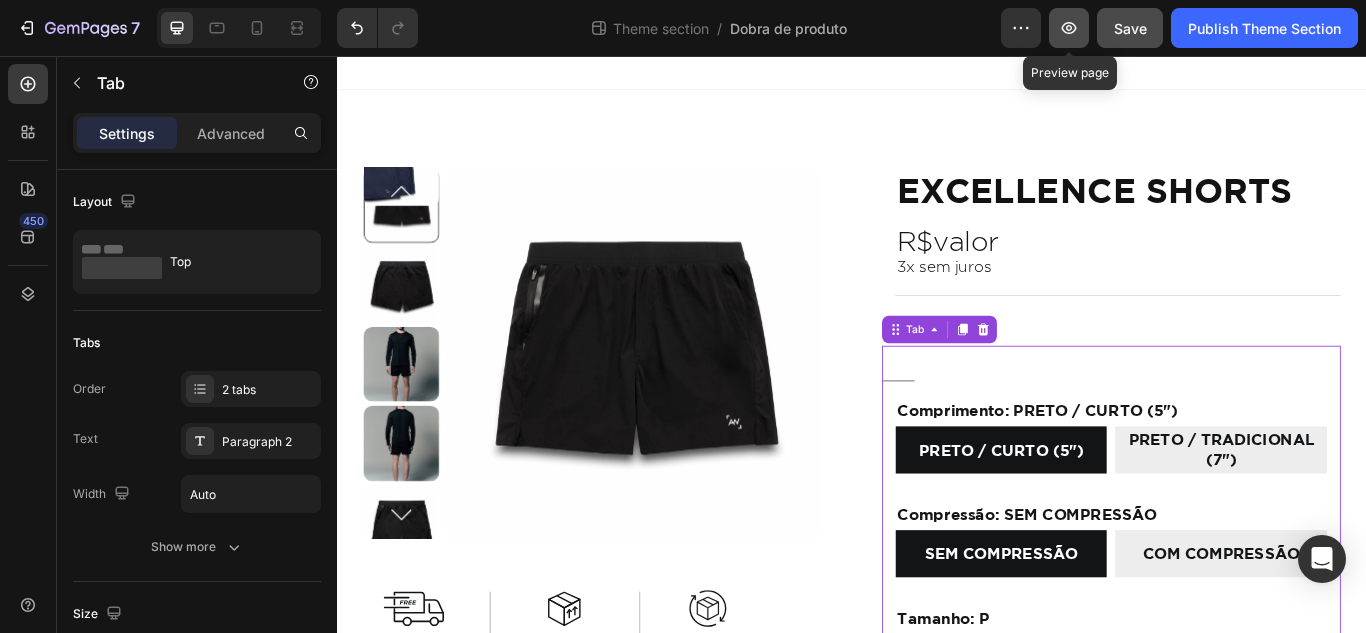 click 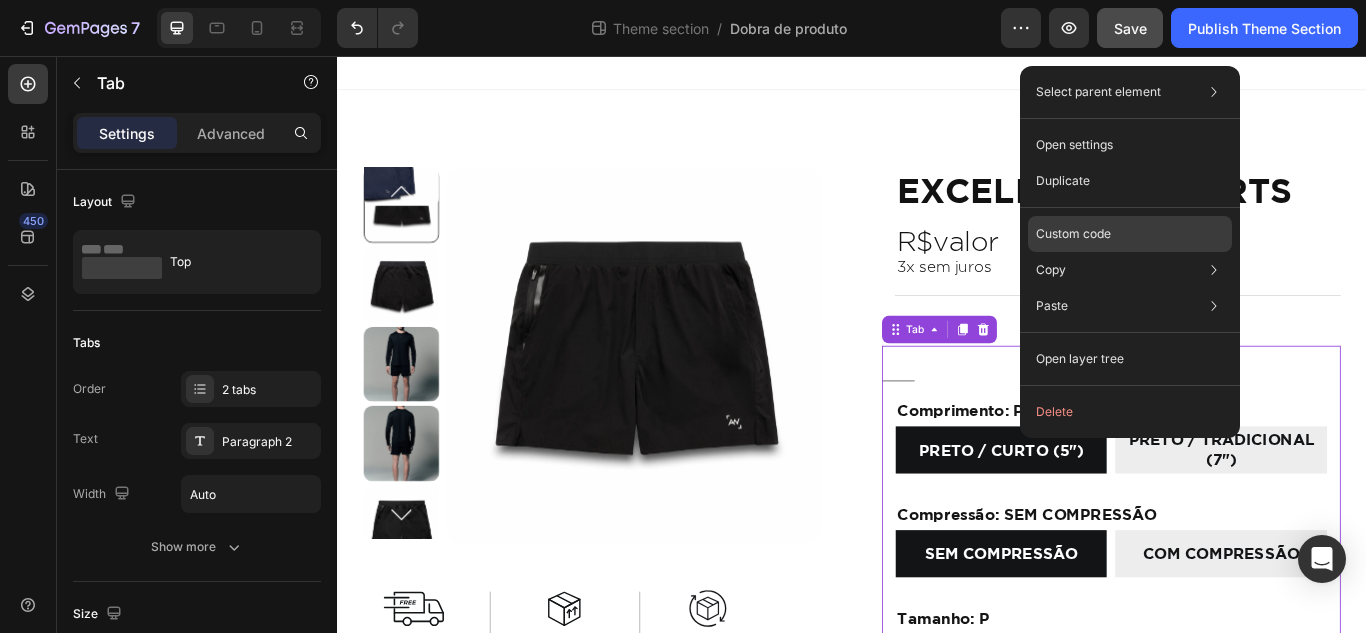 click on "Custom code" at bounding box center [1073, 234] 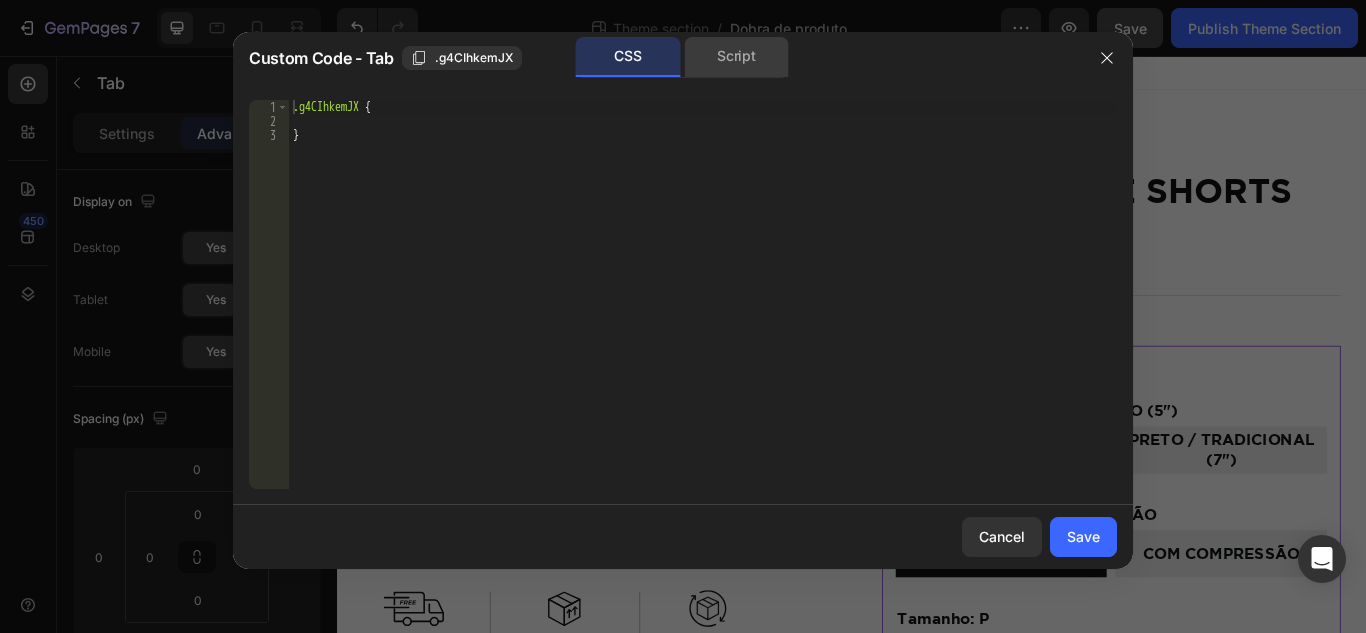 click on "Script" 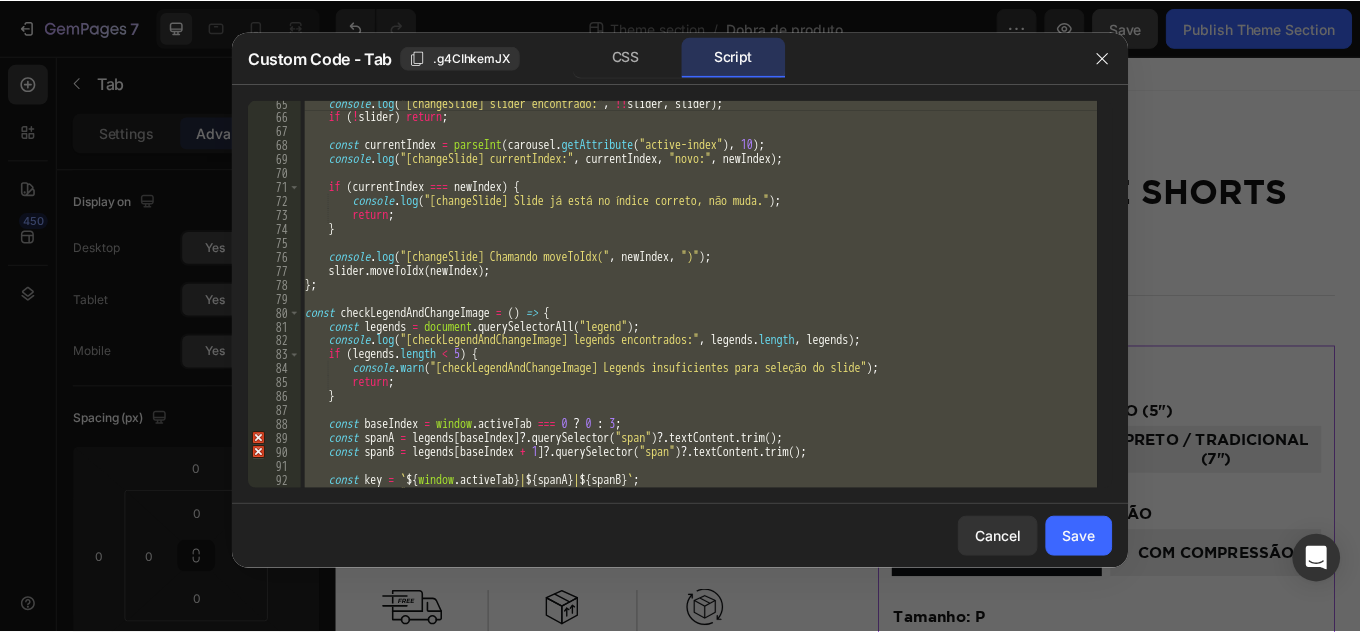 scroll, scrollTop: 960, scrollLeft: 0, axis: vertical 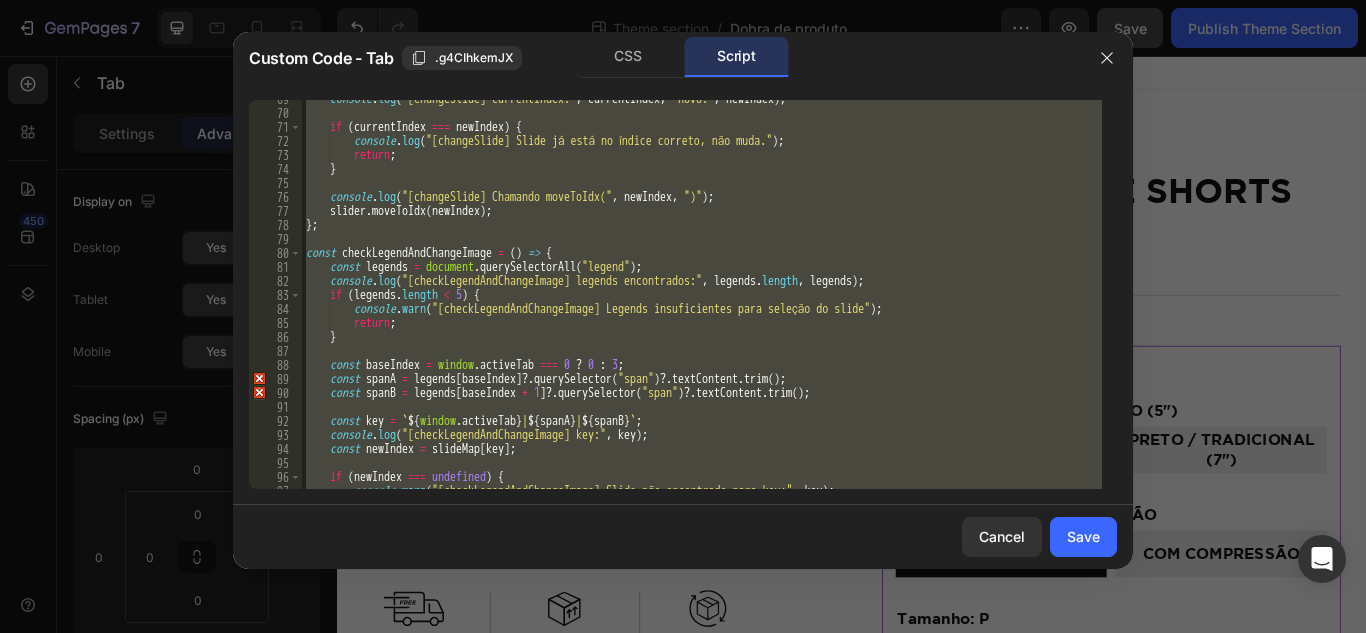 type on "});" 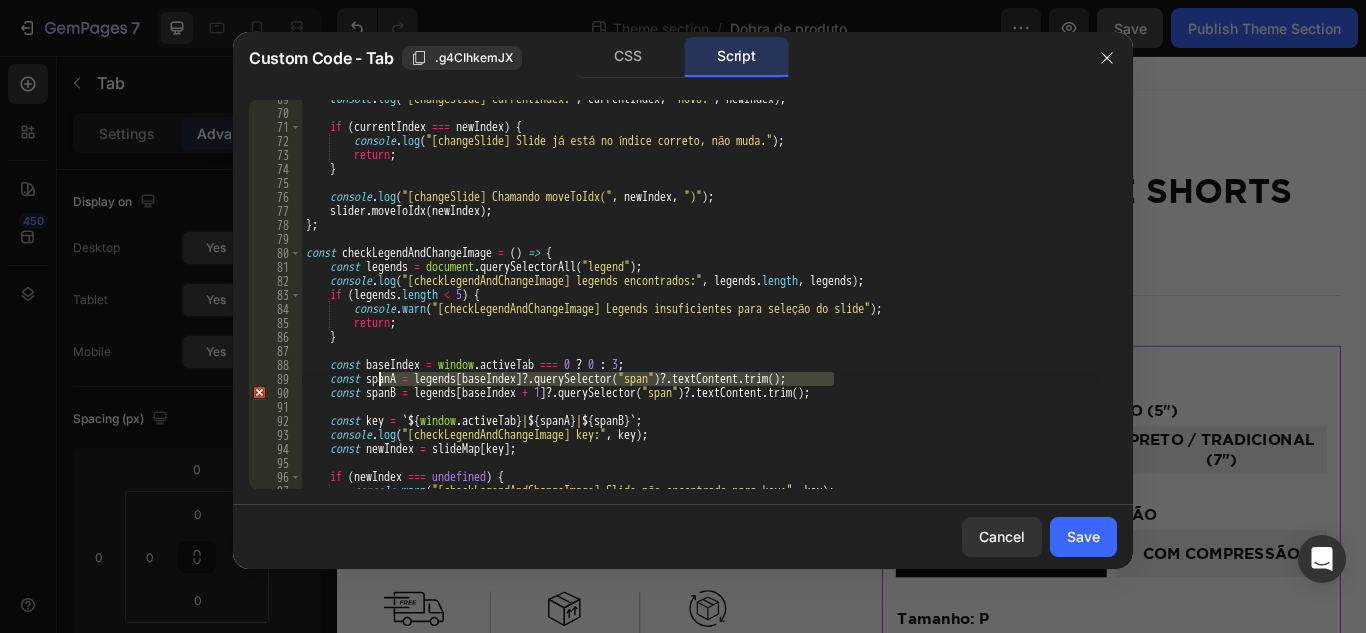 drag, startPoint x: 851, startPoint y: 381, endPoint x: 377, endPoint y: 381, distance: 474 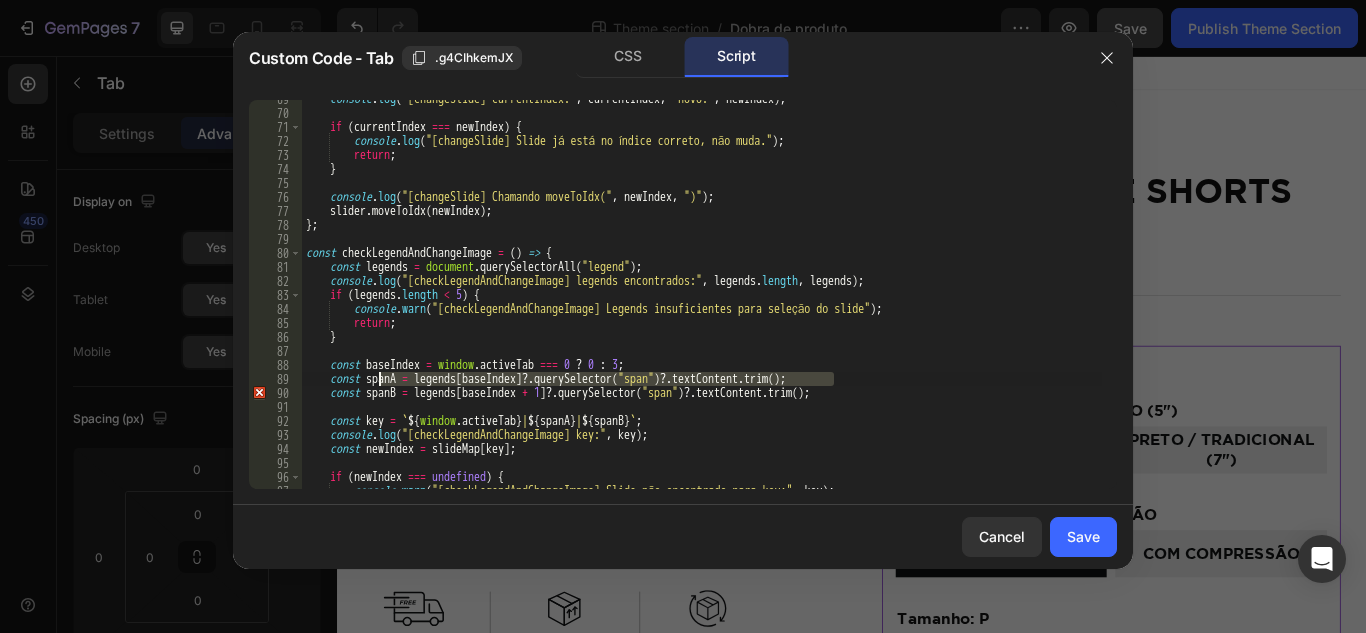 click on "console . log ( "[changeSlide] currentIndex:" ,   currentIndex ,   "novo:" ,   newIndex ) ;      if   ( currentIndex   ===   newIndex )   {           console . log ( "[changeSlide] Slide já está no índice correto, não muda." ) ;           return ;      }      console . log ( "[changeSlide] Chamando moveToIdx(" ,   newIndex ,   ")" ) ;      slider . moveToIdx ( newIndex ) ; } ; const   checkLegendAndChangeImage   =   ( )   =>   {      const   legends   =   document . querySelectorAll ( "legend" ) ;      console . log ( "[checkLegendAndChangeImage] legends encontrados:" ,   legends . length ,   legends ) ;      if   ( legends . length   <   5 )   {           console . warn ( "[checkLegendAndChangeImage] Legends insuficientes para seleção do slide" ) ;           return ;      }      const   baseIndex   =   window . activeTab   ===   0   ?   0   :   3 ;      const   spanA   =   legends [ baseIndex ] ?. querySelector ( "span" ) ?. textContent . trim ( ) ;      const   spanB   =   legends [ baseIndex   +" at bounding box center [702, 300] 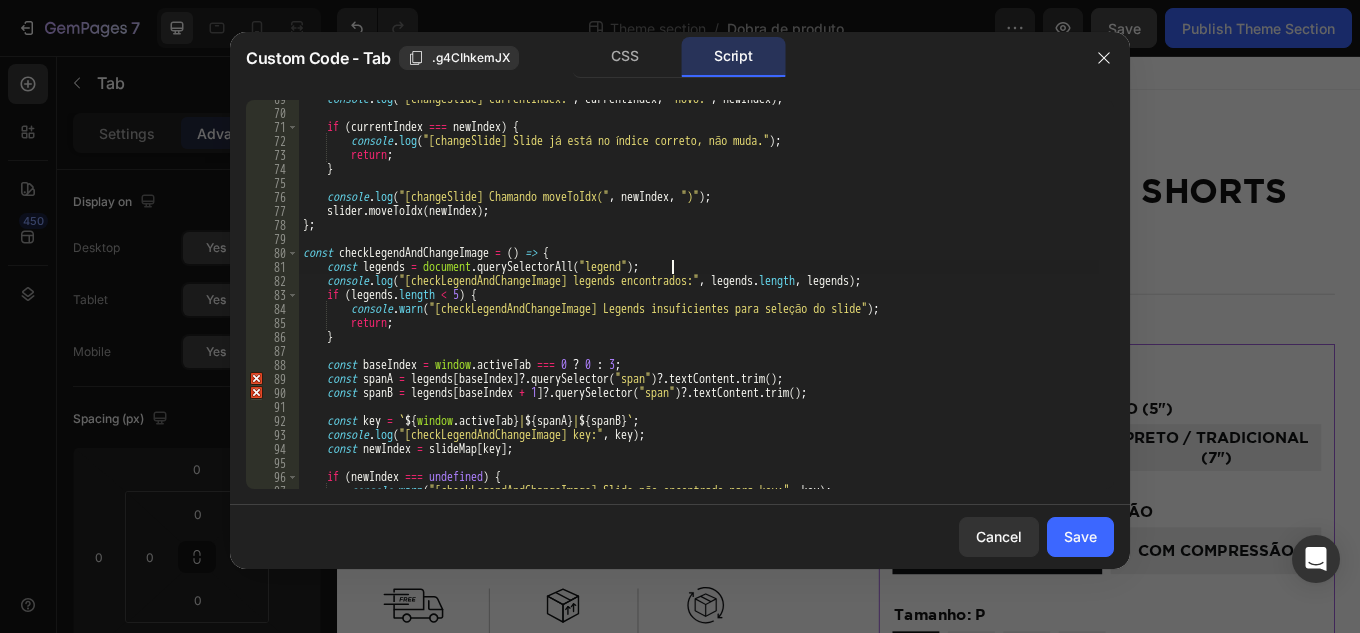 click on "console . log ( "[changeSlide] currentIndex:" ,   currentIndex ,   "novo:" ,   newIndex ) ;      if   ( currentIndex   ===   newIndex )   {           console . log ( "[changeSlide] Slide já está no índice correto, não muda." ) ;           return ;      }      console . log ( "[changeSlide] Chamando moveToIdx(" ,   newIndex ,   ")" ) ;      slider . moveToIdx ( newIndex ) ; } ; const   checkLegendAndChangeImage   =   ( )   =>   {      const   legends   =   document . querySelectorAll ( "legend" ) ;      console . log ( "[checkLegendAndChangeImage] legends encontrados:" ,   legends . length ,   legends ) ;      if   ( legends . length   <   5 )   {           console . warn ( "[checkLegendAndChangeImage] Legends insuficientes para seleção do slide" ) ;           return ;      }      const   baseIndex   =   window . activeTab   ===   0   ?   0   :   3 ;      const   spanA   =   legends [ baseIndex ] ?. querySelector ( "span" ) ?. textContent . trim ( ) ;      const   spanB   =   legends [ baseIndex   +" at bounding box center [699, 300] 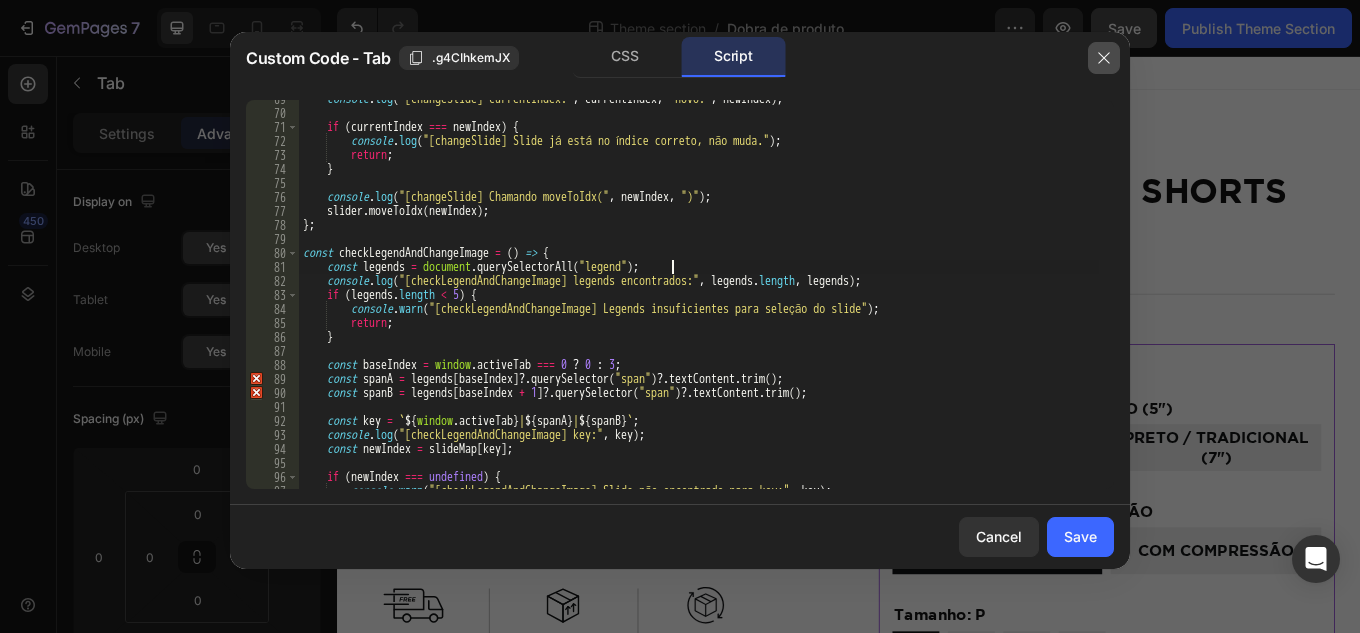 click at bounding box center (1104, 58) 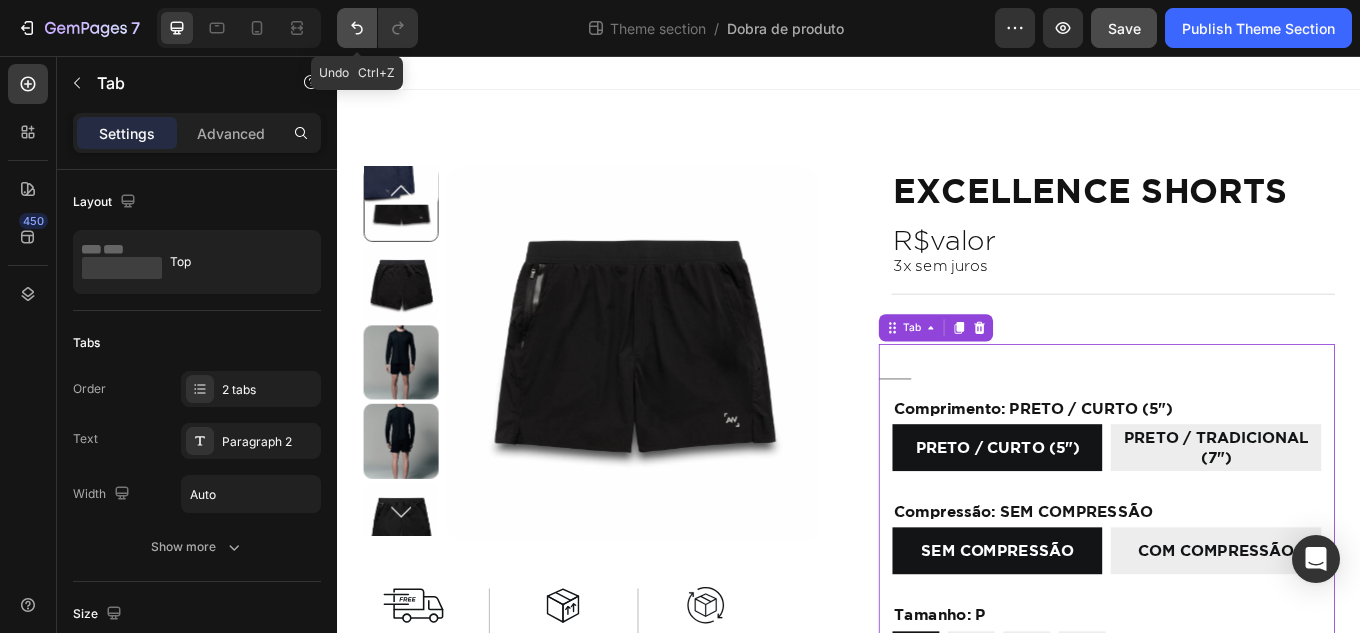click 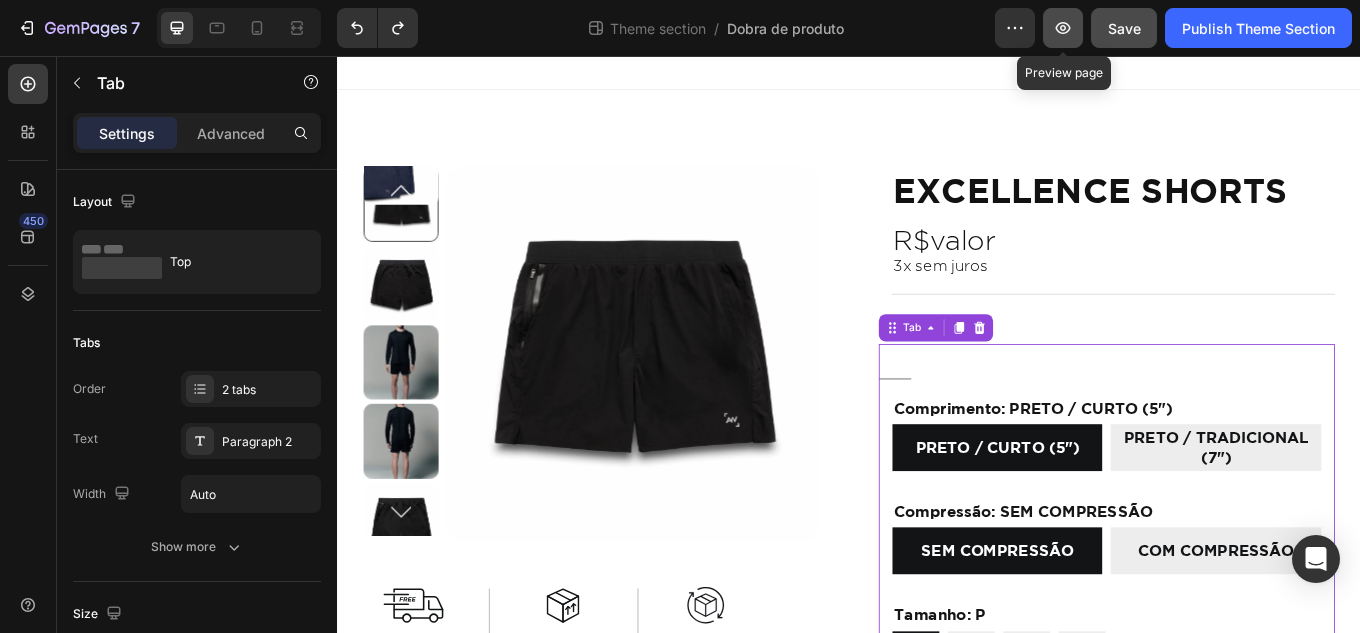 click 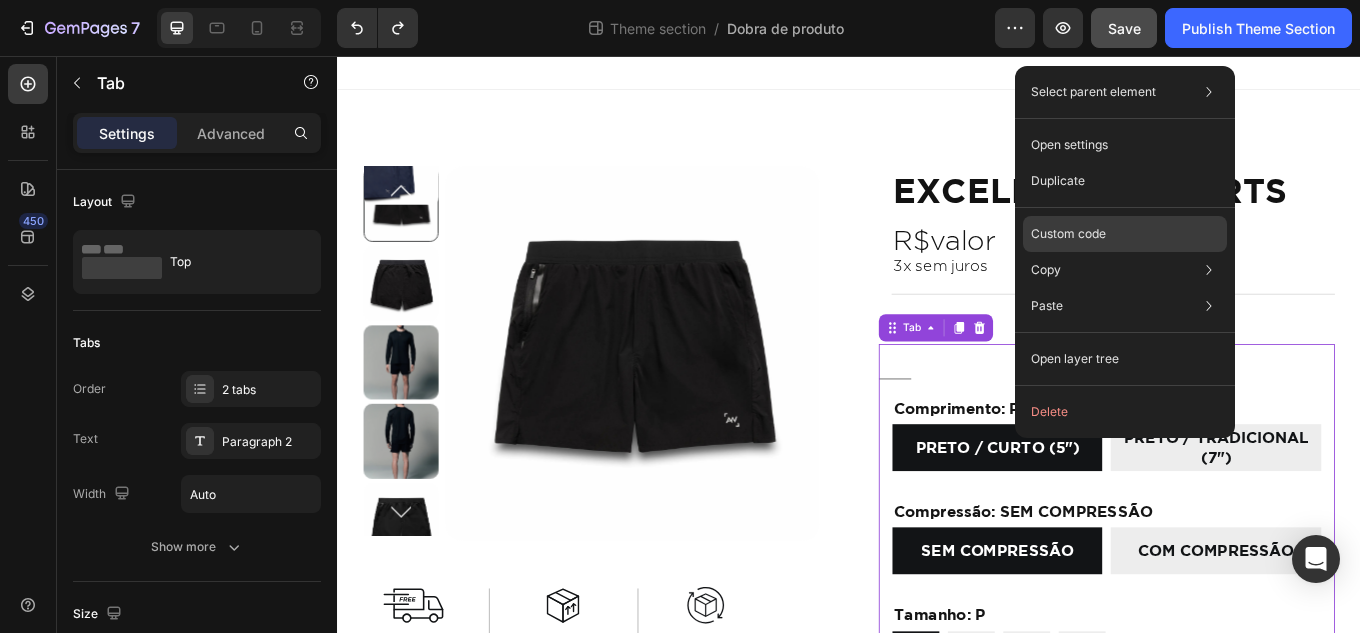 click on "Custom code" 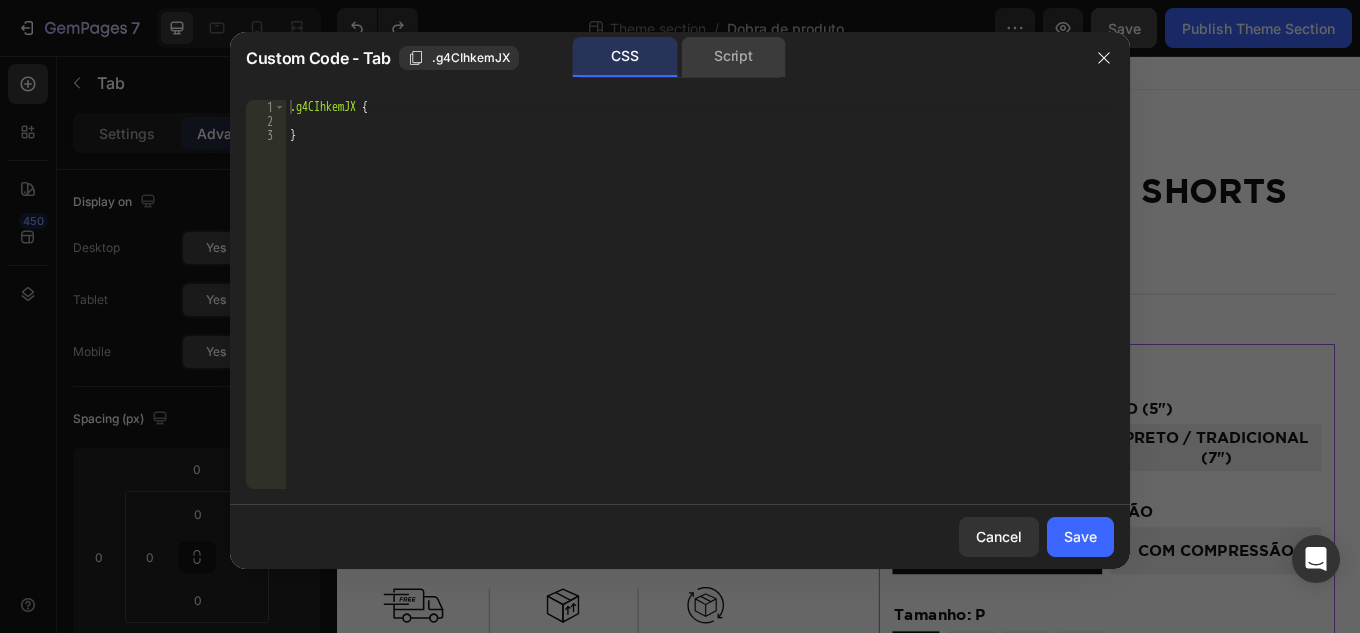 click on "Script" 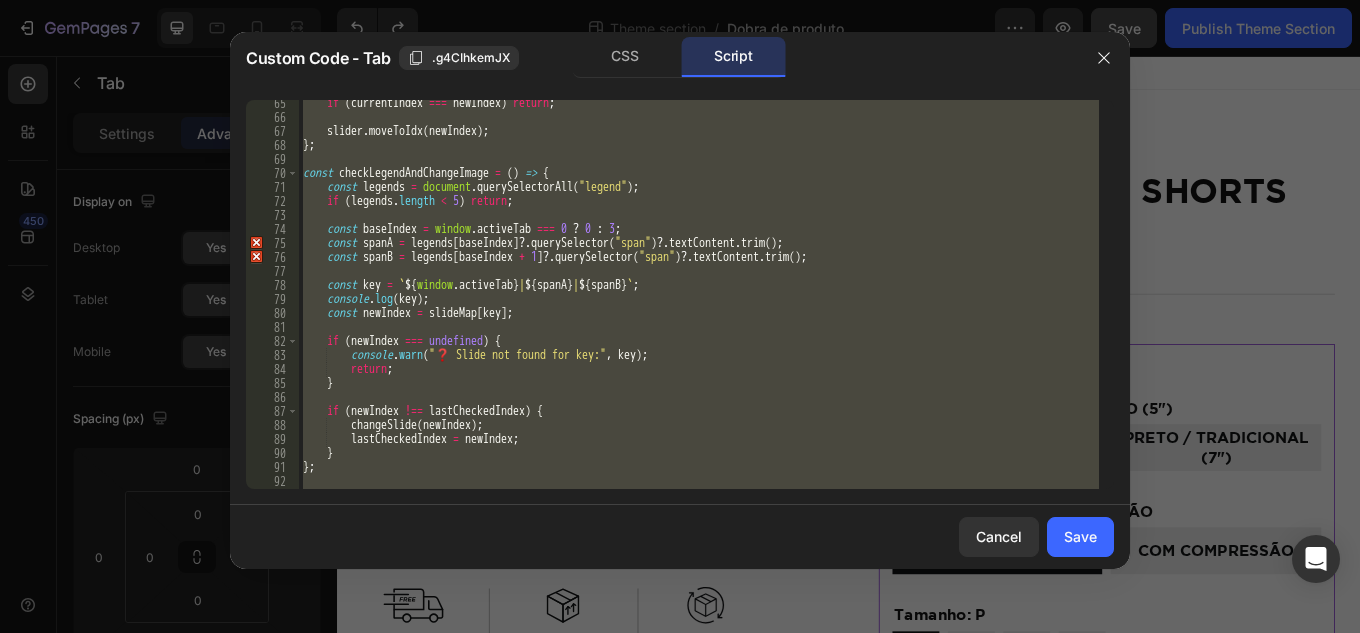 scroll, scrollTop: 900, scrollLeft: 0, axis: vertical 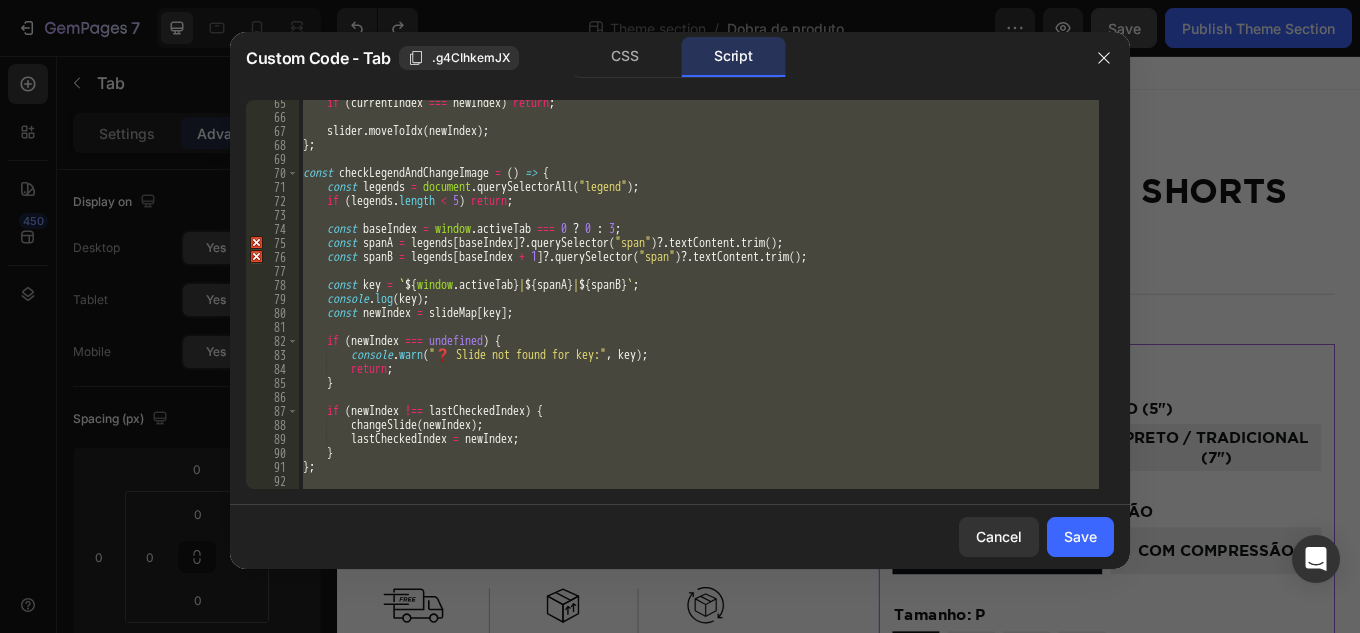 click on "if   ( currentIndex   ===   newIndex )   return ;      slider . moveToIdx ( newIndex ) ; } ; const   checkLegendAndChangeImage   =   ( )   =>   {      const   legends   =   document . querySelectorAll ( "legend" ) ;      if   ( legends . length   <   5 )   return ;      const   baseIndex   =   window . activeTab   ===   0   ?   0   :   3 ;      const   spanA   =   legends [ baseIndex ] ?. querySelector ( "span" ) ?. textContent . trim ( ) ;      const   spanB   =   legends [ baseIndex   +   1 ] ?. querySelector ( "span" ) ?. textContent . trim ( ) ;      const   key   =   ` ${ window . activeTab } | ${ spanA } | ${ spanB } ` ;      console . log ( key ) ;      const   newIndex   =   slideMap [ key ] ;      if   ( newIndex   ===   undefined )   {           console . warn ( "❓ Slide not found for key:" ,   key ) ;           return ;      }      if   ( newIndex   !==   lastCheckedIndex )   {           changeSlide ( newIndex ) ;           lastCheckedIndex   =   newIndex ;      } } ; const   cleanTextSpan" at bounding box center [699, 294] 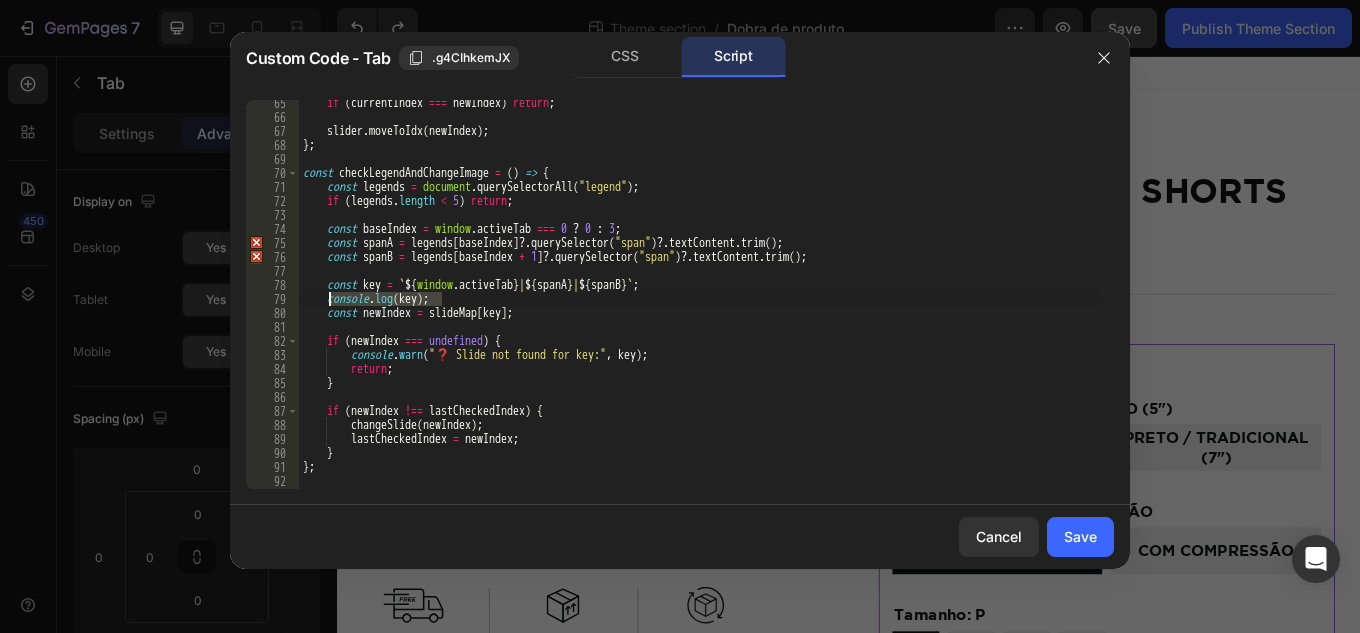 drag, startPoint x: 463, startPoint y: 295, endPoint x: 332, endPoint y: 301, distance: 131.13733 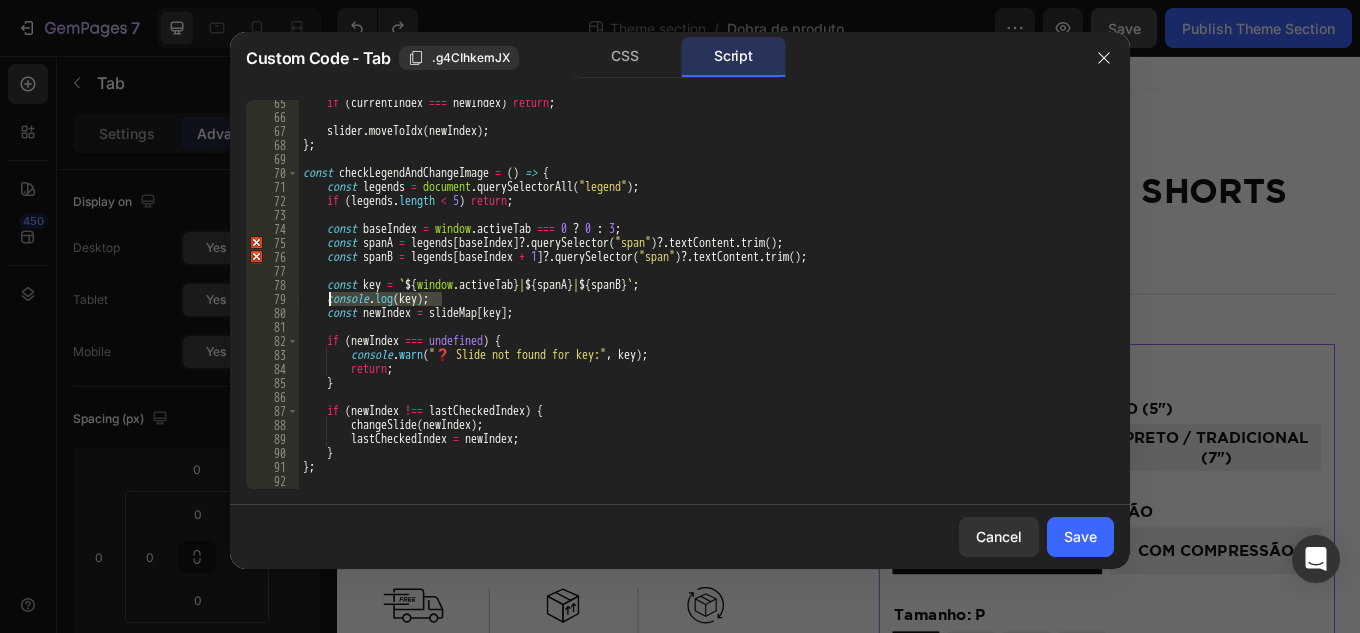 click on "if   ( currentIndex   ===   newIndex )   return ;      slider . moveToIdx ( newIndex ) ; } ; const   checkLegendAndChangeImage   =   ( )   =>   {      const   legends   =   document . querySelectorAll ( "legend" ) ;      if   ( legends . length   <   5 )   return ;      const   baseIndex   =   window . activeTab   ===   0   ?   0   :   3 ;      const   spanA   =   legends [ baseIndex ] ?. querySelector ( "span" ) ?. textContent . trim ( ) ;      const   spanB   =   legends [ baseIndex   +   1 ] ?. querySelector ( "span" ) ?. textContent . trim ( ) ;      const   key   =   ` ${ window . activeTab } | ${ spanA } | ${ spanB } ` ;      console . log ( key ) ;      const   newIndex   =   slideMap [ key ] ;      if   ( newIndex   ===   undefined )   {           console . warn ( "❓ Slide not found for key:" ,   key ) ;           return ;      }      if   ( newIndex   !==   lastCheckedIndex )   {           changeSlide ( newIndex ) ;           lastCheckedIndex   =   newIndex ;      } } ; const   cleanTextSpan" at bounding box center [699, 304] 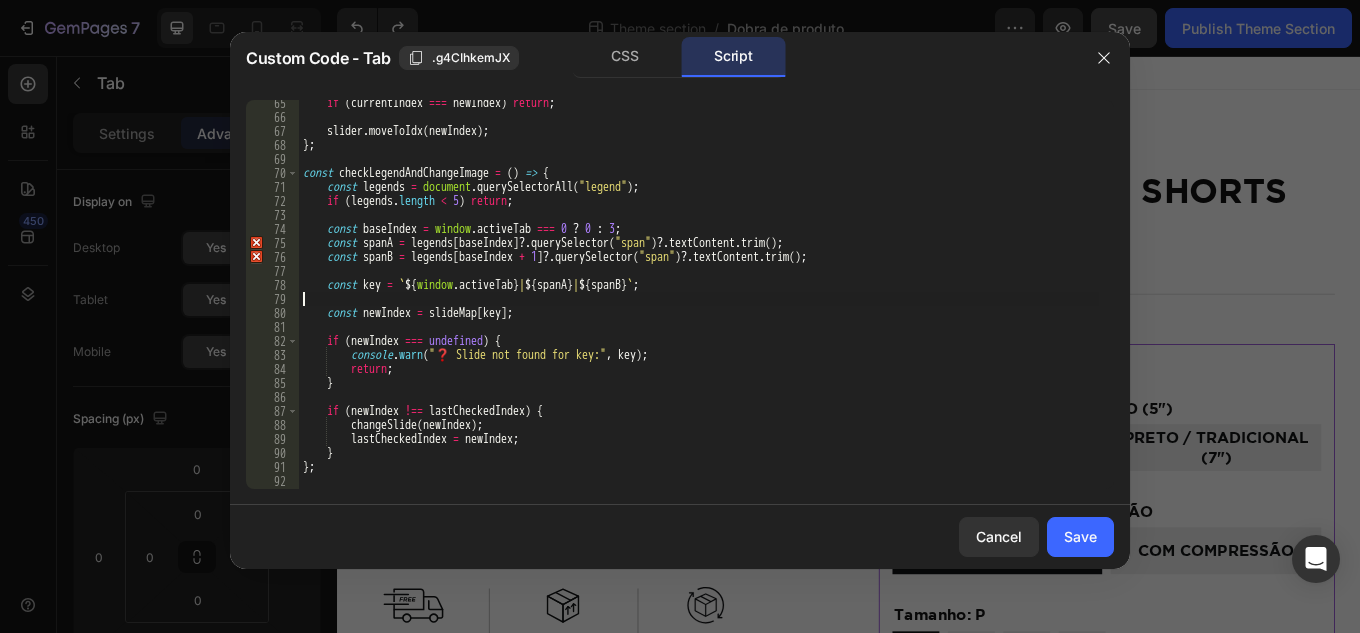 type on "const key = `${window.activeTab}|${spanA}|${spanB}`;" 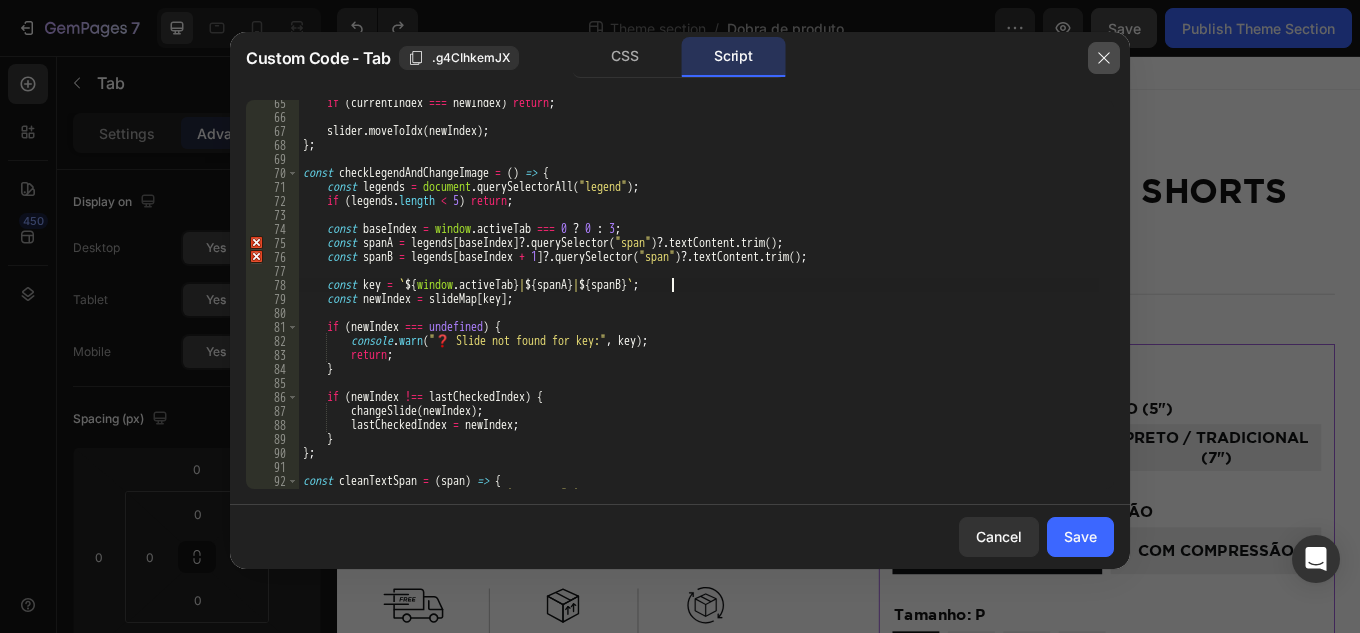 click 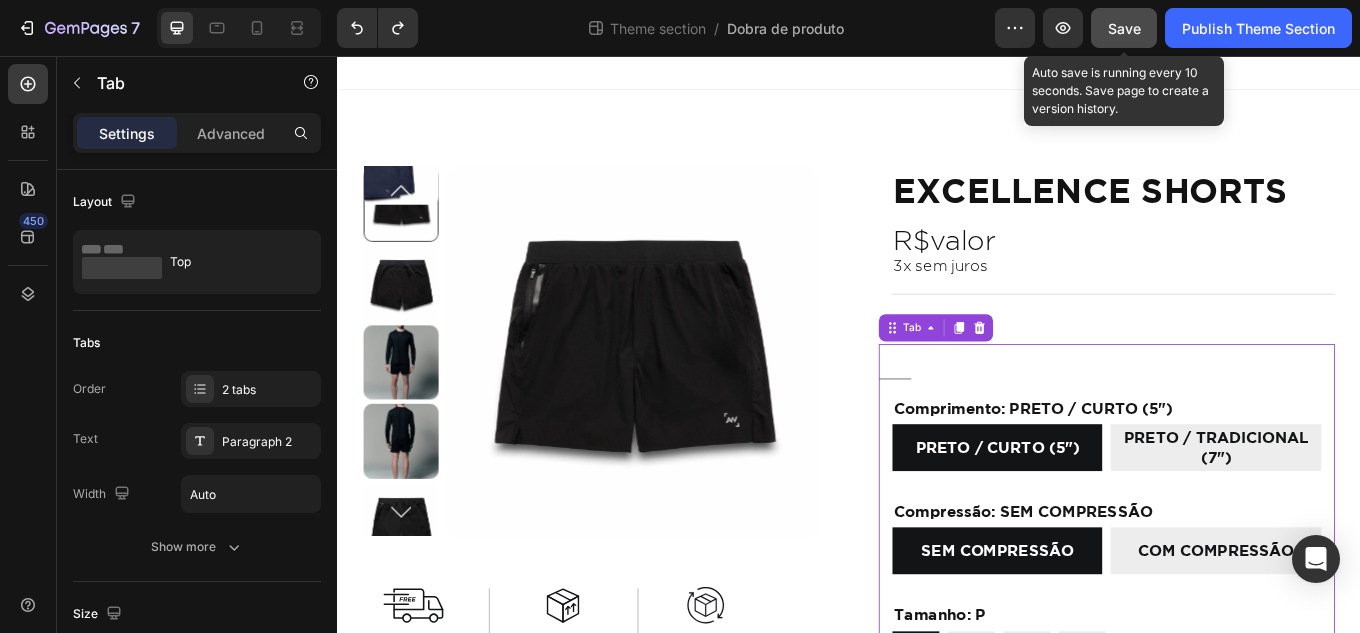 click on "Save" at bounding box center [1124, 28] 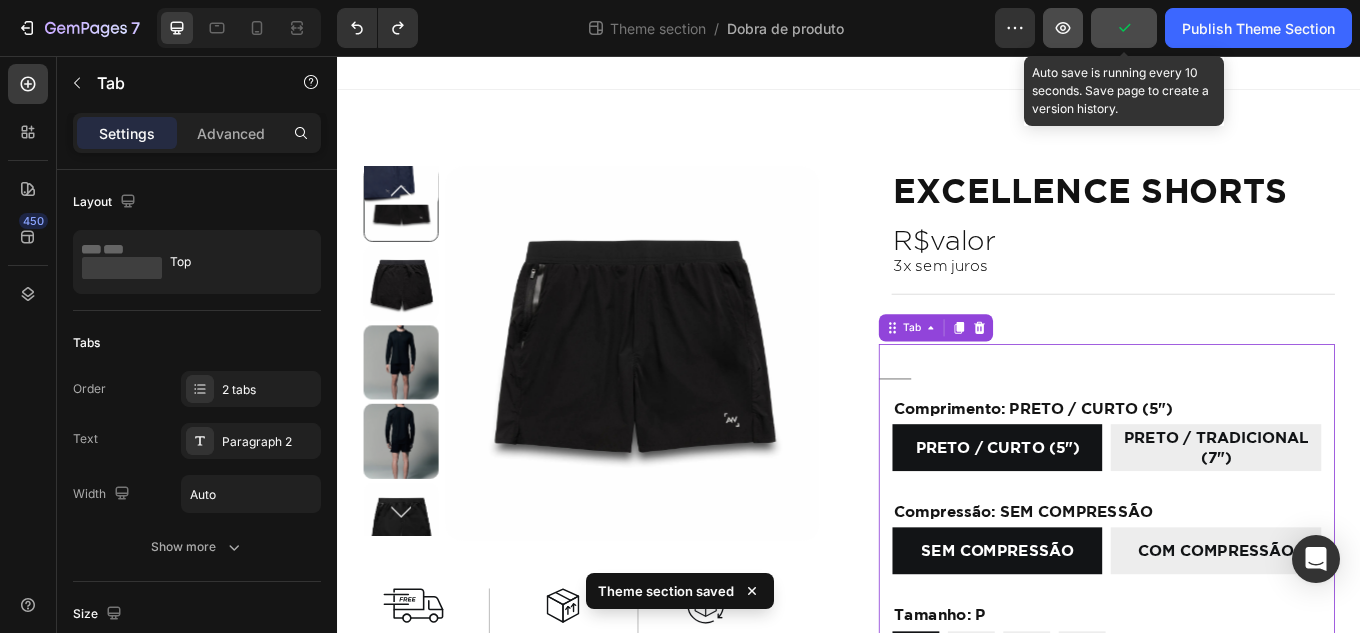 click 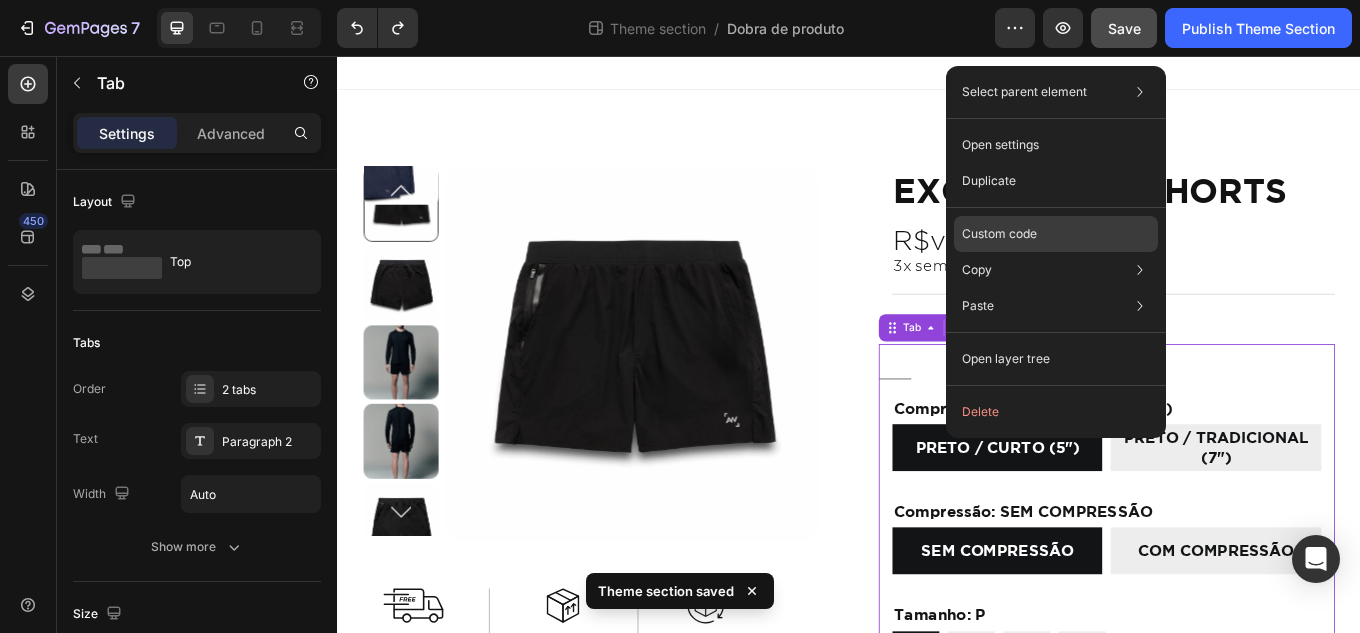 click on "Custom code" 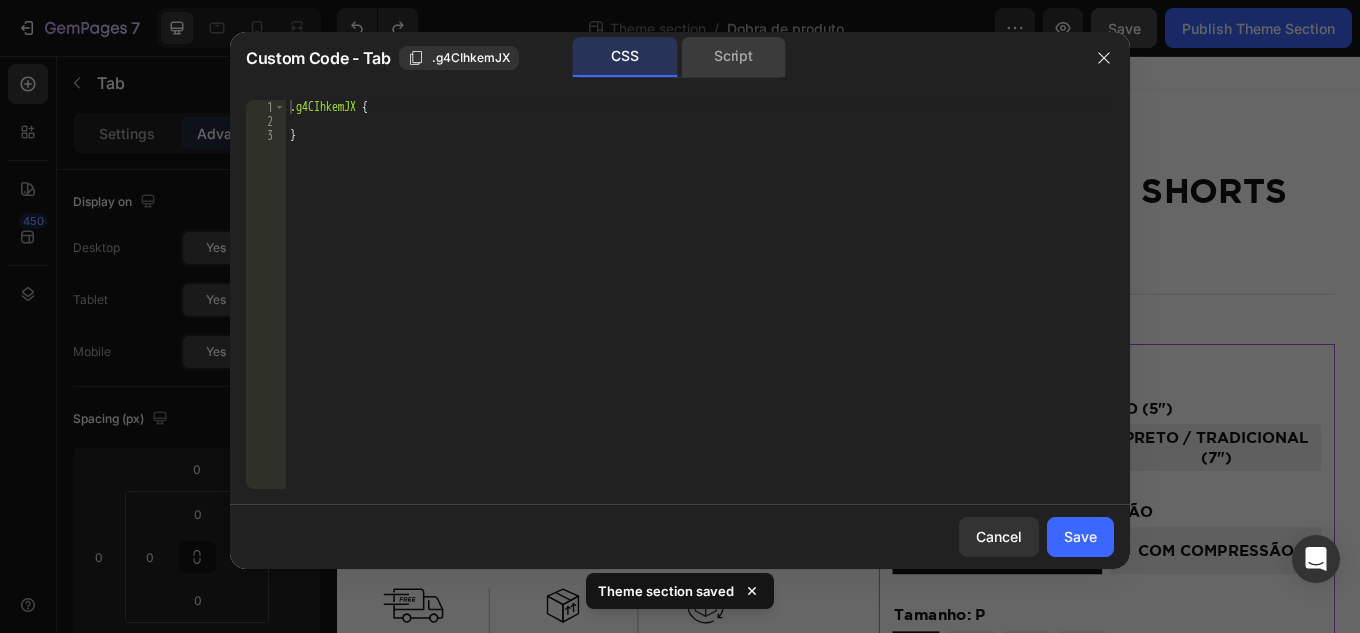 click on "Script" 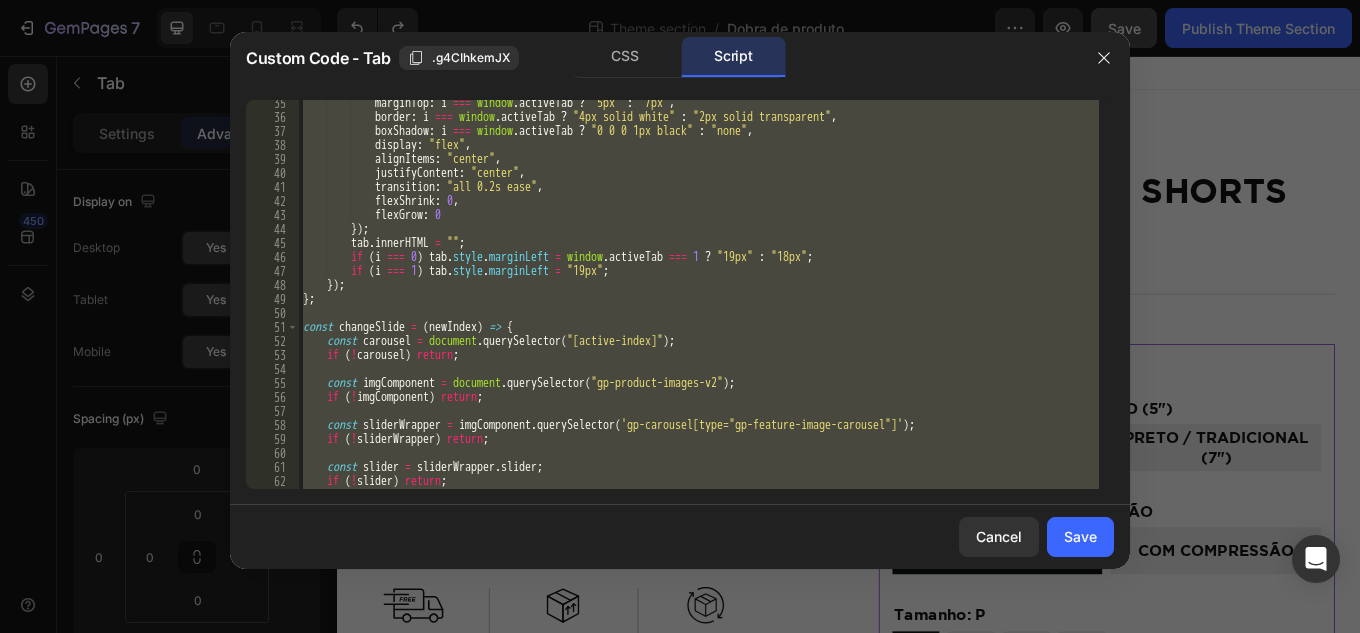 scroll, scrollTop: 540, scrollLeft: 0, axis: vertical 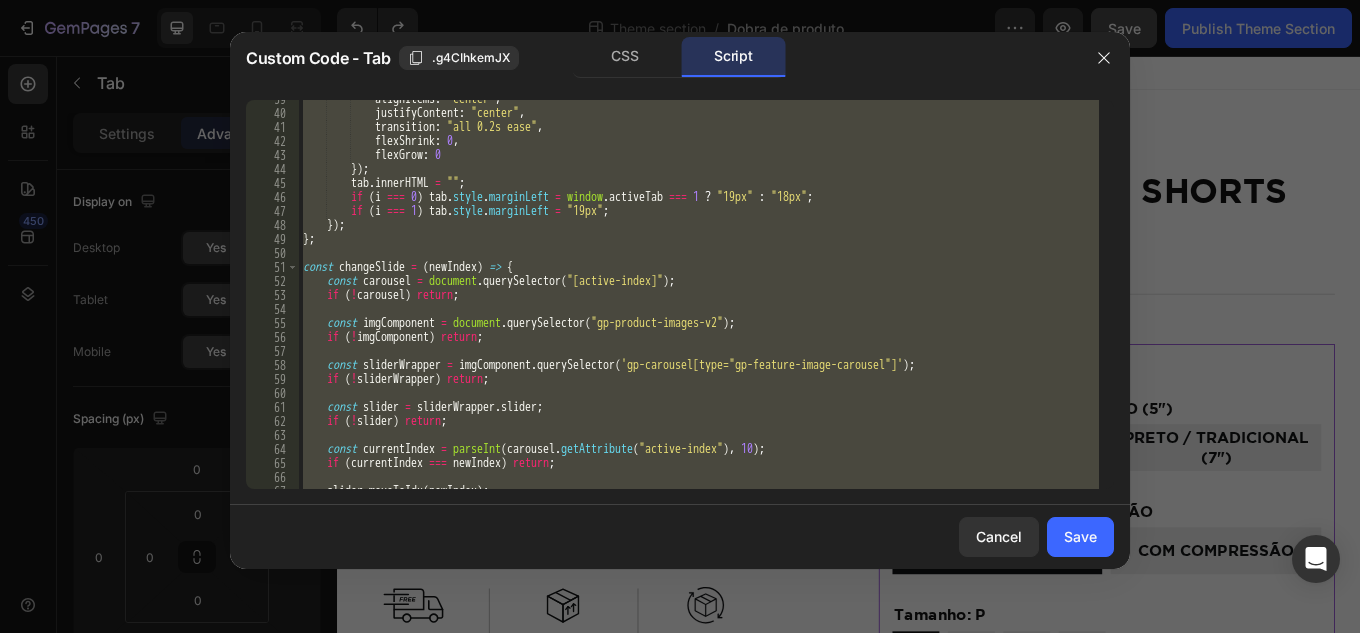 click on "alignItems :   "center" ,                justifyContent :   "center" ,                transition :   "all 0.2s ease" ,                flexShrink :   0 ,                flexGrow :   0           }) ;           tab . innerHTML   =   "" ;           if   ( i   ===   0 )   tab . style . marginLeft   =   window . activeTab   ===   1   ?   "19px"   :   "18px" ;           if   ( i   ===   1 )   tab . style . marginLeft   =   "19px" ;      }) ; } ; const   changeSlide   =   ( newIndex )   =>   {      const   carousel   =   document . querySelector ( "[active-index]" ) ;      if   ( ! carousel )   return ;      const   imgComponent   =   document . querySelector ( "gp-product-images-v2" ) ;      if   ( ! imgComponent )   return ;      const   sliderWrapper   =   imgComponent . querySelector ( 'gp-carousel[type="gp-feature-image-carousel"]' ) ;      if   ( ! sliderWrapper )   return ;      const   slider   =   sliderWrapper . slider ;      if   ( ! slider )   return ;      const   currentIndex   =   ( . (" at bounding box center (699, 294) 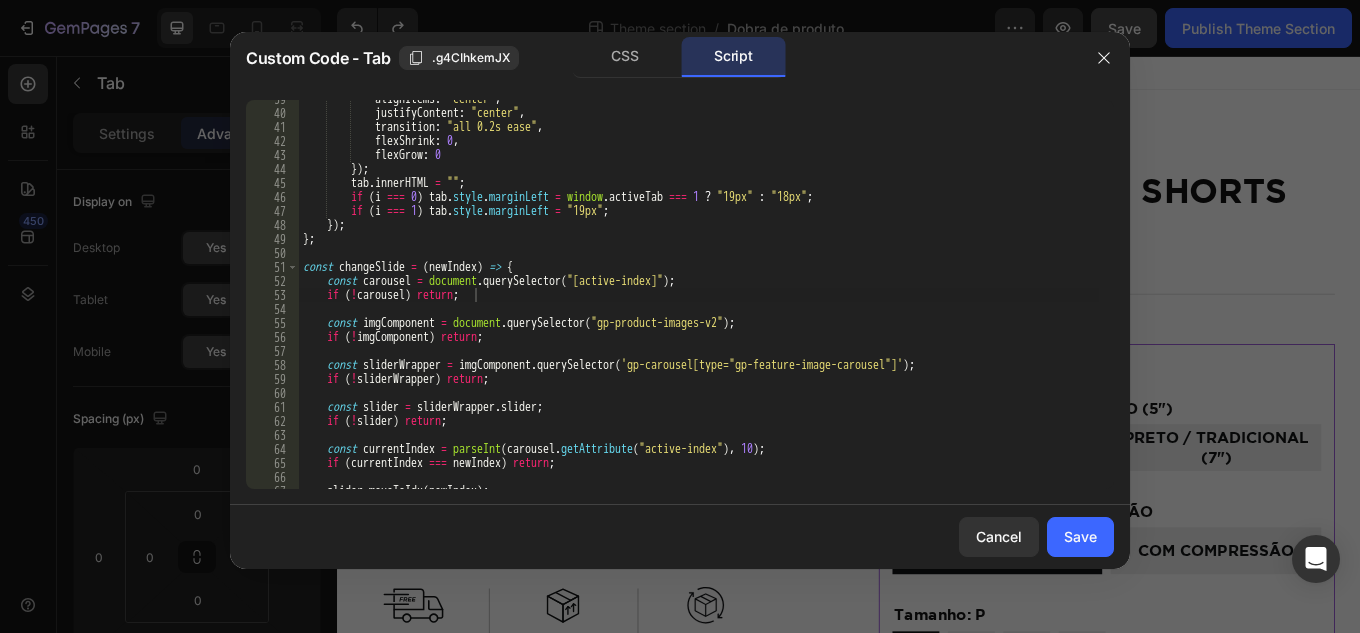 click at bounding box center (680, 316) 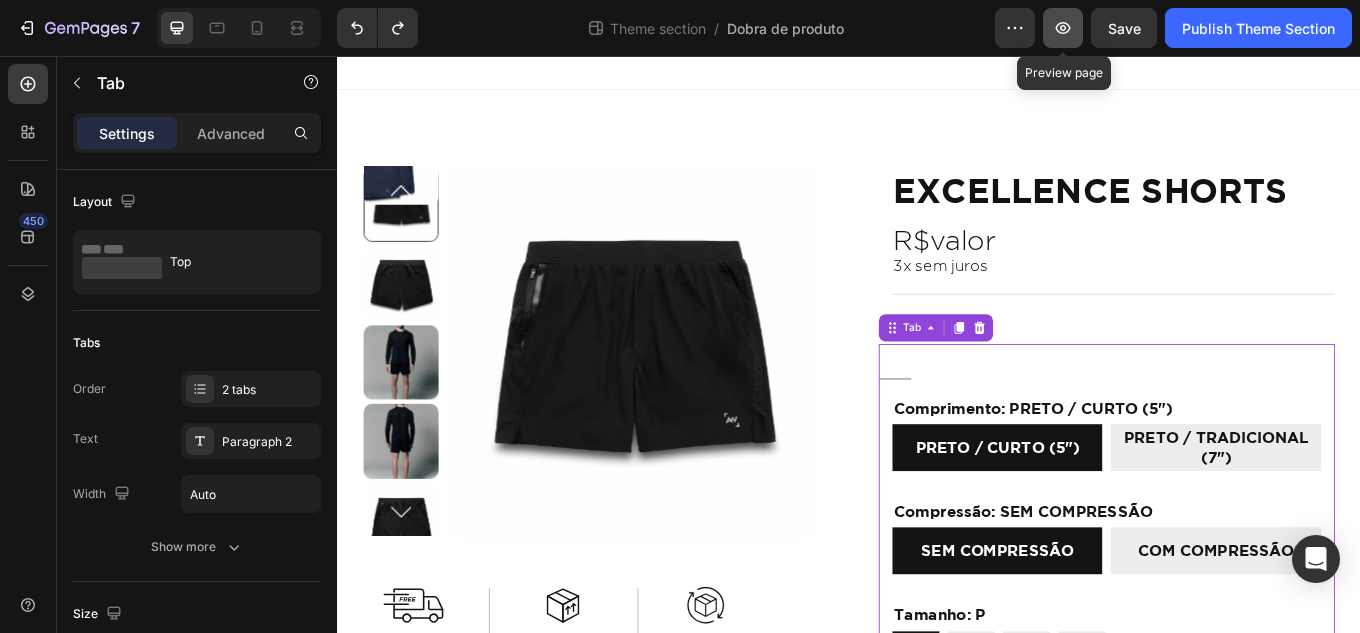 click 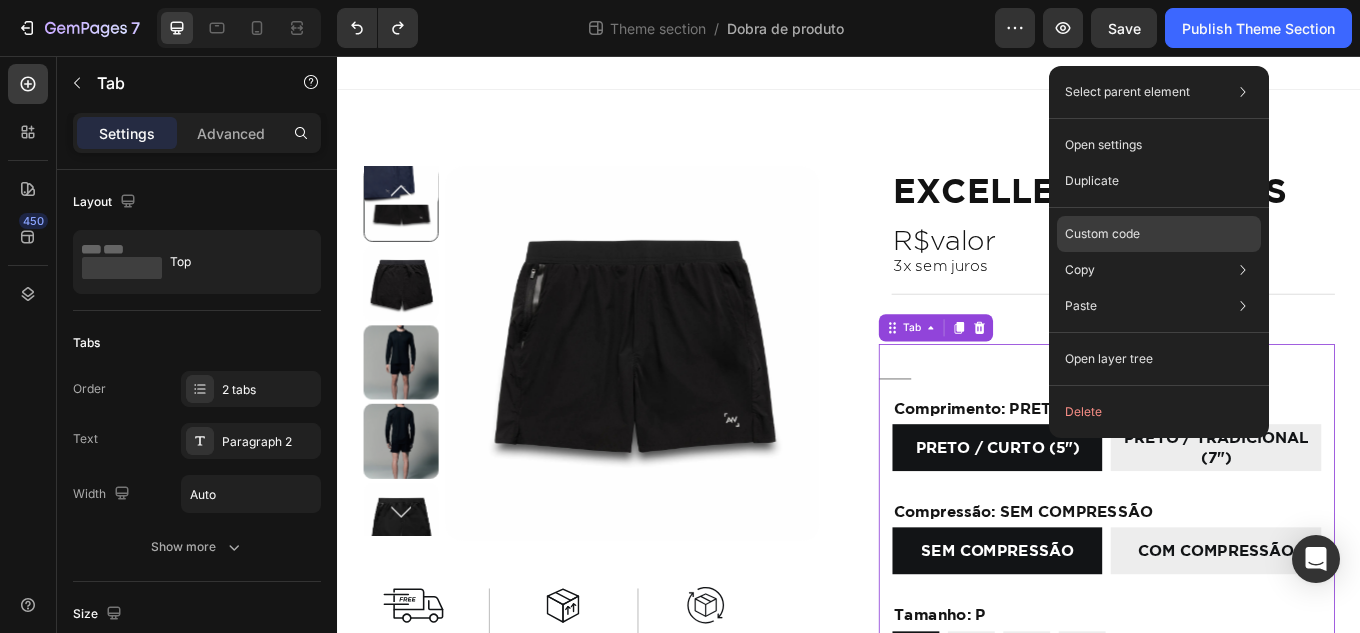 click on "Custom code" 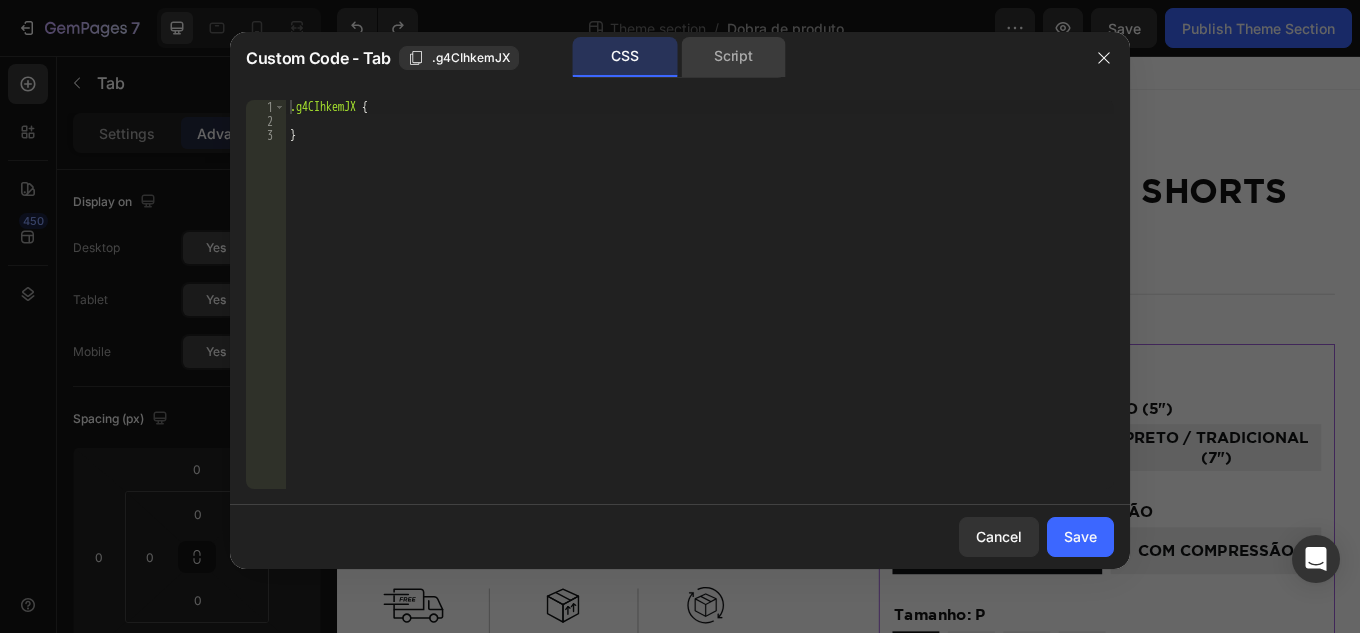 click on "Script" 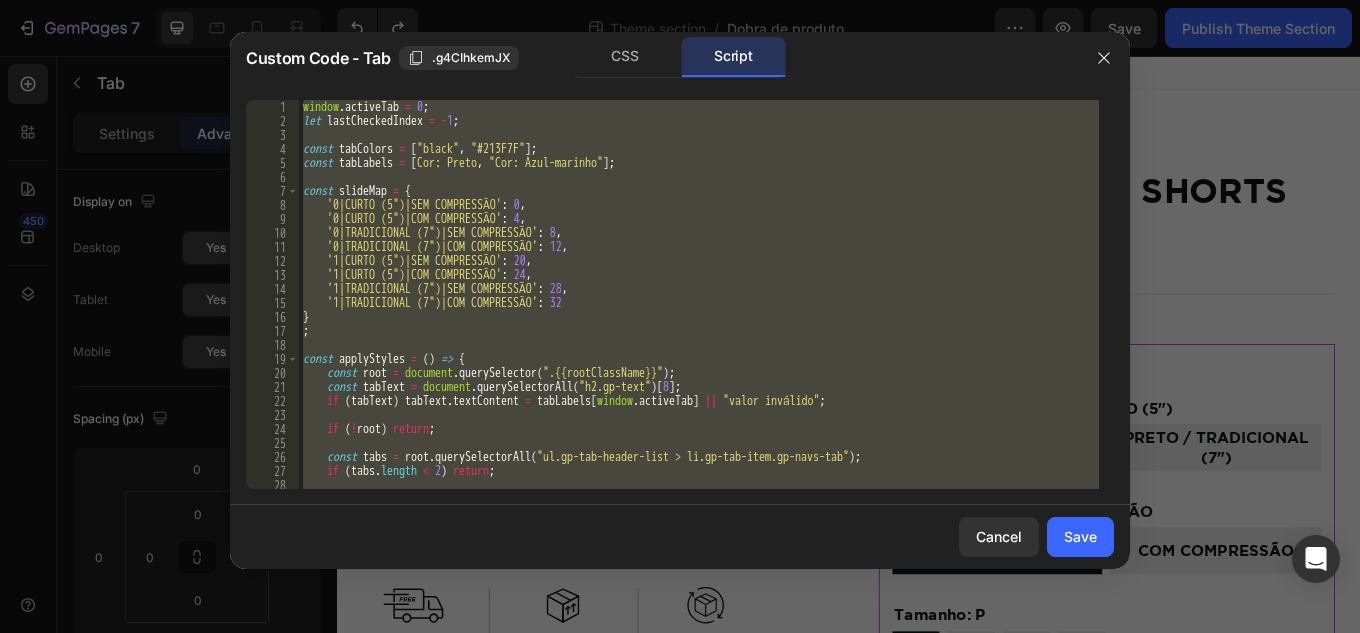 click on "window . activeTab   =   0 ; let   lastCheckedIndex   =   - 1 ; const   tabColors   =   [ "black" ,   "#213F7F" ] ; const   tabLabels   =   [ "Cor: Preto" ,   "Cor: Azul-marinho" ] ; const   slideMap   =   {      '0|CURTO (5")|SEM COMPRESSÃO' :   0 ,      '0|CURTO (5")|COM COMPRESSÃO' :   4 ,      '0|TRADICIONAL (7")|SEM COMPRESSÃO' :   8 ,      '0|TRADICIONAL (7")|COM COMPRESSÃO' :   12 ,      '1|CURTO (5")|SEM COMPRESSÃO' :   20 ,      '1|CURTO (5")|COM COMPRESSÃO' :   24 ,      '1|TRADICIONAL (7")|SEM COMPRESSÃO' :   28 ,      '1|TRADICIONAL (7")|COM COMPRESSÃO' :   32 } ; const   applyStyles   =   ( )   =>   {      const   root   =   document . querySelector ( ".{{rootClassName}}" ) ;      const   tabText   =   document . querySelectorAll ( "h2.gp-text" ) [ 8 ] ;      if   ( tabText )   tabText . textContent   =   tabLabels [ window . activeTab ]   ||   "valor inválido" ;      if   ( ! root )   return ;      const   tabs   =   root . querySelectorAll ( ) ;      if   ( tabs . length   <   2 )   ;" at bounding box center [699, 294] 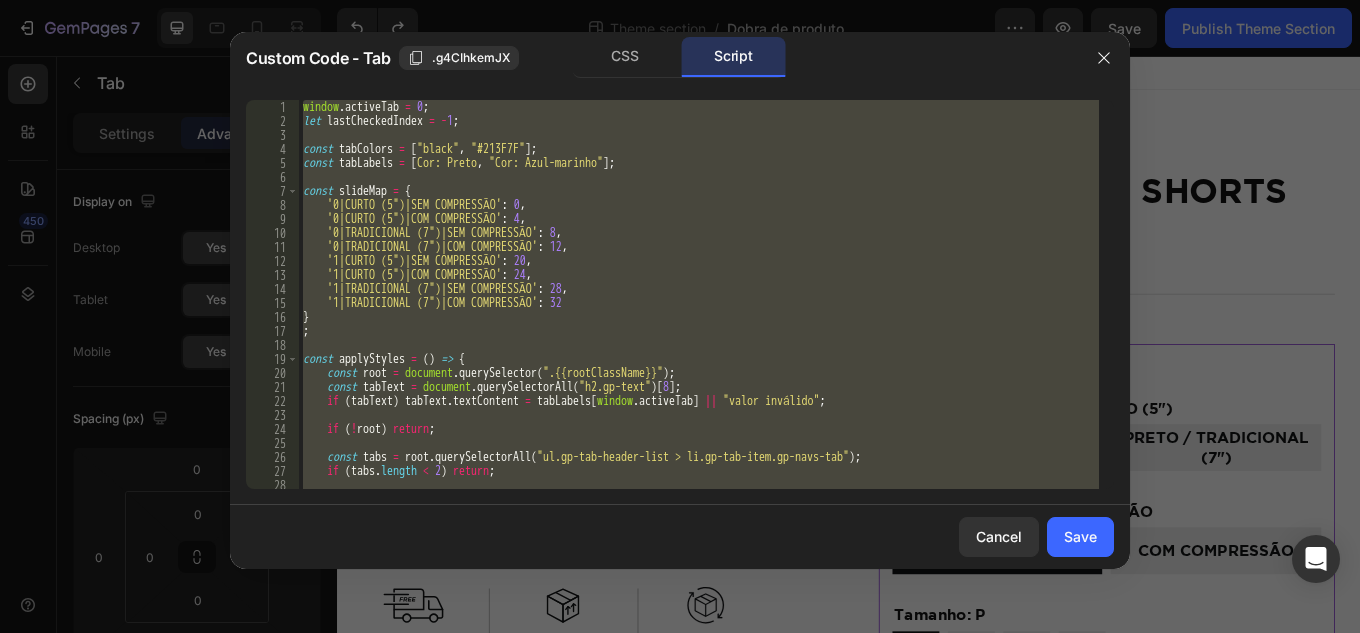 type on "'1|CURTO (5")|COM COMPRESSÃO': 24," 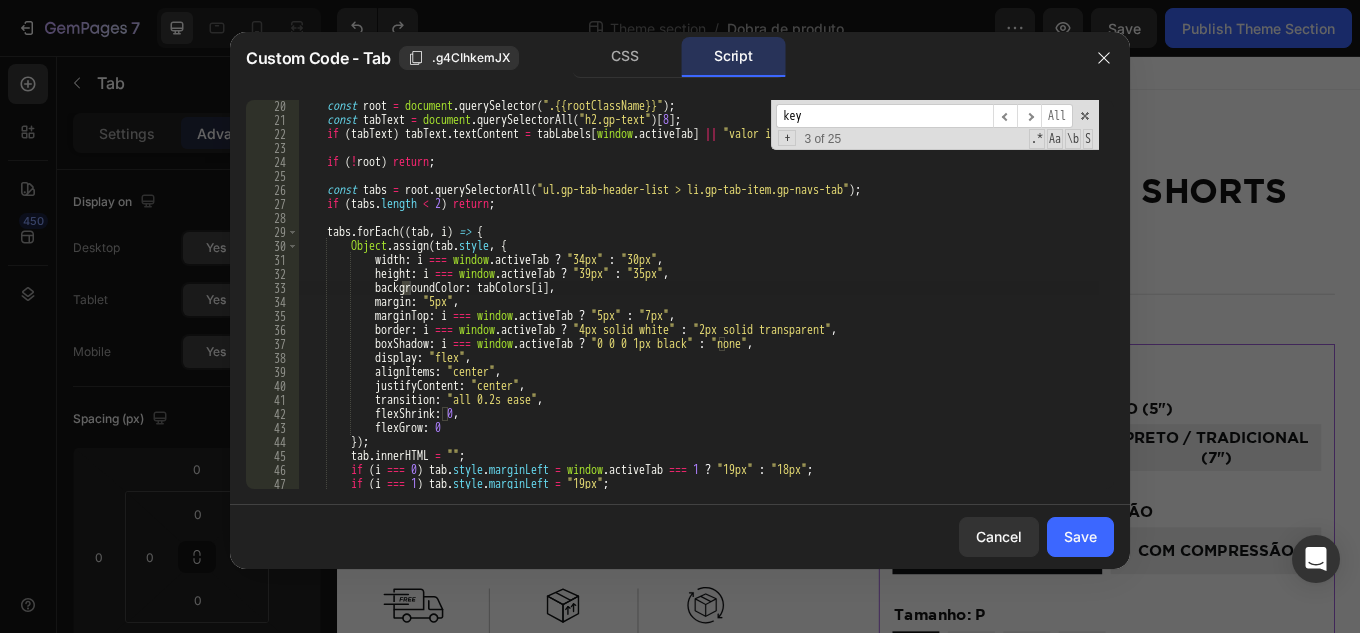 scroll, scrollTop: 898, scrollLeft: 0, axis: vertical 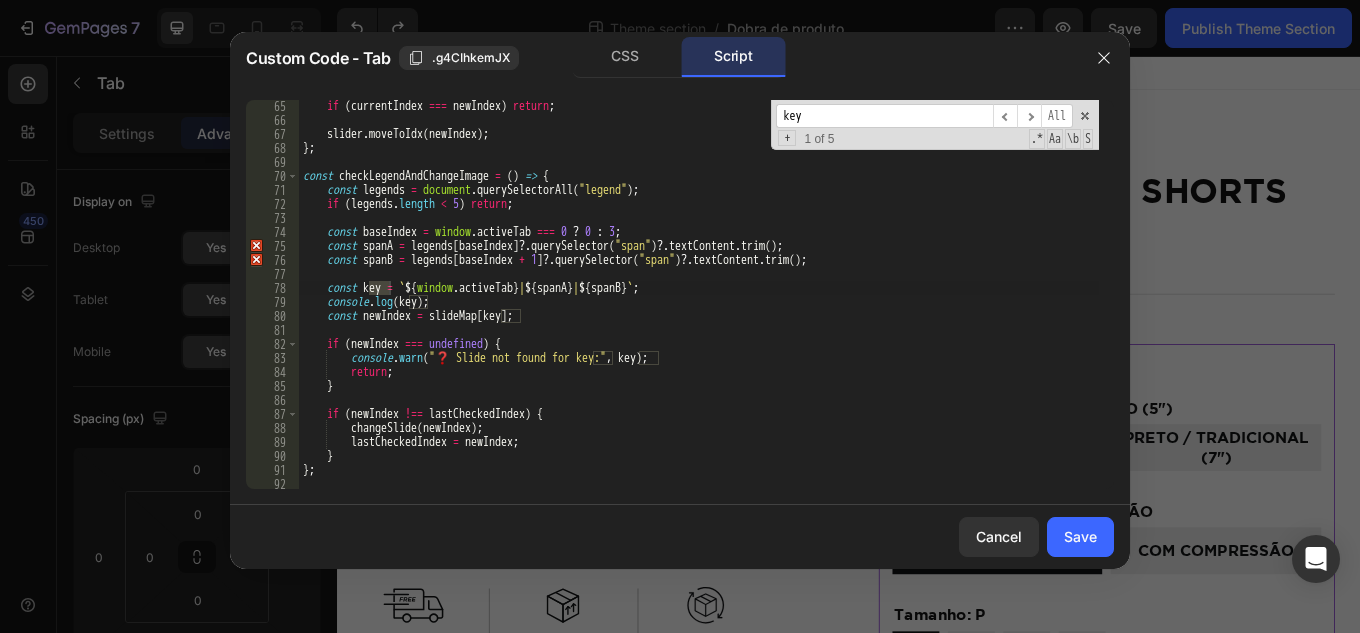 type on "key" 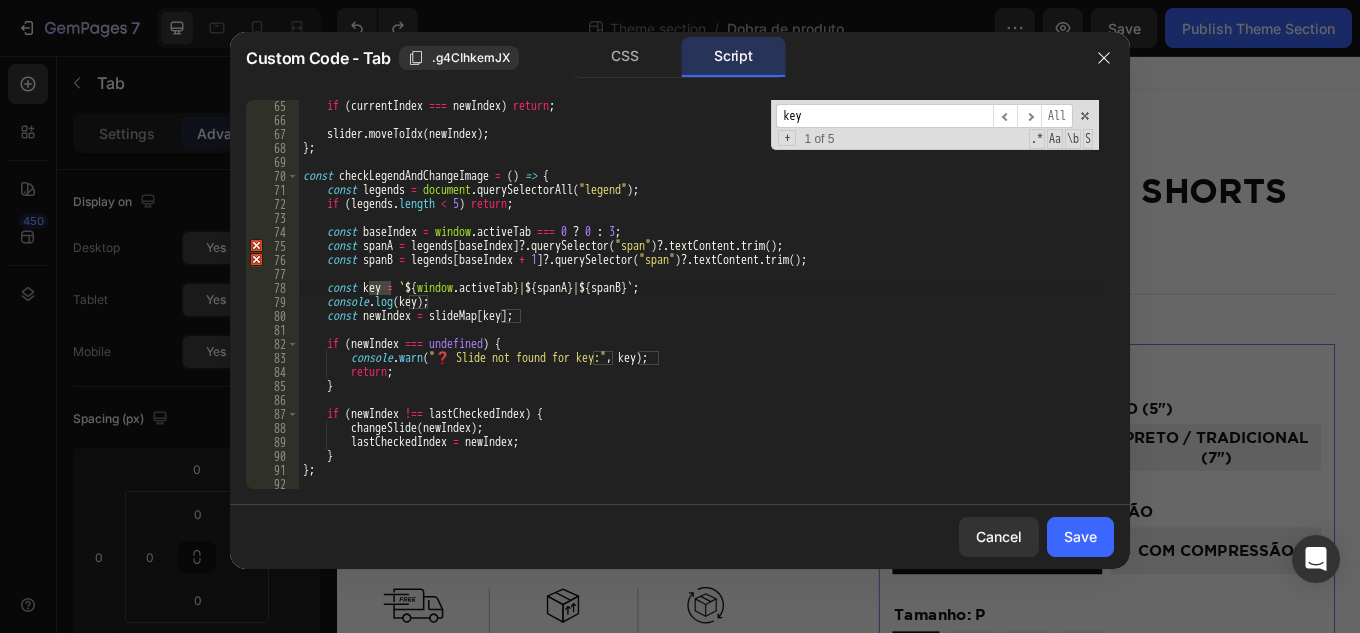 type on "const key = `${window.activeTab}|${spanA}|${spanB}`;" 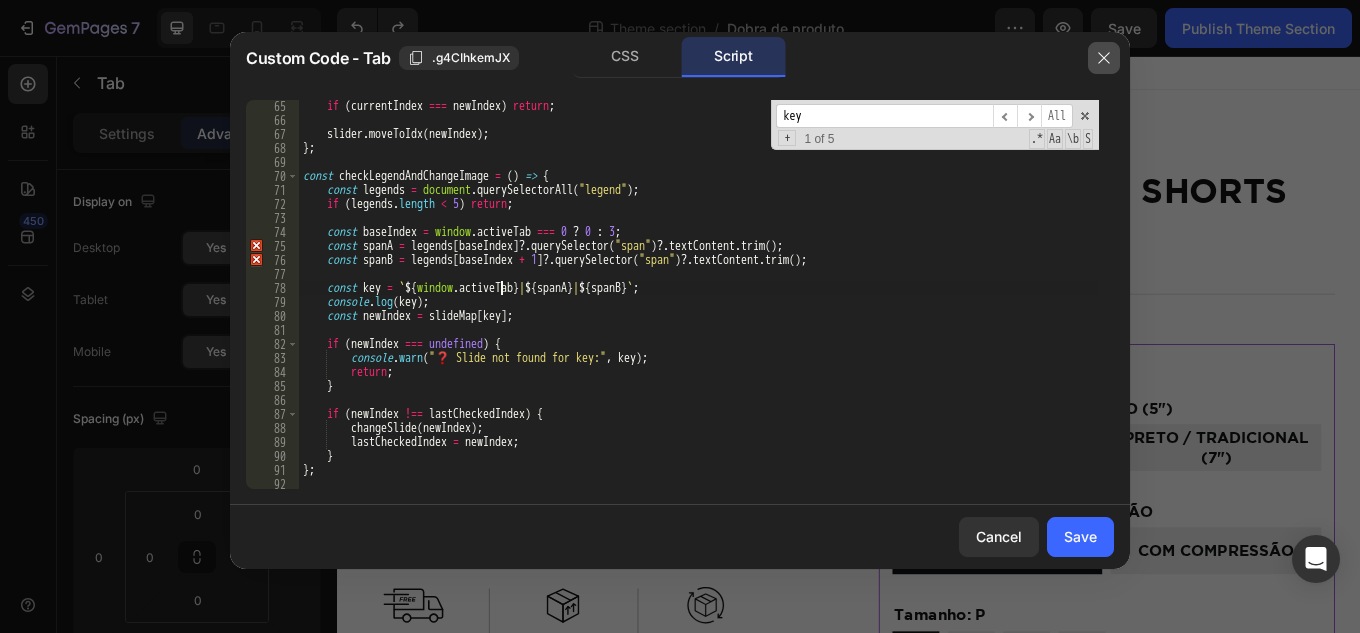 click 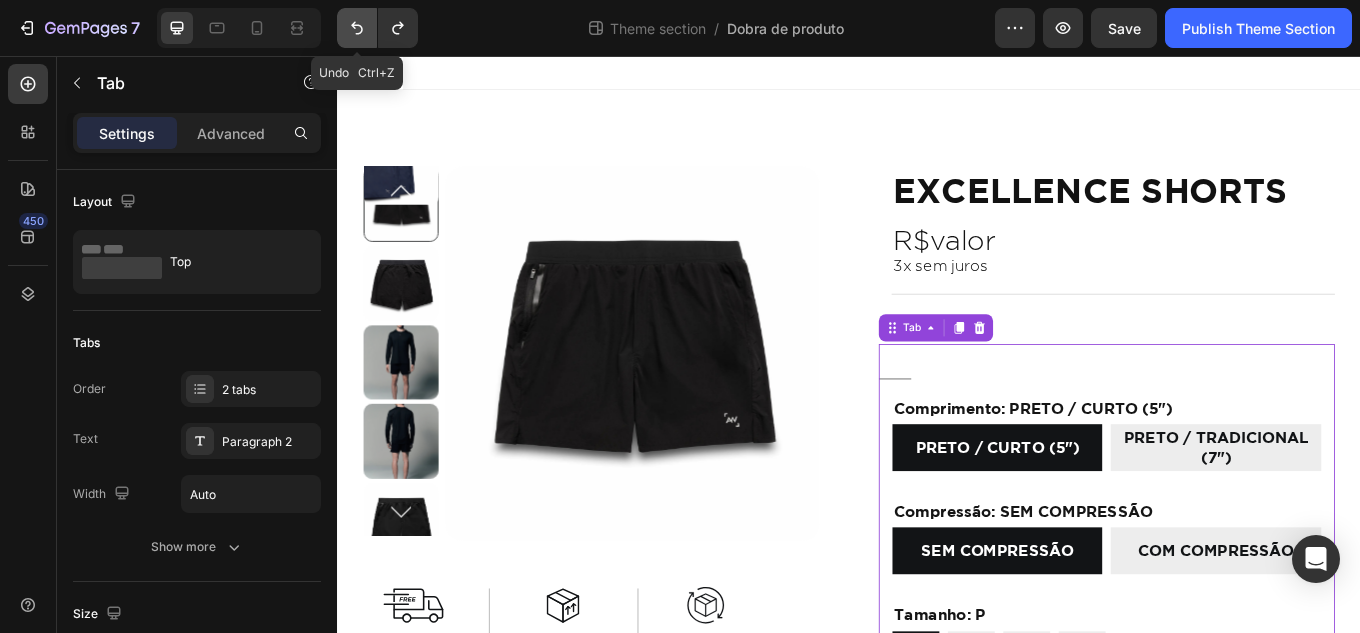 click 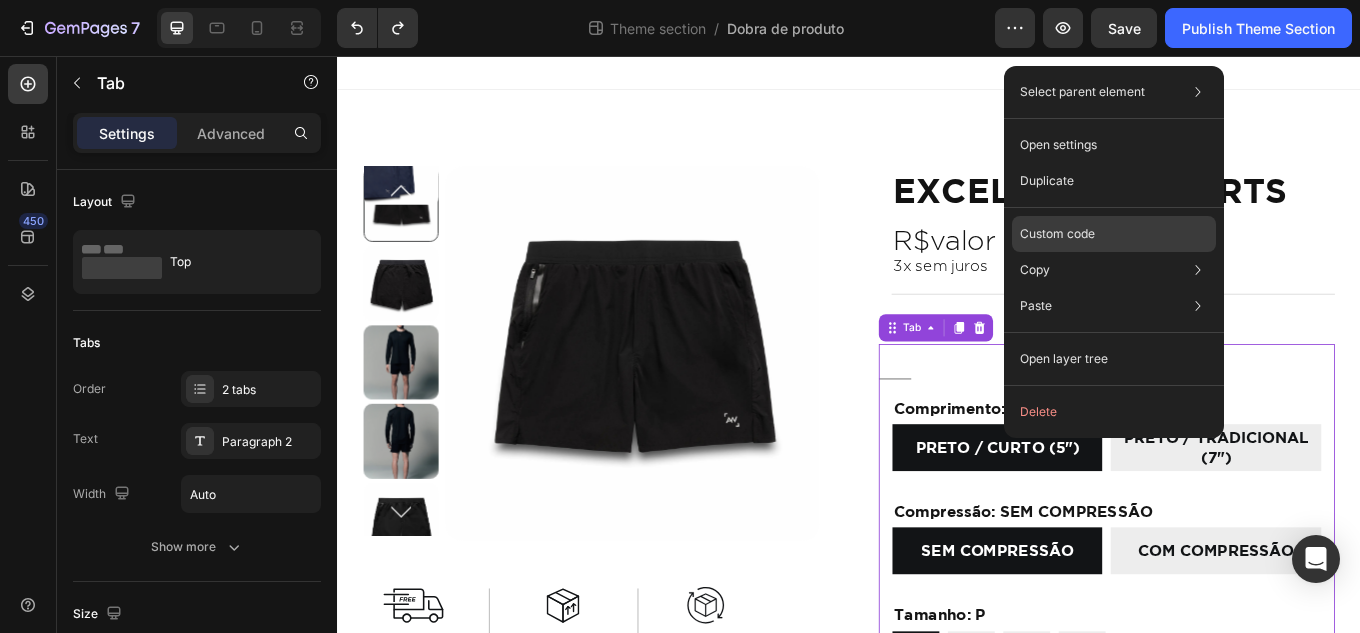 click on "Custom code" at bounding box center (1057, 234) 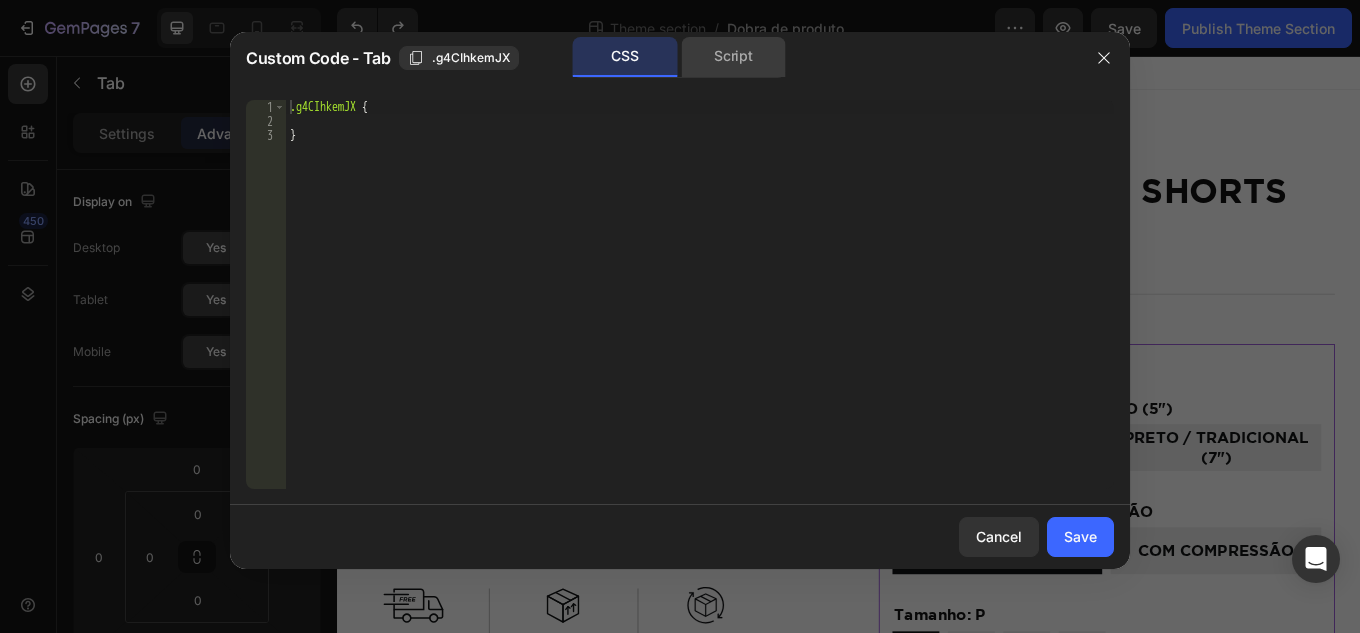 click on "Script" 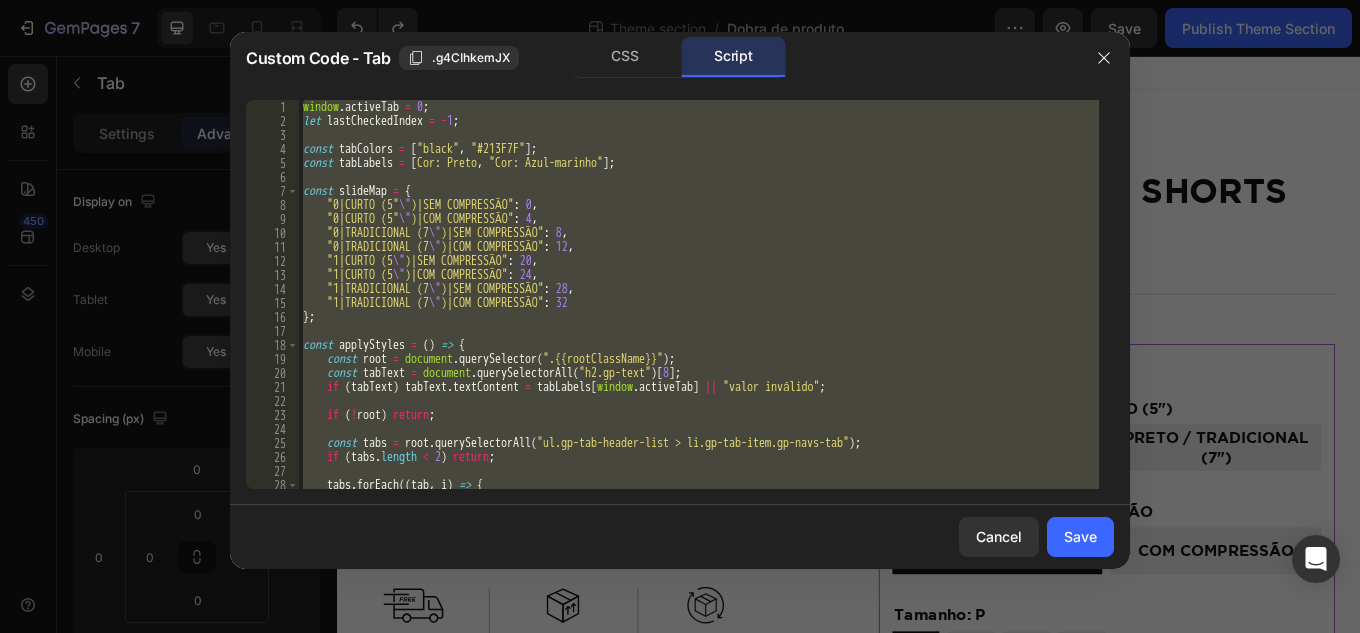 click on "window . activeTab   =   0 ; let   lastCheckedIndex   =   - 1 ; const   tabColors   =   [ "black" ,   "#213F7F" ] ; const   tabLabels   =   [ "Cor: Preto" ,   "Cor: Azul-marinho" ] ; const   slideMap   =   {      "0|CURTO (5 \" )|SEM COMPRESSÃO" :   0 ,      "0|CURTO (5 \" )|COM COMPRESSÃO" :   4 ,      "0|TRADICIONAL (7 \" )|SEM COMPRESSÃO" :   8 ,      "0|TRADICIONAL (7 \" )|COM COMPRESSÃO" :   12 ,      "1|CURTO (5 \" )|SEM COMPRESSÃO" :   20 ,      "1|CURTO (5 \" )|COM COMPRESSÃO" :   24 ,      "1|TRADICIONAL (7 \" )|SEM COMPRESSÃO" :   28 ,      "1|TRADICIONAL (7 \" )|COM COMPRESSÃO" :   32 } ; const   applyStyles   =   ( )   =>   {      const   root   =   document . querySelector ( ".{{rootClassName}}" ) ;      const   tabText   =   document . querySelectorAll ( "h2.gp-text" ) [ 8 ] ;      if   ( tabText )   tabText . textContent   =   tabLabels [ window . activeTab ]   ||   "valor inválido" ;      if   ( ! root )   return ;      const   tabs   =   root . querySelectorAll ( ) ;      if   ( tabs" at bounding box center [699, 294] 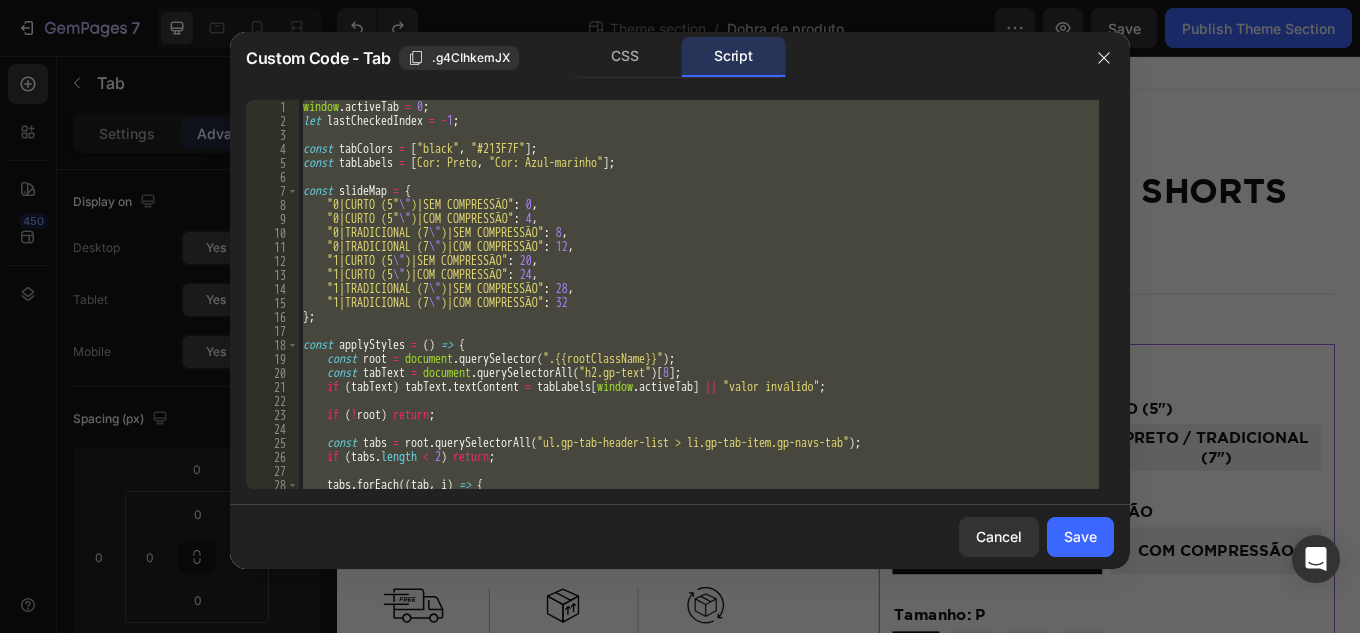 type on ""1|CURTO (5\")|COM COMPRESSÃO": 24," 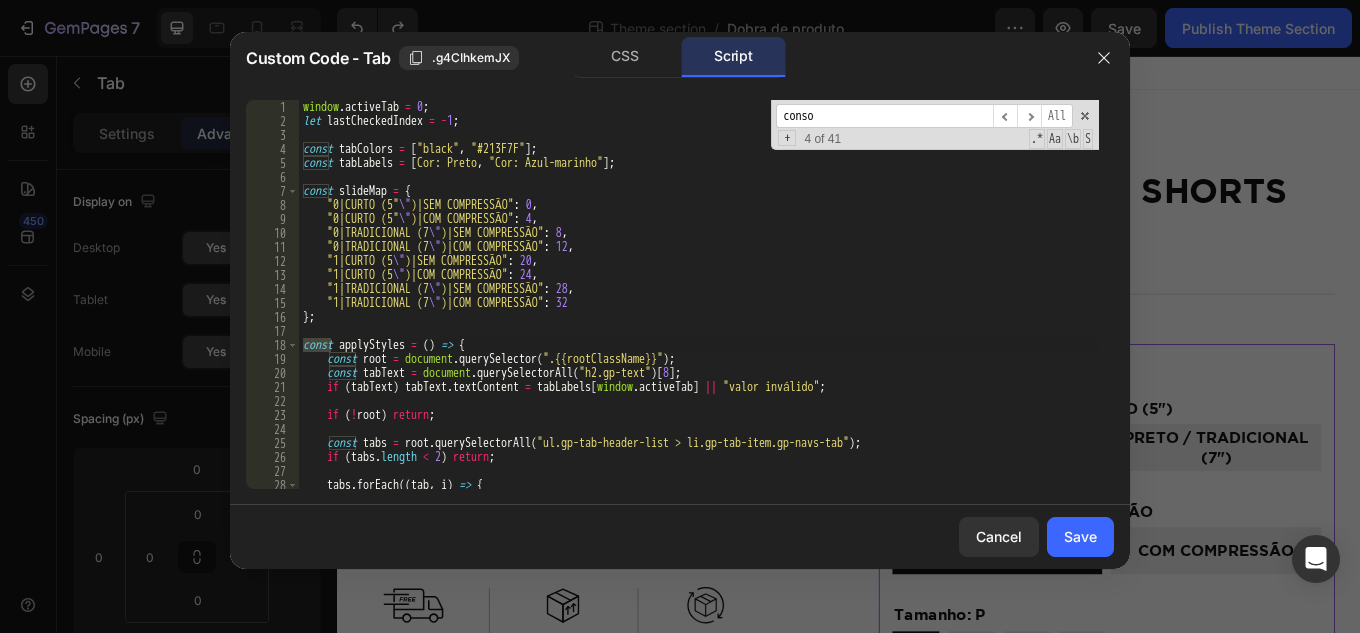 scroll, scrollTop: 898, scrollLeft: 0, axis: vertical 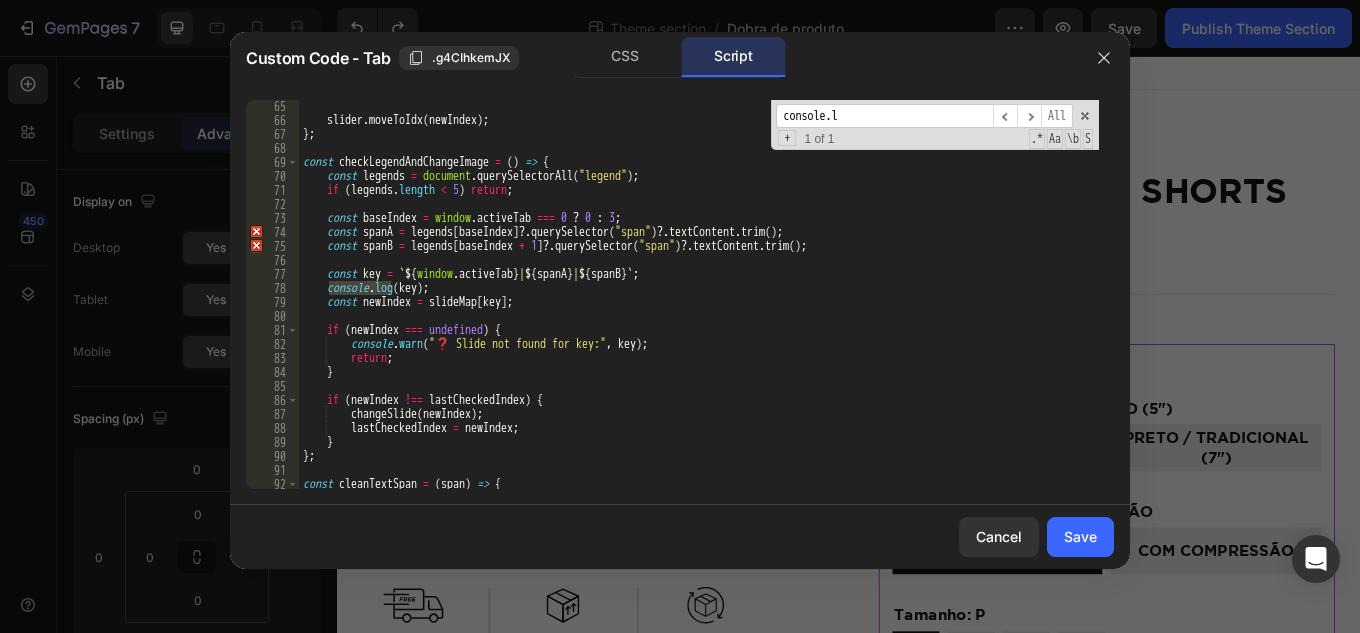 type on "console.l" 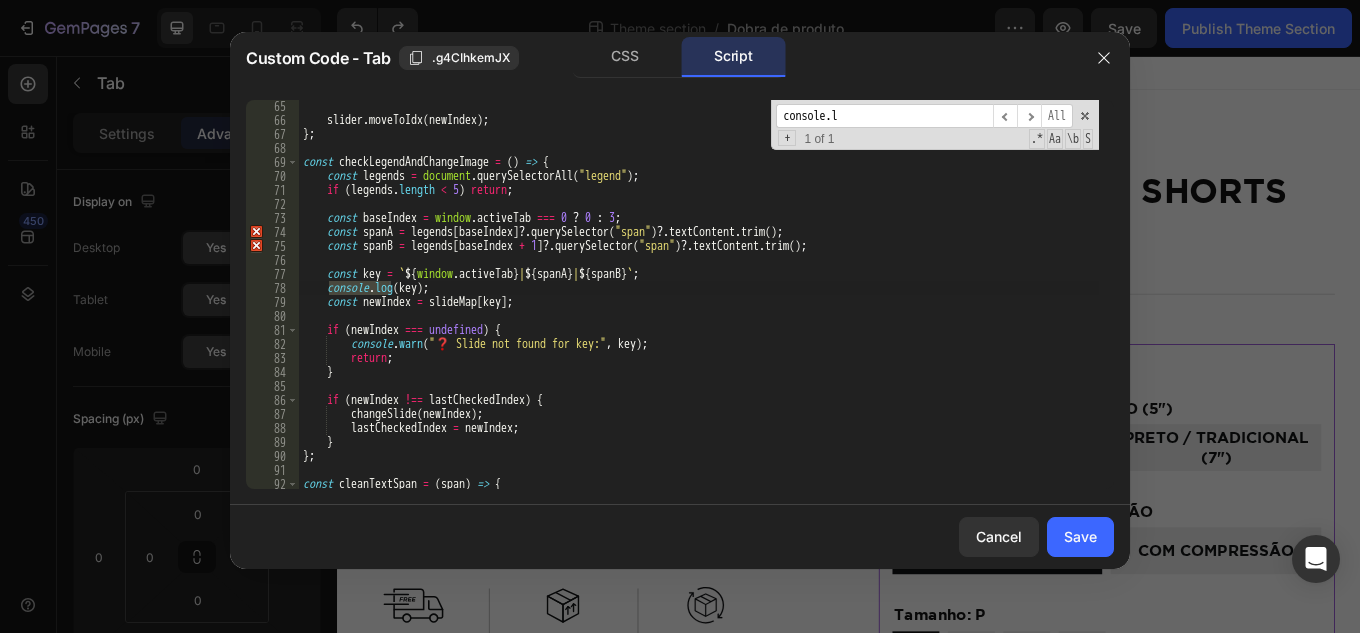 type on "console.log(key);" 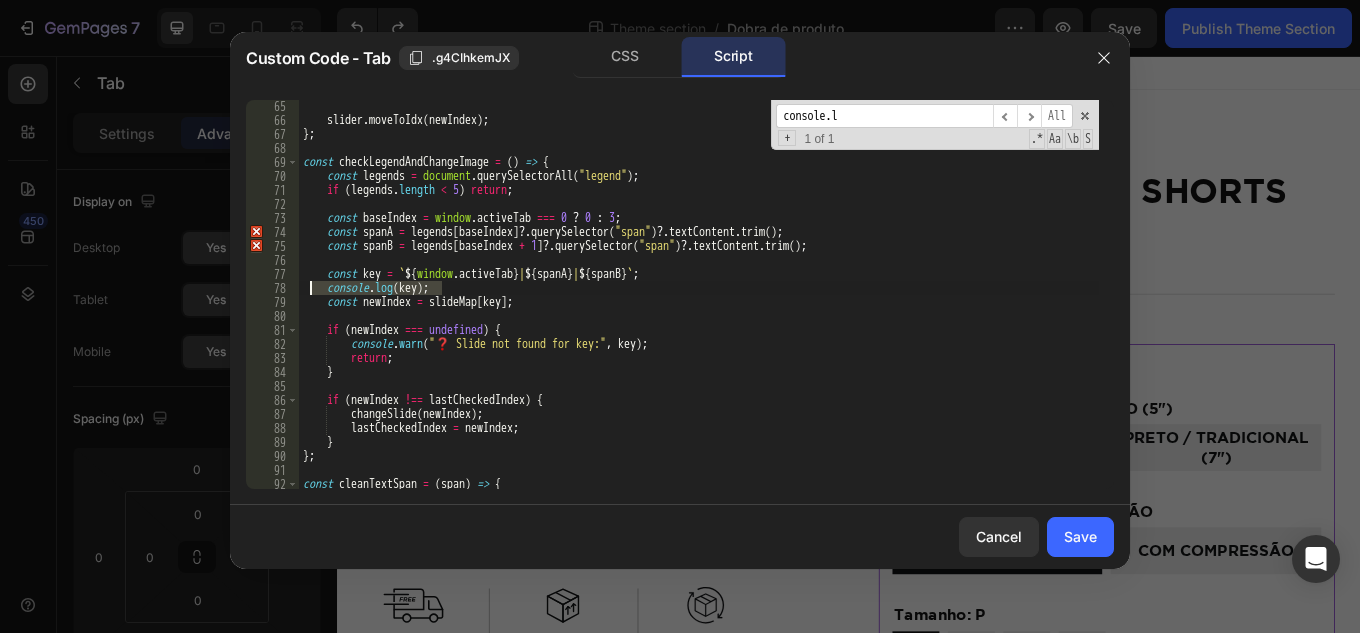drag, startPoint x: 444, startPoint y: 286, endPoint x: 312, endPoint y: 284, distance: 132.01515 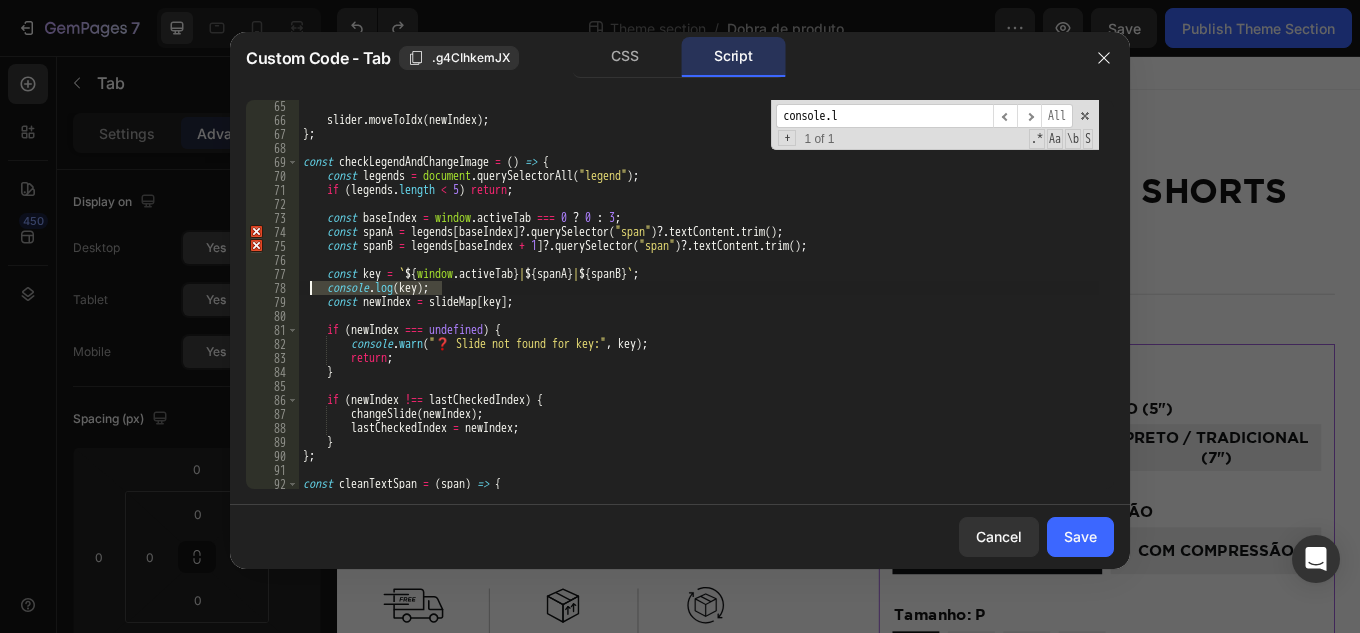 click on "slider . moveToIdx ( newIndex ) ; } ; const   checkLegendAndChangeImage   =   ( )   =>   {      const   legends   =   document . querySelectorAll ( "legend" ) ;      if   ( legends . length   <   5 )   return ;      const   baseIndex   =   window . activeTab   ===   0   ?   0   :   3 ;      const   spanA   =   legends [ baseIndex ] ?. querySelector ( "span" ) ?. textContent . trim ( ) ;      const   spanB   =   legends [ baseIndex   +   1 ] ?. querySelector ( "span" ) ?. textContent . trim ( ) ;      const   key   =   ` ${ window . activeTab } | ${ spanA } | ${ spanB } ` ;      console . log ( key ) ;      const   newIndex   =   slideMap [ key ] ;      if   ( newIndex   ===   undefined )   {           console . warn ( "❓ Slide not found for key:" ,   key ) ;           return ;      }      if   ( newIndex   !==   lastCheckedIndex )   {           changeSlide ( newIndex ) ;           lastCheckedIndex   =   newIndex ;      } } ; const   cleanTextSpan   =   ( span )   =>   {      if   ( span . textContent ." at bounding box center (699, 307) 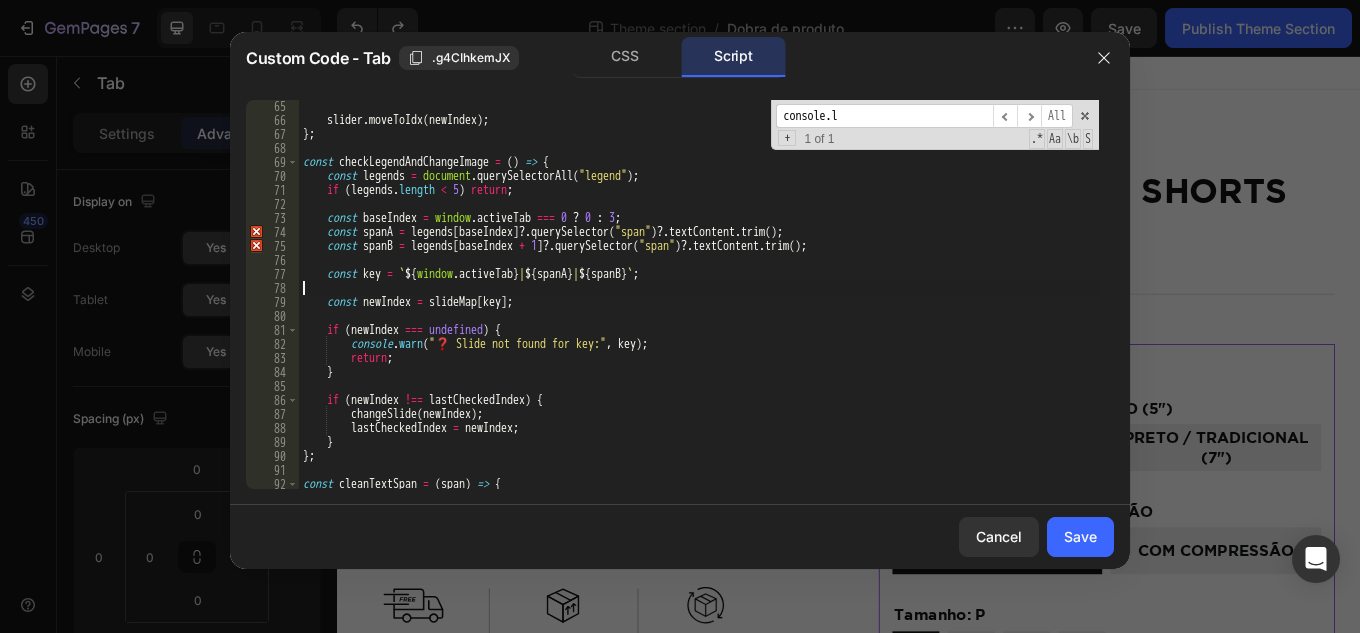 type on "const key = `${window.activeTab}|${spanA}|${spanB}`;" 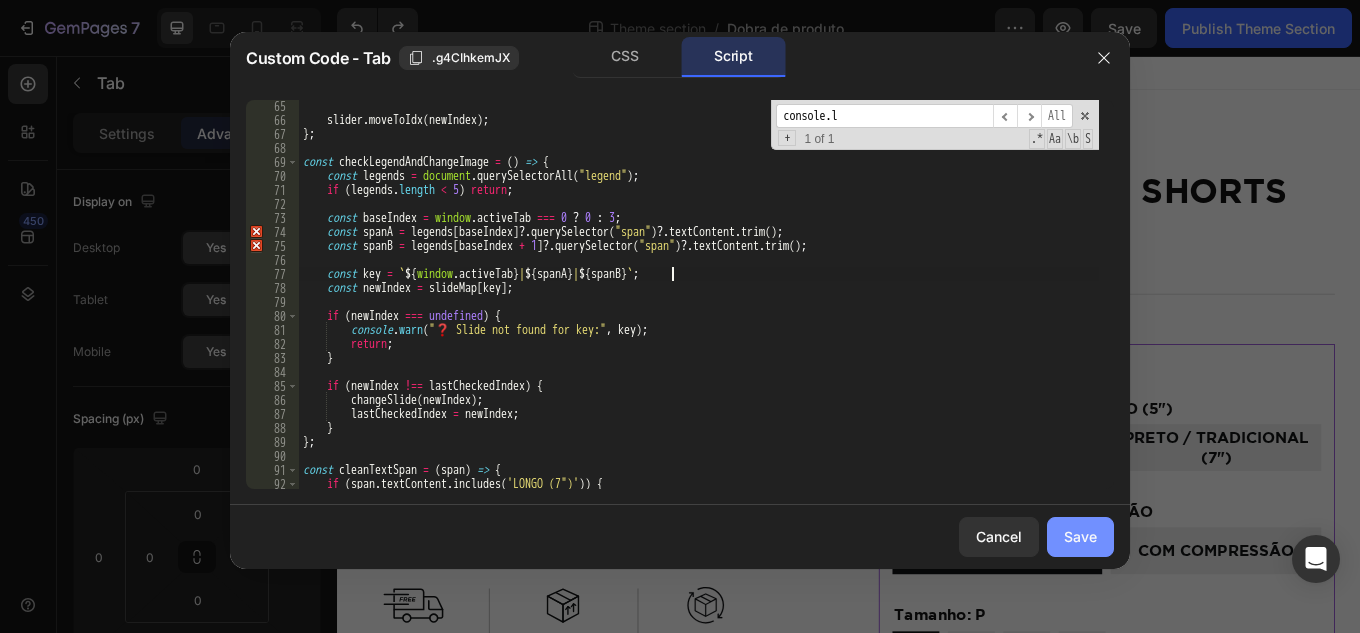 click on "Save" at bounding box center (1080, 536) 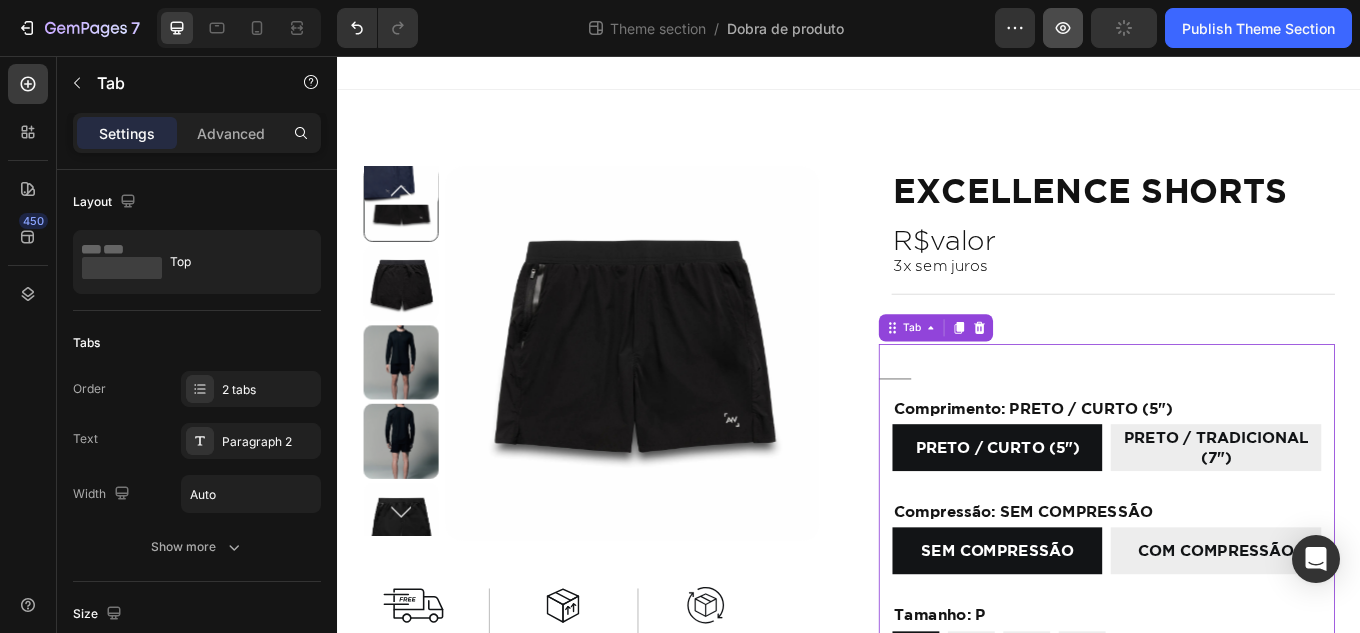 click 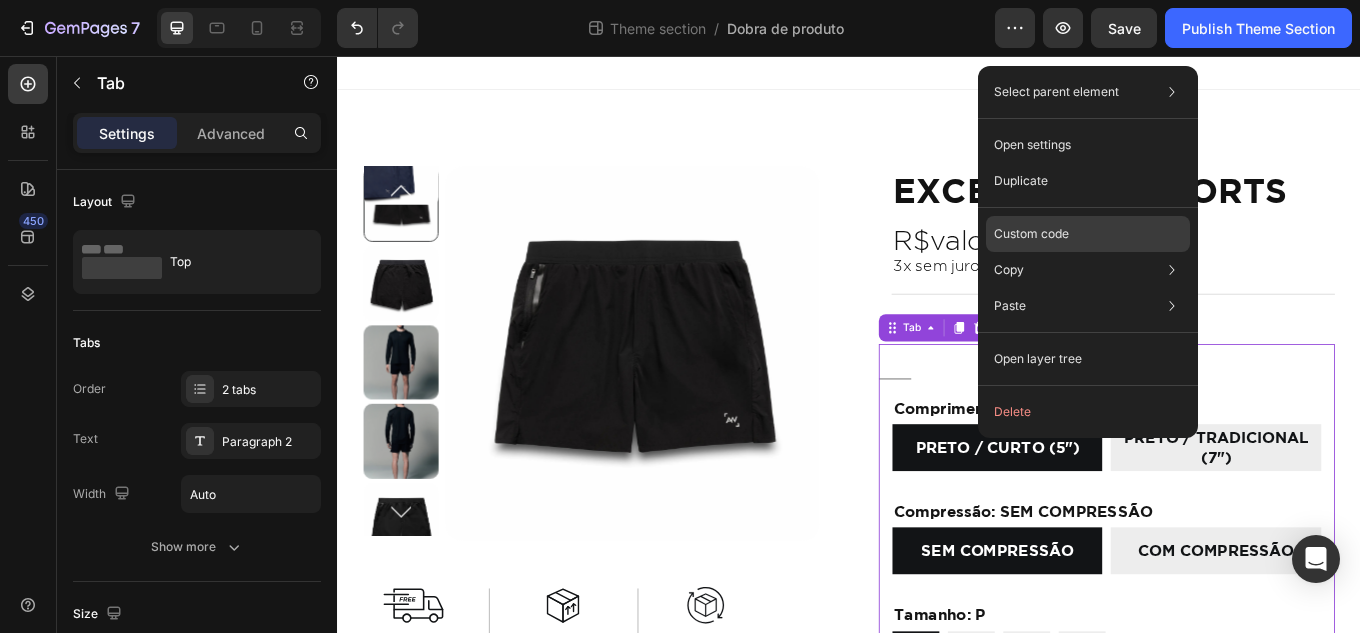 click on "Custom code" 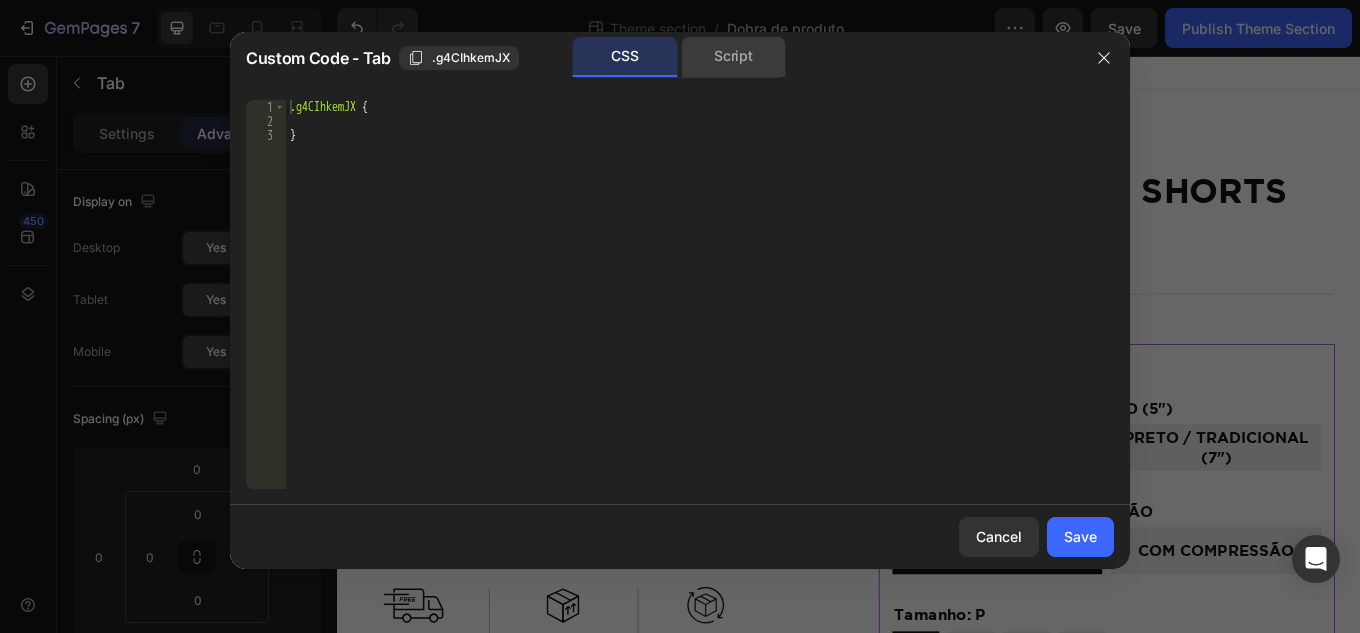 click on "Script" 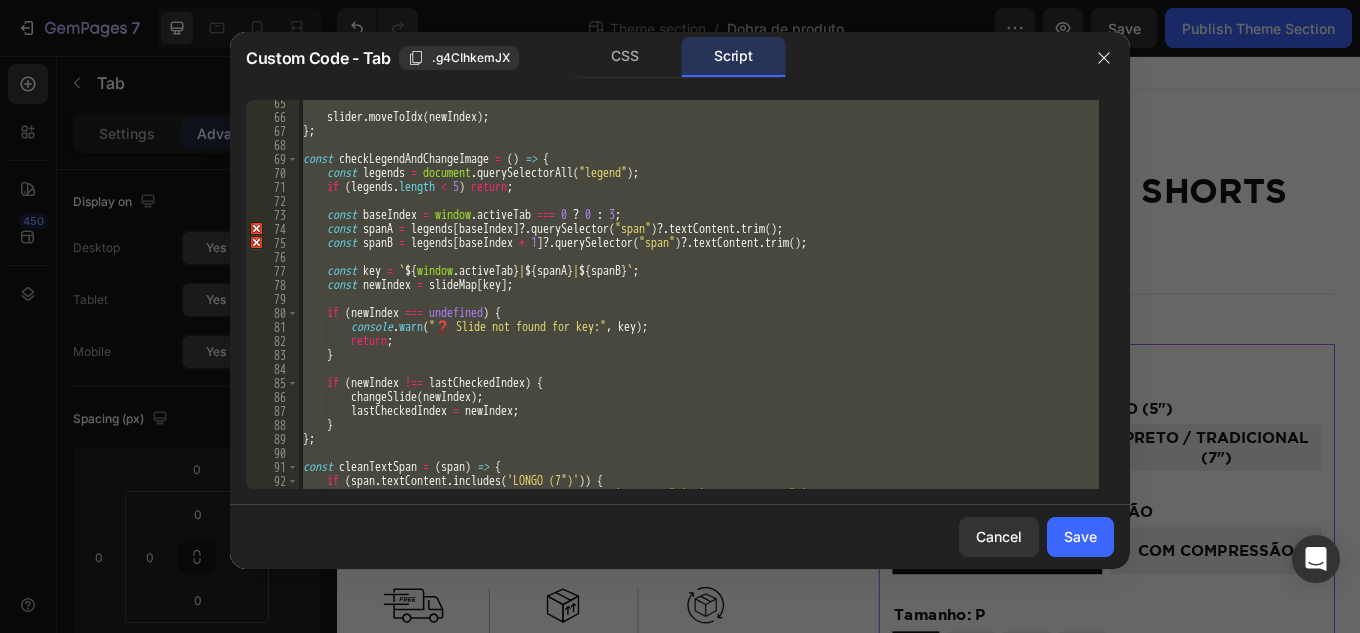 scroll, scrollTop: 900, scrollLeft: 0, axis: vertical 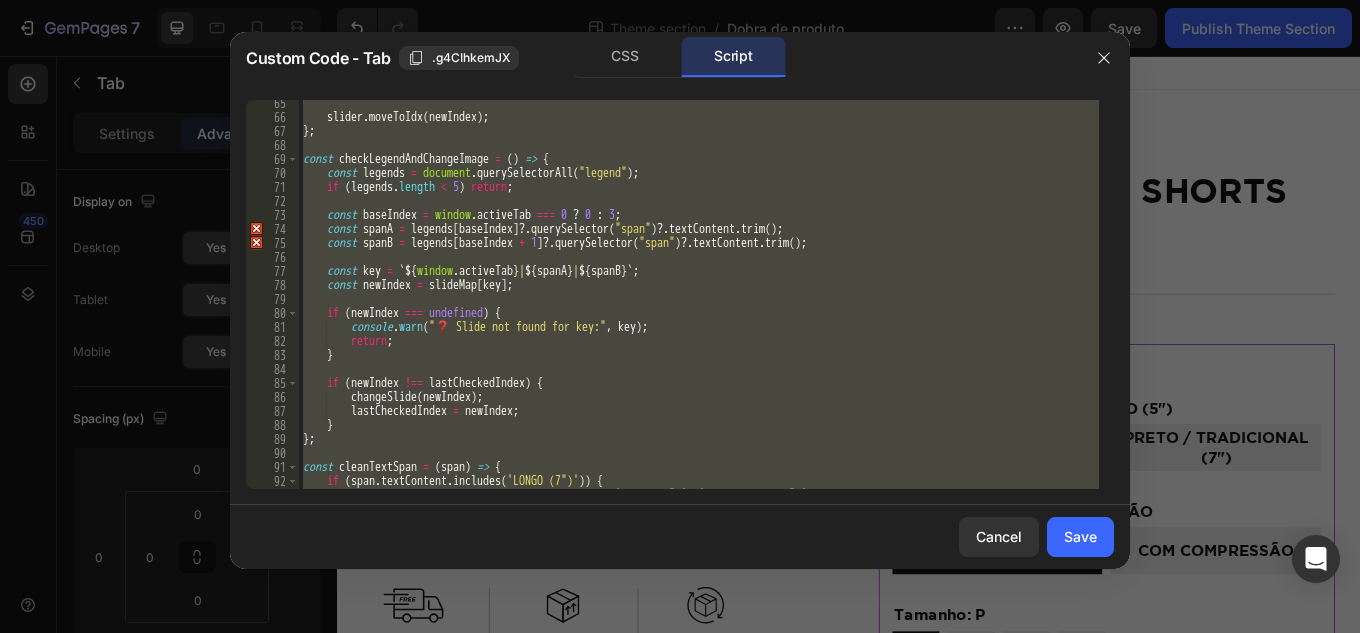 type on "});" 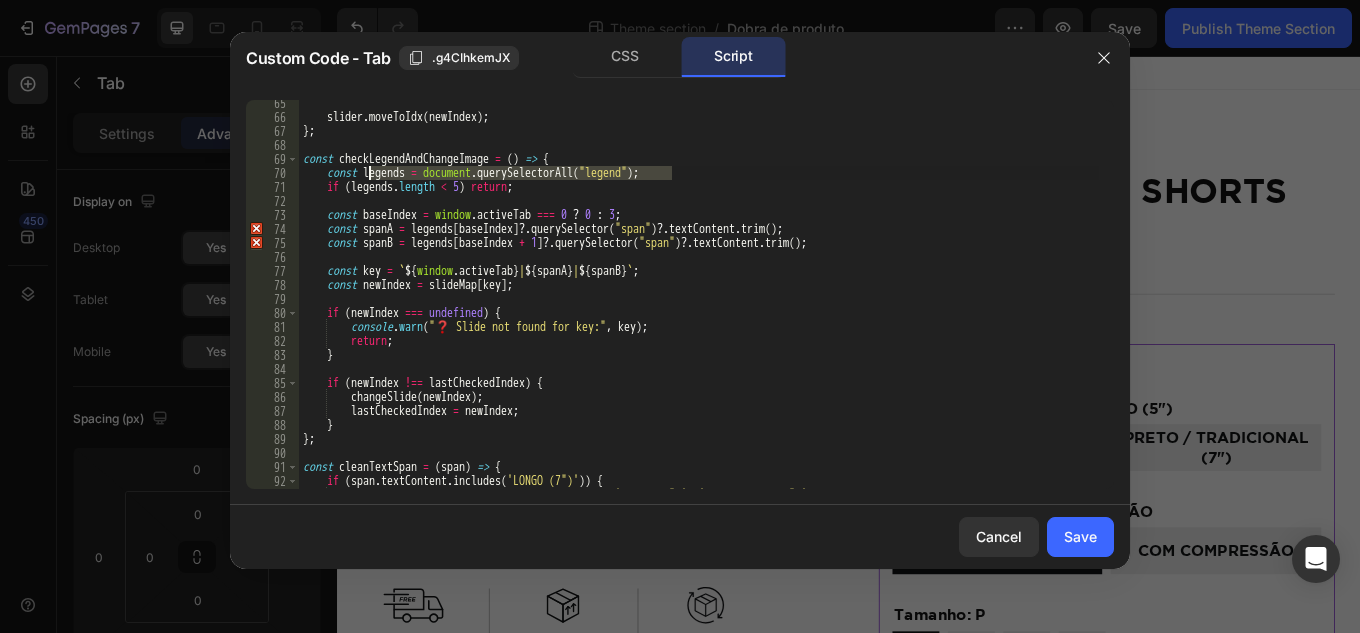 drag, startPoint x: 679, startPoint y: 173, endPoint x: 370, endPoint y: 174, distance: 309.00162 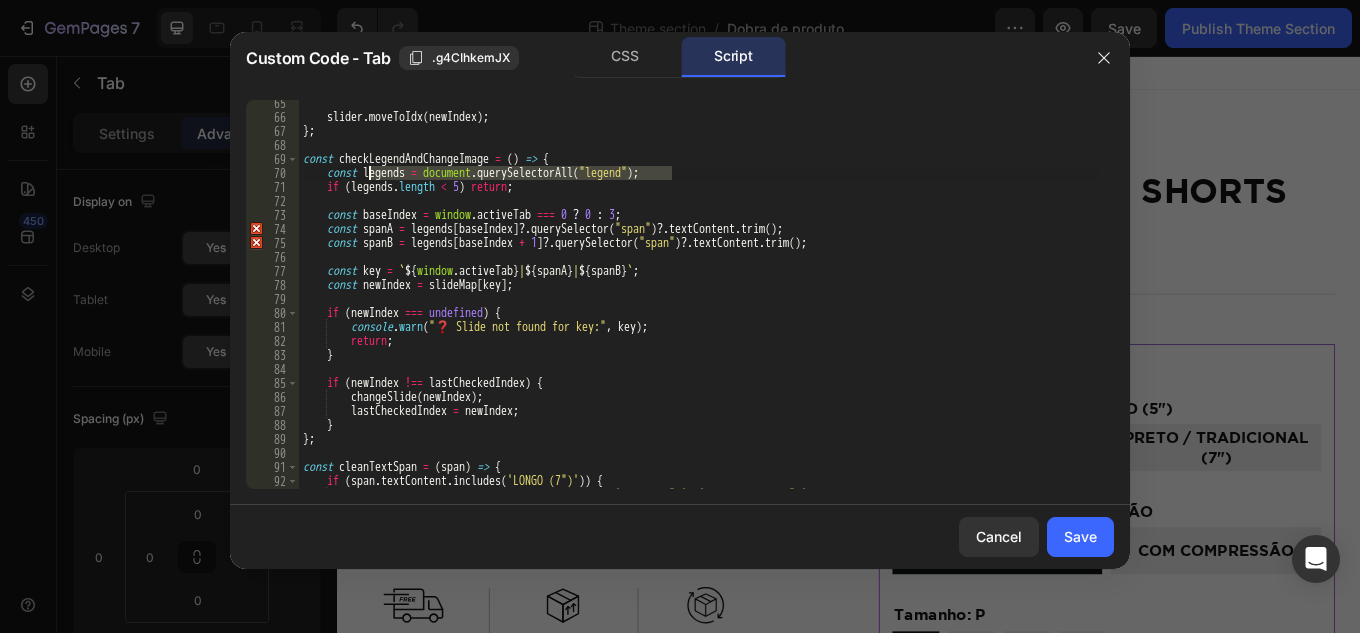 click on "slider . moveToIdx ( newIndex ) ; } ; const   checkLegendAndChangeImage   =   ( )   =>   {      const   legends   =   document . querySelectorAll ( "legend" ) ;      if   ( legends . length   <   5 )   return ;      const   baseIndex   =   window . activeTab   ===   0   ?   0   :   3 ;      const   spanA   =   legends [ baseIndex ] ?. querySelector ( "span" ) ?. textContent . trim ( ) ;      const   spanB   =   legends [ baseIndex   +   1 ] ?. querySelector ( "span" ) ?. textContent . trim ( ) ;      const   key   =   ` ${ window . activeTab } | ${ spanA } | ${ spanB } ` ;      const   newIndex   =   slideMap [ key ] ;      if   ( newIndex   ===   undefined )   {           console . warn ( "❓ Slide not found for key:" ,   key ) ;           return ;      }      if   ( newIndex   !==   lastCheckedIndex )   {           changeSlide ( newIndex ) ;           lastCheckedIndex   =   newIndex ;      } } ; const   cleanTextSpan   =   ( span )   =>   {      if   ( span . textContent . includes ( 'LONGO (7")' ))" at bounding box center (699, 304) 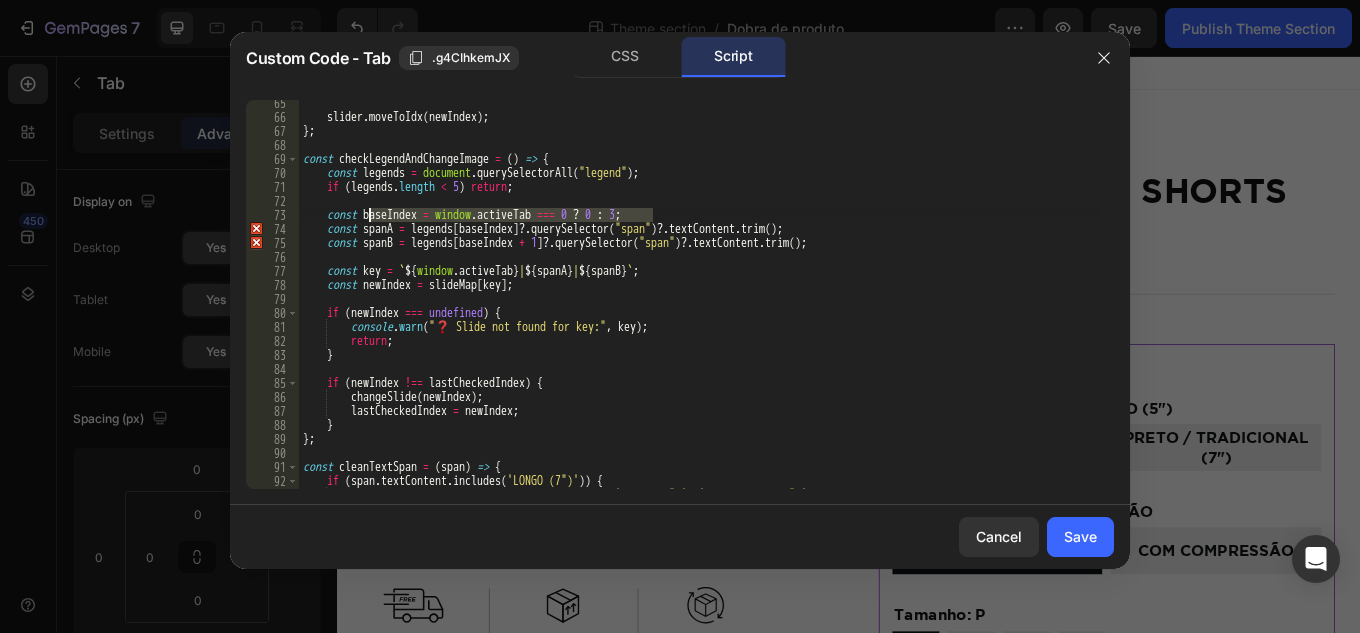 drag, startPoint x: 675, startPoint y: 210, endPoint x: 369, endPoint y: 214, distance: 306.02615 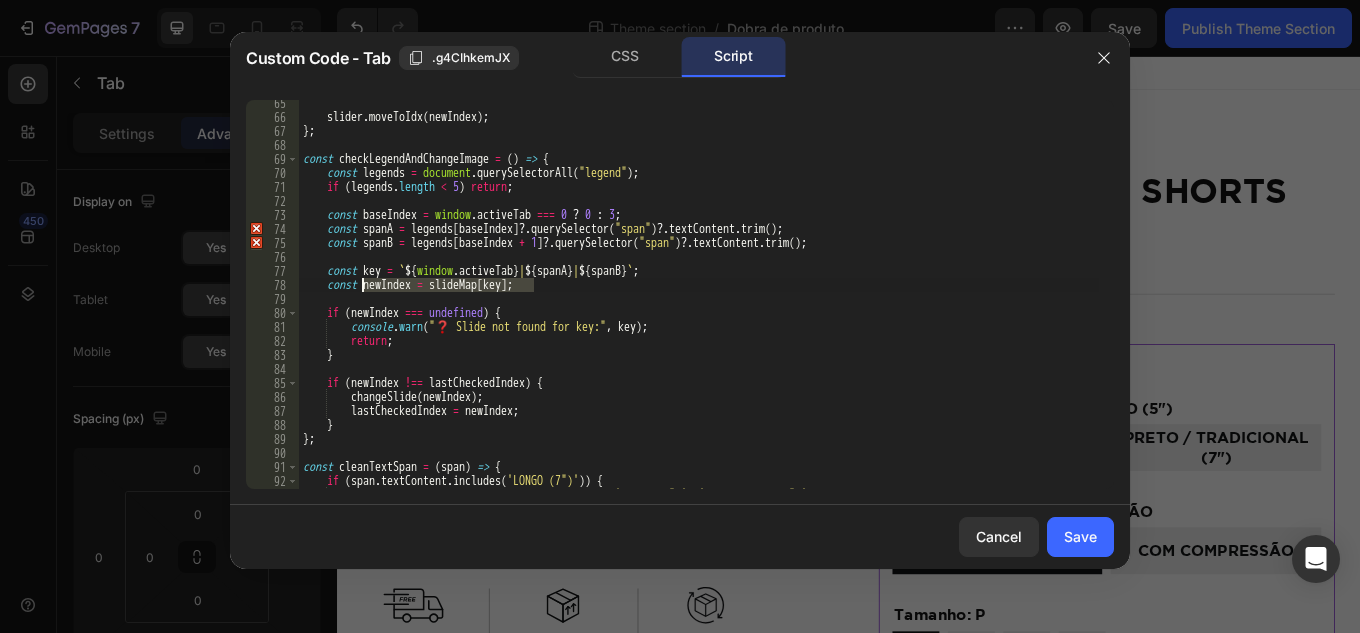 drag, startPoint x: 542, startPoint y: 285, endPoint x: 365, endPoint y: 287, distance: 177.01129 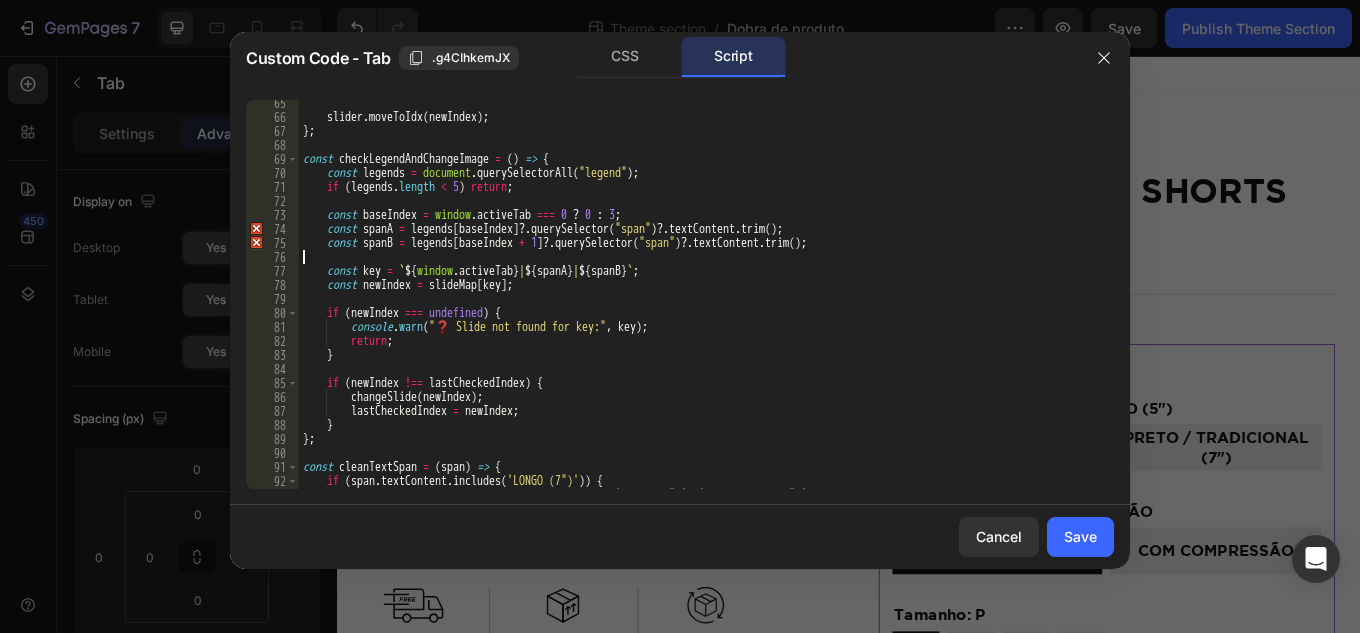 click on "slider . moveToIdx ( newIndex ) ; } ; const   checkLegendAndChangeImage   =   ( )   =>   {      const   legends   =   document . querySelectorAll ( "legend" ) ;      if   ( legends . length   <   5 )   return ;      const   baseIndex   =   window . activeTab   ===   0   ?   0   :   3 ;      const   spanA   =   legends [ baseIndex ] ?. querySelector ( "span" ) ?. textContent . trim ( ) ;      const   spanB   =   legends [ baseIndex   +   1 ] ?. querySelector ( "span" ) ?. textContent . trim ( ) ;      const   key   =   ` ${ window . activeTab } | ${ spanA } | ${ spanB } ` ;      const   newIndex   =   slideMap [ key ] ;      if   ( newIndex   ===   undefined )   {           console . warn ( "❓ Slide not found for key:" ,   key ) ;           return ;      }      if   ( newIndex   !==   lastCheckedIndex )   {           changeSlide ( newIndex ) ;           lastCheckedIndex   =   newIndex ;      } } ; const   cleanTextSpan   =   ( span )   =>   {      if   ( span . textContent . includes ( 'LONGO (7")' ))" at bounding box center (699, 304) 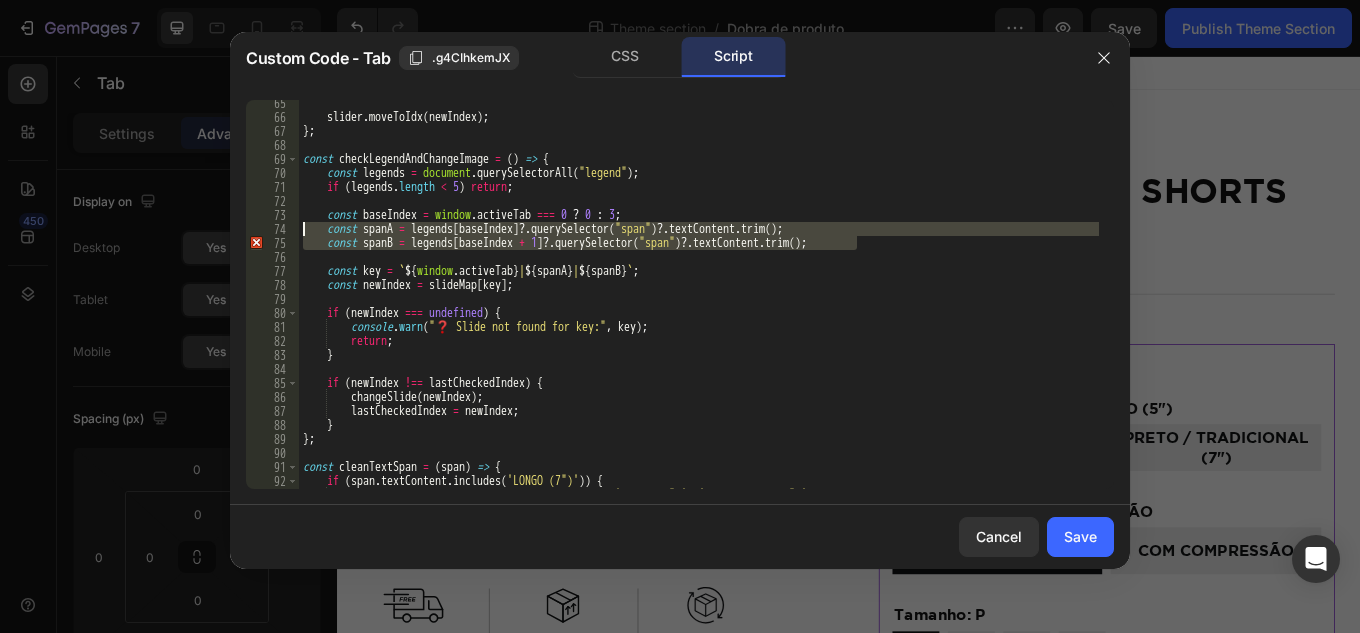 drag, startPoint x: 876, startPoint y: 244, endPoint x: 293, endPoint y: 234, distance: 583.08575 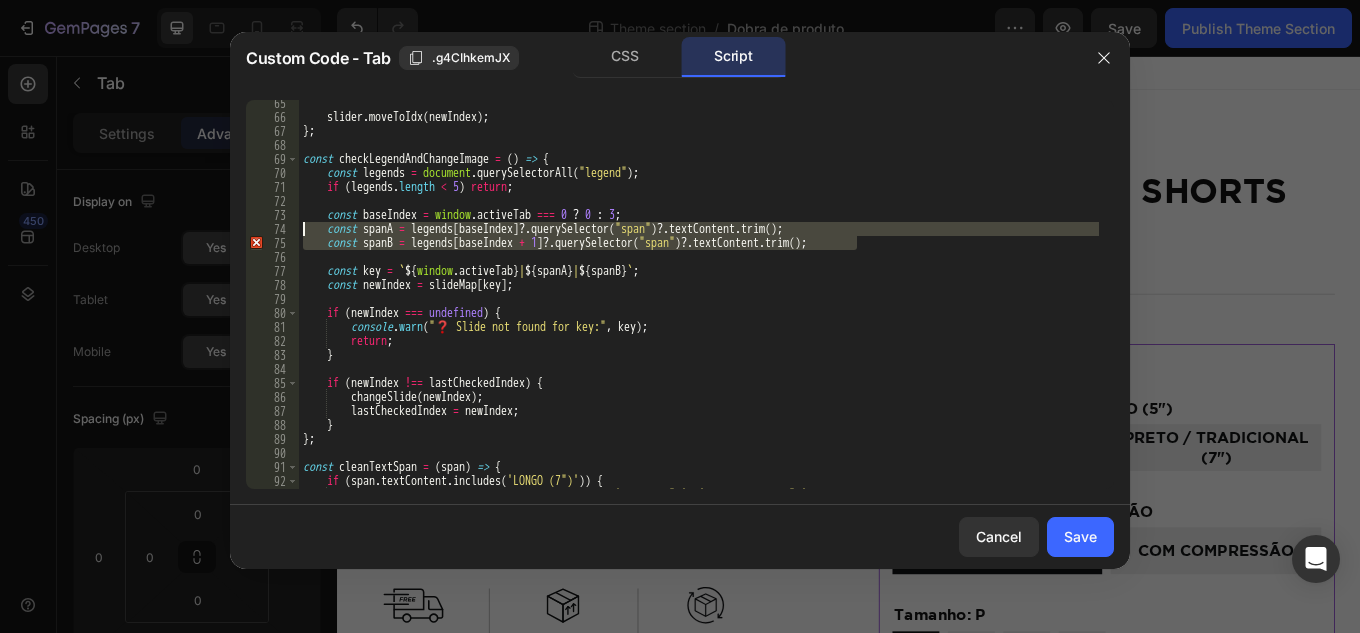 click on "65 66 67 68 69 70 71 72 73 74 75 76 77 78 79 80 81 82 83 84 85 86 87 88 89 90 91 92 93 94      slider . moveToIdx ( newIndex ) ; } ; const   checkLegendAndChangeImage   =   ( )   =>   {      const   legends   =   document . querySelectorAll ( "legend" ) ;      if   ( legends . length   <   5 )   return ;      const   baseIndex   =   window . activeTab   ===   0   ?   0   :   3 ;      const   spanA   =   legends [ baseIndex ] ?. querySelector ( "span" ) ?. textContent . trim ( ) ;      const   spanB   =   legends [ baseIndex   +   1 ] ?. querySelector ( "span" ) ?. textContent . trim ( ) ;      const   key   =   ` ${ window . activeTab } | ${ spanA } | ${ spanB } ` ;      const   newIndex   =   slideMap [ key ] ;      if   ( newIndex   ===   undefined )   {           console . warn ( "❓ Slide not found for key:" ,   key ) ;           return ;      }      if   ( newIndex   !==   lastCheckedIndex )   {           changeSlide ( newIndex ) ;           lastCheckedIndex   =   newIndex ;      } } ; const     =   ( )" at bounding box center (680, 294) 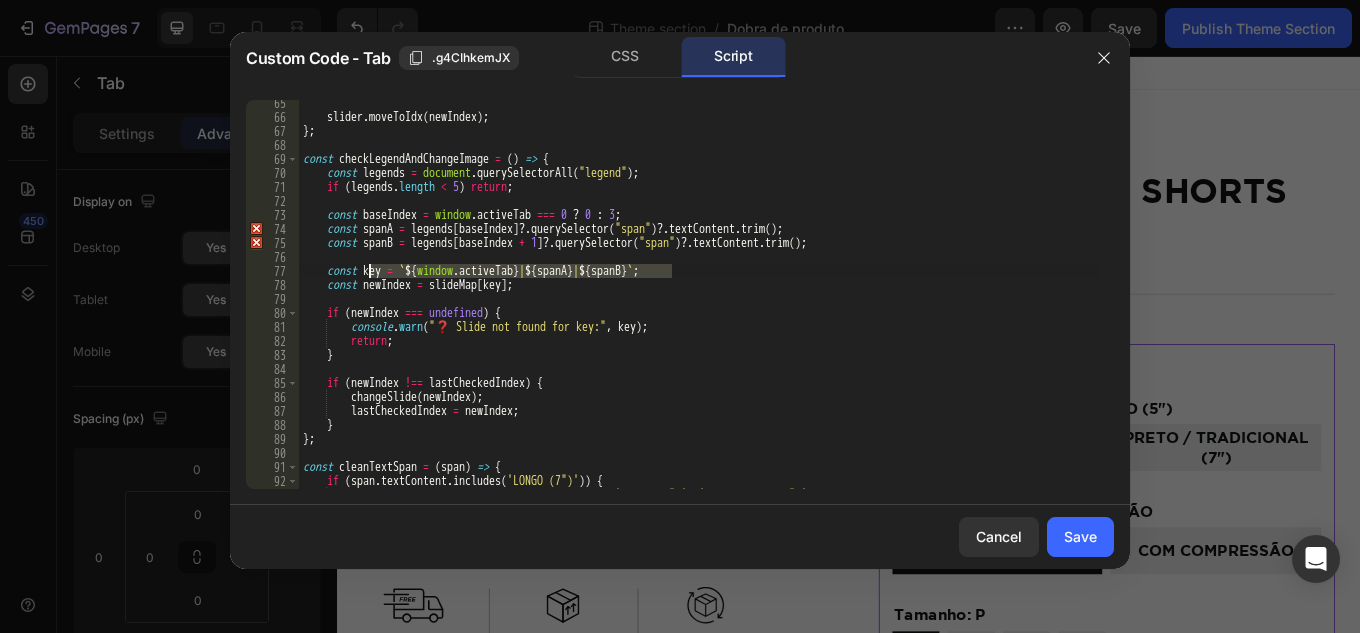 drag, startPoint x: 524, startPoint y: 267, endPoint x: 370, endPoint y: 275, distance: 154.20766 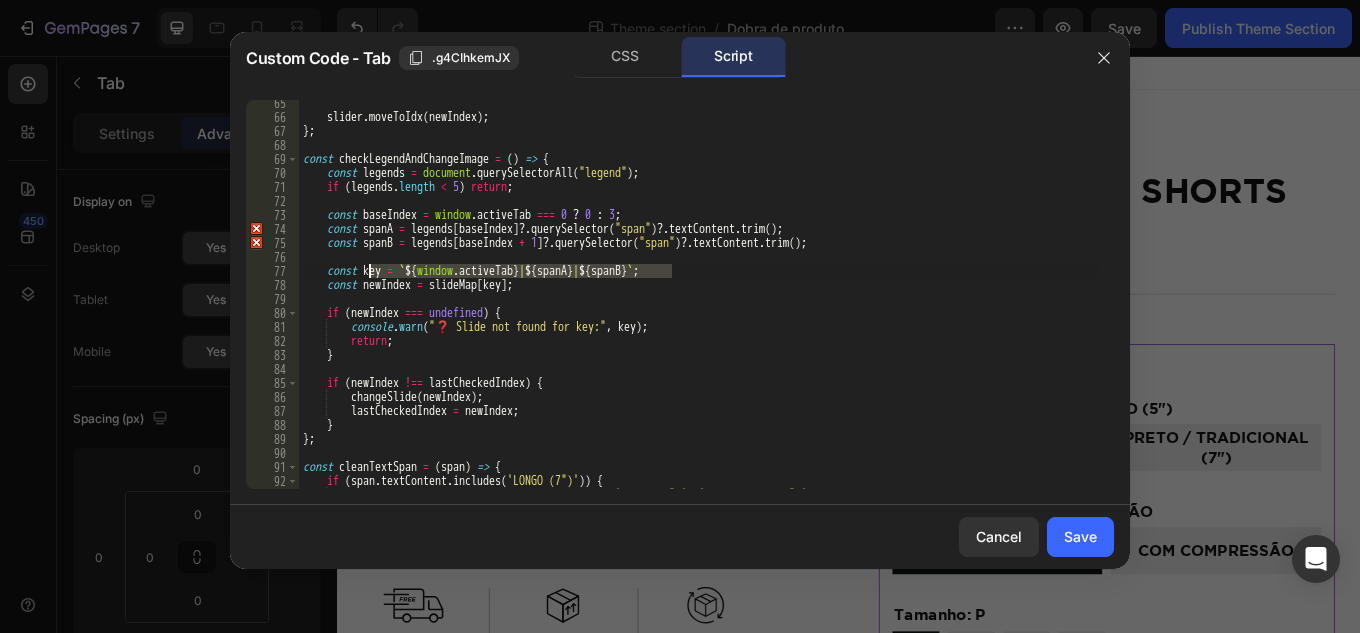 click on "slider . moveToIdx ( newIndex ) ; } ; const   checkLegendAndChangeImage   =   ( )   =>   {      const   legends   =   document . querySelectorAll ( "legend" ) ;      if   ( legends . length   <   5 )   return ;      const   baseIndex   =   window . activeTab   ===   0   ?   0   :   3 ;      const   spanA   =   legends [ baseIndex ] ?. querySelector ( "span" ) ?. textContent . trim ( ) ;      const   spanB   =   legends [ baseIndex   +   1 ] ?. querySelector ( "span" ) ?. textContent . trim ( ) ;      const   key   =   ` ${ window . activeTab } | ${ spanA } | ${ spanB } ` ;      const   newIndex   =   slideMap [ key ] ;      if   ( newIndex   ===   undefined )   {           console . warn ( "❓ Slide not found for key:" ,   key ) ;           return ;      }      if   ( newIndex   !==   lastCheckedIndex )   {           changeSlide ( newIndex ) ;           lastCheckedIndex   =   newIndex ;      } } ; const   cleanTextSpan   =   ( span )   =>   {      if   ( span . textContent . includes ( 'LONGO (7")' ))" at bounding box center [699, 304] 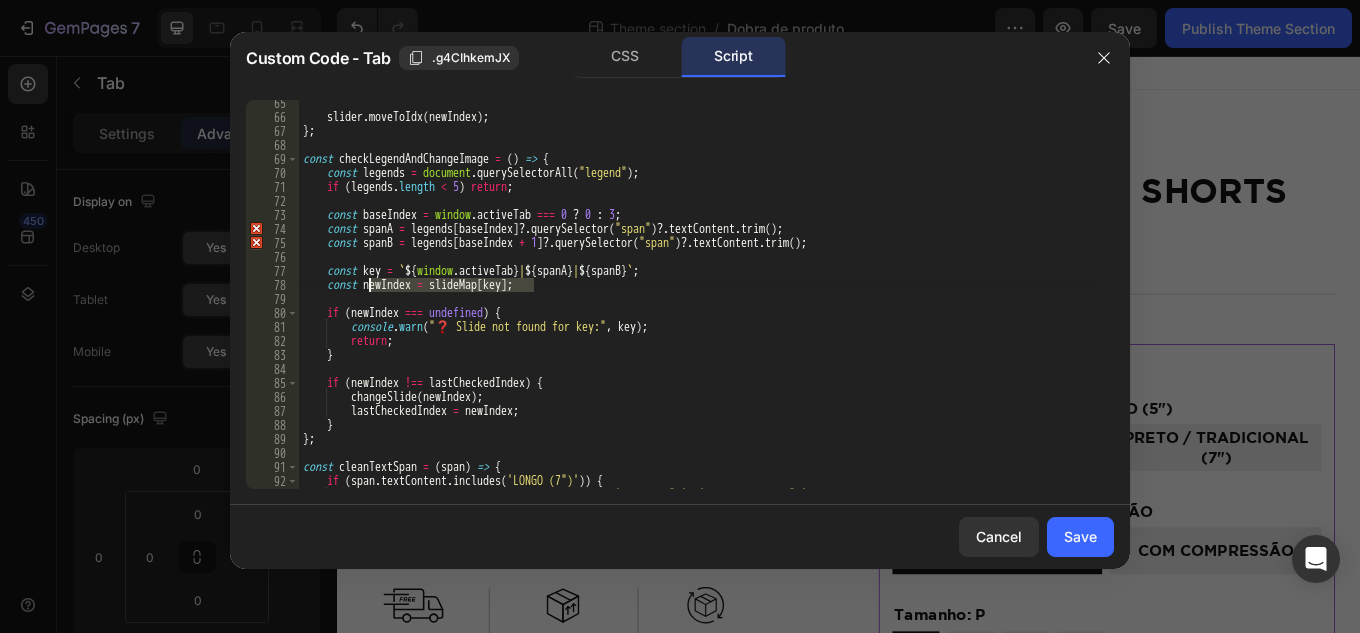 drag, startPoint x: 555, startPoint y: 284, endPoint x: 366, endPoint y: 289, distance: 189.06613 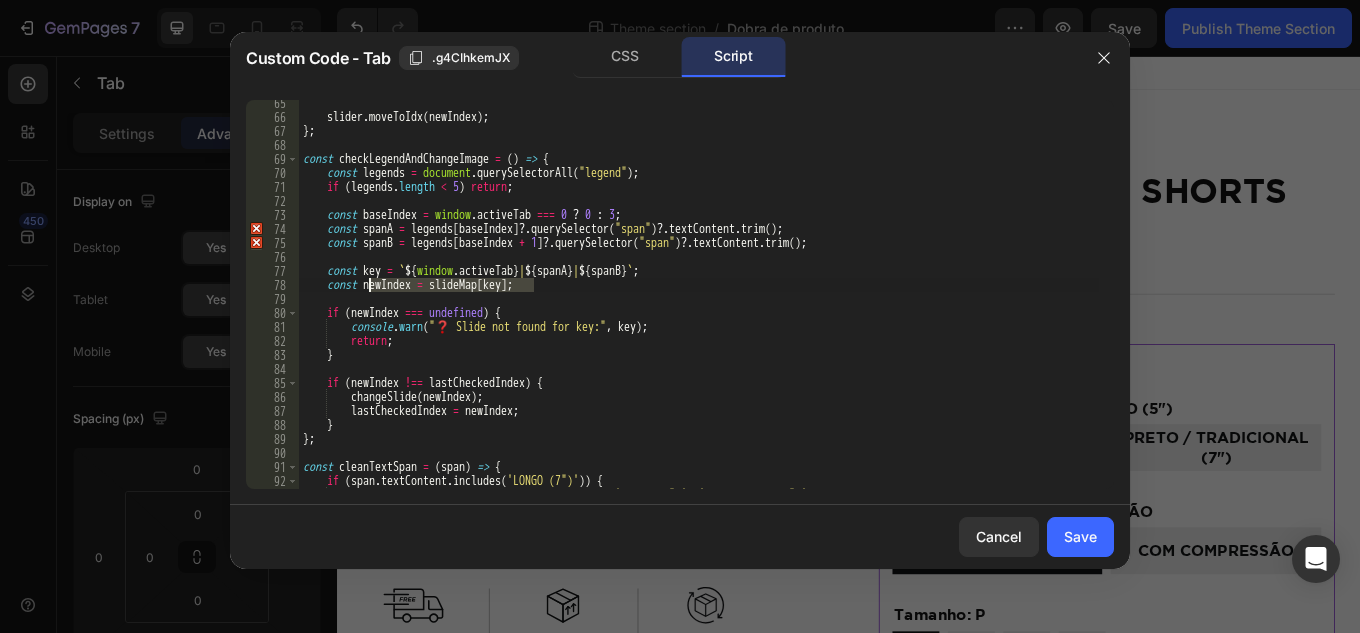 click on "slider . moveToIdx ( newIndex ) ; } ; const   checkLegendAndChangeImage   =   ( )   =>   {      const   legends   =   document . querySelectorAll ( "legend" ) ;      if   ( legends . length   <   5 )   return ;      const   baseIndex   =   window . activeTab   ===   0   ?   0   :   3 ;      const   spanA   =   legends [ baseIndex ] ?. querySelector ( "span" ) ?. textContent . trim ( ) ;      const   spanB   =   legends [ baseIndex   +   1 ] ?. querySelector ( "span" ) ?. textContent . trim ( ) ;      const   key   =   ` ${ window . activeTab } | ${ spanA } | ${ spanB } ` ;      const   newIndex   =   slideMap [ key ] ;      if   ( newIndex   ===   undefined )   {           console . warn ( "❓ Slide not found for key:" ,   key ) ;           return ;      }      if   ( newIndex   !==   lastCheckedIndex )   {           changeSlide ( newIndex ) ;           lastCheckedIndex   =   newIndex ;      } } ; const   cleanTextSpan   =   ( span )   =>   {      if   ( span . textContent . includes ( 'LONGO (7")' ))" at bounding box center [699, 304] 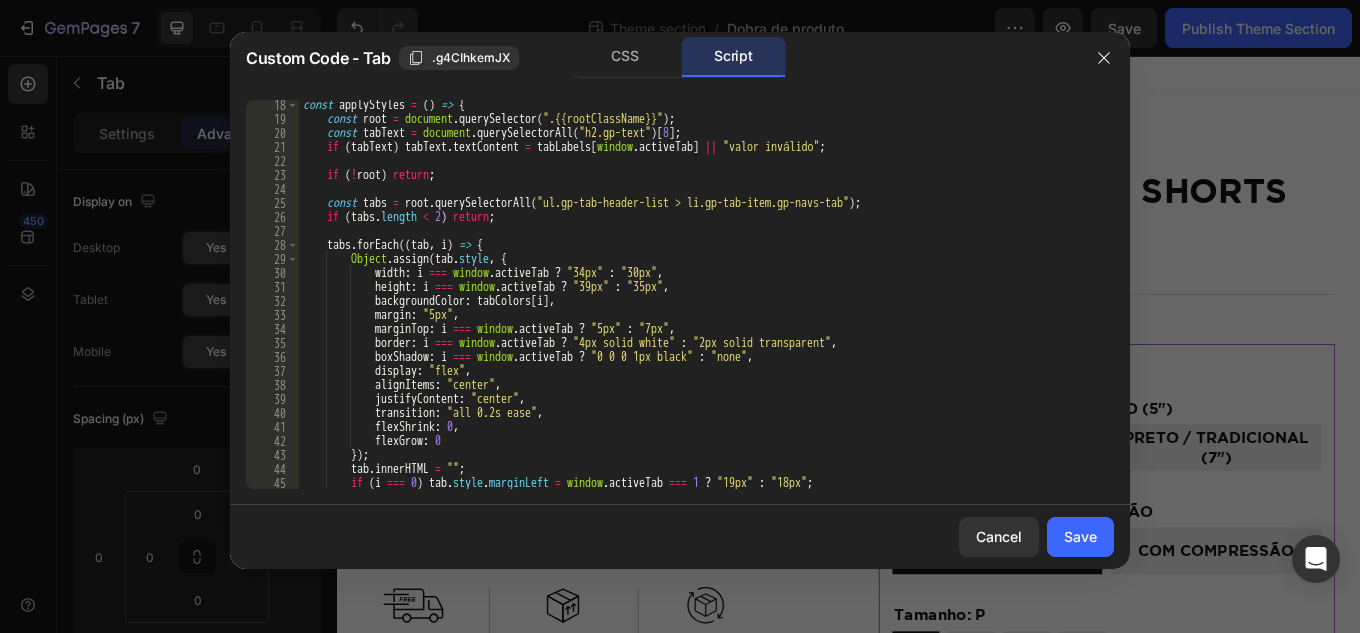 scroll, scrollTop: 0, scrollLeft: 0, axis: both 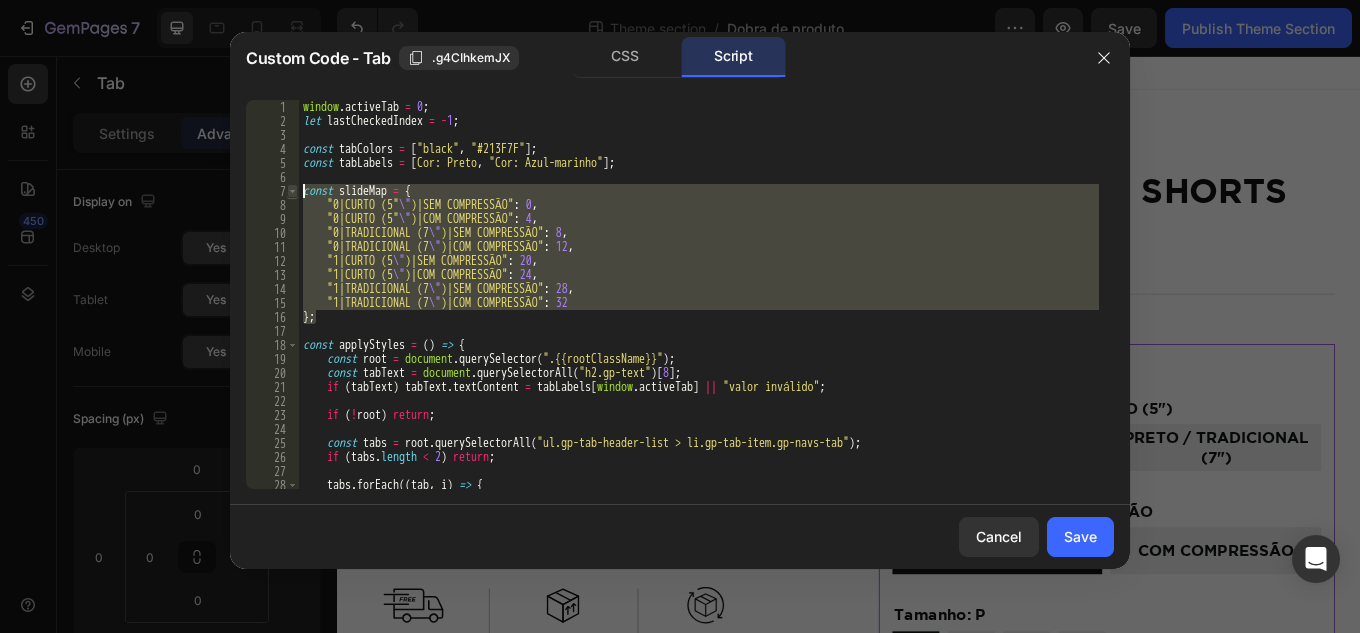 drag, startPoint x: 325, startPoint y: 315, endPoint x: 295, endPoint y: 185, distance: 133.41664 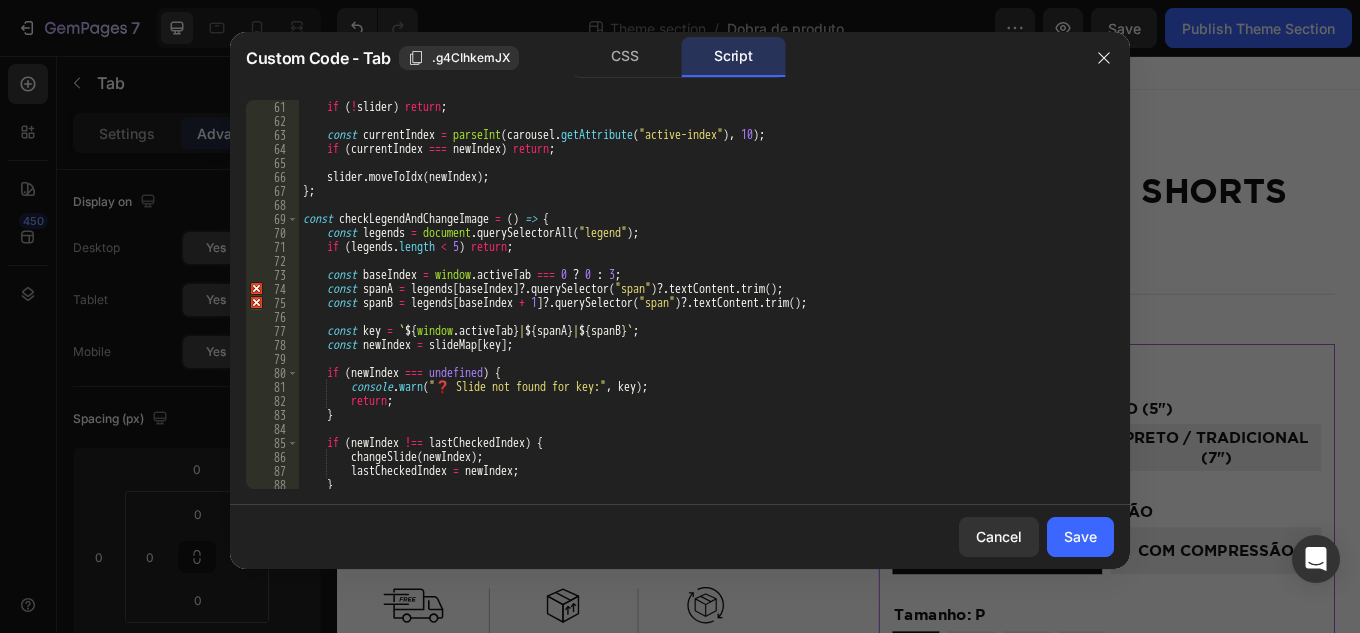 scroll, scrollTop: 840, scrollLeft: 0, axis: vertical 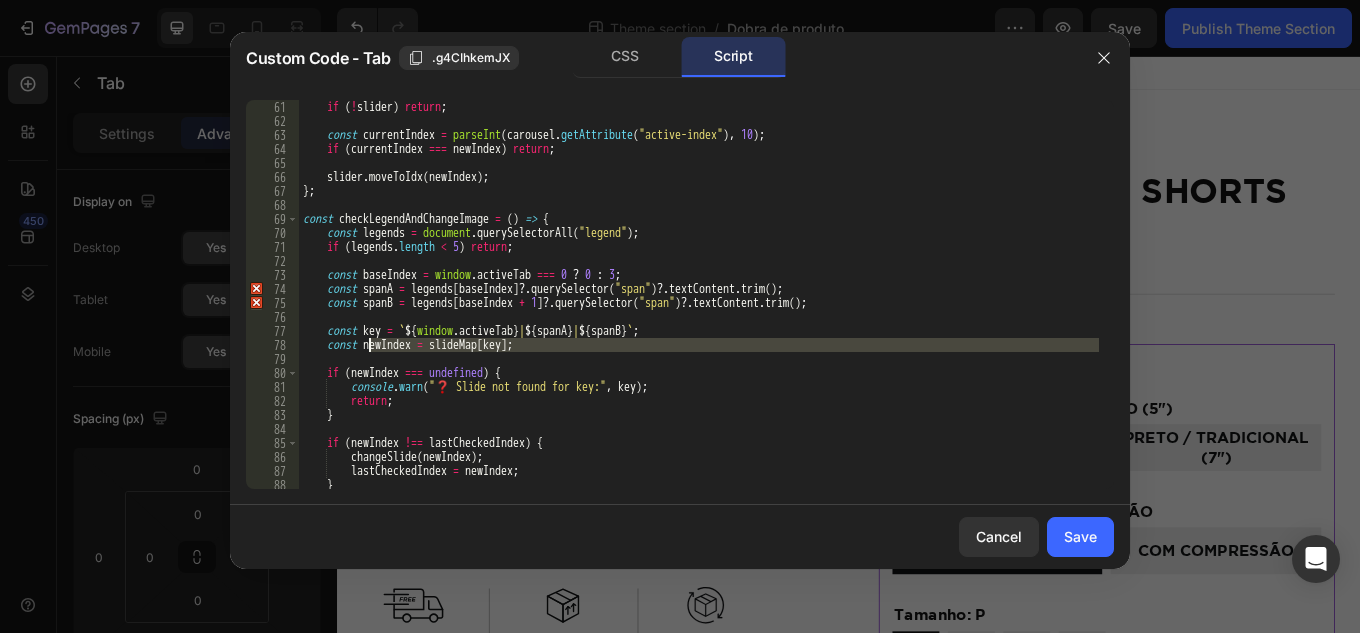 drag, startPoint x: 549, startPoint y: 352, endPoint x: 371, endPoint y: 350, distance: 178.01123 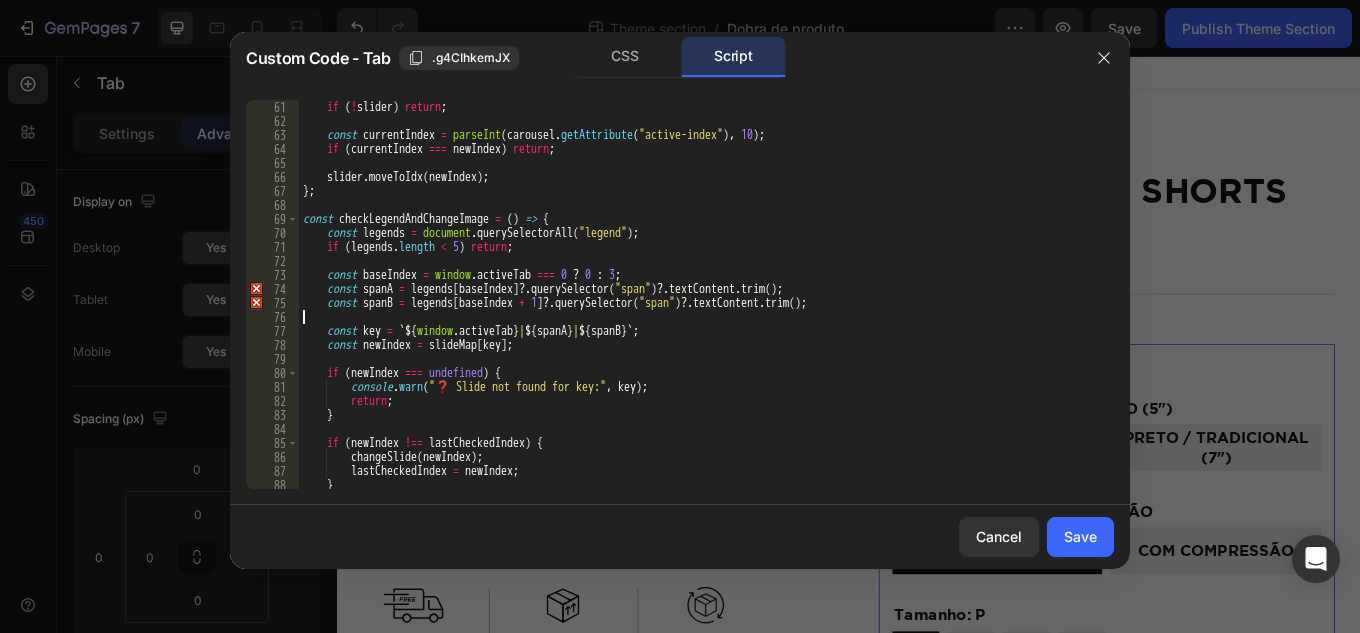 click on "if   ( ! slider )   return ;      const   currentIndex   =   parseInt ( carousel . getAttribute ( "active-index" ) ,   10 ) ;      if   ( currentIndex   ===   newIndex )   return ;      slider . moveToIdx ( newIndex ) ; } ; const   checkLegendAndChangeImage   =   ( )   =>   {      const   legends   =   document . querySelectorAll ( "legend" ) ;      if   ( legends . length   <   5 )   return ;      const   baseIndex   =   window . activeTab   ===   0   ?   0   :   3 ;      const   spanA   =   legends [ baseIndex ] ?. querySelector ( "span" ) ?. textContent . trim ( ) ;      const   spanB   =   legends [ baseIndex   +   1 ] ?. querySelector ( "span" ) ?. textContent . trim ( ) ;      const   key   =   ` ${ window . activeTab } | ${ spanA } | ${ spanB } ` ;      const   newIndex   =   slideMap [ key ] ;      if   ( newIndex   ===   undefined )   {           console . warn ( "❓ Slide not found for key:" ,   key ) ;           return ;      }      if   ( newIndex   !==   lastCheckedIndex )   {           ( )" at bounding box center [699, 308] 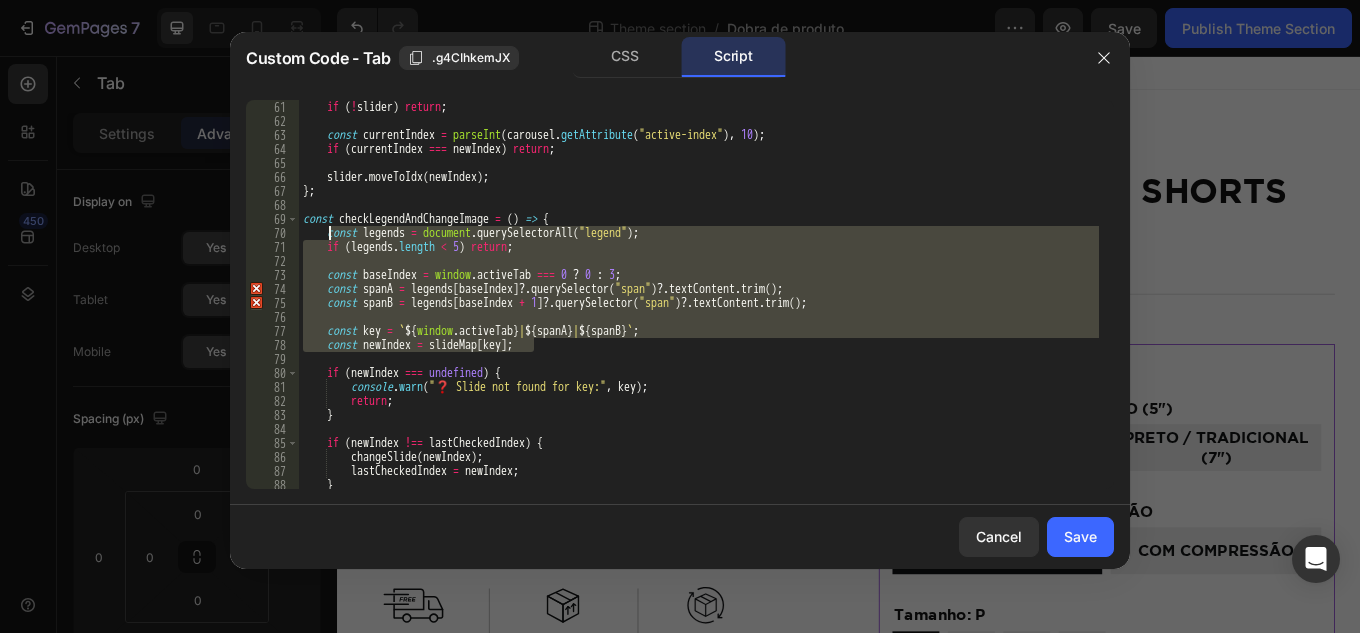 drag, startPoint x: 548, startPoint y: 343, endPoint x: 330, endPoint y: 226, distance: 247.41261 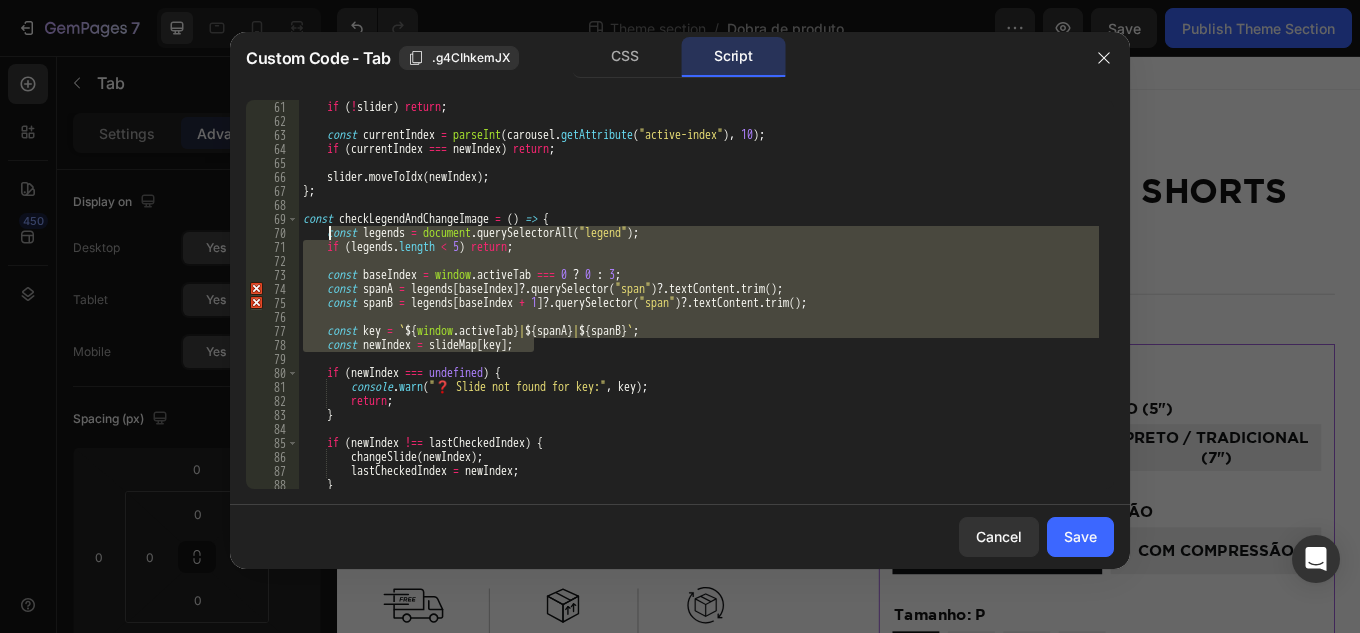 click on "if   ( ! slider )   return ;      const   currentIndex   =   parseInt ( carousel . getAttribute ( "active-index" ) ,   10 ) ;      if   ( currentIndex   ===   newIndex )   return ;      slider . moveToIdx ( newIndex ) ; } ; const   checkLegendAndChangeImage   =   ( )   =>   {      const   legends   =   document . querySelectorAll ( "legend" ) ;      if   ( legends . length   <   5 )   return ;      const   baseIndex   =   window . activeTab   ===   0   ?   0   :   3 ;      const   spanA   =   legends [ baseIndex ] ?. querySelector ( "span" ) ?. textContent . trim ( ) ;      const   spanB   =   legends [ baseIndex   +   1 ] ?. querySelector ( "span" ) ?. textContent . trim ( ) ;      const   key   =   ` ${ window . activeTab } | ${ spanA } | ${ spanB } ` ;      const   newIndex   =   slideMap [ key ] ;      if   ( newIndex   ===   undefined )   {           console . warn ( "❓ Slide not found for key:" ,   key ) ;           return ;      }      if   ( newIndex   !==   lastCheckedIndex )   {           ( )" at bounding box center (699, 308) 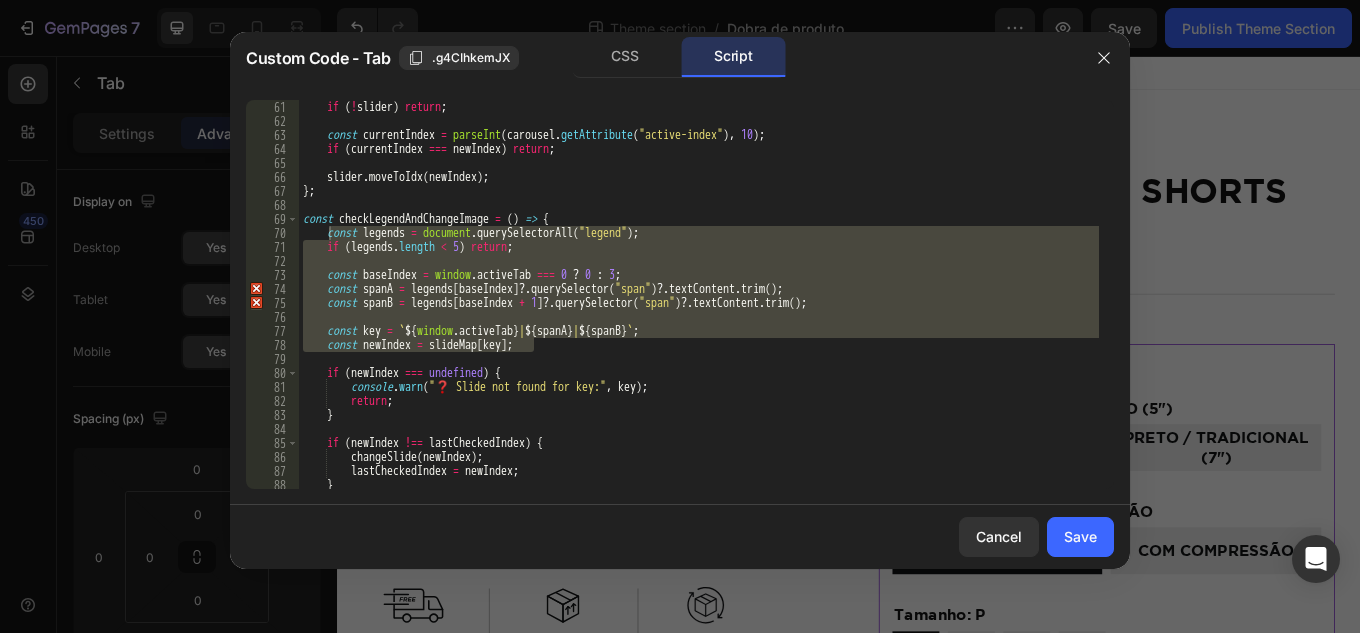 click on "if   ( ! slider )   return ;      const   currentIndex   =   parseInt ( carousel . getAttribute ( "active-index" ) ,   10 ) ;      if   ( currentIndex   ===   newIndex )   return ;      slider . moveToIdx ( newIndex ) ; } ; const   checkLegendAndChangeImage   =   ( )   =>   {      const   legends   =   document . querySelectorAll ( "legend" ) ;      if   ( legends . length   <   5 )   return ;      const   baseIndex   =   window . activeTab   ===   0   ?   0   :   3 ;      const   spanA   =   legends [ baseIndex ] ?. querySelector ( "span" ) ?. textContent . trim ( ) ;      const   spanB   =   legends [ baseIndex   +   1 ] ?. querySelector ( "span" ) ?. textContent . trim ( ) ;      const   key   =   ` ${ window . activeTab } | ${ spanA } | ${ spanB } ` ;      const   newIndex   =   slideMap [ key ] ;      if   ( newIndex   ===   undefined )   {           console . warn ( "❓ Slide not found for key:" ,   key ) ;           return ;      }      if   ( newIndex   !==   lastCheckedIndex )   {           ( )" at bounding box center [699, 294] 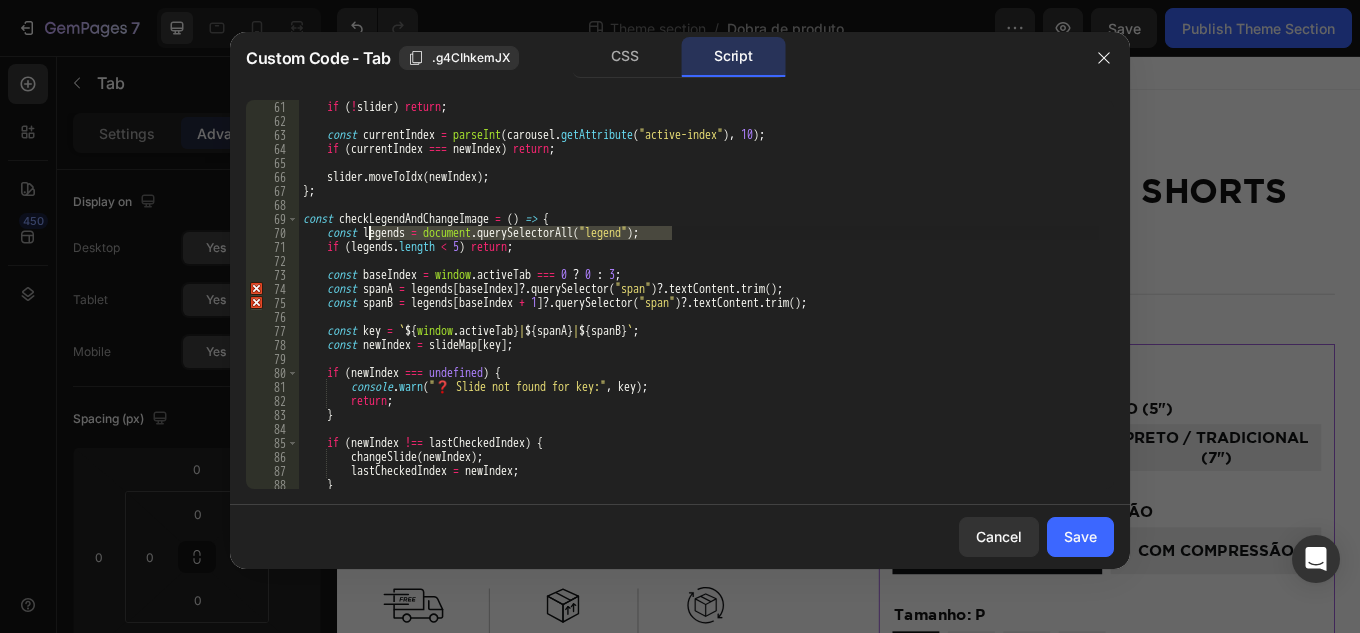 drag, startPoint x: 685, startPoint y: 237, endPoint x: 372, endPoint y: 238, distance: 313.0016 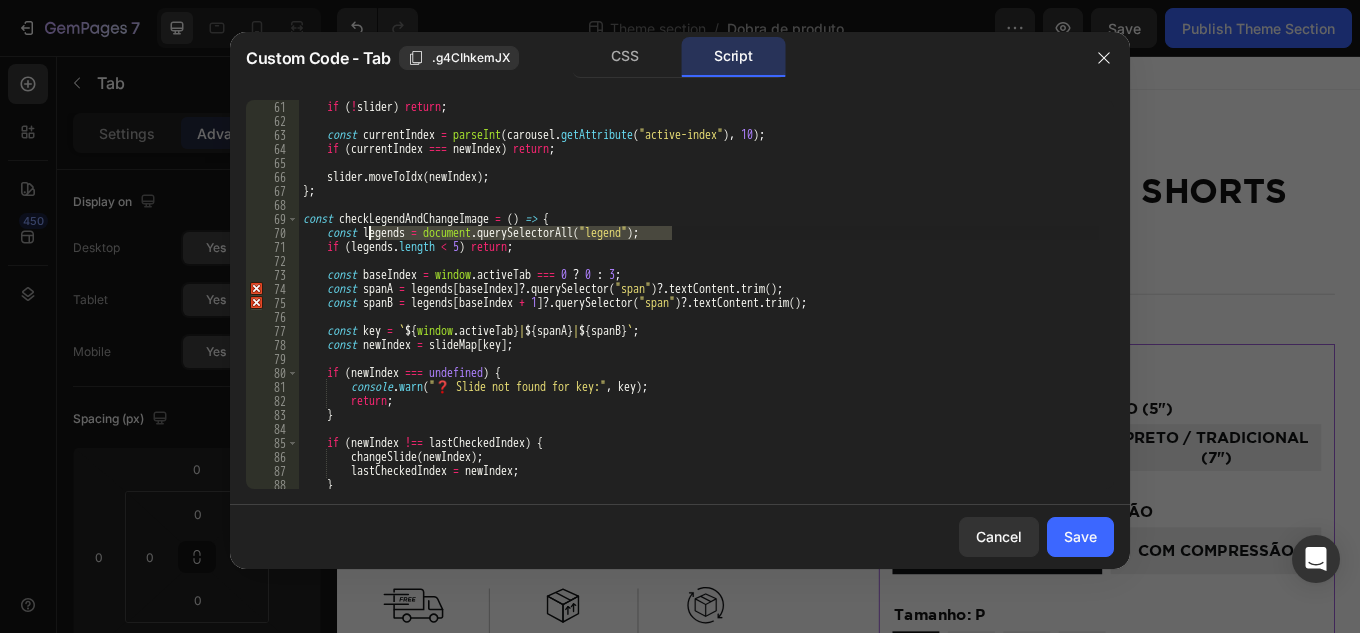 click on "if   ( ! slider )   return ;      const   currentIndex   =   parseInt ( carousel . getAttribute ( "active-index" ) ,   10 ) ;      if   ( currentIndex   ===   newIndex )   return ;      slider . moveToIdx ( newIndex ) ; } ; const   checkLegendAndChangeImage   =   ( )   =>   {      const   legends   =   document . querySelectorAll ( "legend" ) ;      if   ( legends . length   <   5 )   return ;      const   baseIndex   =   window . activeTab   ===   0   ?   0   :   3 ;      const   spanA   =   legends [ baseIndex ] ?. querySelector ( "span" ) ?. textContent . trim ( ) ;      const   spanB   =   legends [ baseIndex   +   1 ] ?. querySelector ( "span" ) ?. textContent . trim ( ) ;      const   key   =   ` ${ window . activeTab } | ${ spanA } | ${ spanB } ` ;      const   newIndex   =   slideMap [ key ] ;      if   ( newIndex   ===   undefined )   {           console . warn ( "❓ Slide not found for key:" ,   key ) ;           return ;      }      if   ( newIndex   !==   lastCheckedIndex )   {           ( )" at bounding box center [699, 308] 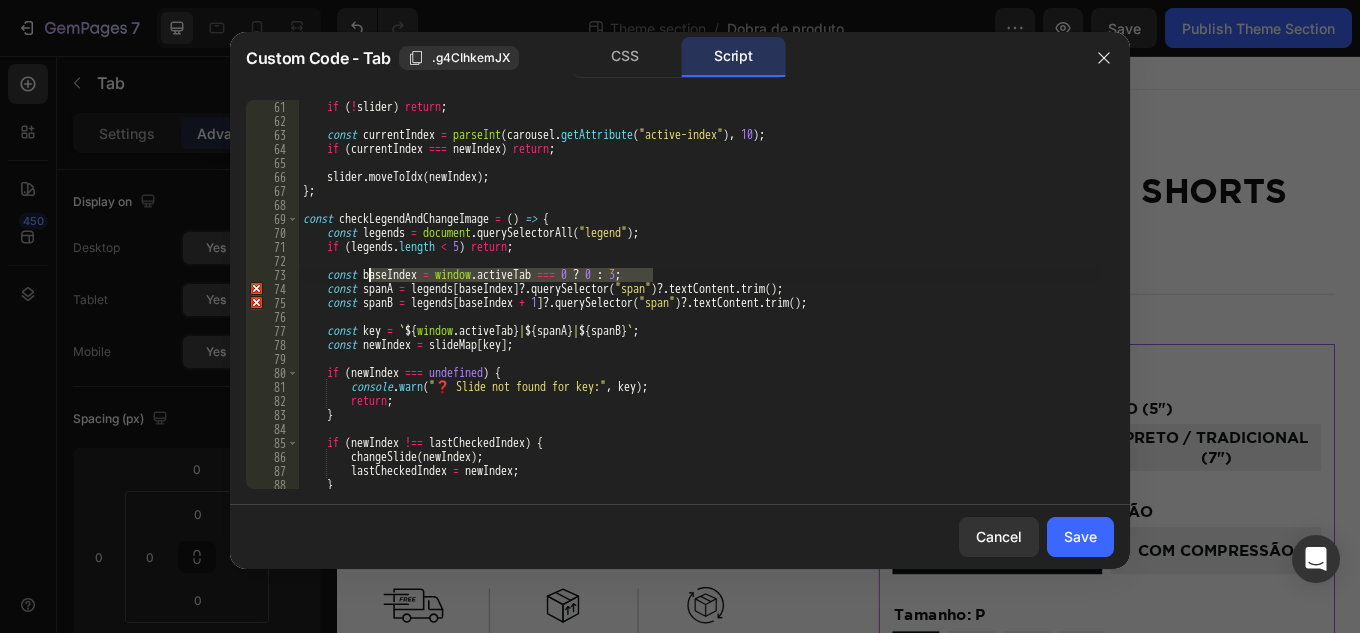 drag, startPoint x: 657, startPoint y: 271, endPoint x: 372, endPoint y: 274, distance: 285.01578 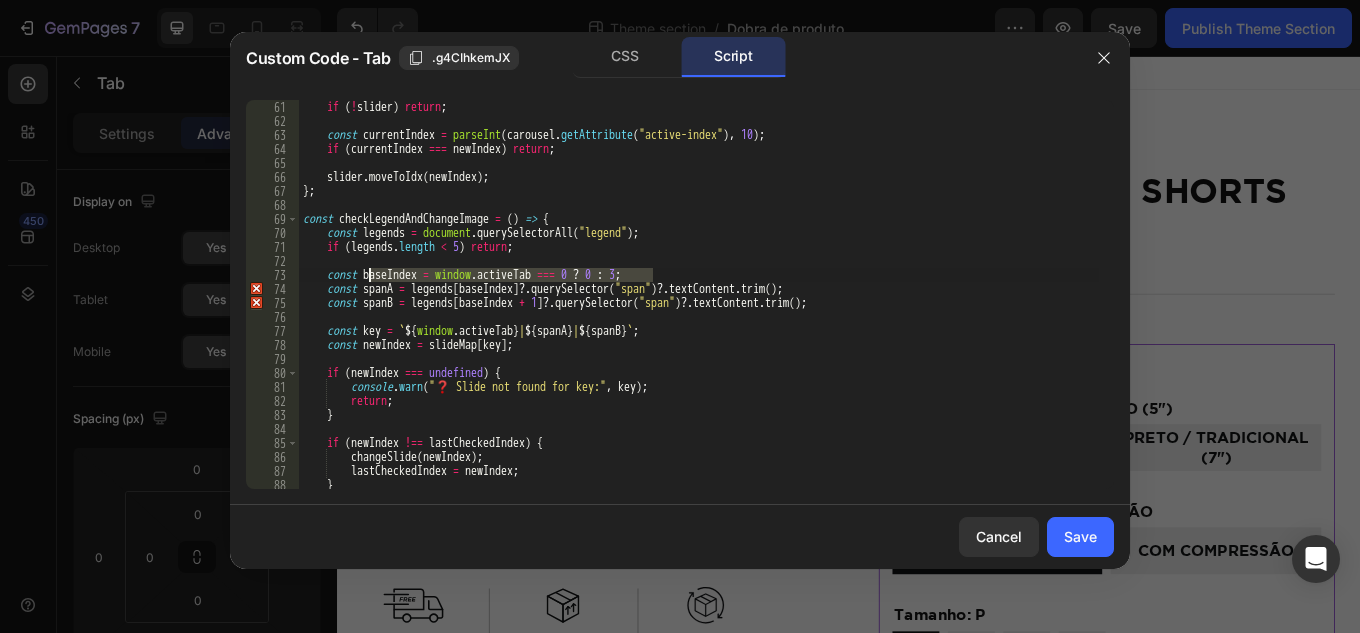 click on "if   ( ! slider )   return ;      const   currentIndex   =   parseInt ( carousel . getAttribute ( "active-index" ) ,   10 ) ;      if   ( currentIndex   ===   newIndex )   return ;      slider . moveToIdx ( newIndex ) ; } ; const   checkLegendAndChangeImage   =   ( )   =>   {      const   legends   =   document . querySelectorAll ( "legend" ) ;      if   ( legends . length   <   5 )   return ;      const   baseIndex   =   window . activeTab   ===   0   ?   0   :   3 ;      const   spanA   =   legends [ baseIndex ] ?. querySelector ( "span" ) ?. textContent . trim ( ) ;      const   spanB   =   legends [ baseIndex   +   1 ] ?. querySelector ( "span" ) ?. textContent . trim ( ) ;      const   key   =   ` ${ window . activeTab } | ${ spanA } | ${ spanB } ` ;      const   newIndex   =   slideMap [ key ] ;      if   ( newIndex   ===   undefined )   {           console . warn ( "❓ Slide not found for key:" ,   key ) ;           return ;      }      if   ( newIndex   !==   lastCheckedIndex )   {           ( )" at bounding box center (699, 308) 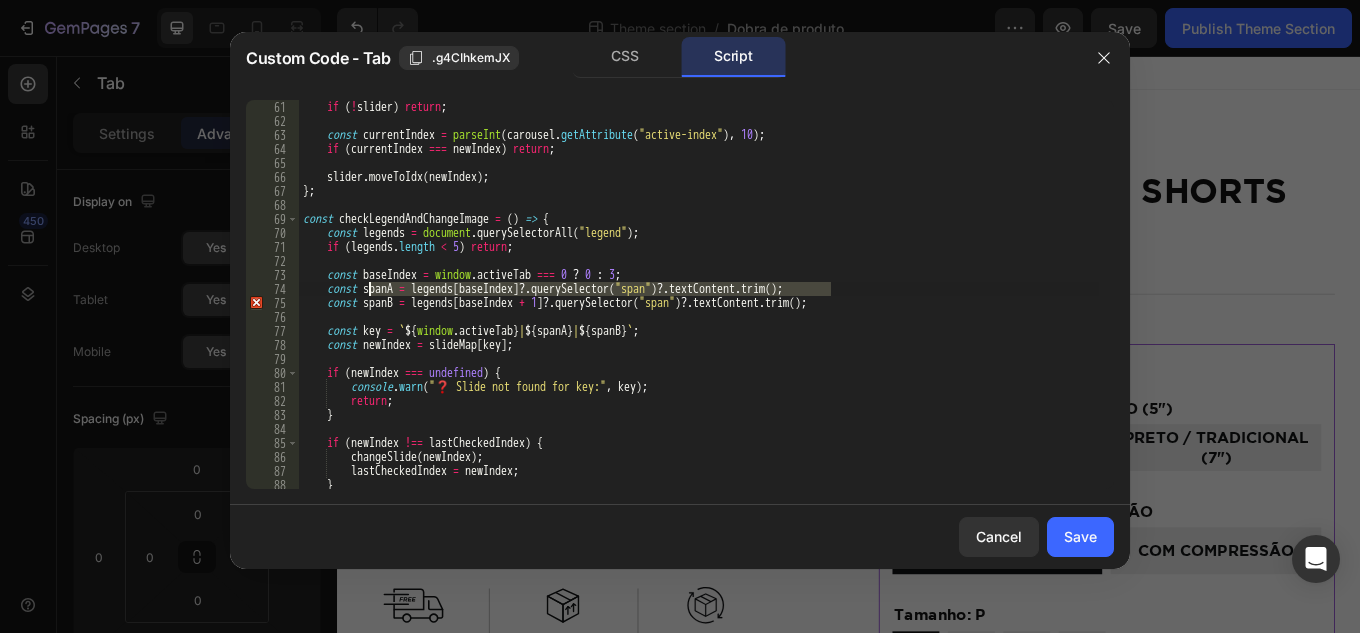 drag, startPoint x: 818, startPoint y: 286, endPoint x: 369, endPoint y: 286, distance: 449 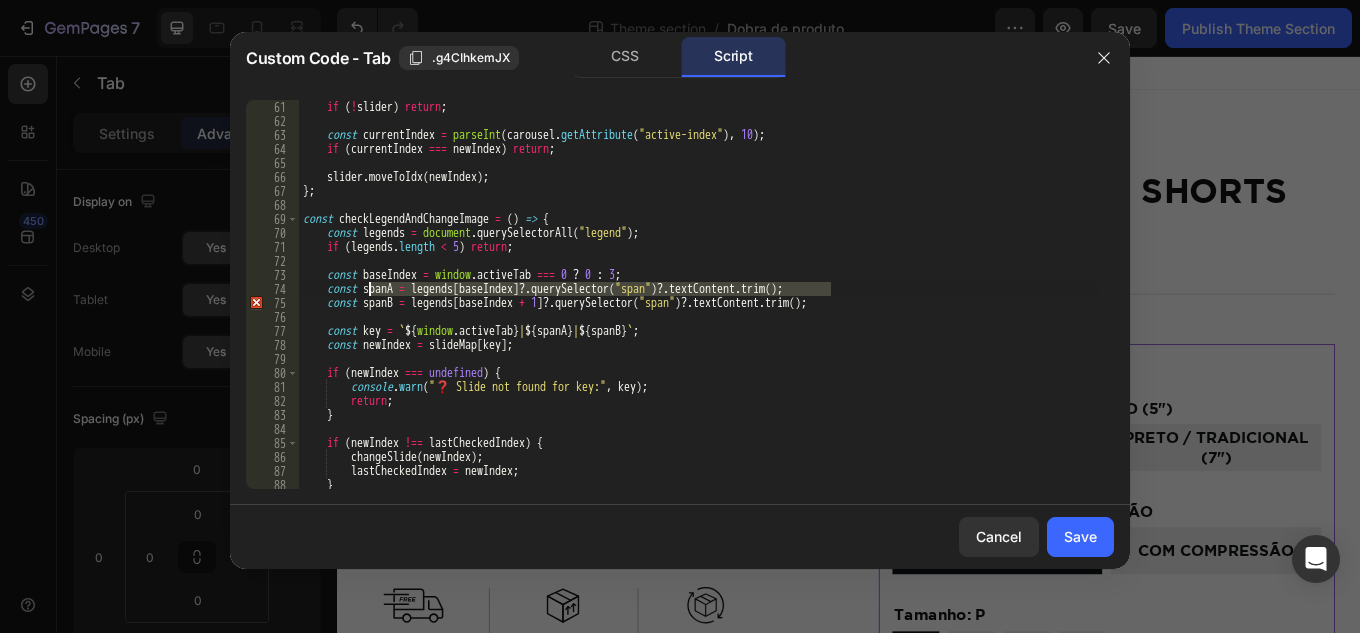 click on "if   ( ! slider )   return ;      const   currentIndex   =   parseInt ( carousel . getAttribute ( "active-index" ) ,   10 ) ;      if   ( currentIndex   ===   newIndex )   return ;      slider . moveToIdx ( newIndex ) ; } ; const   checkLegendAndChangeImage   =   ( )   =>   {      const   legends   =   document . querySelectorAll ( "legend" ) ;      if   ( legends . length   <   5 )   return ;      const   baseIndex   =   window . activeTab   ===   0   ?   0   :   3 ;      const   spanA   =   legends [ baseIndex ] ?. querySelector ( "span" ) ?. textContent . trim ( ) ;      const   spanB   =   legends [ baseIndex   +   1 ] ?. querySelector ( "span" ) ?. textContent . trim ( ) ;      const   key   =   ` ${ window . activeTab } | ${ spanA } | ${ spanB } ` ;      const   newIndex   =   slideMap [ key ] ;      if   ( newIndex   ===   undefined )   {           console . warn ( "❓ Slide not found for key:" ,   key ) ;           return ;      }      if   ( newIndex   !==   lastCheckedIndex )   {           ( )" at bounding box center (699, 308) 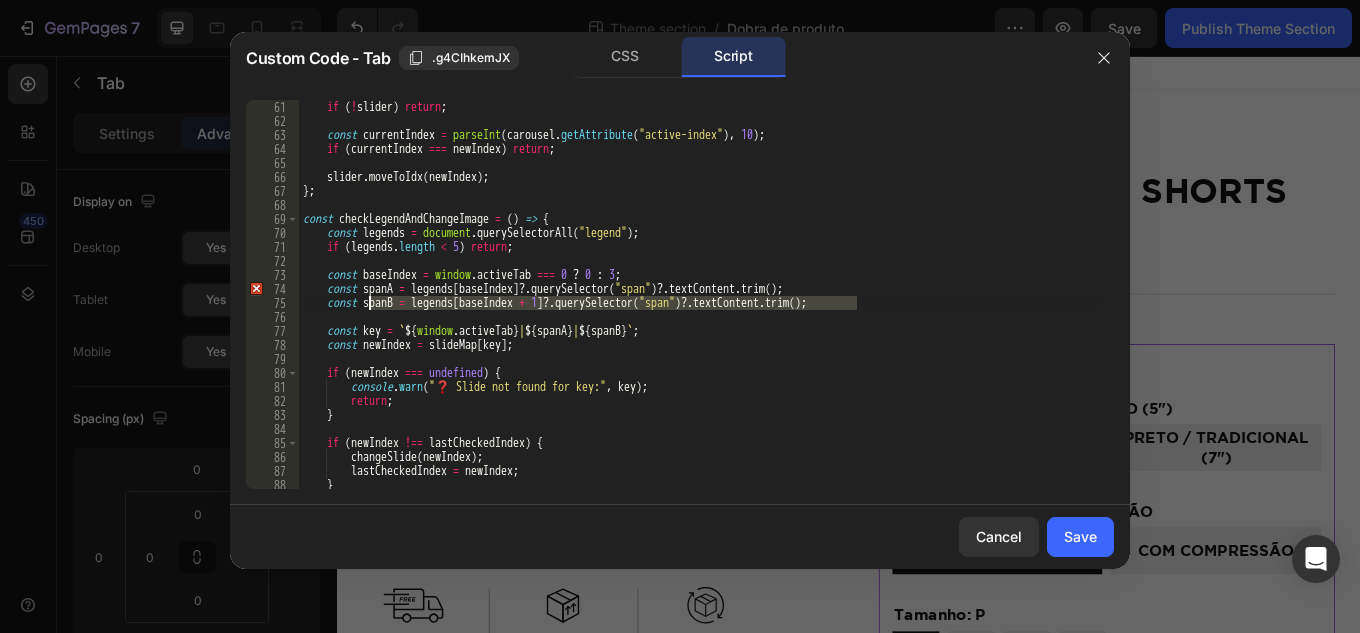 drag, startPoint x: 865, startPoint y: 307, endPoint x: 368, endPoint y: 304, distance: 497.00906 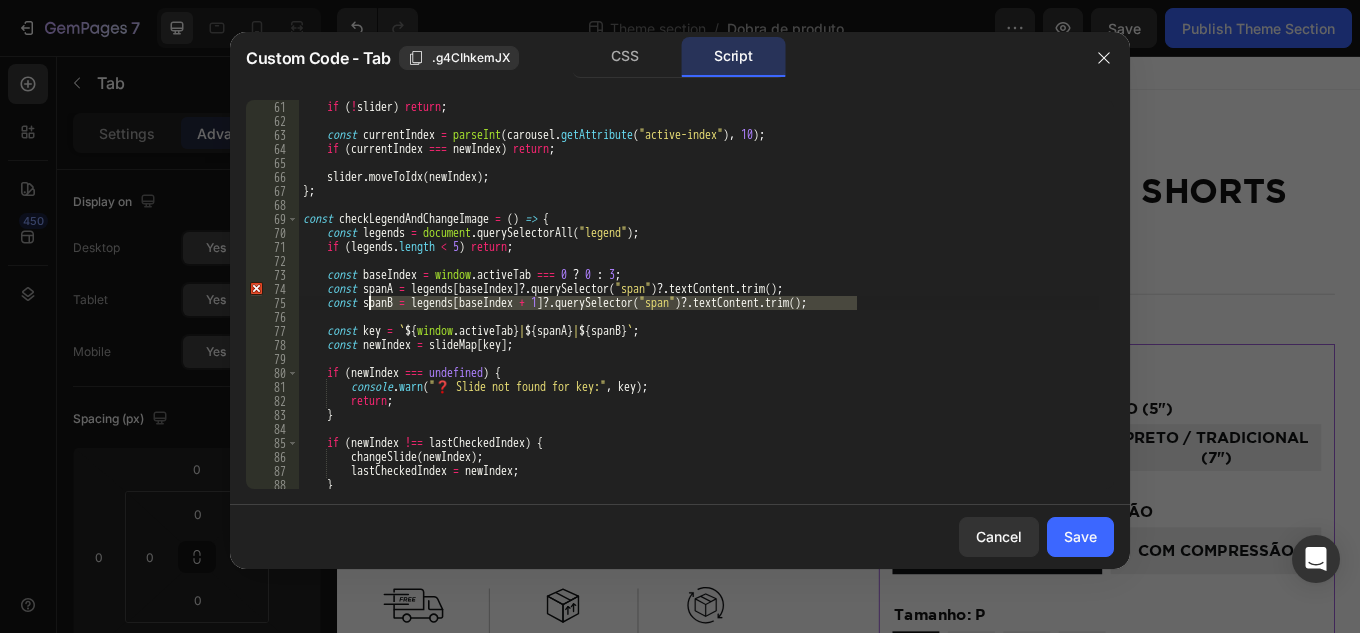 click on "if   ( ! slider )   return ;      const   currentIndex   =   parseInt ( carousel . getAttribute ( "active-index" ) ,   10 ) ;      if   ( currentIndex   ===   newIndex )   return ;      slider . moveToIdx ( newIndex ) ; } ; const   checkLegendAndChangeImage   =   ( )   =>   {      const   legends   =   document . querySelectorAll ( "legend" ) ;      if   ( legends . length   <   5 )   return ;      const   baseIndex   =   window . activeTab   ===   0   ?   0   :   3 ;      const   spanA   =   legends [ baseIndex ] ?. querySelector ( "span" ) ?. textContent . trim ( ) ;      const   spanB   =   legends [ baseIndex   +   1 ] ?. querySelector ( "span" ) ?. textContent . trim ( ) ;      const   key   =   ` ${ window . activeTab } | ${ spanA } | ${ spanB } ` ;      const   newIndex   =   slideMap [ key ] ;      if   ( newIndex   ===   undefined )   {           console . warn ( "❓ Slide not found for key:" ,   key ) ;           return ;      }      if   ( newIndex   !==   lastCheckedIndex )   {           ( )" at bounding box center [699, 308] 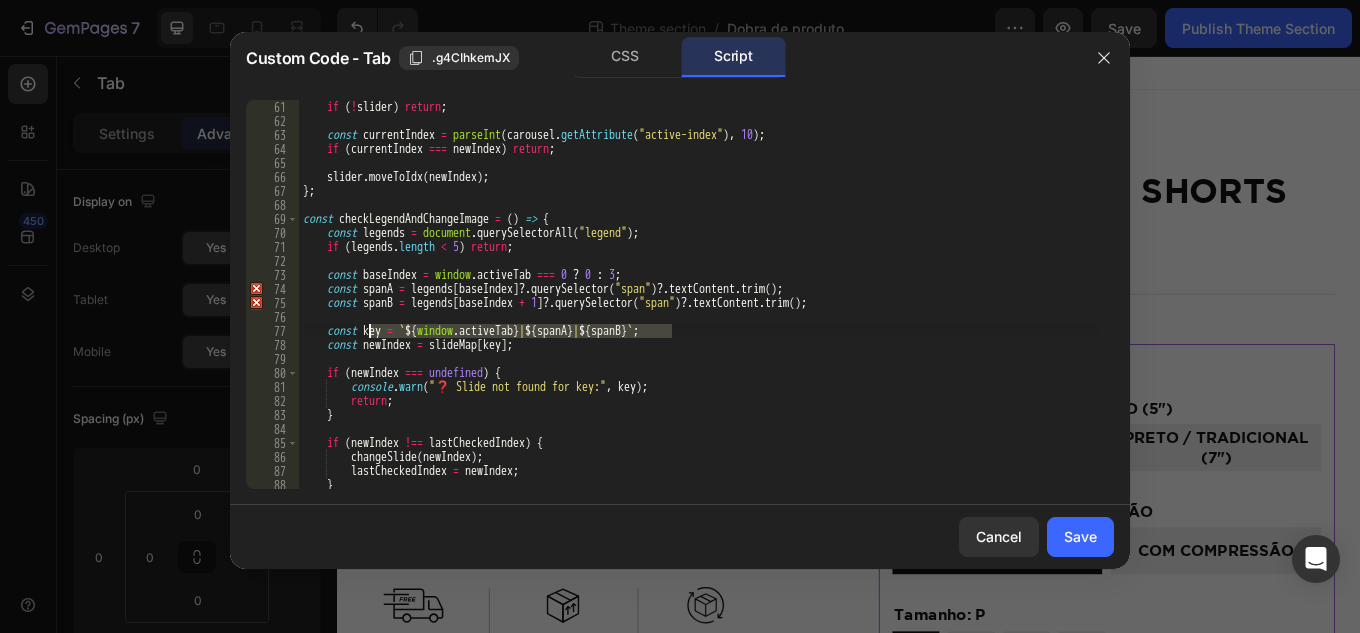drag, startPoint x: 683, startPoint y: 330, endPoint x: 370, endPoint y: 336, distance: 313.0575 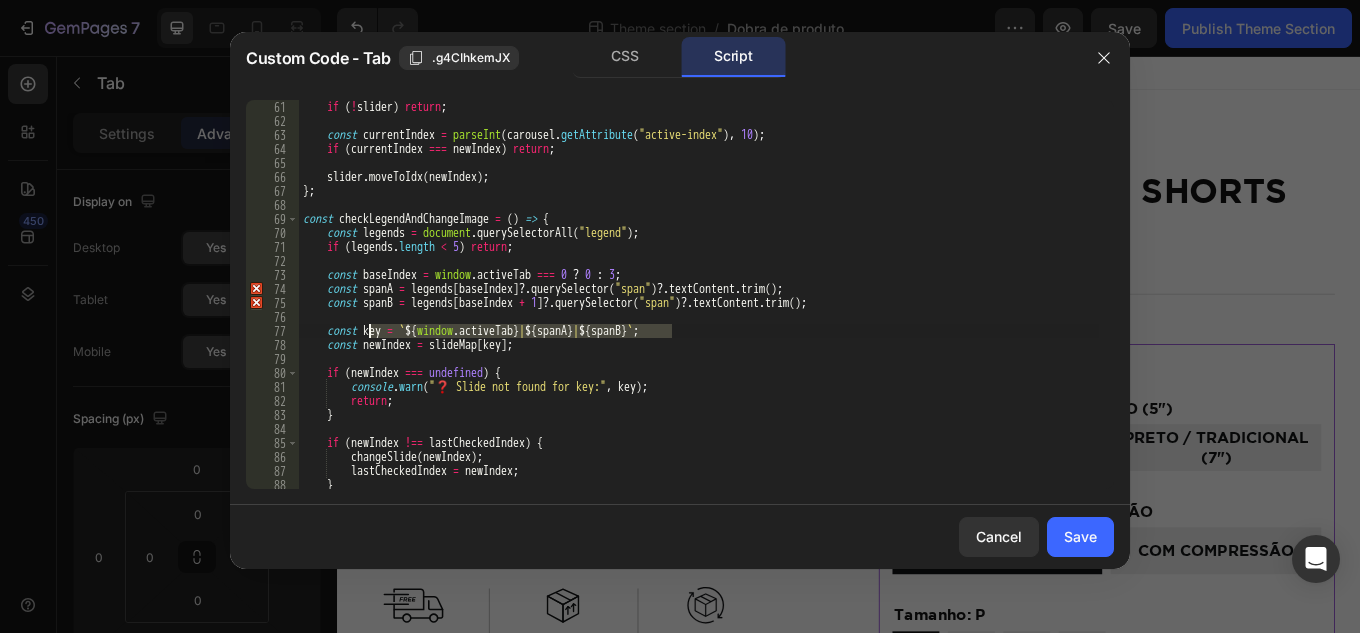 click on "if   ( ! slider )   return ;      const   currentIndex   =   parseInt ( carousel . getAttribute ( "active-index" ) ,   10 ) ;      if   ( currentIndex   ===   newIndex )   return ;      slider . moveToIdx ( newIndex ) ; } ; const   checkLegendAndChangeImage   =   ( )   =>   {      const   legends   =   document . querySelectorAll ( "legend" ) ;      if   ( legends . length   <   5 )   return ;      const   baseIndex   =   window . activeTab   ===   0   ?   0   :   3 ;      const   spanA   =   legends [ baseIndex ] ?. querySelector ( "span" ) ?. textContent . trim ( ) ;      const   spanB   =   legends [ baseIndex   +   1 ] ?. querySelector ( "span" ) ?. textContent . trim ( ) ;      const   key   =   ` ${ window . activeTab } | ${ spanA } | ${ spanB } ` ;      const   newIndex   =   slideMap [ key ] ;      if   ( newIndex   ===   undefined )   {           console . warn ( "❓ Slide not found for key:" ,   key ) ;           return ;      }      if   ( newIndex   !==   lastCheckedIndex )   {           ( )" at bounding box center [699, 308] 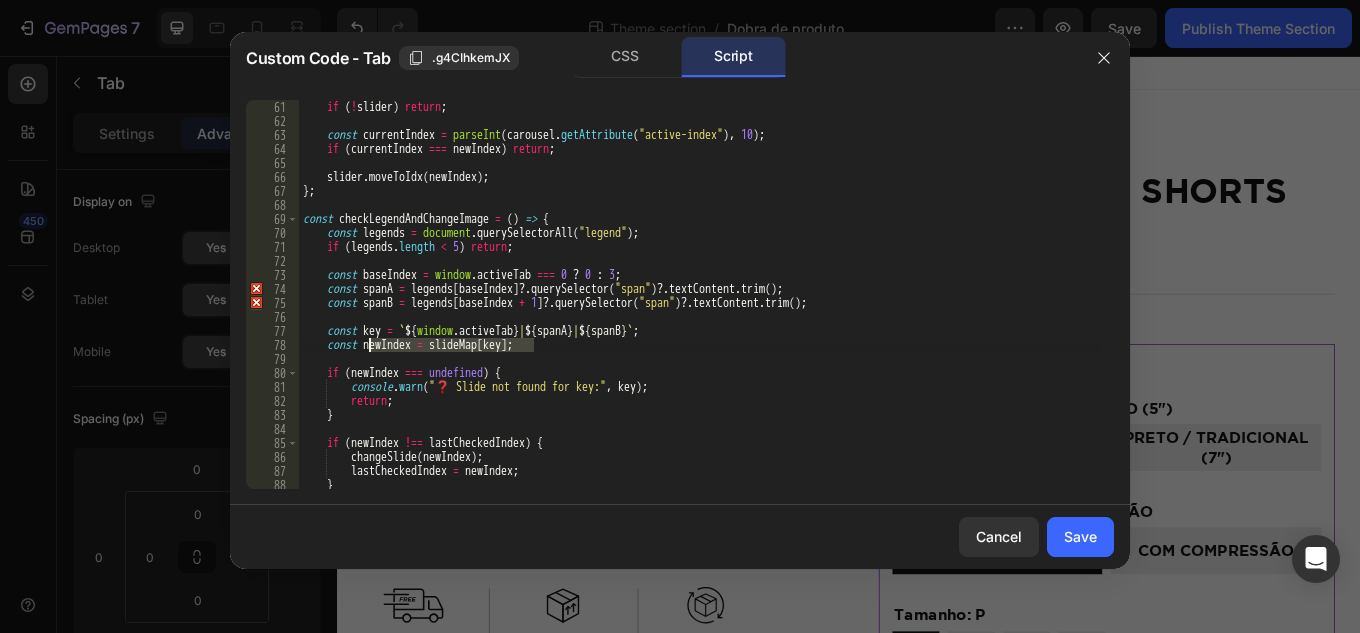drag, startPoint x: 533, startPoint y: 342, endPoint x: 367, endPoint y: 348, distance: 166.1084 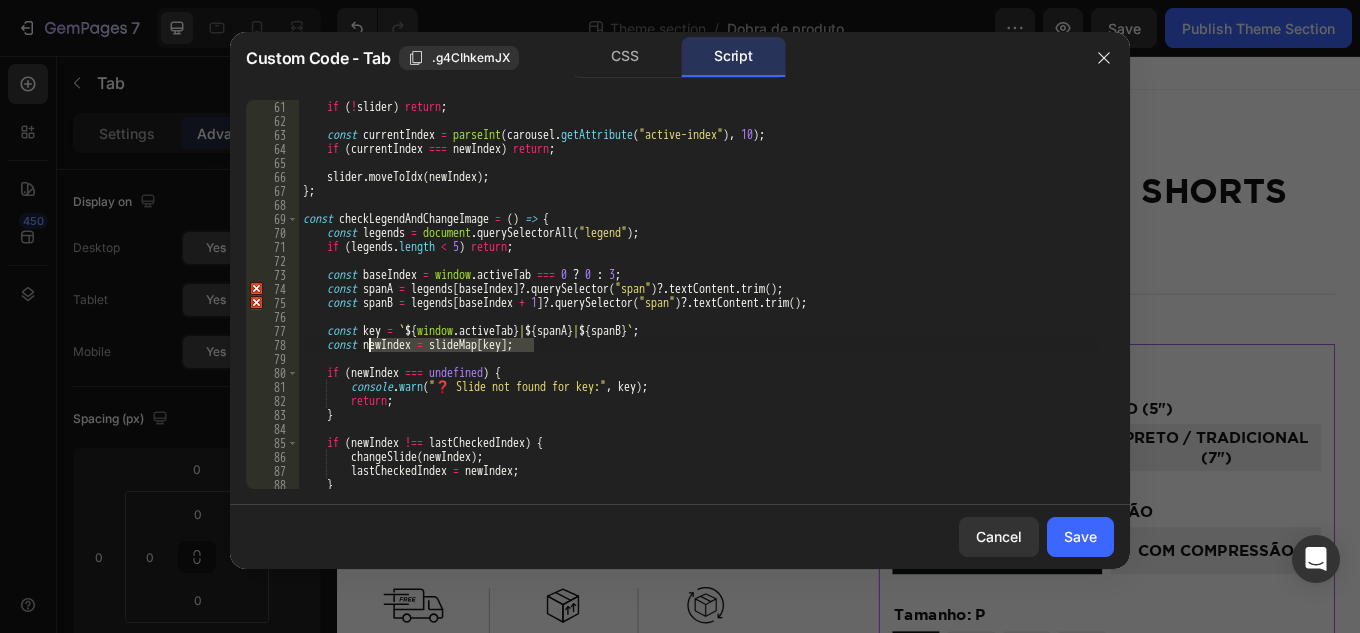 click on "if   ( ! slider )   return ;      const   currentIndex   =   parseInt ( carousel . getAttribute ( "active-index" ) ,   10 ) ;      if   ( currentIndex   ===   newIndex )   return ;      slider . moveToIdx ( newIndex ) ; } ; const   checkLegendAndChangeImage   =   ( )   =>   {      const   legends   =   document . querySelectorAll ( "legend" ) ;      if   ( legends . length   <   5 )   return ;      const   baseIndex   =   window . activeTab   ===   0   ?   0   :   3 ;      const   spanA   =   legends [ baseIndex ] ?. querySelector ( "span" ) ?. textContent . trim ( ) ;      const   spanB   =   legends [ baseIndex   +   1 ] ?. querySelector ( "span" ) ?. textContent . trim ( ) ;      const   key   =   ` ${ window . activeTab } | ${ spanA } | ${ spanB } ` ;      const   newIndex   =   slideMap [ key ] ;      if   ( newIndex   ===   undefined )   {           console . warn ( "❓ Slide not found for key:" ,   key ) ;           return ;      }      if   ( newIndex   !==   lastCheckedIndex )   {           ( )" at bounding box center [699, 308] 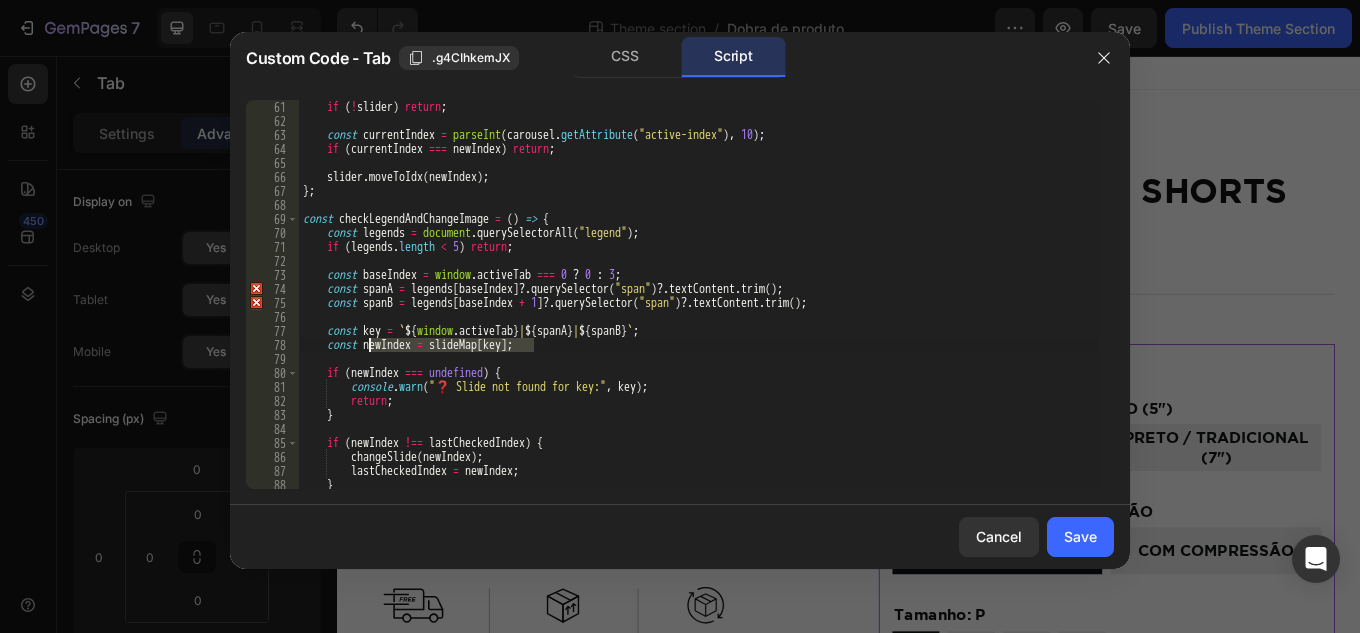 click on "if   ( ! slider )   return ;      const   currentIndex   =   parseInt ( carousel . getAttribute ( "active-index" ) ,   10 ) ;      if   ( currentIndex   ===   newIndex )   return ;      slider . moveToIdx ( newIndex ) ; } ; const   checkLegendAndChangeImage   =   ( )   =>   {      const   legends   =   document . querySelectorAll ( "legend" ) ;      if   ( legends . length   <   5 )   return ;      const   baseIndex   =   window . activeTab   ===   0   ?   0   :   3 ;      const   spanA   =   legends [ baseIndex ] ?. querySelector ( "span" ) ?. textContent . trim ( ) ;      const   spanB   =   legends [ baseIndex   +   1 ] ?. querySelector ( "span" ) ?. textContent . trim ( ) ;      const   key   =   ` ${ window . activeTab } | ${ spanA } | ${ spanB } ` ;      const   newIndex   =   slideMap [ key ] ;      if   ( newIndex   ===   undefined )   {           console . warn ( "❓ Slide not found for key:" ,   key ) ;           return ;      }      if   ( newIndex   !==   lastCheckedIndex )   {           ( )" at bounding box center (699, 294) 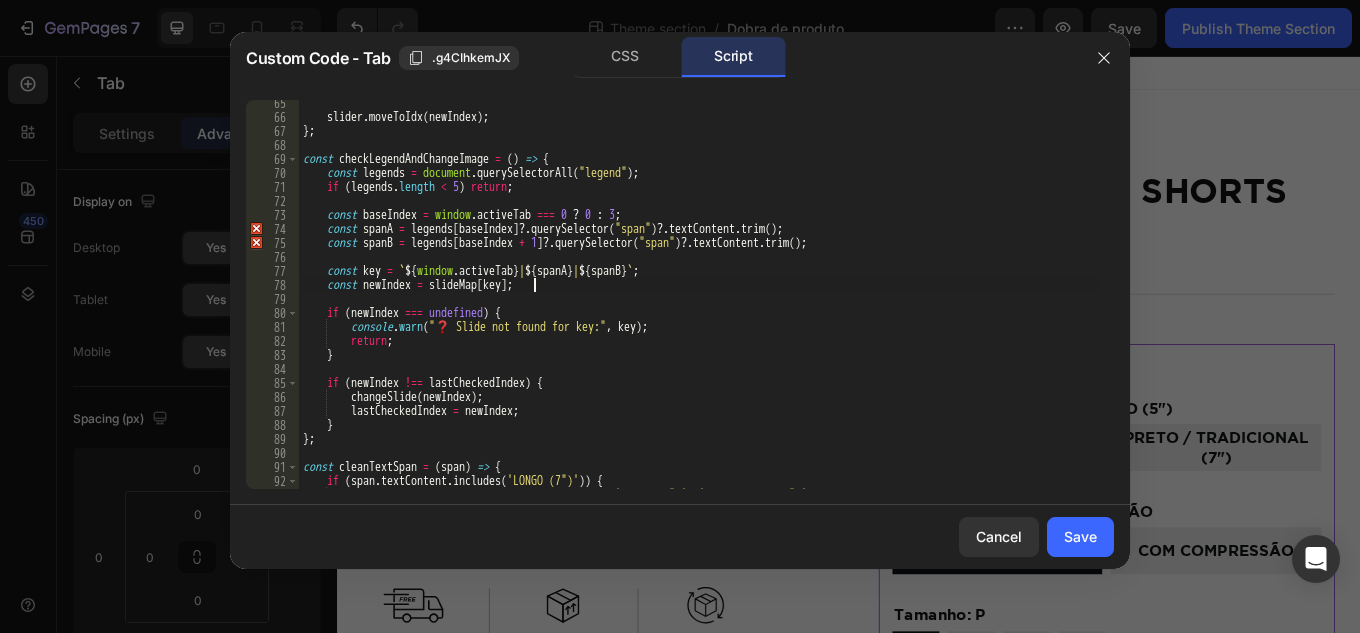 scroll, scrollTop: 900, scrollLeft: 0, axis: vertical 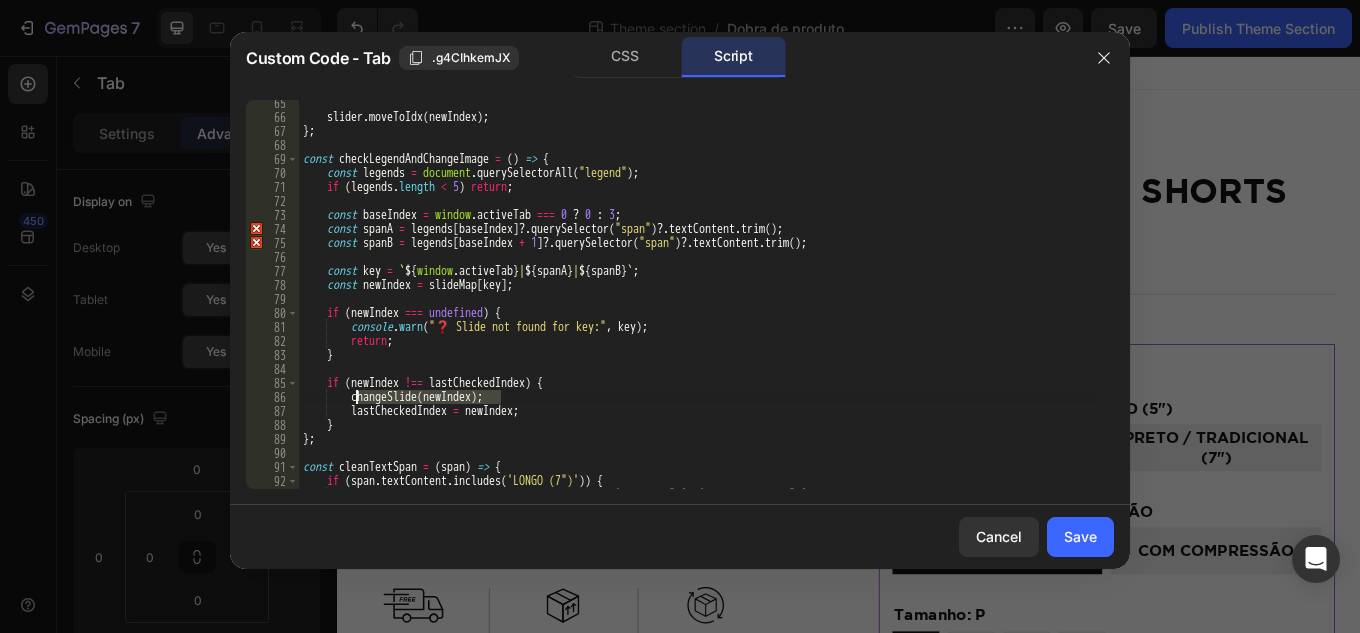 drag, startPoint x: 505, startPoint y: 397, endPoint x: 358, endPoint y: 399, distance: 147.01361 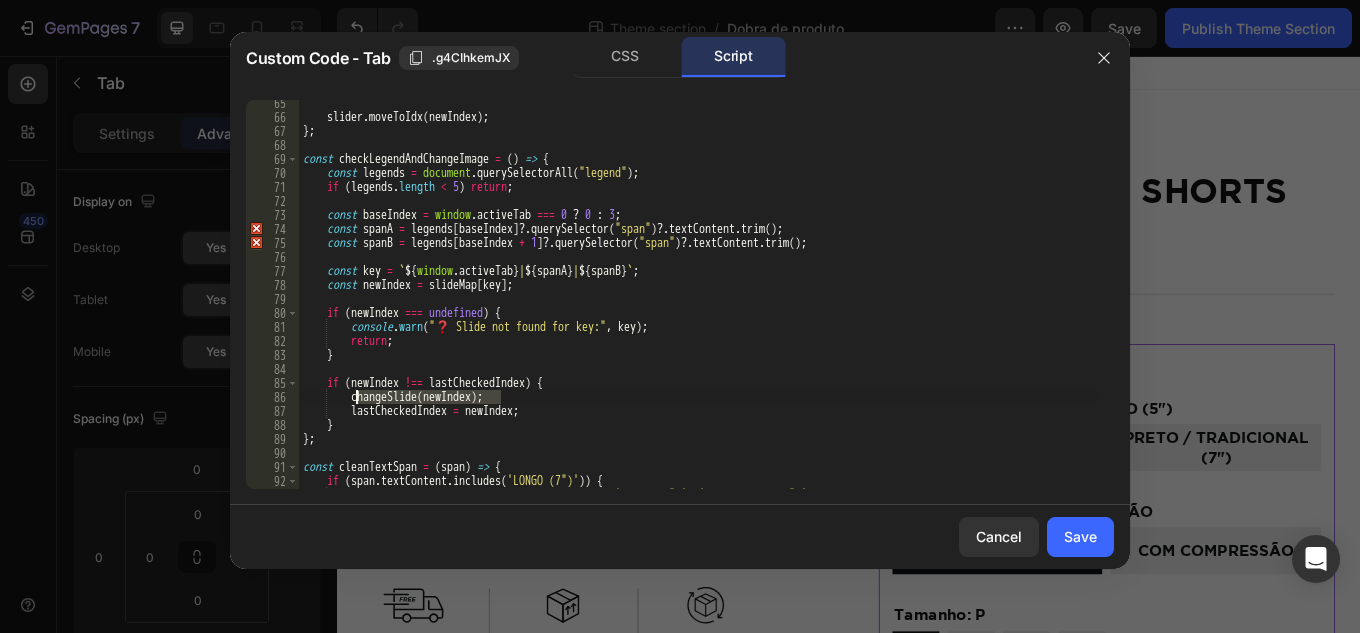 click on "slider . moveToIdx ( newIndex ) ; } ; const   checkLegendAndChangeImage   =   ( )   =>   {      const   legends   =   document . querySelectorAll ( "legend" ) ;      if   ( legends . length   <   5 )   return ;      const   baseIndex   =   window . activeTab   ===   0   ?   0   :   3 ;      const   spanA   =   legends [ baseIndex ] ?. querySelector ( "span" ) ?. textContent . trim ( ) ;      const   spanB   =   legends [ baseIndex   +   1 ] ?. querySelector ( "span" ) ?. textContent . trim ( ) ;      const   key   =   ` ${ window . activeTab } | ${ spanA } | ${ spanB } ` ;      const   newIndex   =   slideMap [ key ] ;      if   ( newIndex   ===   undefined )   {           console . warn ( "❓ Slide not found for key:" ,   key ) ;           return ;      }      if   ( newIndex   !==   lastCheckedIndex )   {           changeSlide ( newIndex ) ;           lastCheckedIndex   =   newIndex ;      } } ; const   cleanTextSpan   =   ( span )   =>   {      if   ( span . textContent . includes ( 'LONGO (7")' ))" at bounding box center [699, 304] 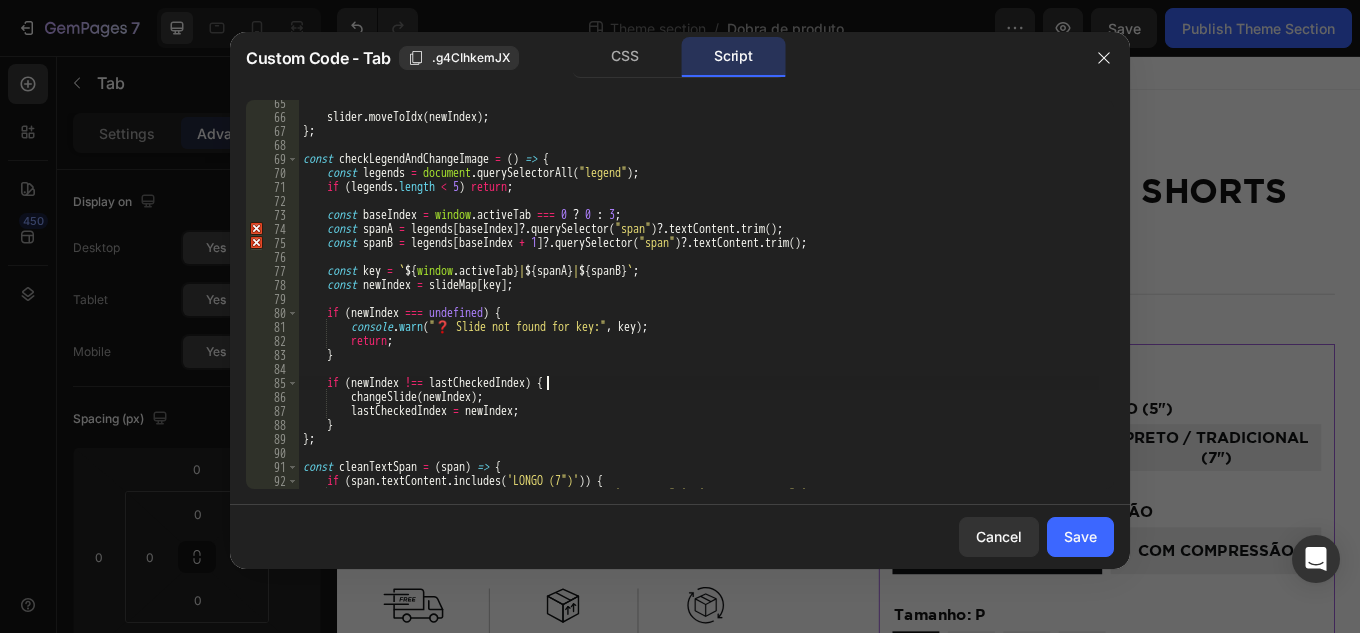 click on "slider . moveToIdx ( newIndex ) ; } ; const   checkLegendAndChangeImage   =   ( )   =>   {      const   legends   =   document . querySelectorAll ( "legend" ) ;      if   ( legends . length   <   5 )   return ;      const   baseIndex   =   window . activeTab   ===   0   ?   0   :   3 ;      const   spanA   =   legends [ baseIndex ] ?. querySelector ( "span" ) ?. textContent . trim ( ) ;      const   spanB   =   legends [ baseIndex   +   1 ] ?. querySelector ( "span" ) ?. textContent . trim ( ) ;      const   key   =   ` ${ window . activeTab } | ${ spanA } | ${ spanB } ` ;      const   newIndex   =   slideMap [ key ] ;      if   ( newIndex   ===   undefined )   {           console . warn ( "❓ Slide not found for key:" ,   key ) ;           return ;      }      if   ( newIndex   !==   lastCheckedIndex )   {           changeSlide ( newIndex ) ;           lastCheckedIndex   =   newIndex ;      } } ; const   cleanTextSpan   =   ( span )   =>   {      if   ( span . textContent . includes ( 'LONGO (7")' ))" at bounding box center (699, 304) 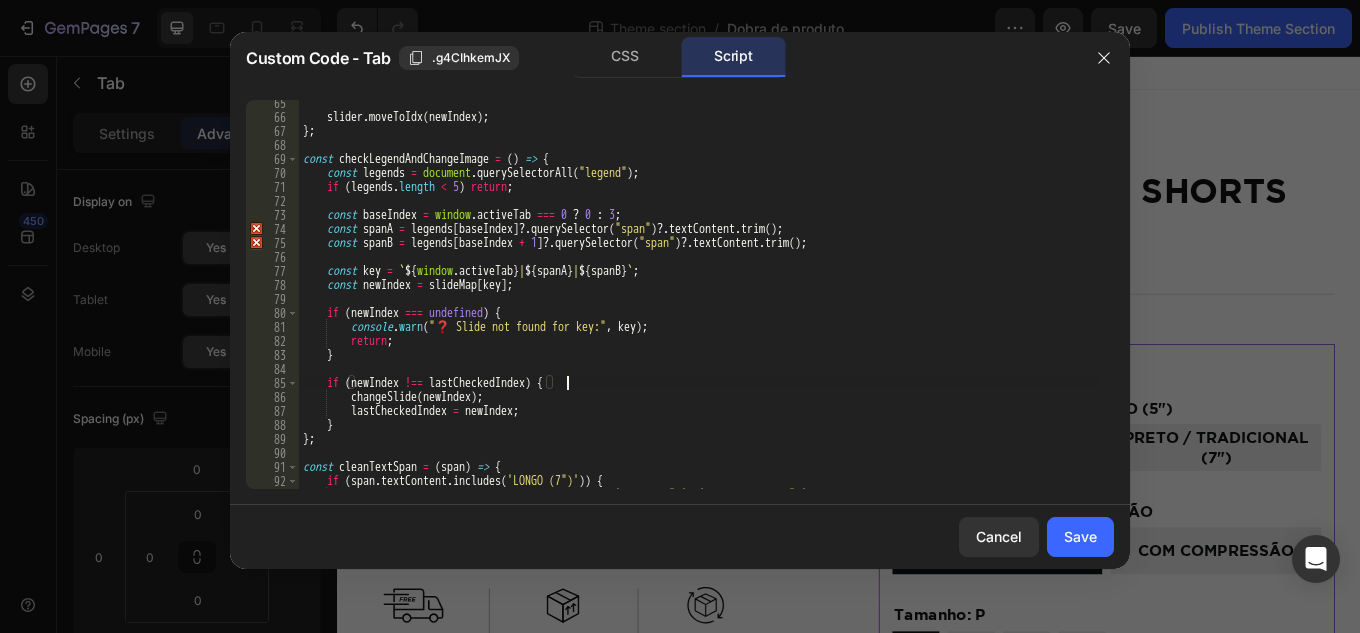 click on "slider . moveToIdx ( newIndex ) ; } ; const   checkLegendAndChangeImage   =   ( )   =>   {      const   legends   =   document . querySelectorAll ( "legend" ) ;      if   ( legends . length   <   5 )   return ;      const   baseIndex   =   window . activeTab   ===   0   ?   0   :   3 ;      const   spanA   =   legends [ baseIndex ] ?. querySelector ( "span" ) ?. textContent . trim ( ) ;      const   spanB   =   legends [ baseIndex   +   1 ] ?. querySelector ( "span" ) ?. textContent . trim ( ) ;      const   key   =   ` ${ window . activeTab } | ${ spanA } | ${ spanB } ` ;      const   newIndex   =   slideMap [ key ] ;      if   ( newIndex   ===   undefined )   {           console . warn ( "❓ Slide not found for key:" ,   key ) ;           return ;      }      if   ( newIndex   !==   lastCheckedIndex )   {           changeSlide ( newIndex ) ;           lastCheckedIndex   =   newIndex ;      } } ; const   cleanTextSpan   =   ( span )   =>   {      if   ( span . textContent . includes ( 'LONGO (7")' ))" at bounding box center (699, 304) 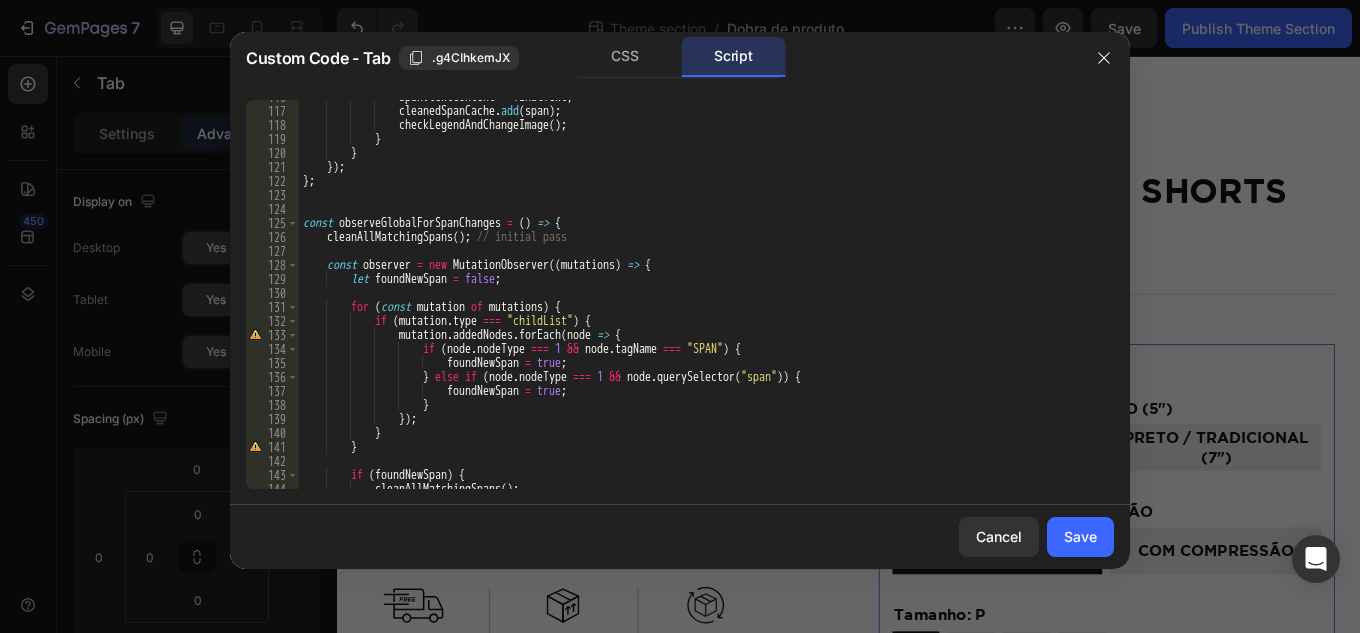 scroll, scrollTop: 1920, scrollLeft: 0, axis: vertical 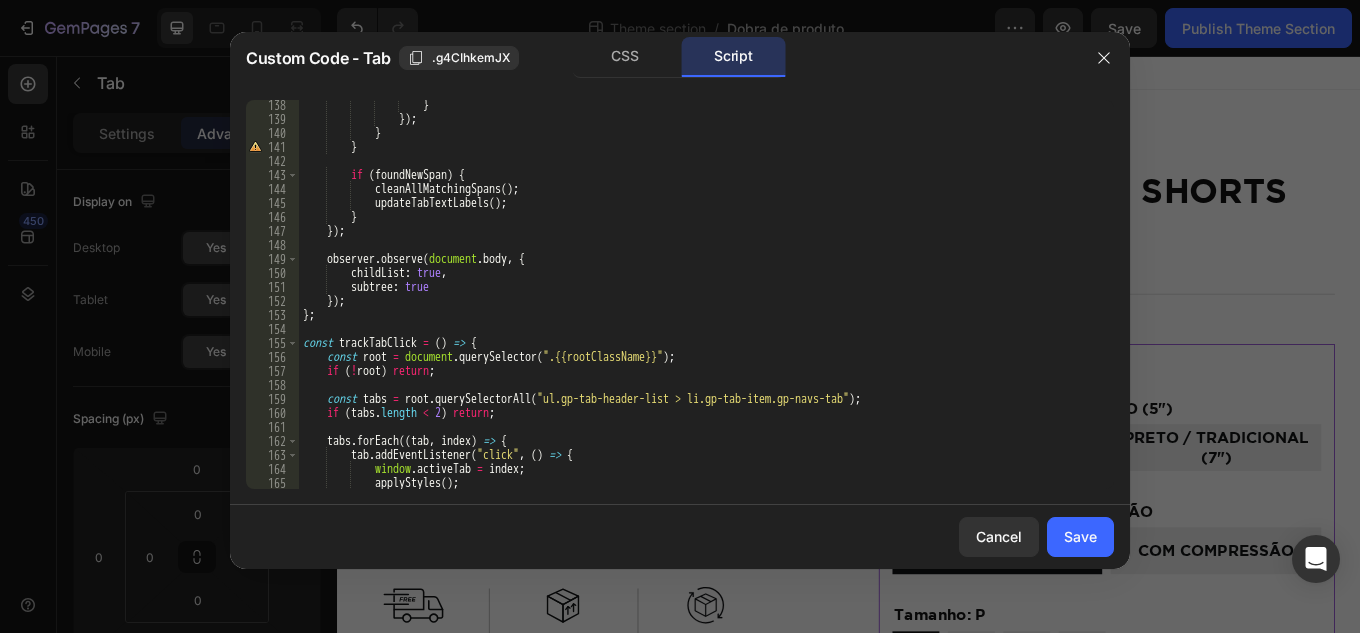click on "}                     }) ;                }           }           if   ( foundNewSpan )   {                cleanAllMatchingSpans ( ) ;                updateTabTextLabels ( ) ;           }      }) ;      observer . observe ( document . body ,   {           childList :   true ,           subtree :   true      }) ; } ; const   trackTabClick   =   ( )   =>   {      const   root   =   document . querySelector ( ".{{rootClassName}}" ) ;      if   ( ! root )   return ;      const   tabs   =   root . querySelectorAll ( "ul.gp-tab-header-list > li.gp-tab-item.gp-navs-tab" ) ;      if   ( tabs . length   <   2 )   return ;      tabs . forEach (( tab ,   index )   =>   {           tab . addEventListener ( "click" ,   ( )   =>   {                window . activeTab   =   index ;                applyStyles ( ) ;                checkLegendAndChangeImage ( ) ;" at bounding box center (699, 306) 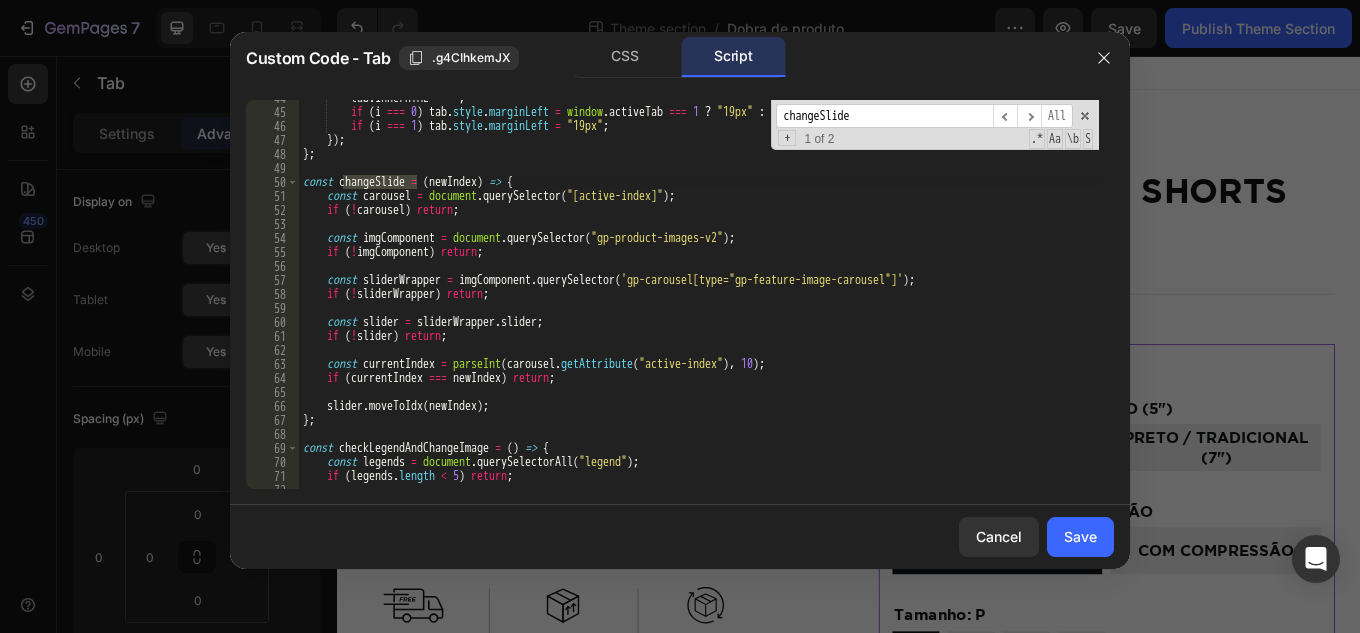 scroll, scrollTop: 612, scrollLeft: 0, axis: vertical 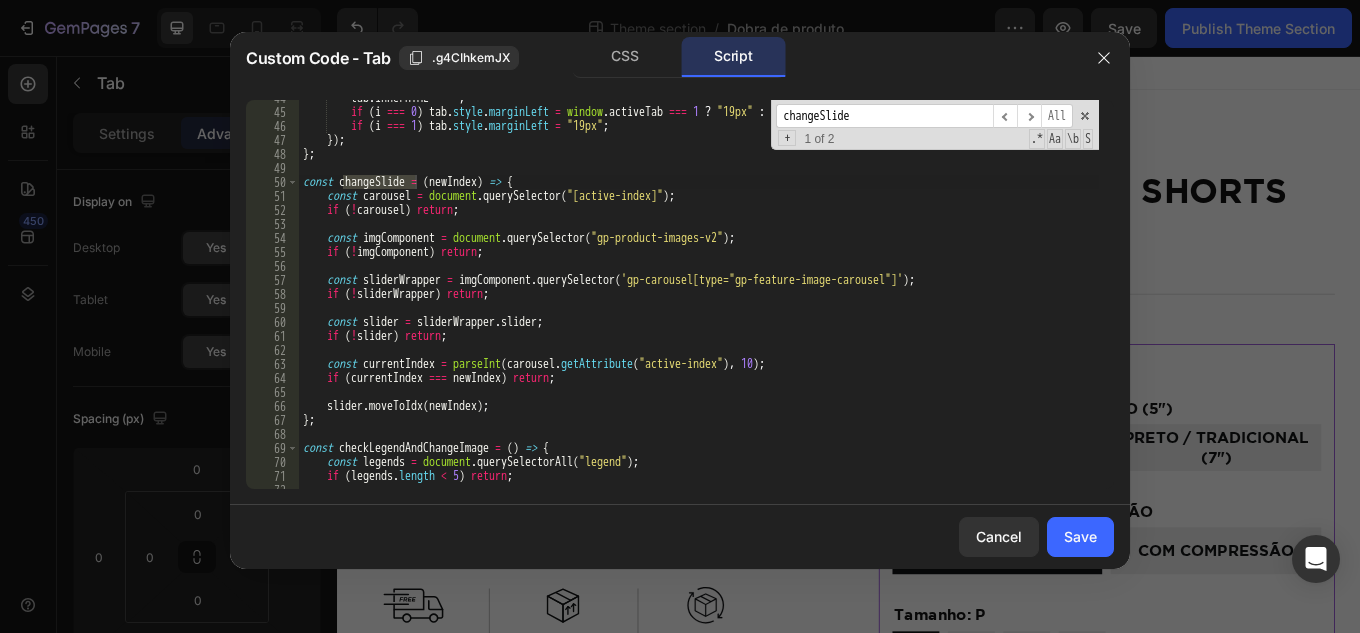 type on "changeSlide" 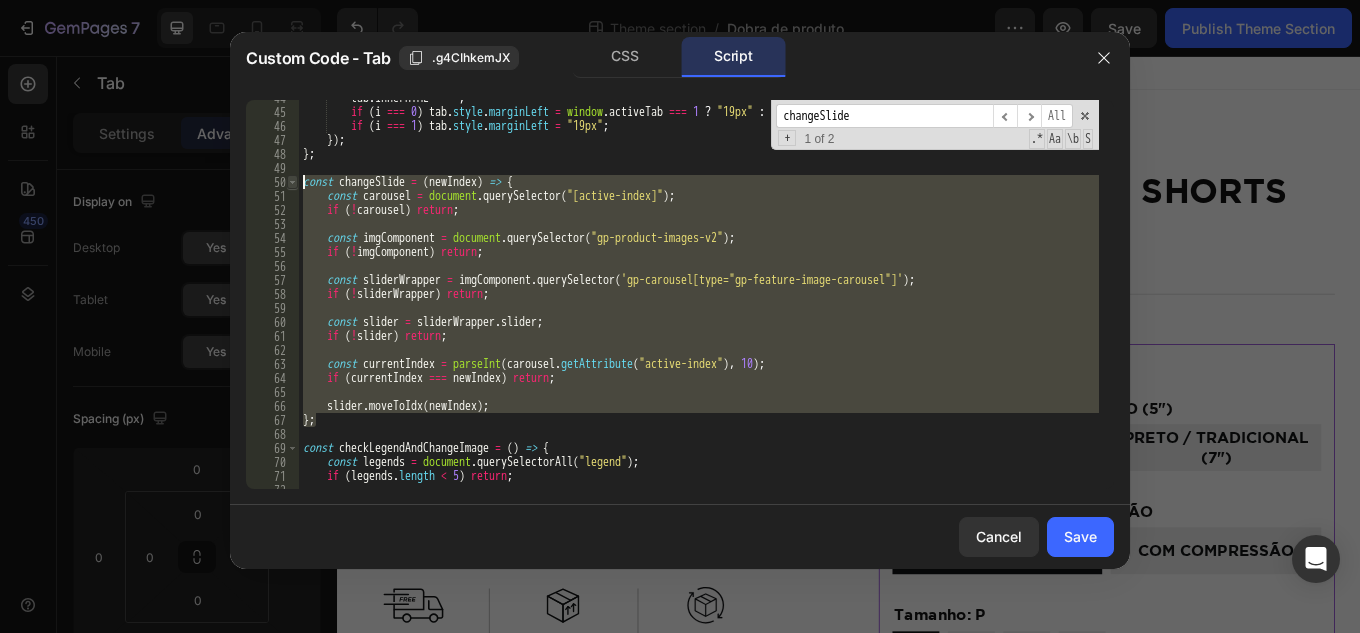 drag, startPoint x: 356, startPoint y: 423, endPoint x: 295, endPoint y: 184, distance: 246.66171 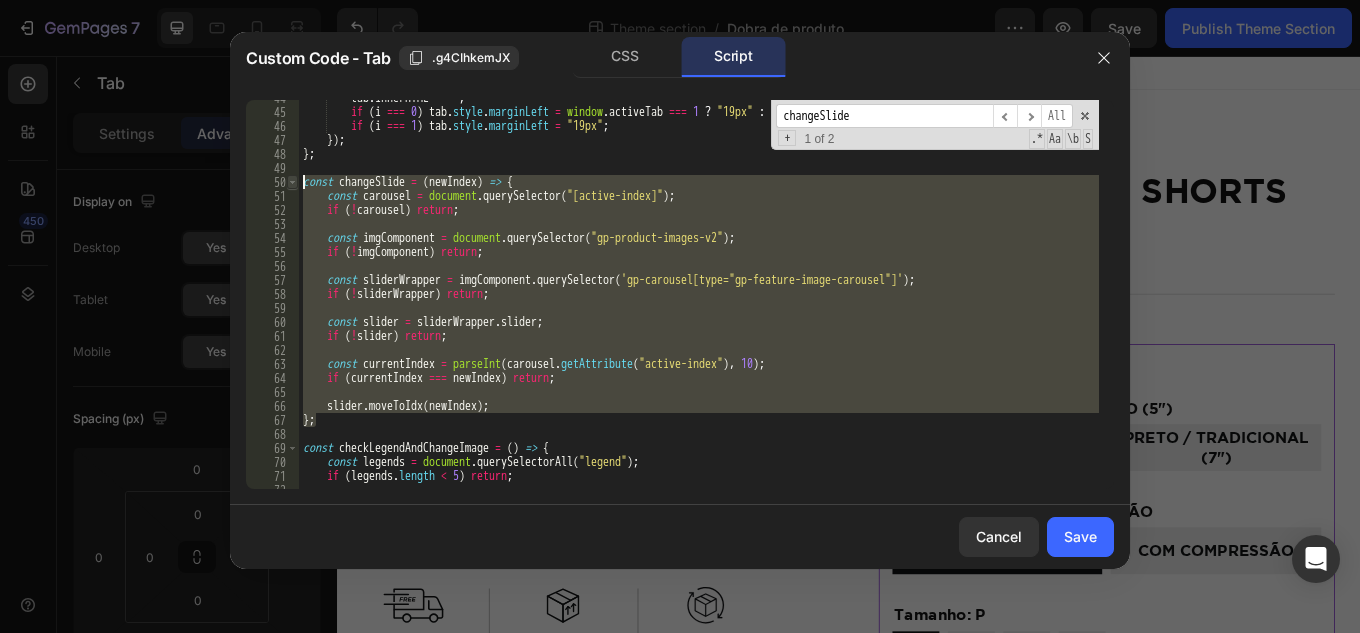 click on "}; 44 45 46 47 48 49 50 51 52 53 54 55 56 57 58 59 60 61 62 63 64 65 66 67 68 69 70 71 72 73           tab . innerHTML   =   "" ;           if   ( i   ===   0 )   tab . style . marginLeft   =   window . activeTab   ===   1   ?   "19px"   :   "18px" ;           if   ( i   ===   1 )   tab . style . marginLeft   =   "19px" ;      }) ; } ; const   changeSlide   =   ( newIndex )   =>   {      const   carousel   =   document . querySelector ( "[active-index]" ) ;      if   ( ! carousel )   return ;      const   imgComponent   =   document . querySelector ( "gp-product-images-v2" ) ;      if   ( ! imgComponent )   return ;      const   sliderWrapper   =   imgComponent . querySelector ( 'gp-carousel[type="gp-feature-image-carousel"]' ) ;      if   ( ! sliderWrapper )   return ;      const   slider   =   sliderWrapper . slider ;      if   ( ! slider )   return ;      const   currentIndex   =   parseInt ( carousel . getAttribute ( "active-index" ) ,   10 ) ;      if   ( currentIndex   ===   newIndex )   return ;      ." at bounding box center [680, 294] 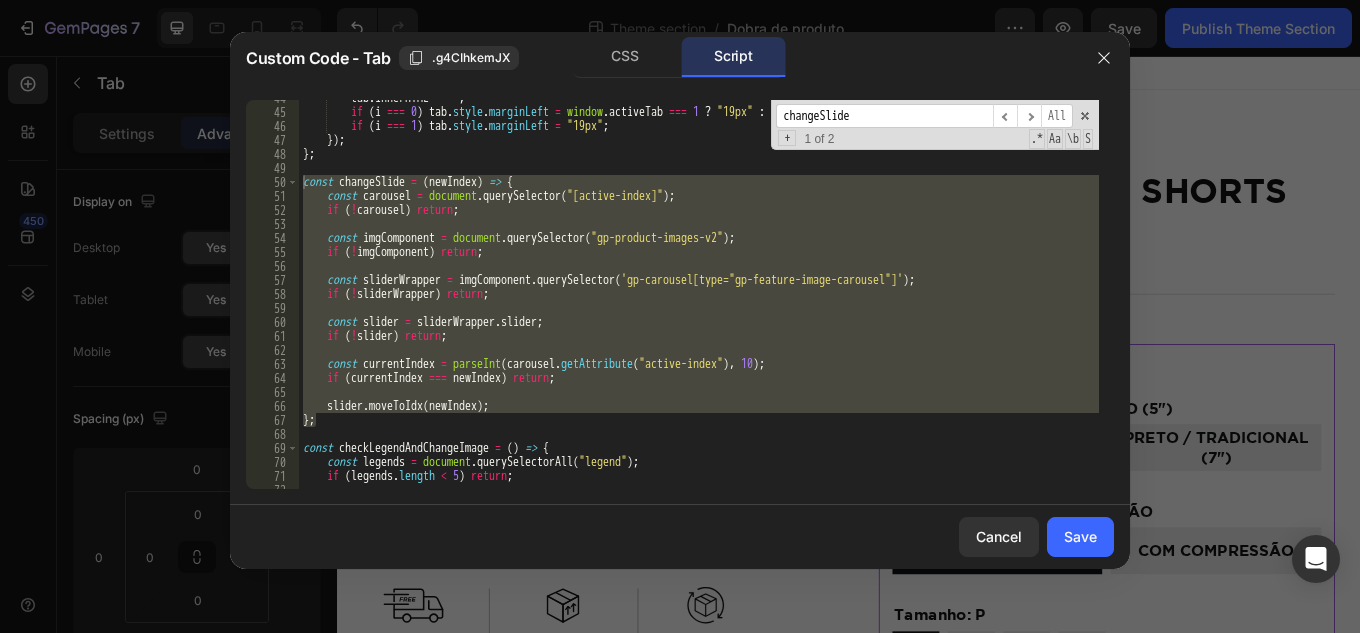 click on "tab . innerHTML   =   "" ;           if   ( i   ===   0 )   tab . style . marginLeft   =   window . activeTab   ===   1   ?   "19px"   :   "18px" ;           if   ( i   ===   1 )   tab . style . marginLeft   =   "19px" ;      }) ; } ; const   changeSlide   =   ( newIndex )   =>   {      const   carousel   =   document . querySelector ( "[active-index]" ) ;      if   ( ! carousel )   return ;      const   imgComponent   =   document . querySelector ( "gp-product-images-v2" ) ;      if   ( ! imgComponent )   return ;      const   sliderWrapper   =   imgComponent . querySelector ( 'gp-carousel[type="gp-feature-image-carousel"]' ) ;      if   ( ! sliderWrapper )   return ;      const   slider   =   sliderWrapper . slider ;      if   ( ! slider )   return ;      const   currentIndex   =   parseInt ( carousel . getAttribute ( "active-index" ) ,   10 ) ;      if   ( currentIndex   ===   newIndex )   return ;      slider . moveToIdx ( newIndex ) ; } ; const   checkLegendAndChangeImage   =   ( )   =>   {" at bounding box center [699, 294] 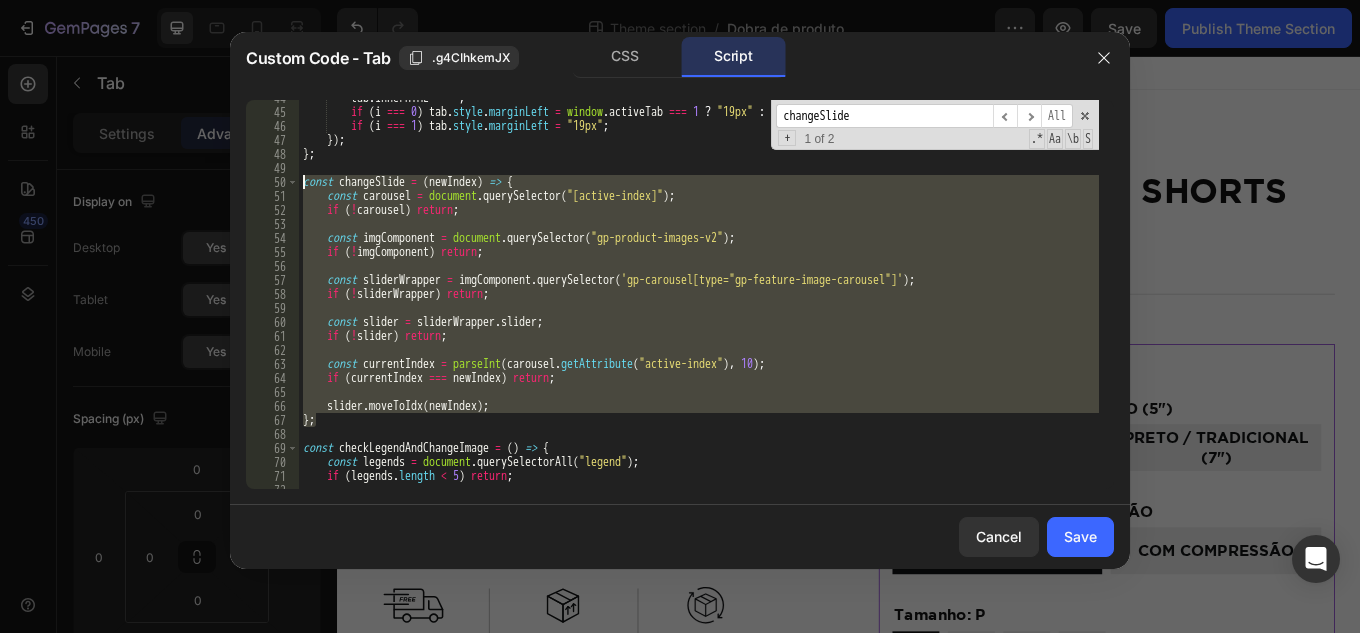 drag, startPoint x: 398, startPoint y: 424, endPoint x: 301, endPoint y: 186, distance: 257.00778 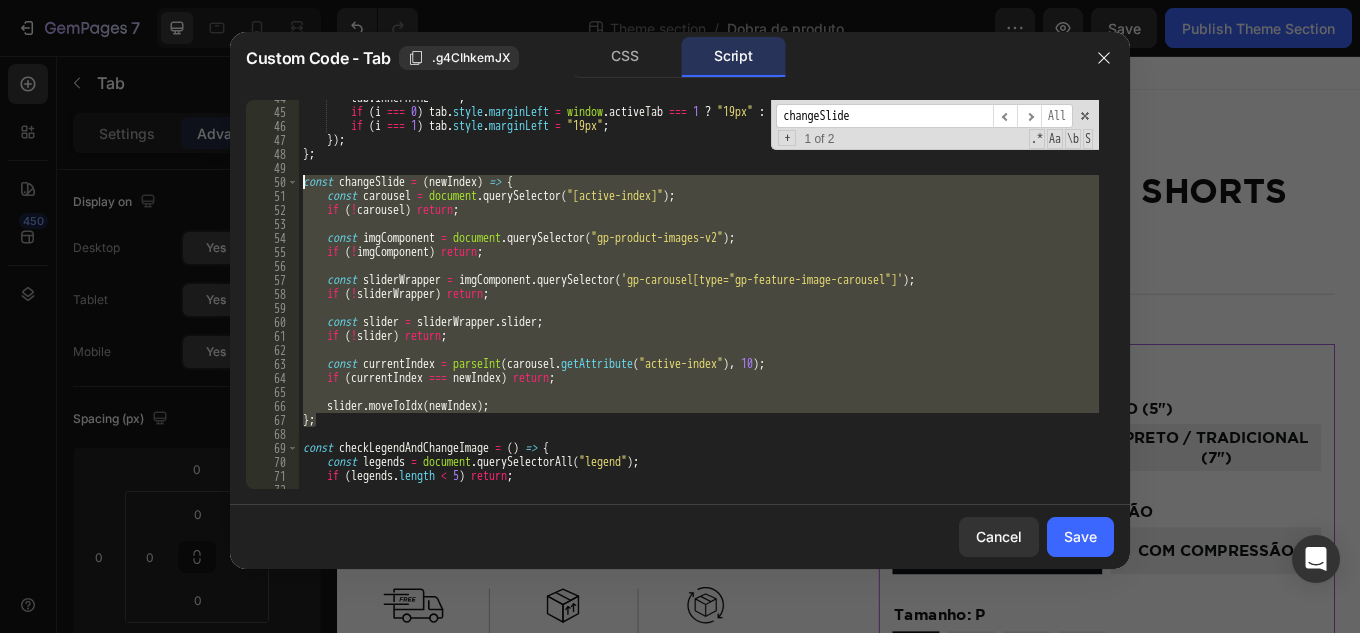 click on "tab . innerHTML   =   "" ;           if   ( i   ===   0 )   tab . style . marginLeft   =   window . activeTab   ===   1   ?   "19px"   :   "18px" ;           if   ( i   ===   1 )   tab . style . marginLeft   =   "19px" ;      }) ; } ; const   changeSlide   =   ( newIndex )   =>   {      const   carousel   =   document . querySelector ( "[active-index]" ) ;      if   ( ! carousel )   return ;      const   imgComponent   =   document . querySelector ( "gp-product-images-v2" ) ;      if   ( ! imgComponent )   return ;      const   sliderWrapper   =   imgComponent . querySelector ( 'gp-carousel[type="gp-feature-image-carousel"]' ) ;      if   ( ! sliderWrapper )   return ;      const   slider   =   sliderWrapper . slider ;      if   ( ! slider )   return ;      const   currentIndex   =   parseInt ( carousel . getAttribute ( "active-index" ) ,   10 ) ;      if   ( currentIndex   ===   newIndex )   return ;      slider . moveToIdx ( newIndex ) ; } ; const   checkLegendAndChangeImage   =   ( )   =>   {" at bounding box center (699, 299) 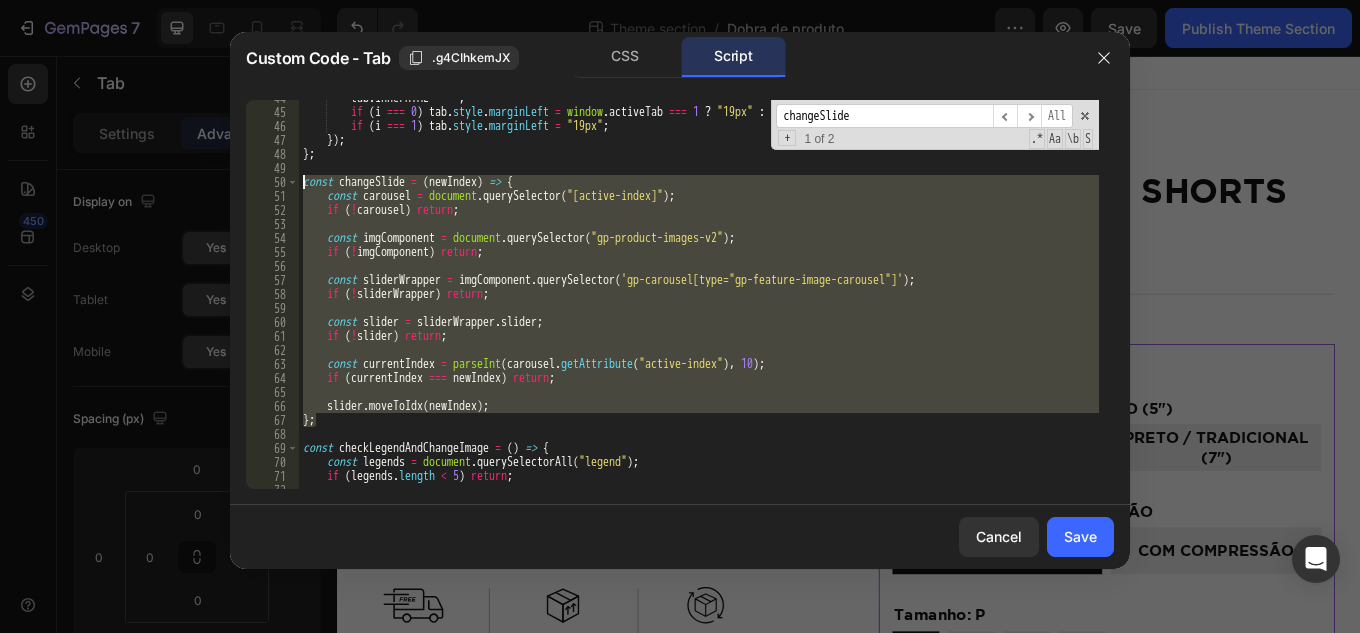 drag, startPoint x: 325, startPoint y: 416, endPoint x: 395, endPoint y: 217, distance: 210.9526 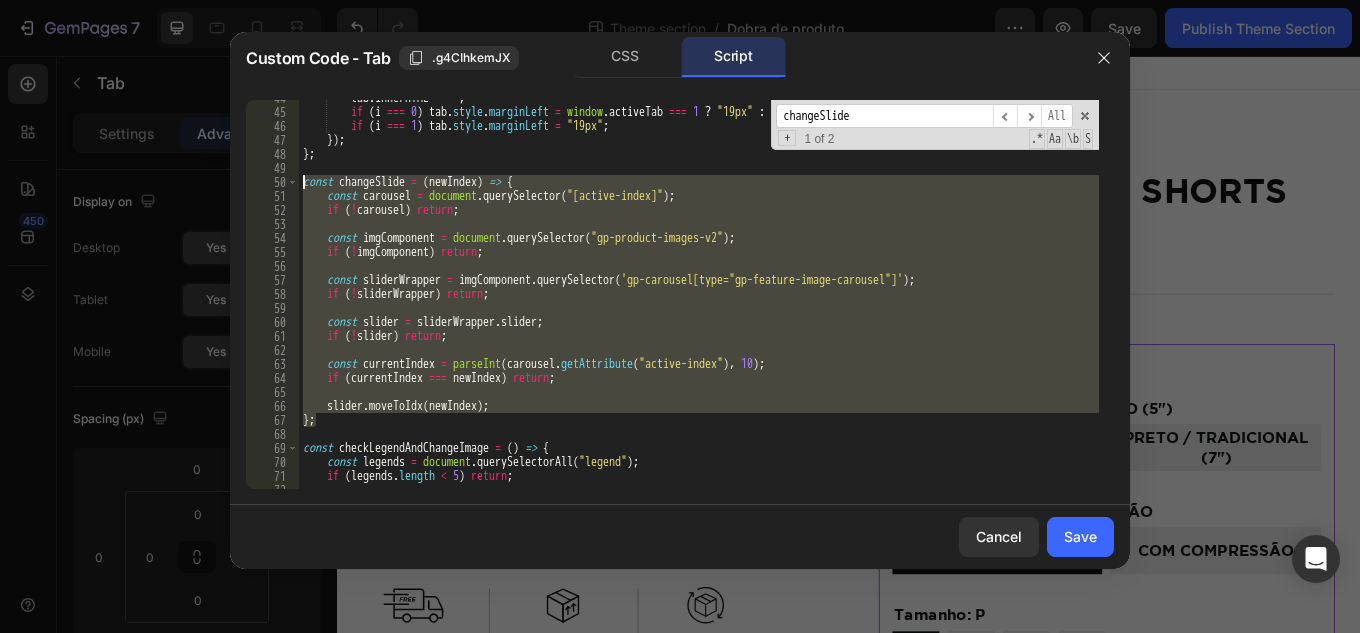 click on "slider.moveToIdx(newIndex); 44 45 46 47 48 49 50 51 52 53 54 55 56 57 58 59 60 61 62 63 64 65 66 67 68 69 70 71 72 73           tab . innerHTML   =   "" ;           if   ( i   ===   0 )   tab . style . marginLeft   =   window . activeTab   ===   1   ?   "19px"   :   "18px" ;           if   ( i   ===   1 )   tab . style . marginLeft   =   "19px" ;      }) ; } ; const   changeSlide   =   ( newIndex )   =>   {      const   carousel   =   document . querySelector ( "[active-index]" ) ;      if   ( ! carousel )   return ;      const   imgComponent   =   document . querySelector ( "gp-product-images-v2" ) ;      if   ( ! imgComponent )   return ;      const   sliderWrapper   =   imgComponent . querySelector ( 'gp-carousel[type="gp-feature-image-carousel"]' ) ;      if   ( ! sliderWrapper )   return ;      const   slider   =   sliderWrapper . slider ;      if   ( ! slider )   return ;      const   currentIndex   =   parseInt ( carousel . getAttribute ( "active-index" ) ,   10 ) ;      if   ( currentIndex   ===   )" at bounding box center (680, 294) 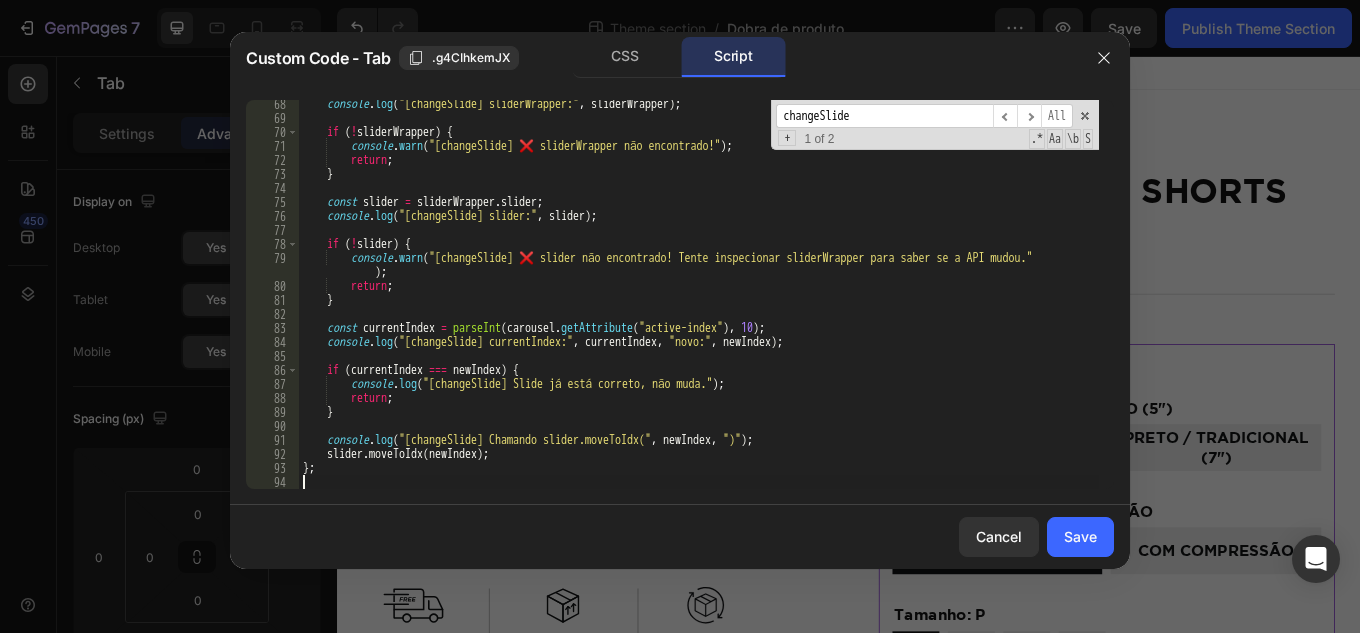 scroll, scrollTop: 941, scrollLeft: 0, axis: vertical 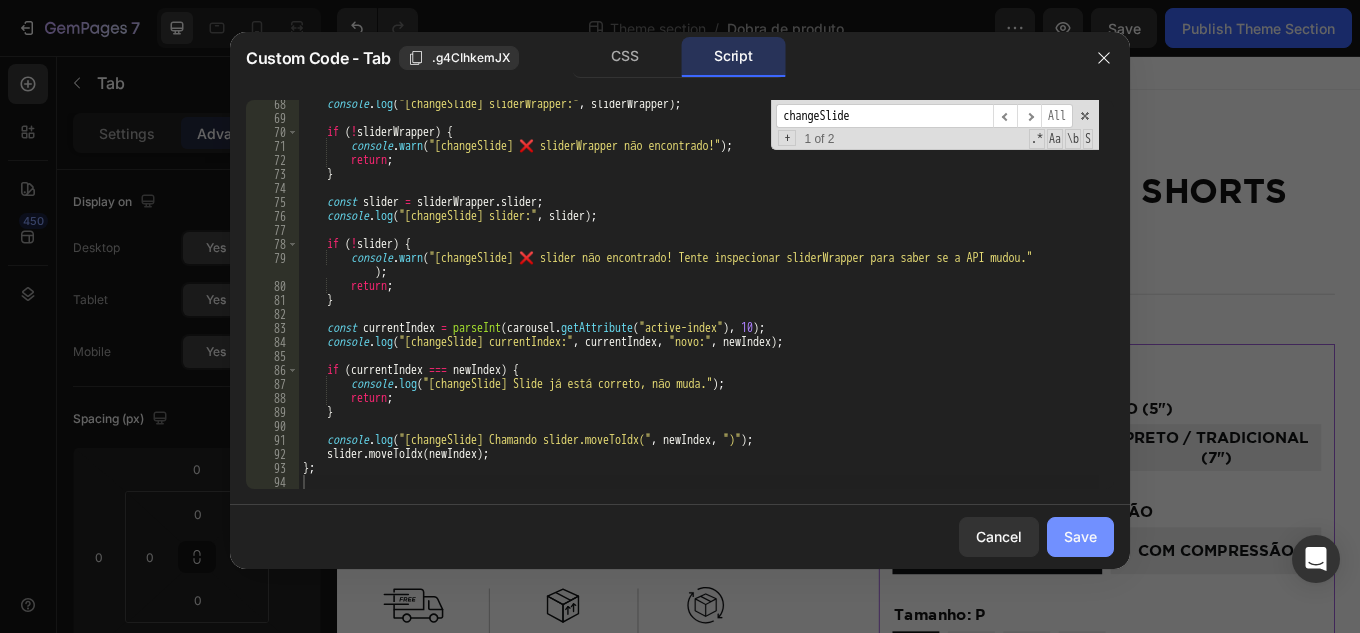 drag, startPoint x: 1075, startPoint y: 541, endPoint x: 944, endPoint y: 340, distance: 239.92082 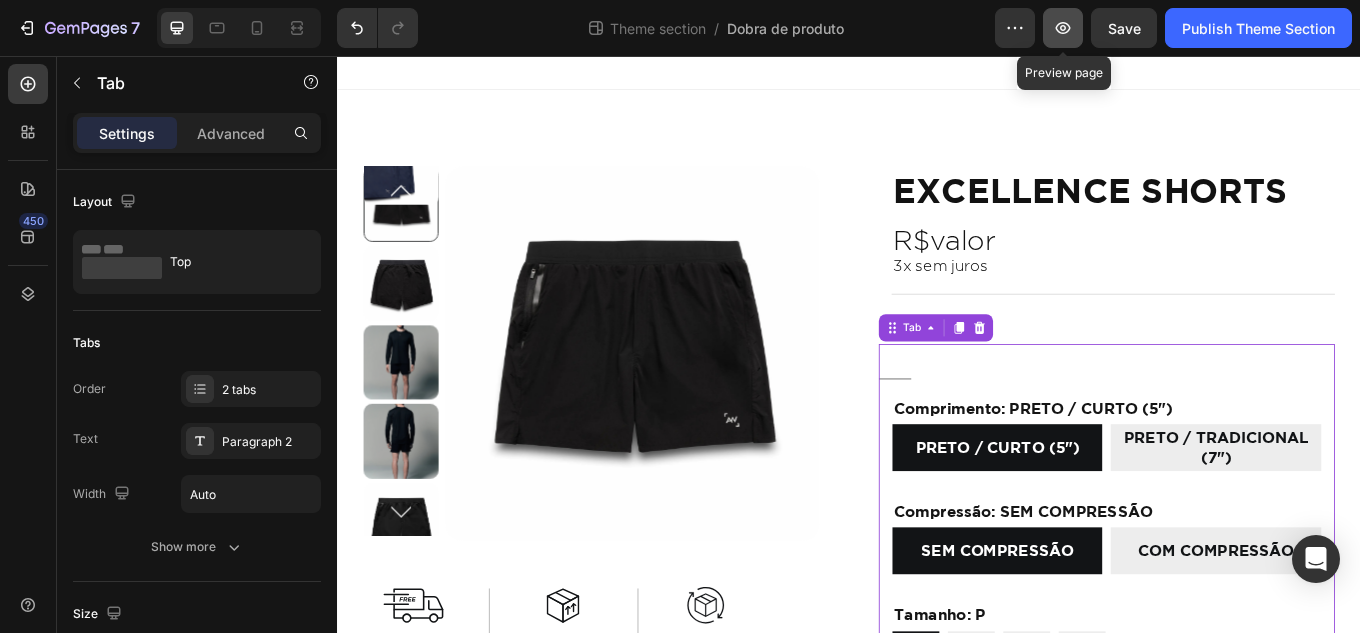 click 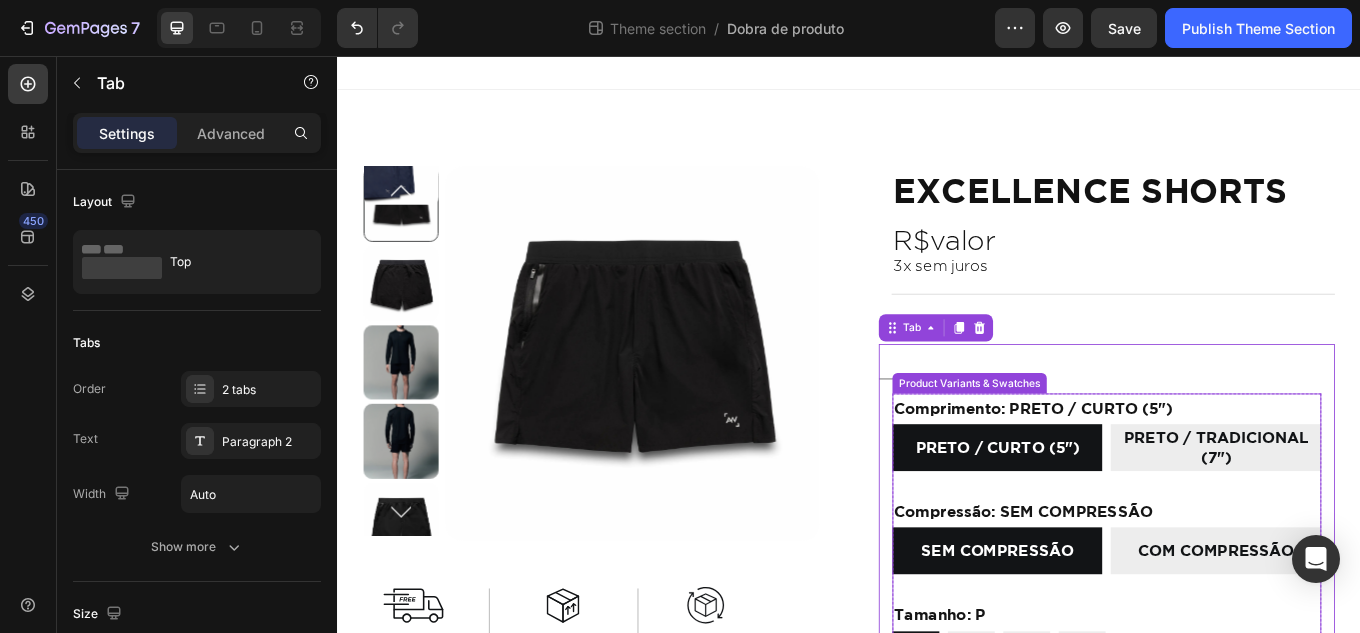 click on "PRETO / TRADICIONAL (7")" at bounding box center [1367, 515] 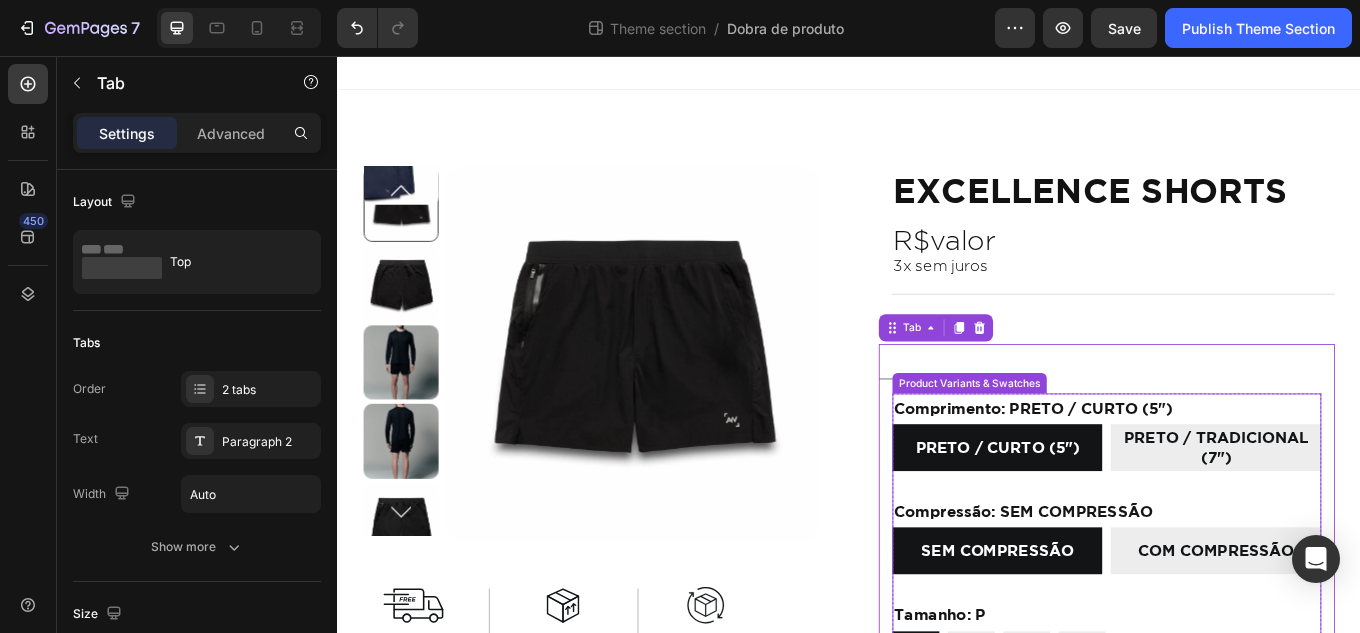 click on "PRETO / CURTO (5")" at bounding box center [1111, 515] 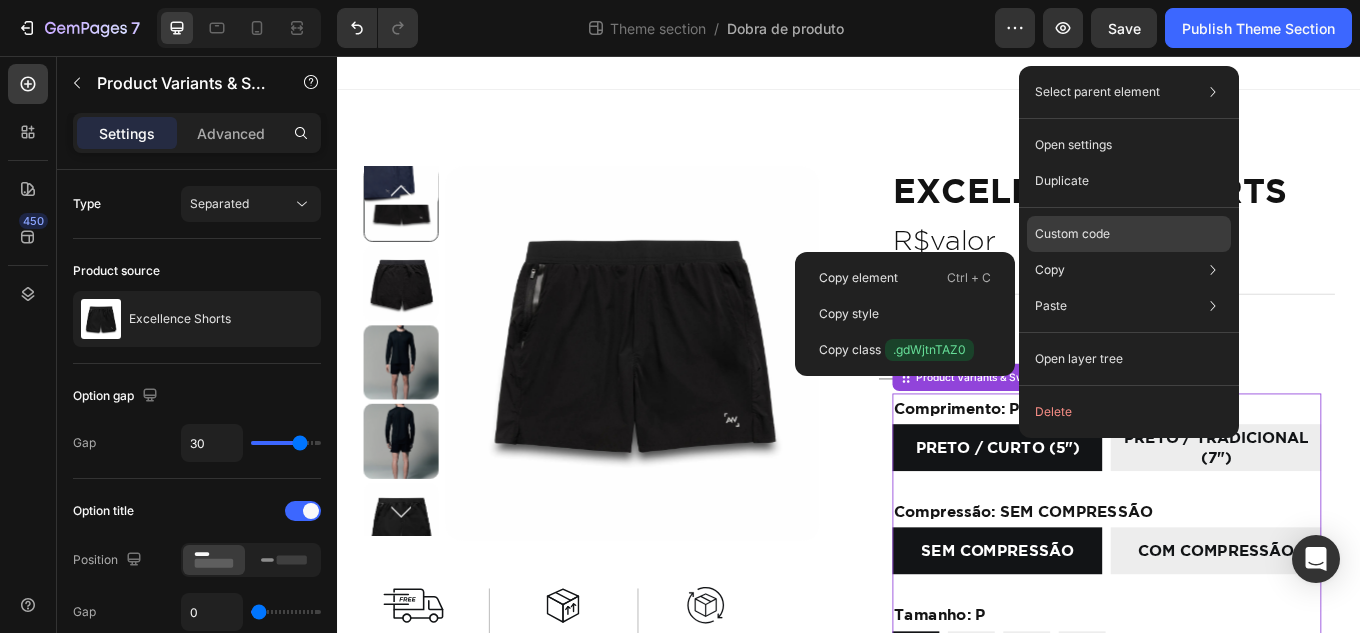 click on "Custom code" 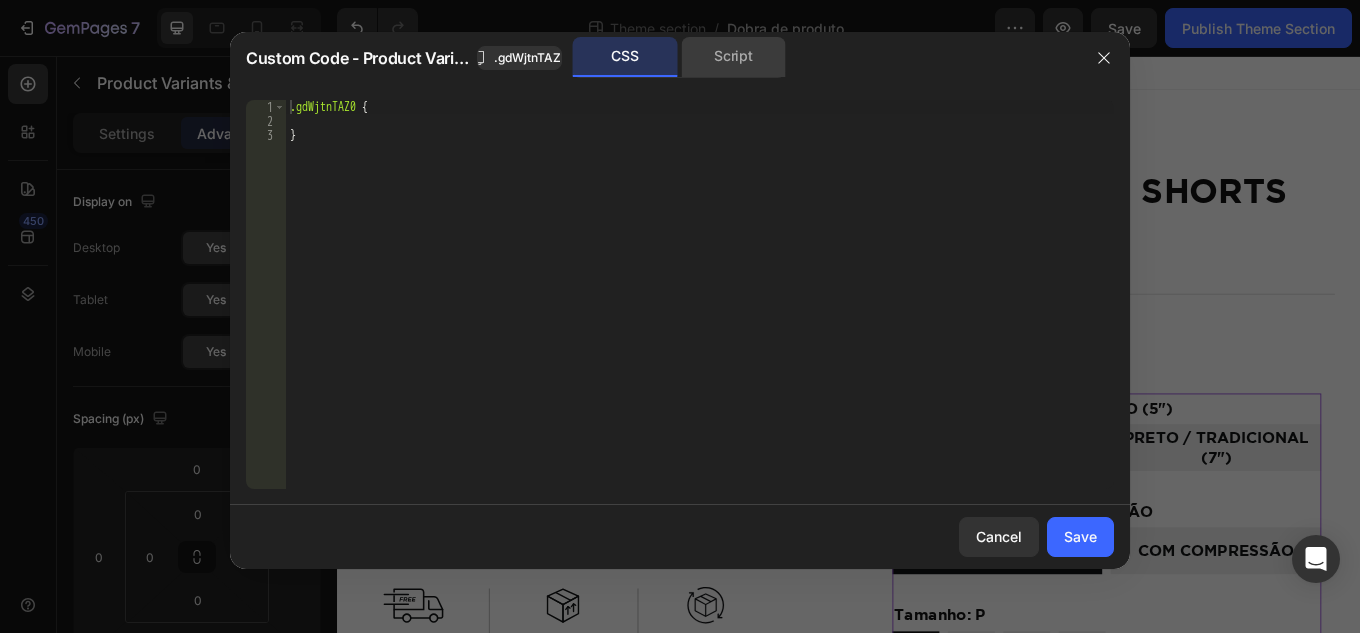 click on "Custom Code - Product Variants & Swatches .gdWjtnTAZ0 CSS Script" at bounding box center [654, 58] 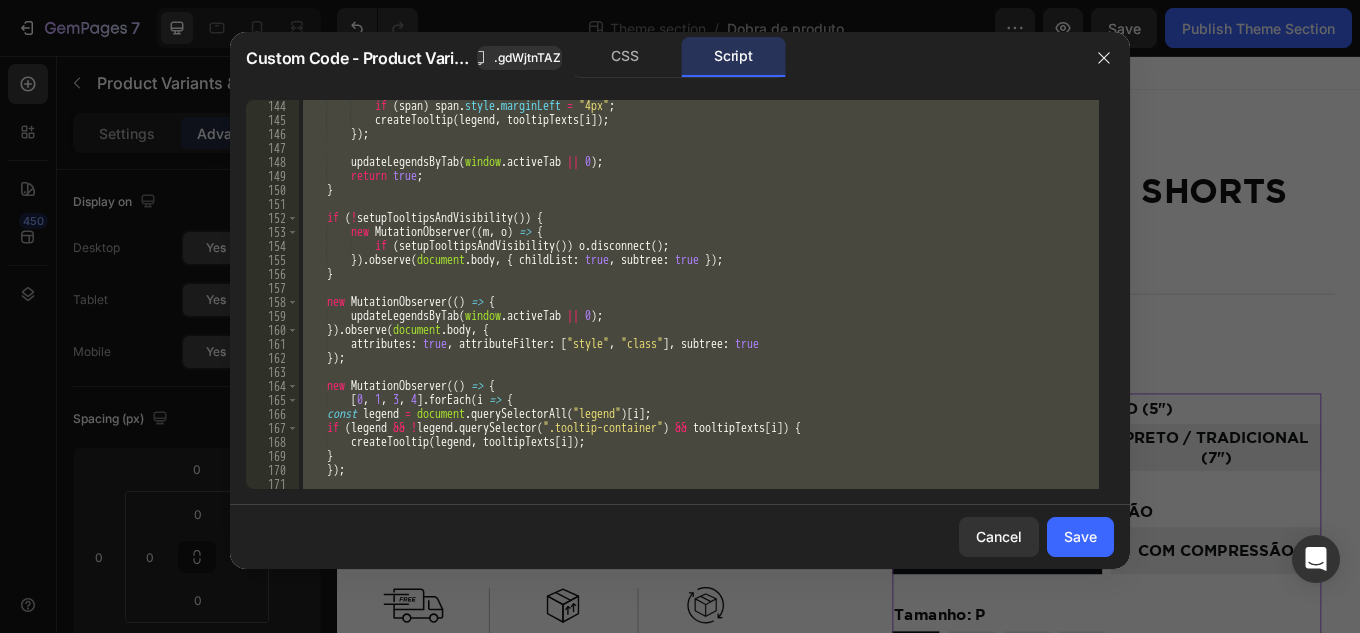 scroll, scrollTop: 1949, scrollLeft: 0, axis: vertical 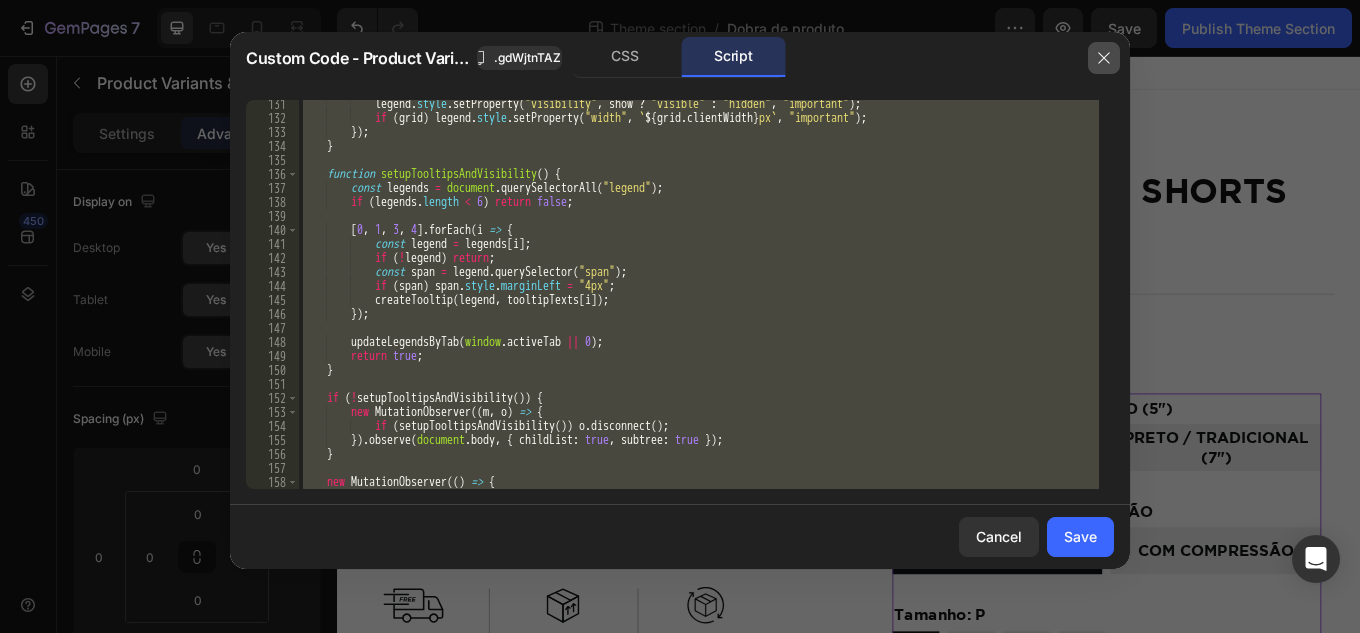 click 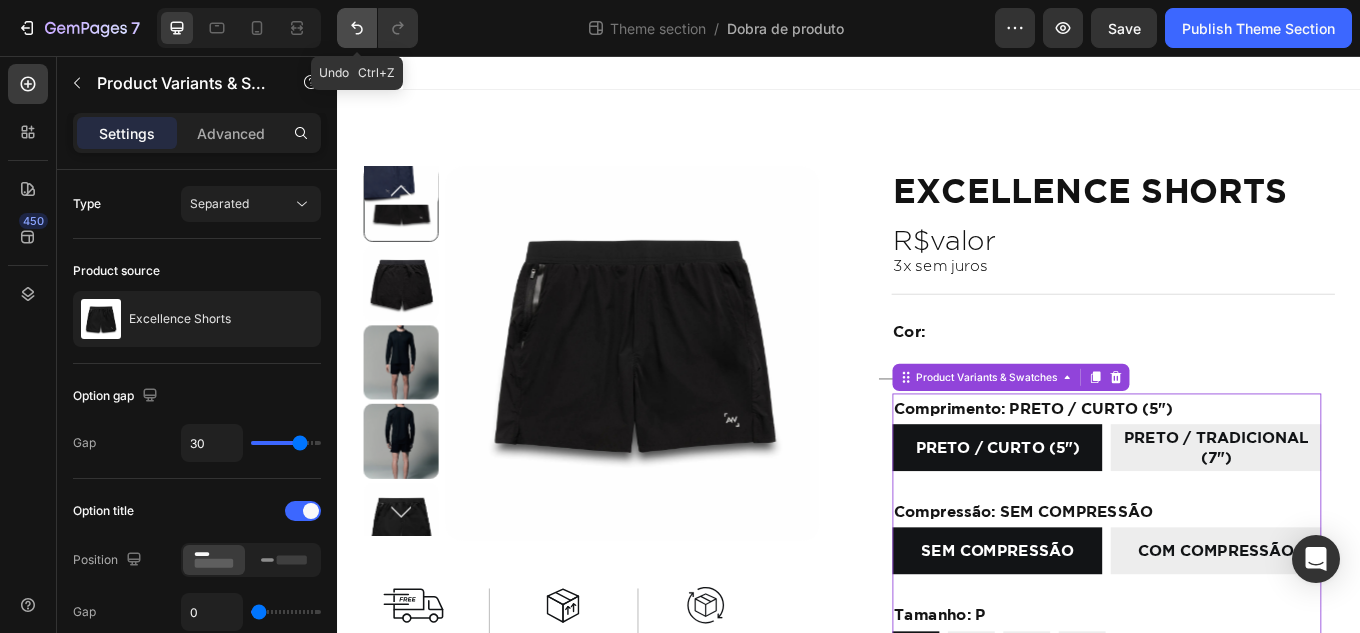 click 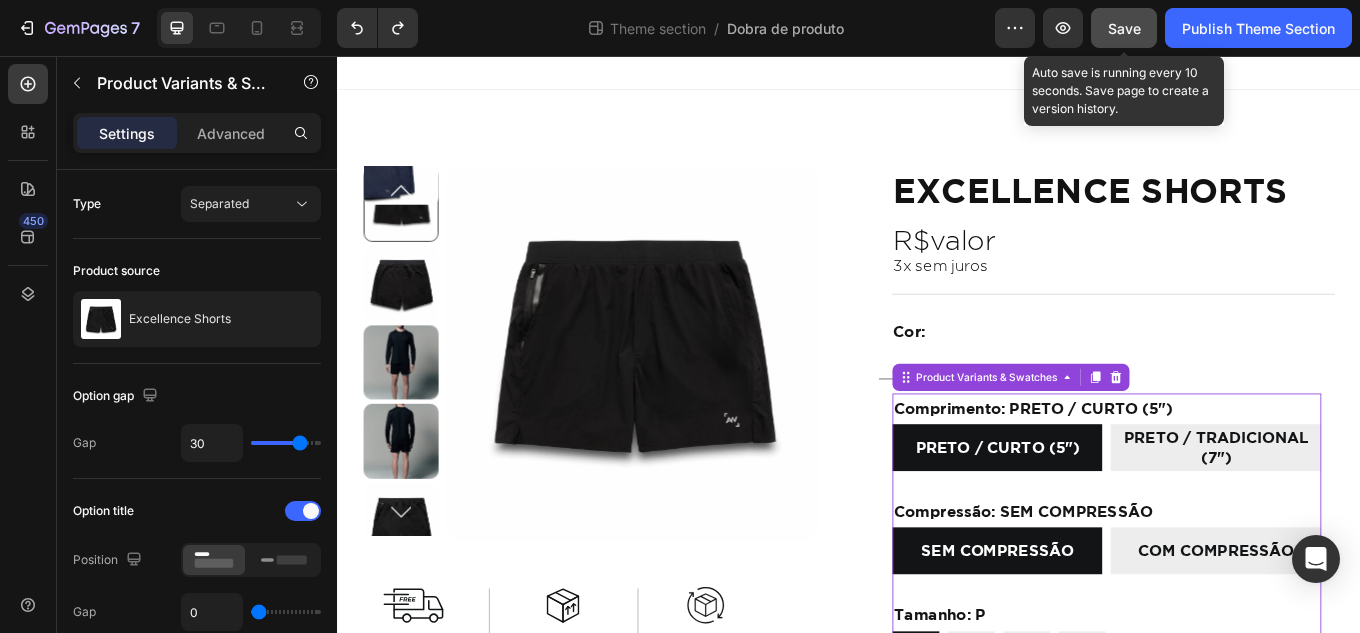 click on "Save" at bounding box center (1124, 28) 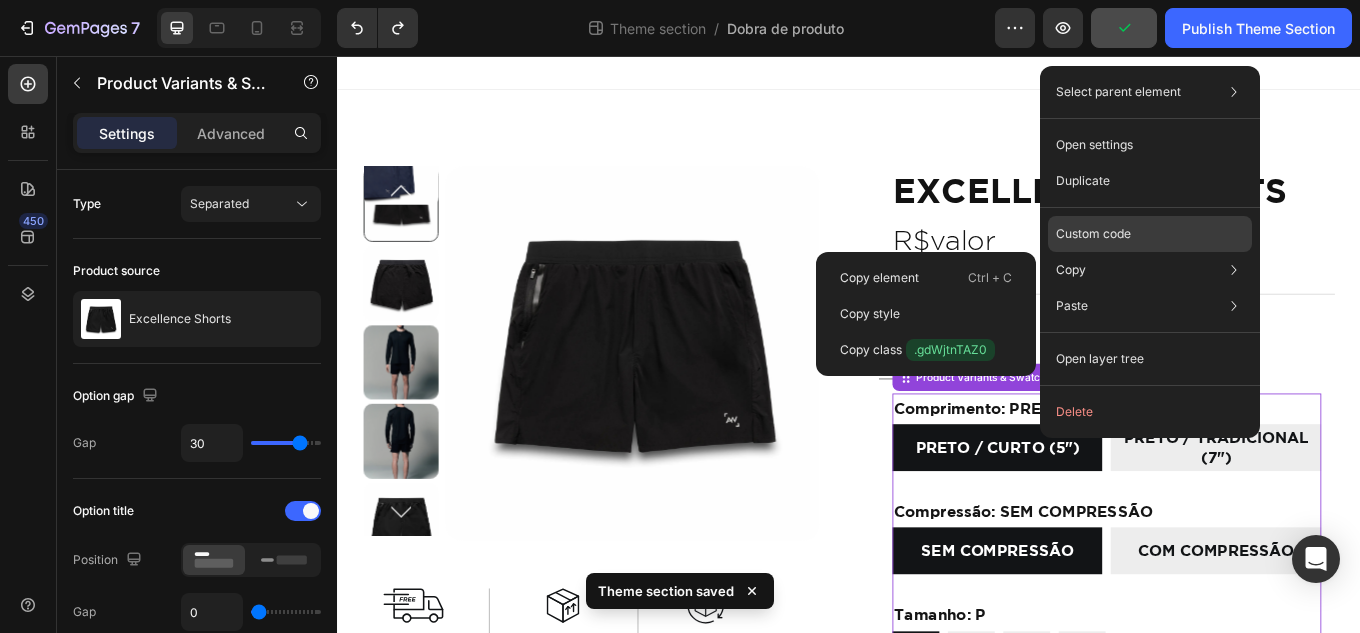 click on "Custom code" 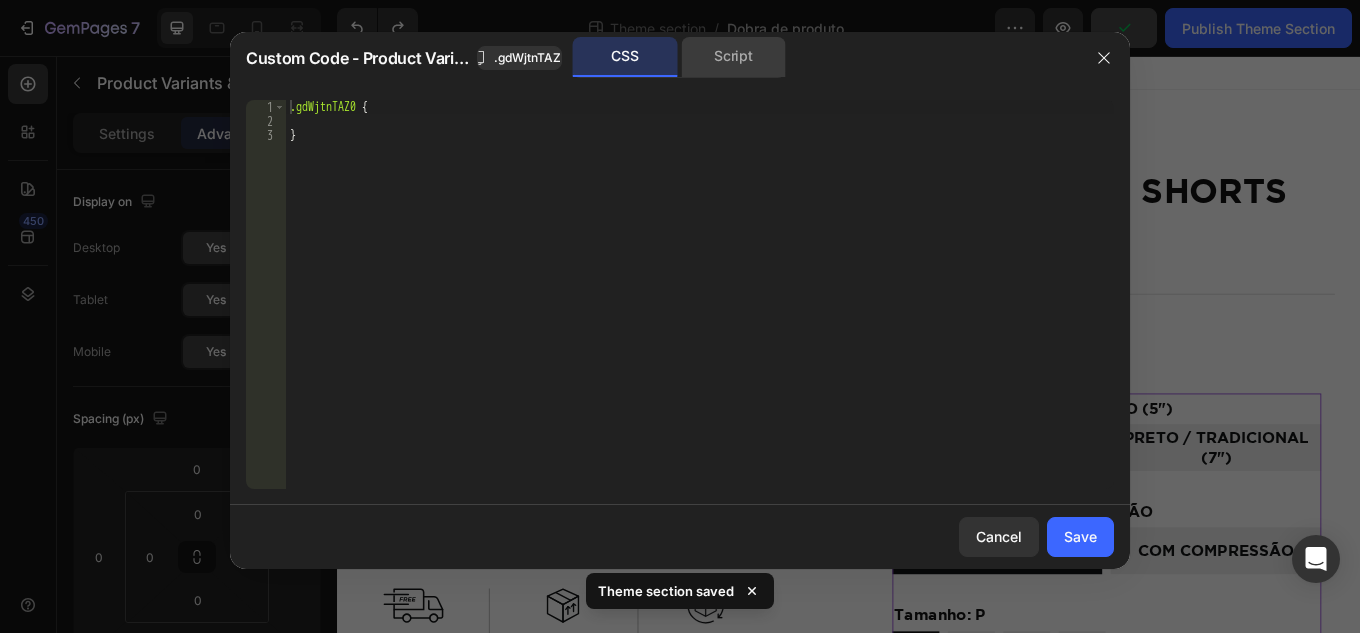 click on "Script" 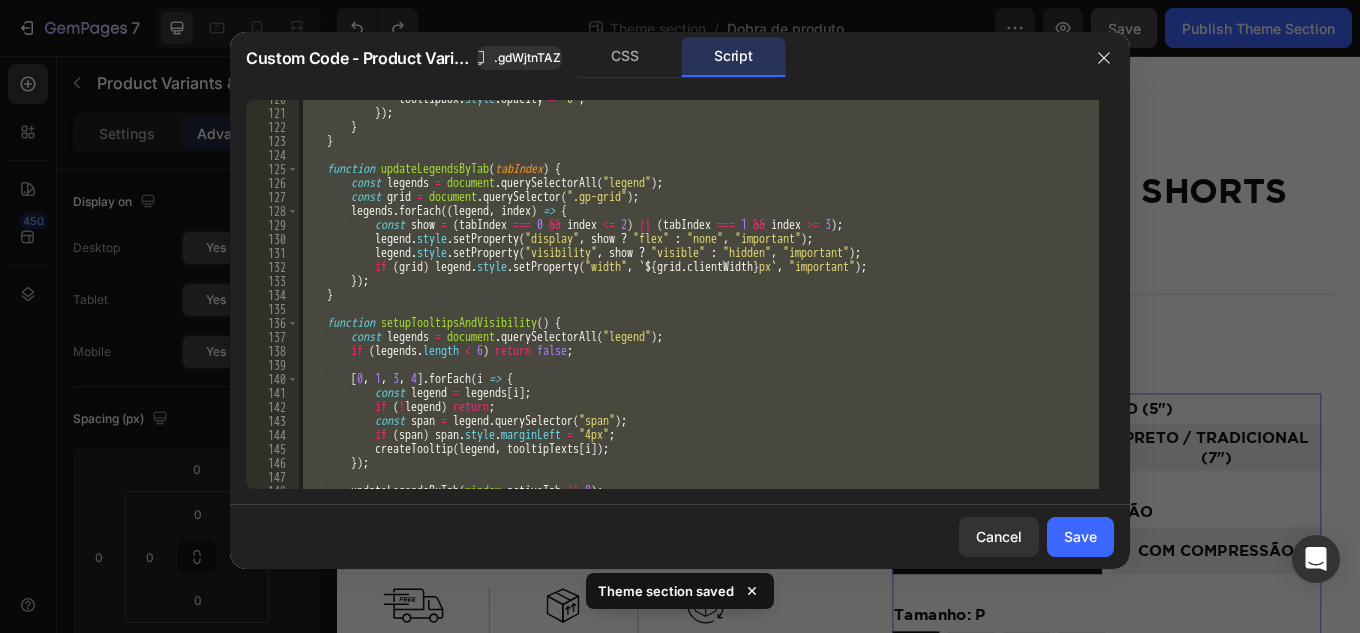 scroll, scrollTop: 1920, scrollLeft: 0, axis: vertical 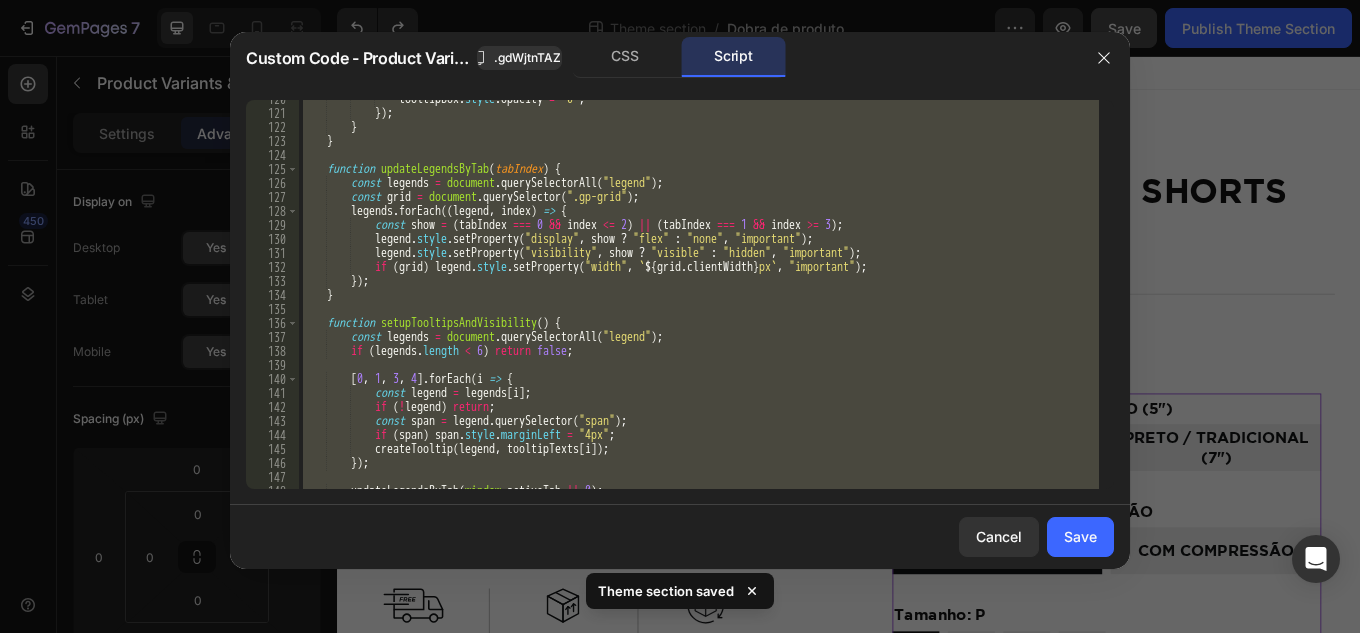 click on "tooltipBox . style . opacity   =   "0" ;                }) ;           }      }      function   updateLegendsByTab ( tabIndex )   {           const   legends   =   document . querySelectorAll ( "legend" ) ;           const   grid   =   document . querySelector ( ".gp-grid" ) ;           legends . forEach (( legend ,   index )   =>   {                const   show   =   ( tabIndex   ===   0   &&   index   <=   2 )   ||   ( tabIndex   ===   1   &&   index   >=   3 ) ;                legend . style . setProperty ( "display" ,   show   ?   "flex"   :   "none" ,   "important" ) ;                legend . style . setProperty ( "visibility" ,   show   ?   "visible"   :   "hidden" ,   "important" ) ;                if   ( grid )   legend . style . setProperty ( "width" ,   ` ${ grid . clientWidth } px ` ,   "important" ) ;           }) ;      }      function   setupTooltipsAndVisibility ( )   {           const   legends   =   document . querySelectorAll ( "legend" ) ;           if   ( legends .   <" at bounding box center [699, 294] 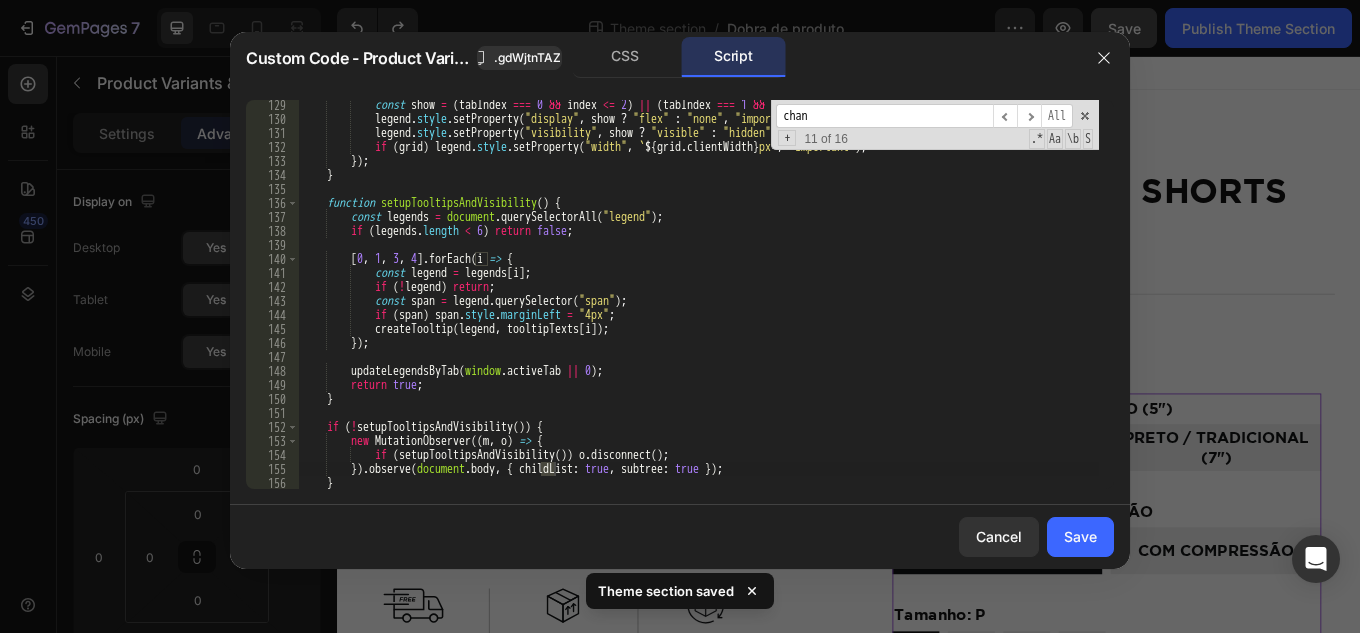 scroll, scrollTop: 0, scrollLeft: 0, axis: both 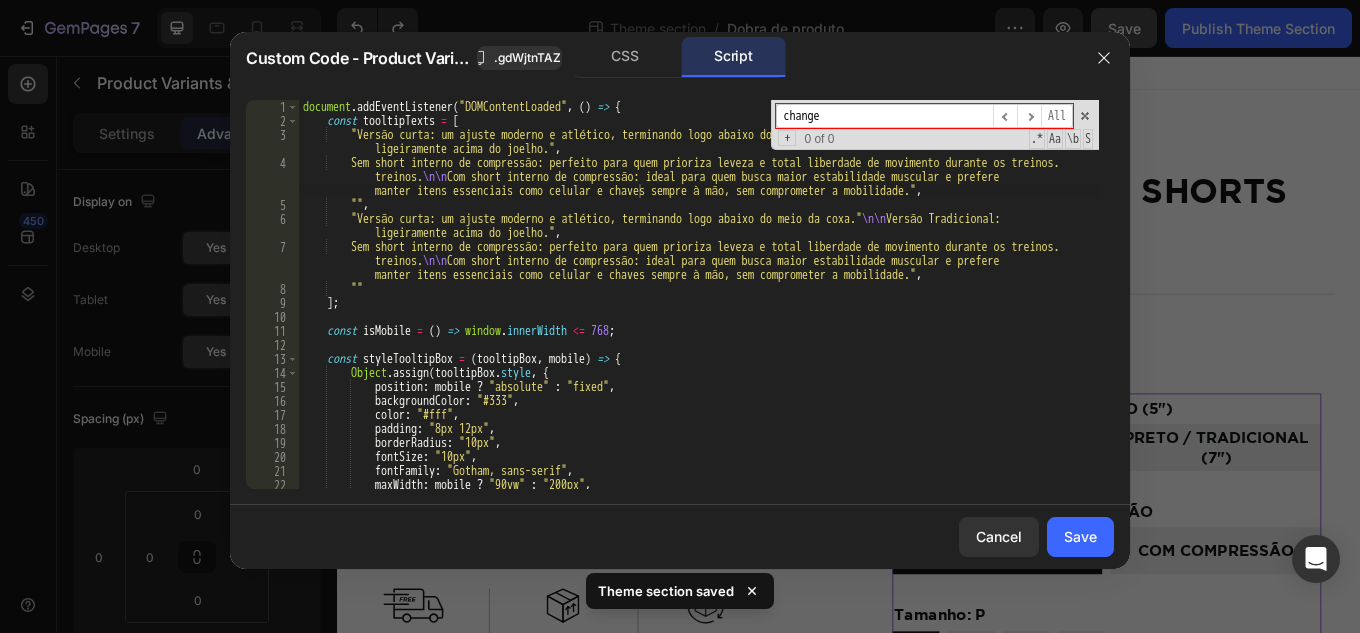 type on "changeS" 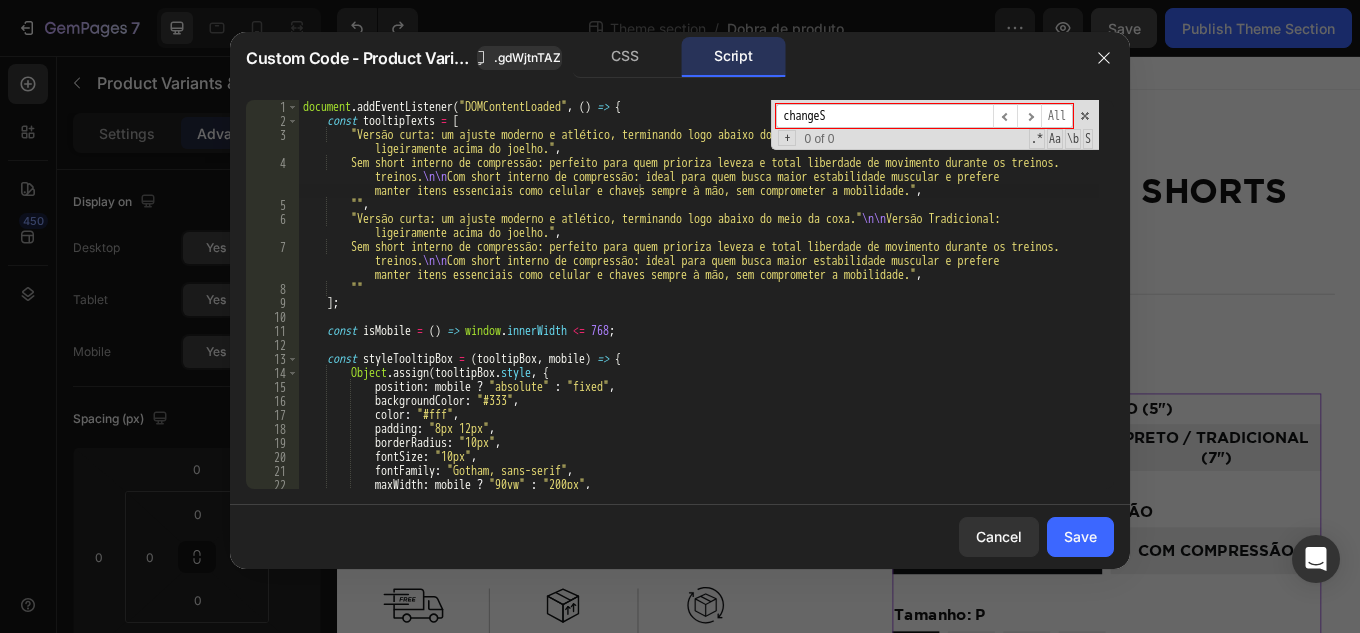 type on ""Sem short interno de compressão: perfeito para quem prioriza leveza e total liberdade de movimento durante os treinos.\n\nCom short interno de compressão: ideal para quem busca maior estabilidade muscular e prefere manter itens essenciais como celular e chaves sempre à mão, sem comprometer a mobilidade."," 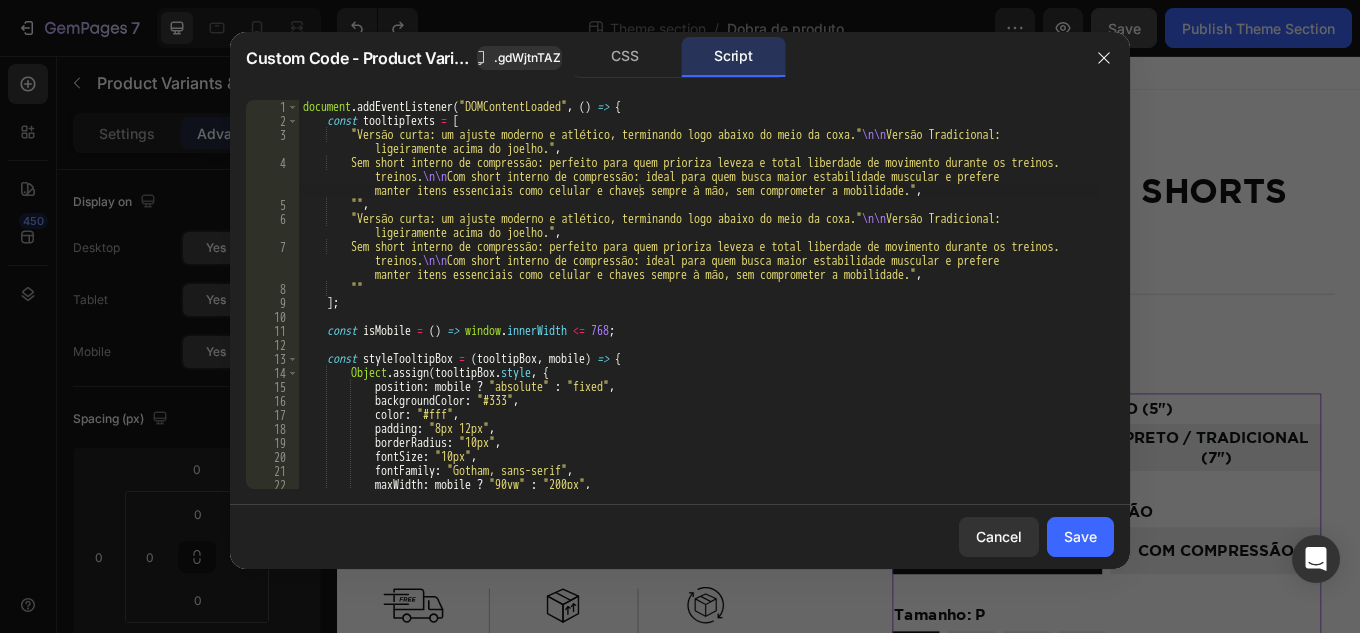 drag, startPoint x: 1232, startPoint y: 342, endPoint x: 959, endPoint y: 357, distance: 273.41177 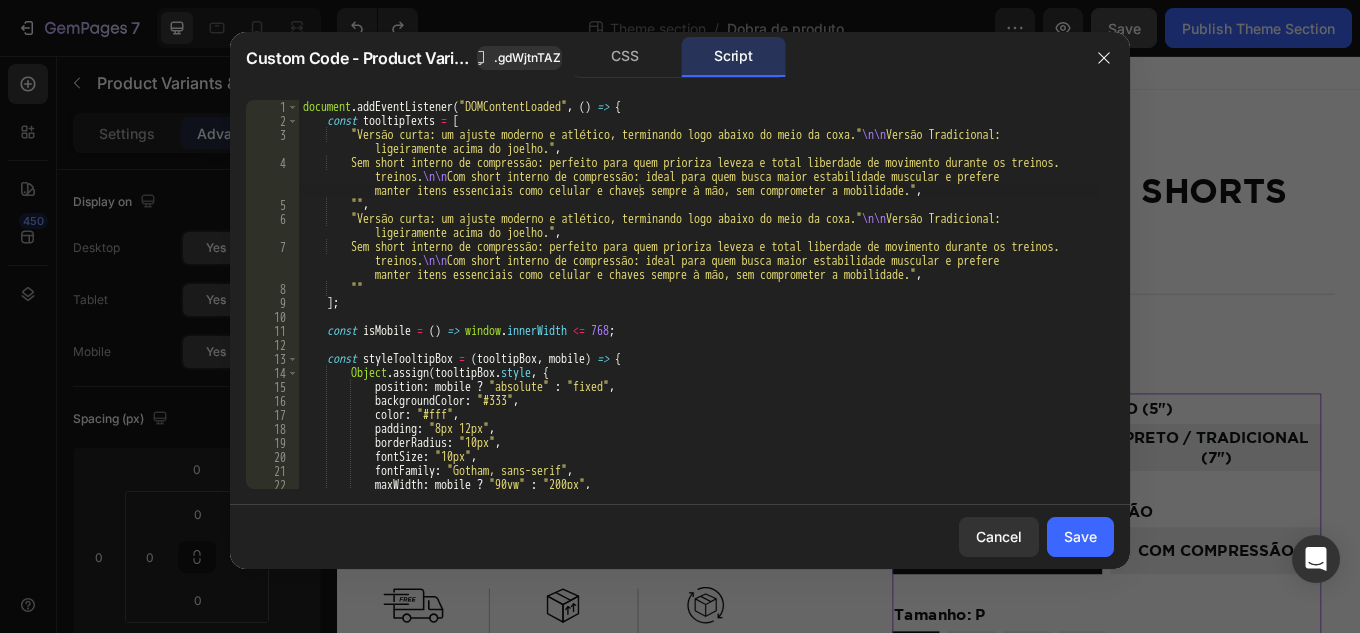 click at bounding box center (680, 316) 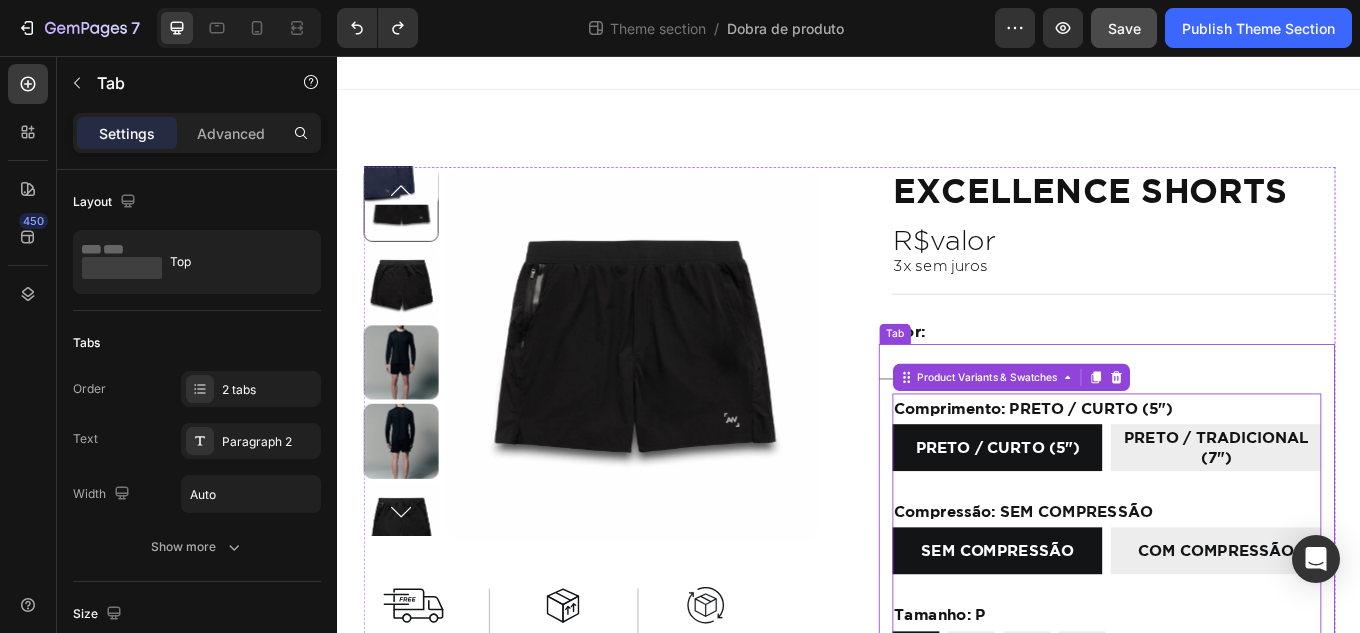 drag, startPoint x: 1324, startPoint y: 413, endPoint x: 1327, endPoint y: 424, distance: 11.401754 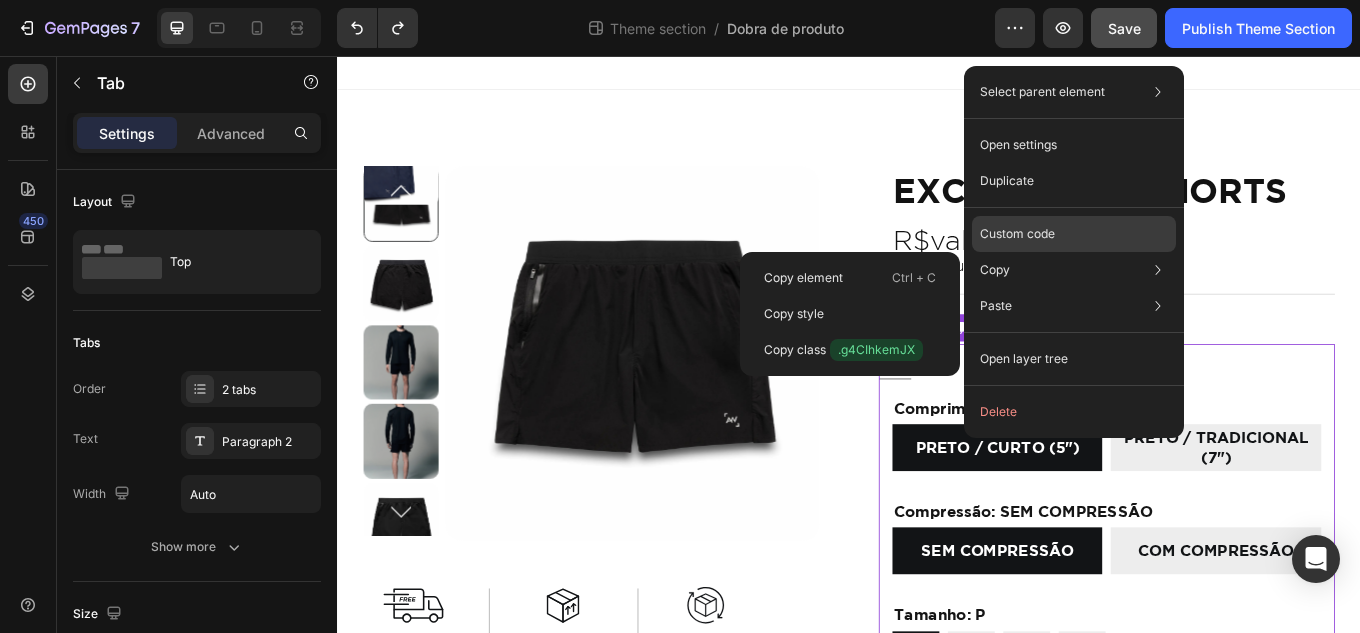 click on "Custom code" 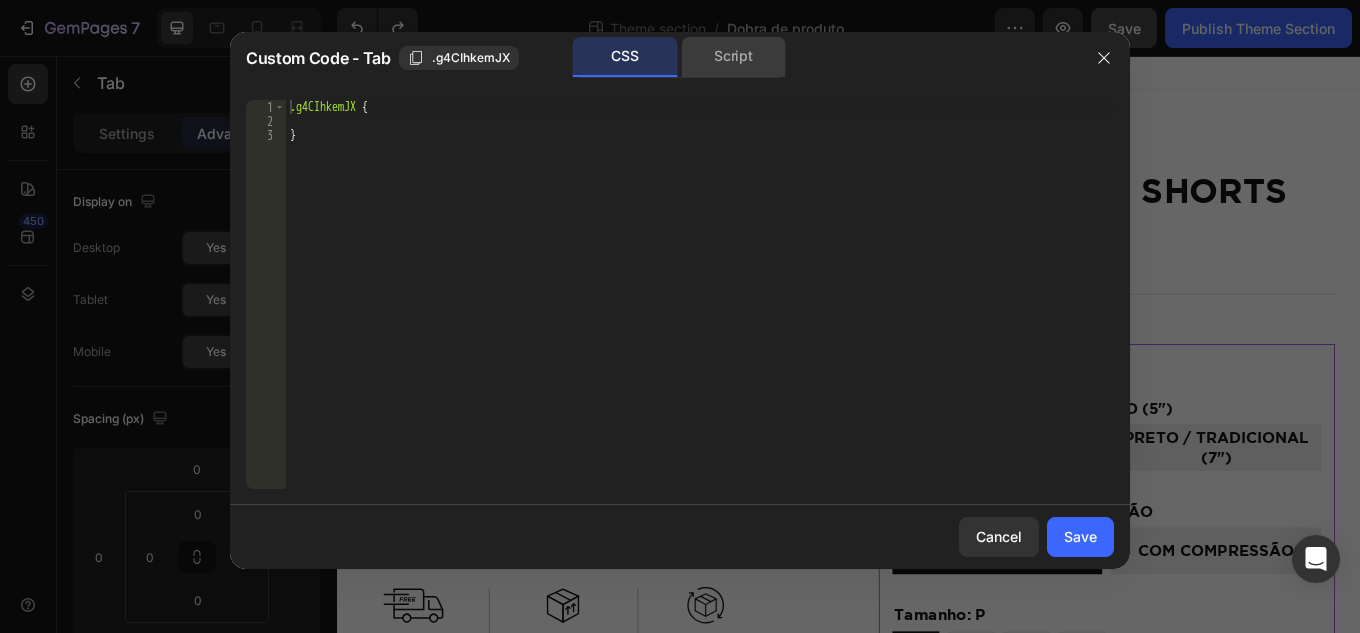 click on "Script" 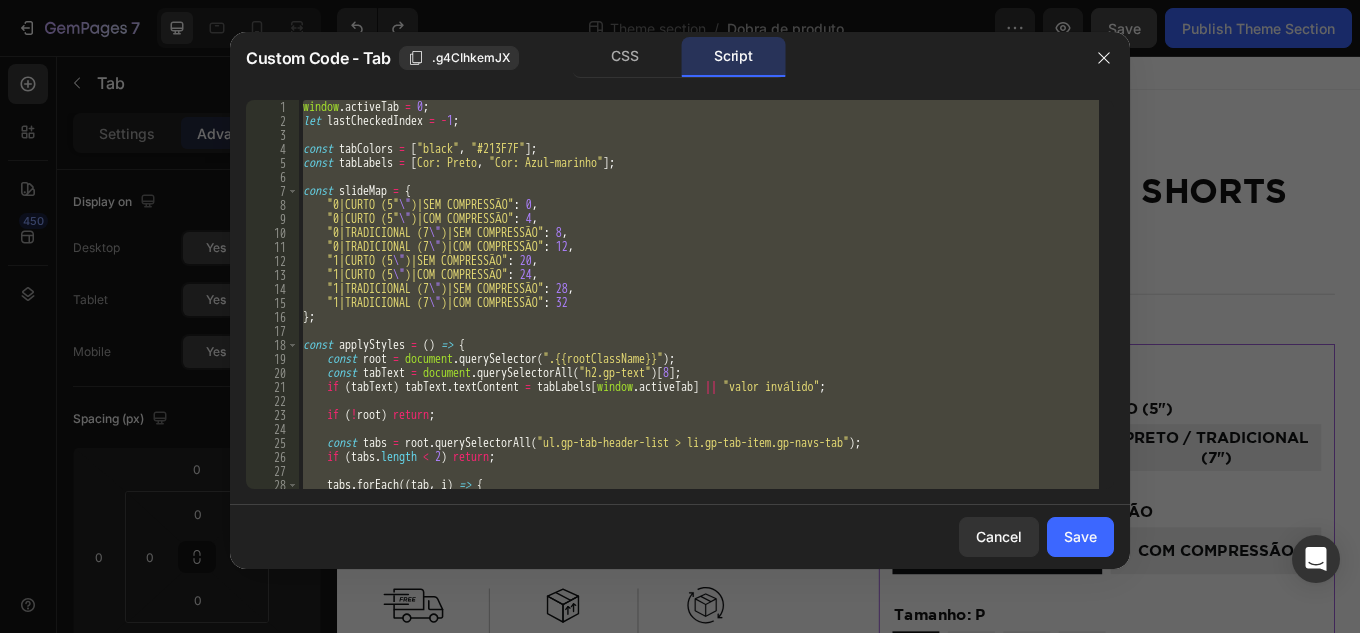 click on "window . activeTab   =   0 ; let   lastCheckedIndex   =   - 1 ; const   tabColors   =   [ "black" ,   "#213F7F" ] ; const   tabLabels   =   [ "Cor: Preto" ,   "Cor: Azul-marinho" ] ; const   slideMap   =   {      "0|CURTO (5 \" )|SEM COMPRESSÃO" :   0 ,      "0|CURTO (5 \" )|COM COMPRESSÃO" :   4 ,      "0|TRADICIONAL (7 \" )|SEM COMPRESSÃO" :   8 ,      "0|TRADICIONAL (7 \" )|COM COMPRESSÃO" :   12 ,      "1|CURTO (5 \" )|SEM COMPRESSÃO" :   20 ,      "1|CURTO (5 \" )|COM COMPRESSÃO" :   24 ,      "1|TRADICIONAL (7 \" )|SEM COMPRESSÃO" :   28 ,      "1|TRADICIONAL (7 \" )|COM COMPRESSÃO" :   32 } ; const   applyStyles   =   ( )   =>   {      const   root   =   document . querySelector ( ".{{rootClassName}}" ) ;      const   tabText   =   document . querySelectorAll ( "h2.gp-text" ) [ 8 ] ;      if   ( tabText )   tabText . textContent   =   tabLabels [ window . activeTab ]   ||   "valor inválido" ;      if   ( ! root )   return ;      const   tabs   =   root . querySelectorAll ( ) ;      if   ( tabs" at bounding box center (699, 294) 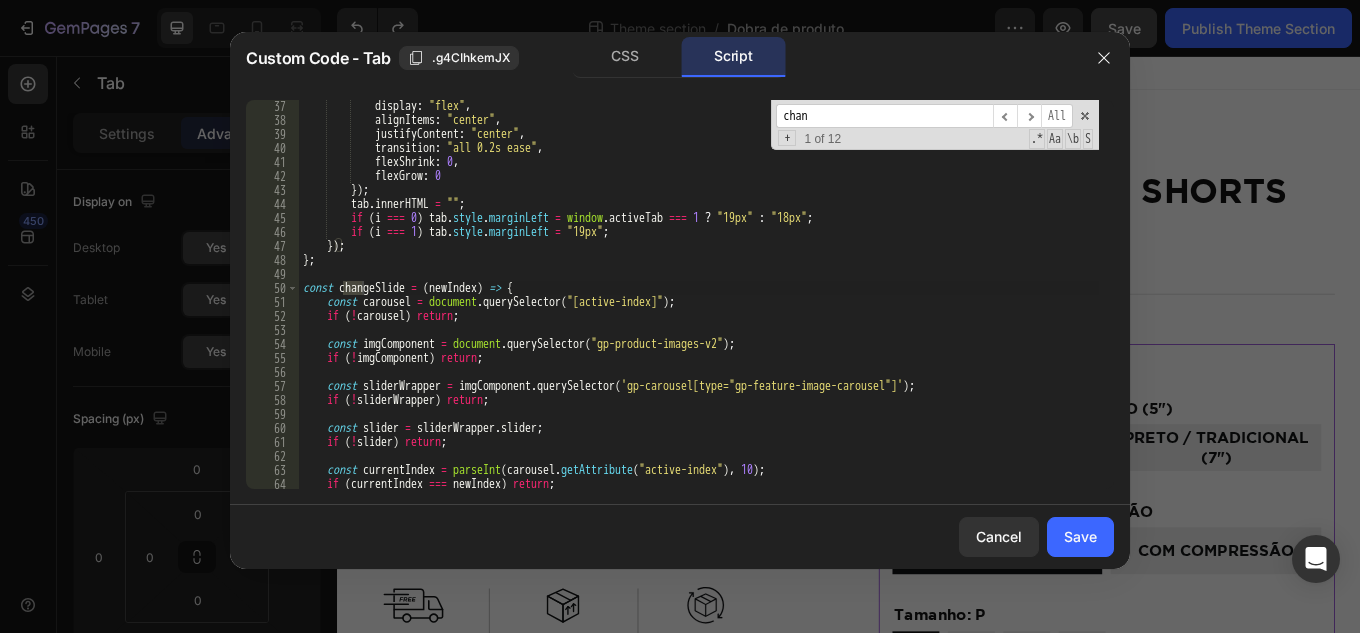 scroll, scrollTop: 506, scrollLeft: 0, axis: vertical 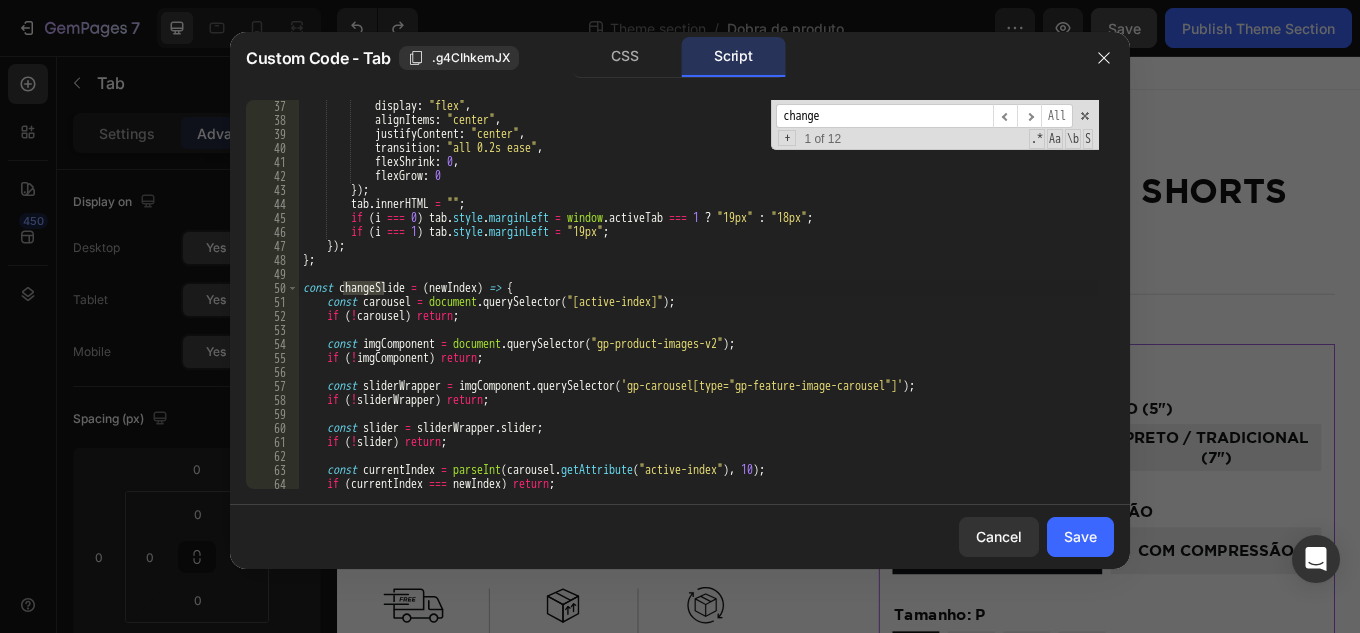 type on "change" 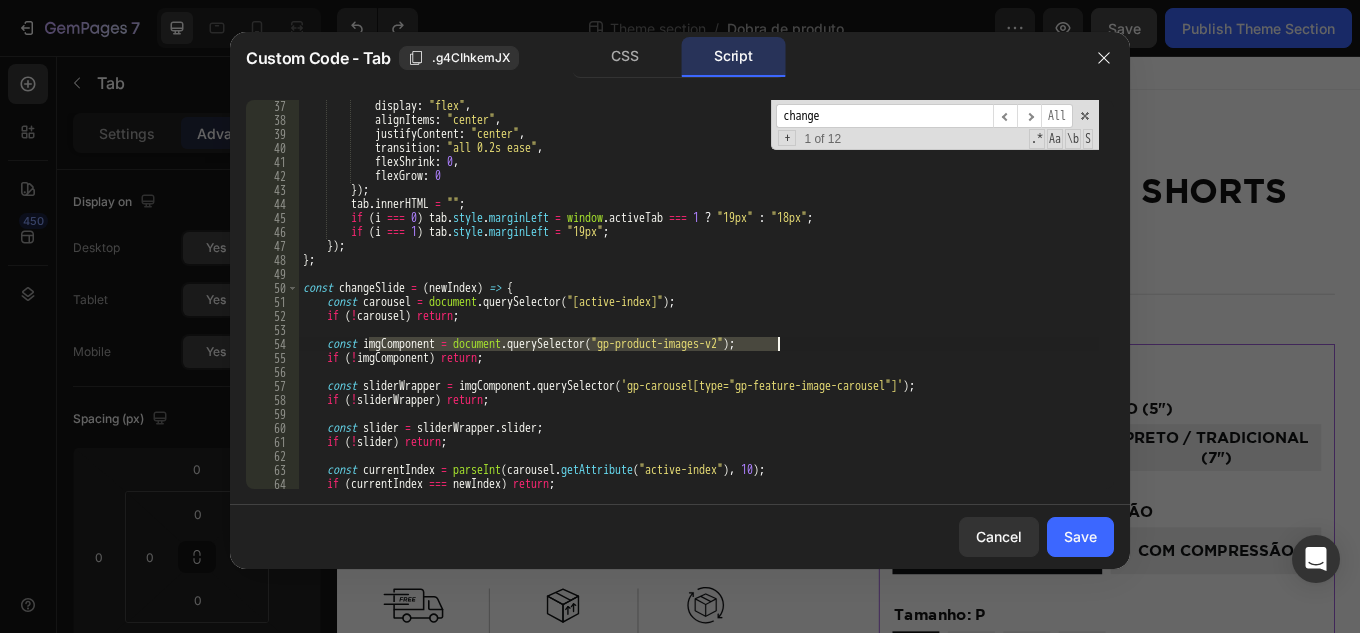 drag, startPoint x: 366, startPoint y: 343, endPoint x: 777, endPoint y: 341, distance: 411.00485 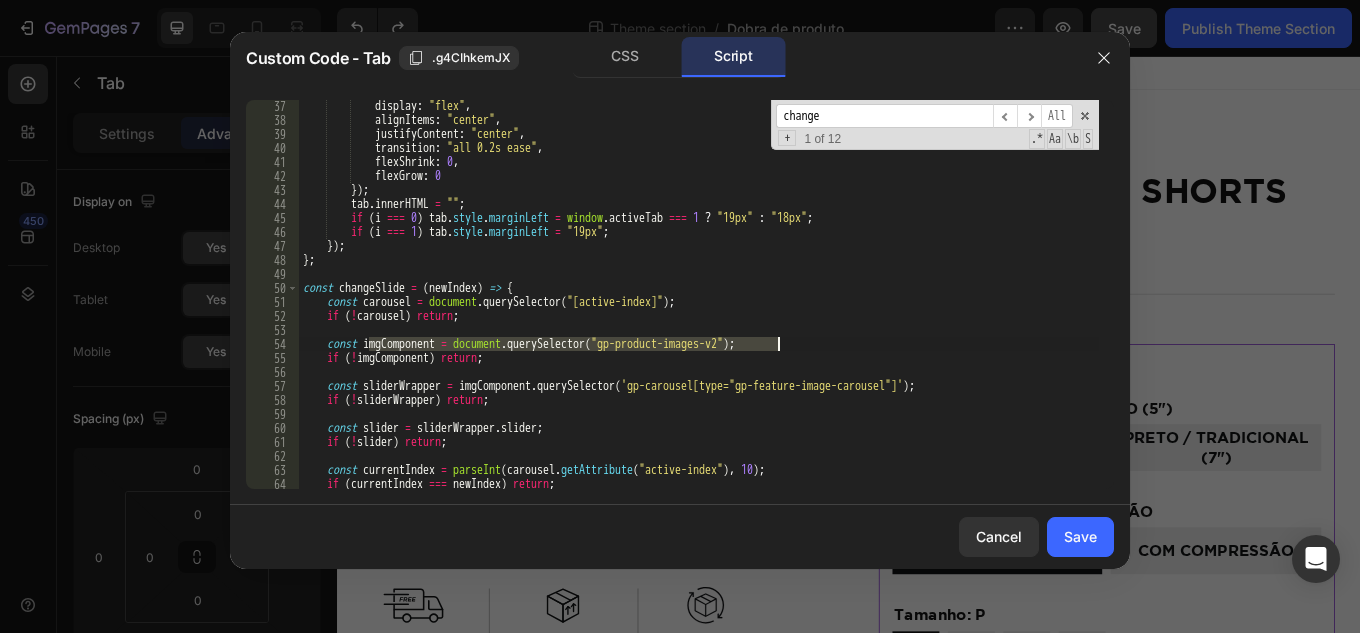 click on "display :   "flex" ,                alignItems :   "center" ,                justifyContent :   "center" ,                transition :   "all 0.2s ease" ,                flexShrink :   0 ,                flexGrow :   0           }) ;           tab . innerHTML   =   "" ;           if   ( i   ===   0 )   tab . style . marginLeft   =   window . activeTab   ===   1   ?   "19px"   :   "18px" ;           if   ( i   ===   1 )   tab . style . marginLeft   =   "19px" ;      }) ; } ; const   changeSlide   =   ( newIndex )   =>   {      const   carousel   =   document . querySelector ( "[active-index]" ) ;      if   ( ! carousel )   return ;      const   imgComponent   =   document . querySelector ( "gp-product-images-v2" ) ;      if   ( ! imgComponent )   return ;      const   sliderWrapper   =   imgComponent . querySelector ( 'gp-carousel[type="gp-feature-image-carousel"]' ) ;      if   ( ! sliderWrapper )   return ;      const   slider   =   sliderWrapper . slider ;      if   ( ! slider )   return ;" at bounding box center (699, 307) 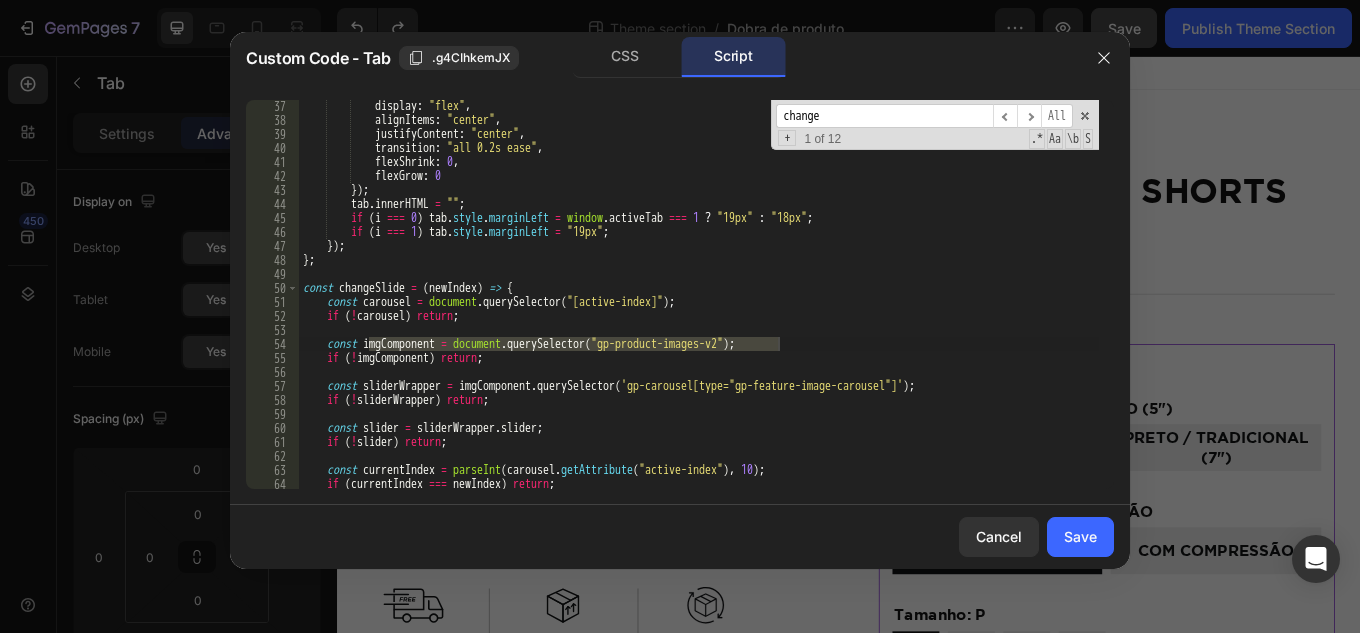 click on "display :   "flex" ,                alignItems :   "center" ,                justifyContent :   "center" ,                transition :   "all 0.2s ease" ,                flexShrink :   0 ,                flexGrow :   0           }) ;           tab . innerHTML   =   "" ;           if   ( i   ===   0 )   tab . style . marginLeft   =   window . activeTab   ===   1   ?   "19px"   :   "18px" ;           if   ( i   ===   1 )   tab . style . marginLeft   =   "19px" ;      }) ; } ; const   changeSlide   =   ( newIndex )   =>   {      const   carousel   =   document . querySelector ( "[active-index]" ) ;      if   ( ! carousel )   return ;      const   imgComponent   =   document . querySelector ( "gp-product-images-v2" ) ;      if   ( ! imgComponent )   return ;      const   sliderWrapper   =   imgComponent . querySelector ( 'gp-carousel[type="gp-feature-image-carousel"]' ) ;      if   ( ! sliderWrapper )   return ;      const   slider   =   sliderWrapper . slider ;      if   ( ! slider )   return ;" at bounding box center [699, 307] 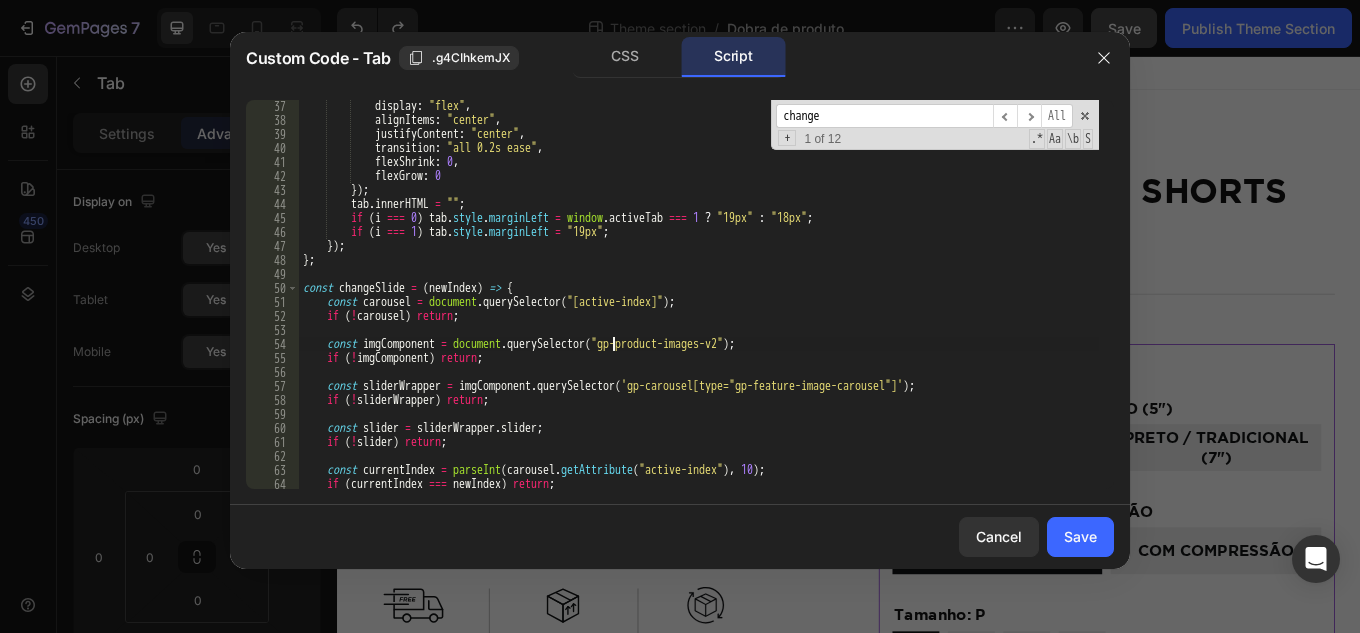 click on "display :   "flex" ,                alignItems :   "center" ,                justifyContent :   "center" ,                transition :   "all 0.2s ease" ,                flexShrink :   0 ,                flexGrow :   0           }) ;           tab . innerHTML   =   "" ;           if   ( i   ===   0 )   tab . style . marginLeft   =   window . activeTab   ===   1   ?   "19px"   :   "18px" ;           if   ( i   ===   1 )   tab . style . marginLeft   =   "19px" ;      }) ; } ; const   changeSlide   =   ( newIndex )   =>   {      const   carousel   =   document . querySelector ( "[active-index]" ) ;      if   ( ! carousel )   return ;      const   imgComponent   =   document . querySelector ( "gp-product-images-v2" ) ;      if   ( ! imgComponent )   return ;      const   sliderWrapper   =   imgComponent . querySelector ( 'gp-carousel[type="gp-feature-image-carousel"]' ) ;      if   ( ! sliderWrapper )   return ;      const   slider   =   sliderWrapper . slider ;      if   ( ! slider )   return ;" at bounding box center [699, 307] 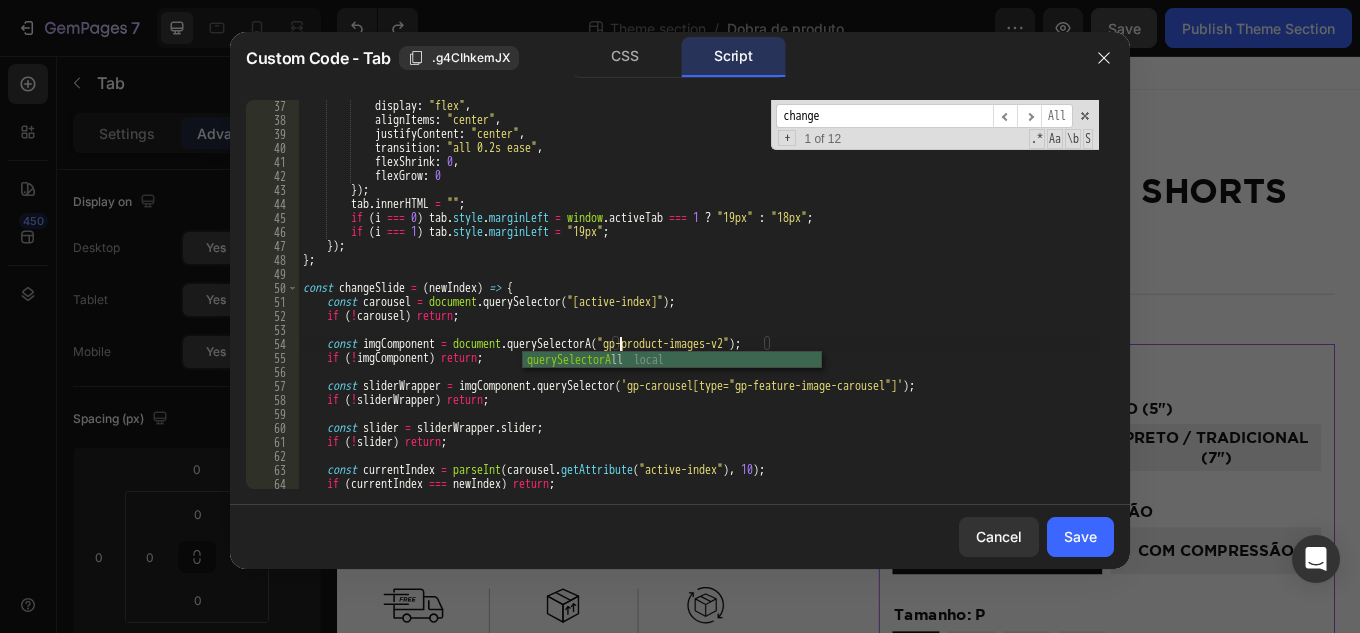 scroll, scrollTop: 0, scrollLeft: 26, axis: horizontal 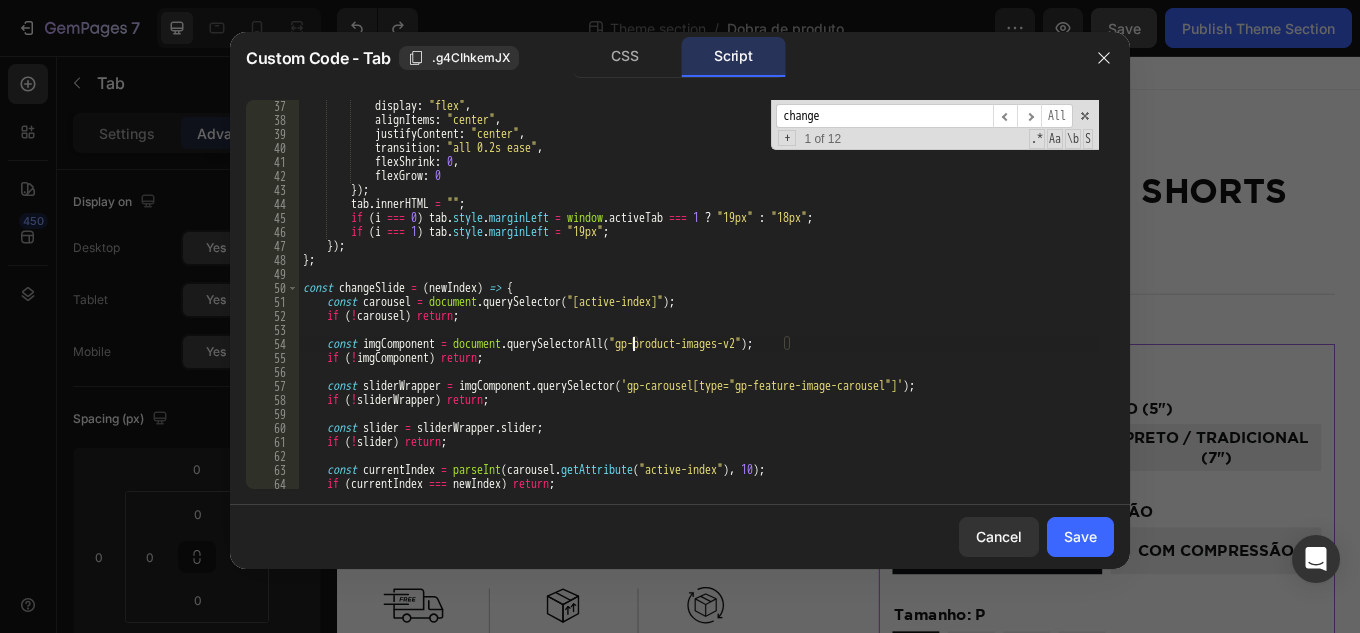drag, startPoint x: 777, startPoint y: 343, endPoint x: 793, endPoint y: 343, distance: 16 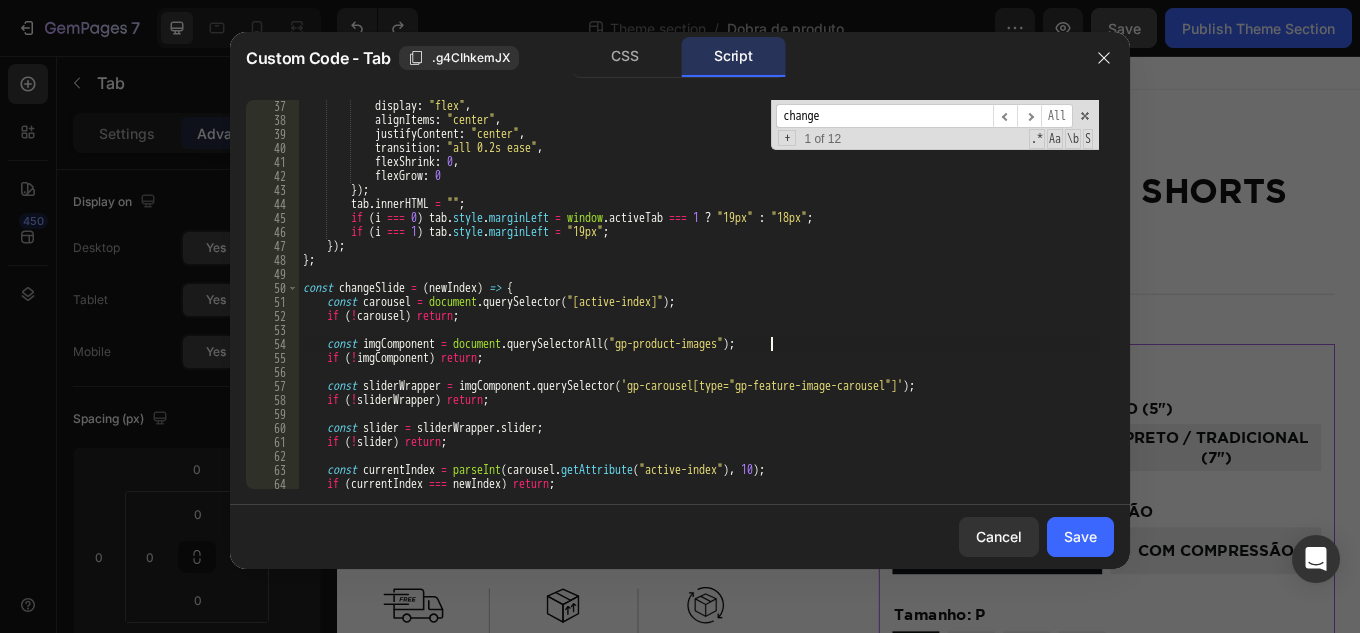 click on "display :   "flex" ,                alignItems :   "center" ,                justifyContent :   "center" ,                transition :   "all 0.2s ease" ,                flexShrink :   0 ,                flexGrow :   0           }) ;           tab . innerHTML   =   "" ;           if   ( i   ===   0 )   tab . style . marginLeft   =   window . activeTab   ===   1   ?   "19px"   :   "18px" ;           if   ( i   ===   1 )   tab . style . marginLeft   =   "19px" ;      }) ; } ; const   changeSlide   =   ( newIndex )   =>   {      const   carousel   =   document . querySelector ( "[active-index]" ) ;      if   ( ! carousel )   return ;      const   imgComponent   =   document . querySelectorAll ( "gp-product-images" ) ;      if   ( ! imgComponent )   return ;      const   sliderWrapper   =   imgComponent . querySelector ( 'gp-carousel[type="gp-feature-image-carousel"]' ) ;      if   ( ! sliderWrapper )   return ;      const   slider   =   sliderWrapper . slider ;      if   ( ! slider )   return ;" at bounding box center (699, 307) 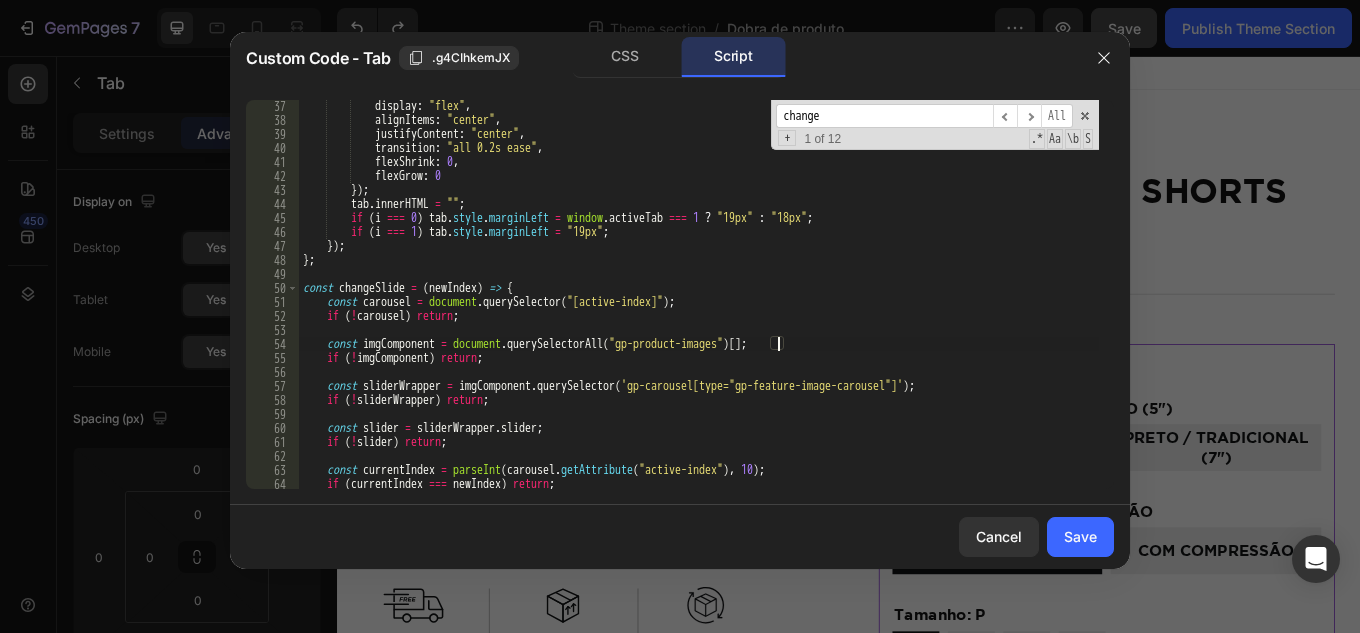 scroll, scrollTop: 0, scrollLeft: 39, axis: horizontal 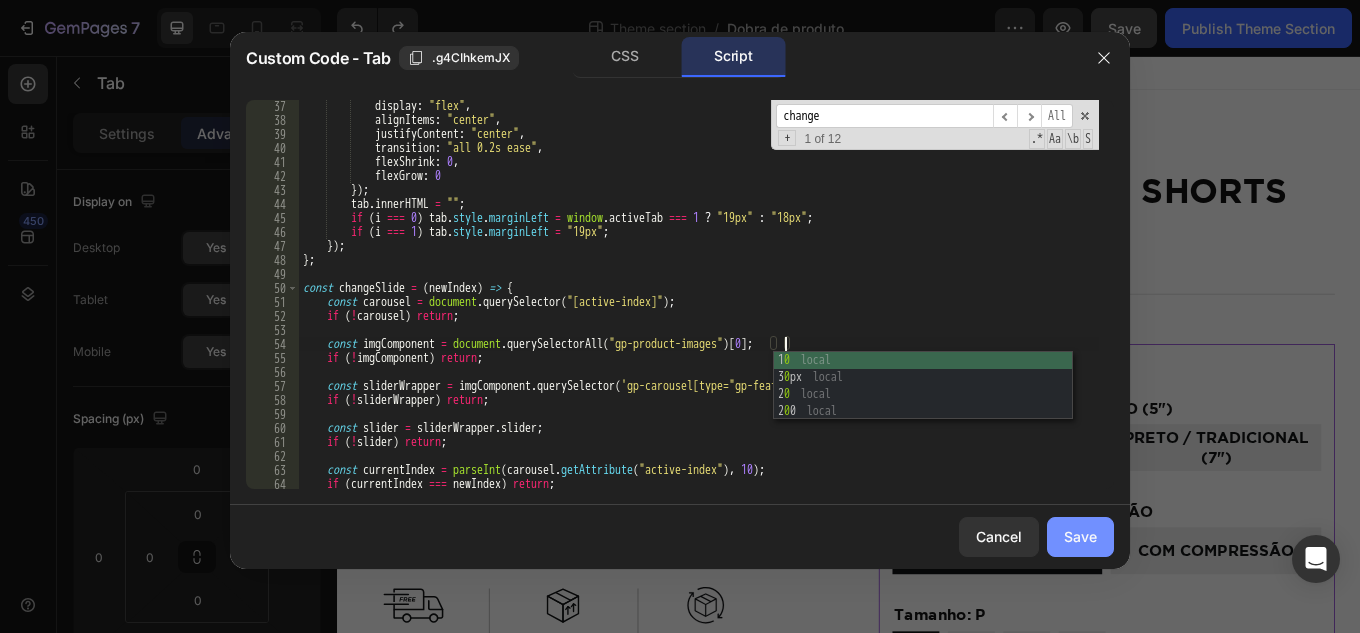 type on "const imgComponent = document.querySelectorAll("gp-product-images")[0;" 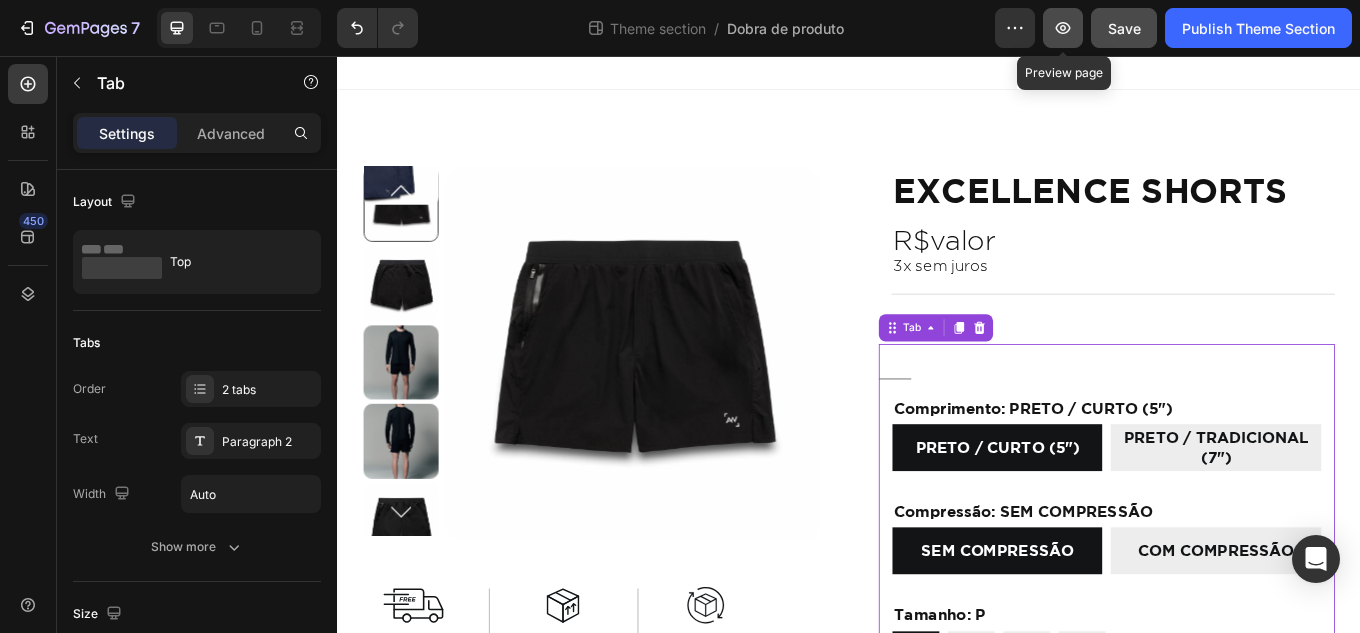 click 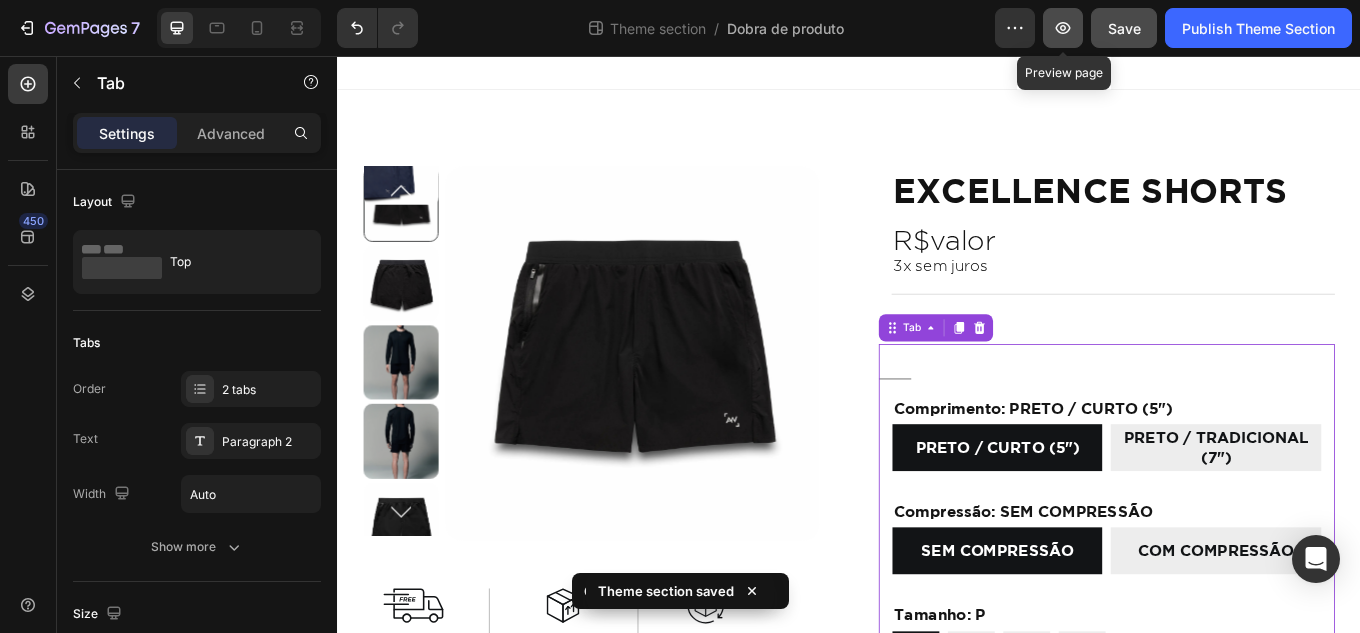 click 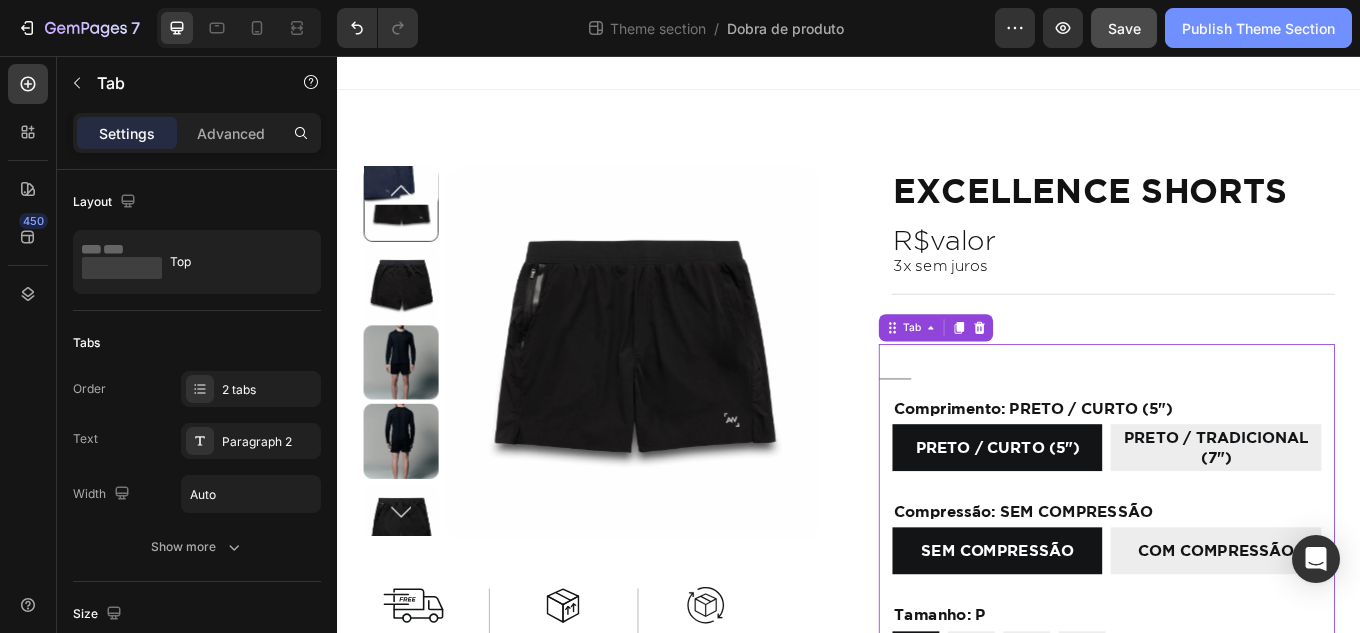 click on "Publish Theme Section" at bounding box center [1258, 28] 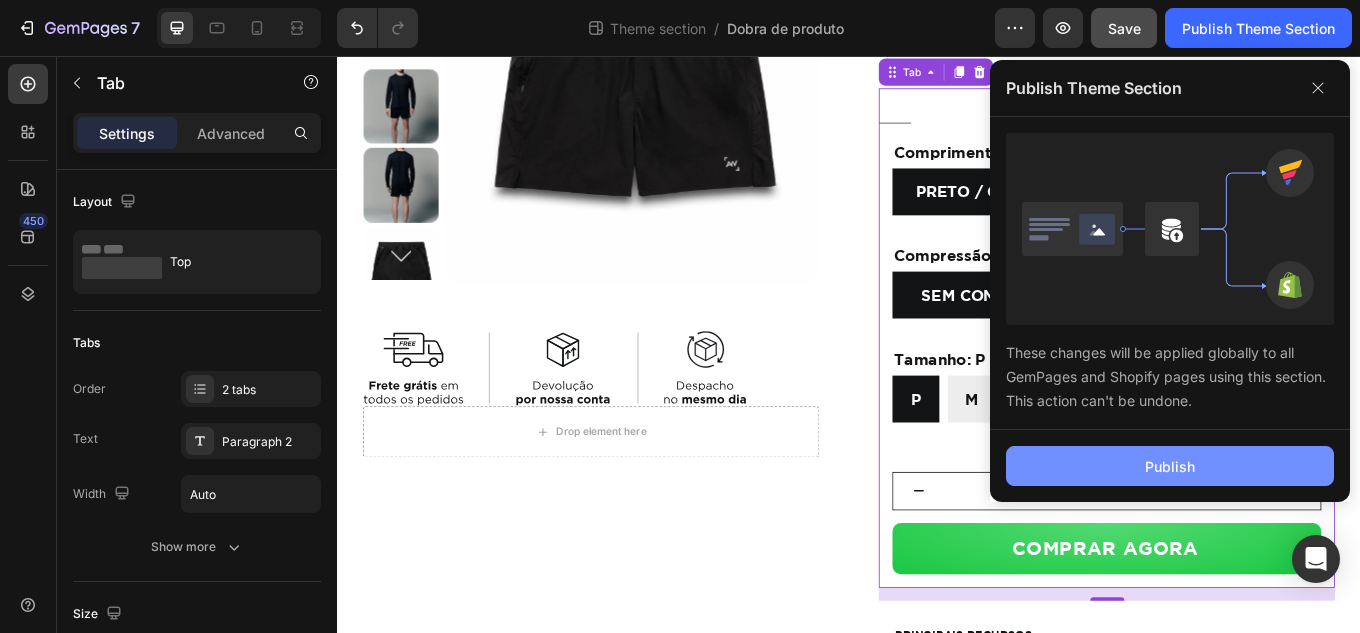 click on "Publish" at bounding box center (1170, 466) 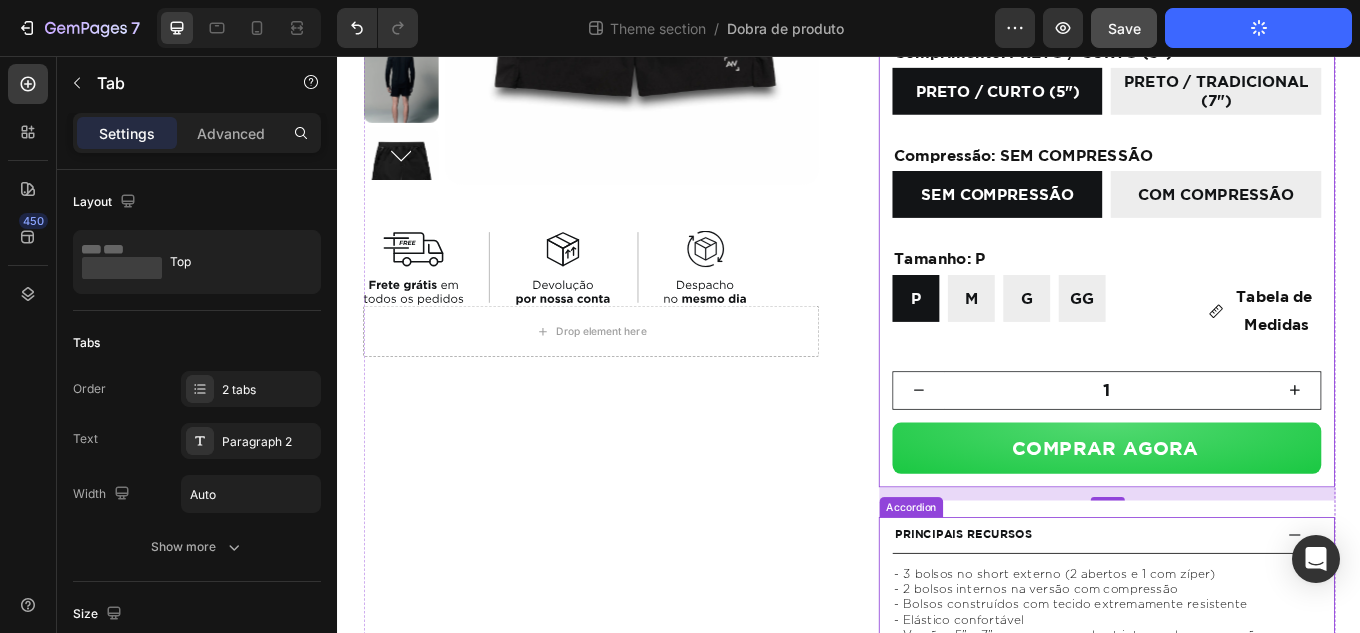 scroll, scrollTop: 700, scrollLeft: 0, axis: vertical 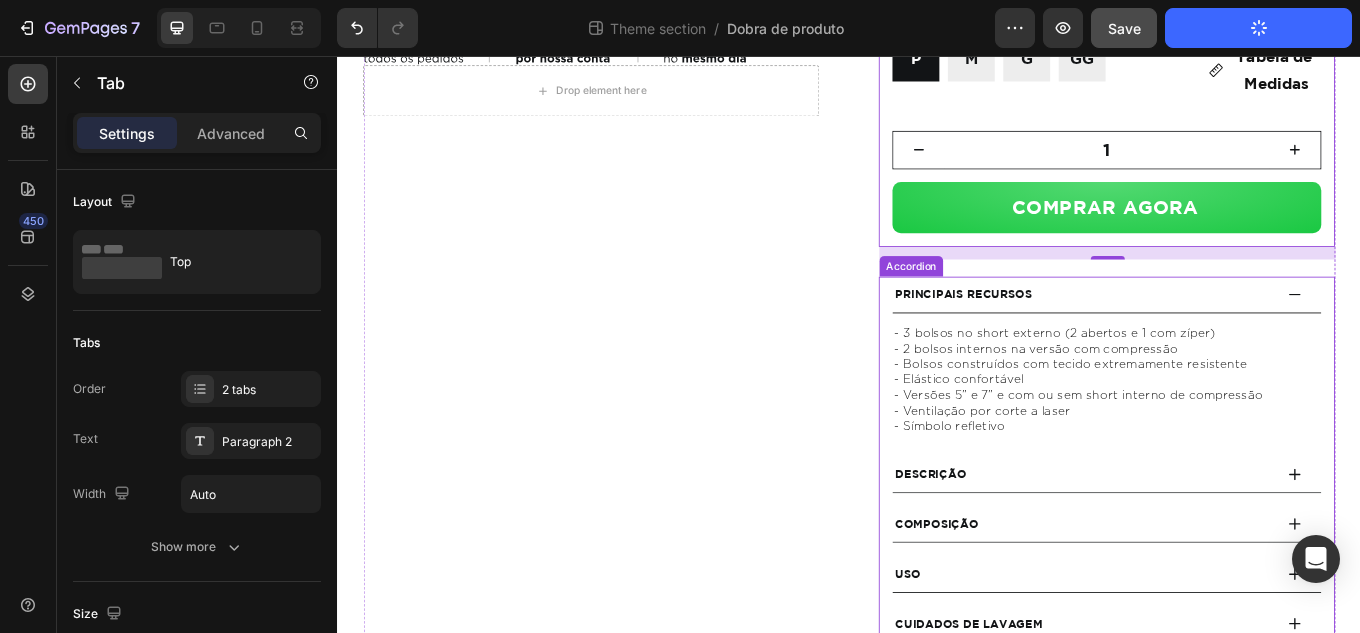 click on "Principais Recursos" at bounding box center [1212, 336] 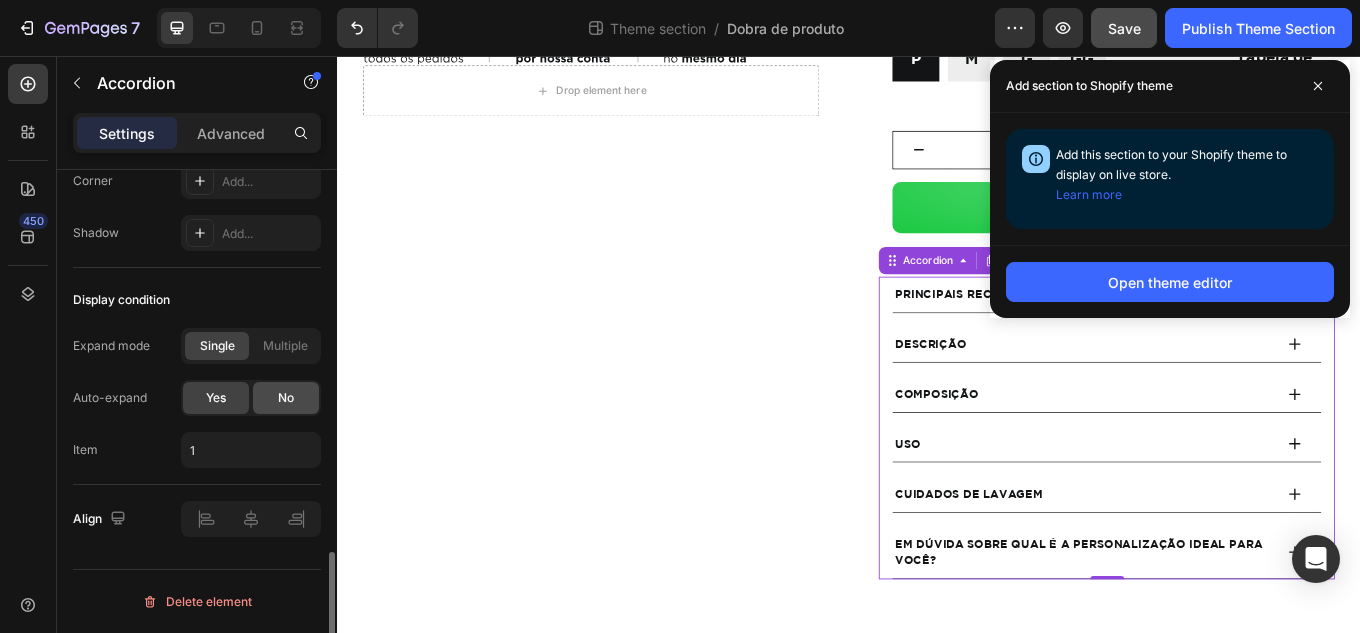 click on "No" 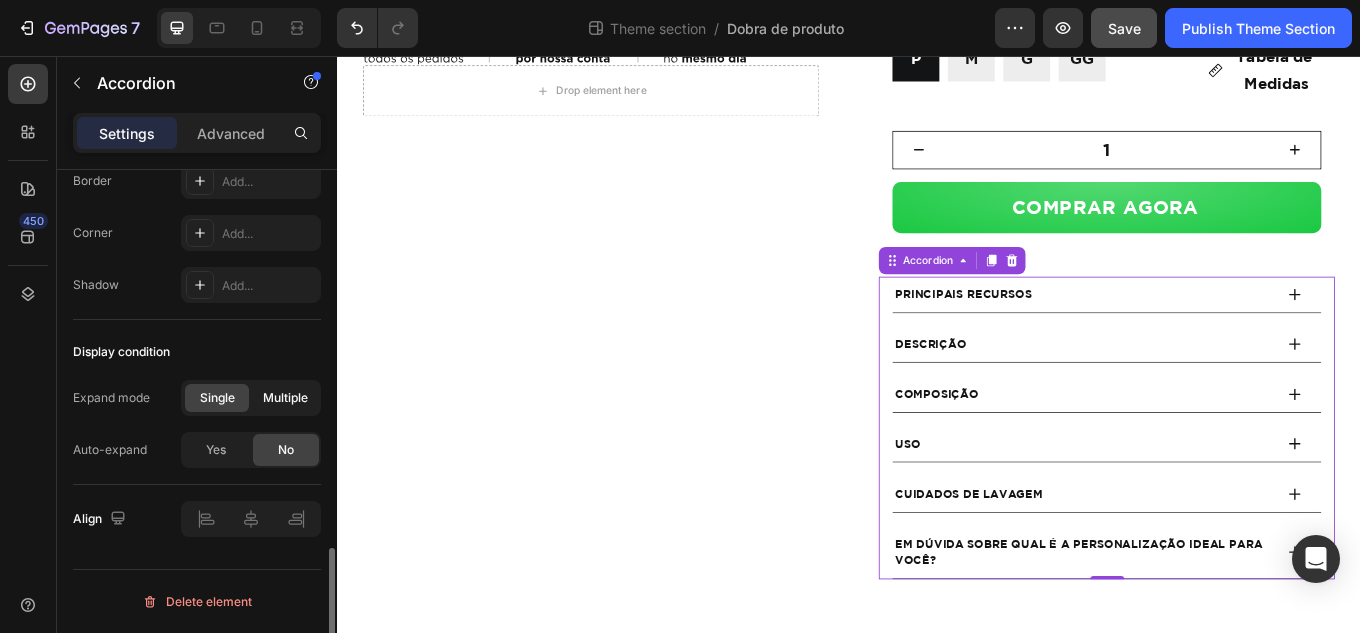 scroll, scrollTop: 1384, scrollLeft: 0, axis: vertical 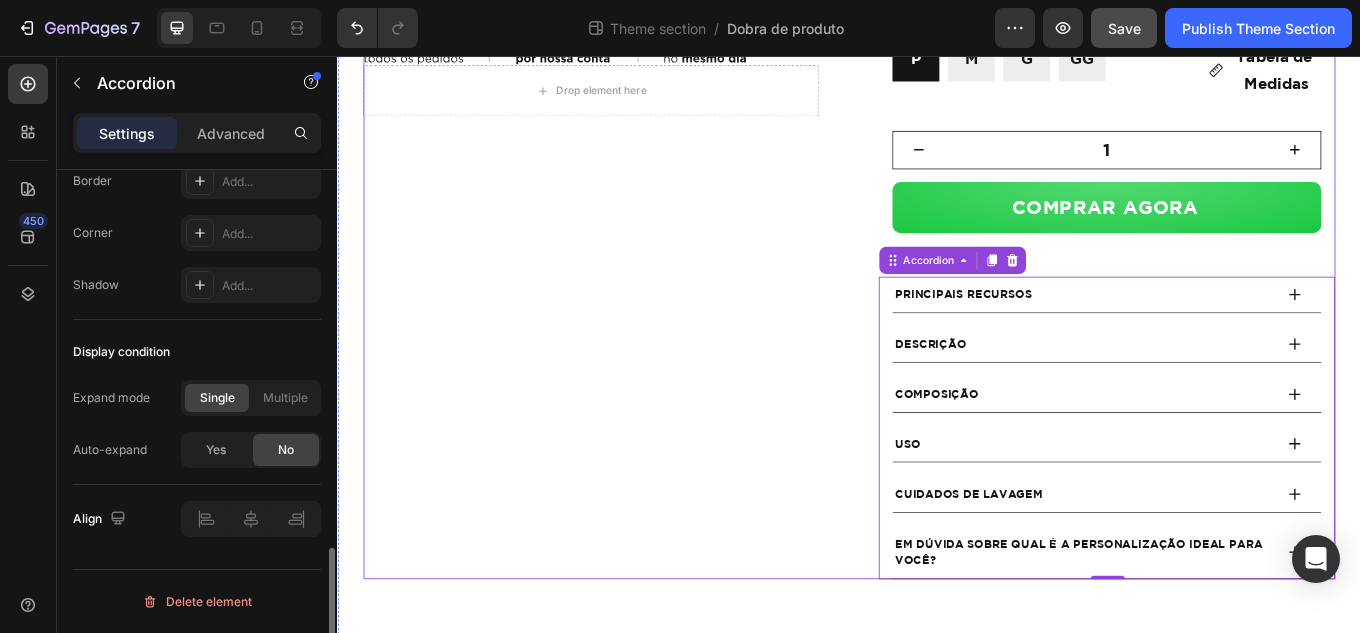 click on "Product Images Image
Drop element here Product" at bounding box center (634, 78) 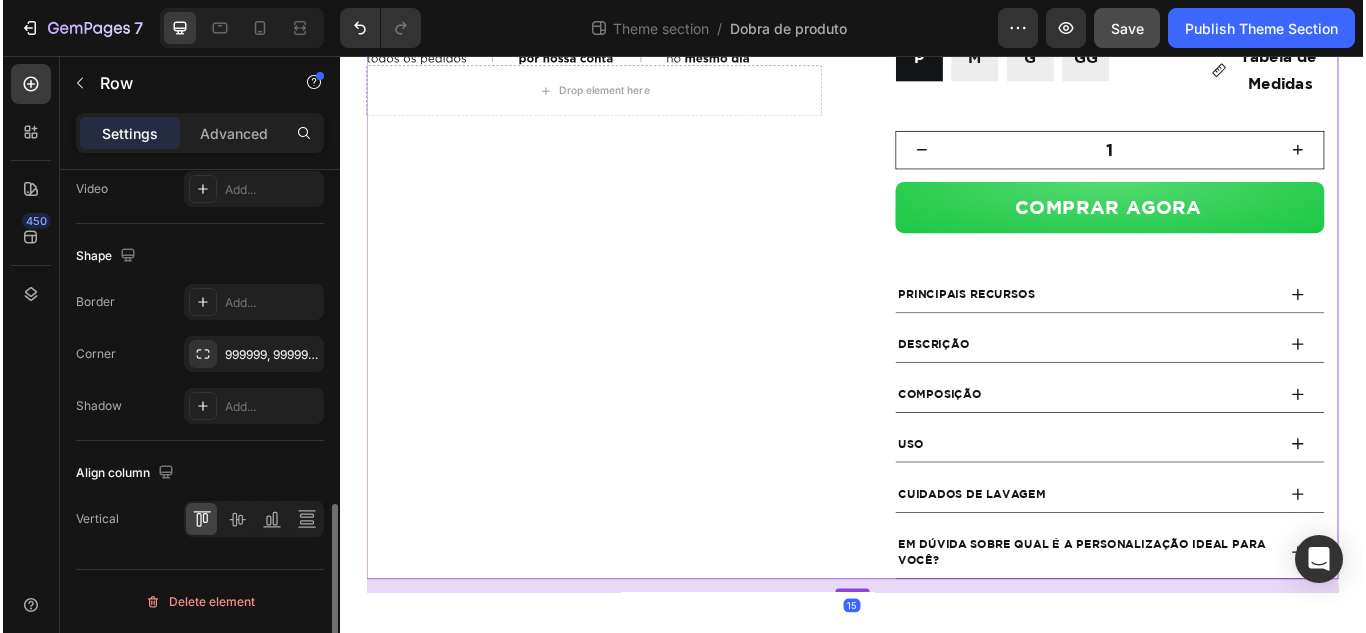 scroll, scrollTop: 0, scrollLeft: 0, axis: both 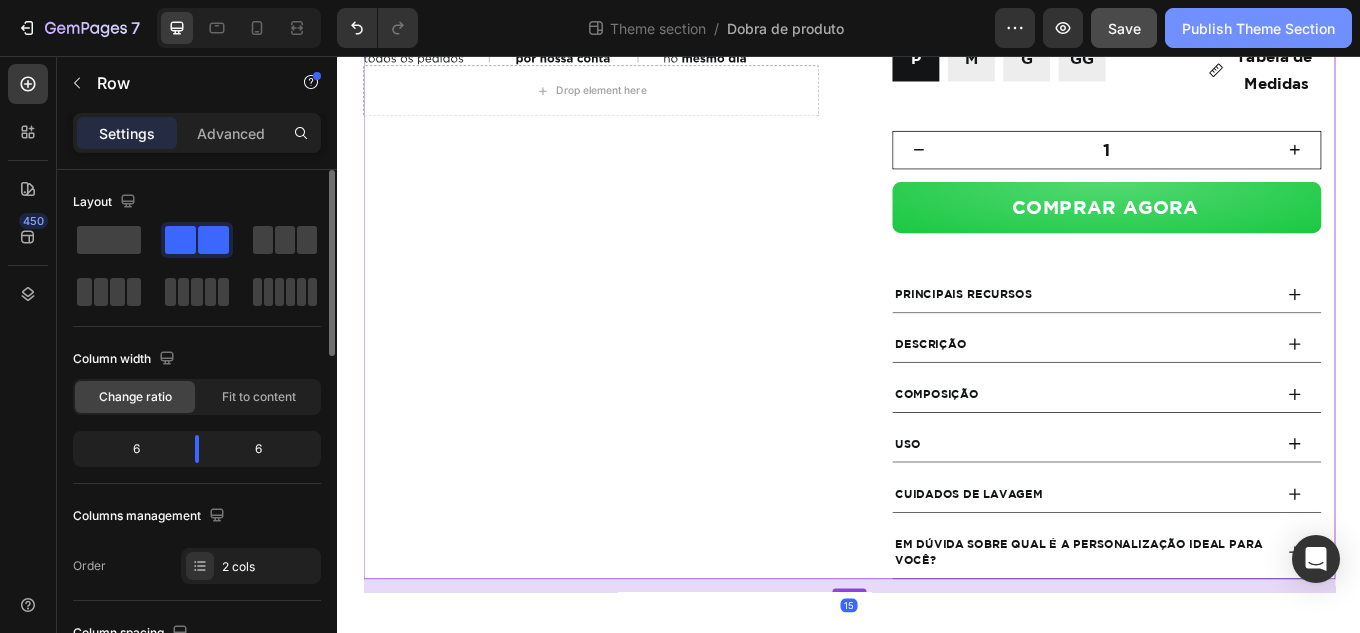 click on "Publish Theme Section" at bounding box center [1258, 28] 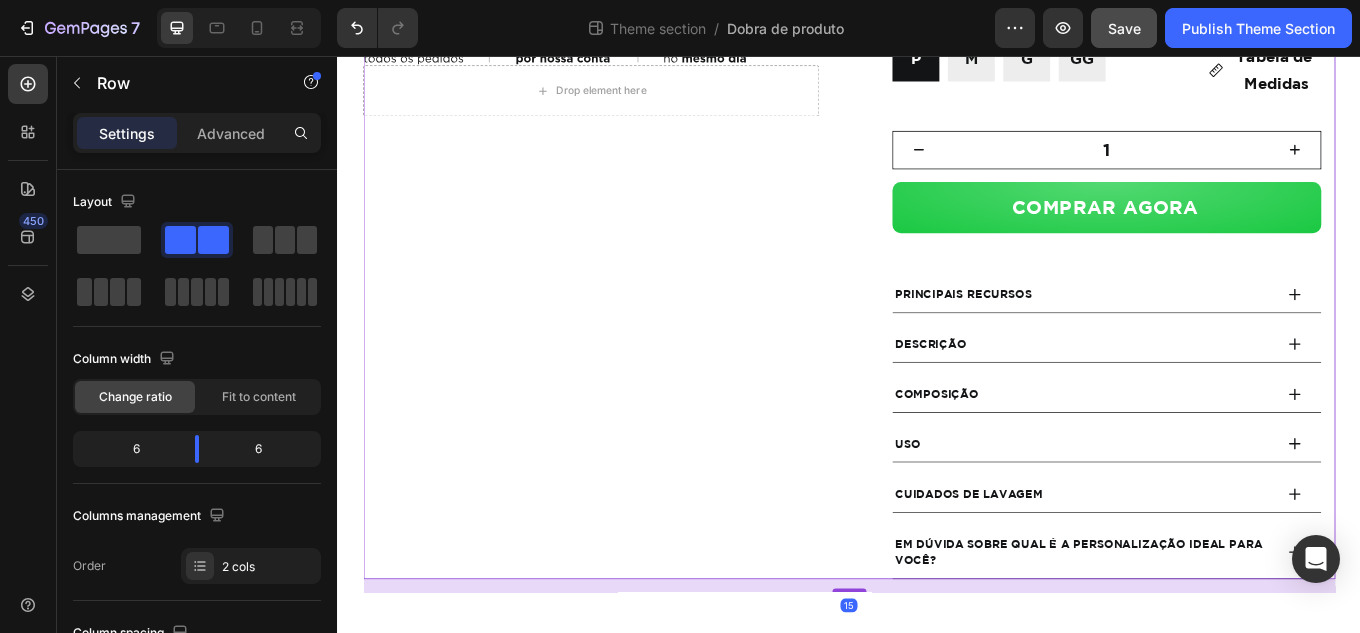 click on "Product Images Image
Drop element here Product EXCELLENCE SHORTS Heading R$valor Heading 3x sem juros Heading                Title Line Cor: Heading R$ 369,00 Product Price Product Price Comprimento: PRETO / CURTO (5") PRETO / CURTO (5") PRETO / CURTO (5") PRETO / CURTO (5") PRETO / TRADICIONAL (7") PRETO / TRADICIONAL (7") PRETO / TRADICIONAL (7") Compressão: SEM COMPRESSÃO SEM COMPRESSÃO SEM COMPRESSÃO SEM COMPRESSÃO COM COMPRESSÃO COM COMPRESSÃO COM COMPRESSÃO Tamanho: P P P P M M M G G G GG GG GG Product Variants & Swatches
Tabela de Medidas Button
1
Product Quantity COMPRAR AGORA Add to Cart Product R$ 369,00 Product Price Product Price Comprimento: AZUL-MARINHO / CURTO (5") AZUL-MARINHO / CURTO (5") AZUL-MARINHO / CURTO (5") AZUL-MARINHO / CURTO (5") AZUL-MARINHO / TRADICIONAL (7") AZUL-MARINHO / TRADICIONAL (7") AZUL-MARINHO / TRADICIONAL (7") Compressão: SEM COMPRESSÃO SEM COMPRESSÃO SEM COMPRESSÃO SEM COMPRESSÃO P P" at bounding box center [937, 78] 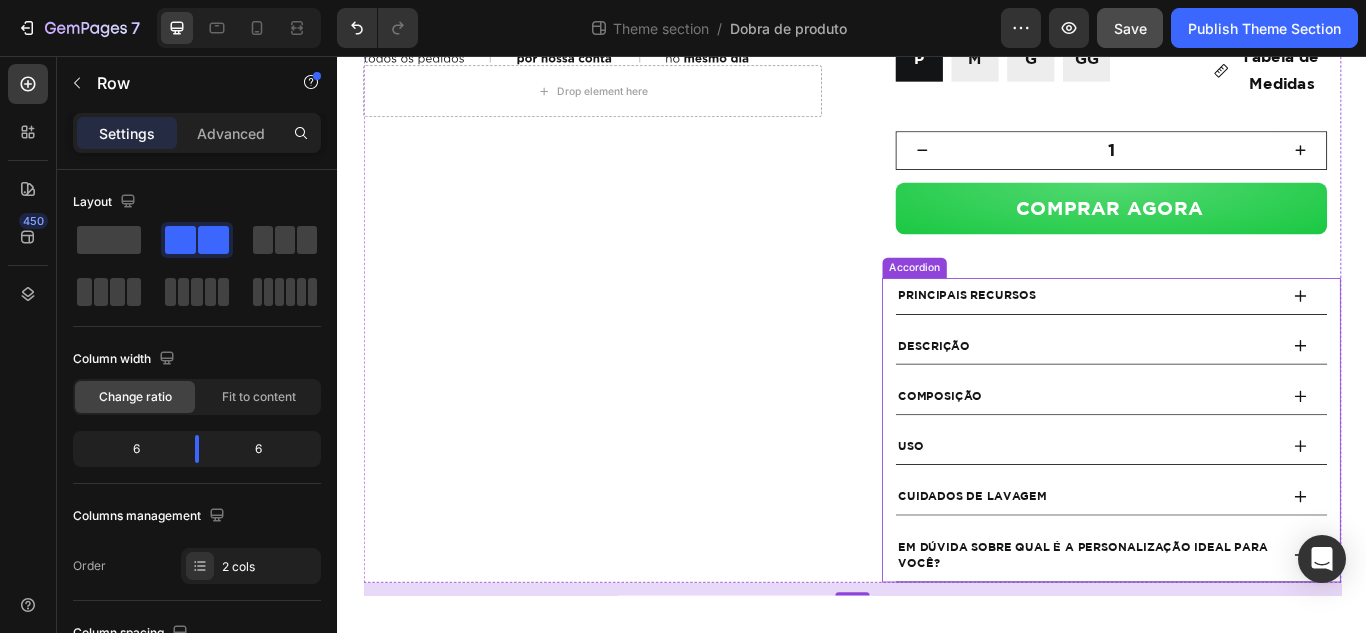click on "Principais Recursos" at bounding box center (1212, 336) 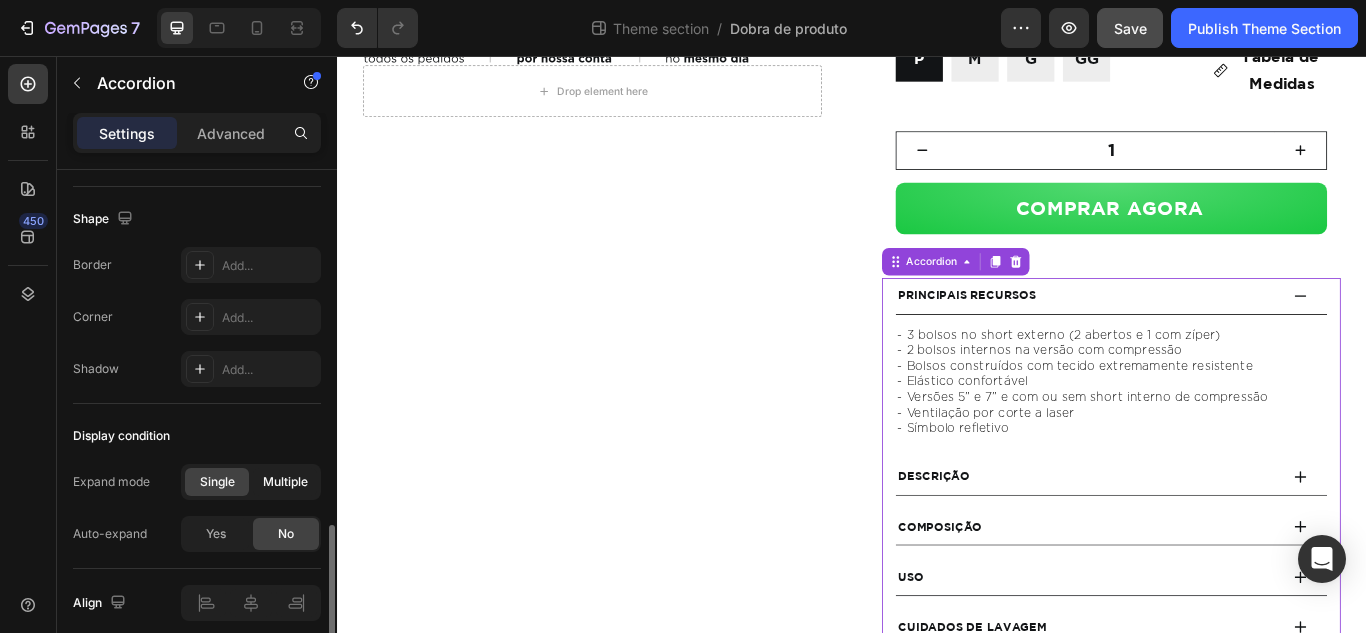 scroll, scrollTop: 1384, scrollLeft: 0, axis: vertical 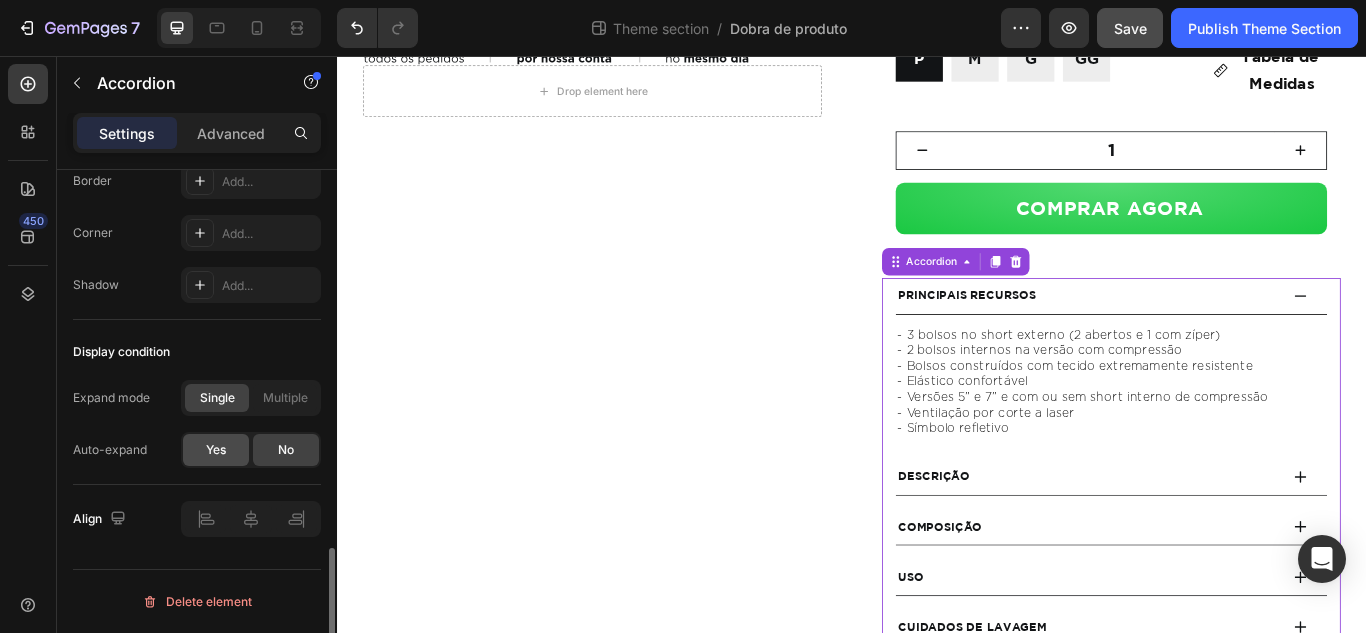 click on "Yes" 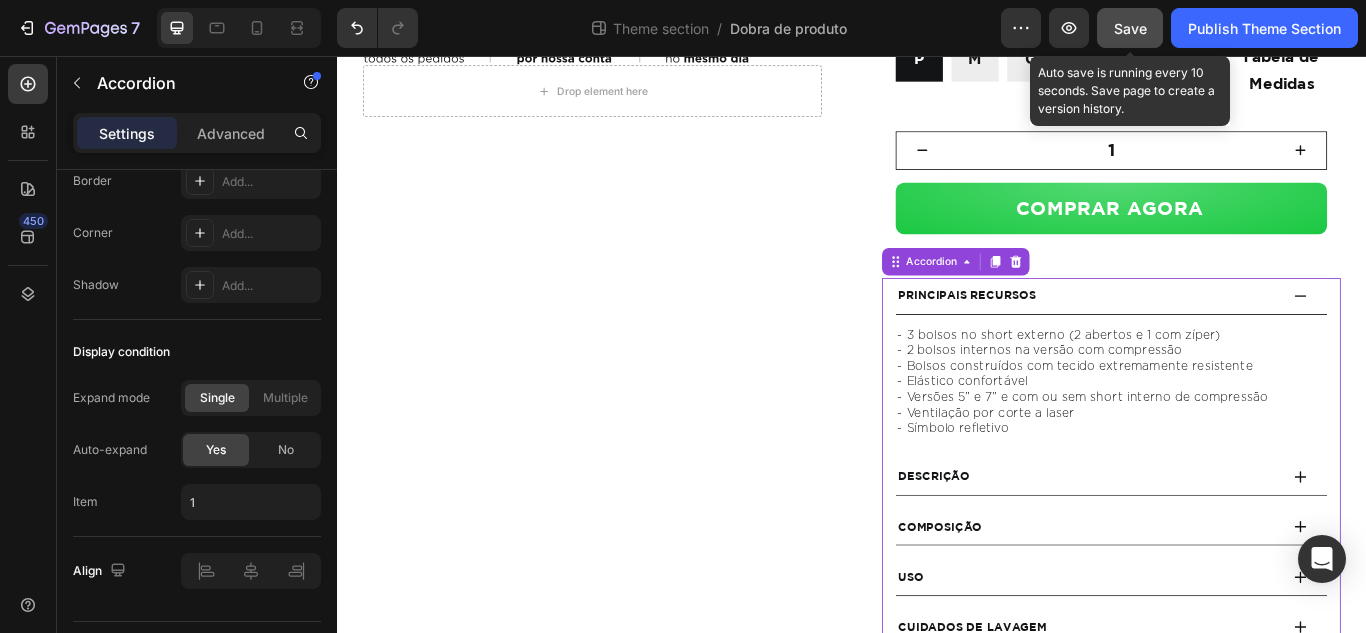 click on "Save" 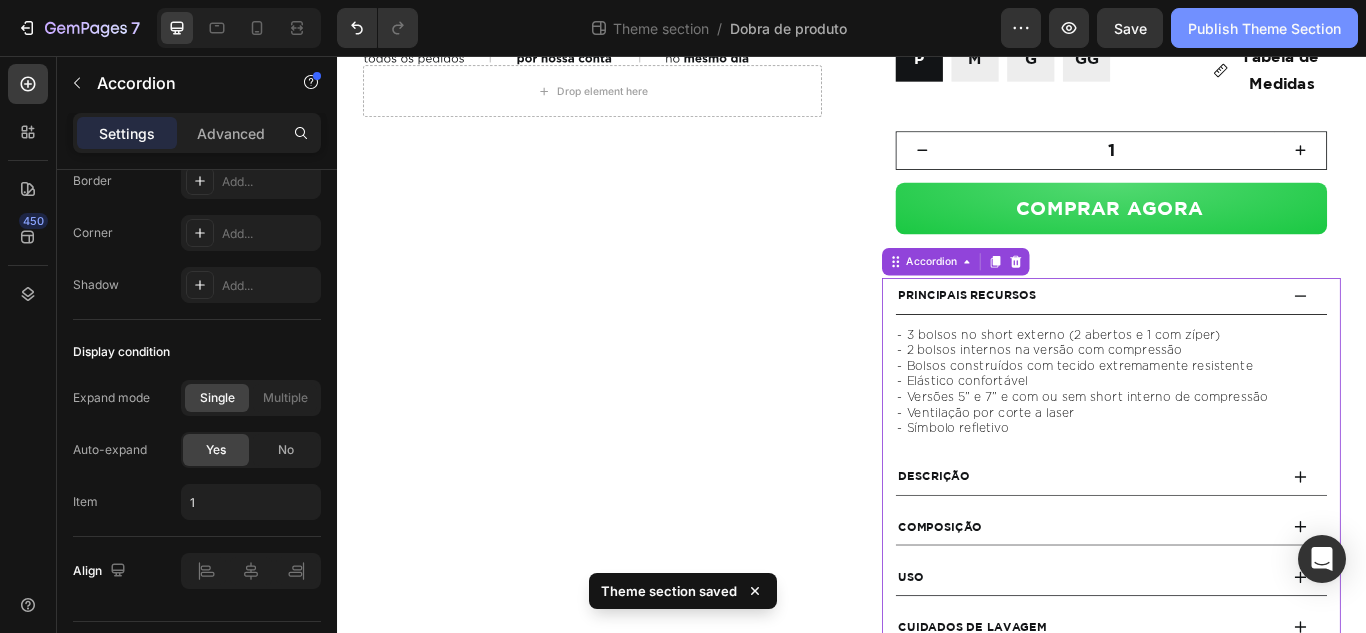 click on "Publish Theme Section" 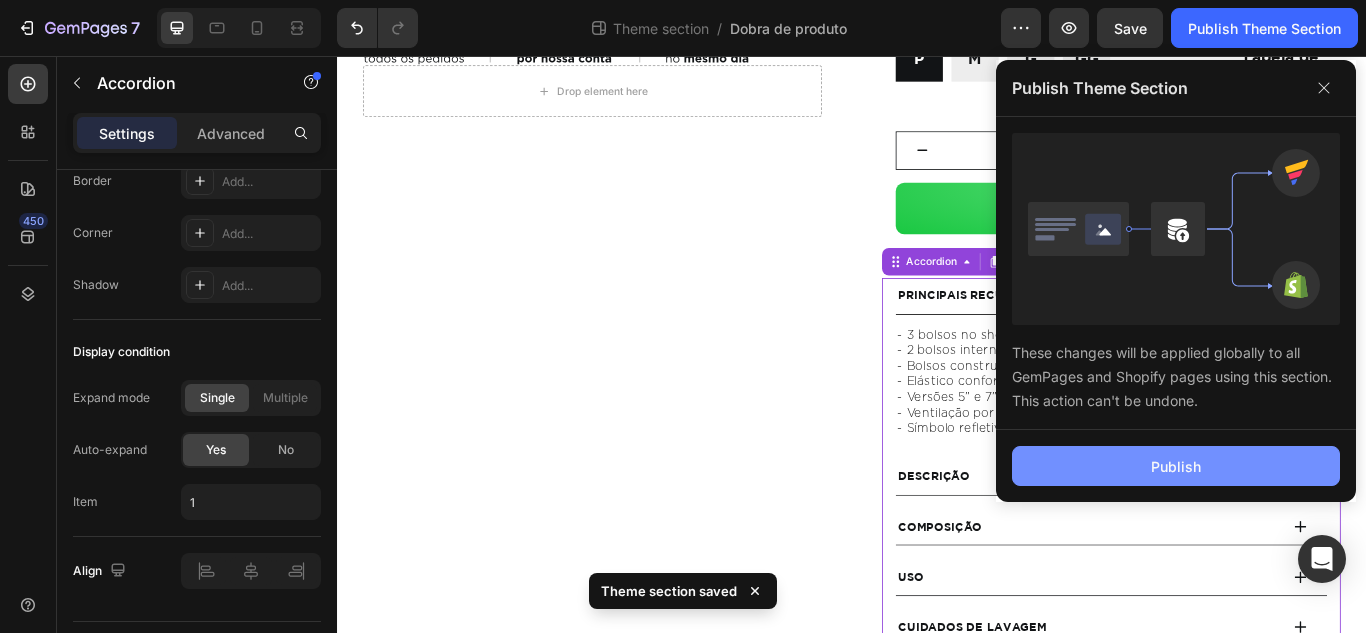 click on "Publish" at bounding box center (1176, 466) 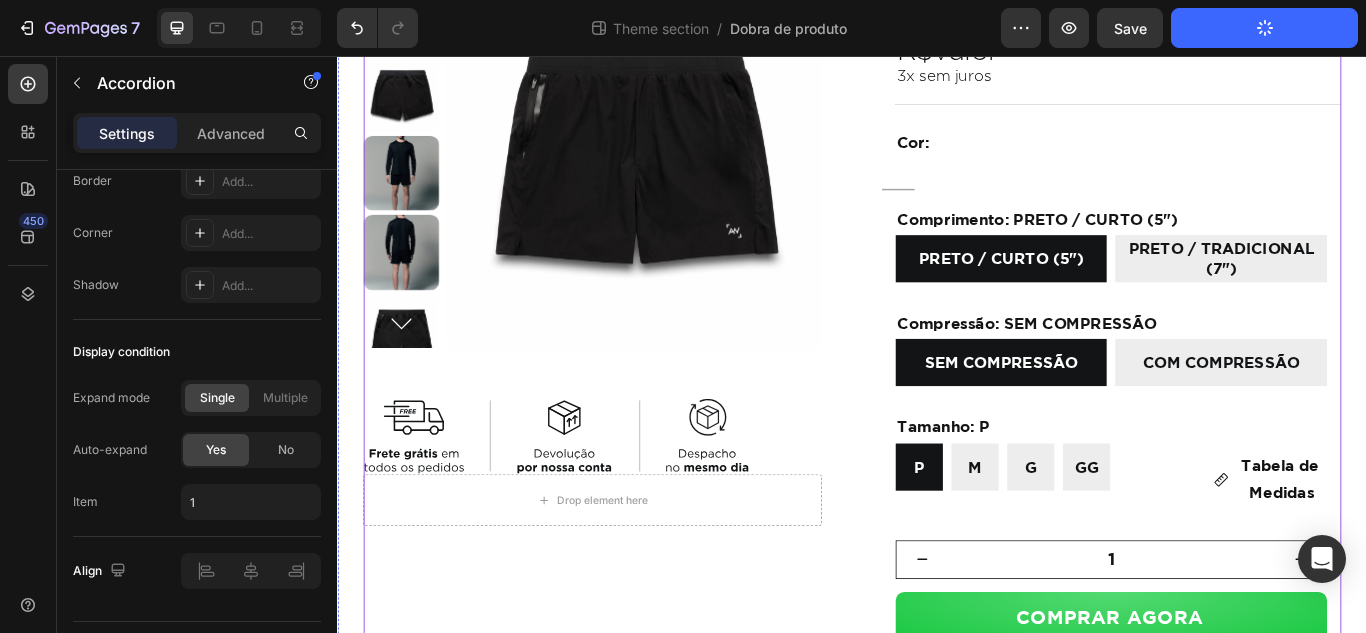scroll, scrollTop: 200, scrollLeft: 0, axis: vertical 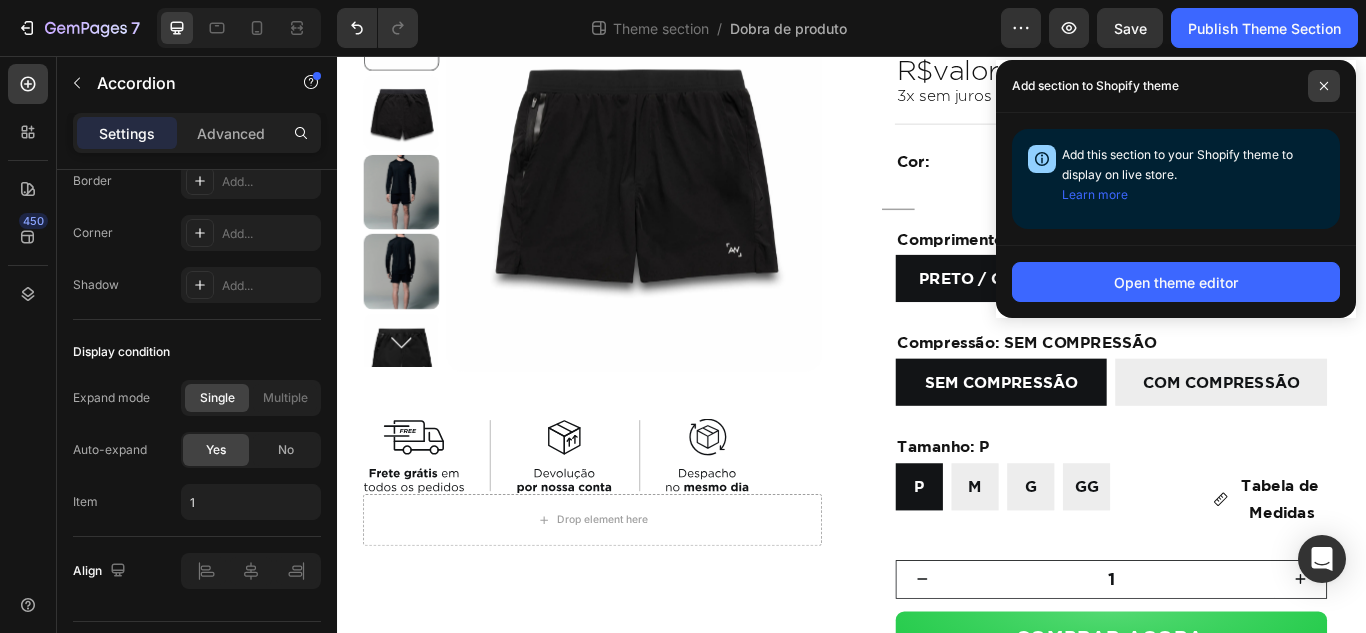 click at bounding box center [1324, 86] 